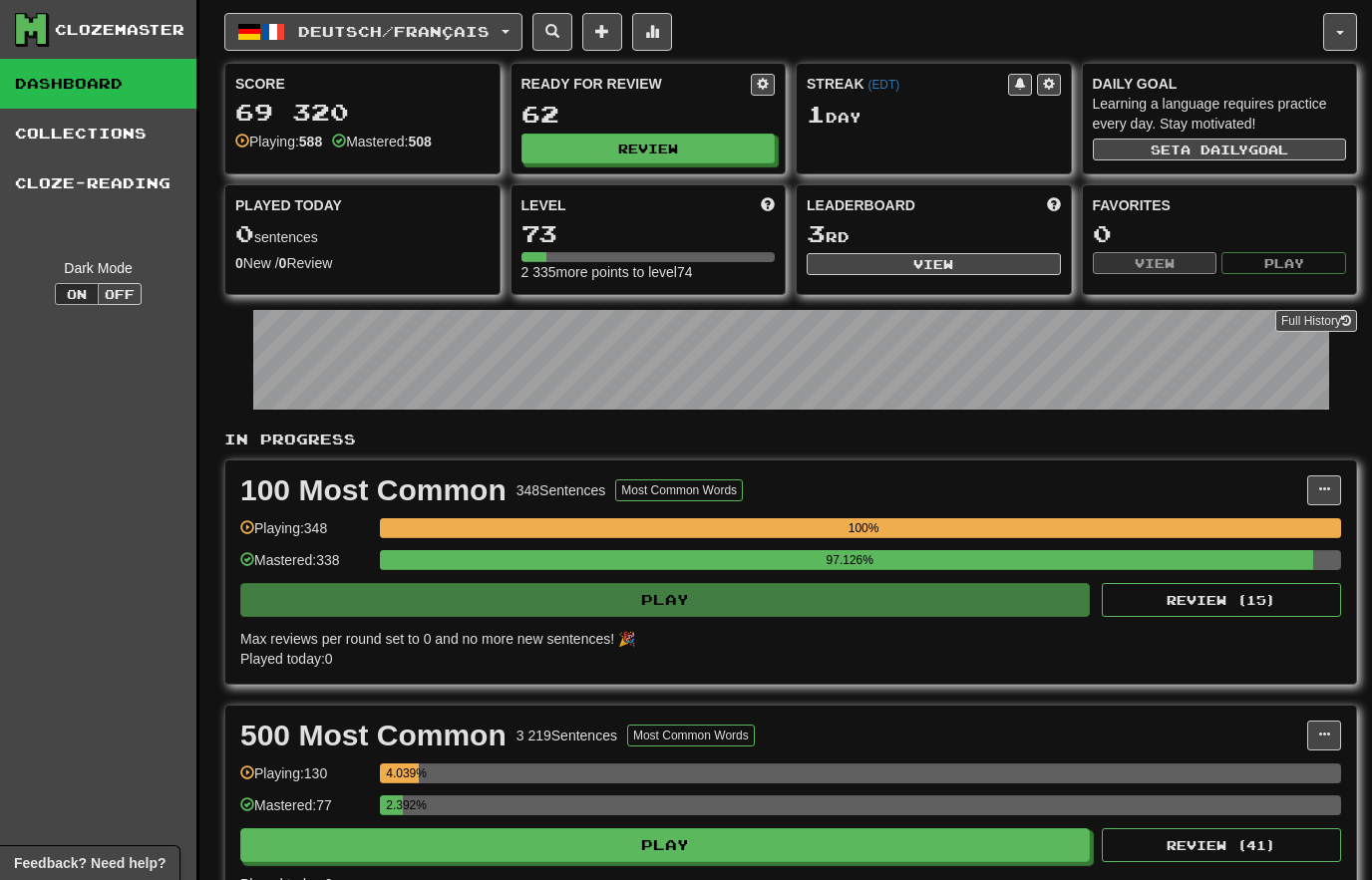 scroll, scrollTop: 0, scrollLeft: 0, axis: both 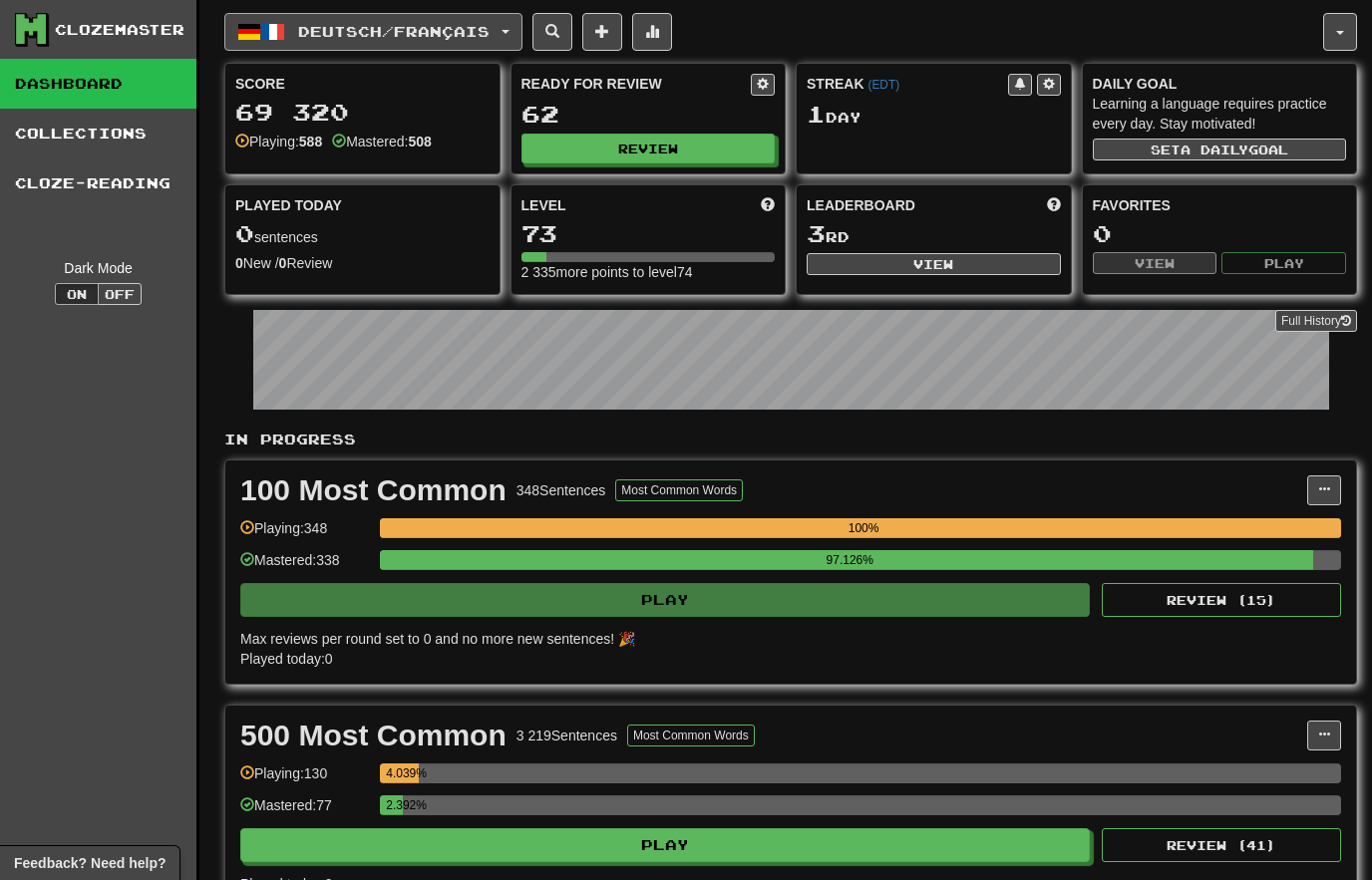 click on "Deutsch  /  Français" at bounding box center (373, 32) 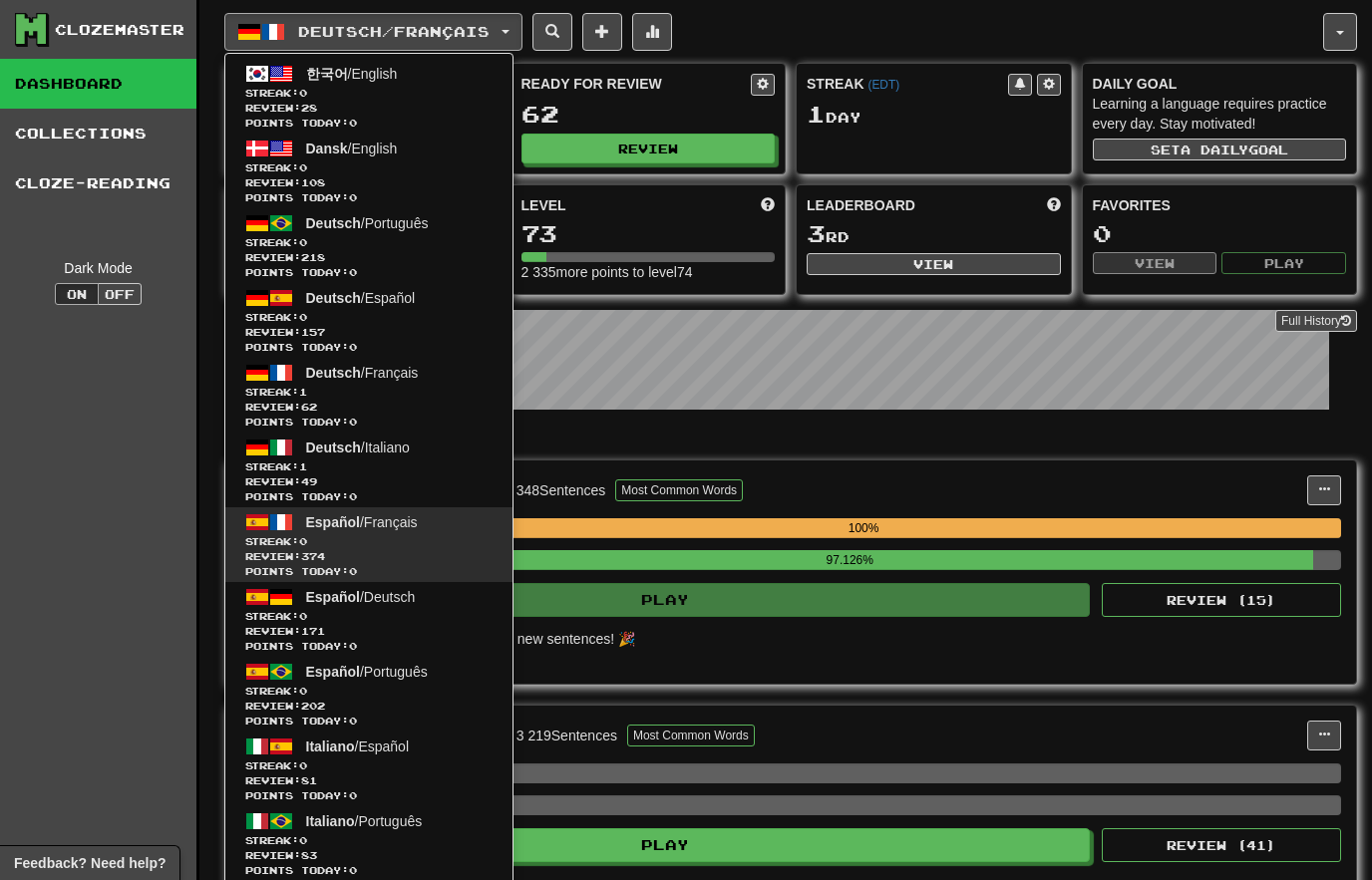 click on "Streak:  0" at bounding box center (369, 541) 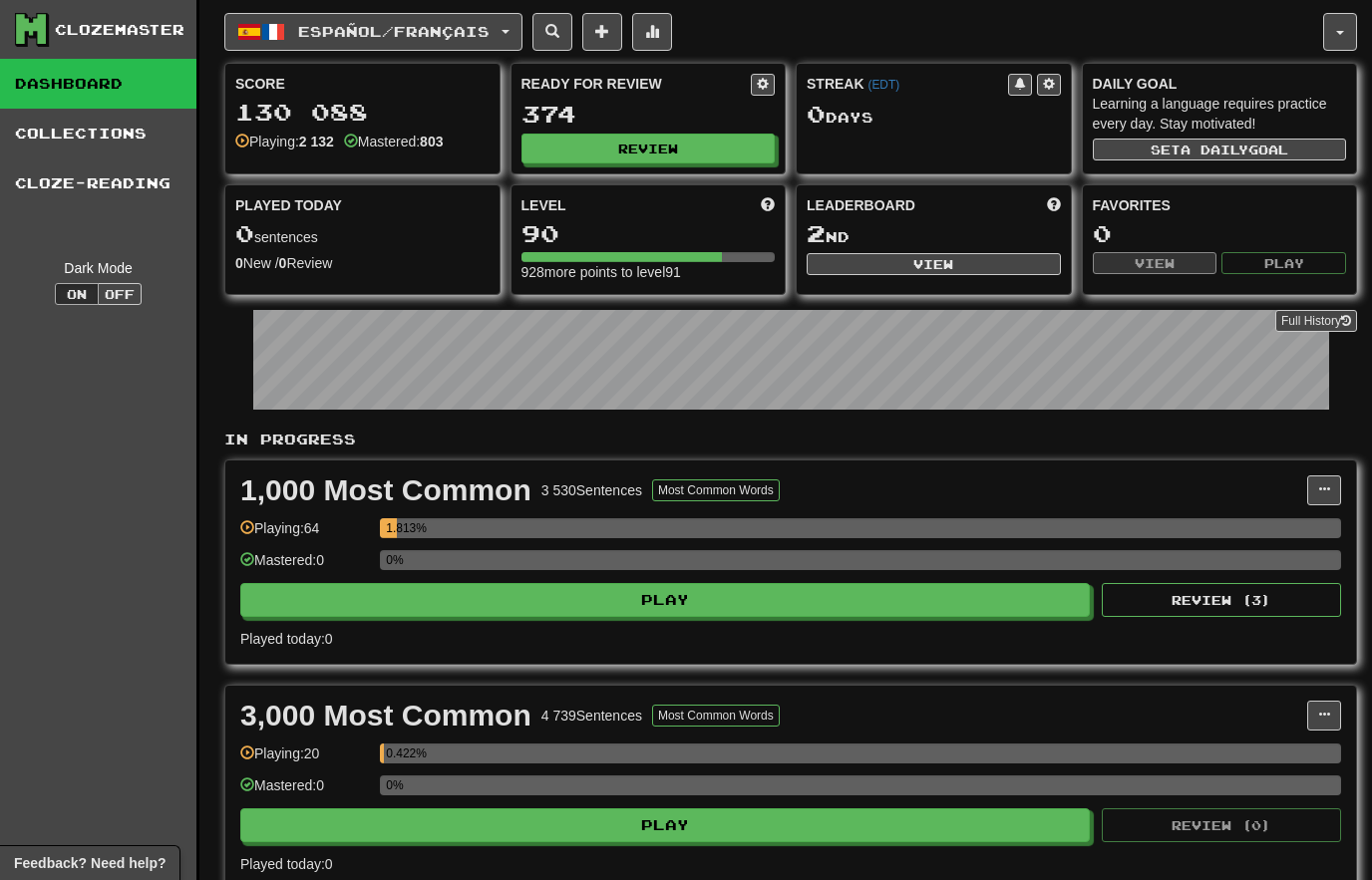 scroll, scrollTop: 0, scrollLeft: 0, axis: both 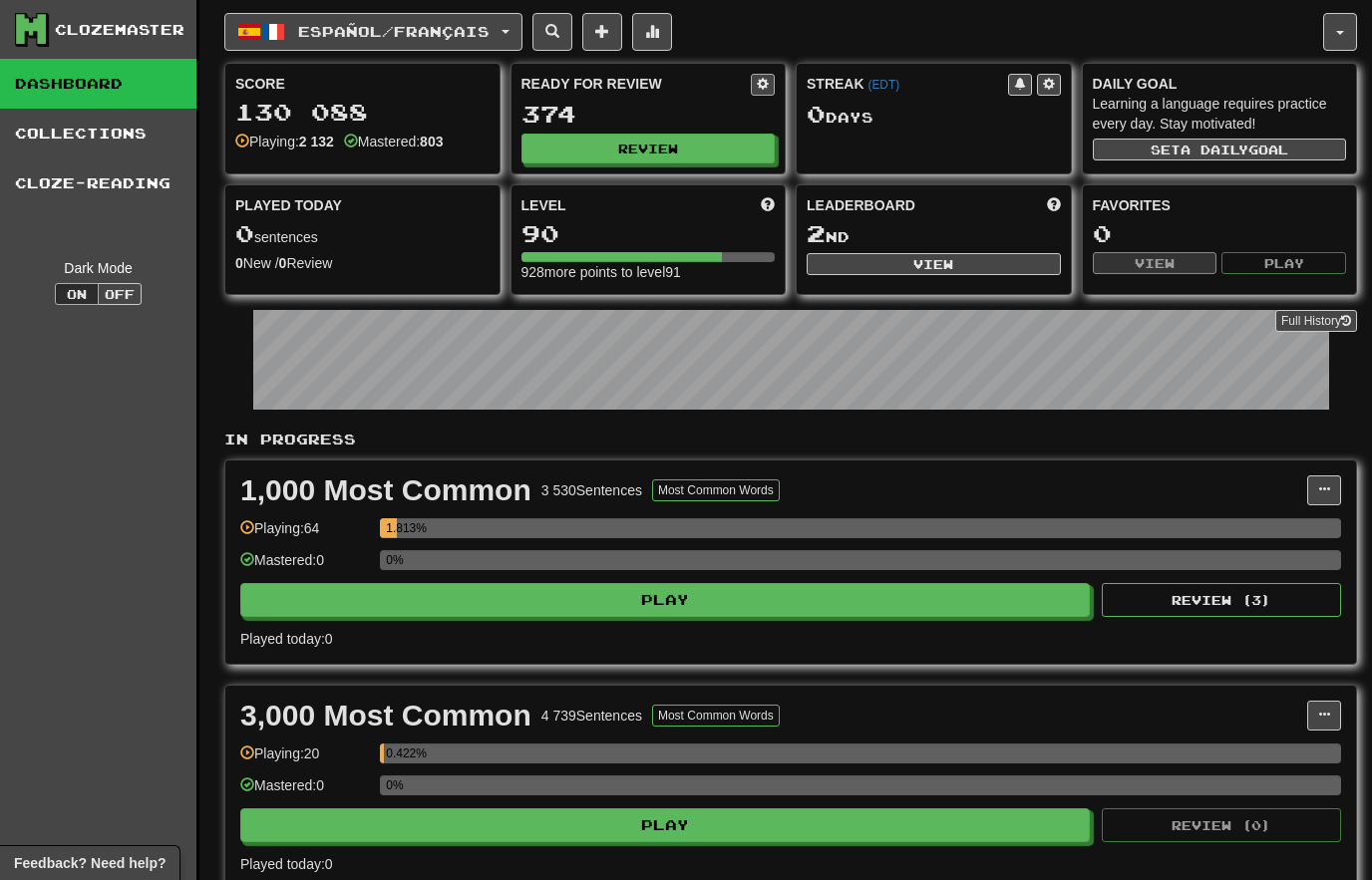 click 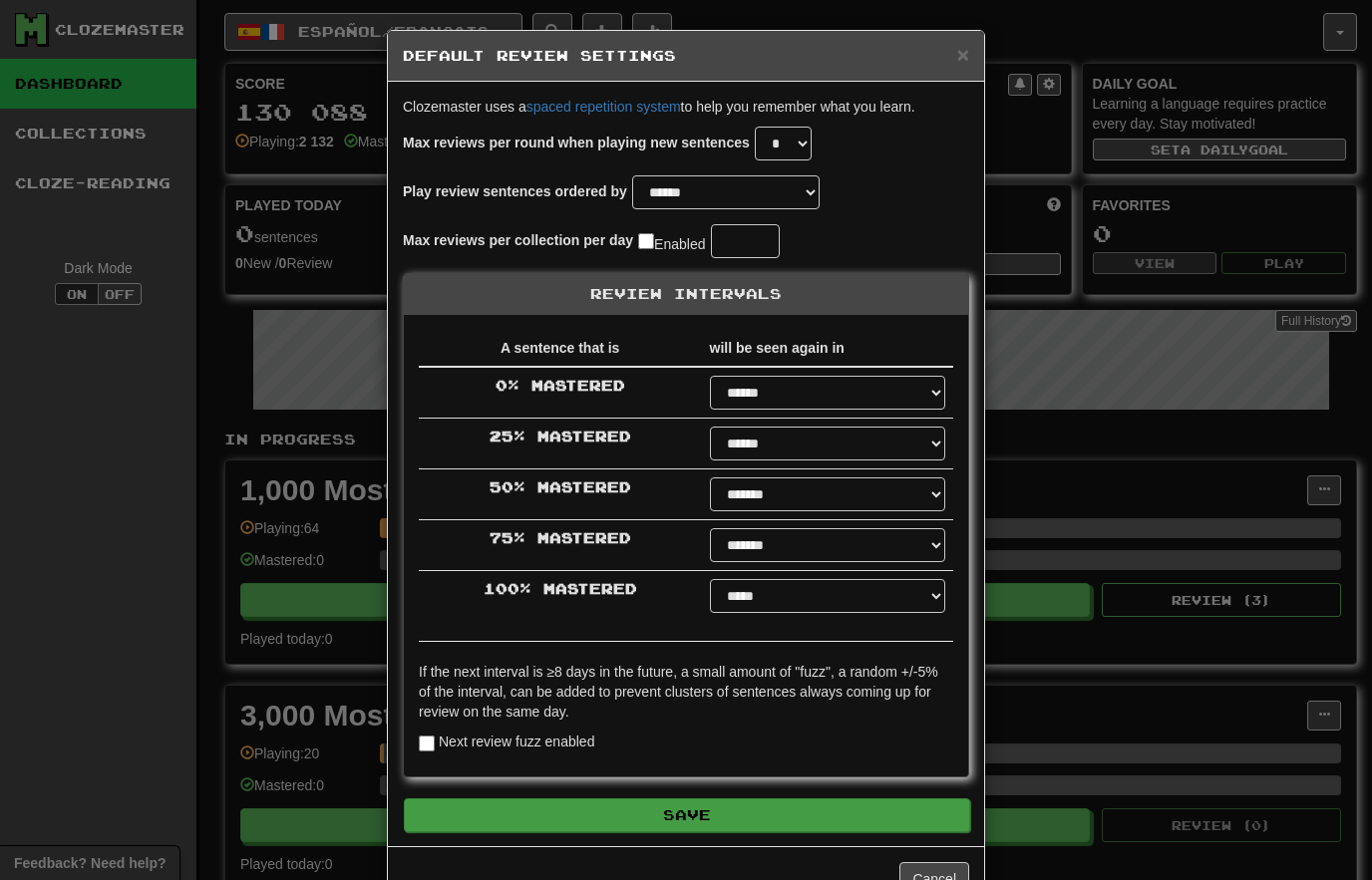 click on "Save" at bounding box center [687, 815] 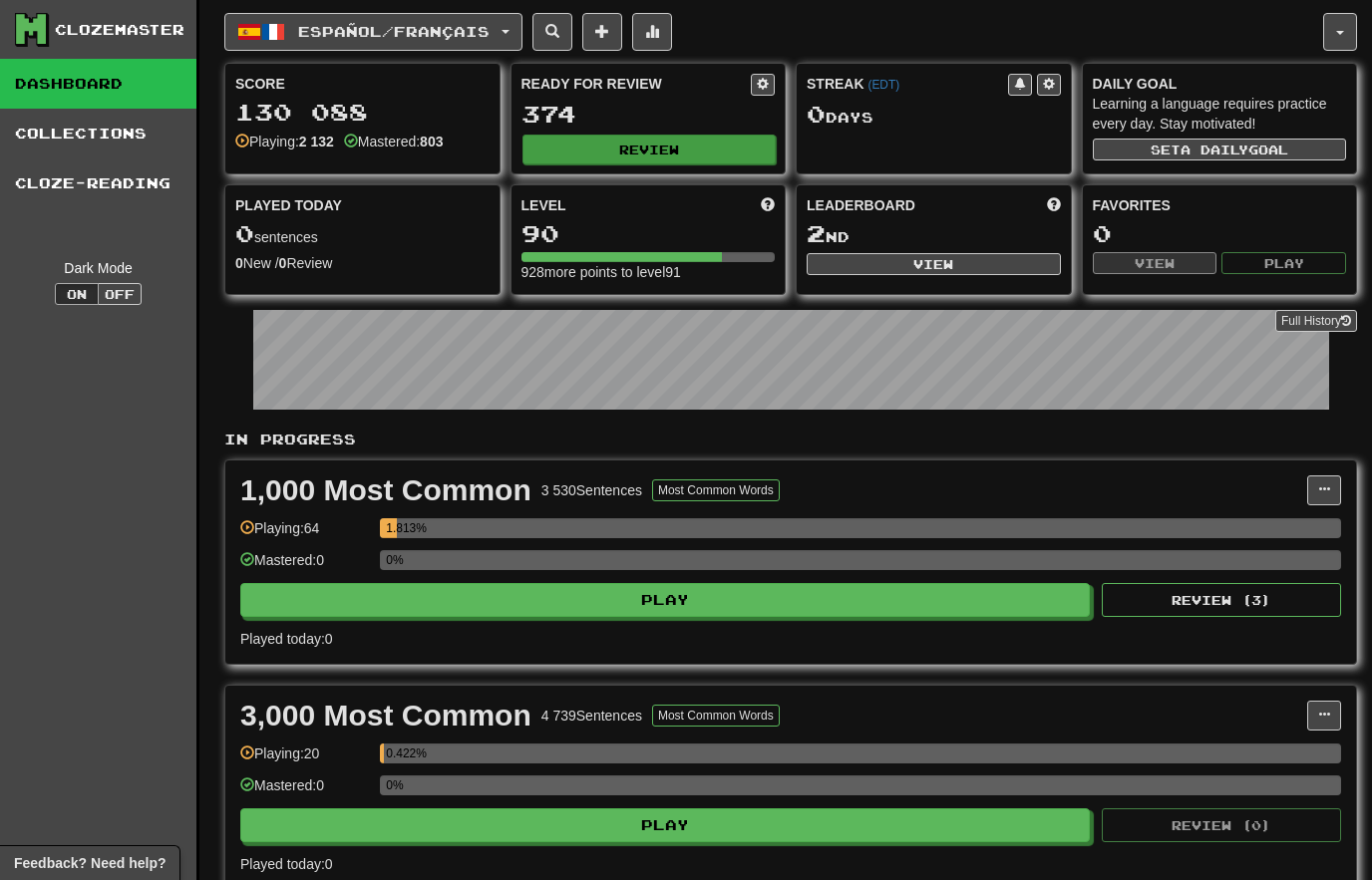 click on "Review" 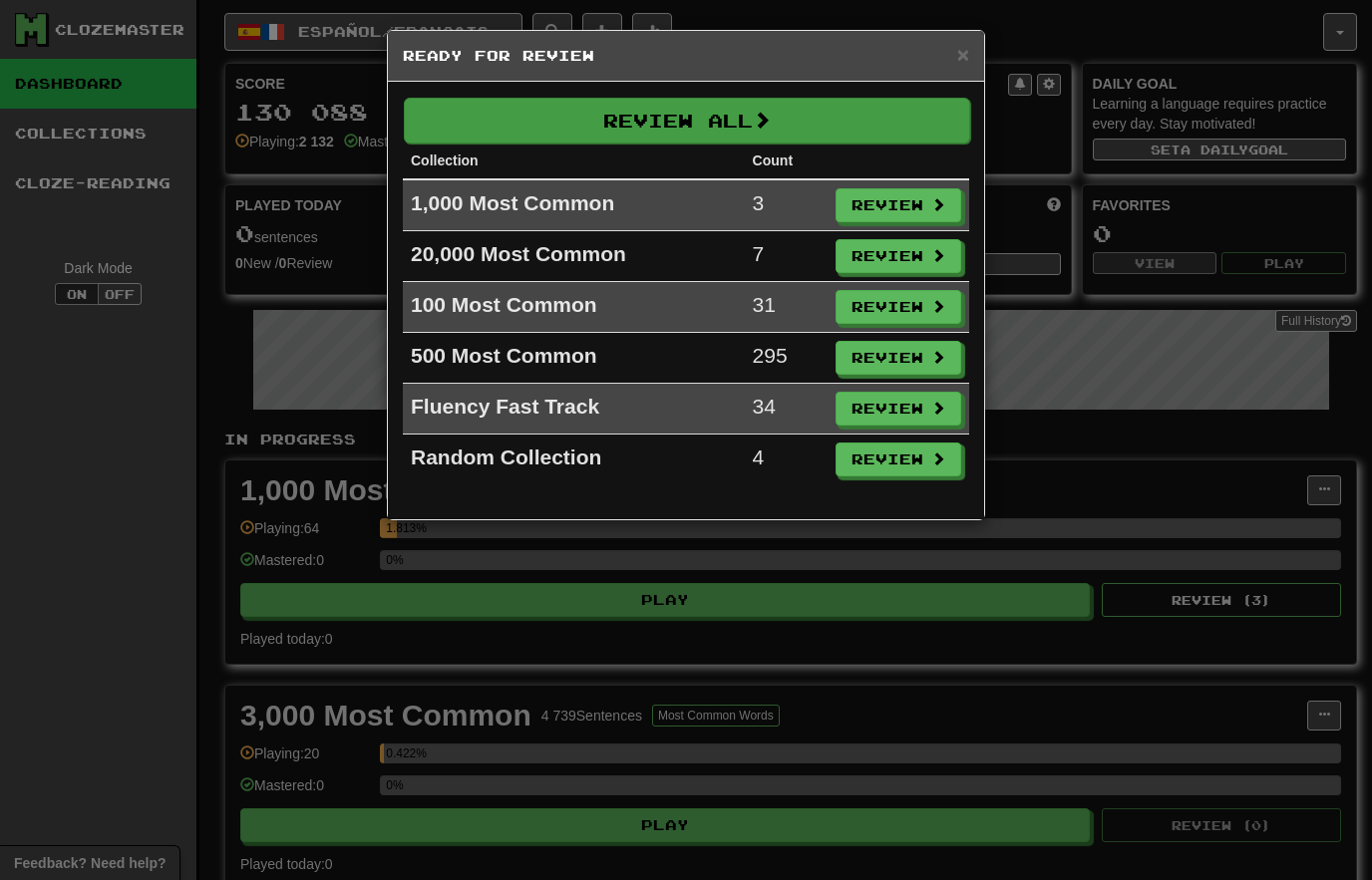 click on "Review All" at bounding box center [687, 121] 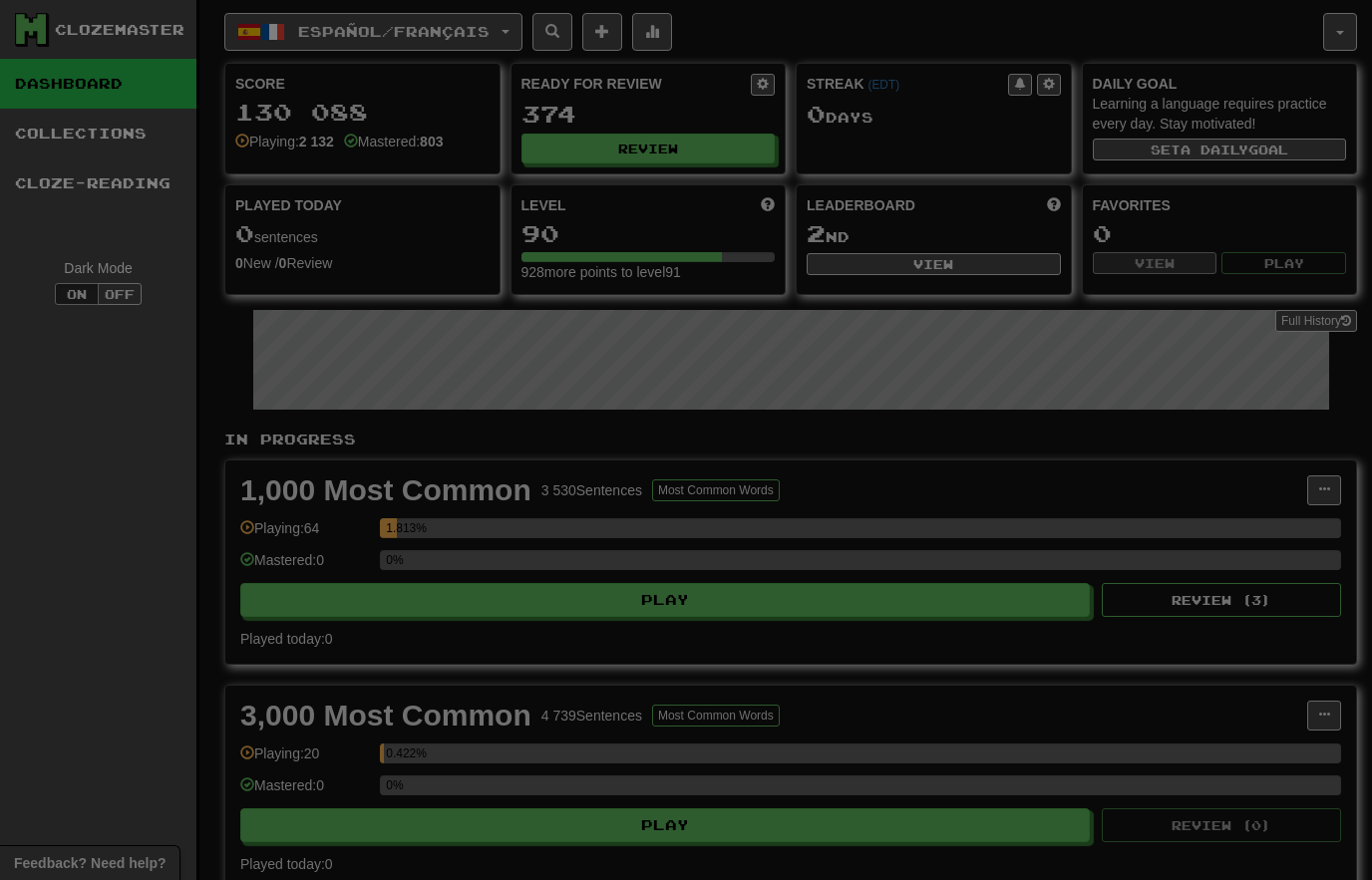 select on "********" 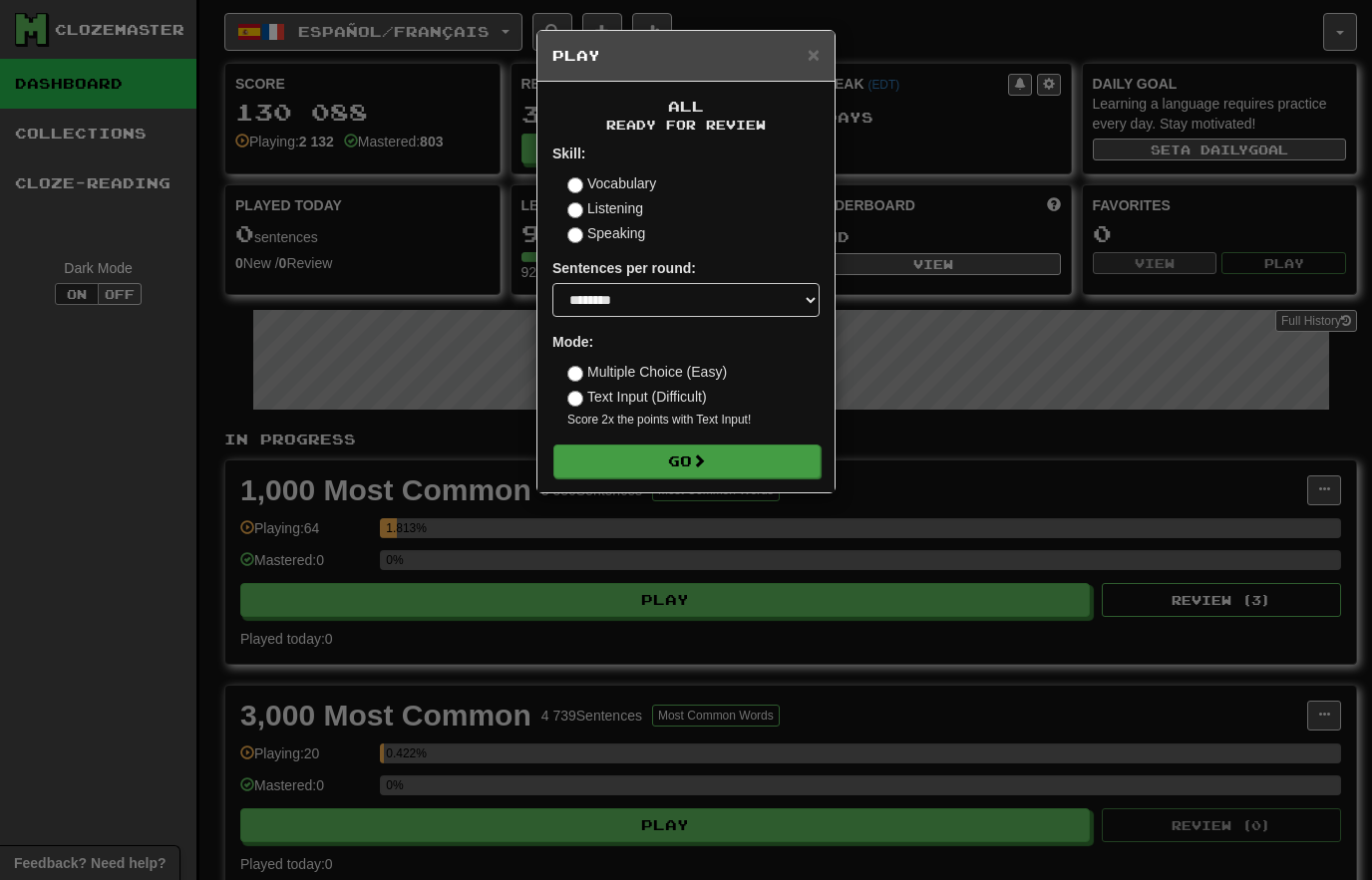 click on "Go" at bounding box center [687, 461] 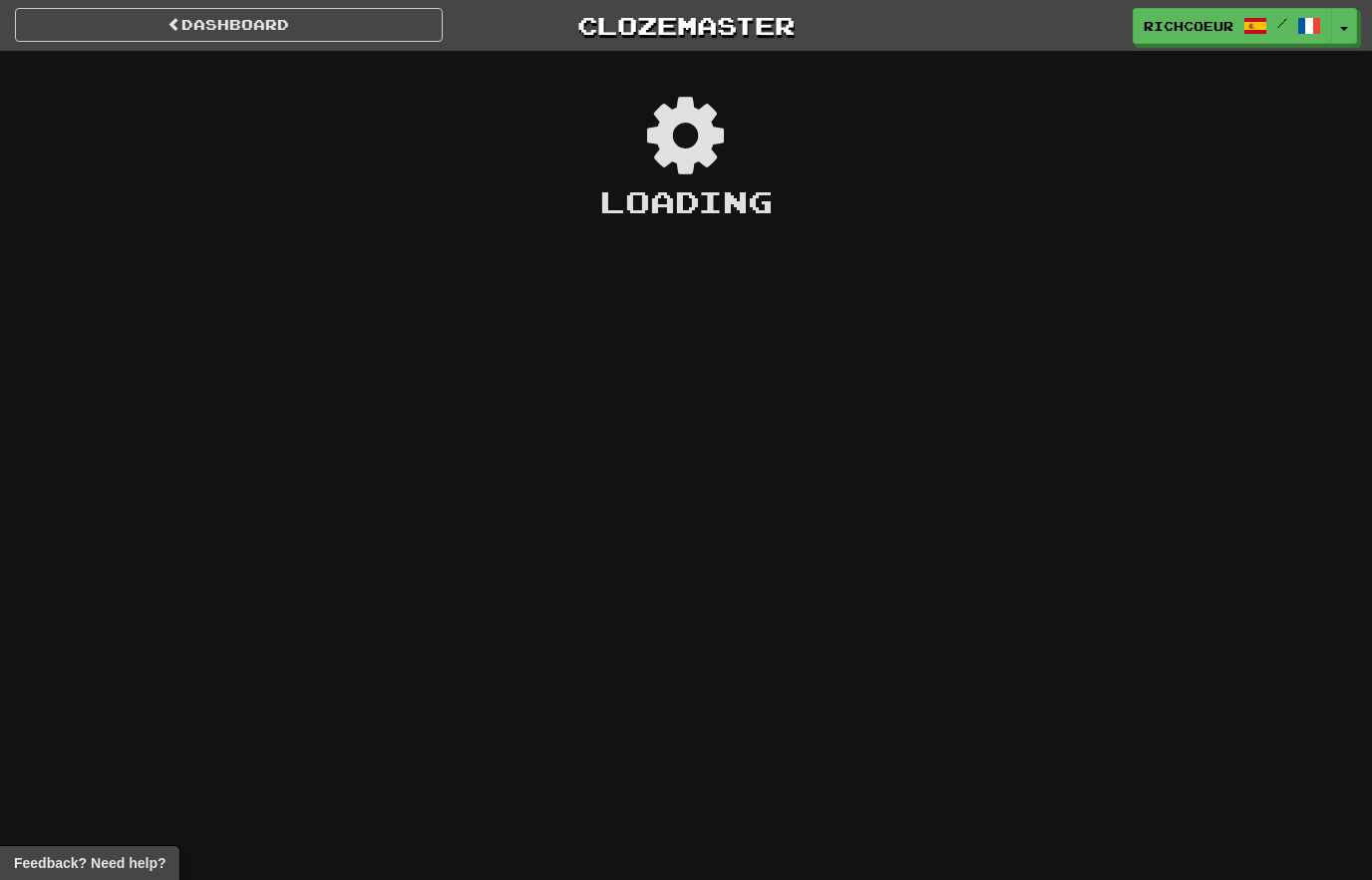 scroll, scrollTop: 0, scrollLeft: 0, axis: both 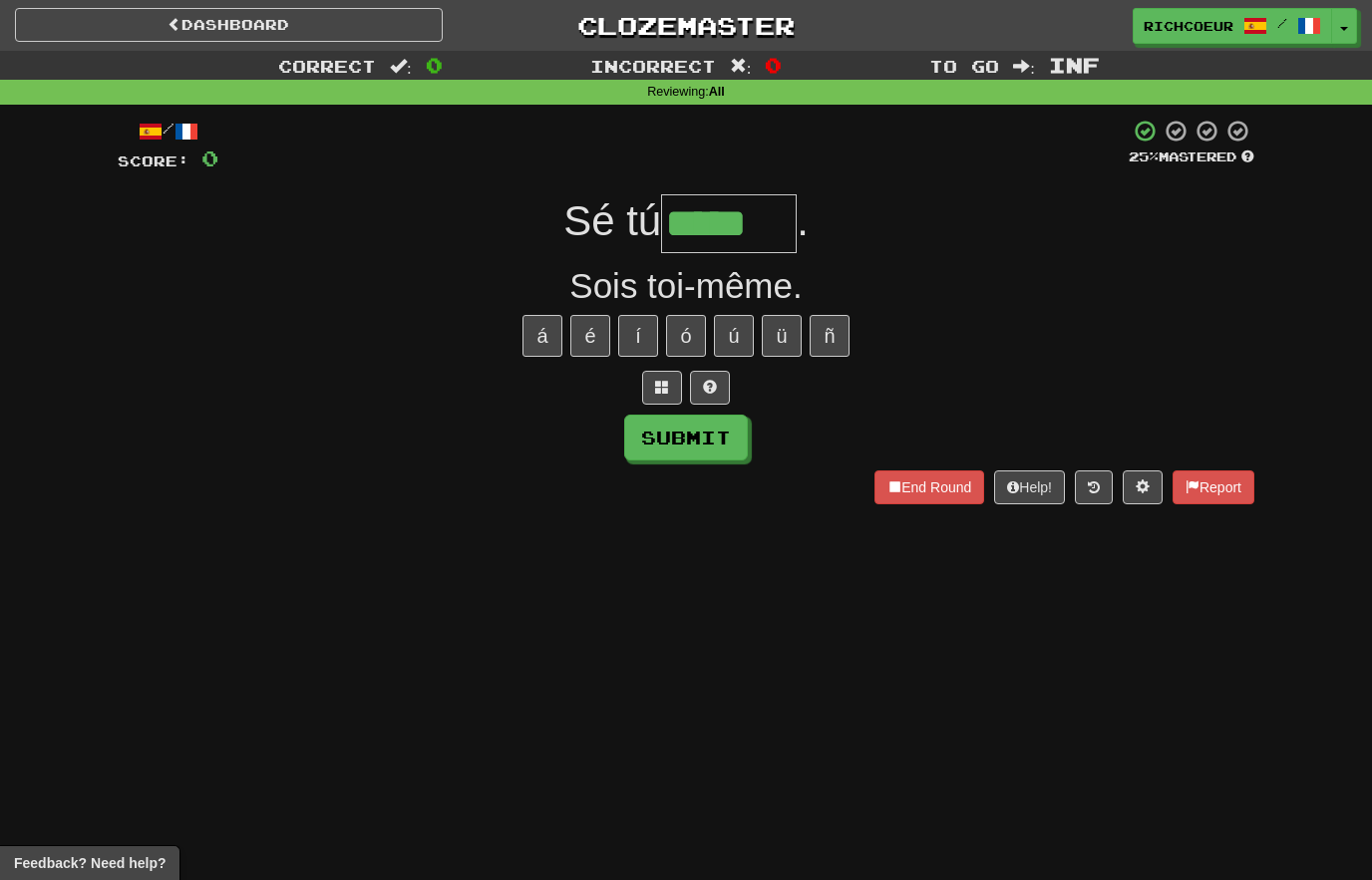 type on "*****" 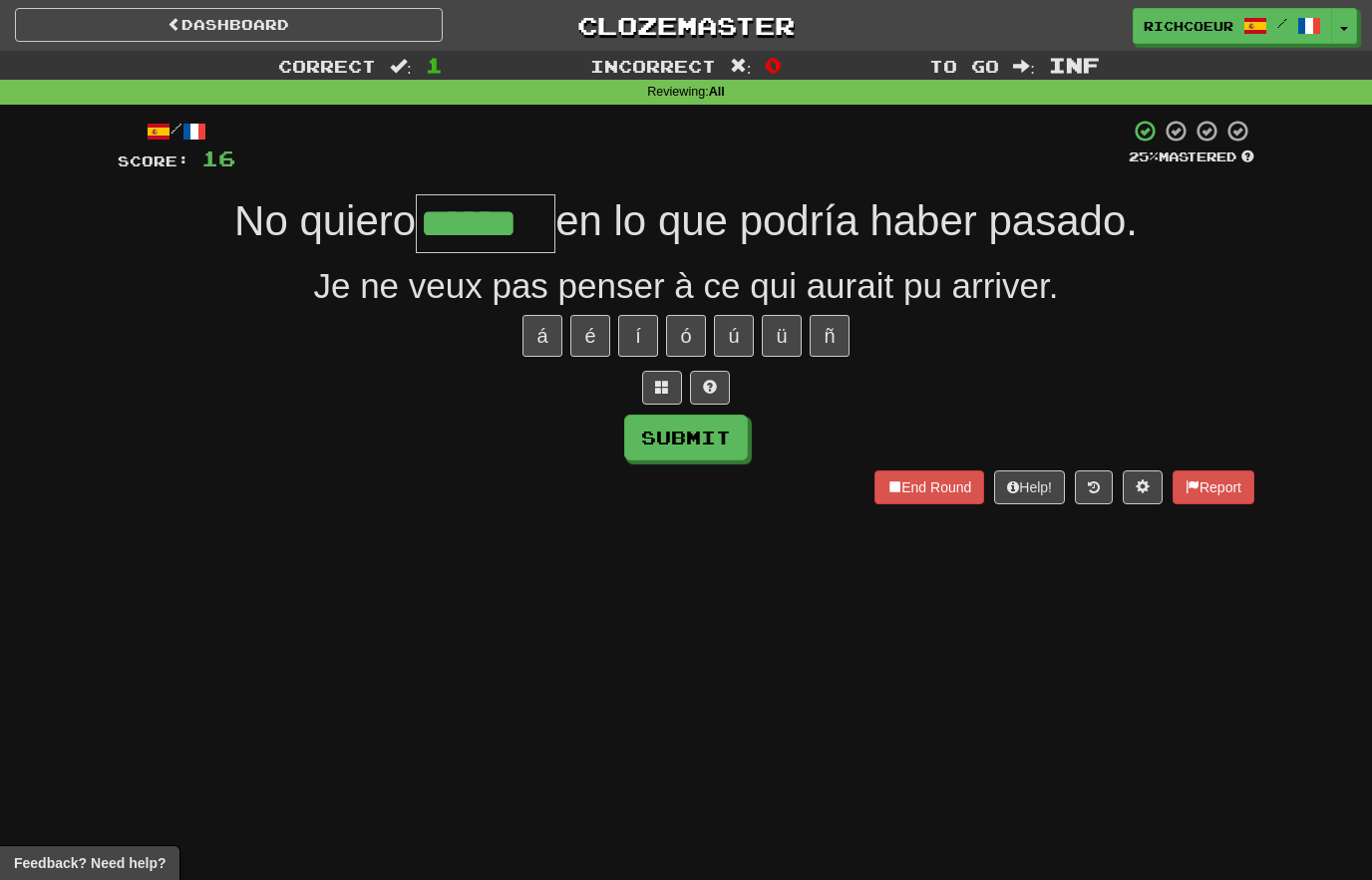 type on "******" 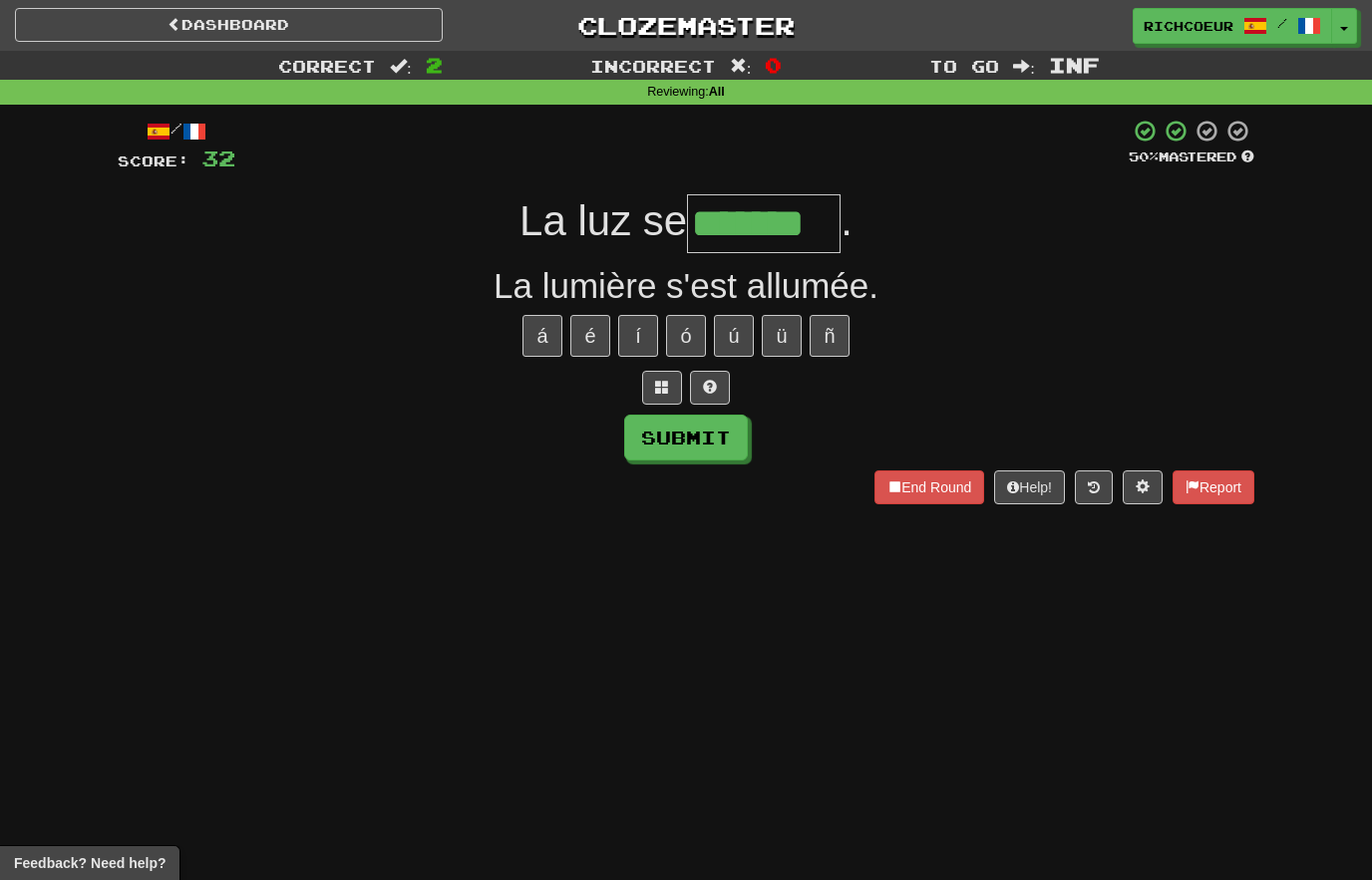 type on "*******" 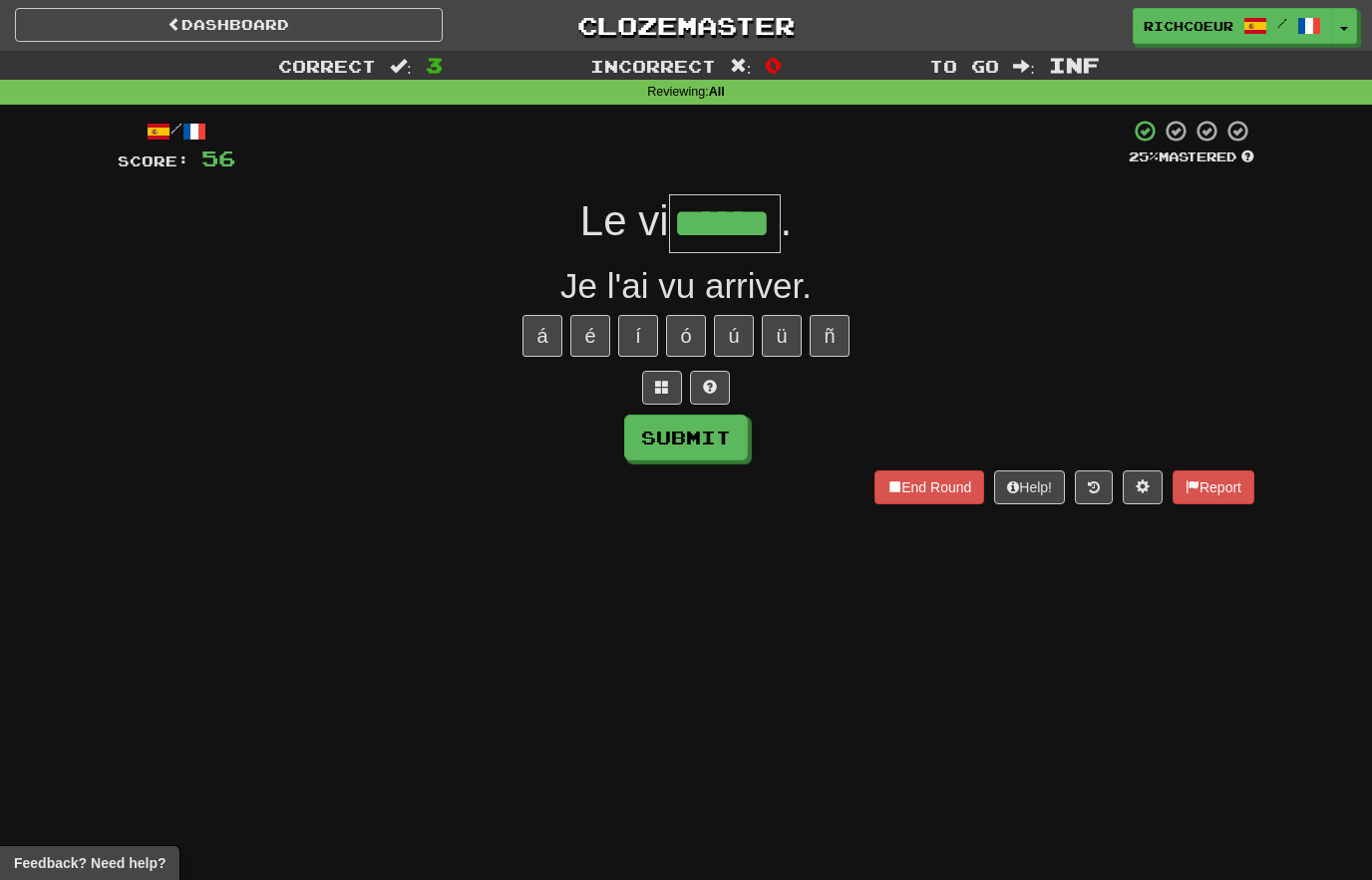type on "******" 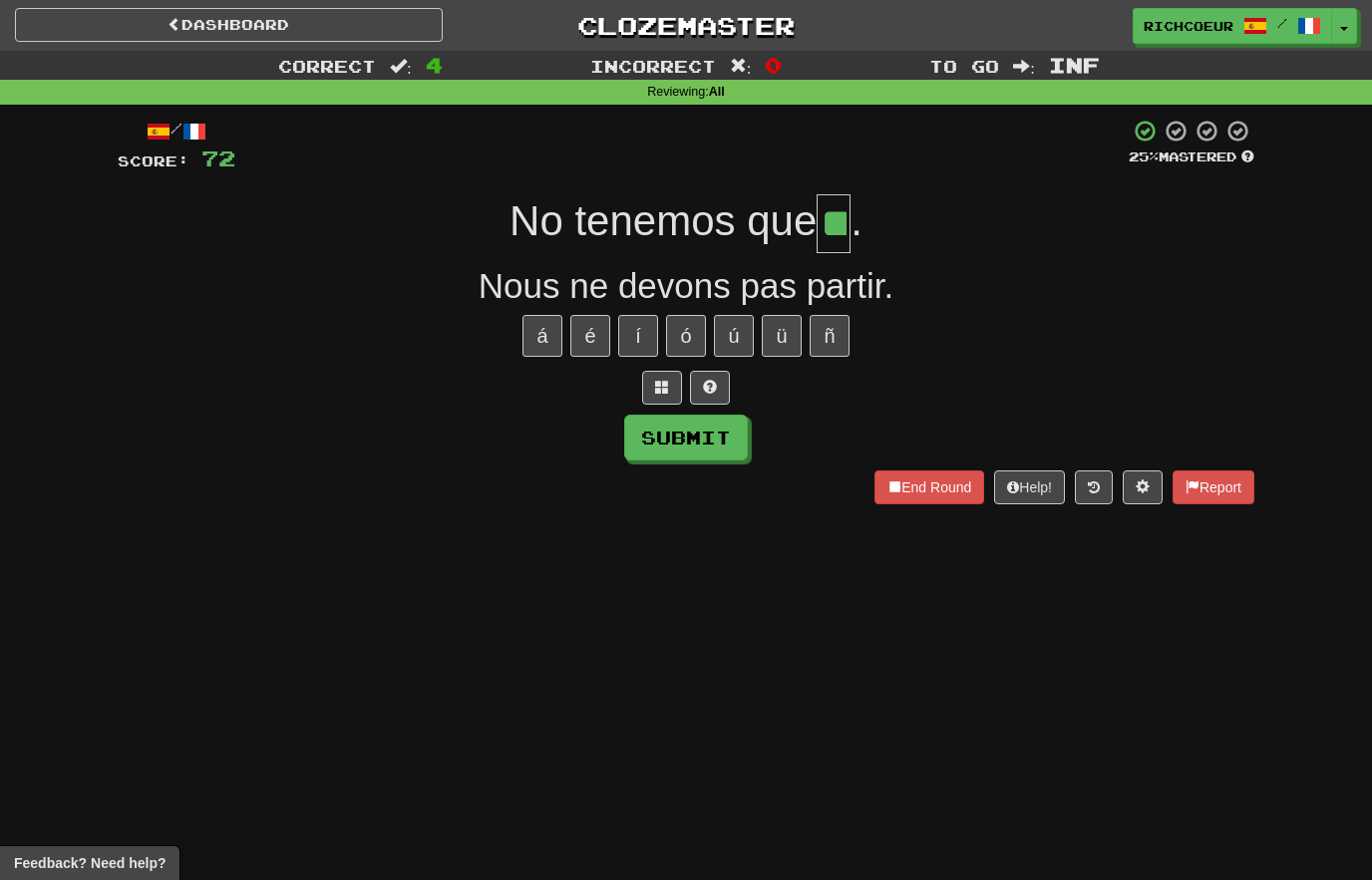 type on "**" 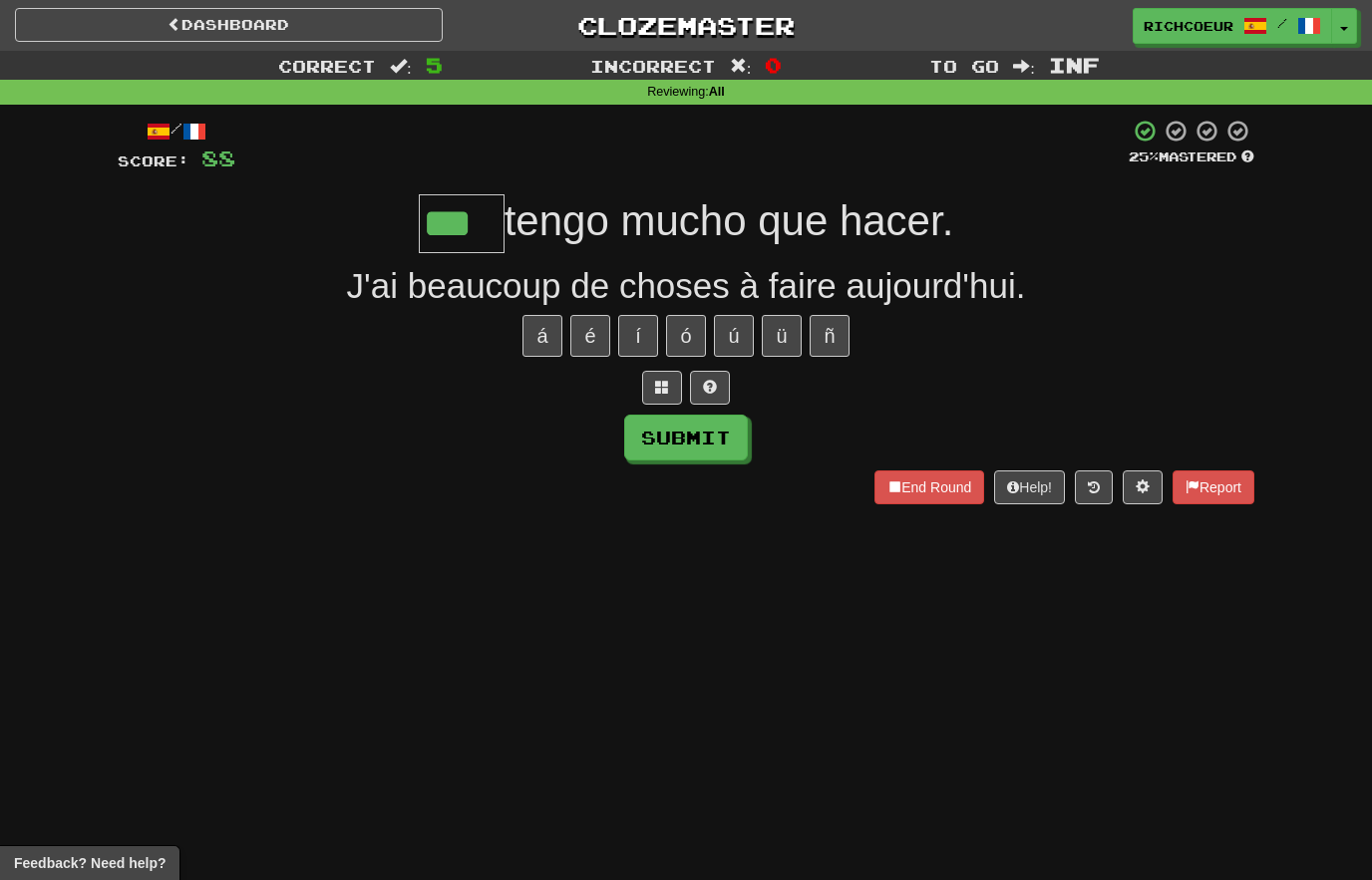 type on "***" 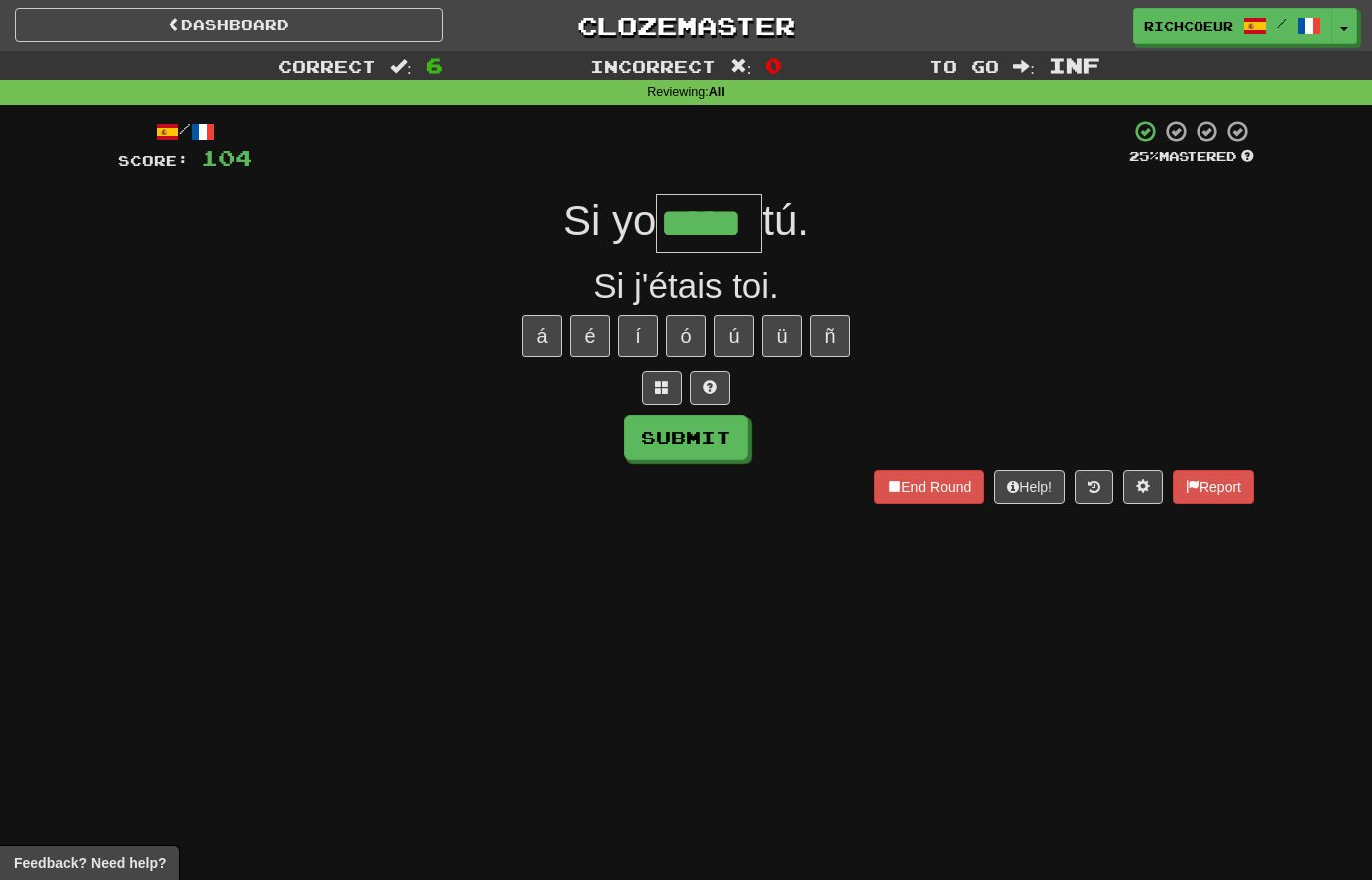 type on "*****" 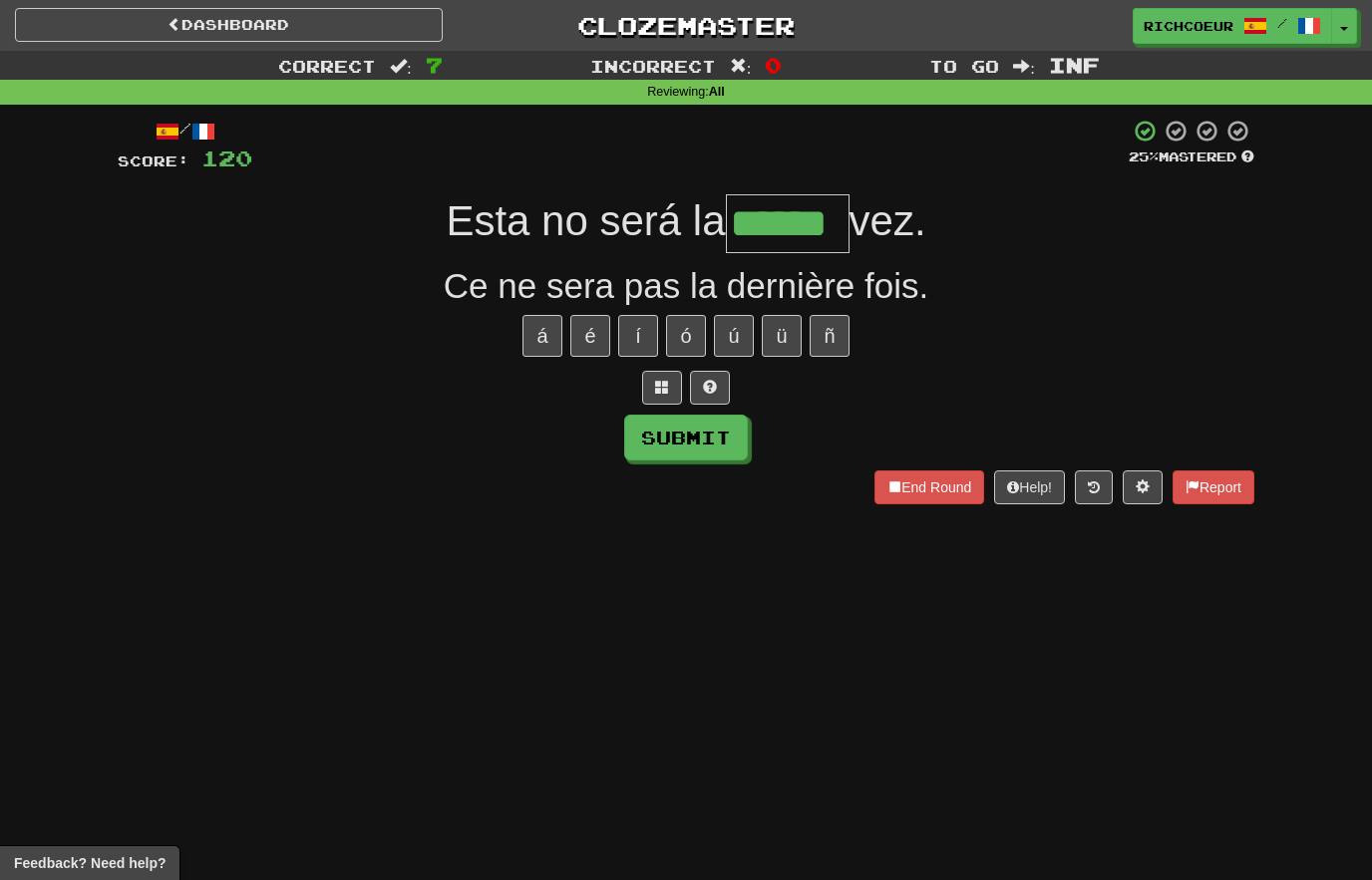 type on "******" 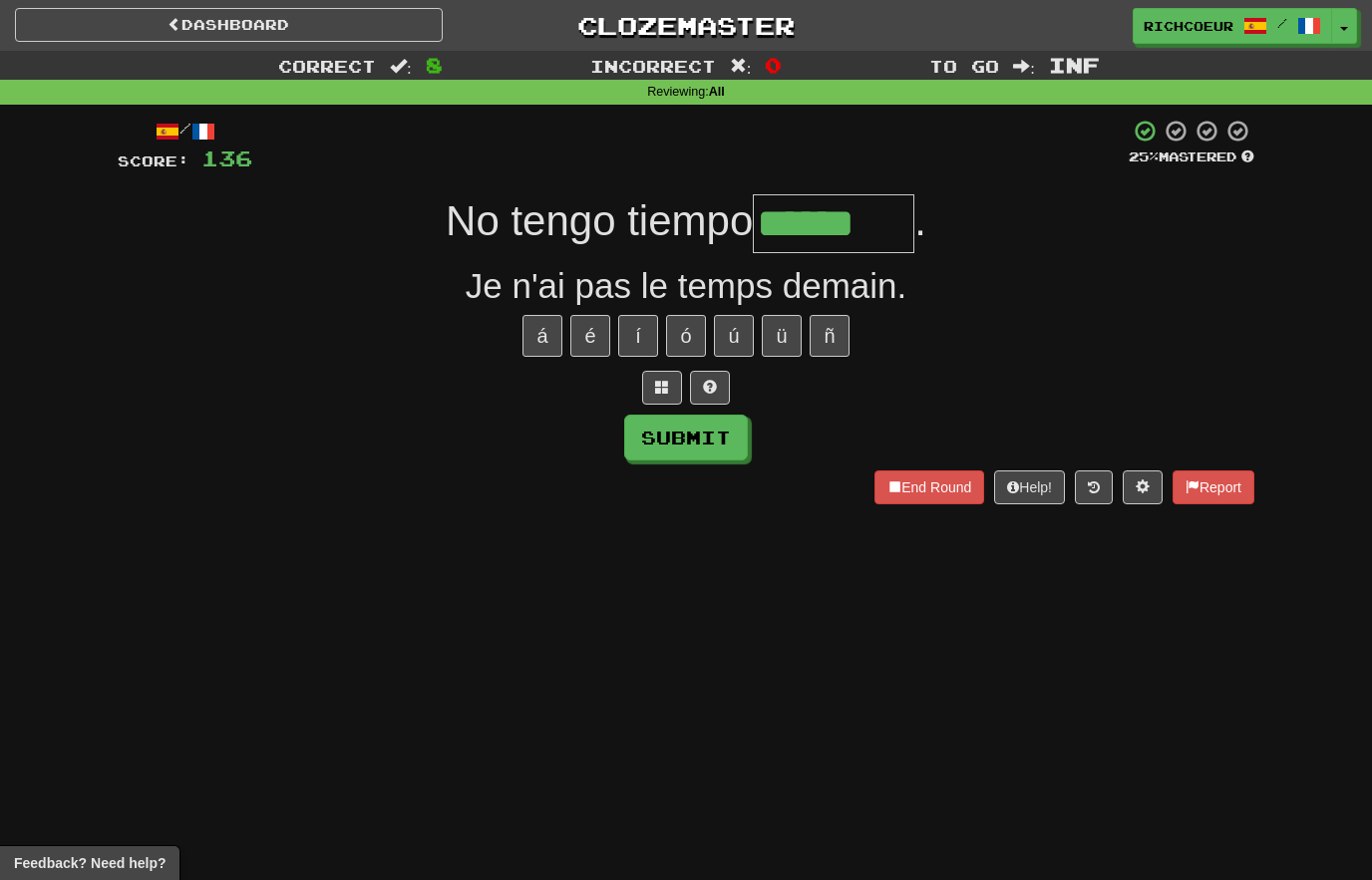 type on "******" 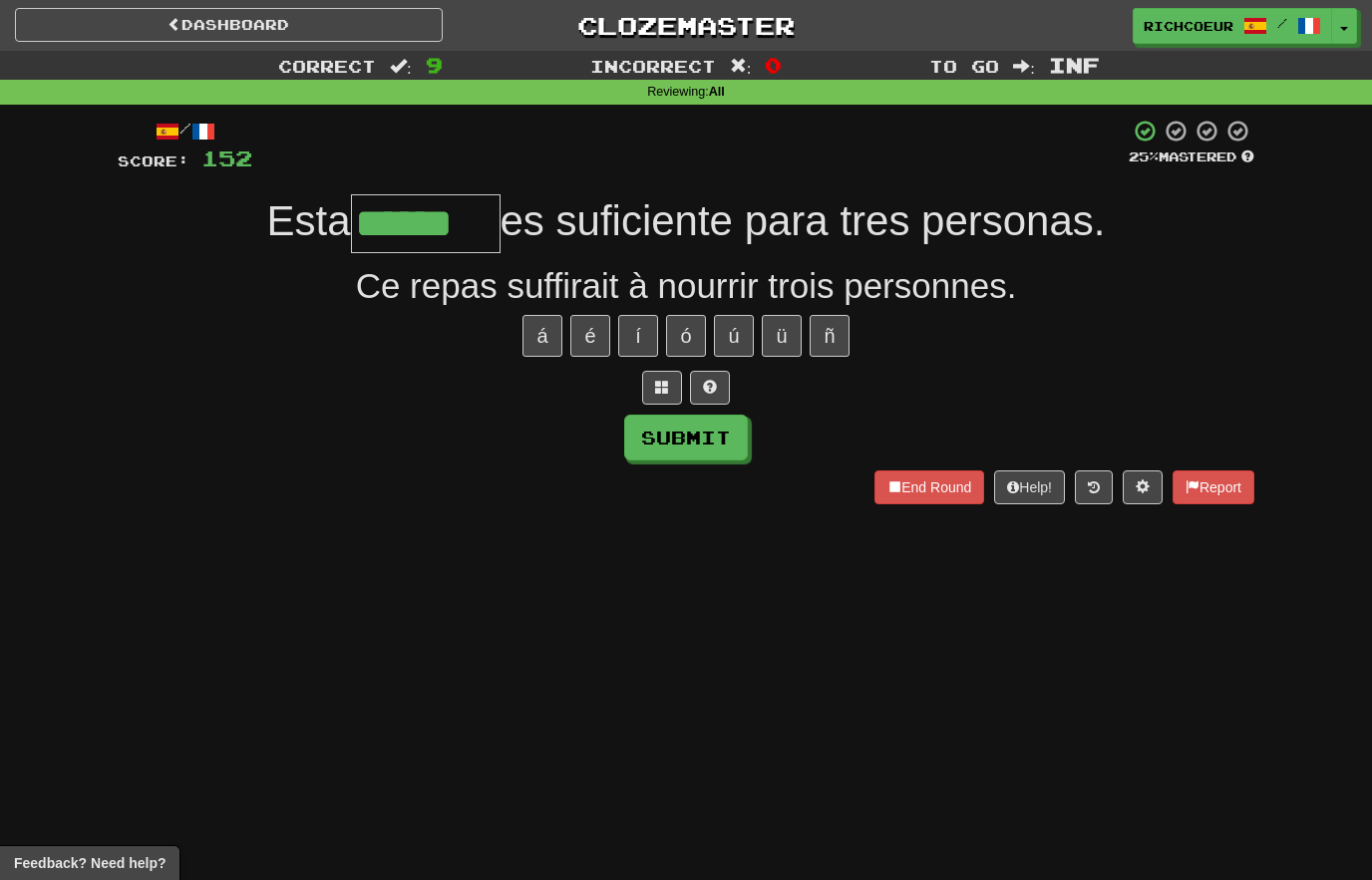 type on "******" 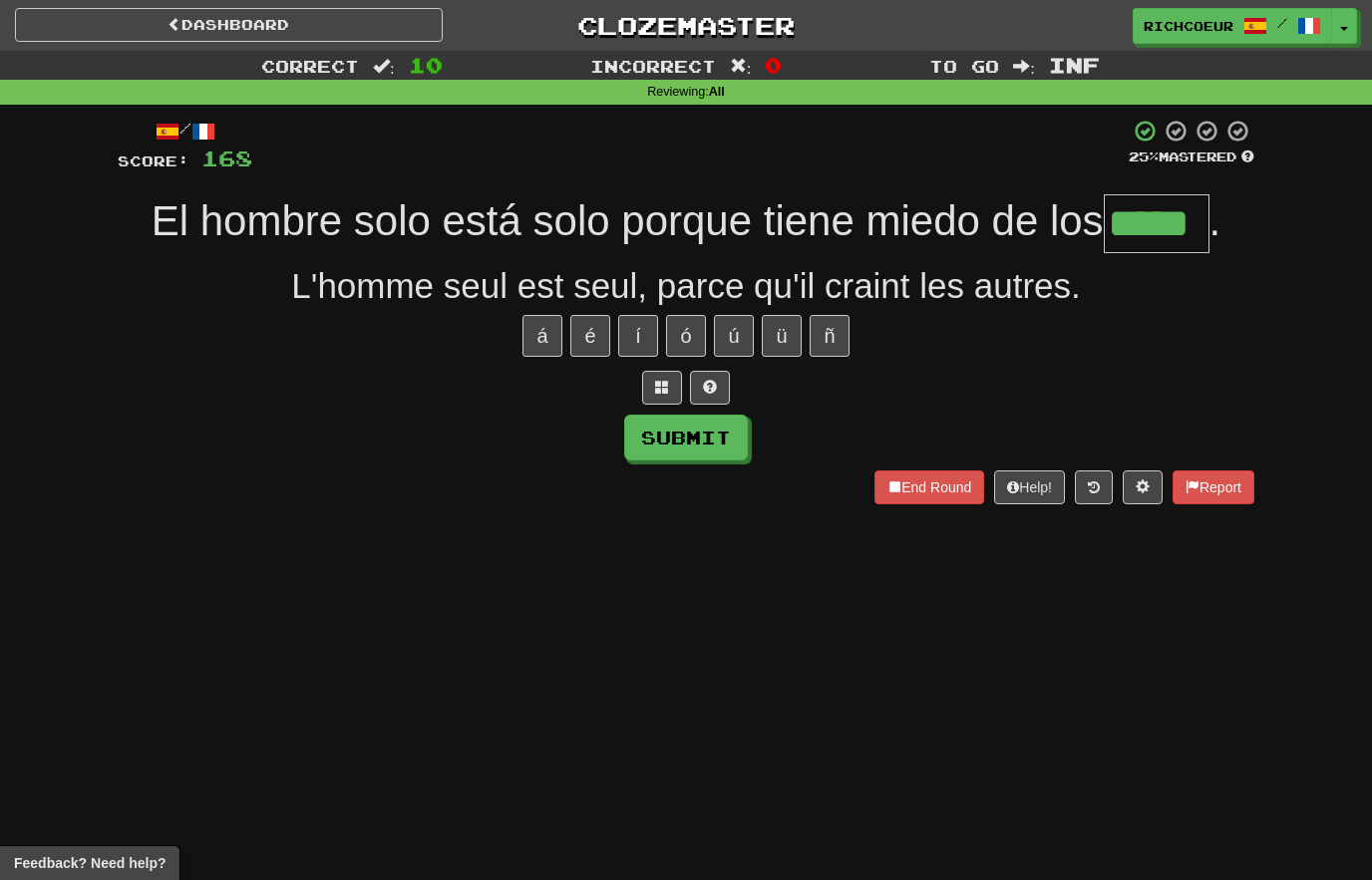 type on "*****" 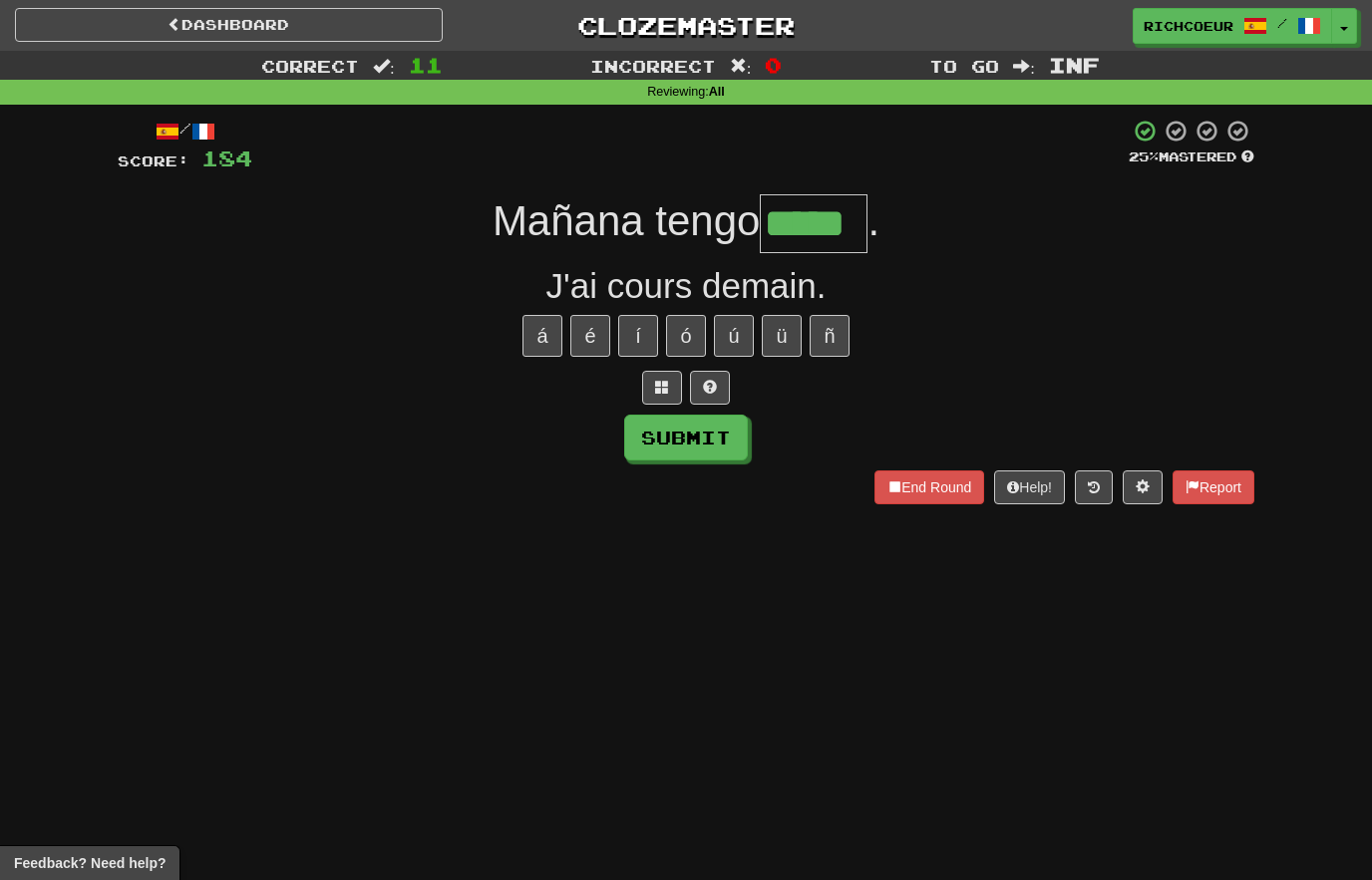 type on "*****" 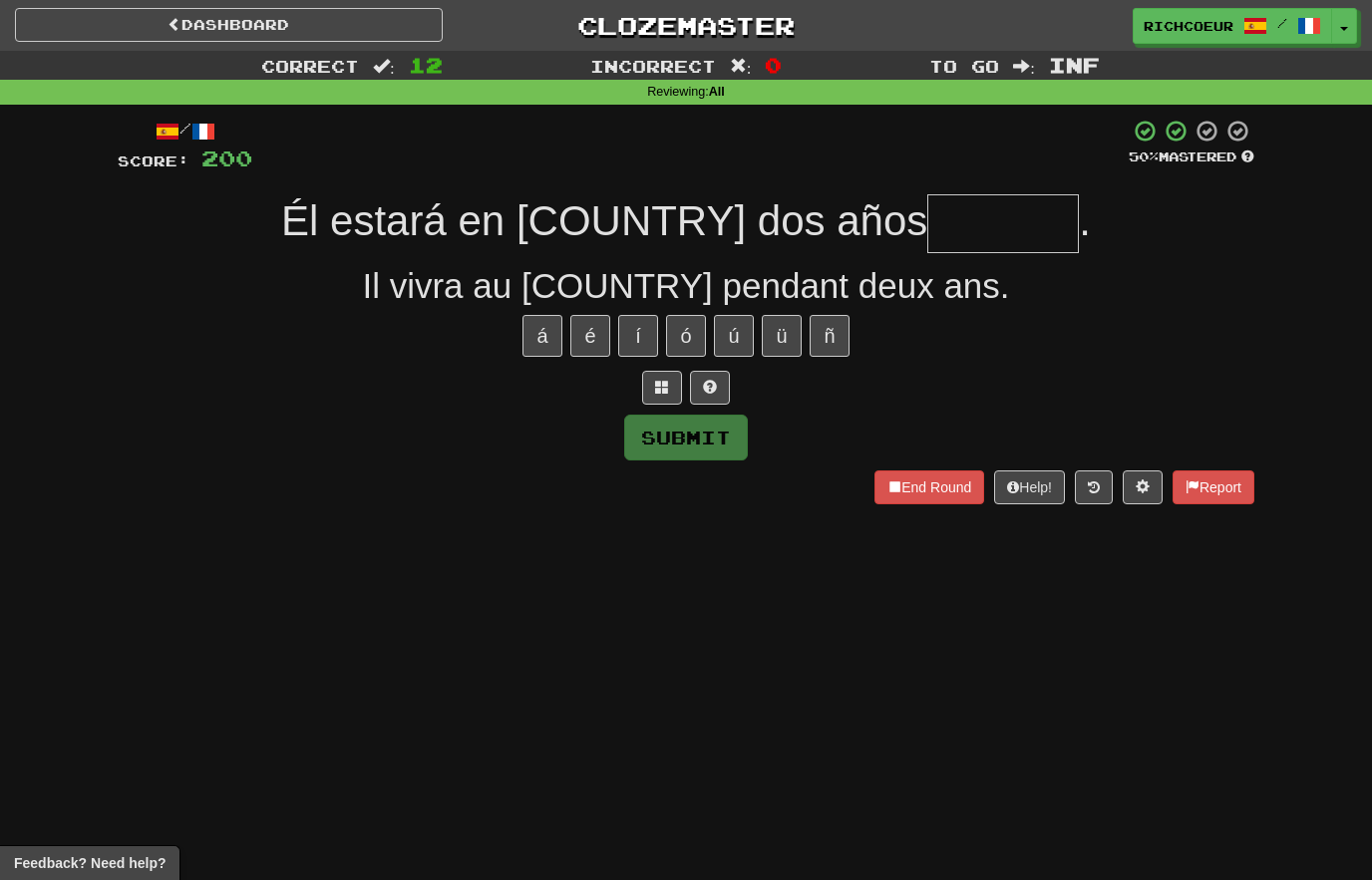 type on "*" 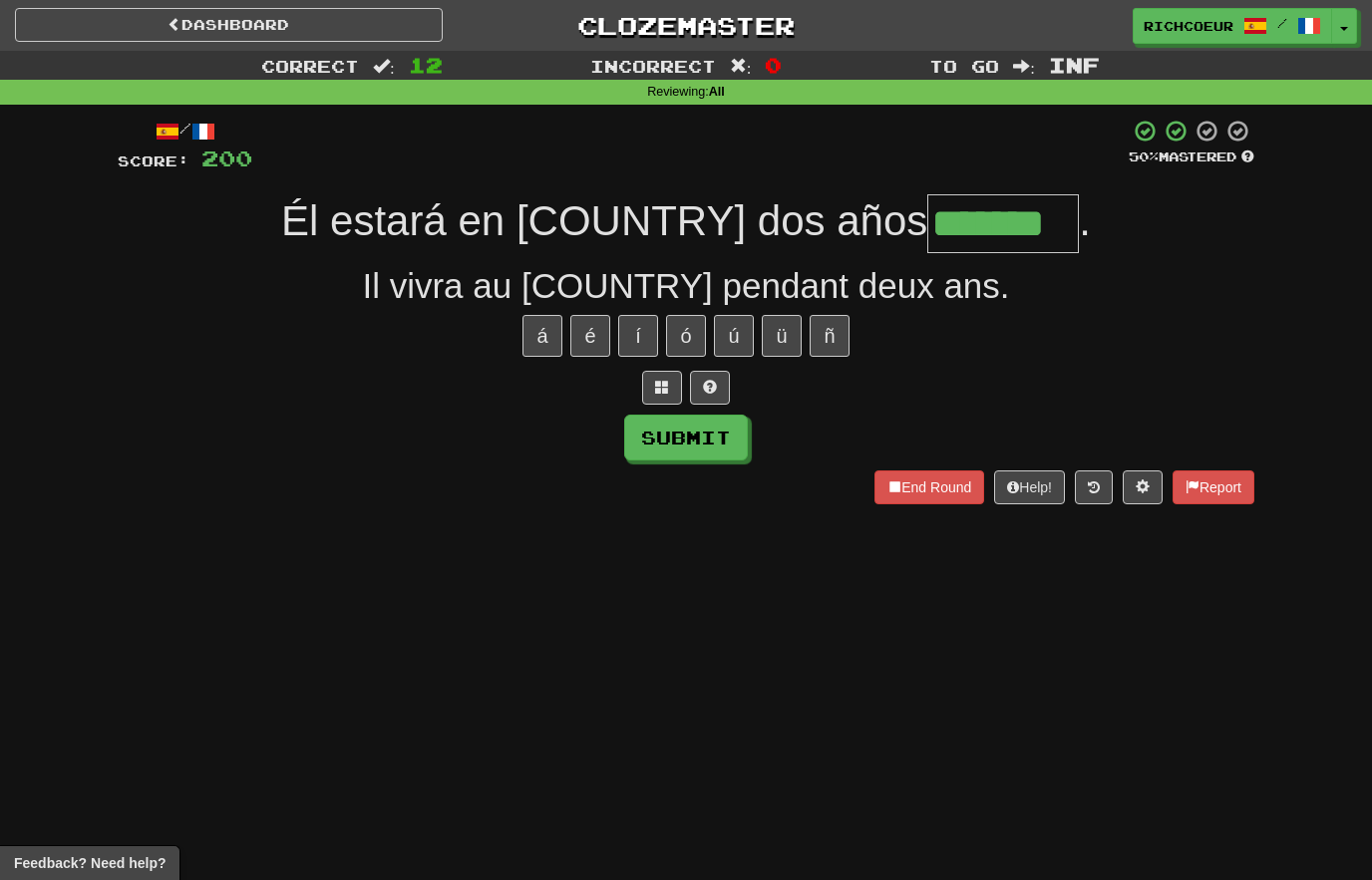 type on "*******" 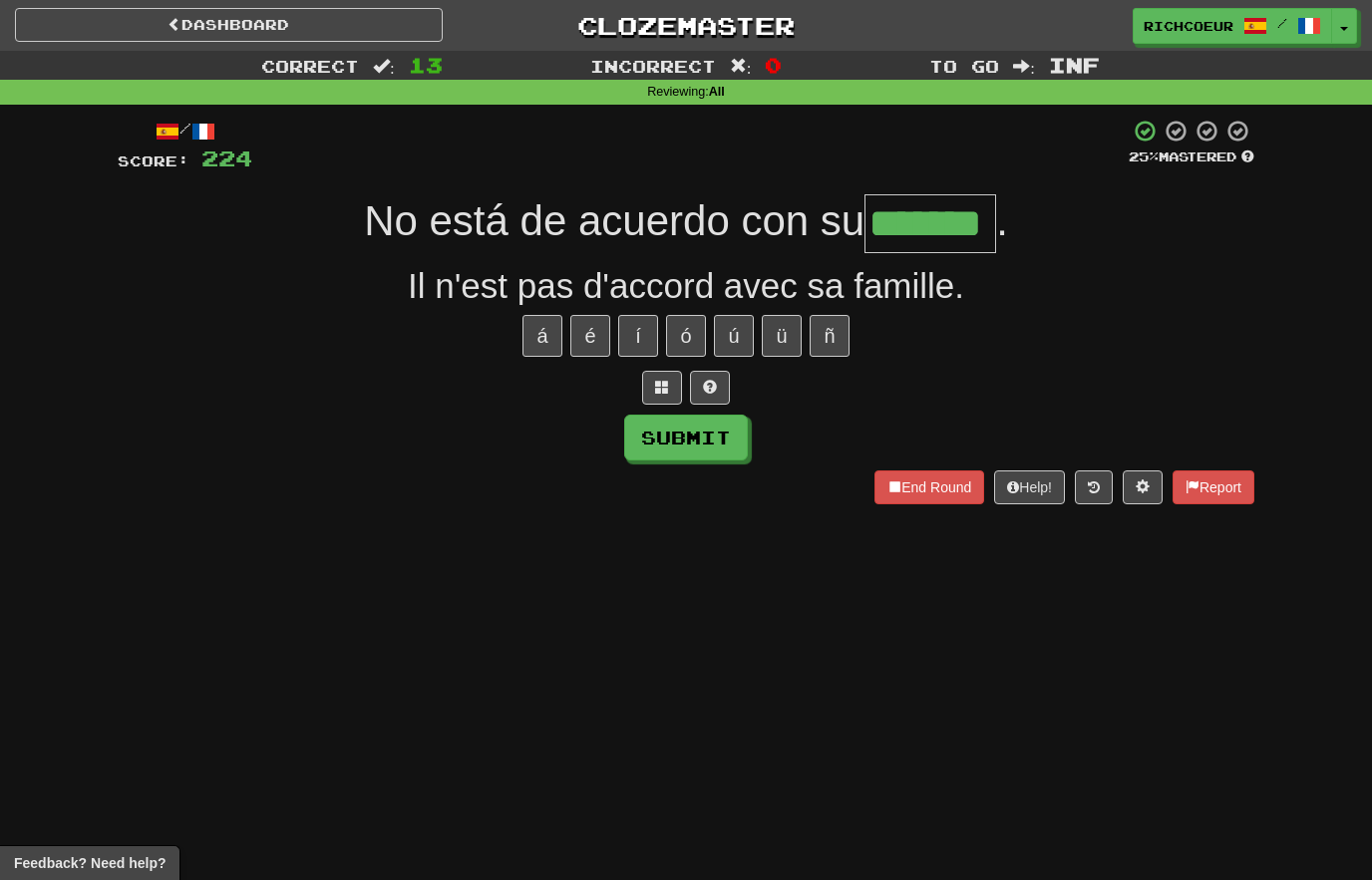type on "*******" 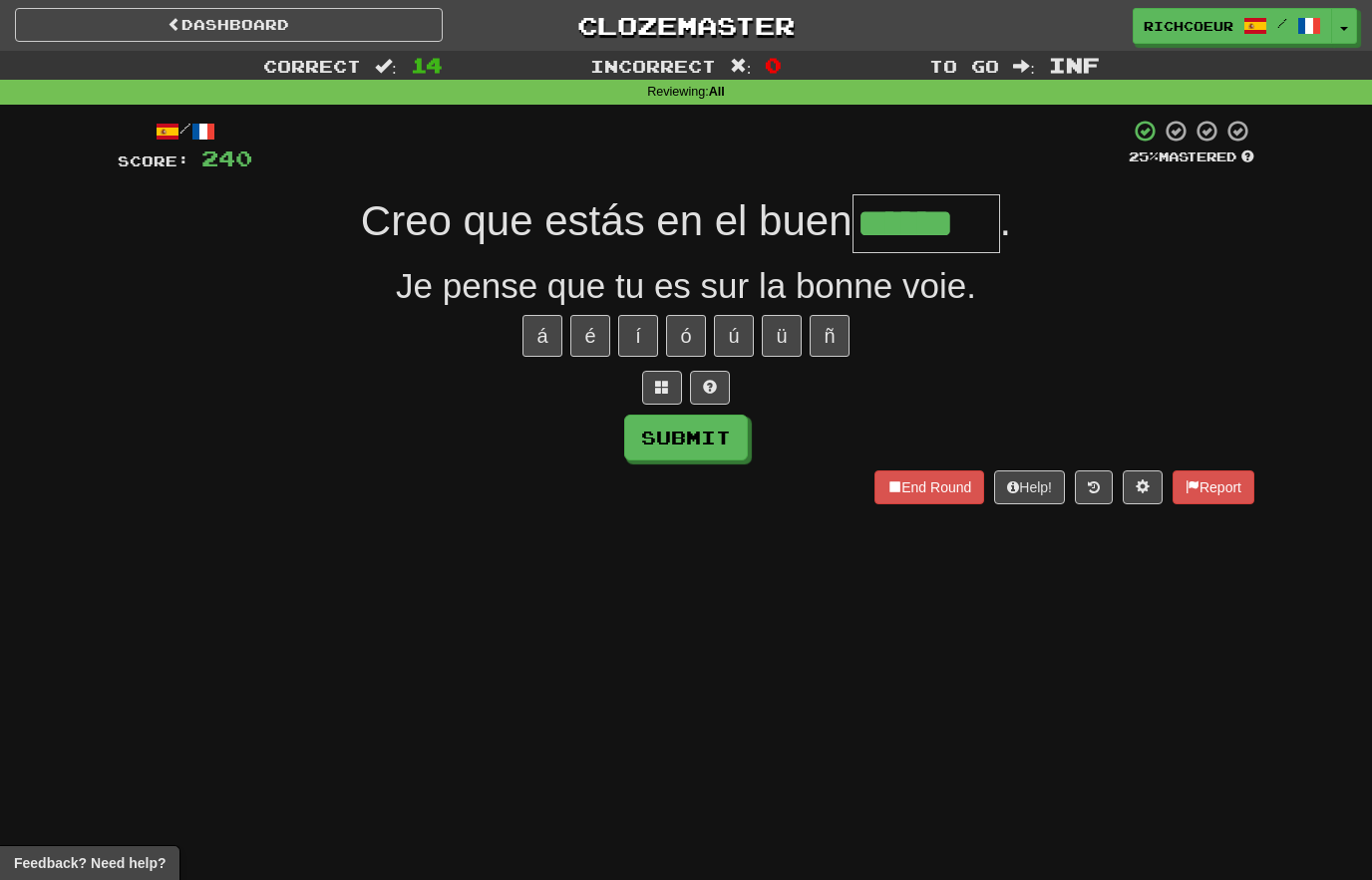 type on "******" 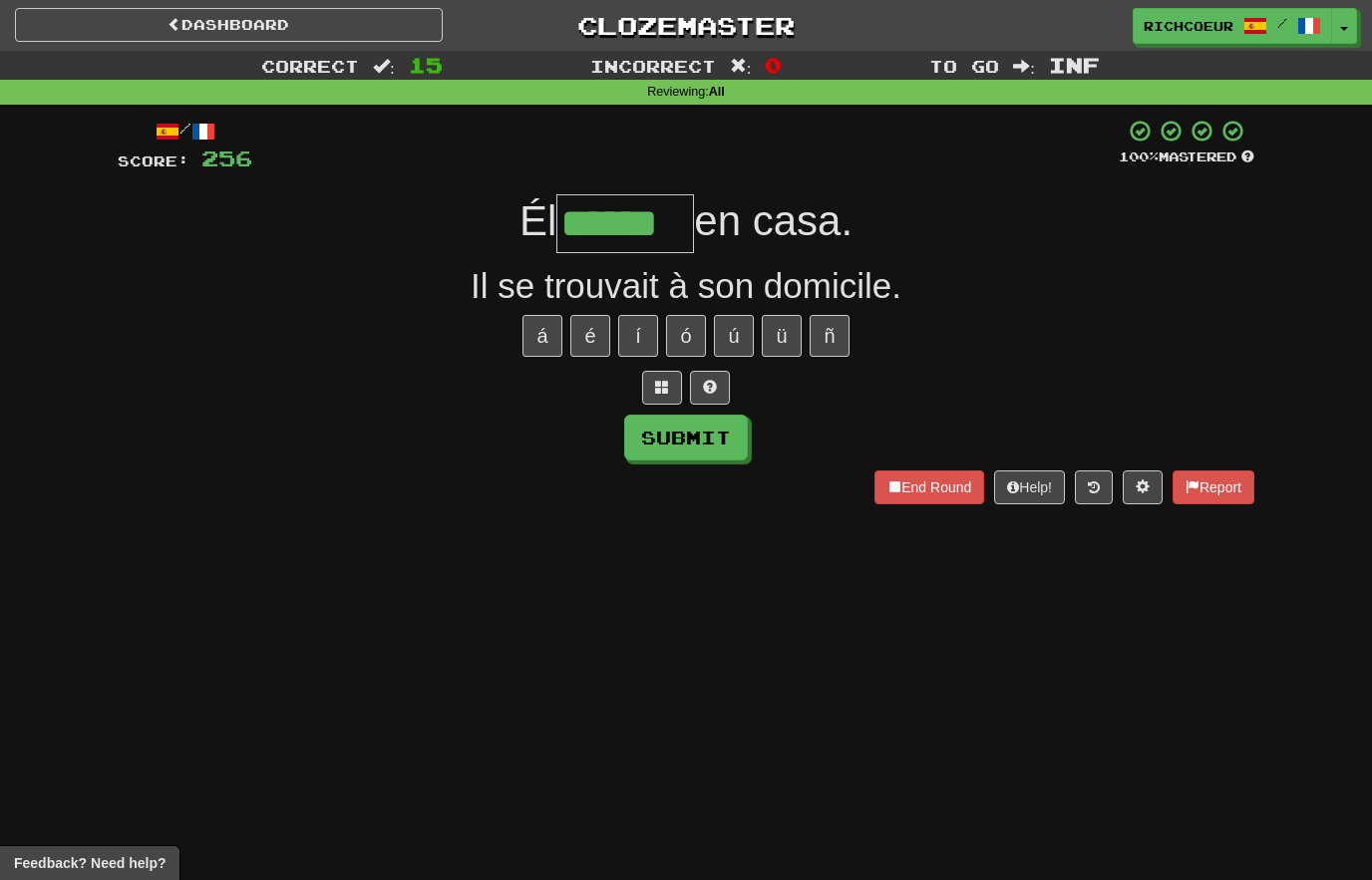 type on "******" 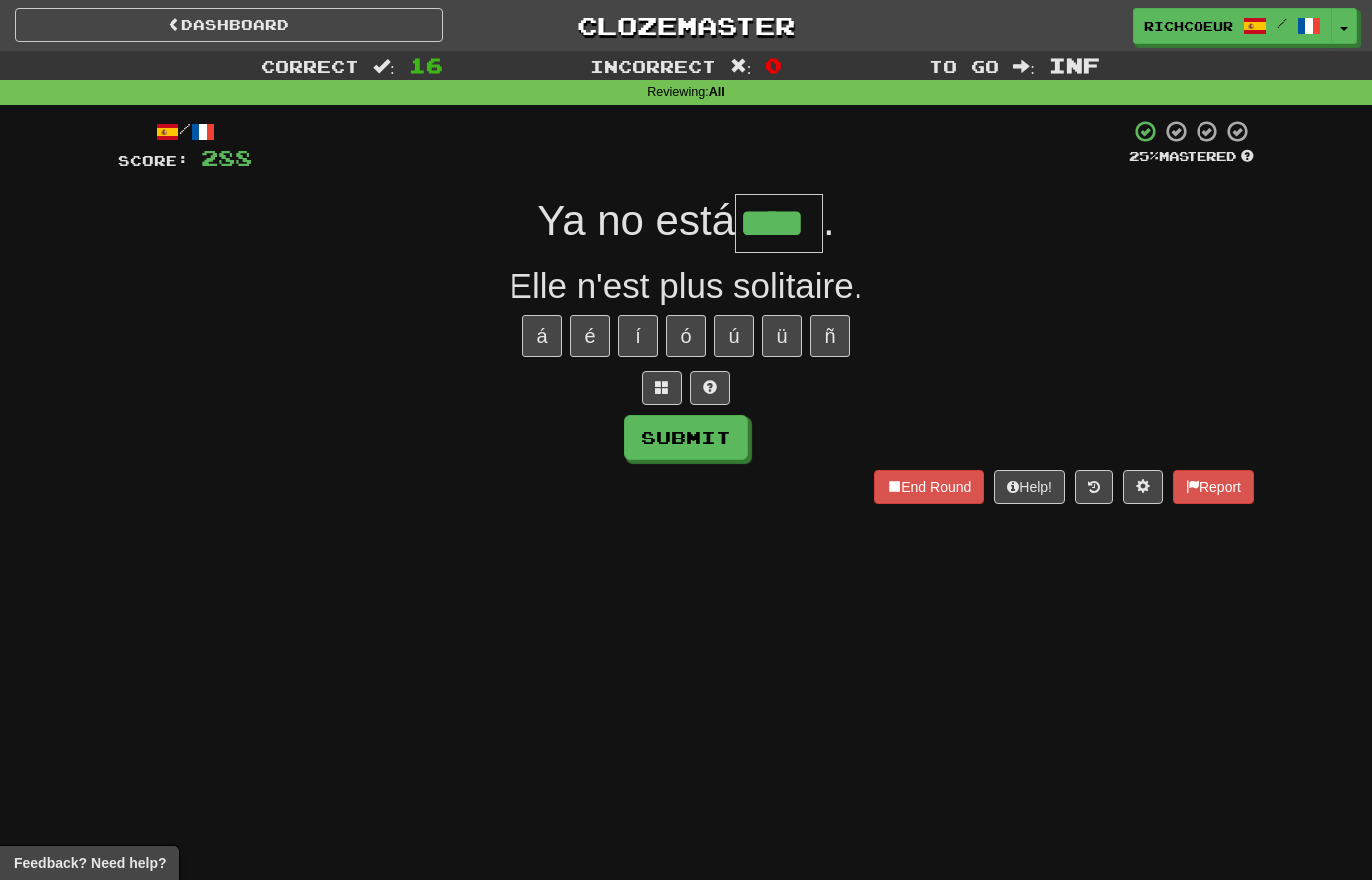 type on "****" 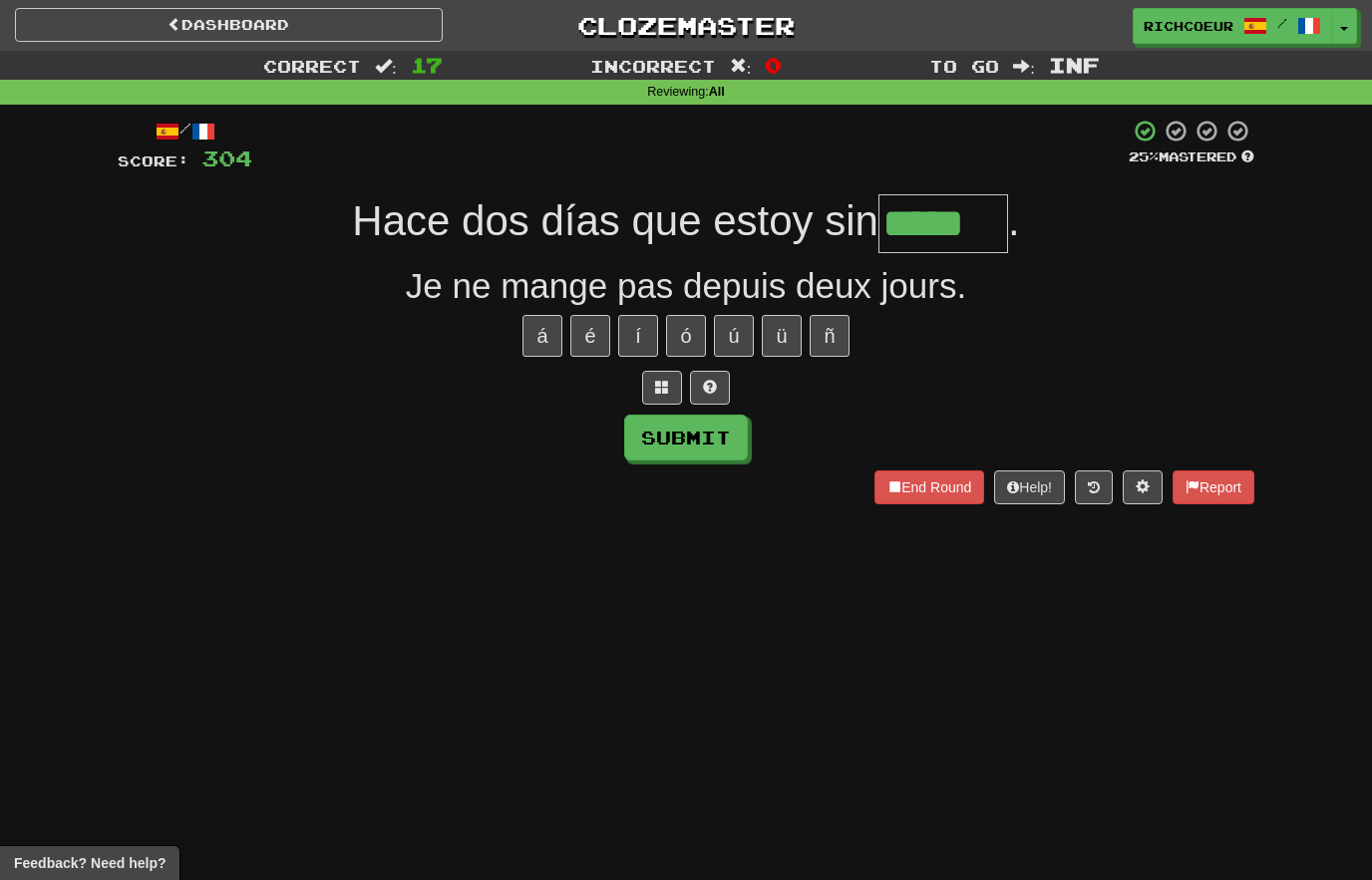 type on "*****" 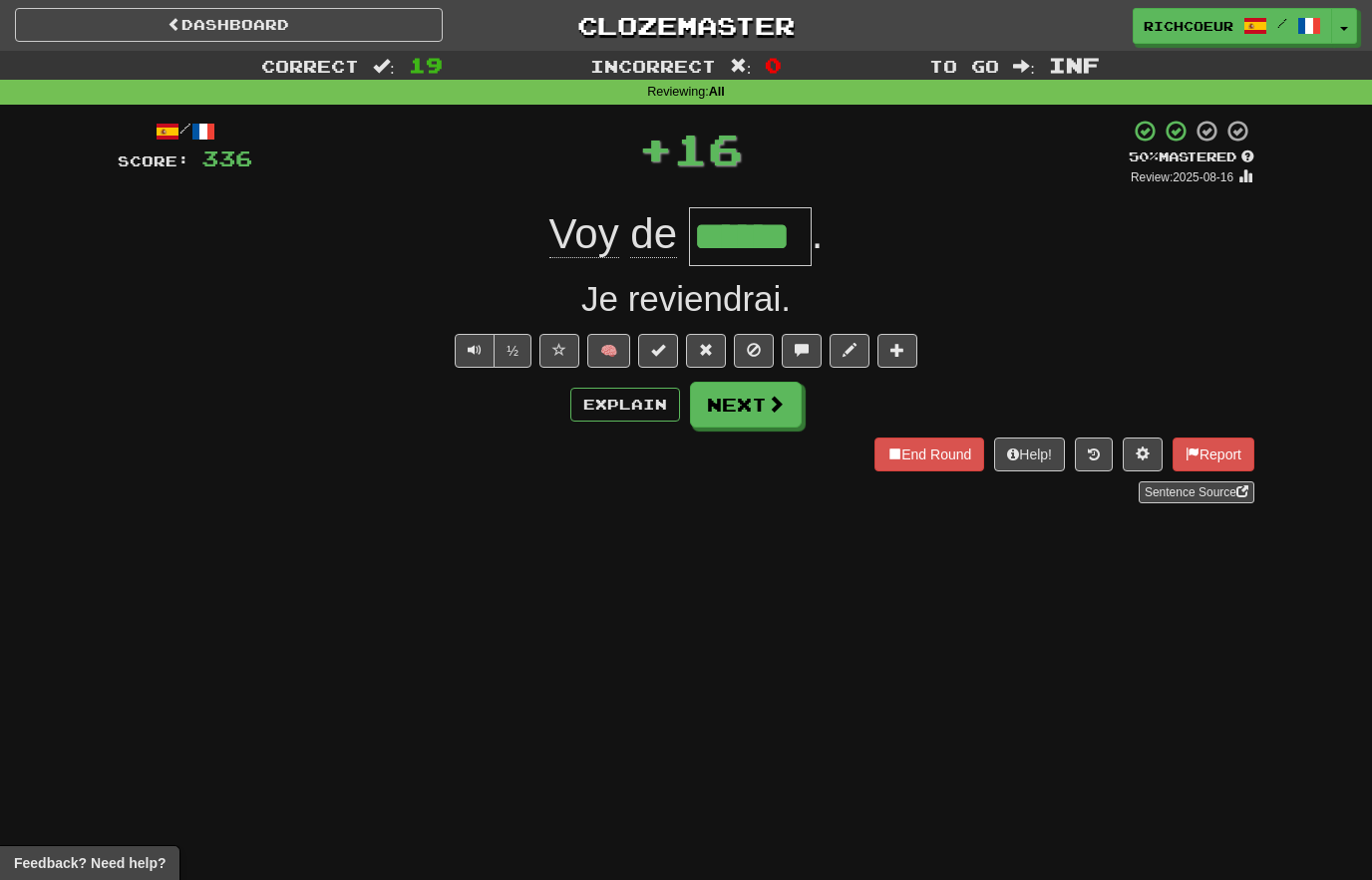 type on "******" 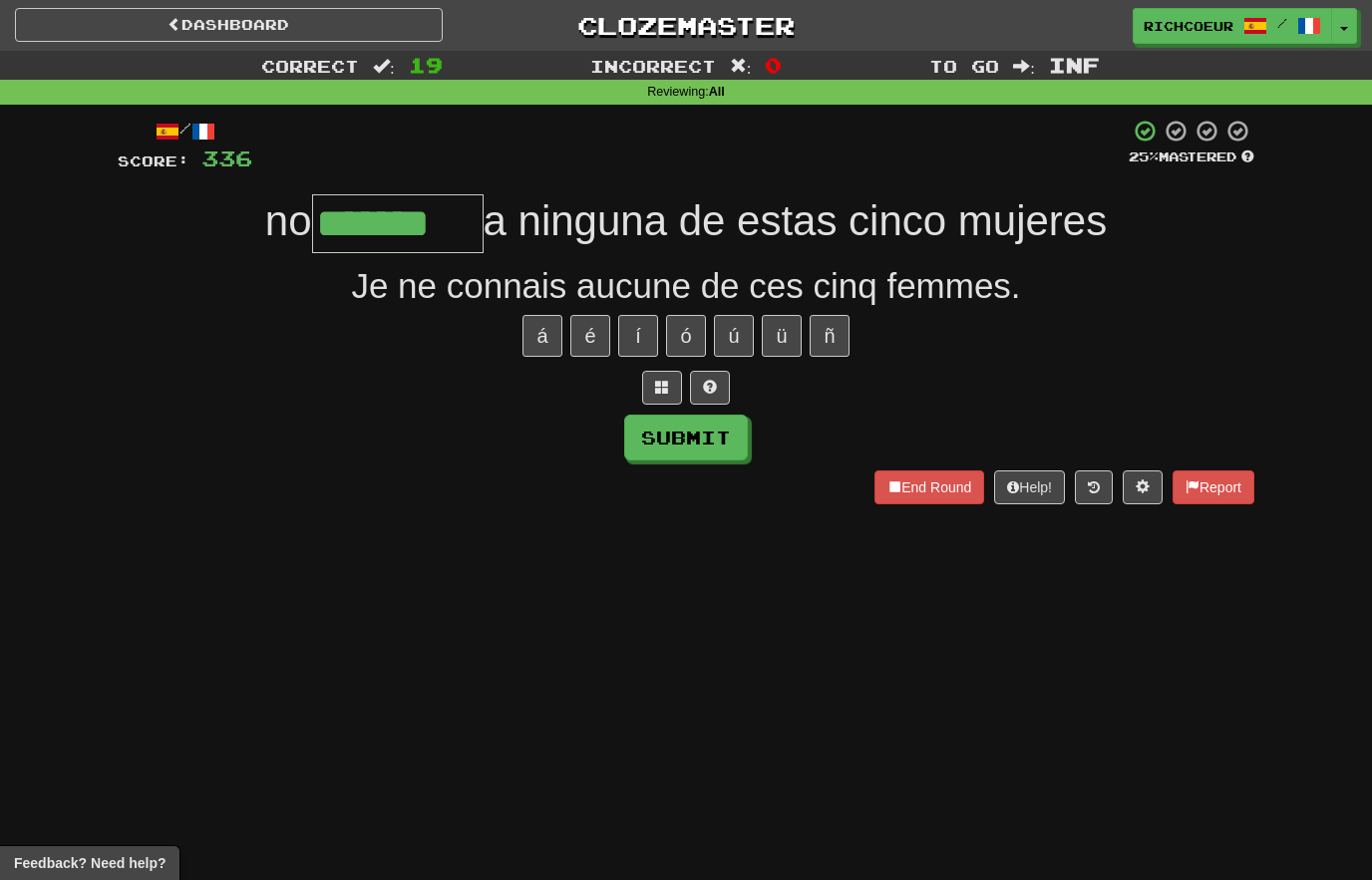 type on "*******" 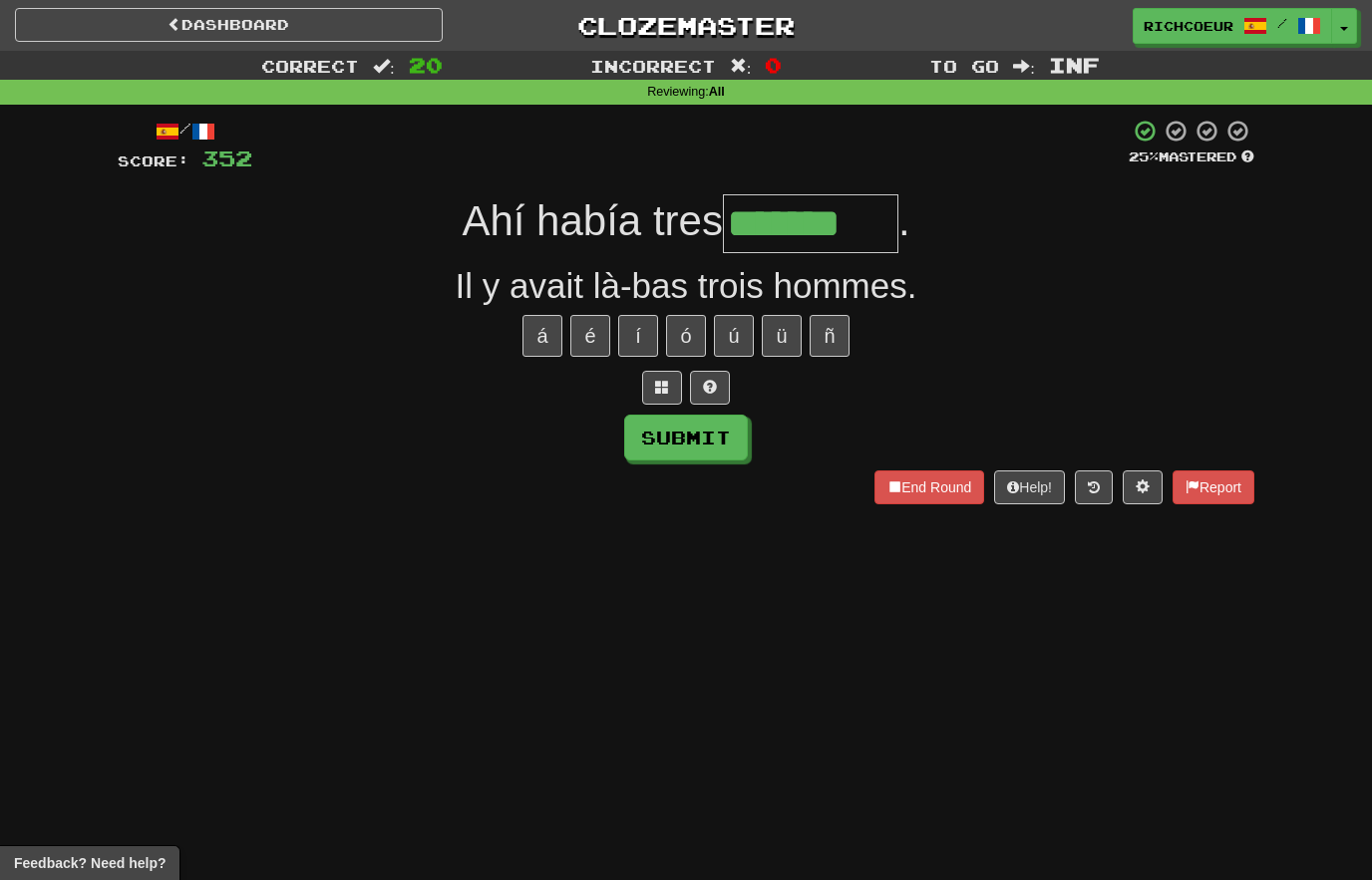 type on "*******" 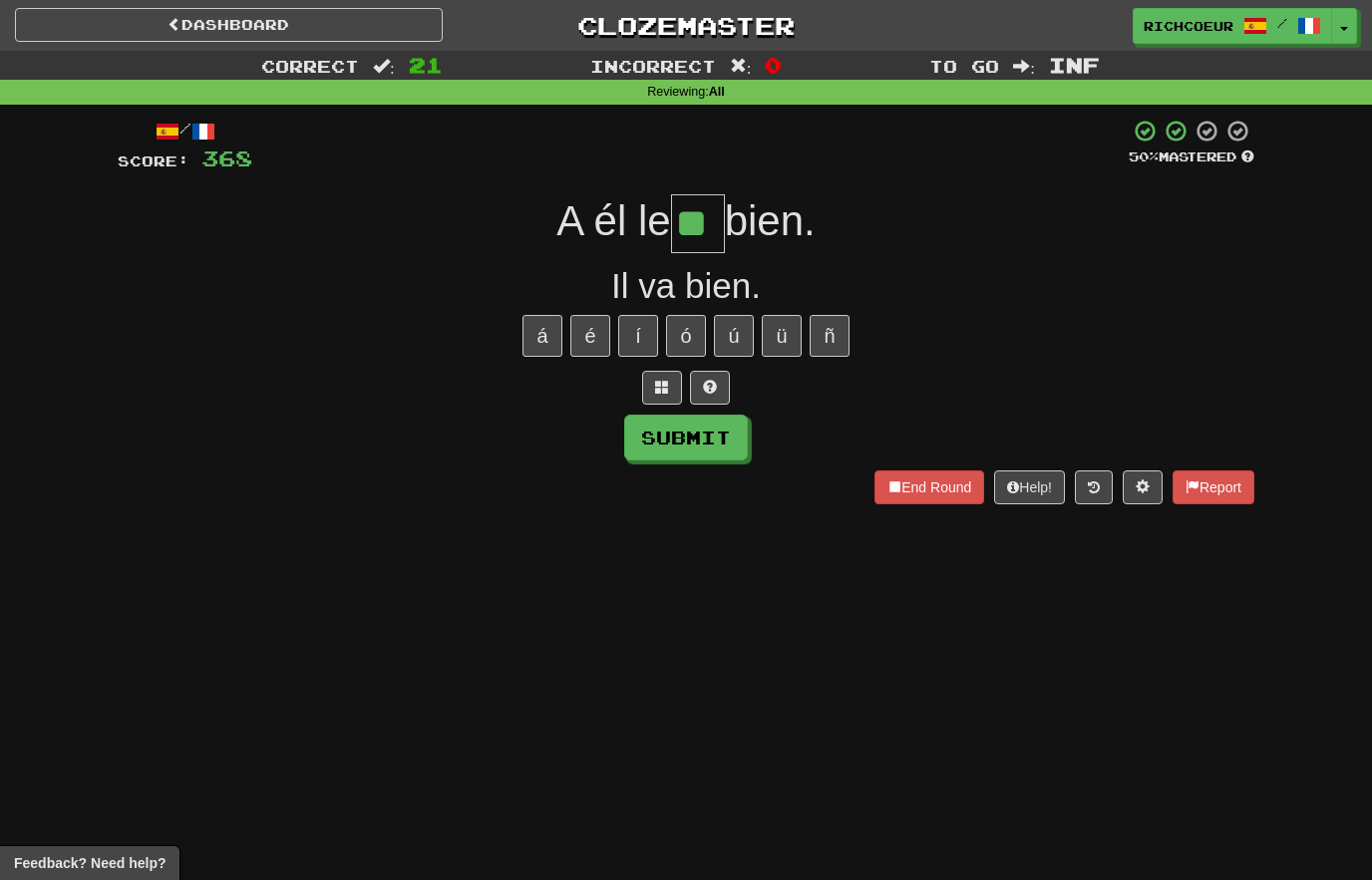 type on "**" 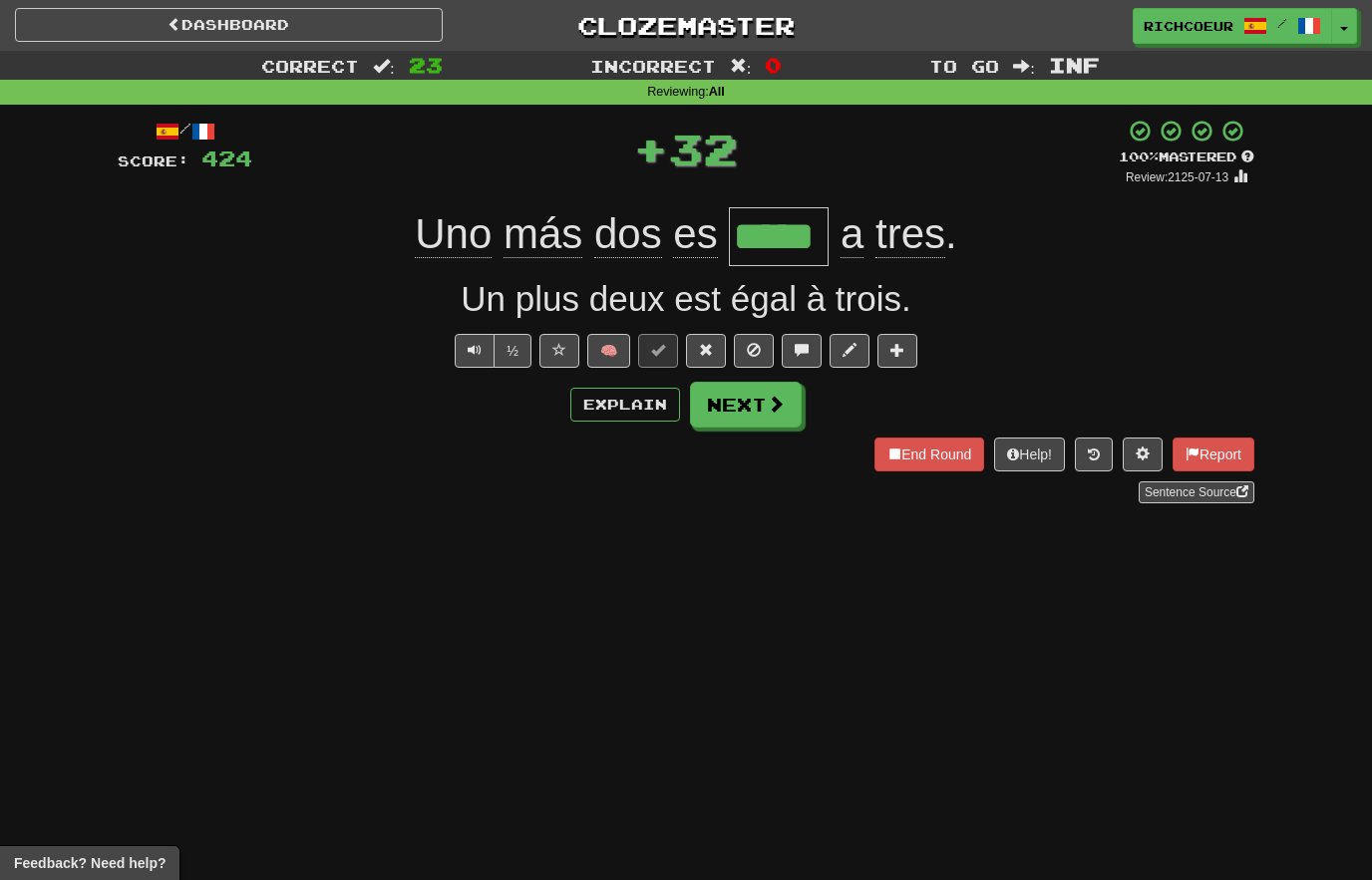 type on "*****" 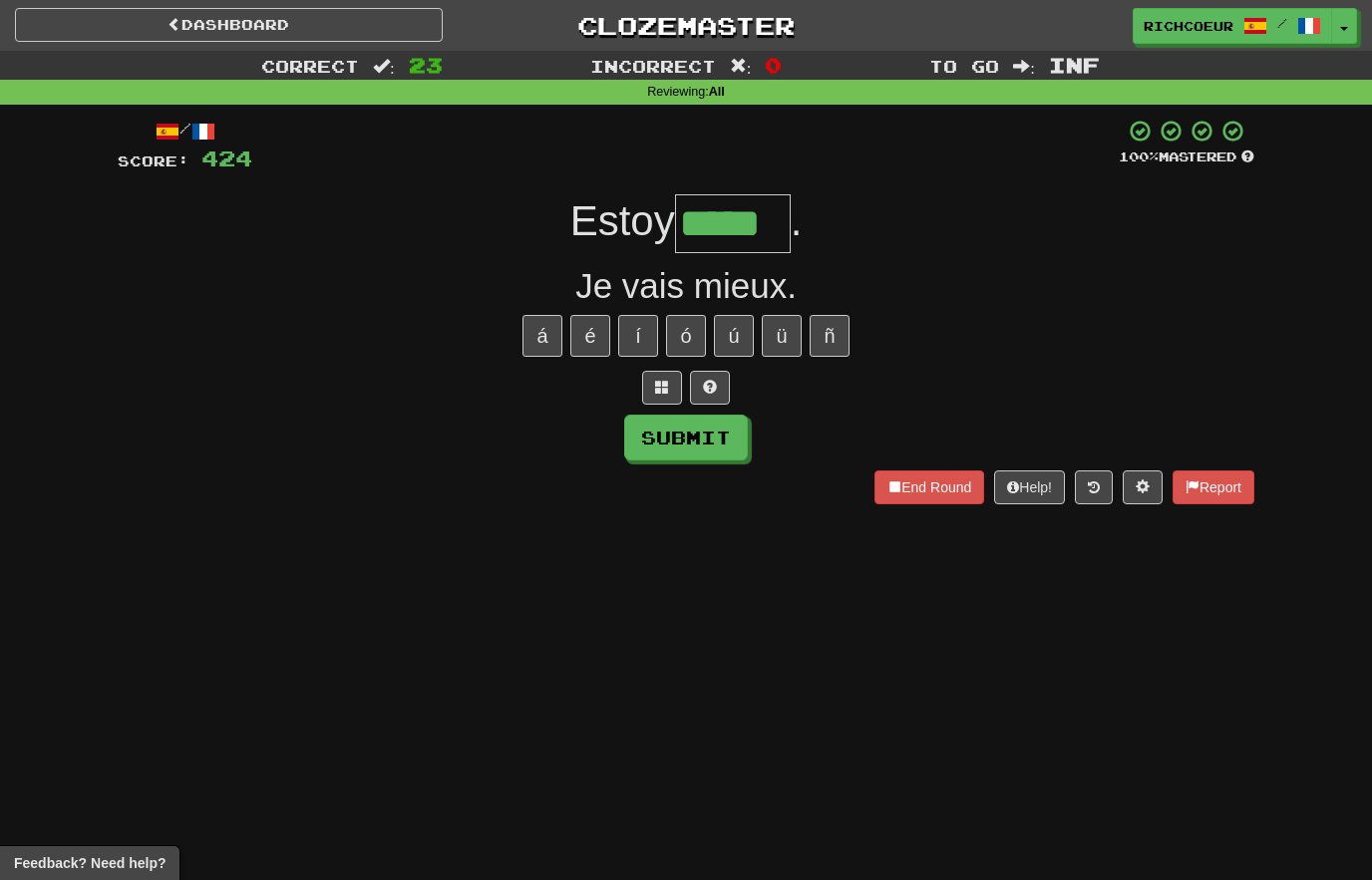 type on "*****" 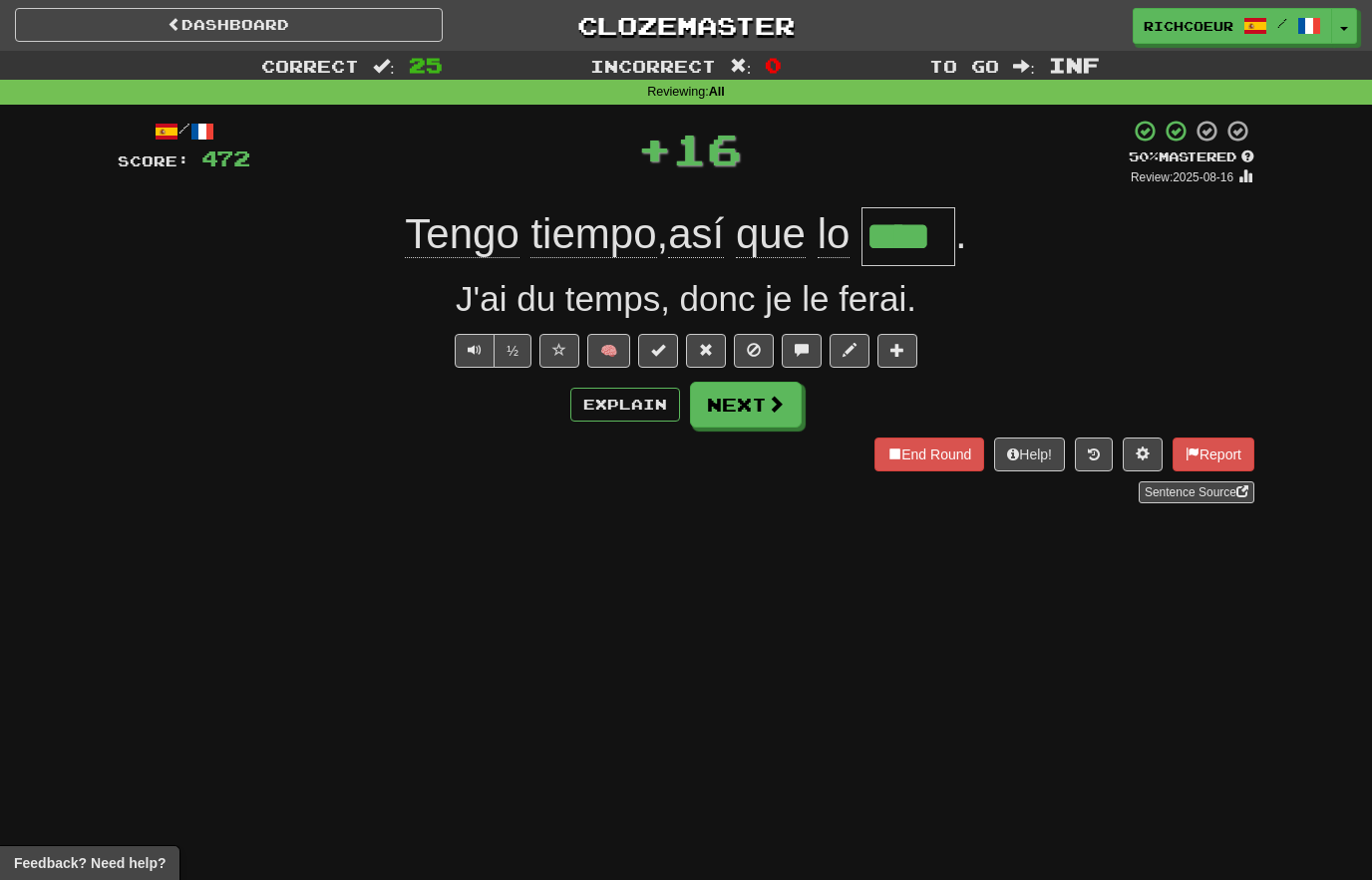 type on "****" 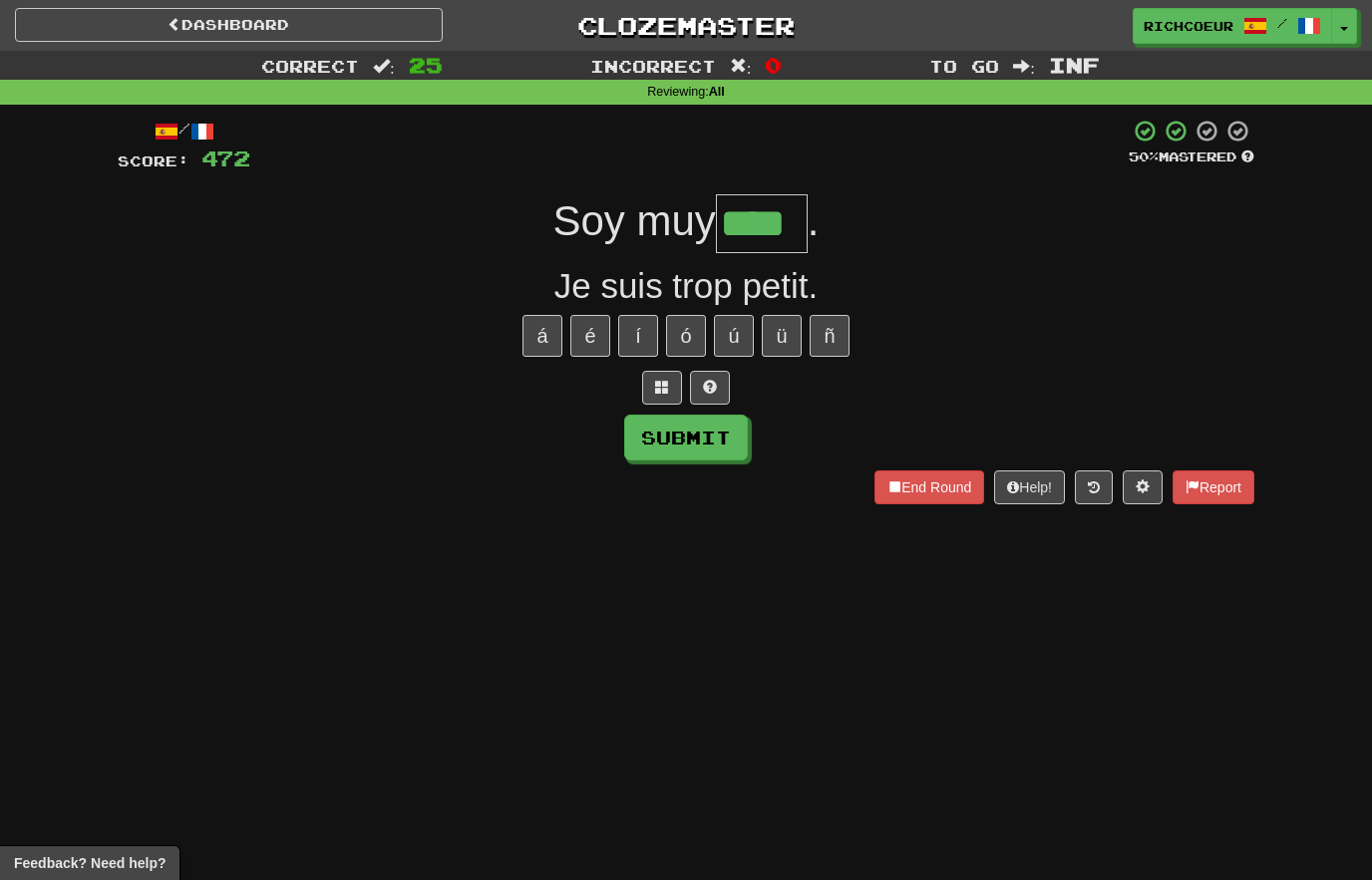type on "****" 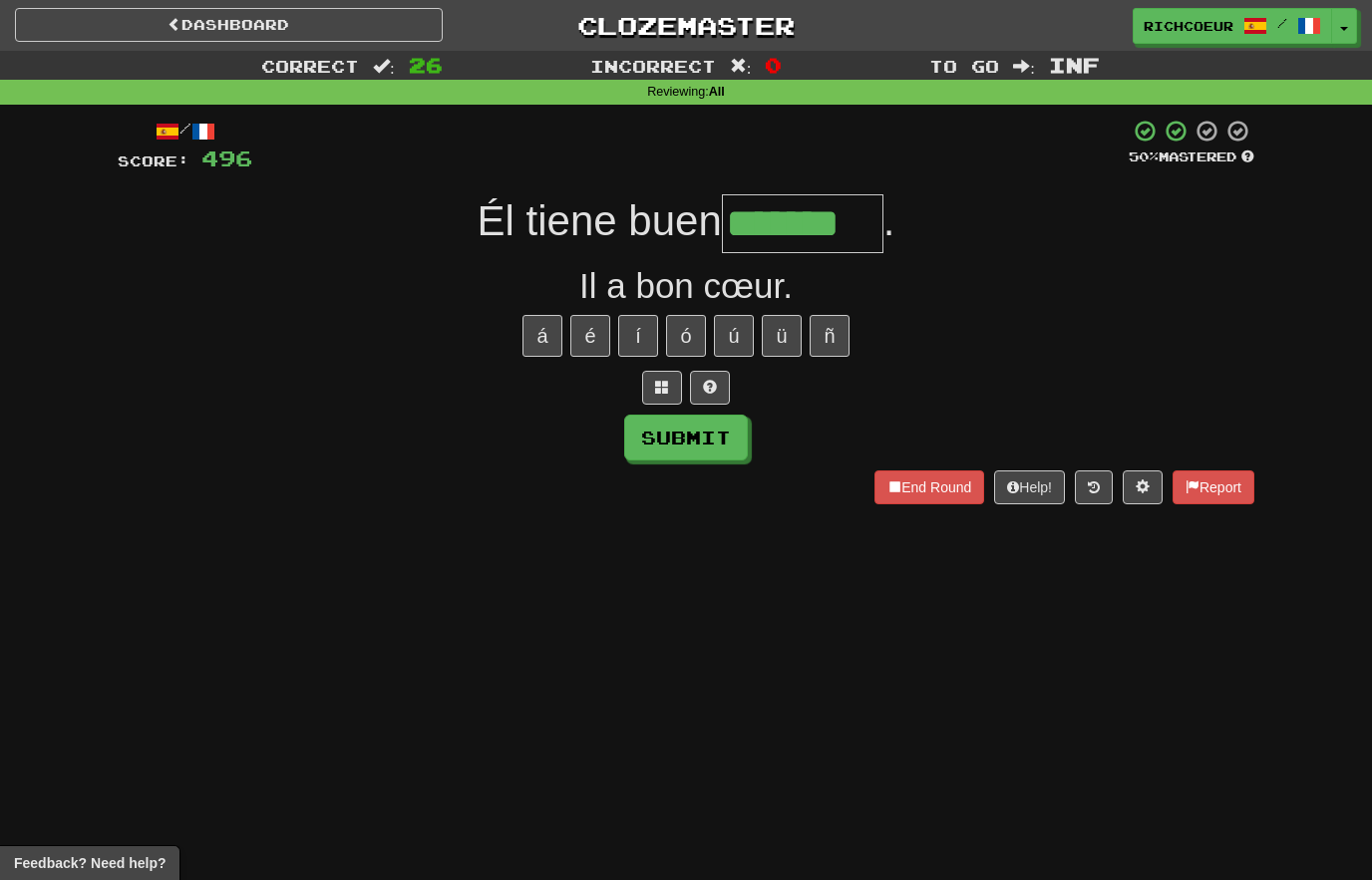 type on "*******" 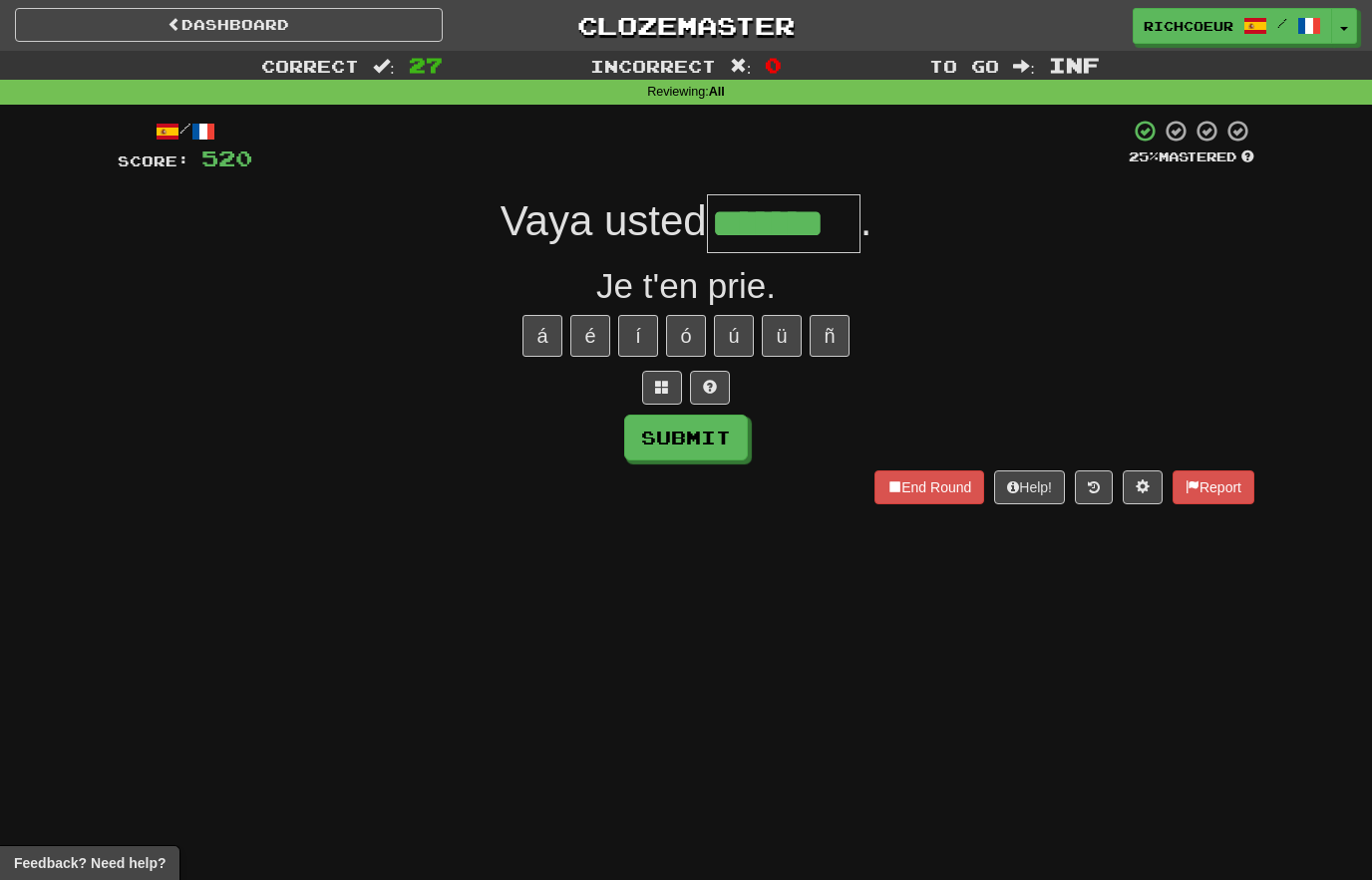 type on "*******" 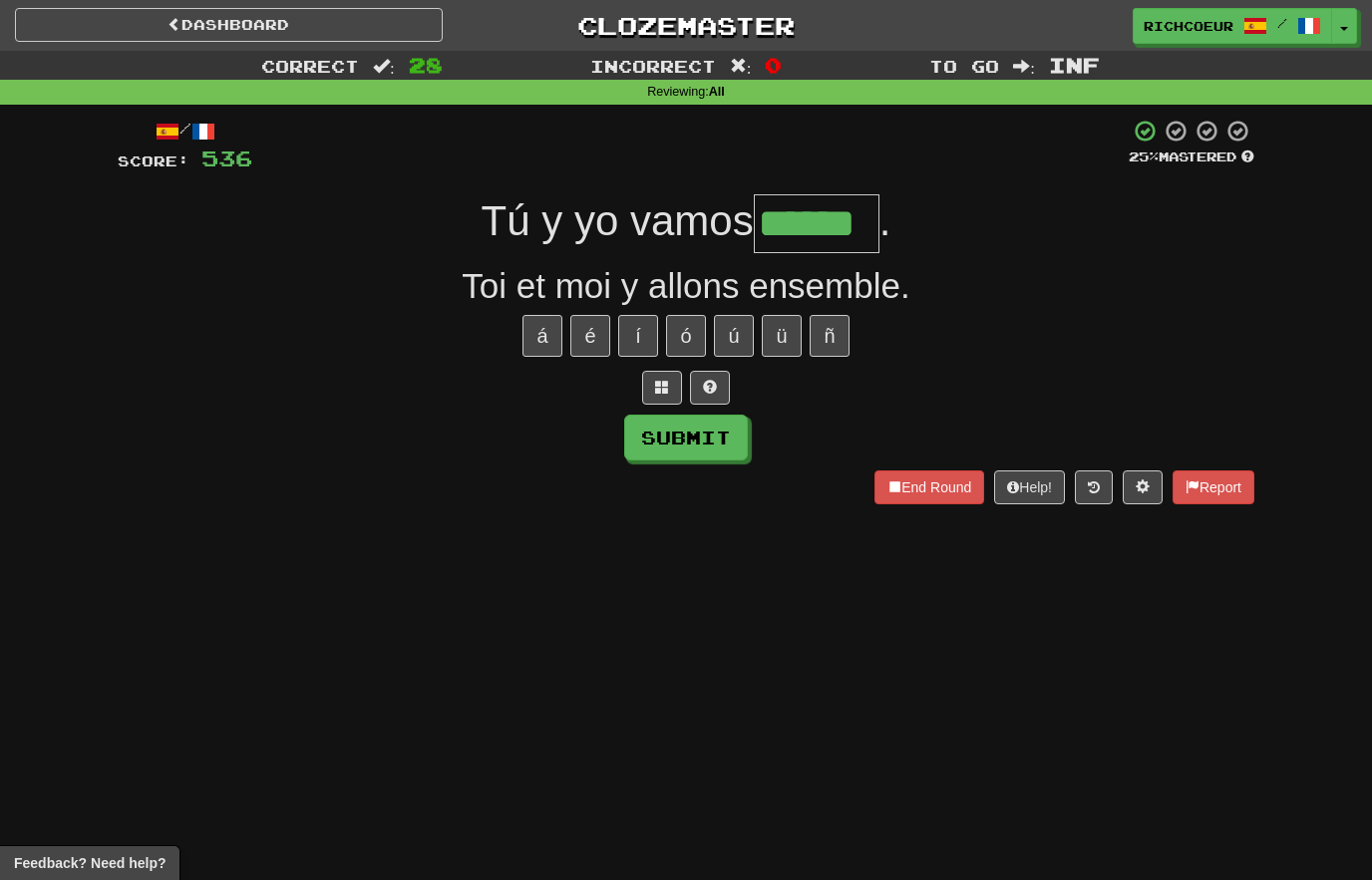type on "******" 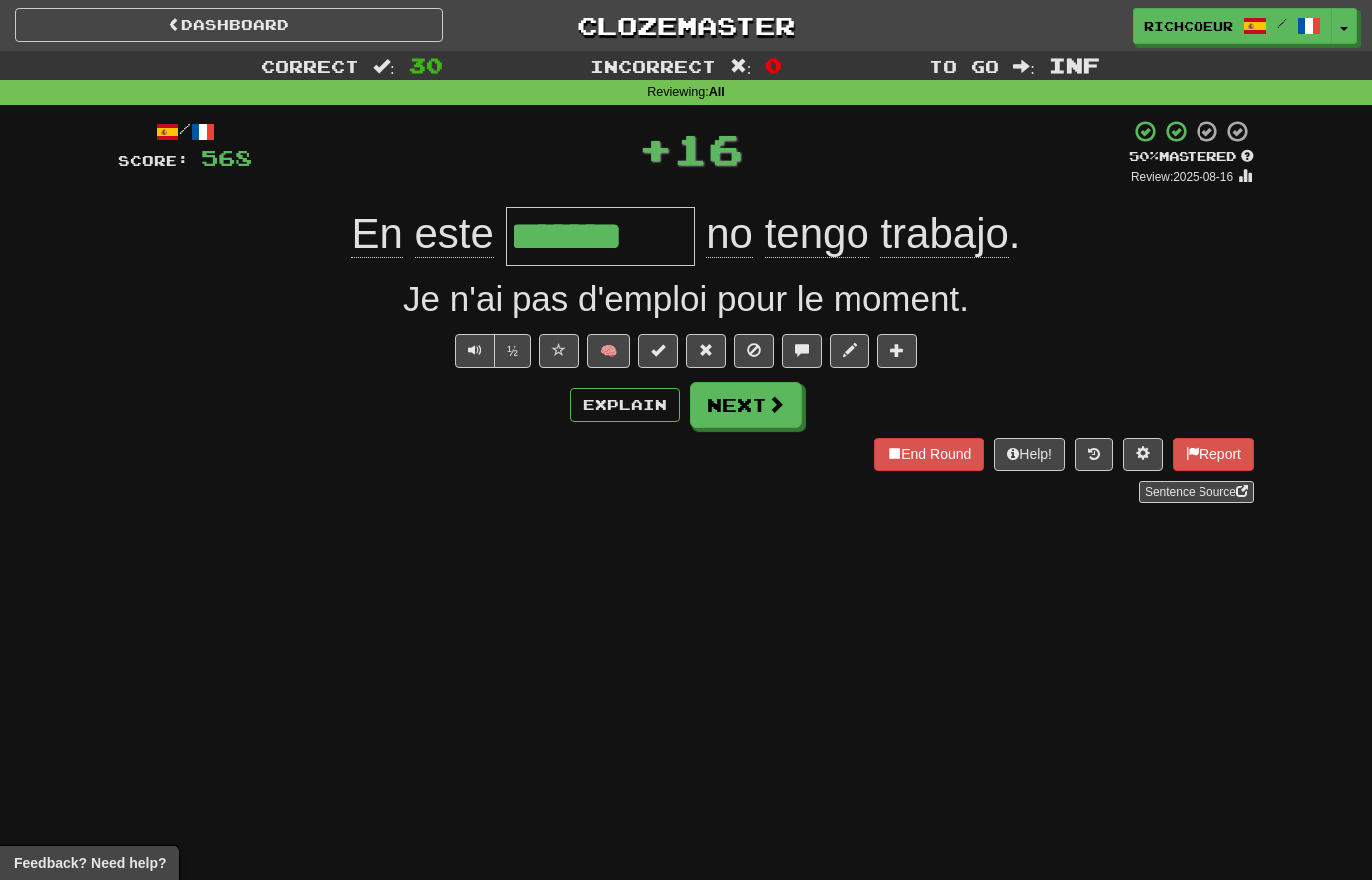 type on "*******" 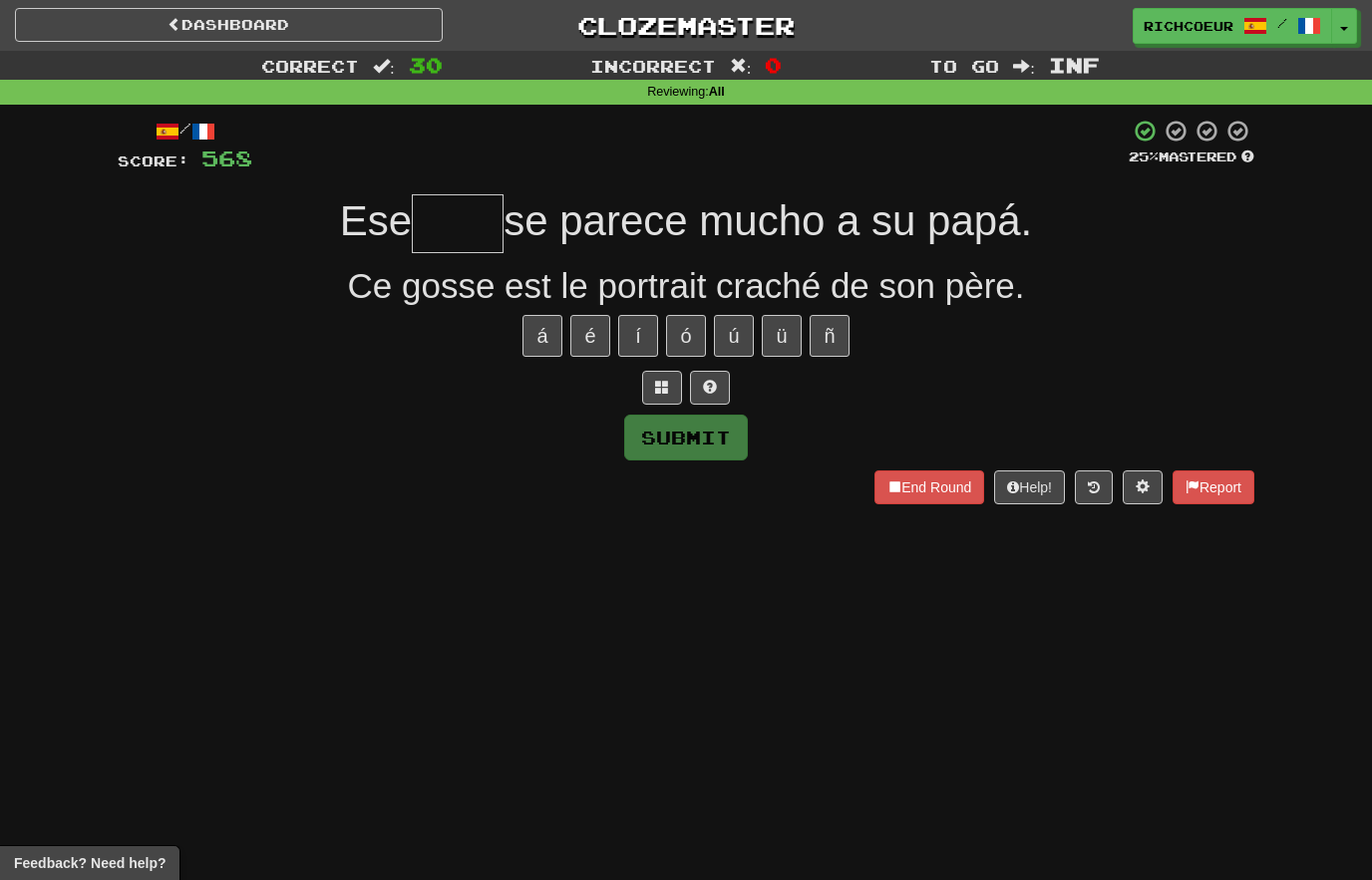 type on "*" 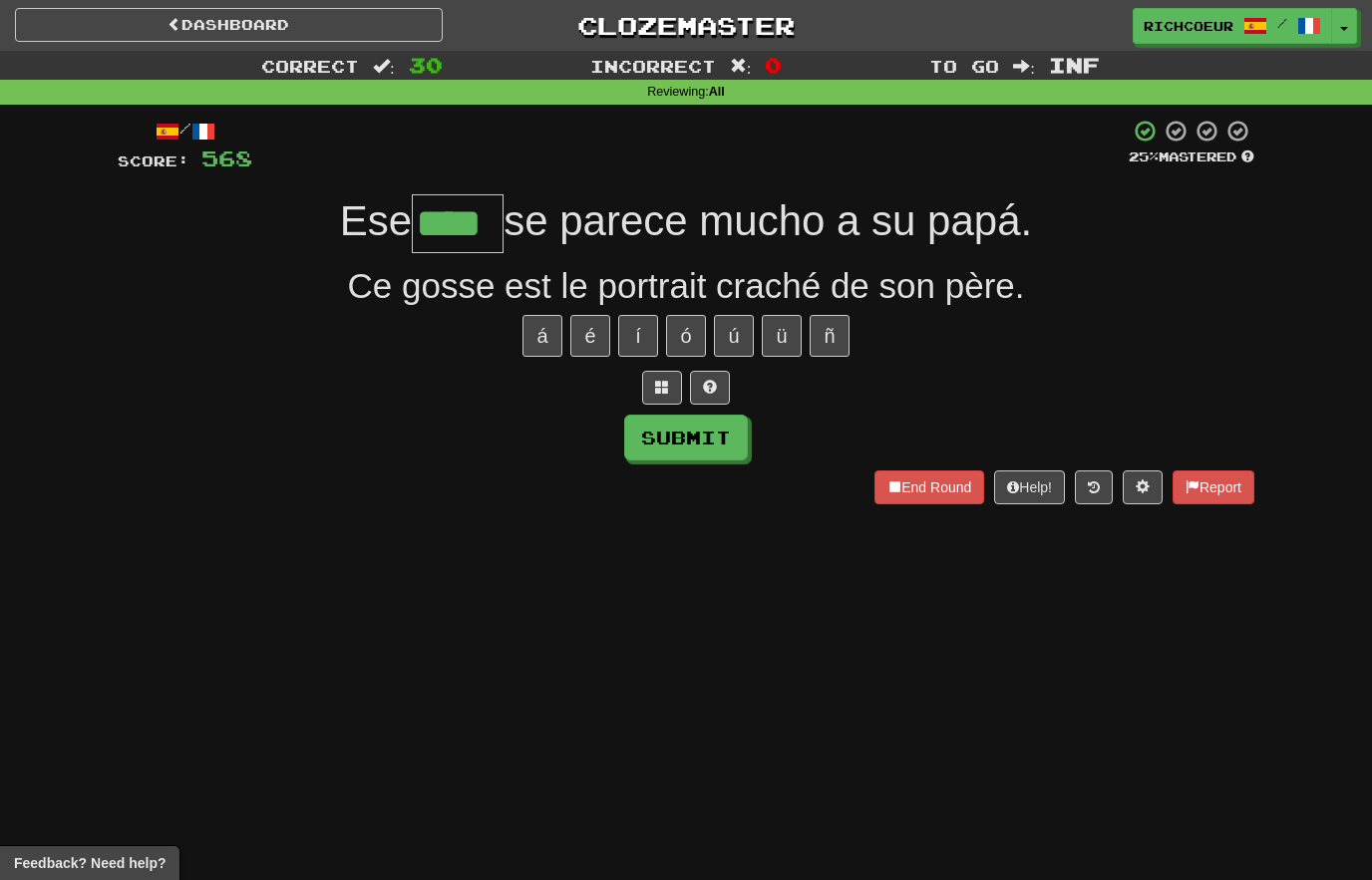 type on "****" 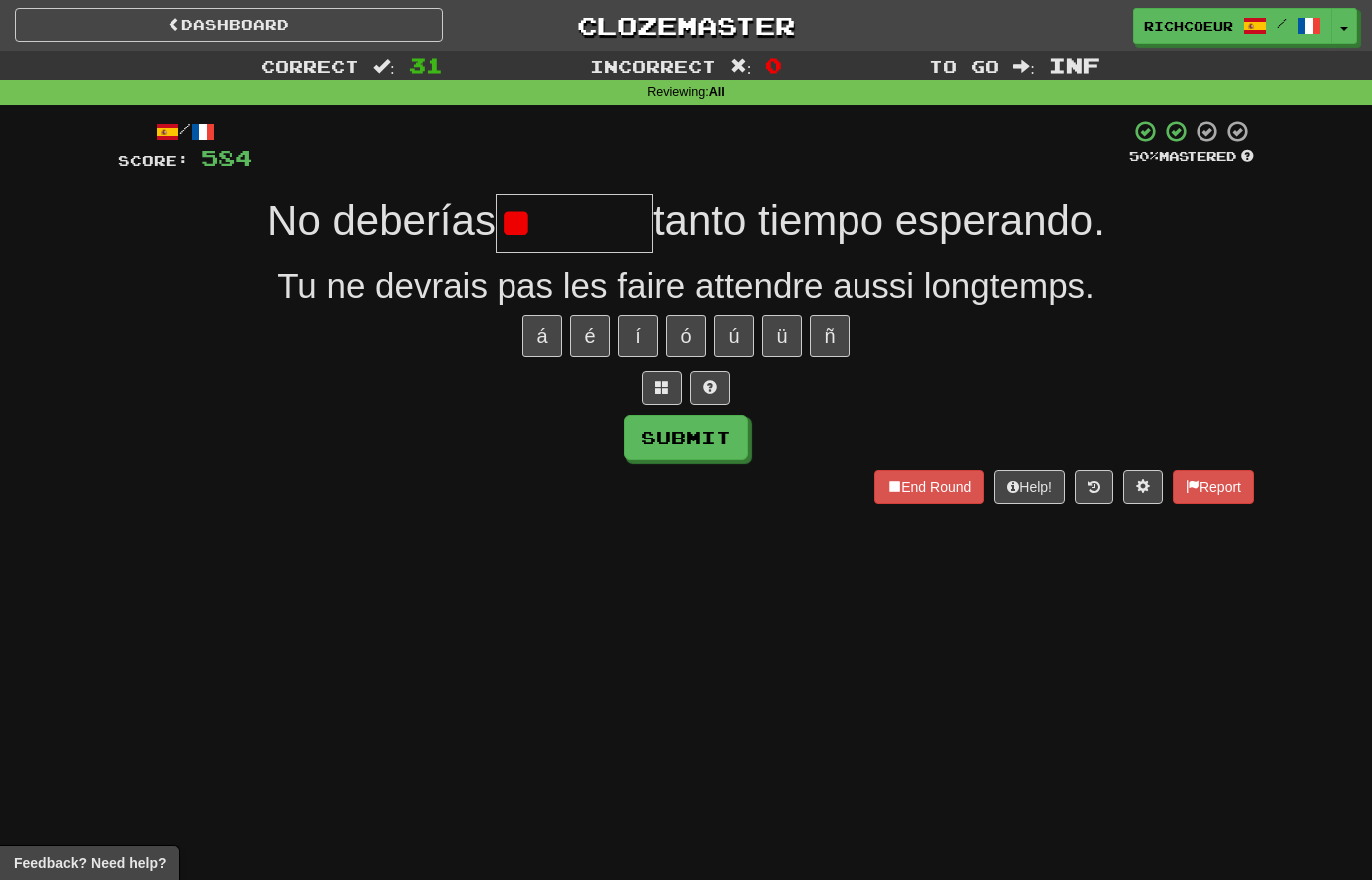 type on "*" 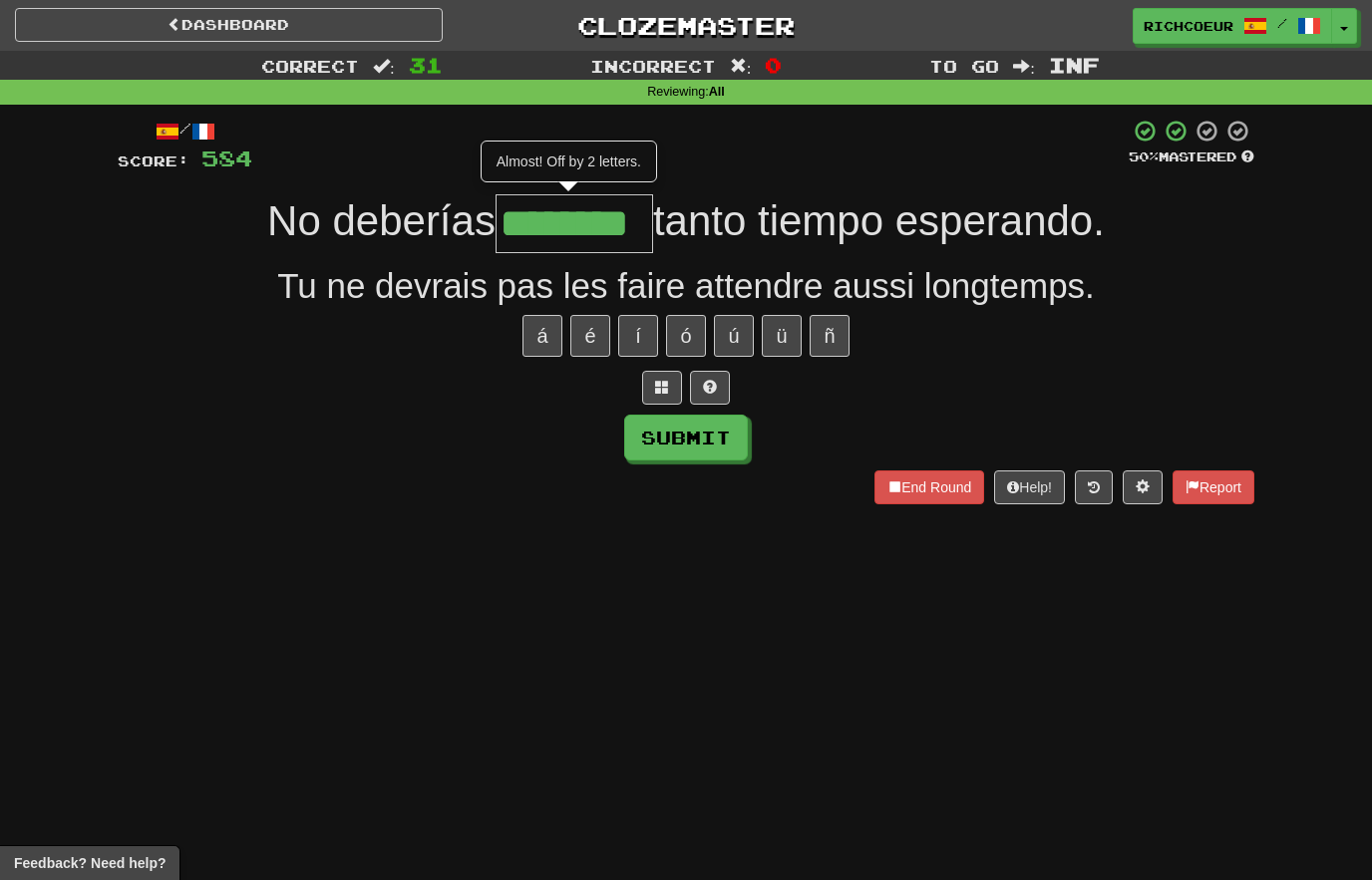 type on "********" 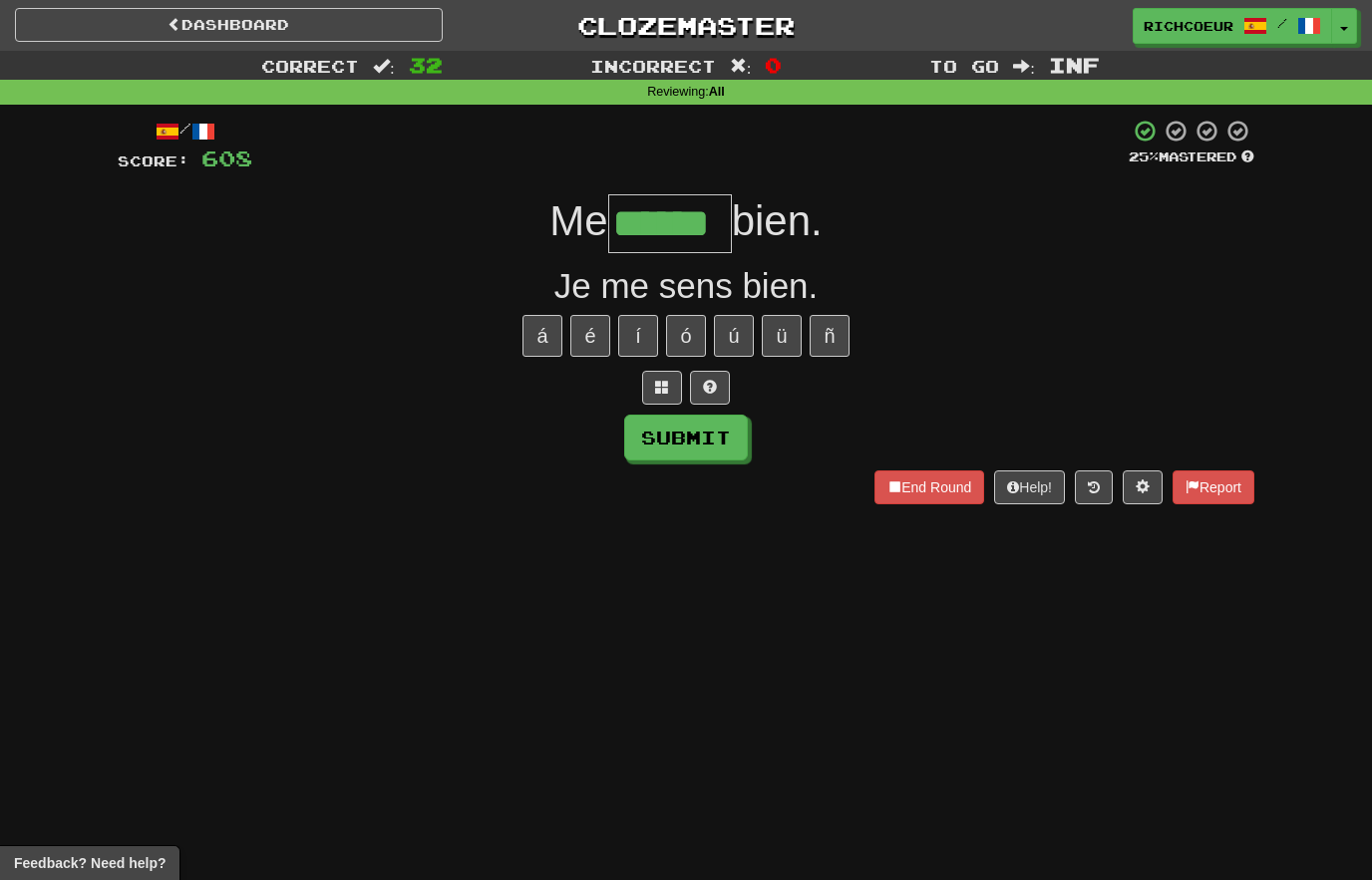 type on "******" 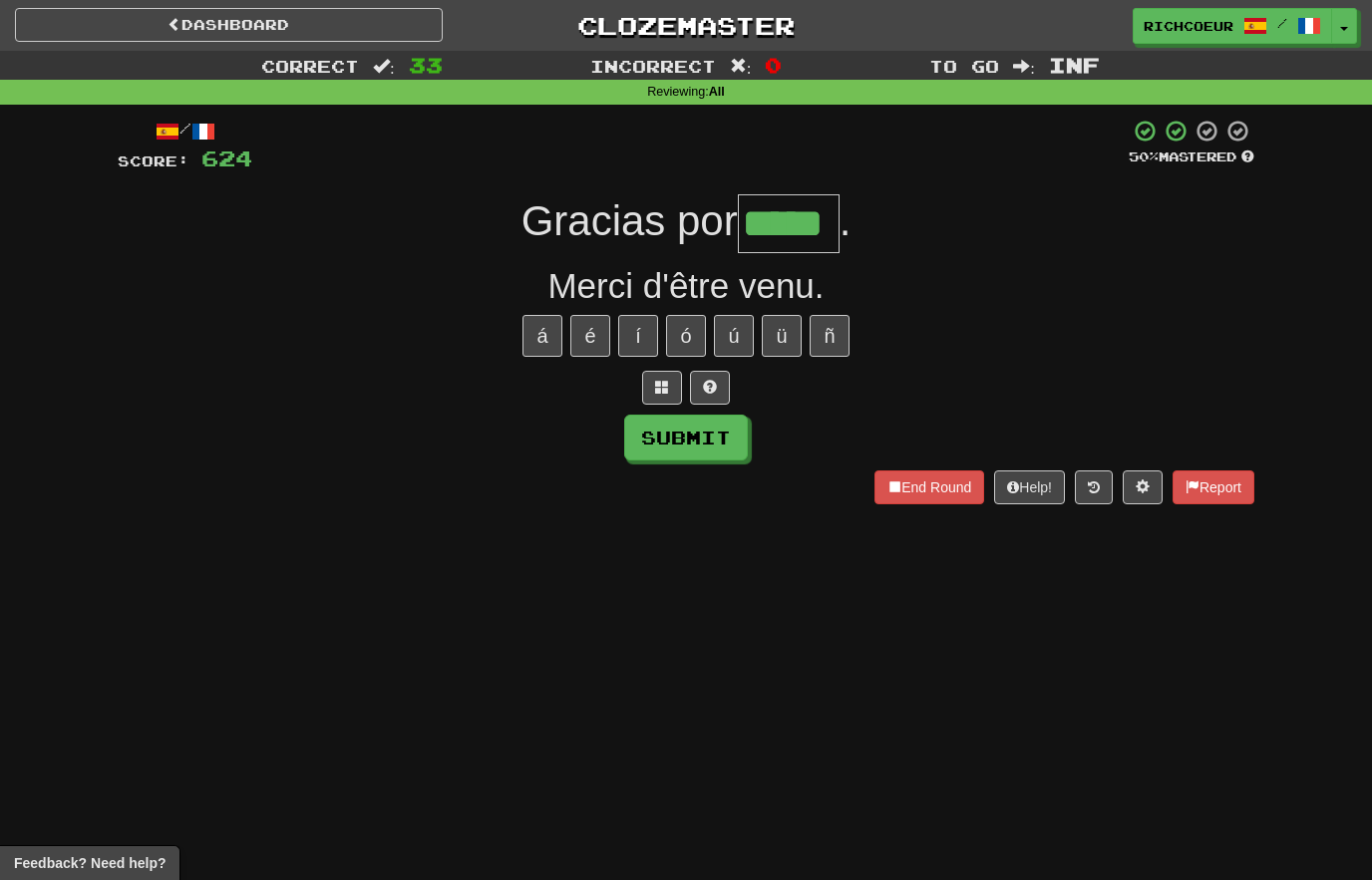 type on "*****" 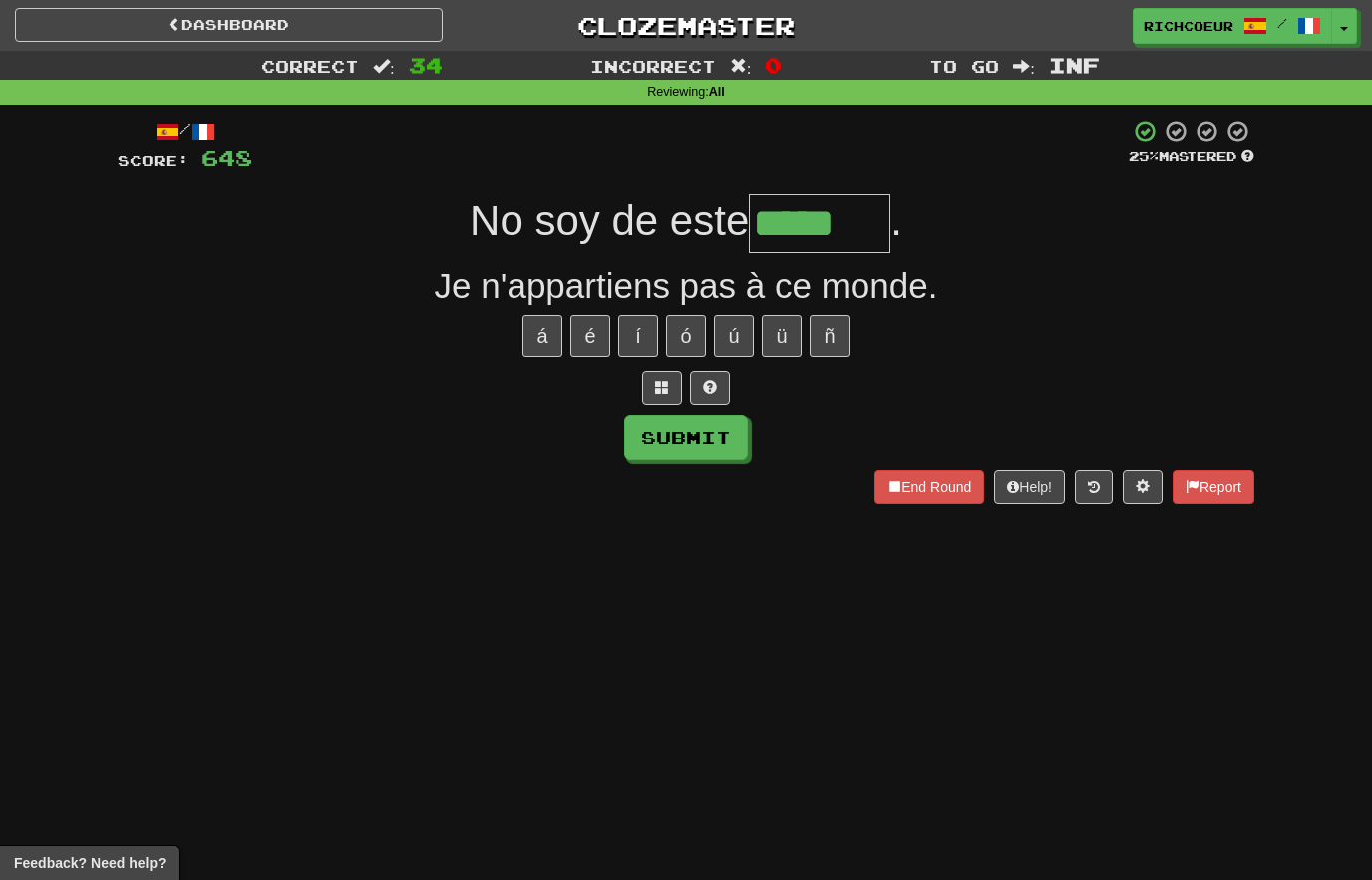 type on "*****" 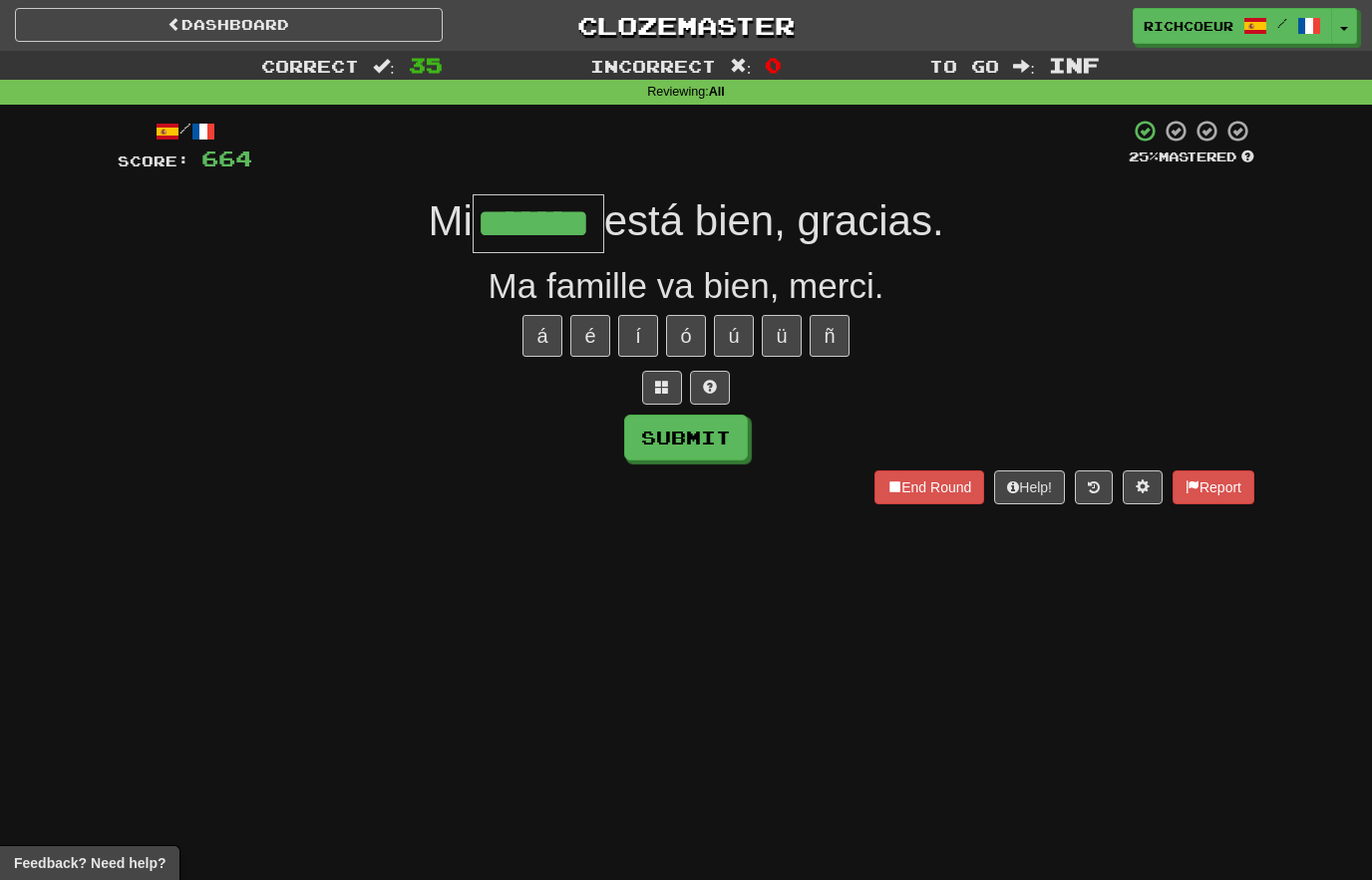 type on "*******" 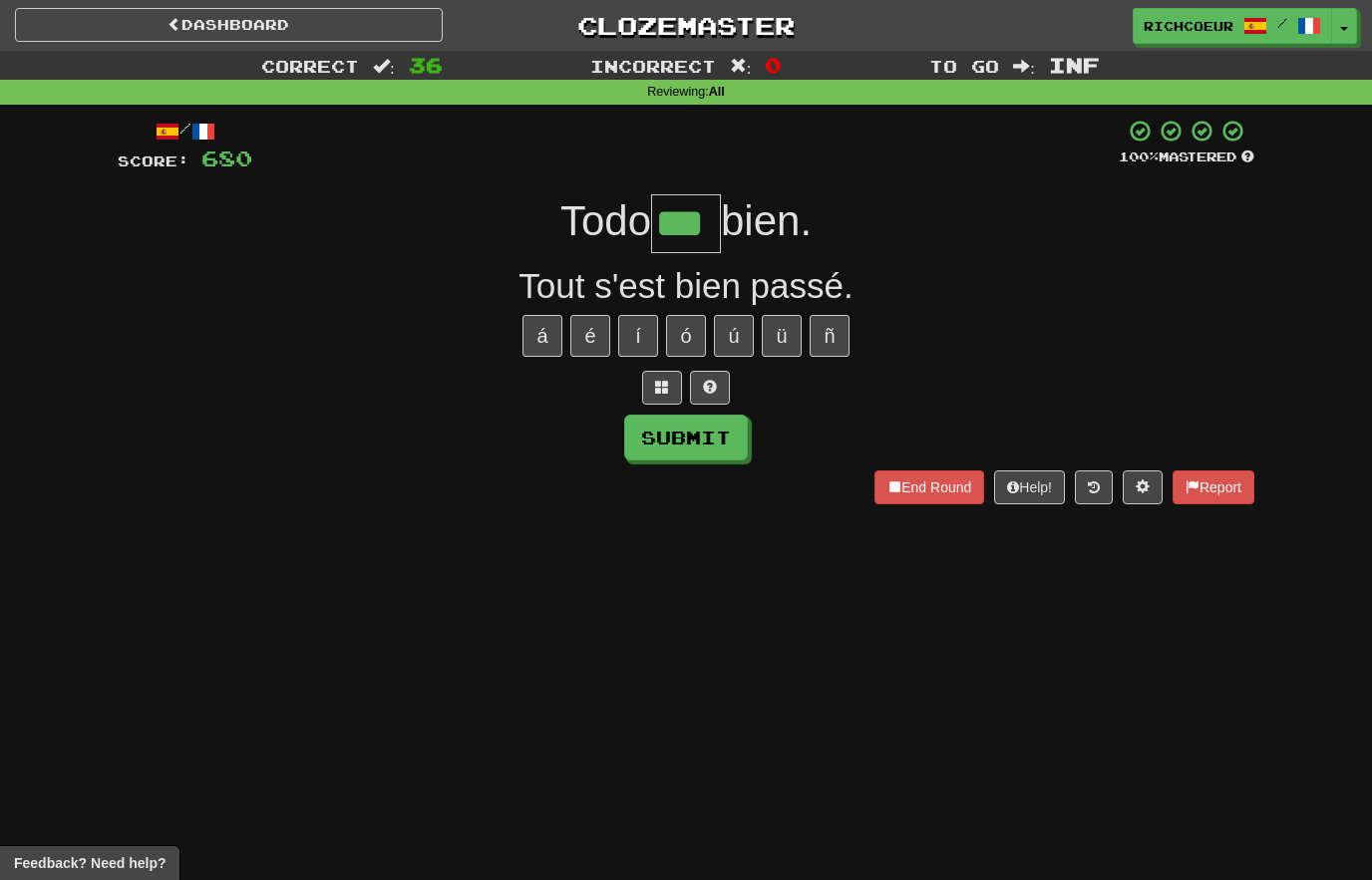 type on "***" 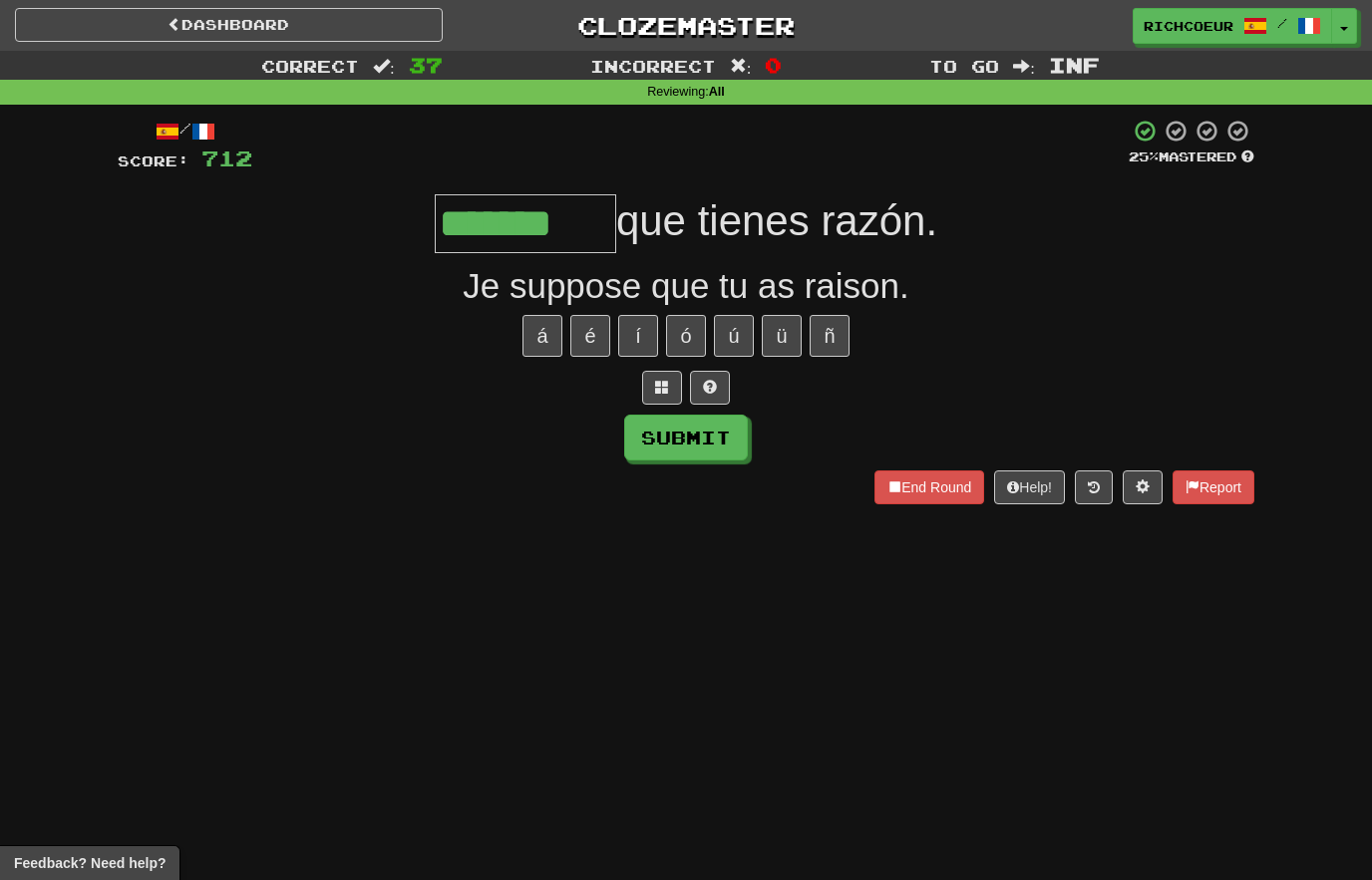 type on "*******" 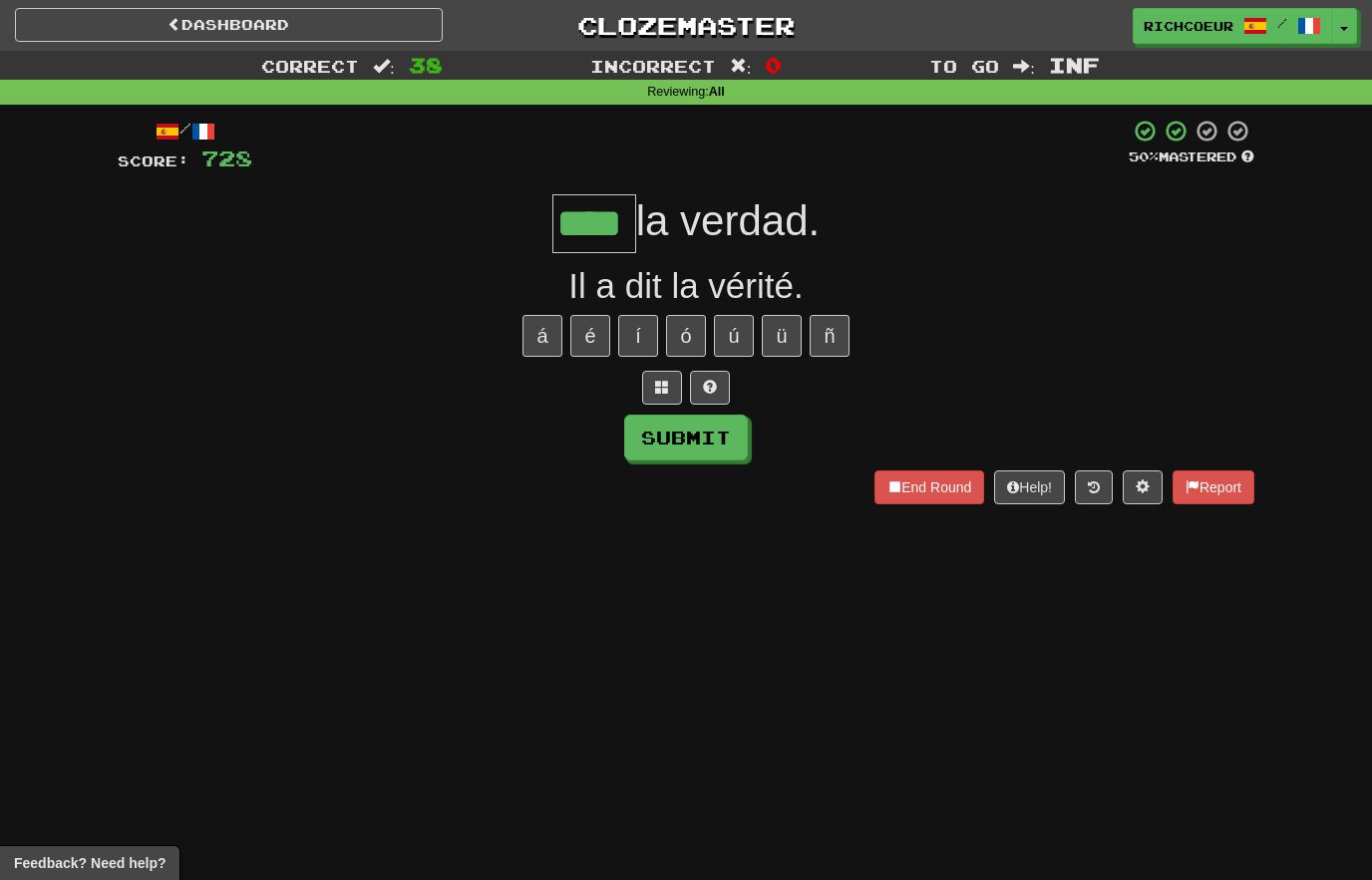 type on "****" 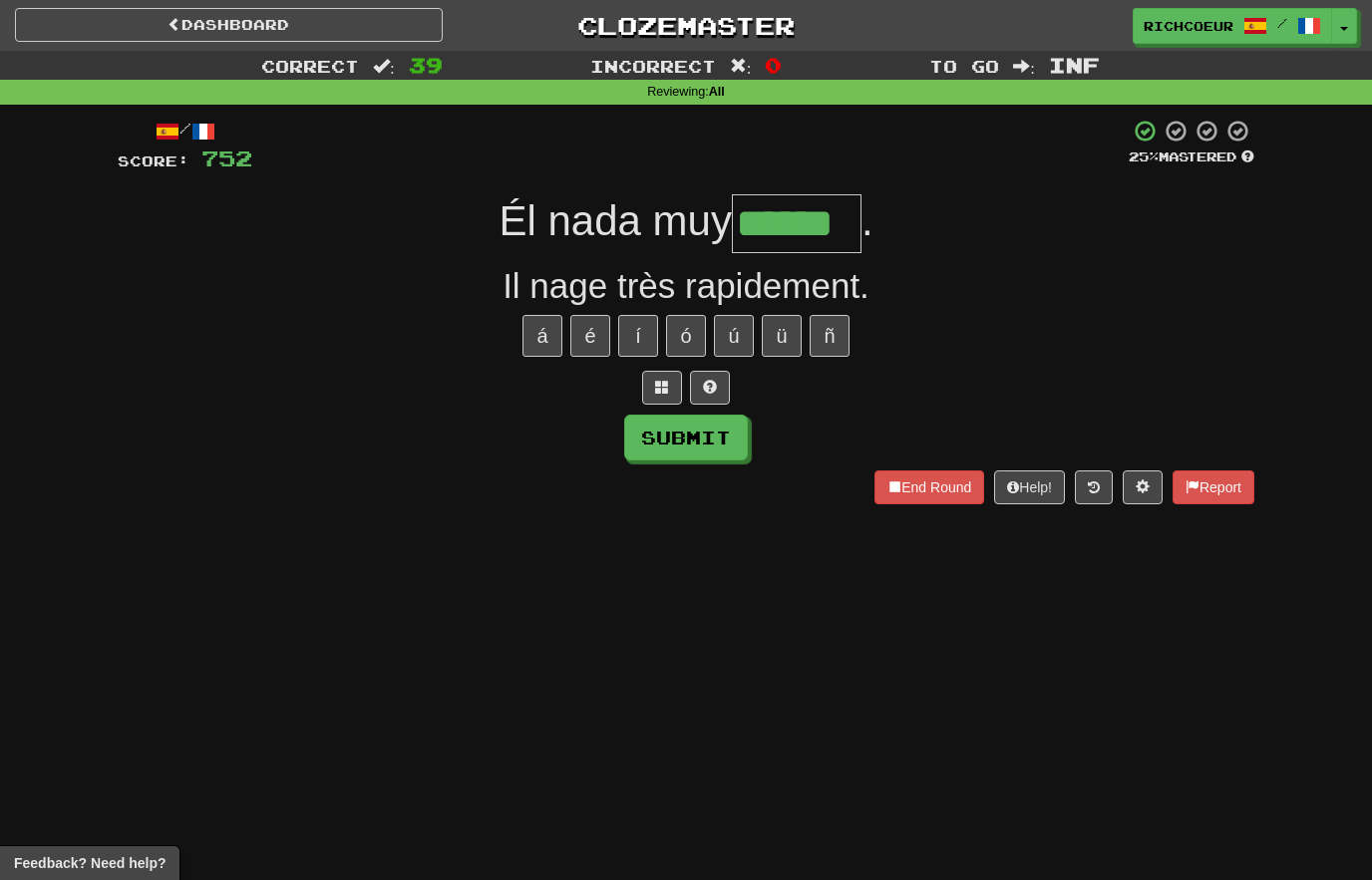 type on "******" 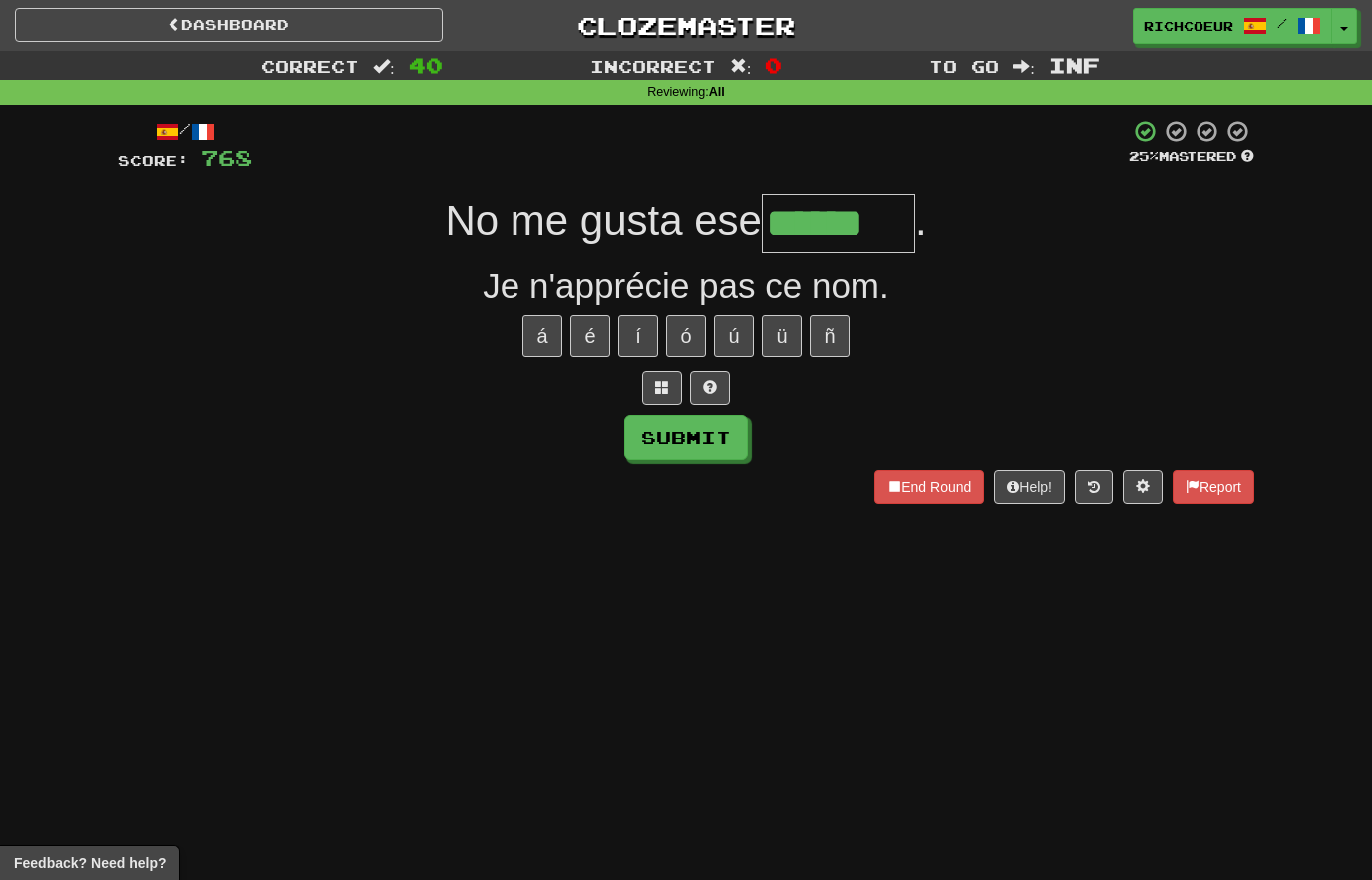 type on "******" 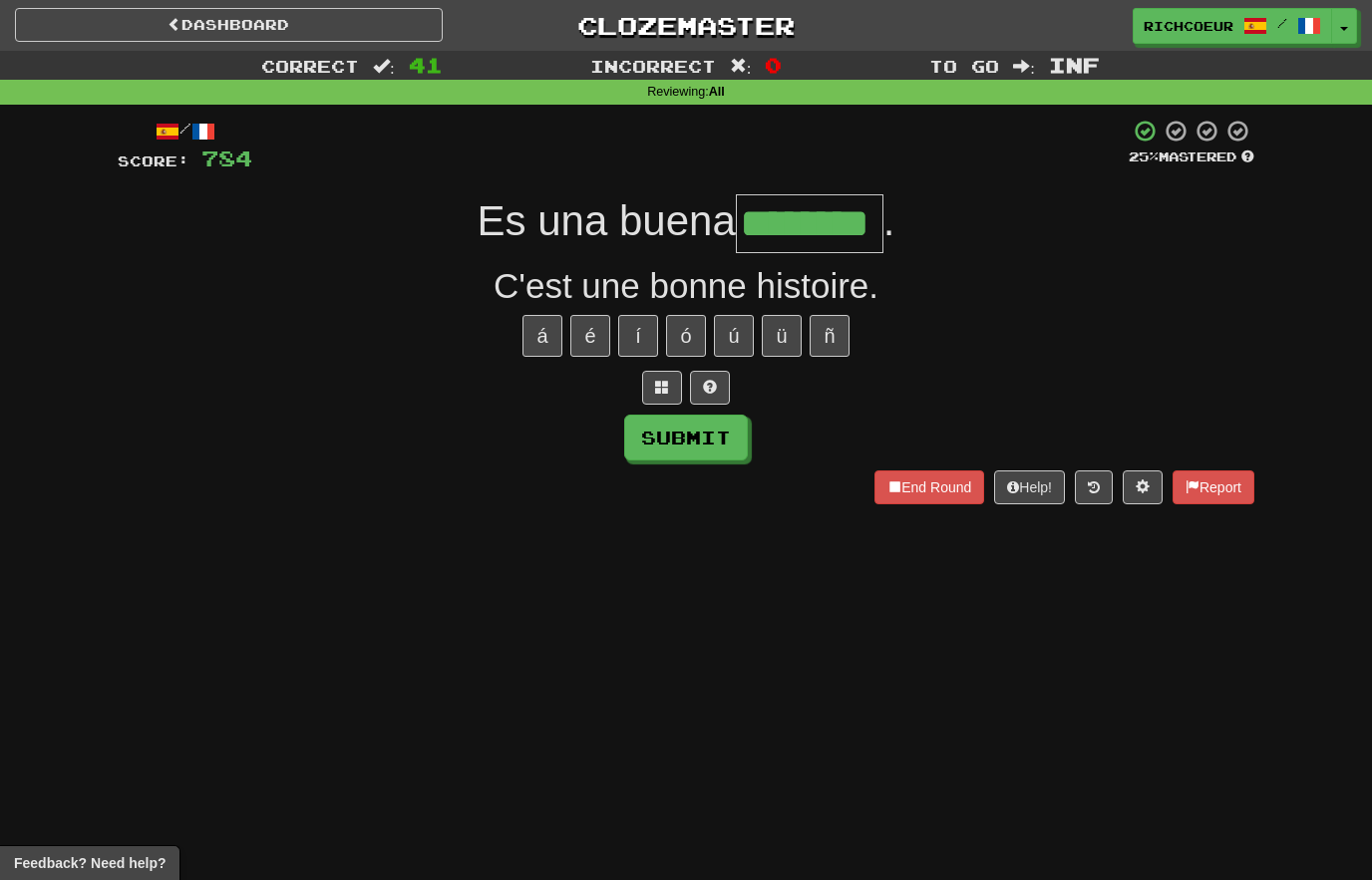 type on "********" 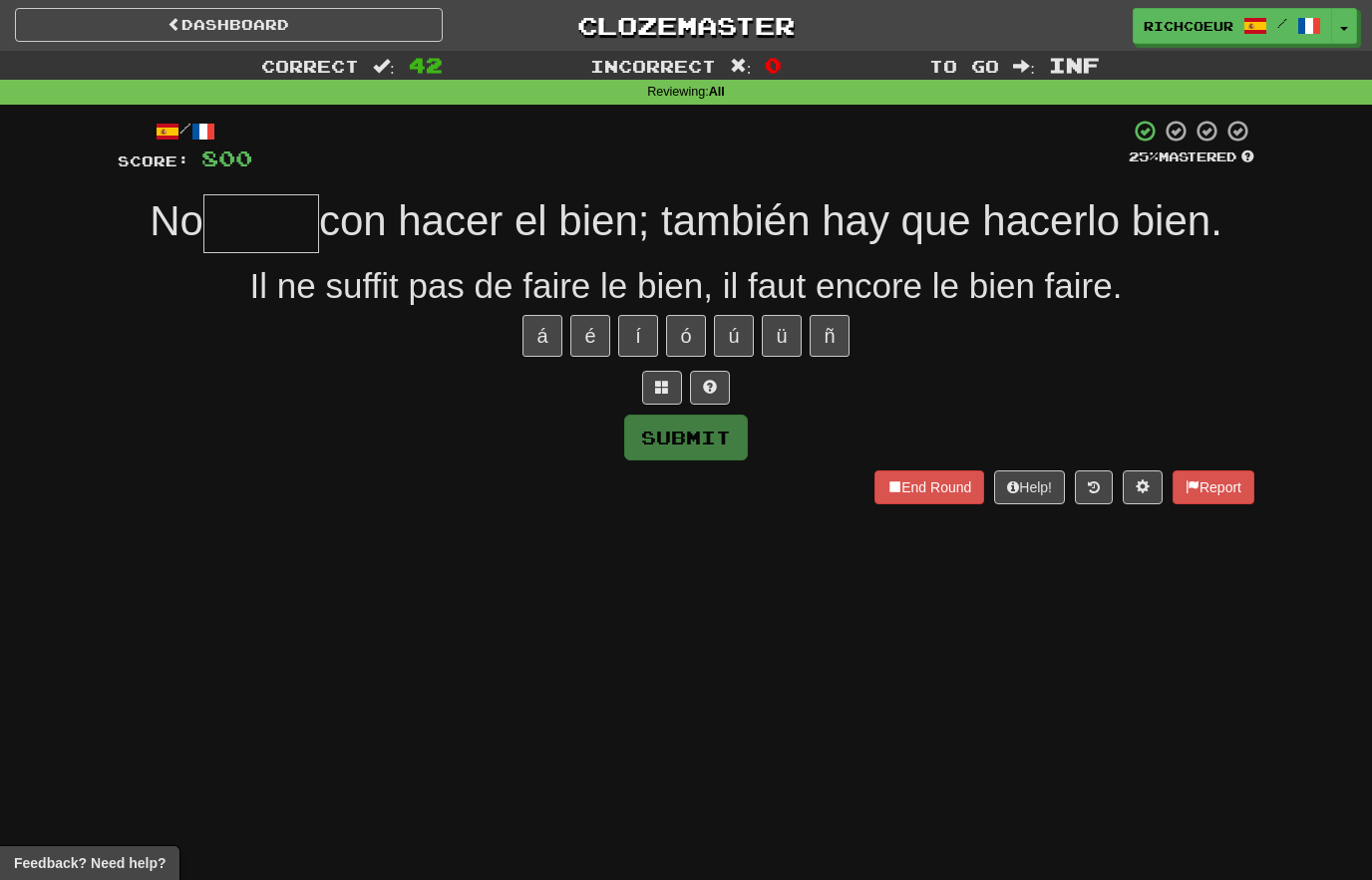 type on "*****" 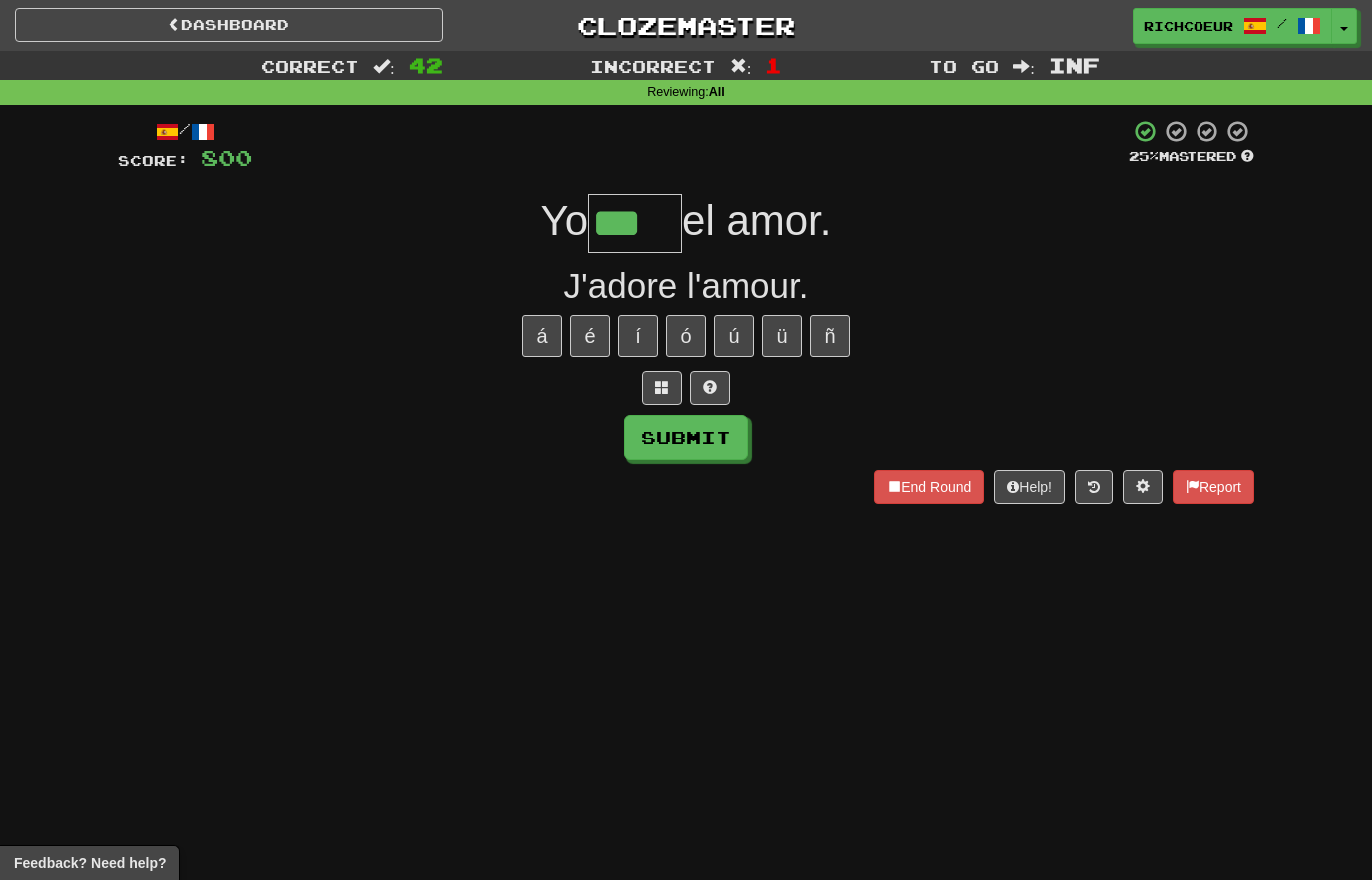 type on "***" 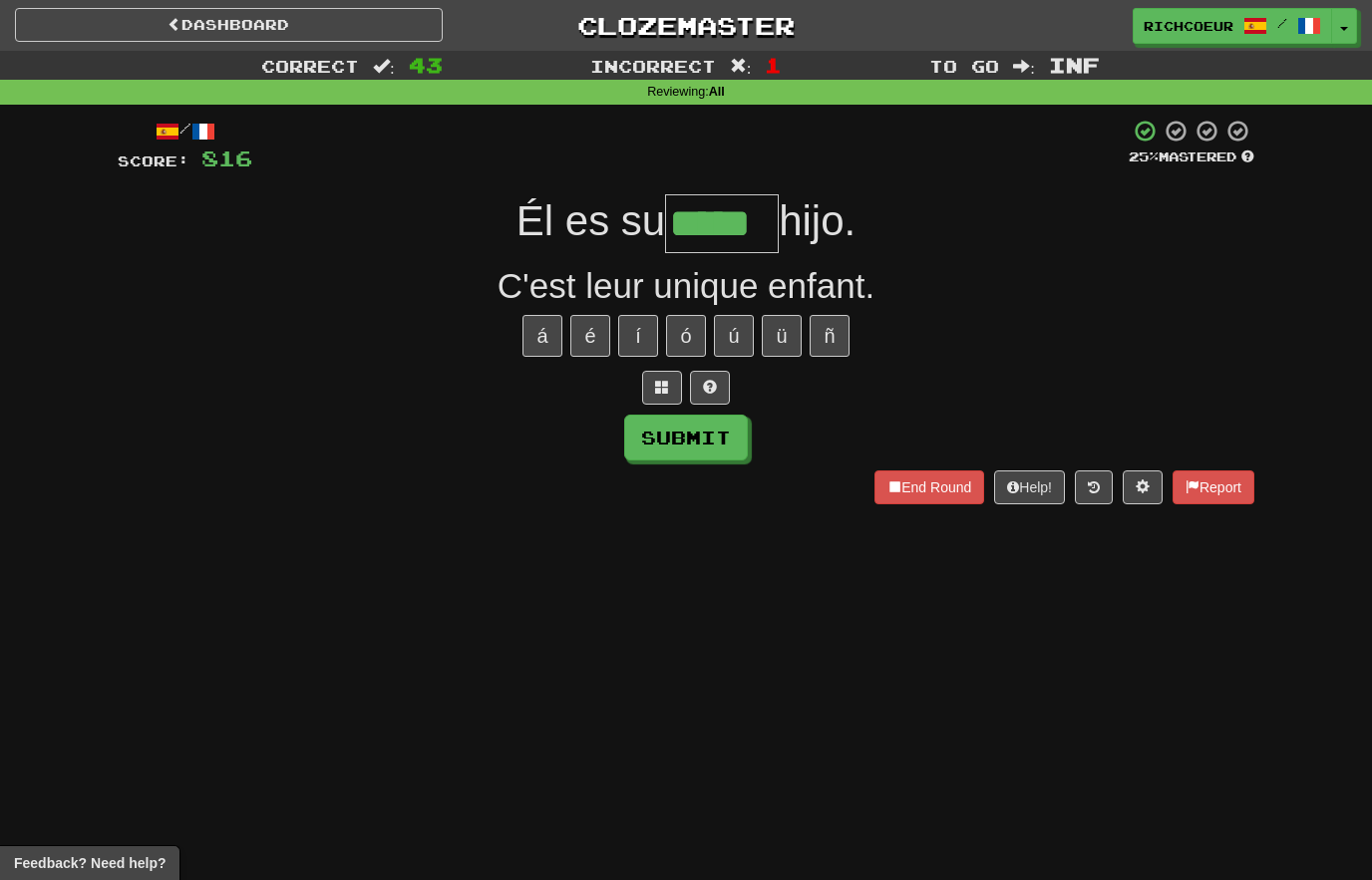 type on "*****" 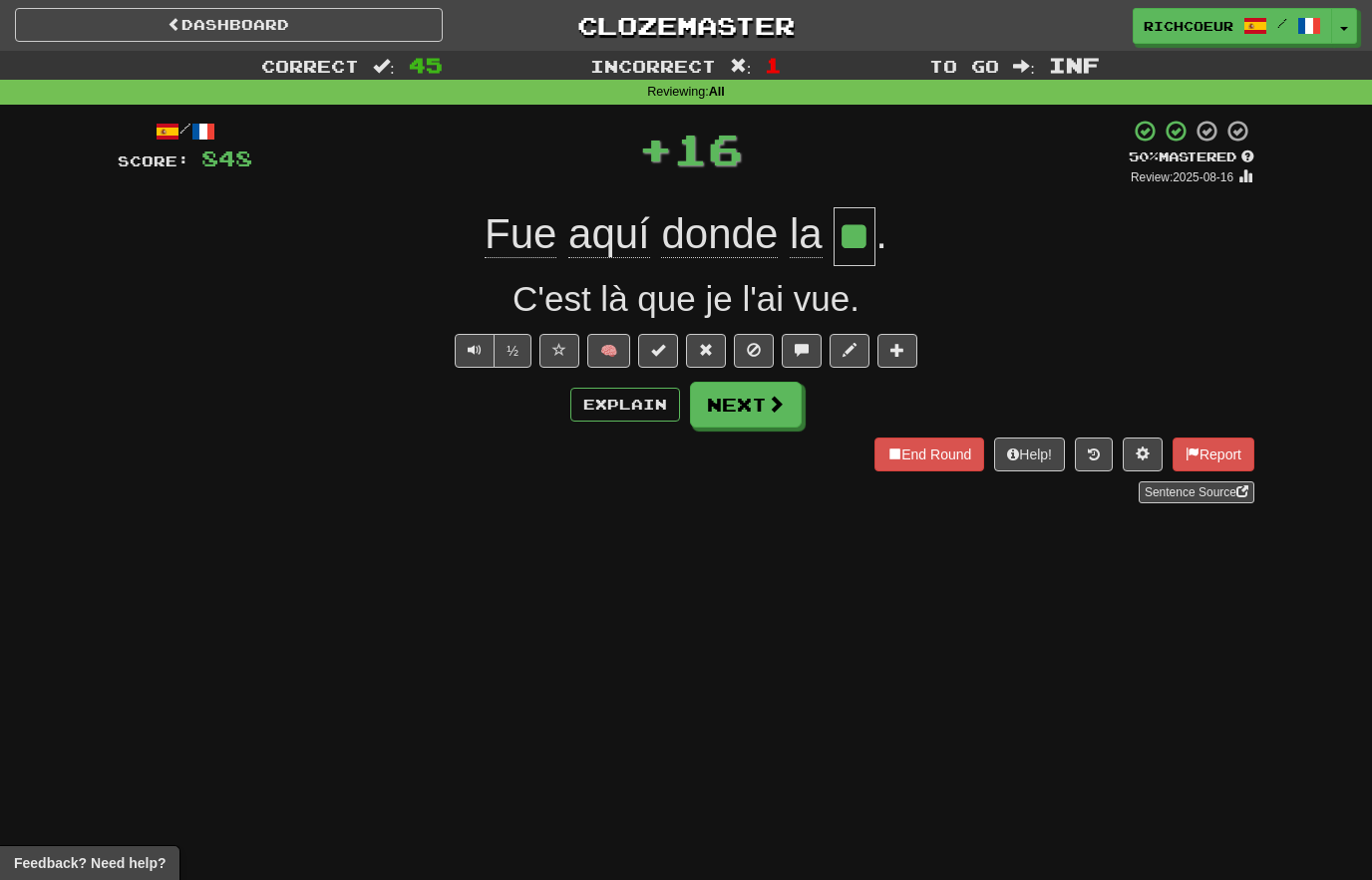 type on "**" 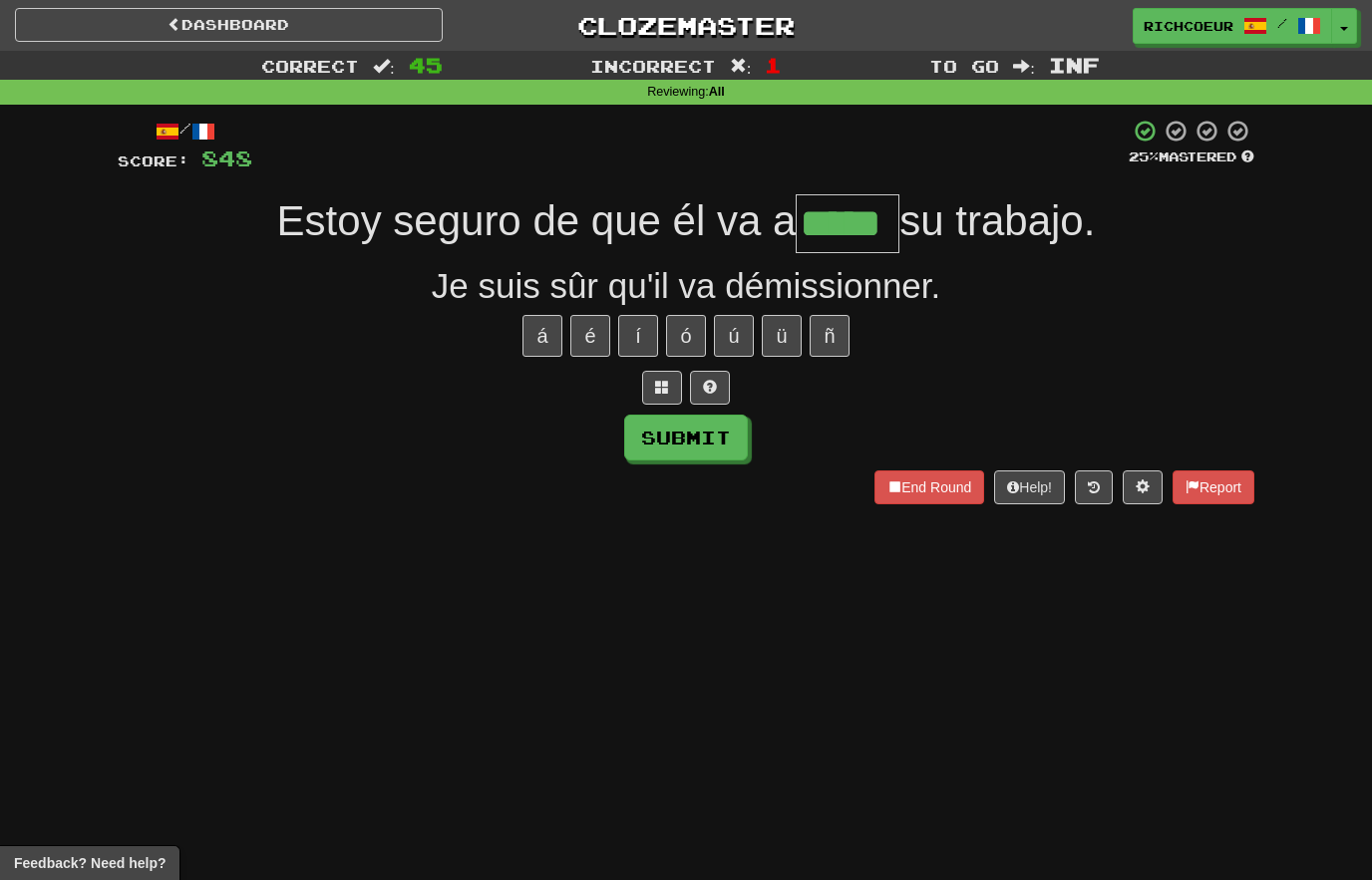 type on "*****" 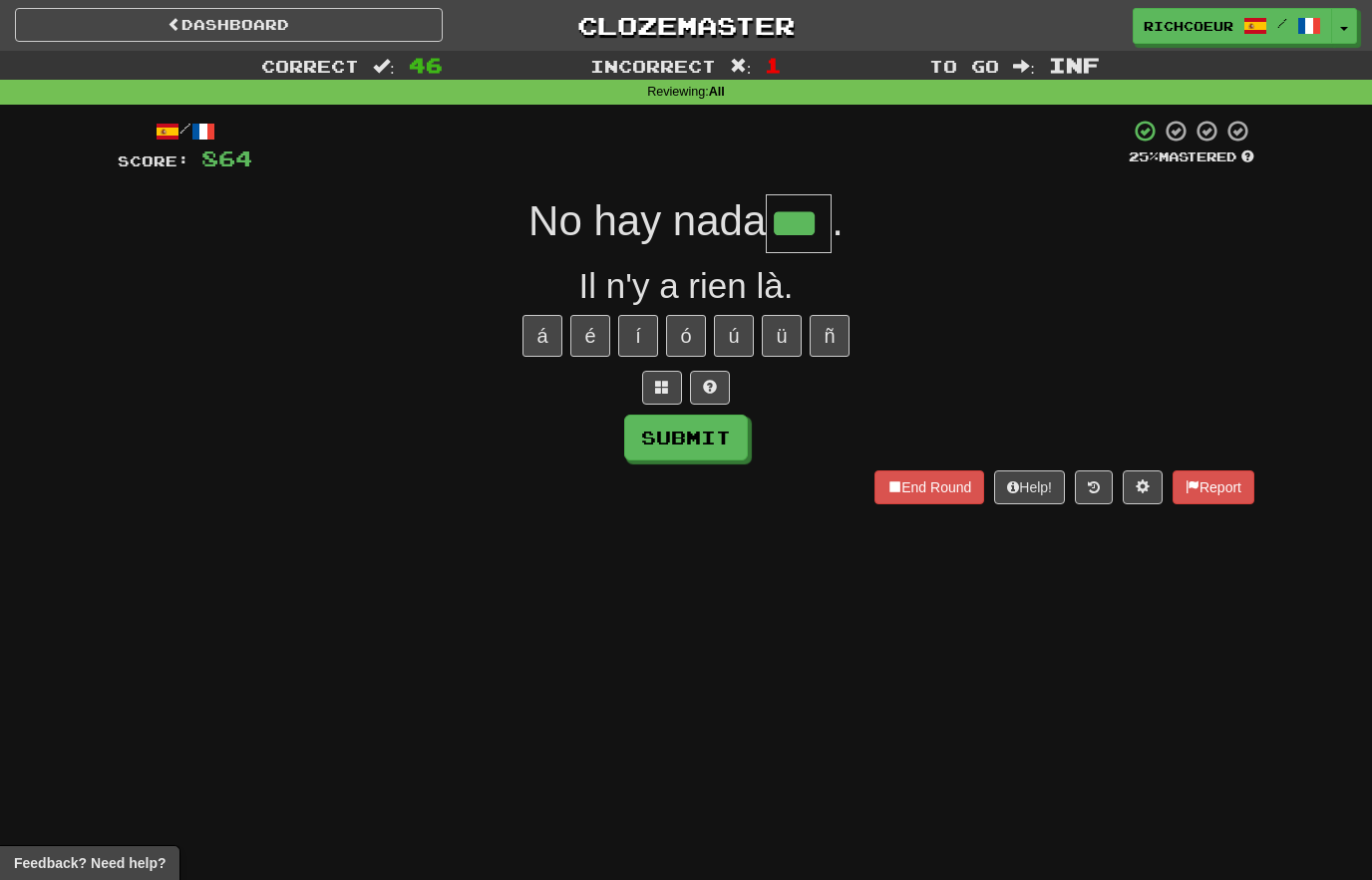 type on "***" 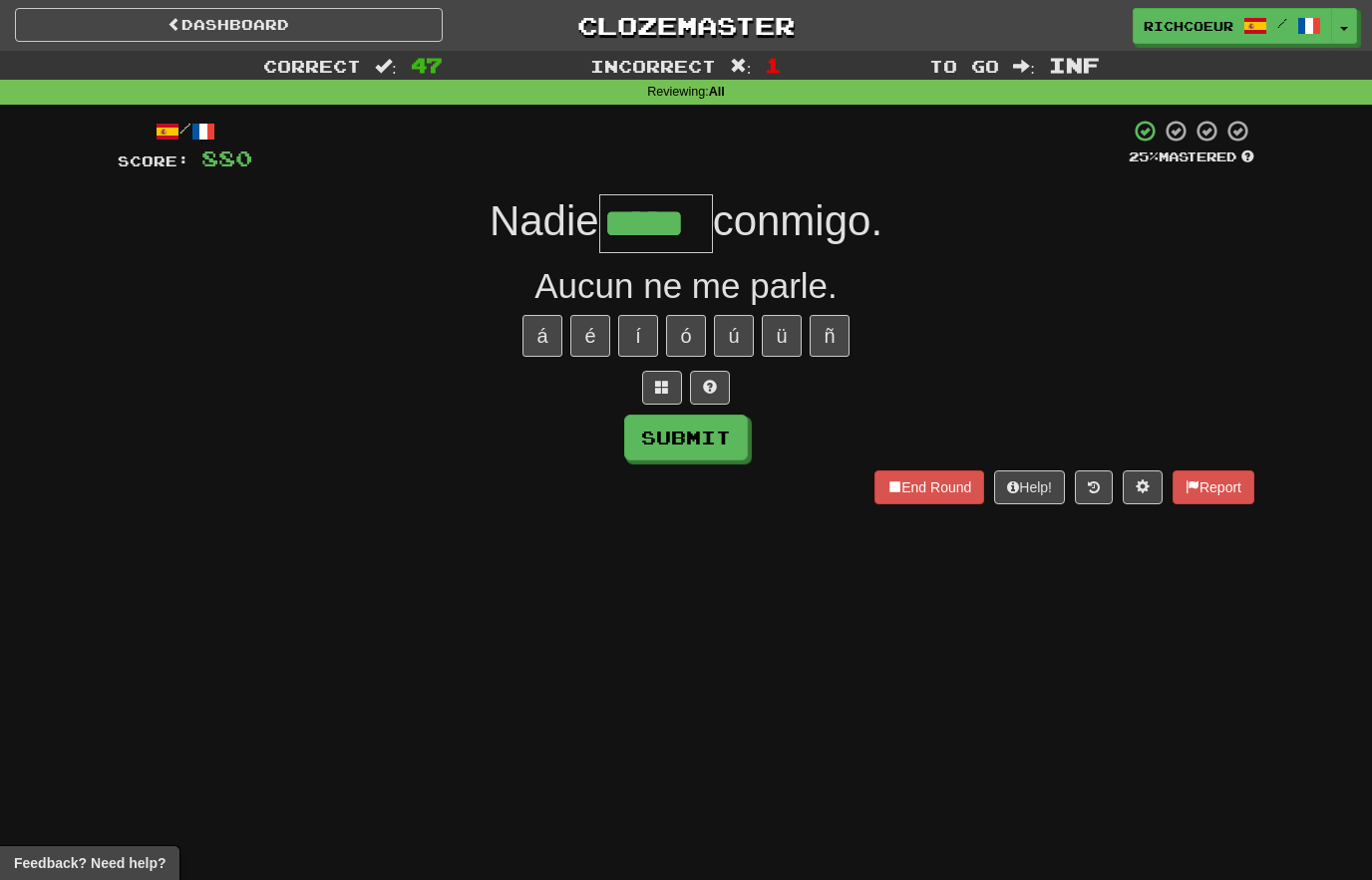 type on "*****" 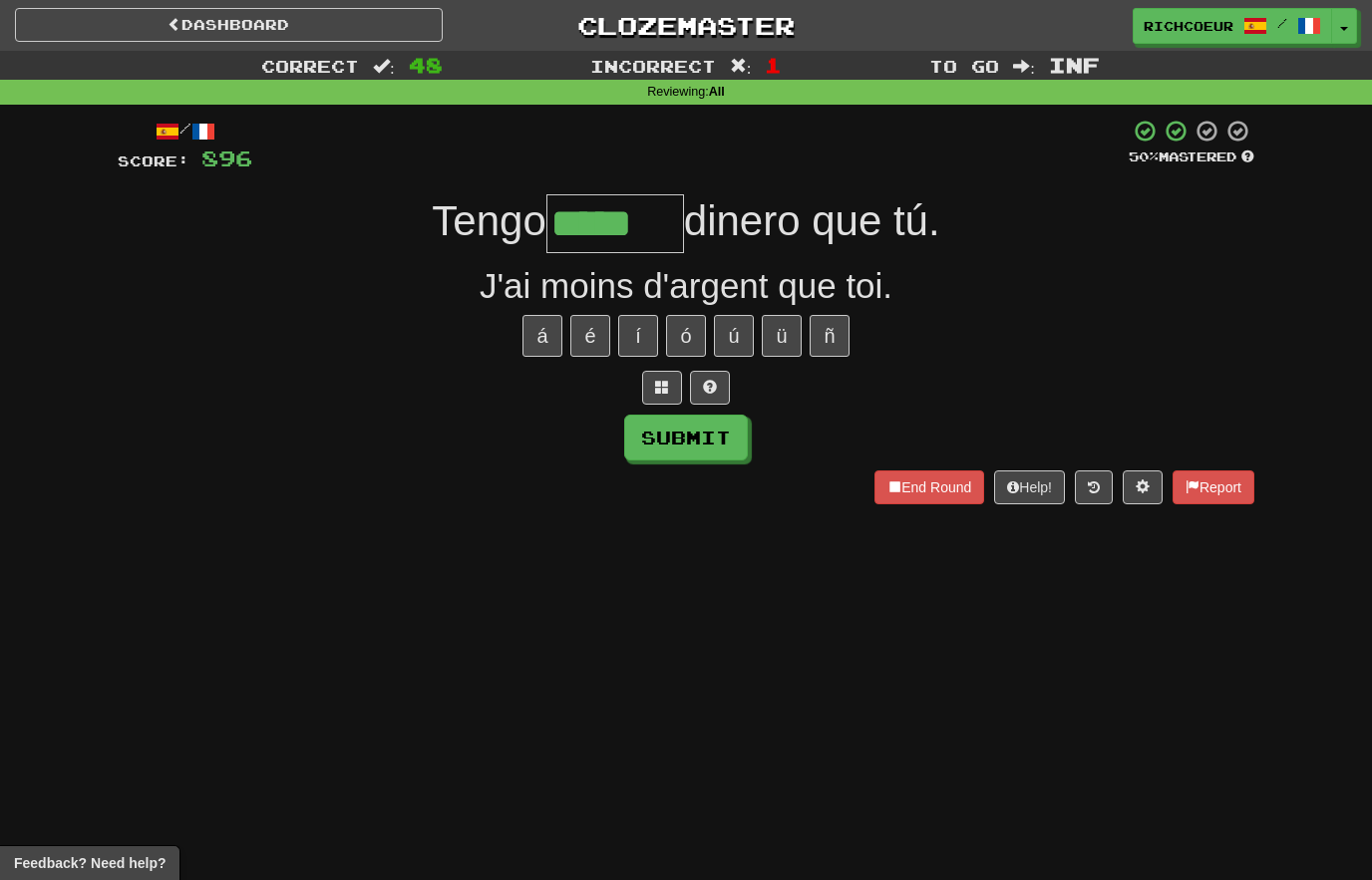 type on "*****" 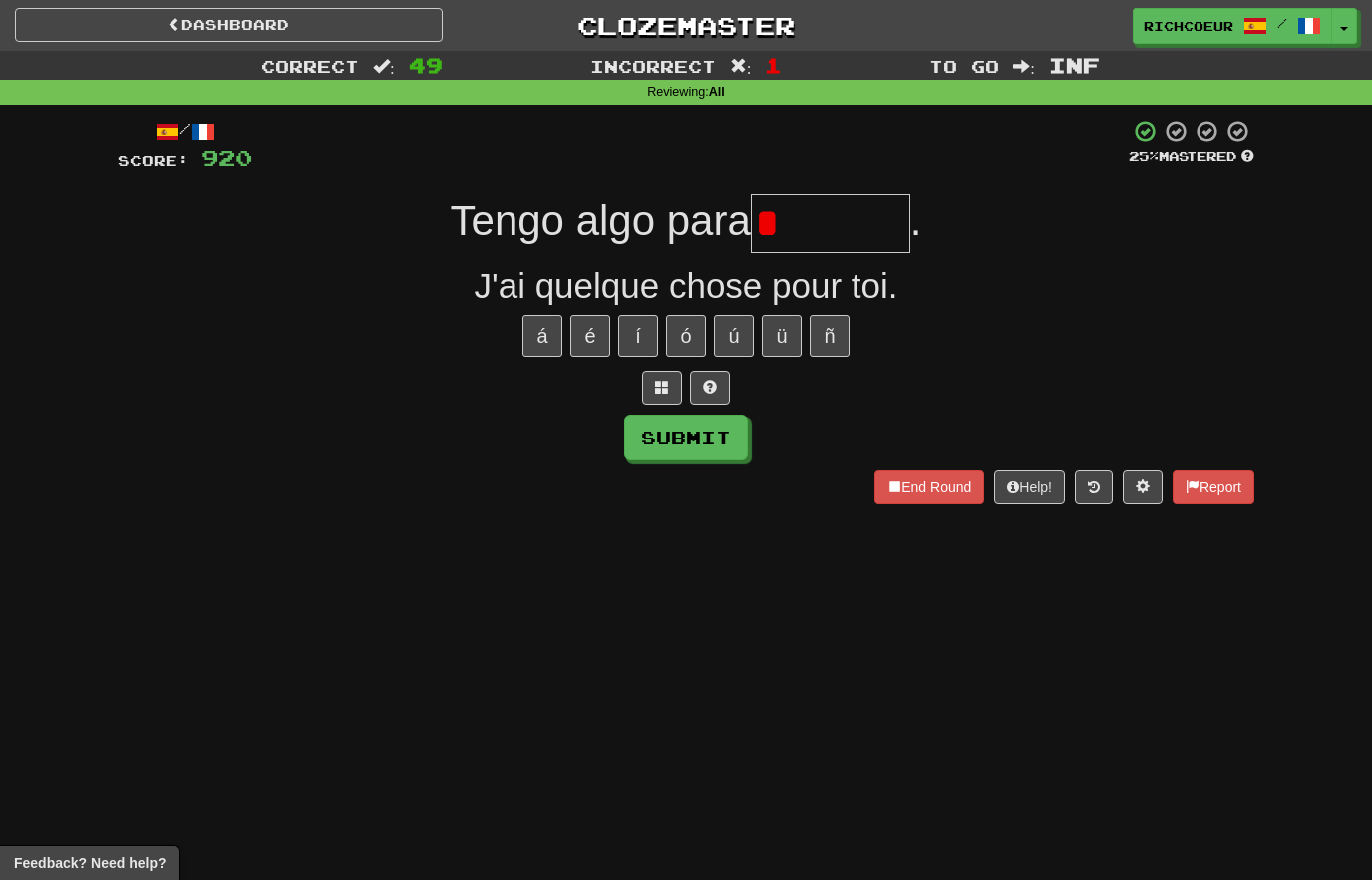 type on "*******" 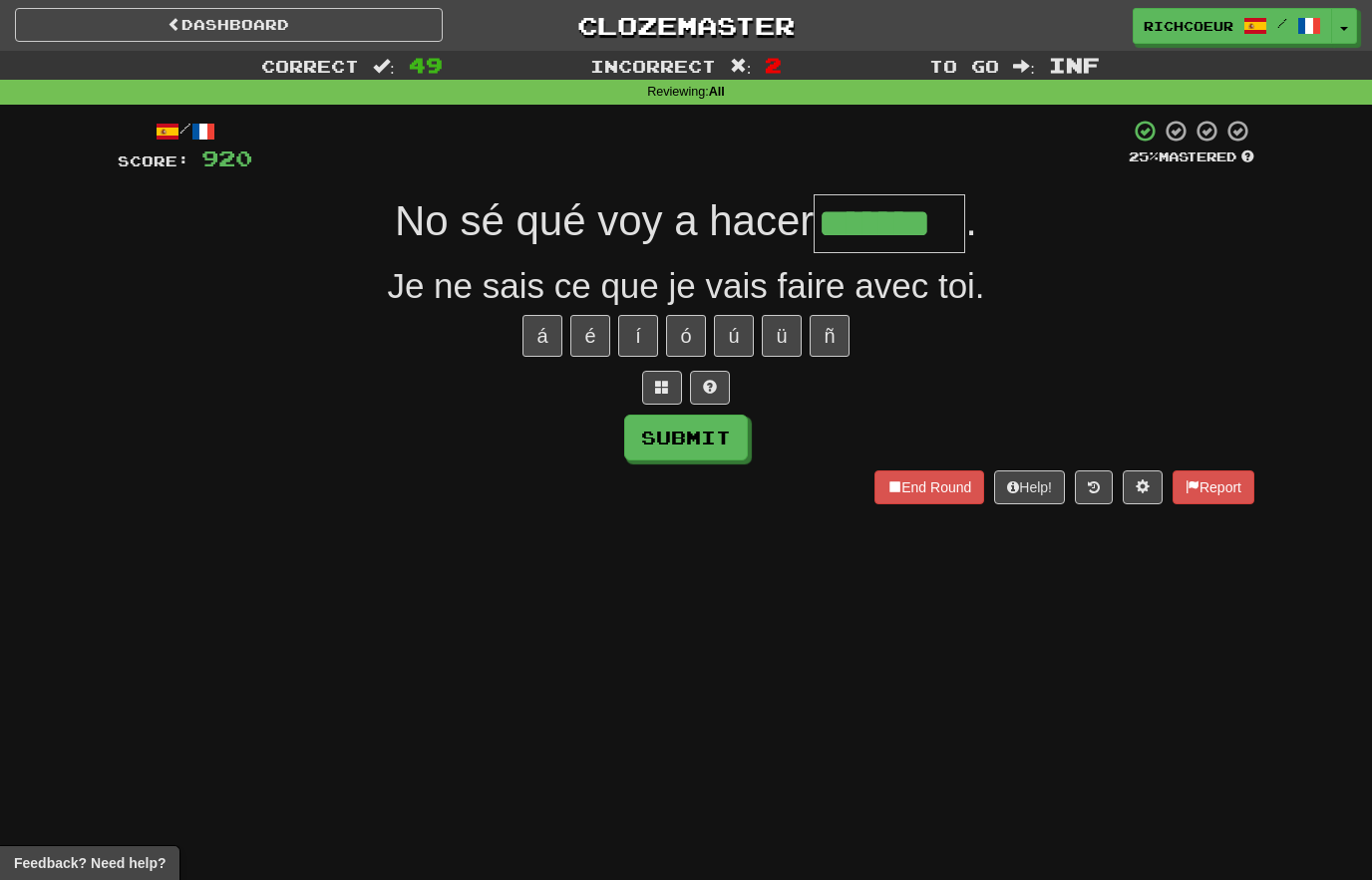 type on "*******" 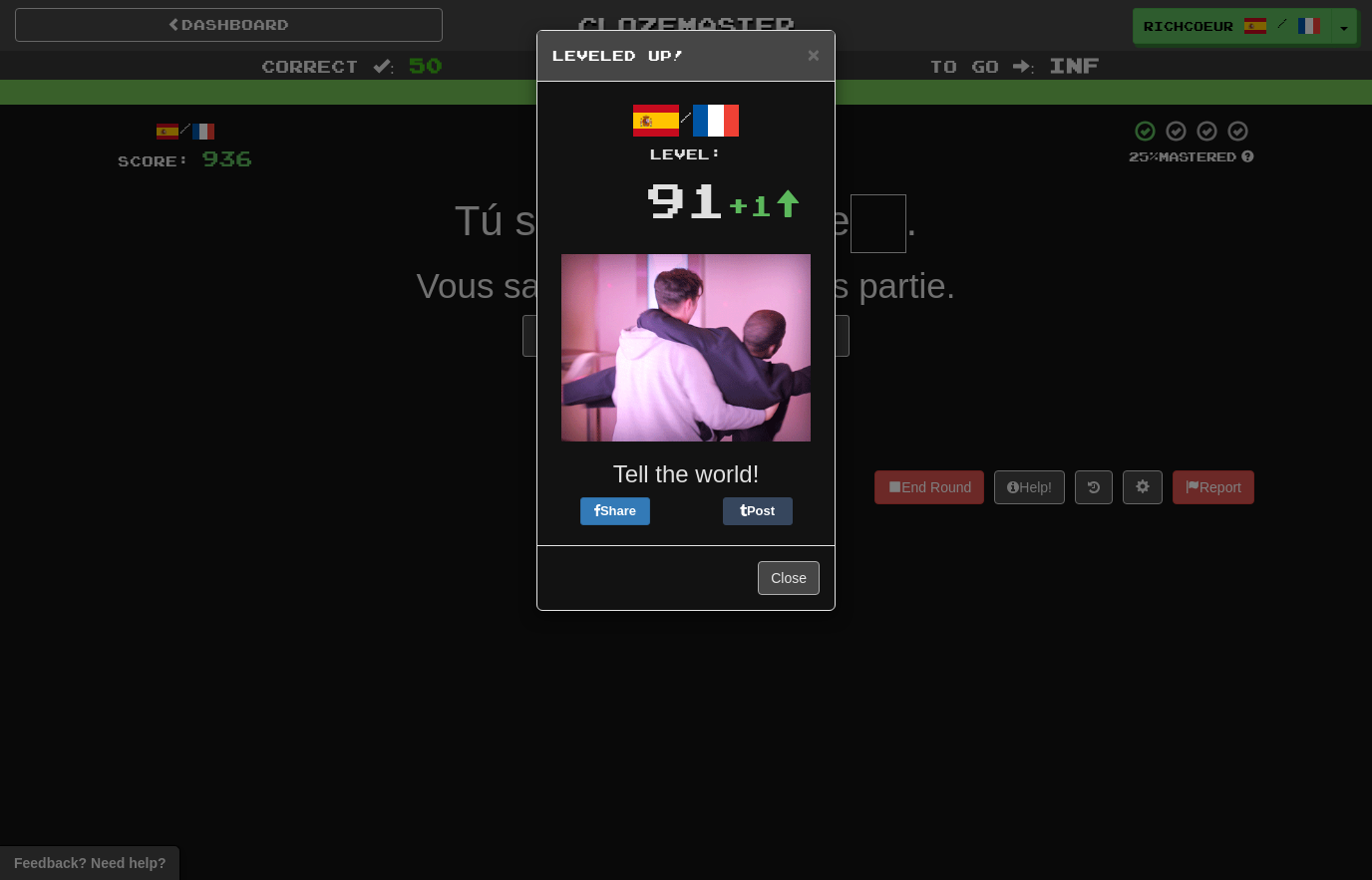 click on "Close" at bounding box center (789, 578) 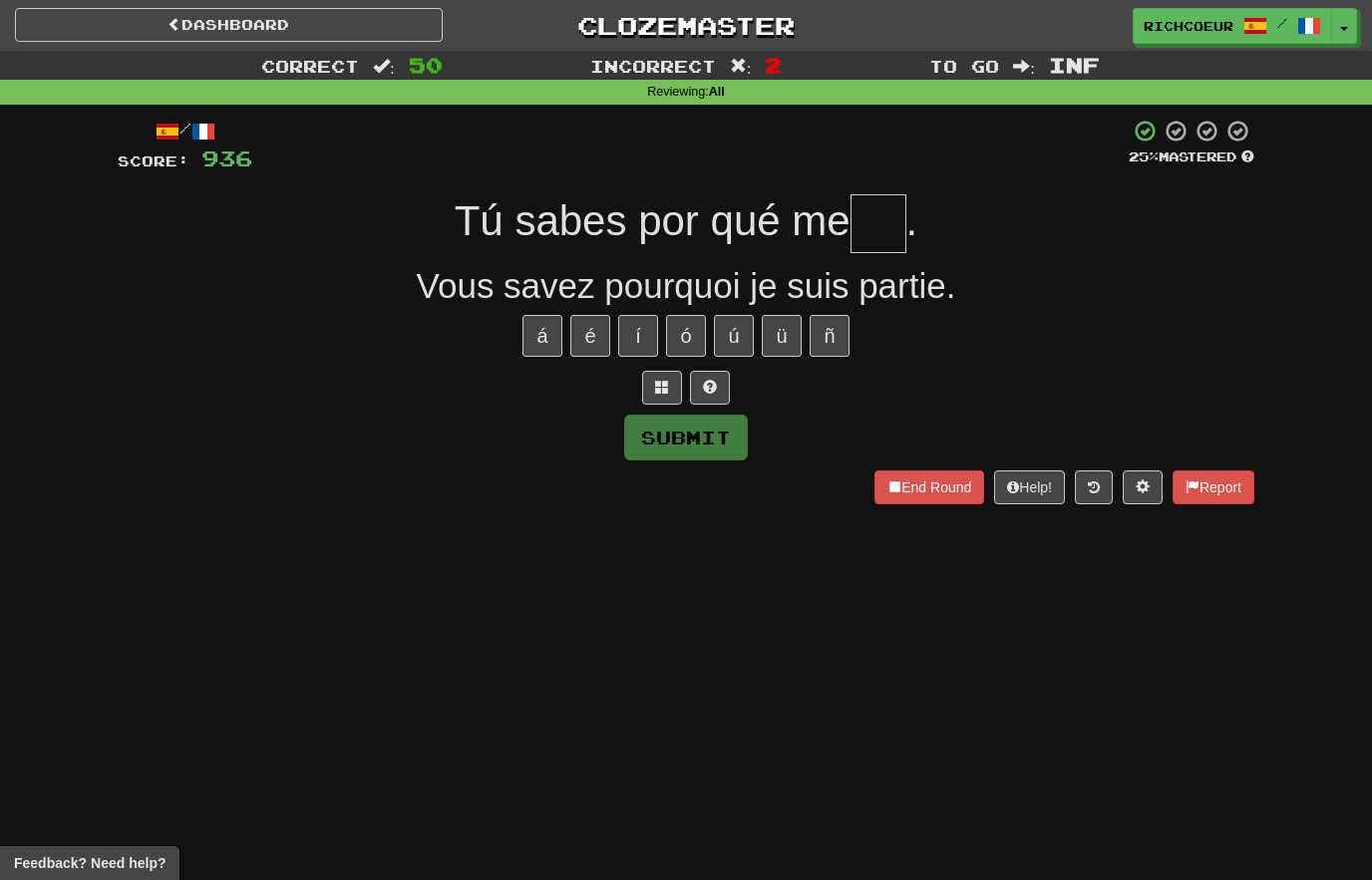 click at bounding box center (878, 223) 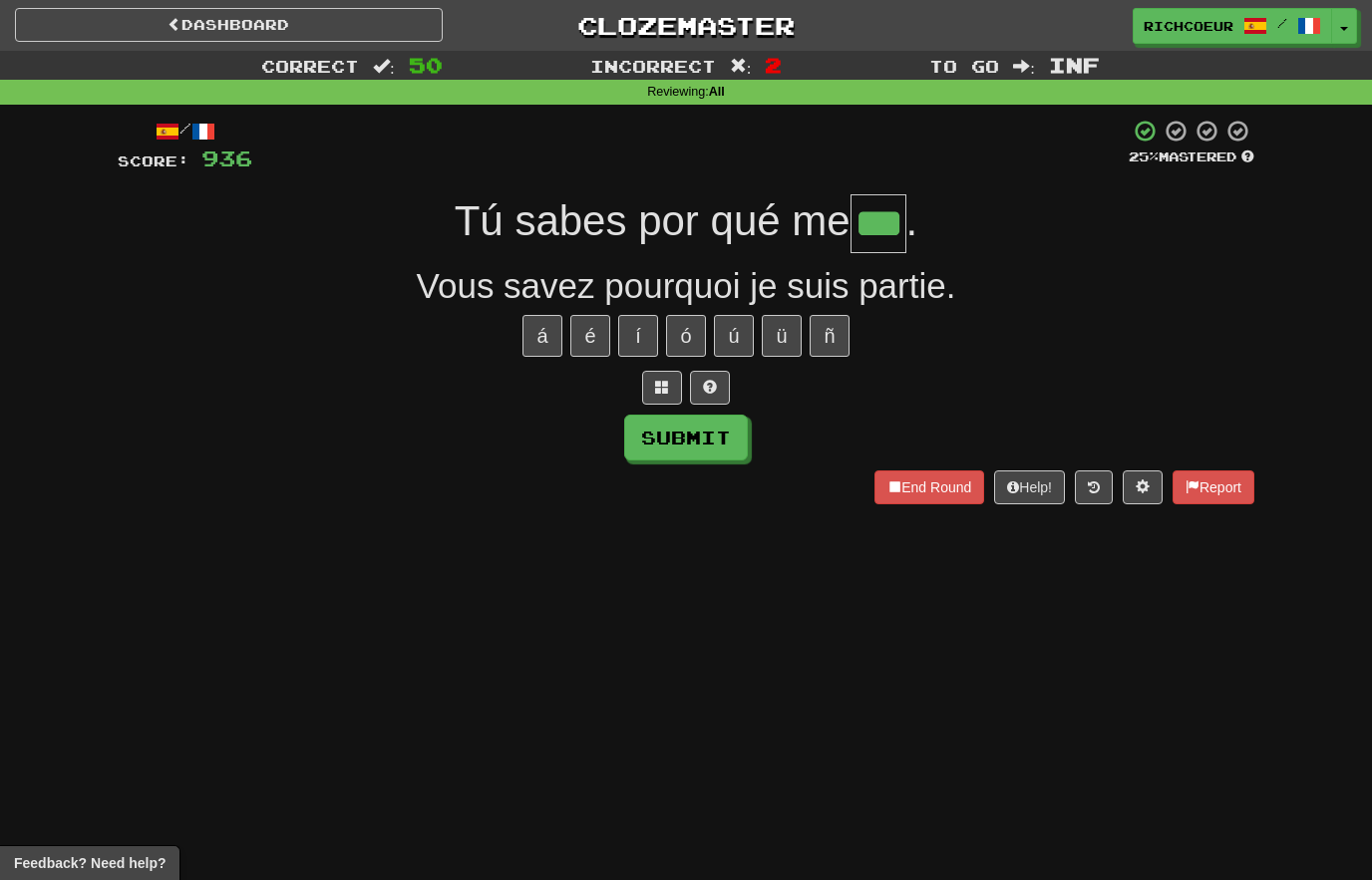 type on "***" 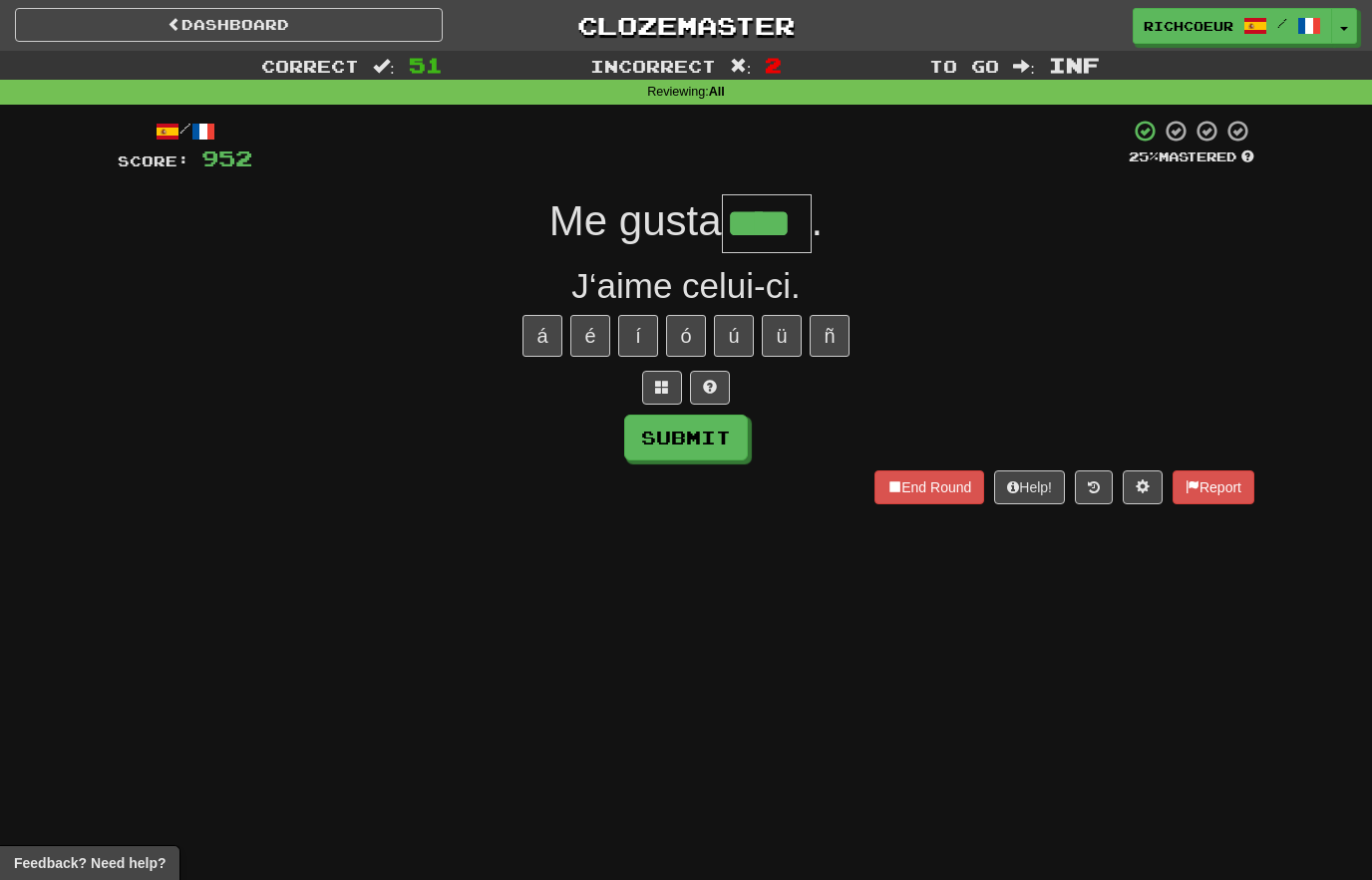 type on "****" 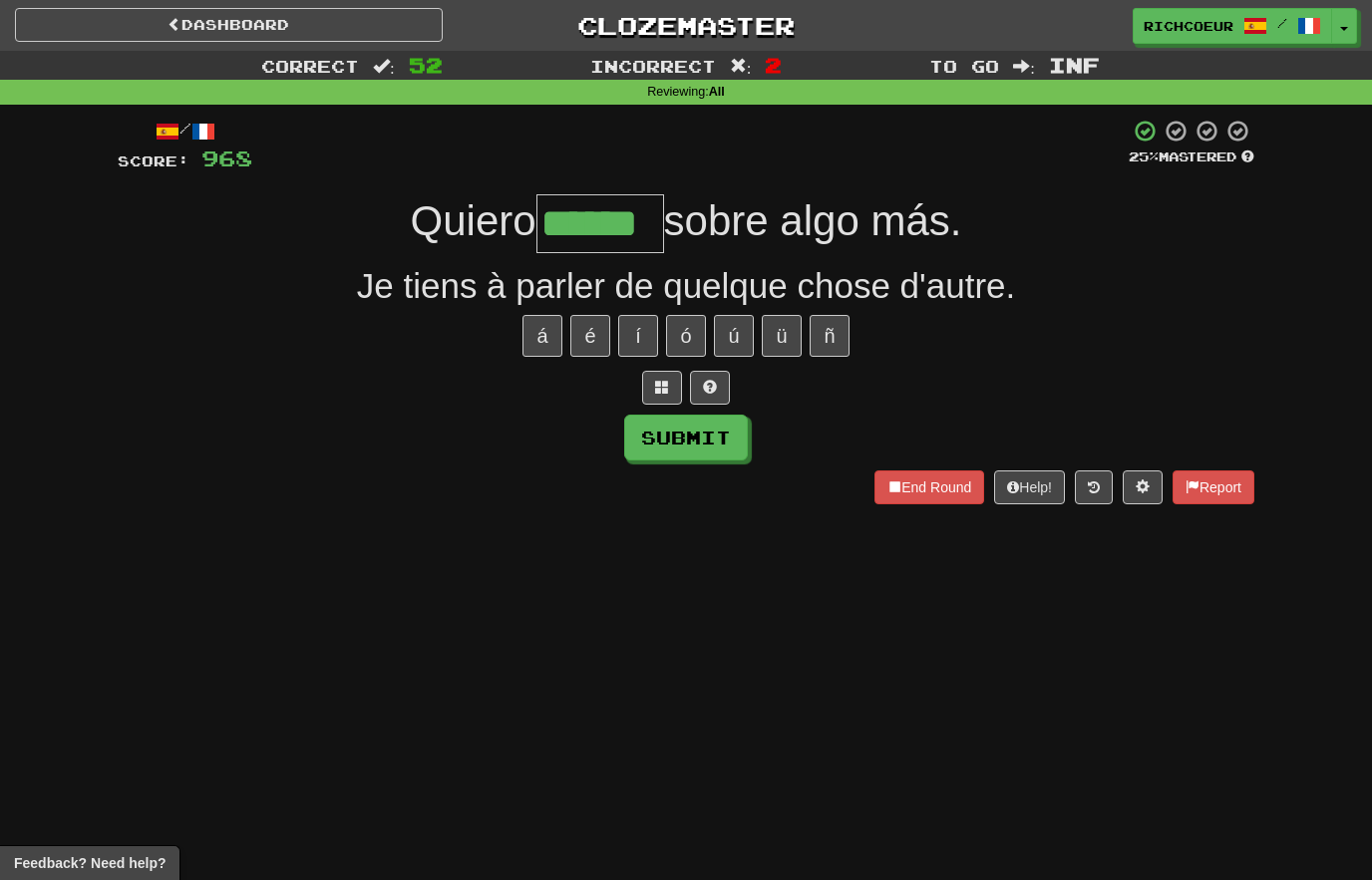 type on "******" 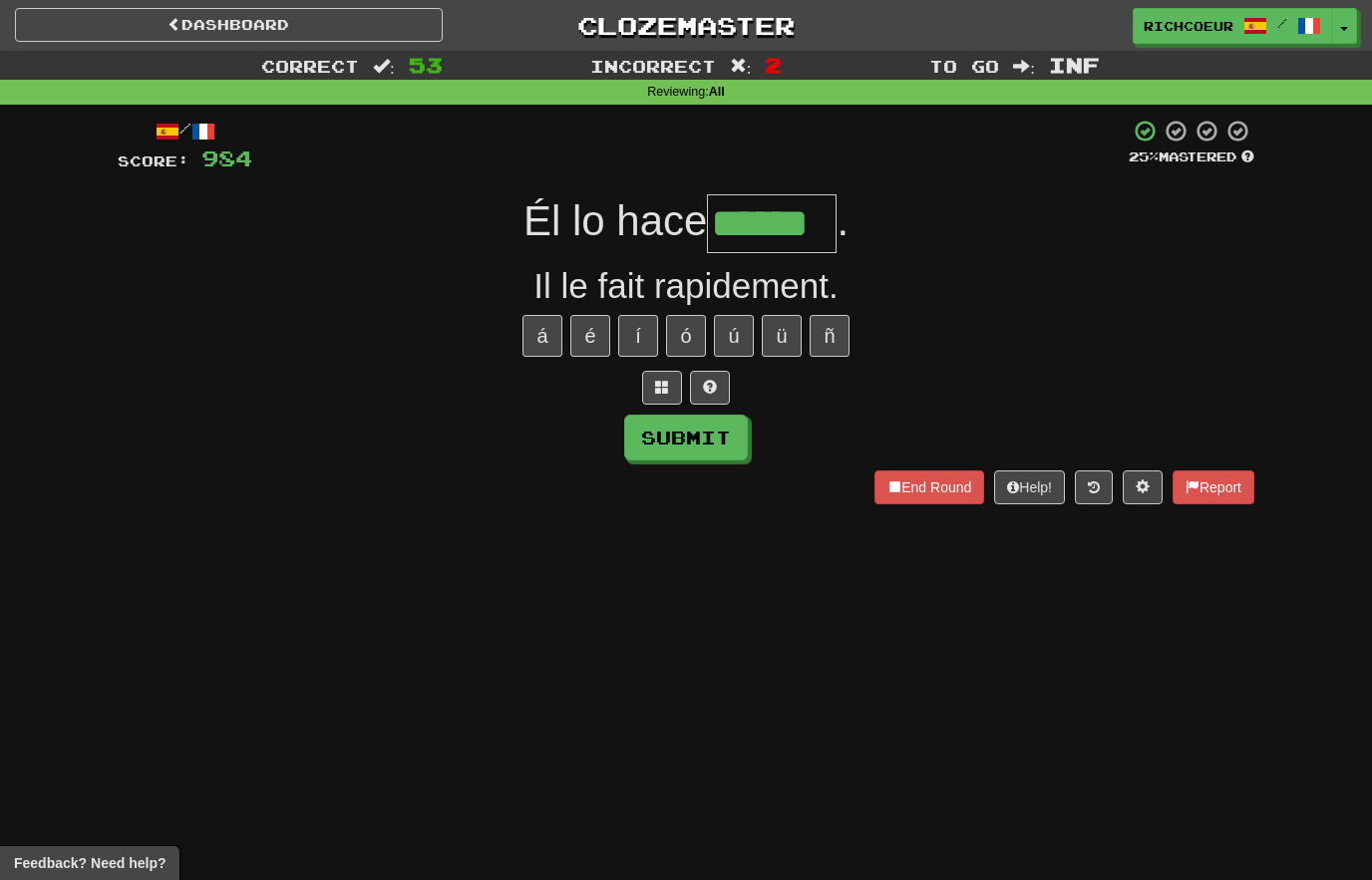 type on "******" 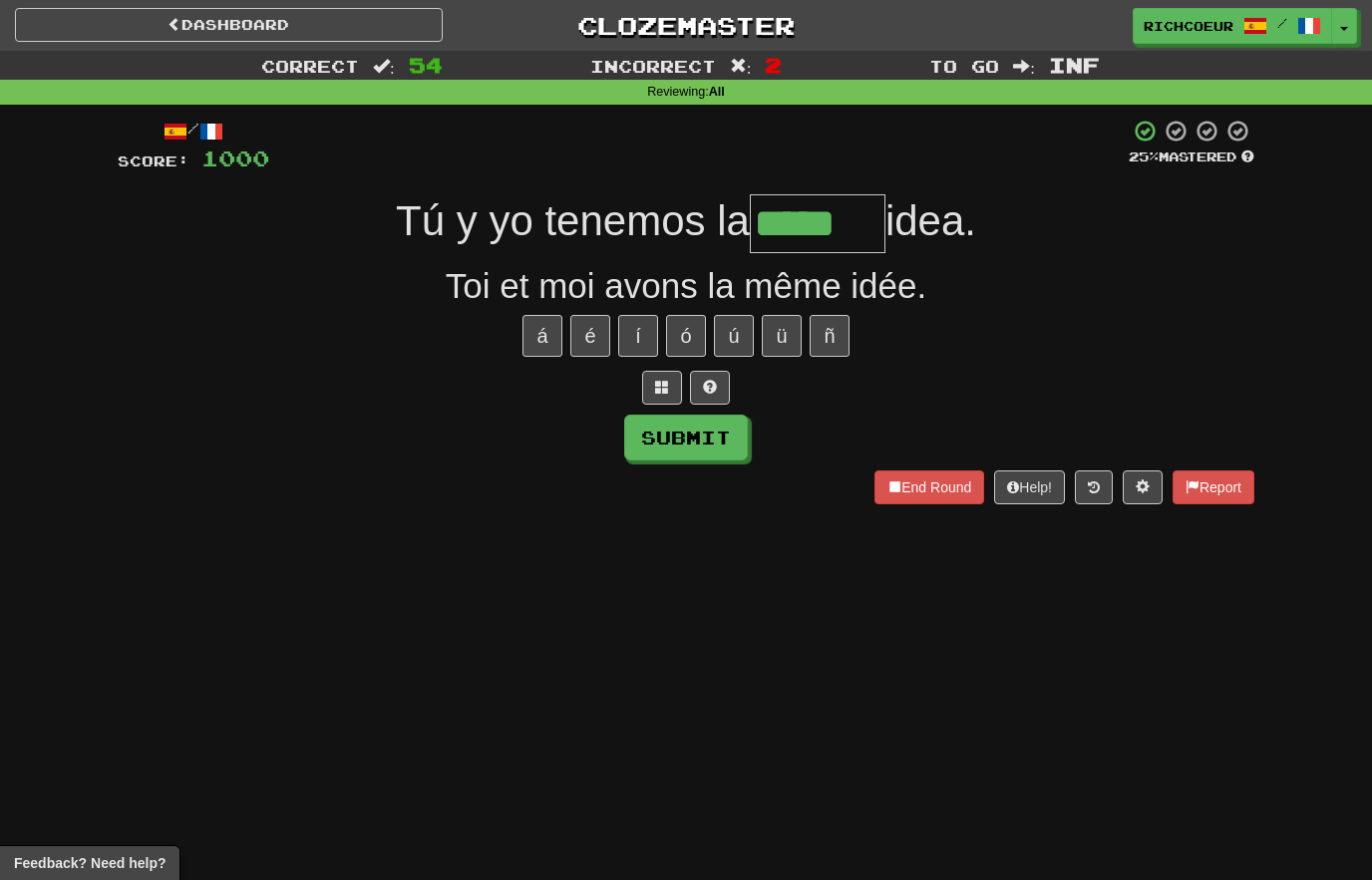 type on "*****" 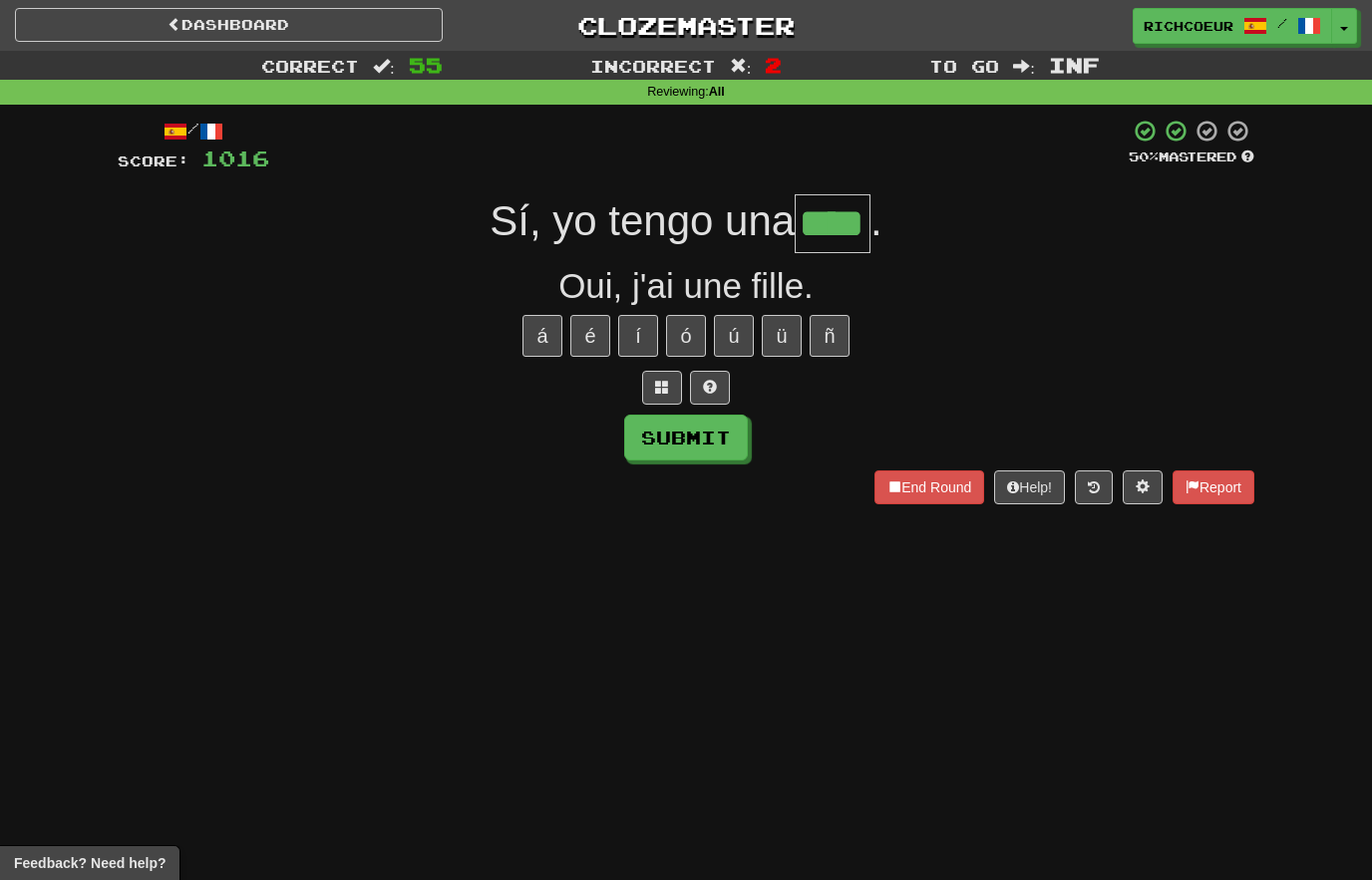 type on "****" 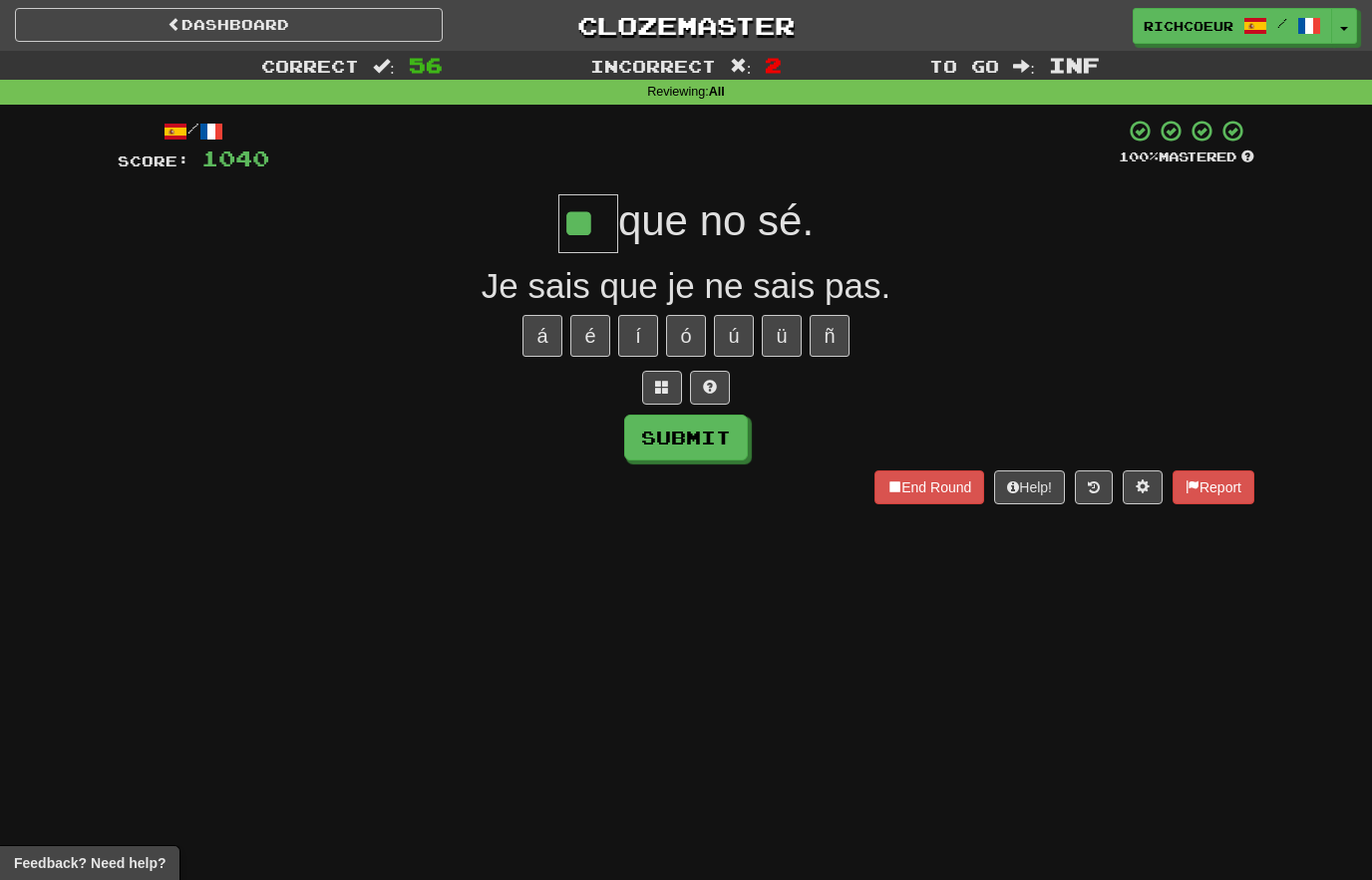 type on "**" 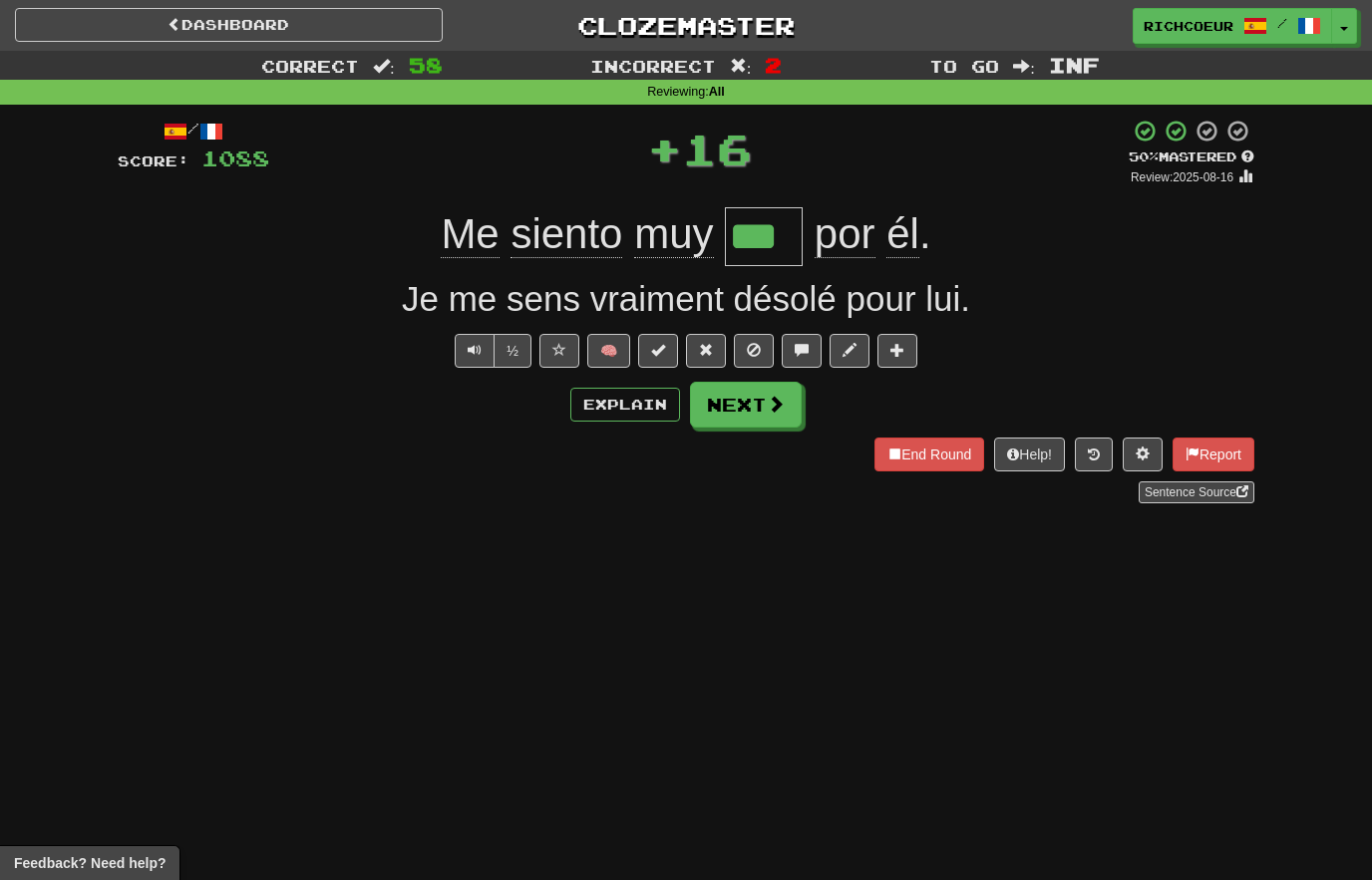 type on "***" 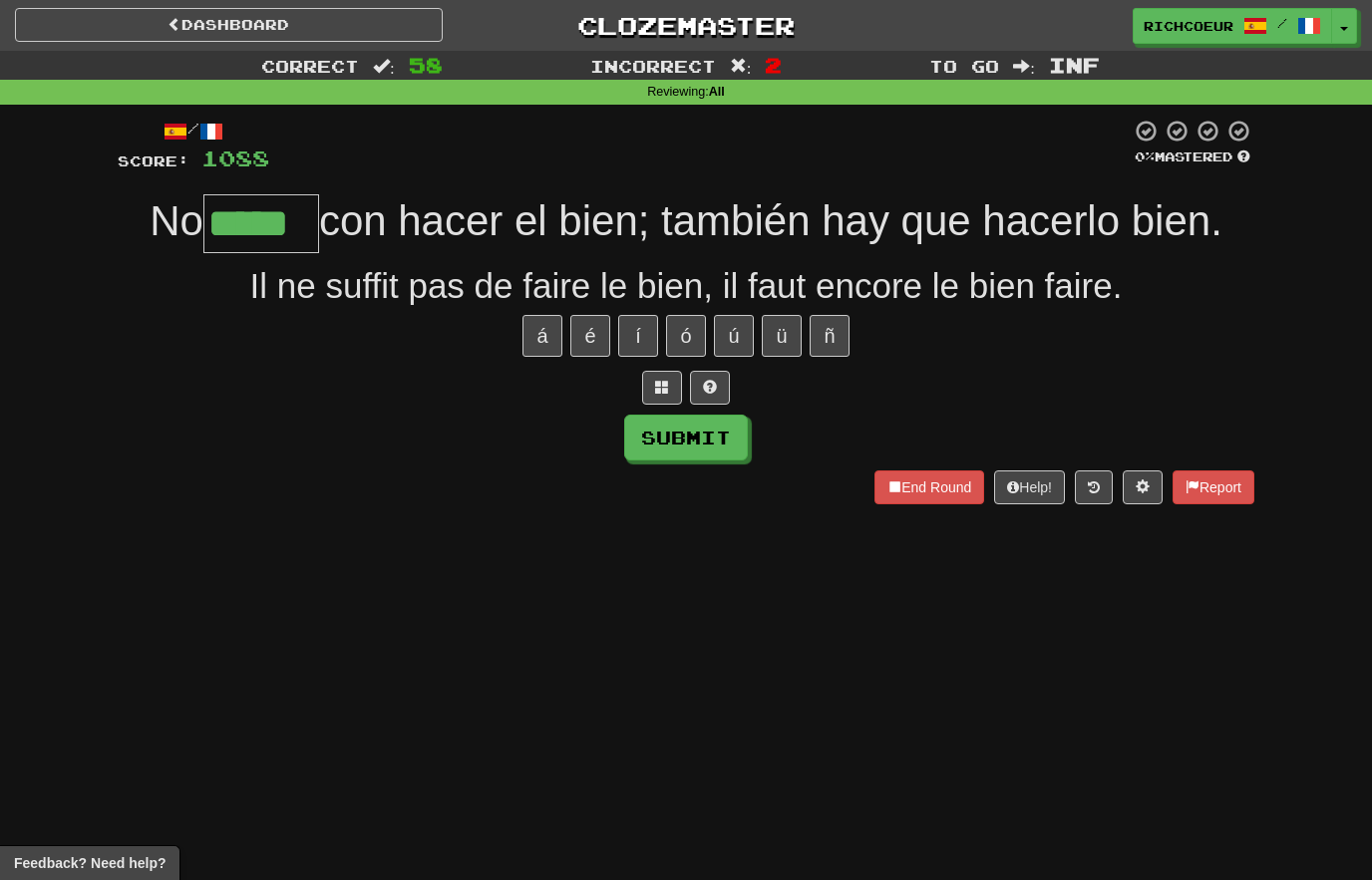 type on "*****" 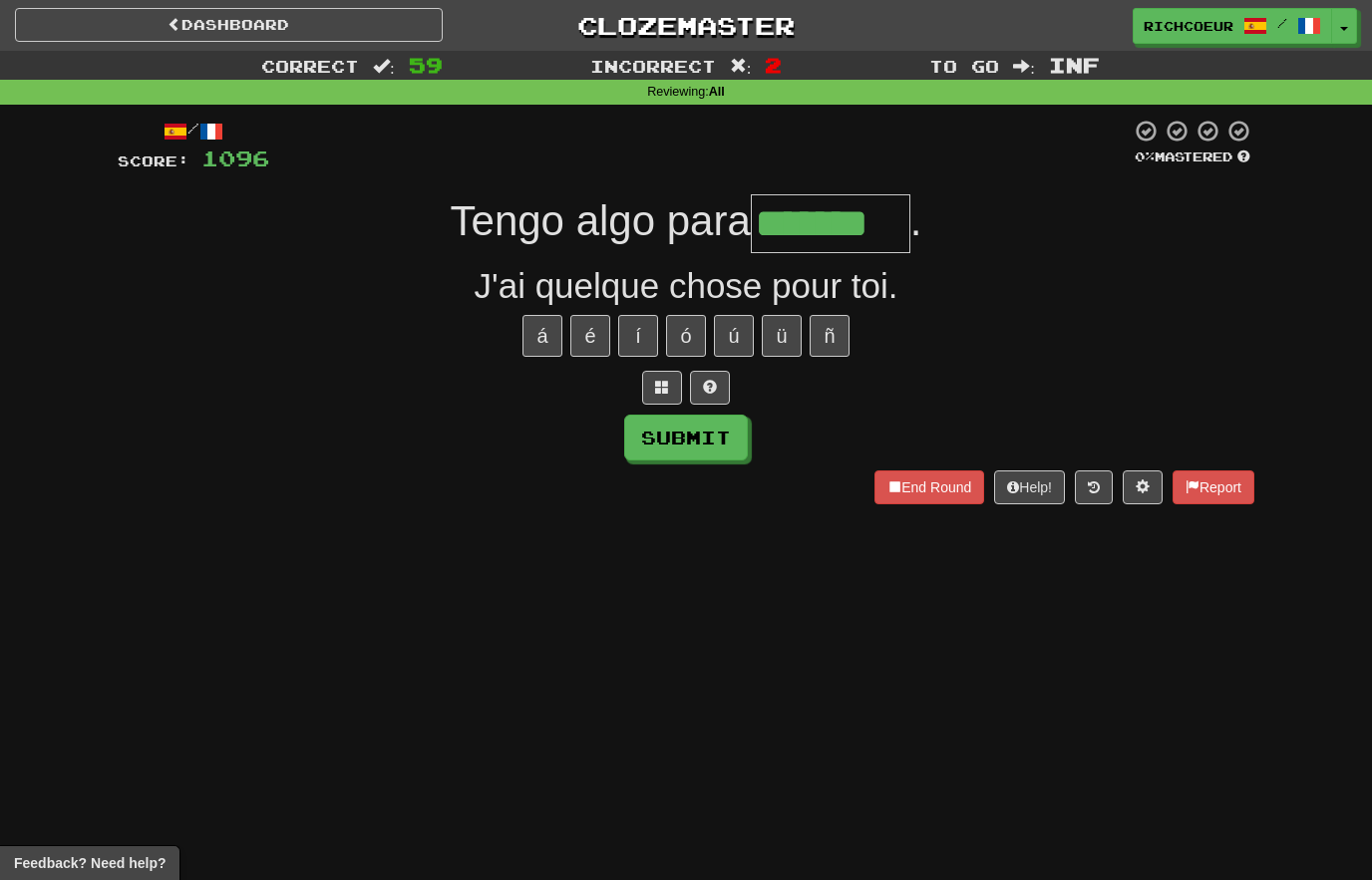 type on "*******" 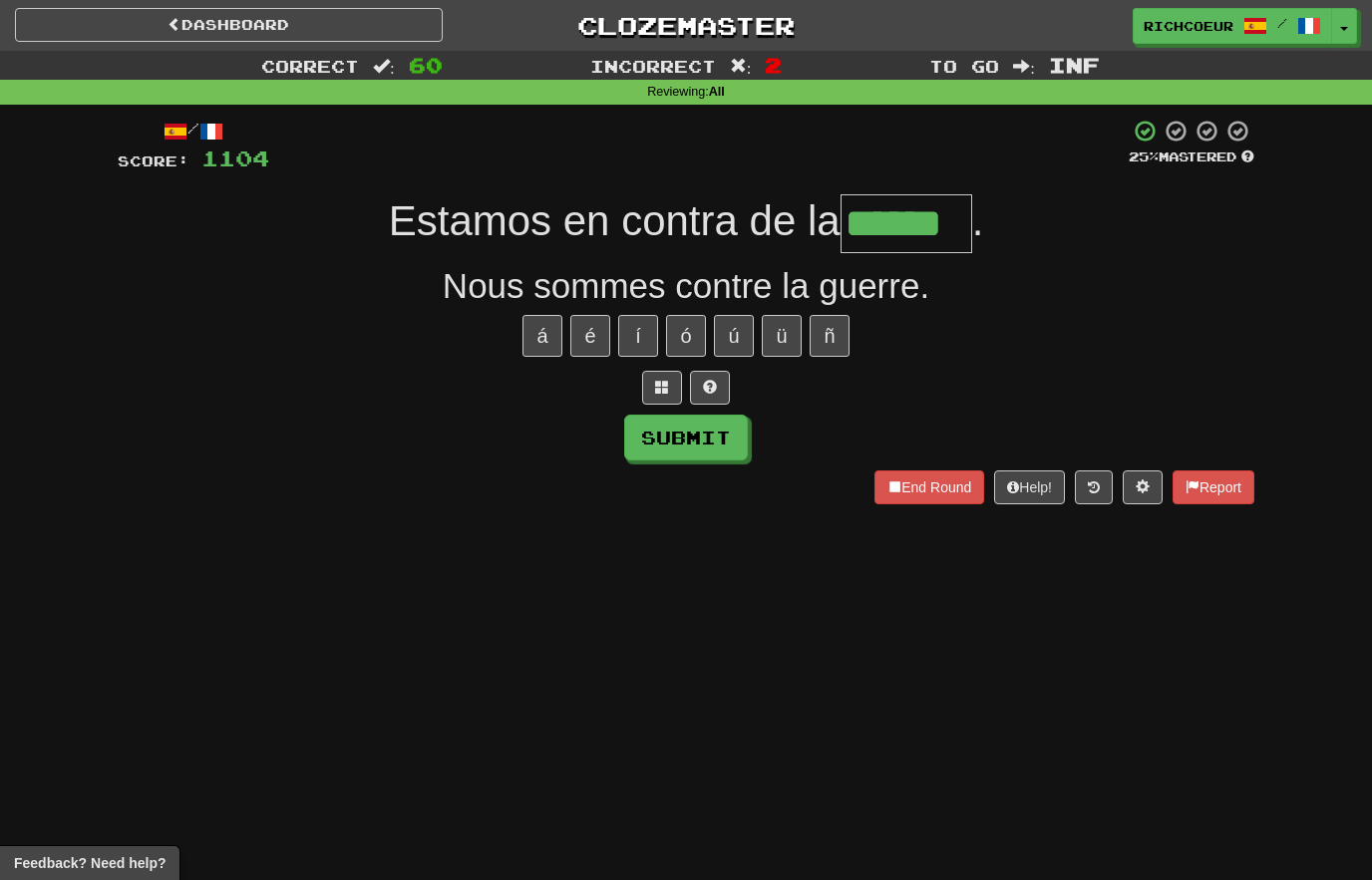 type on "******" 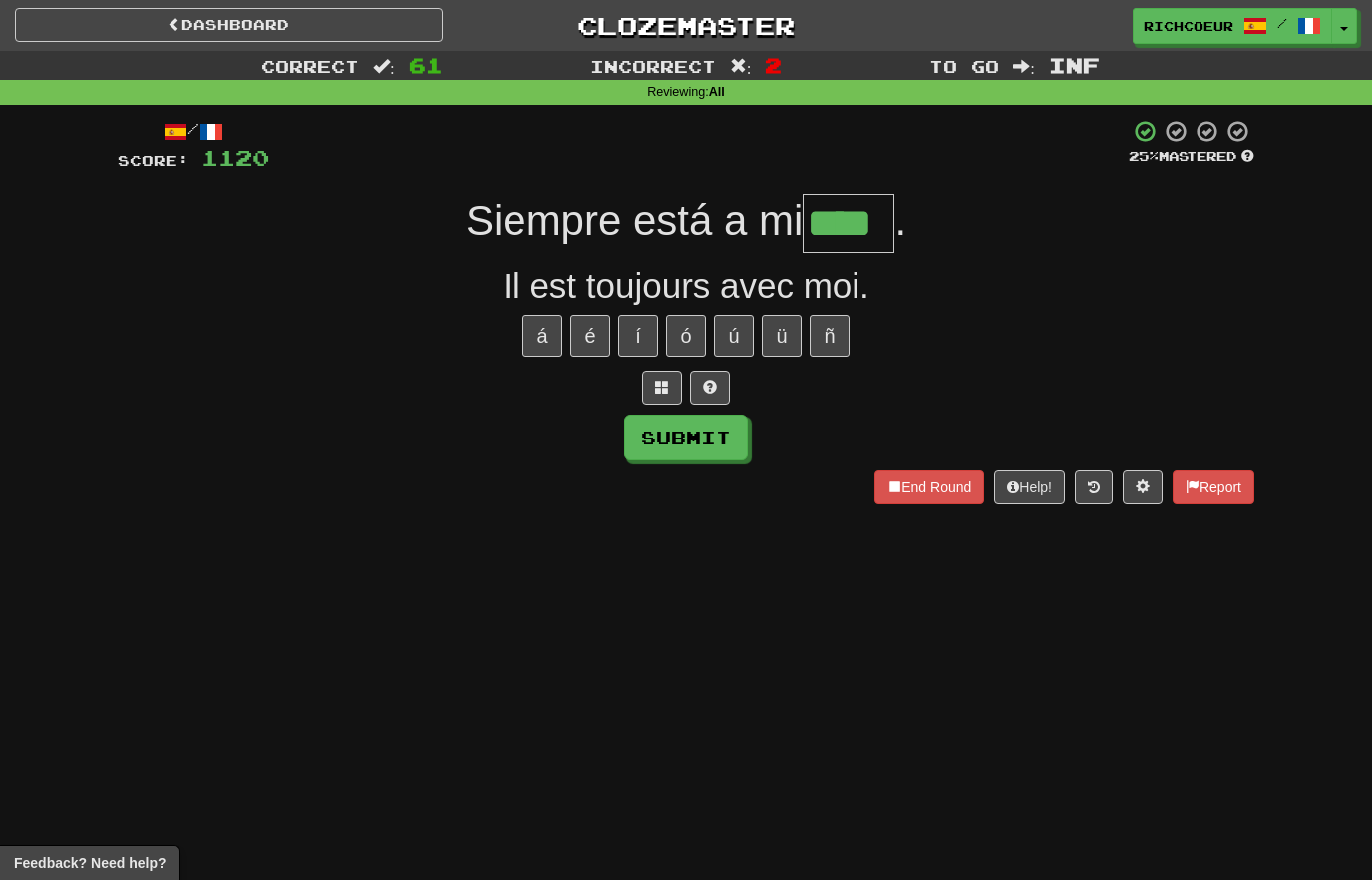 type on "****" 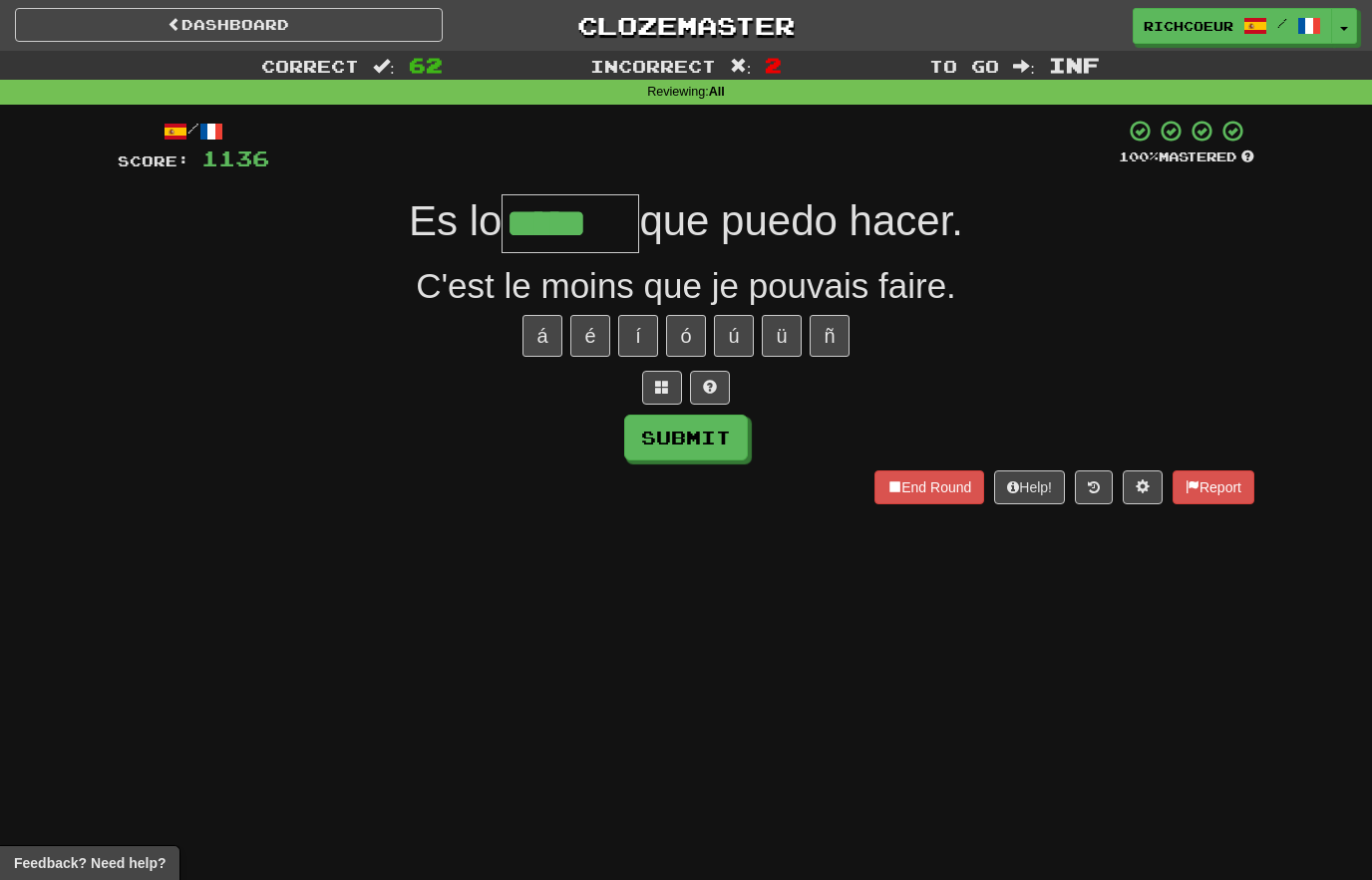 type on "*****" 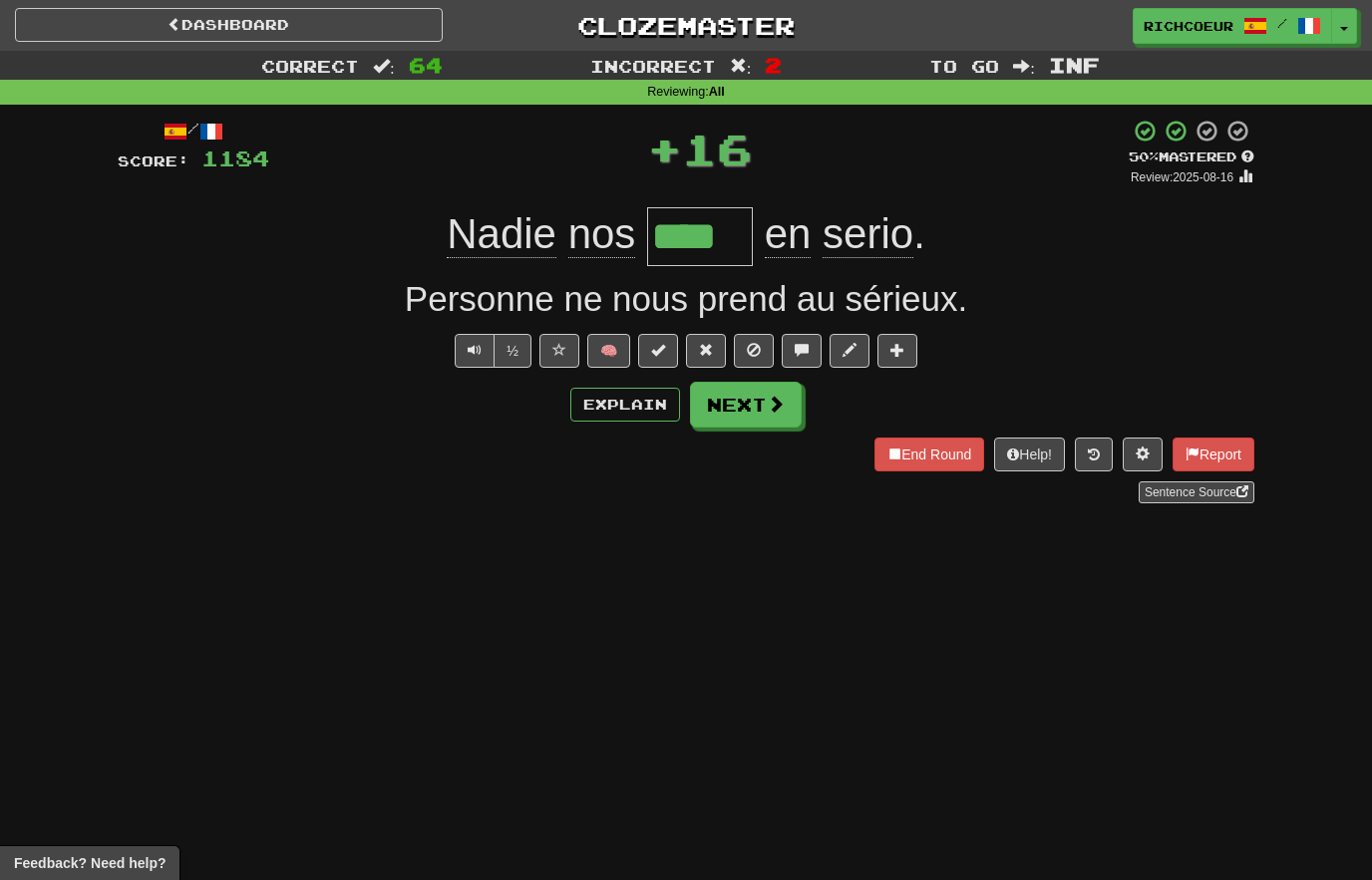 type on "****" 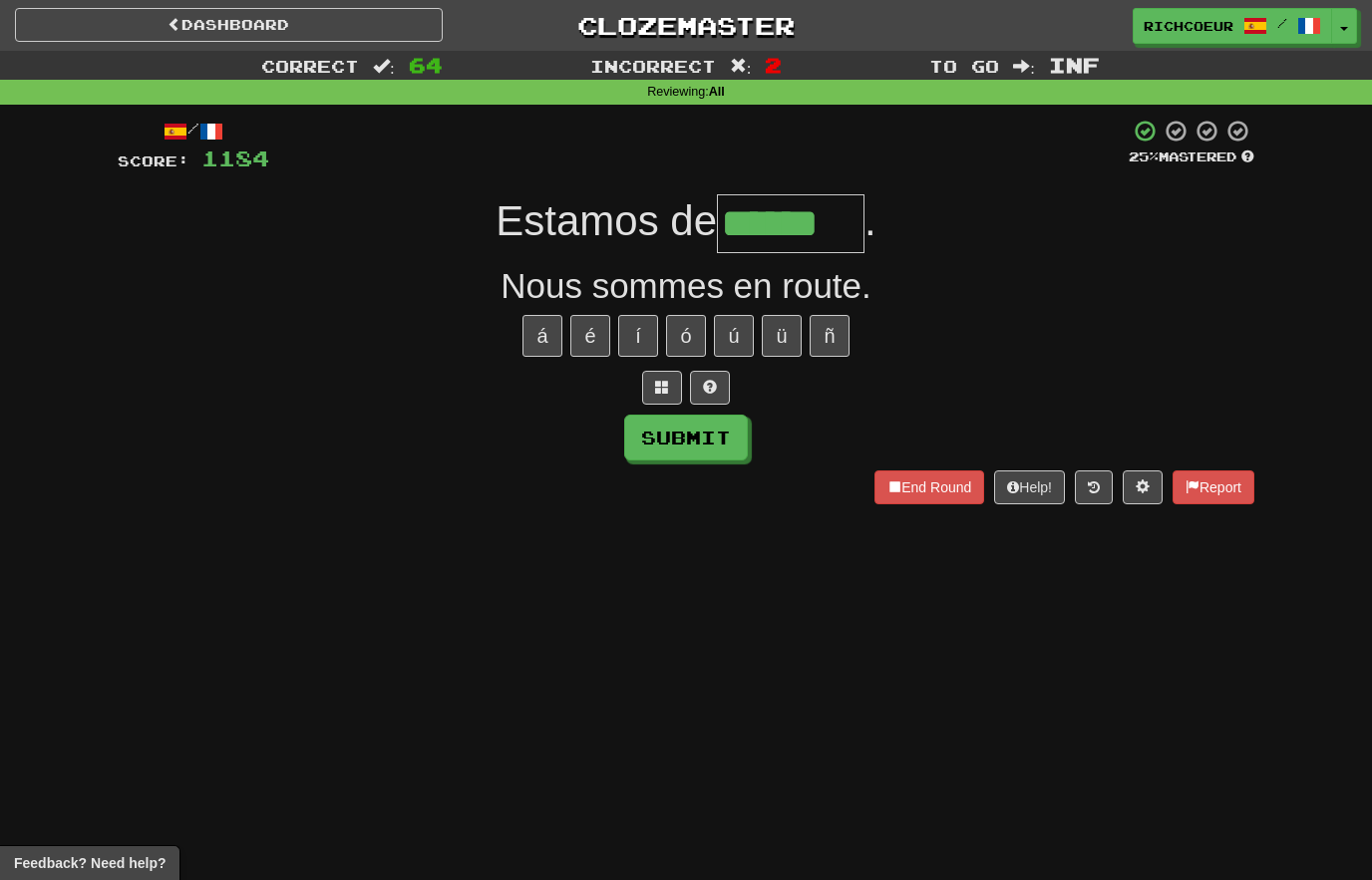 type on "******" 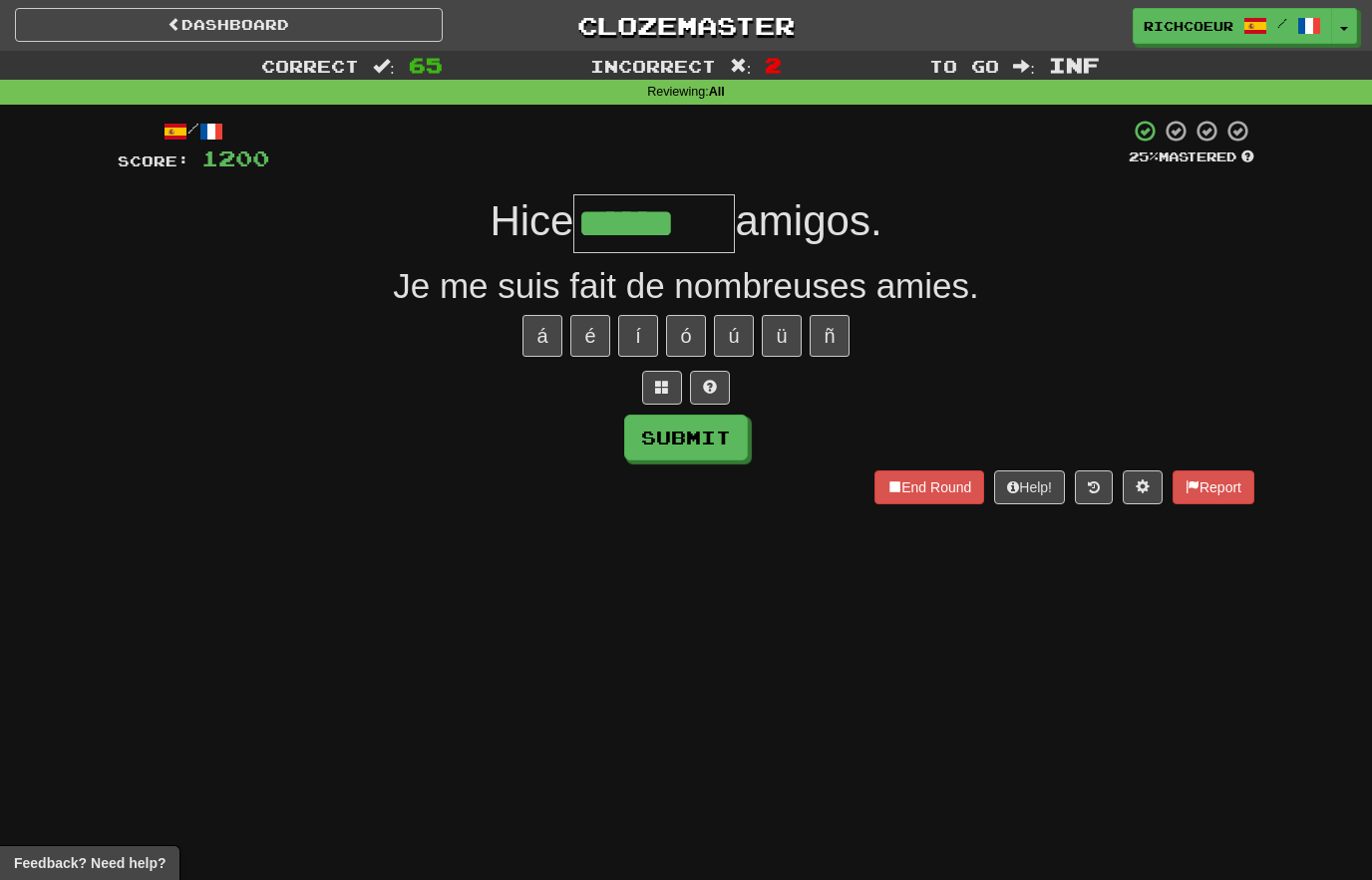 type on "******" 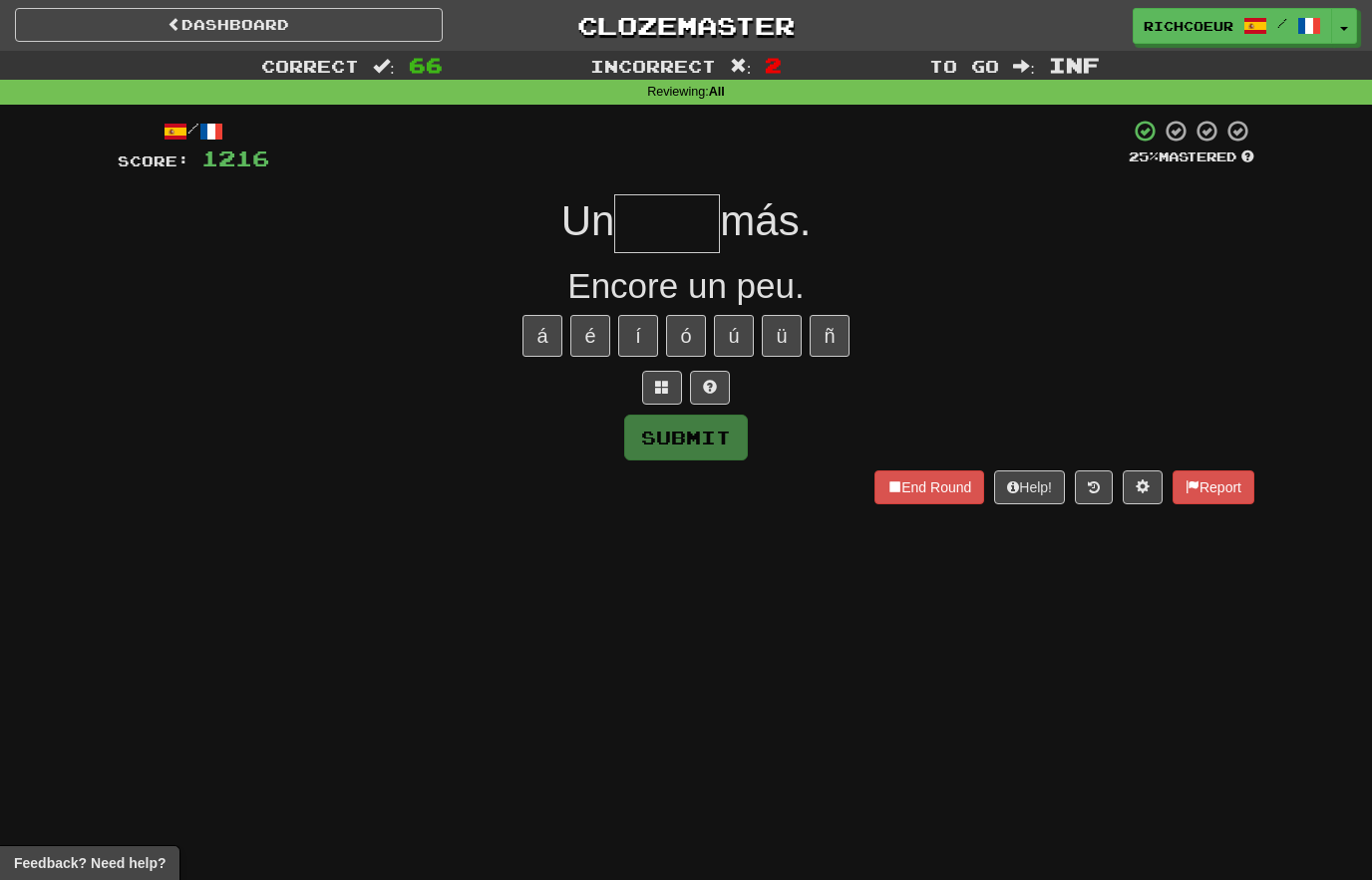 type on "****" 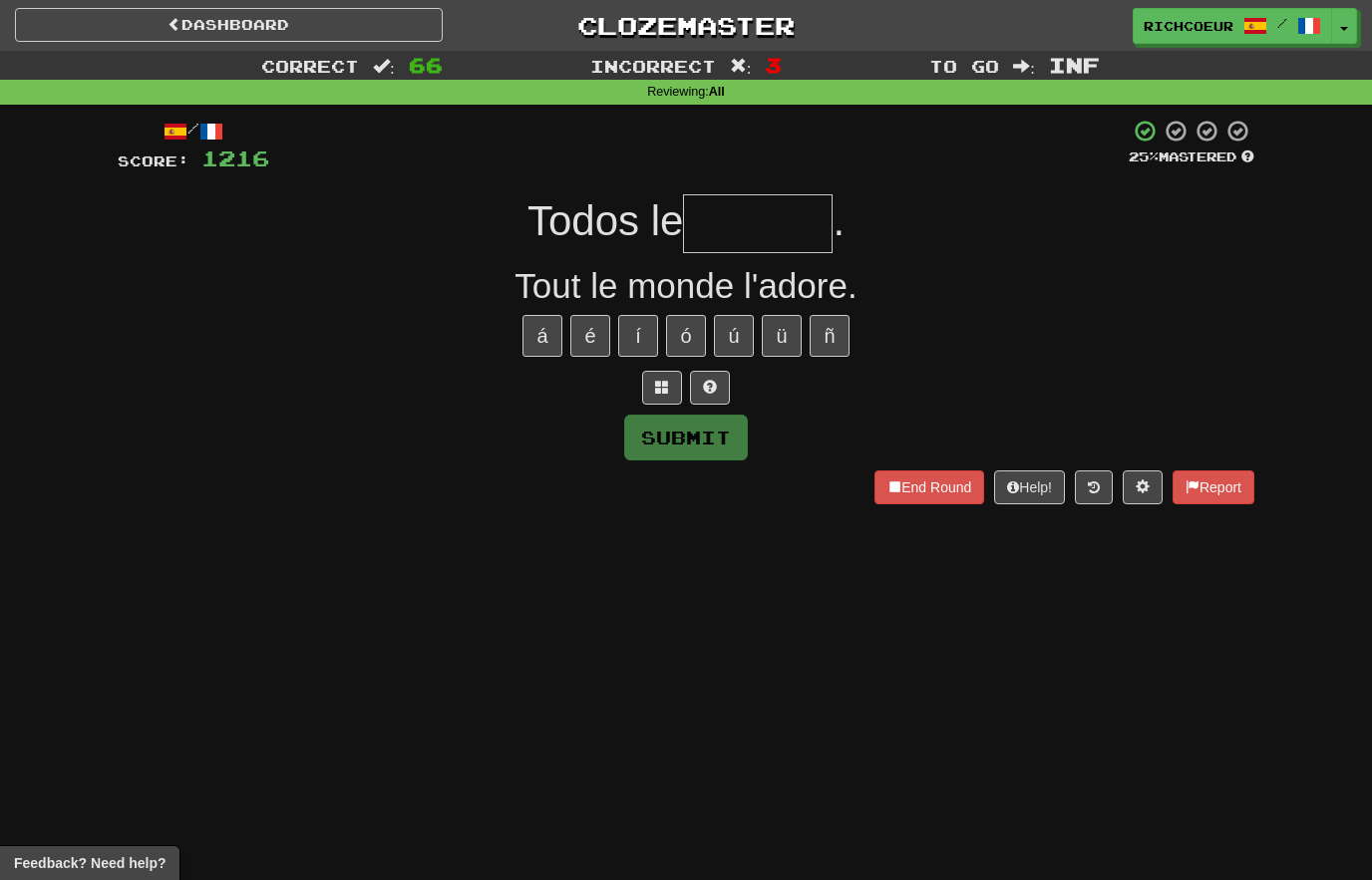 type on "*" 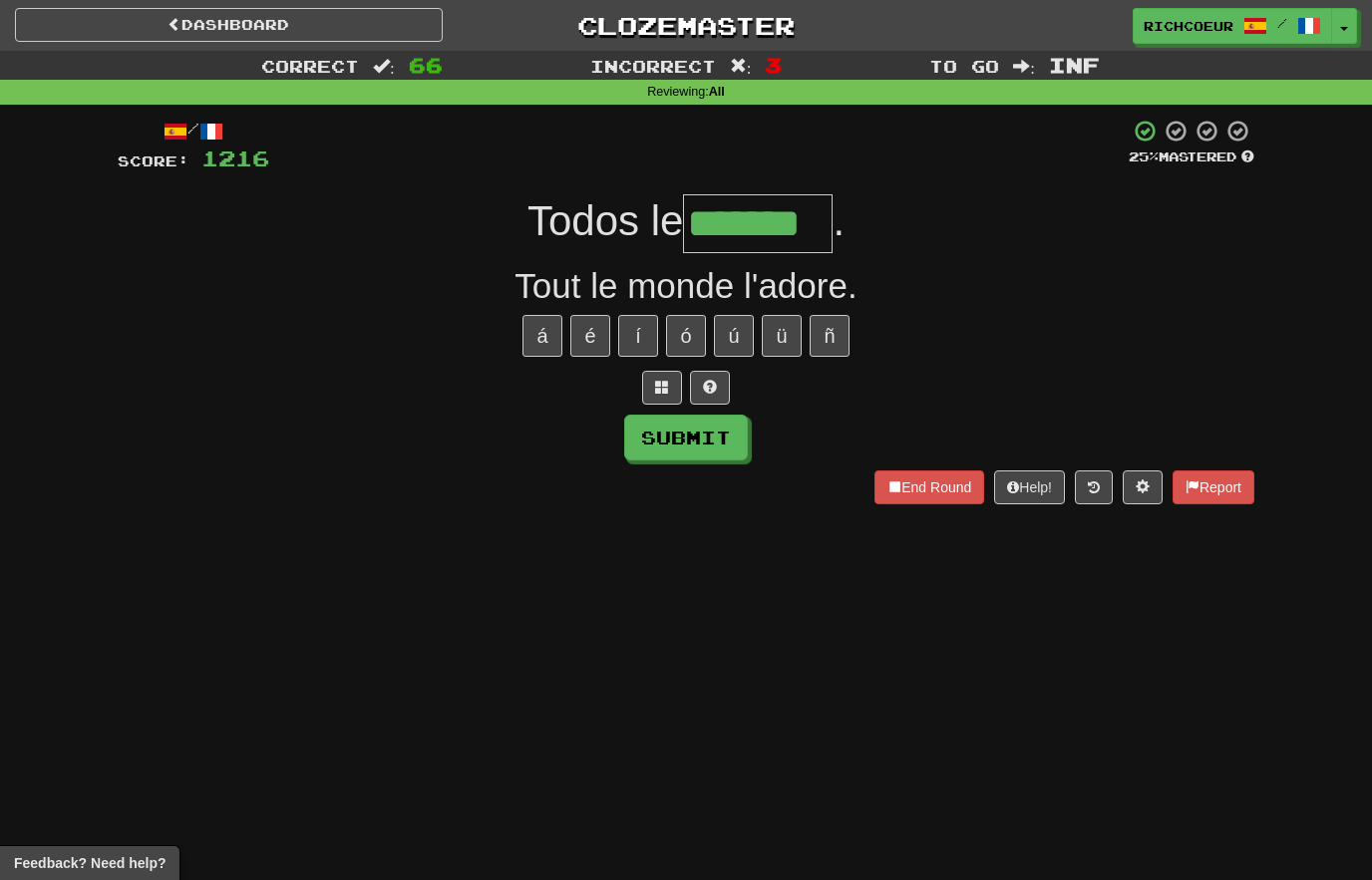 type on "*******" 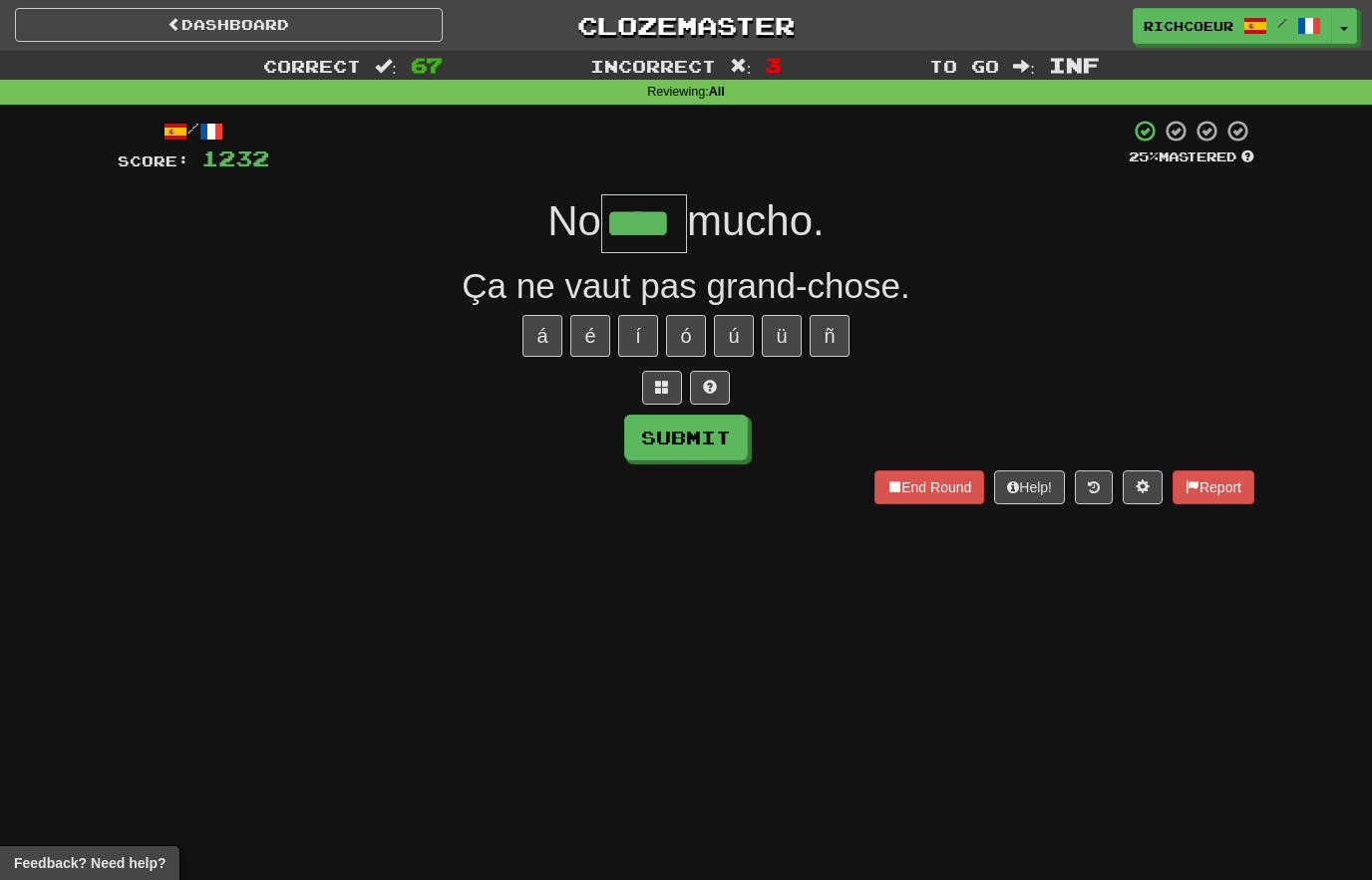 type on "****" 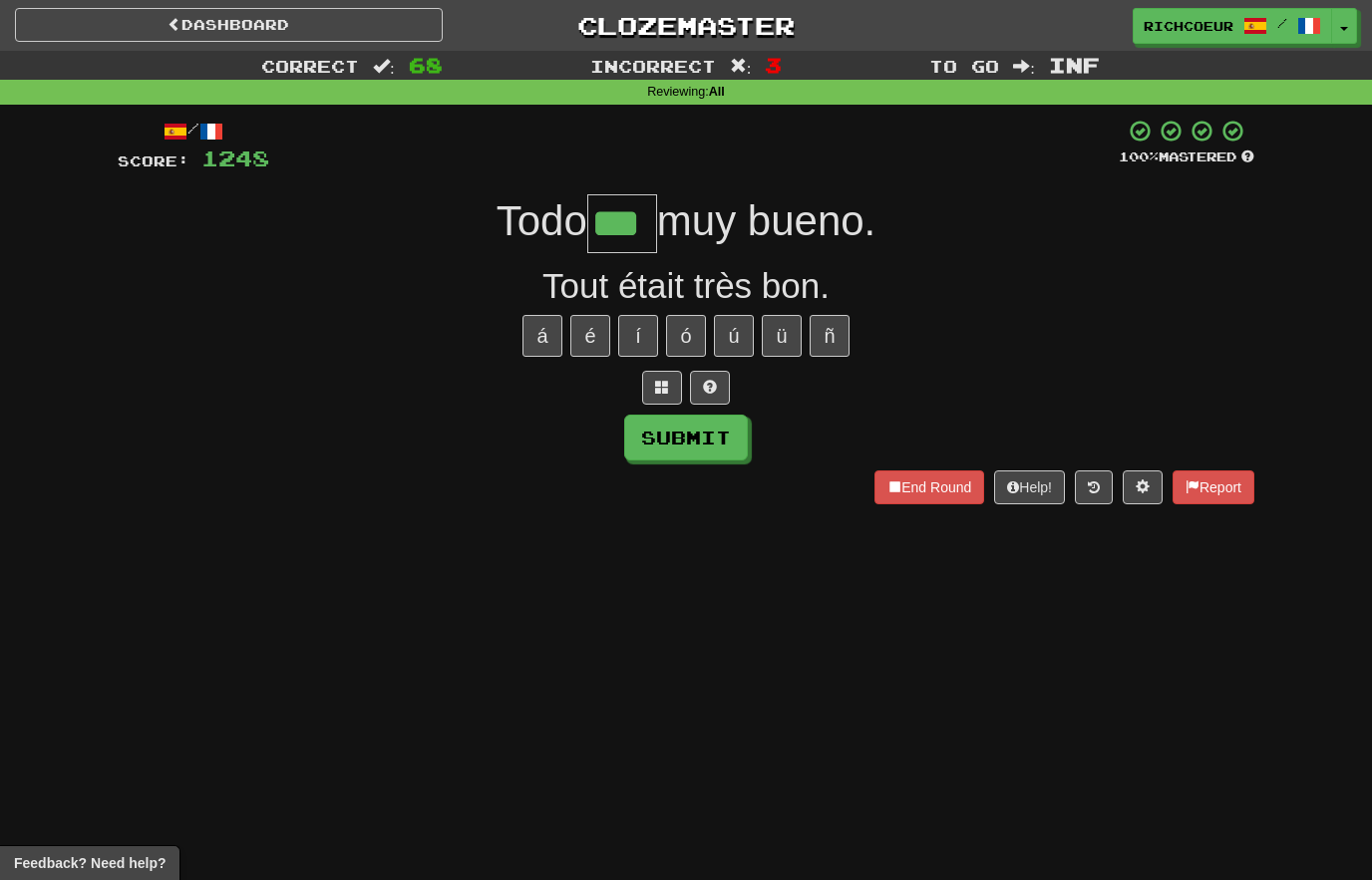 type on "***" 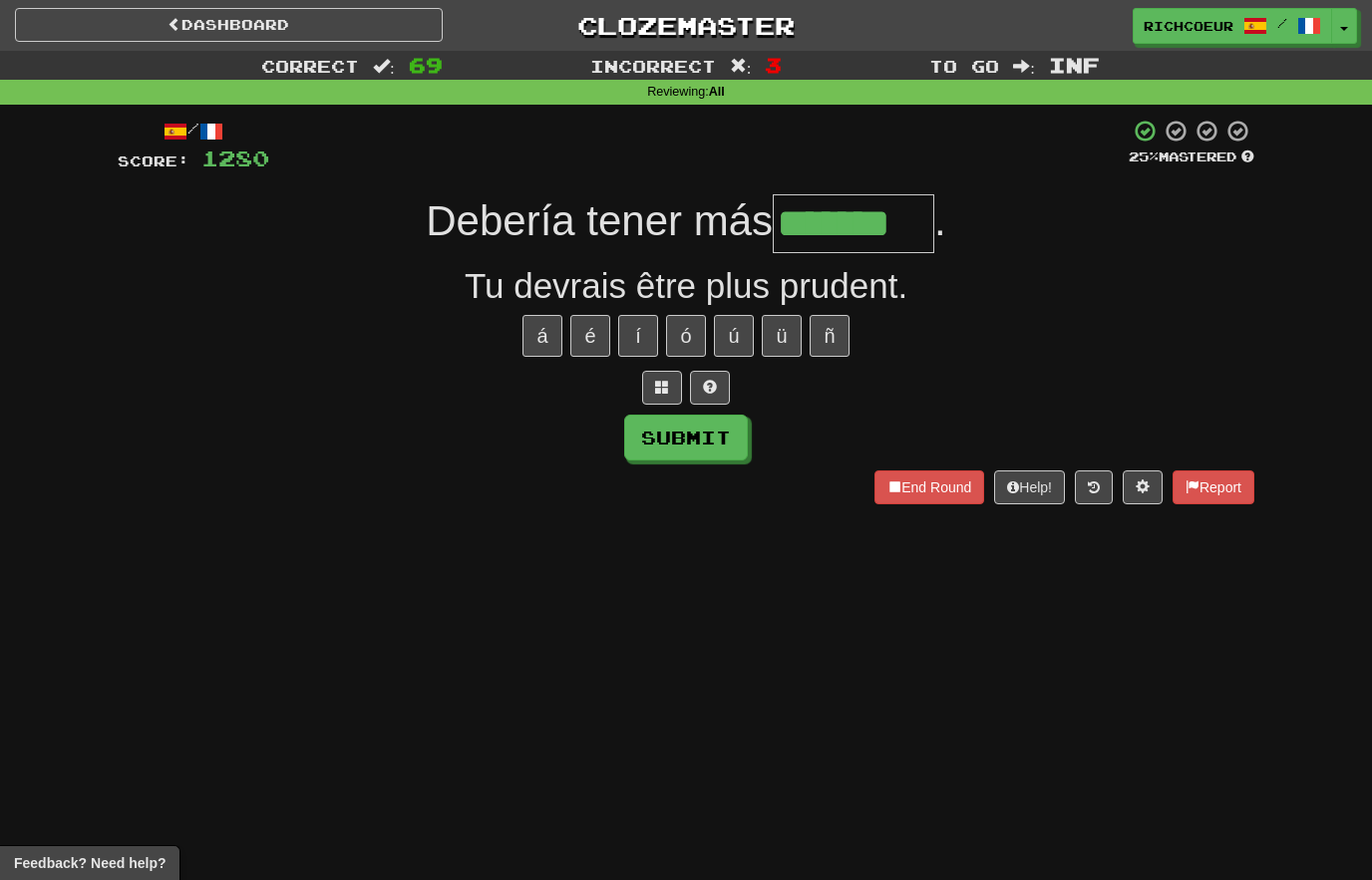 type on "*******" 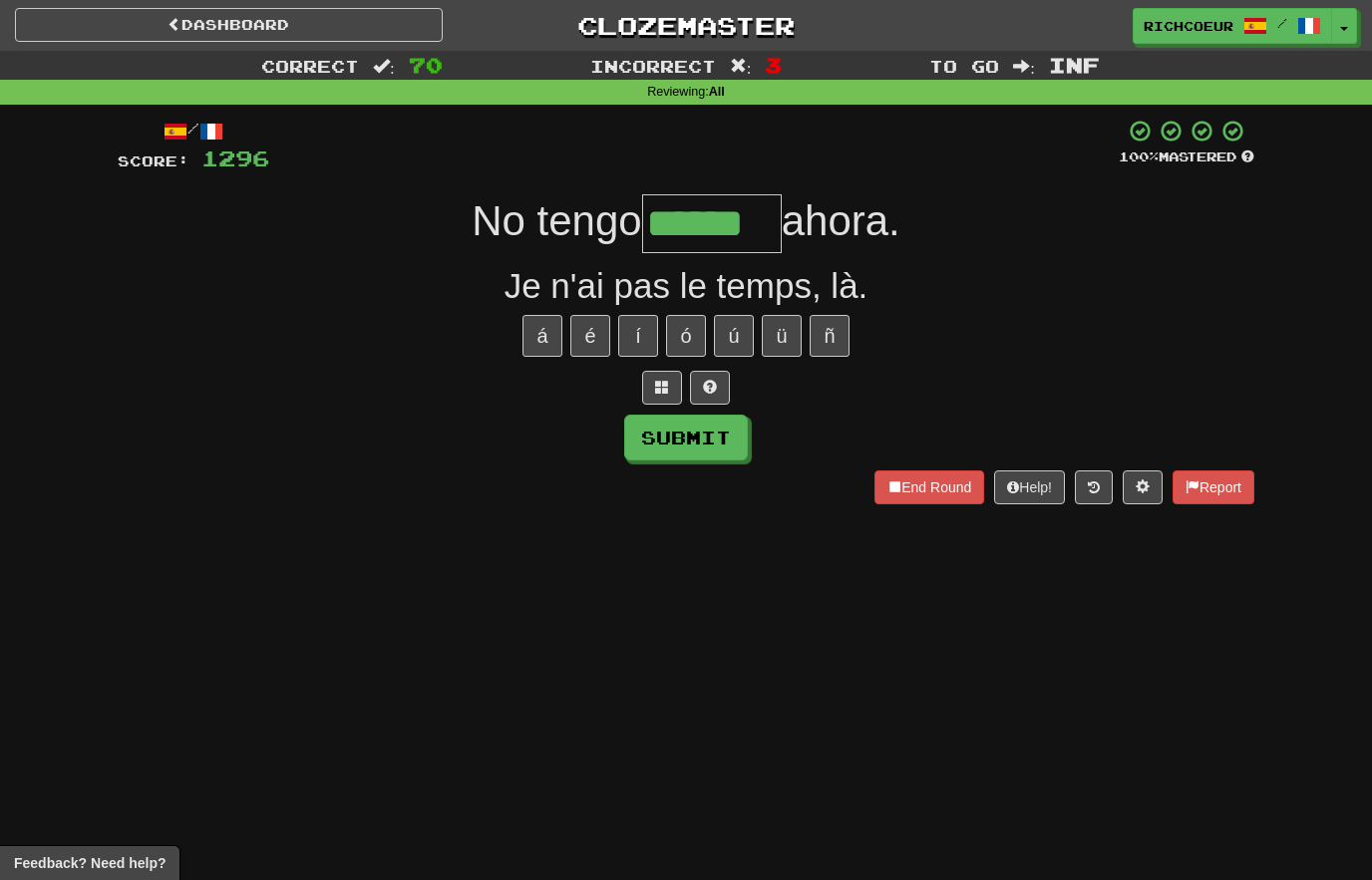 type on "******" 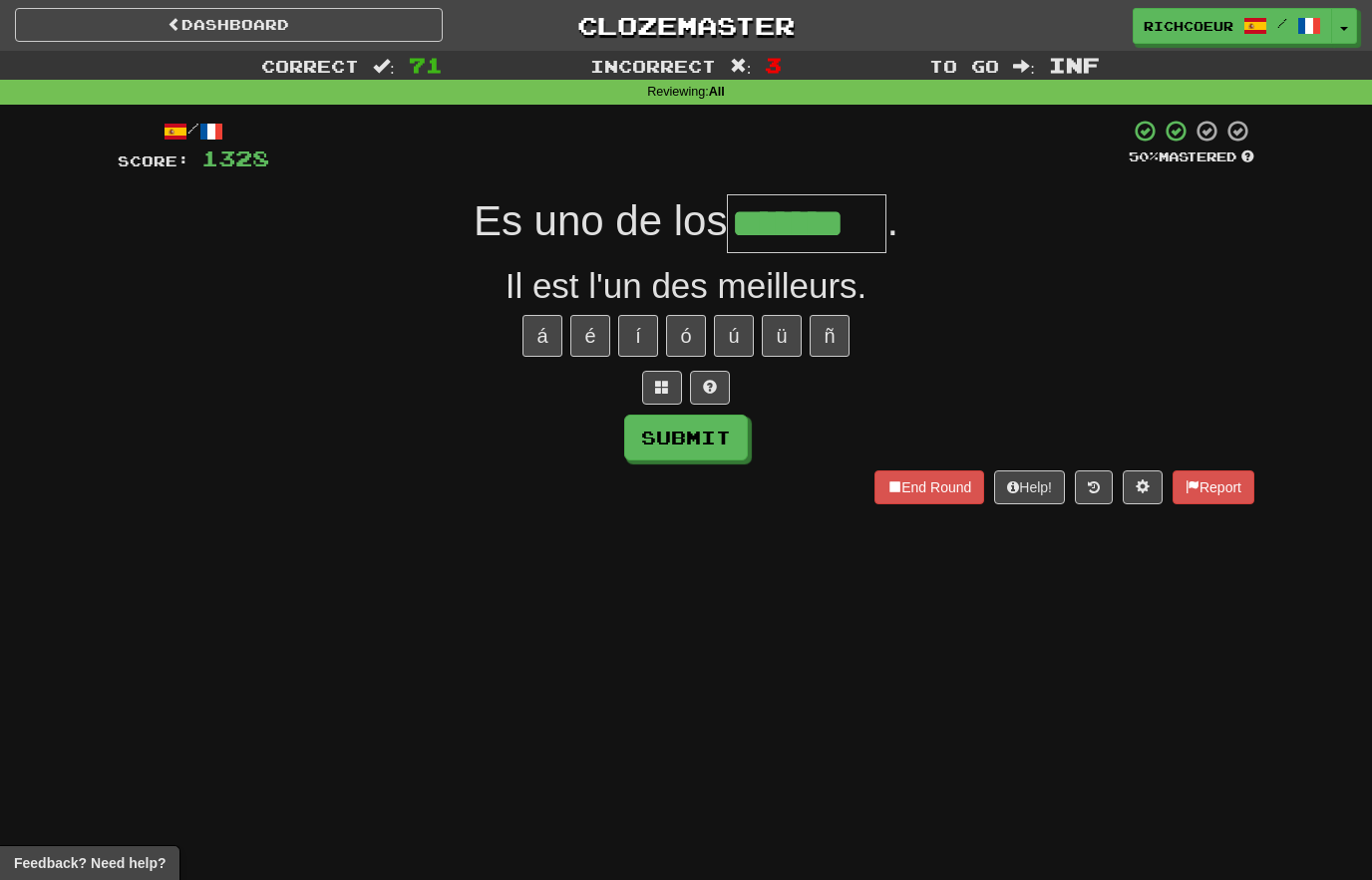 type on "*******" 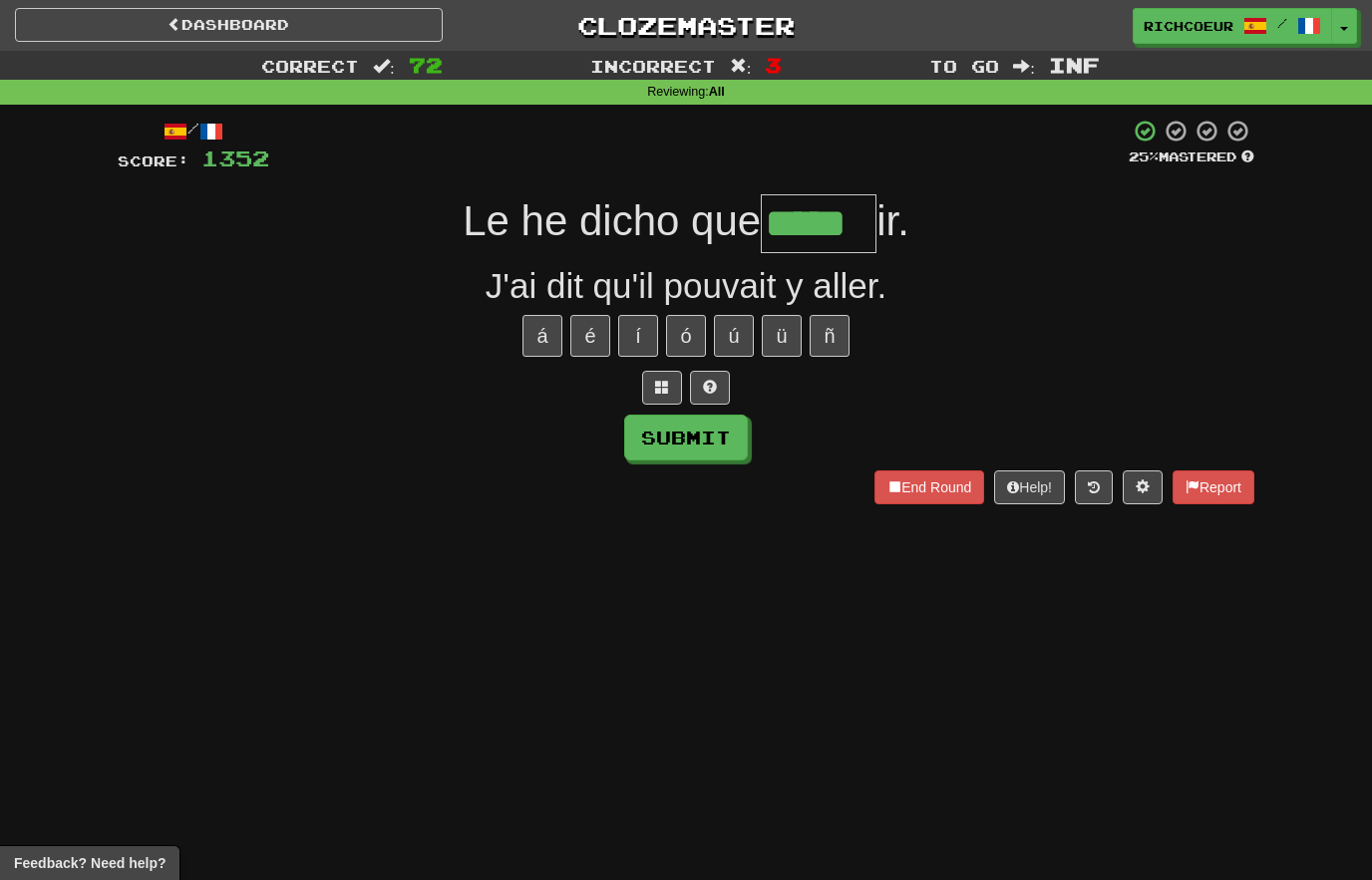 type on "*****" 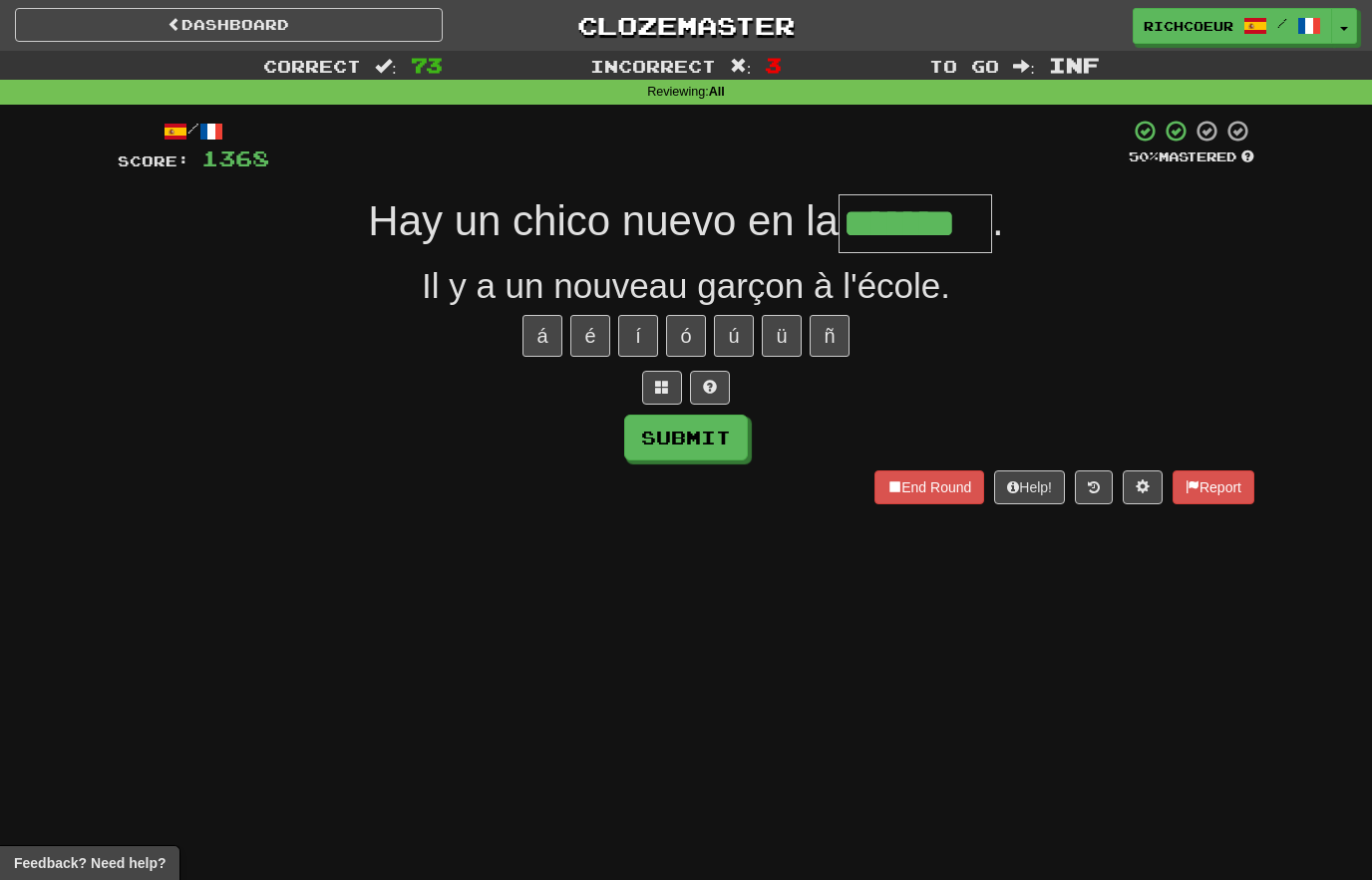 type on "*******" 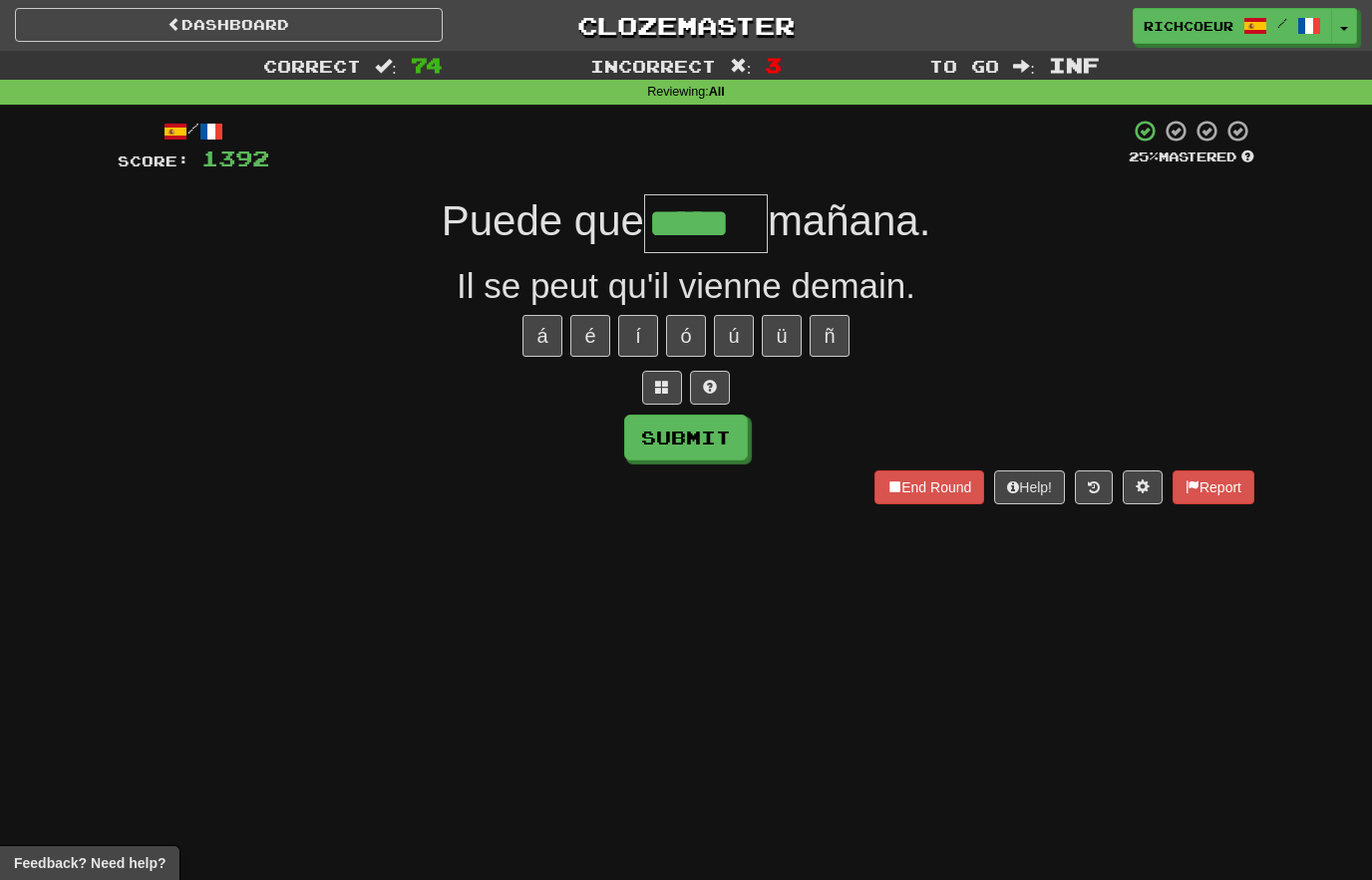type on "*****" 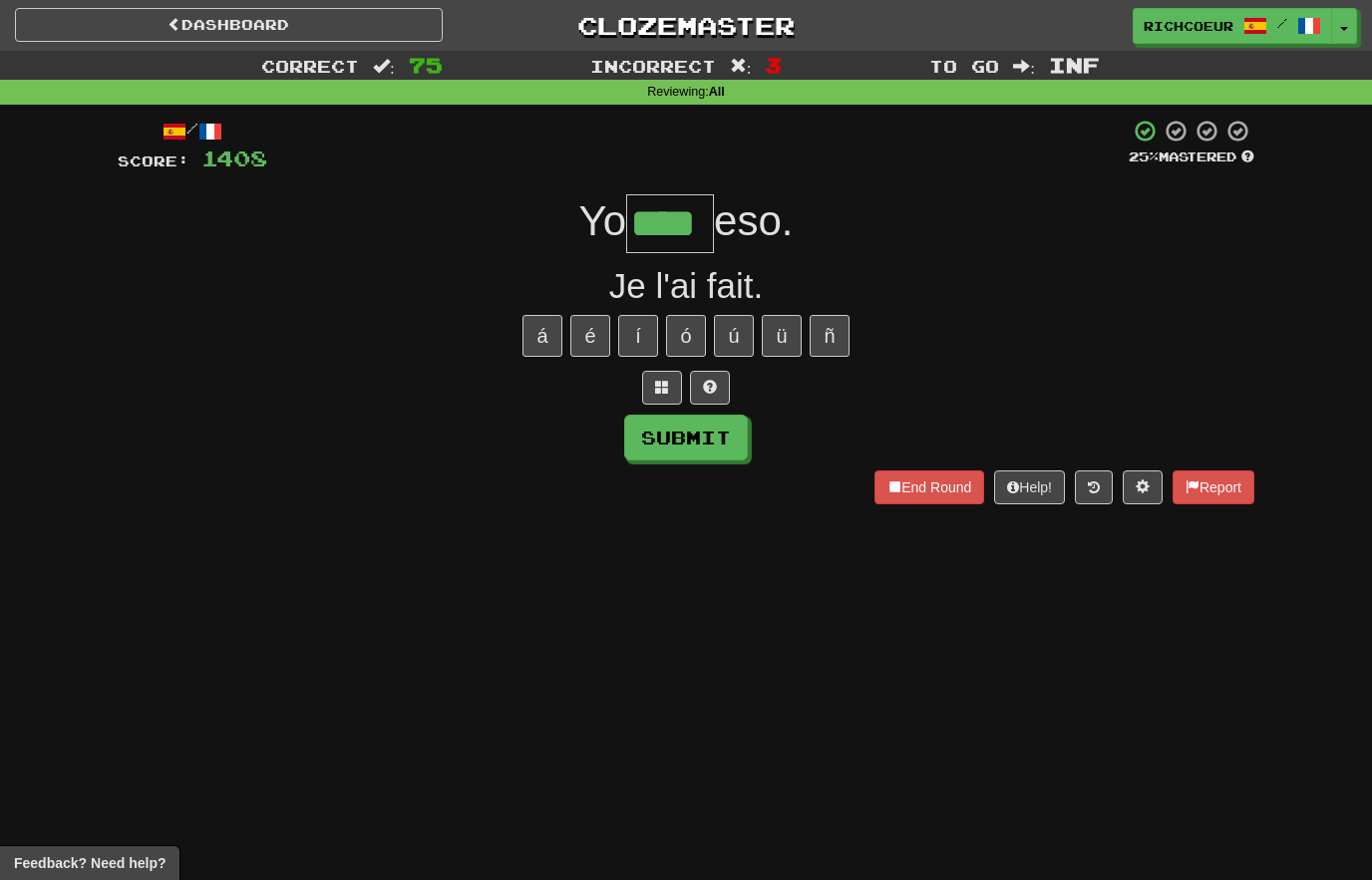 type on "****" 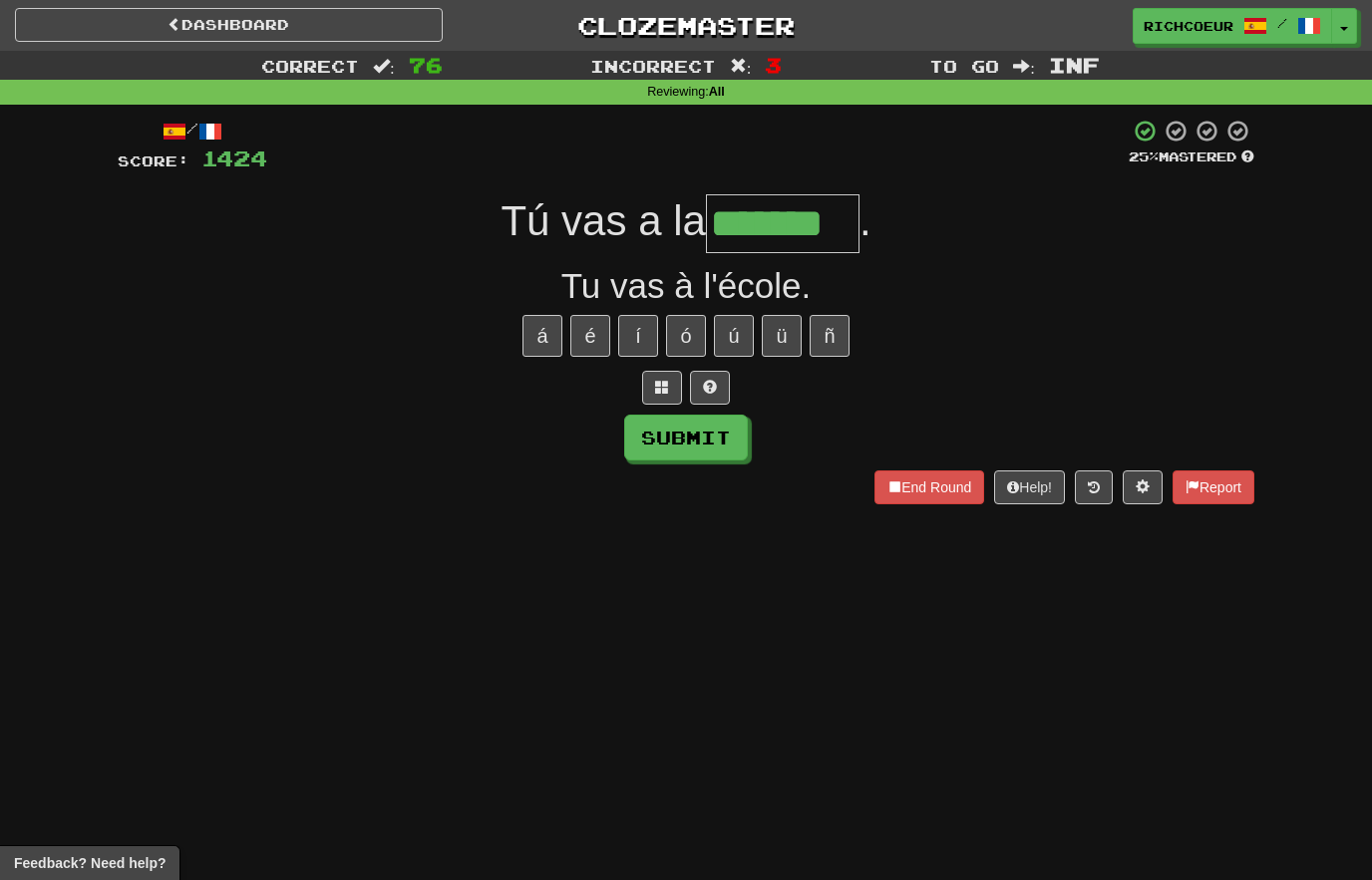 type on "*******" 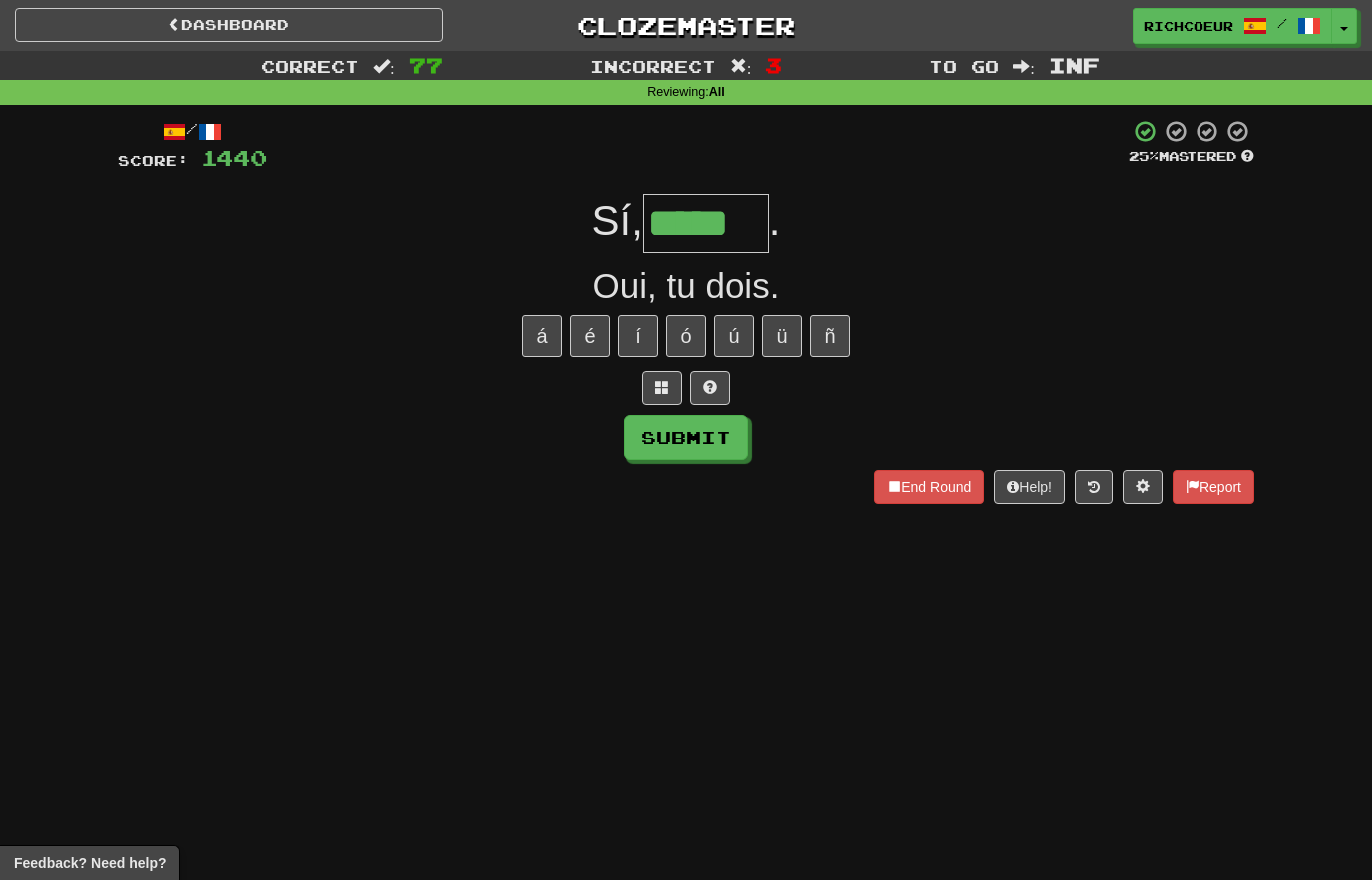type on "*****" 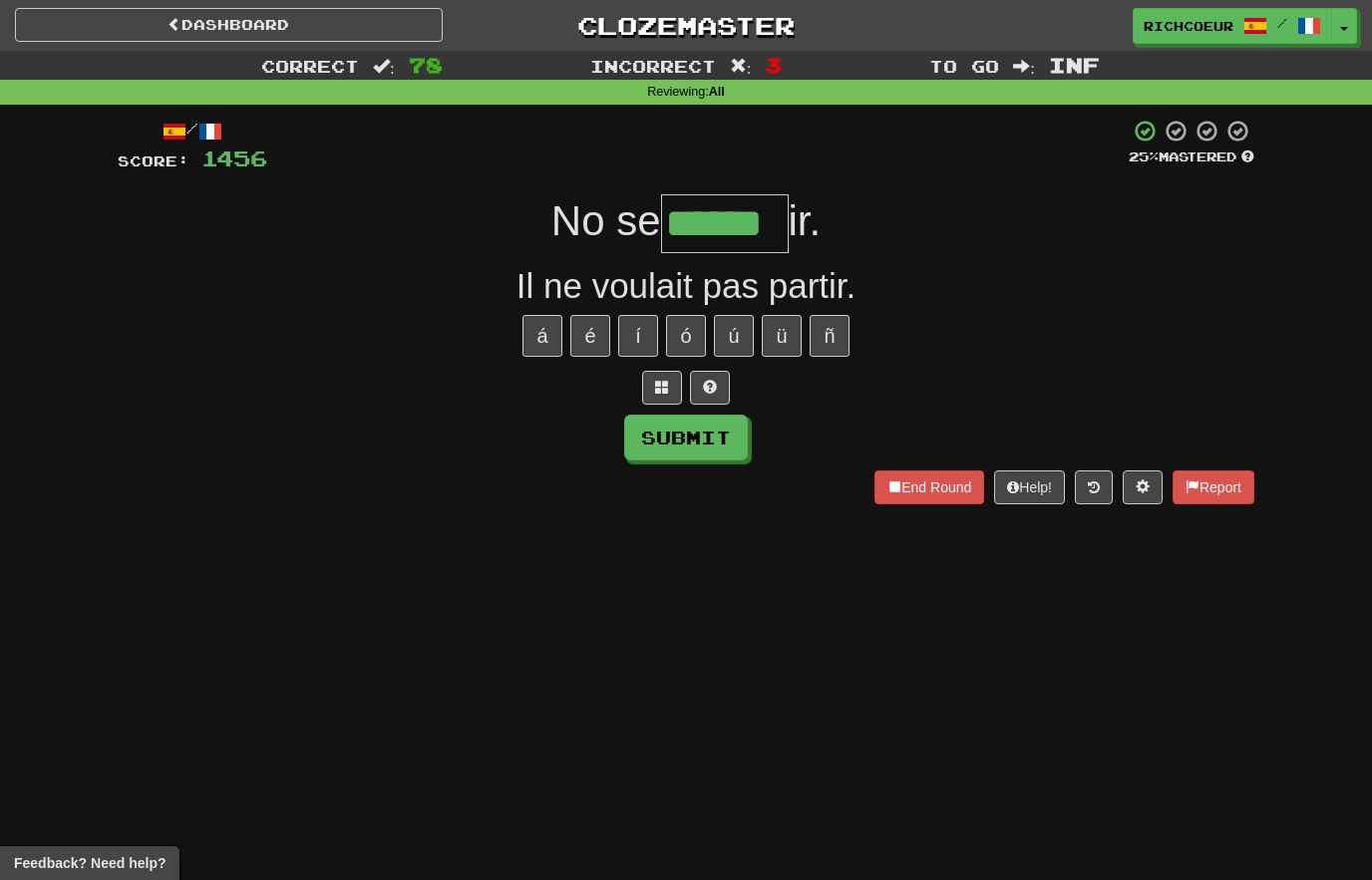 type on "******" 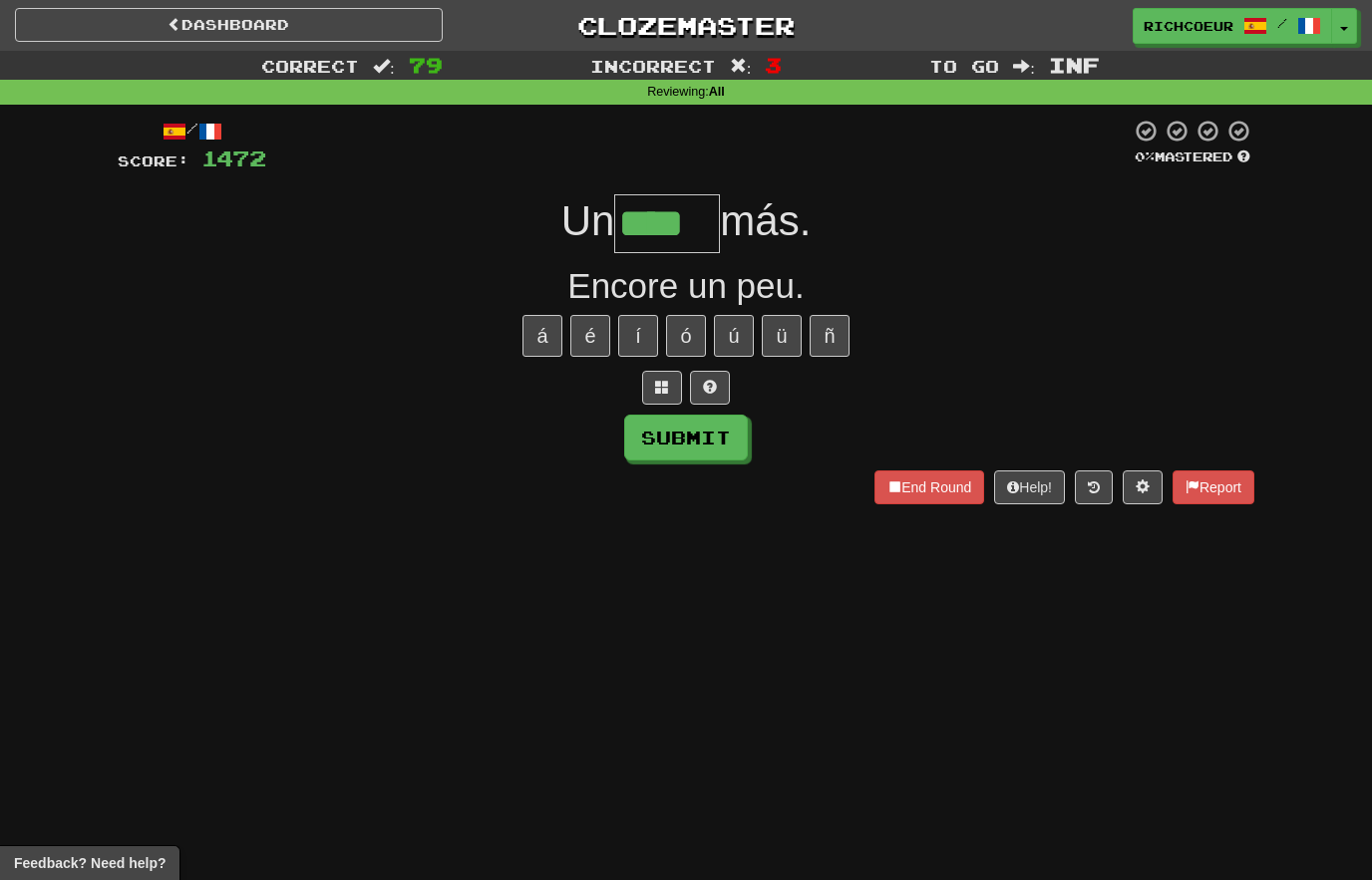 type on "****" 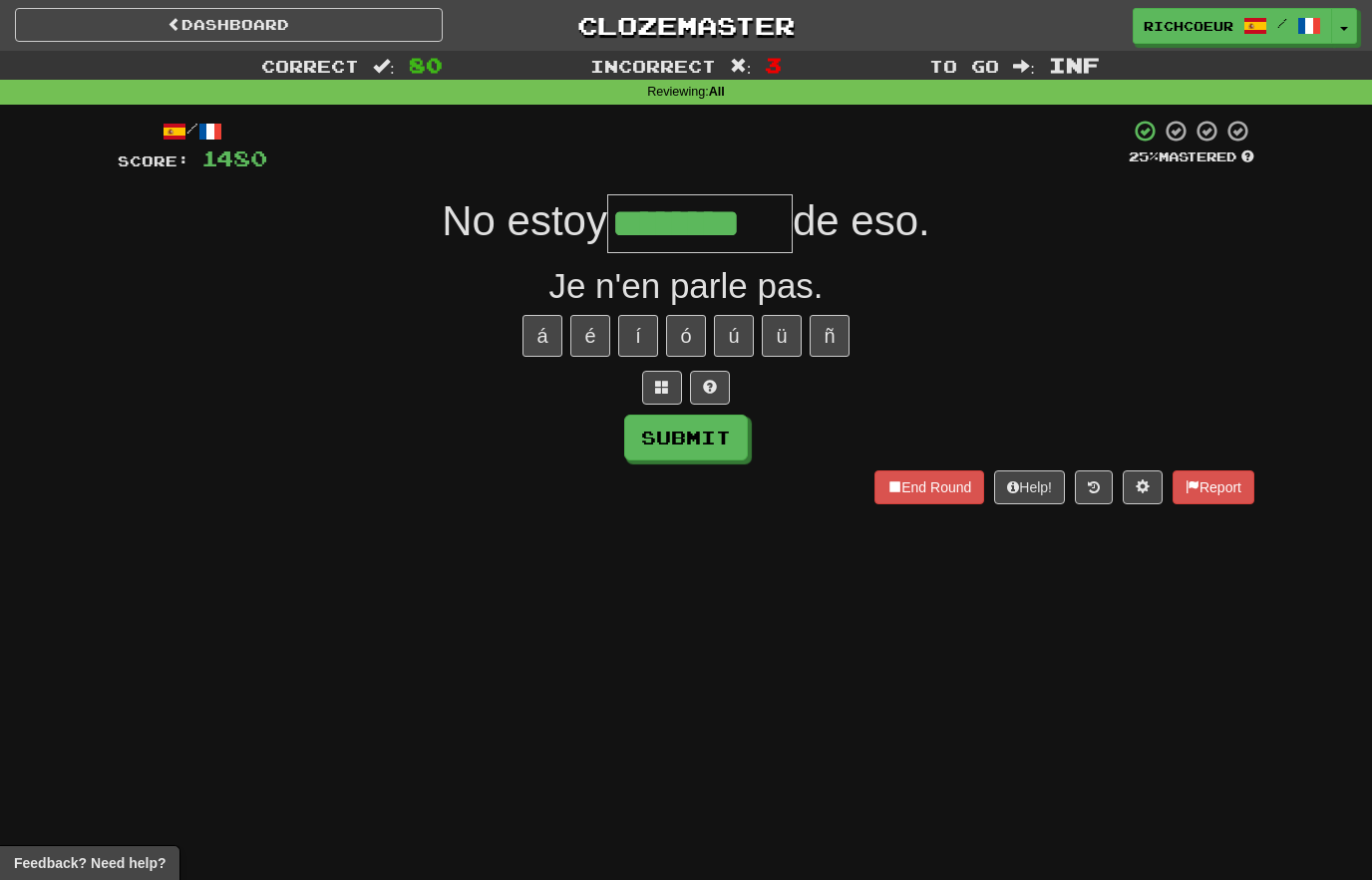 type on "********" 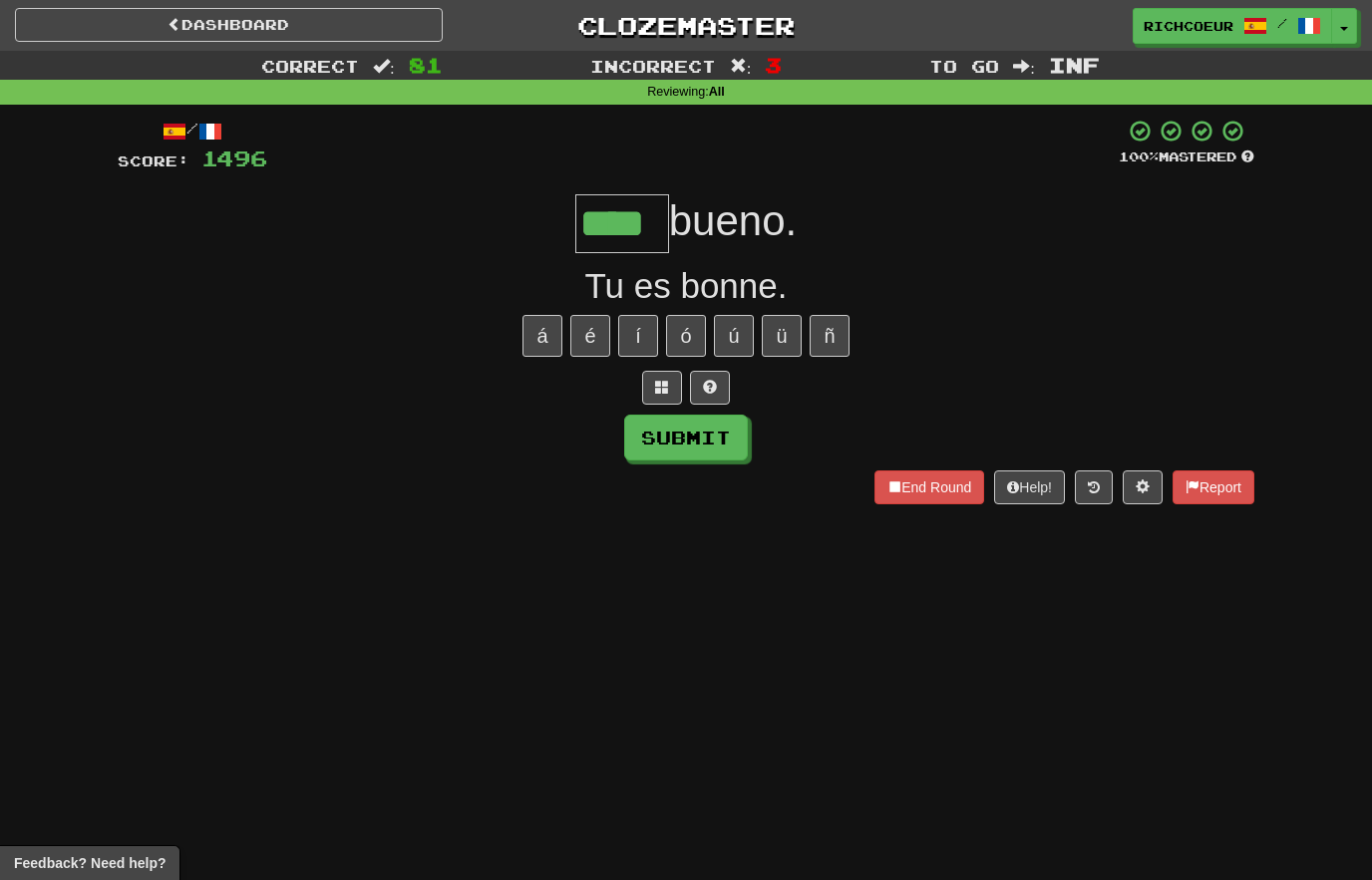 type on "****" 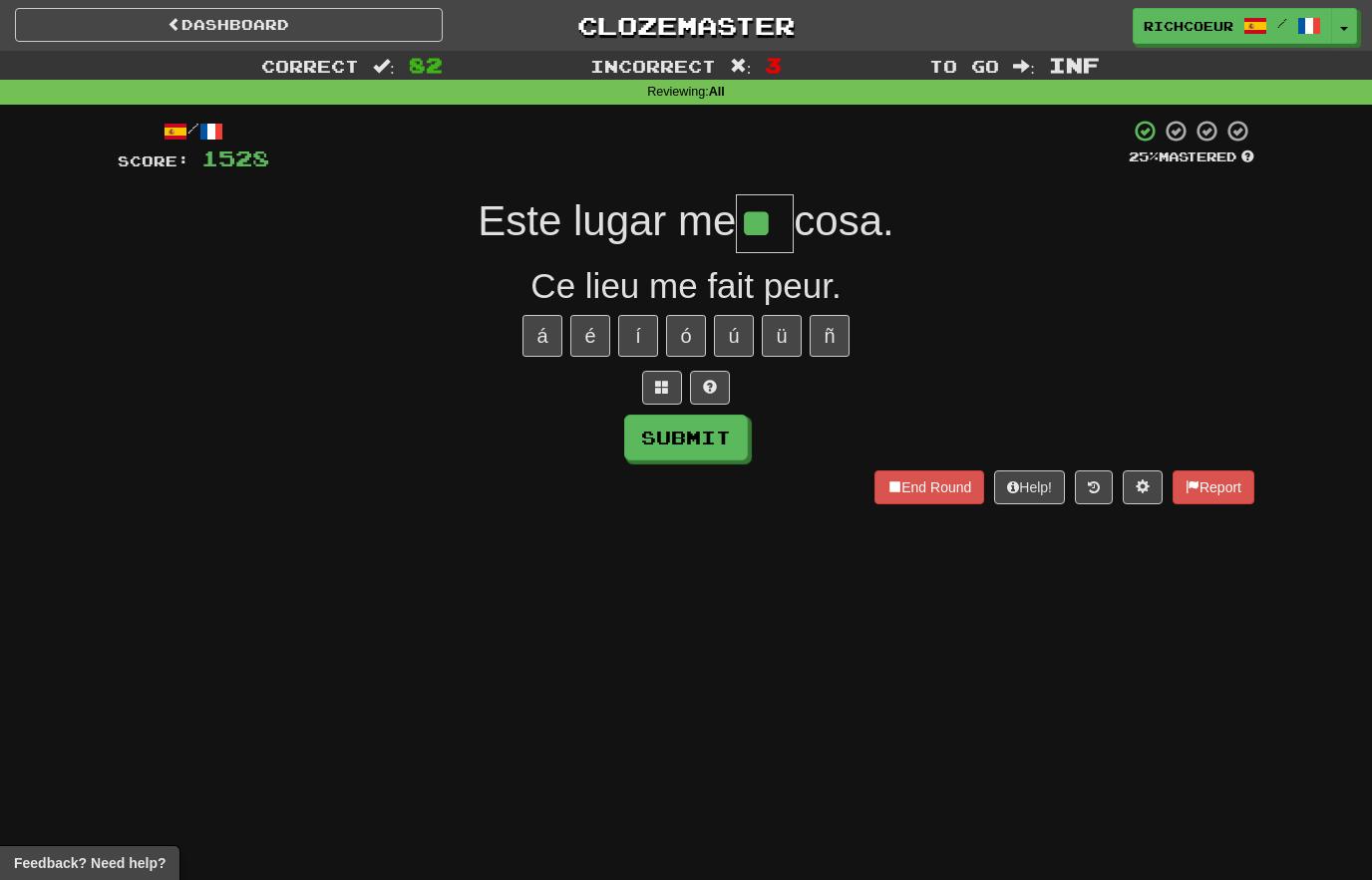 type on "**" 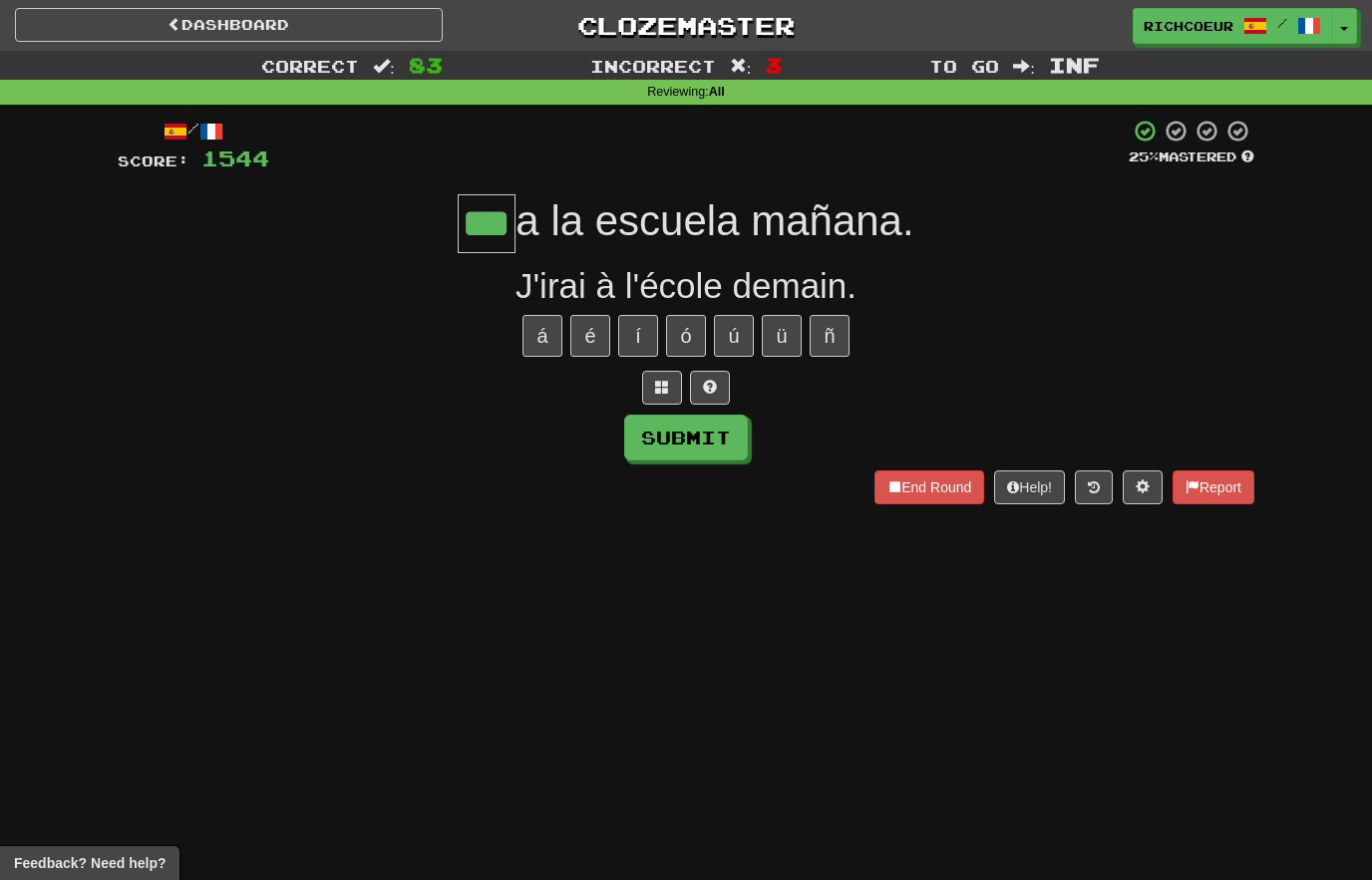 type on "***" 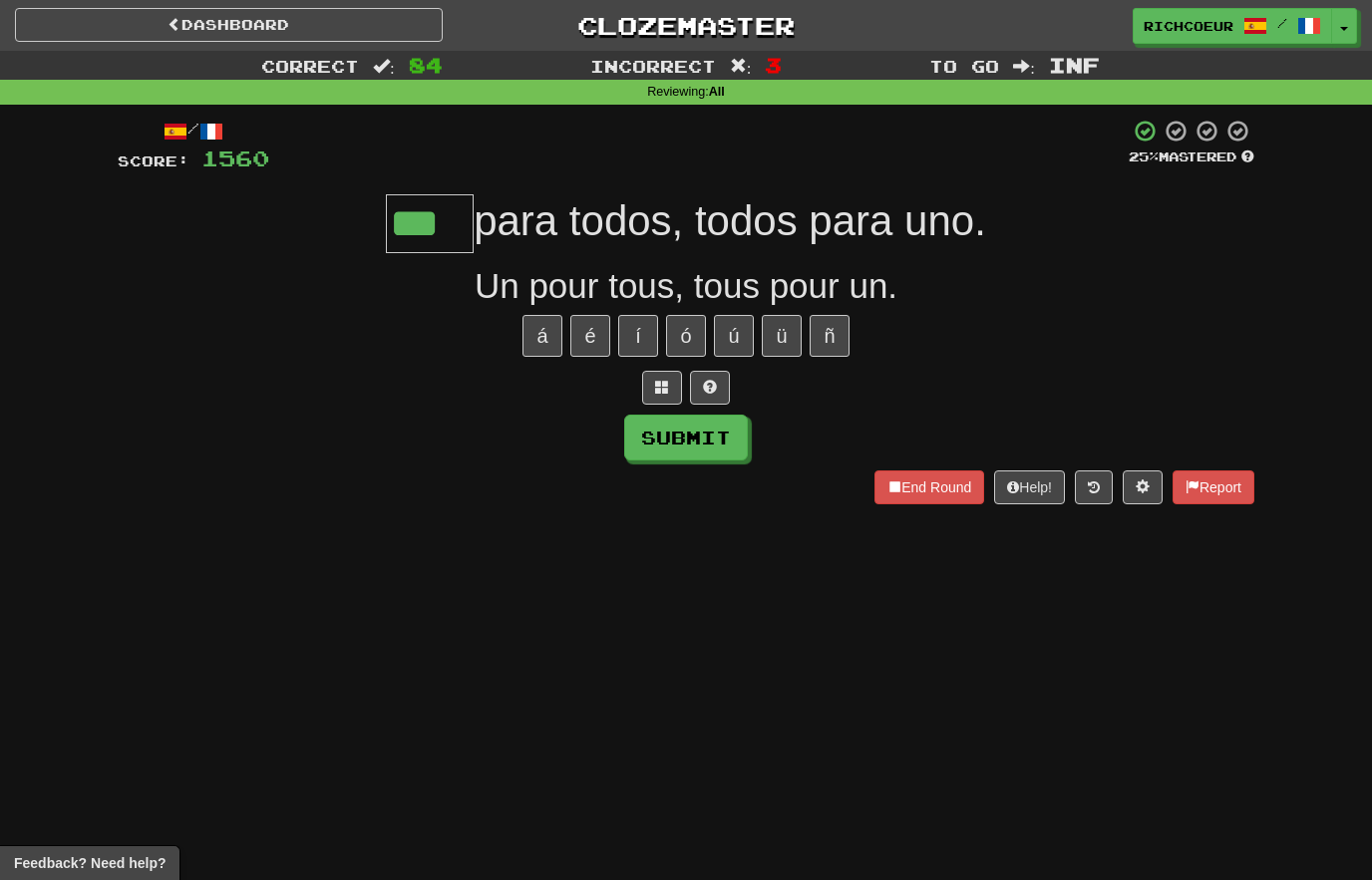 type on "***" 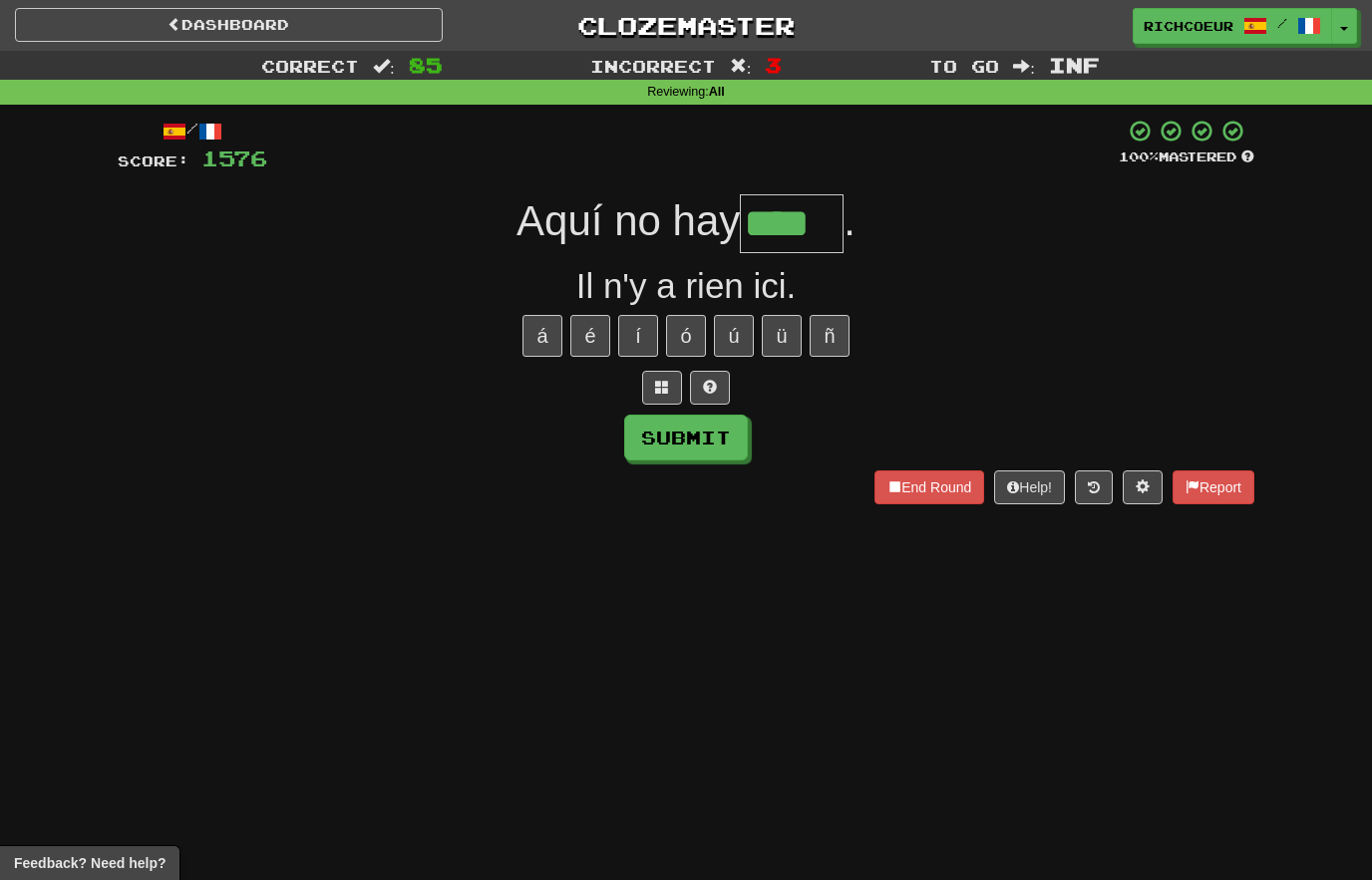 type on "****" 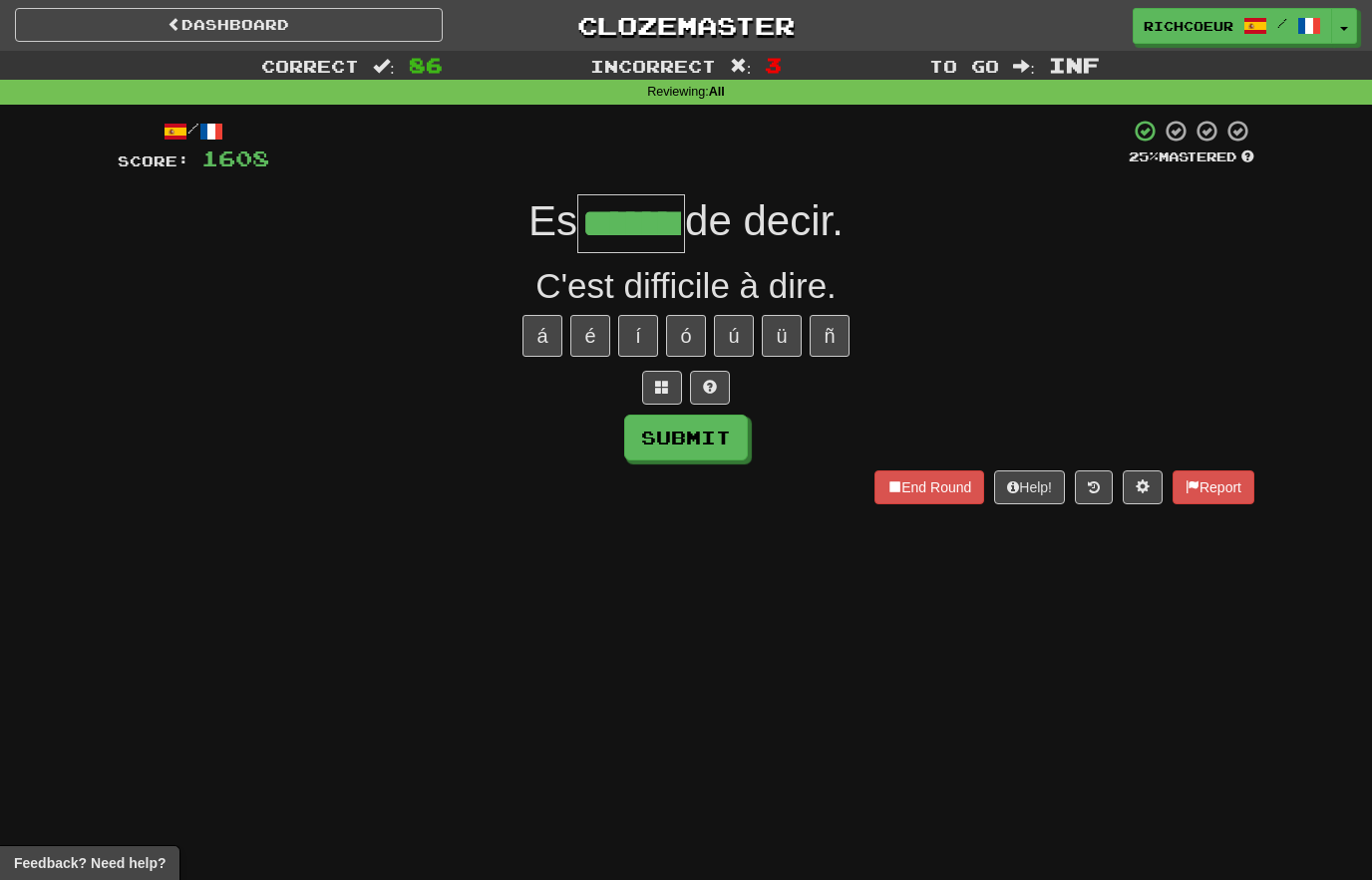 type on "*******" 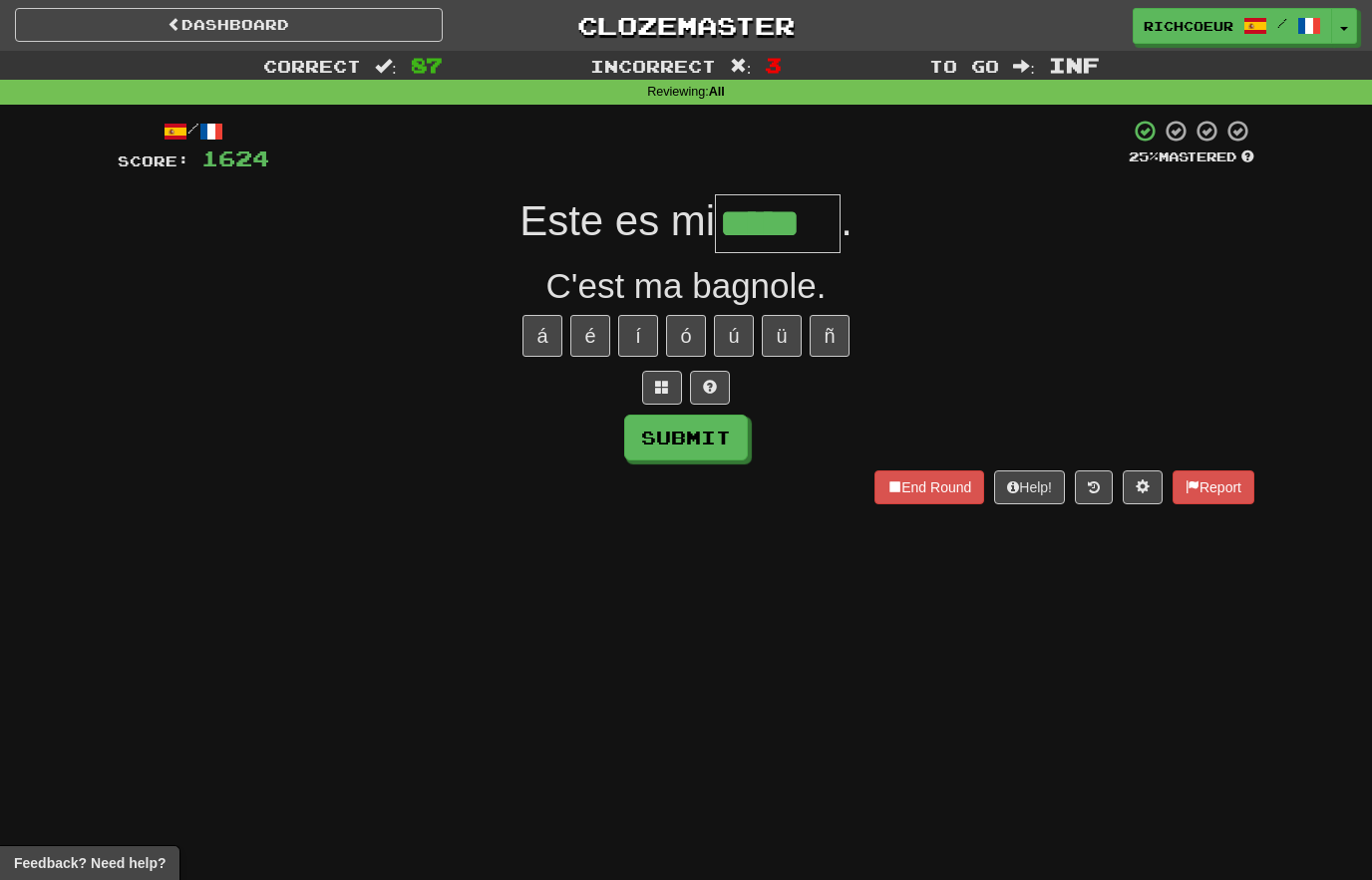type on "*****" 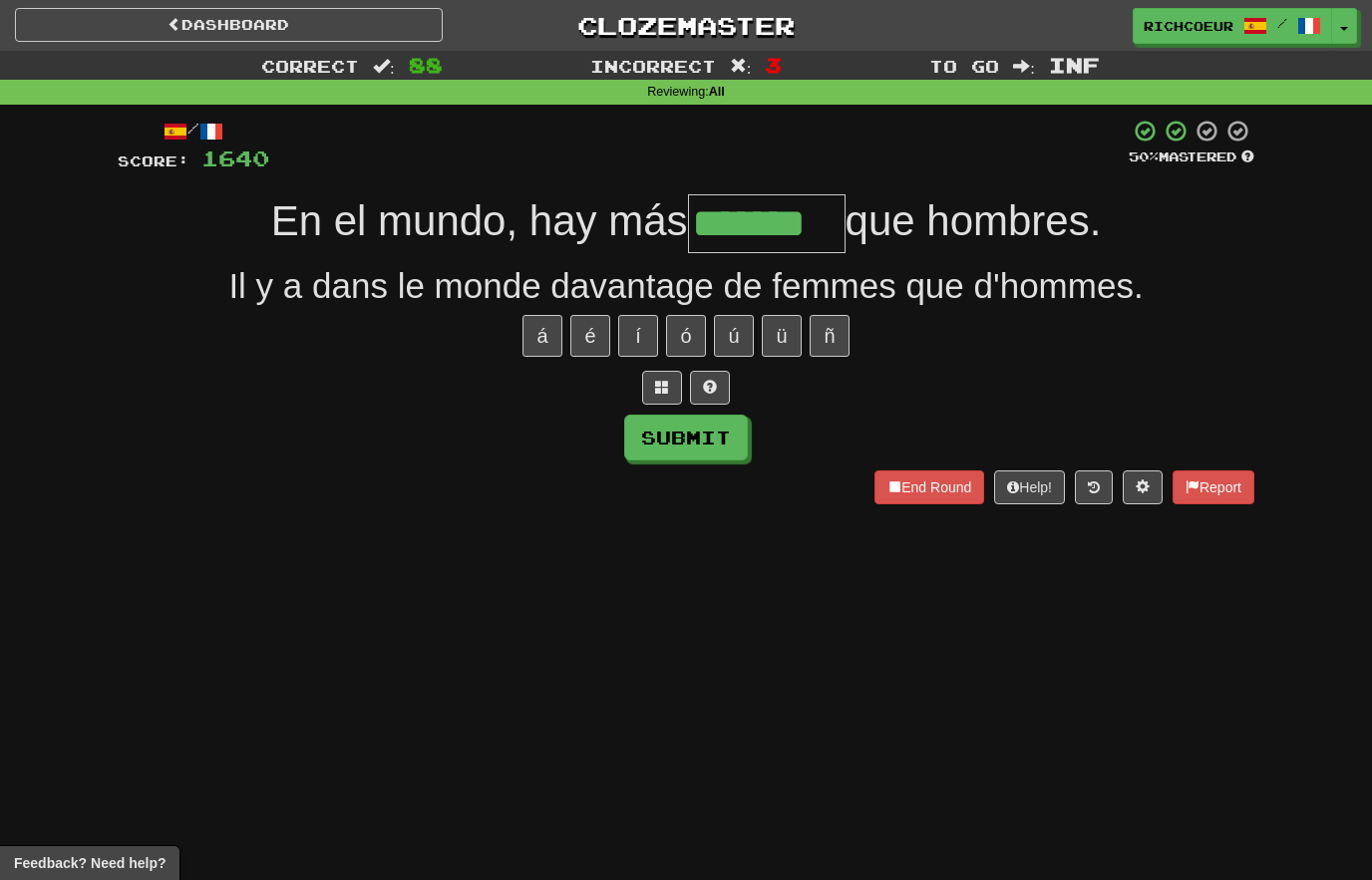 type on "*******" 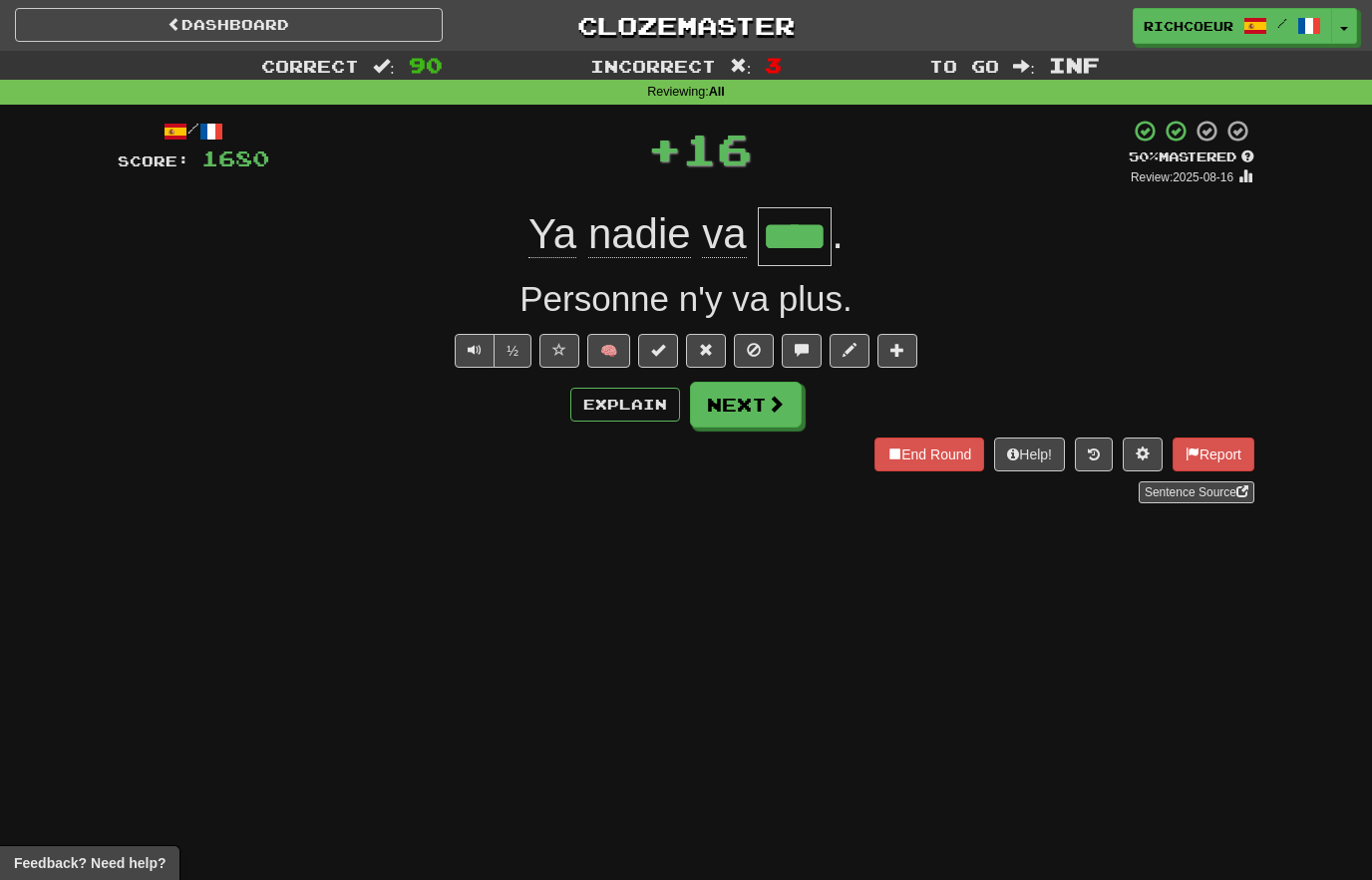 type on "****" 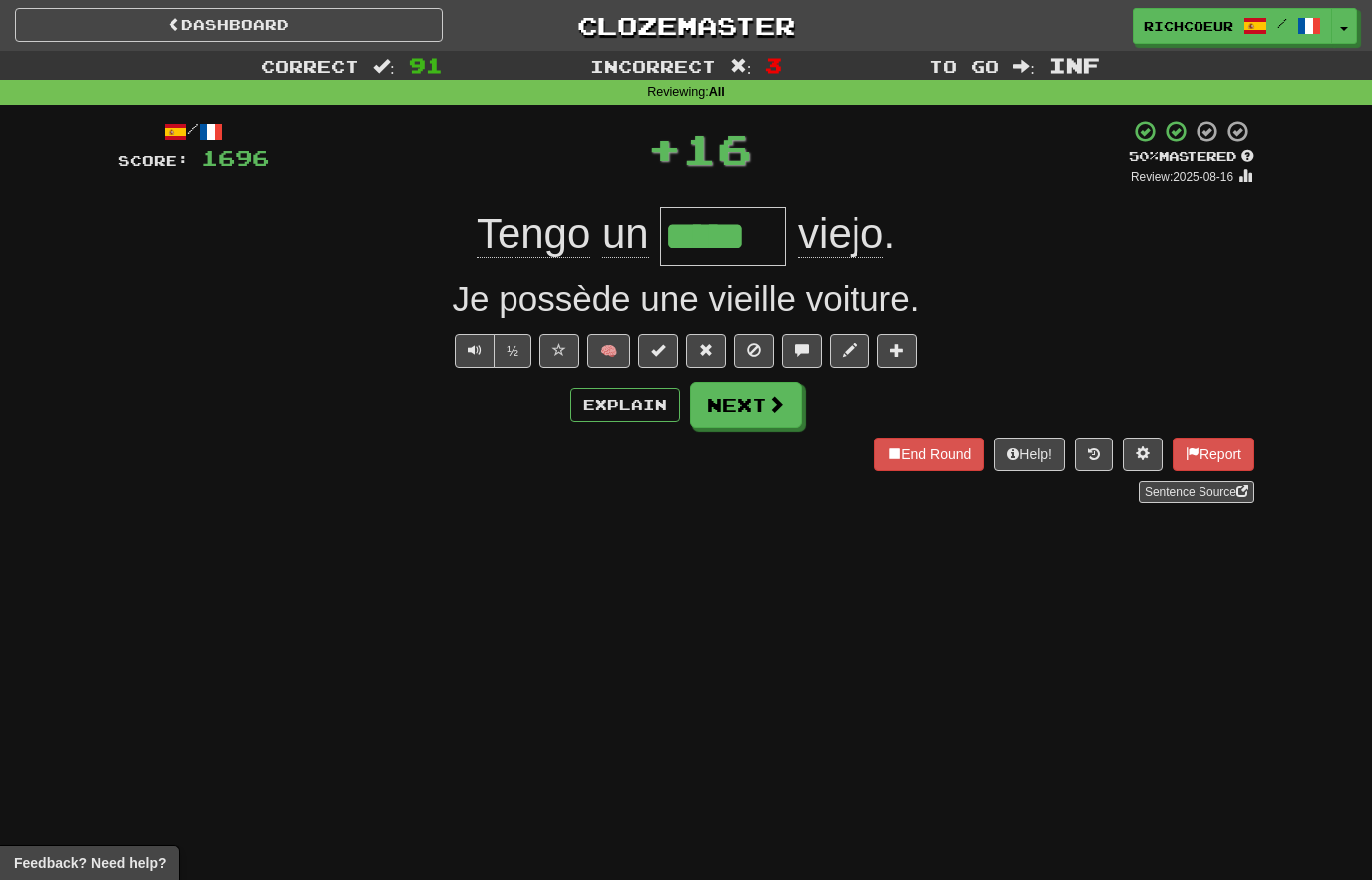 type on "*****" 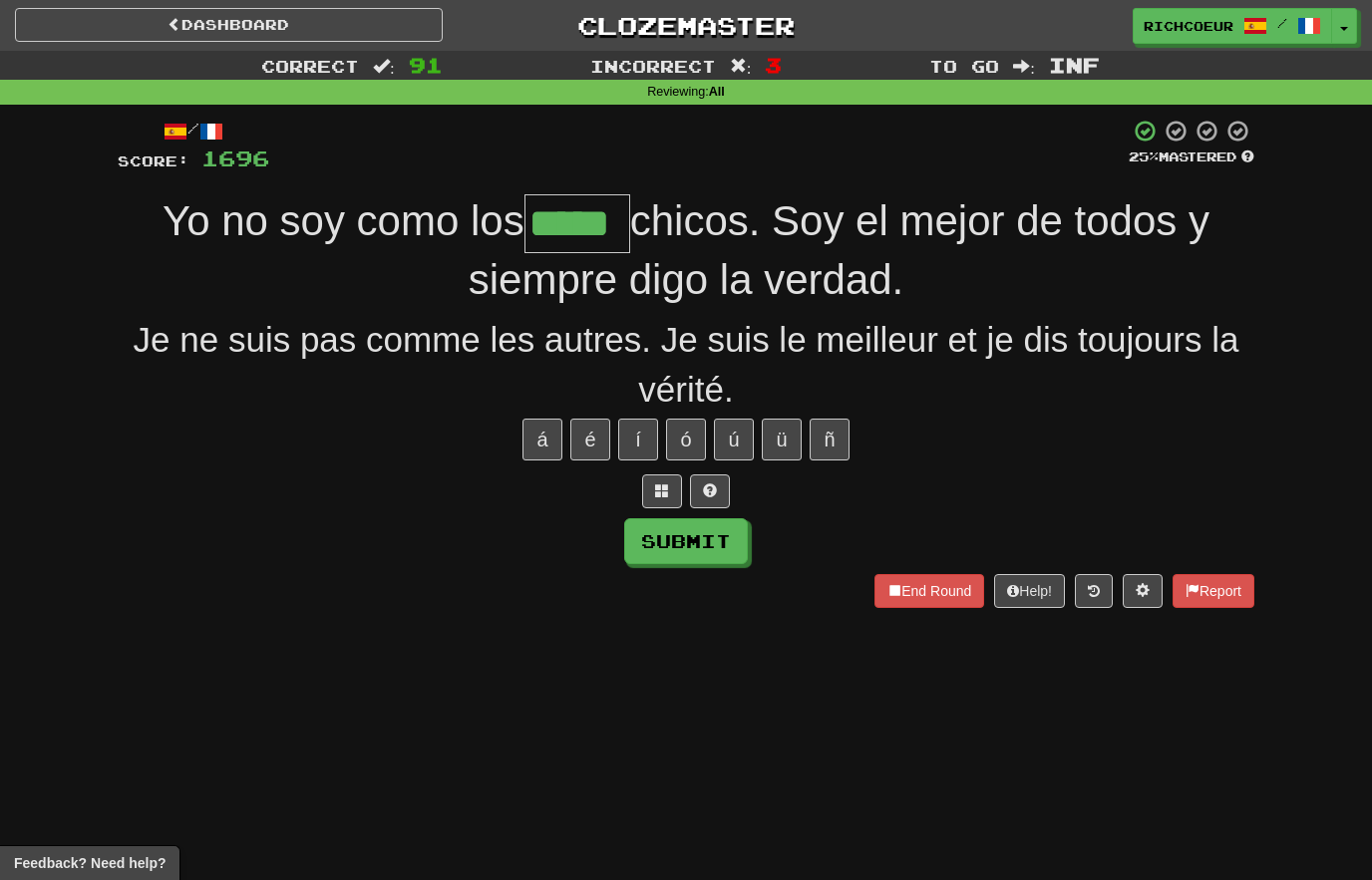 type on "*****" 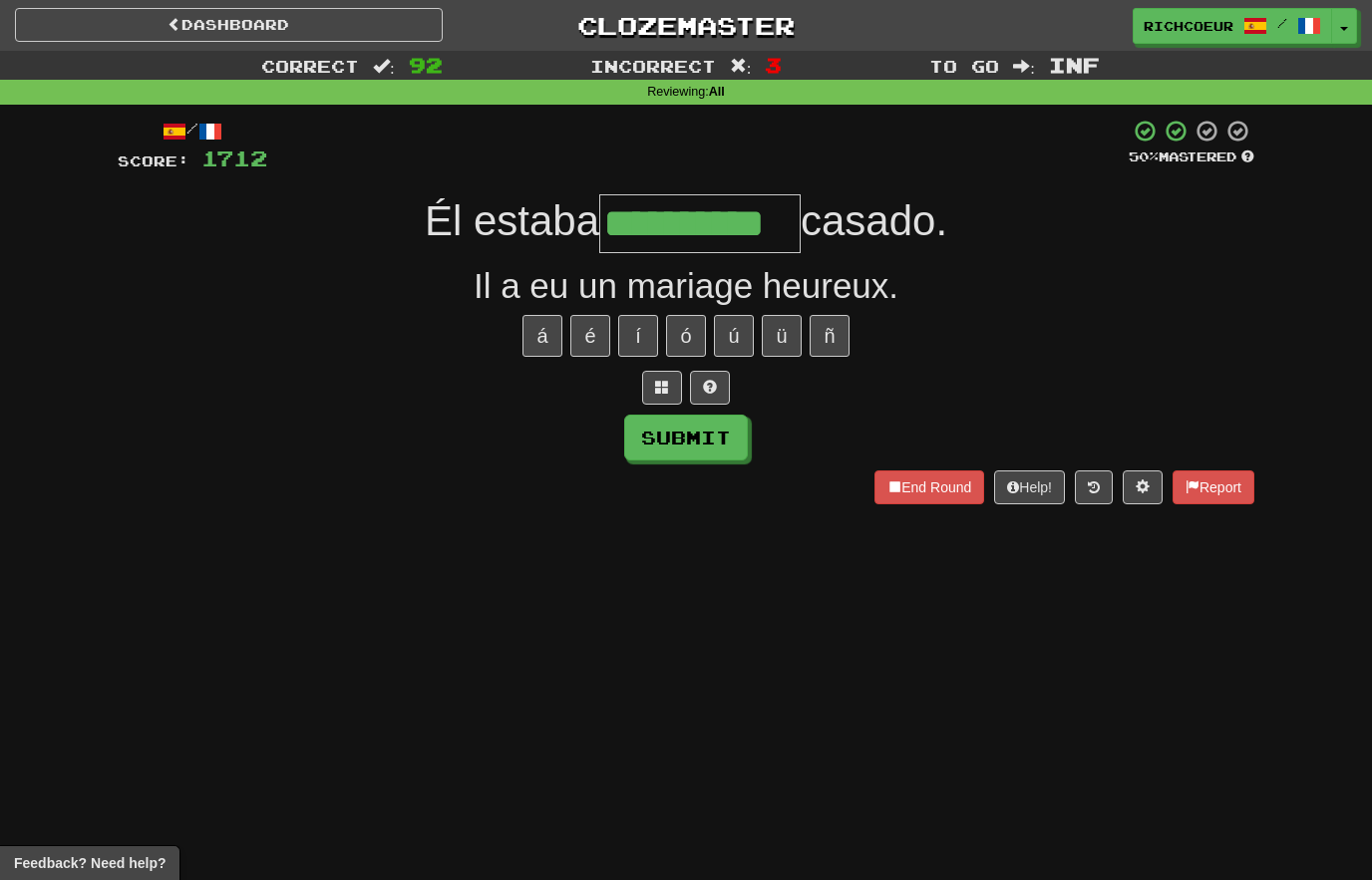 type on "**********" 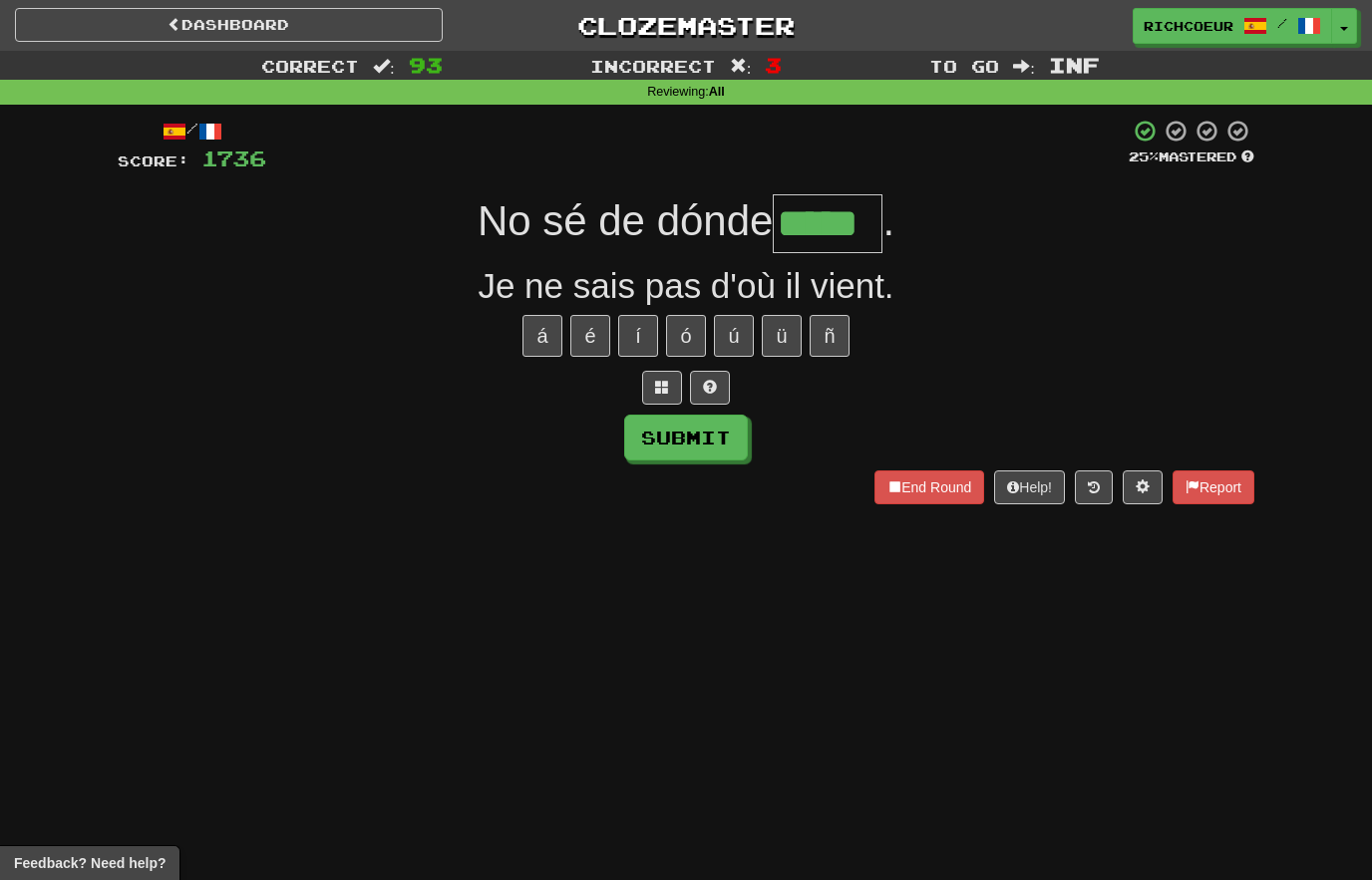 type on "*****" 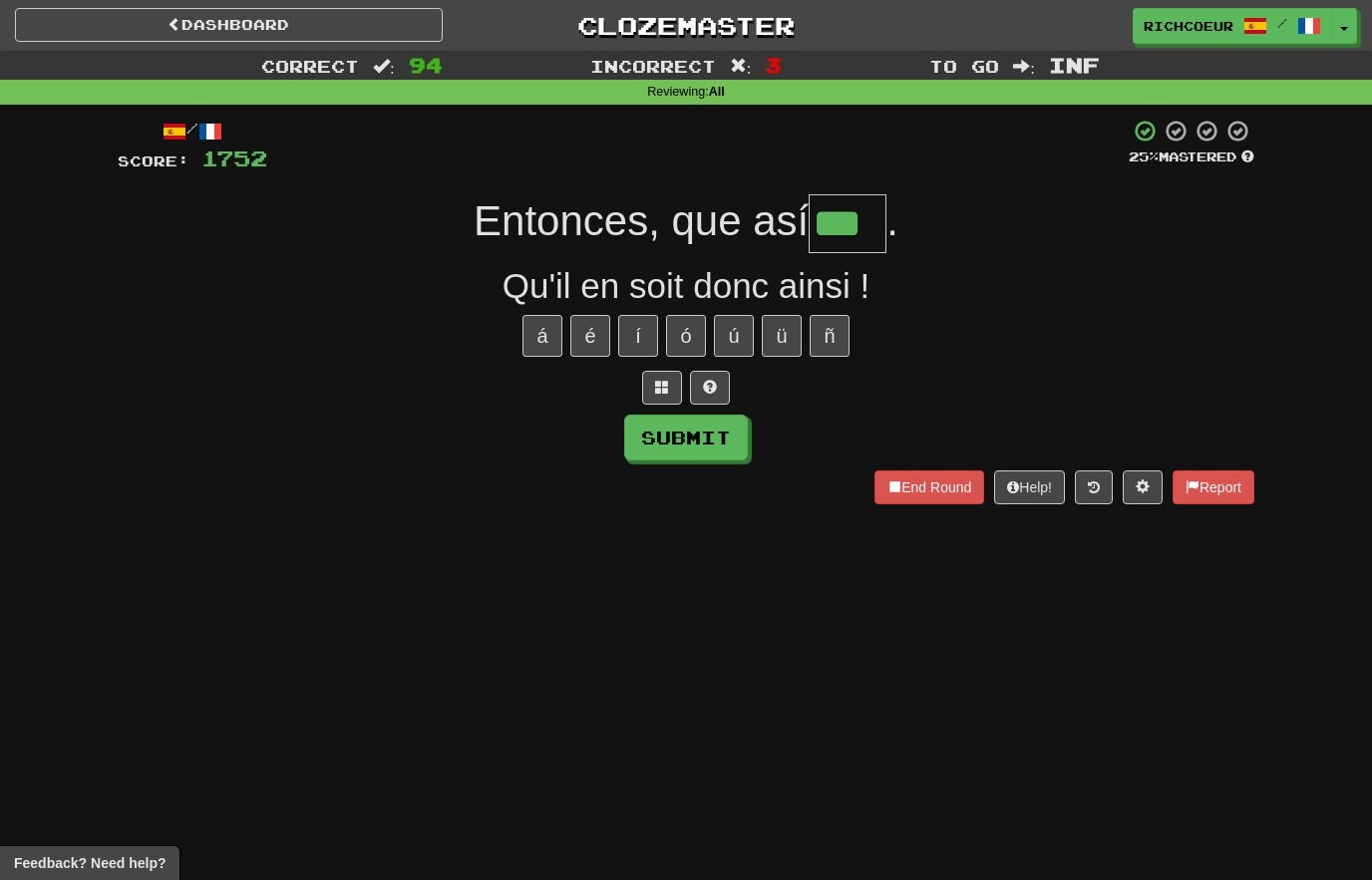 type on "***" 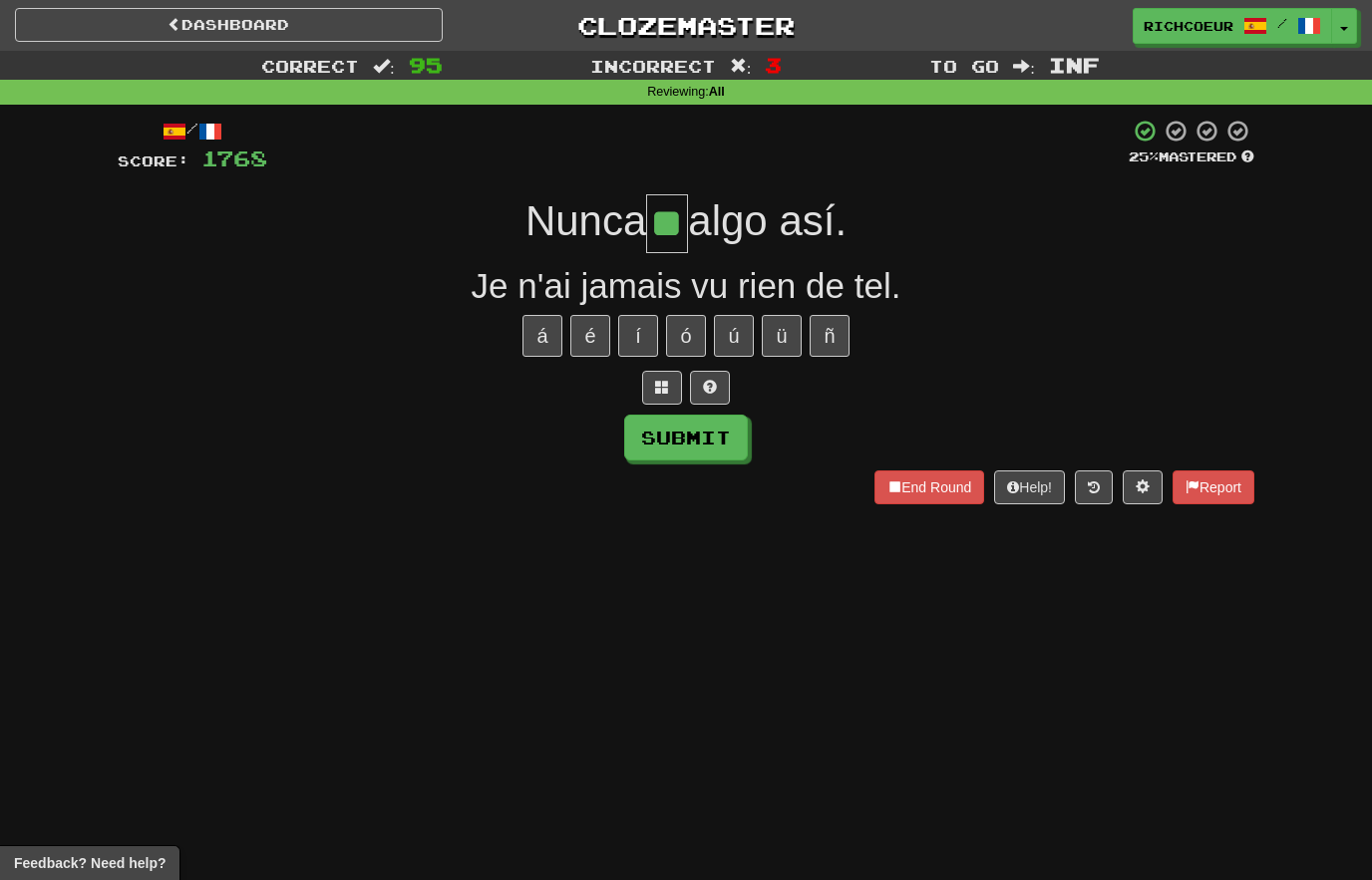 type on "**" 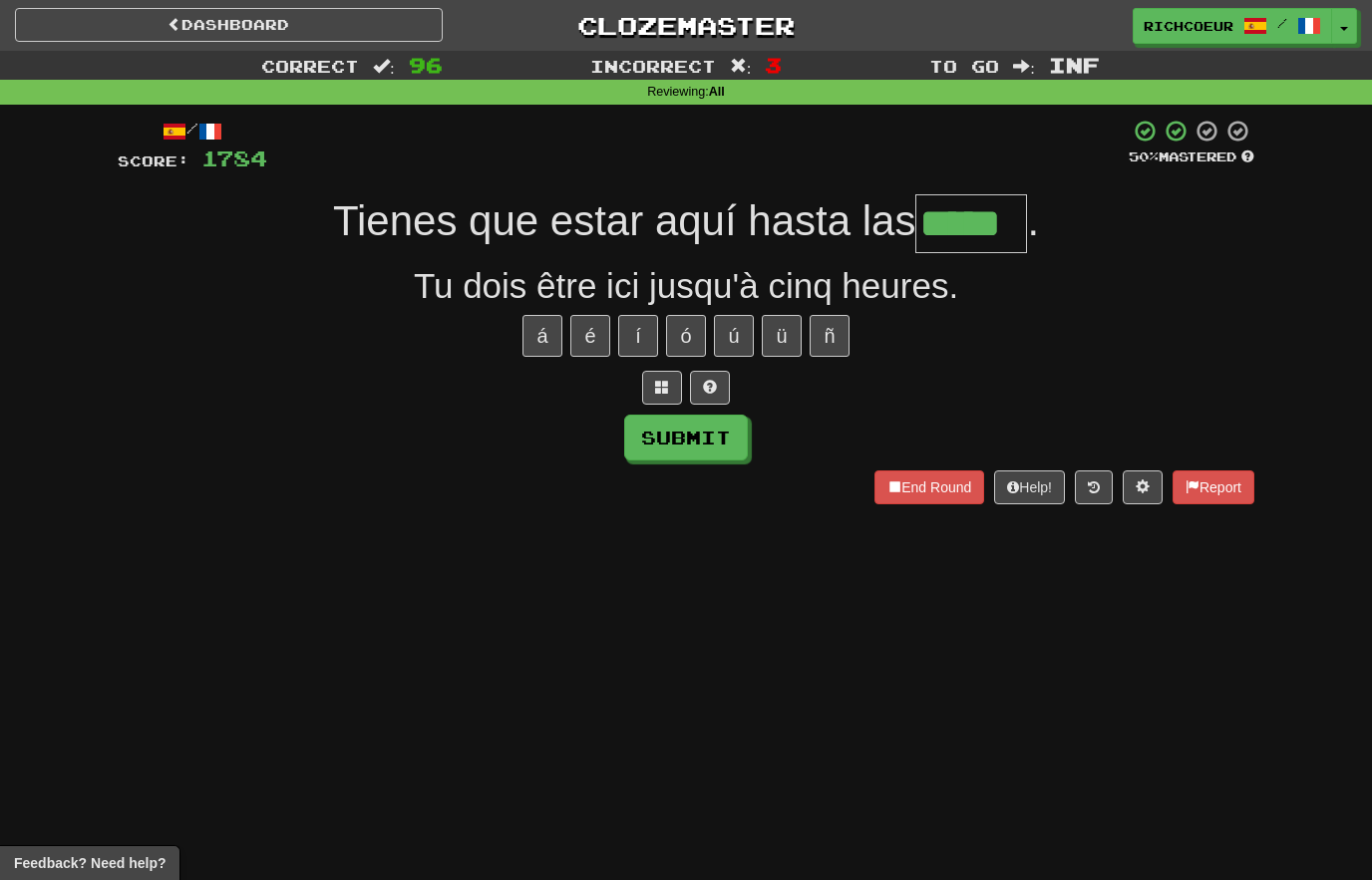 type on "*****" 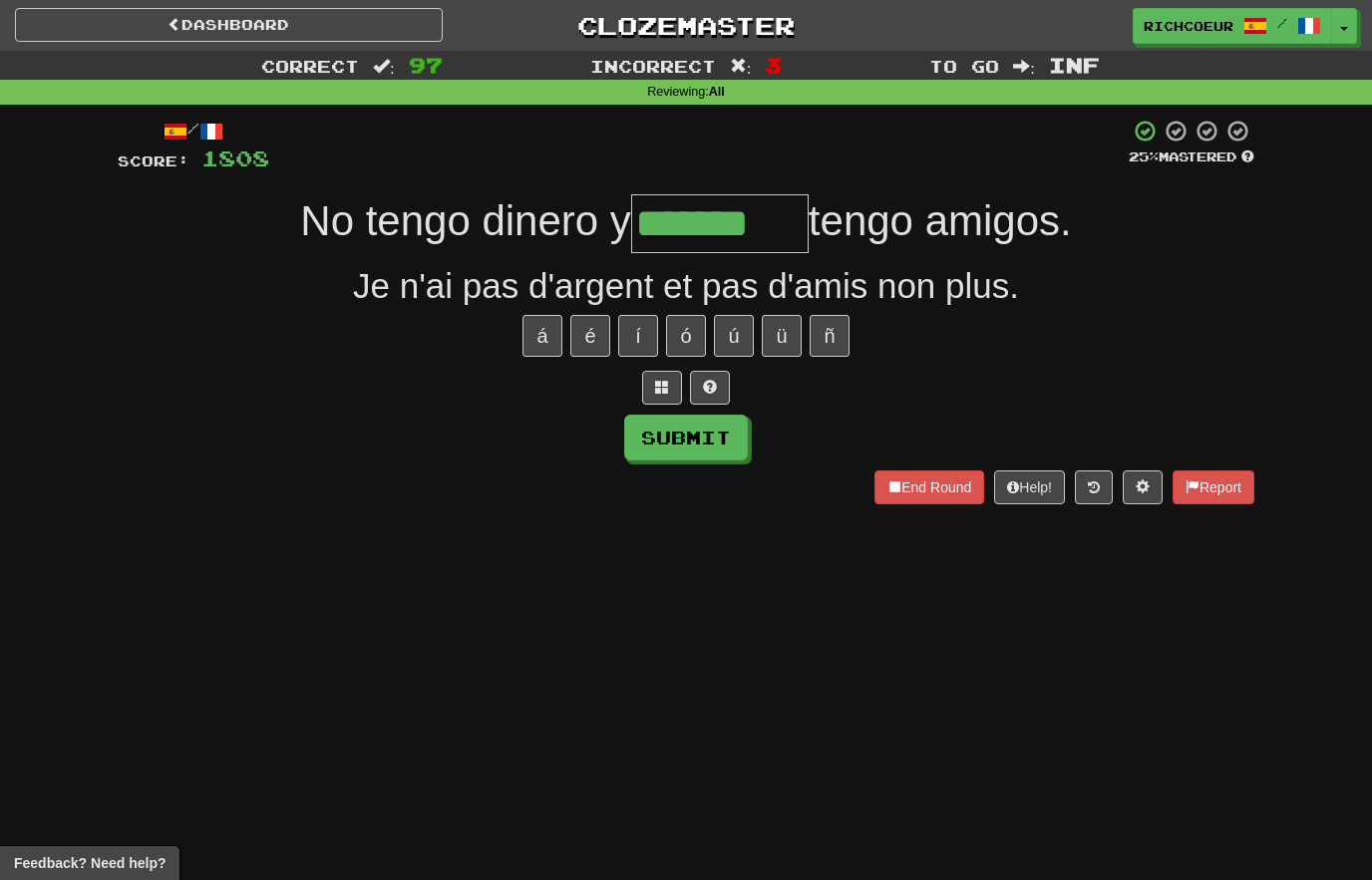 type on "*******" 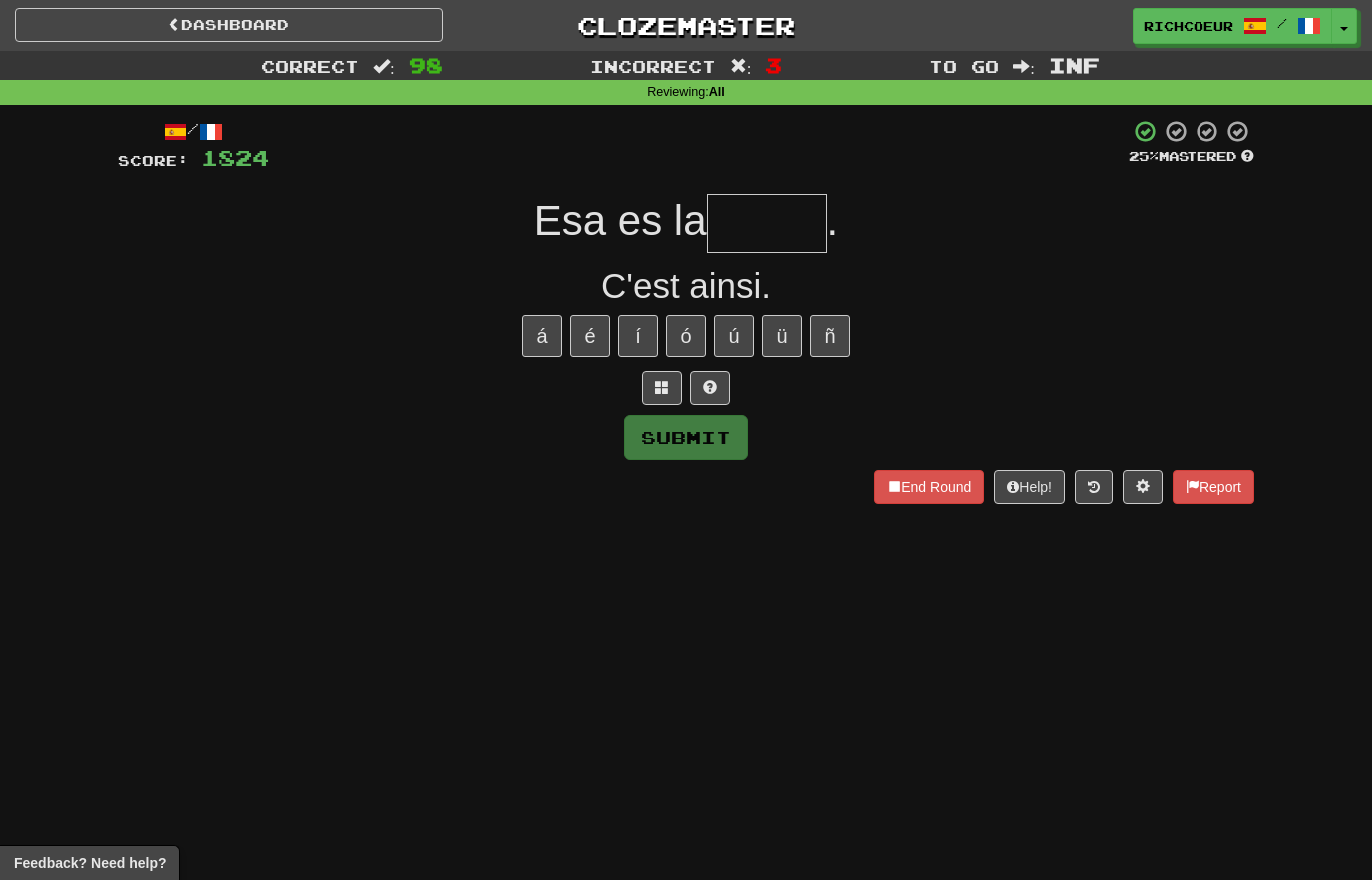 type on "*****" 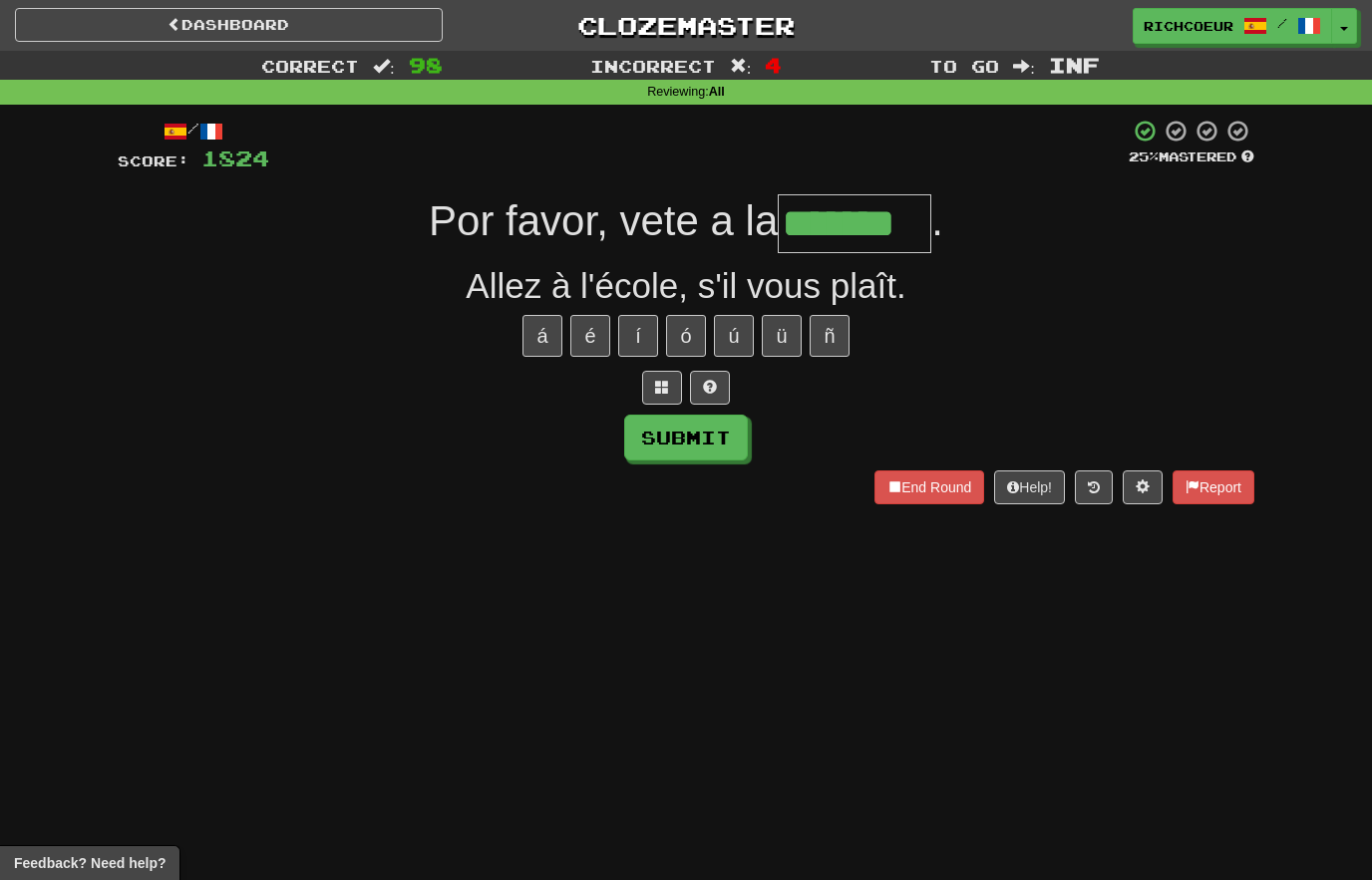 type on "*******" 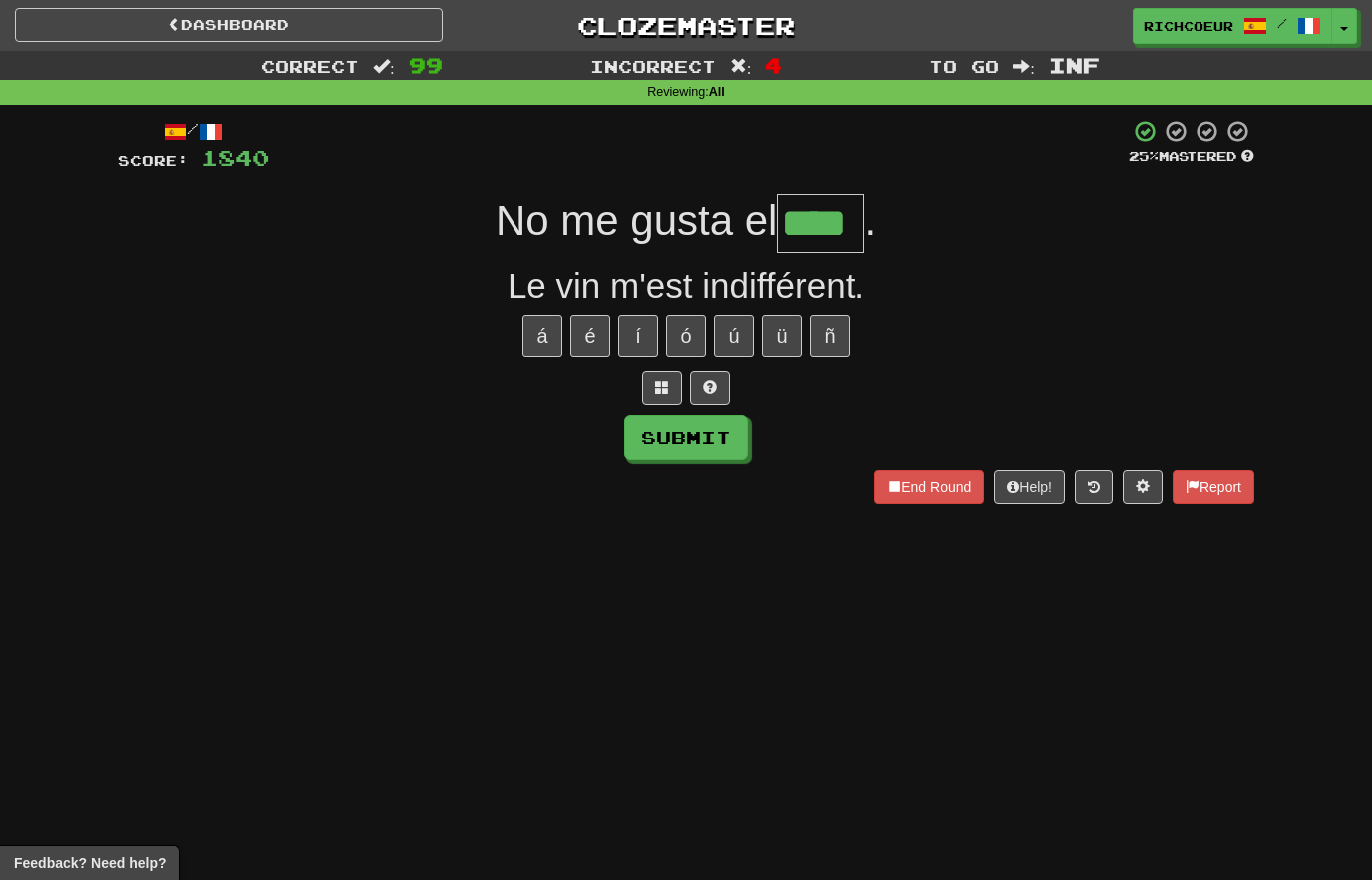 type on "****" 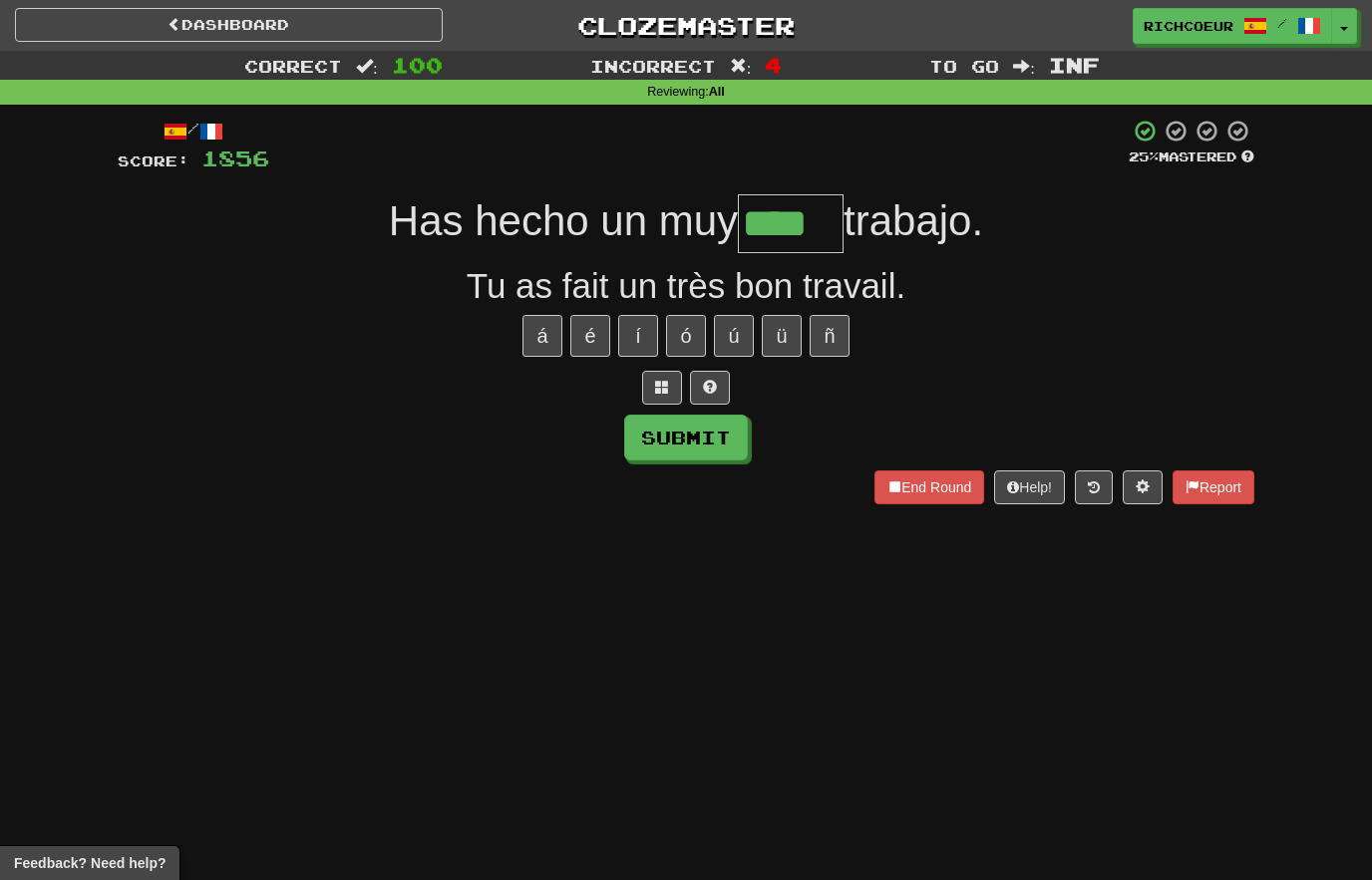 type on "****" 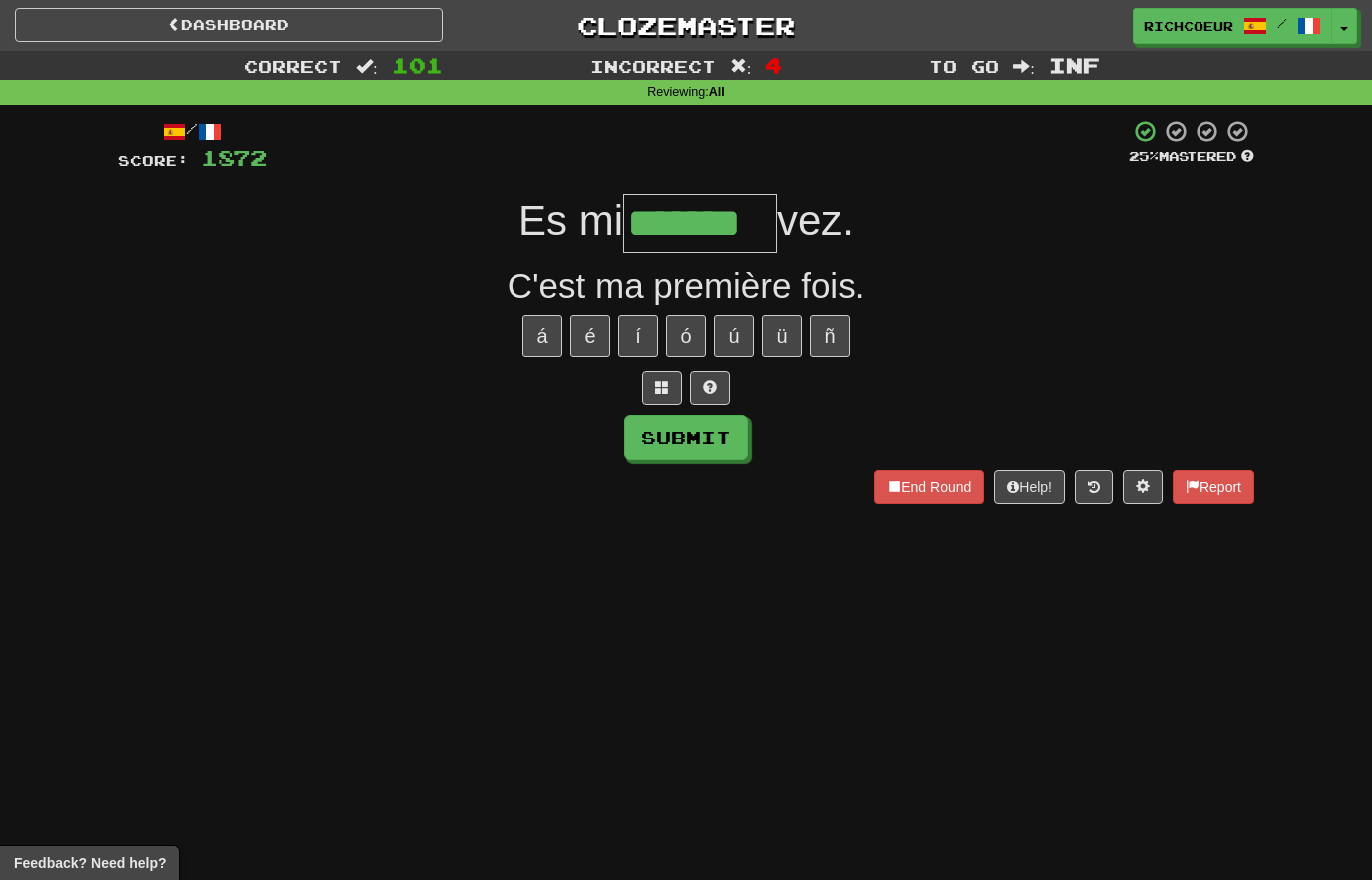 type on "*******" 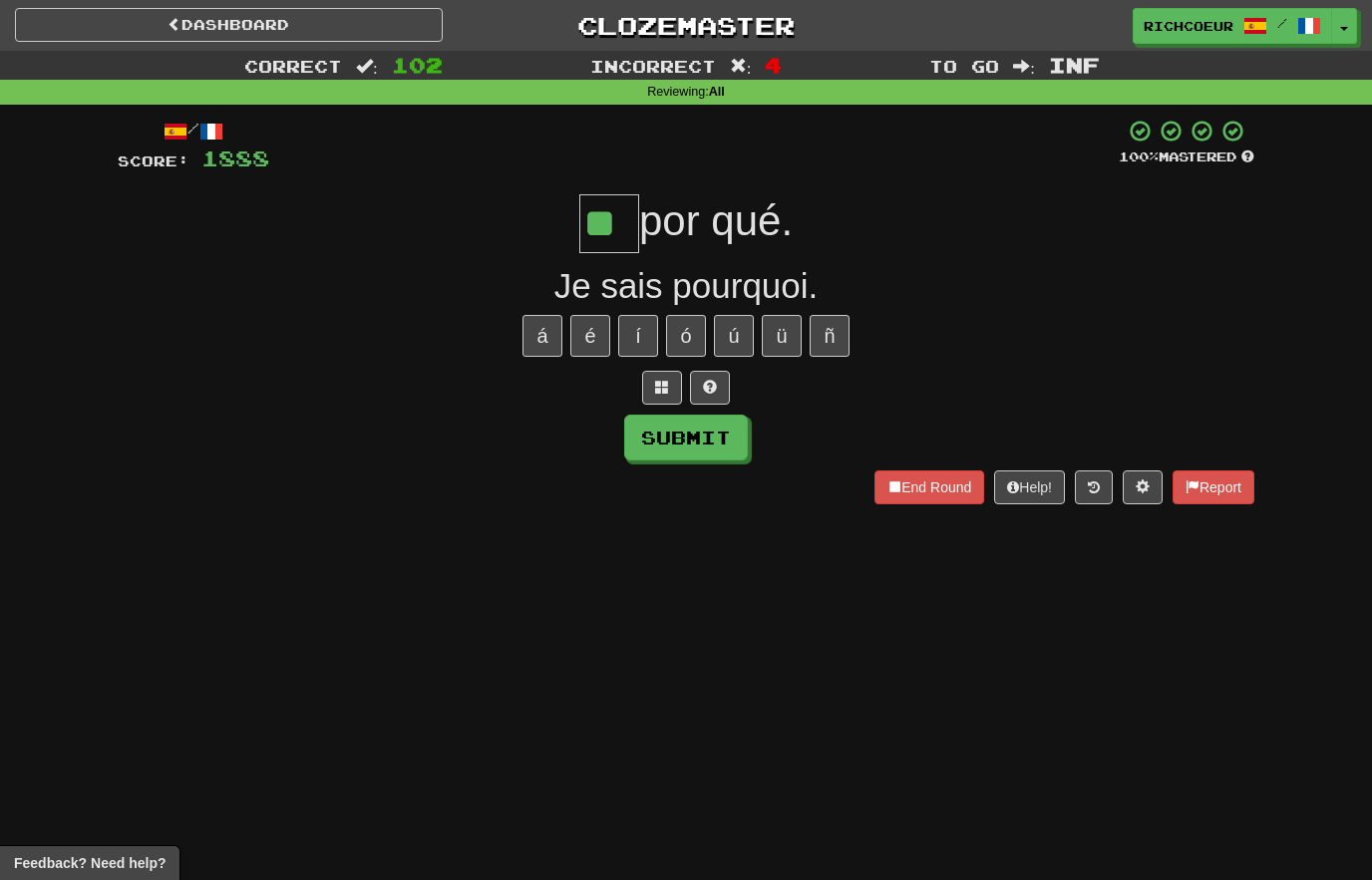 type on "**" 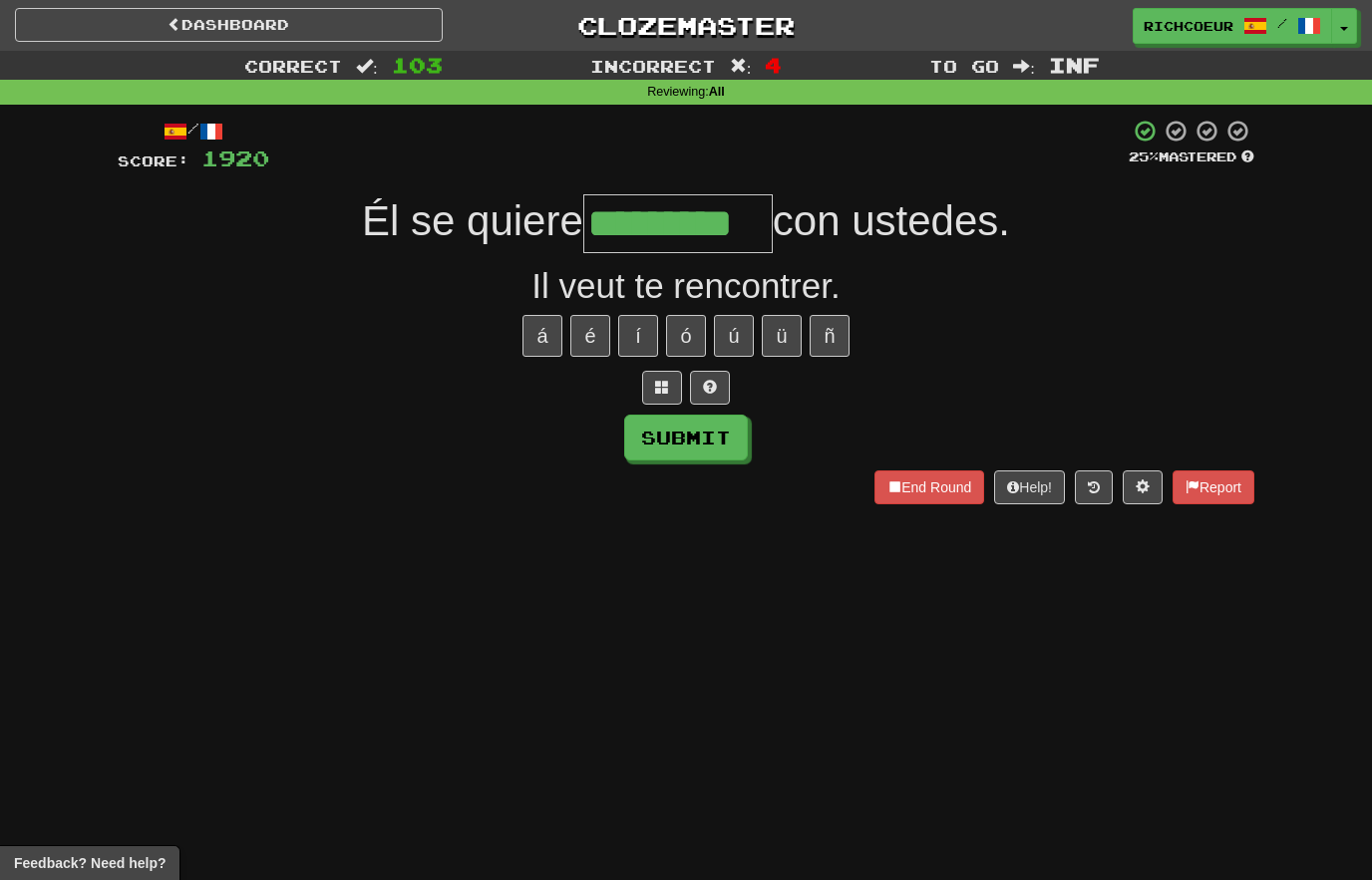 type on "*********" 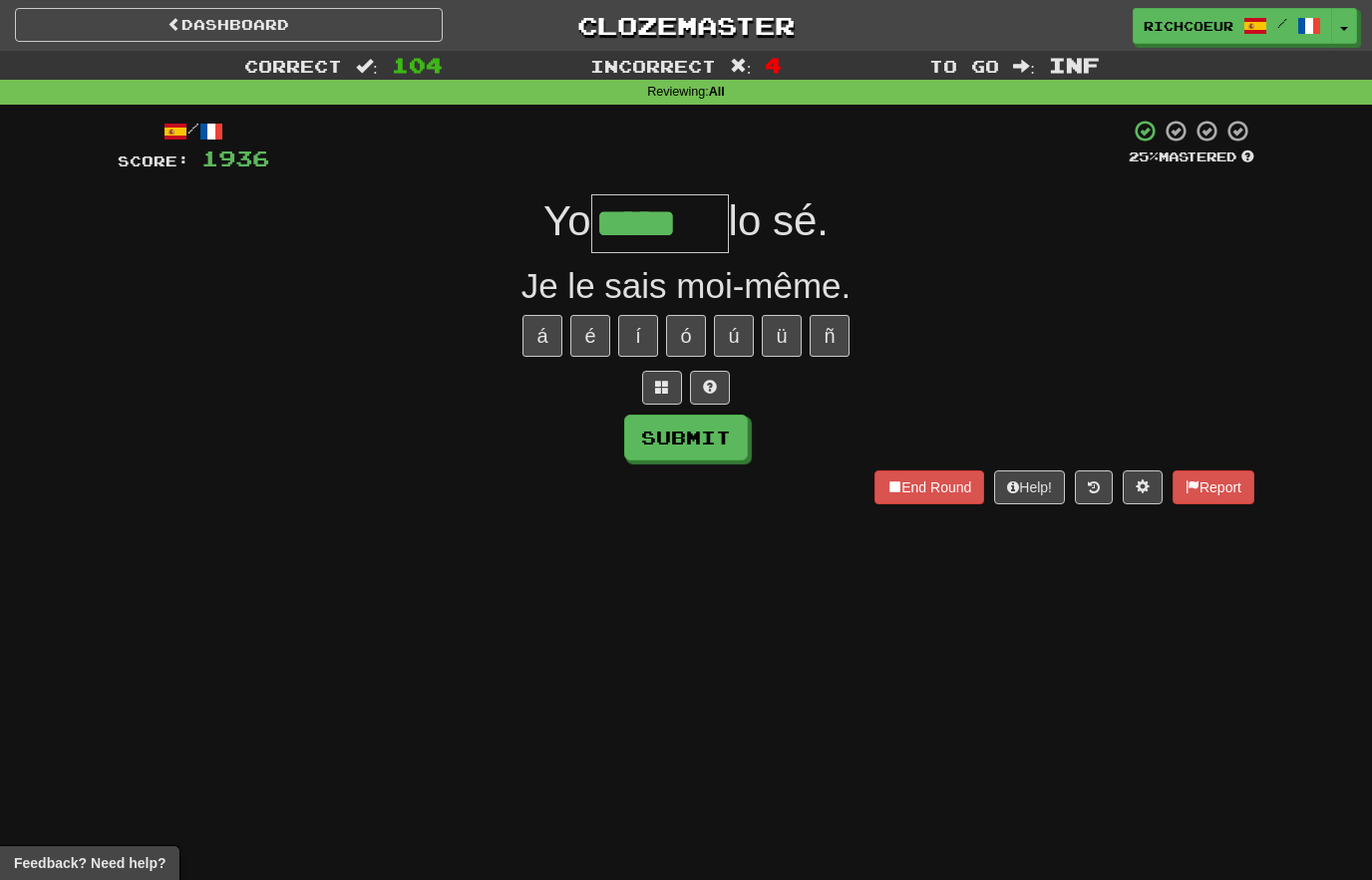 type on "*****" 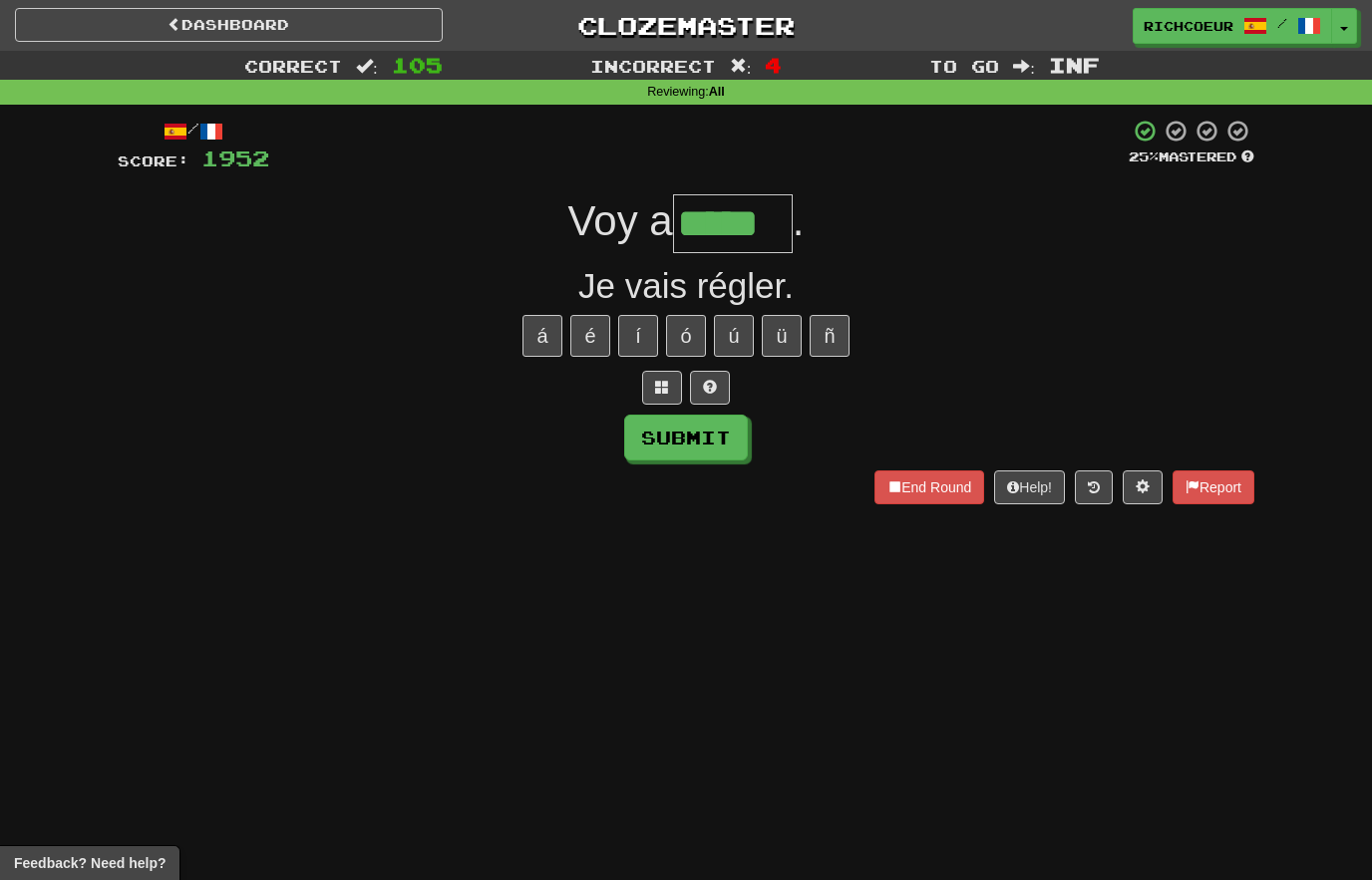 type on "*****" 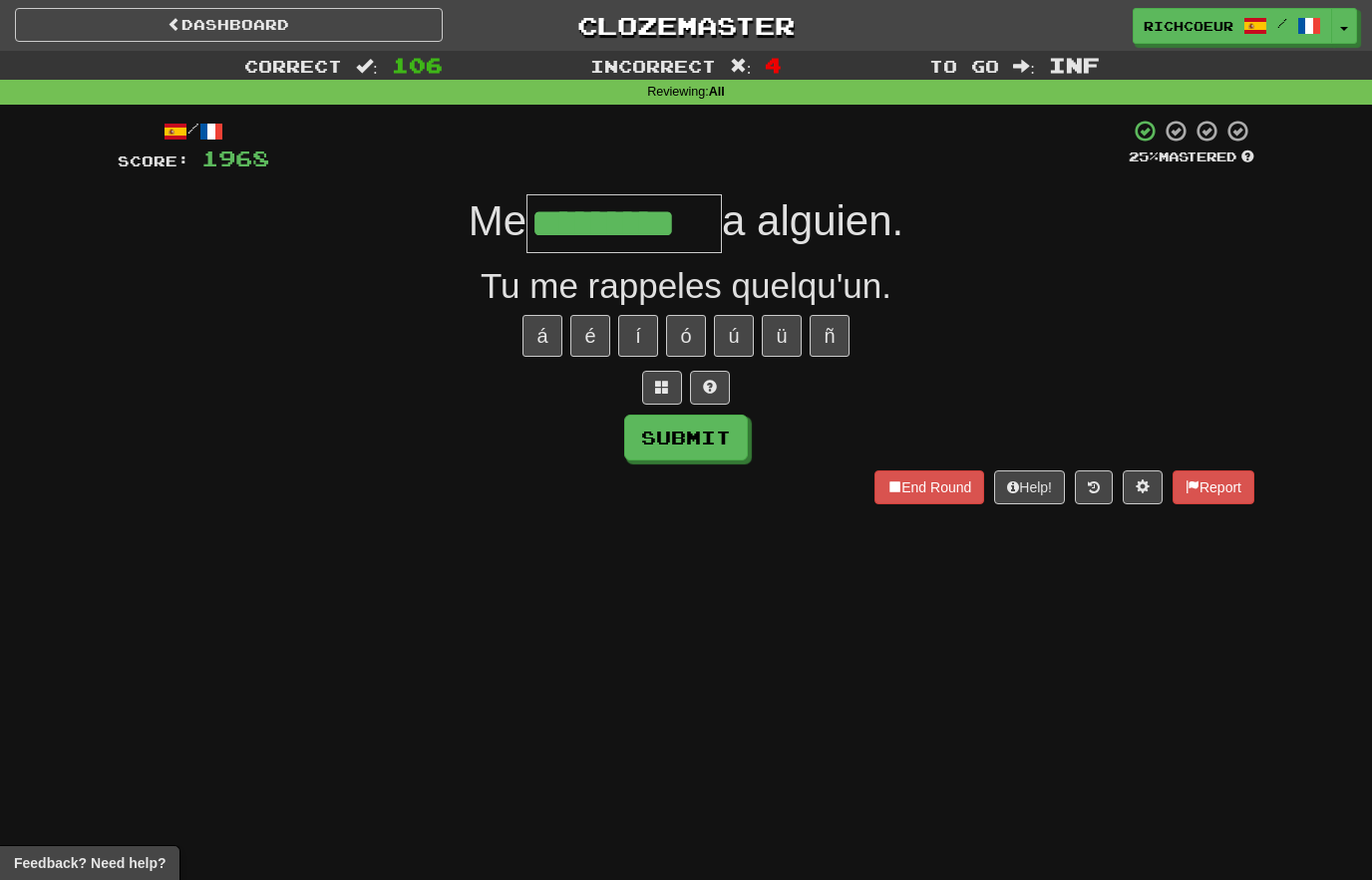 type on "*********" 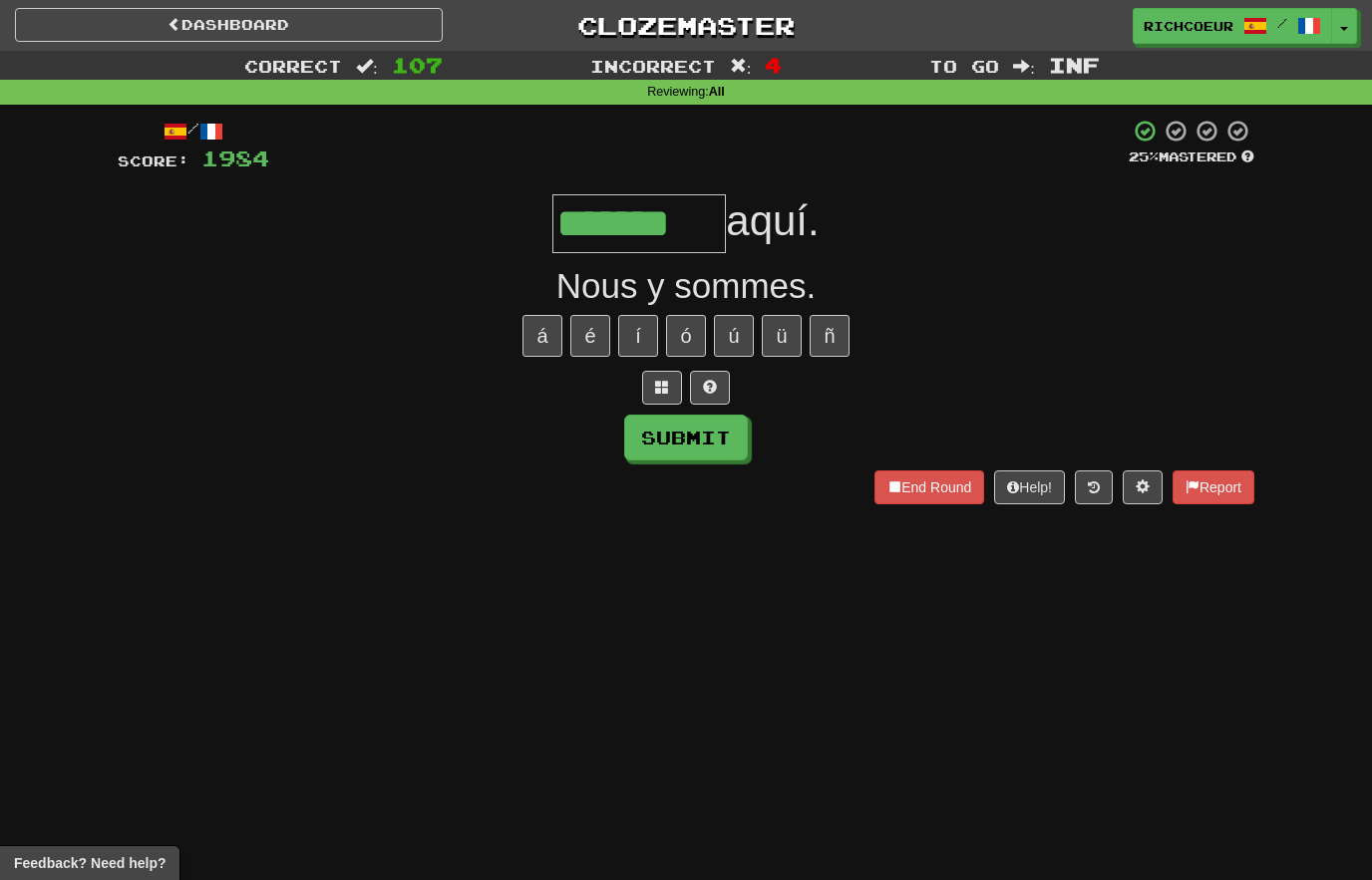 type on "*******" 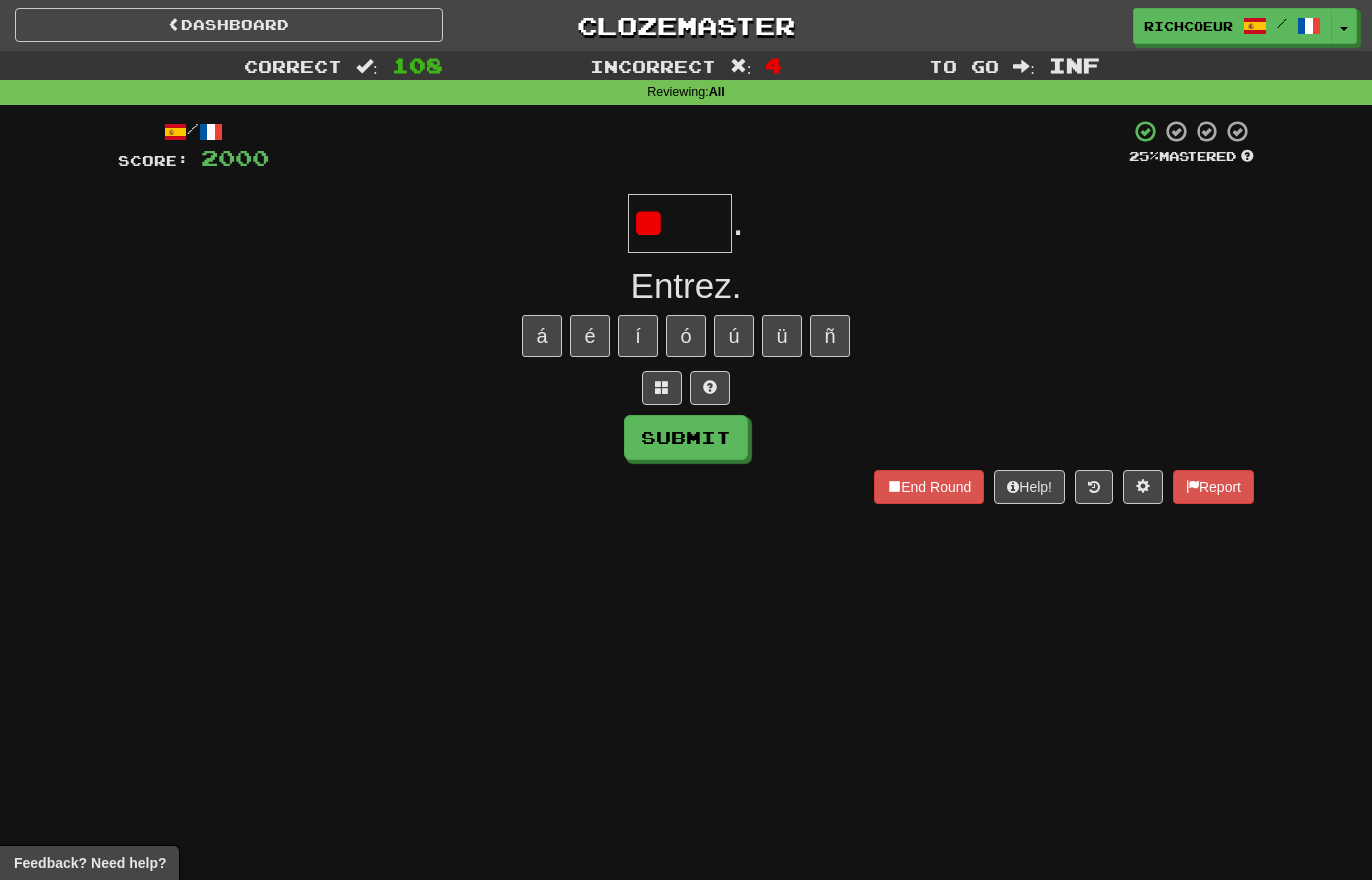 type on "*" 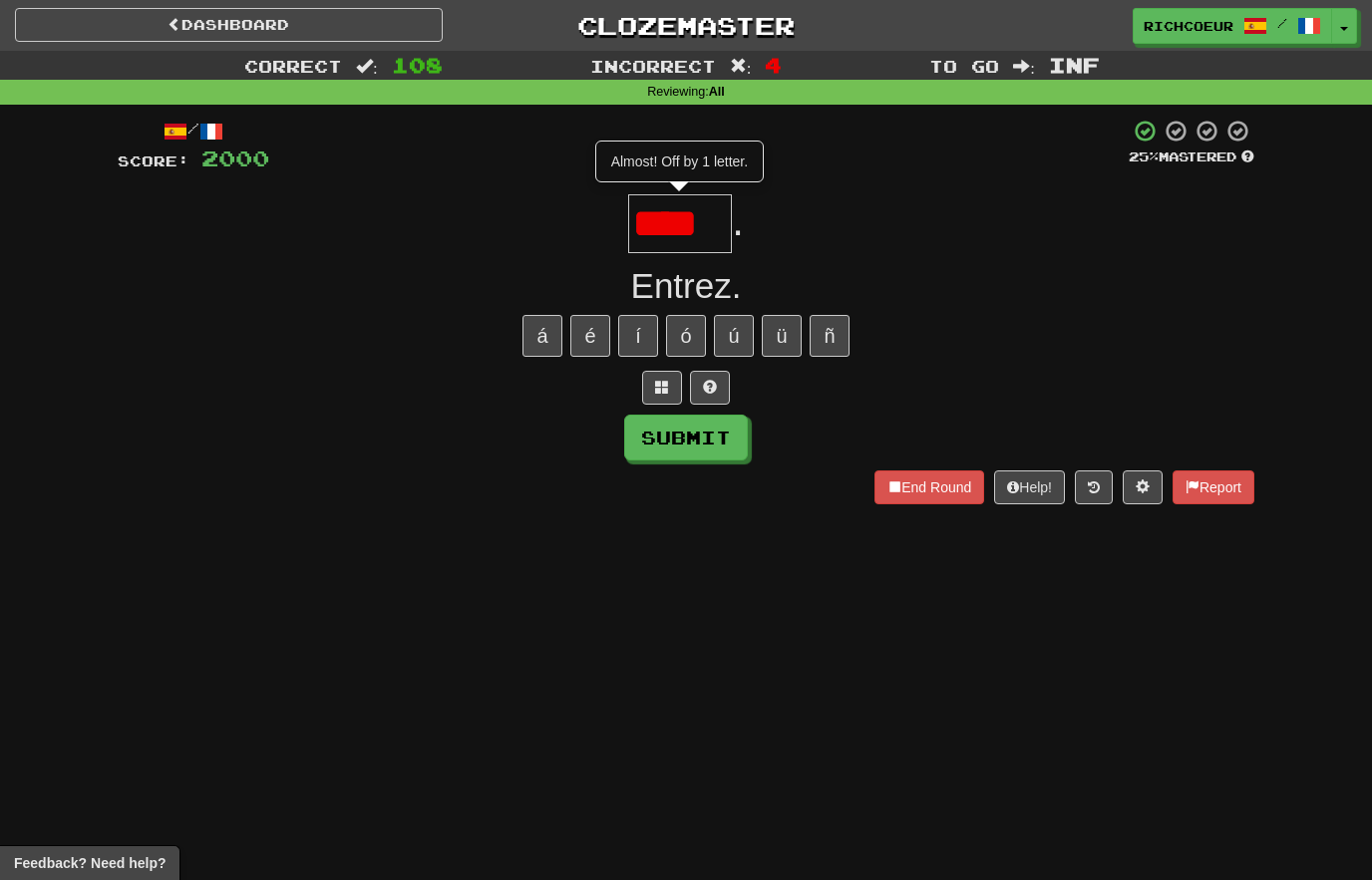 type on "****" 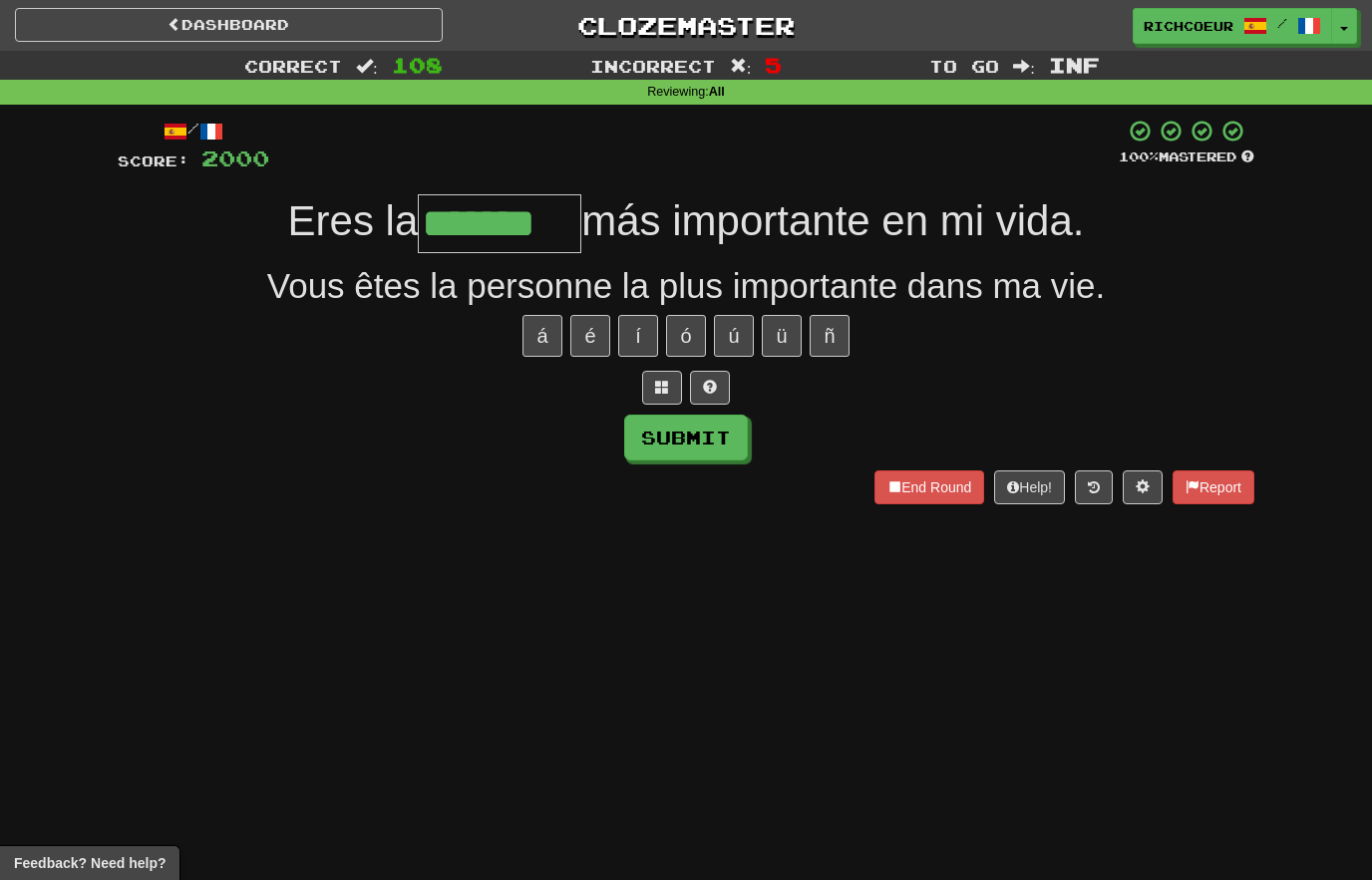 type on "*******" 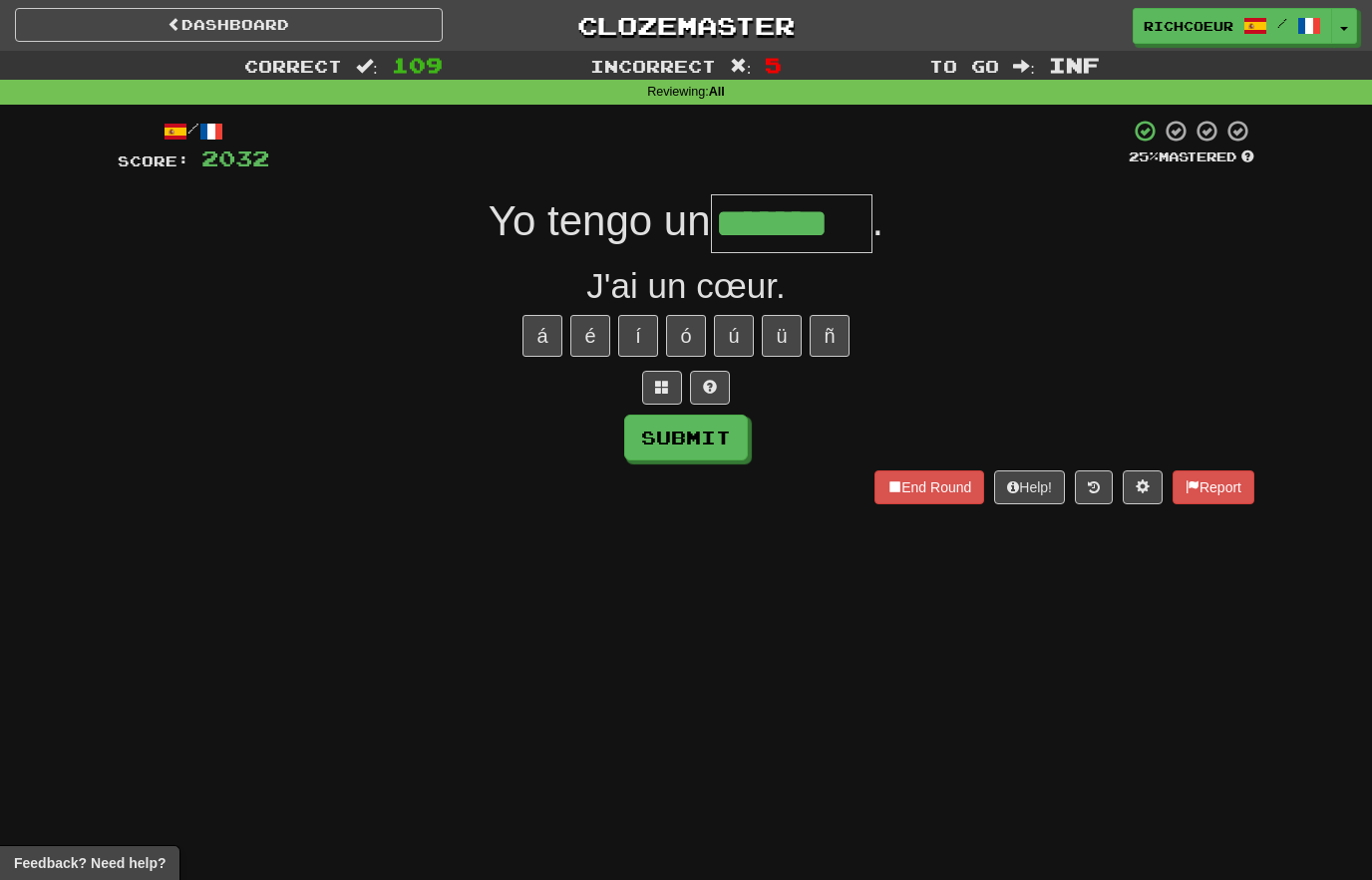 type on "*******" 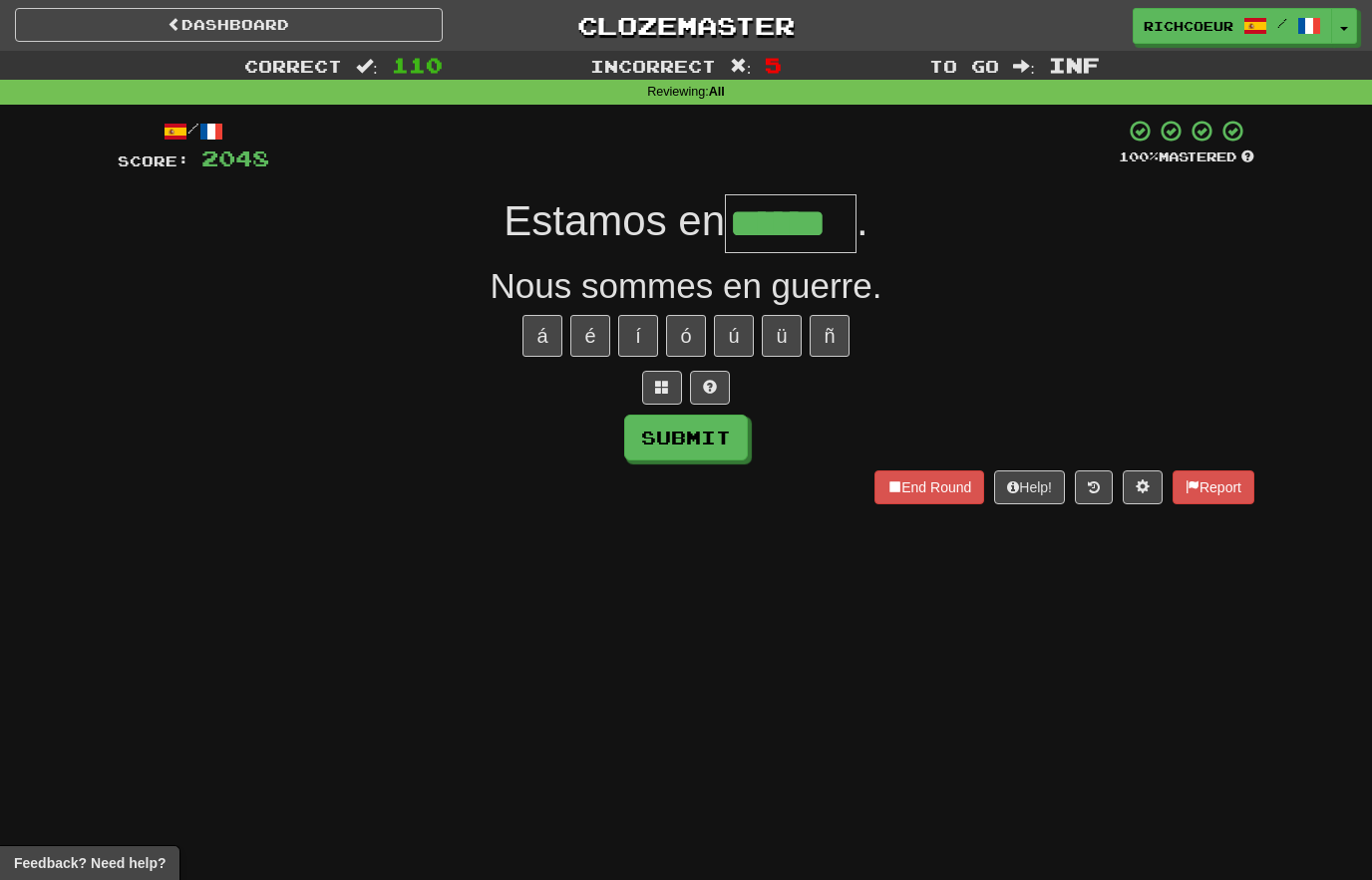 type on "******" 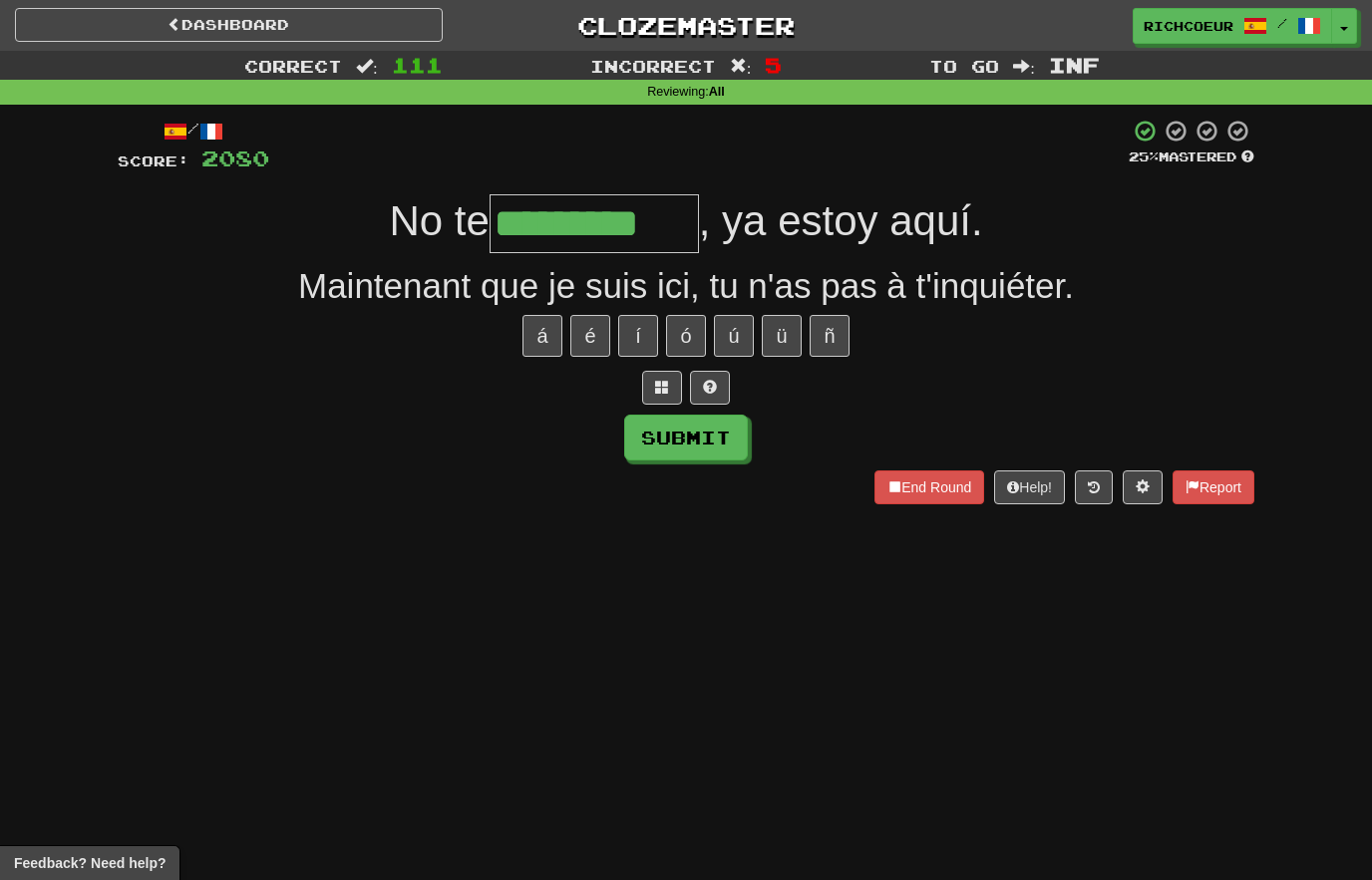 type on "*********" 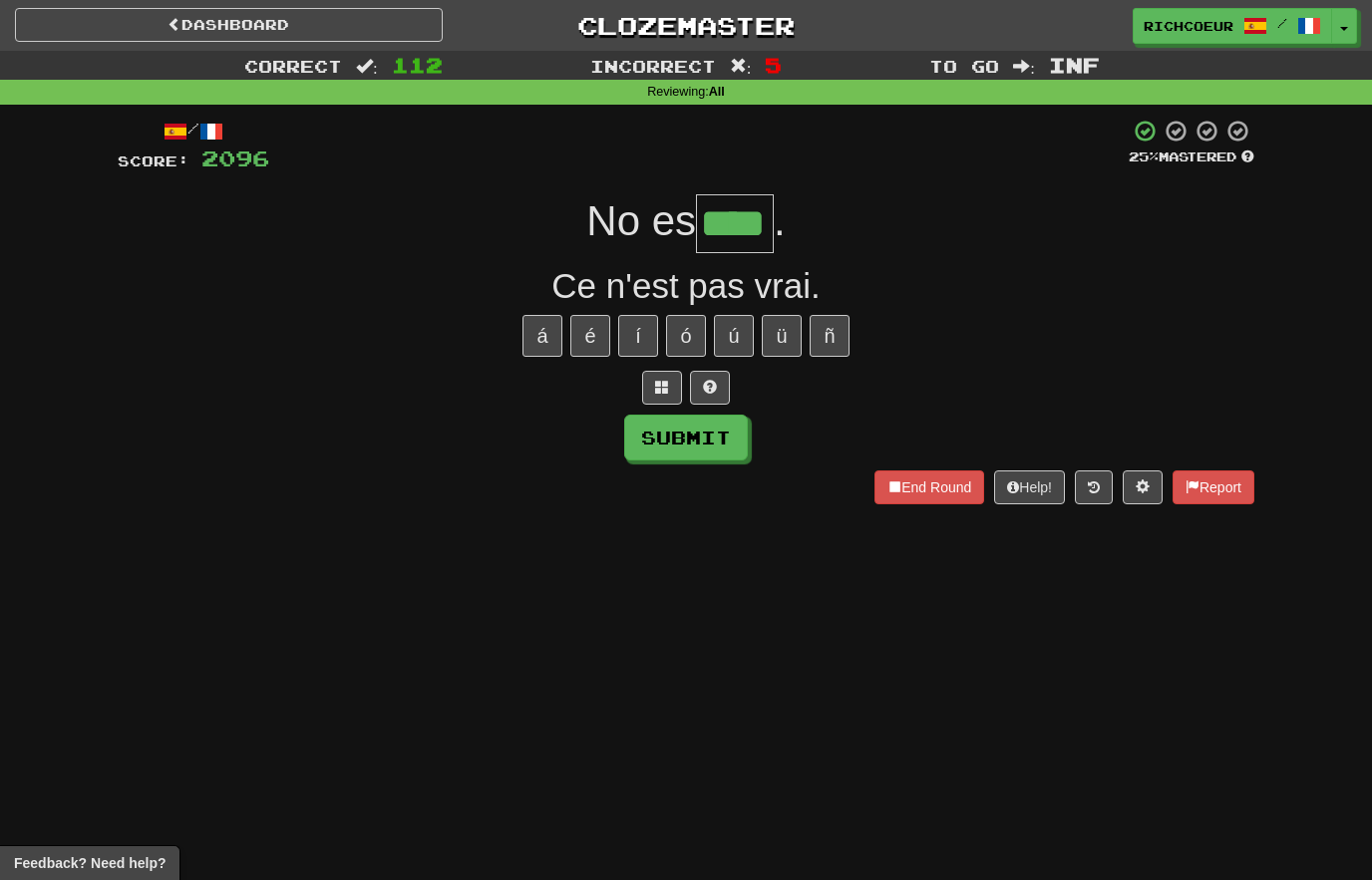 type on "****" 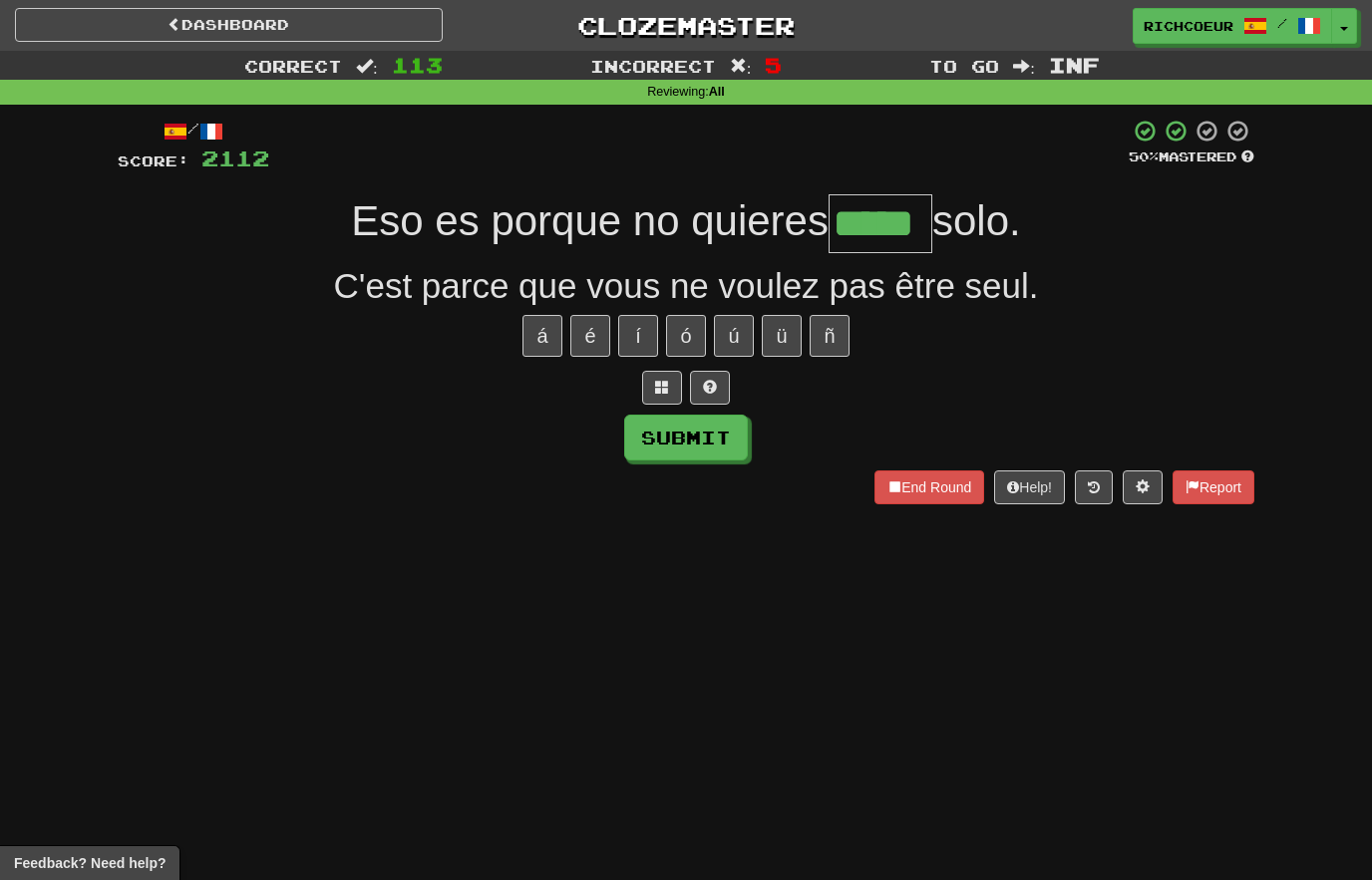 type on "*****" 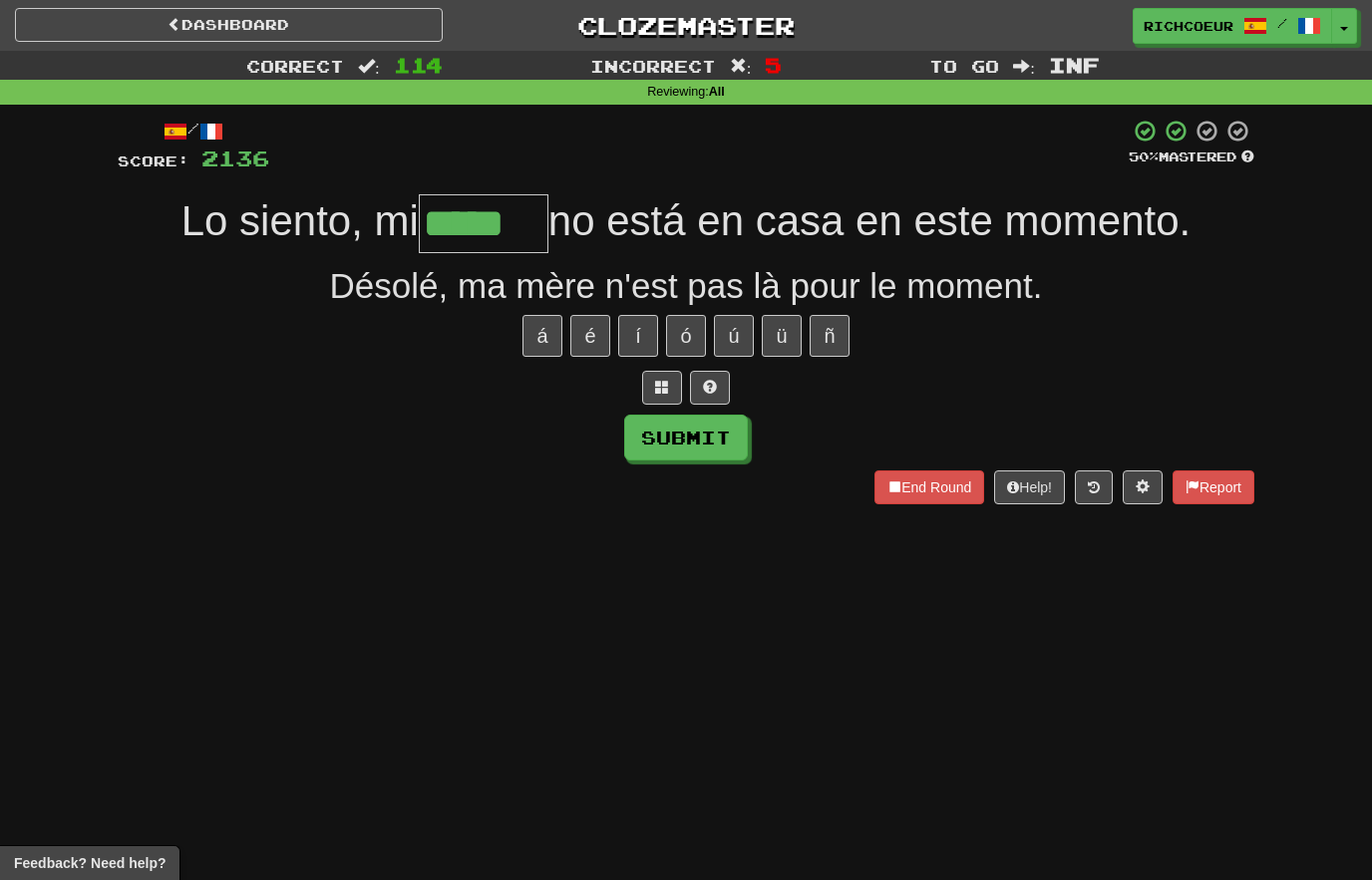 type on "*****" 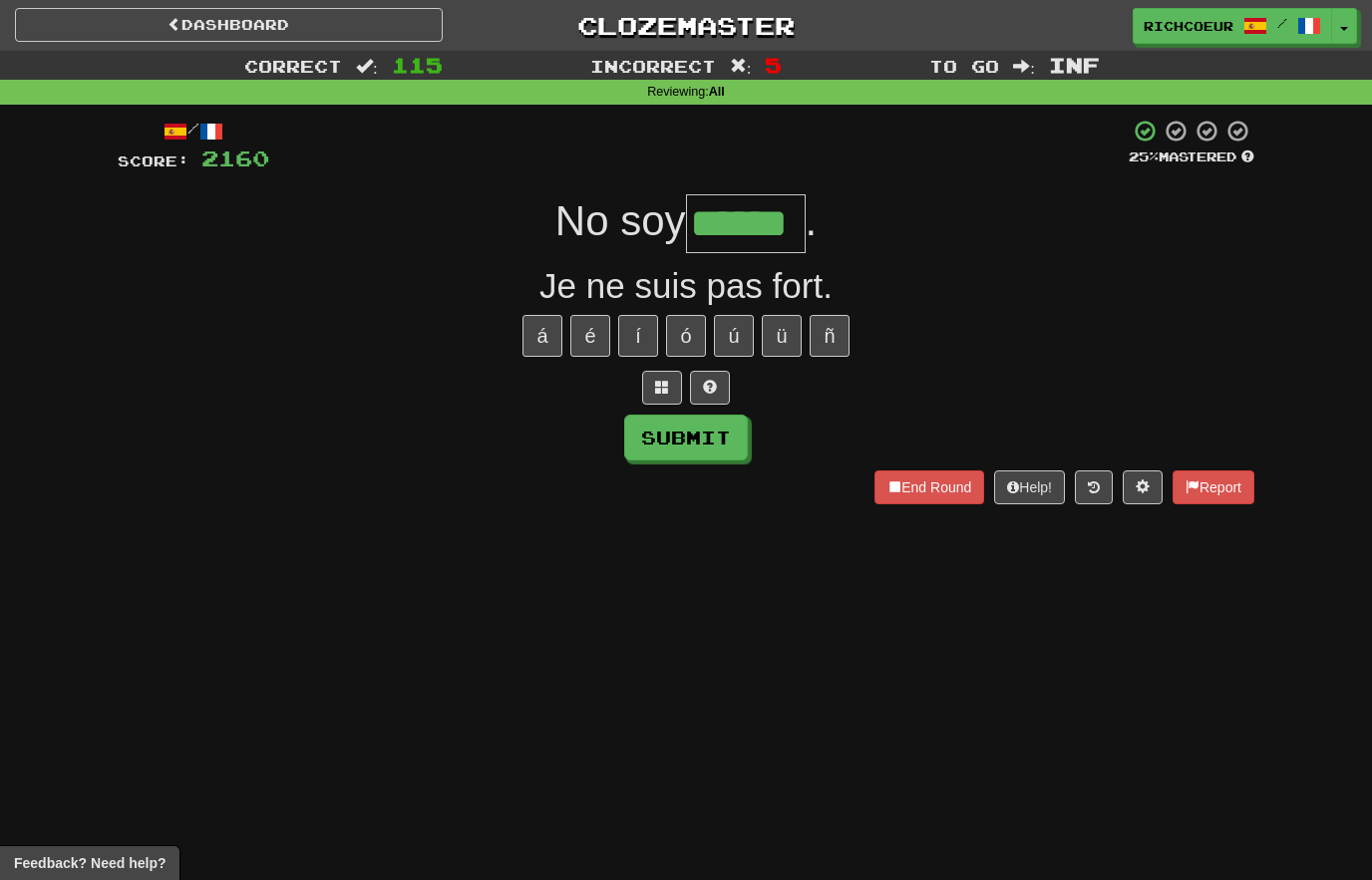 type on "******" 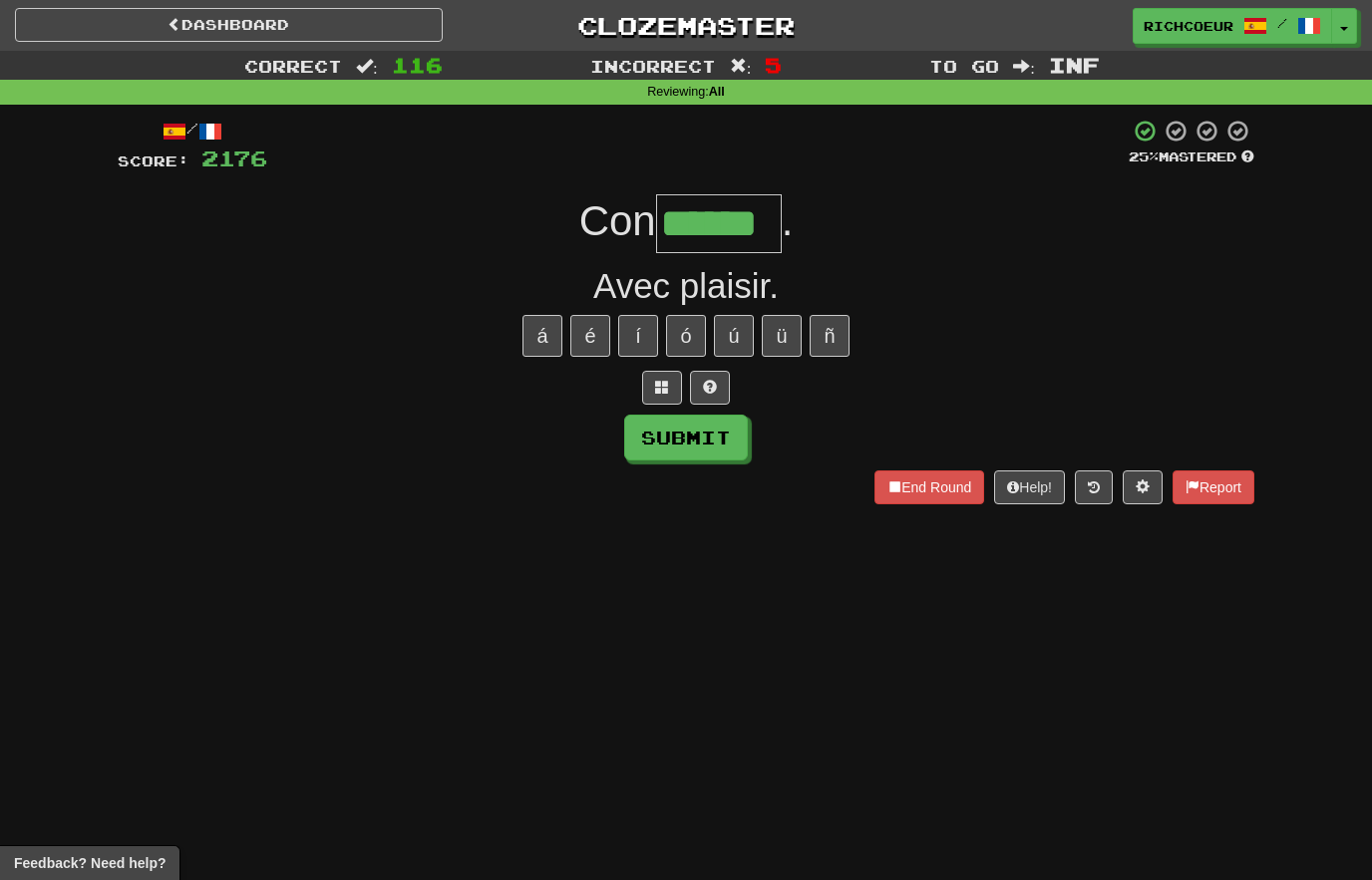 type on "******" 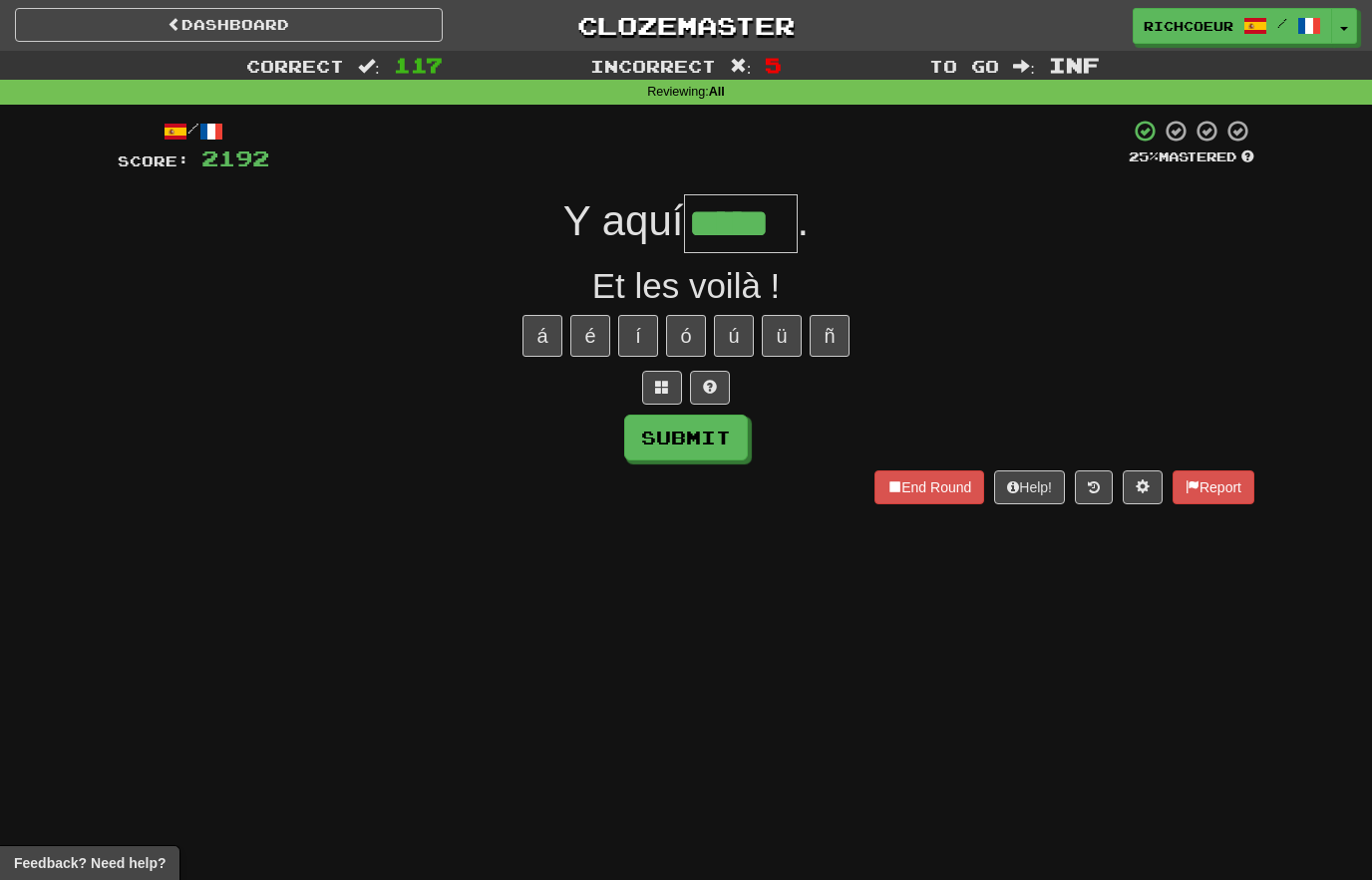 type on "*****" 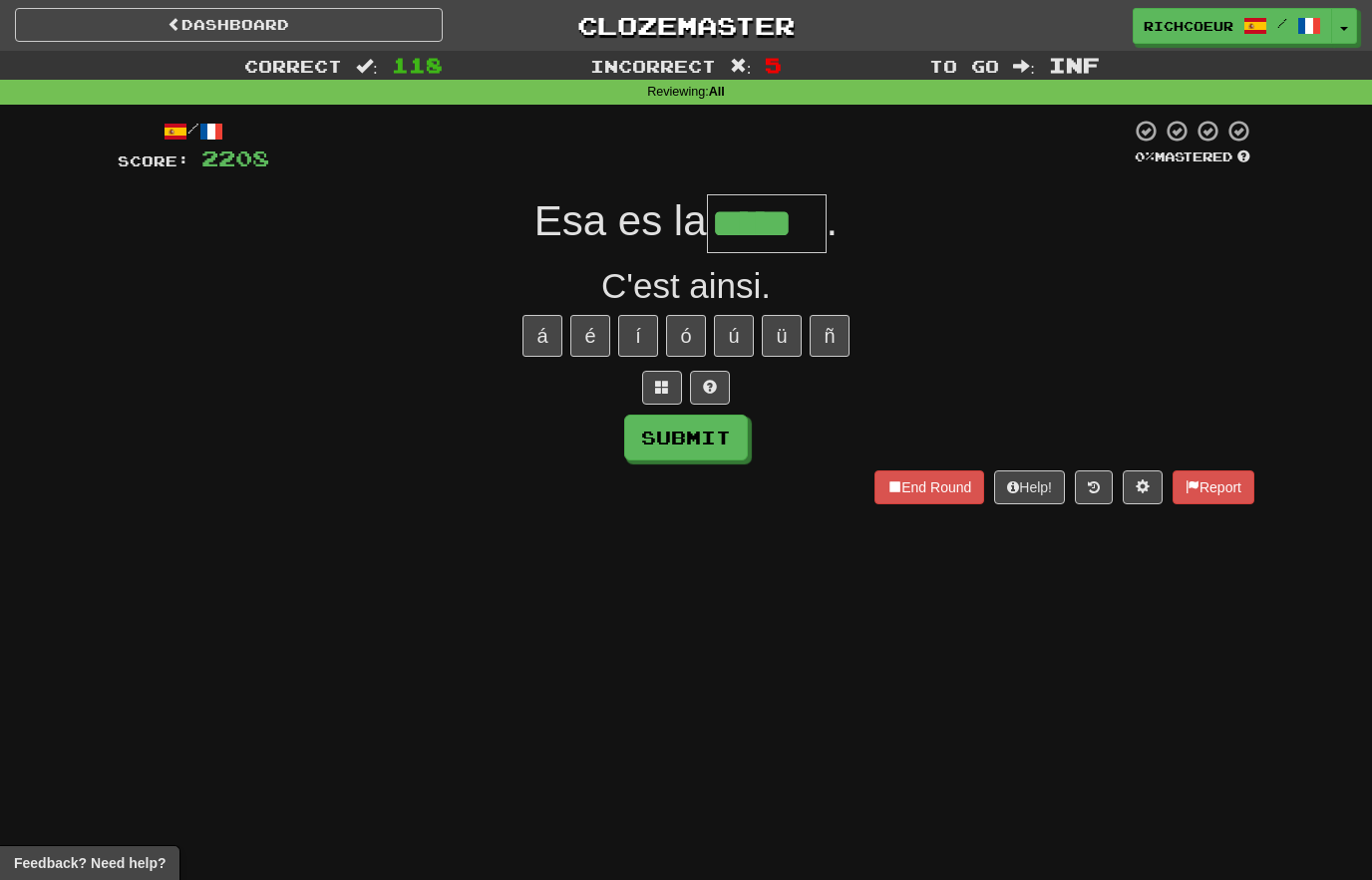 type on "*****" 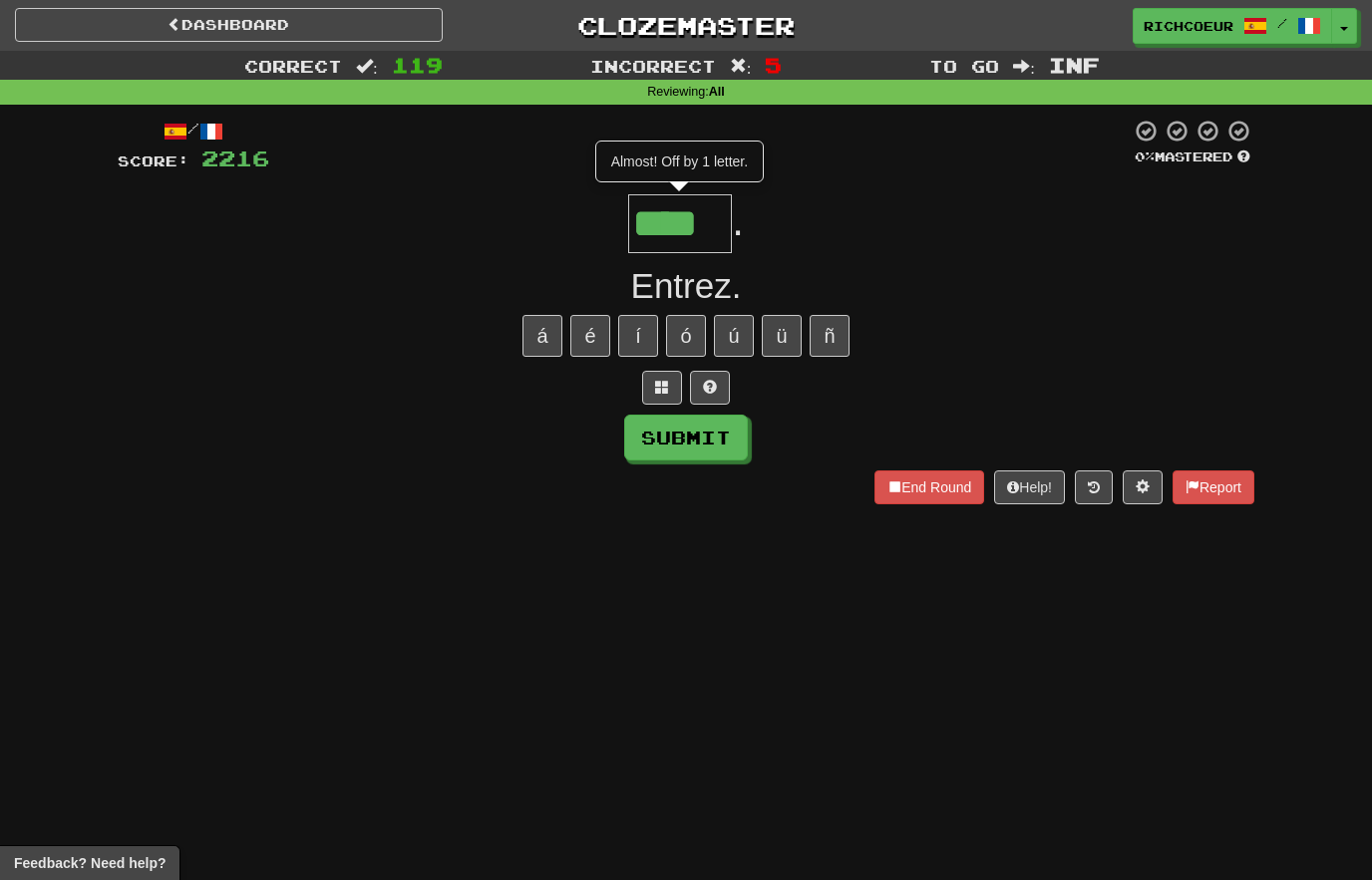 type on "****" 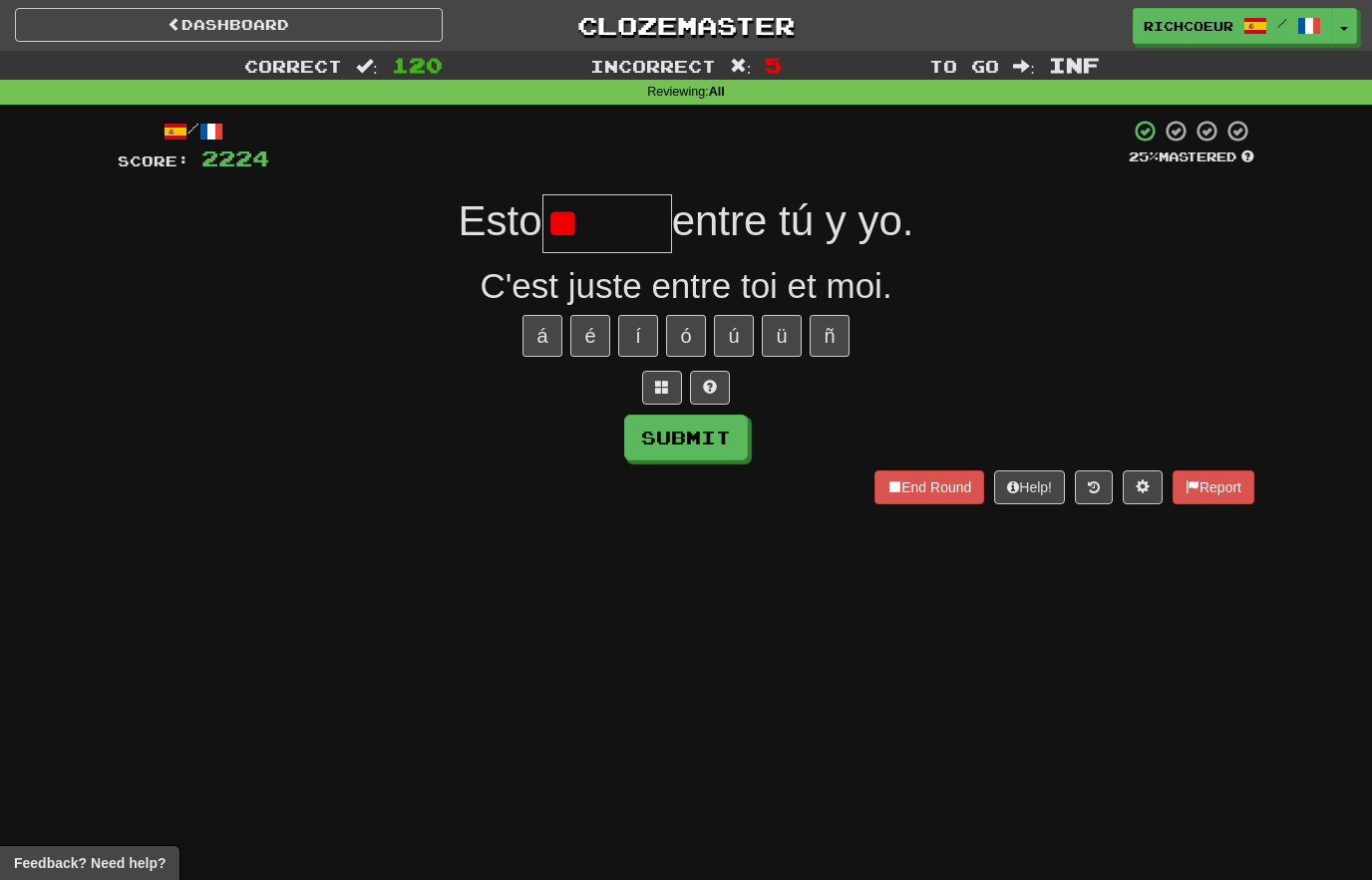 type on "*" 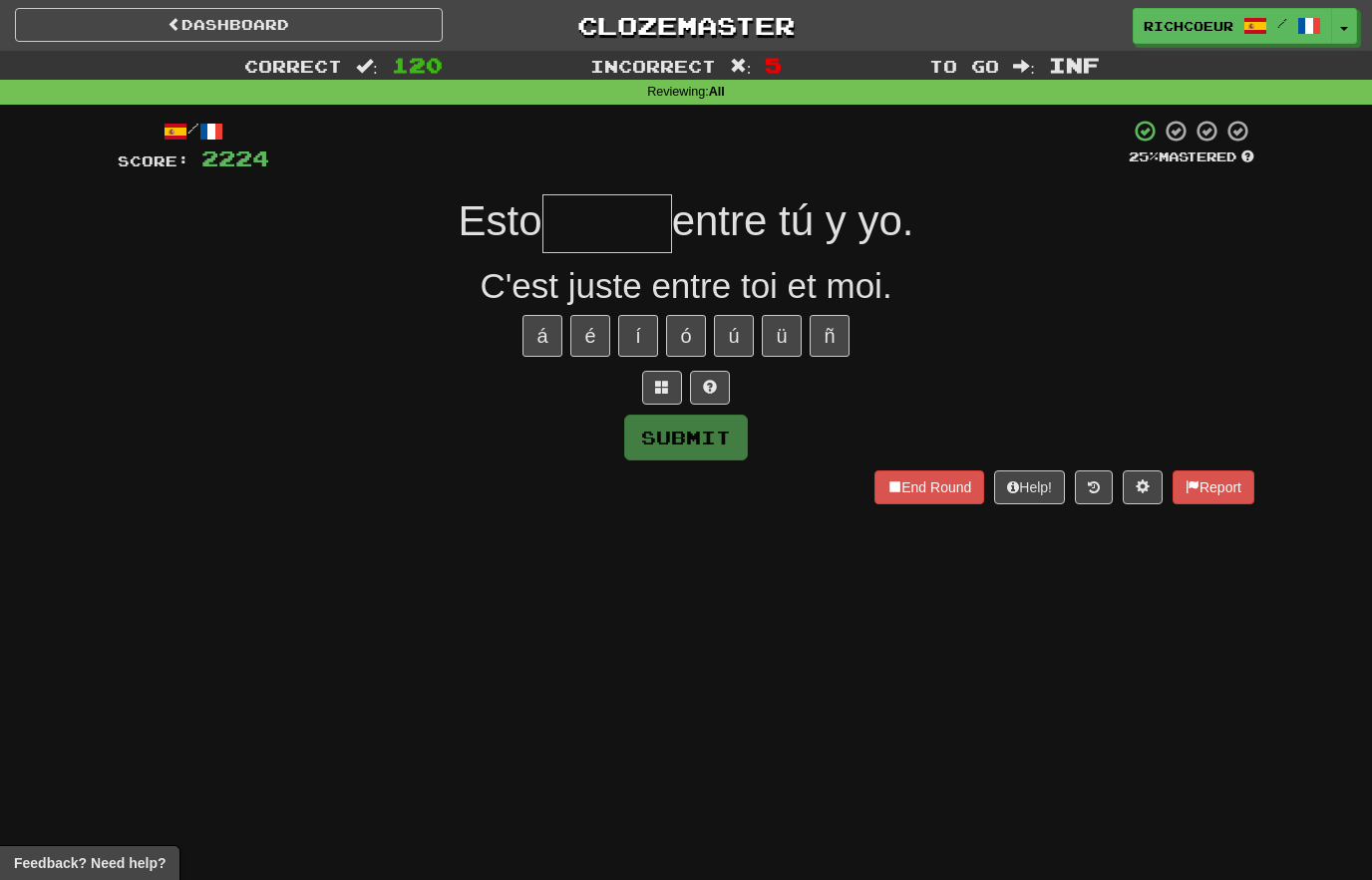 type on "*****" 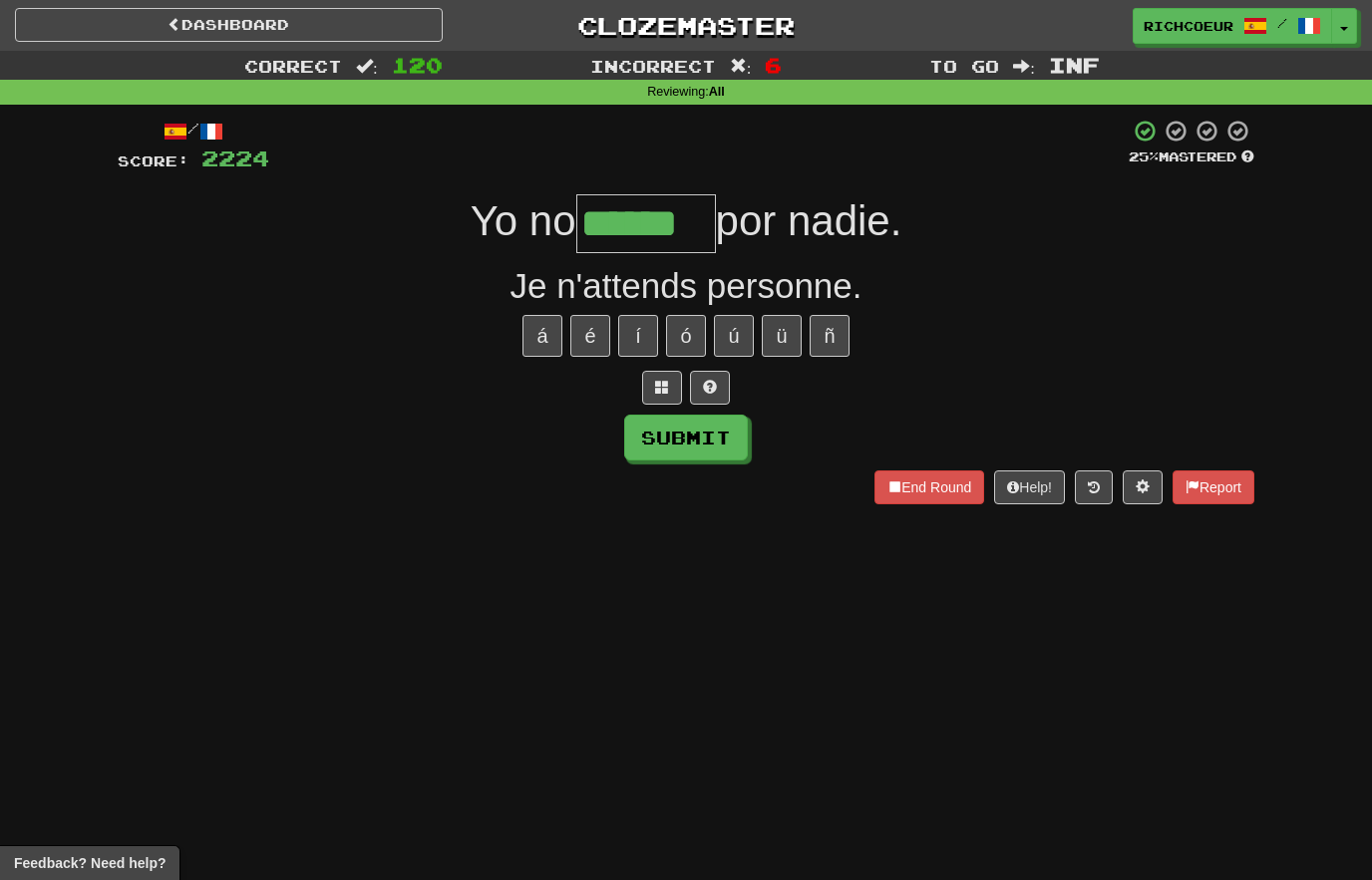 type on "******" 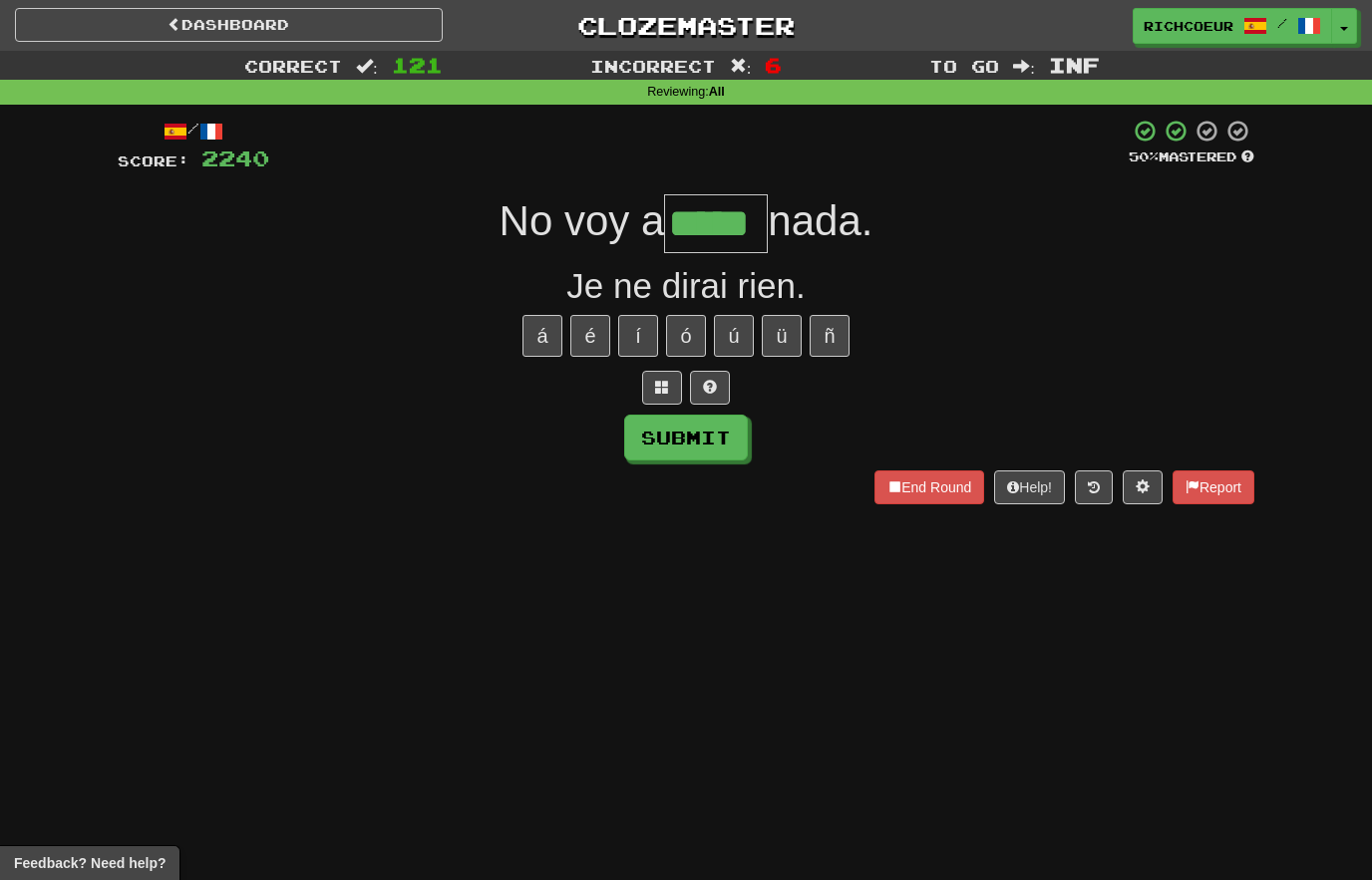 type on "*****" 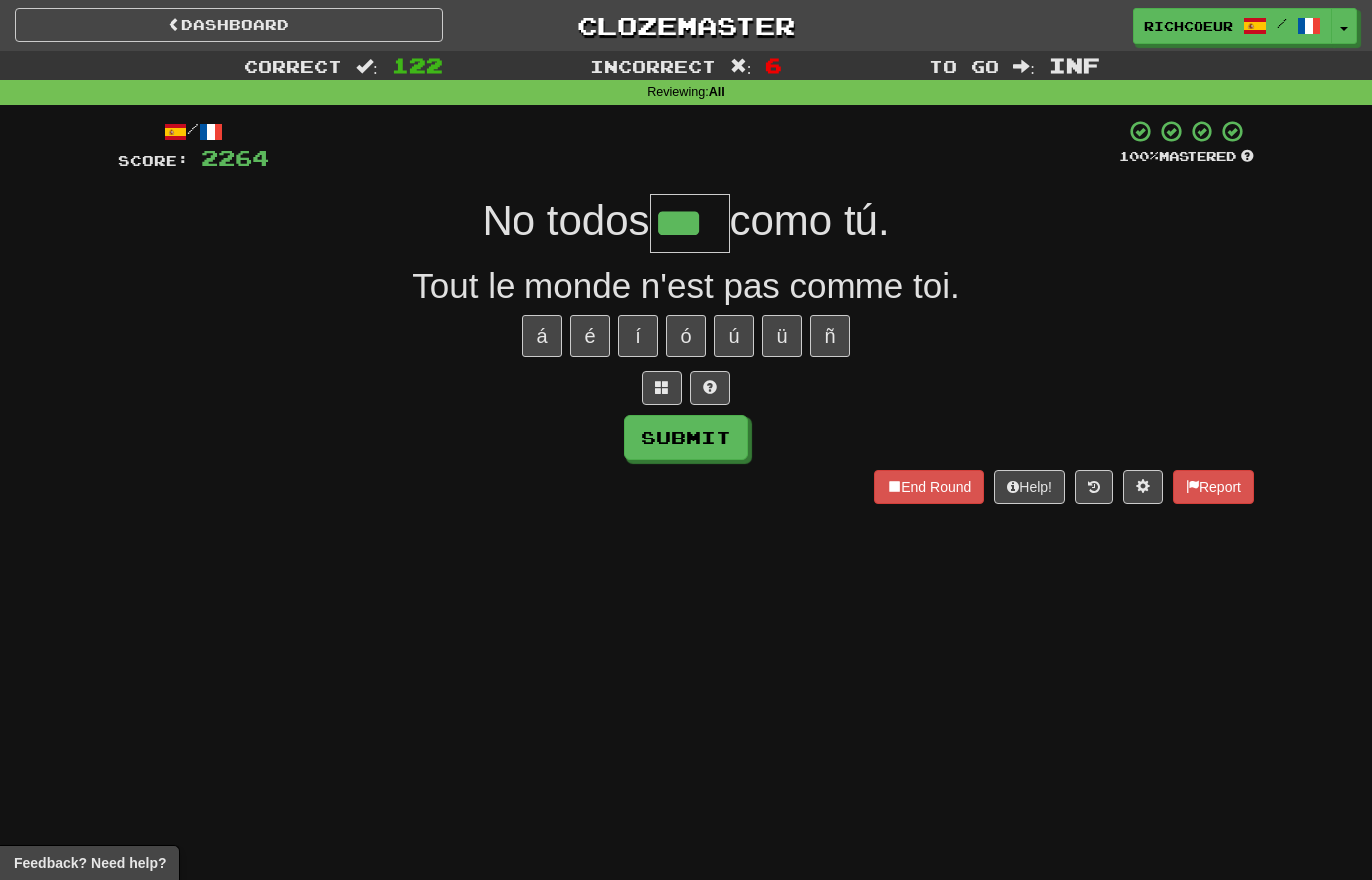 type on "***" 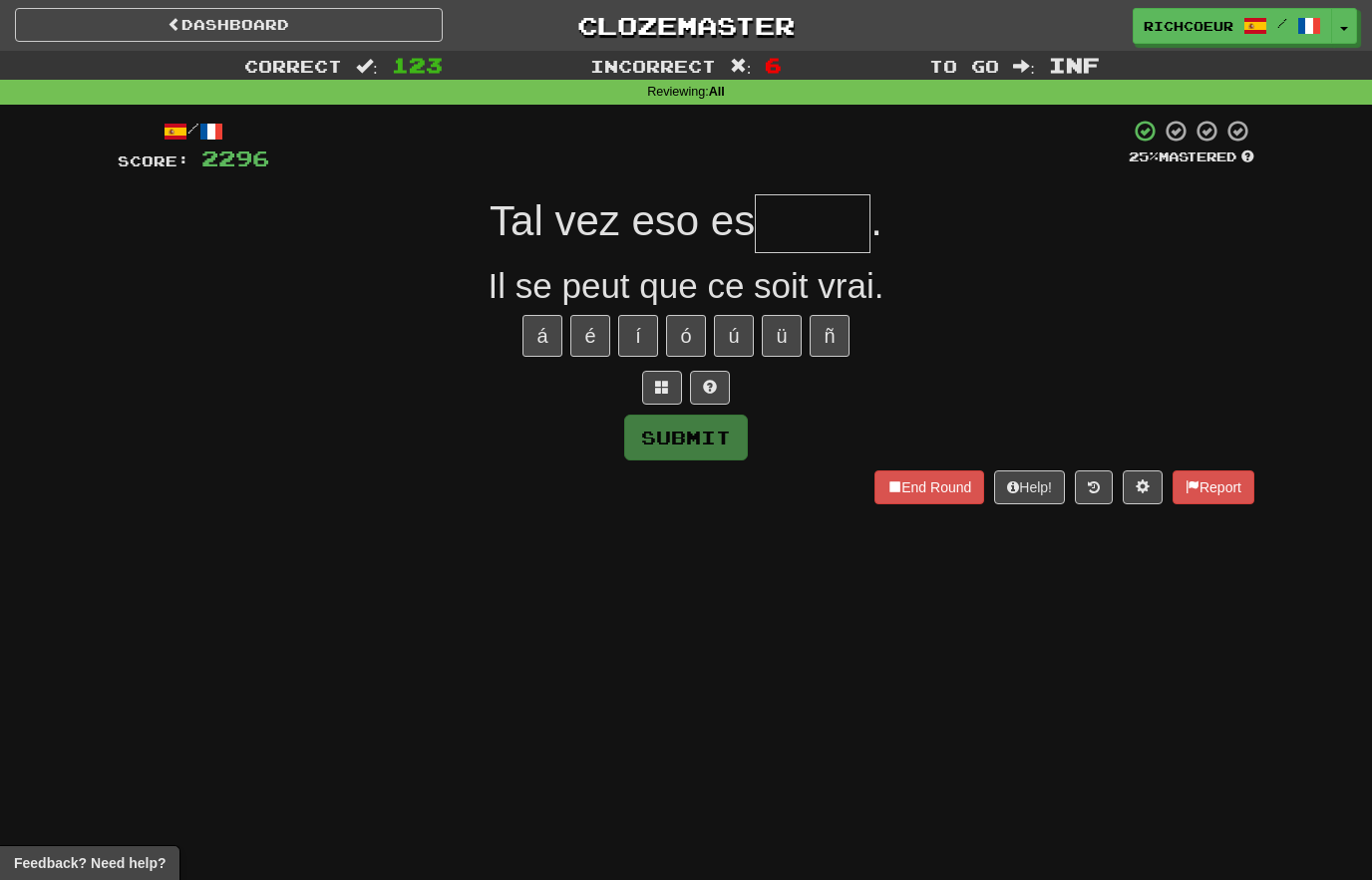type on "*" 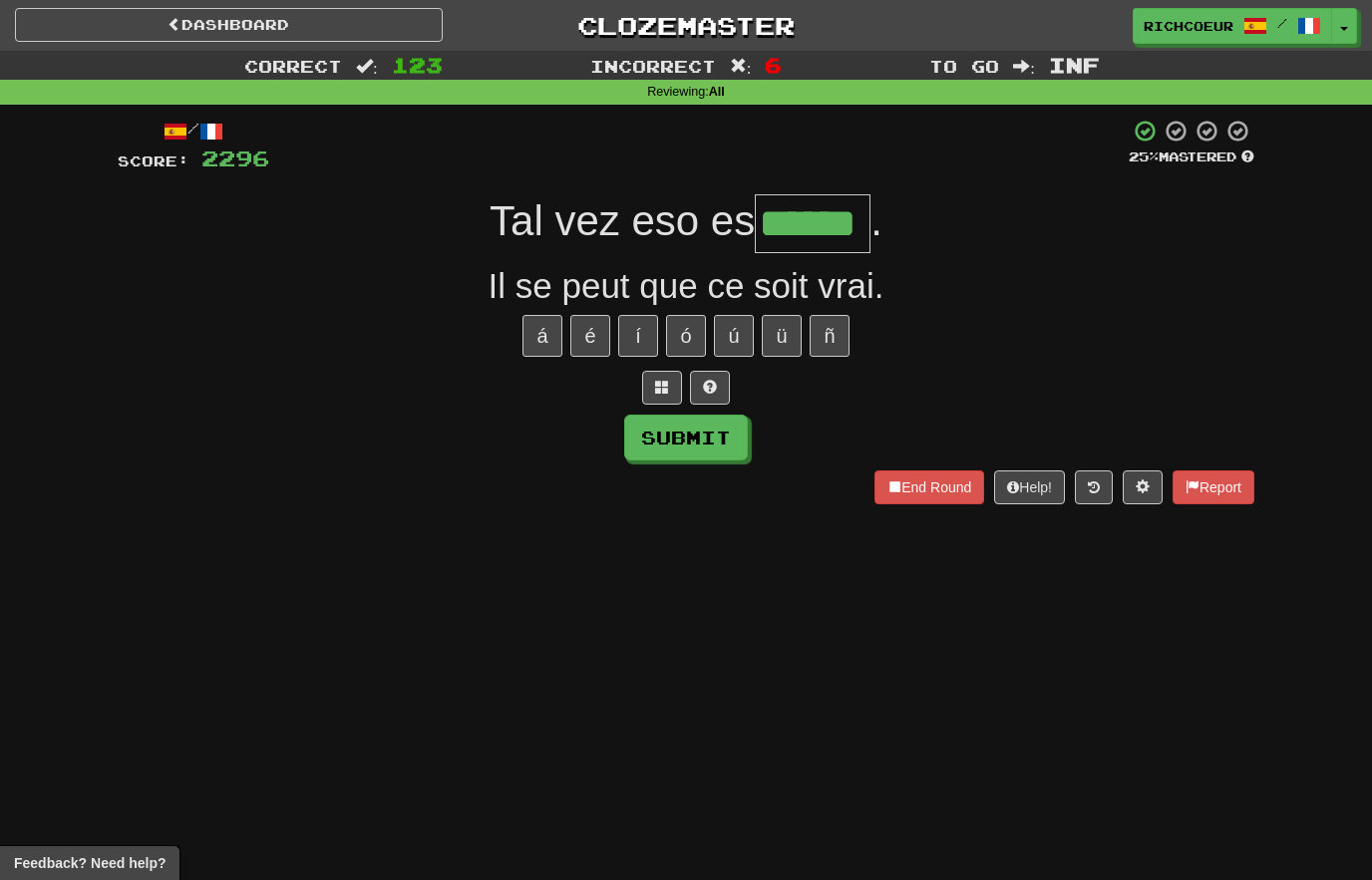type on "******" 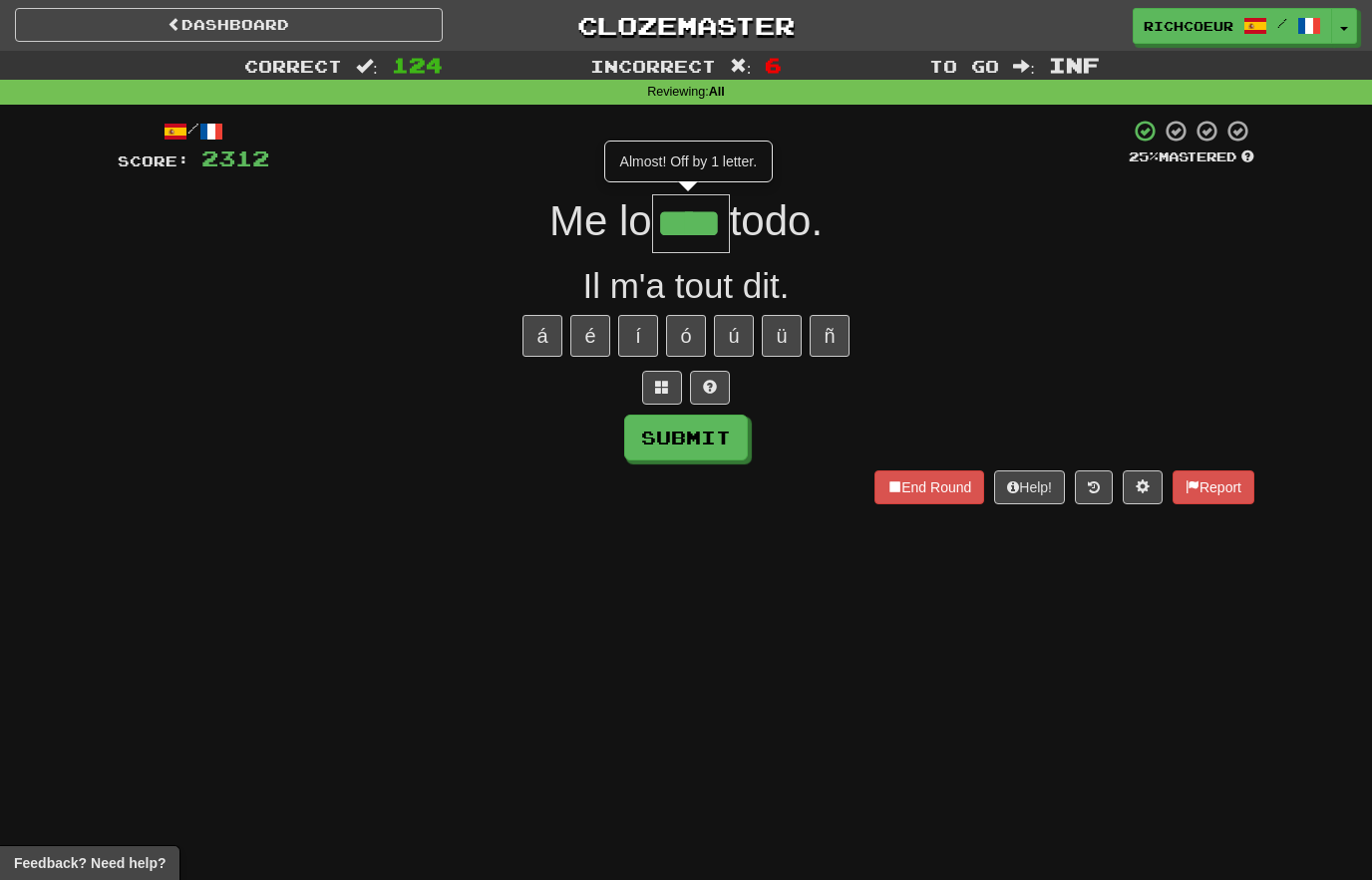 type on "****" 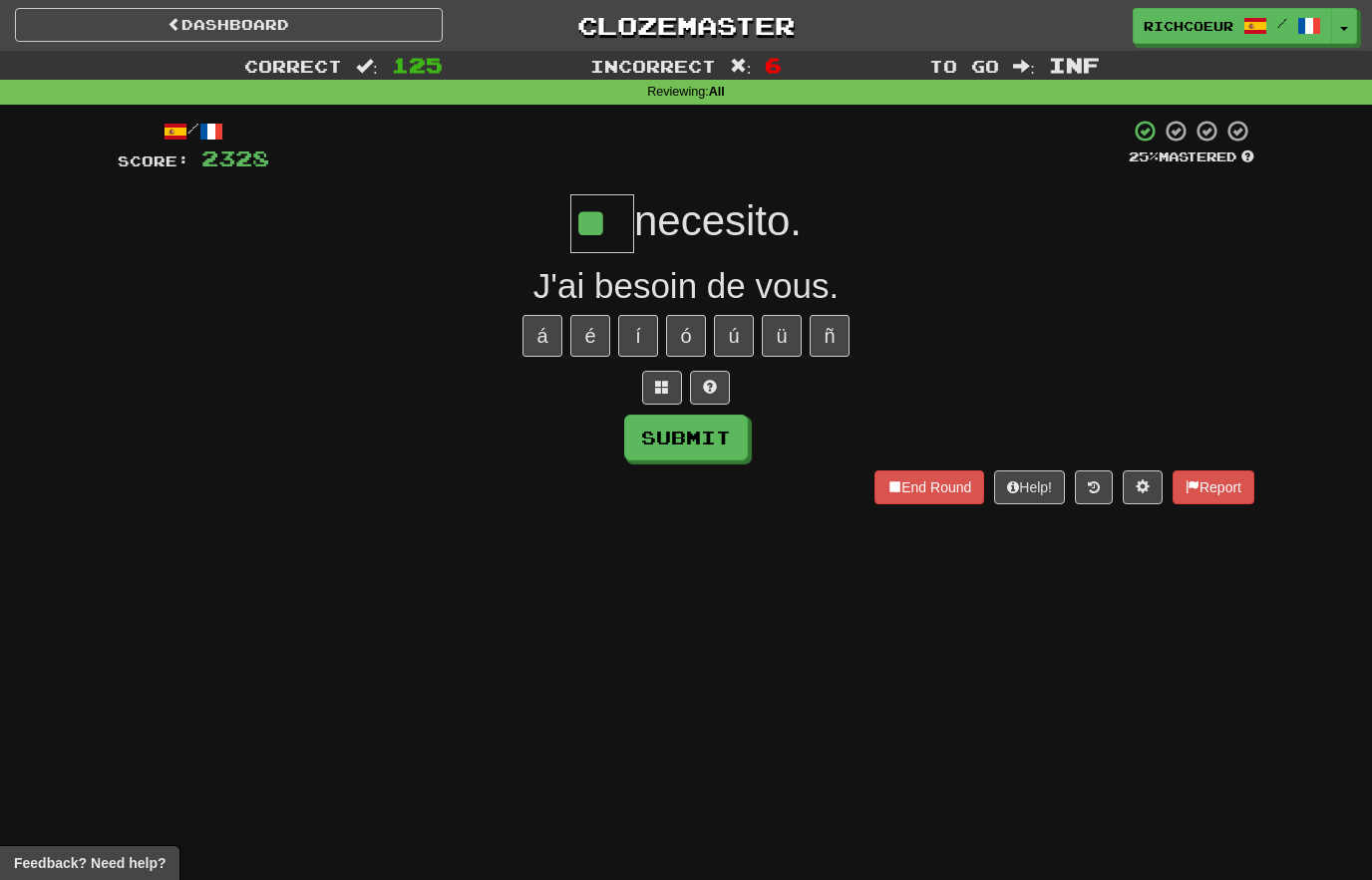 type on "**" 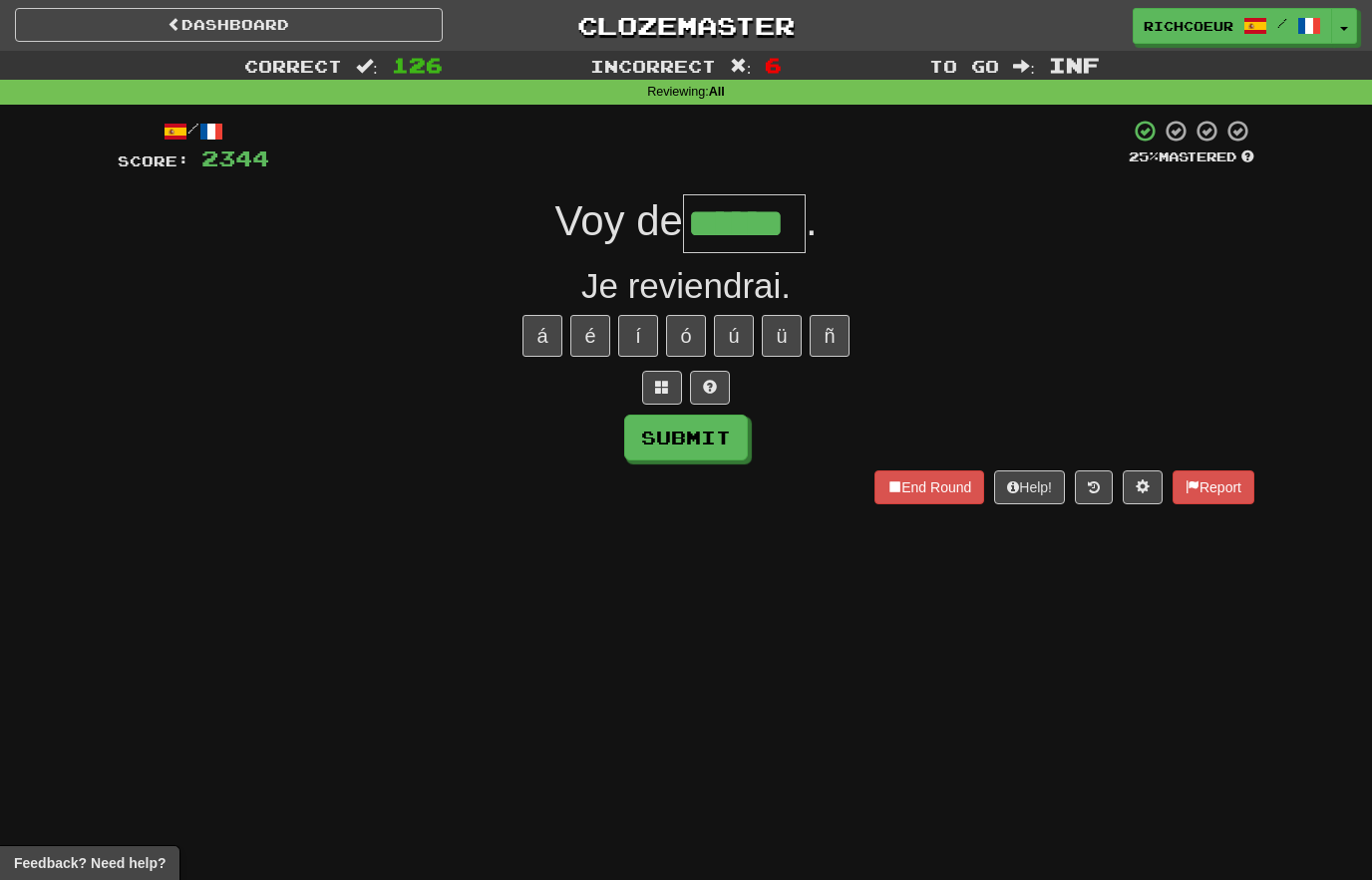 type on "******" 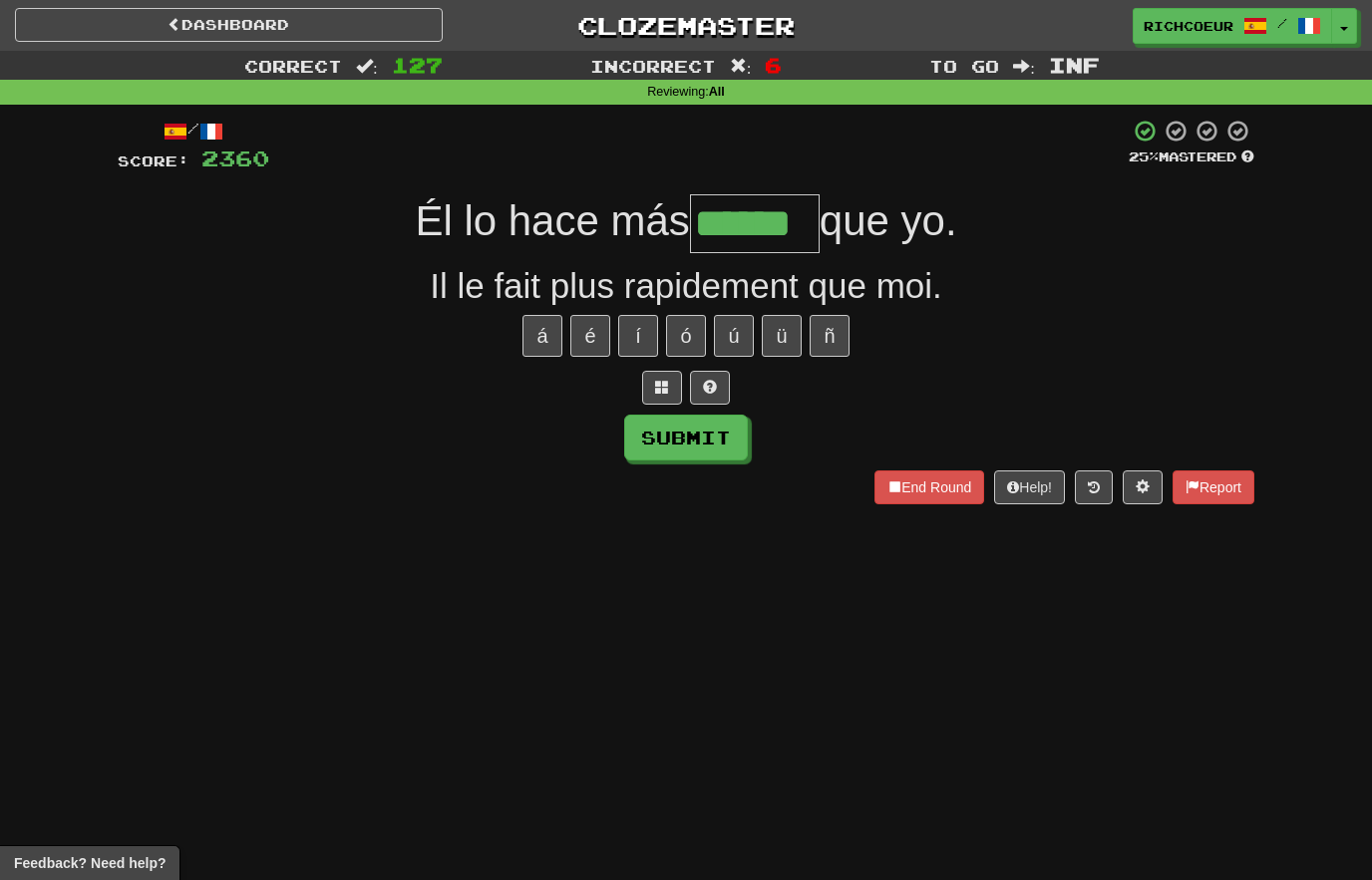type on "******" 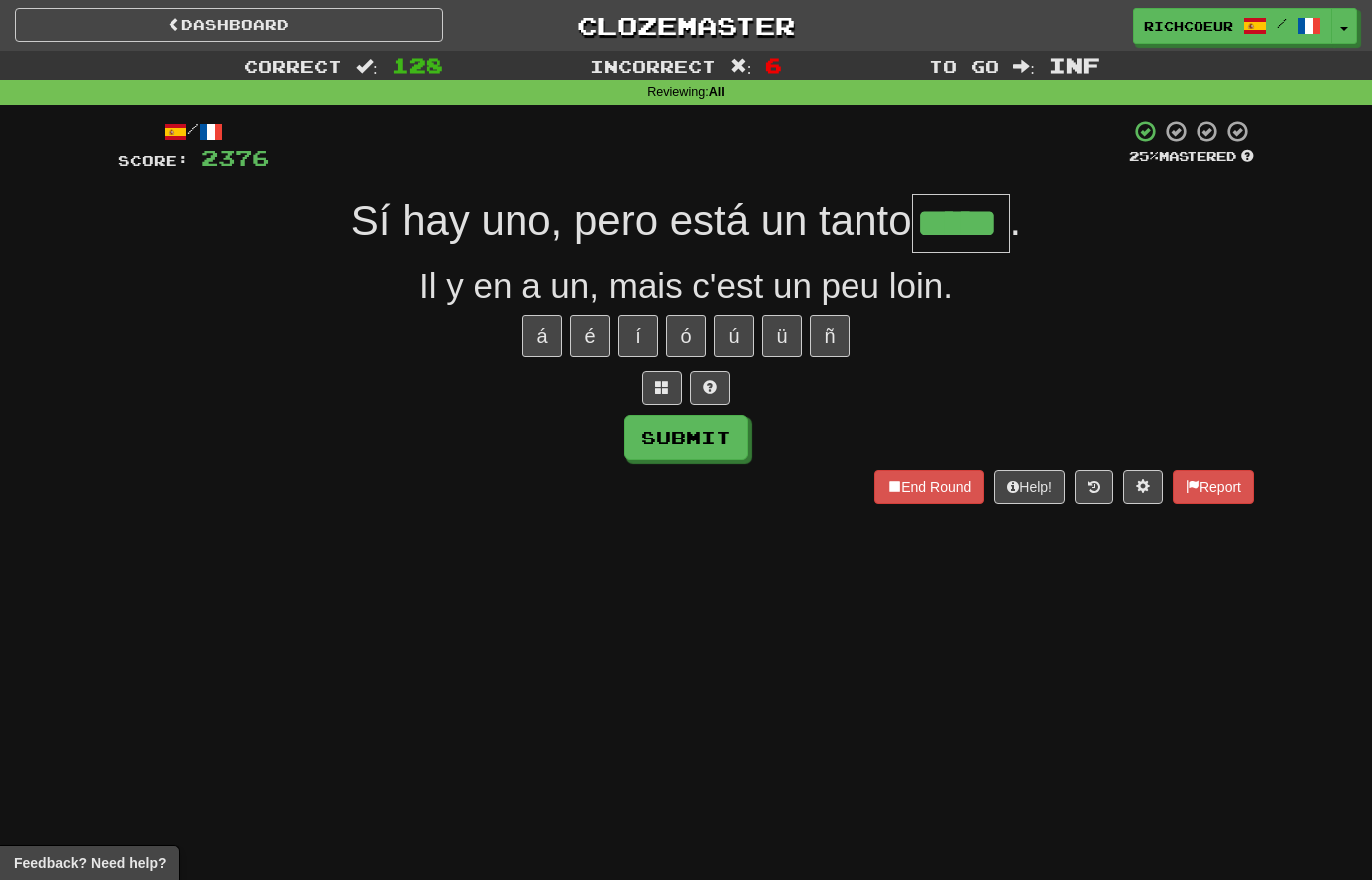 type on "*****" 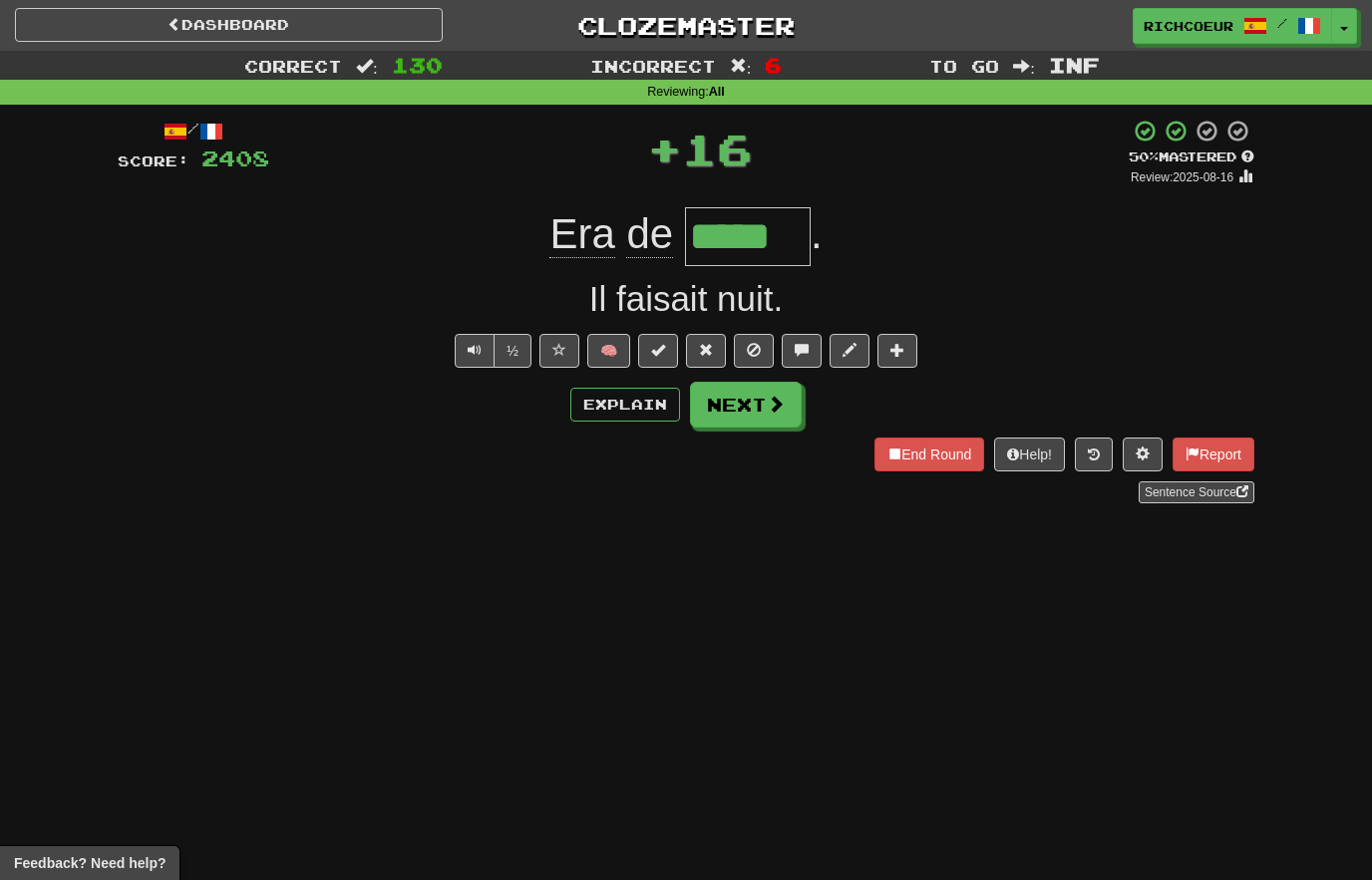 type on "*****" 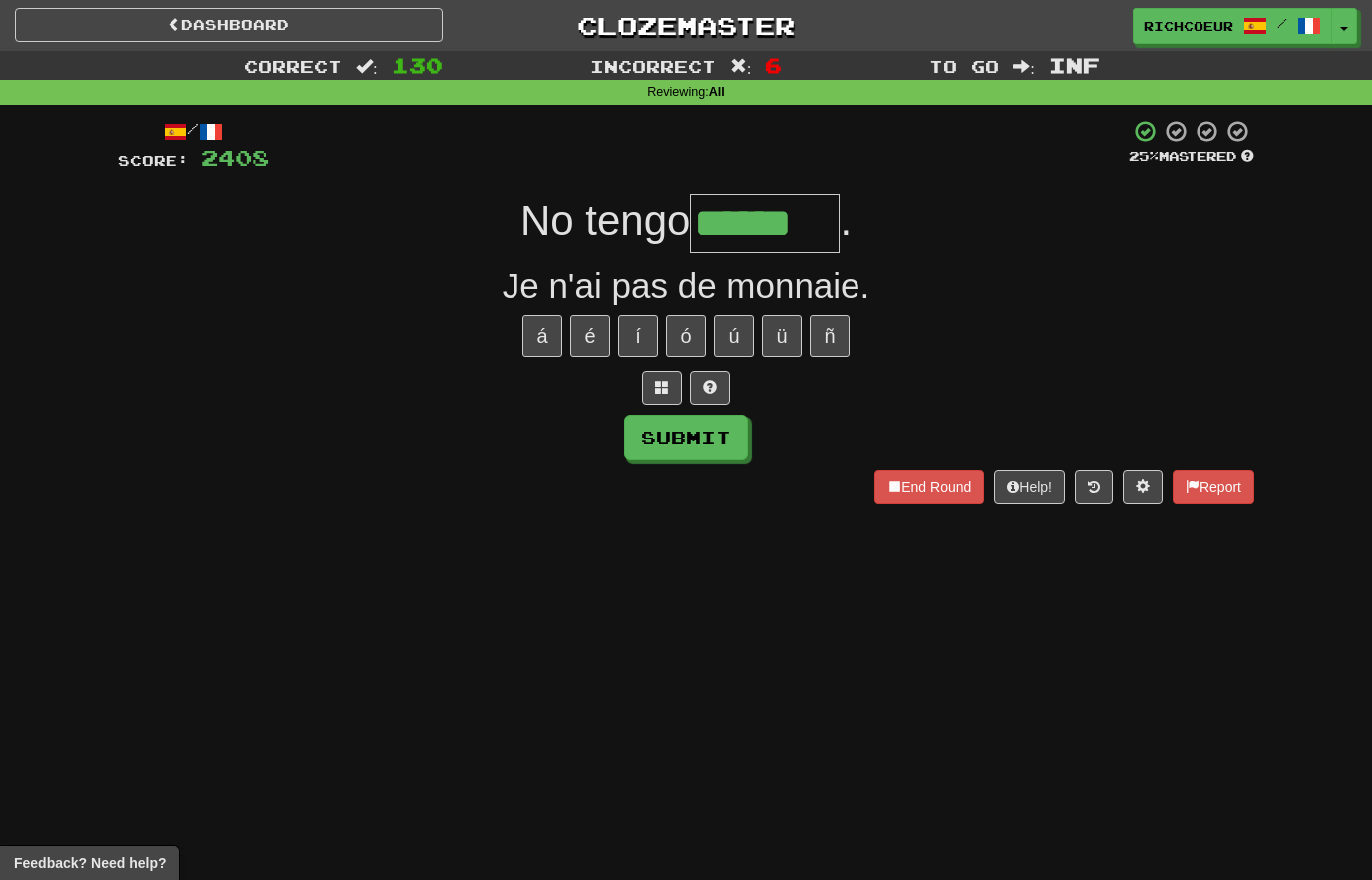 type on "******" 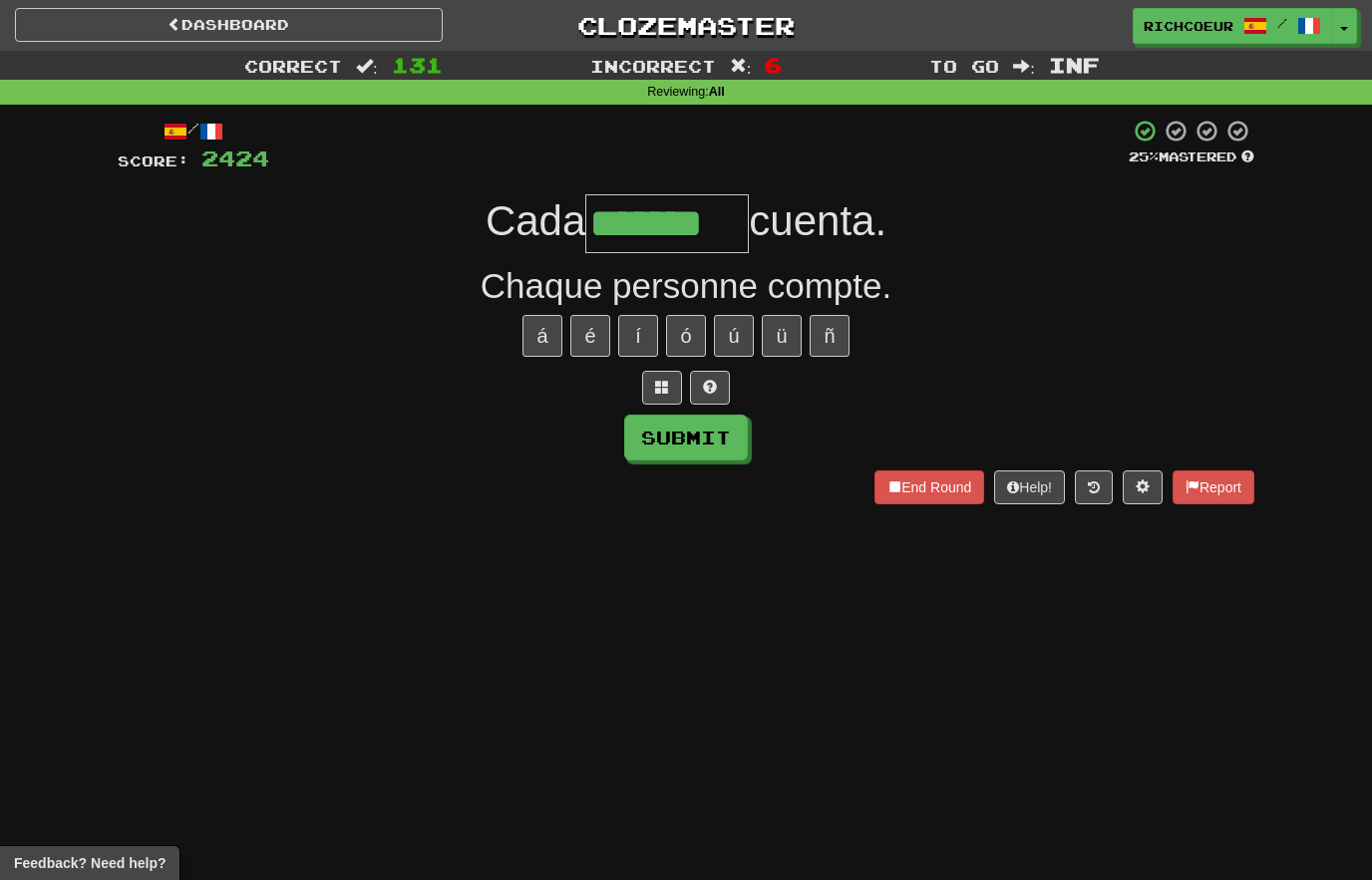 type on "*******" 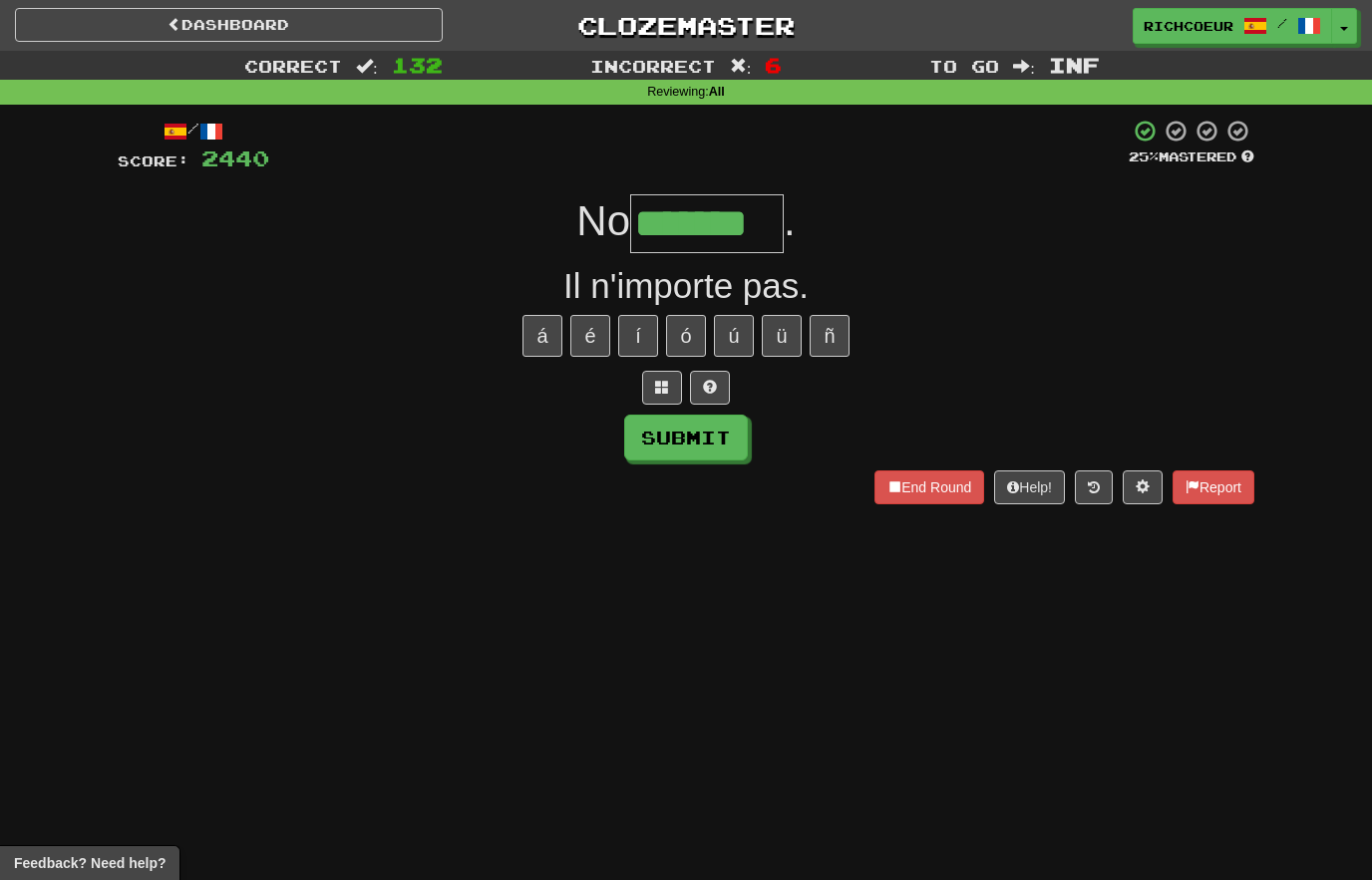 type on "*******" 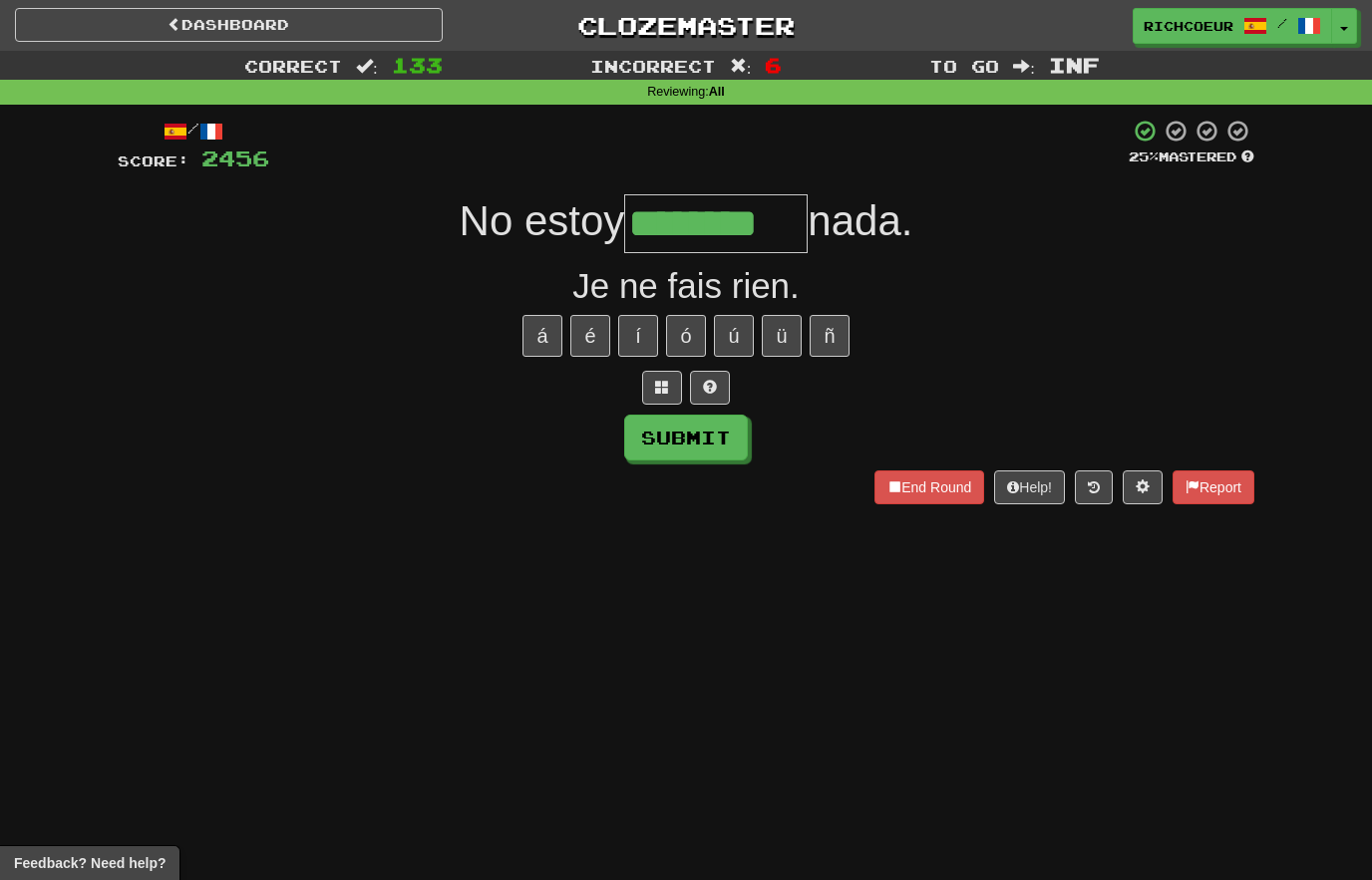 type on "********" 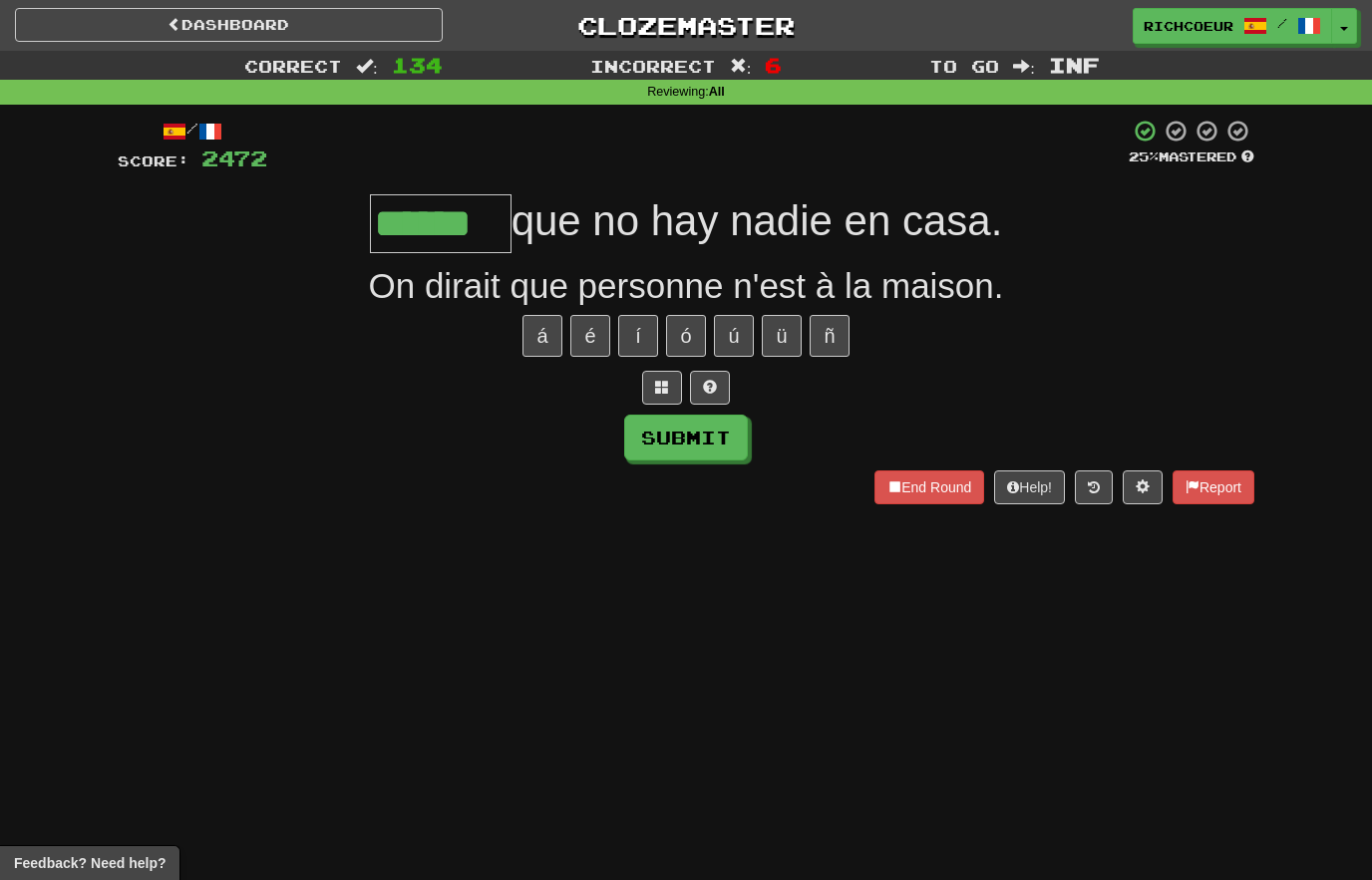 type on "******" 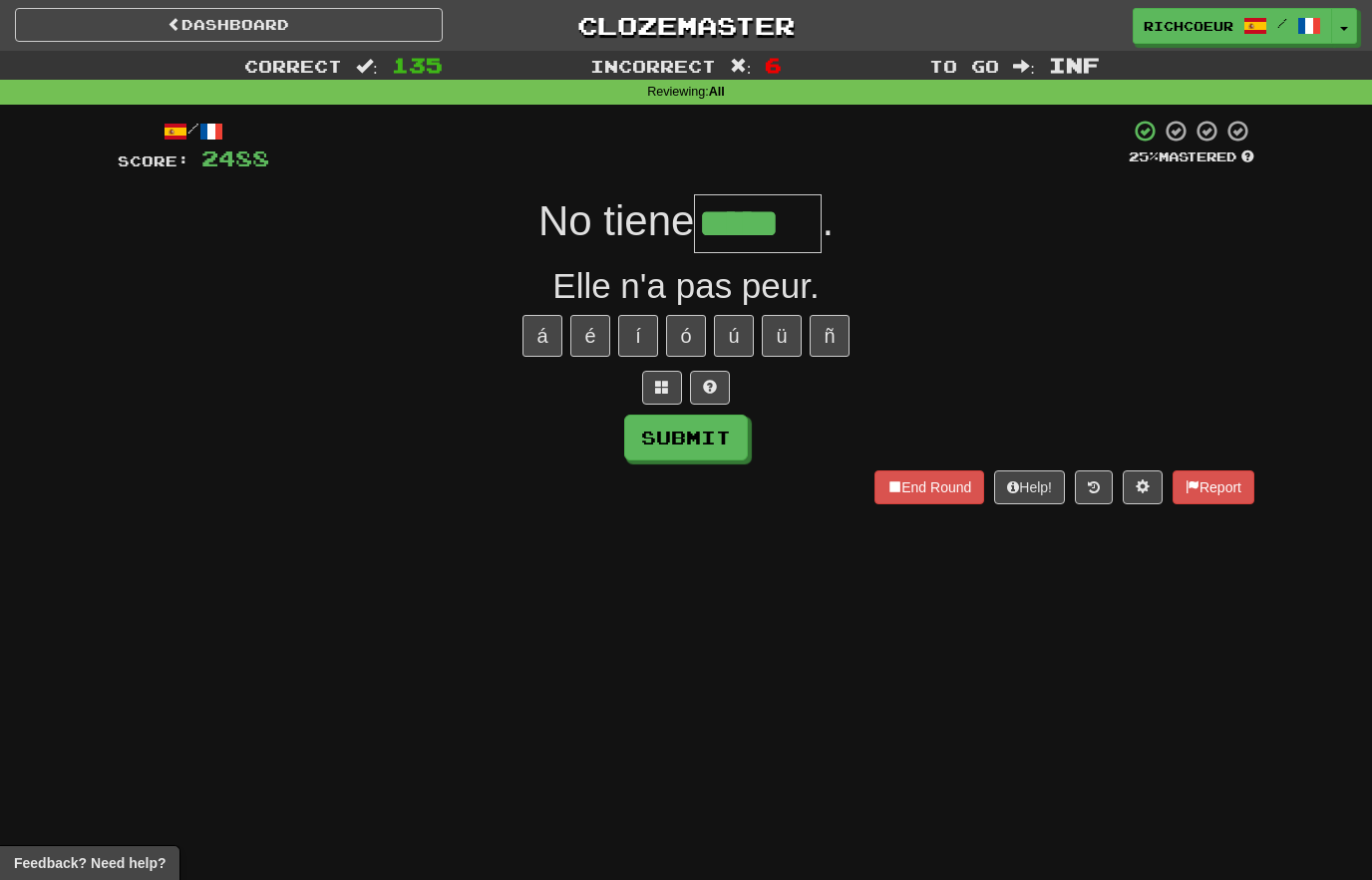 type on "*****" 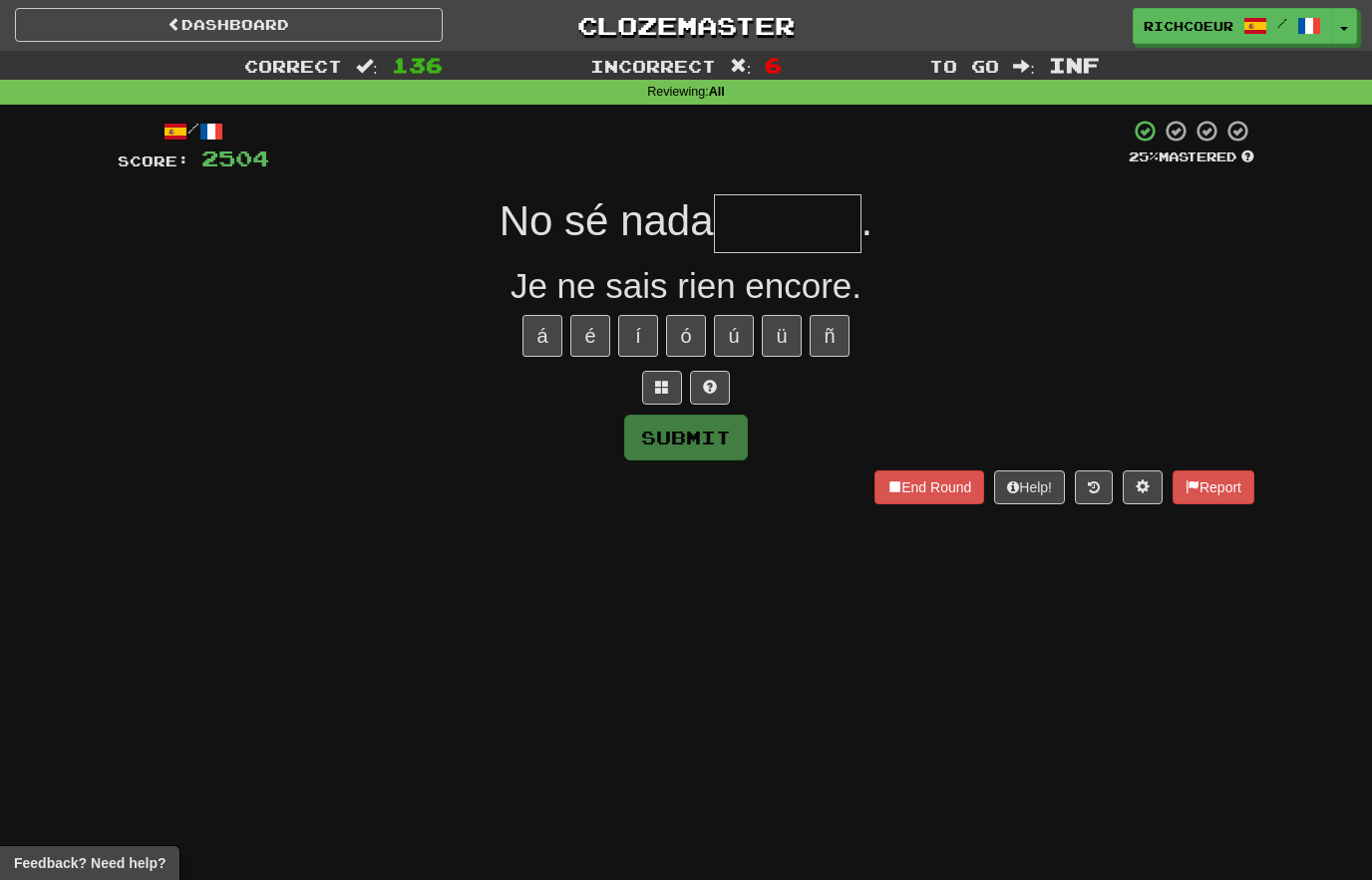 type on "*" 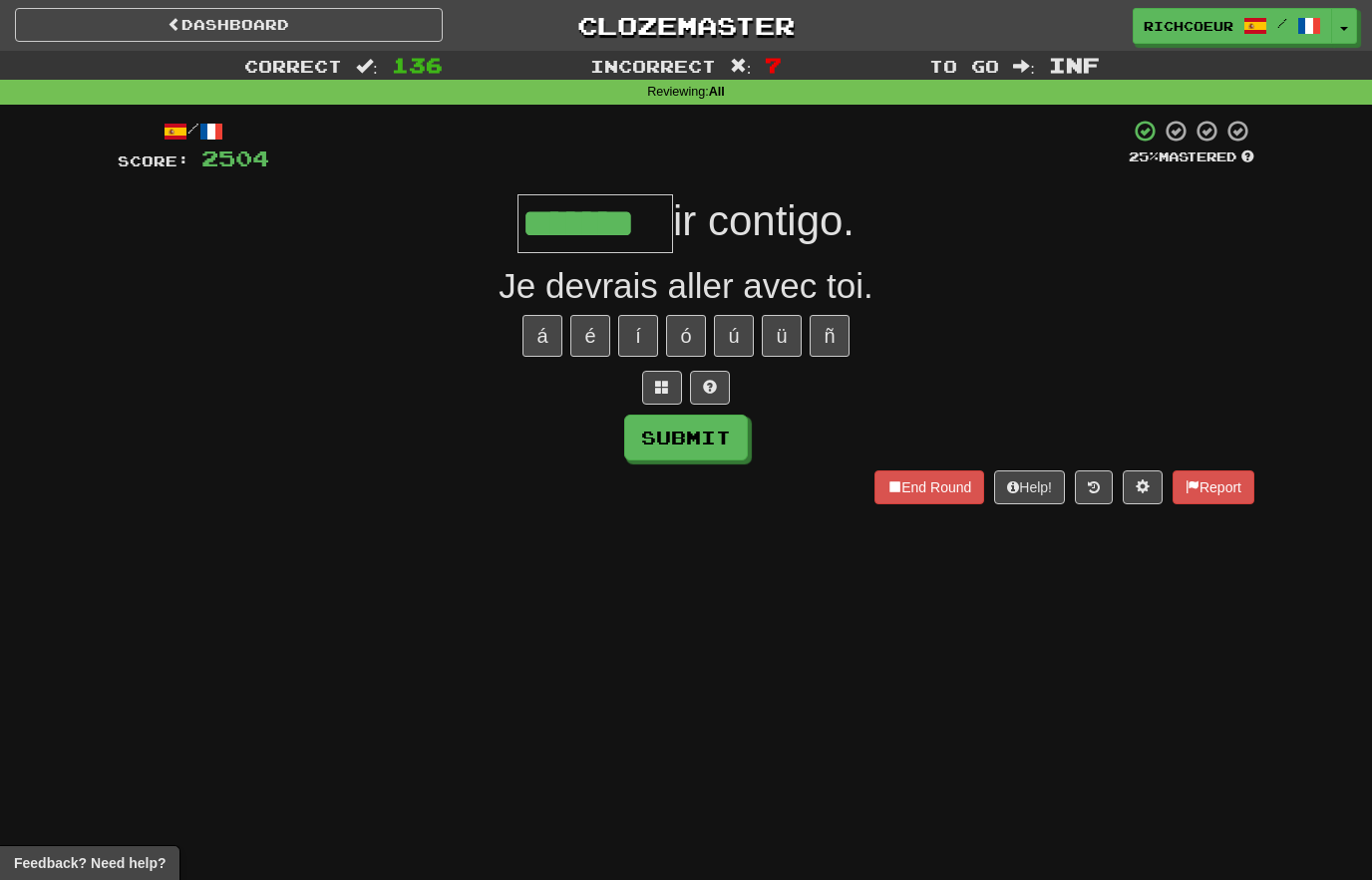 type on "*******" 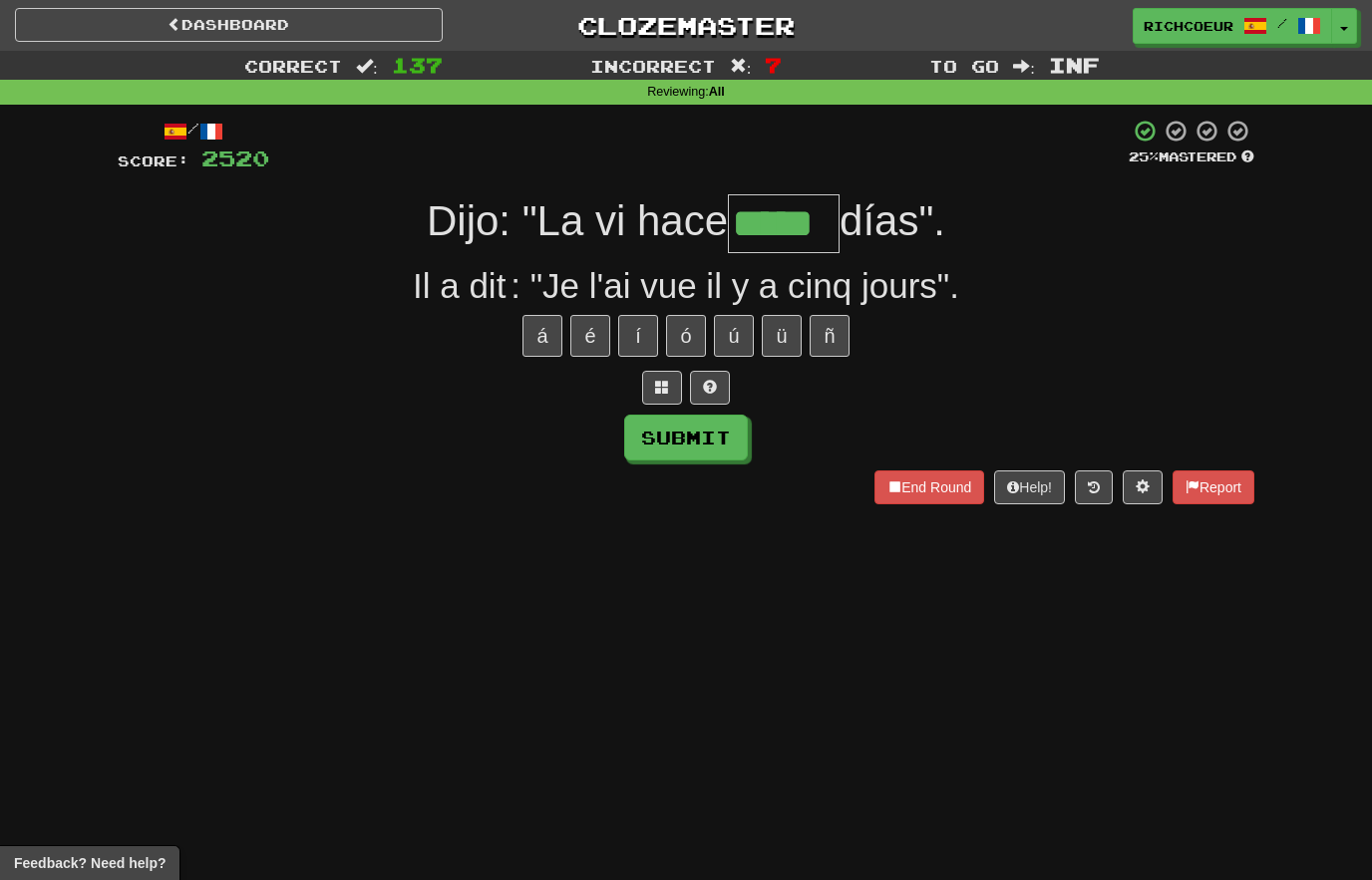 type on "*****" 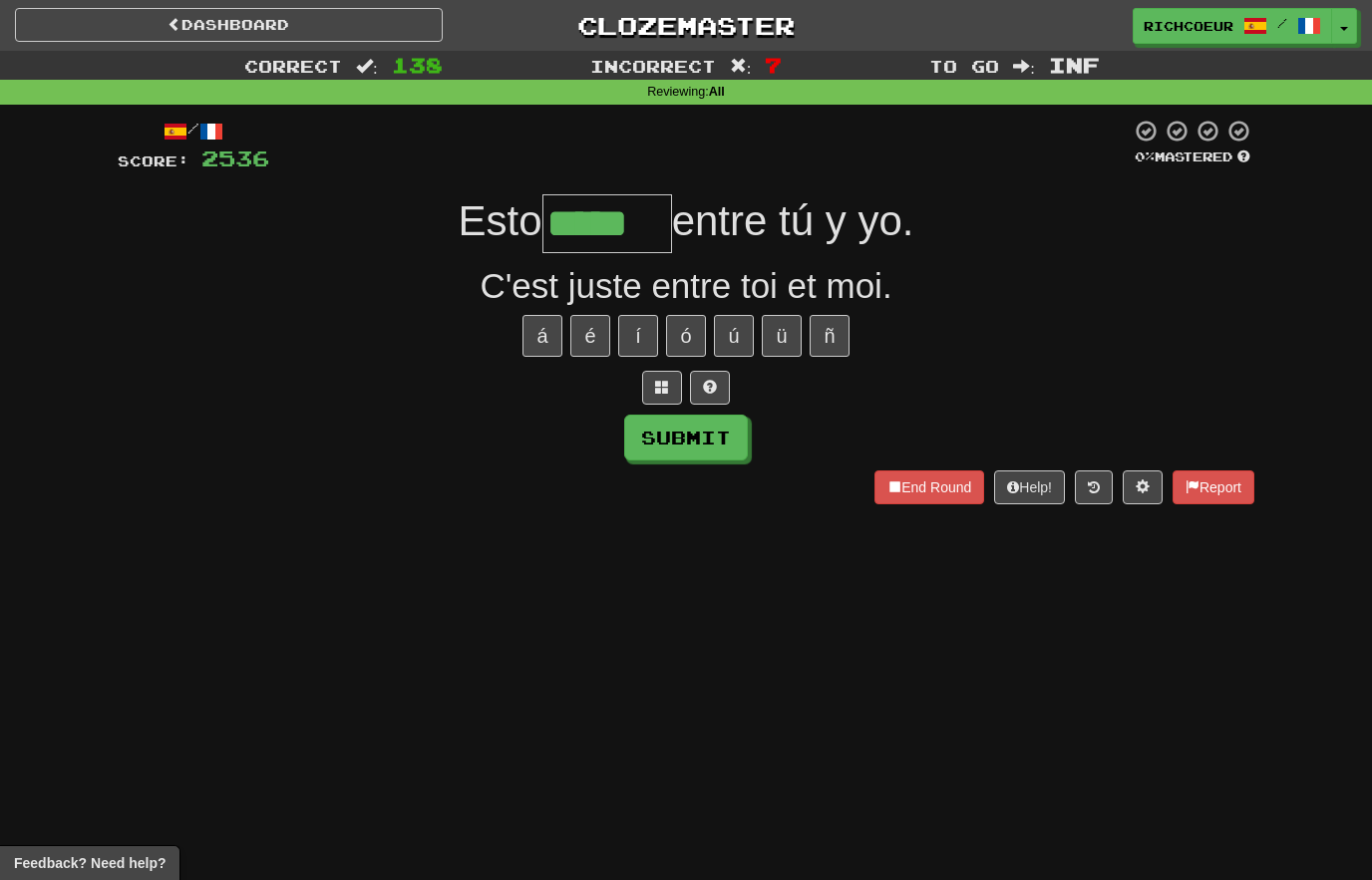type on "*****" 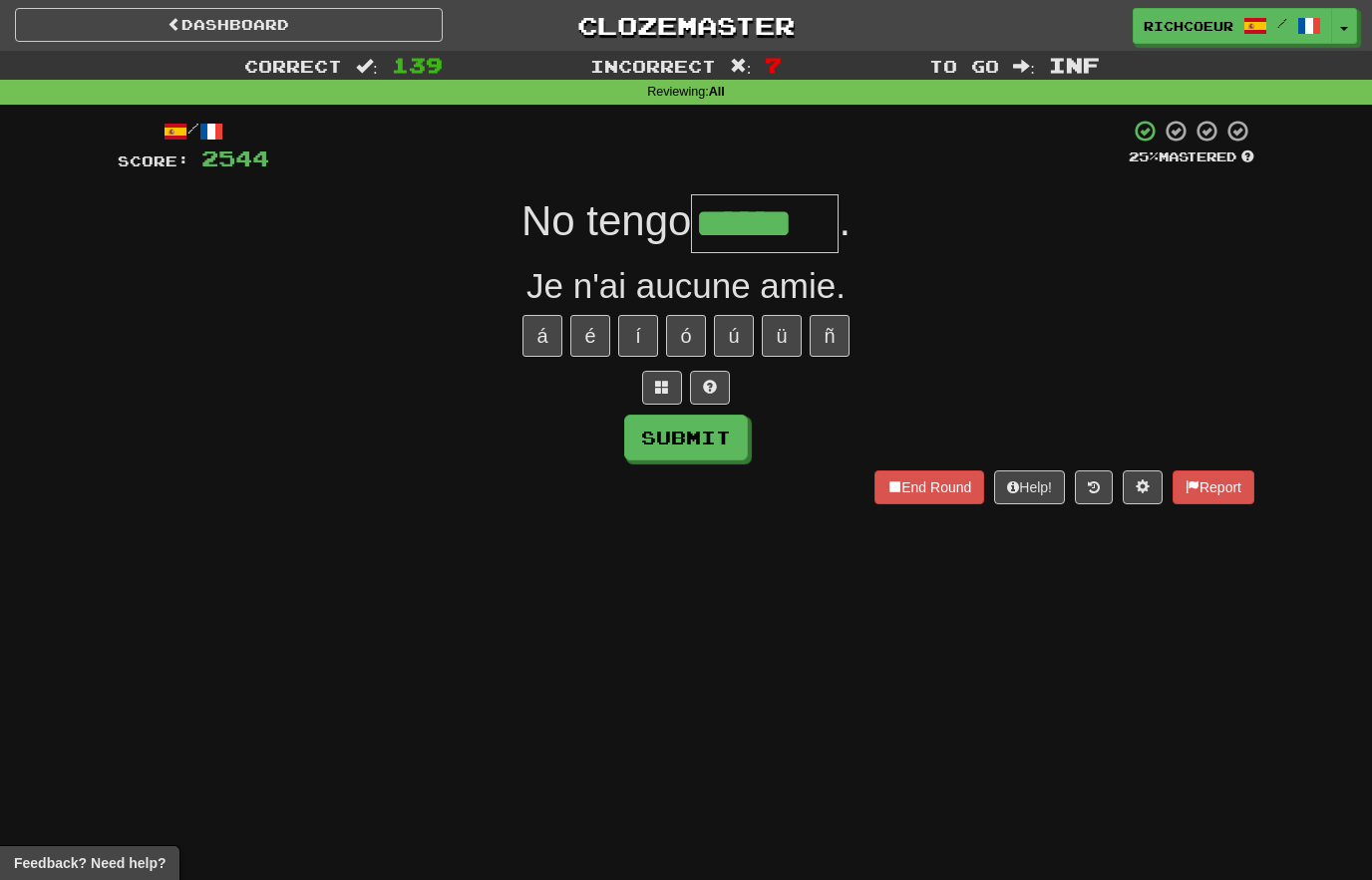type on "******" 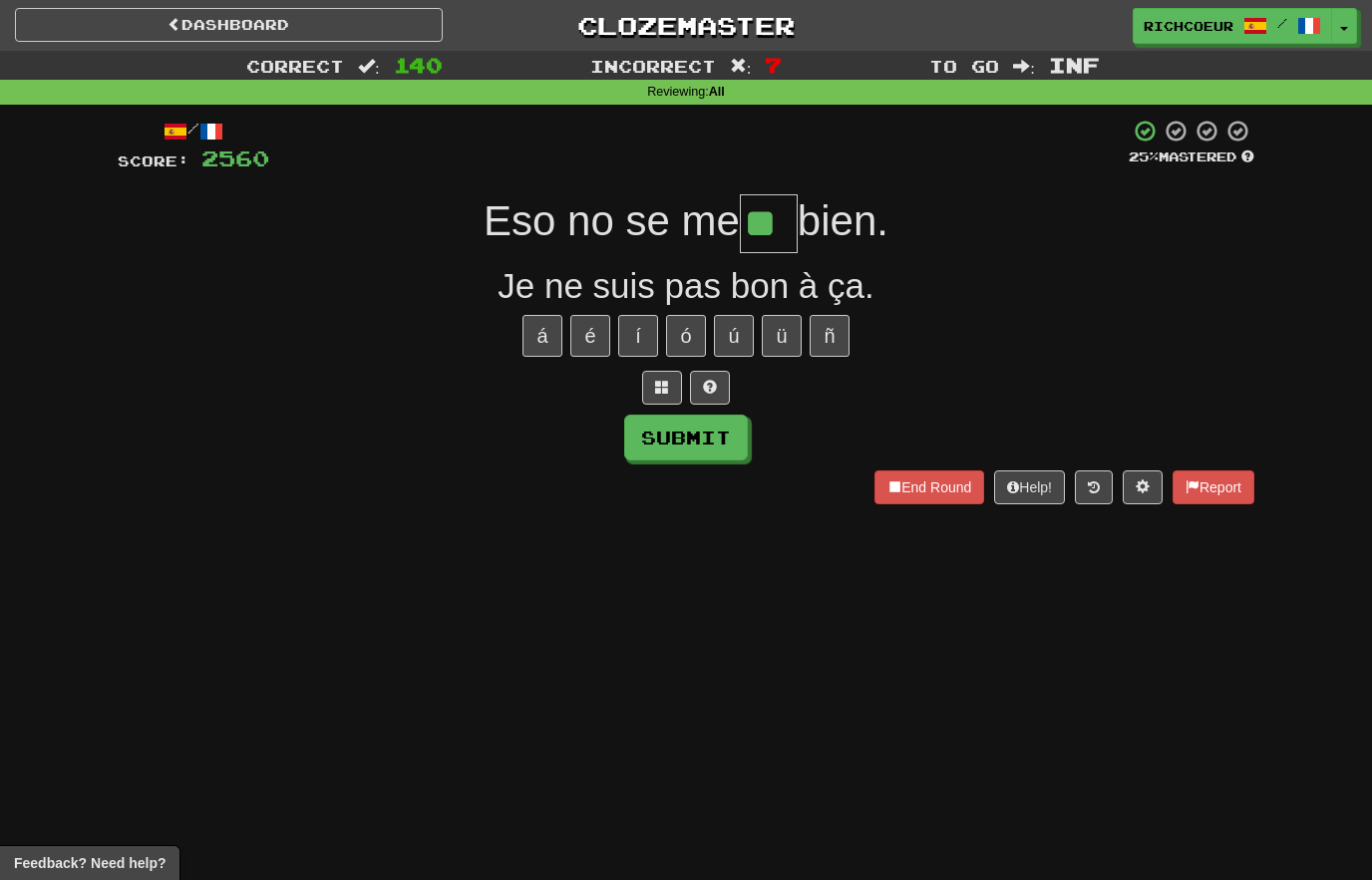 type on "**" 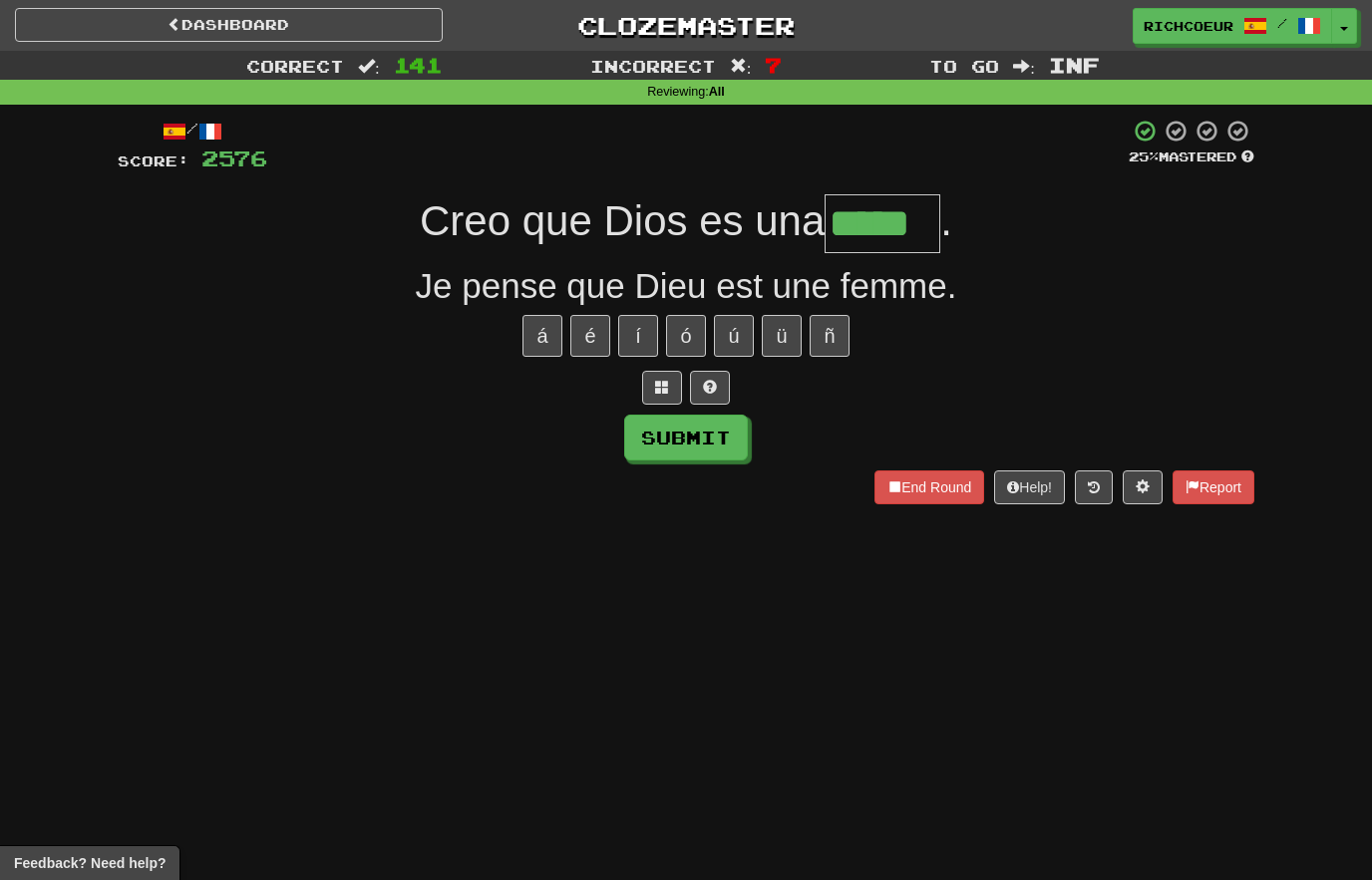 type on "*****" 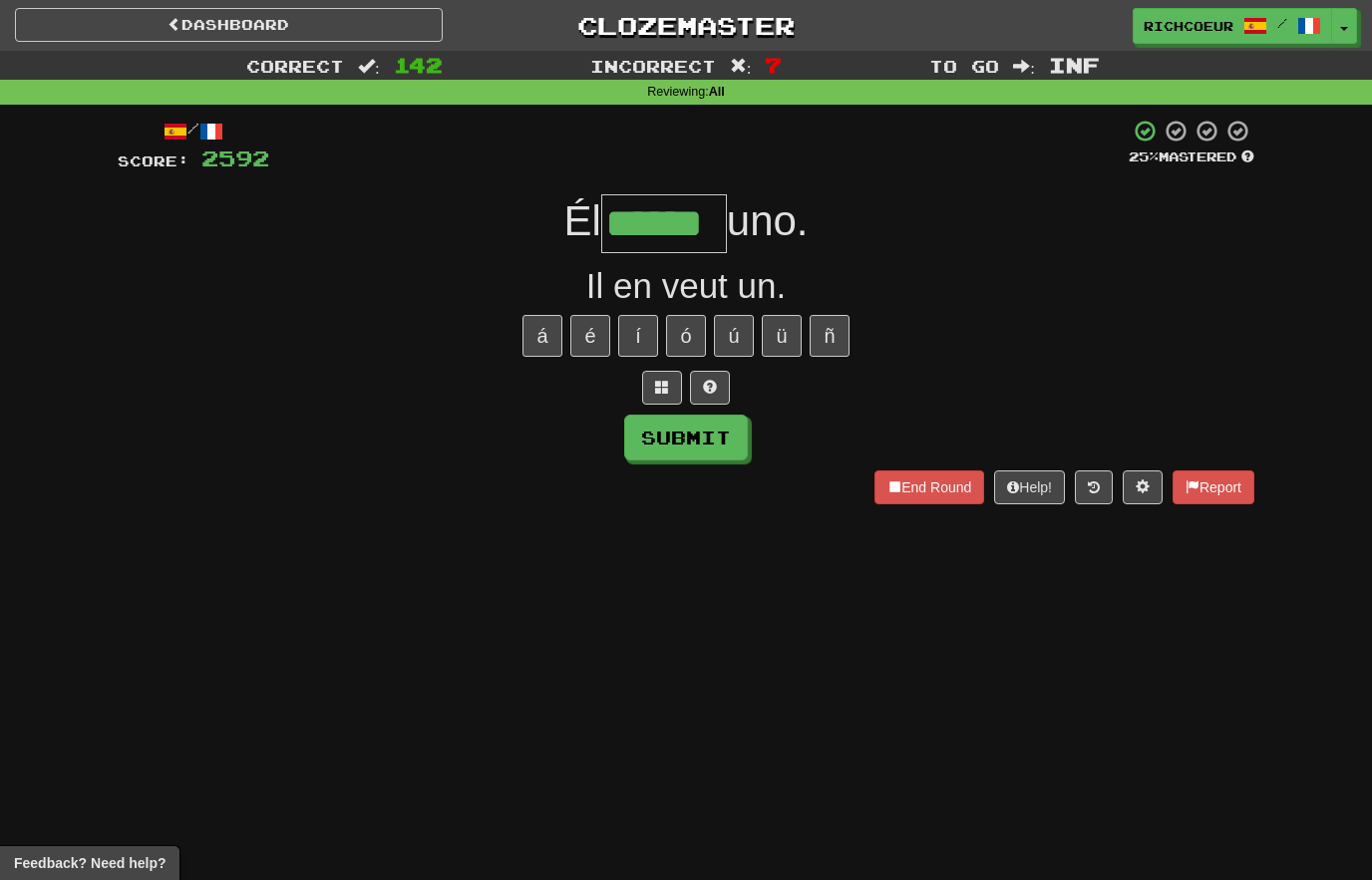 type on "******" 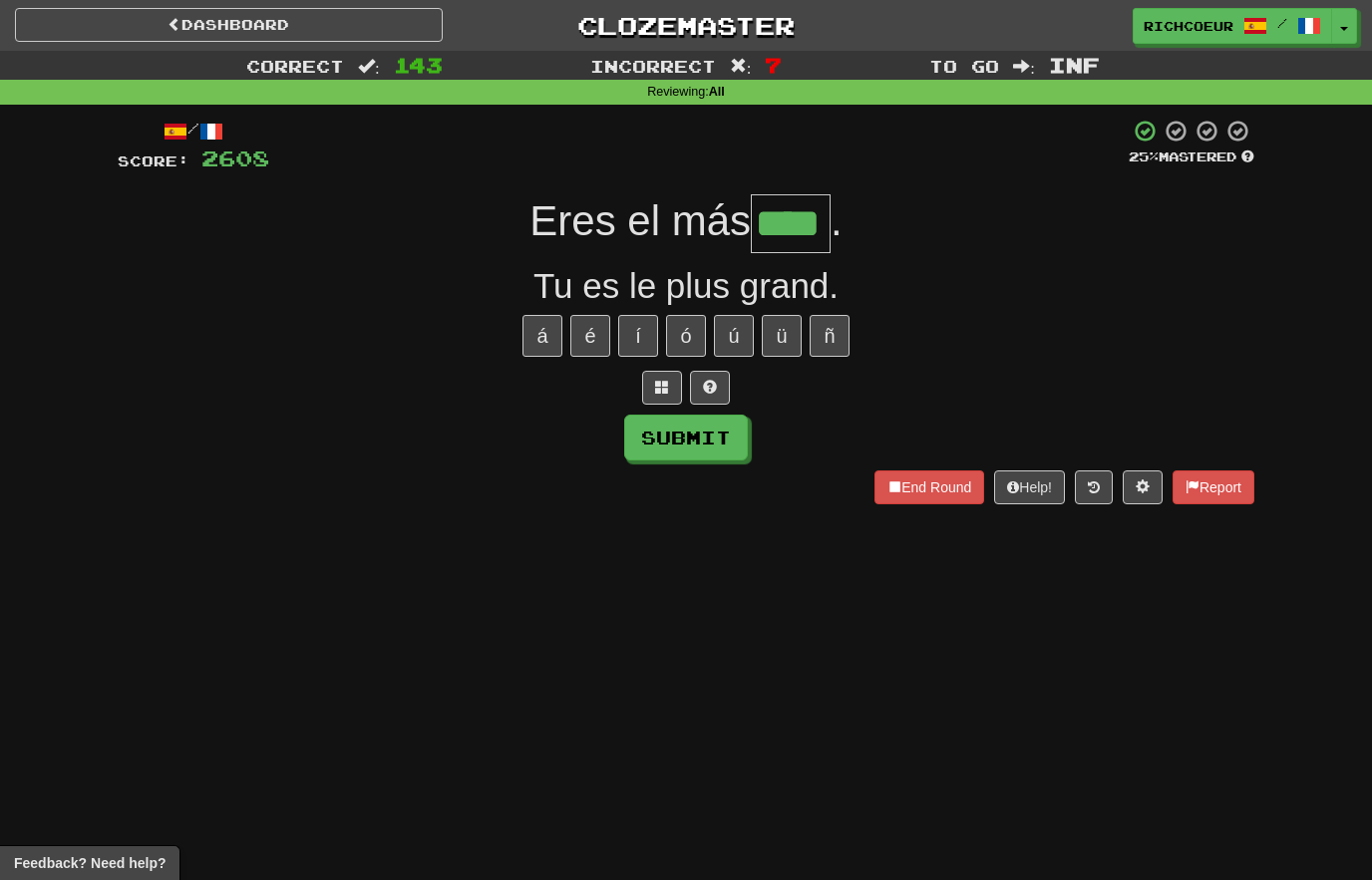 type on "****" 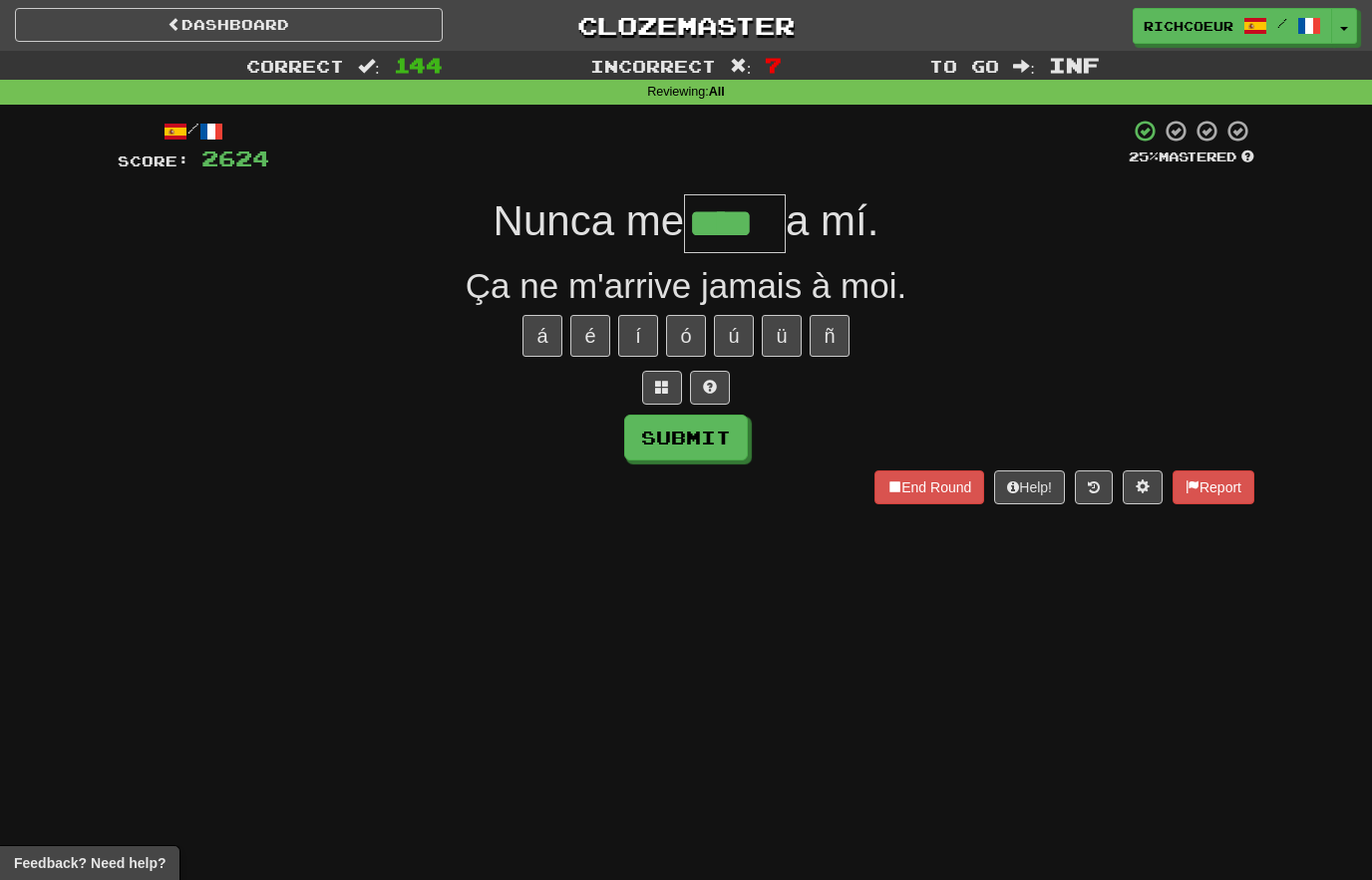 type on "****" 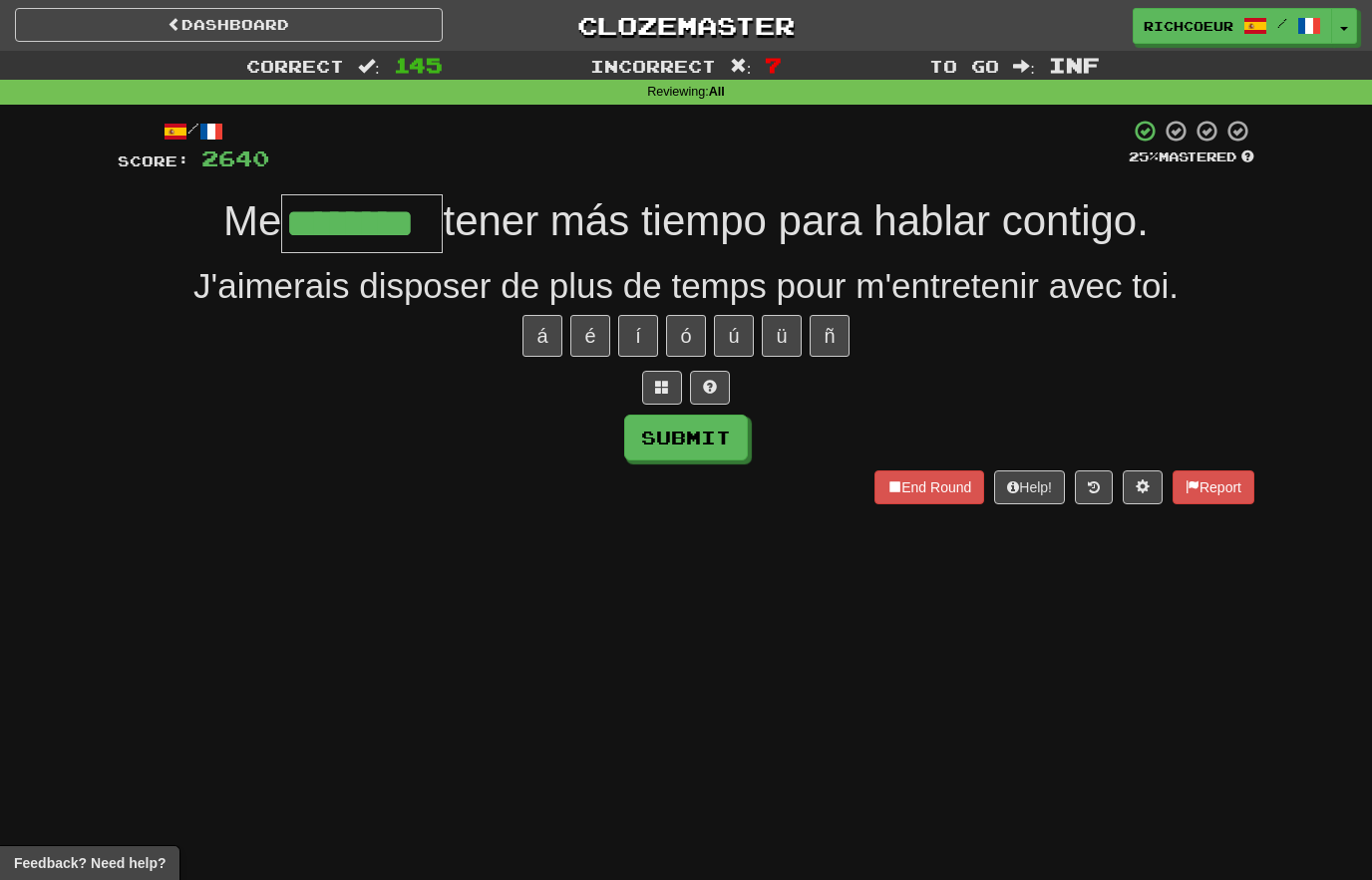 type on "********" 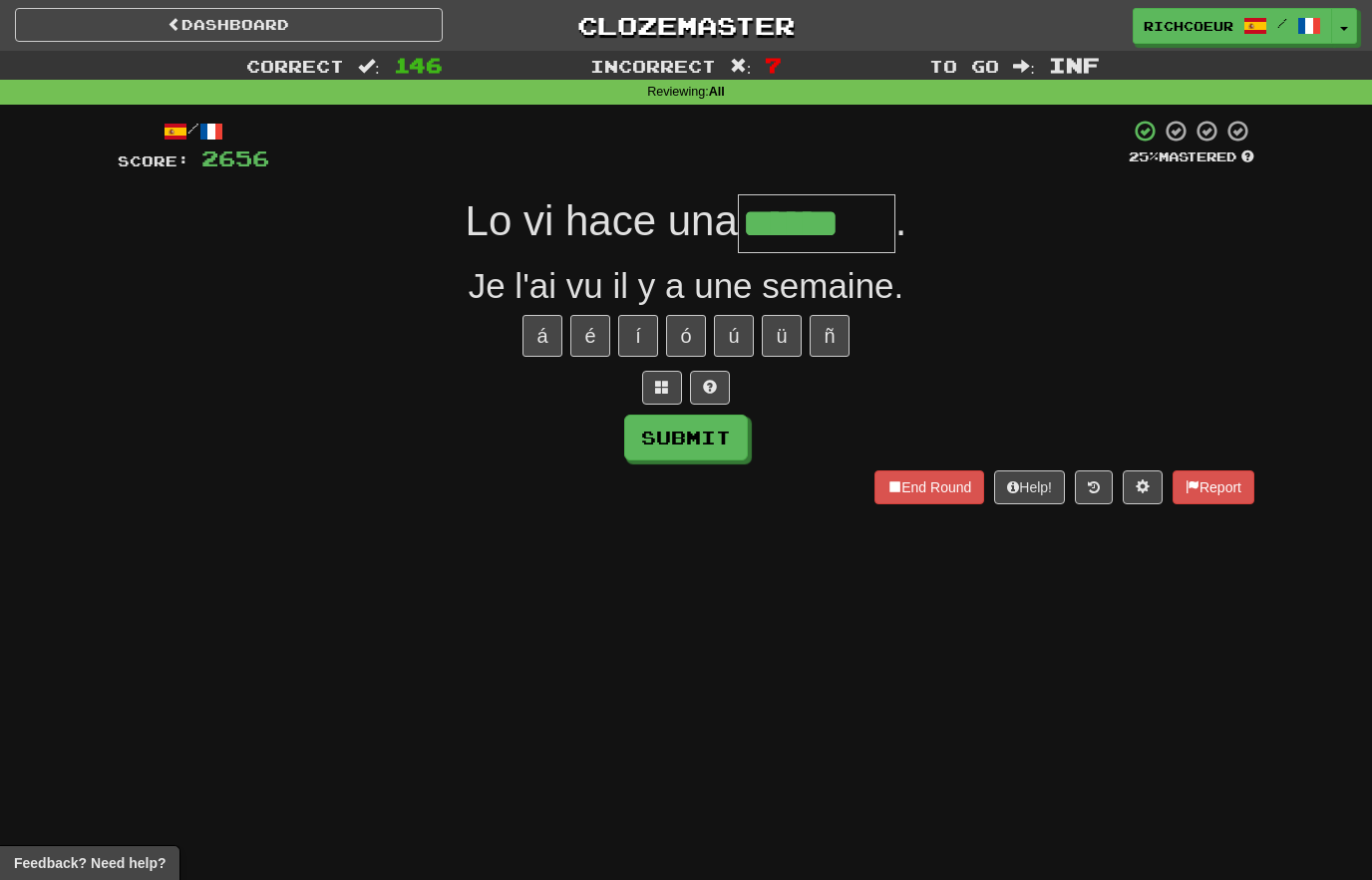 type on "******" 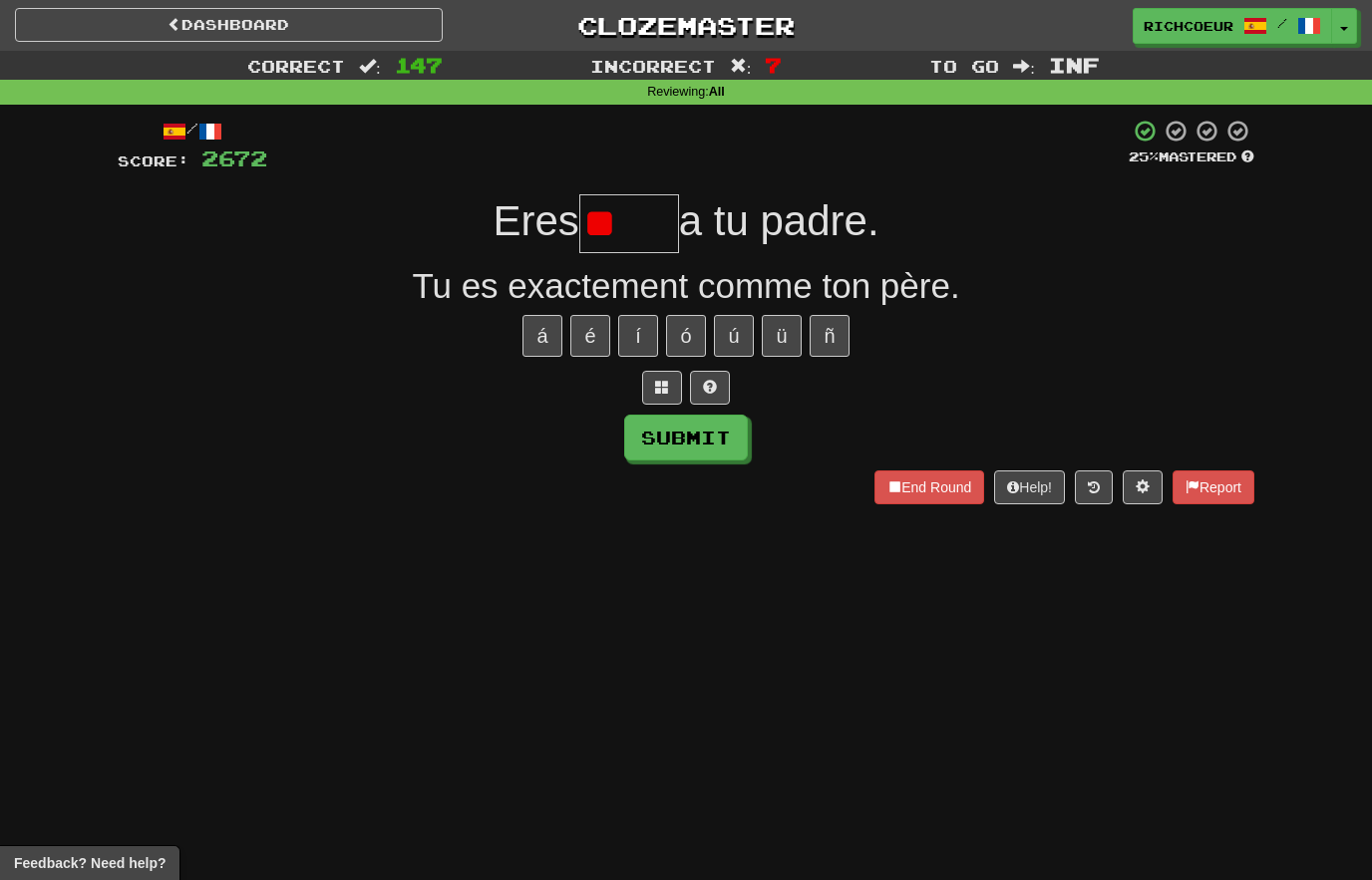 type on "*" 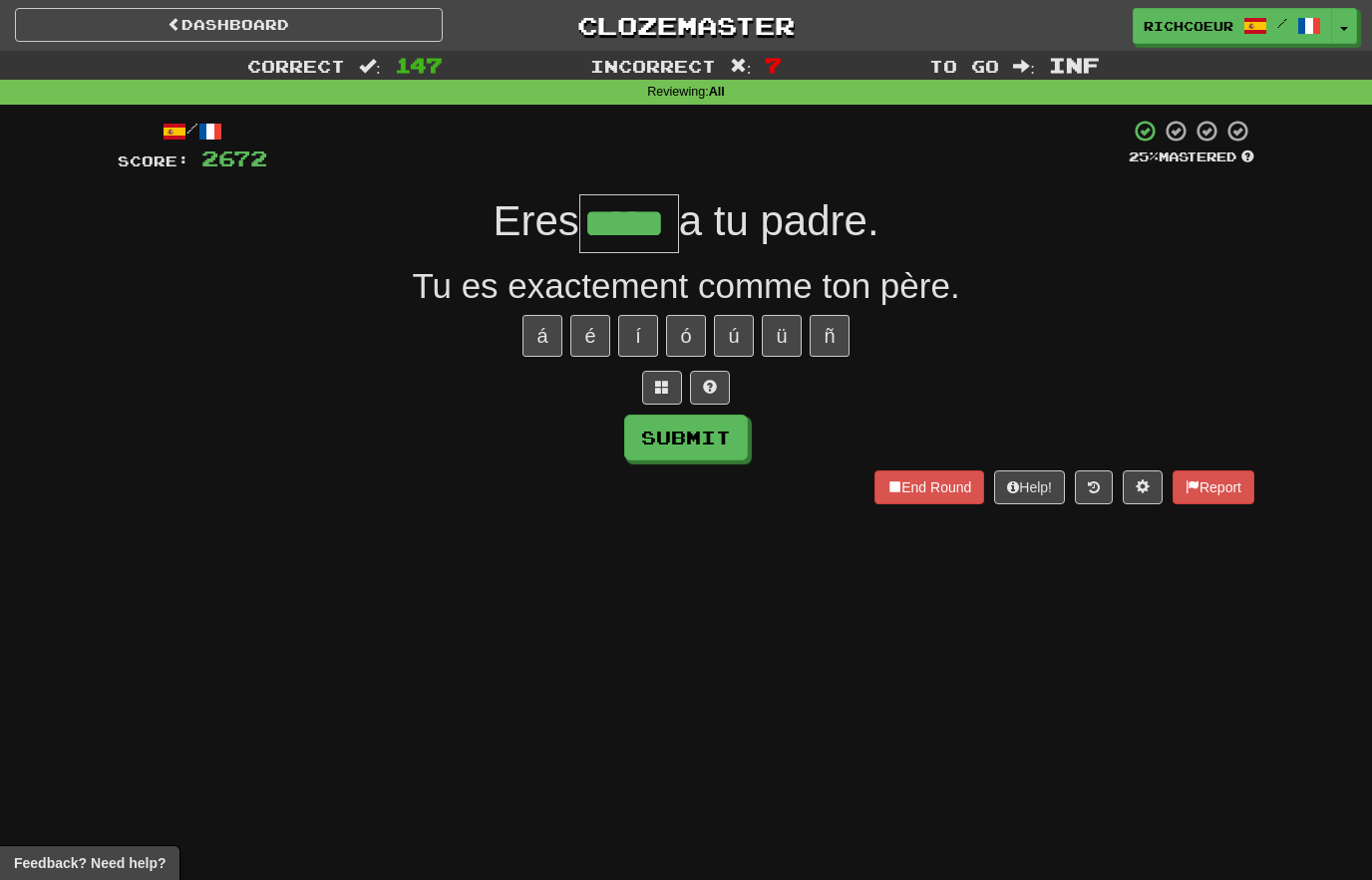 type on "*****" 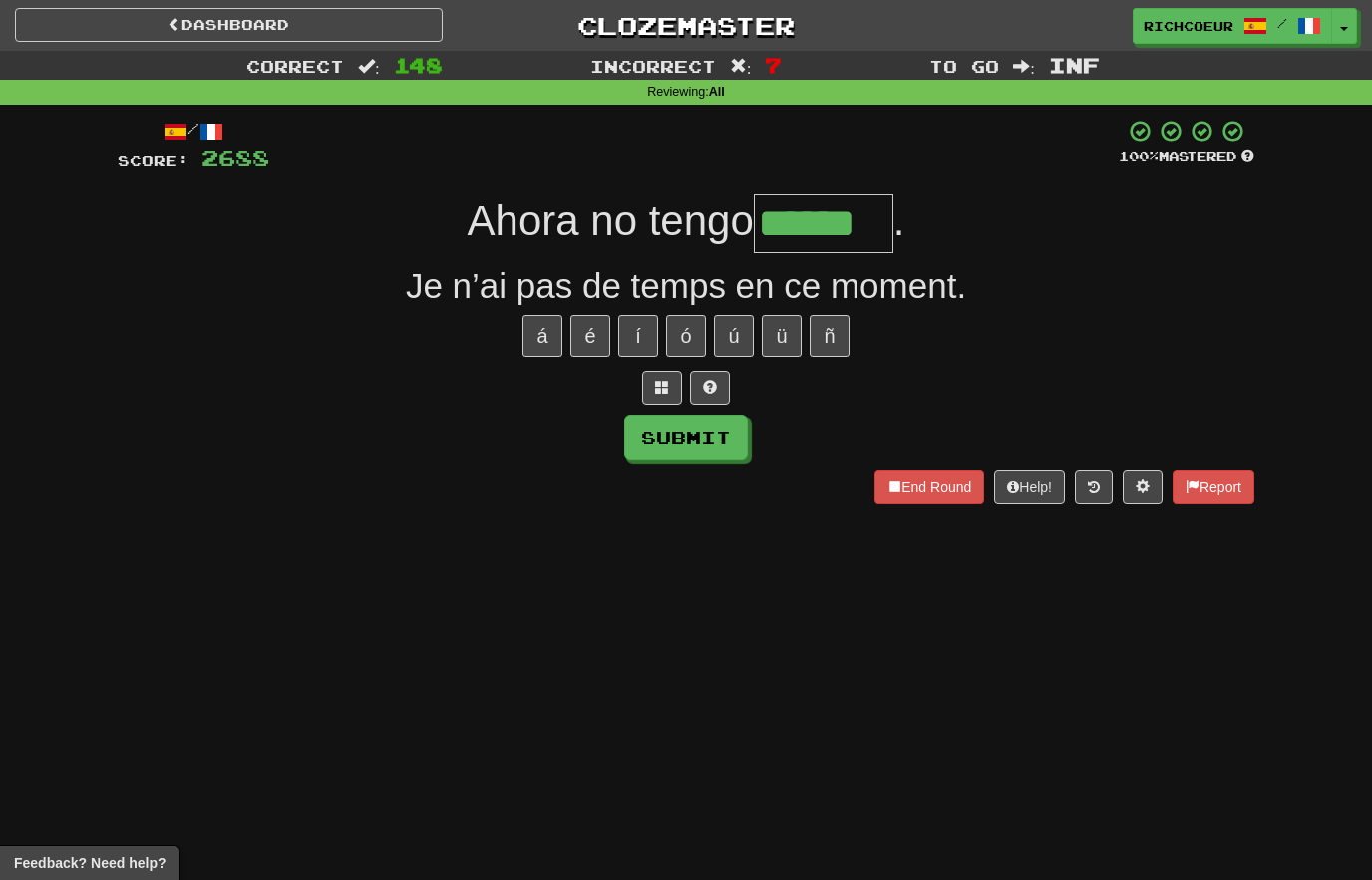 type on "******" 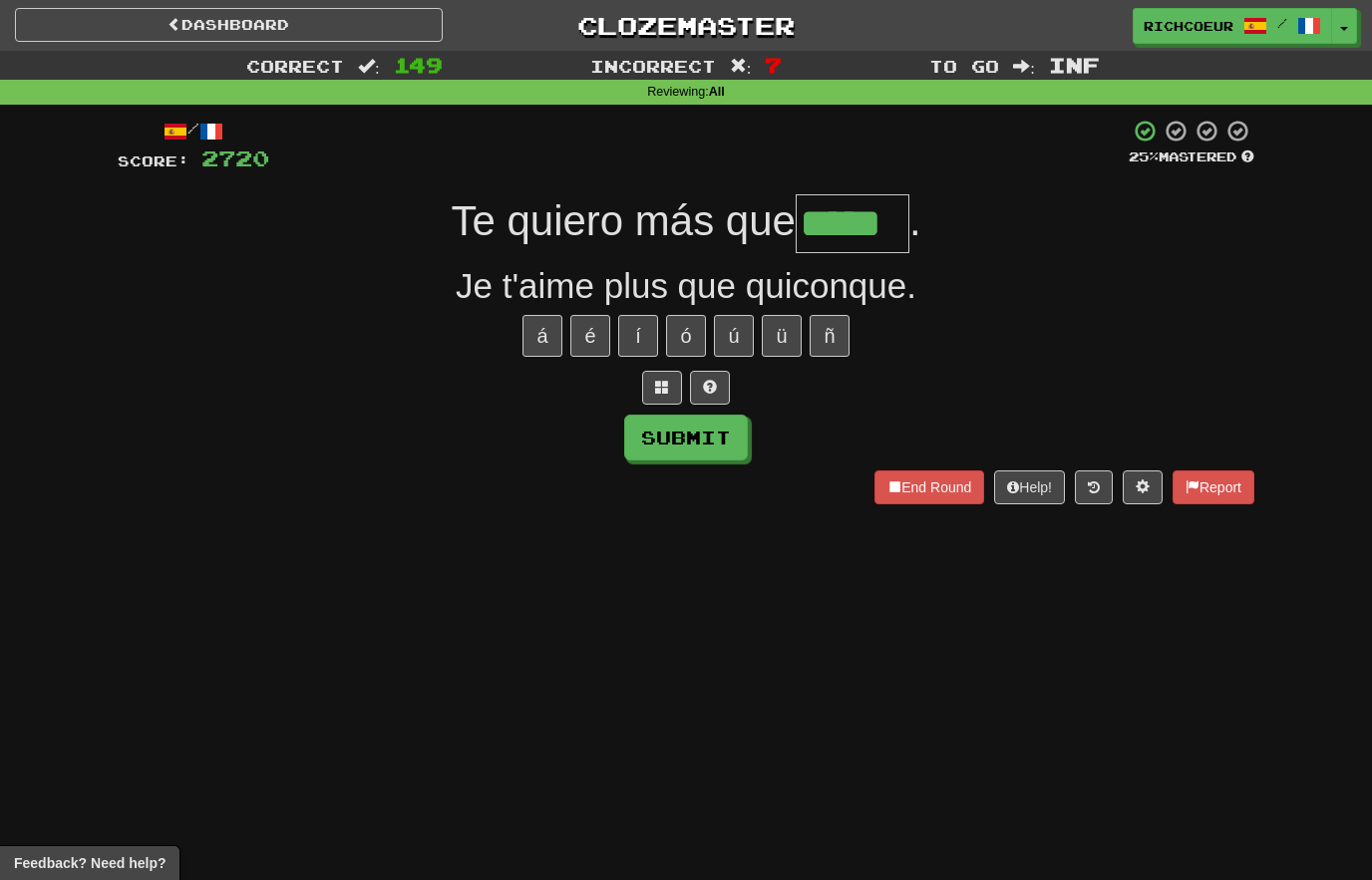 type on "*****" 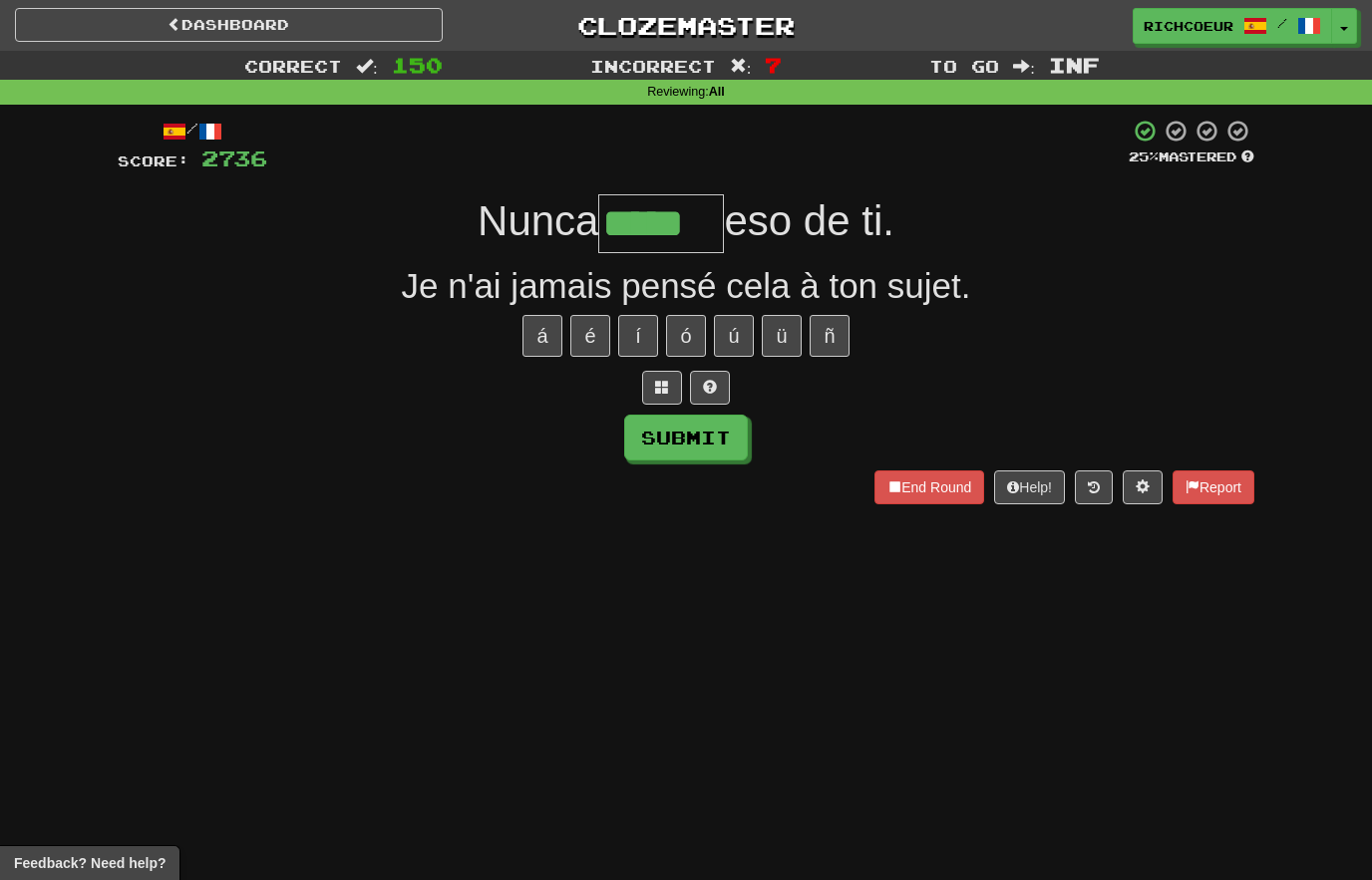 type on "*****" 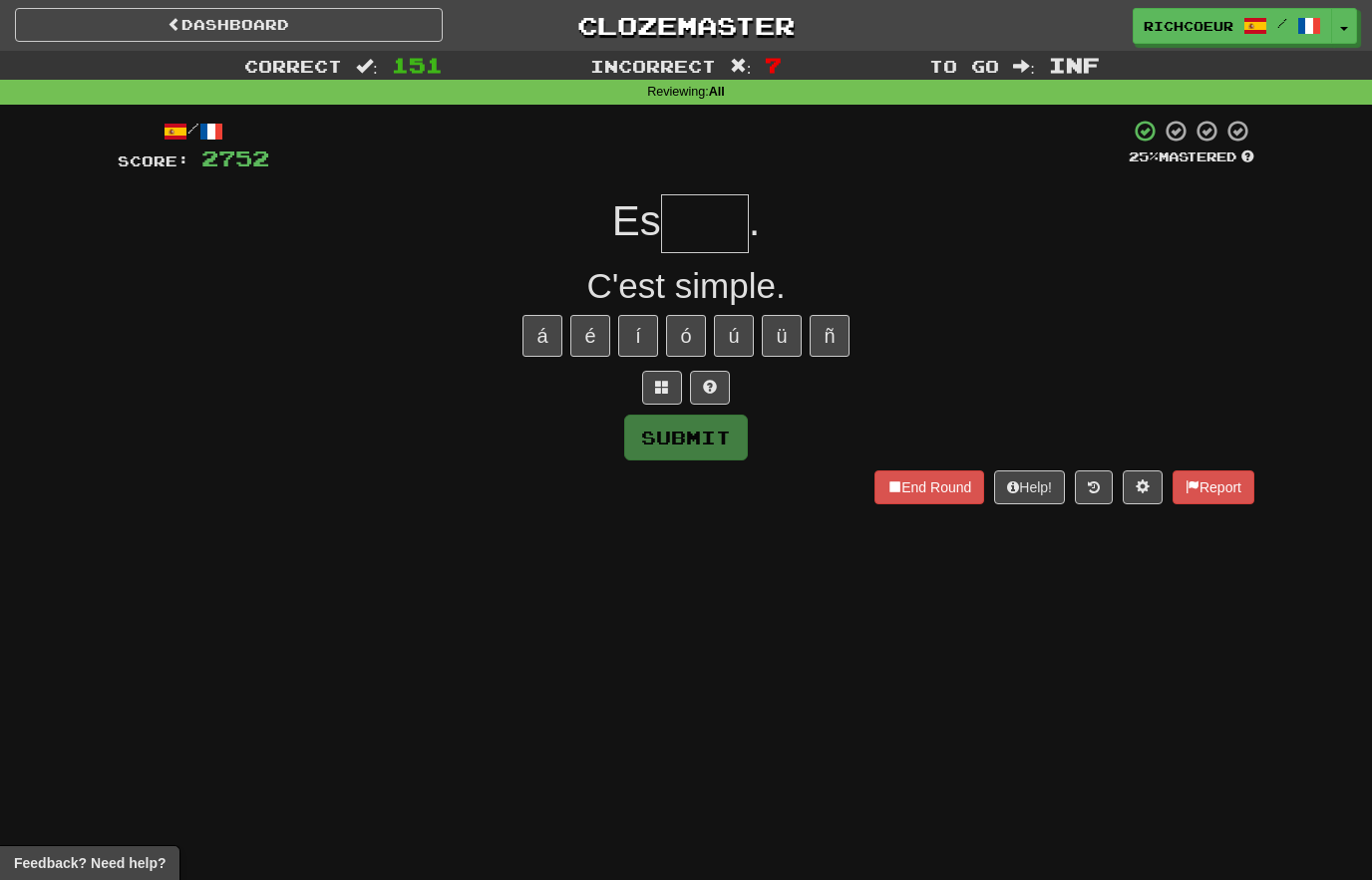 type on "*" 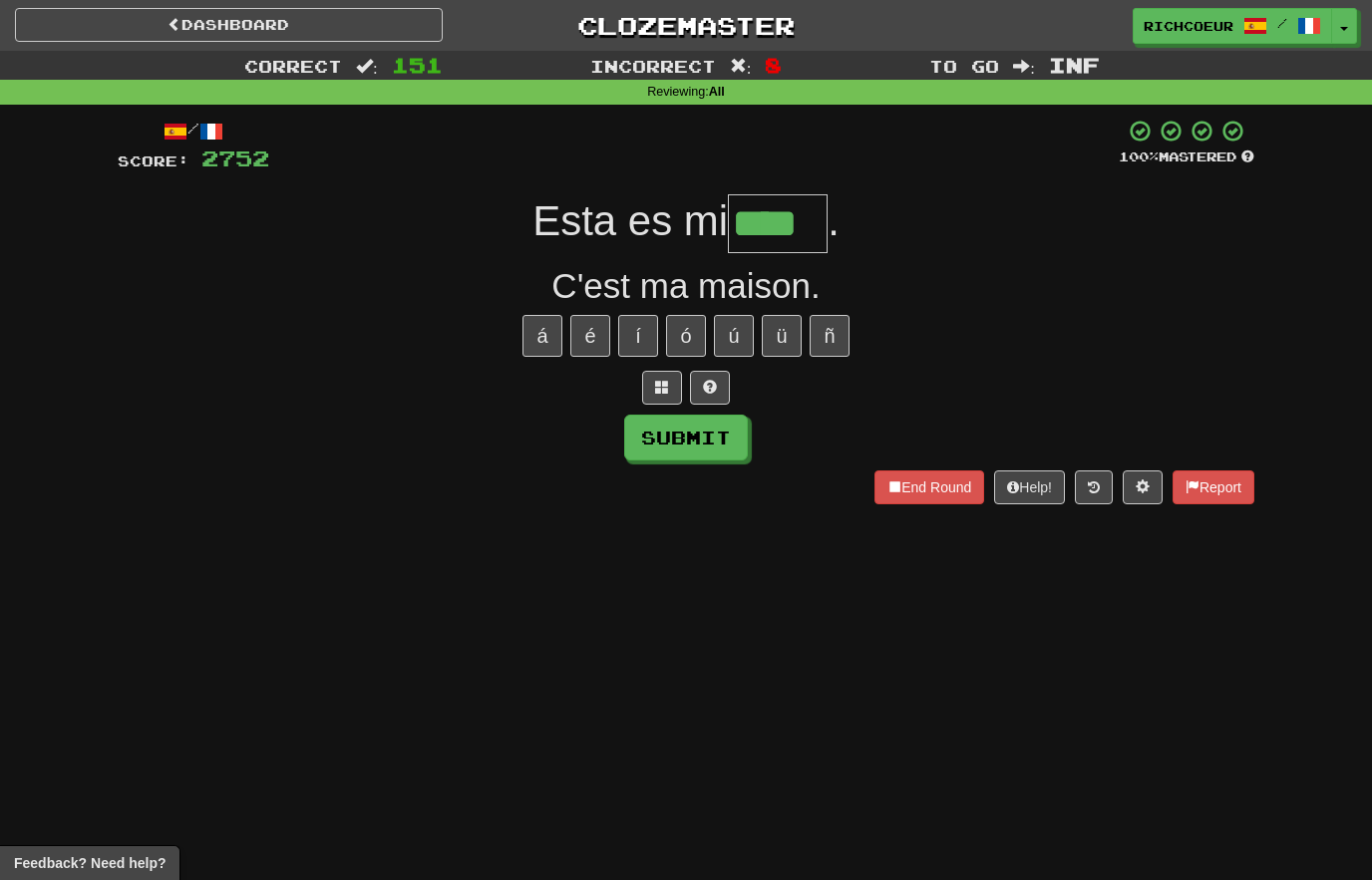 type on "****" 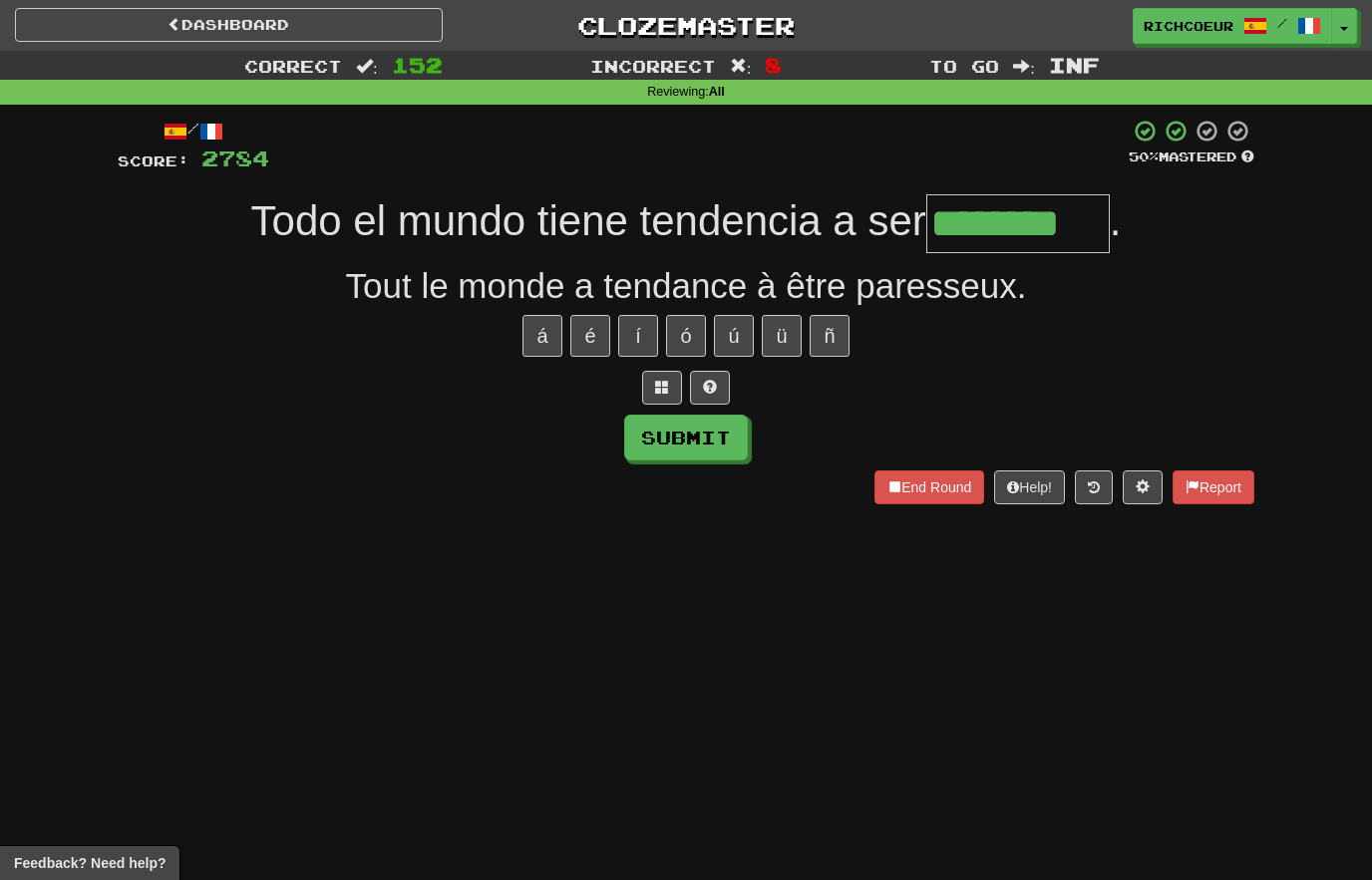 type on "********" 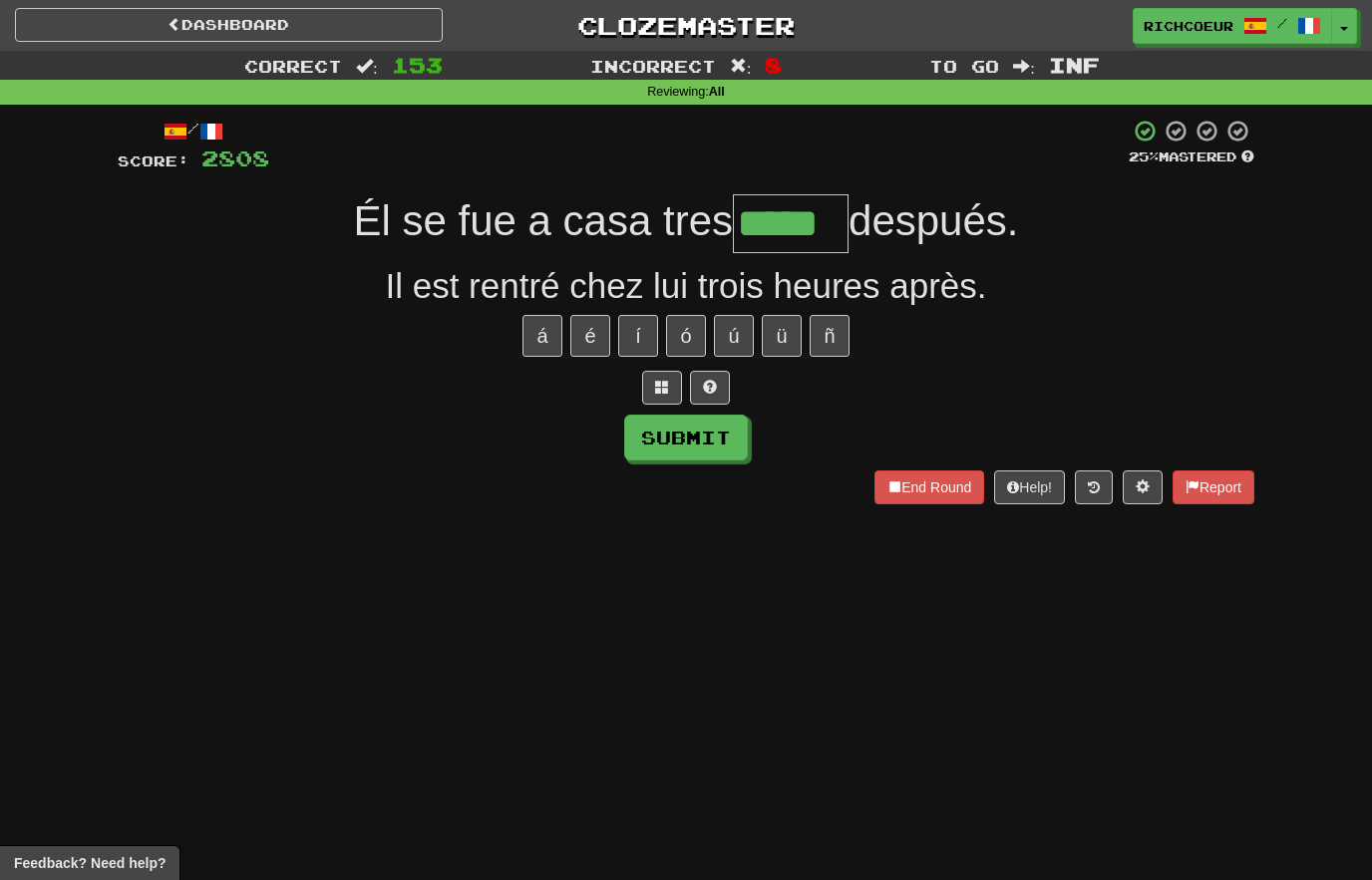 type on "*****" 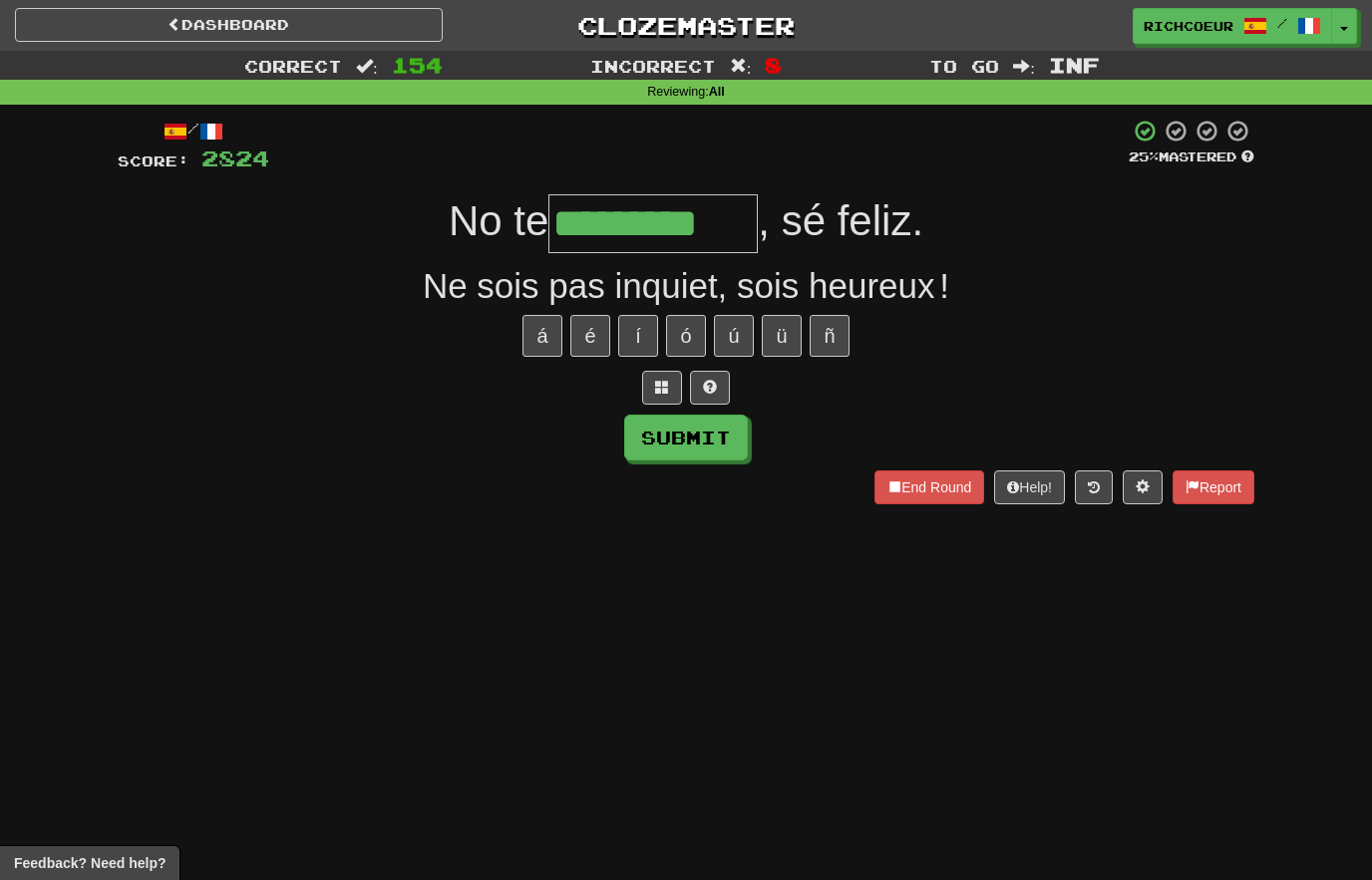 type on "*********" 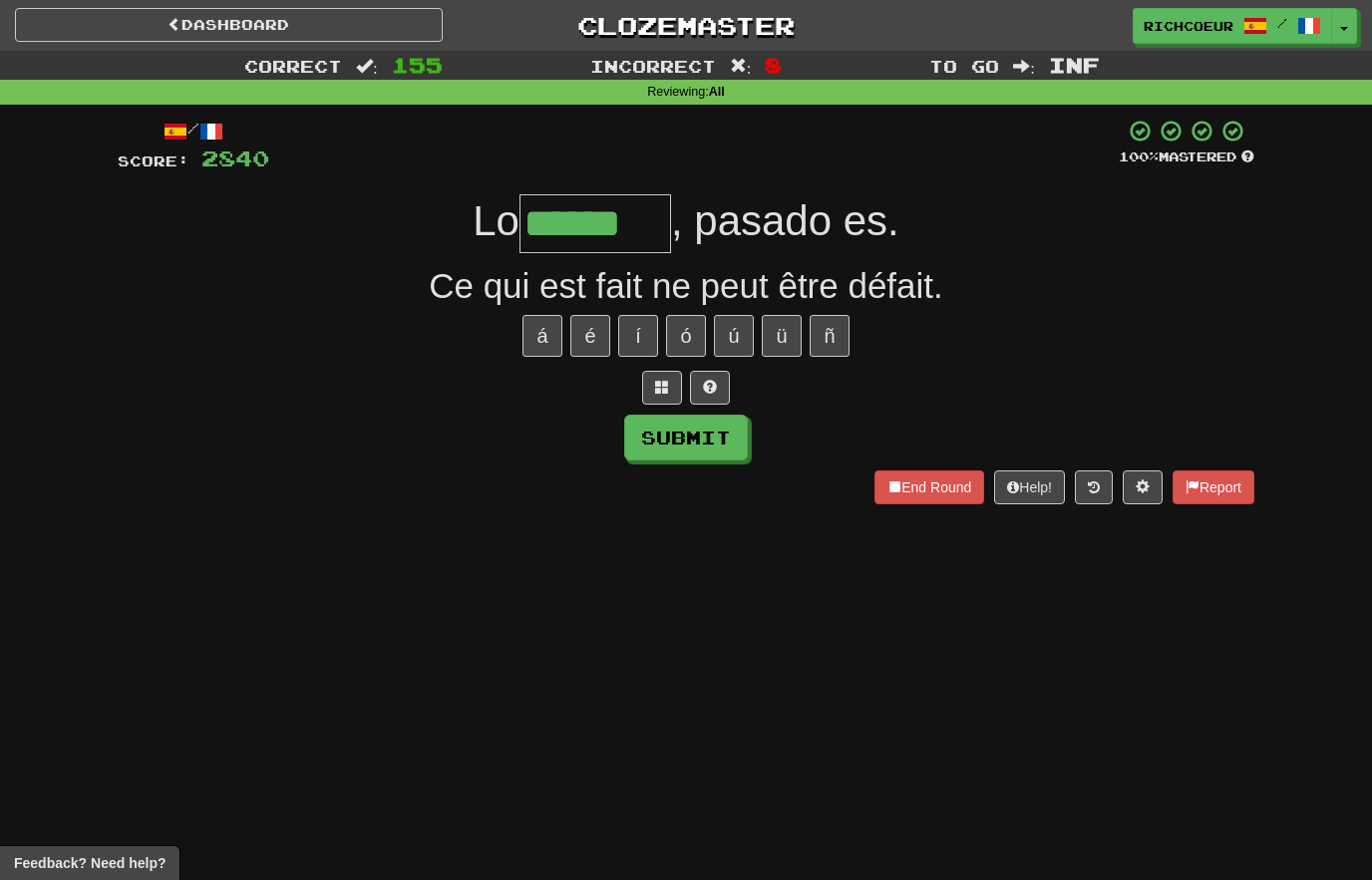 type on "******" 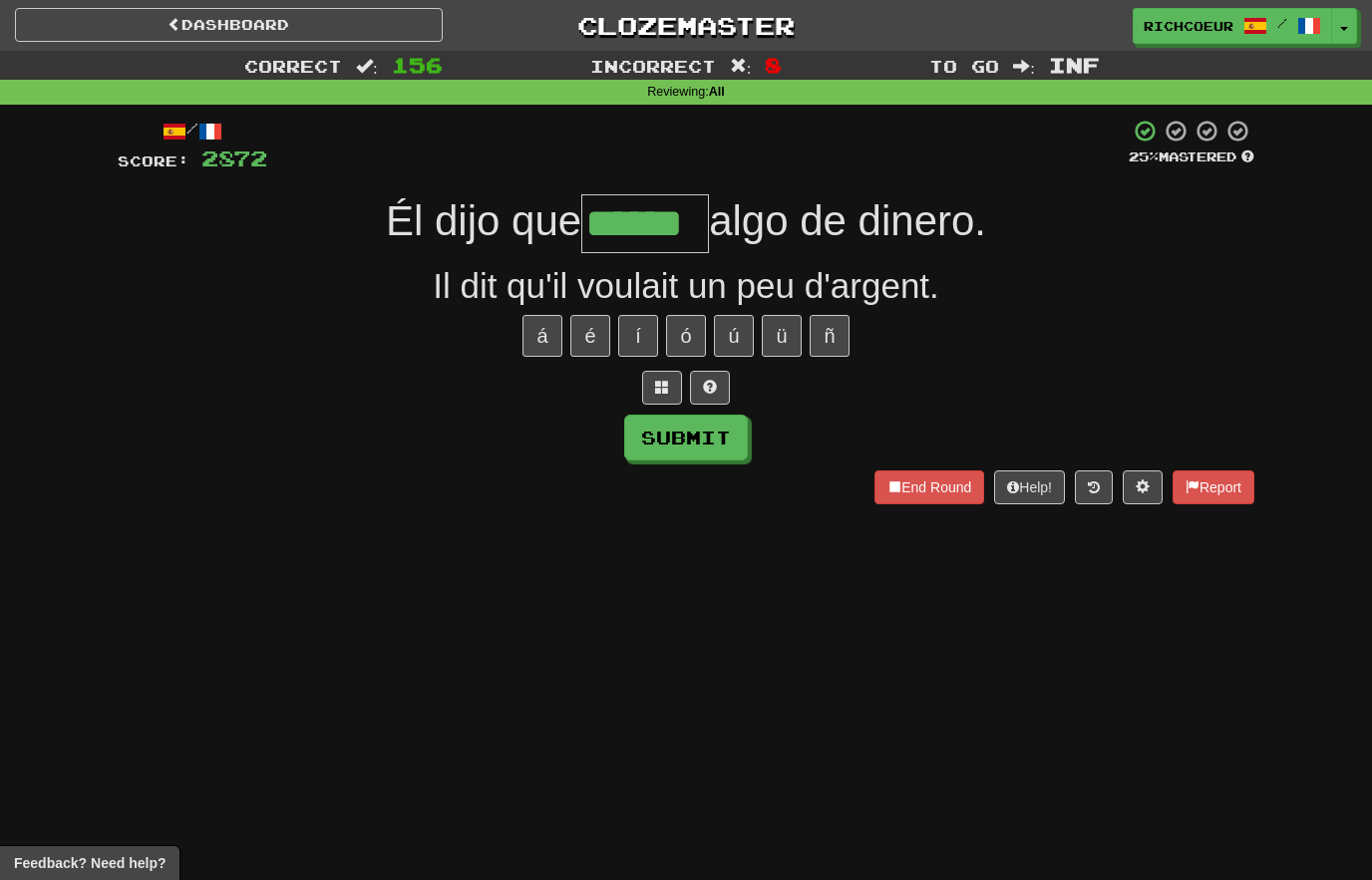 type on "******" 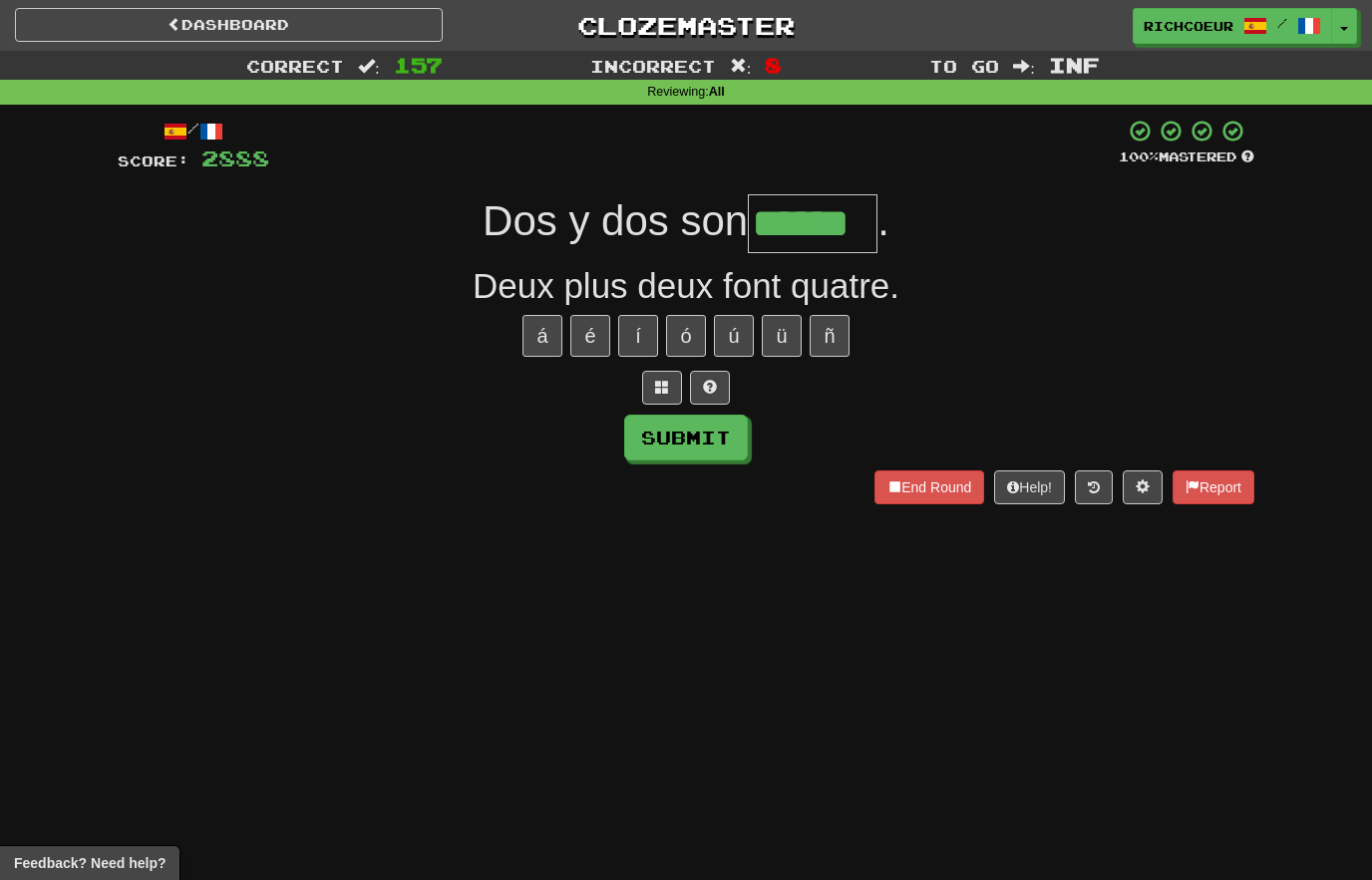 type on "******" 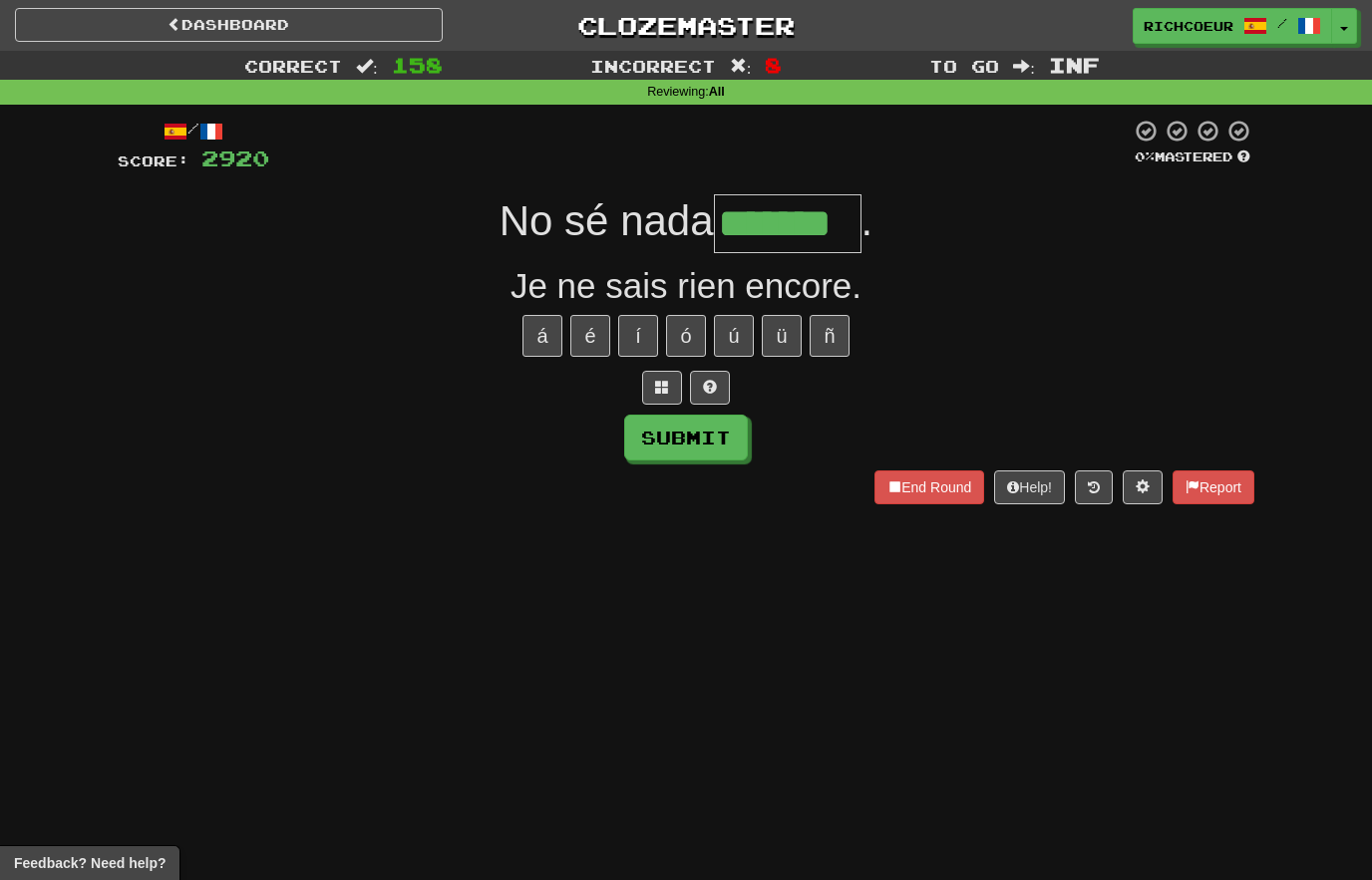 type on "*******" 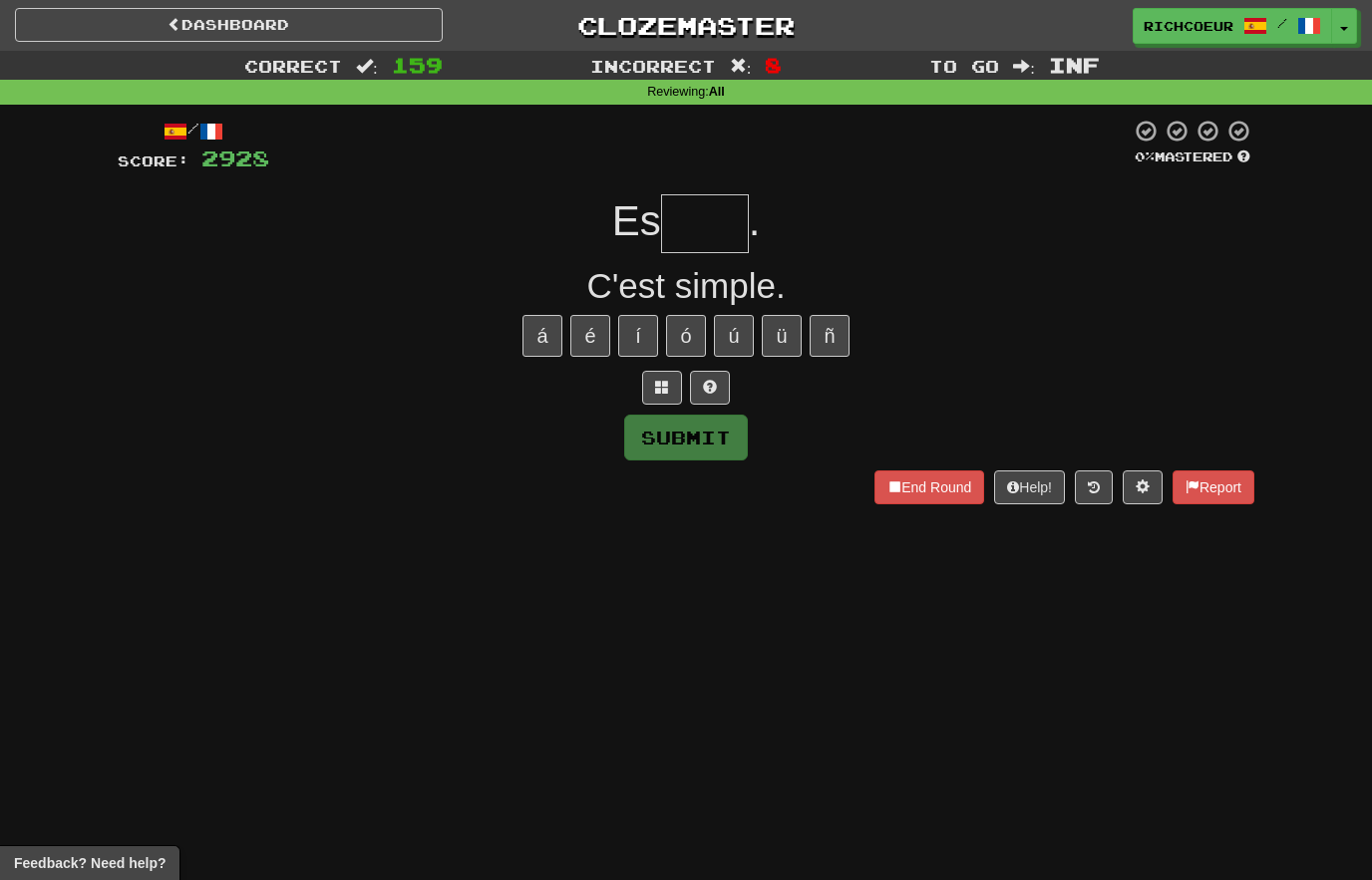 type on "*****" 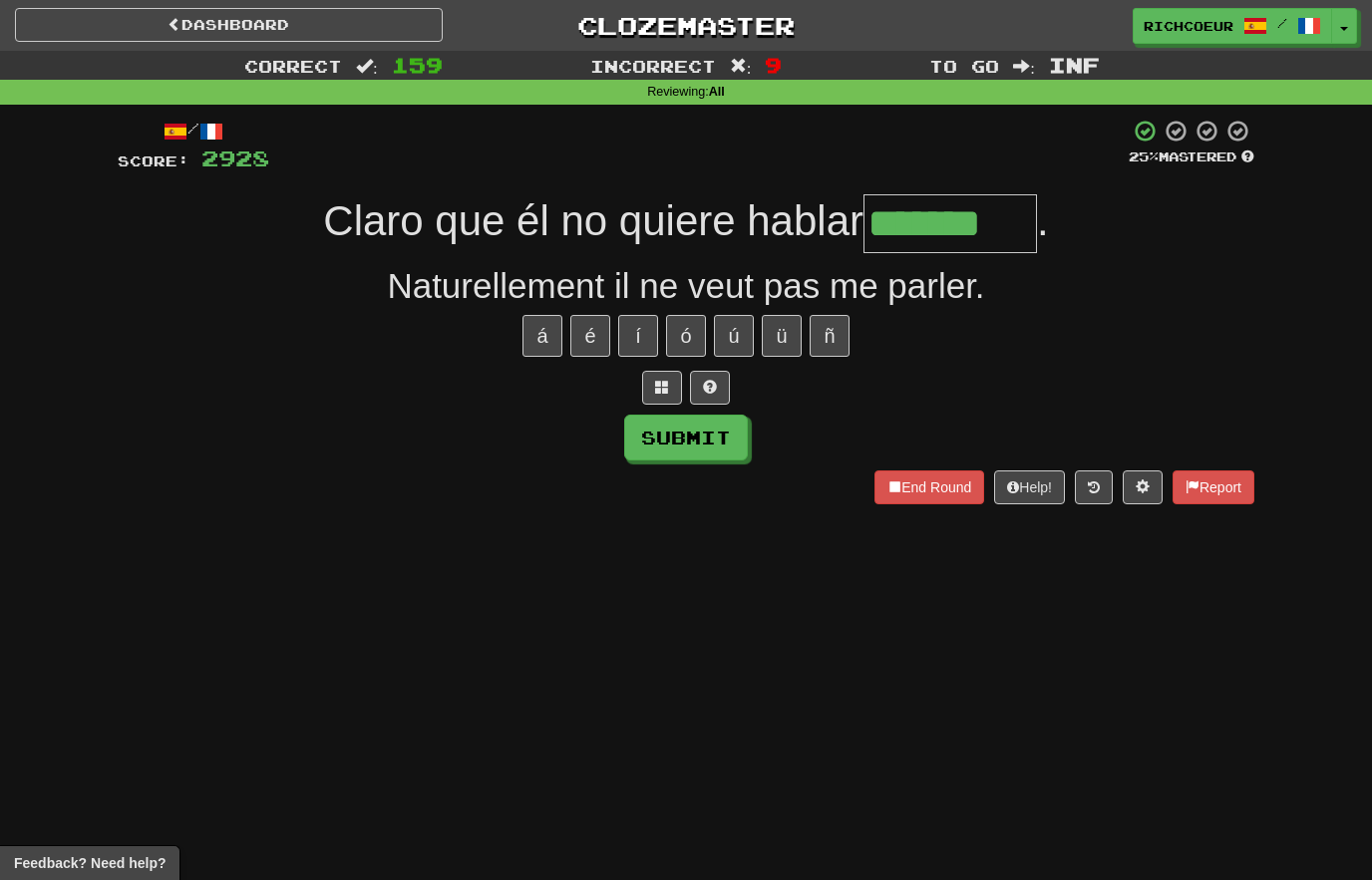 type on "*******" 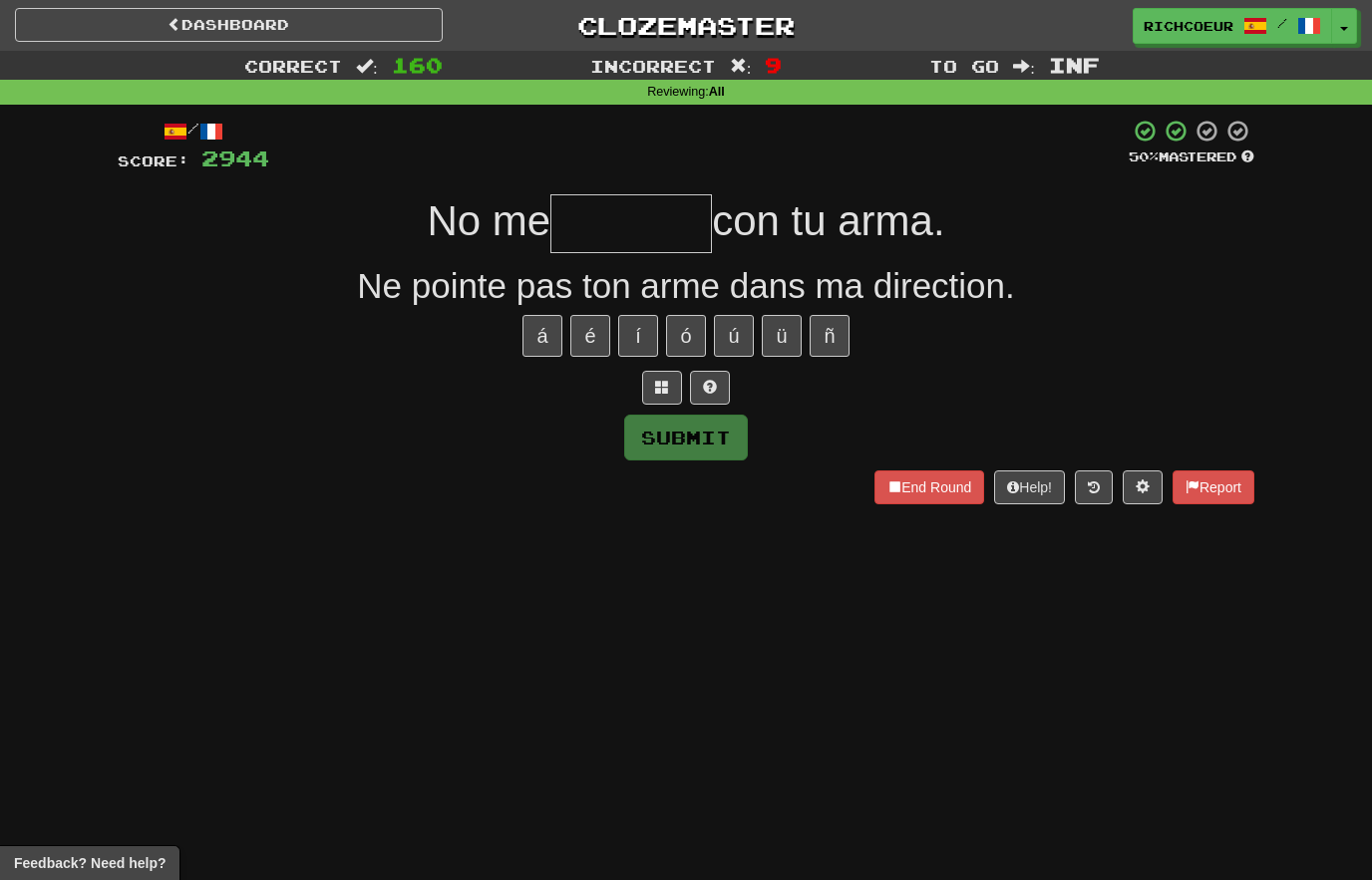 type on "*******" 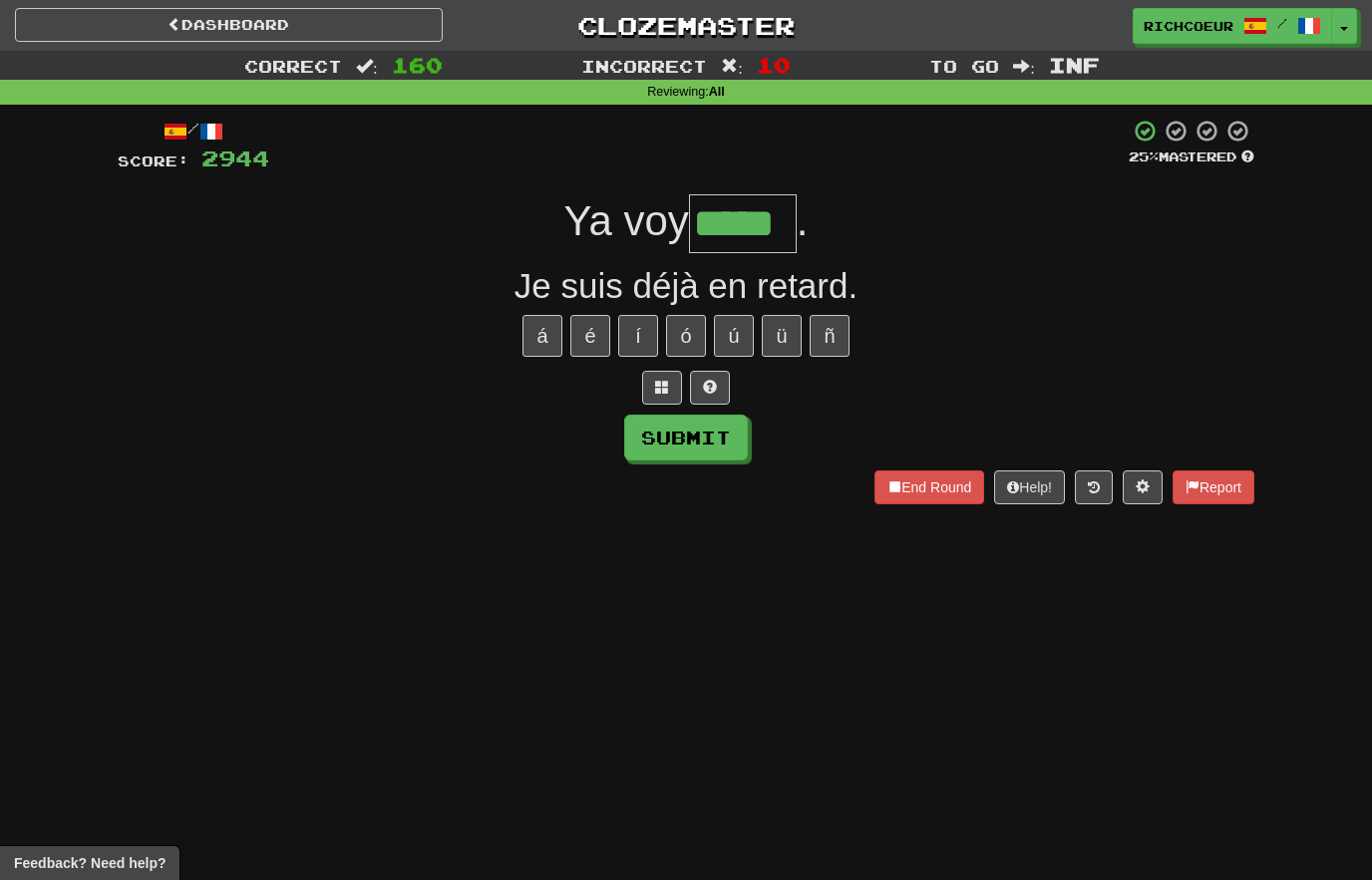 type on "*****" 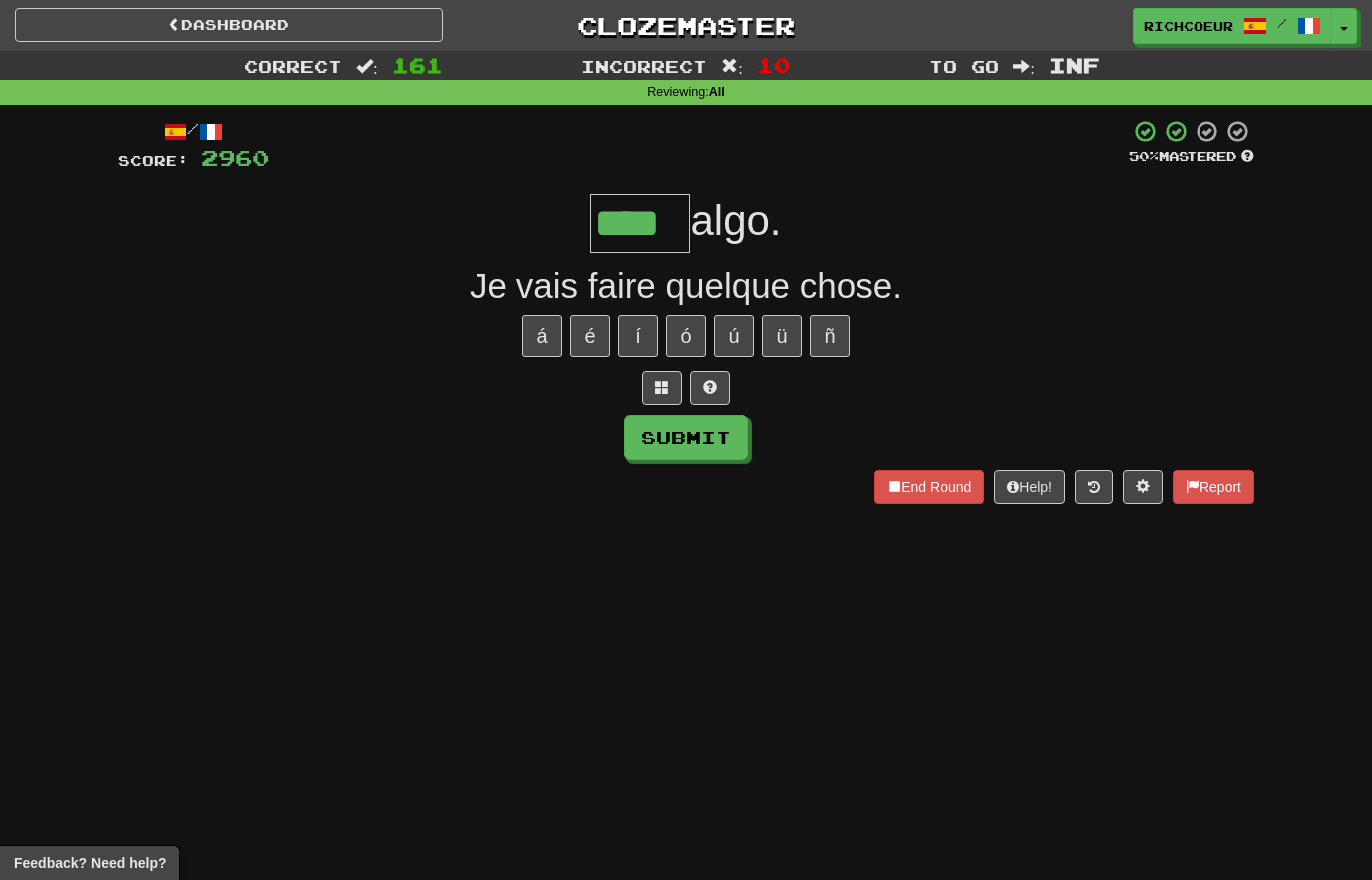 type on "****" 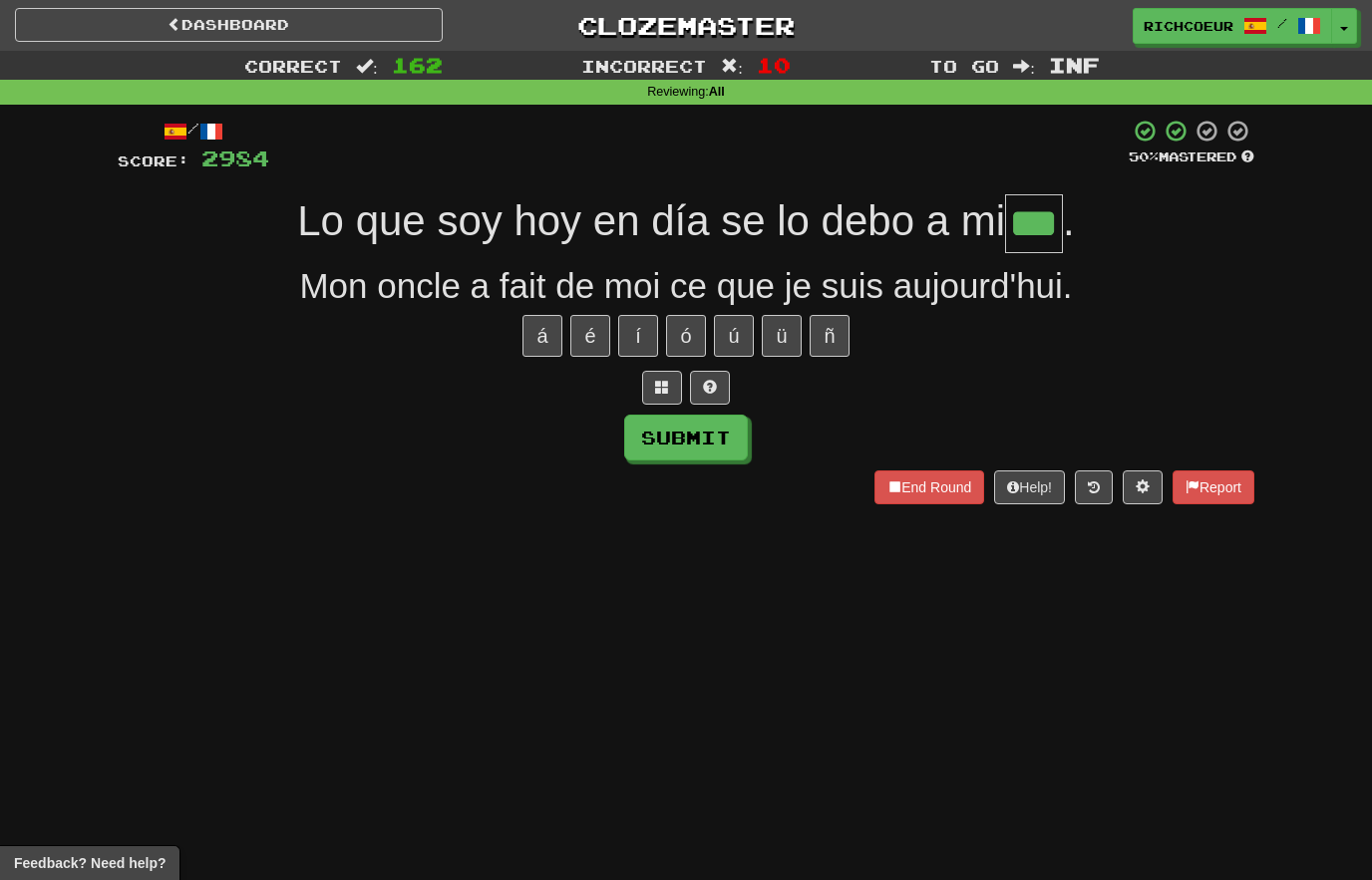 type on "***" 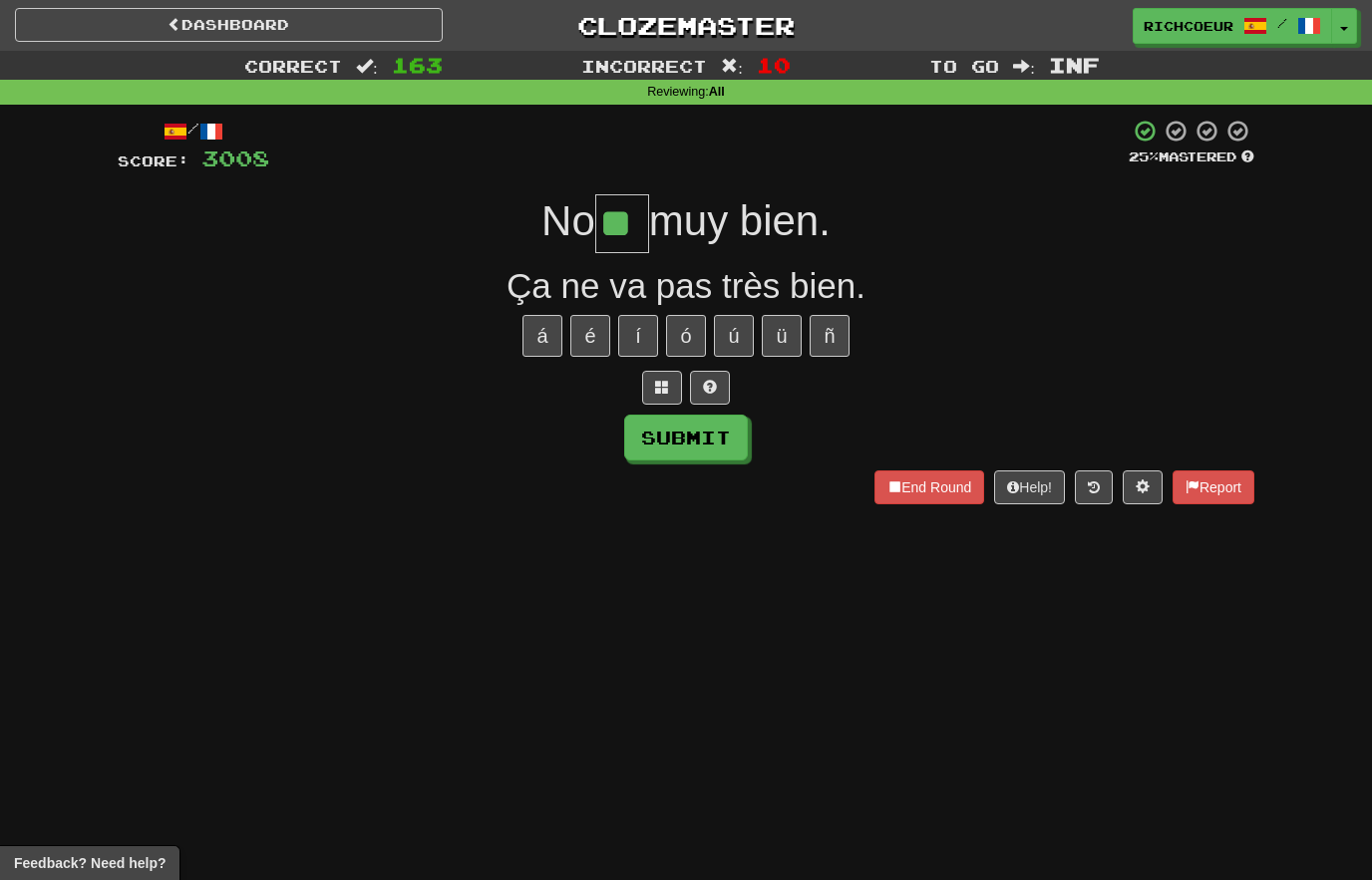 type on "**" 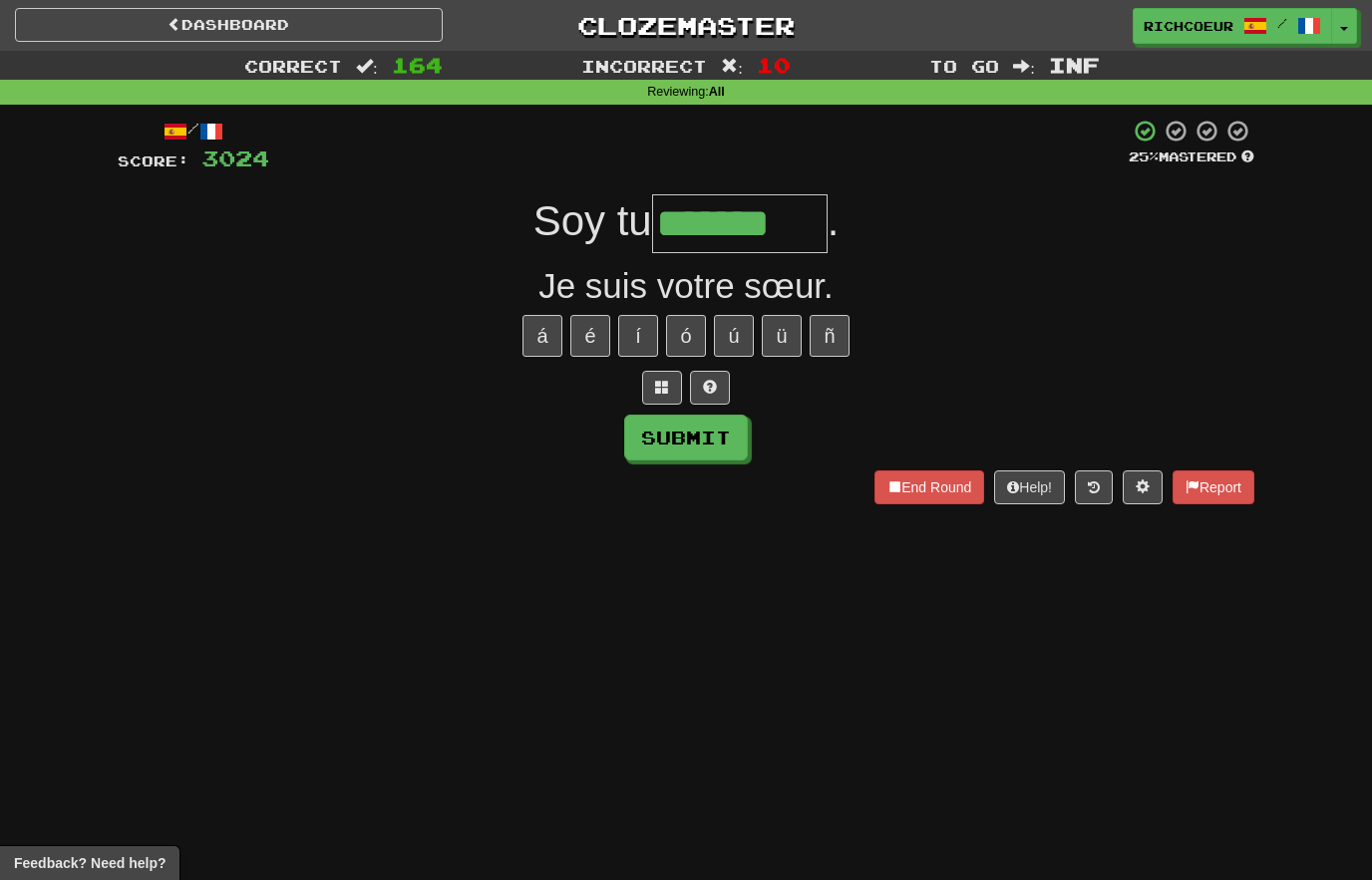 type on "*******" 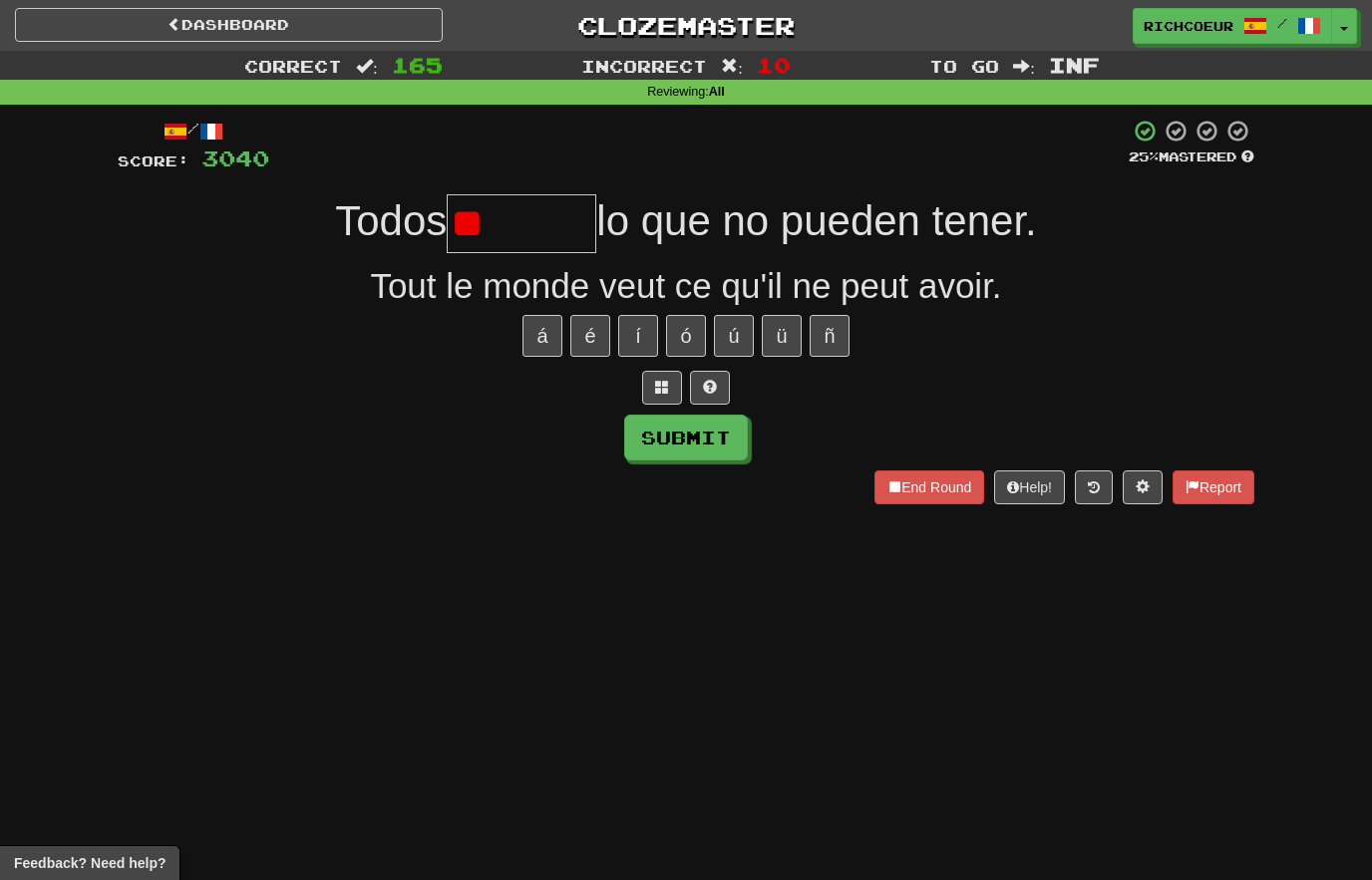 type on "*" 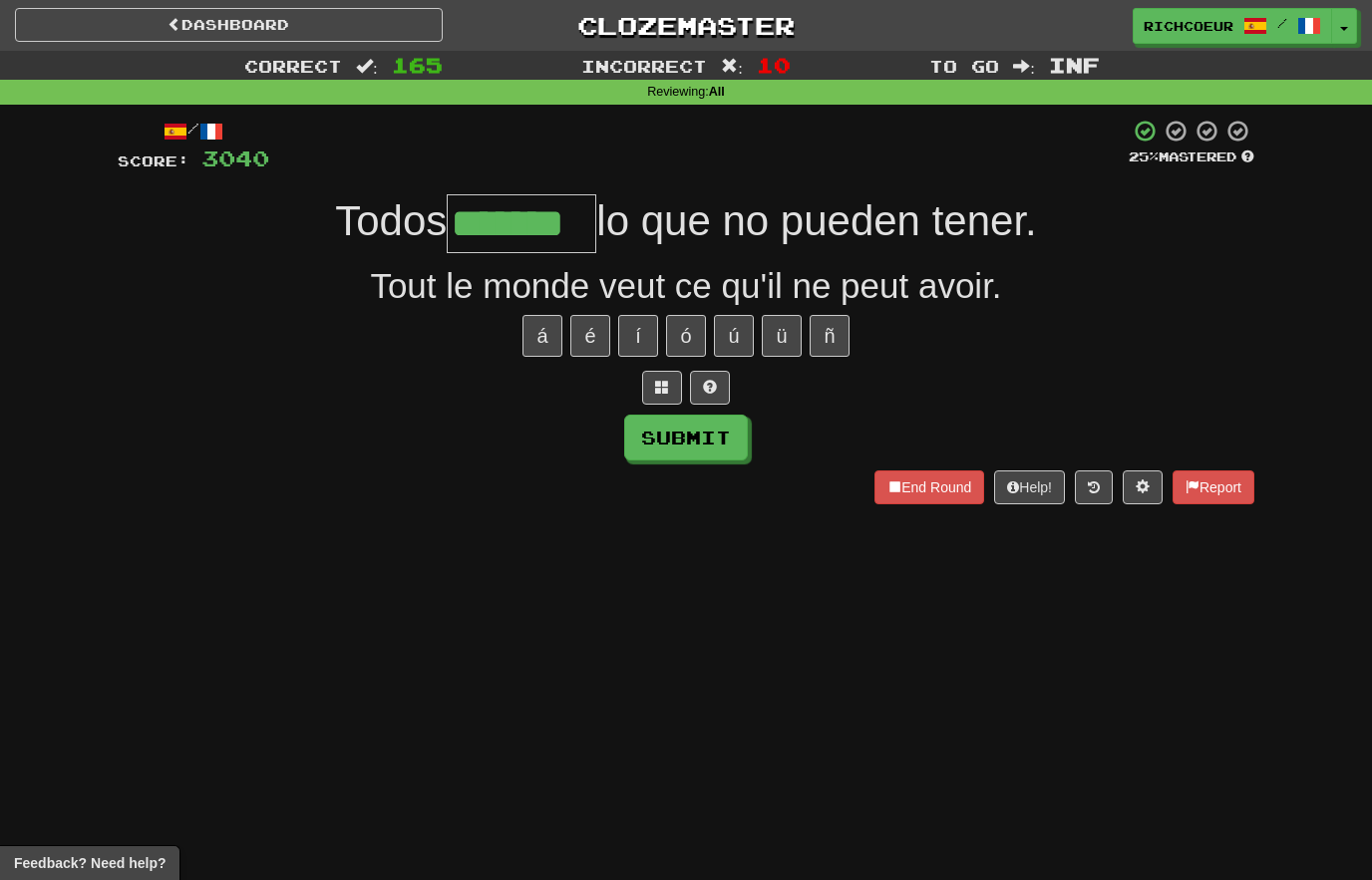 type on "*******" 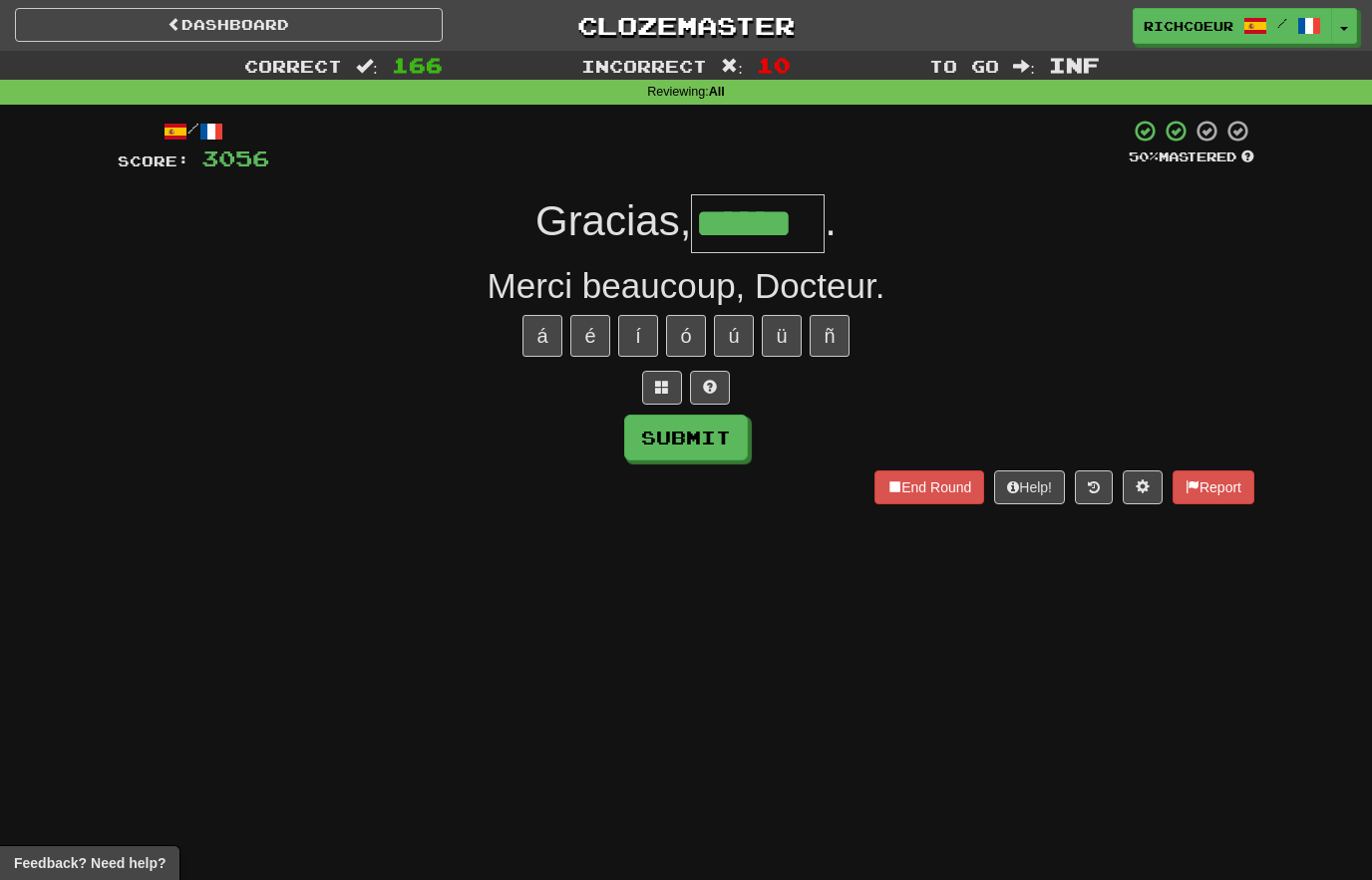 type on "******" 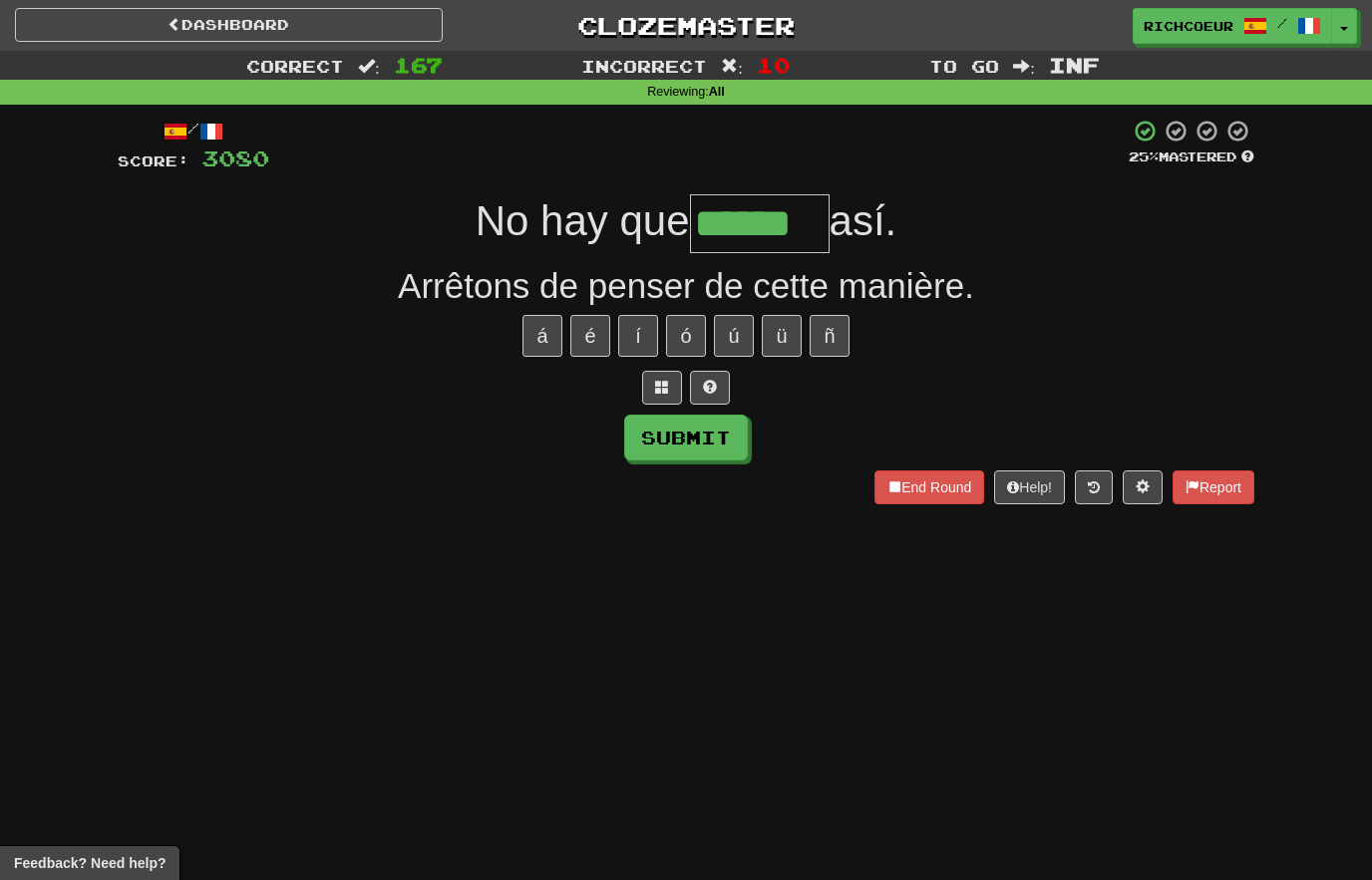 type on "******" 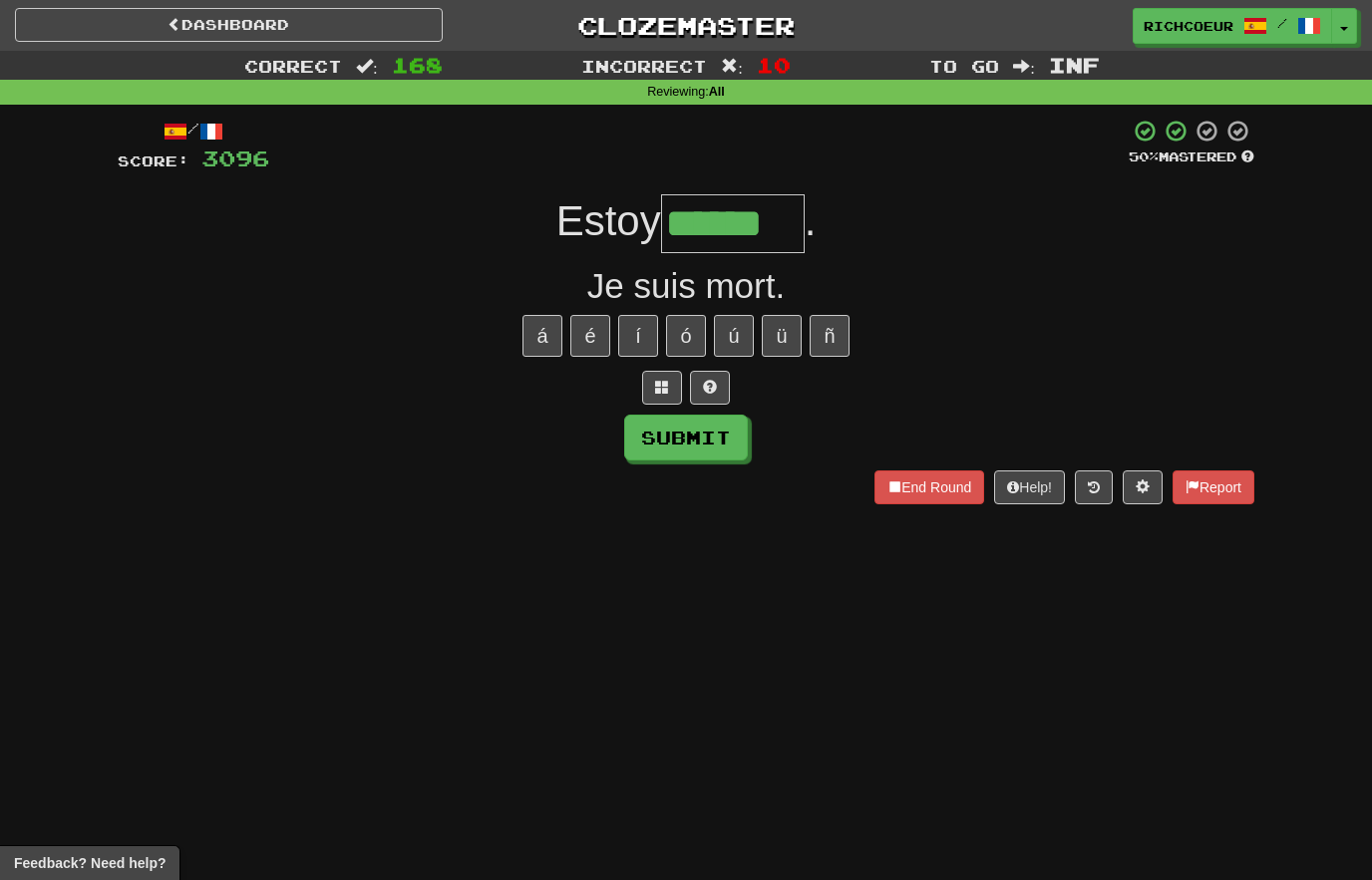 type on "******" 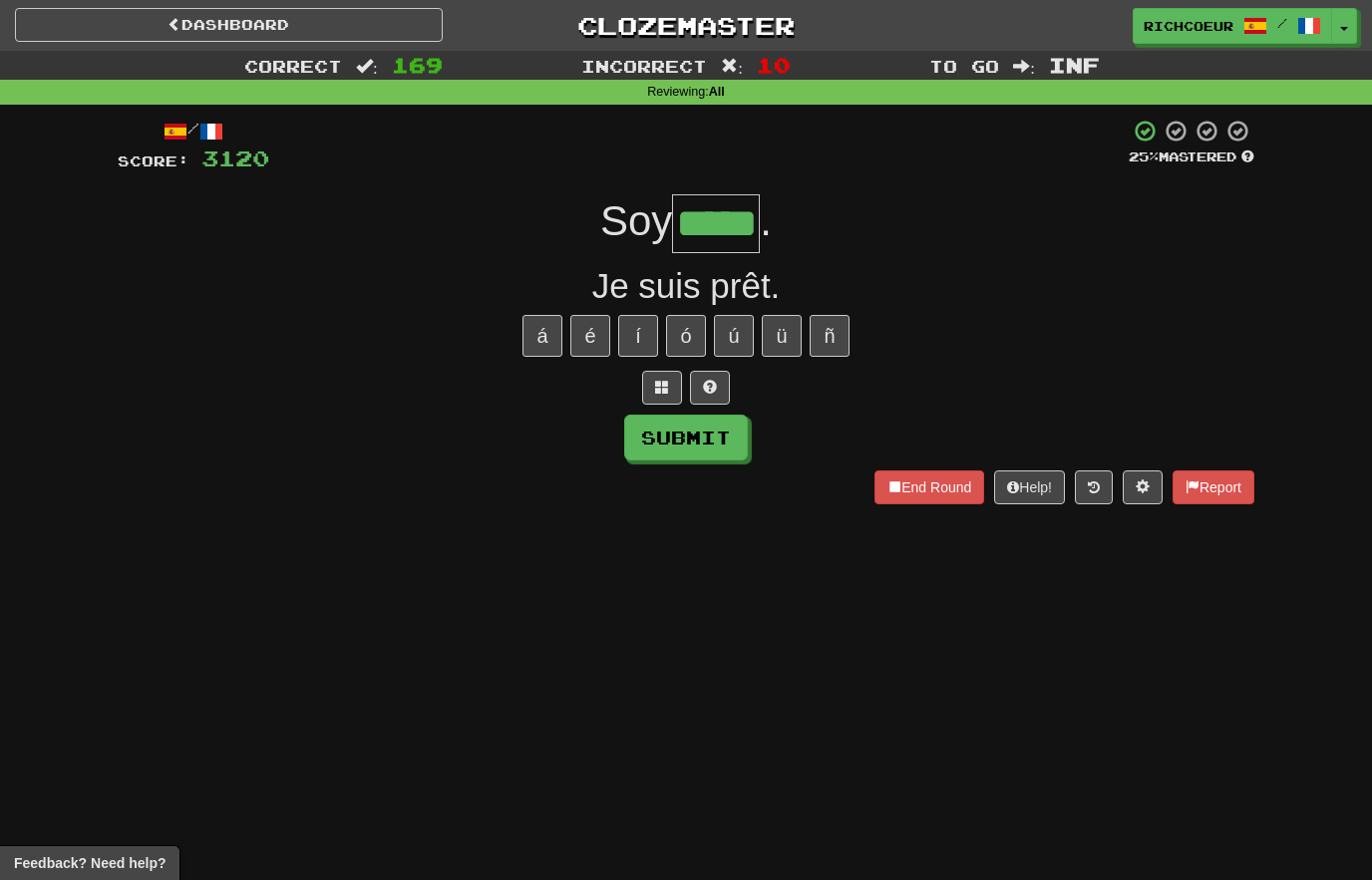 type on "*****" 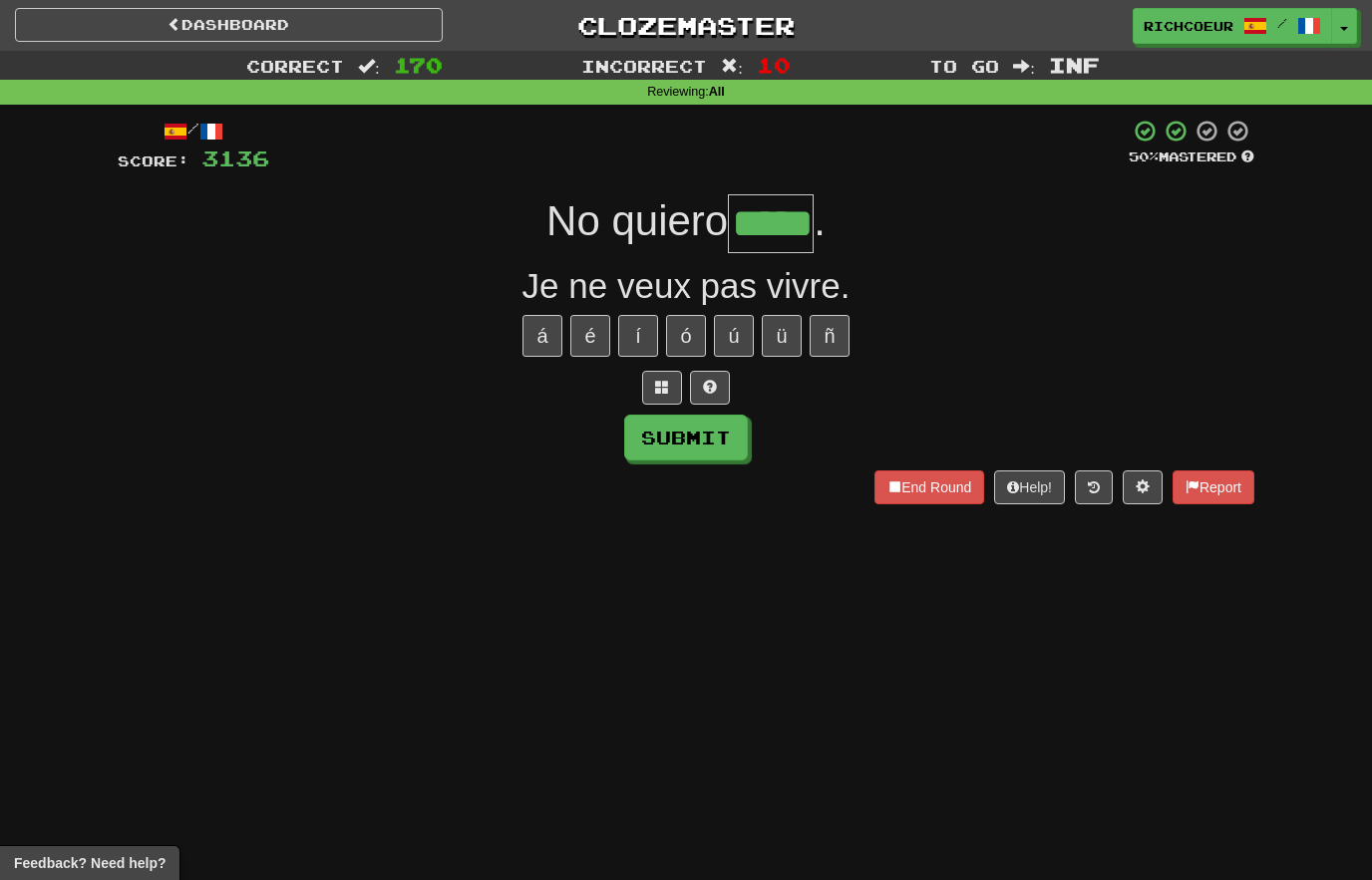 type on "*****" 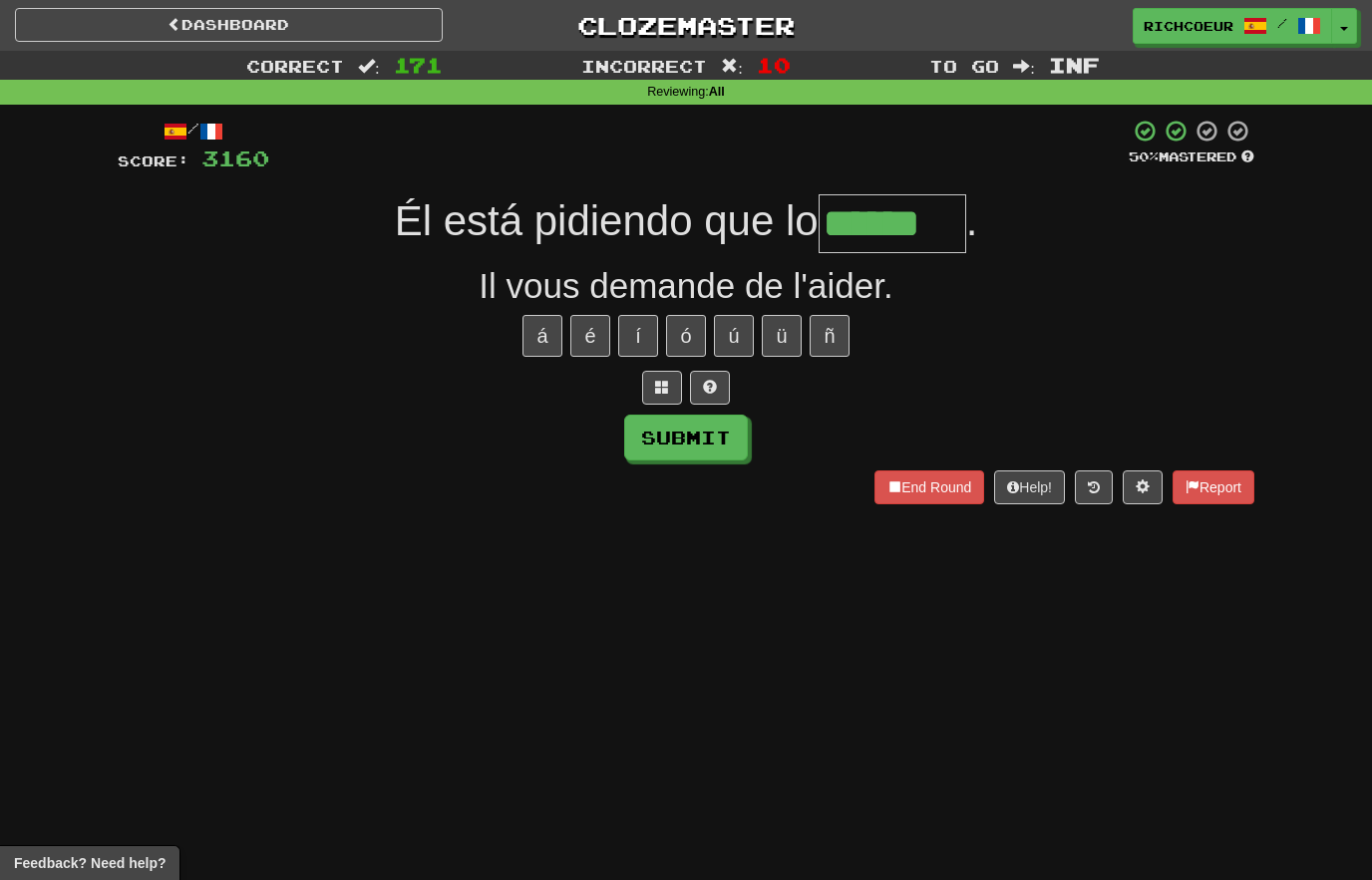 type on "******" 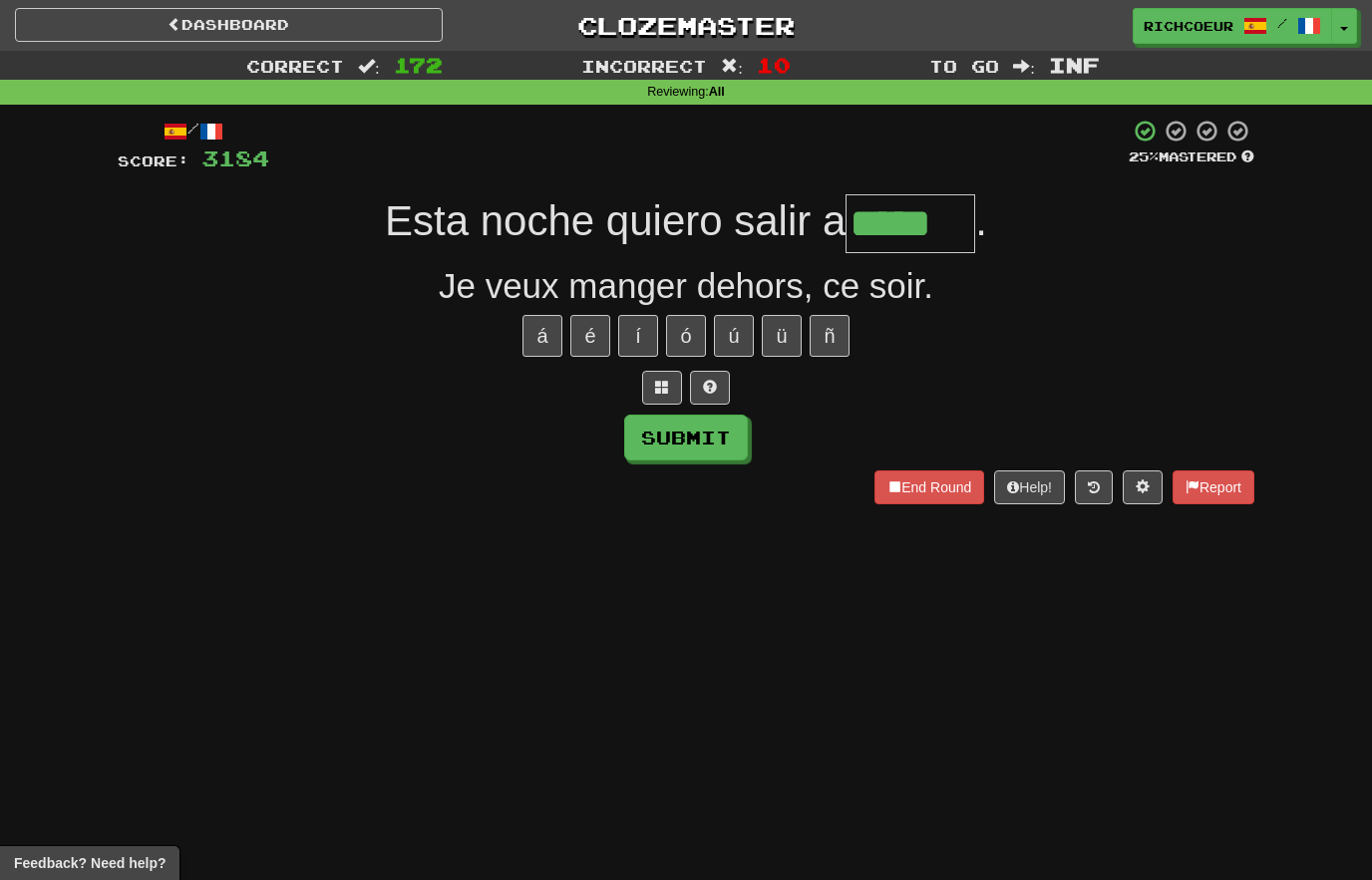 type on "*****" 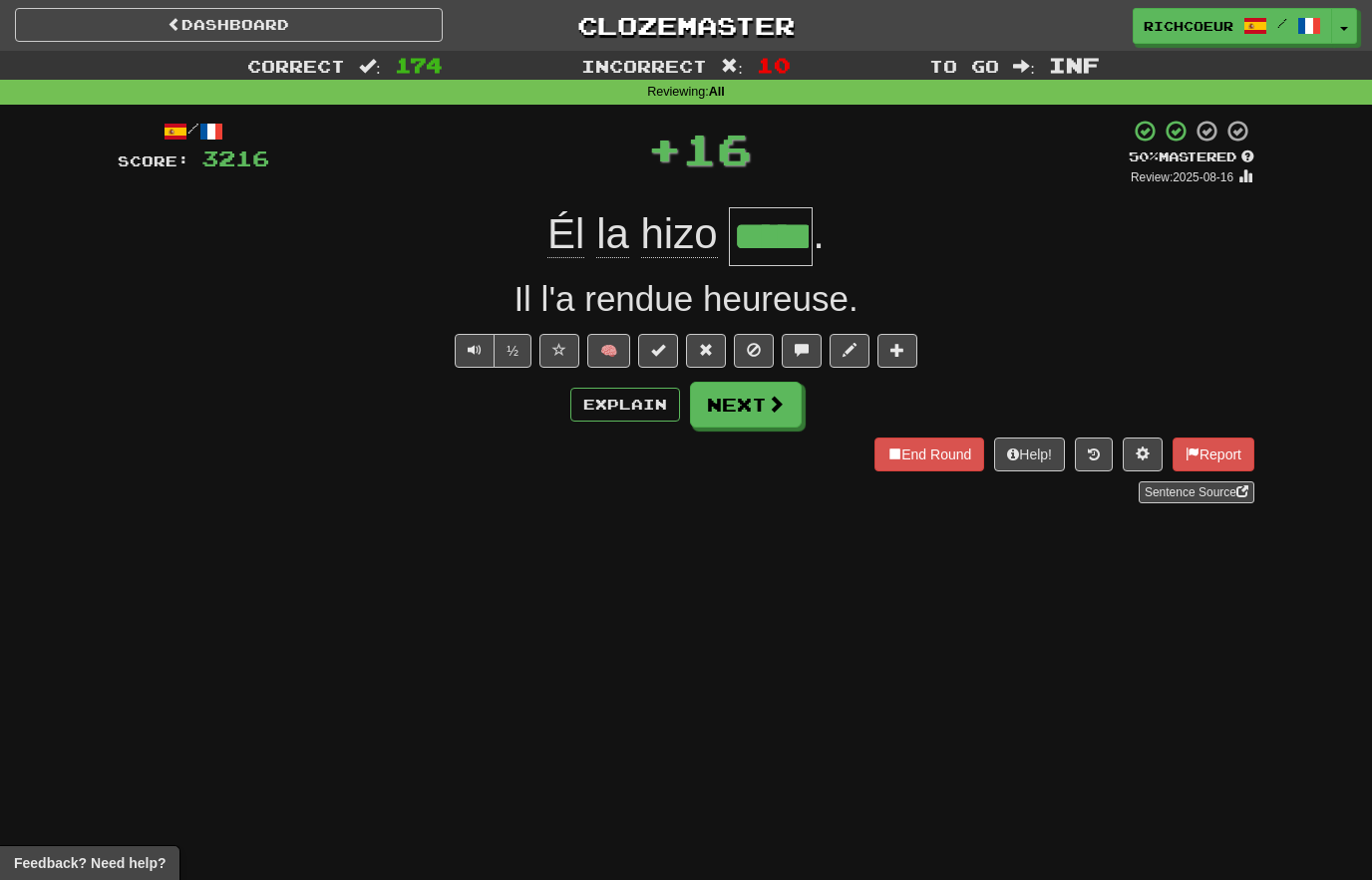 type on "*****" 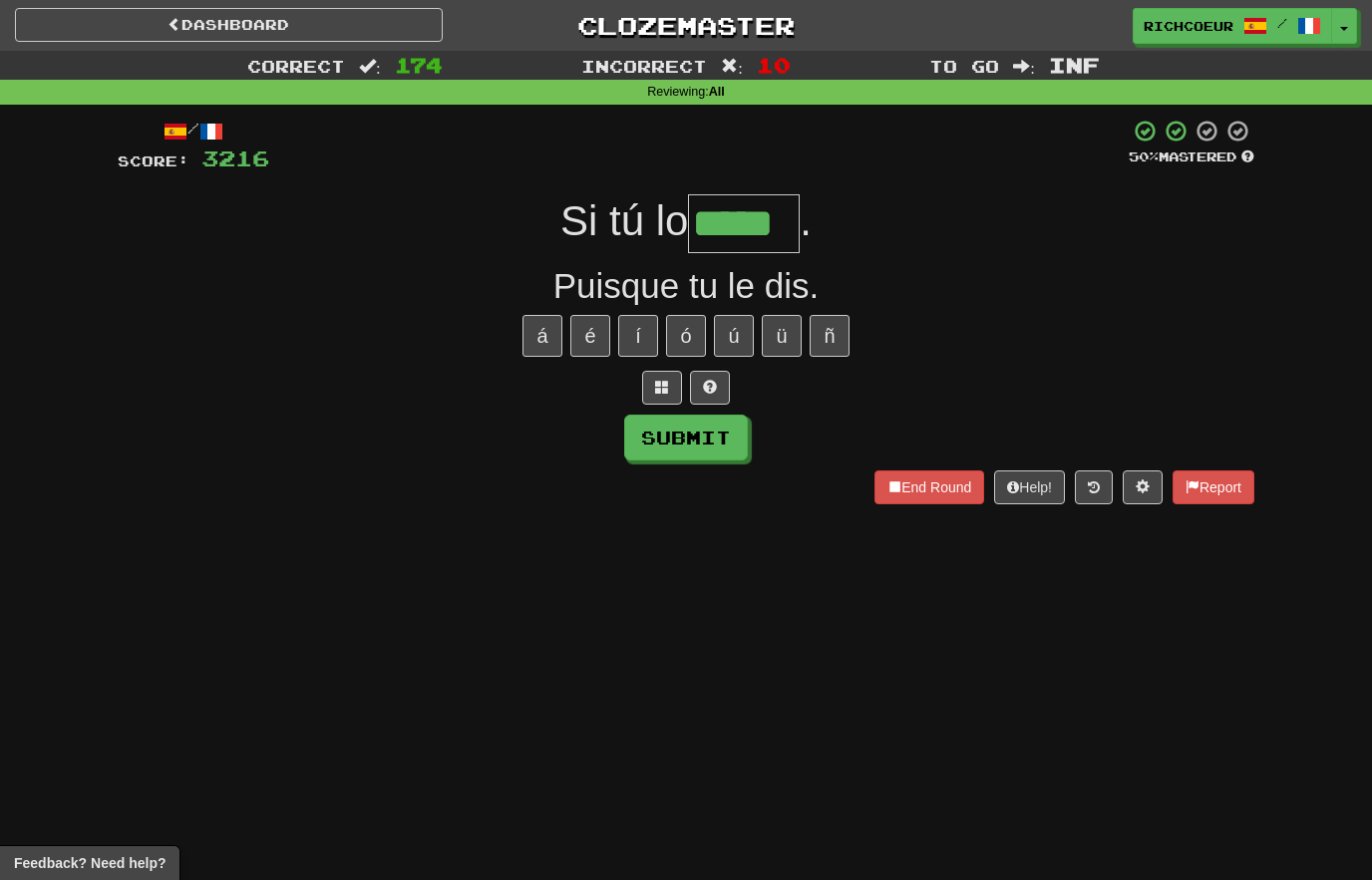 type on "*****" 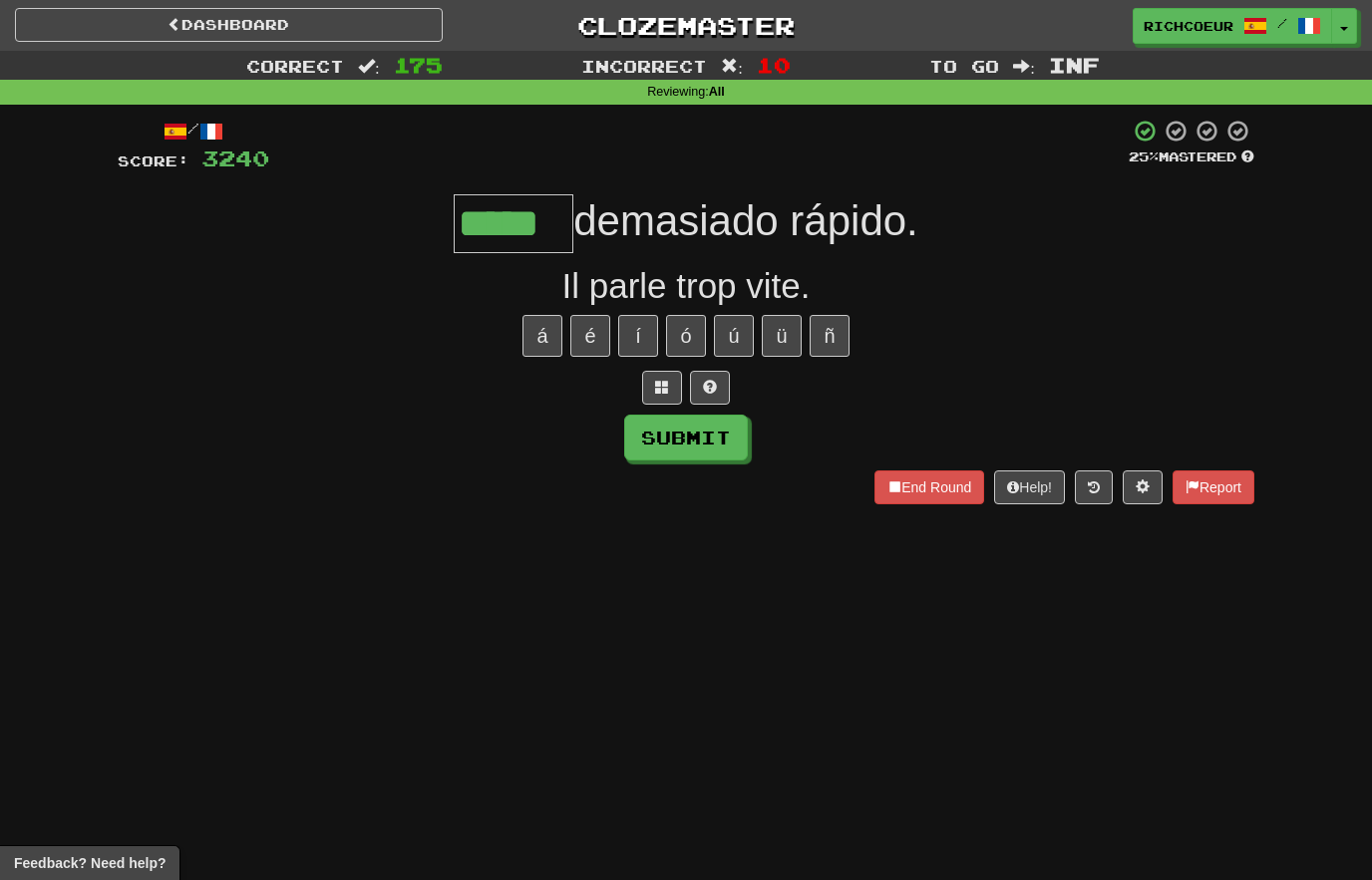 type on "*****" 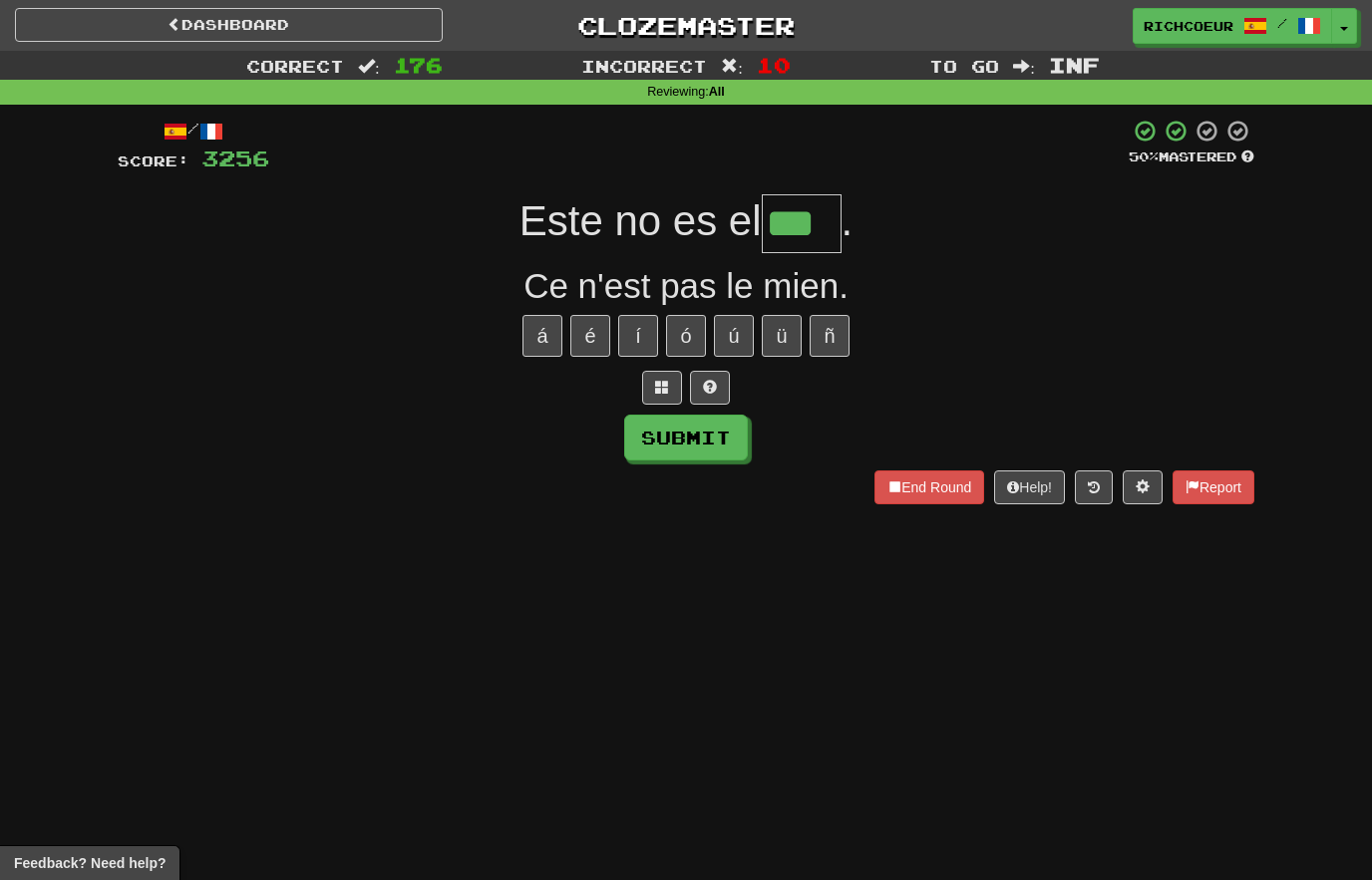 type on "***" 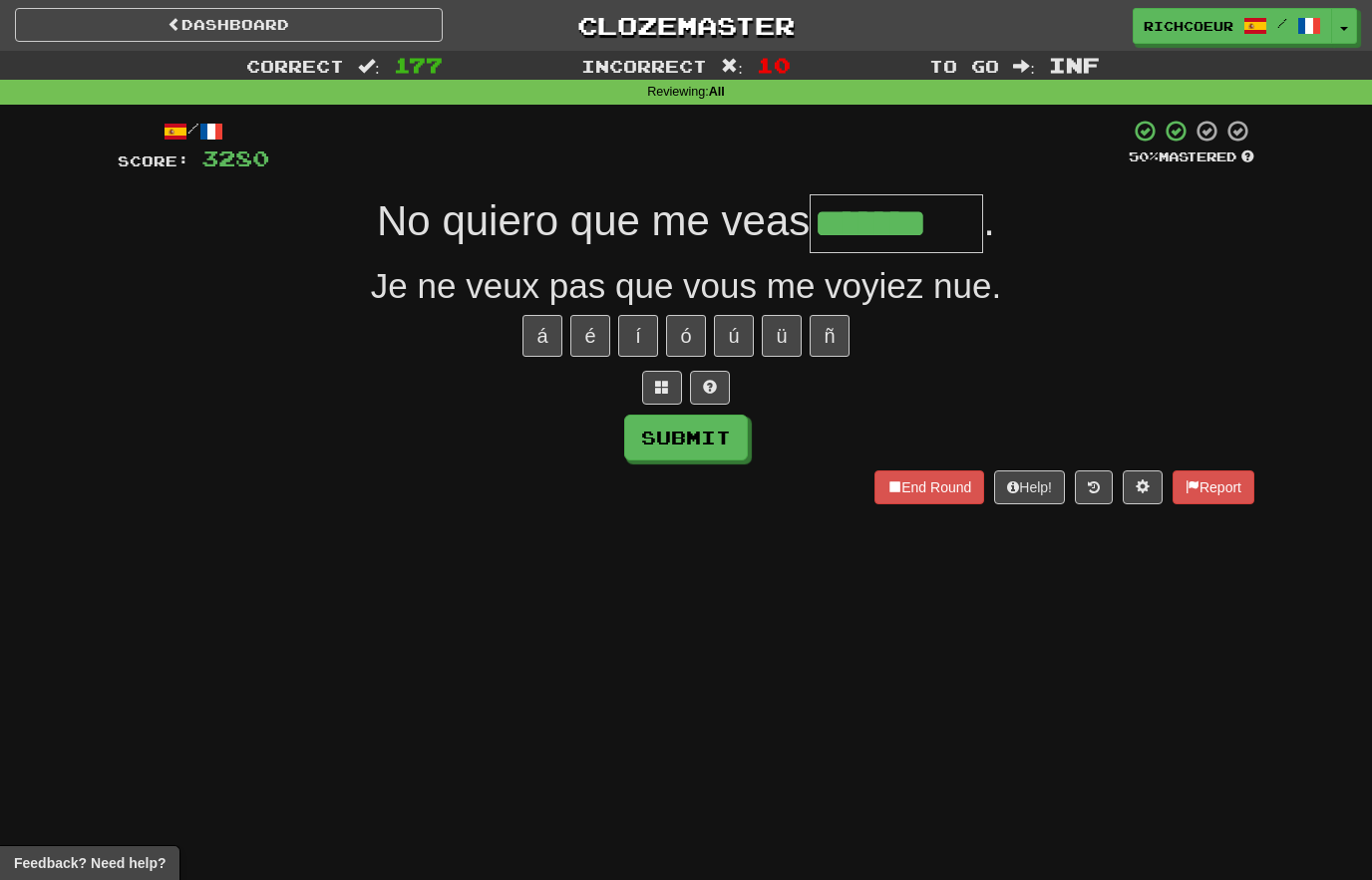 type 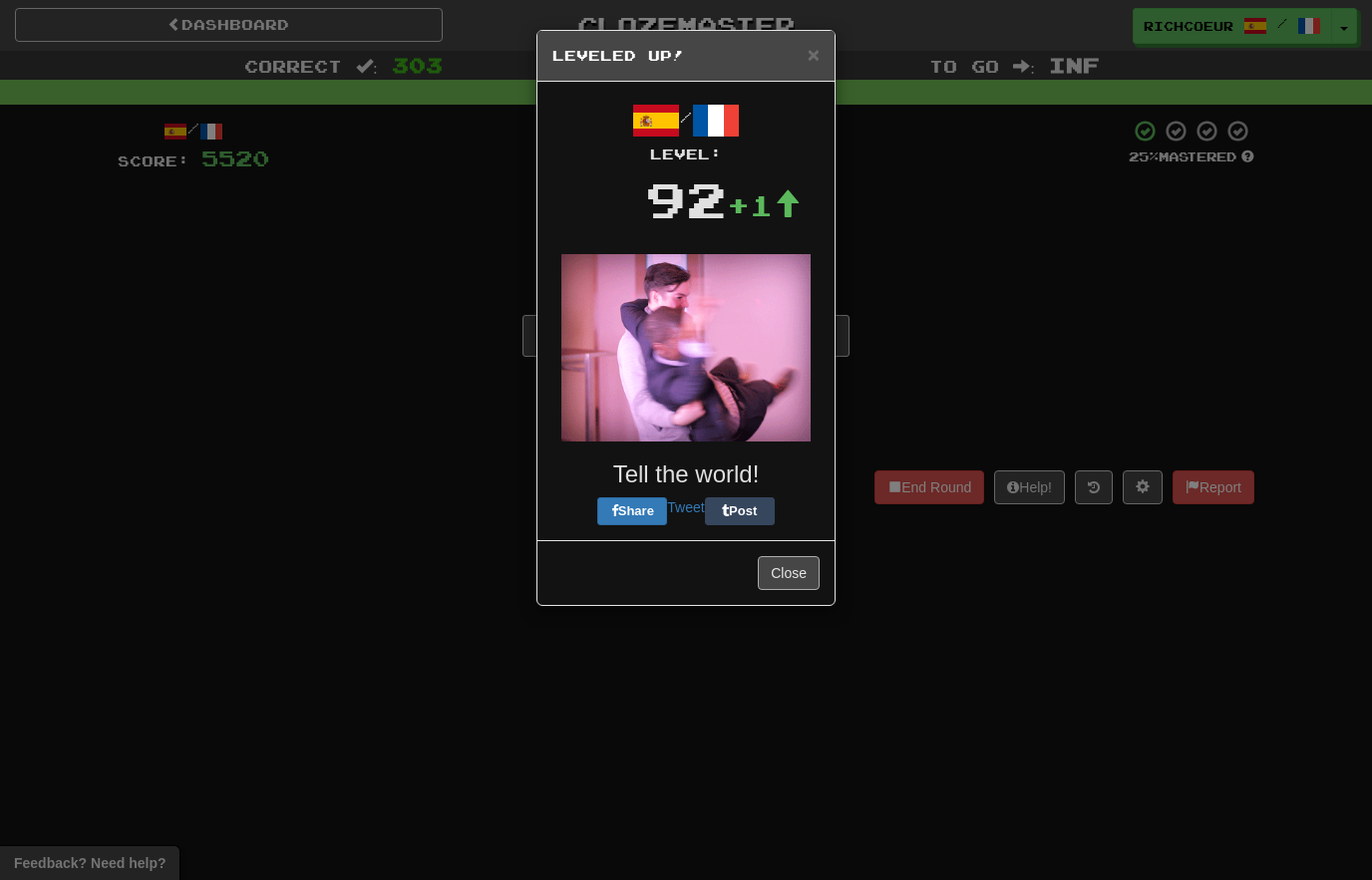 click on "Close" at bounding box center (789, 573) 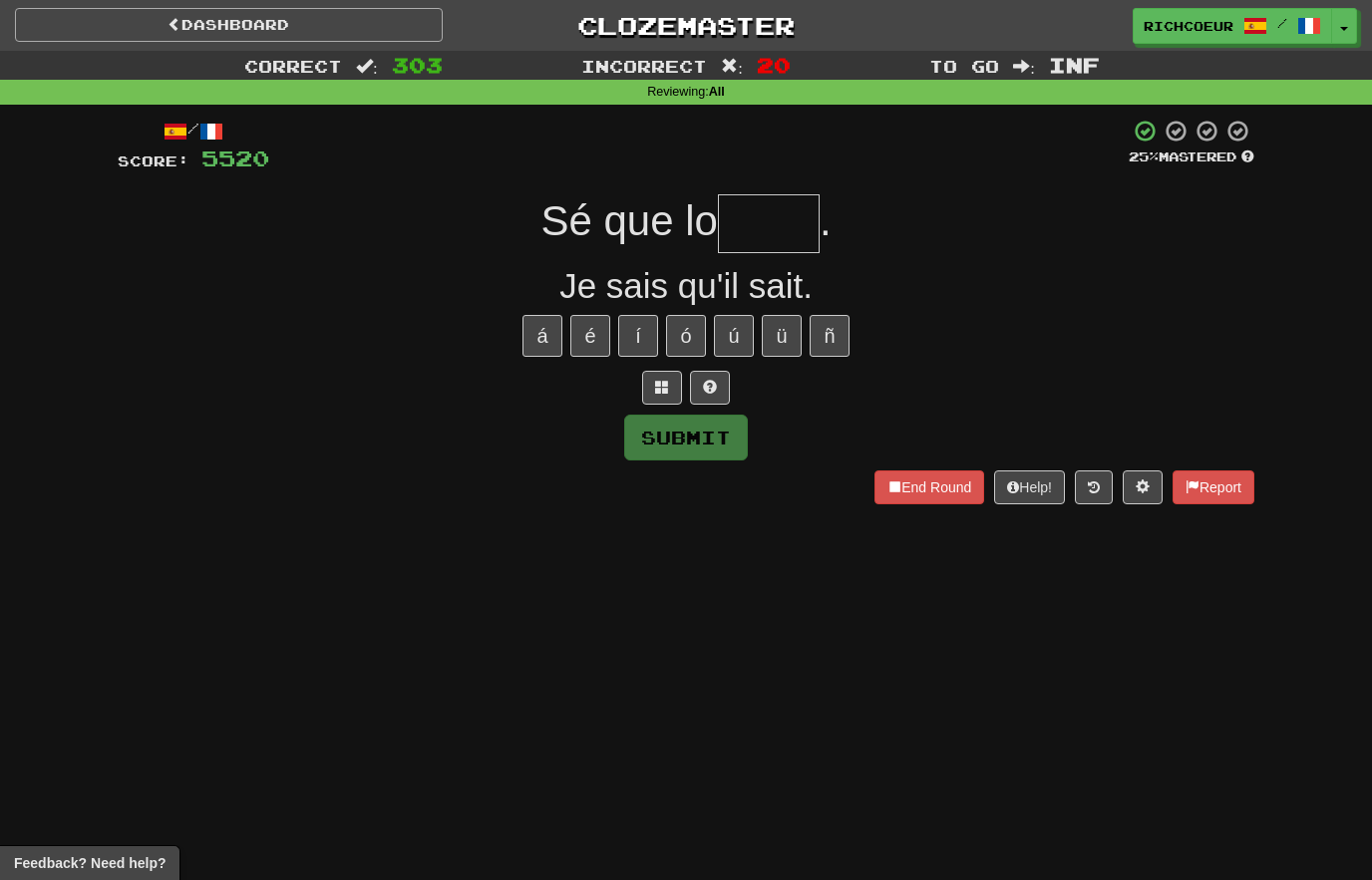 click on "Dashboard" at bounding box center (228, 25) 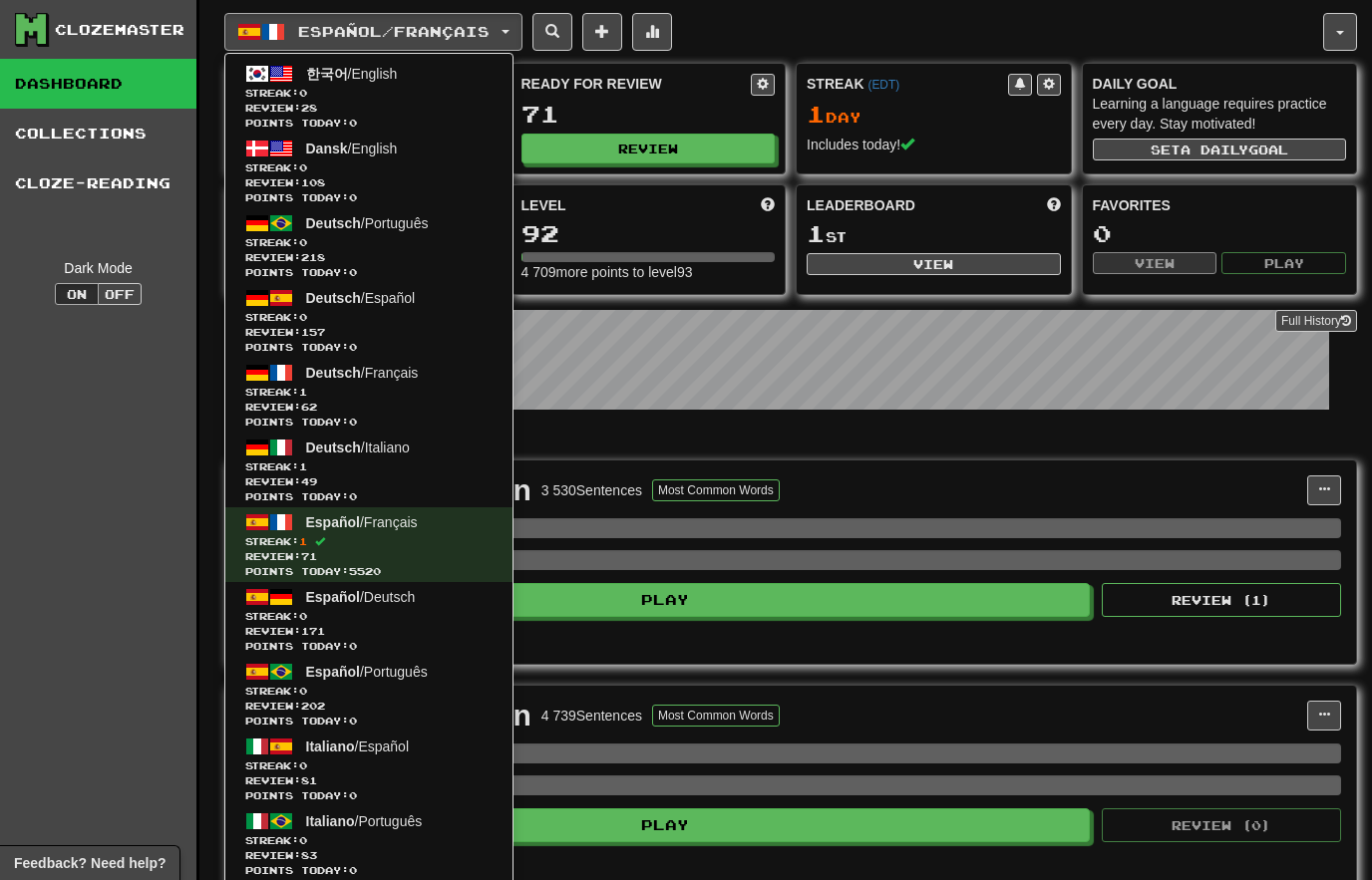scroll, scrollTop: 0, scrollLeft: 0, axis: both 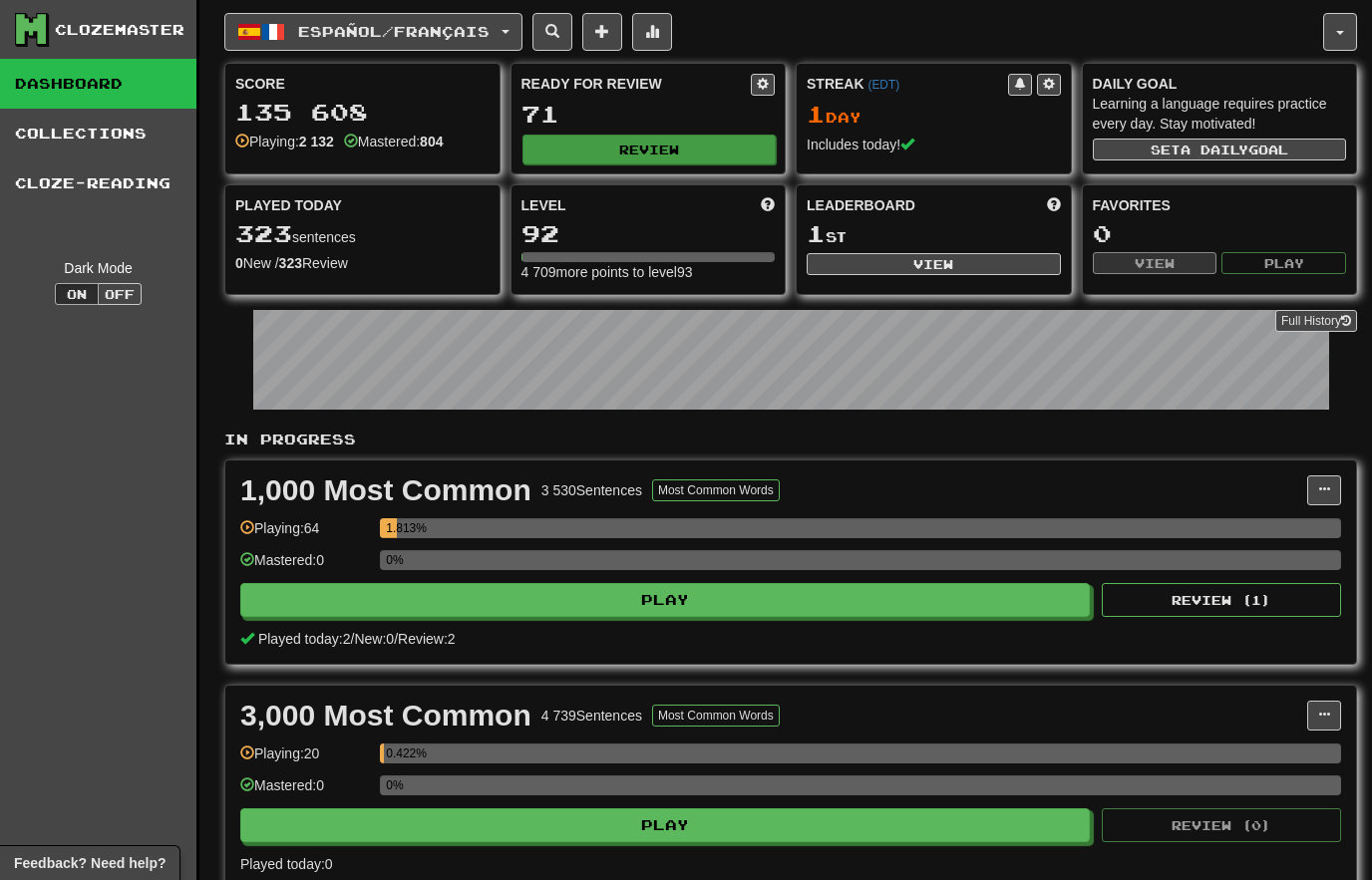 click on "Review" 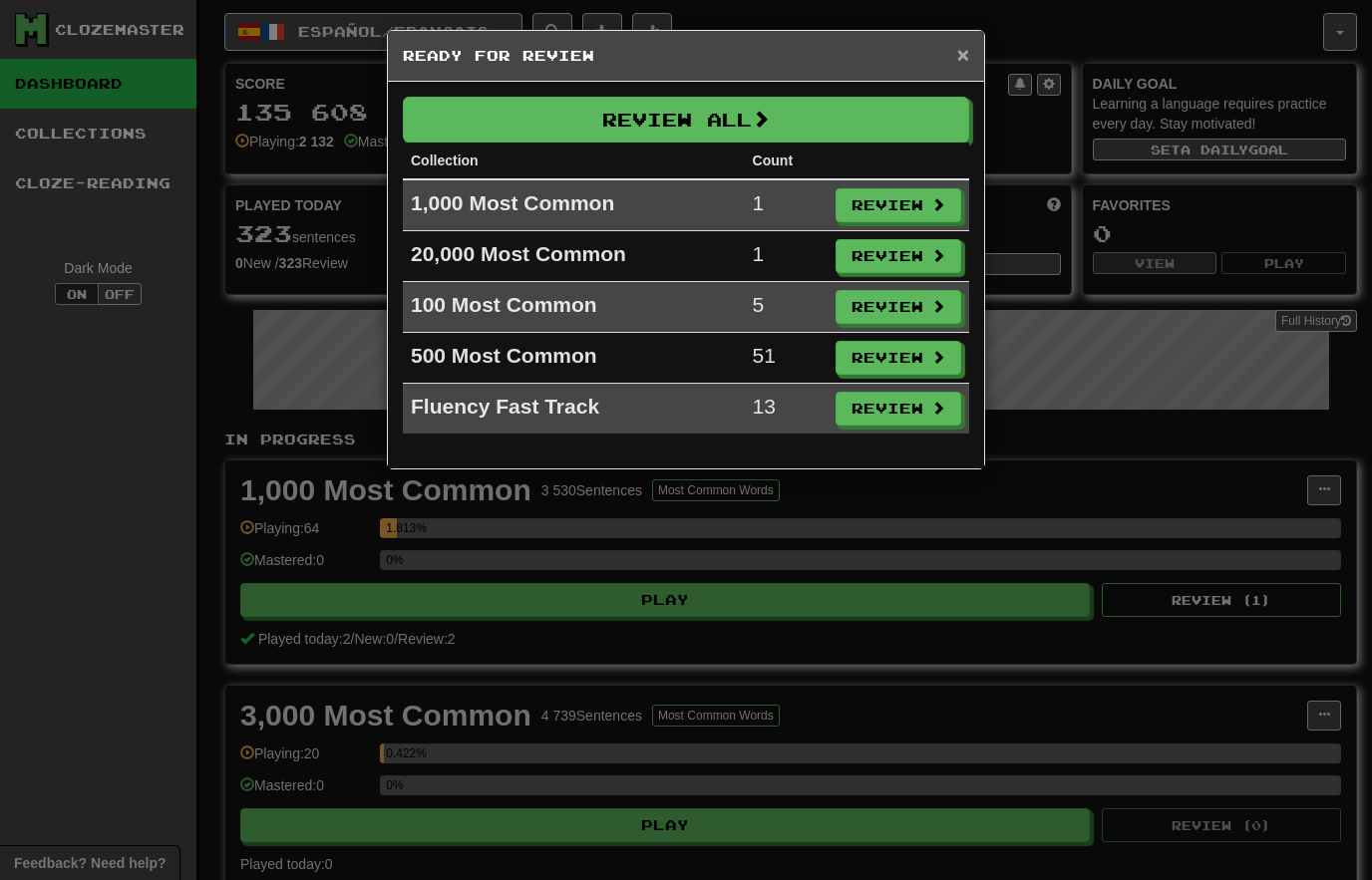 click on "×" at bounding box center [963, 54] 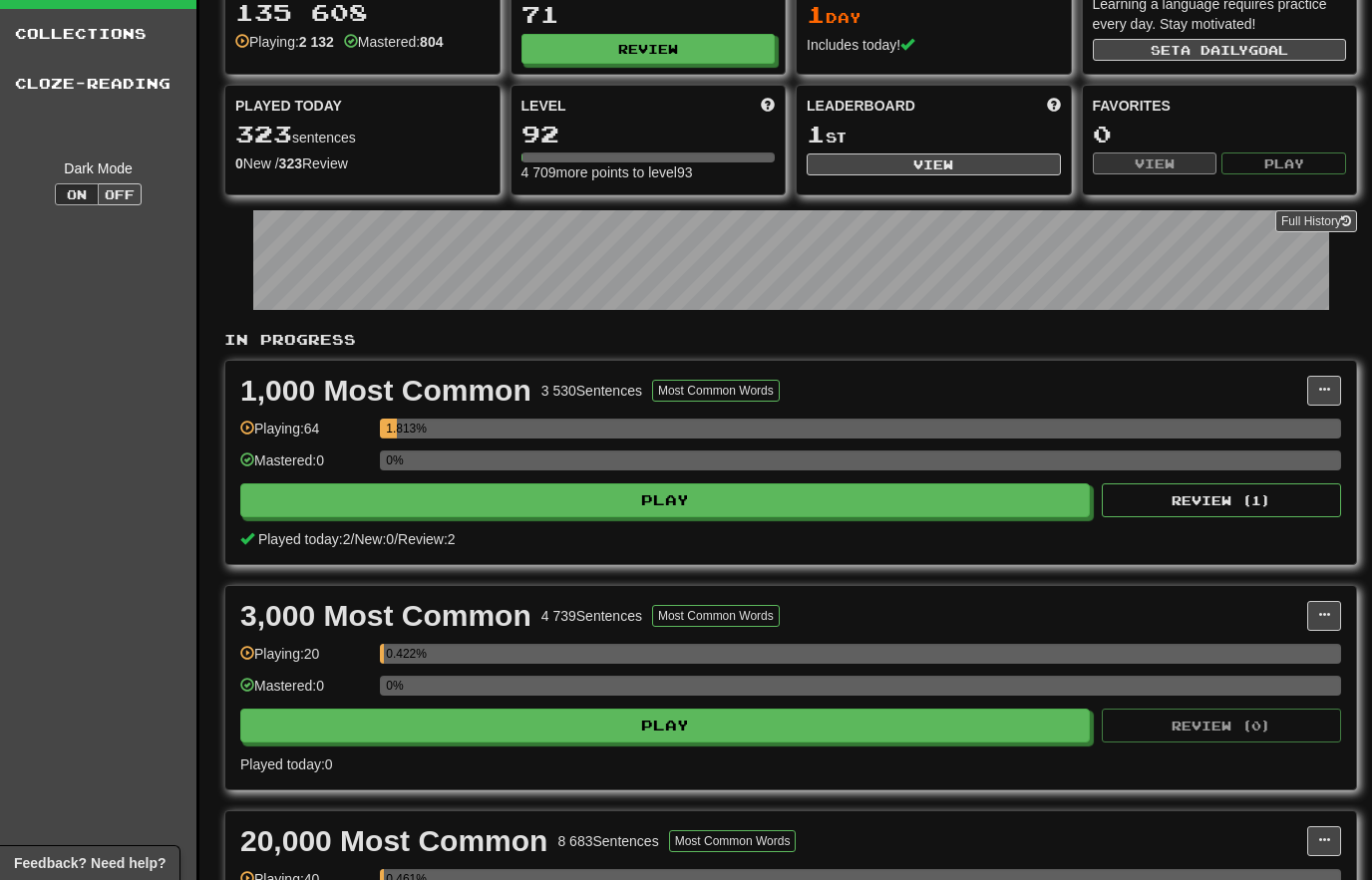 scroll, scrollTop: 0, scrollLeft: 0, axis: both 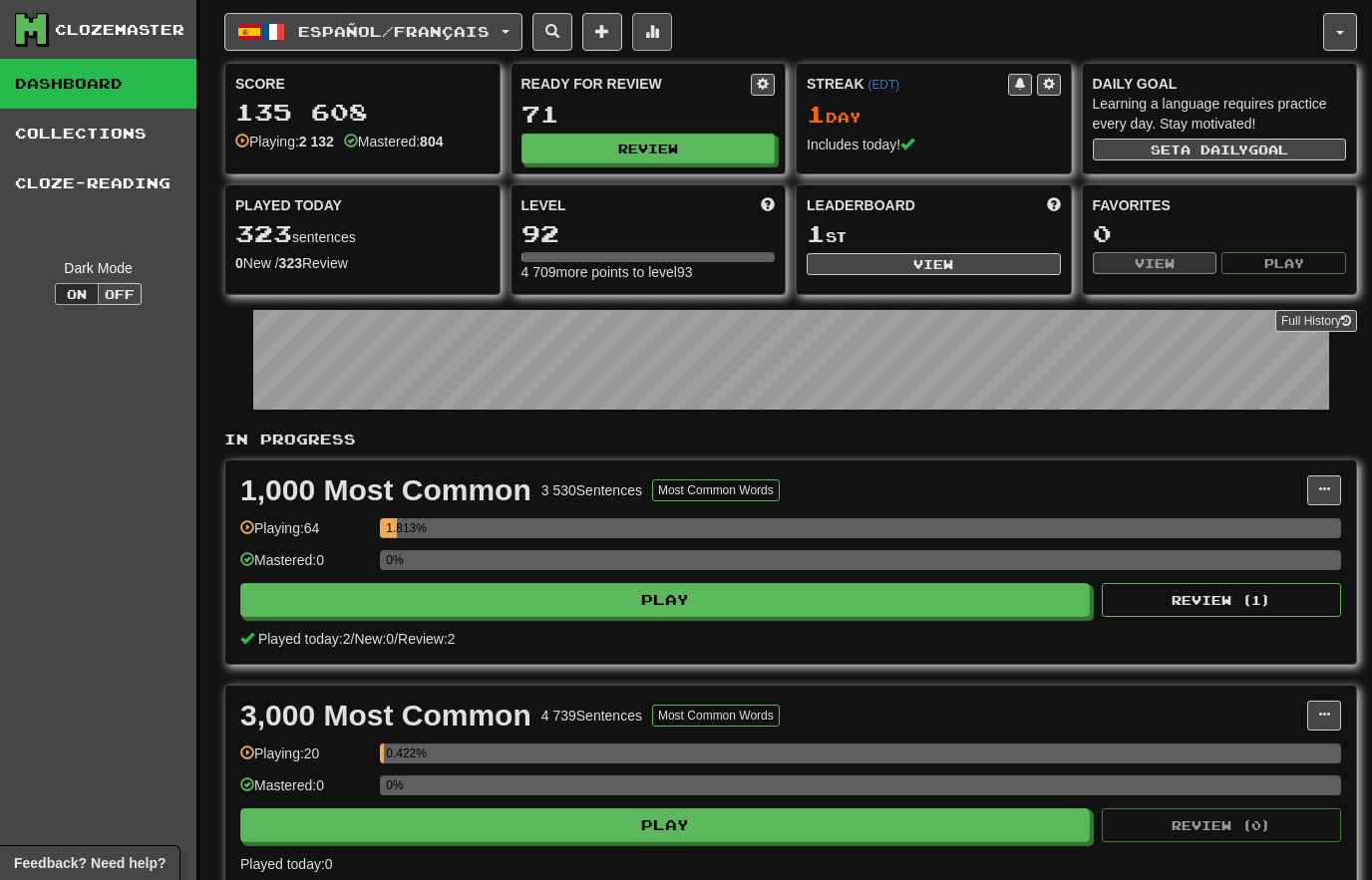 click 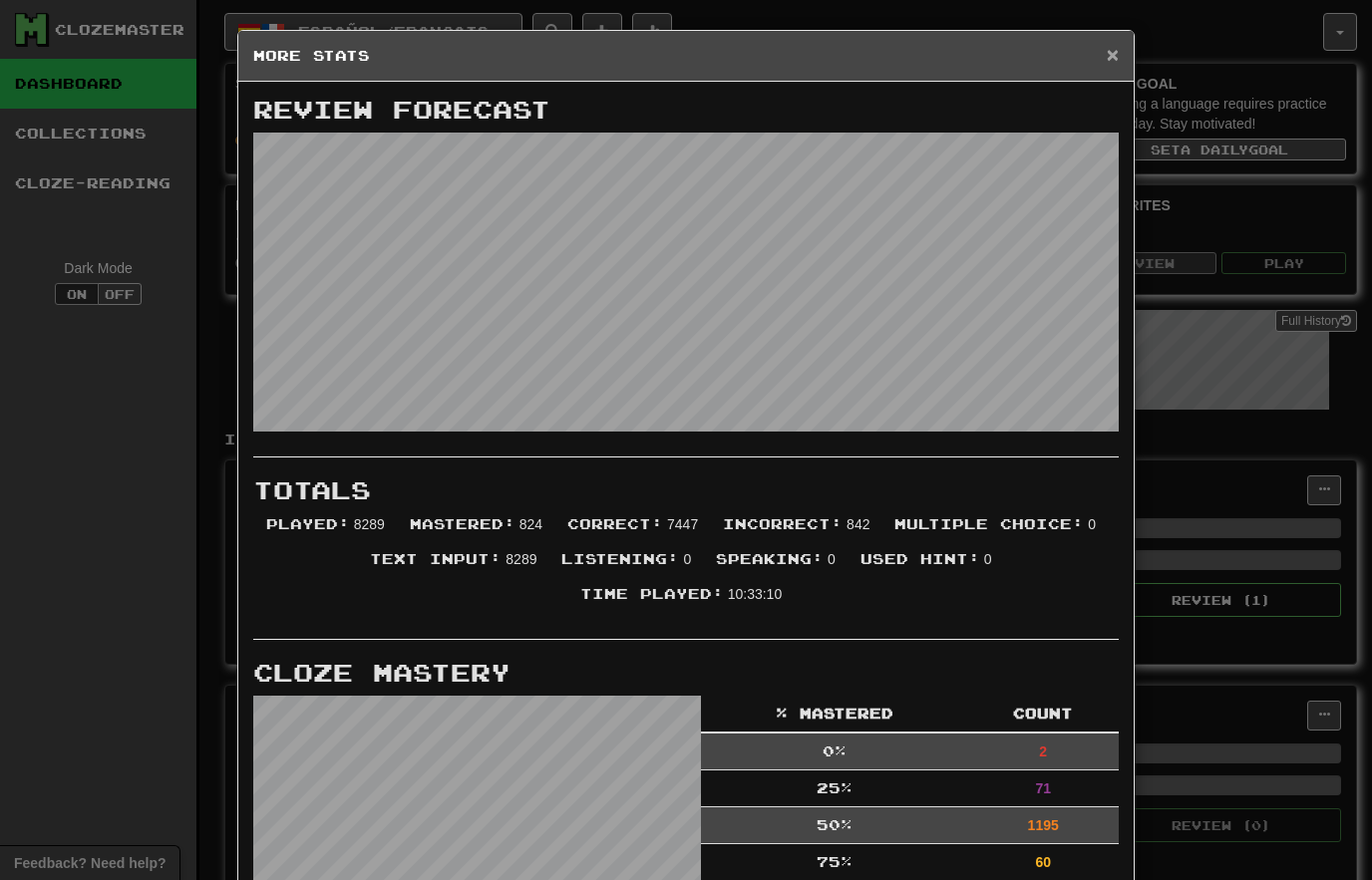 click on "×" at bounding box center [1113, 54] 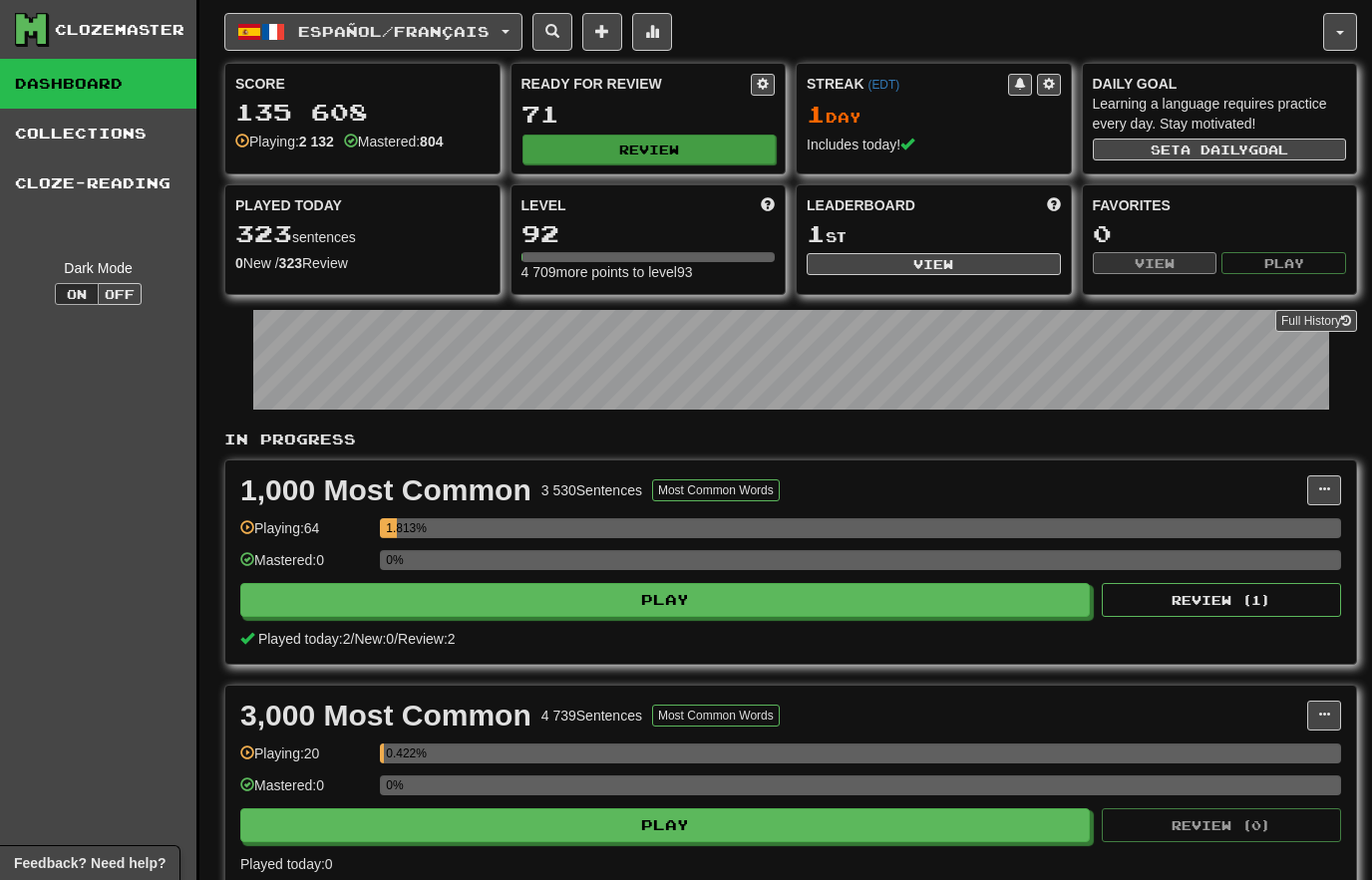click on "Review" 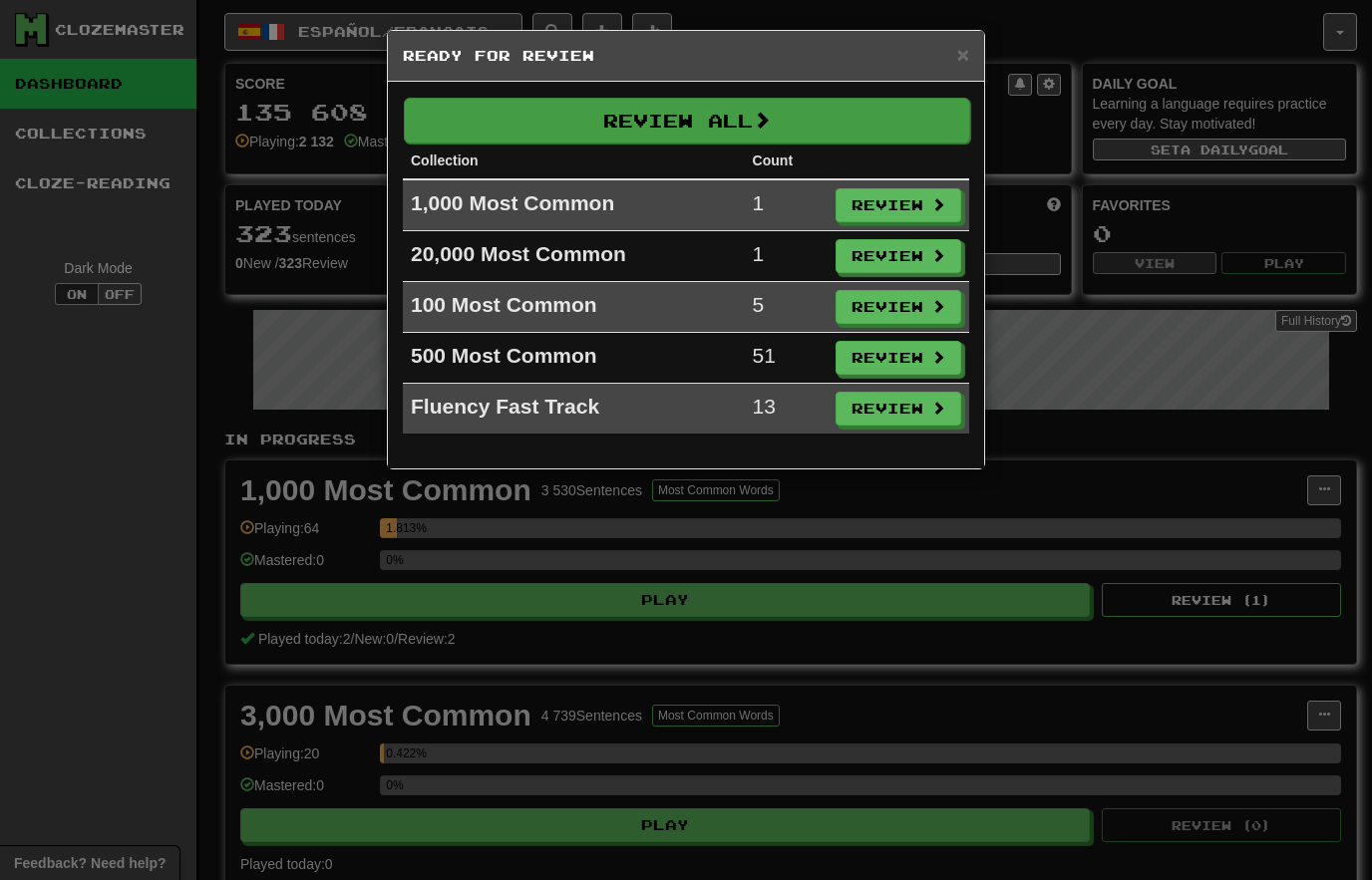 click on "Review All" at bounding box center [687, 121] 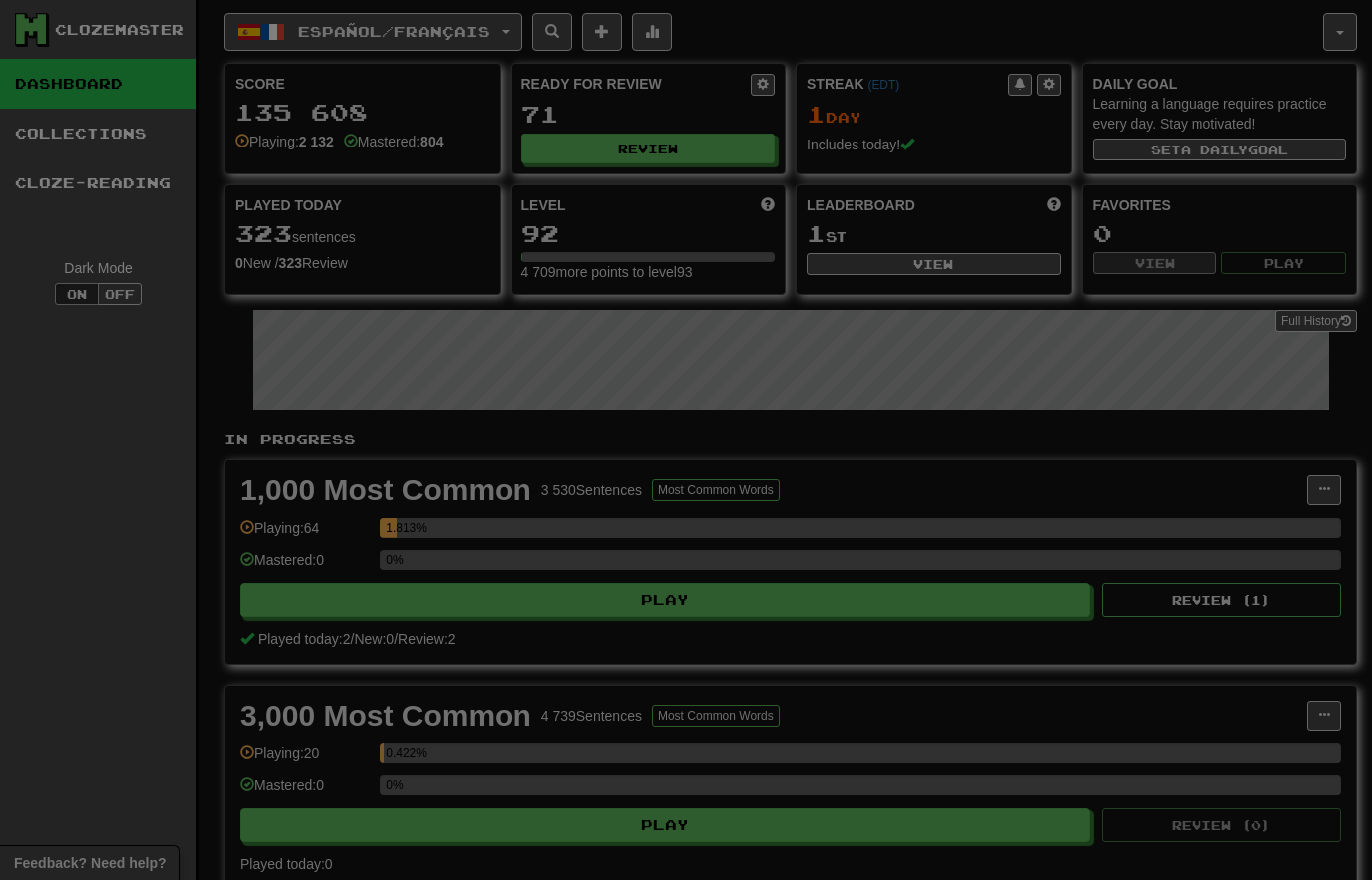 select on "********" 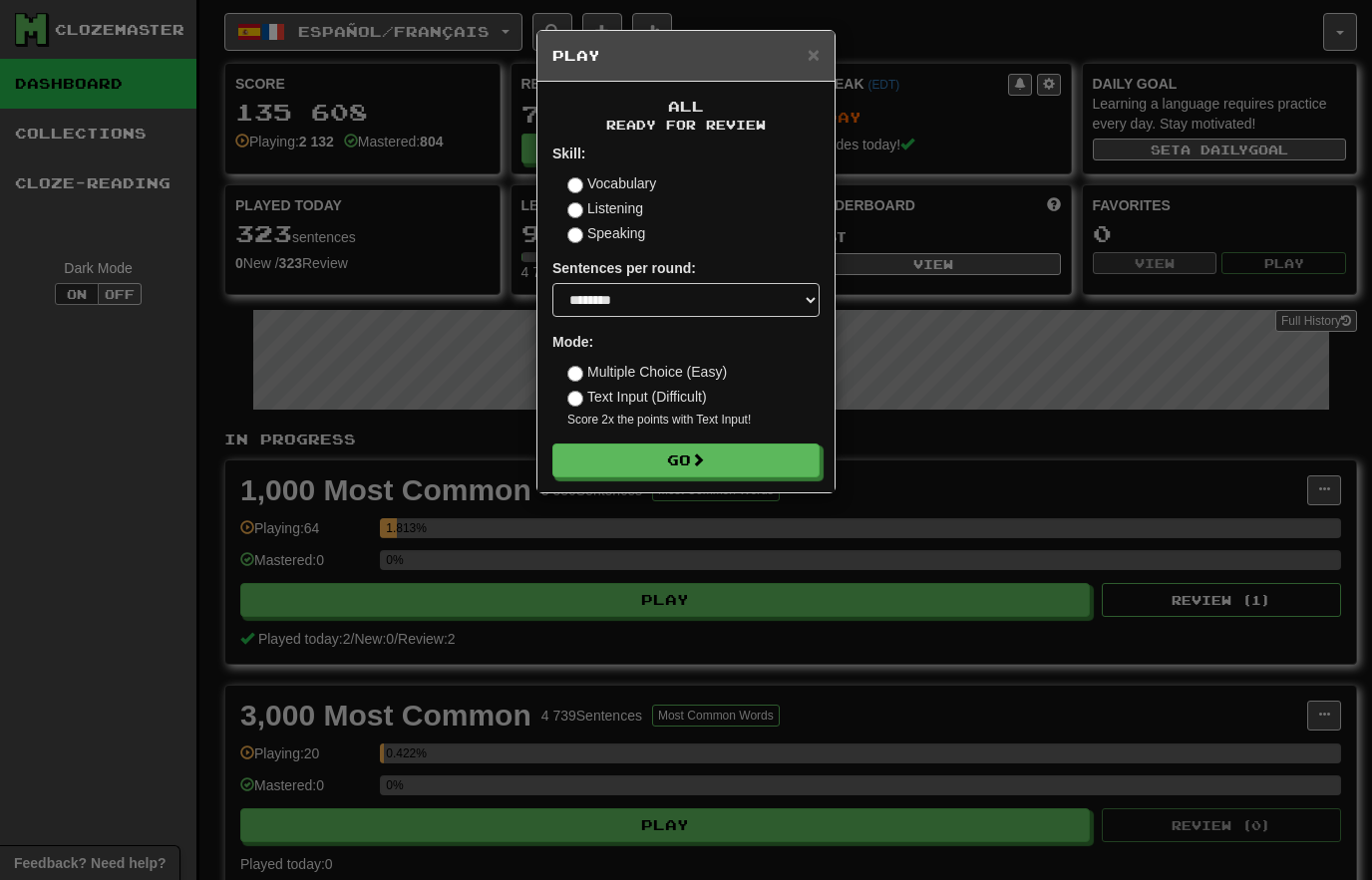 click on "Play" at bounding box center [686, 56] 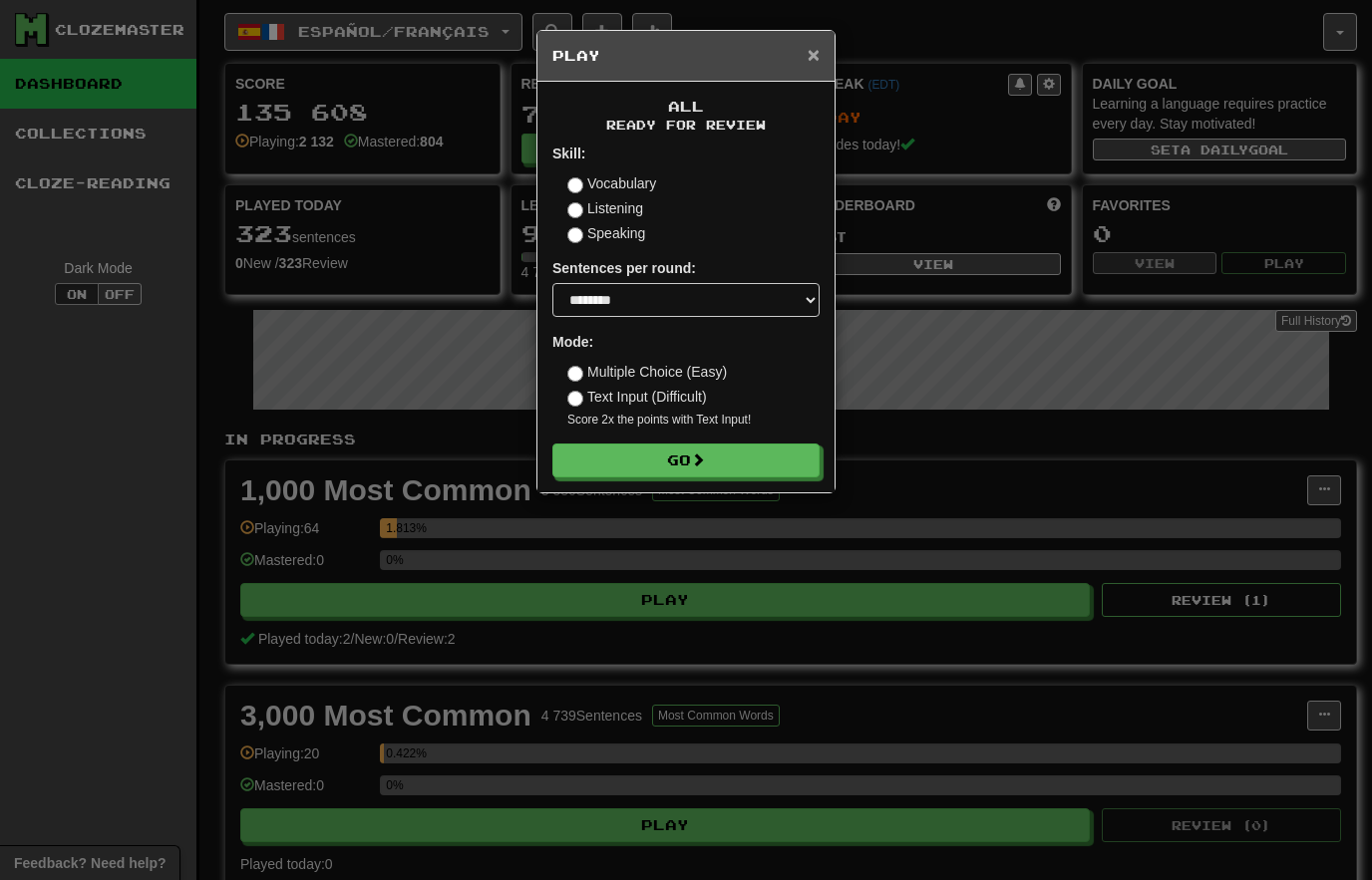 click on "×" at bounding box center (814, 54) 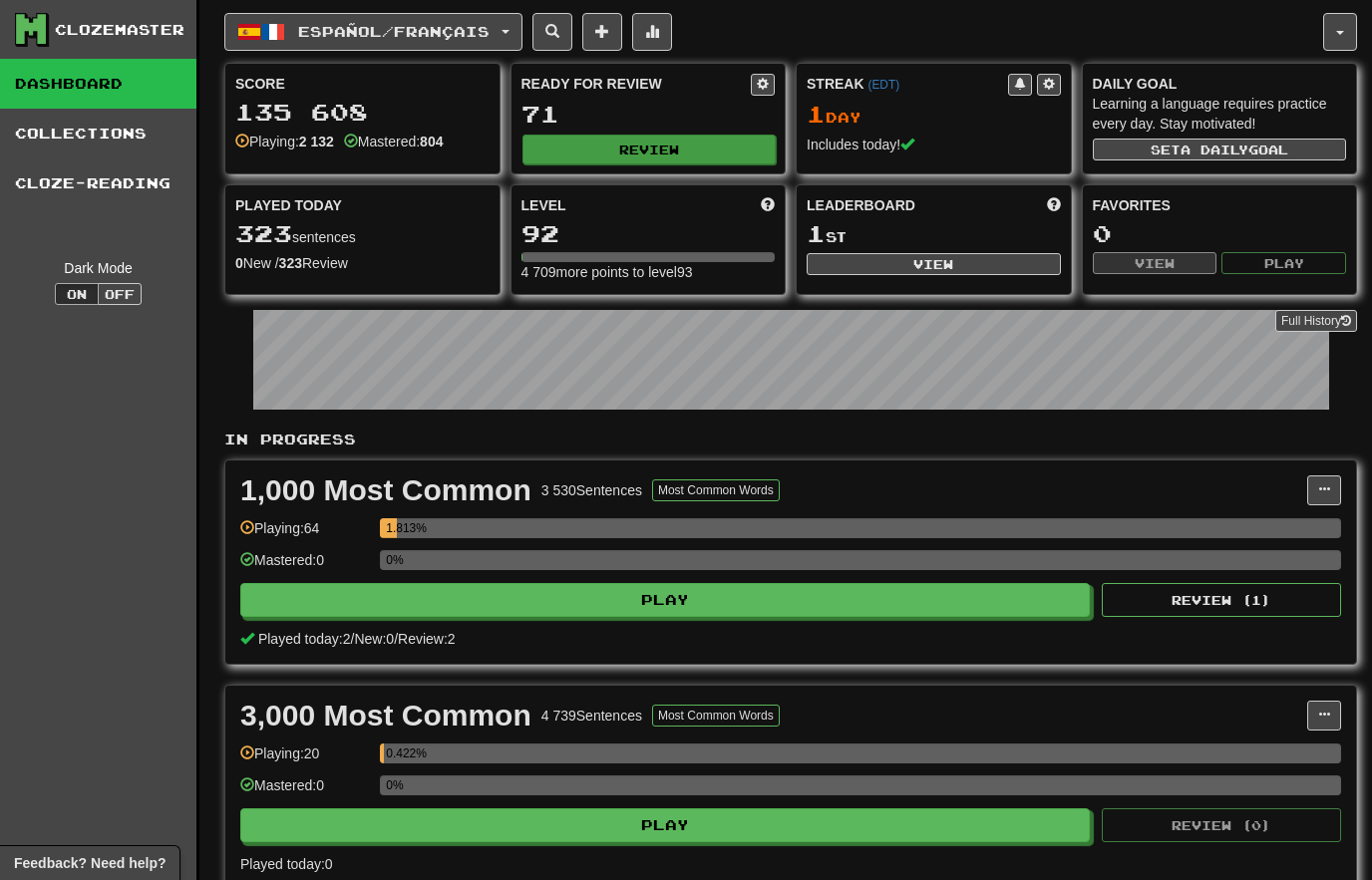 click on "Review" 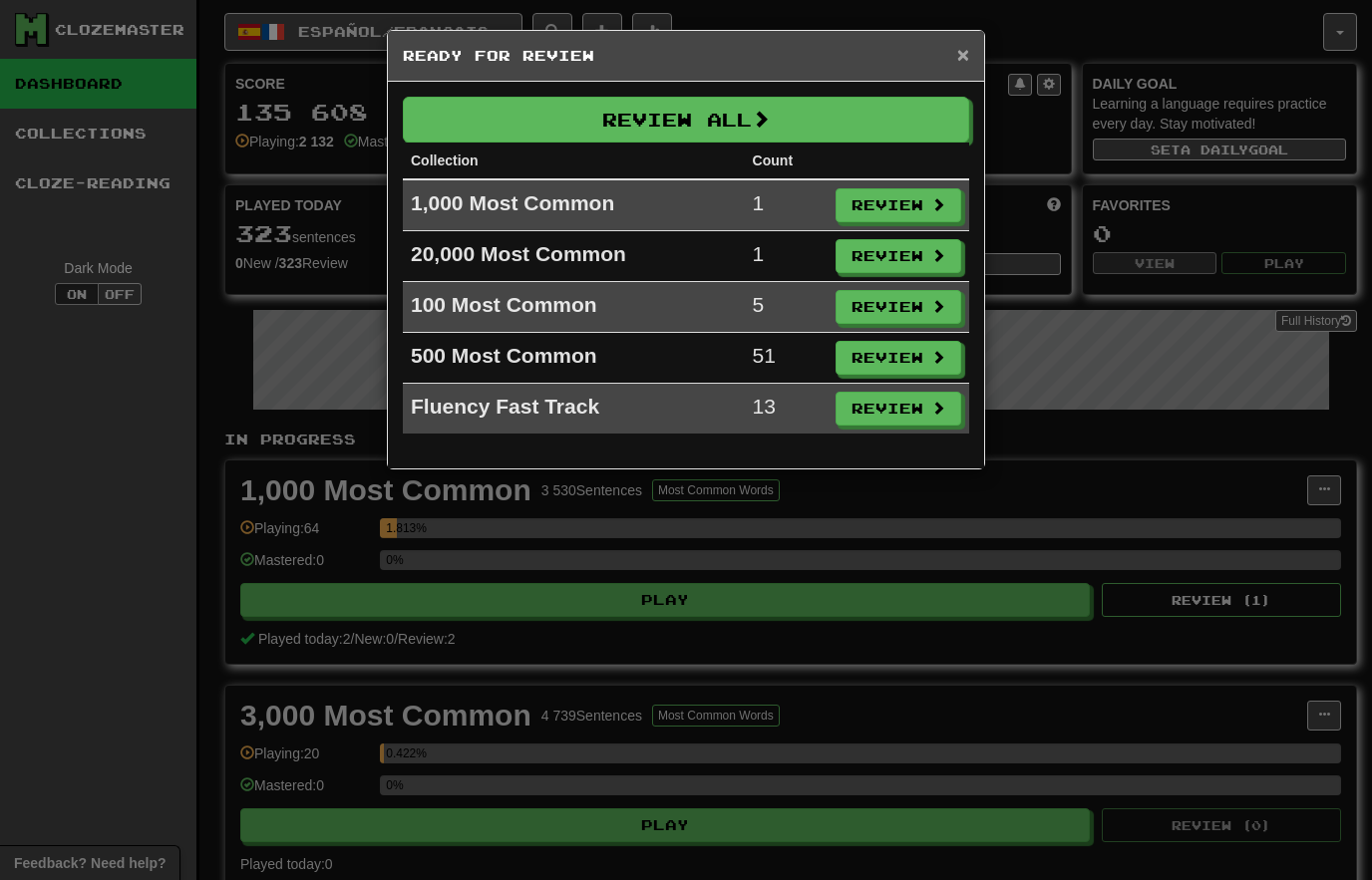 click on "×" at bounding box center (963, 54) 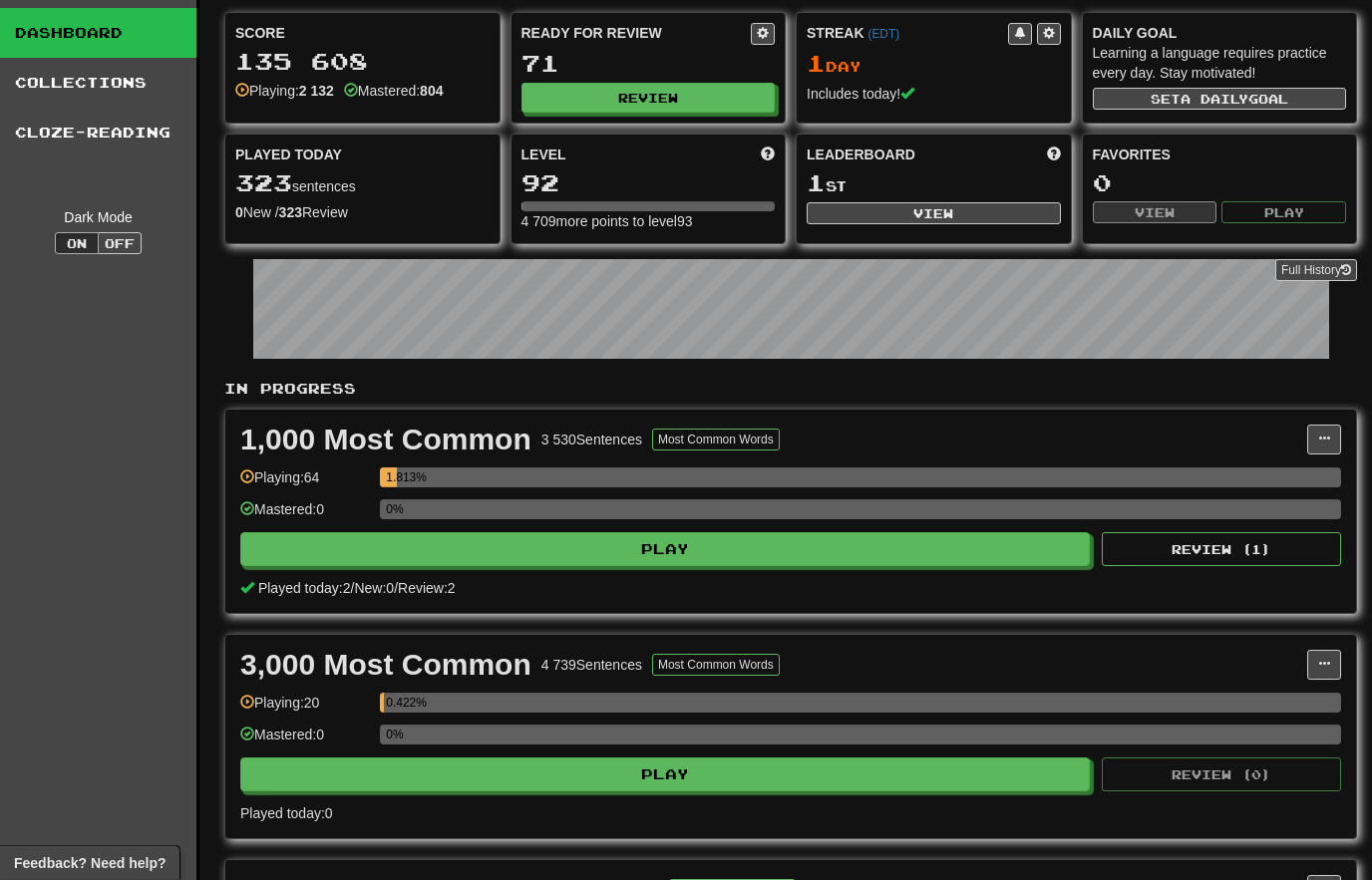 scroll, scrollTop: 0, scrollLeft: 0, axis: both 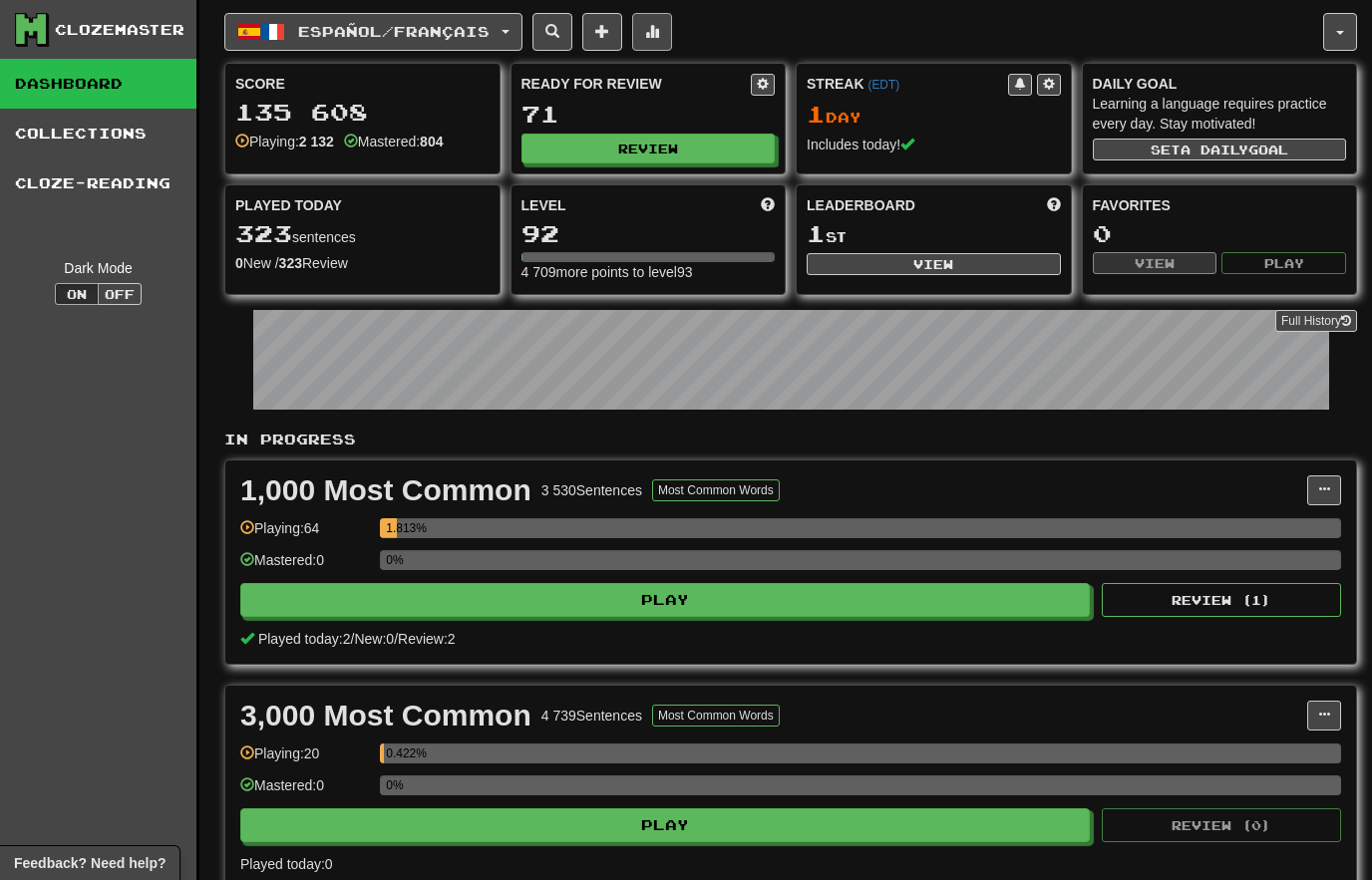 click 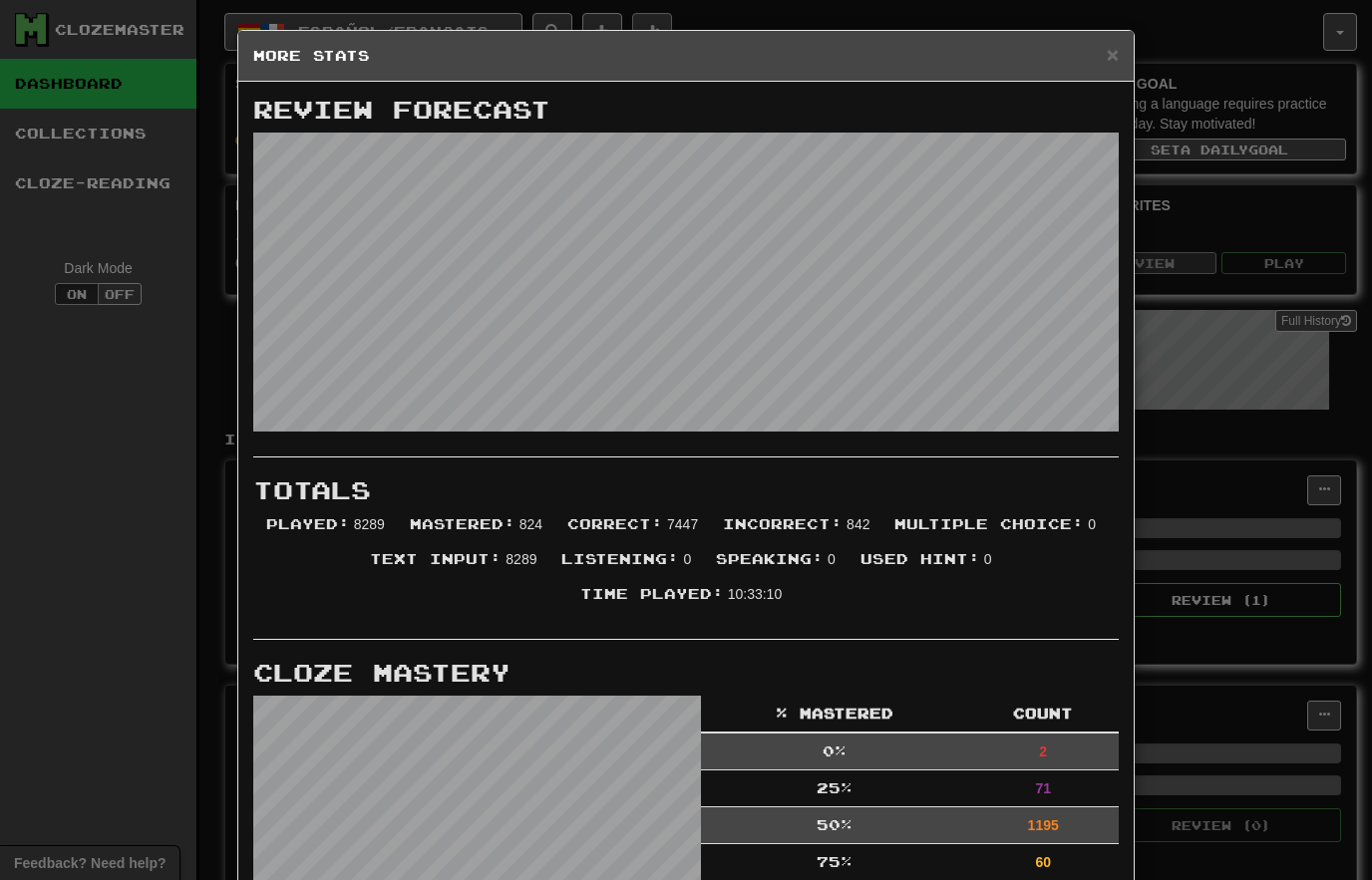 scroll, scrollTop: 0, scrollLeft: 0, axis: both 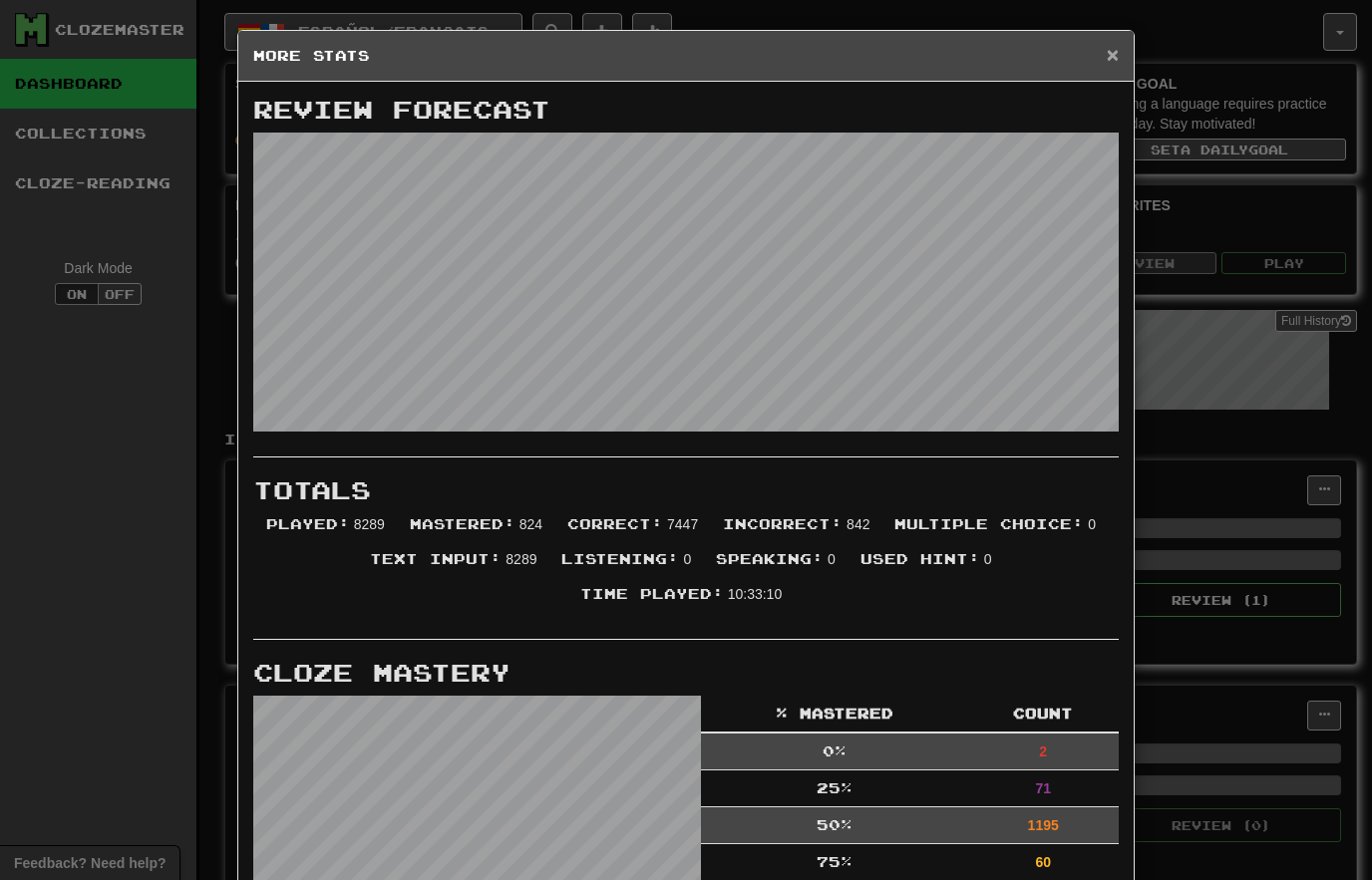 click on "×" at bounding box center (1113, 54) 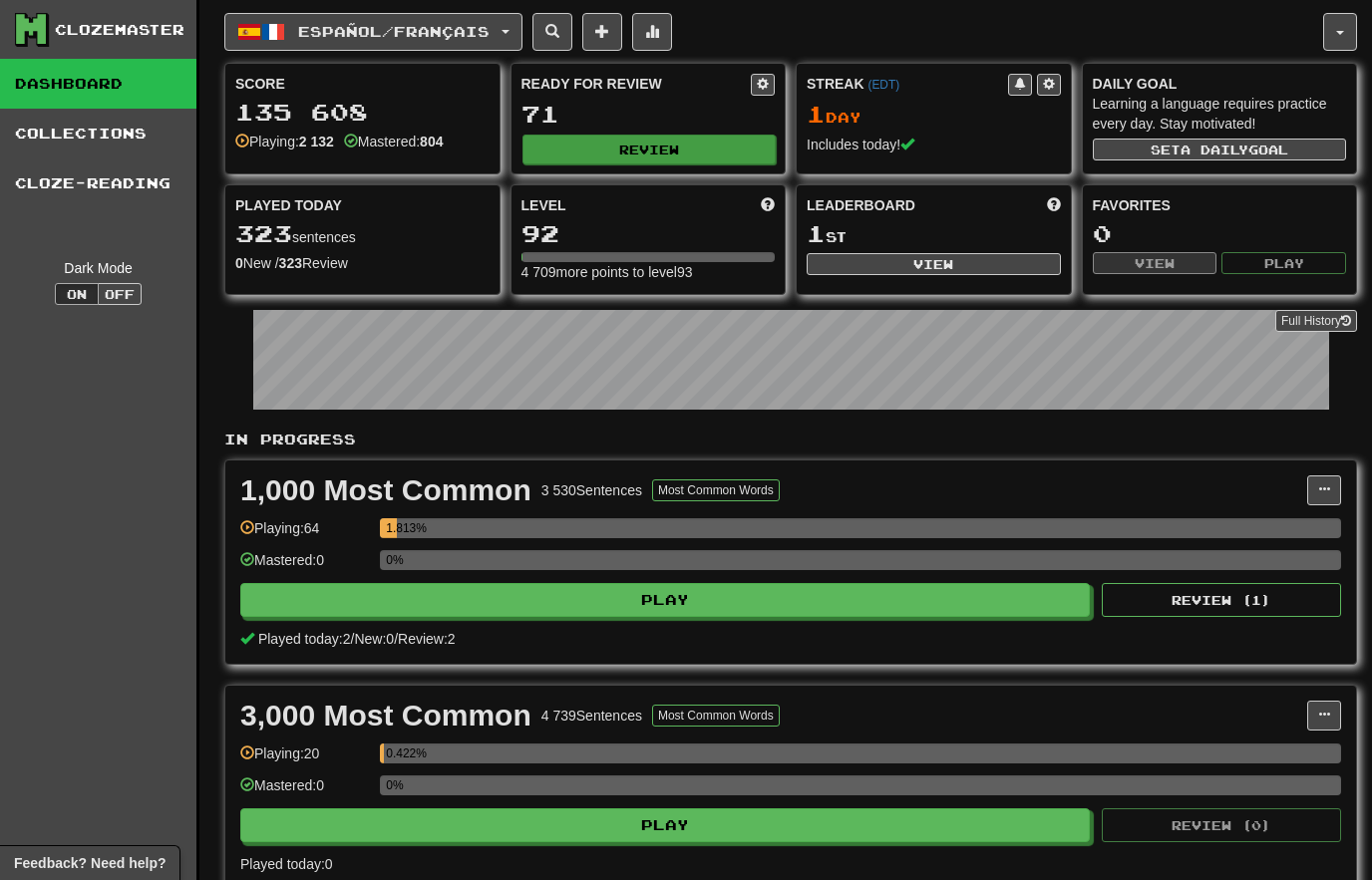 click on "Review" 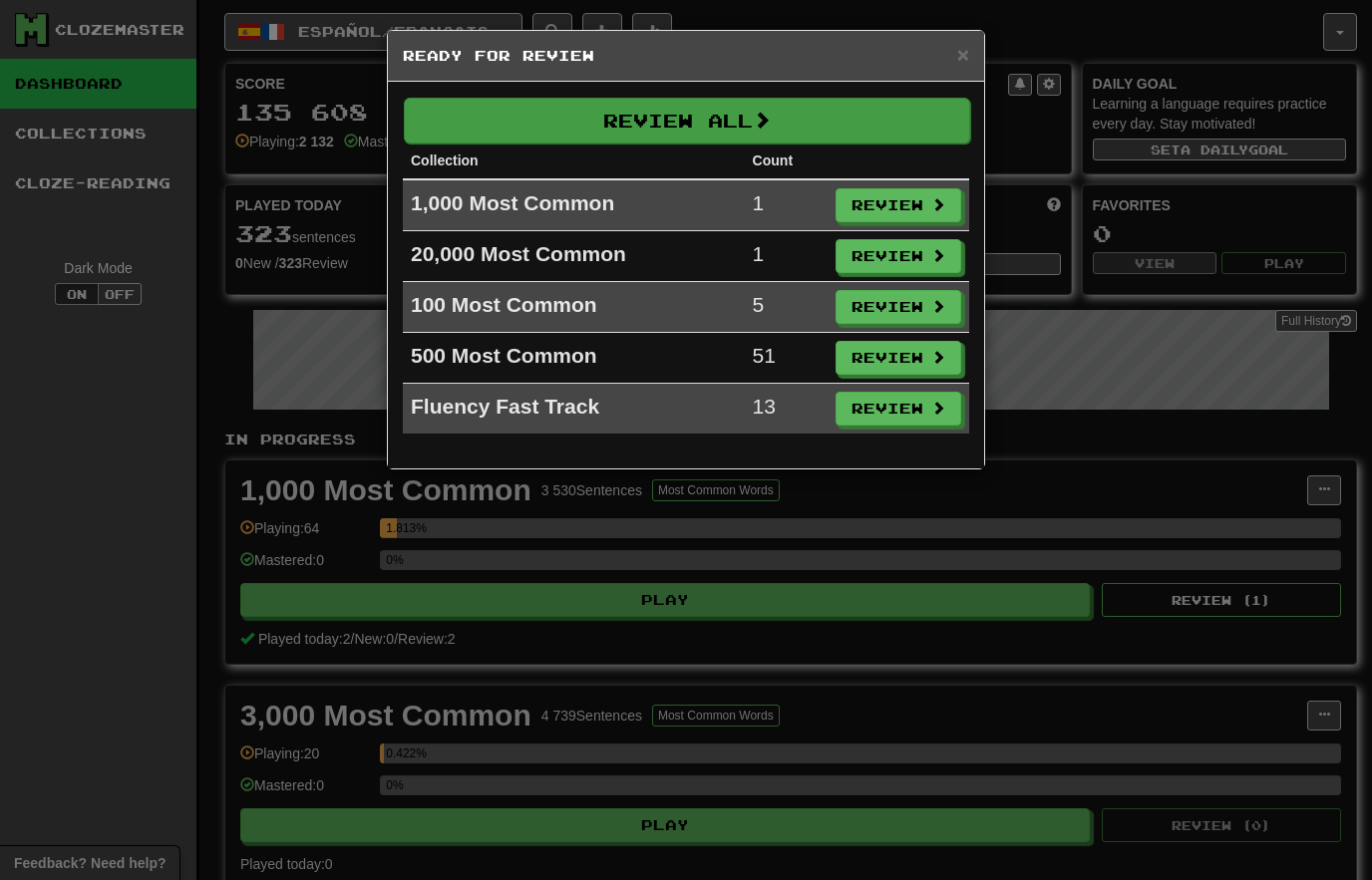 click on "Review All" at bounding box center (687, 121) 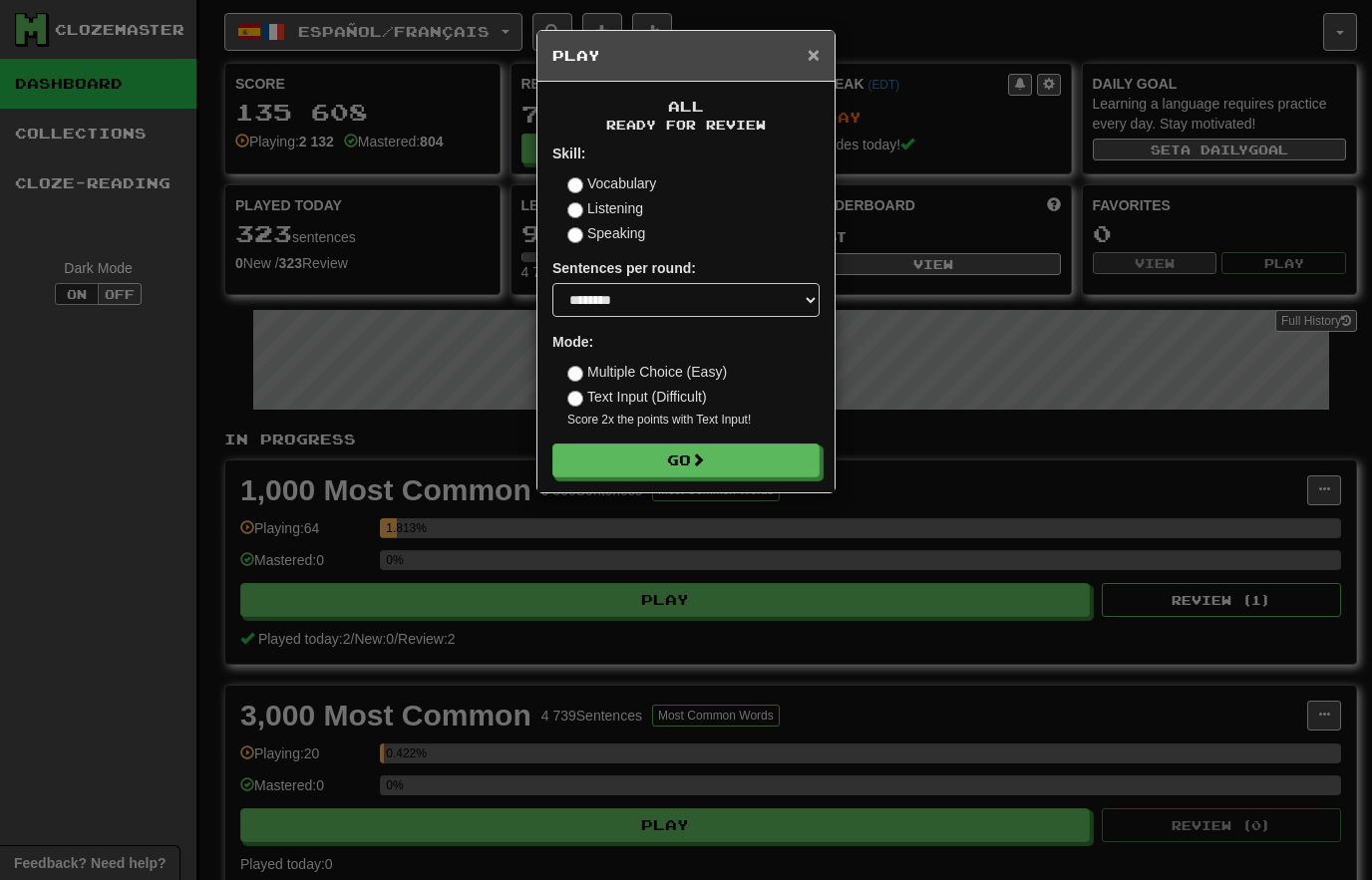 click on "×" at bounding box center (814, 54) 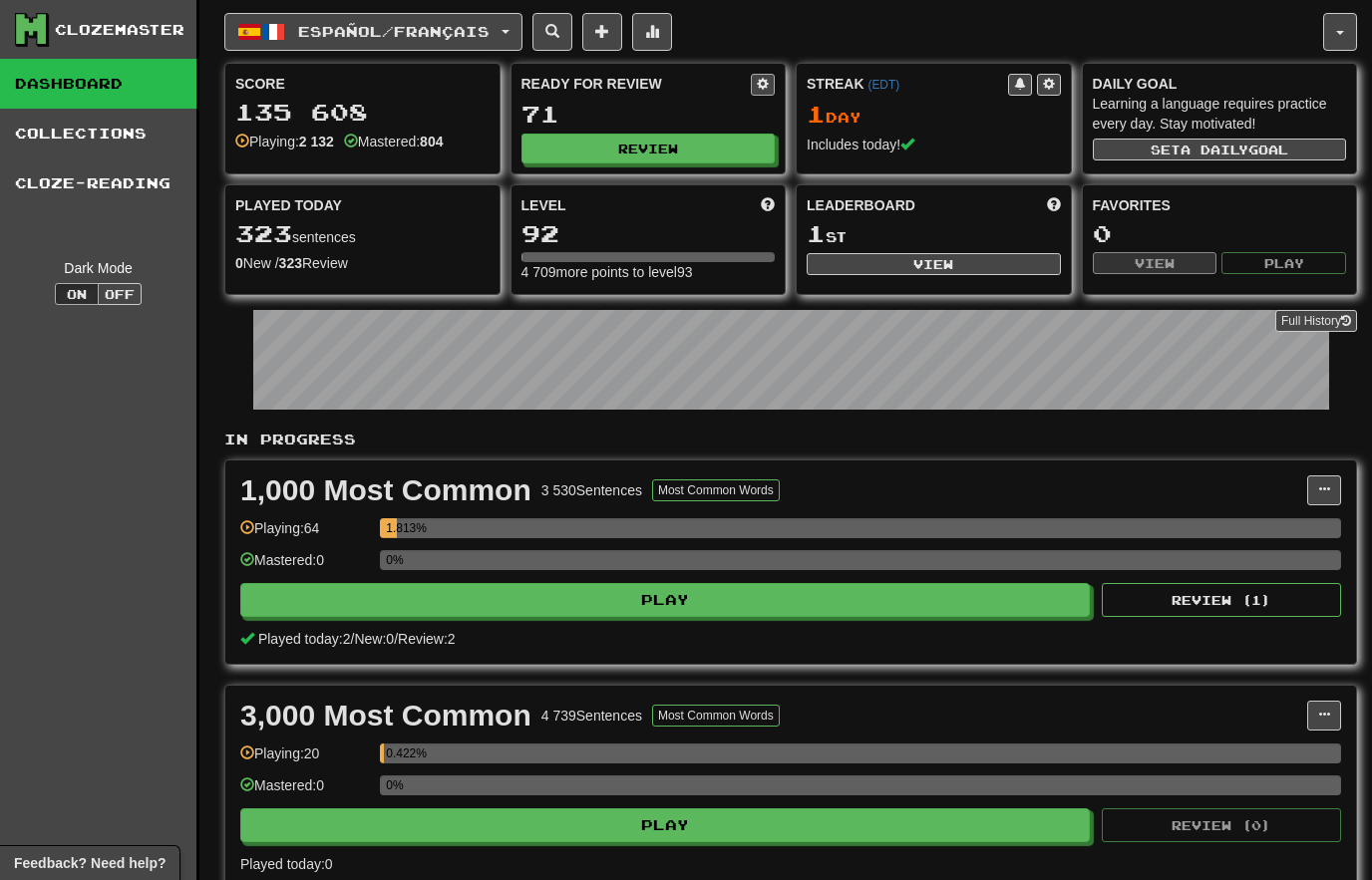 click 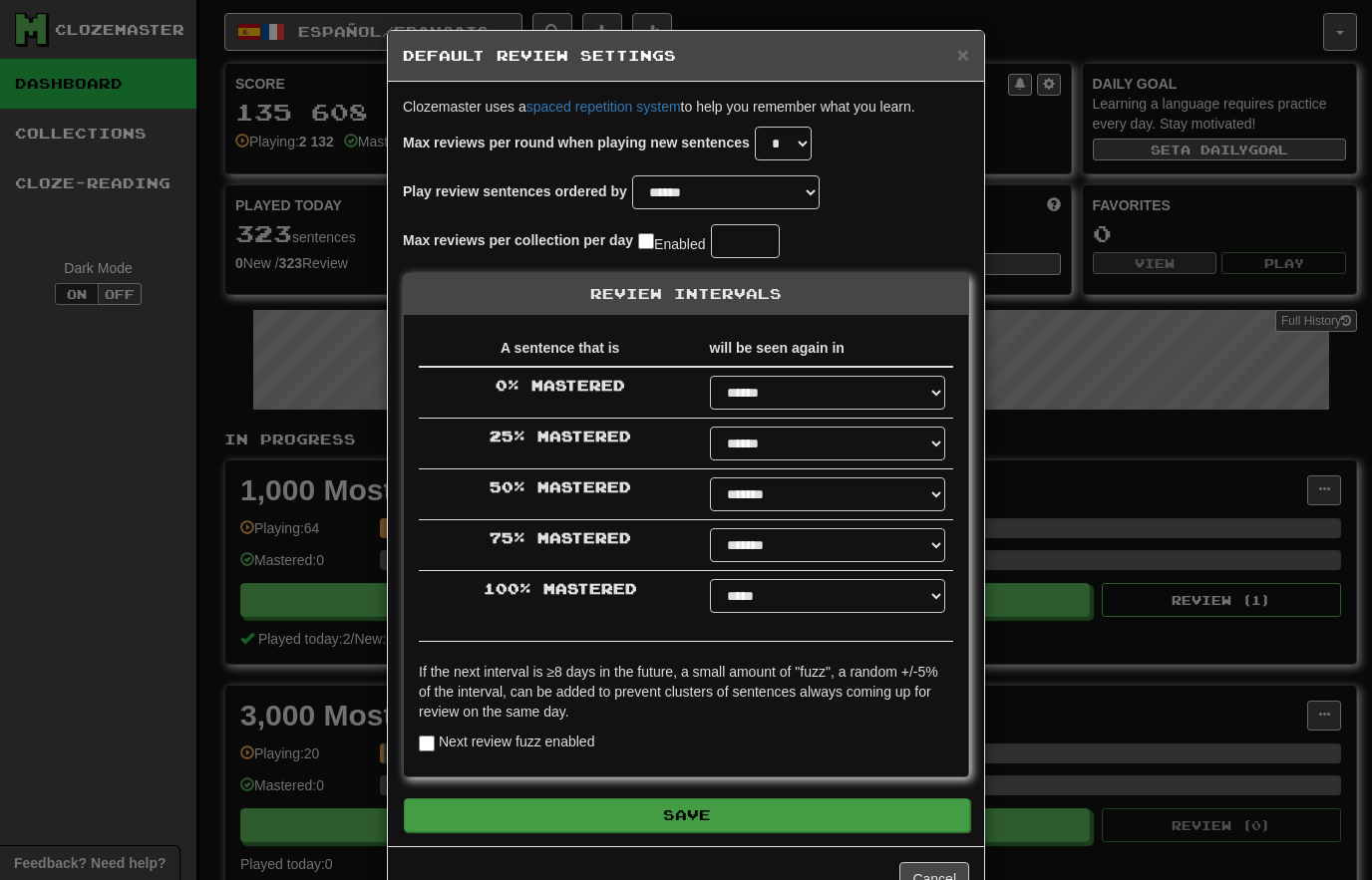 click on "Save" at bounding box center [687, 815] 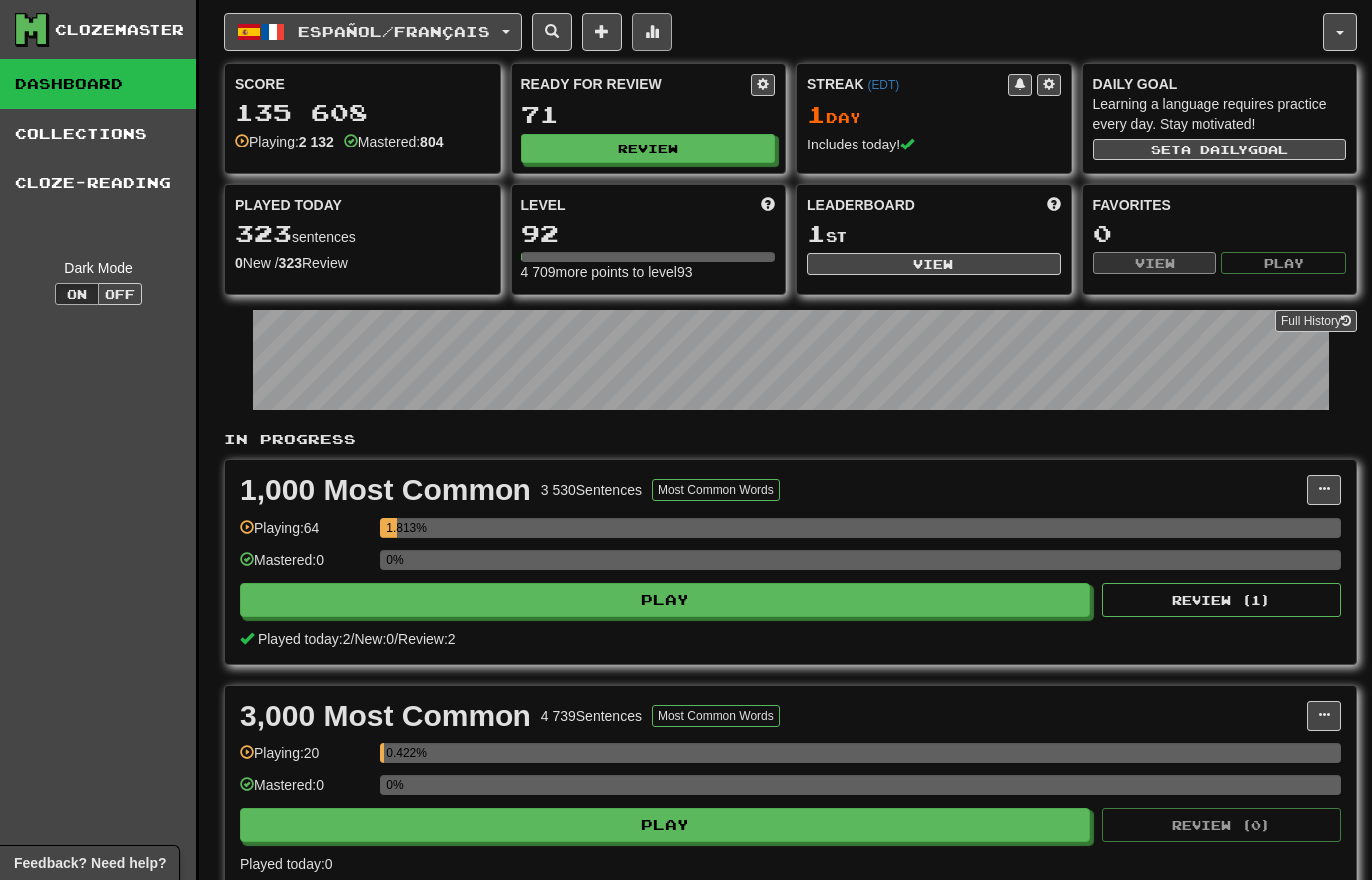 click 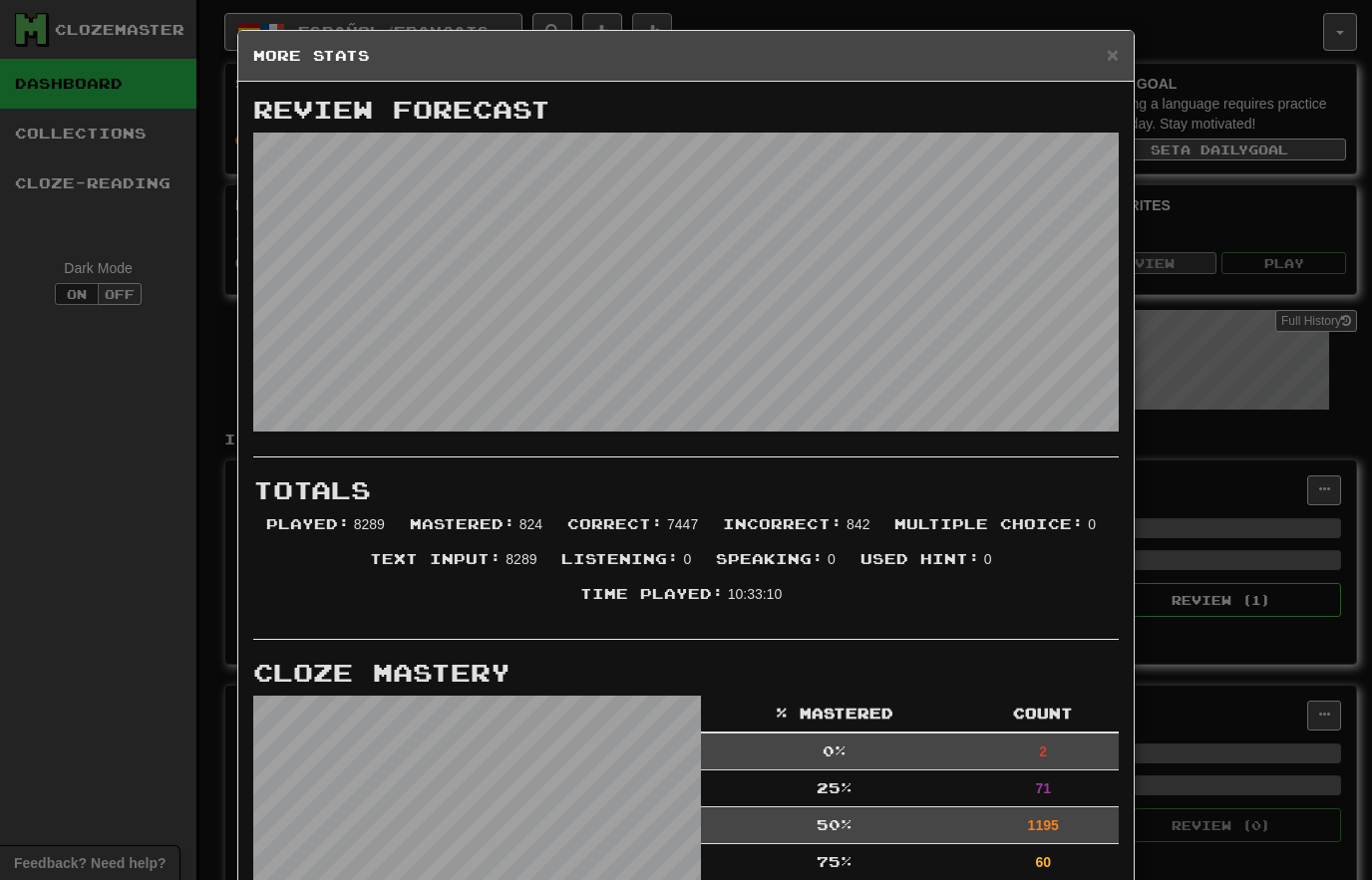click on "×" at bounding box center [1113, 54] 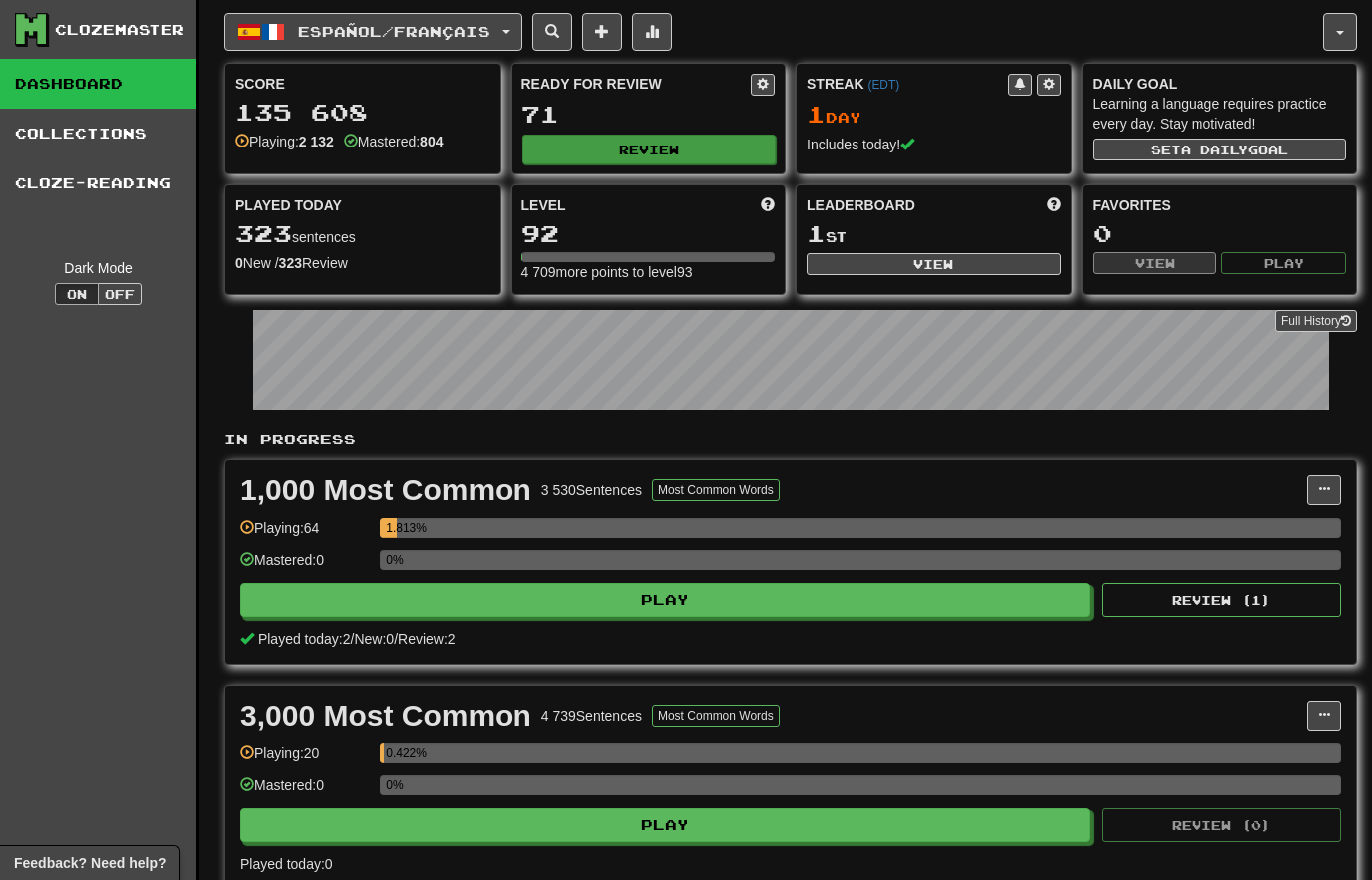 click on "Review" 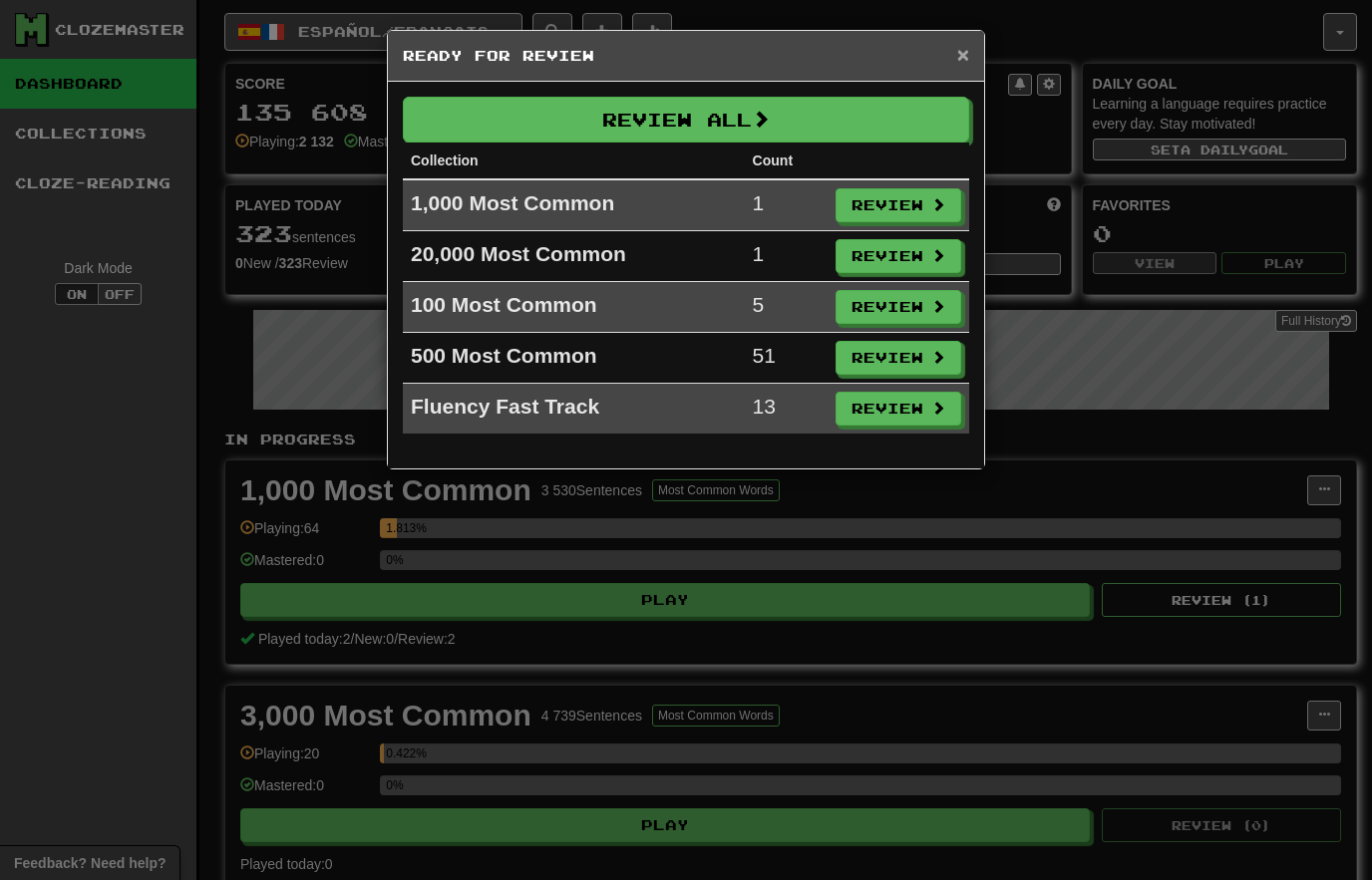 click on "×" at bounding box center (963, 54) 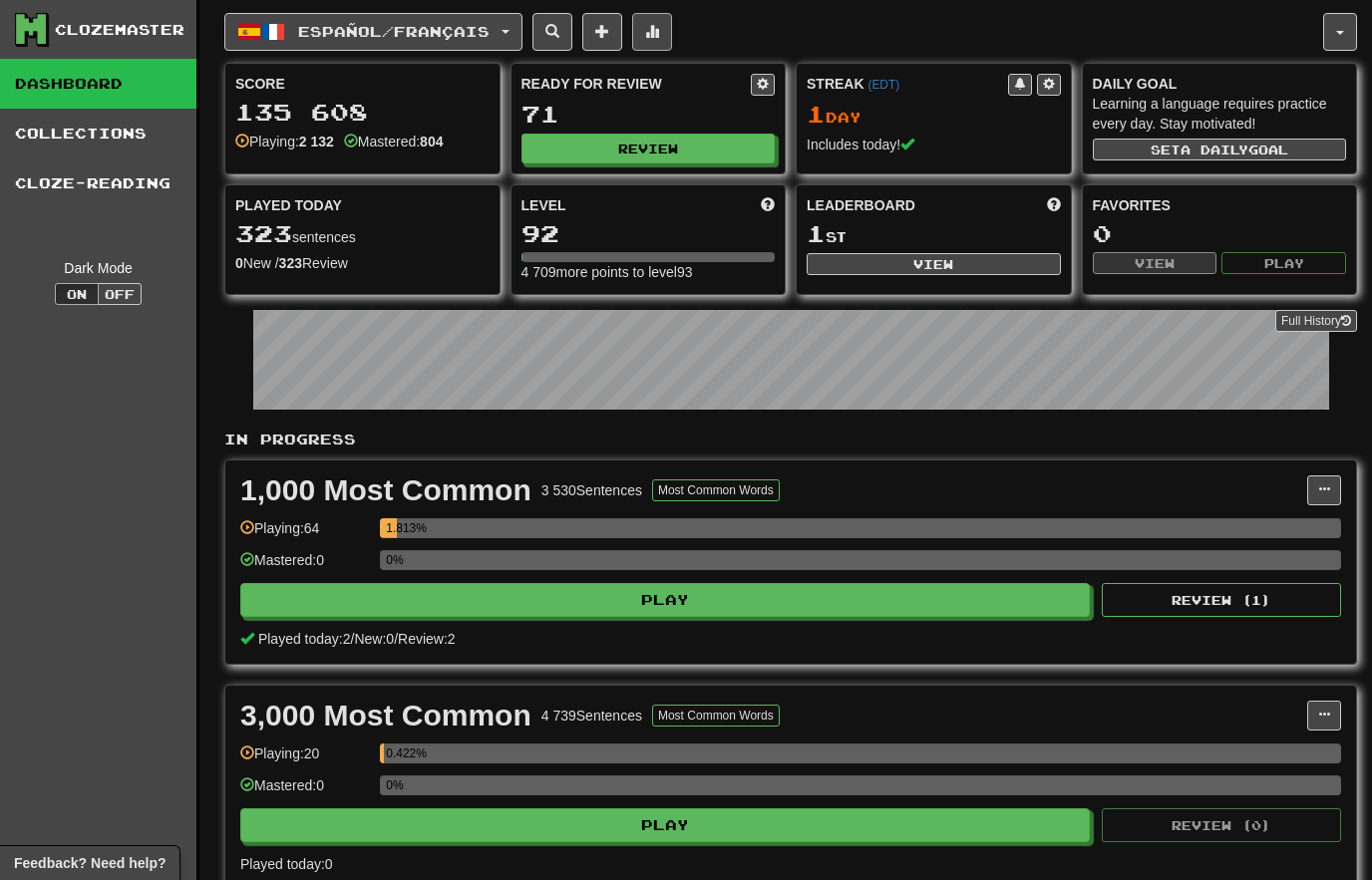 click 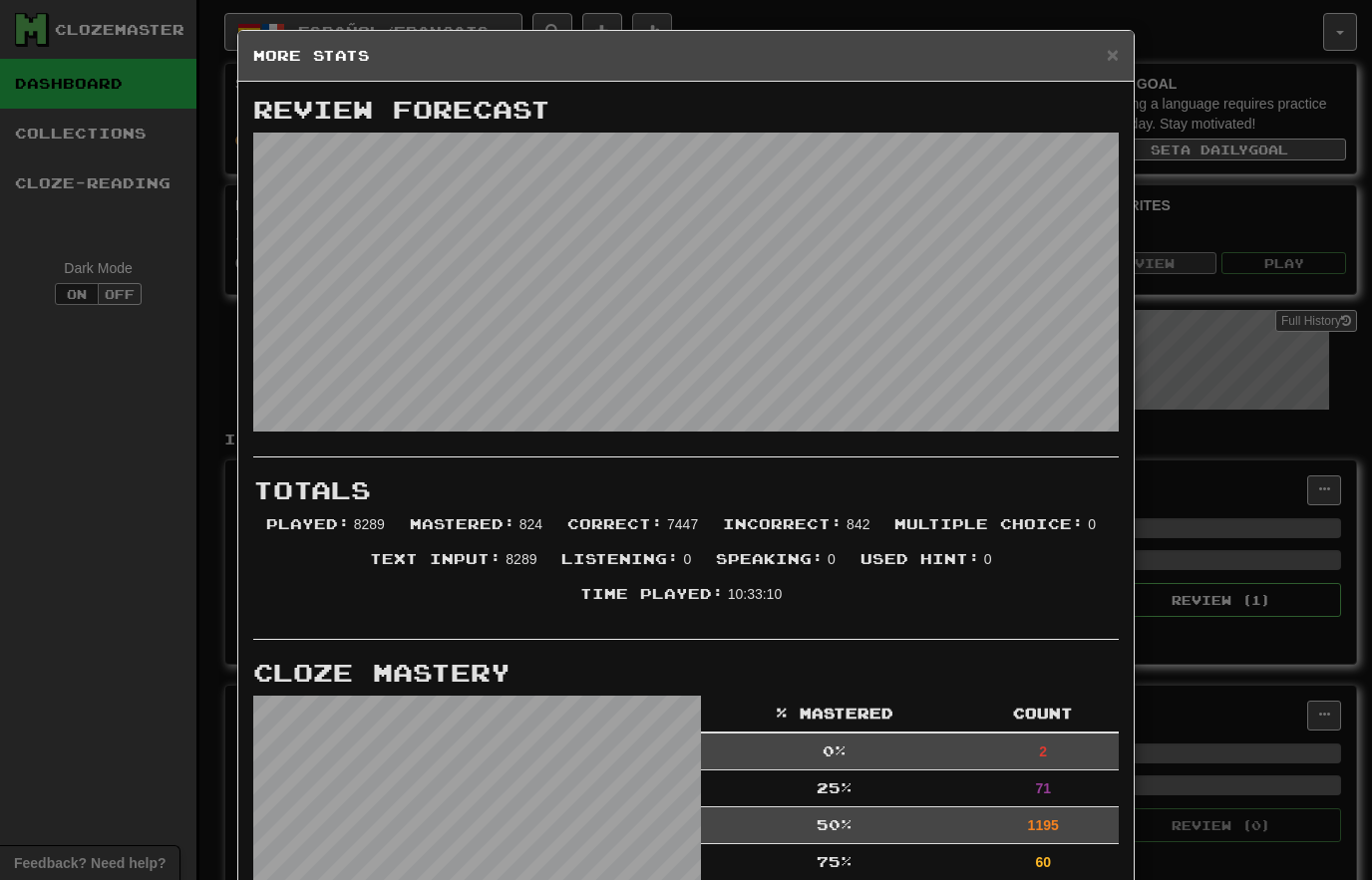 scroll, scrollTop: 0, scrollLeft: 0, axis: both 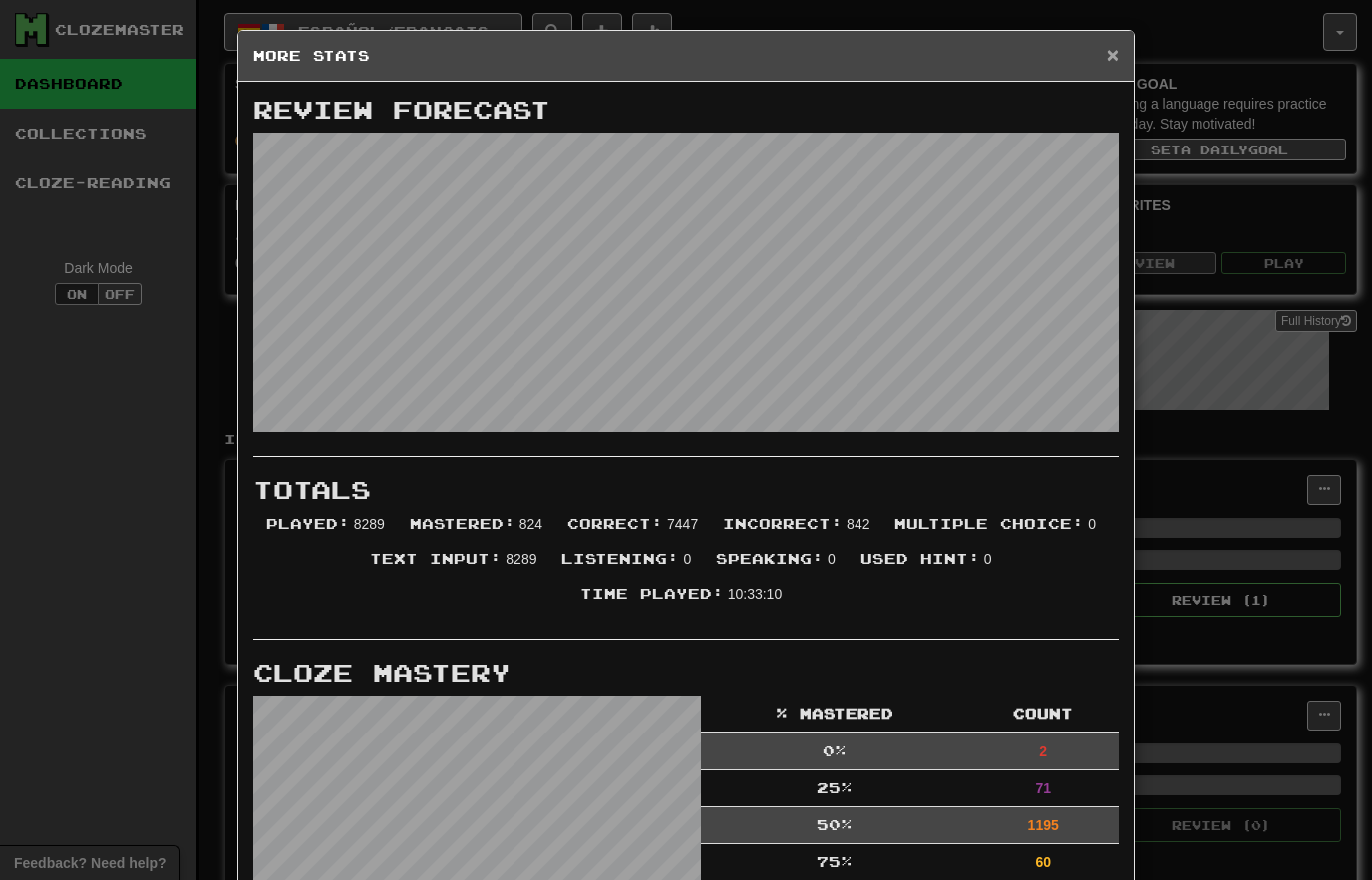 click on "×" at bounding box center (1113, 54) 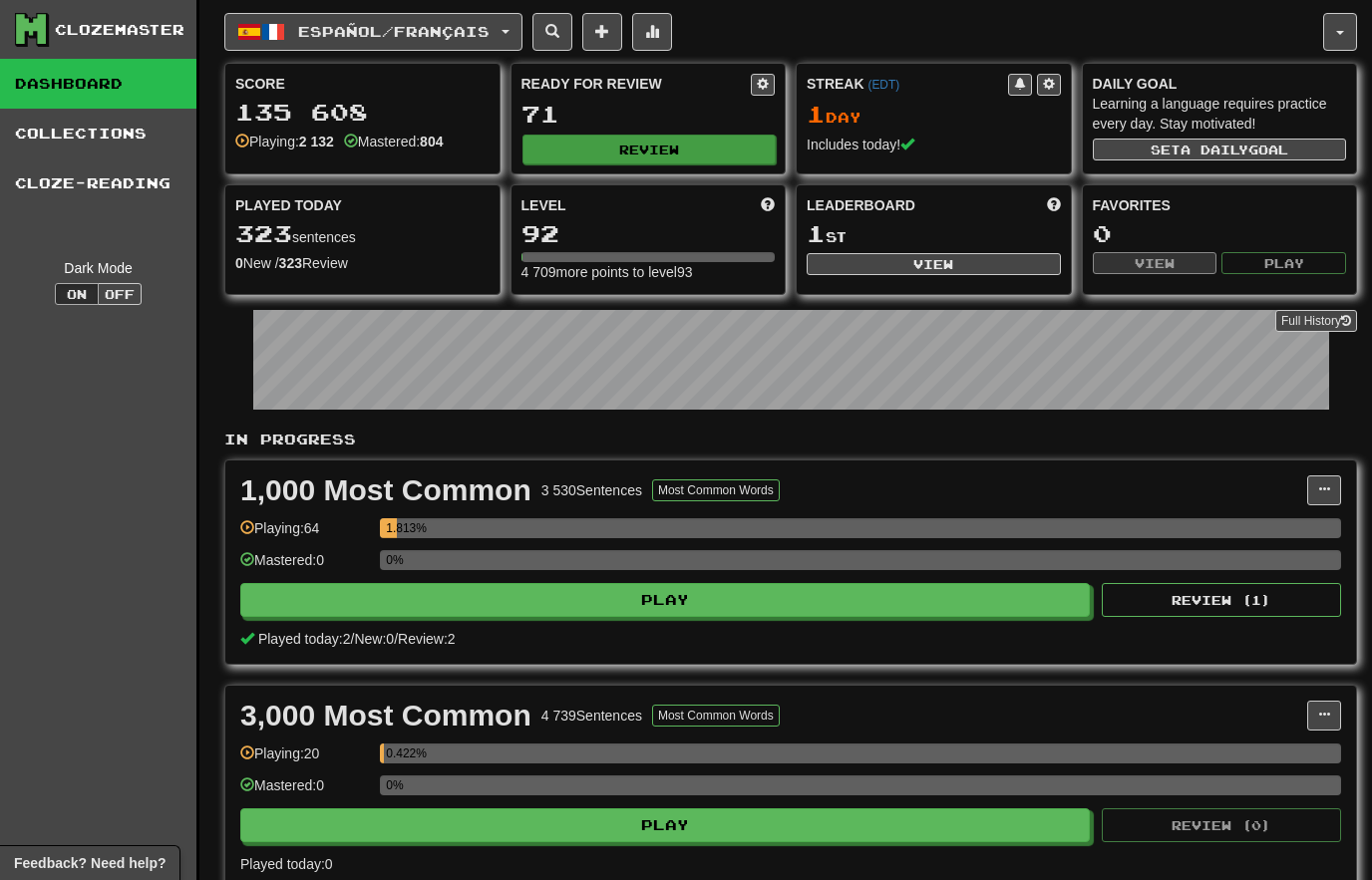 click on "Review" 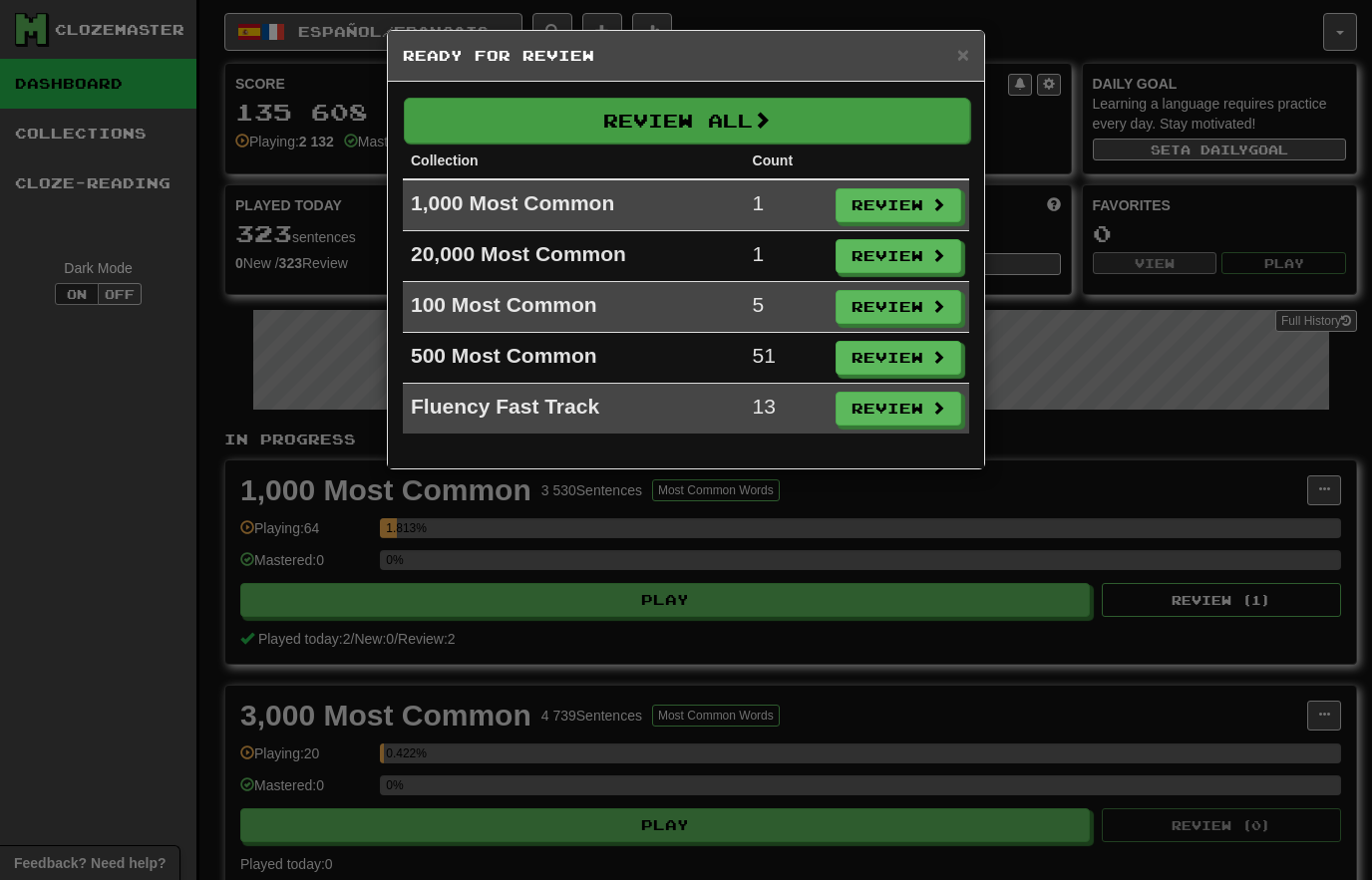click on "Review All" at bounding box center (687, 121) 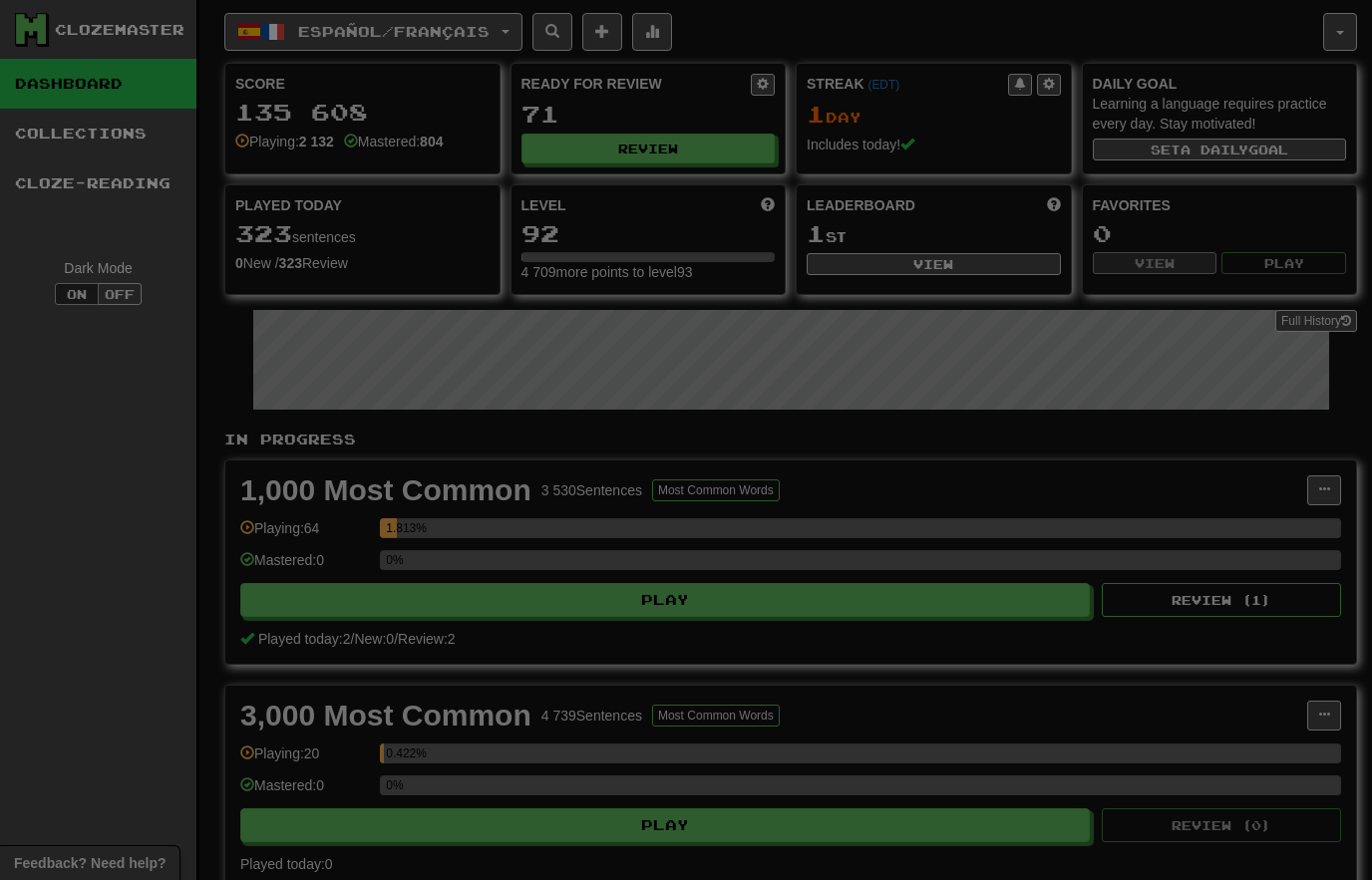 select on "********" 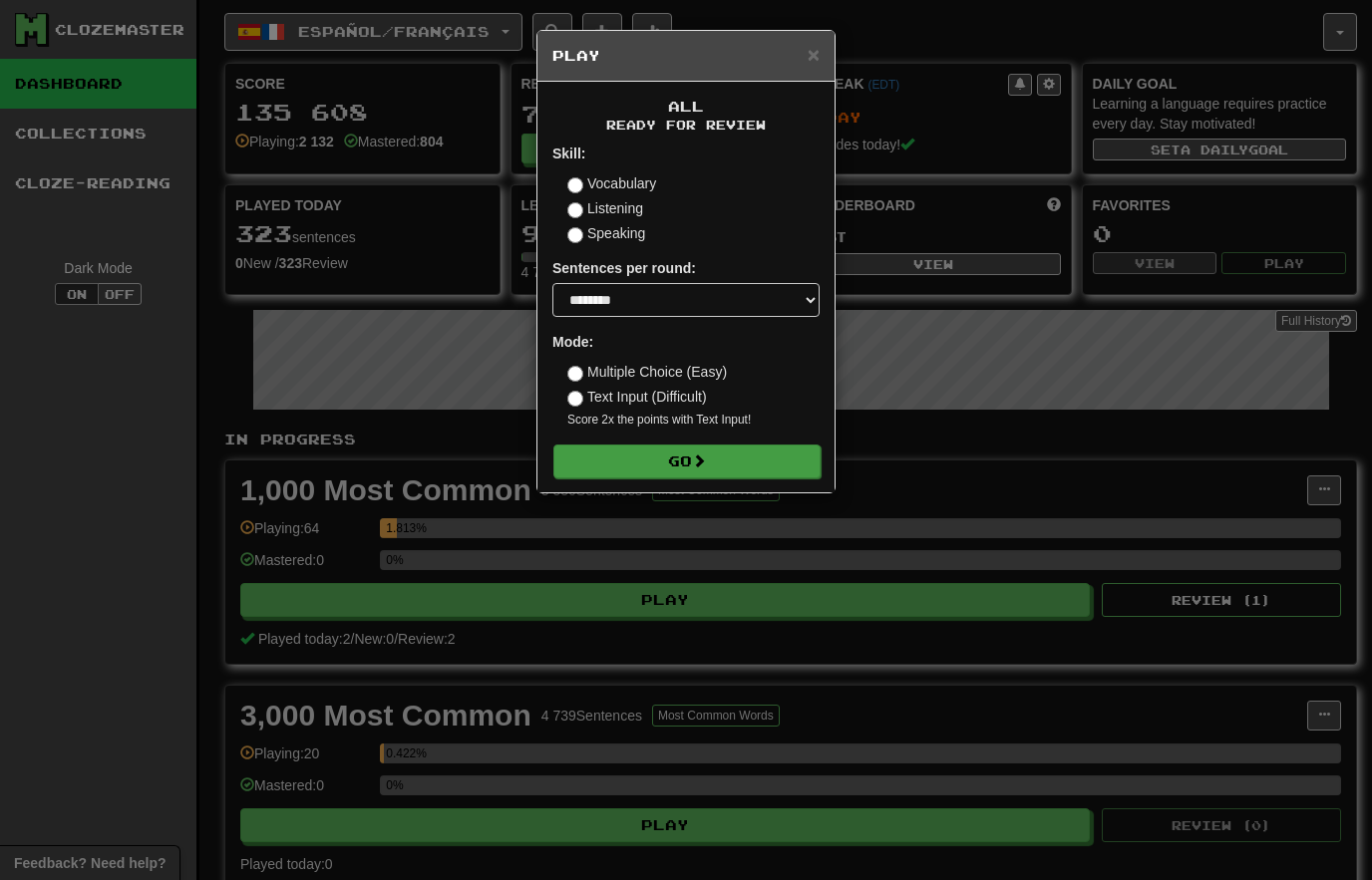 click on "Go" at bounding box center (687, 461) 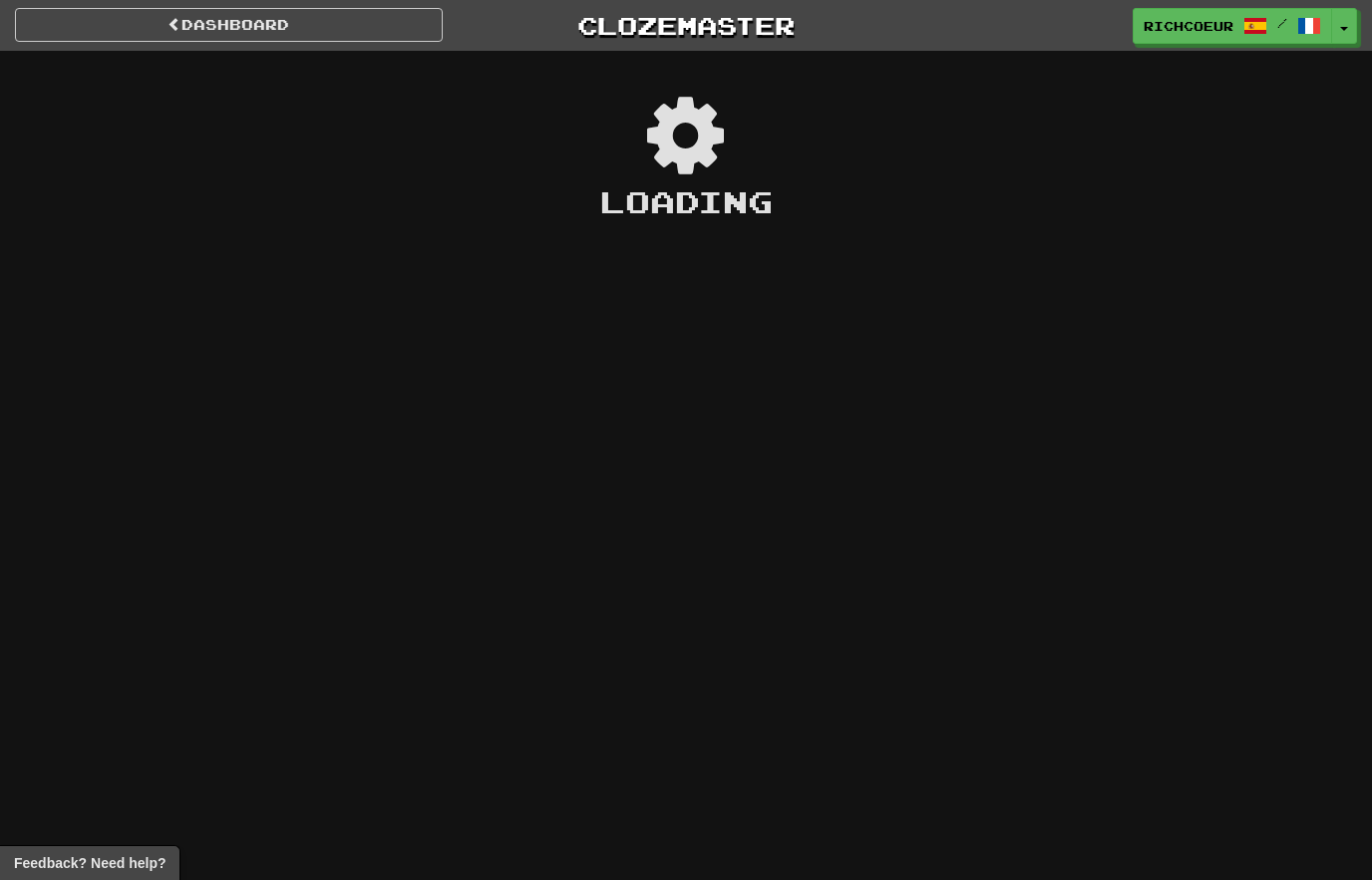 scroll, scrollTop: 0, scrollLeft: 0, axis: both 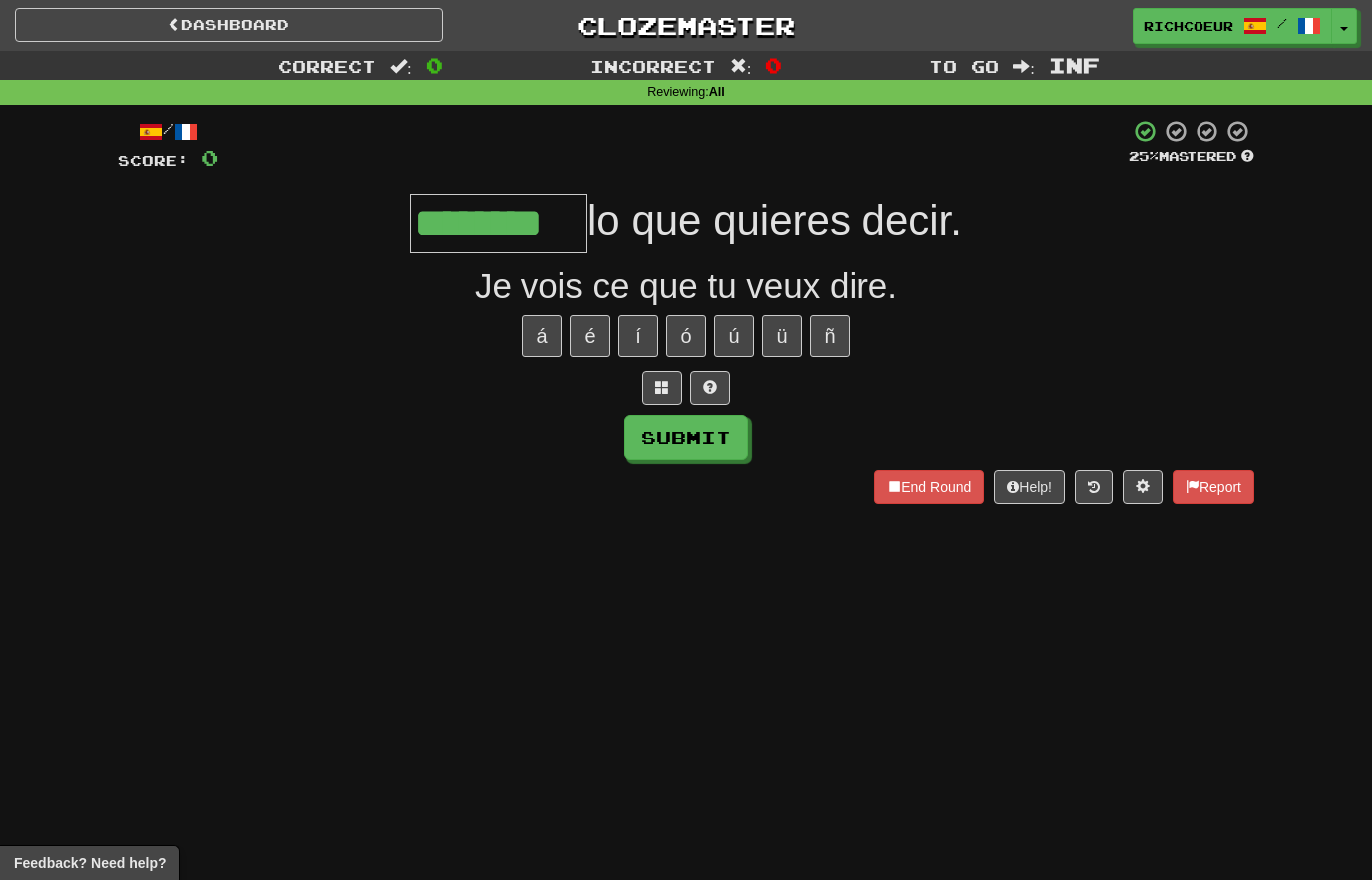 type on "********" 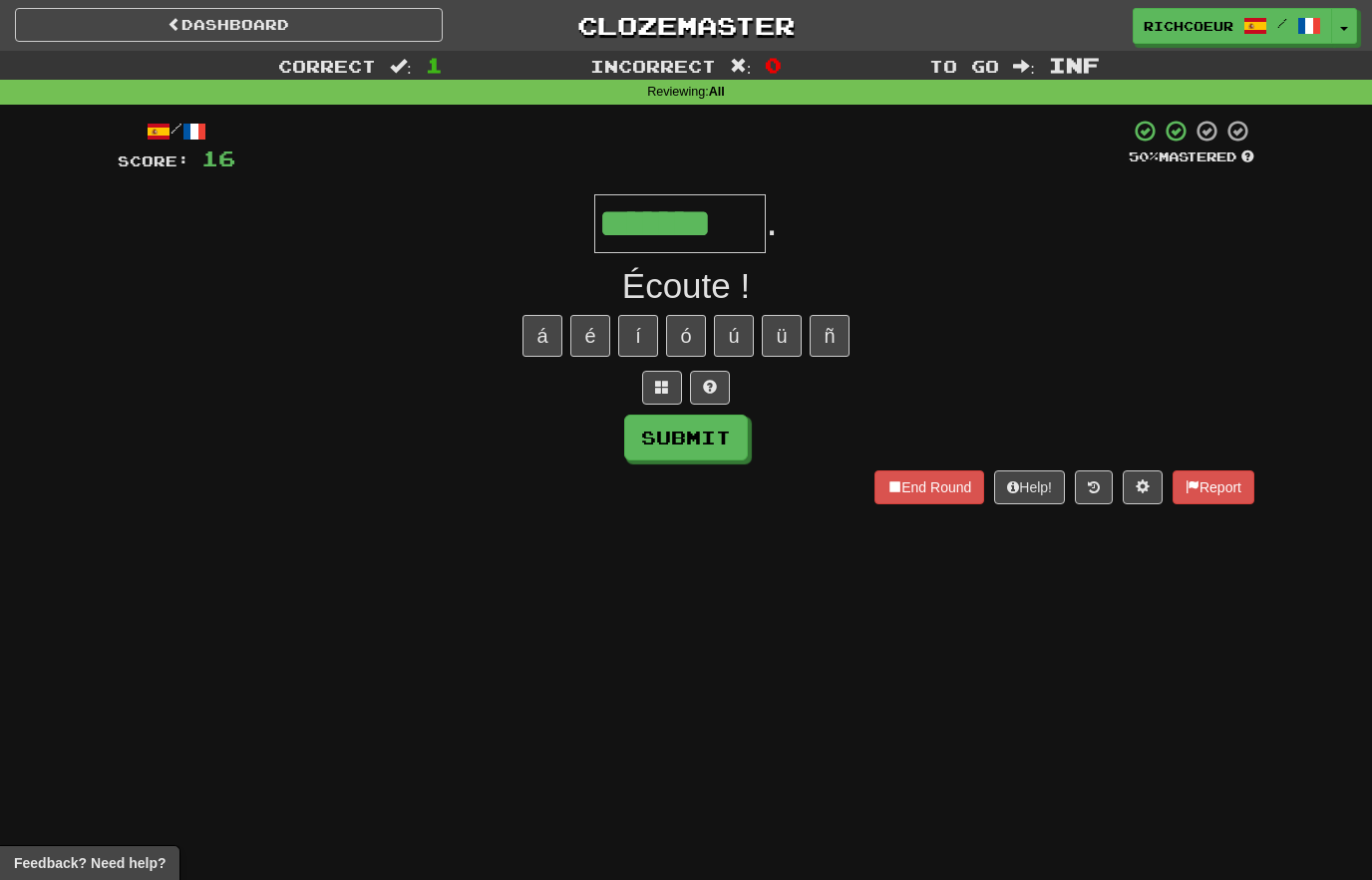type on "*******" 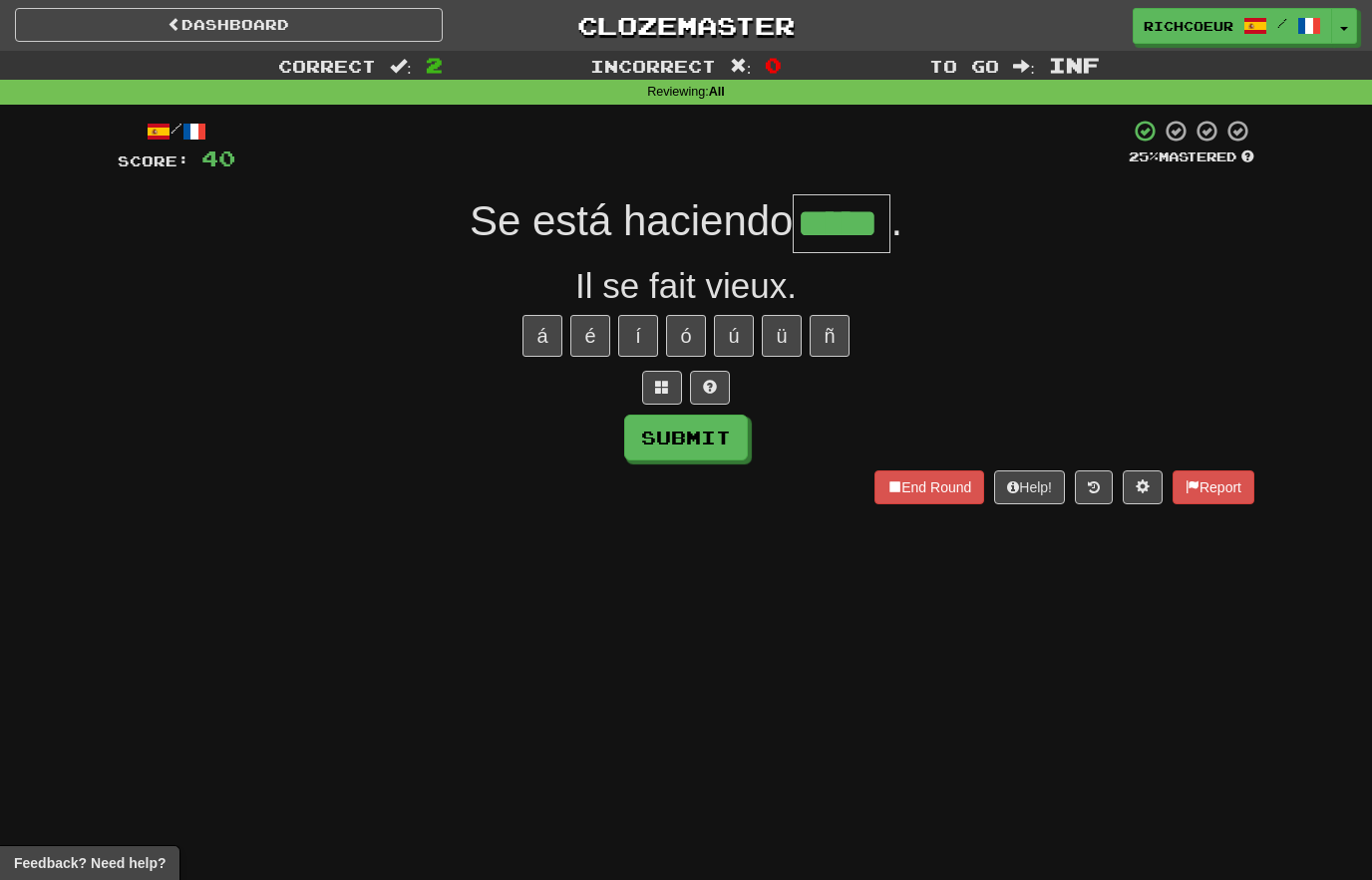 type on "*****" 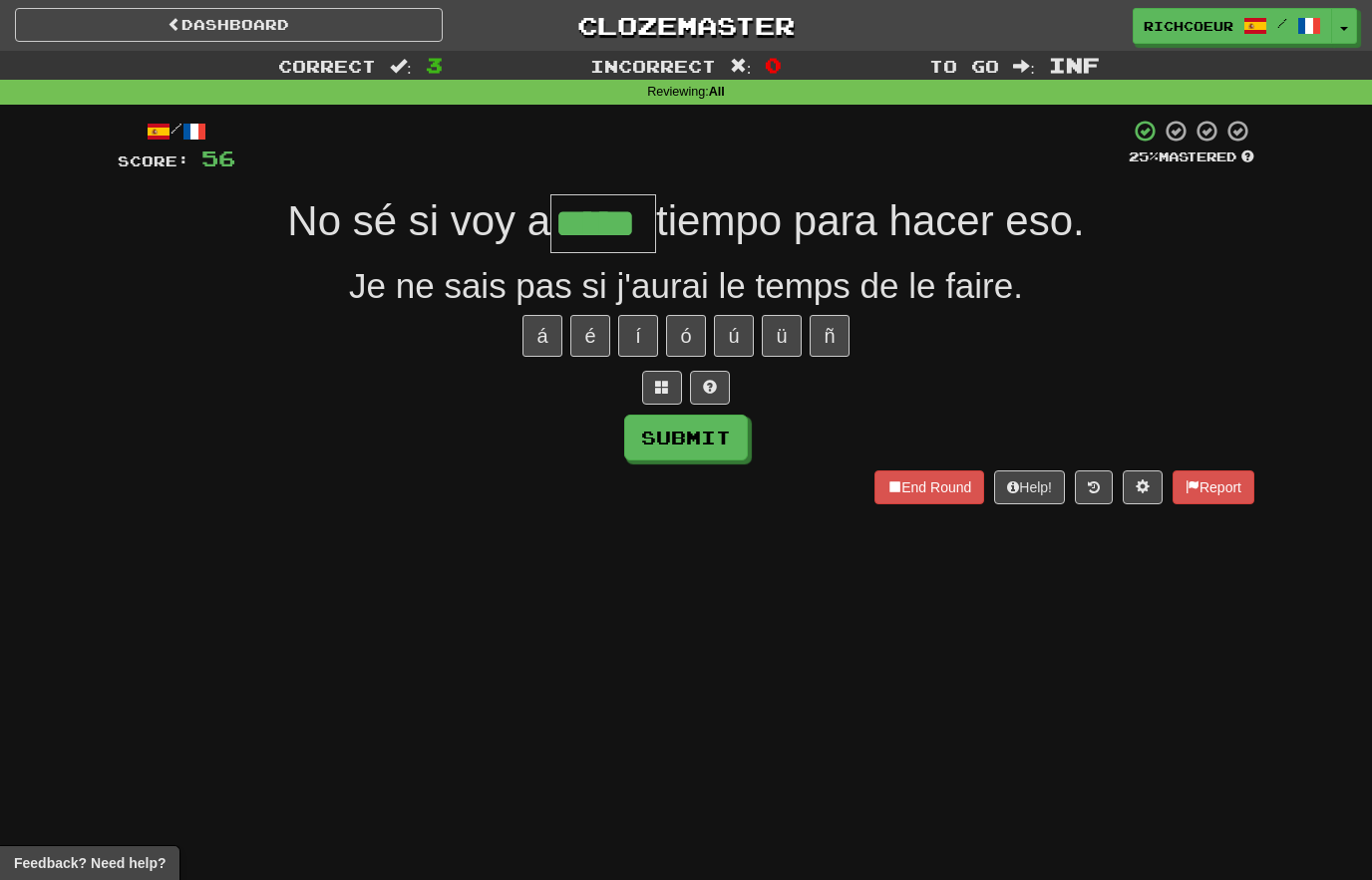 type on "*****" 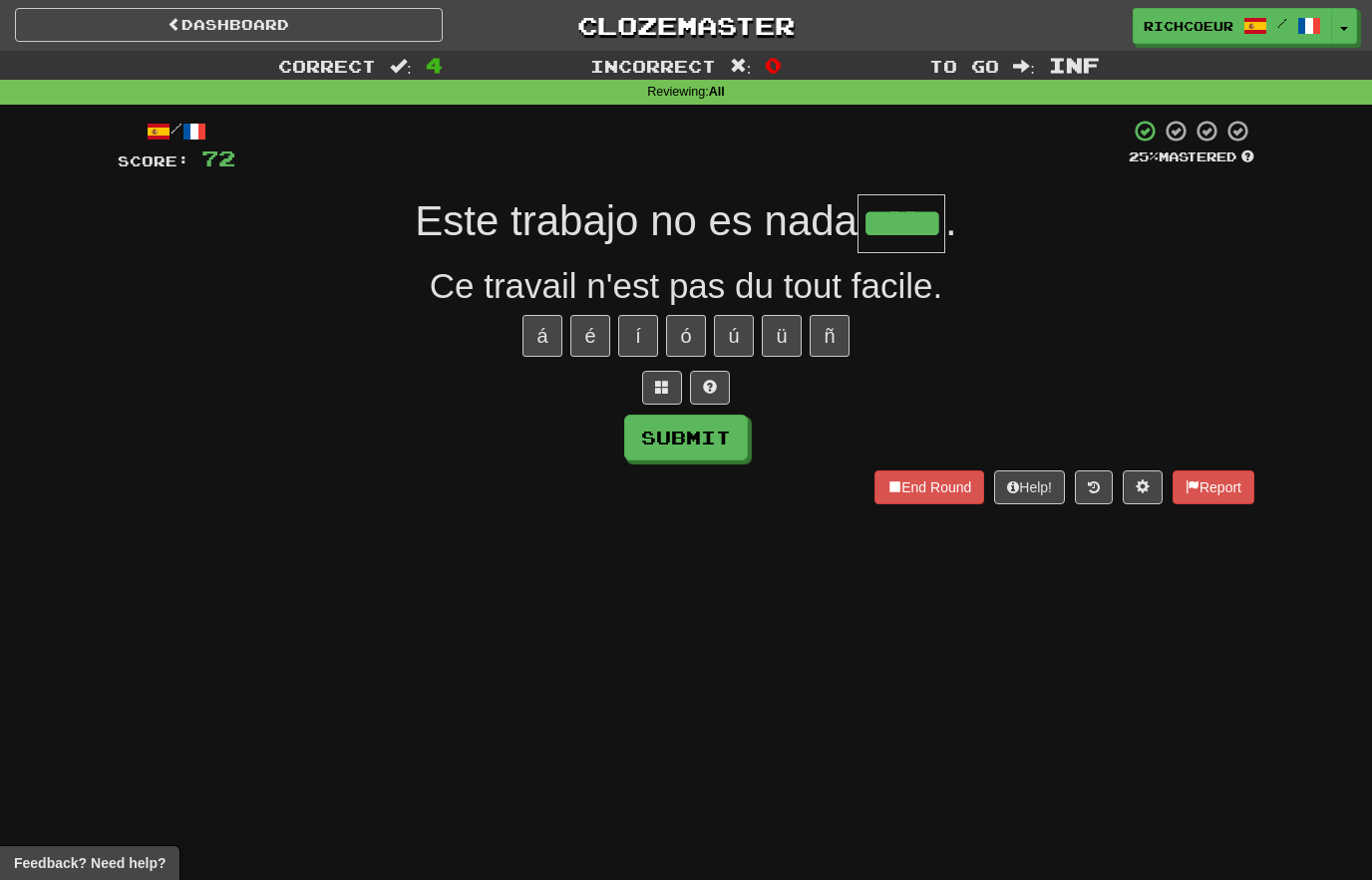 type on "*****" 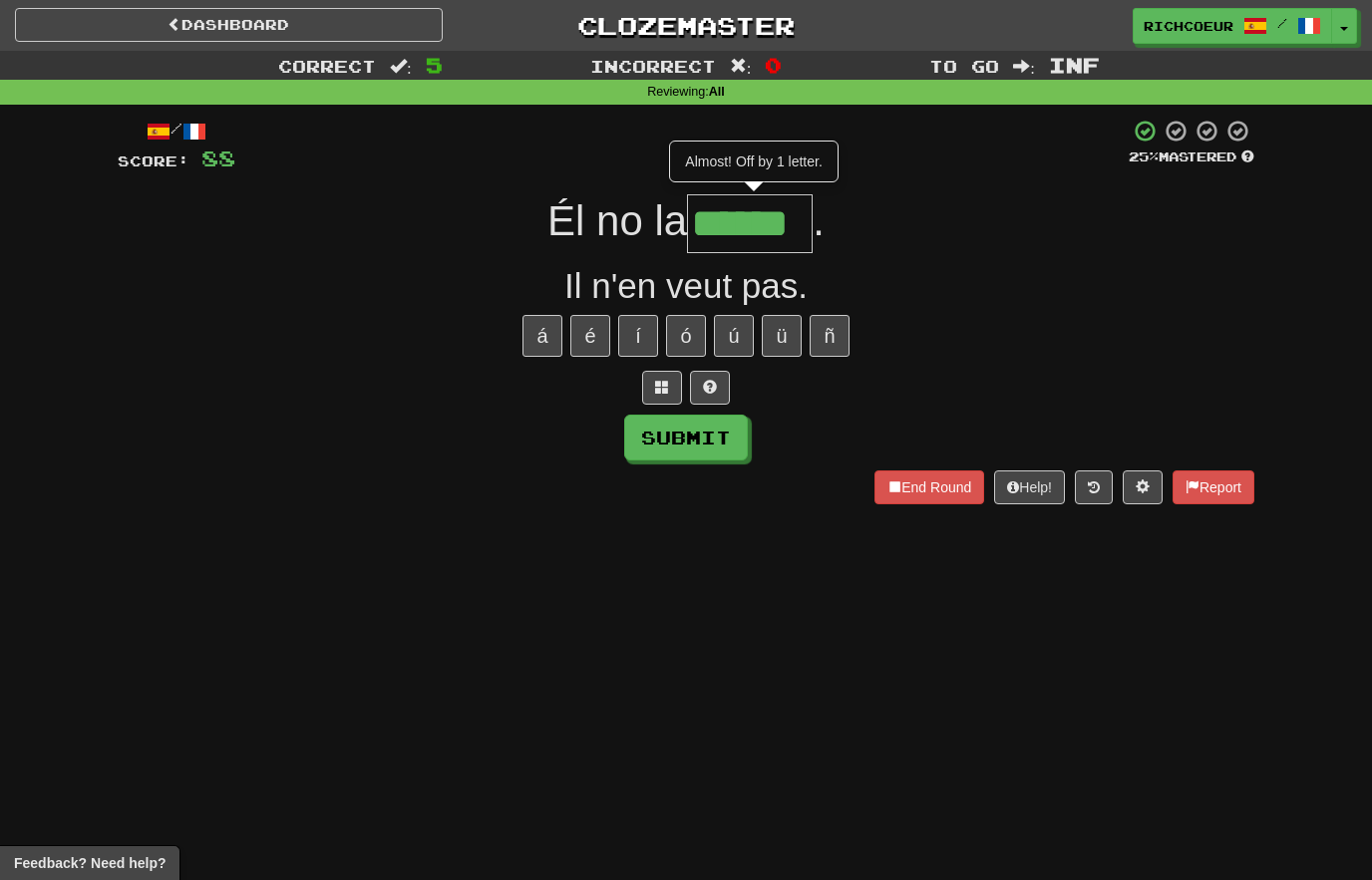 type on "******" 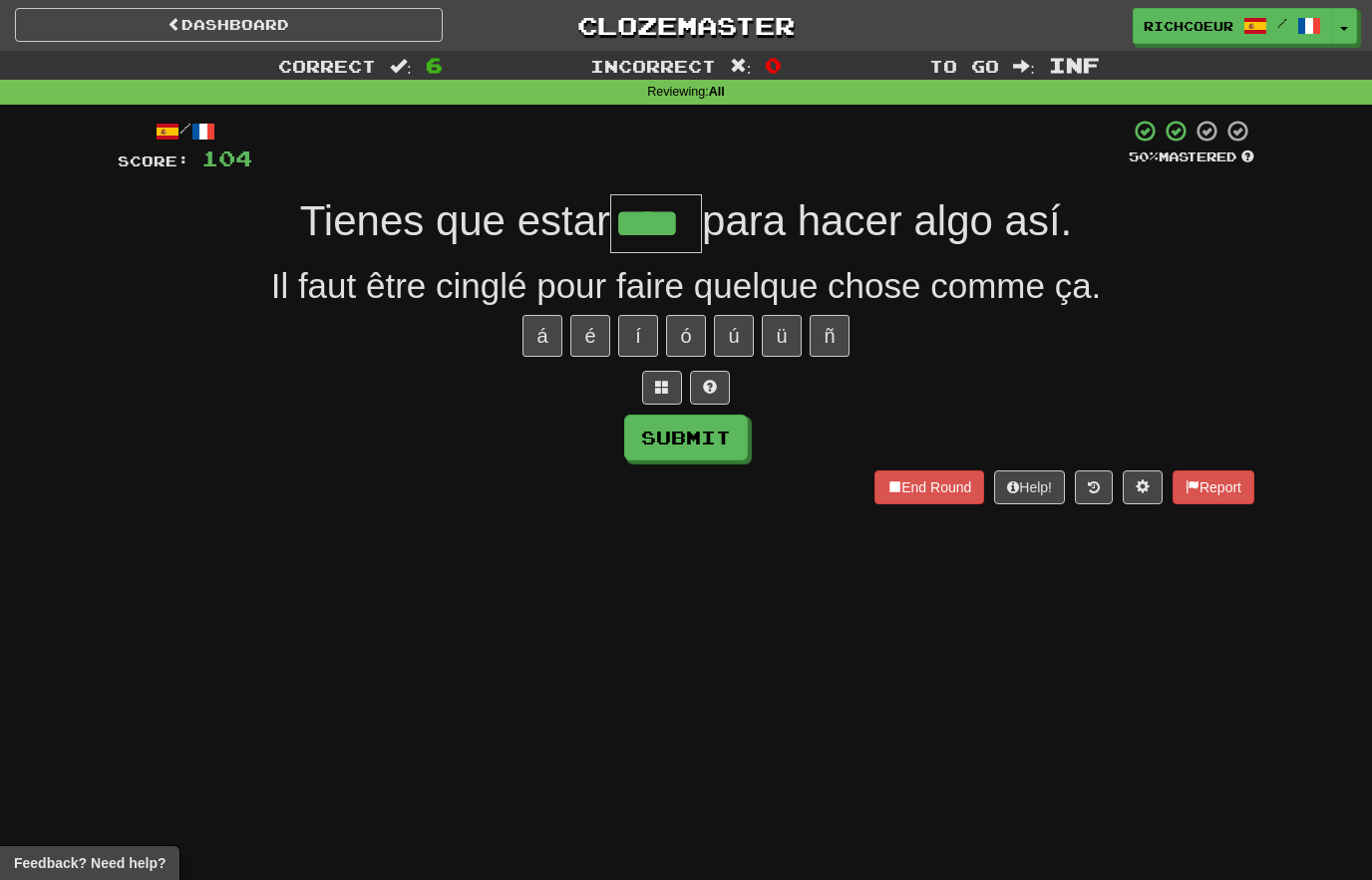 type on "****" 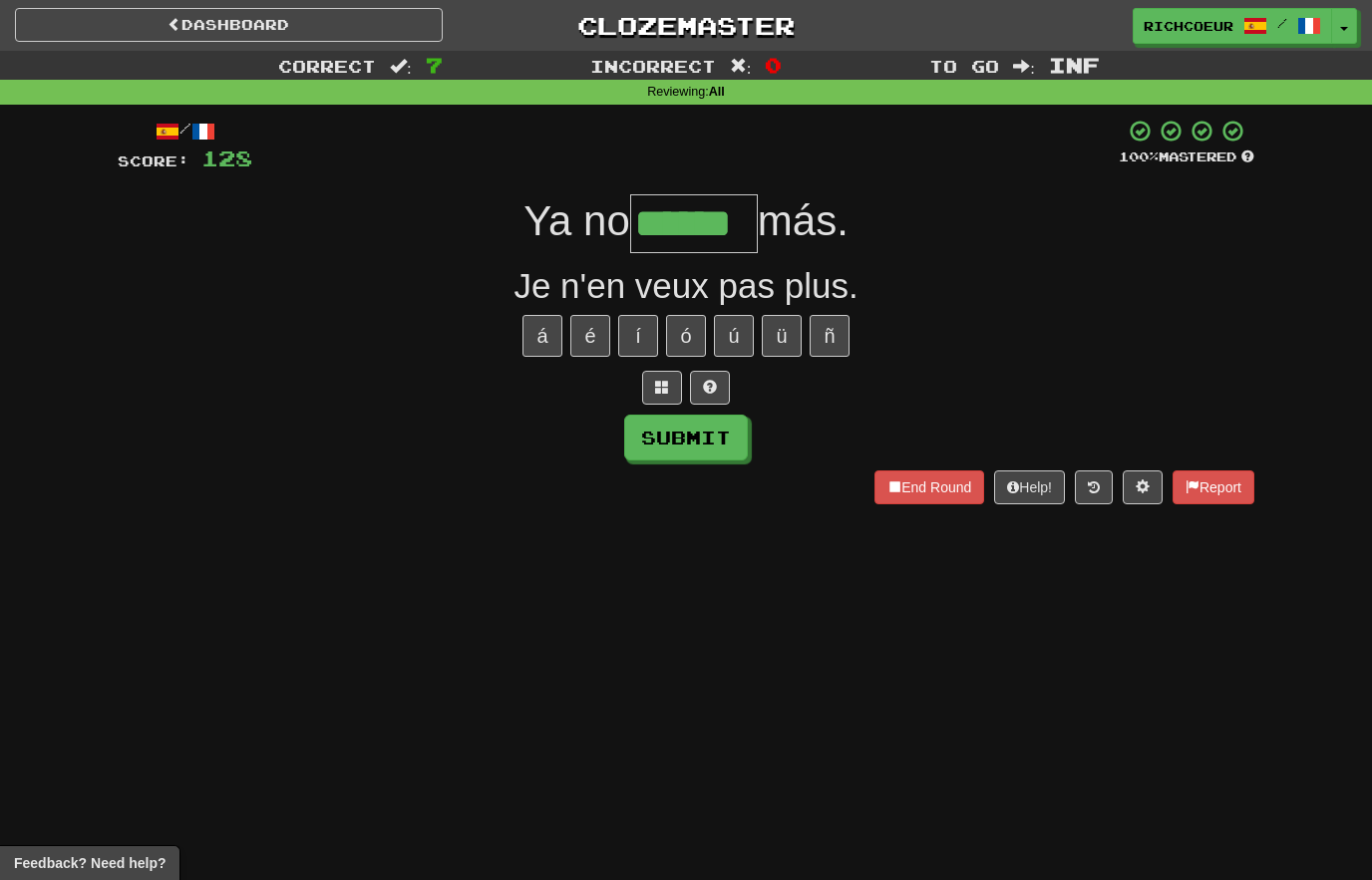 type on "******" 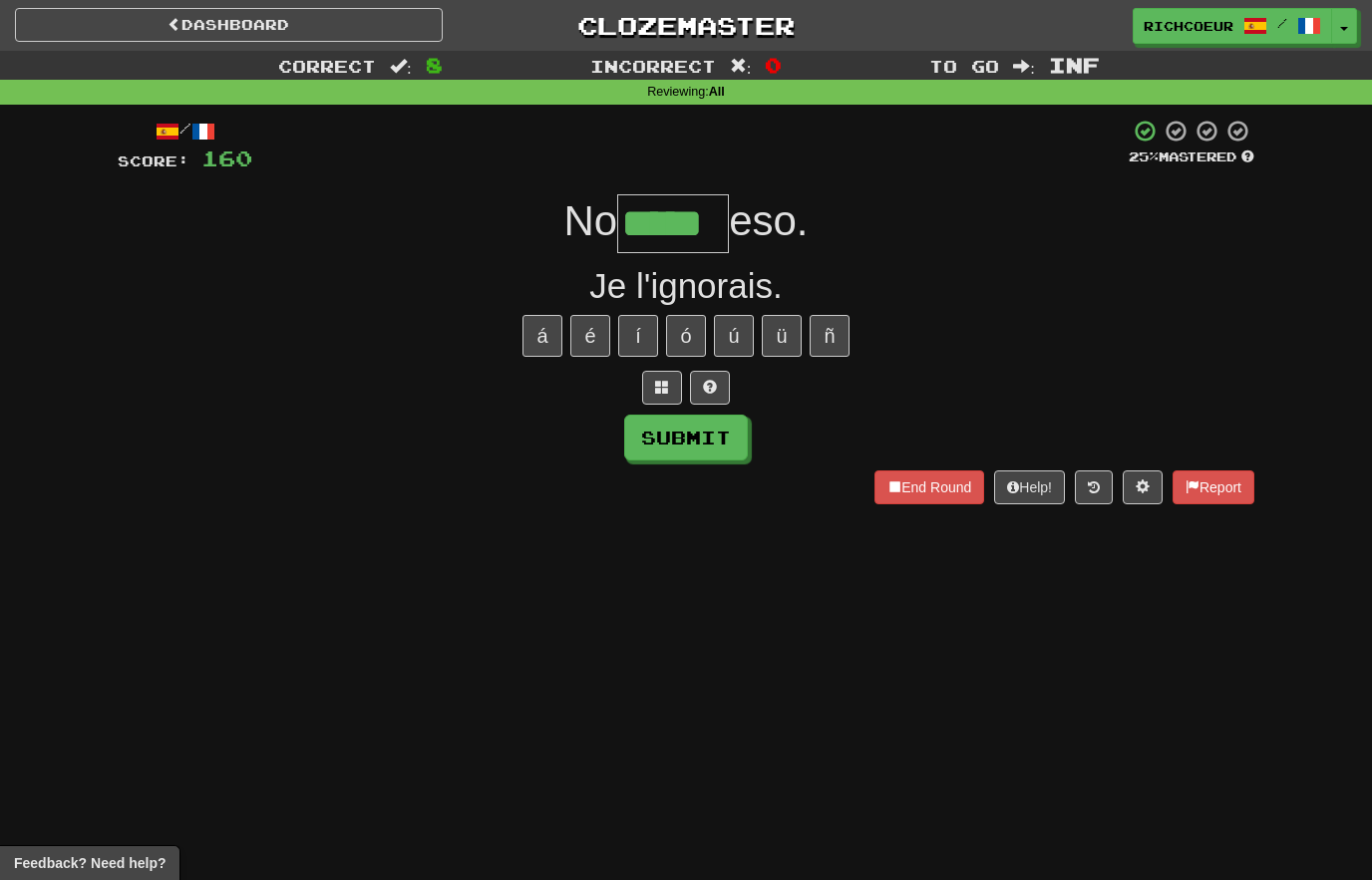 type on "*****" 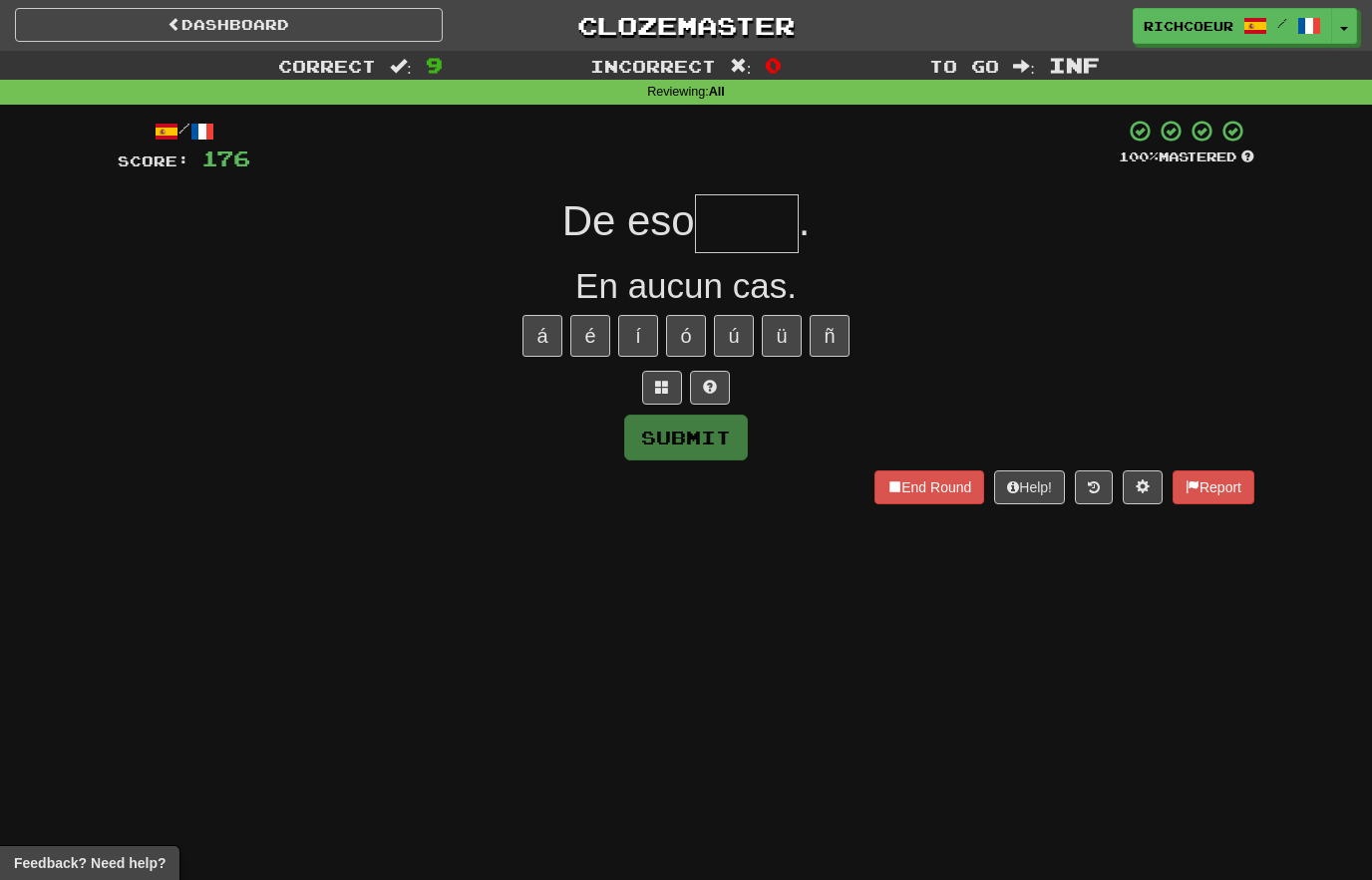 type on "*" 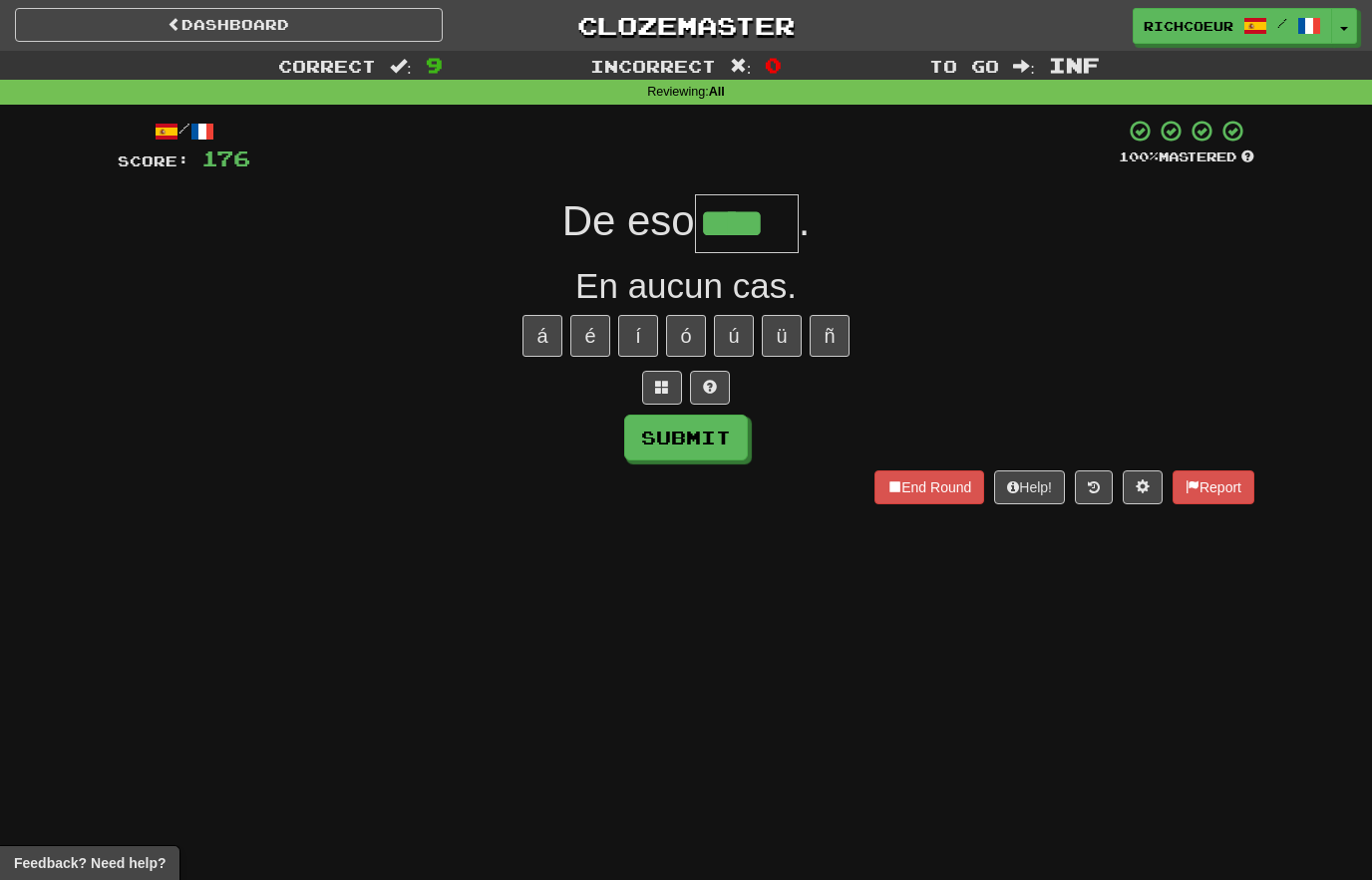 type on "****" 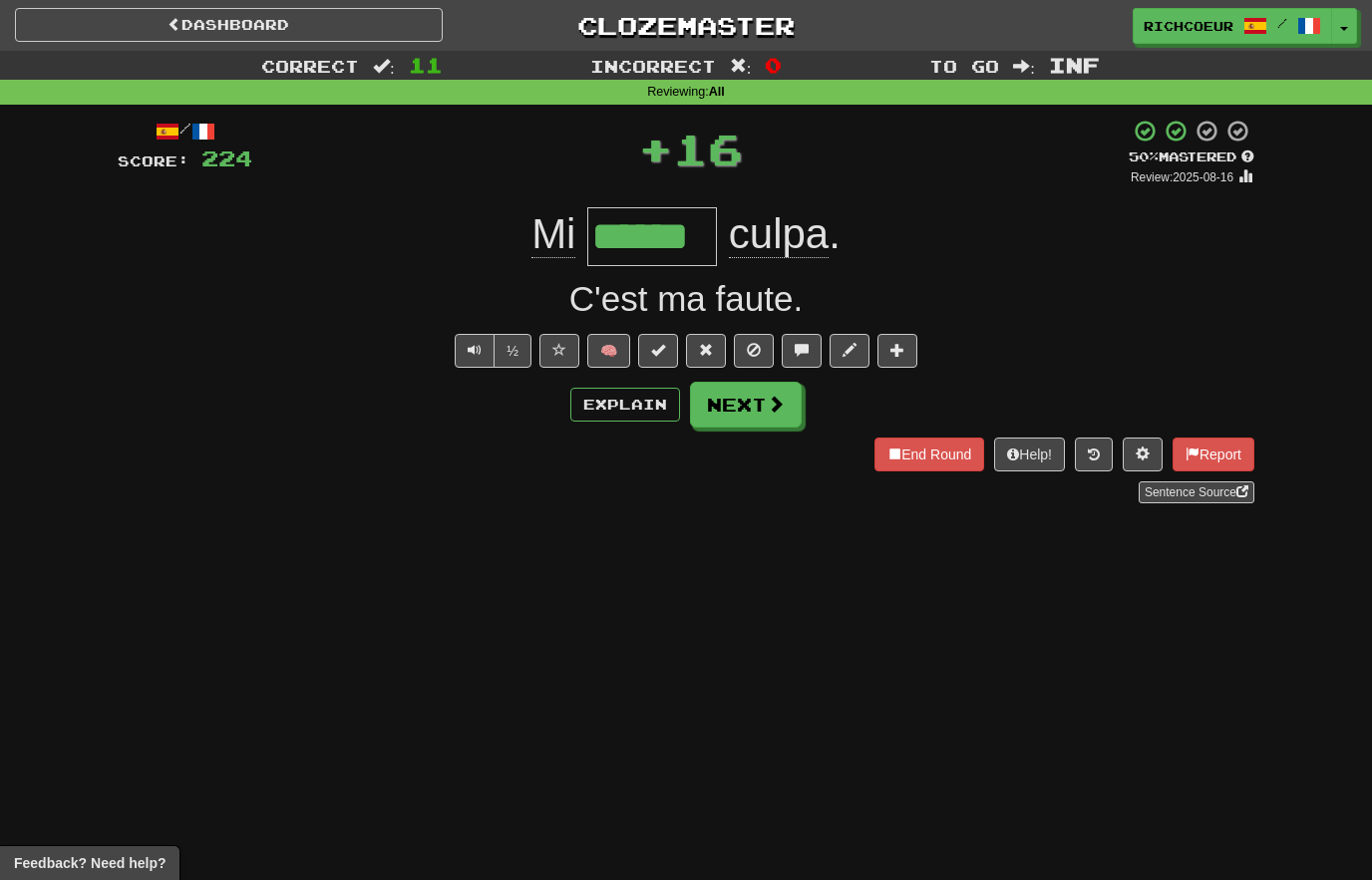 type on "******" 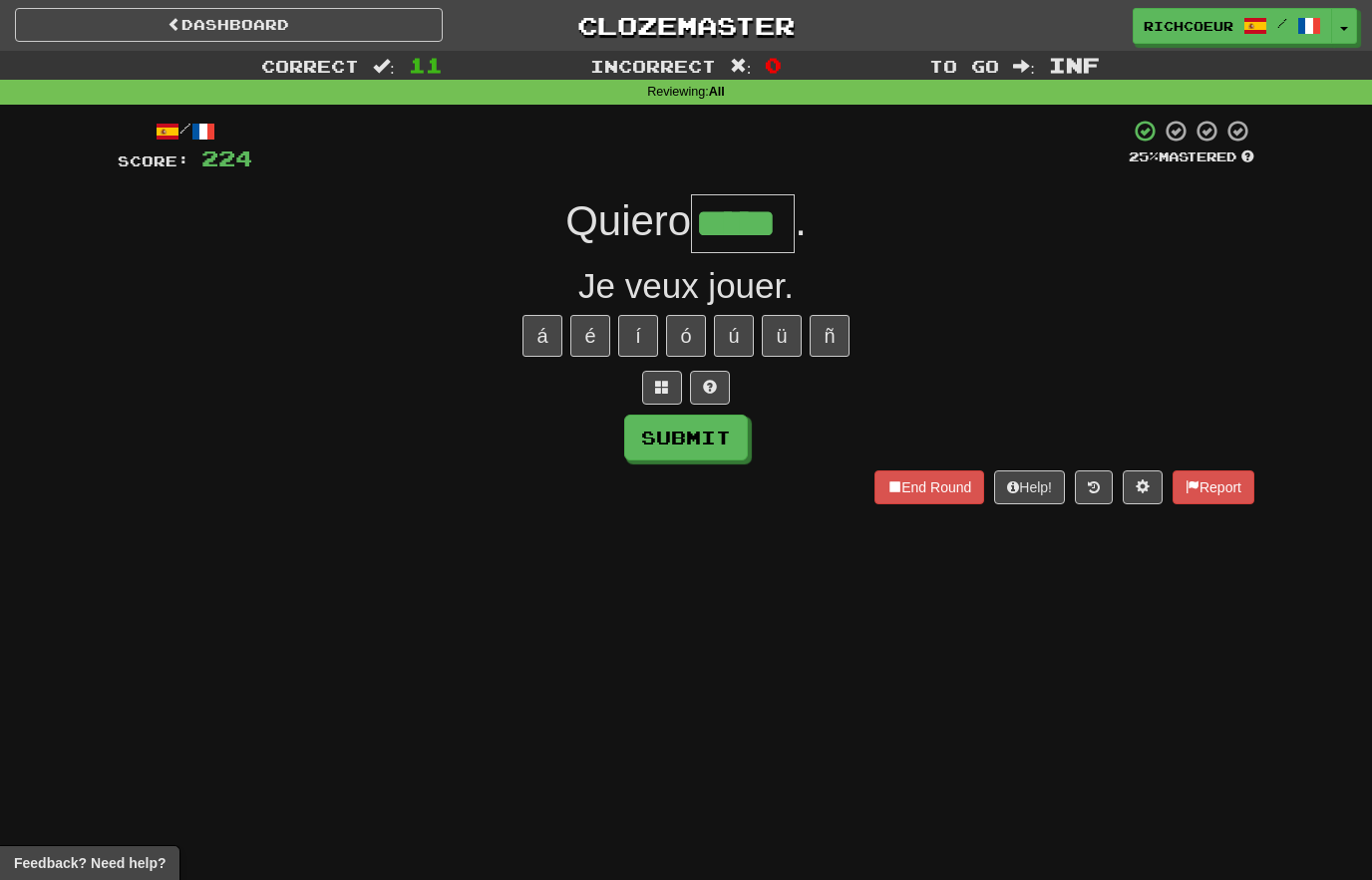 type on "*****" 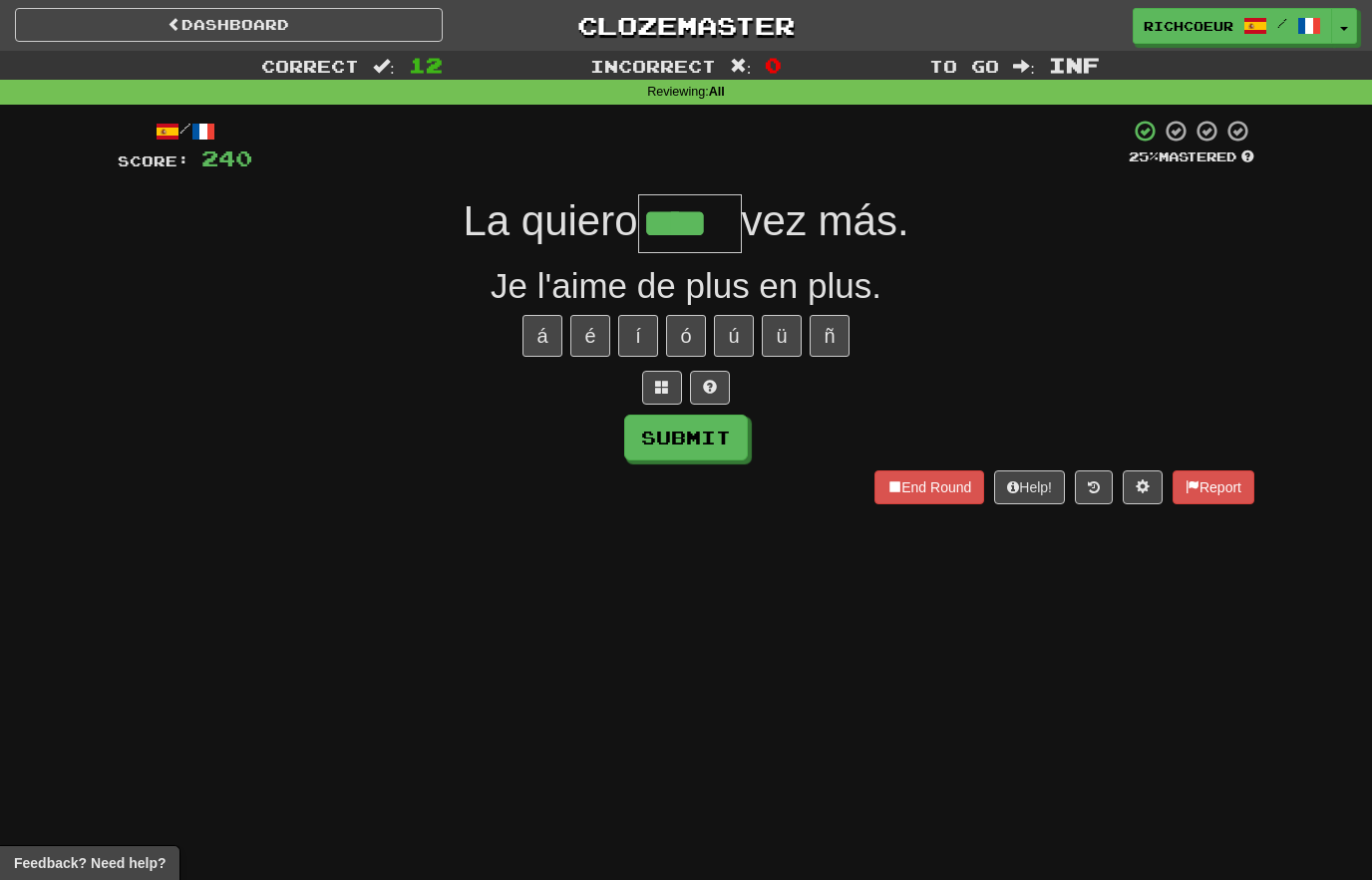 type on "****" 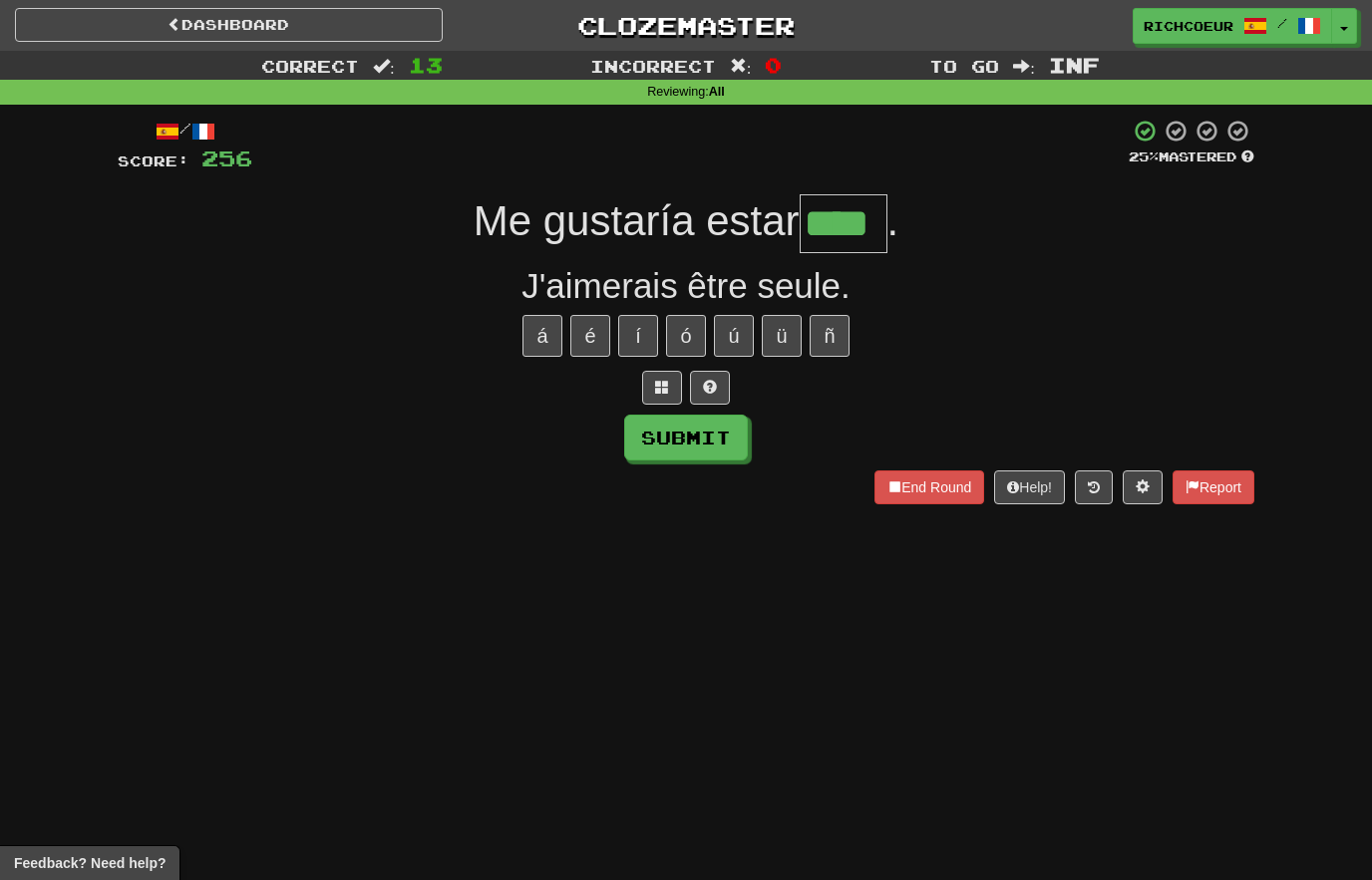 type on "****" 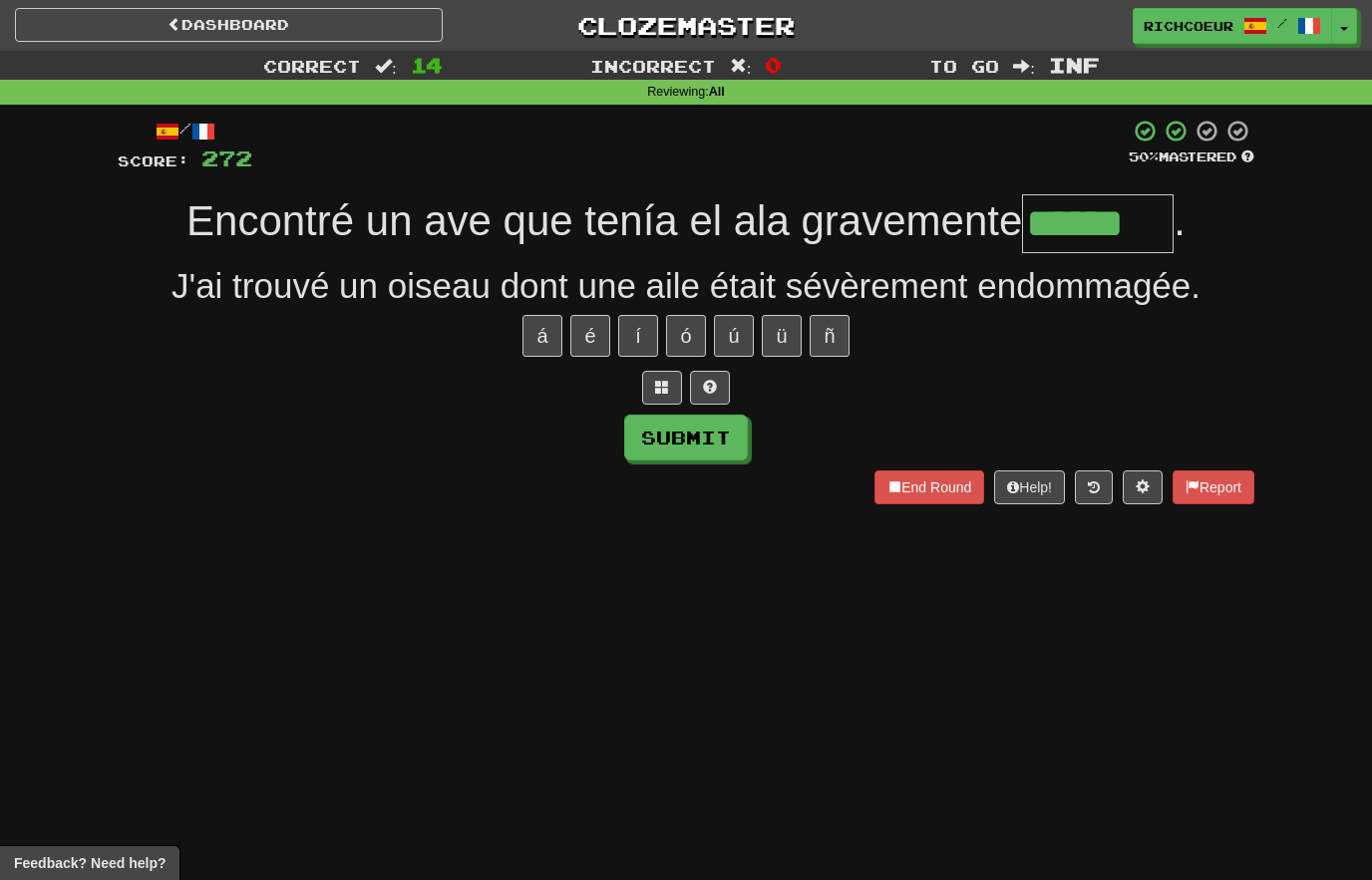 type on "******" 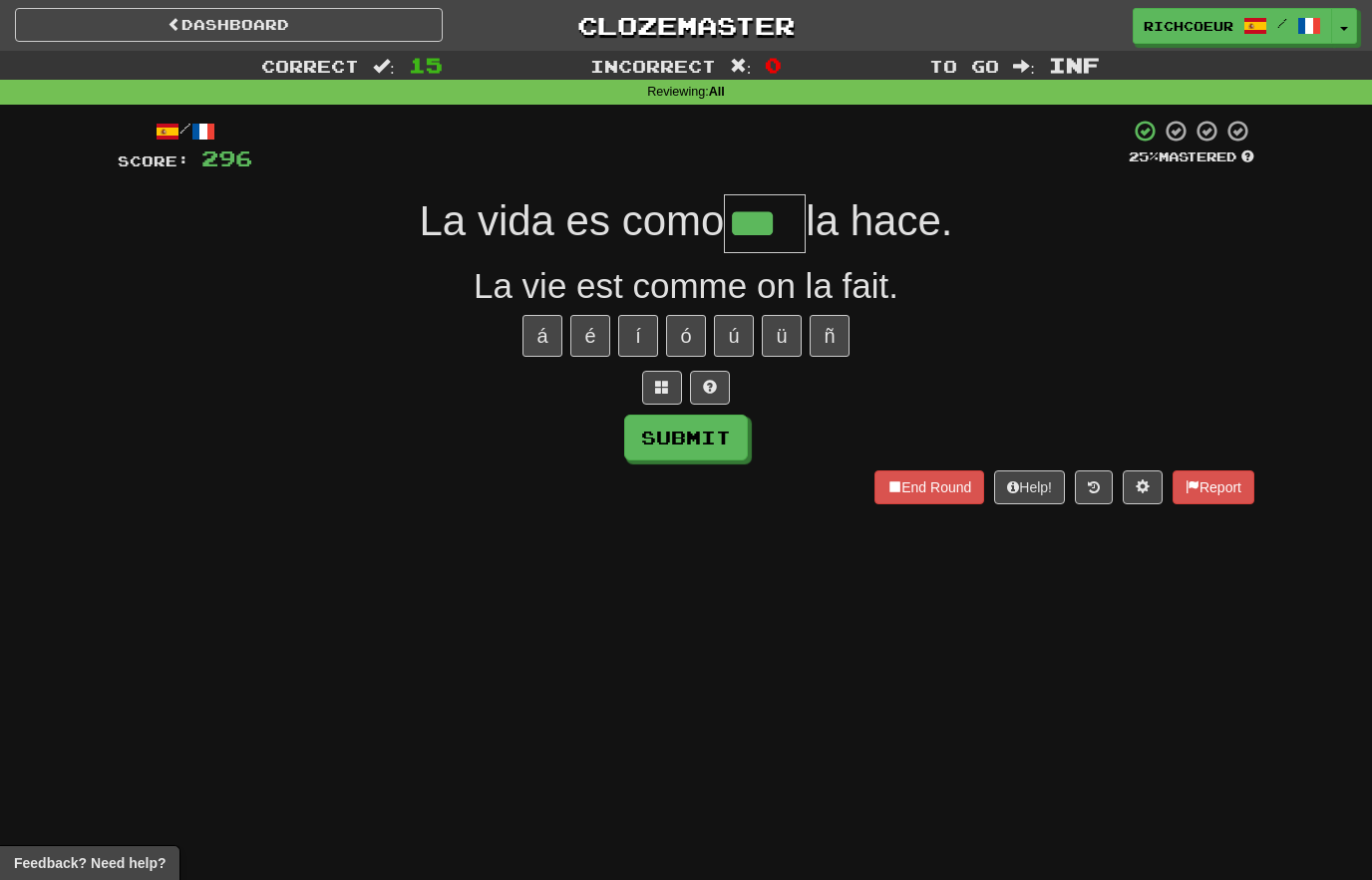 type on "***" 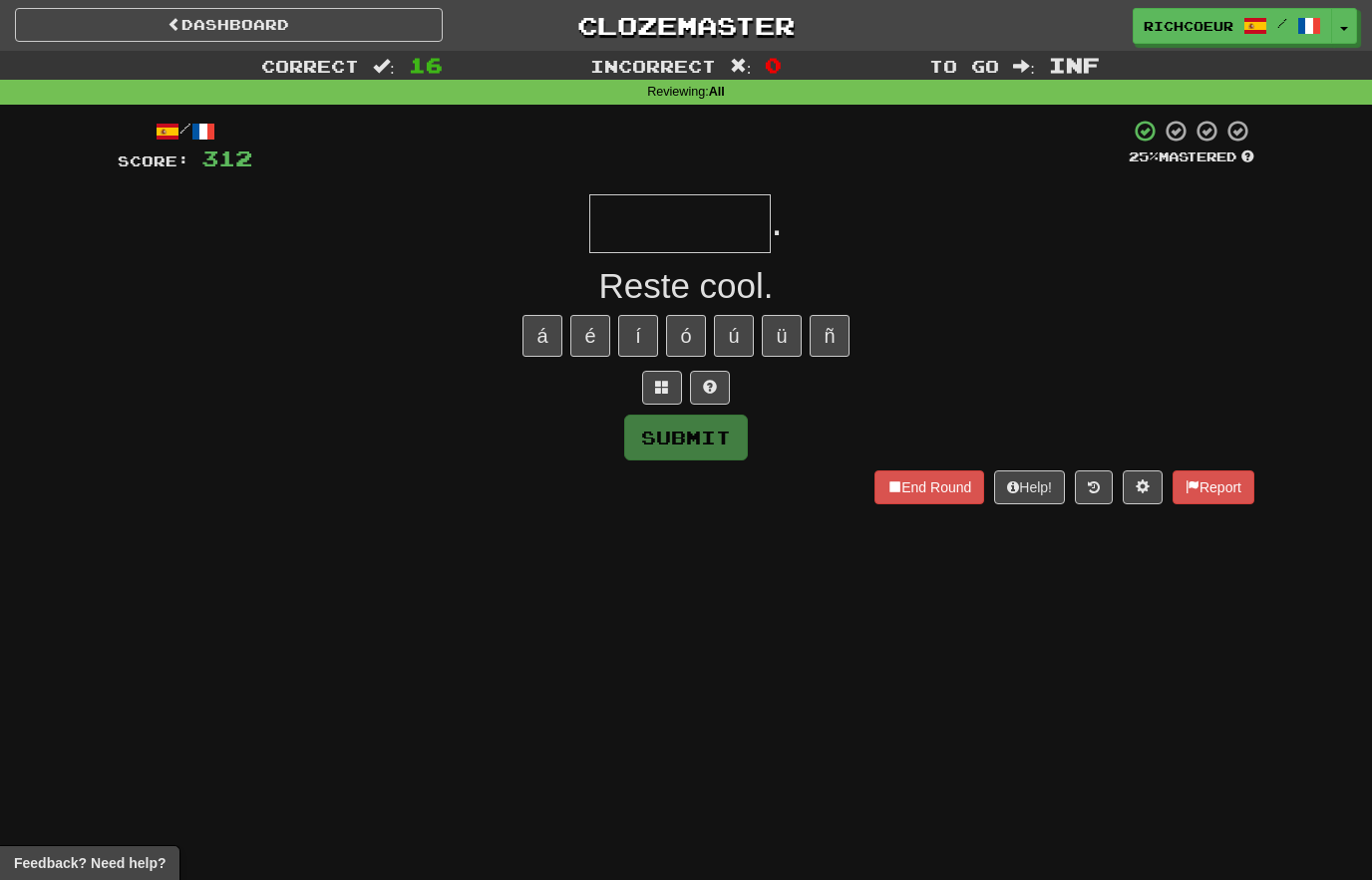 type on "*" 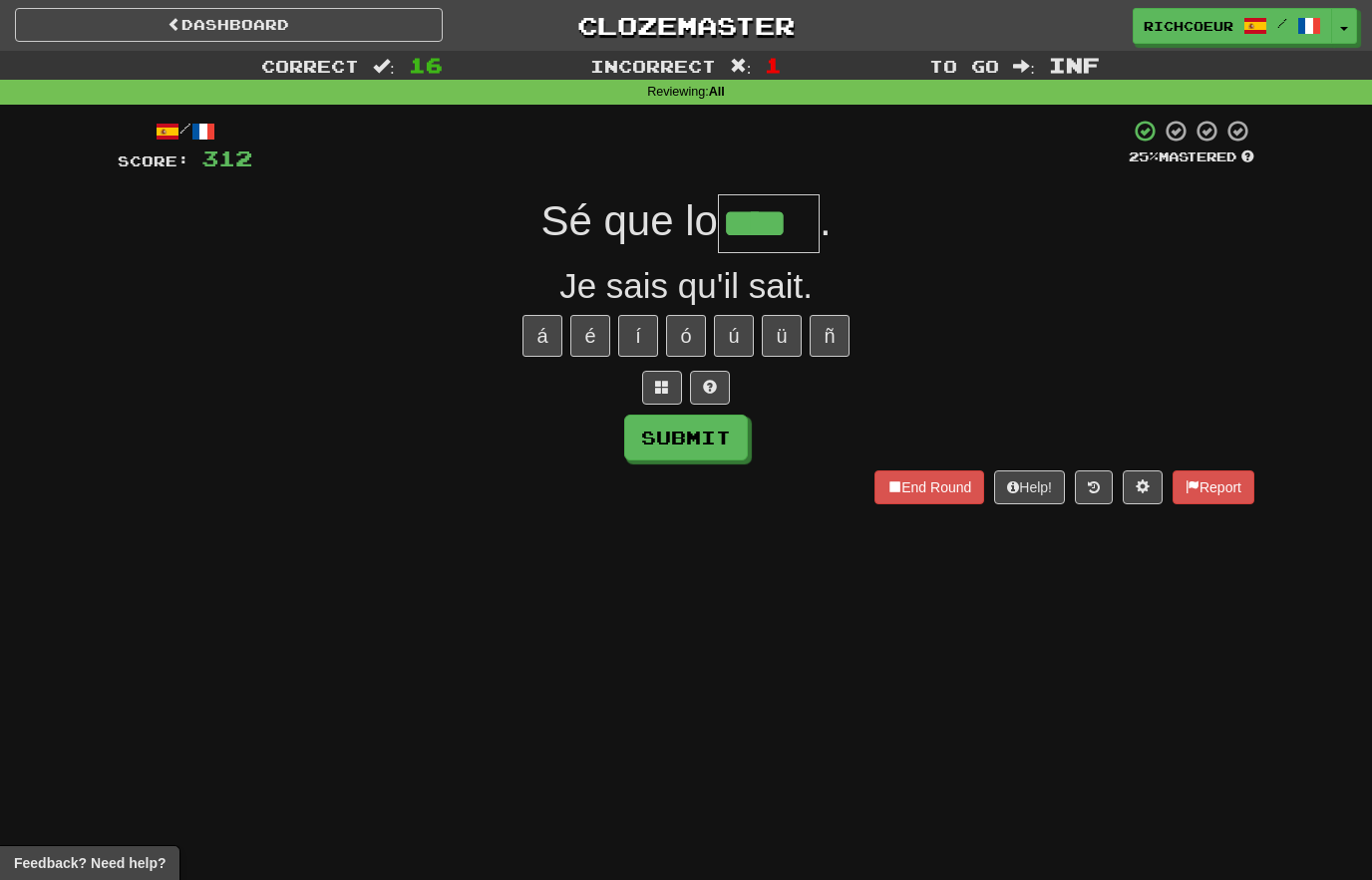 type on "****" 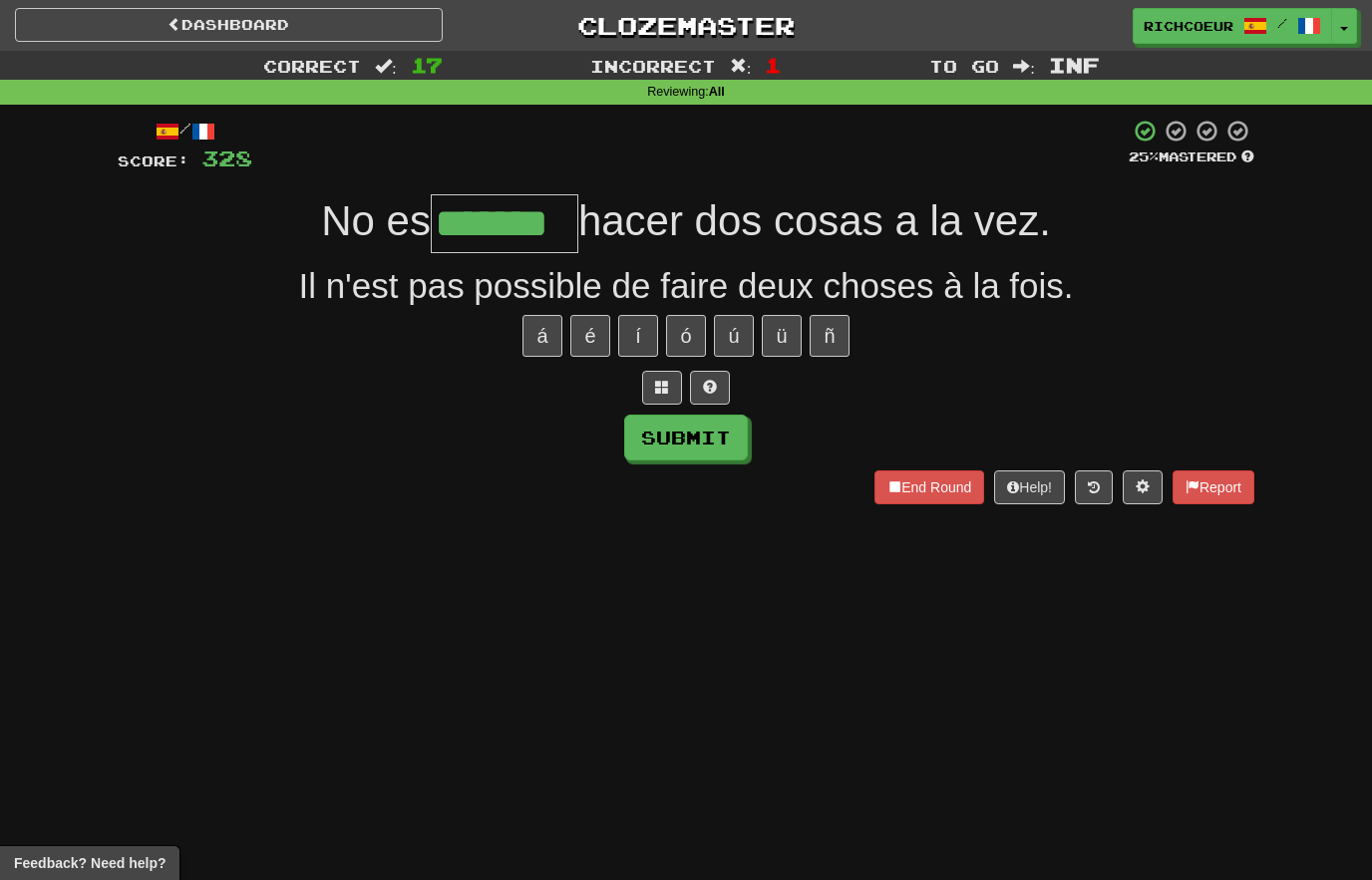 type on "*******" 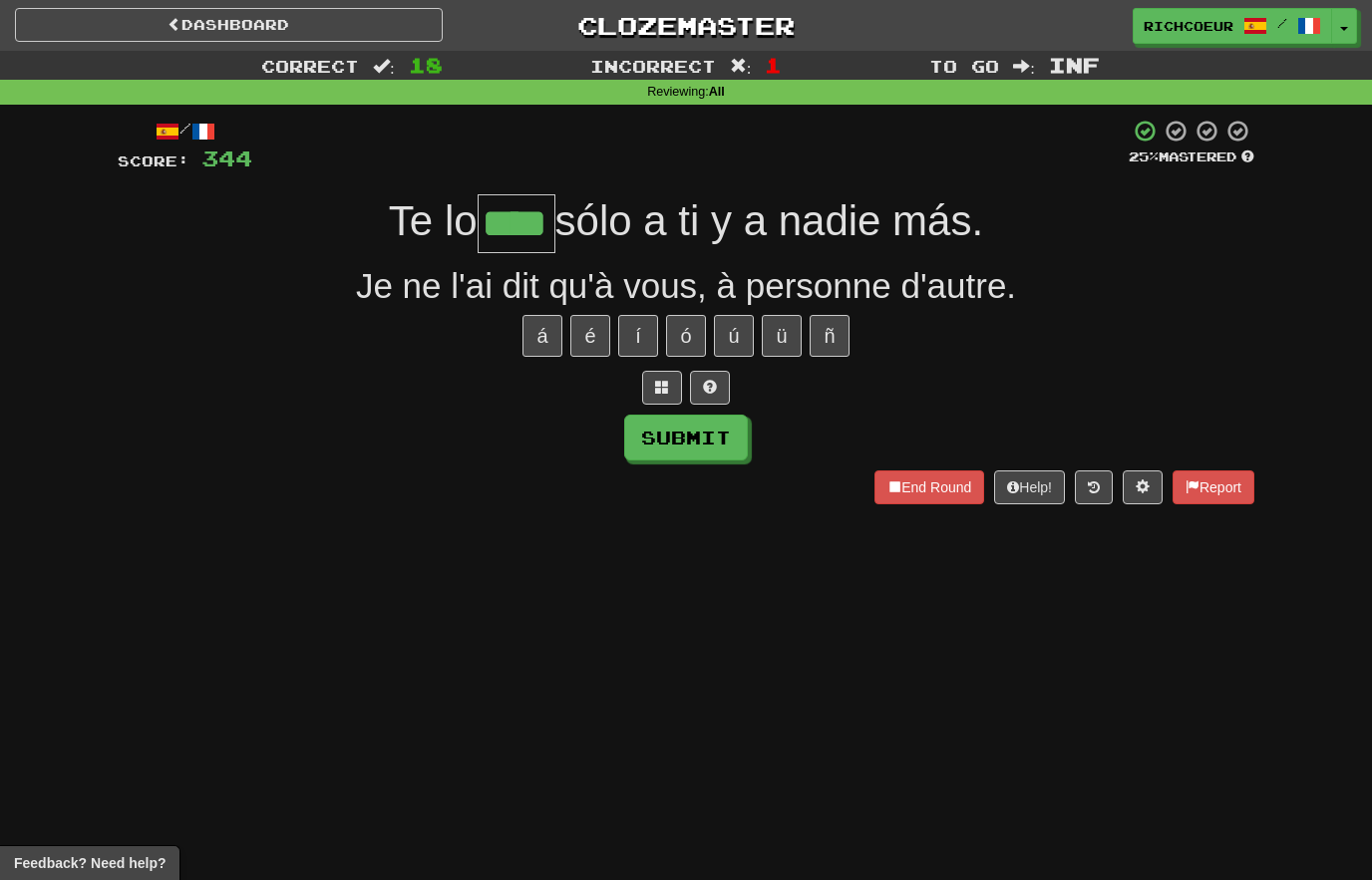 type on "****" 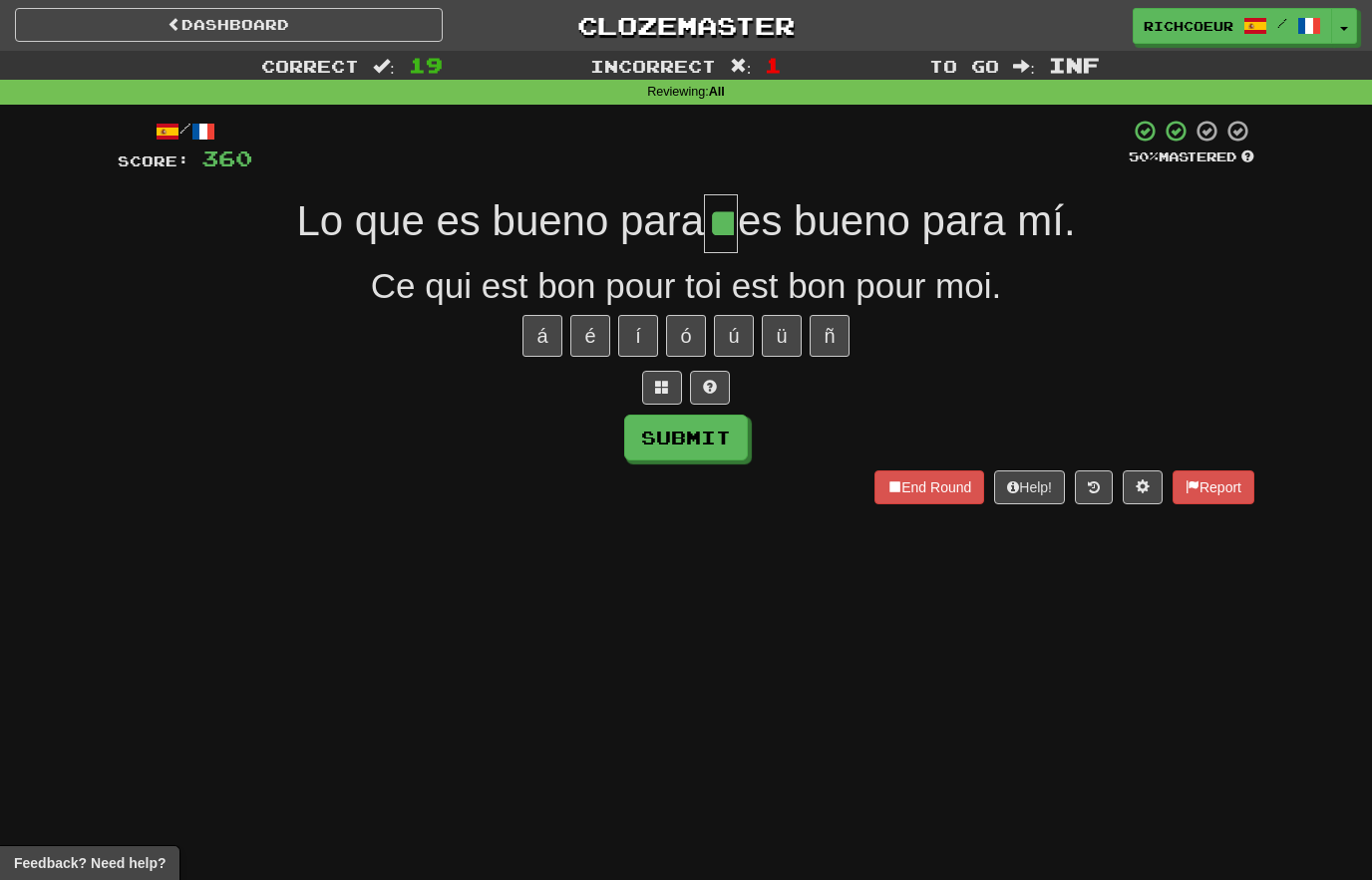 type on "**" 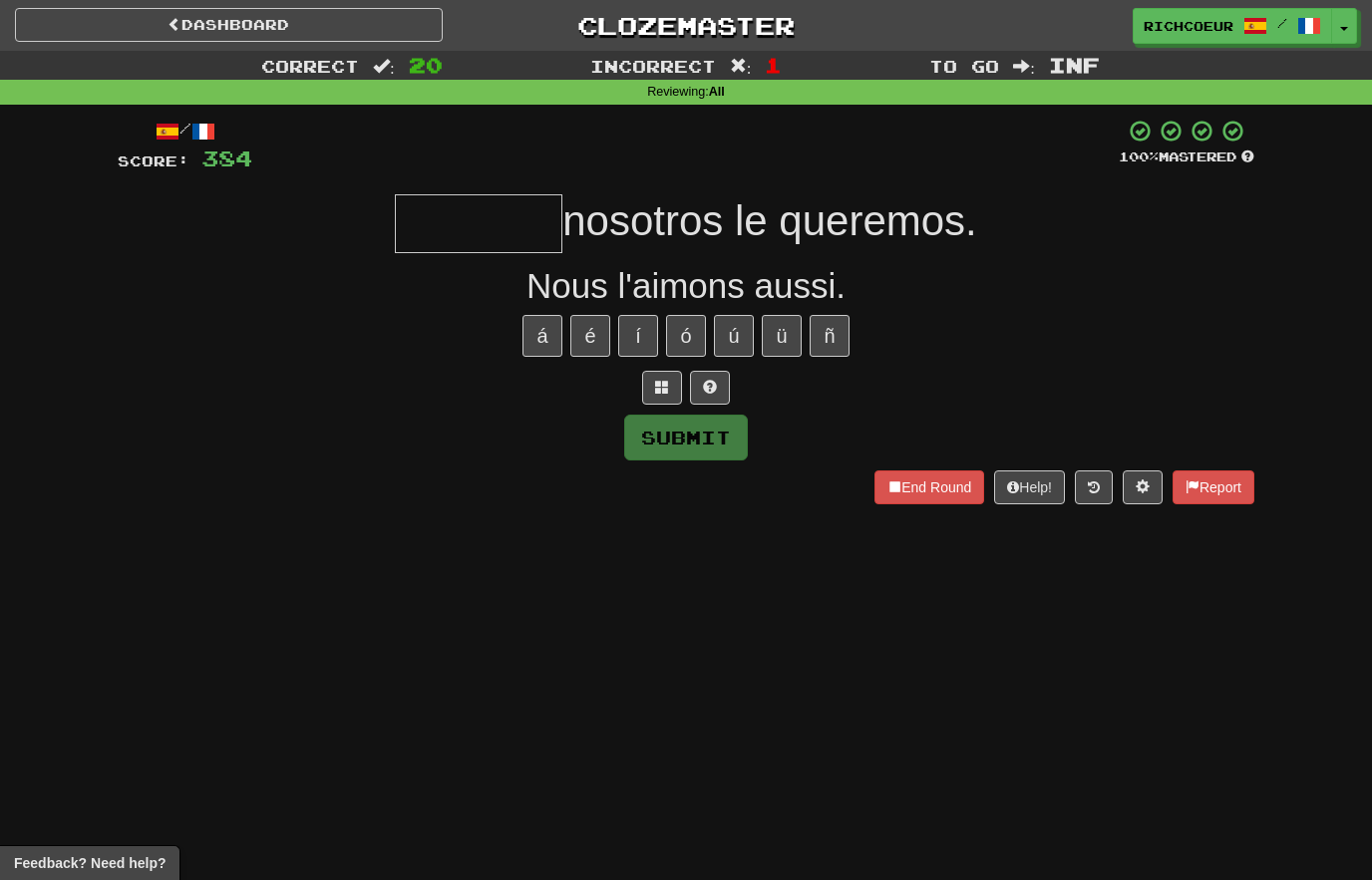 type on "*******" 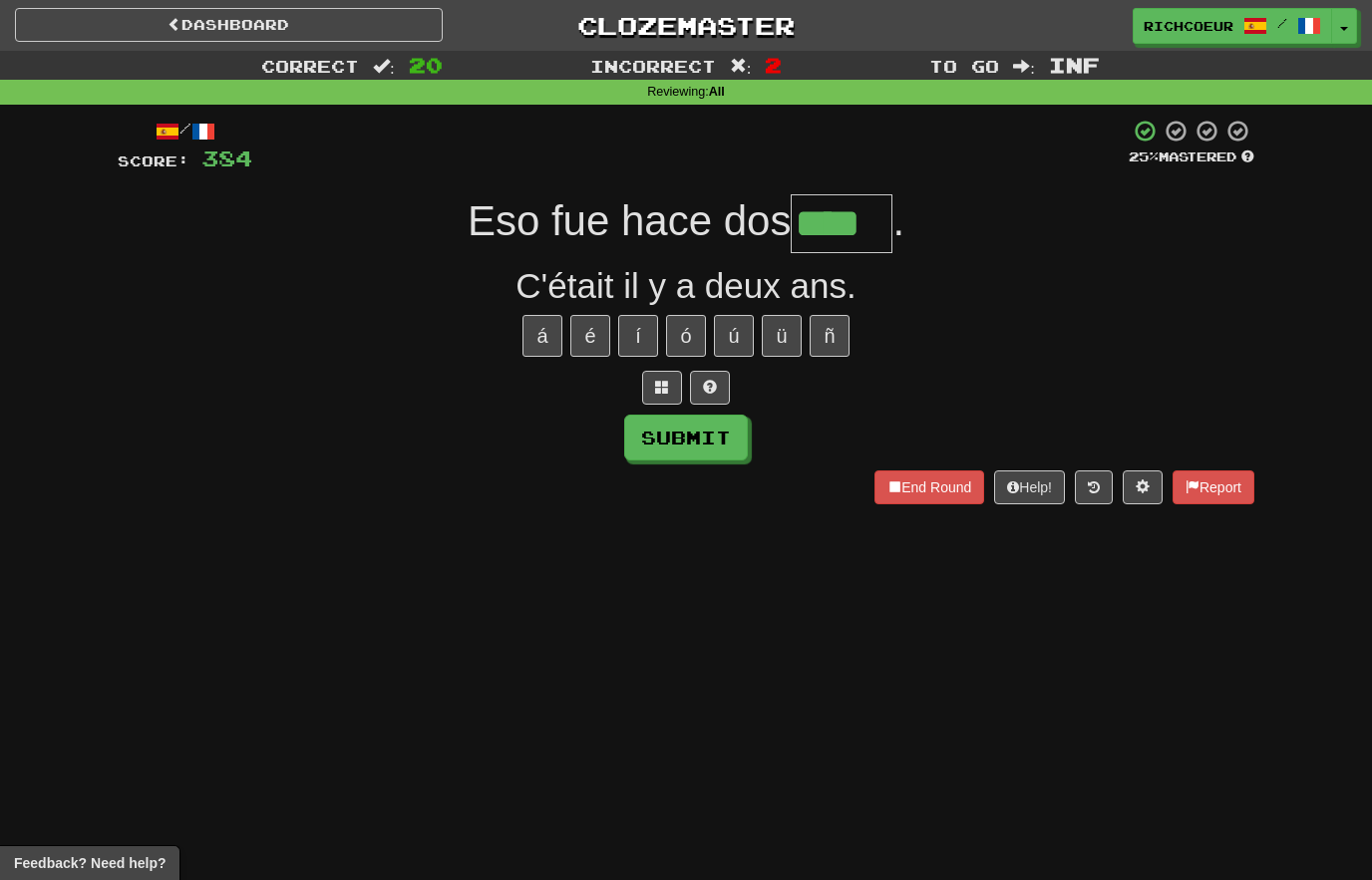 type on "****" 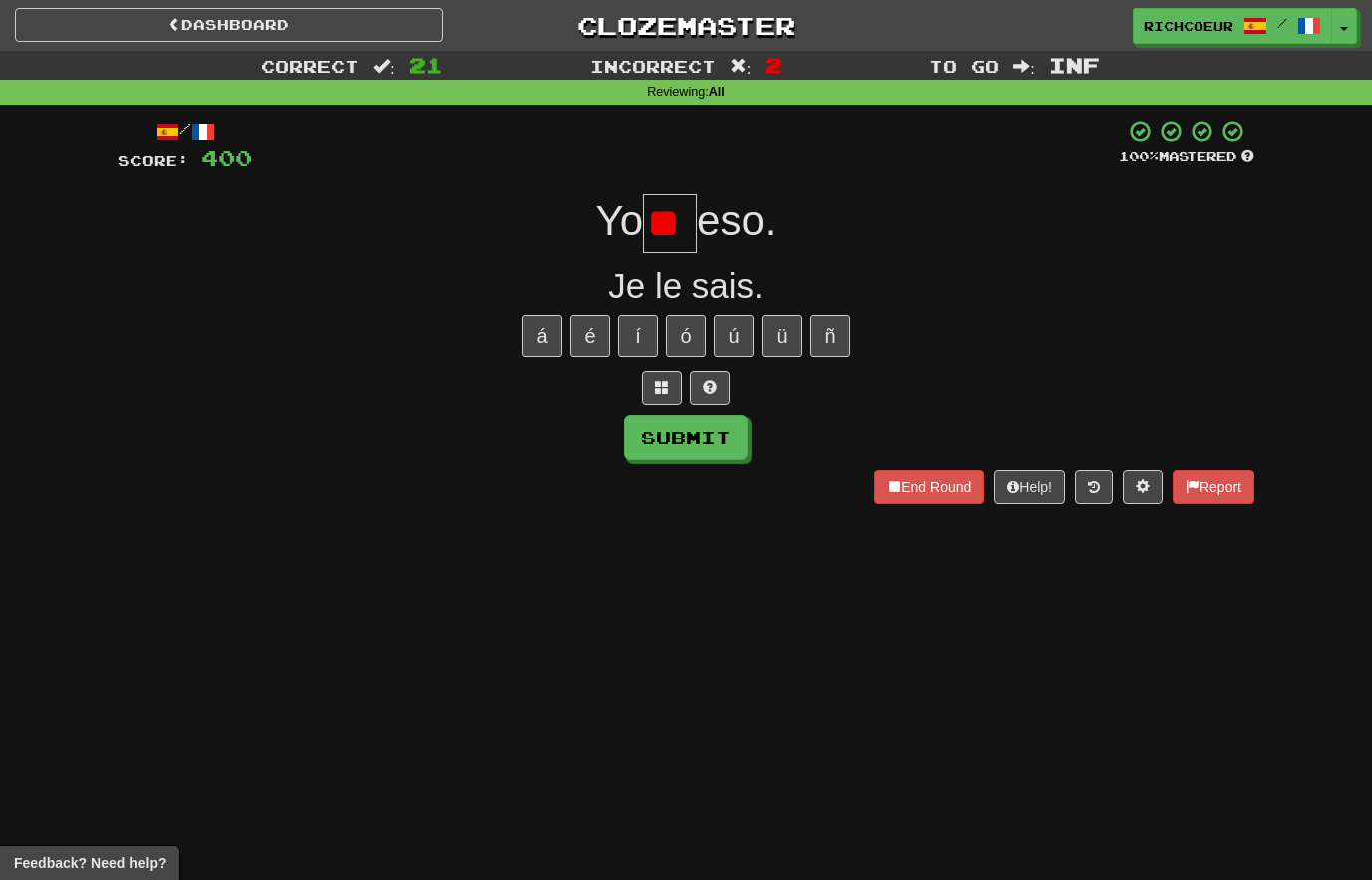 type on "*" 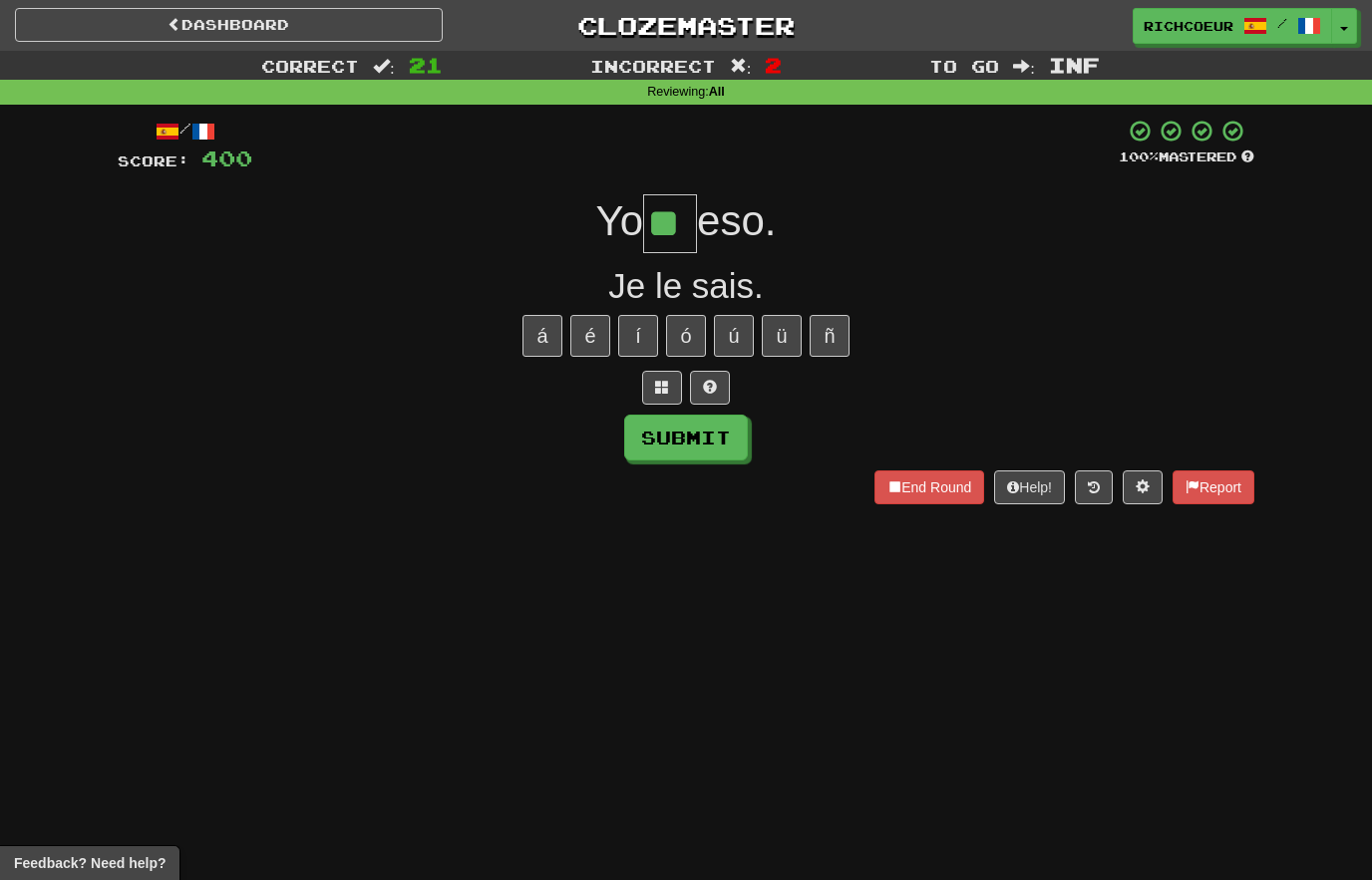 type on "**" 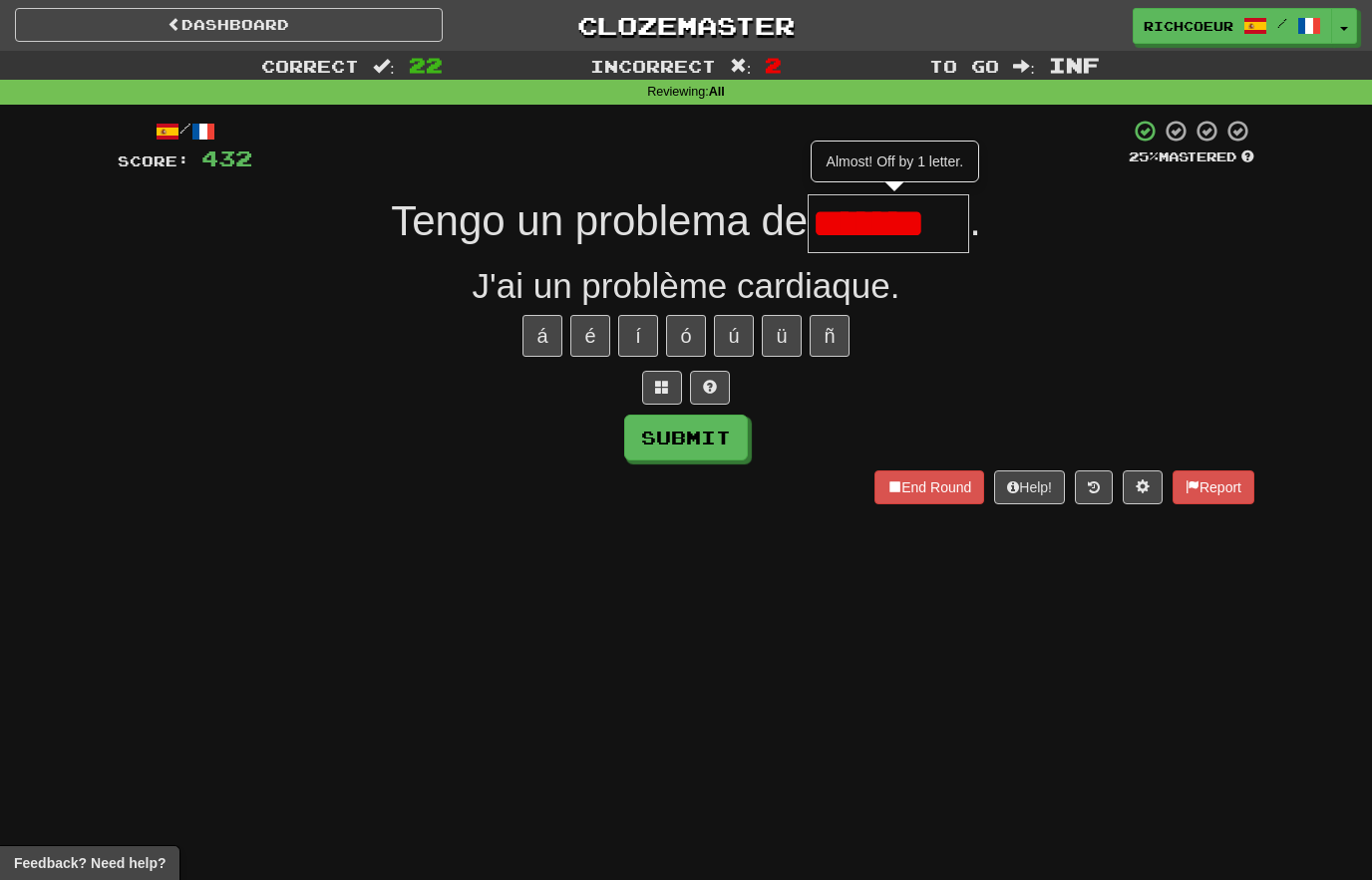 type on "*******" 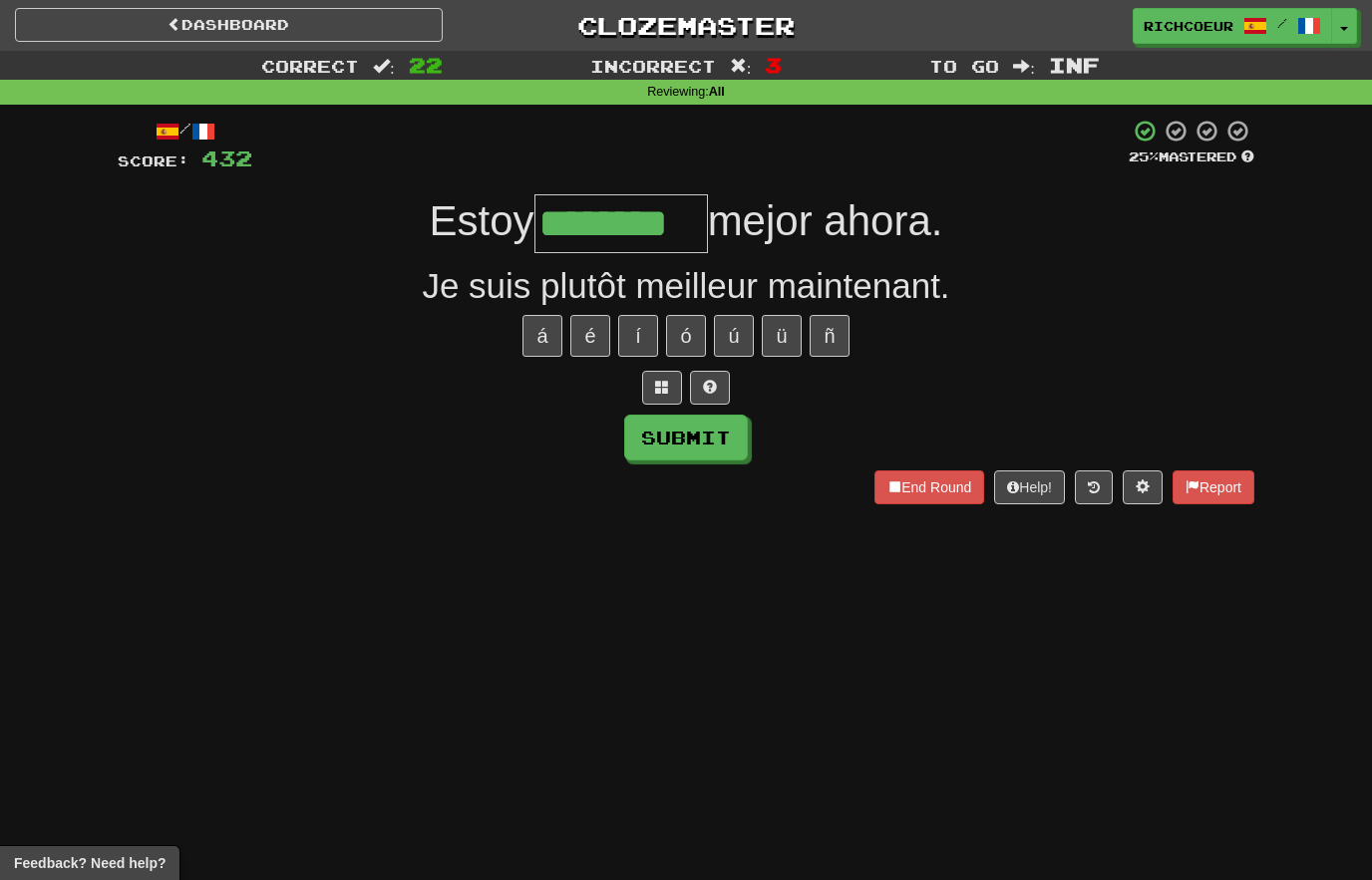 type on "********" 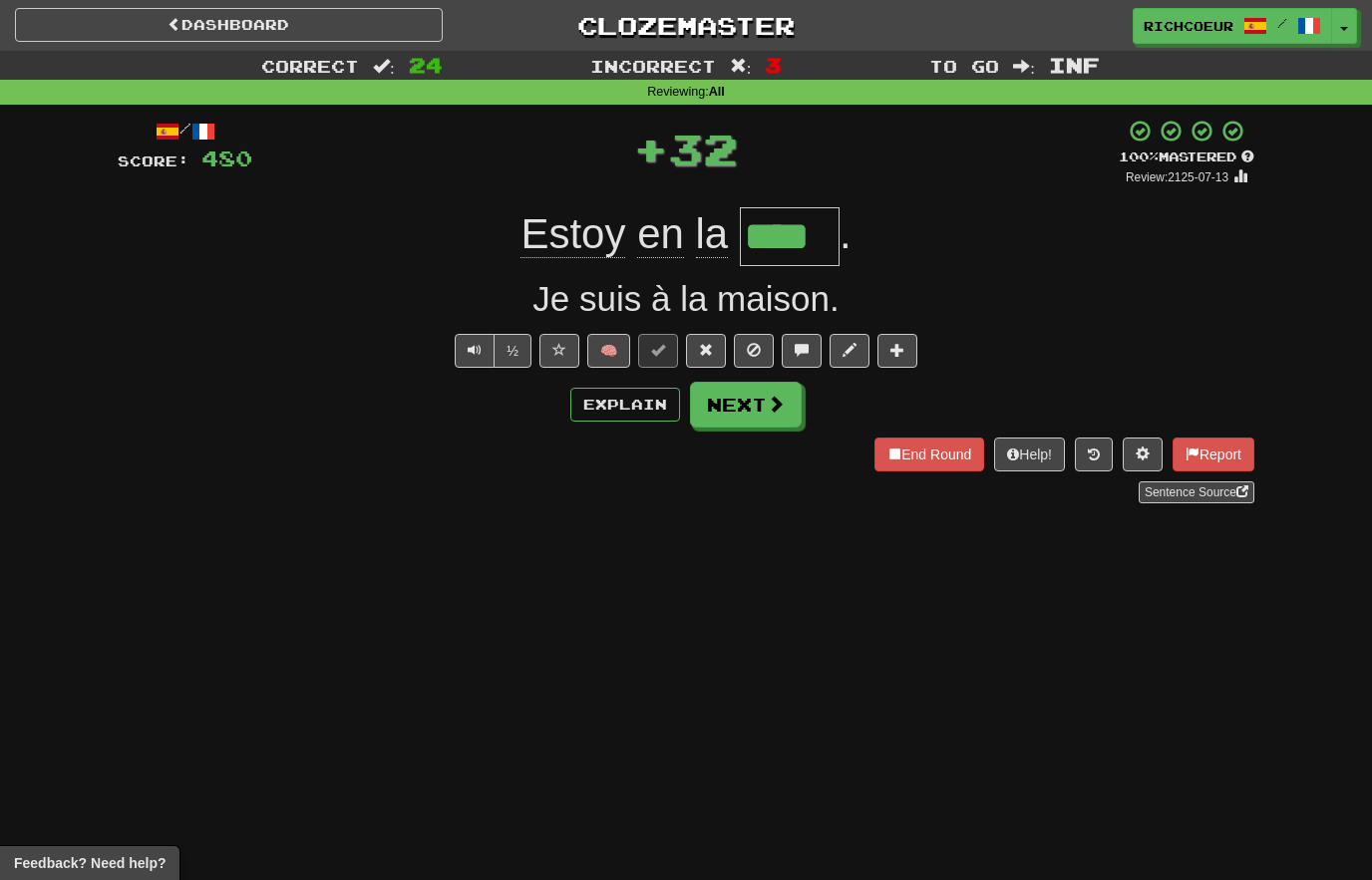 type on "****" 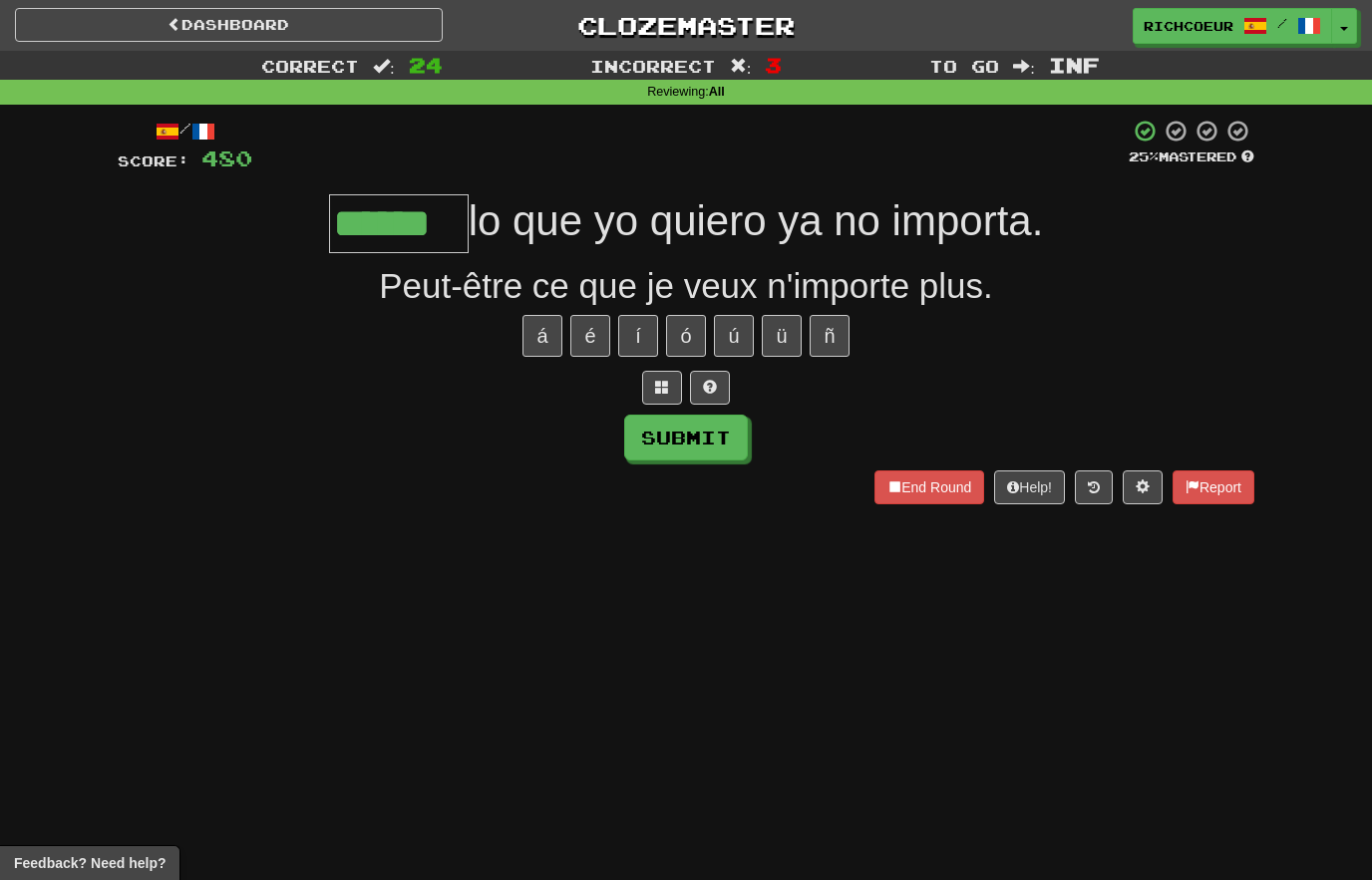type on "******" 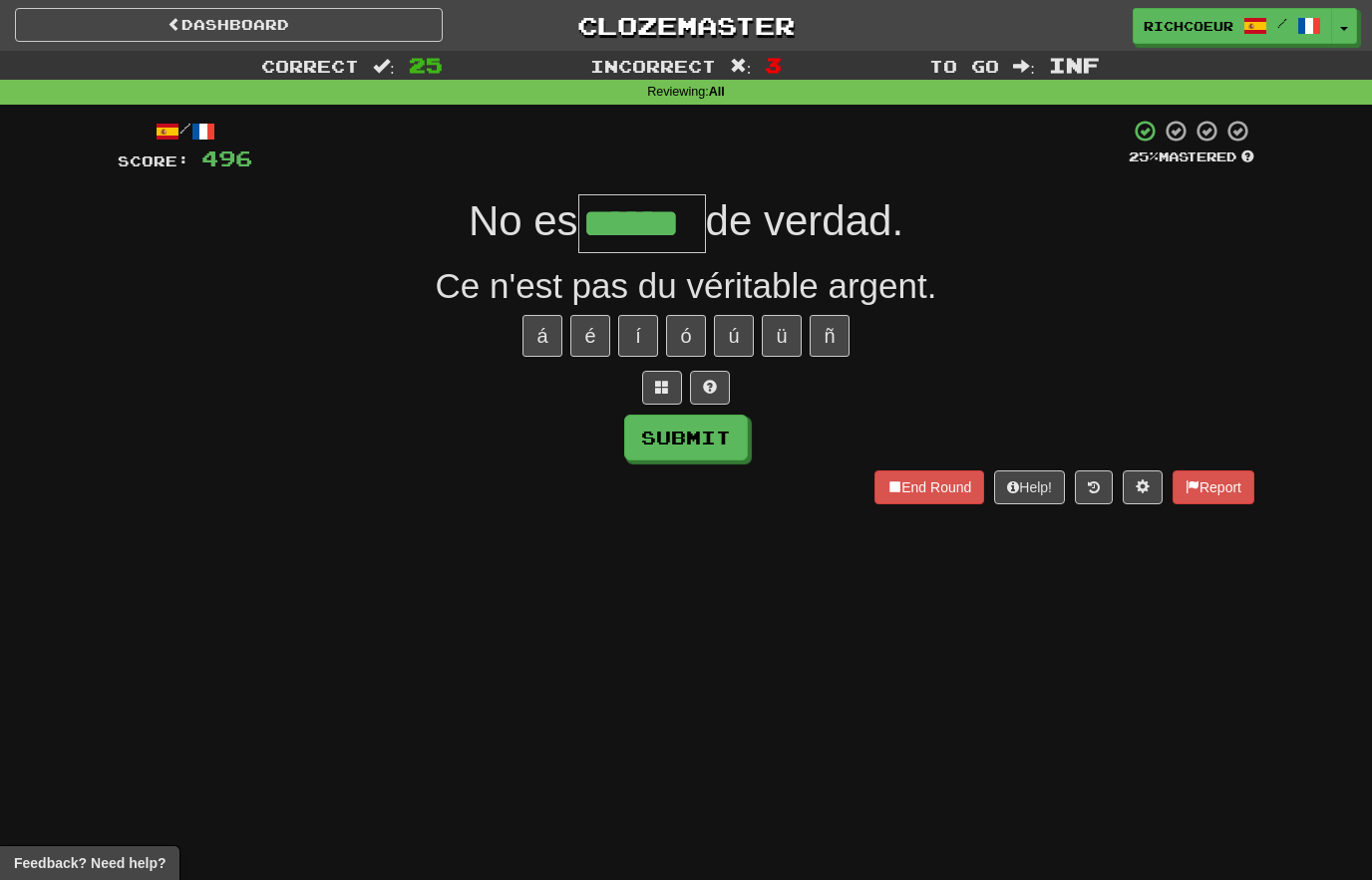 type on "******" 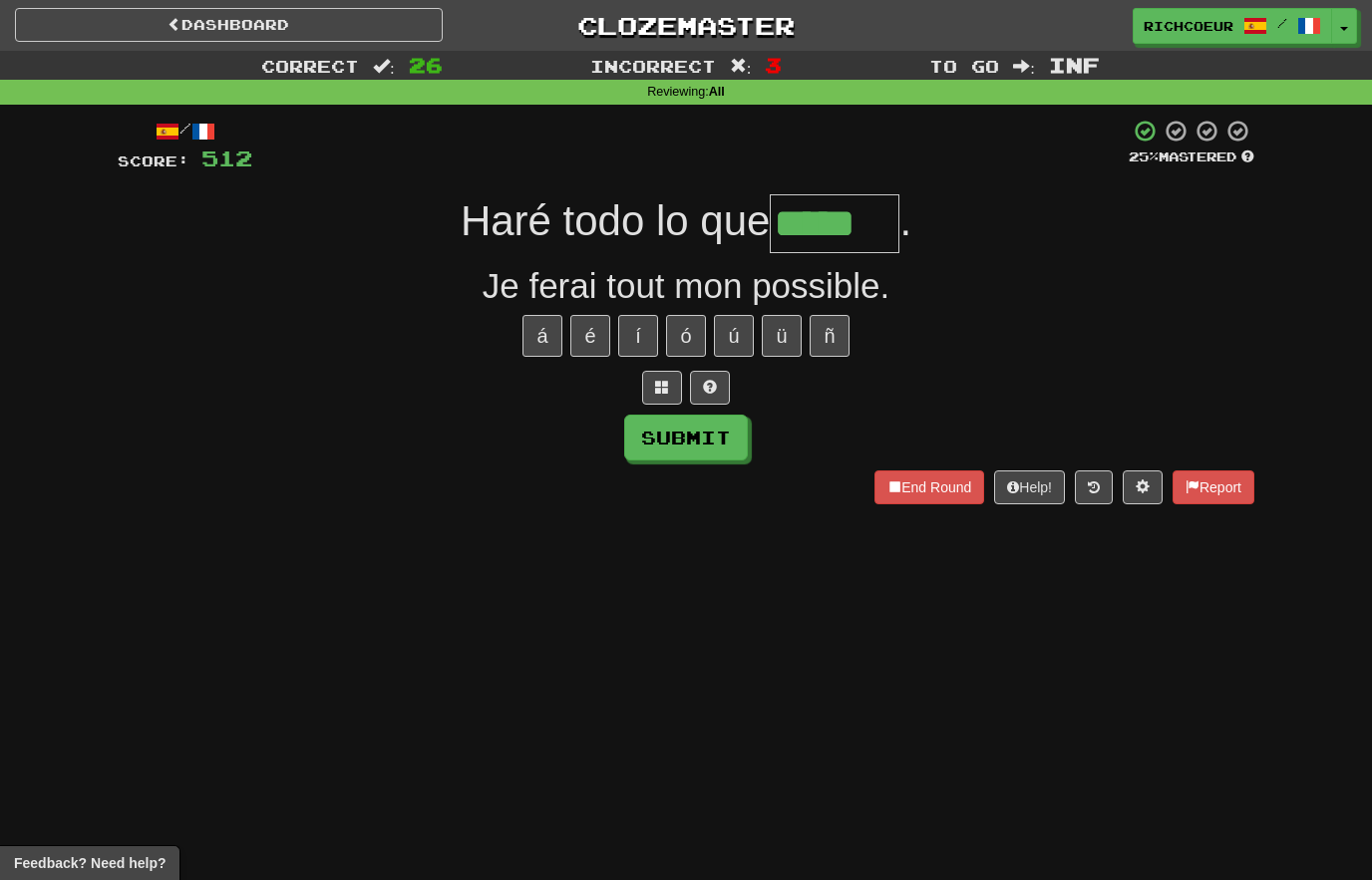 type on "*****" 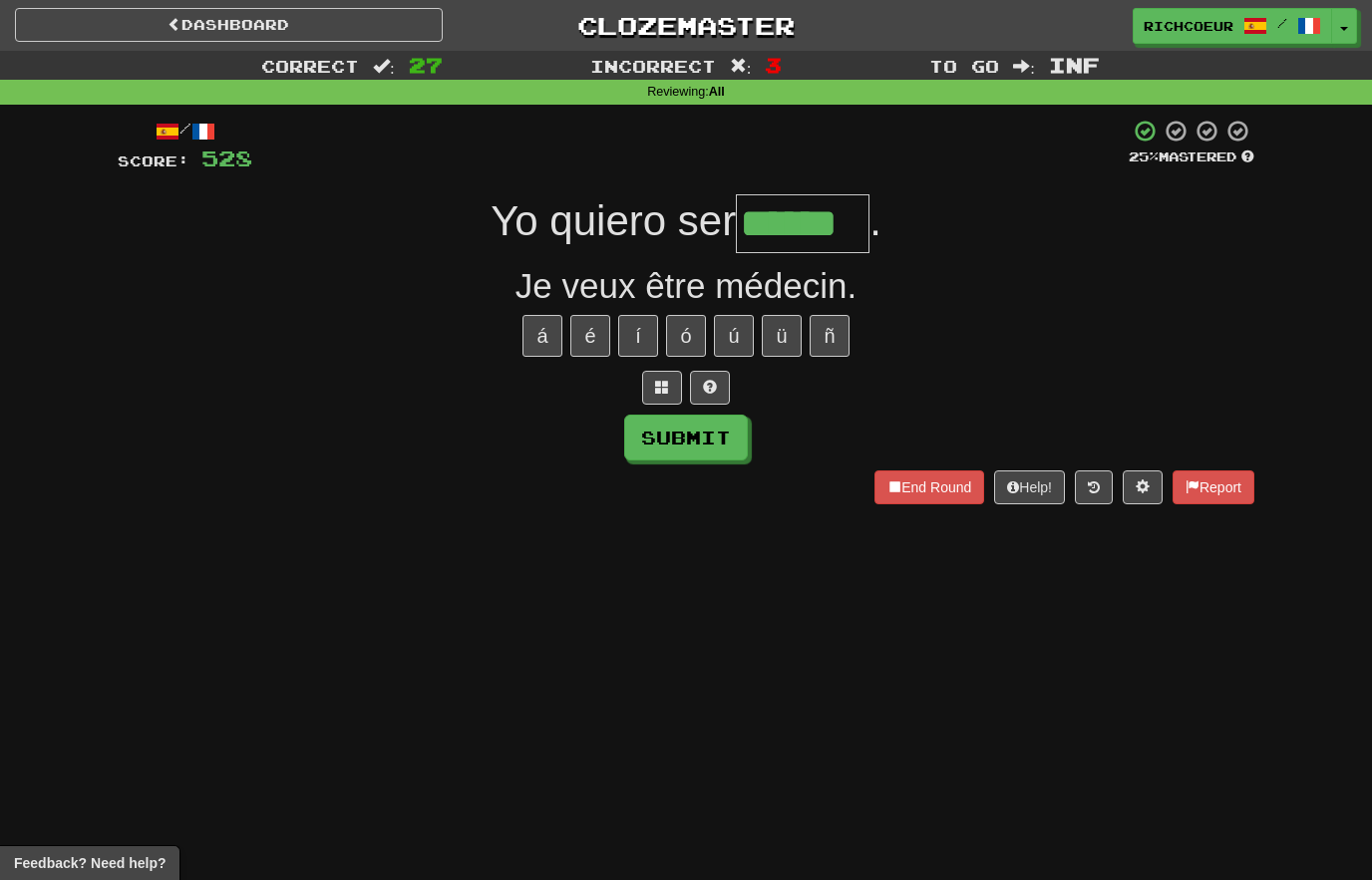 type on "******" 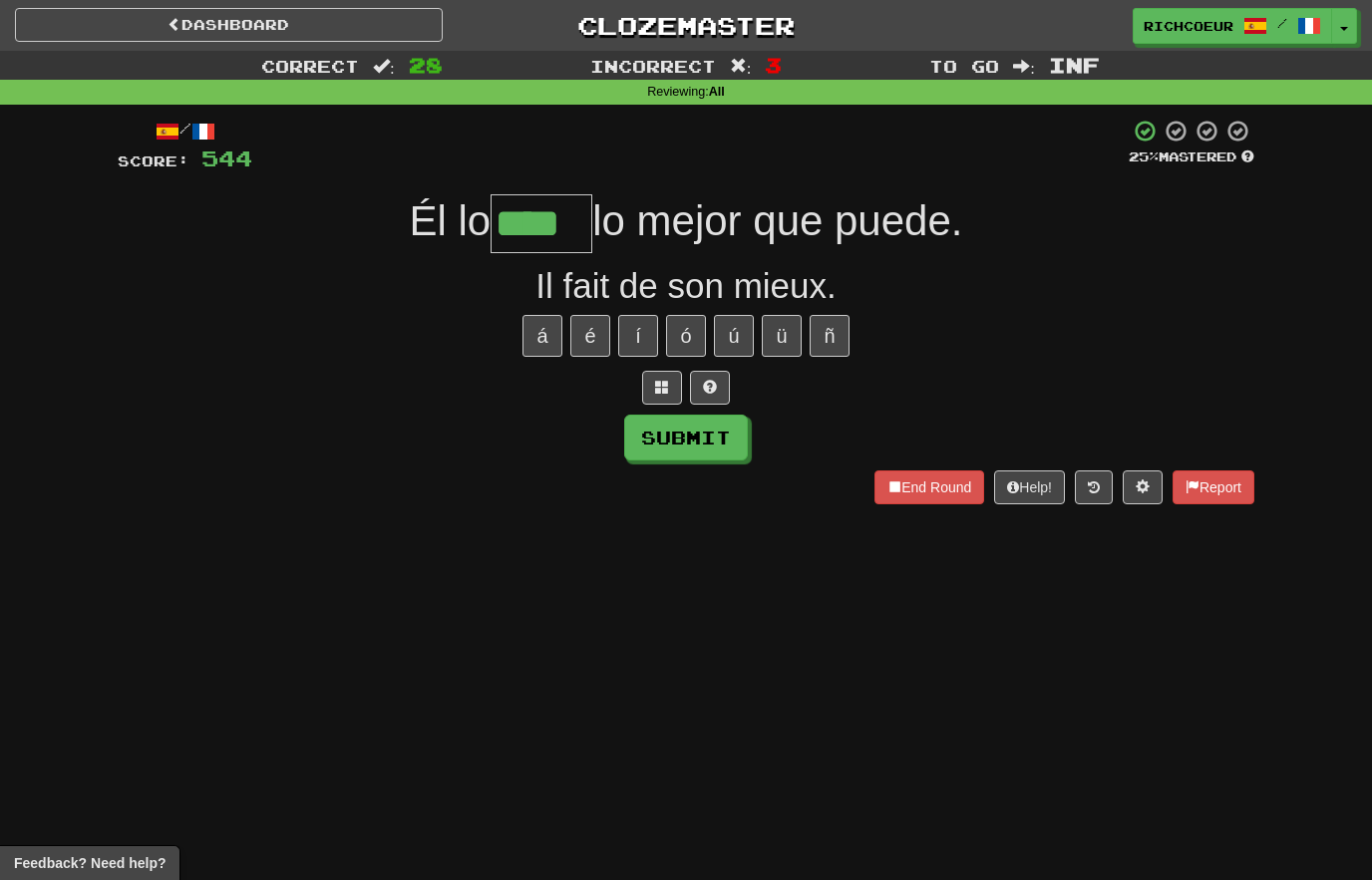 type on "****" 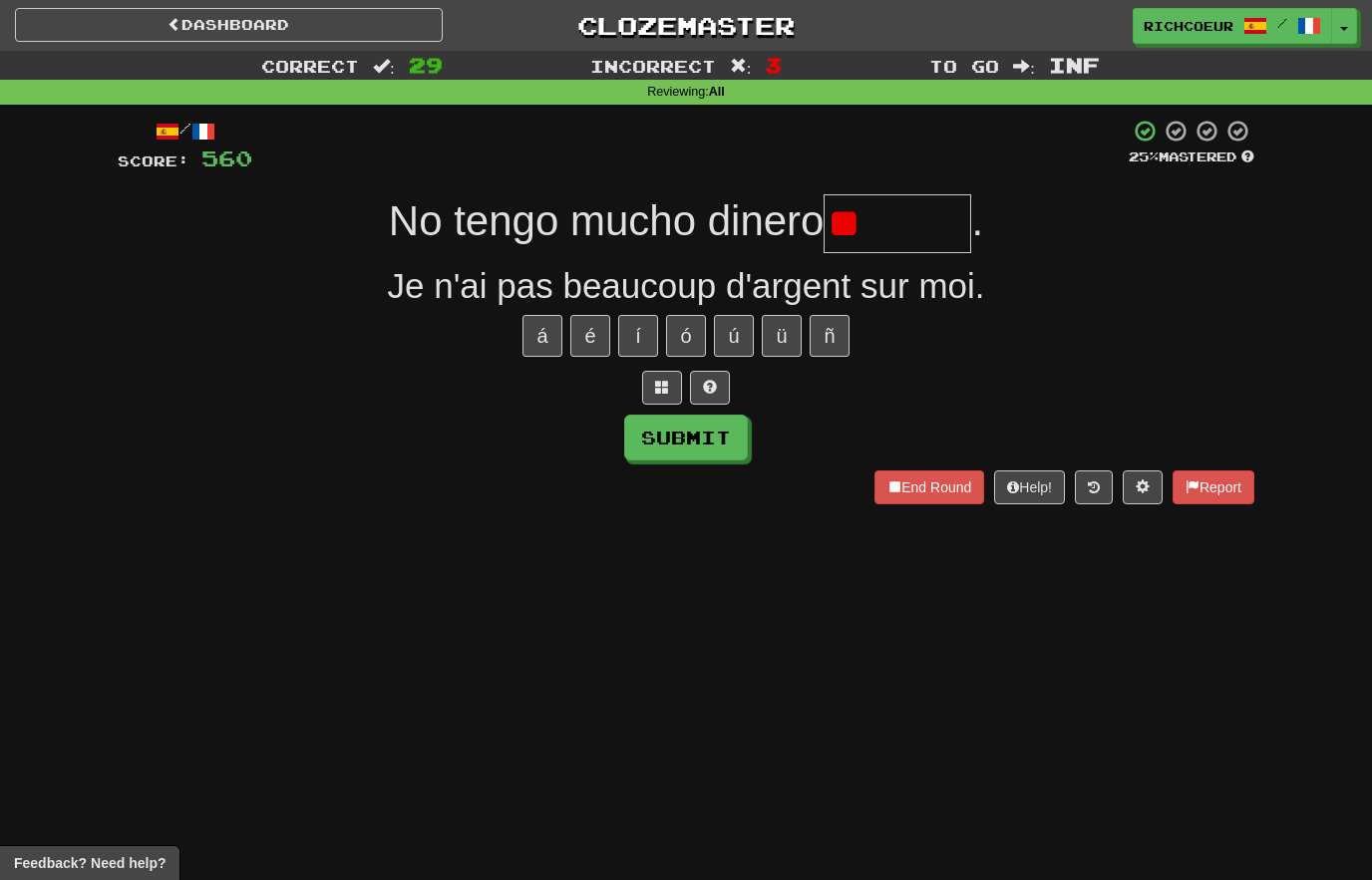 type on "*" 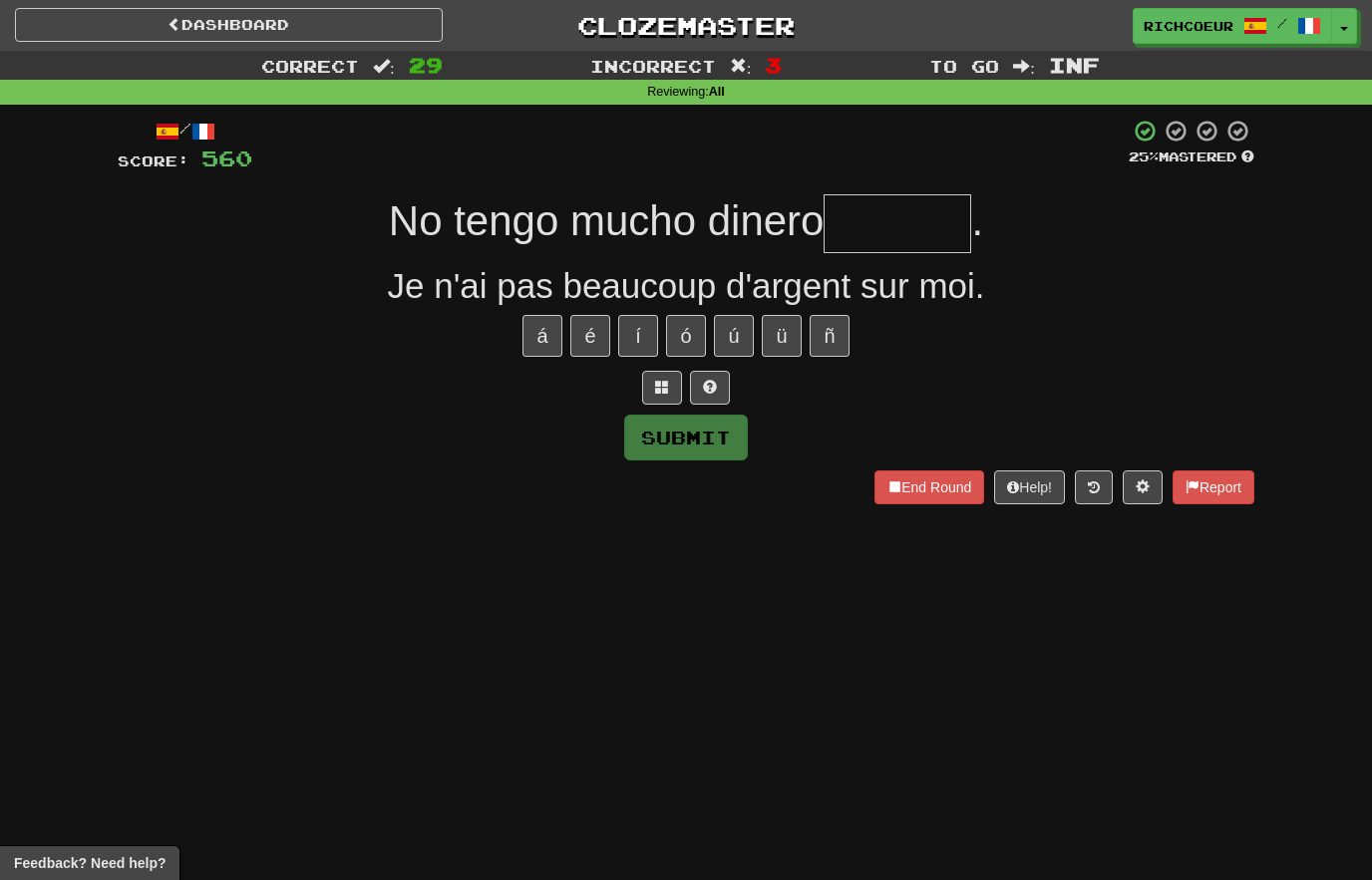 type on "******" 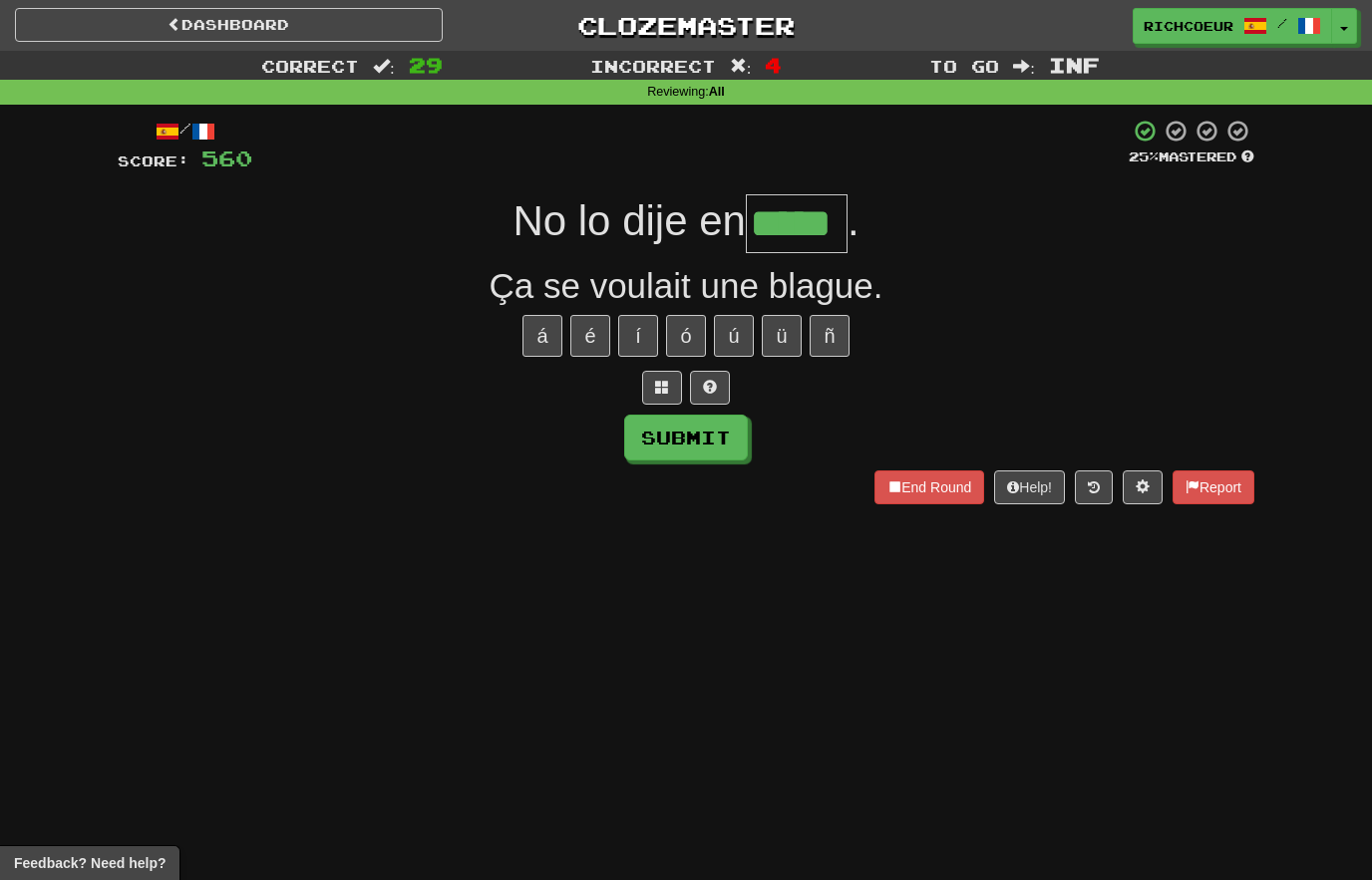 type on "*****" 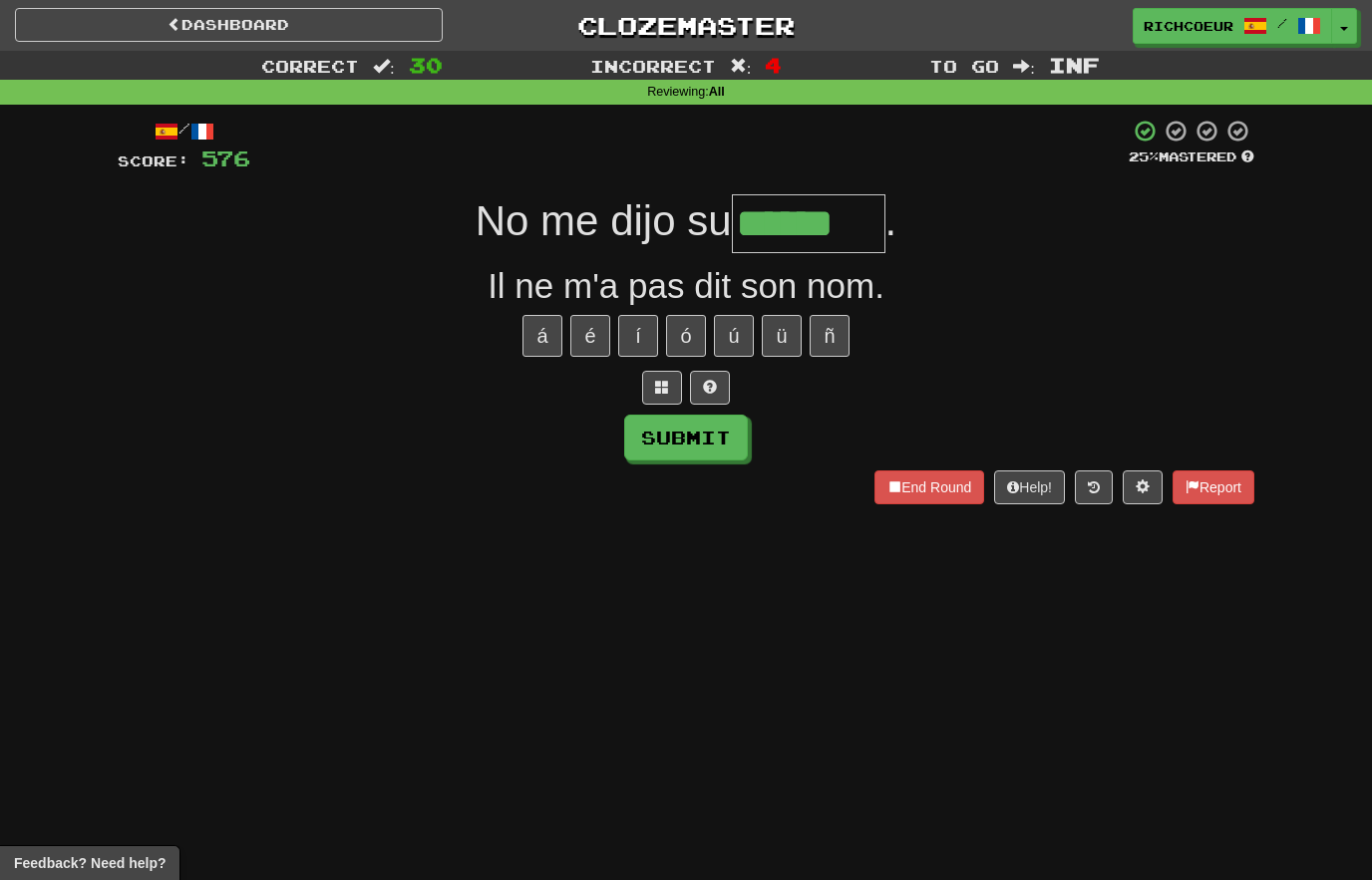 type on "******" 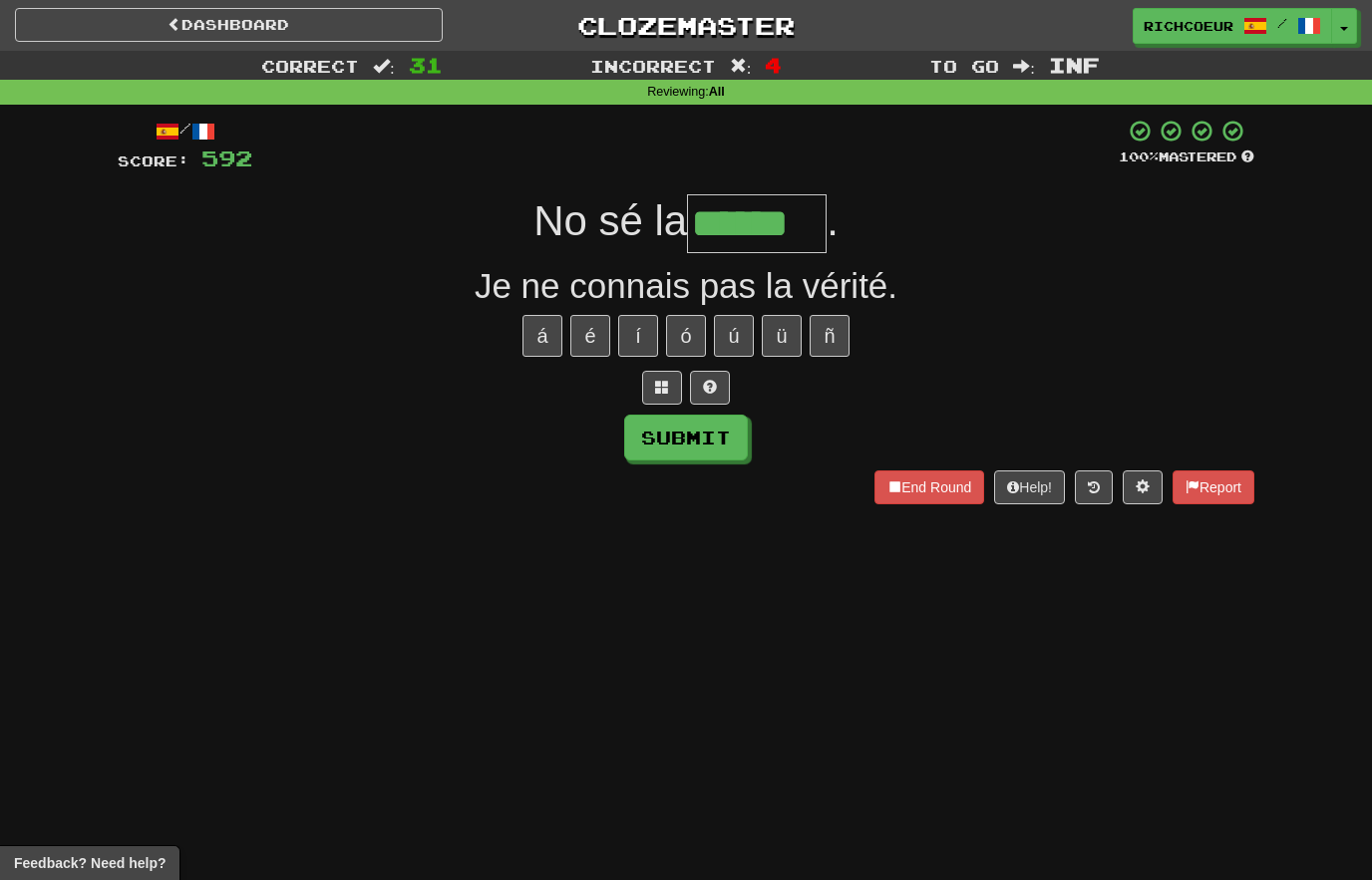 type on "******" 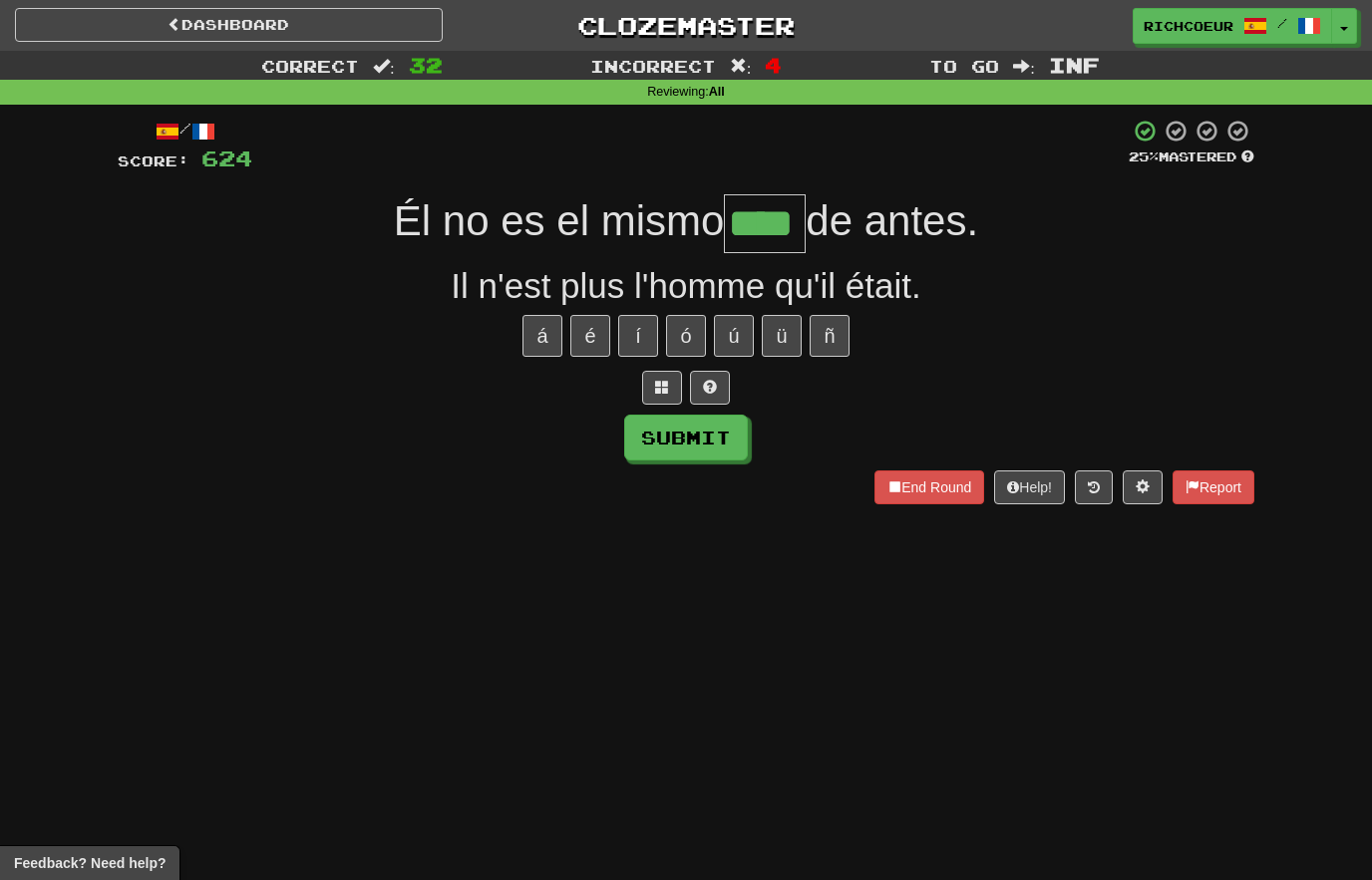 type on "****" 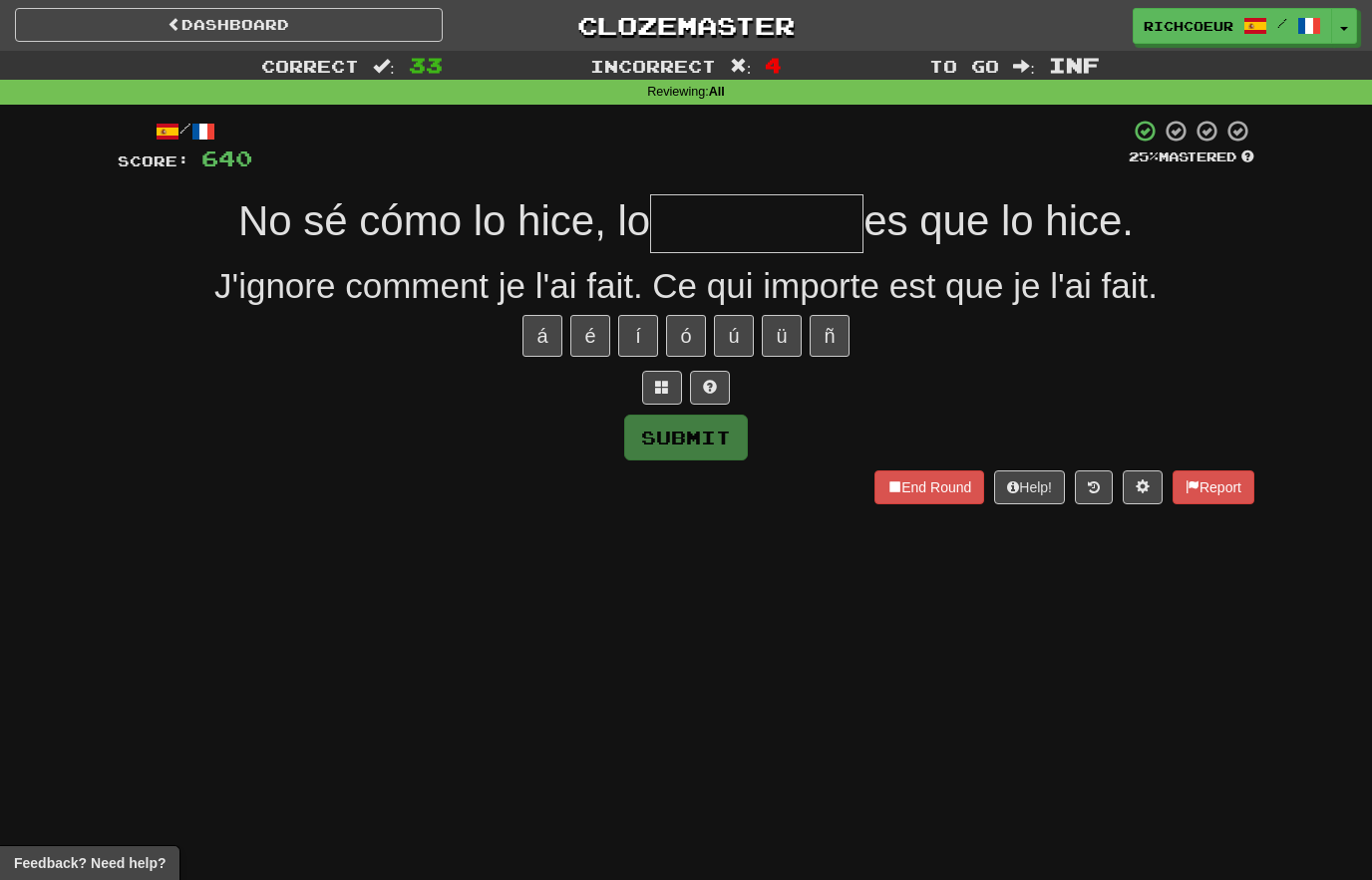 type on "*" 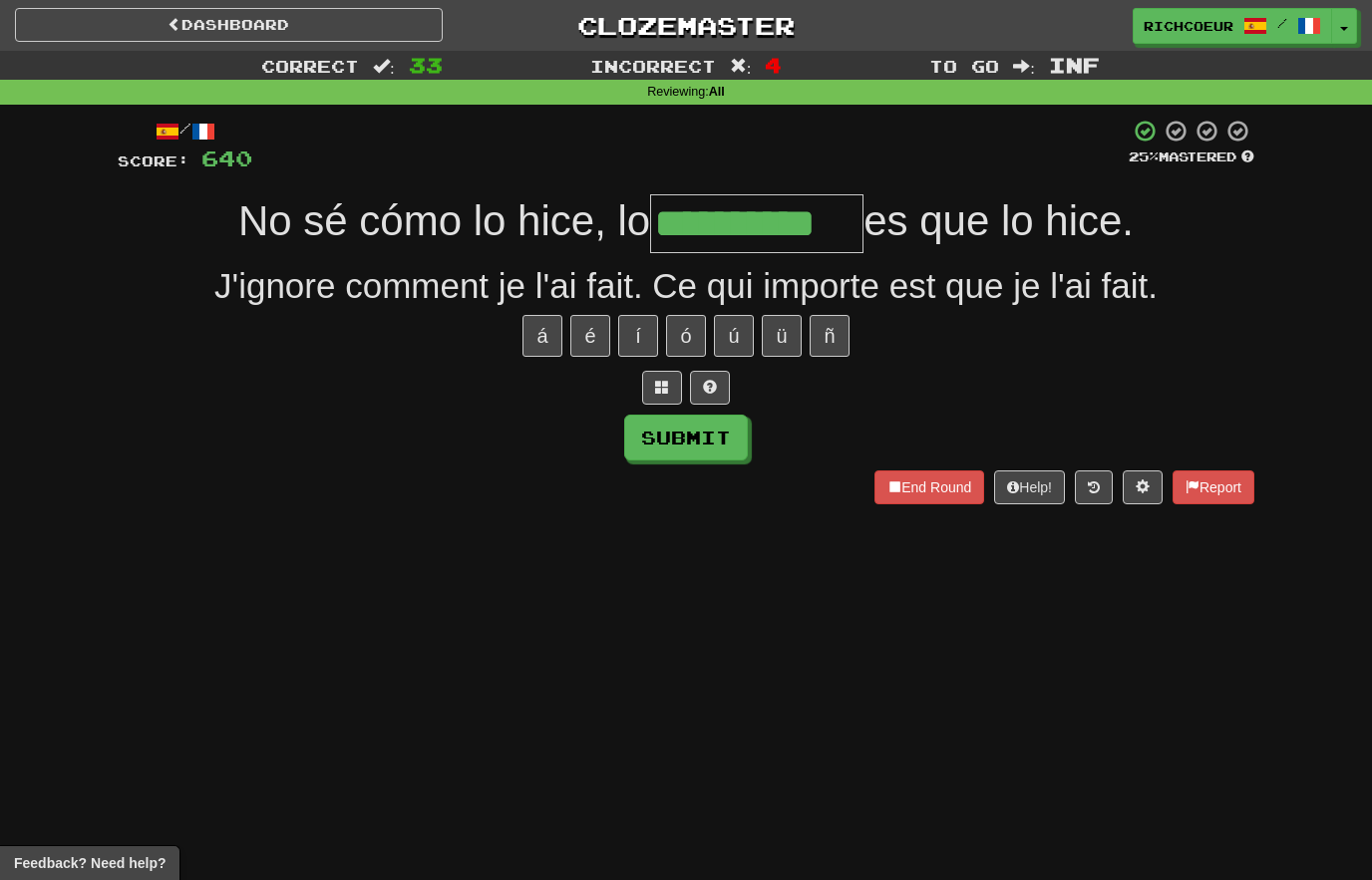 type on "**********" 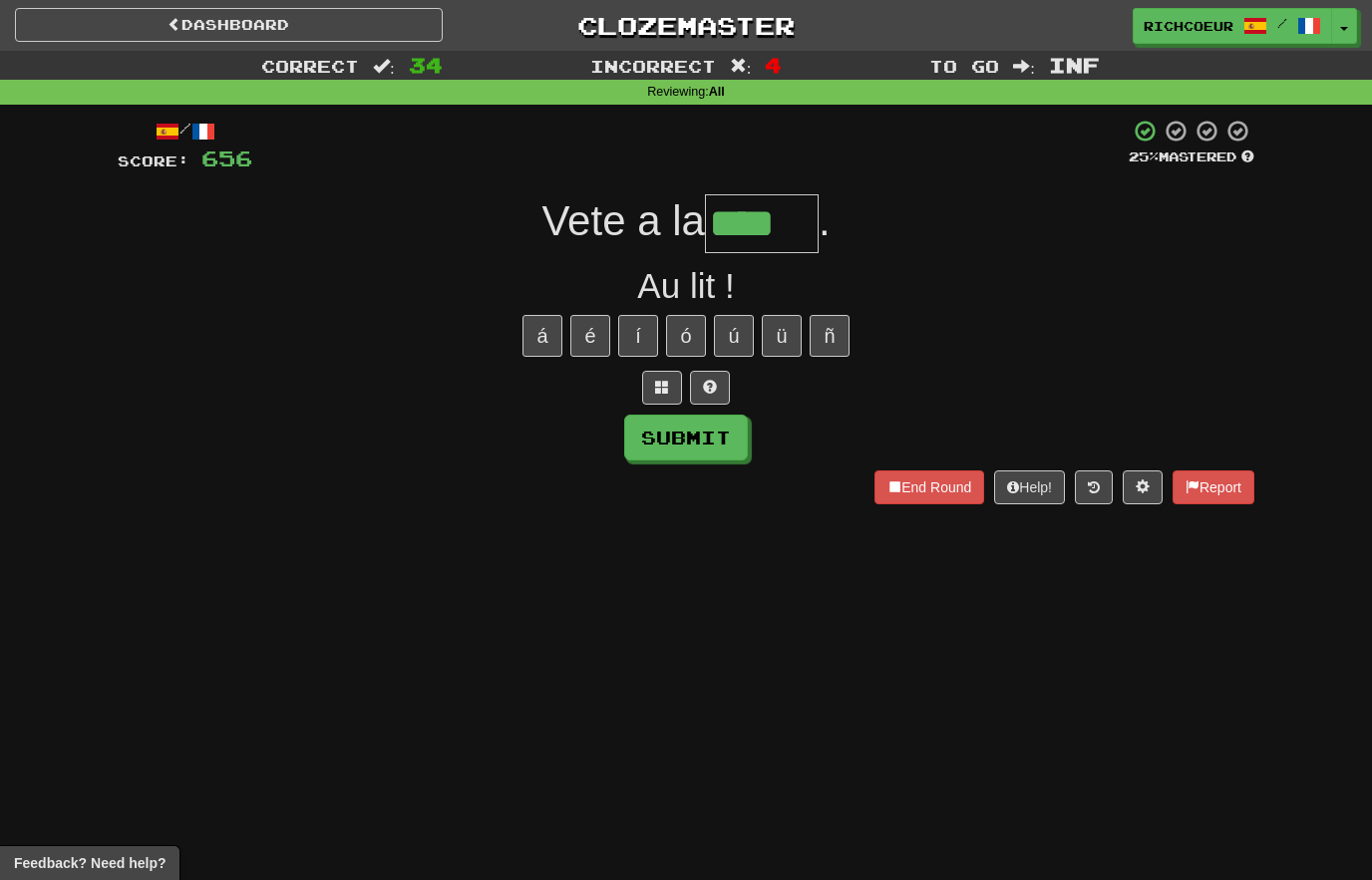 type on "****" 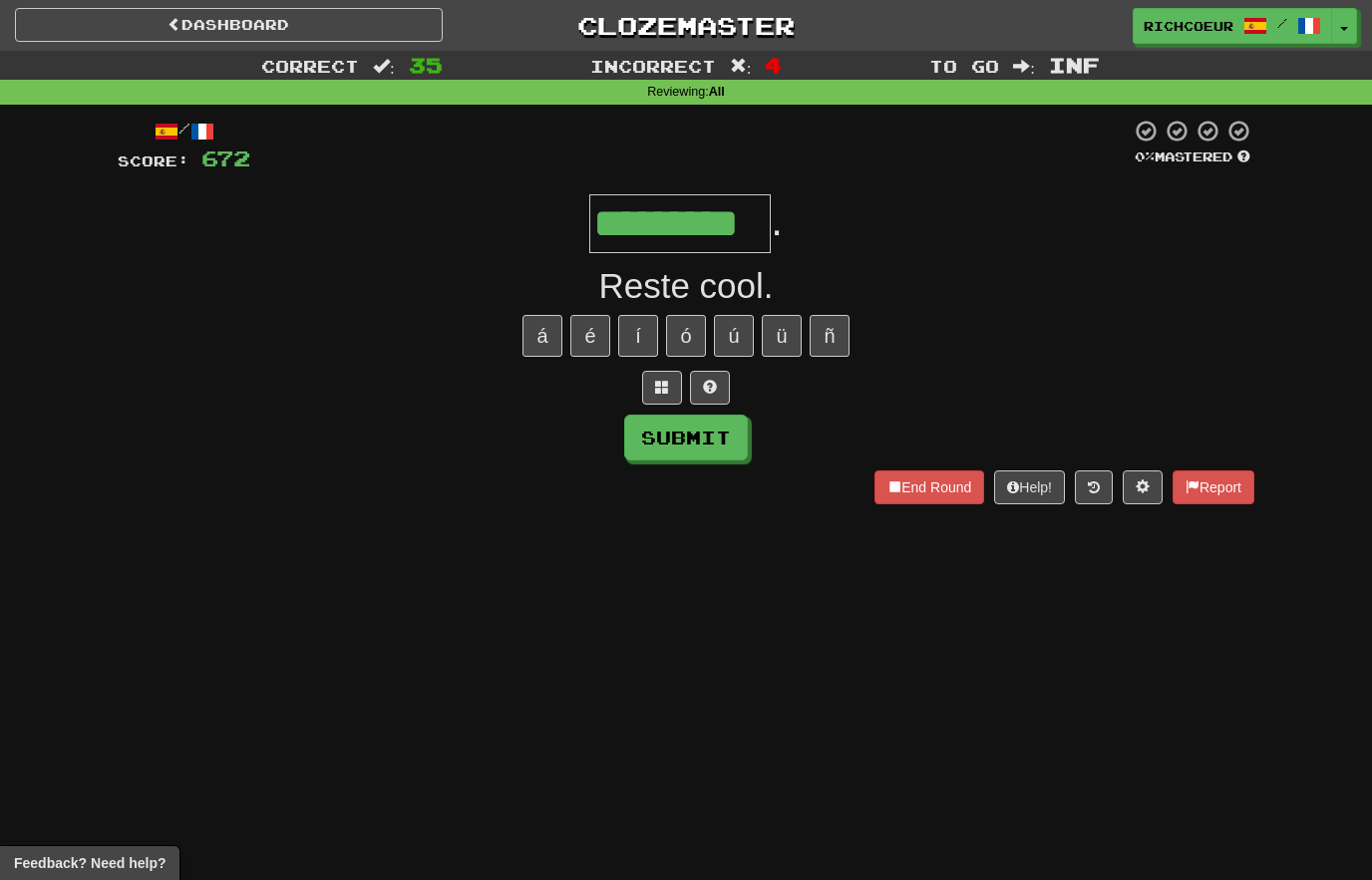 type on "*********" 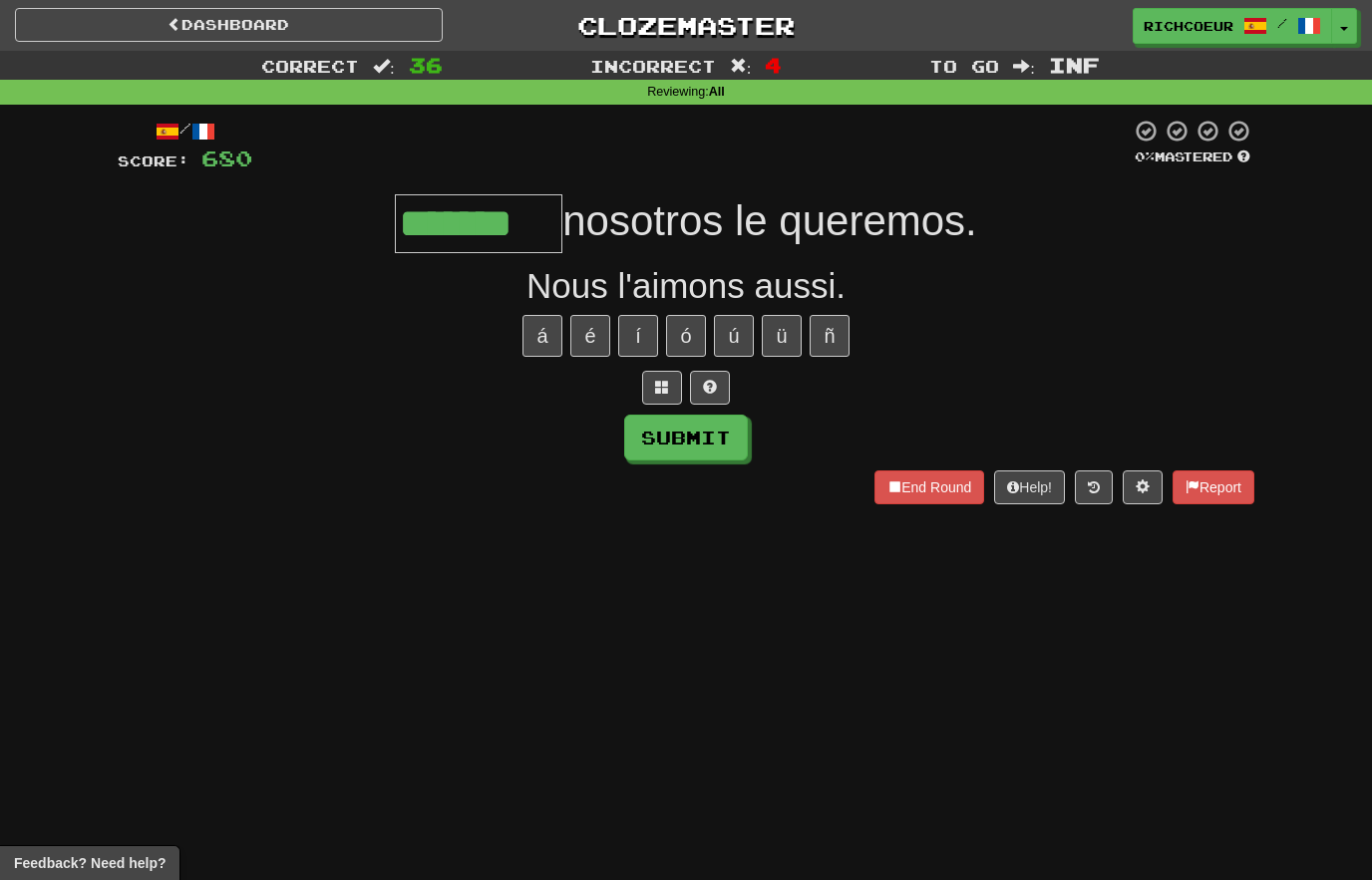 type on "*******" 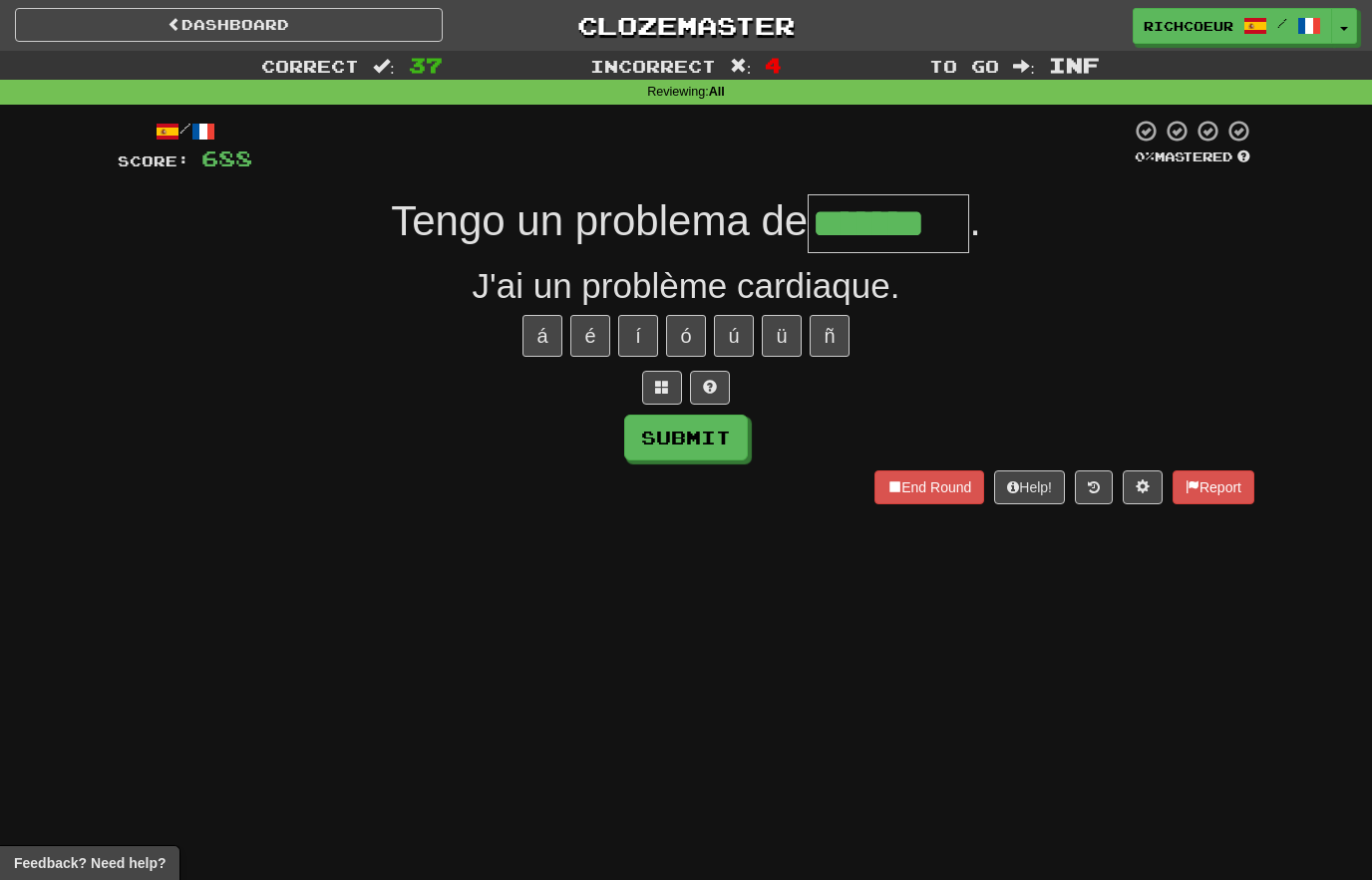 type on "*******" 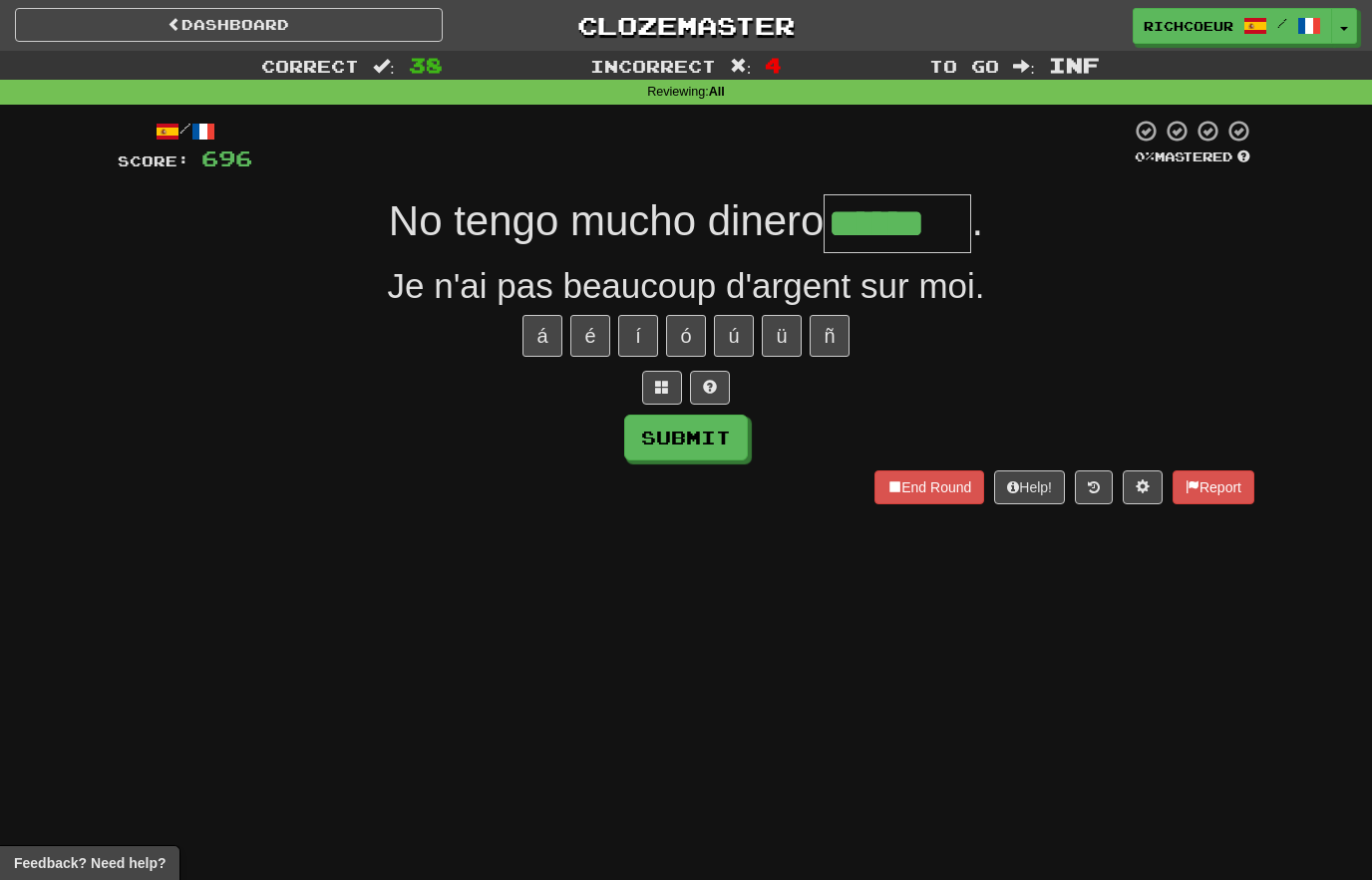 type on "******" 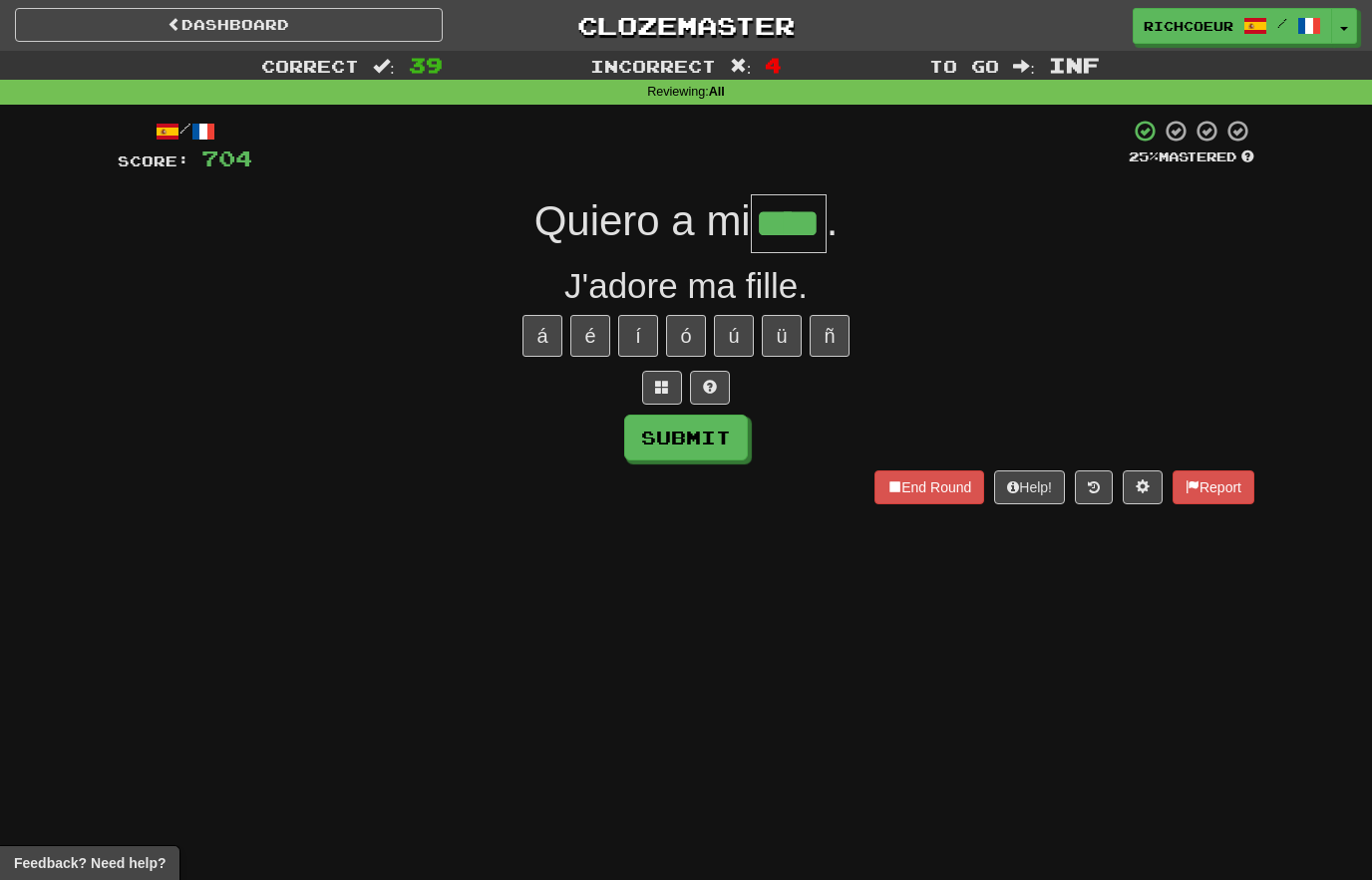 type on "****" 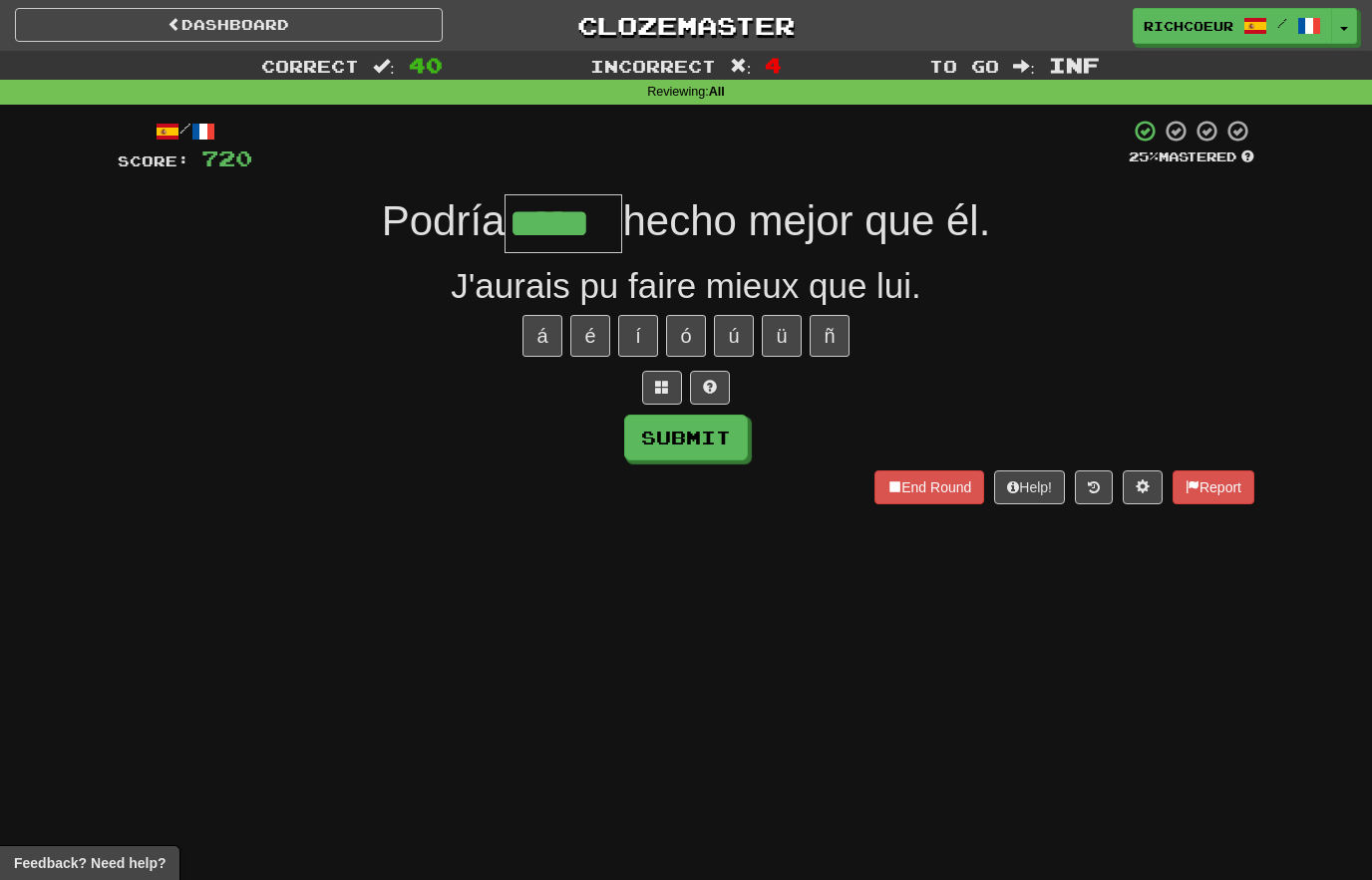 type on "*****" 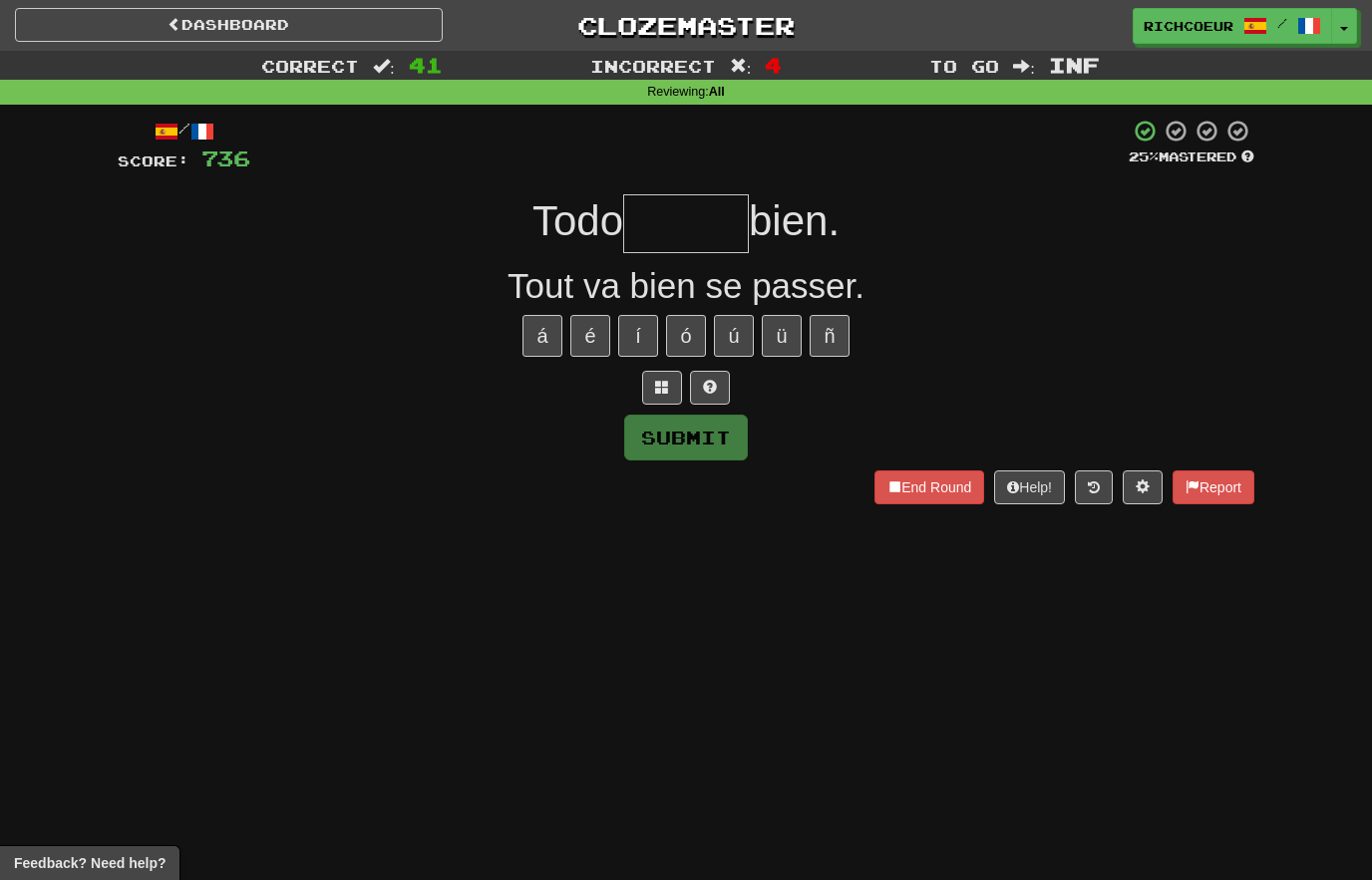 type on "*" 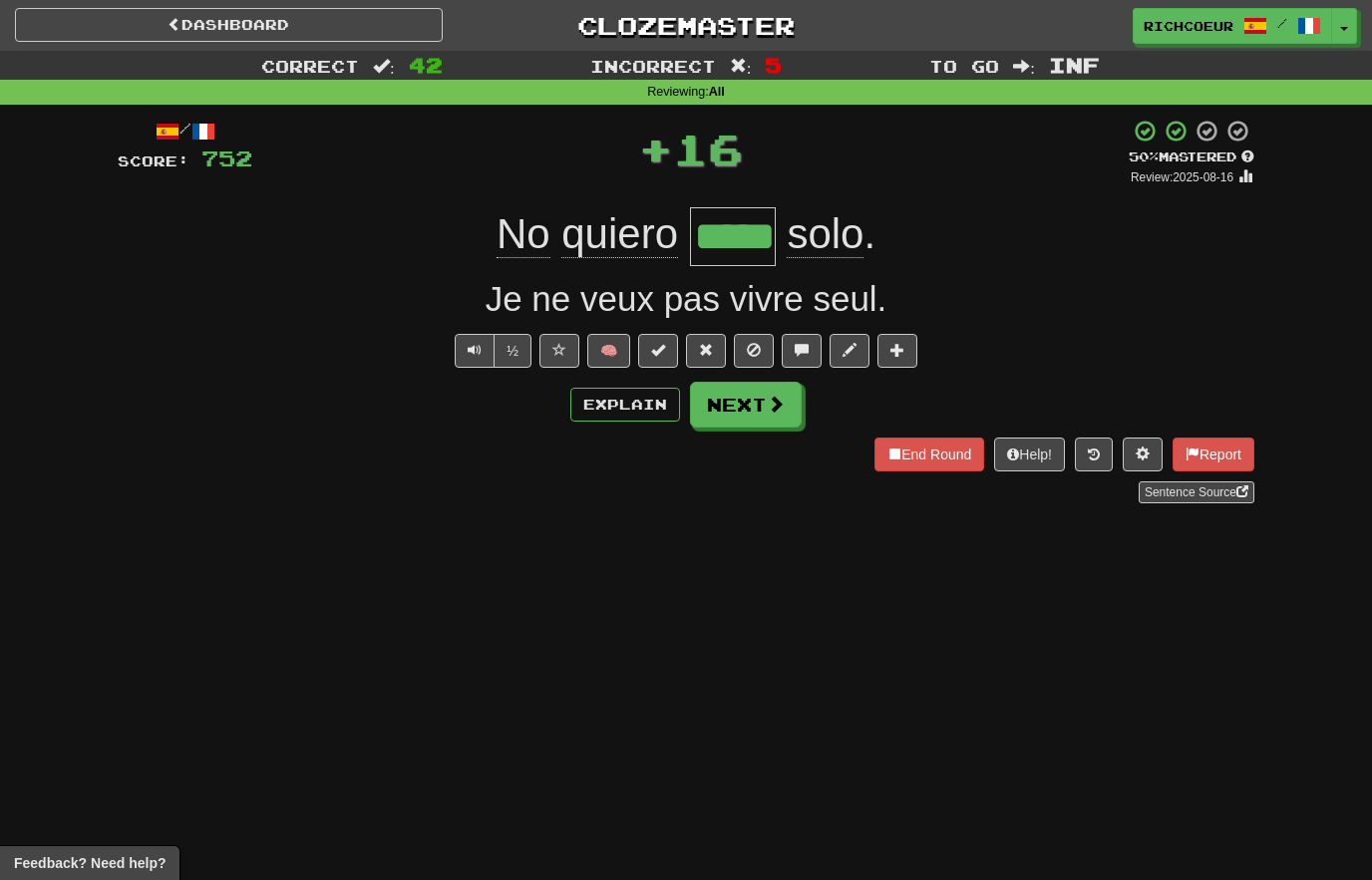type on "*****" 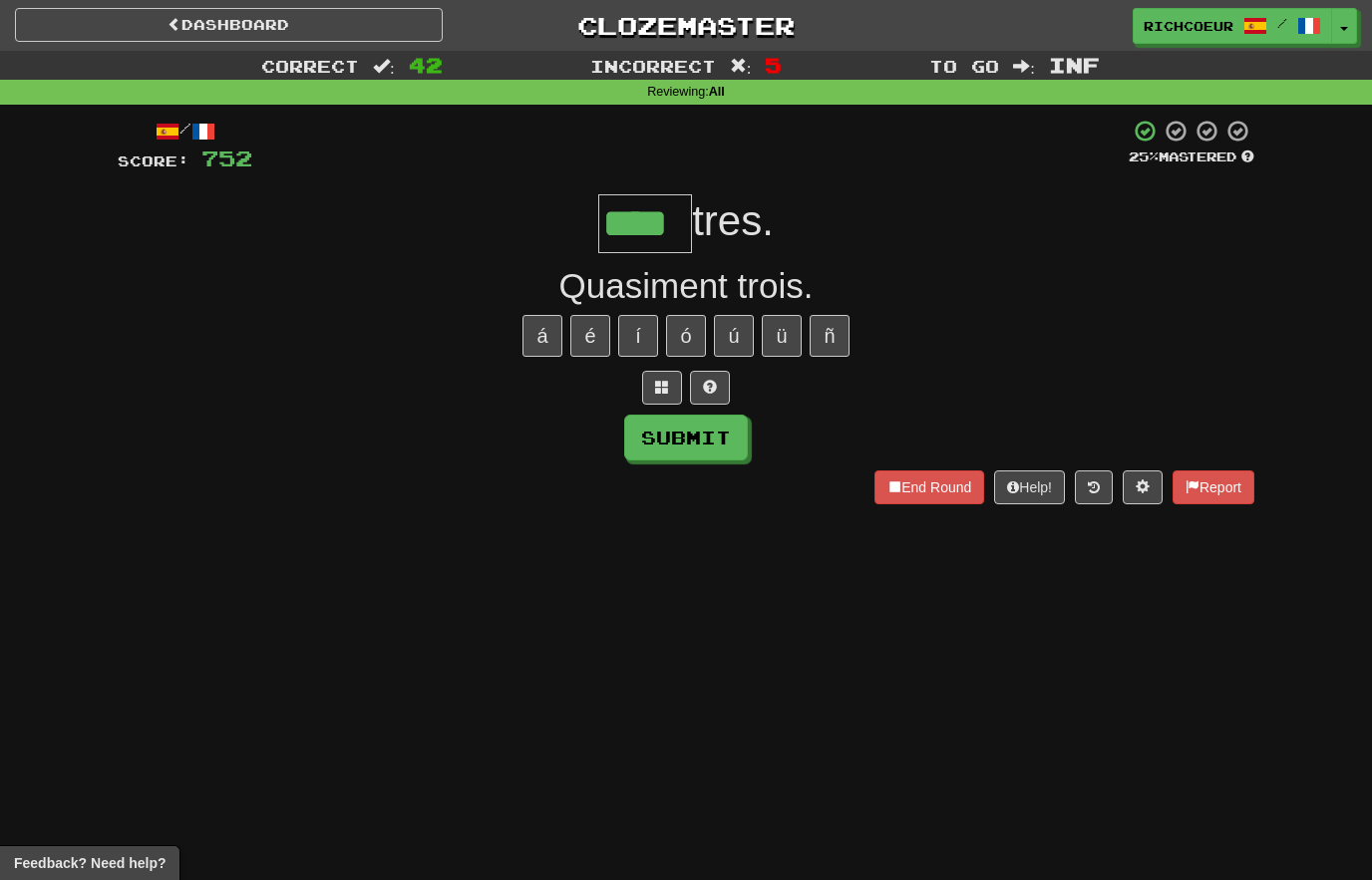 type on "****" 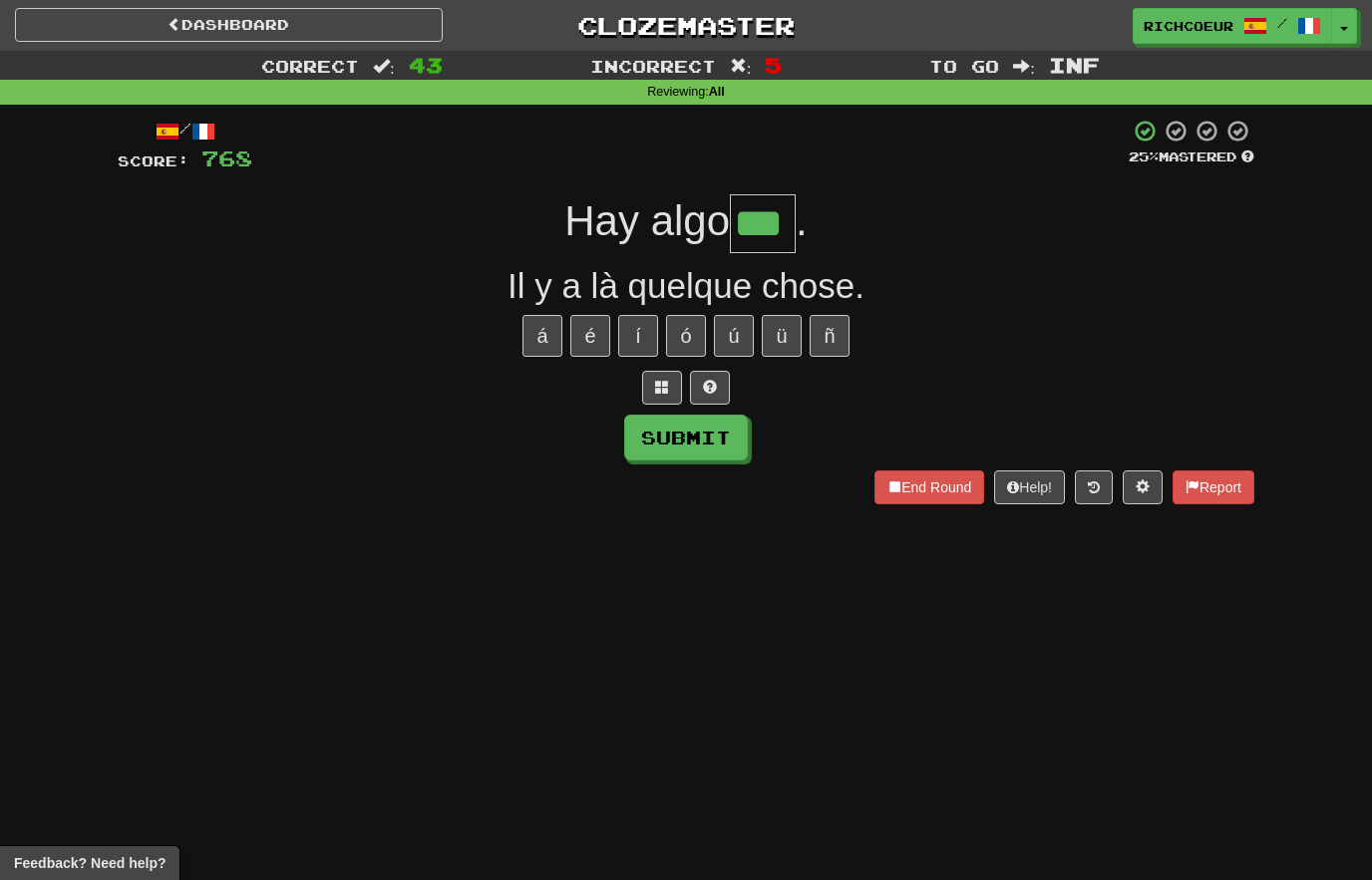 type on "***" 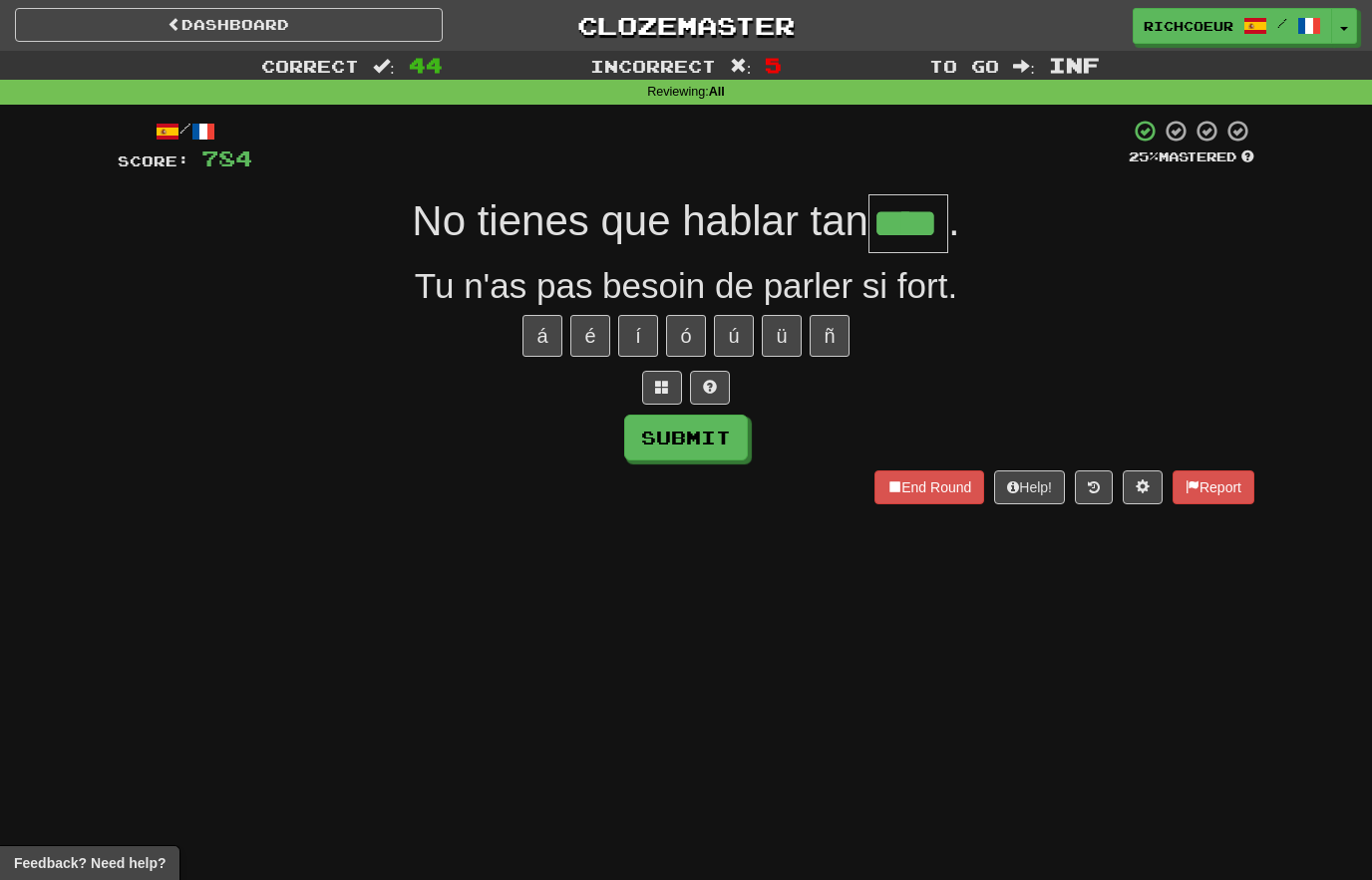 type on "****" 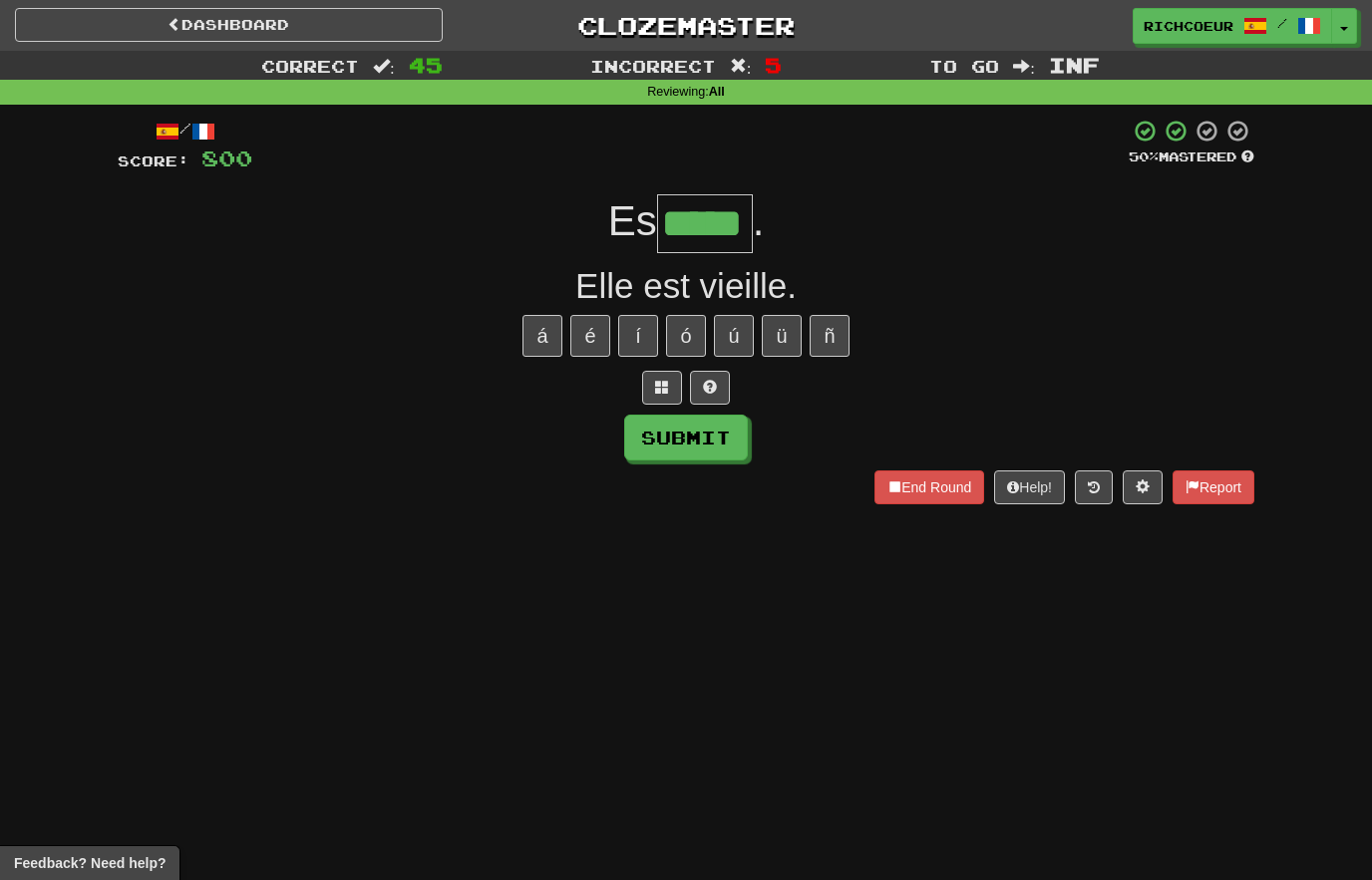 type on "*****" 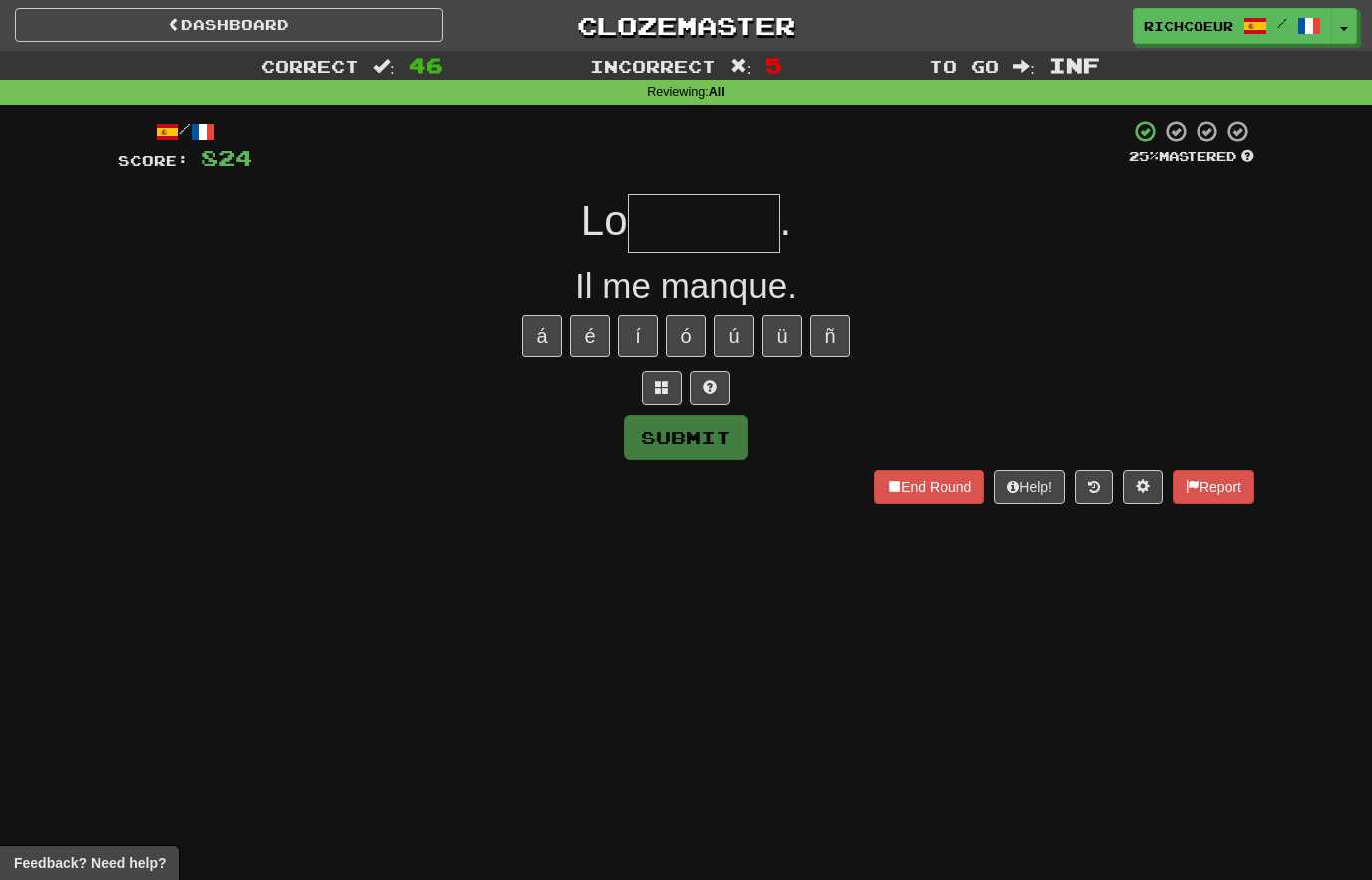 type on "*******" 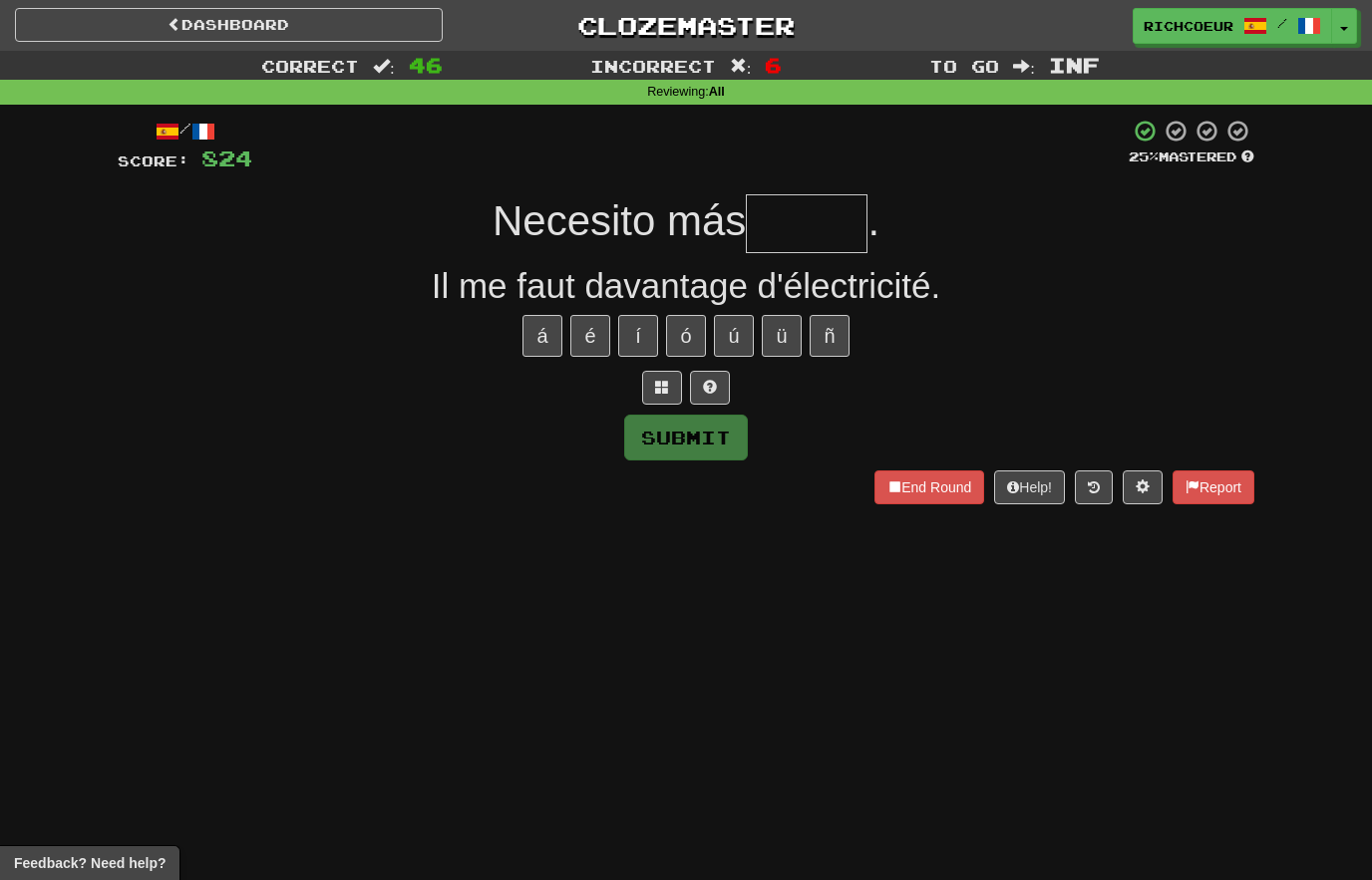 type on "*****" 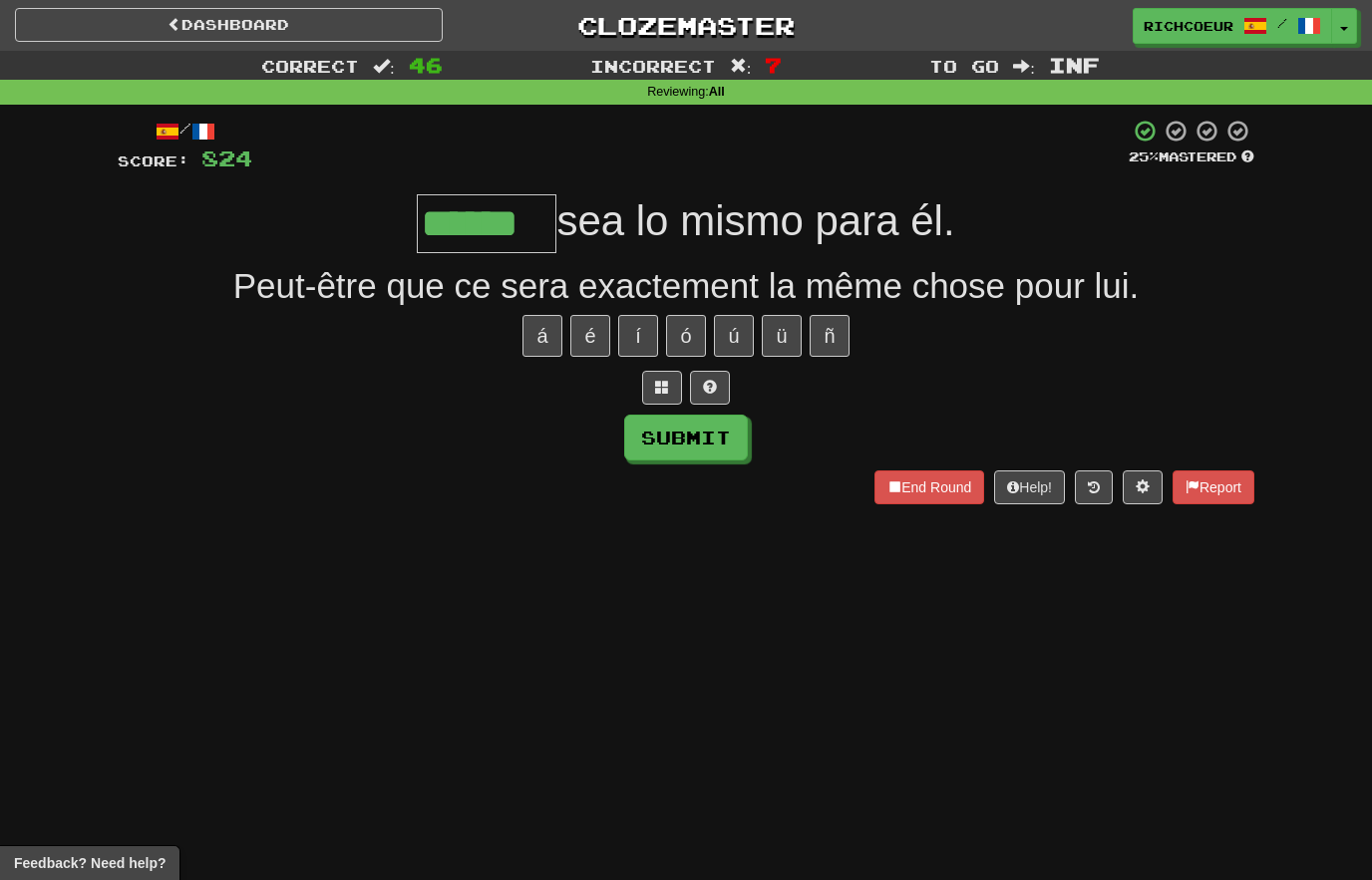 type on "******" 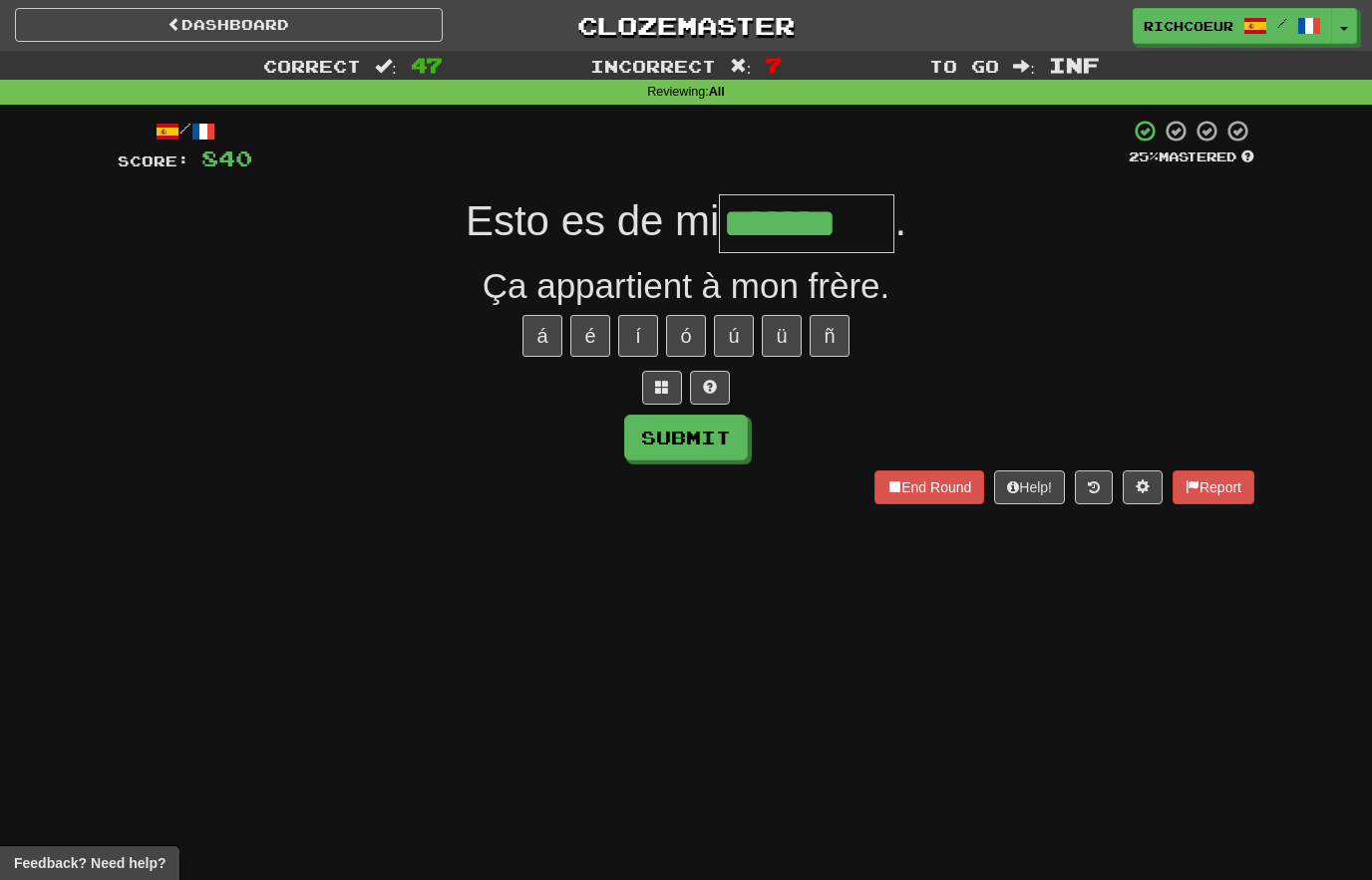 type on "*******" 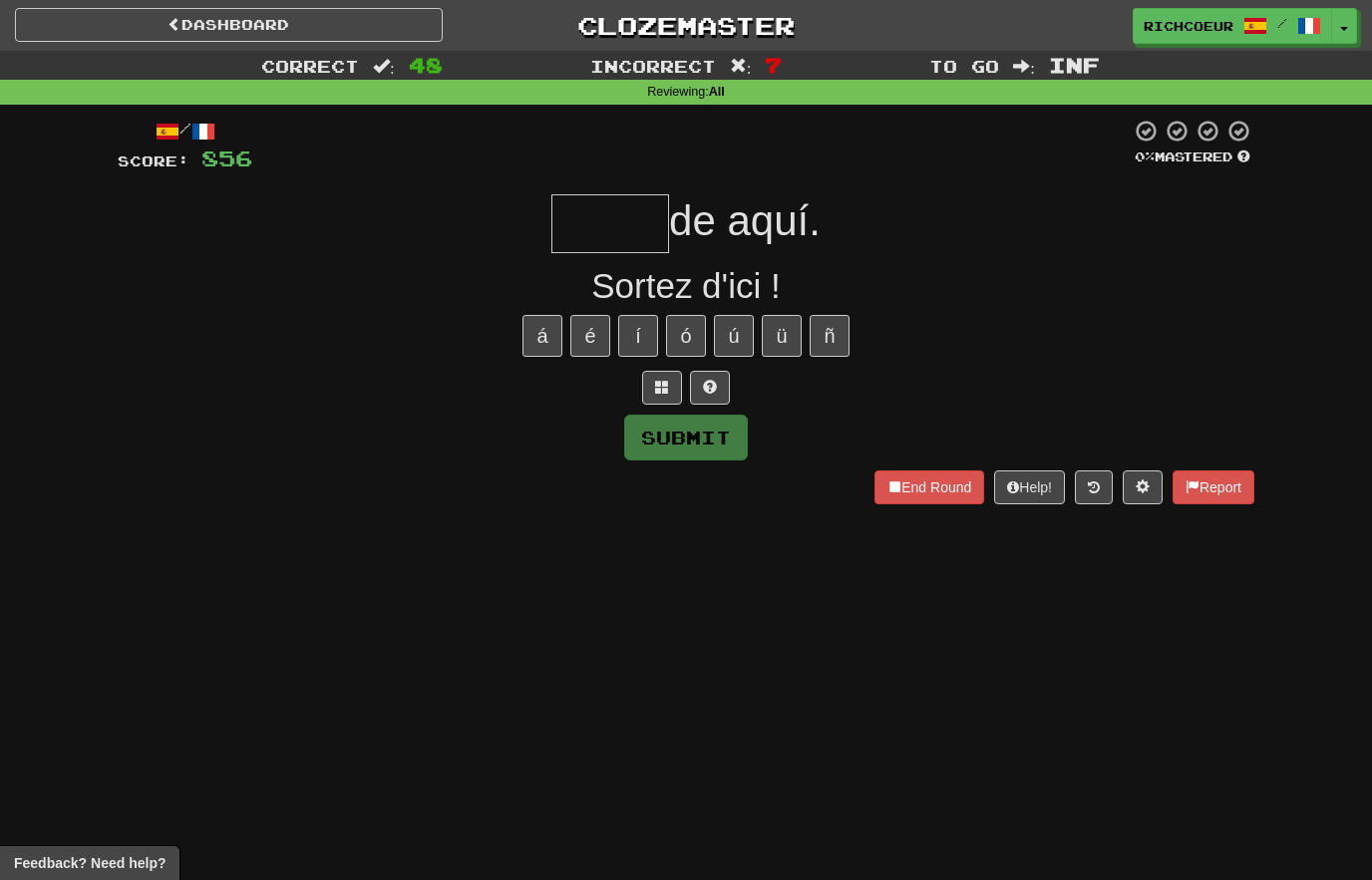 type on "*" 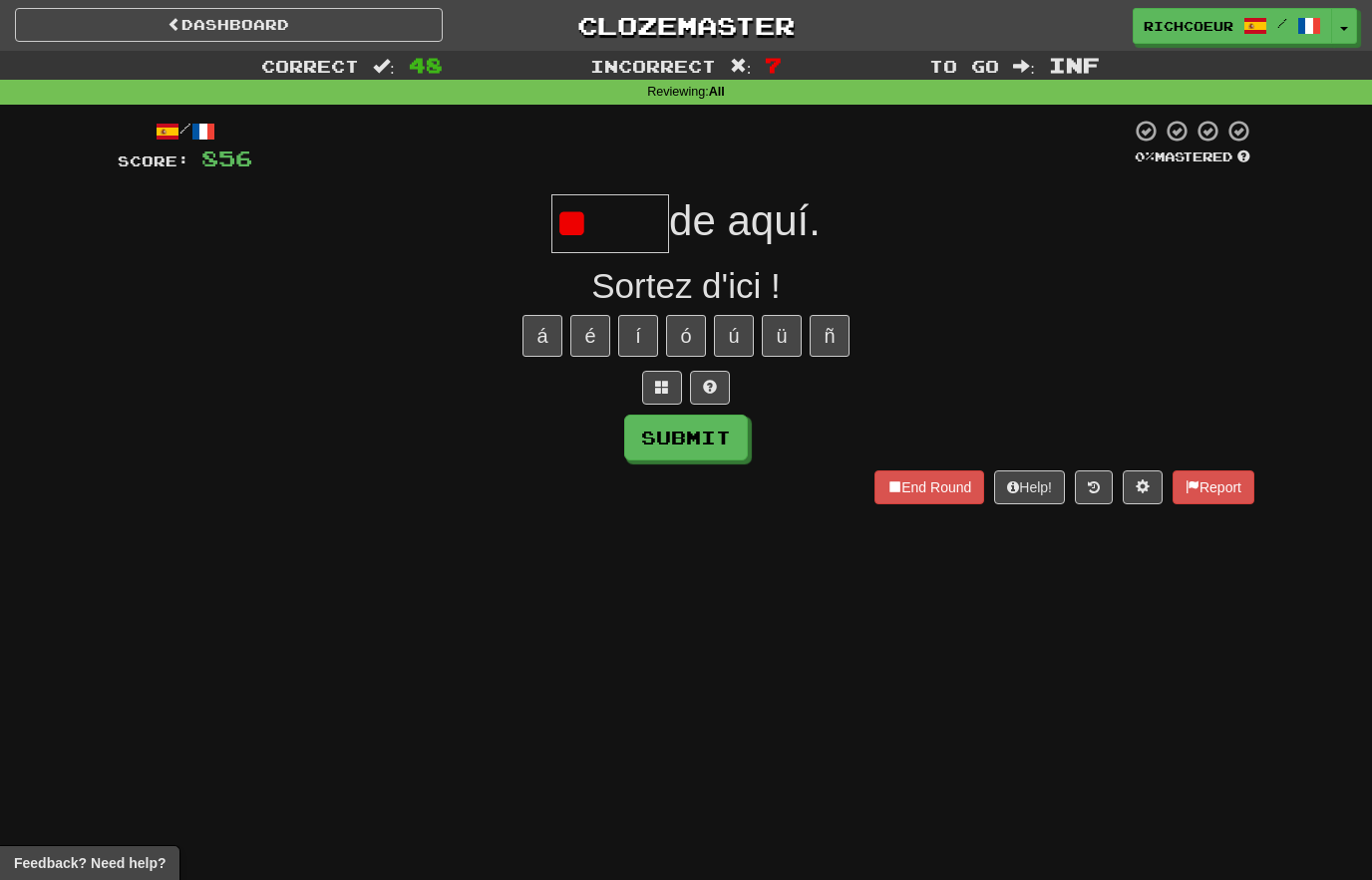 type on "*" 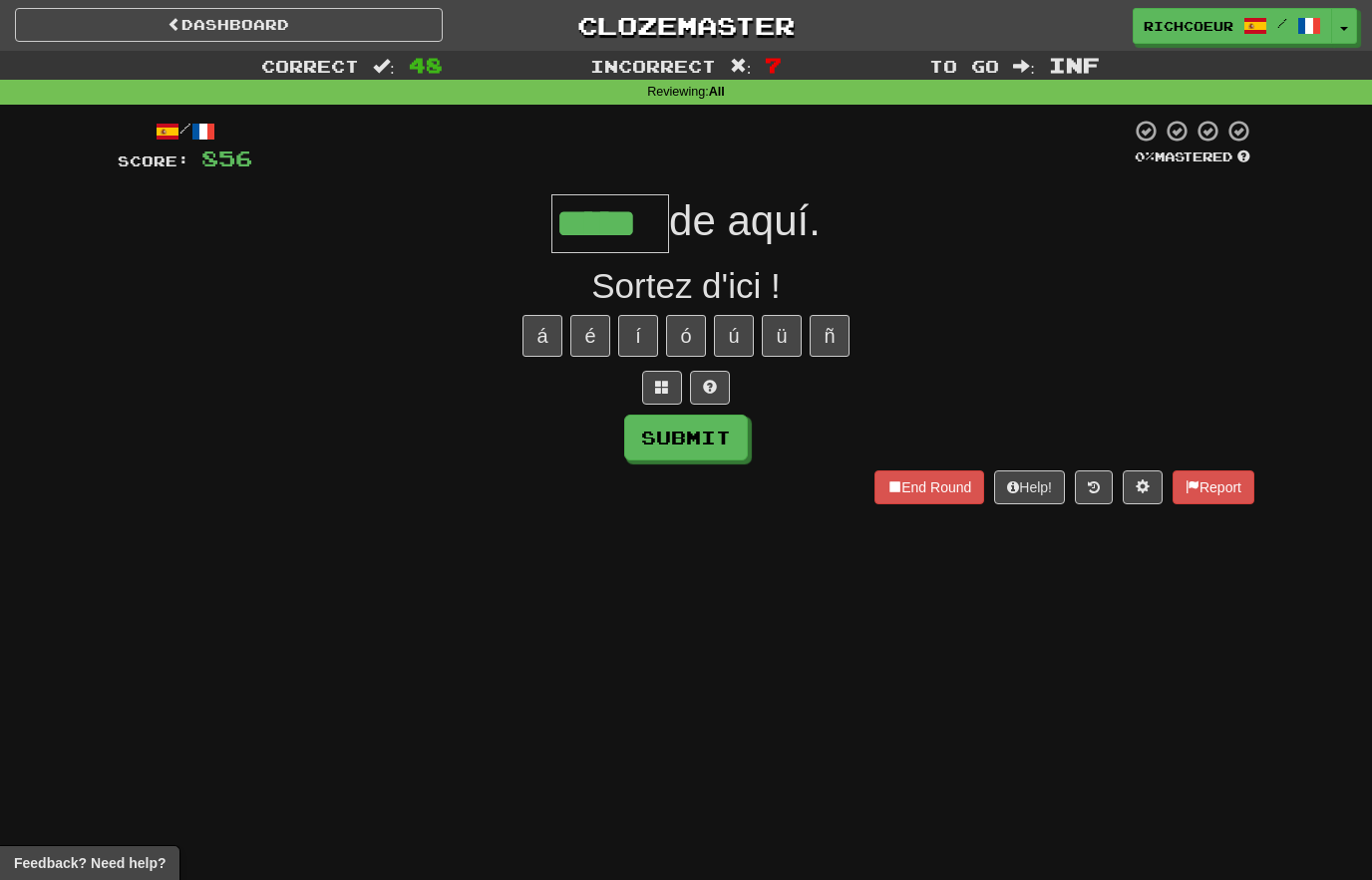 type on "*****" 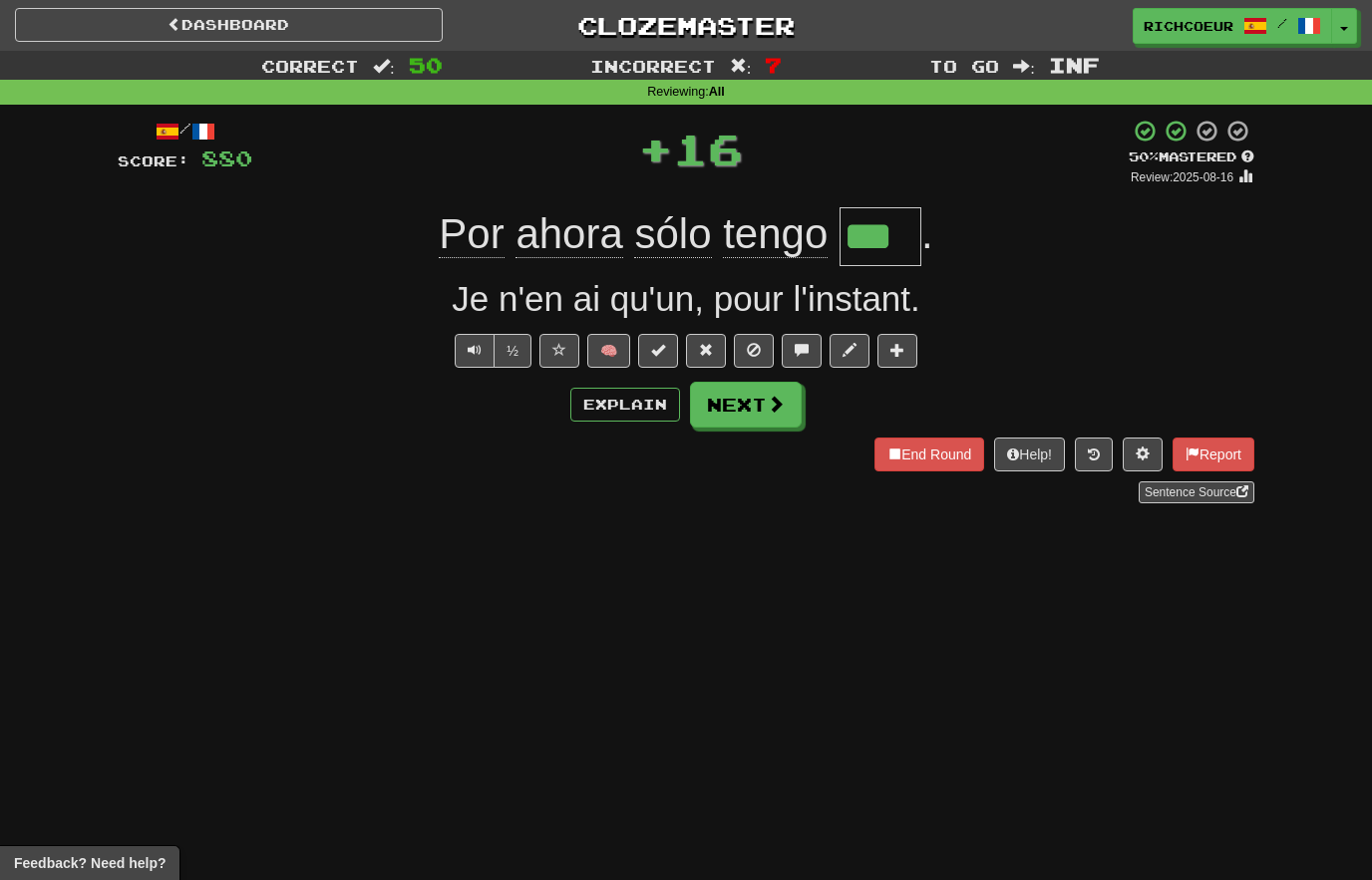 type on "***" 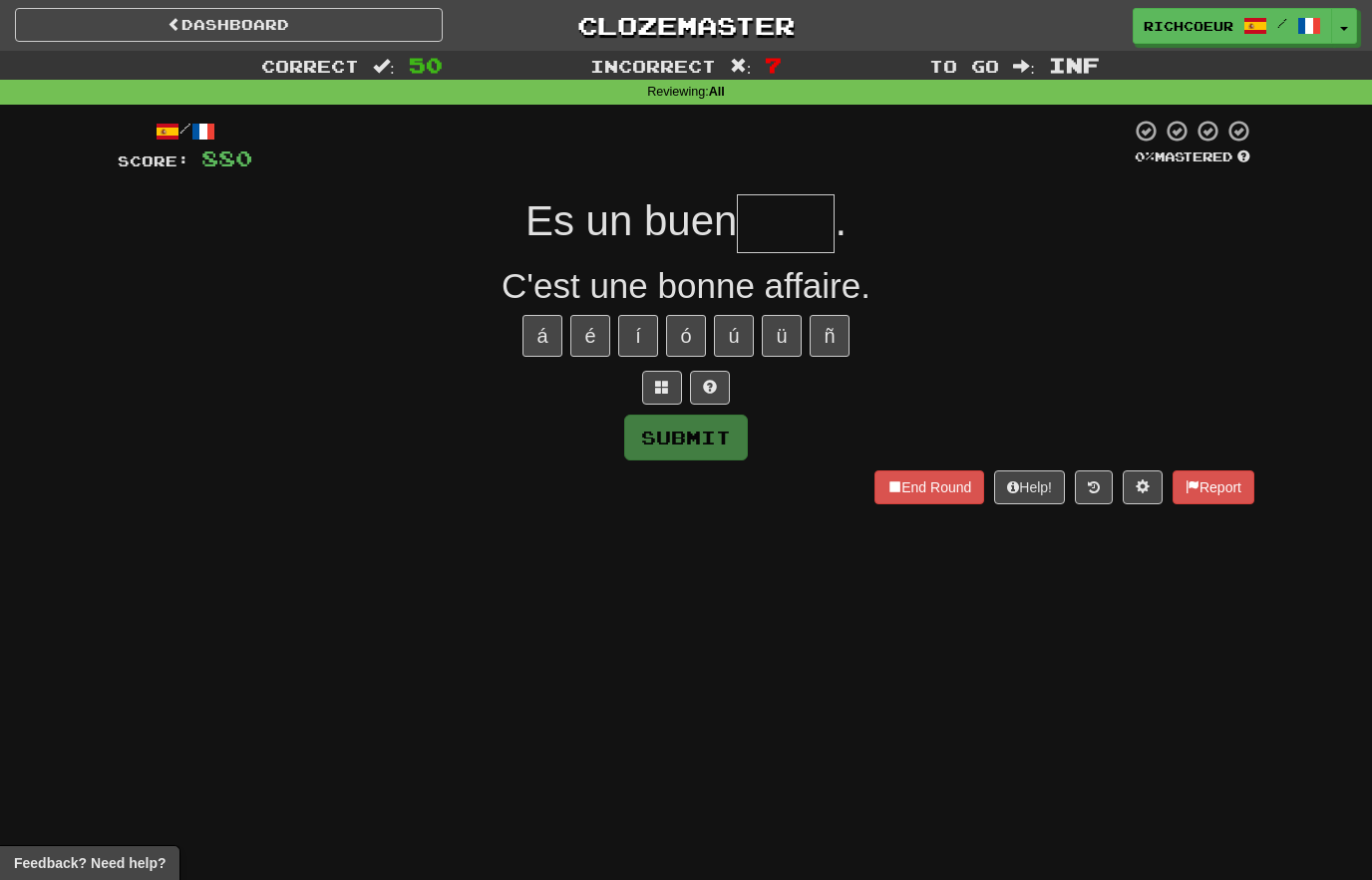 type on "*****" 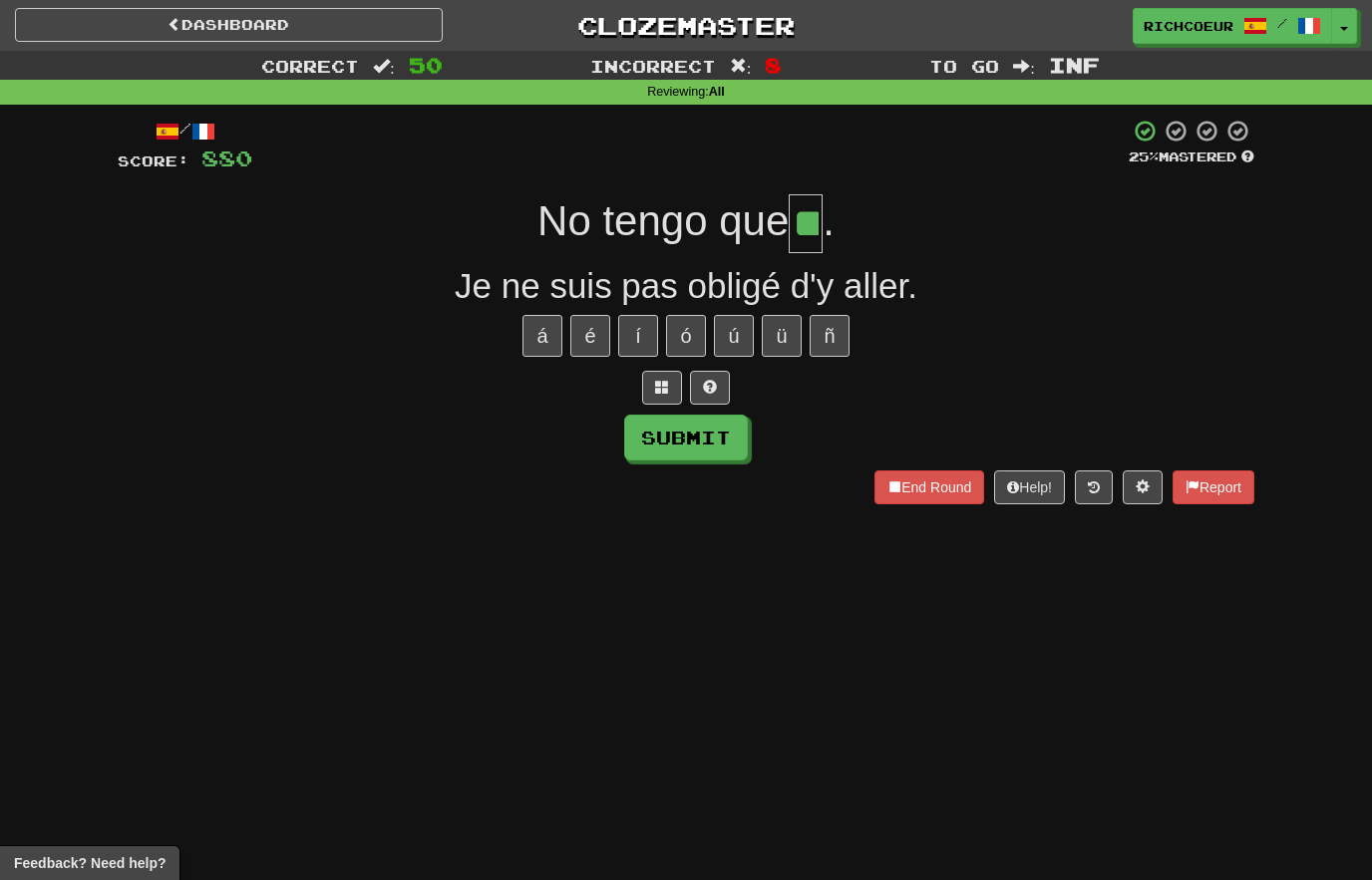 type on "**" 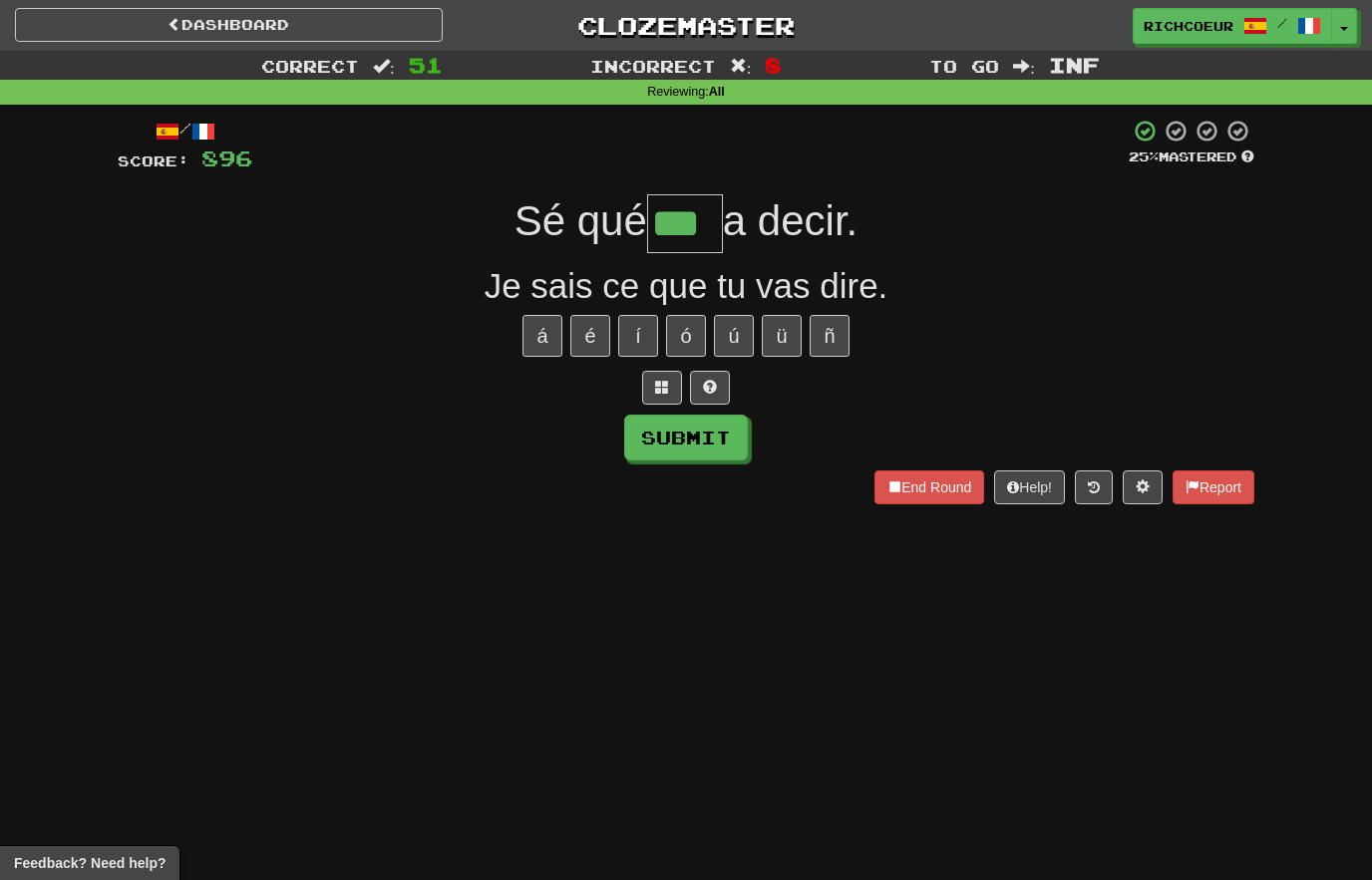 type on "***" 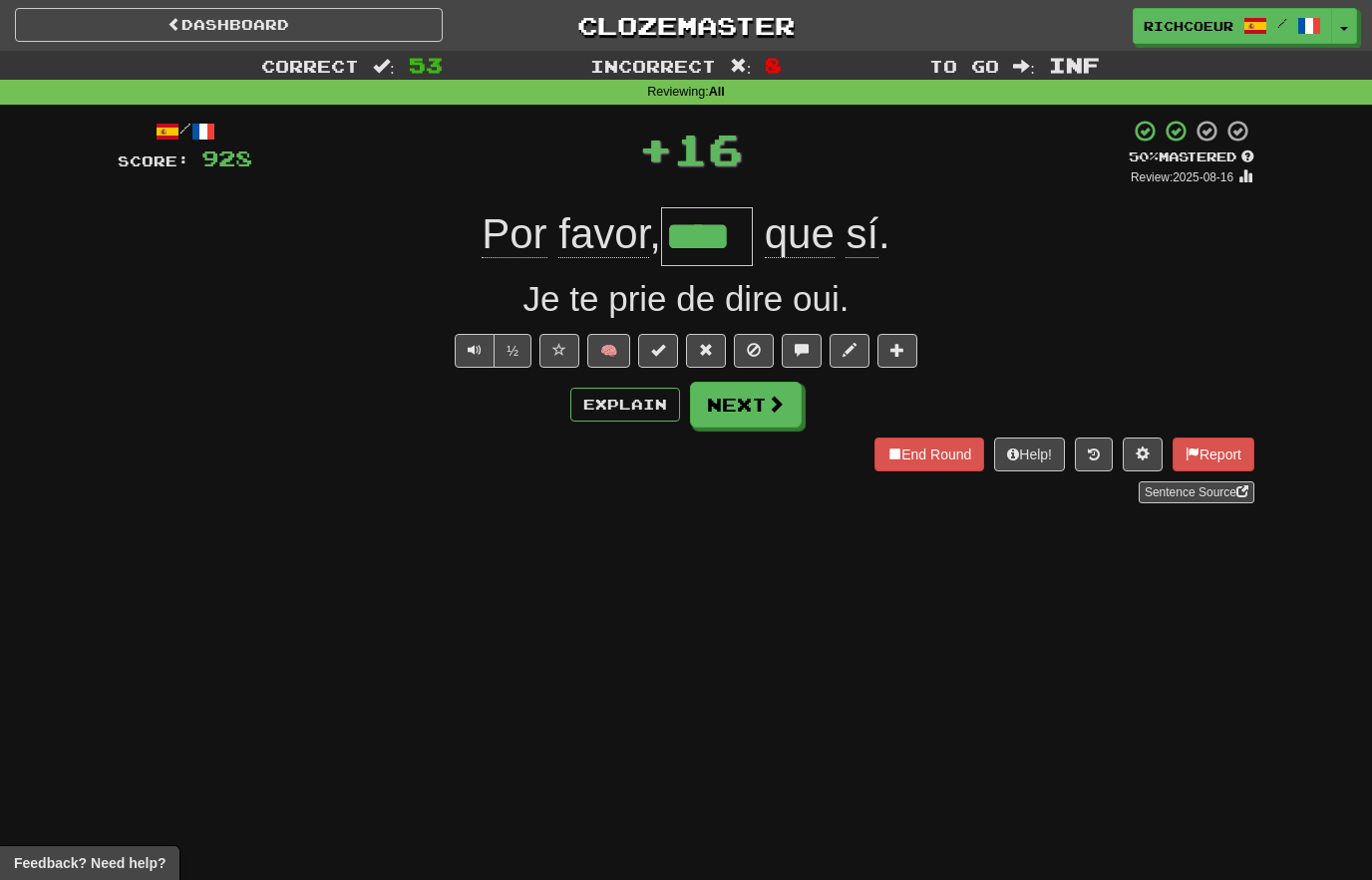 type on "****" 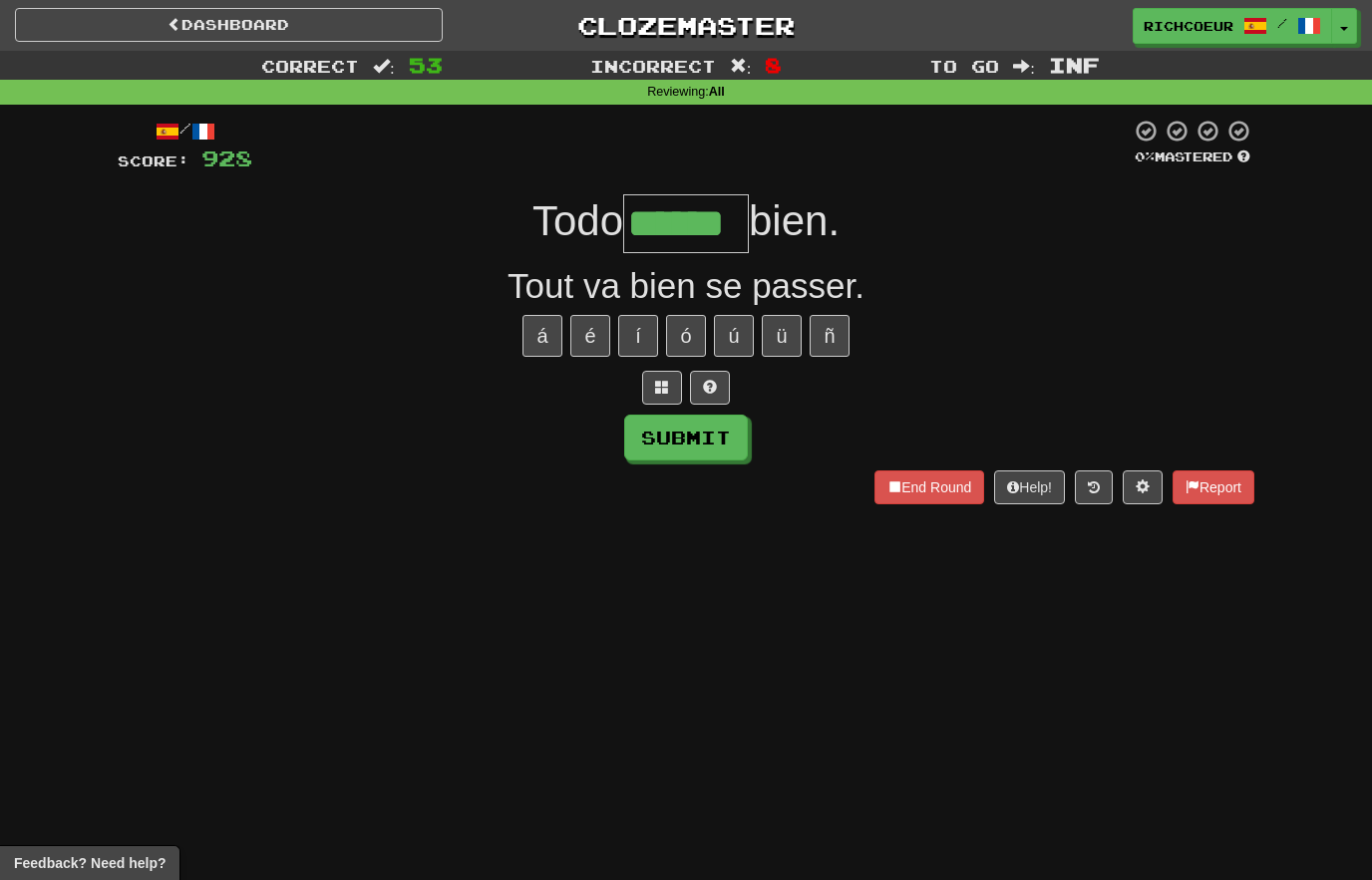 type on "******" 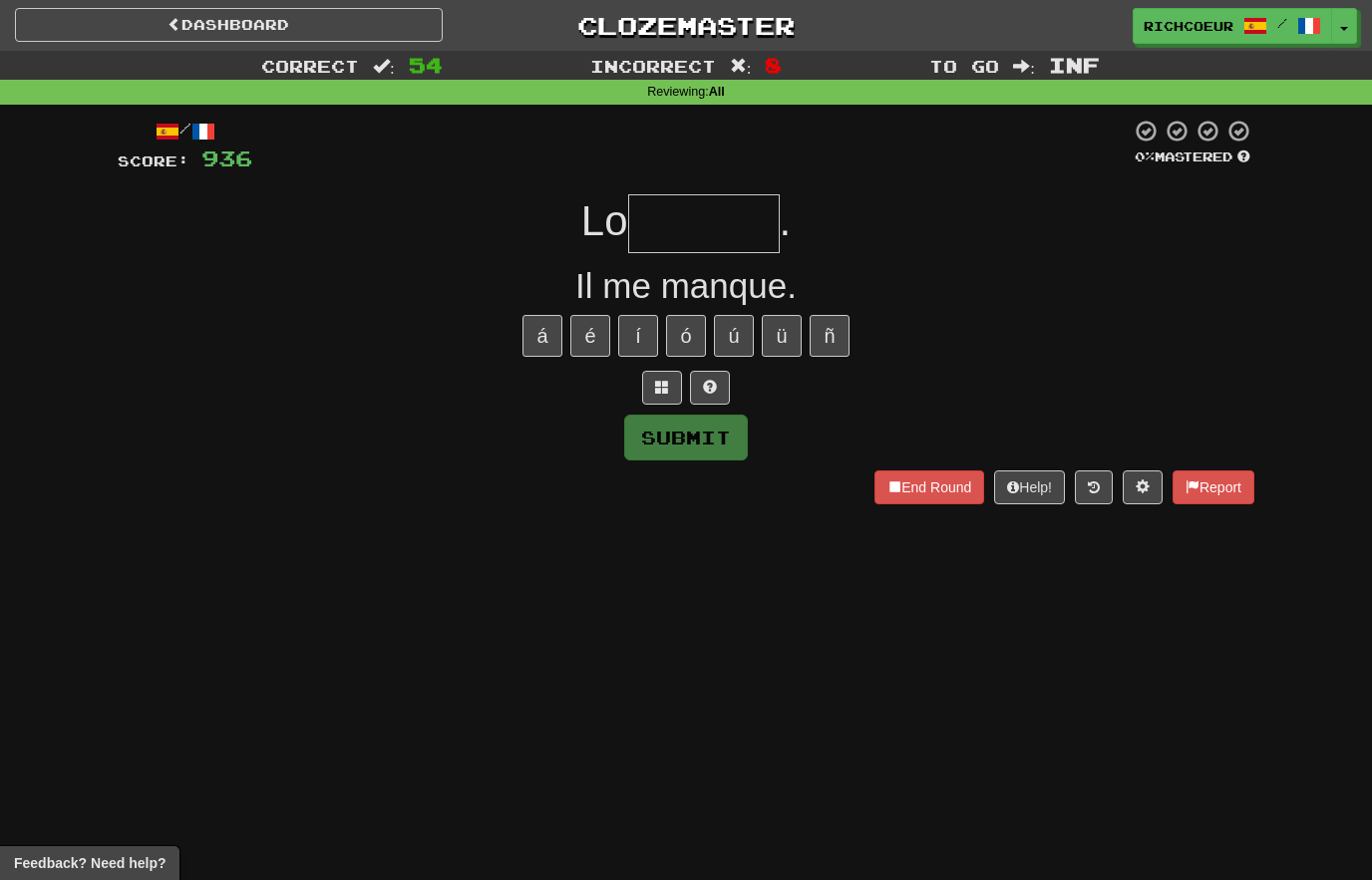type on "*******" 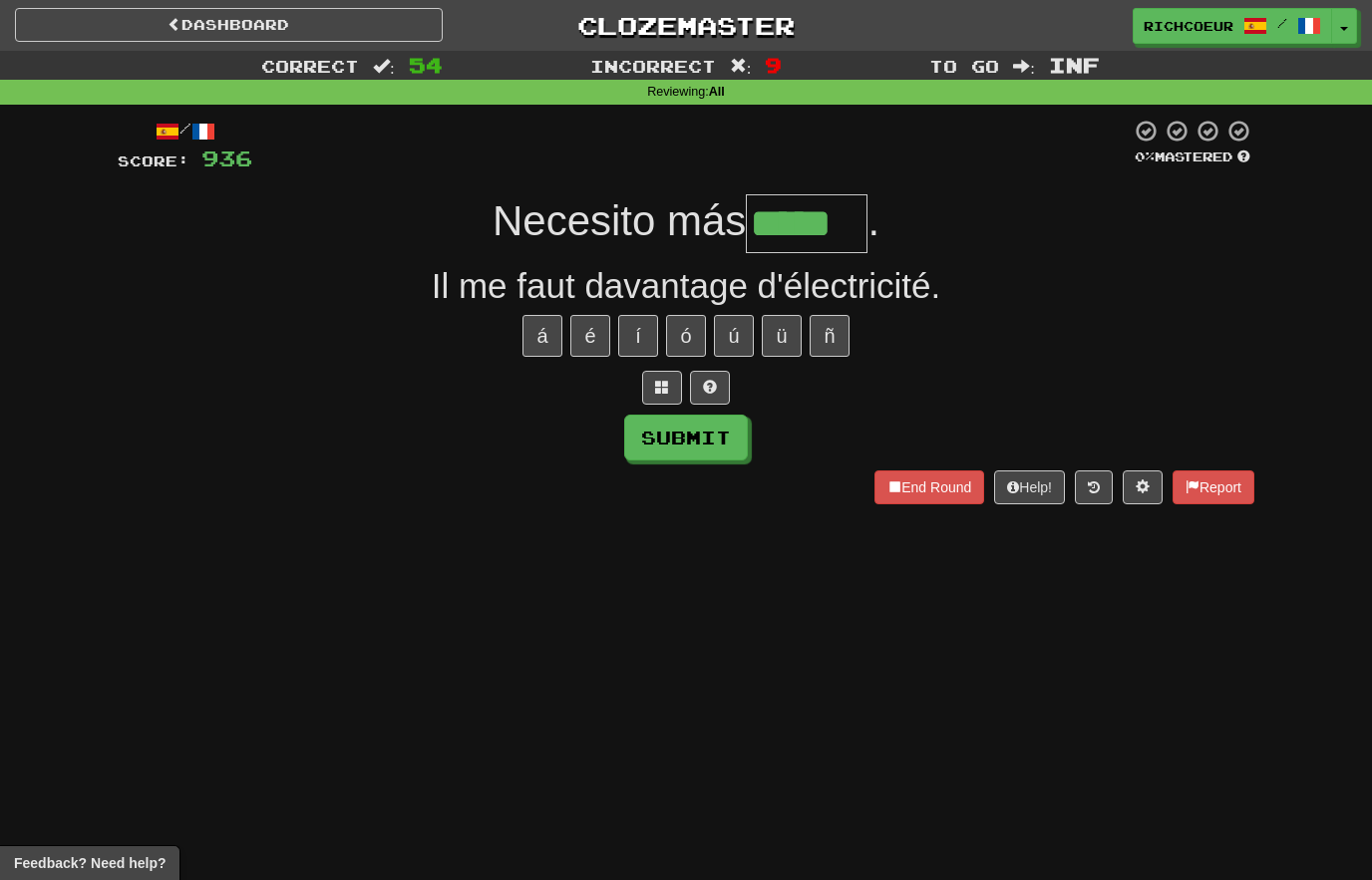 type on "*****" 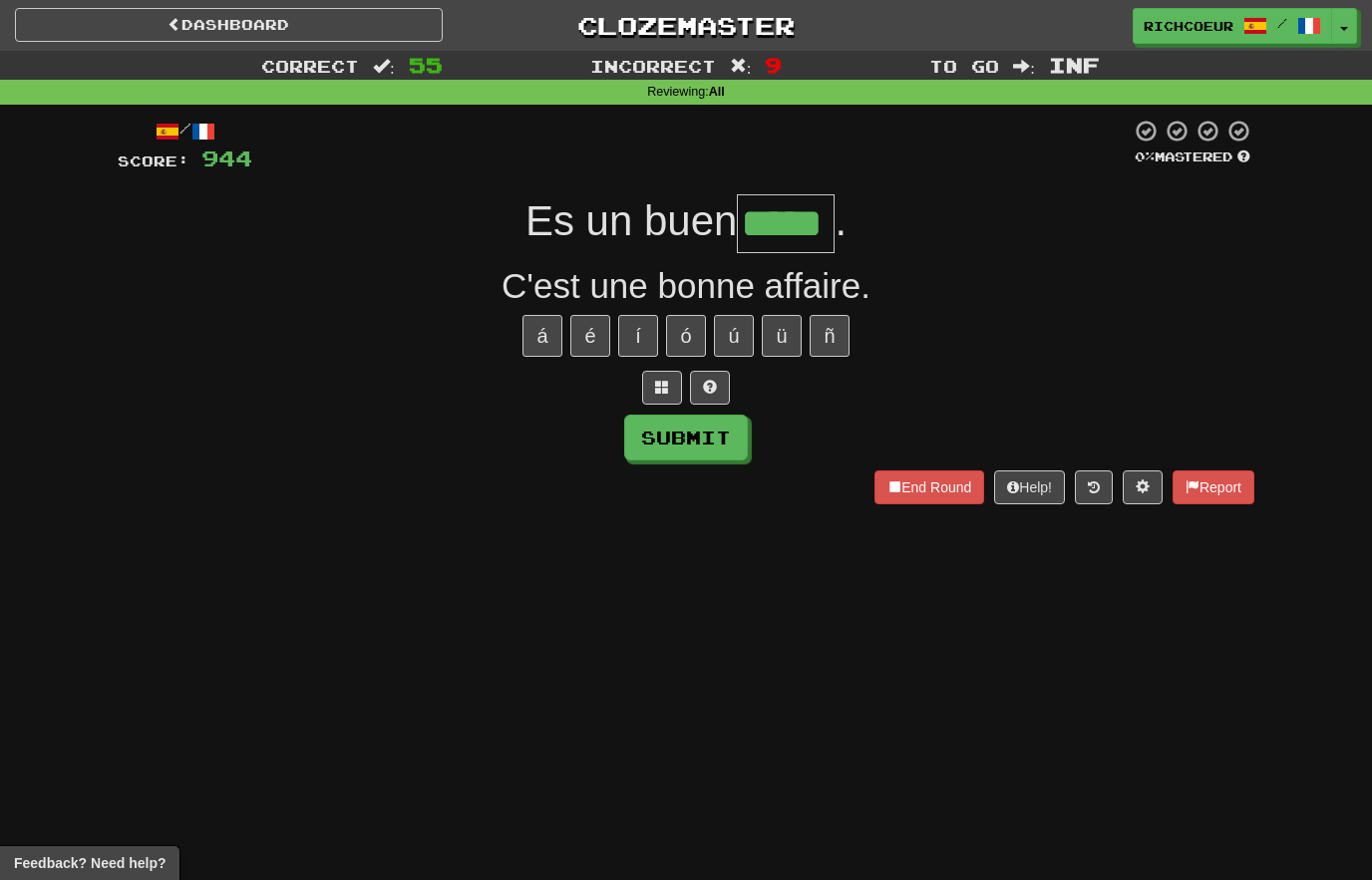 type on "*****" 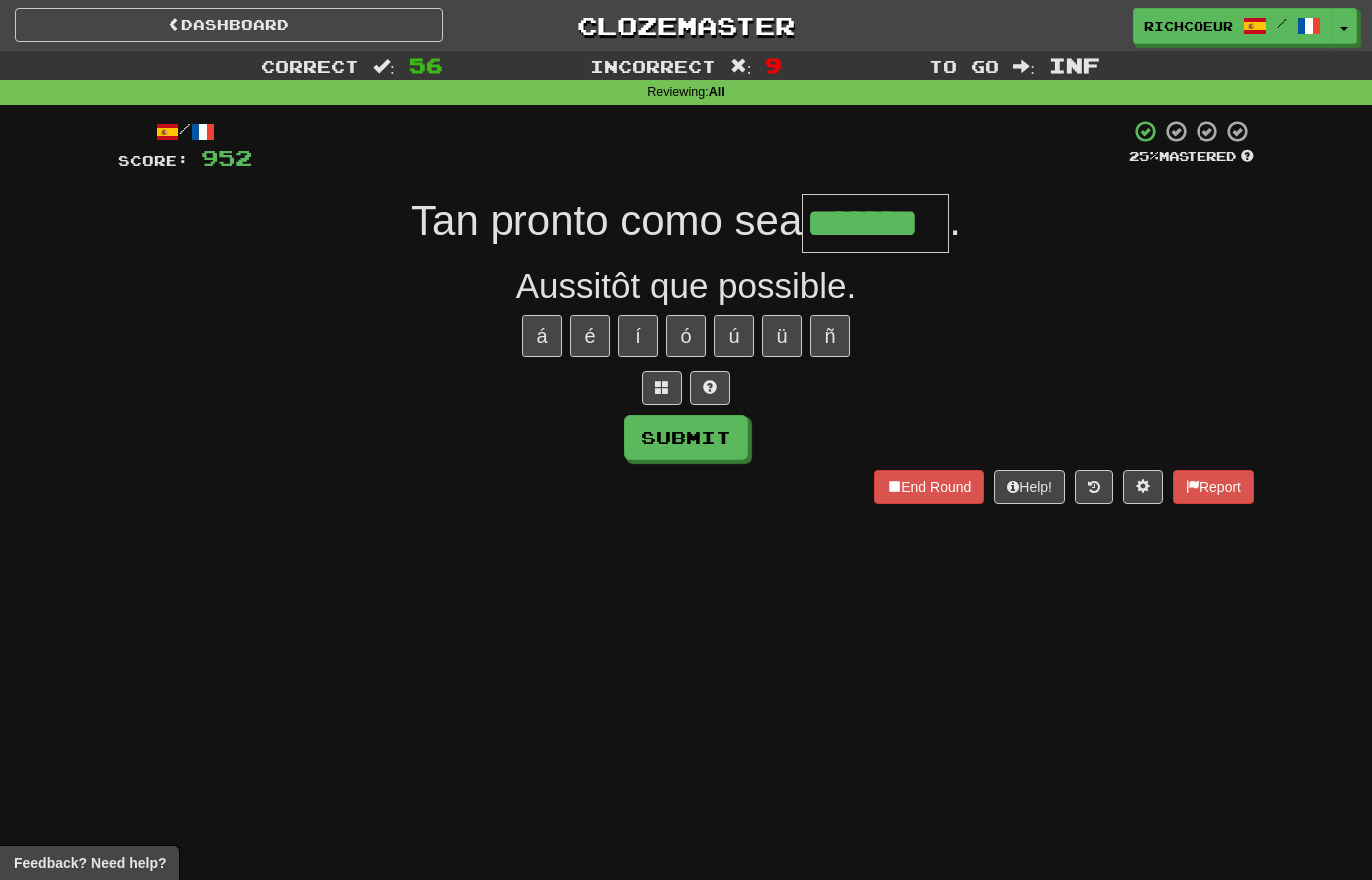 type on "*******" 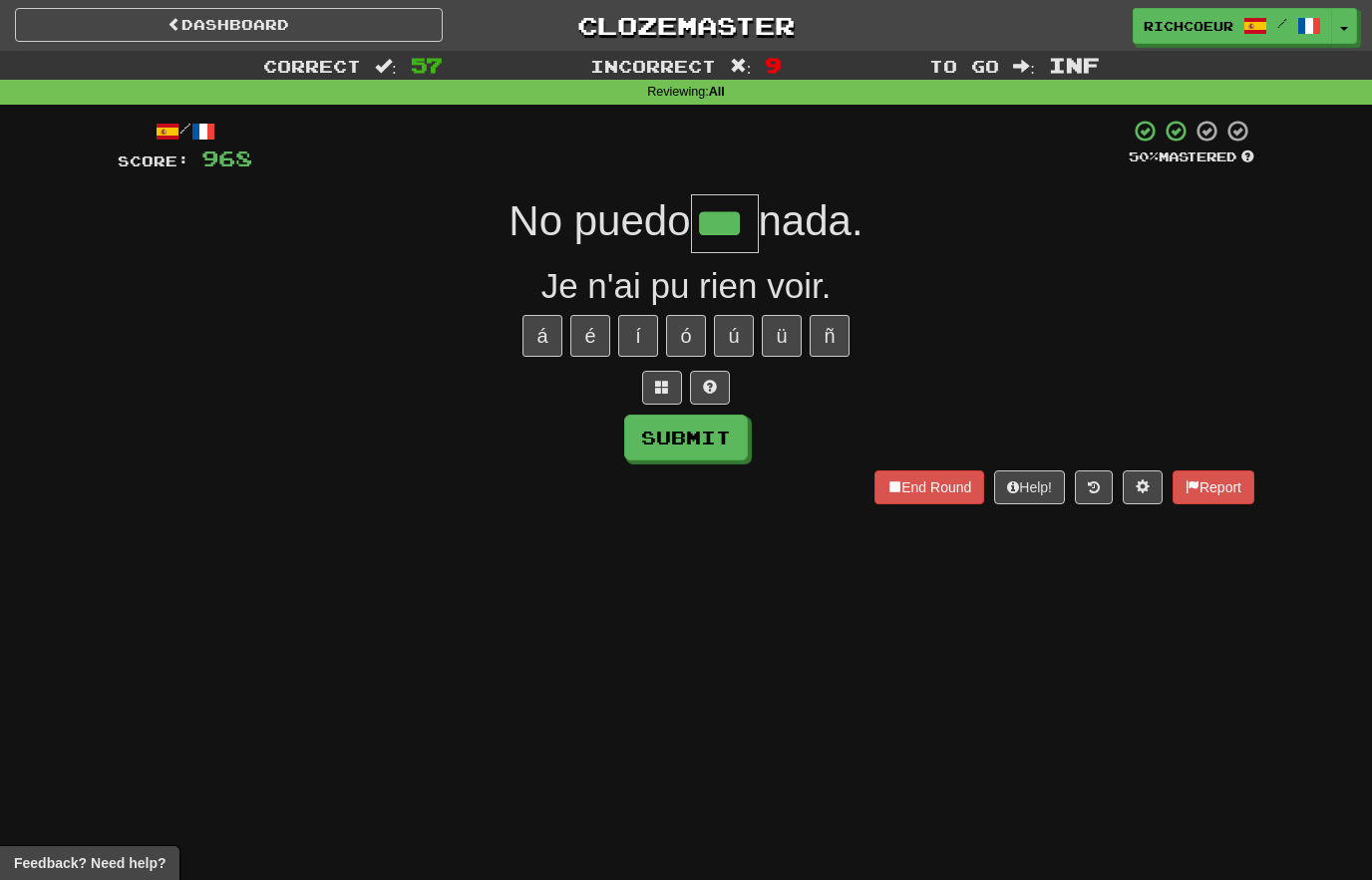 type on "***" 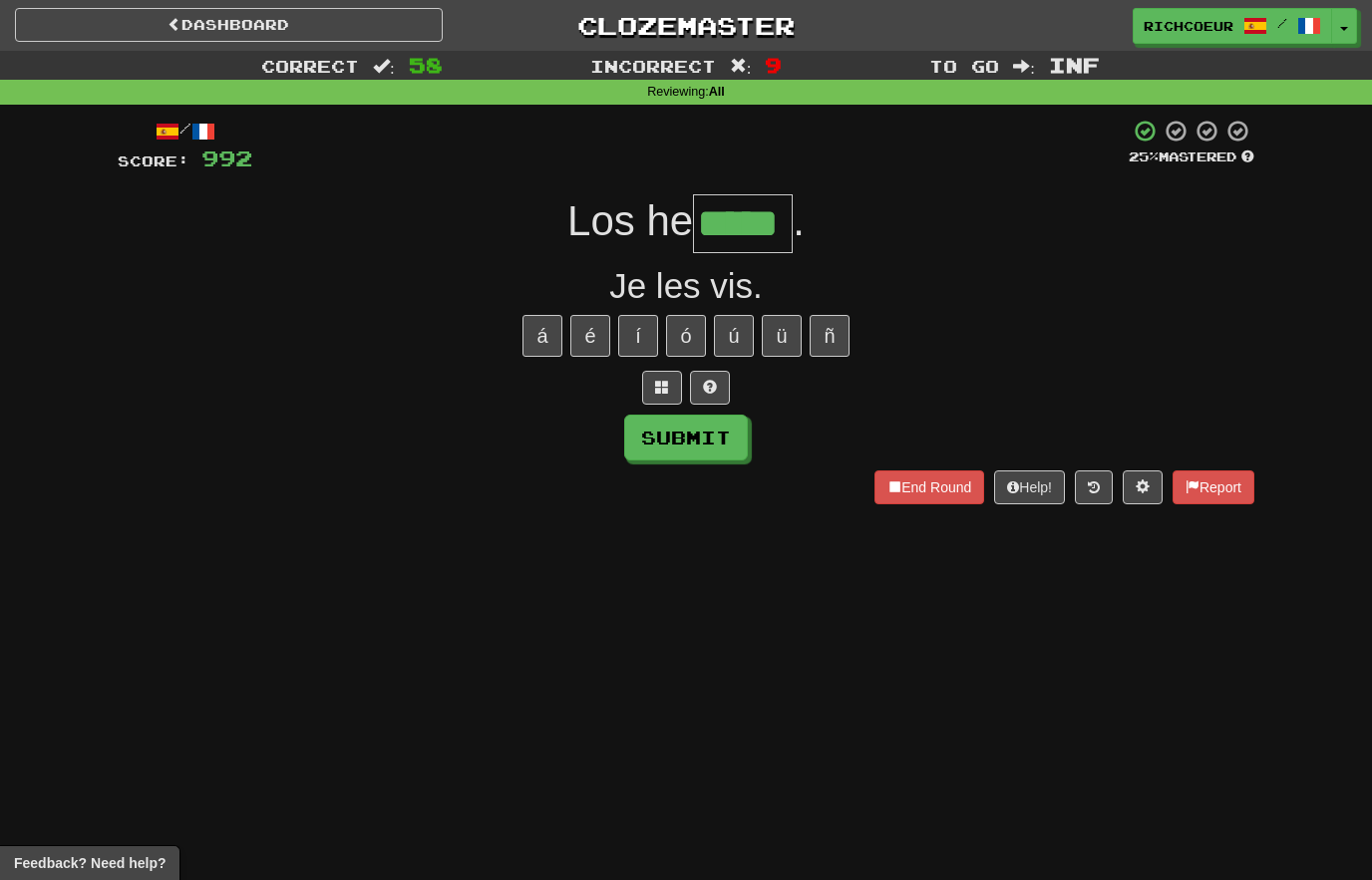 type on "*****" 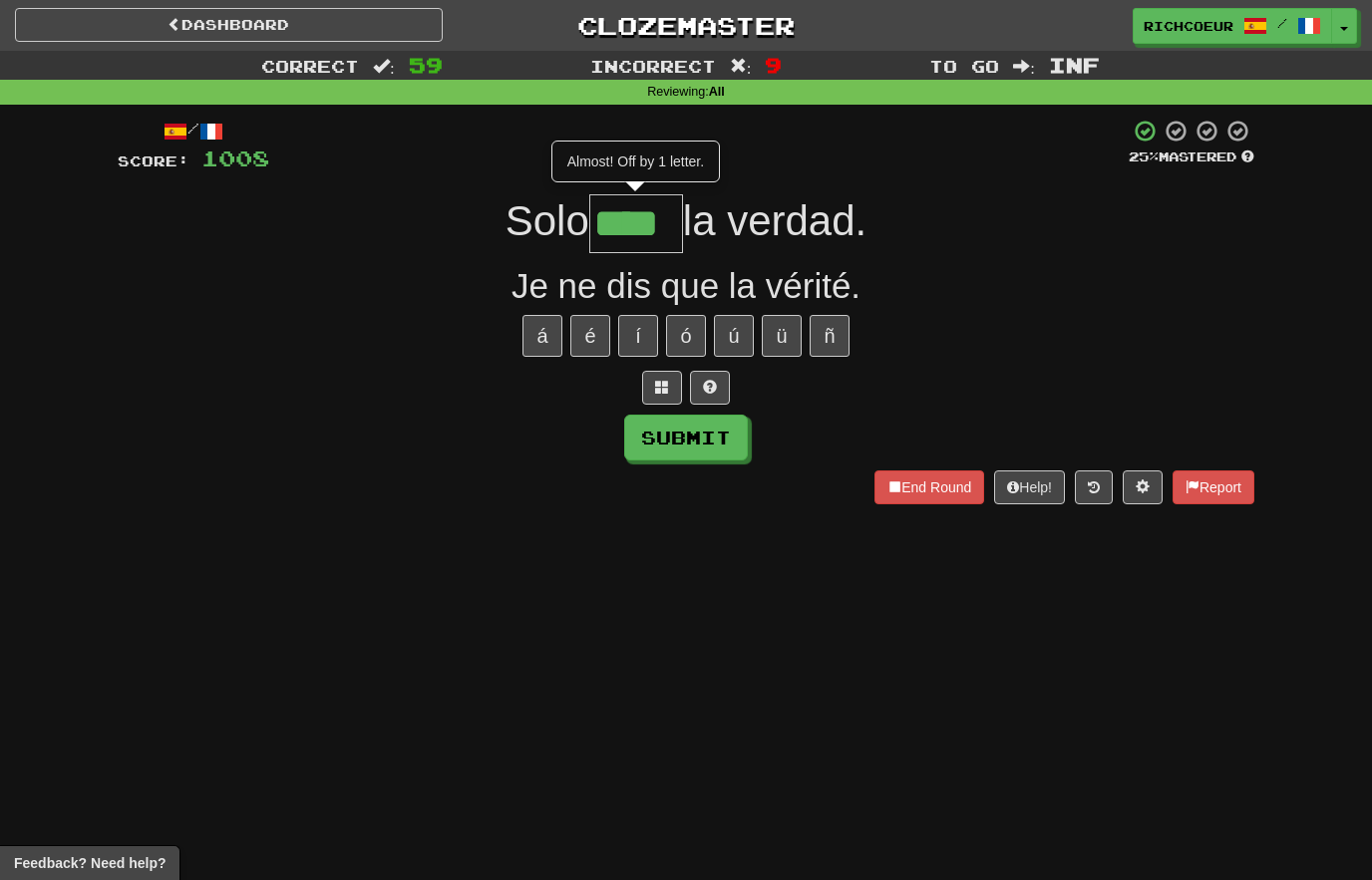 type on "****" 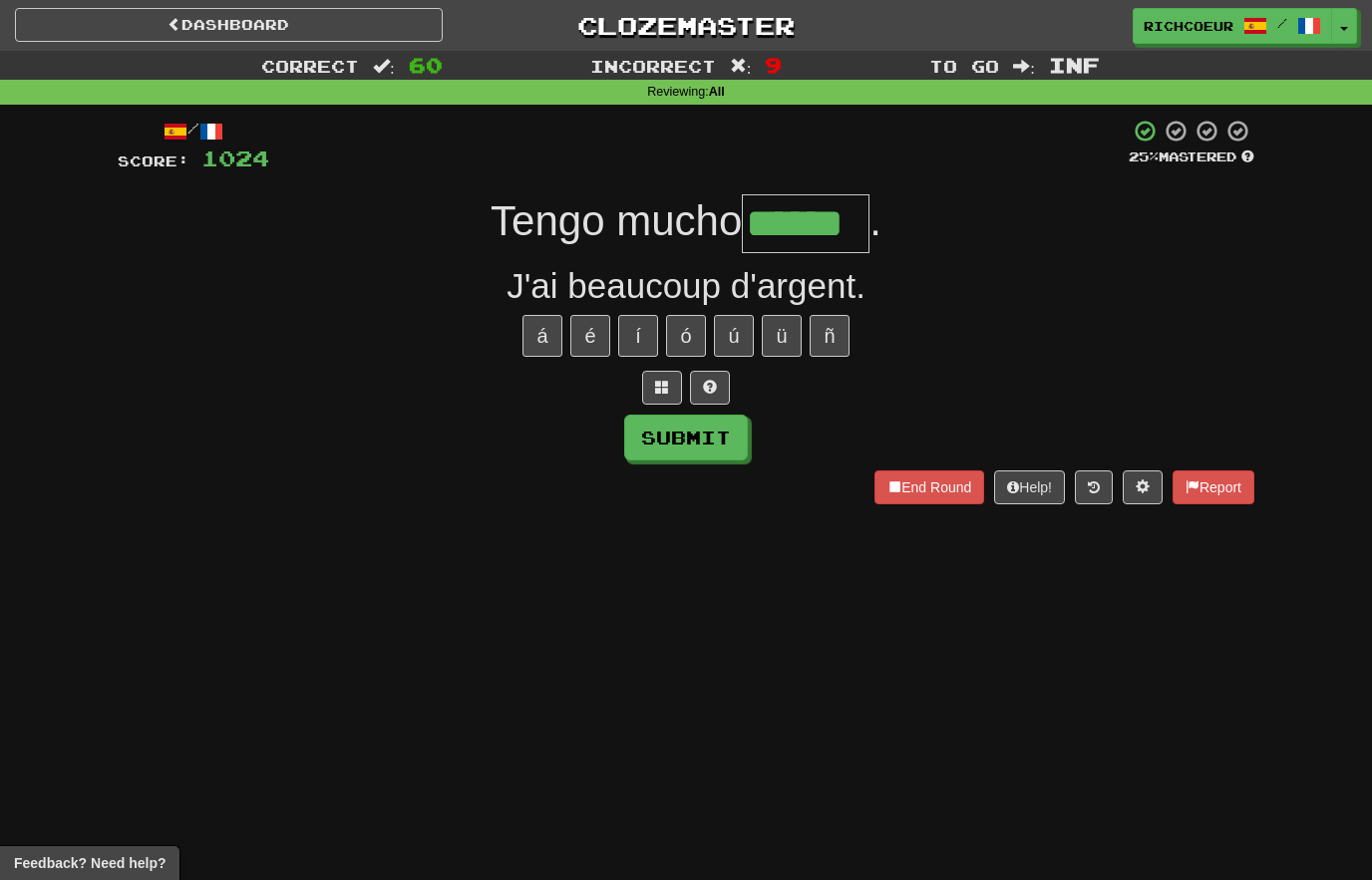 type on "******" 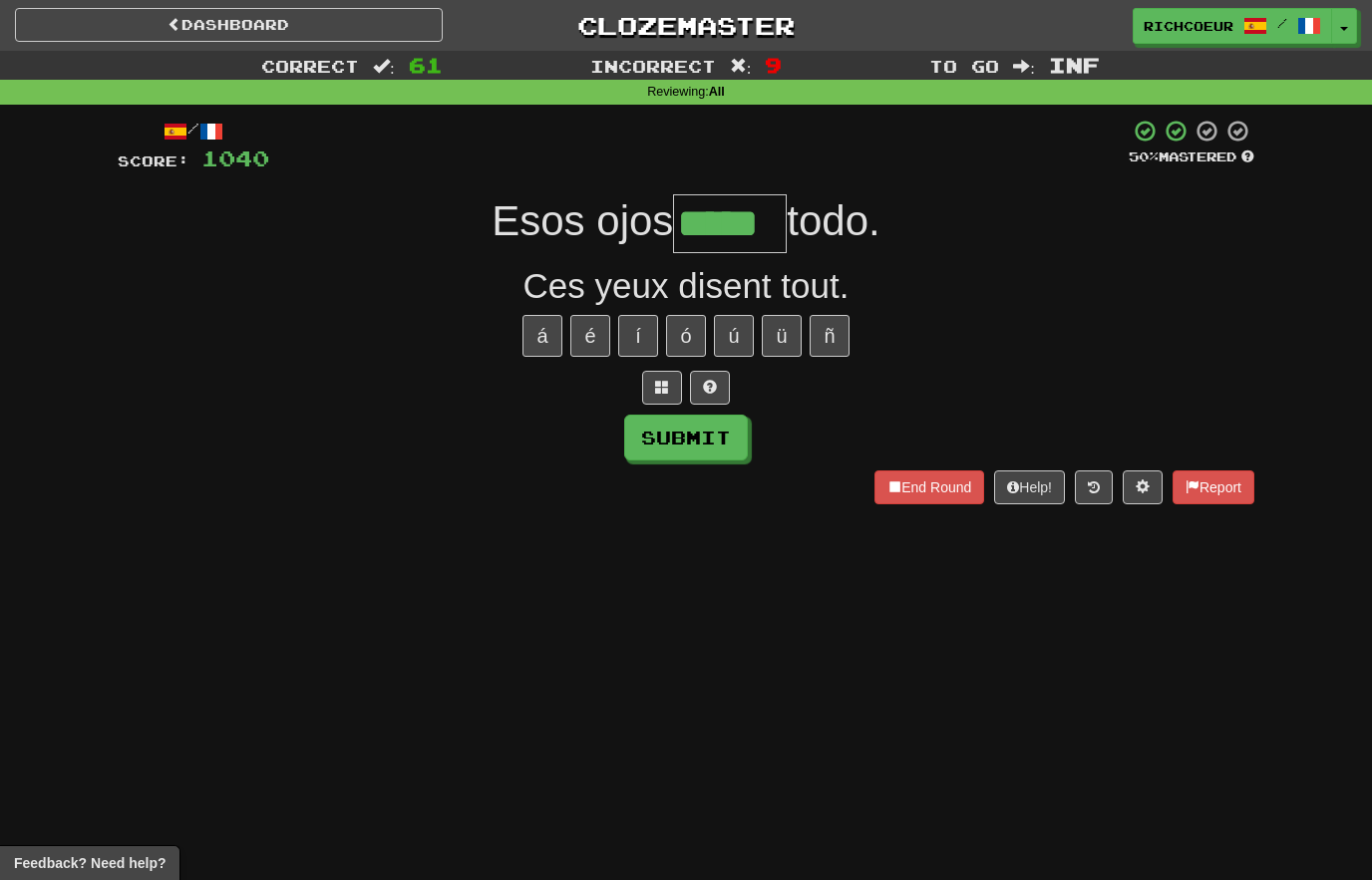type on "*****" 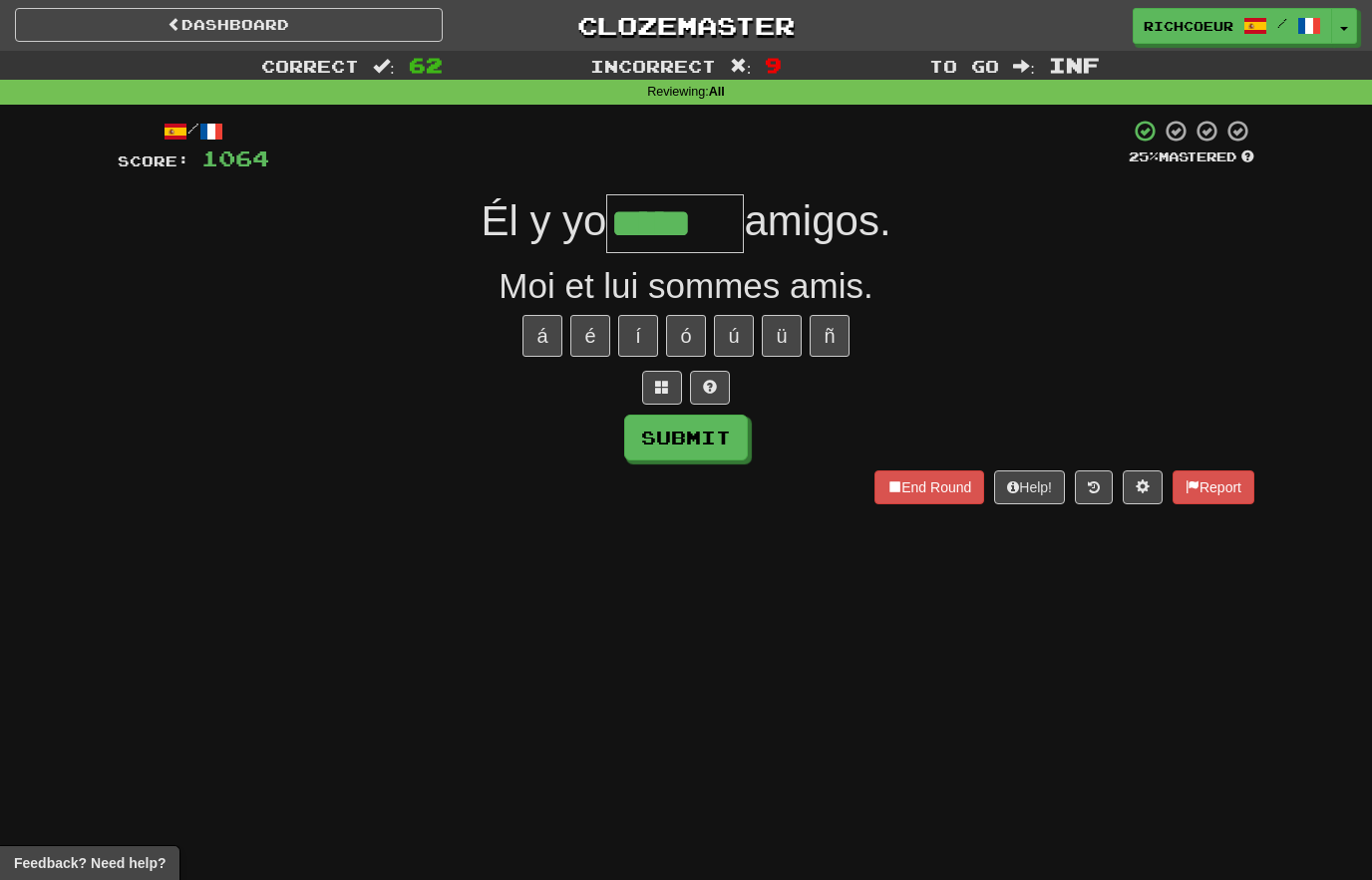 type on "*****" 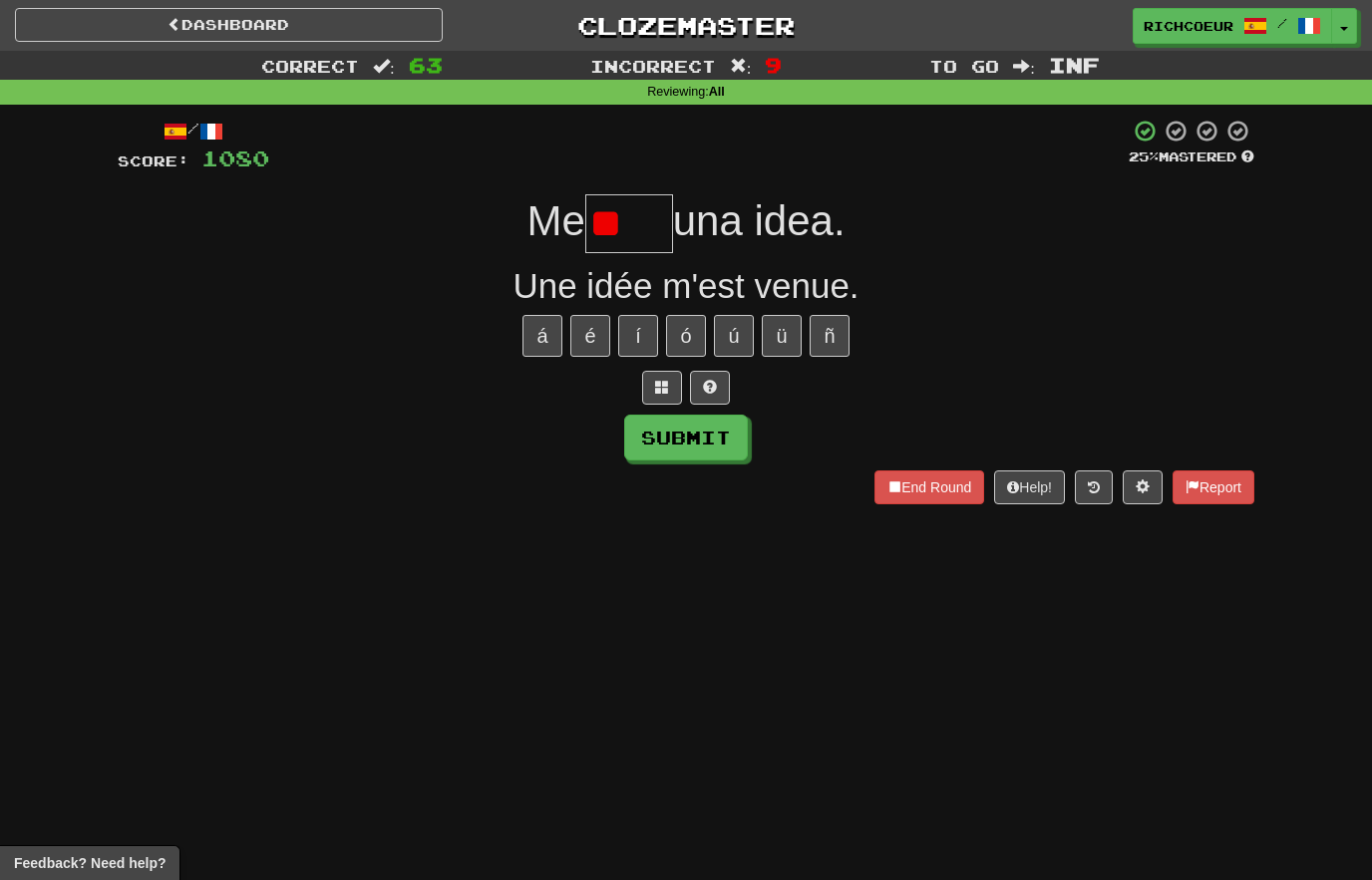 type on "*" 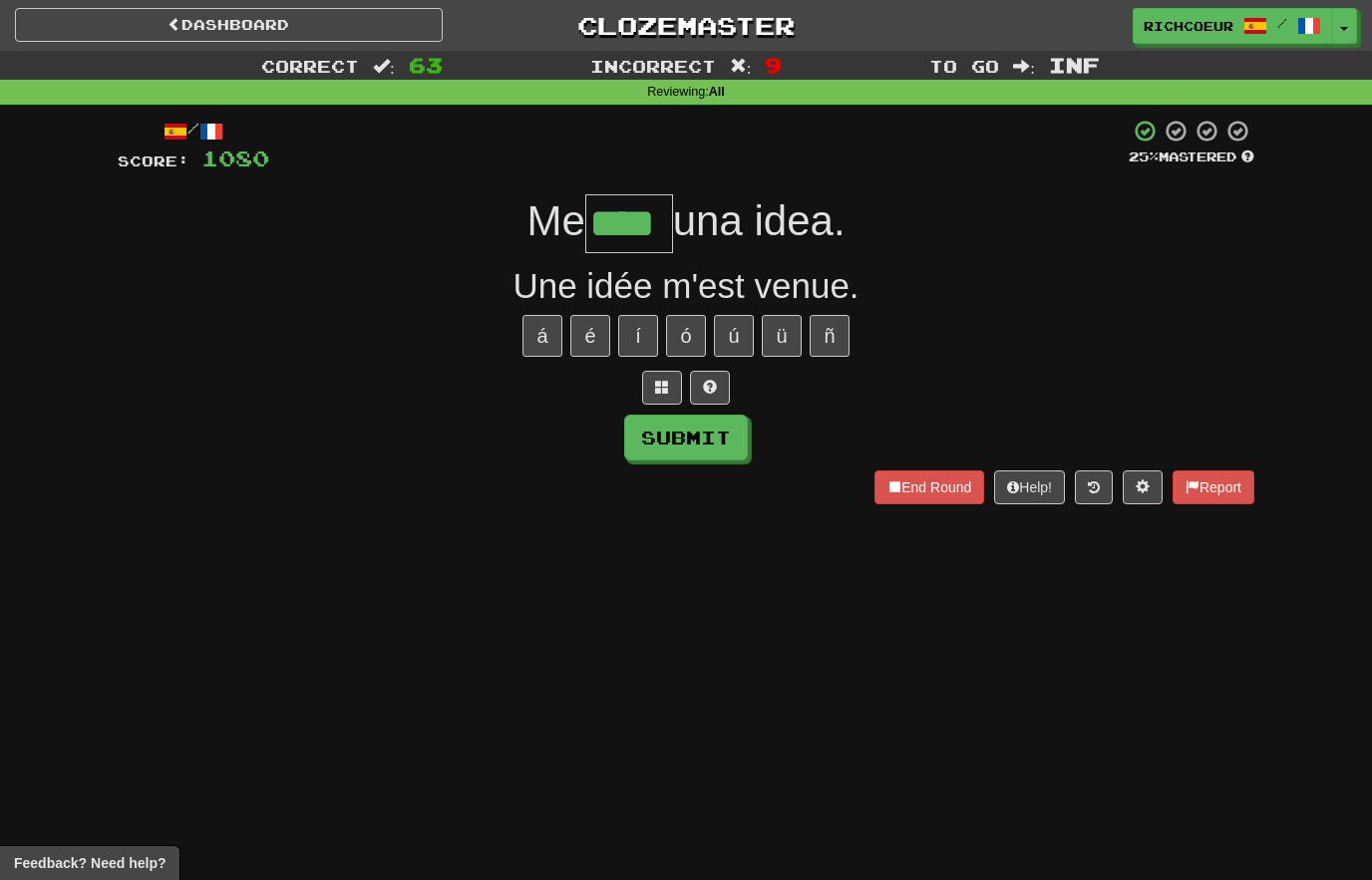 type on "****" 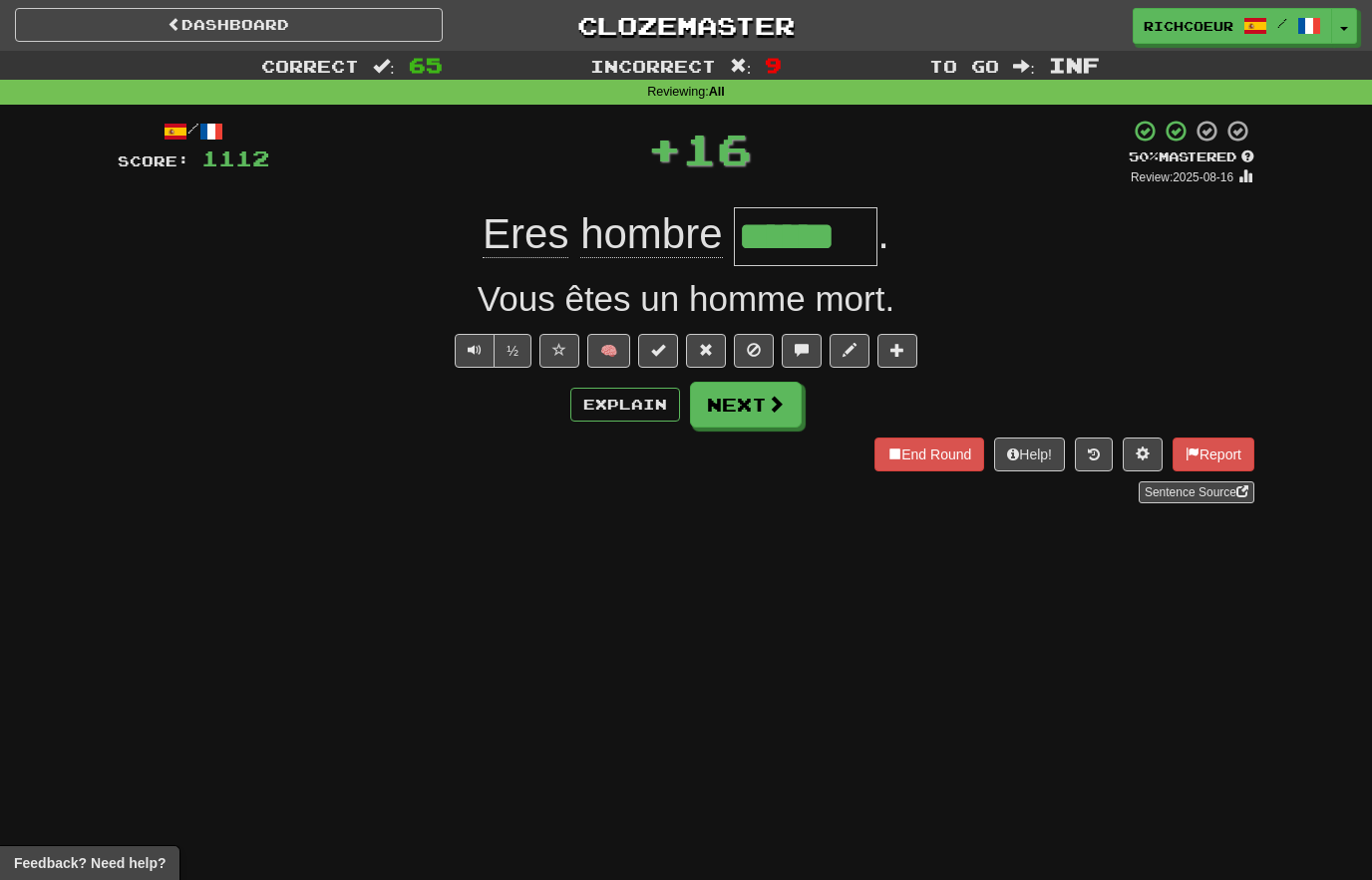 type on "******" 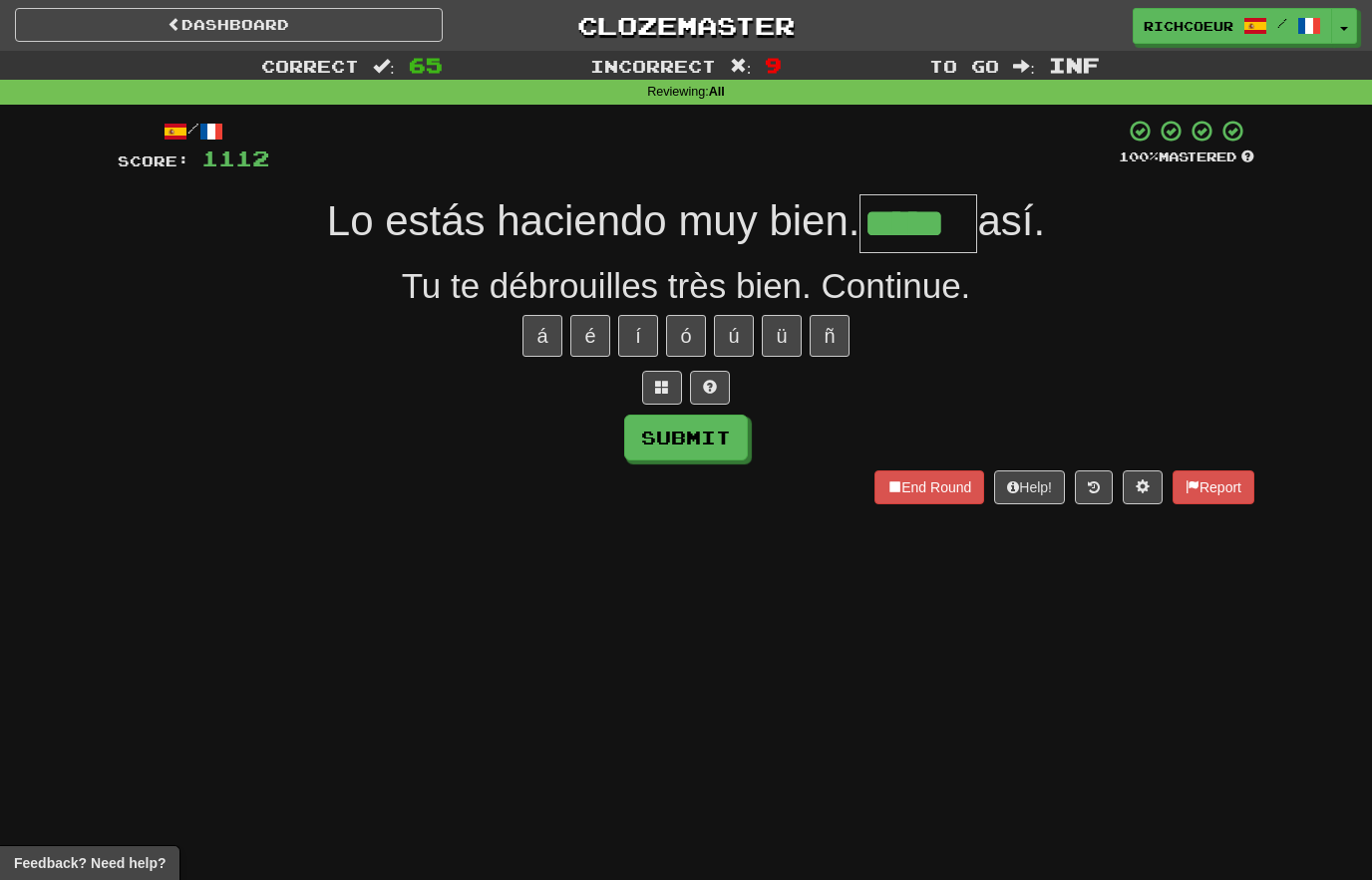 type on "*****" 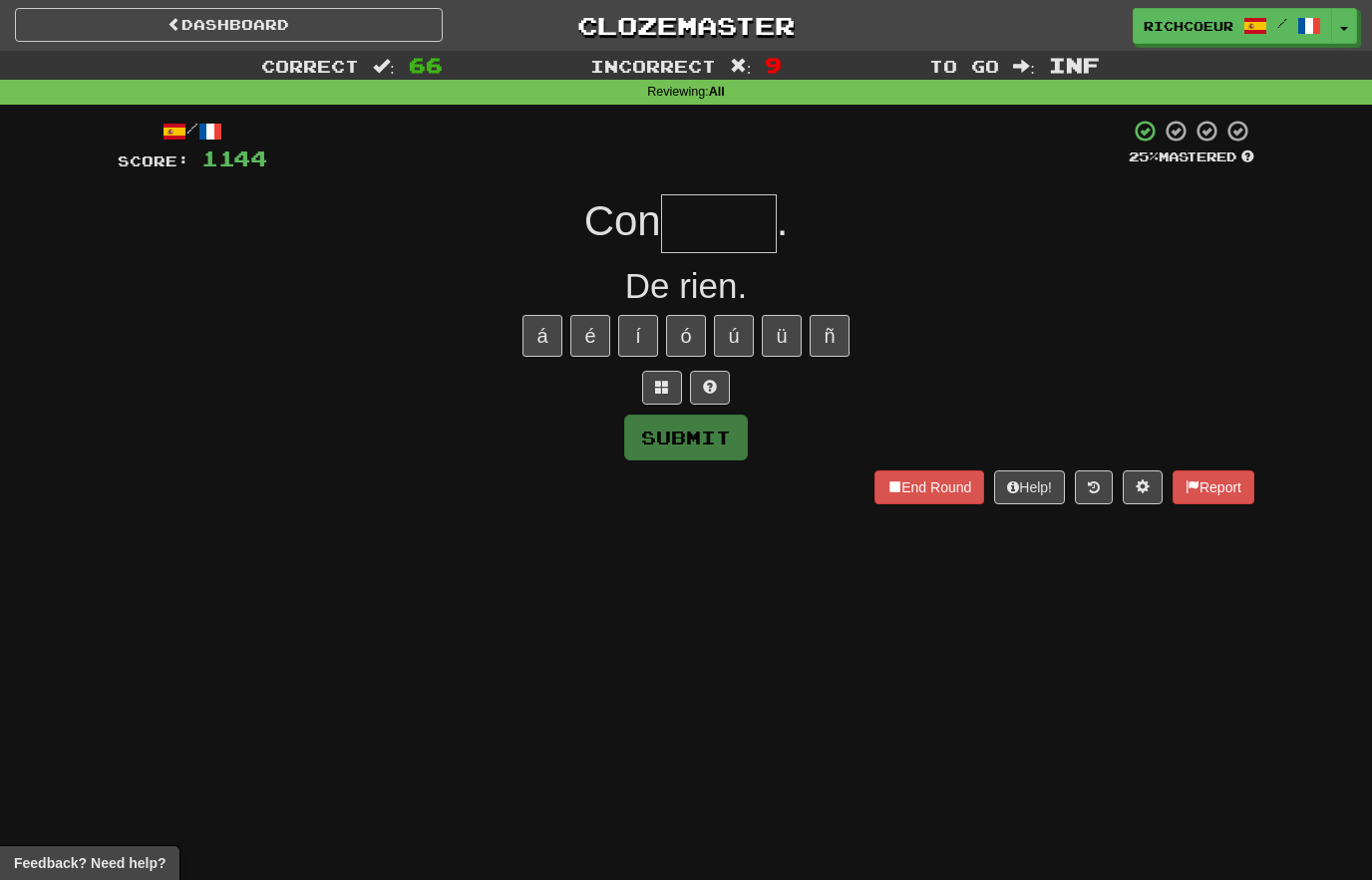 type on "*" 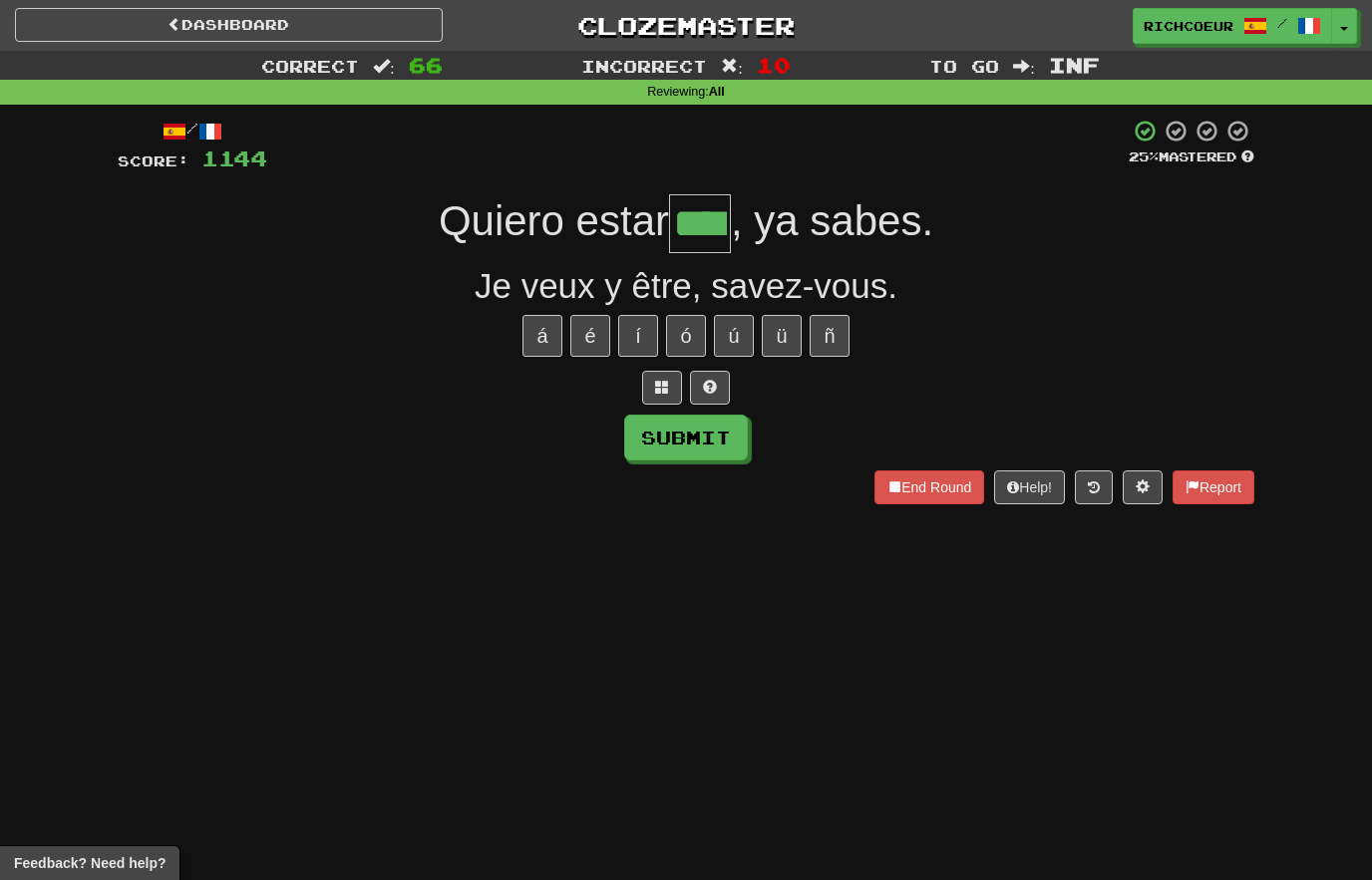 type on "****" 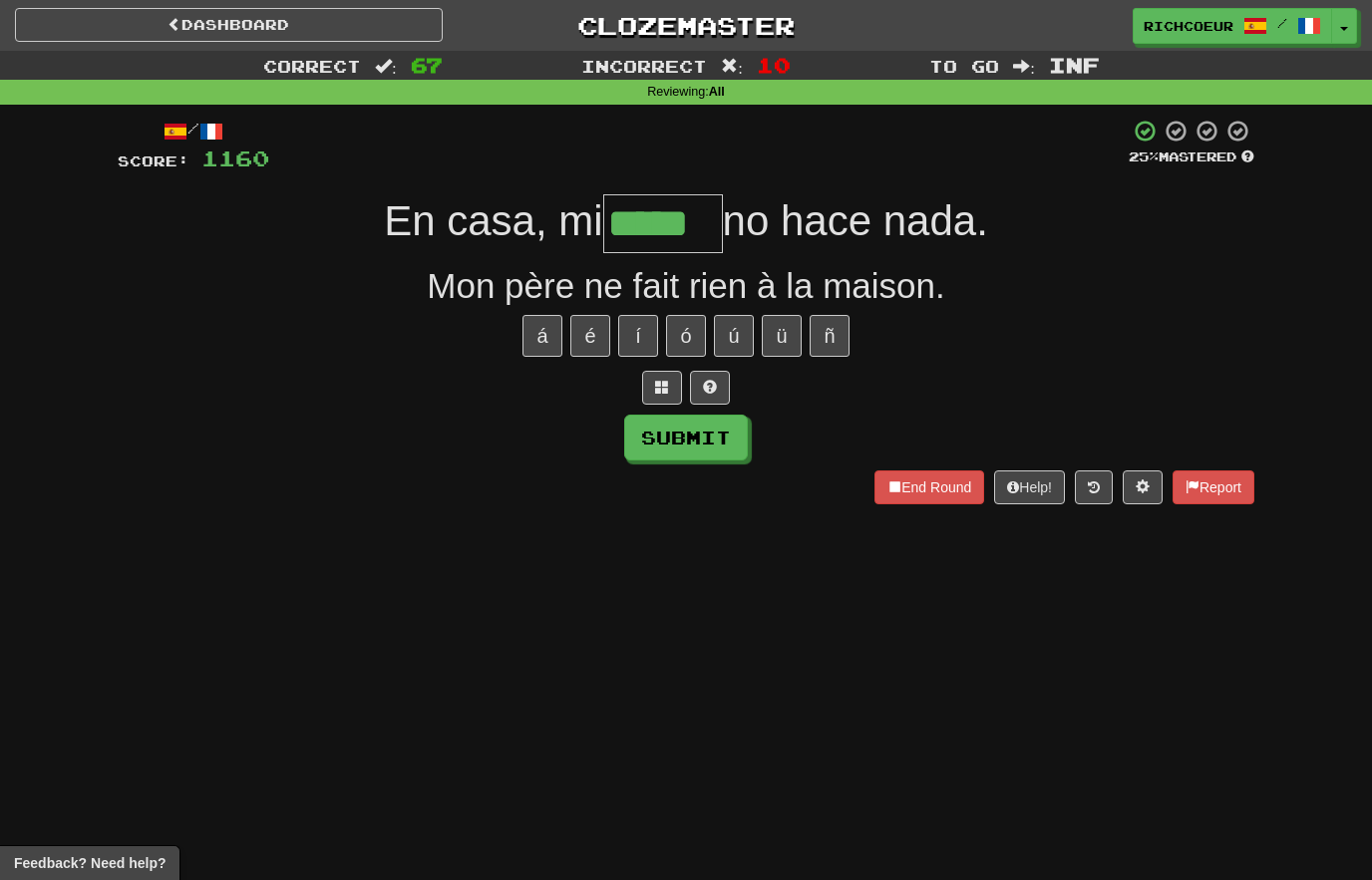 type on "*****" 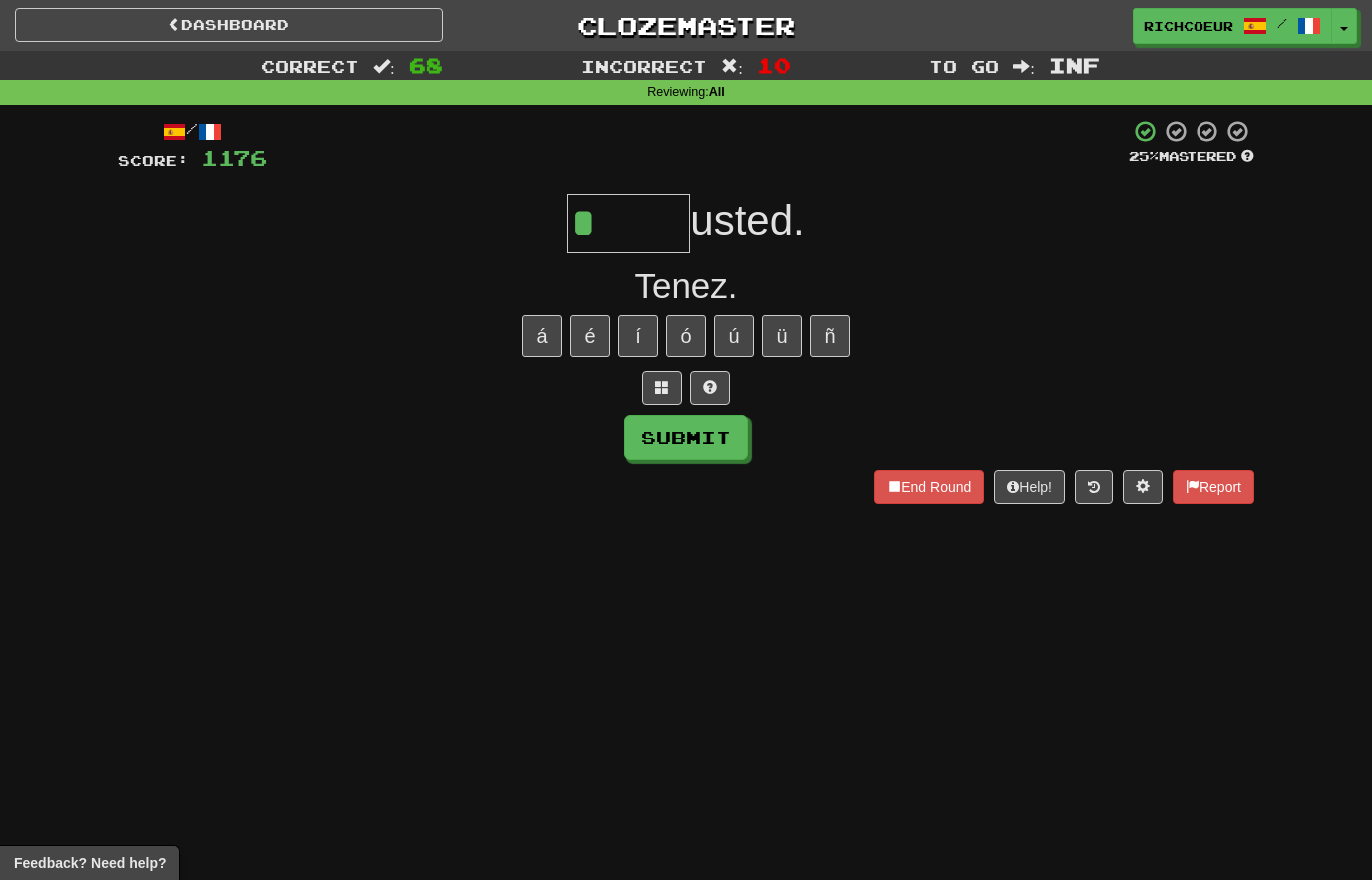 type on "*****" 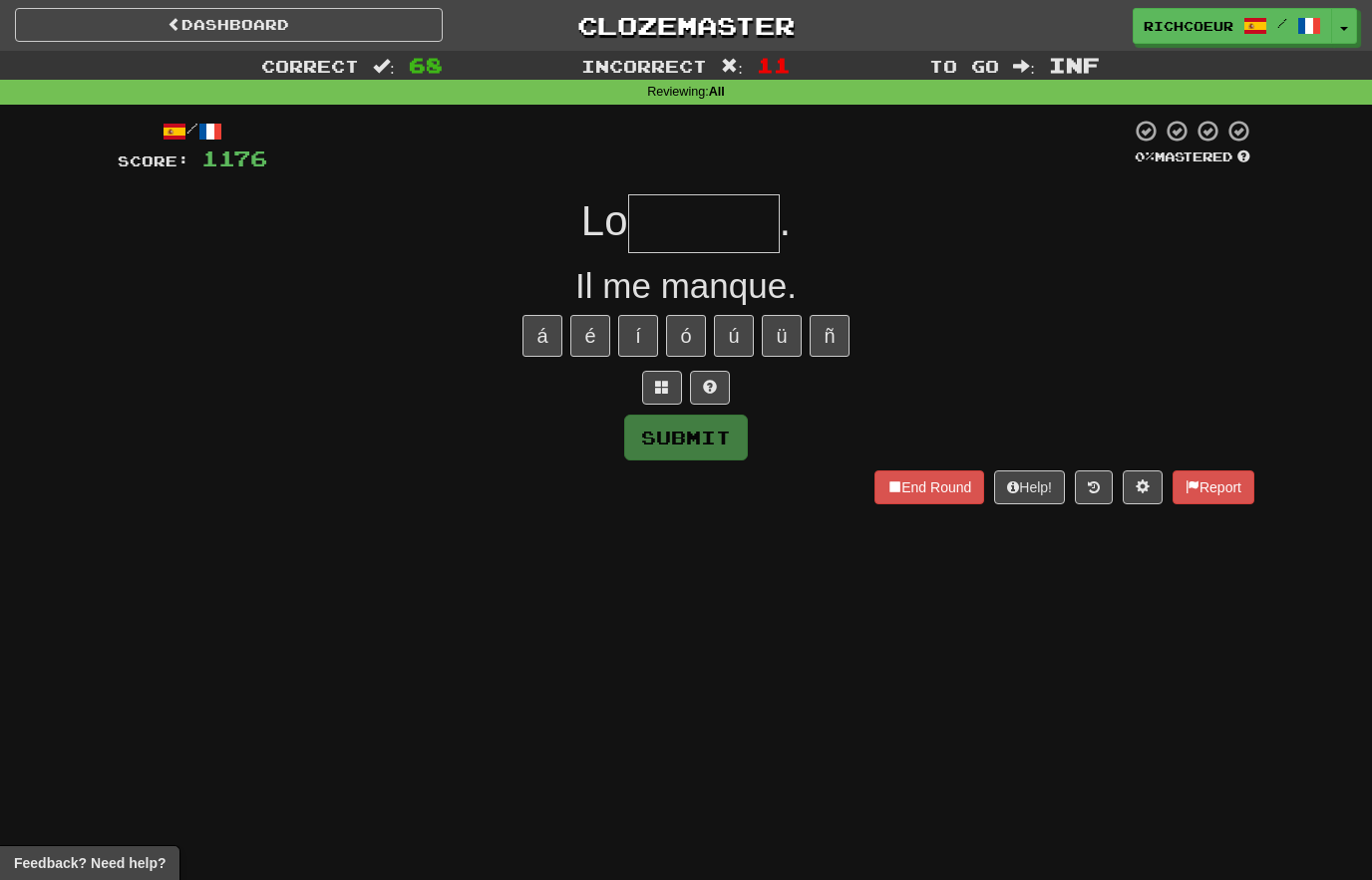 type on "*******" 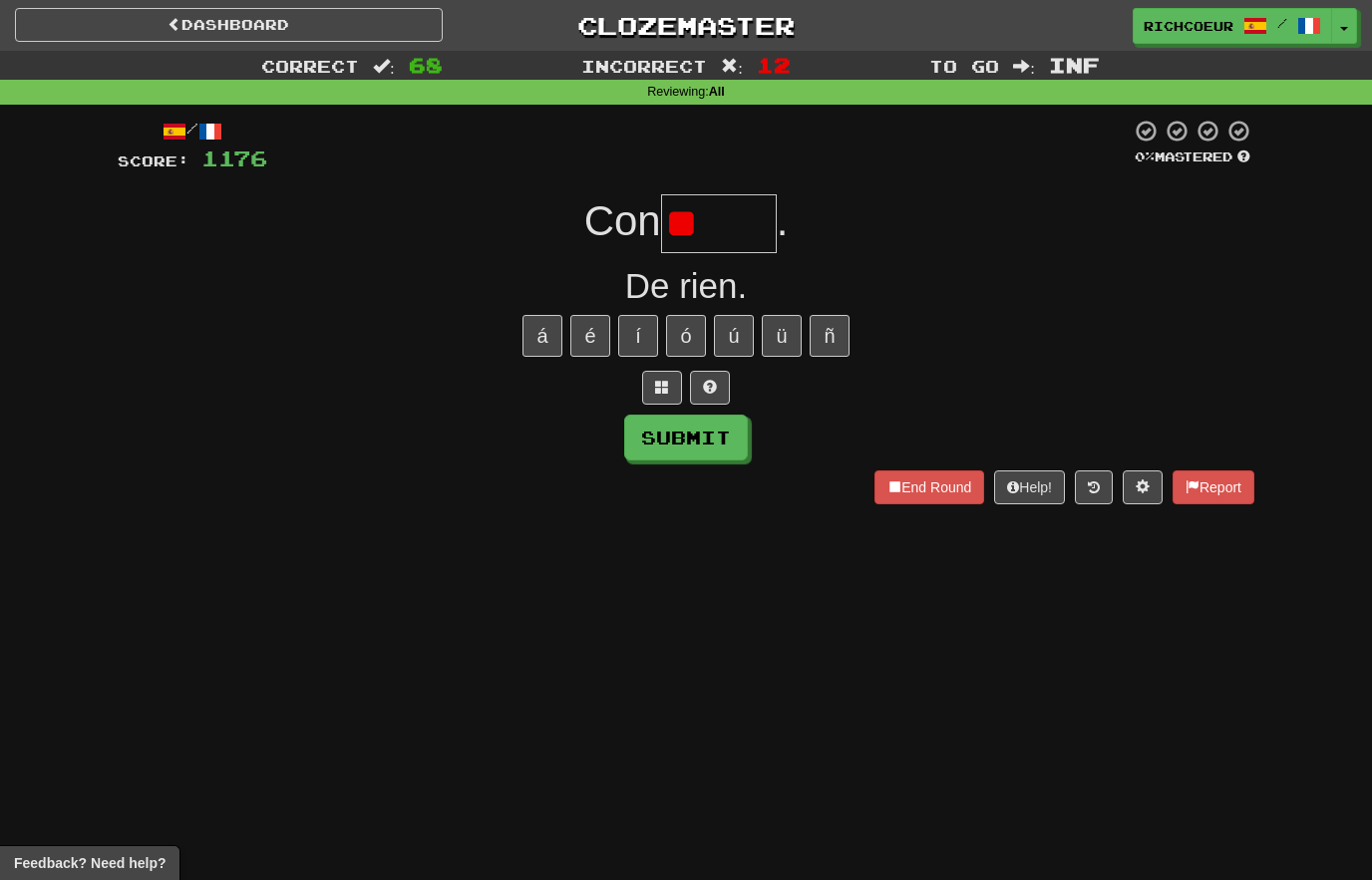 type on "*" 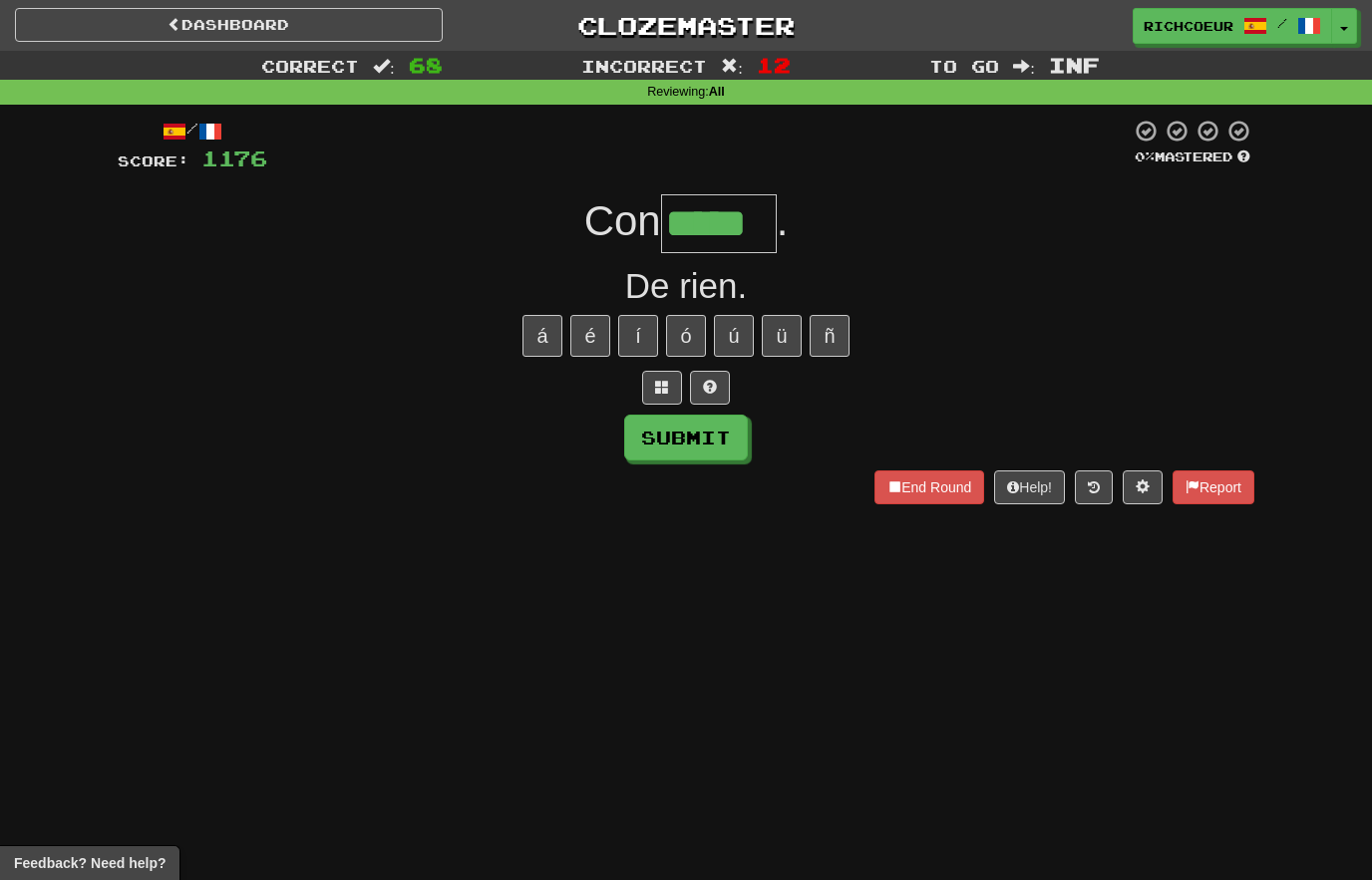 type on "*****" 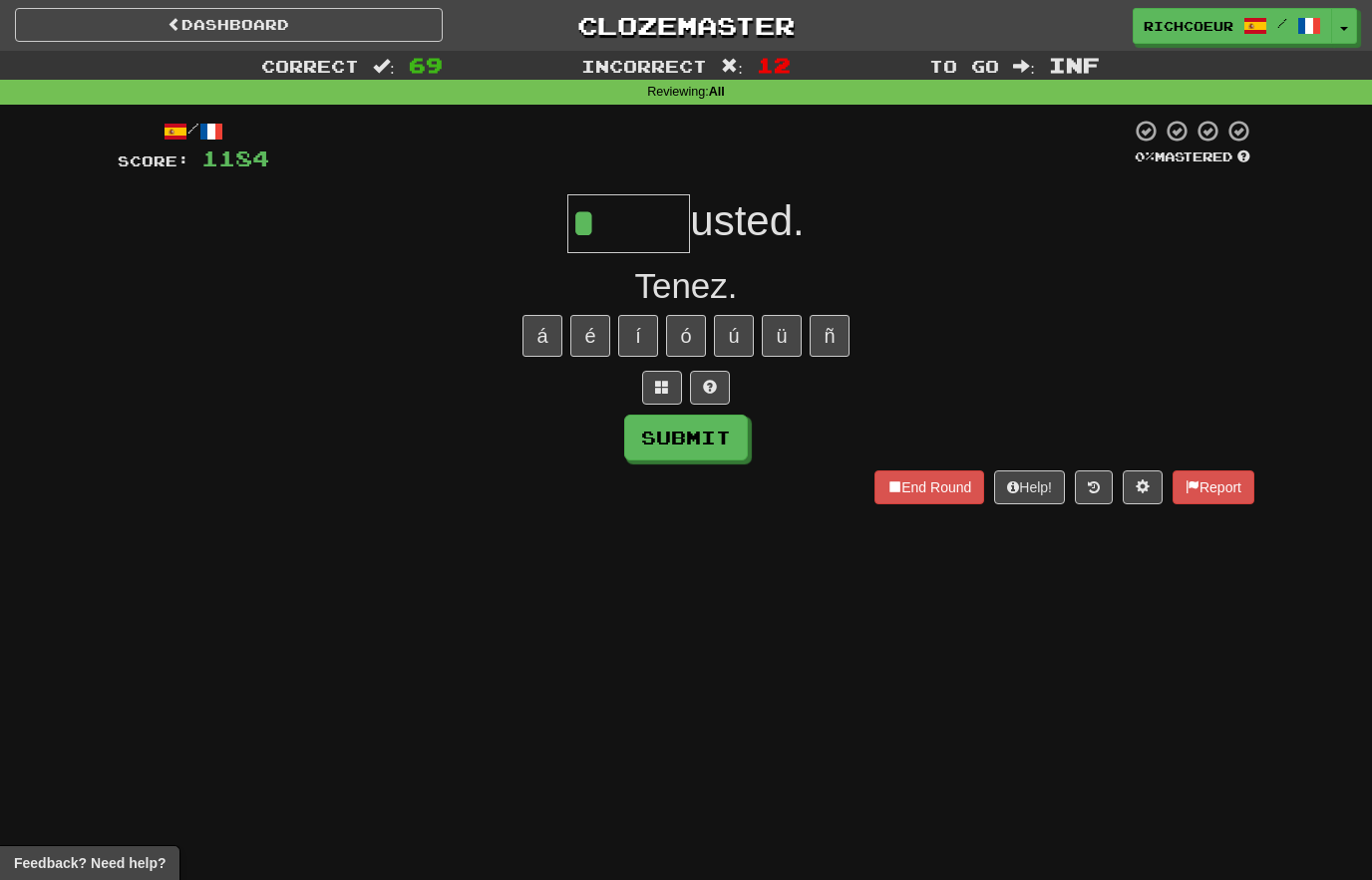 type on "*****" 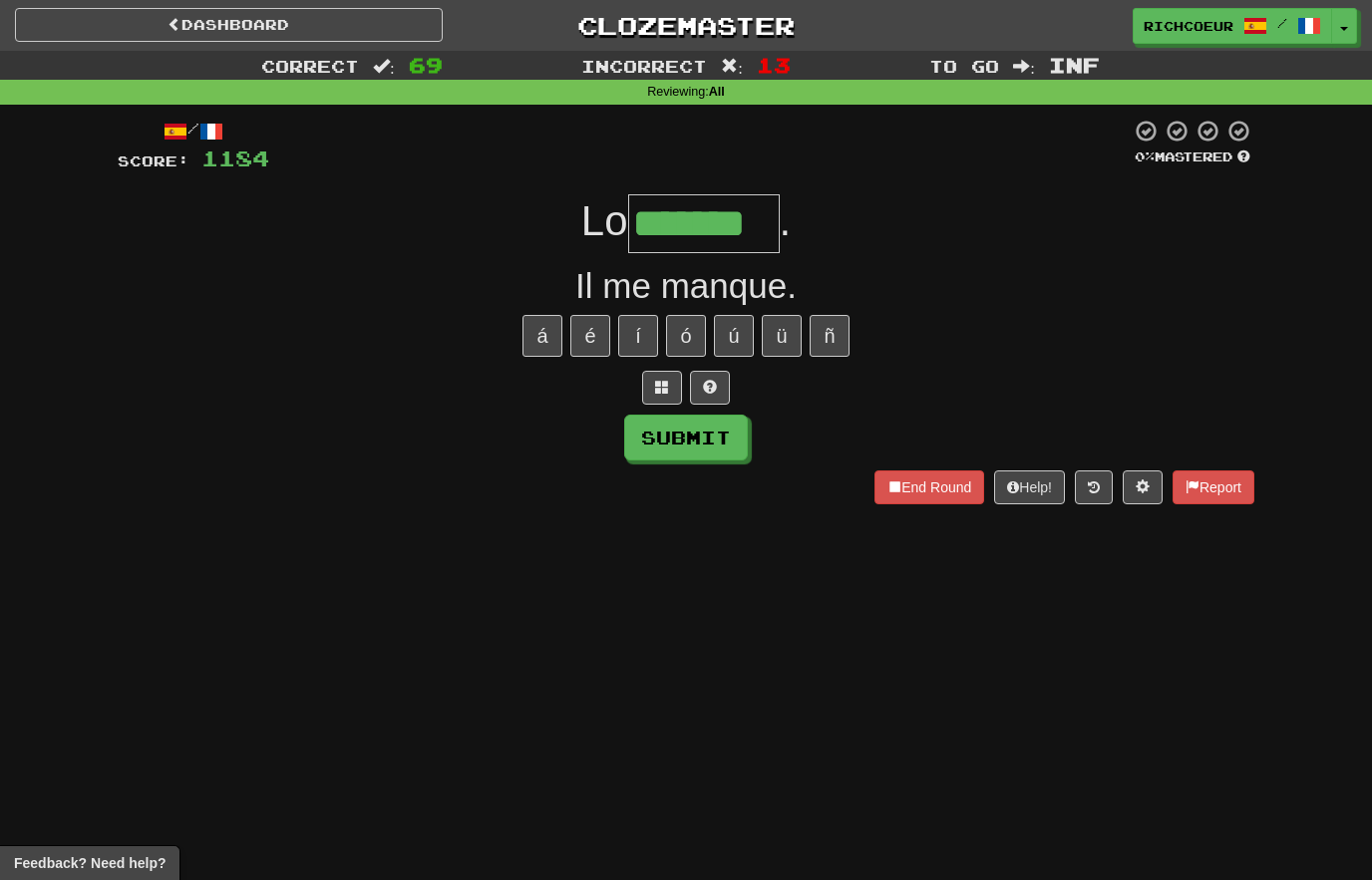 type on "*******" 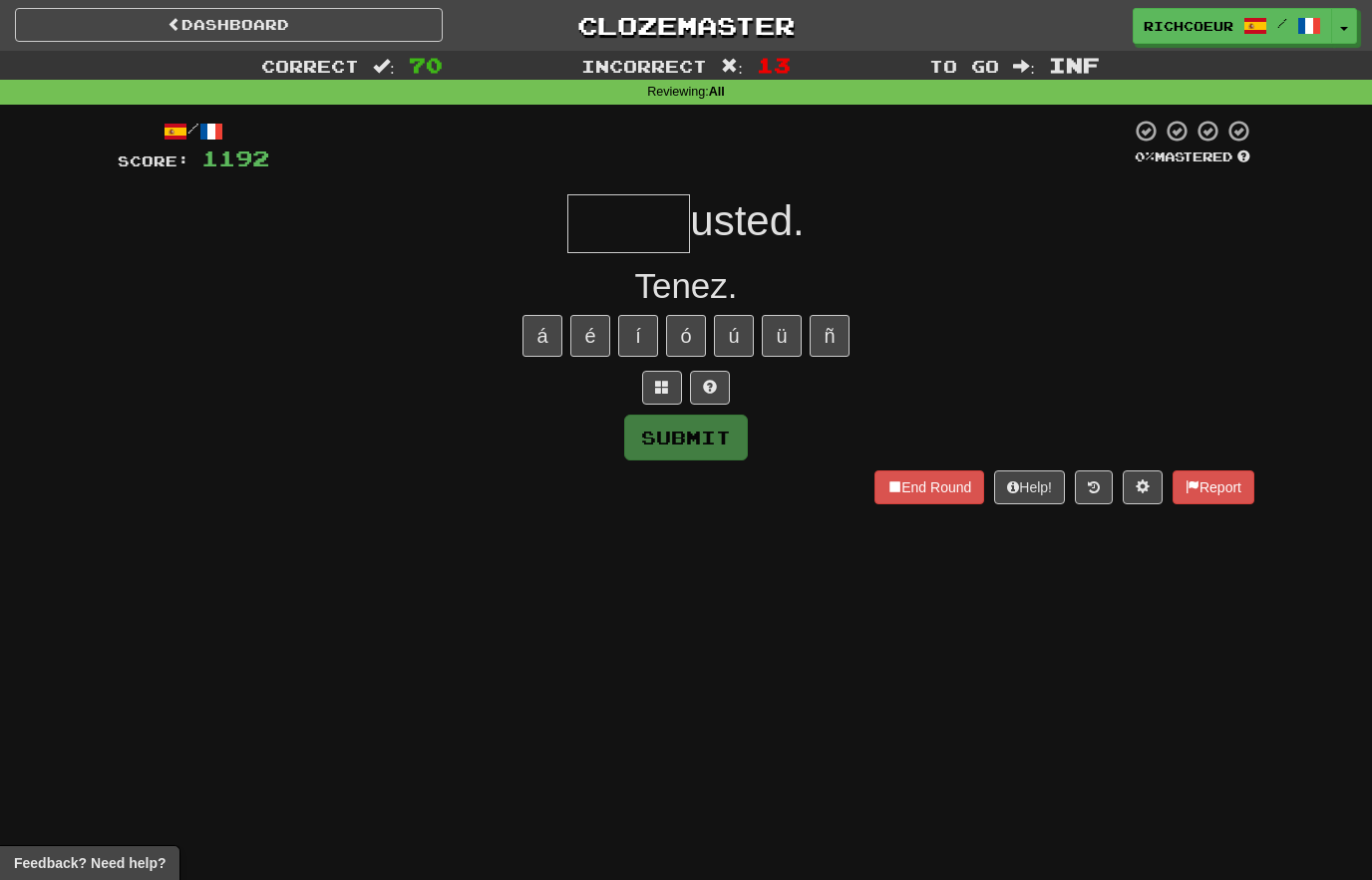 type on "*****" 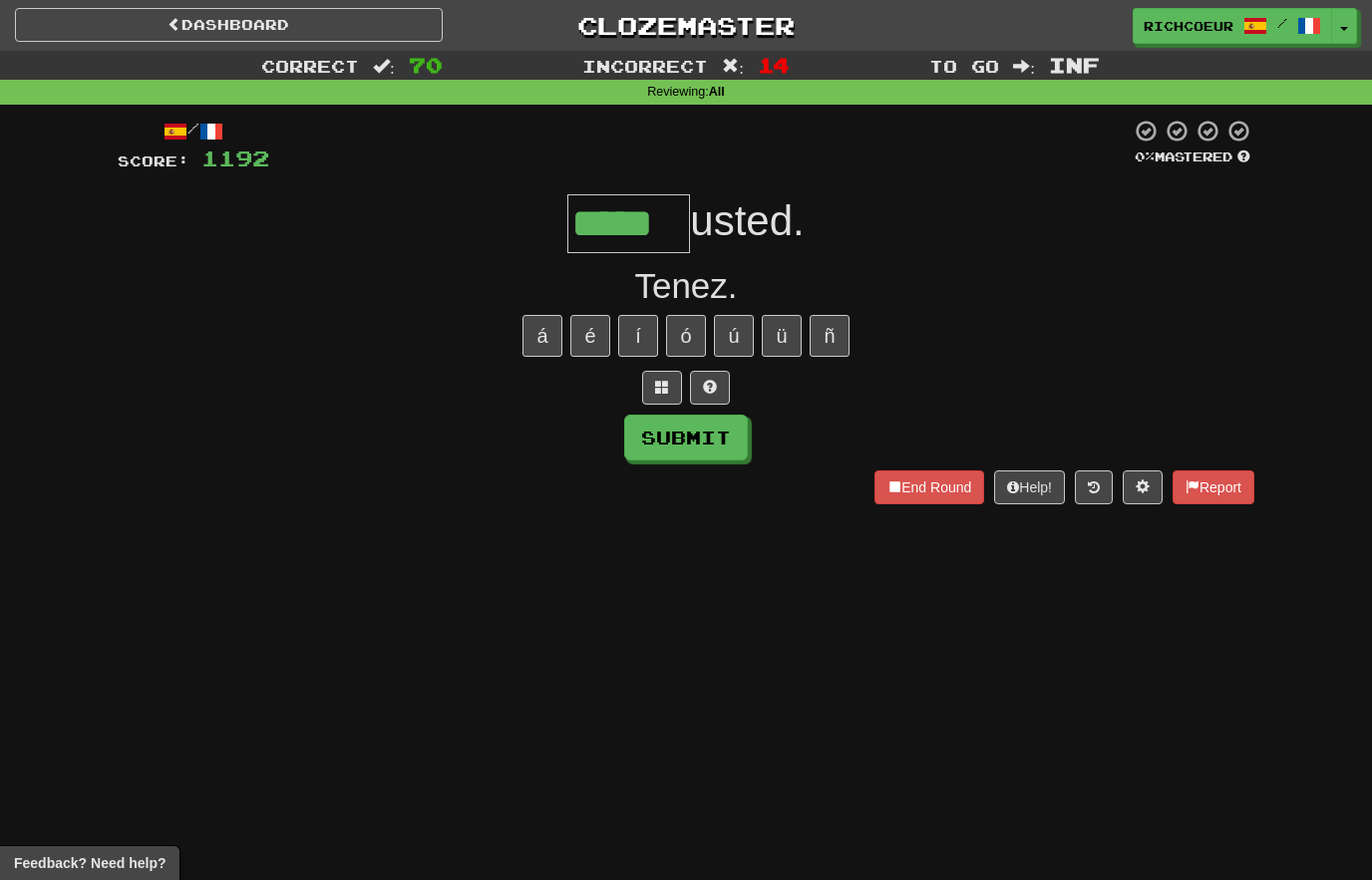type on "*****" 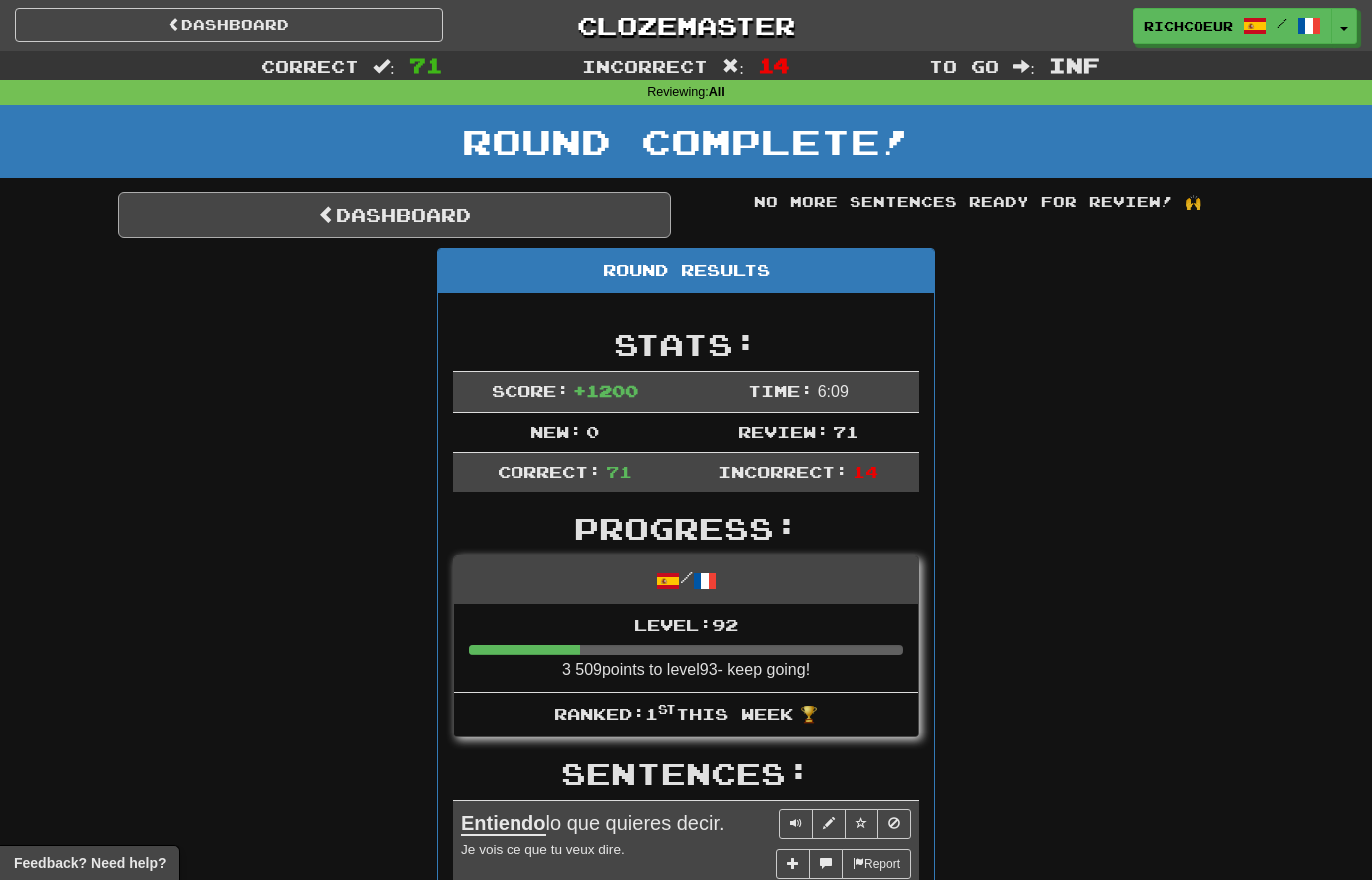click on "Dashboard" at bounding box center (394, 215) 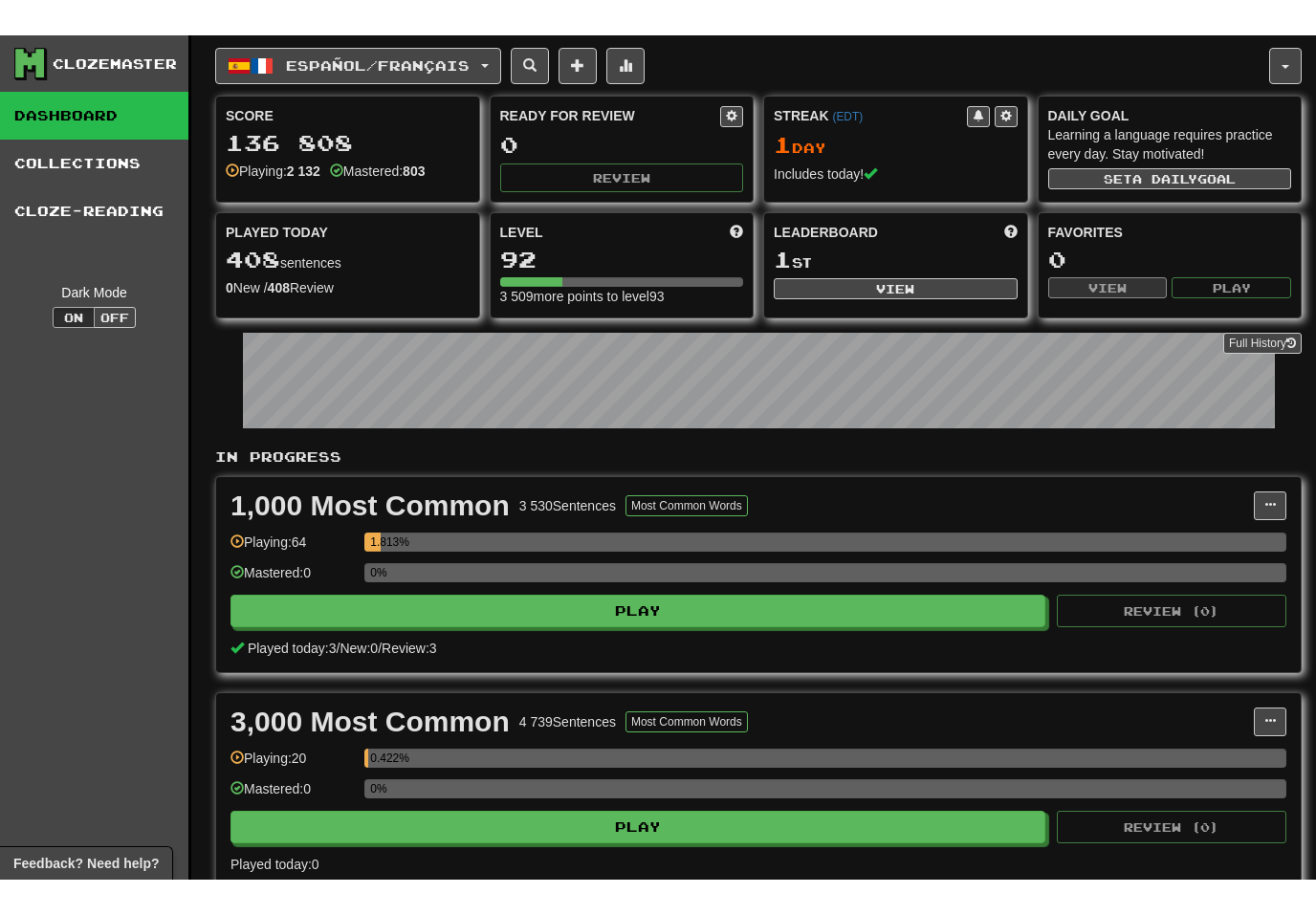 scroll, scrollTop: 0, scrollLeft: 0, axis: both 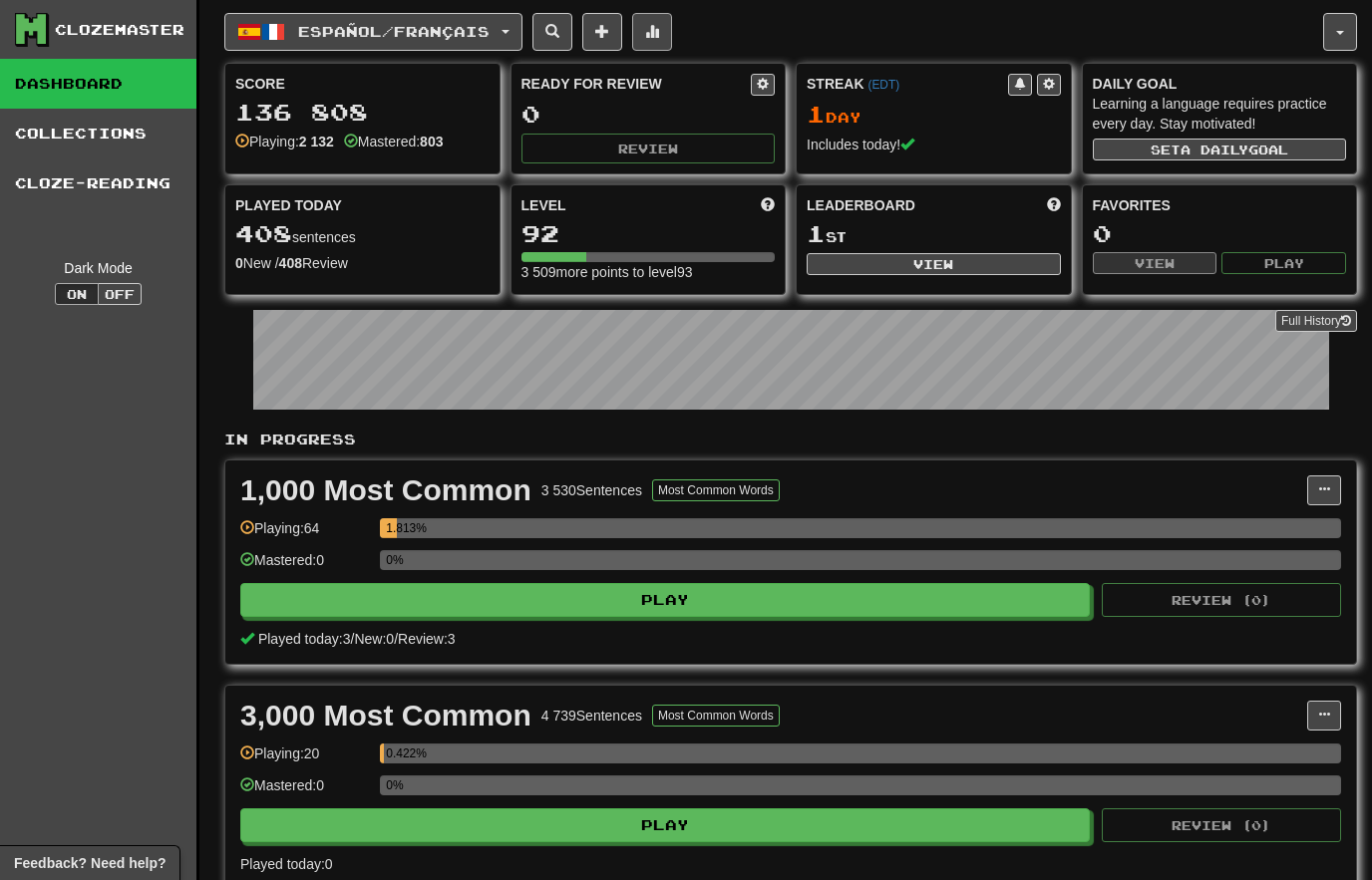 click 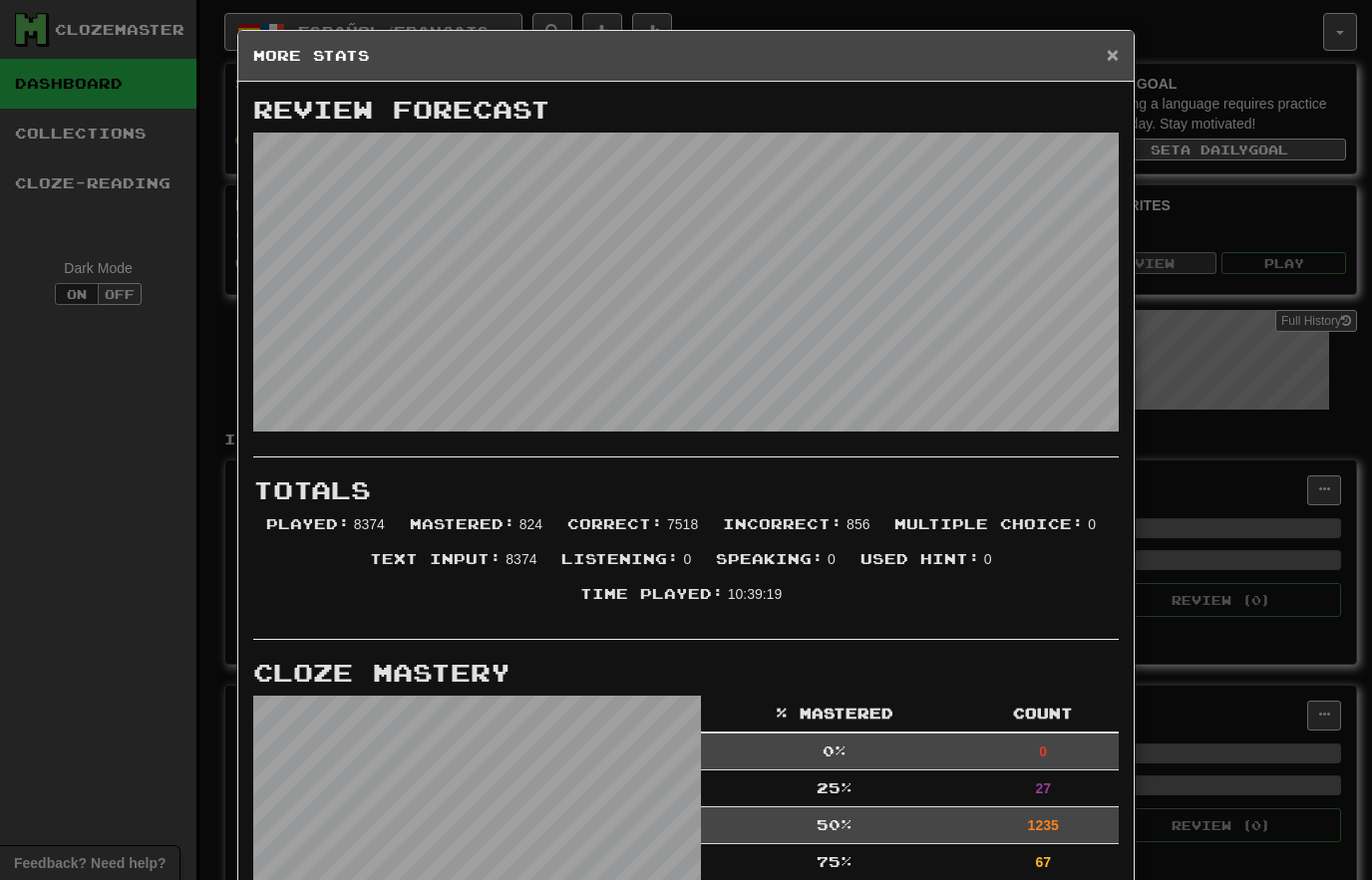 click on "×" at bounding box center [1113, 54] 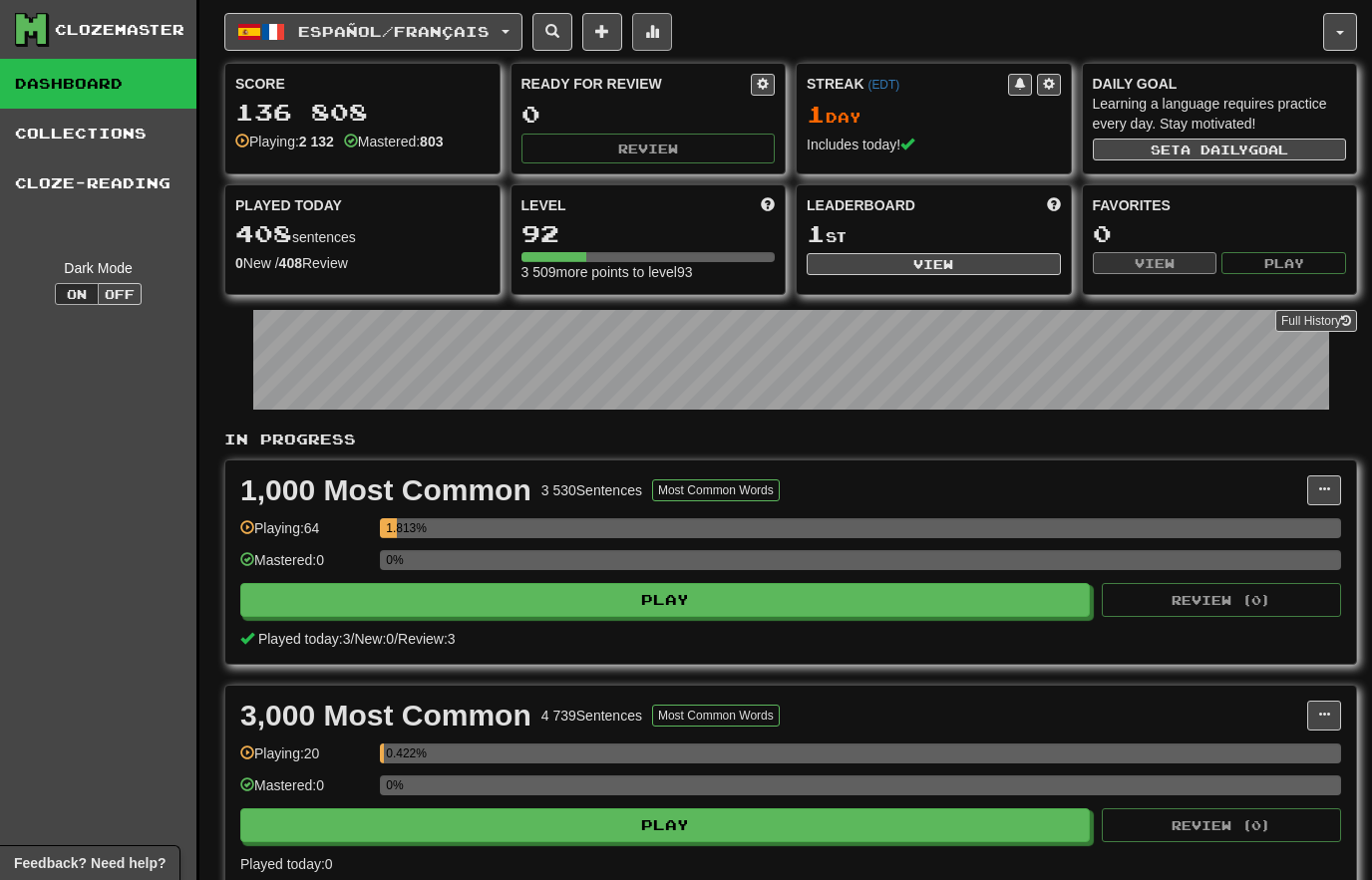 click 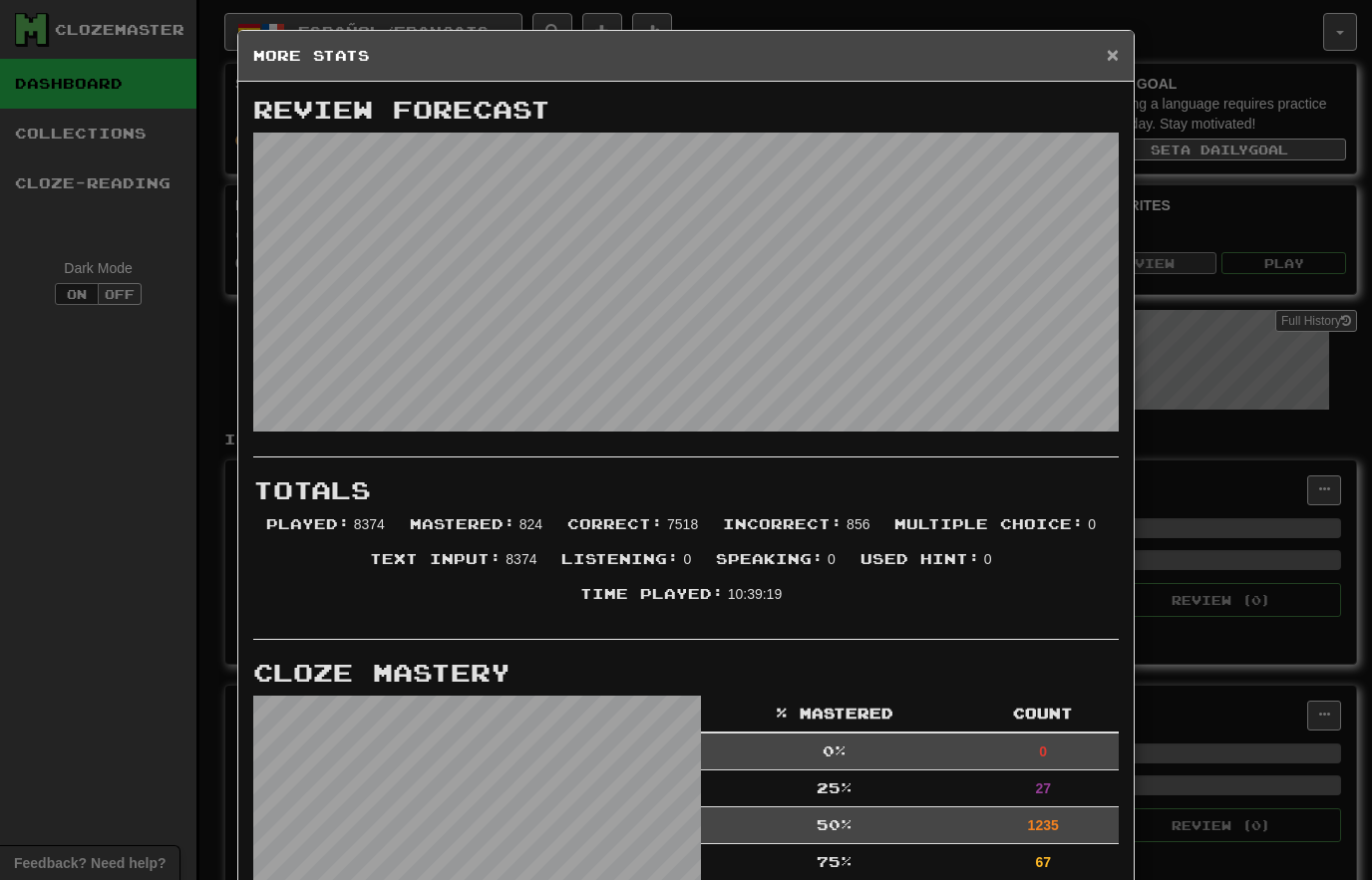 click on "×" at bounding box center [1113, 54] 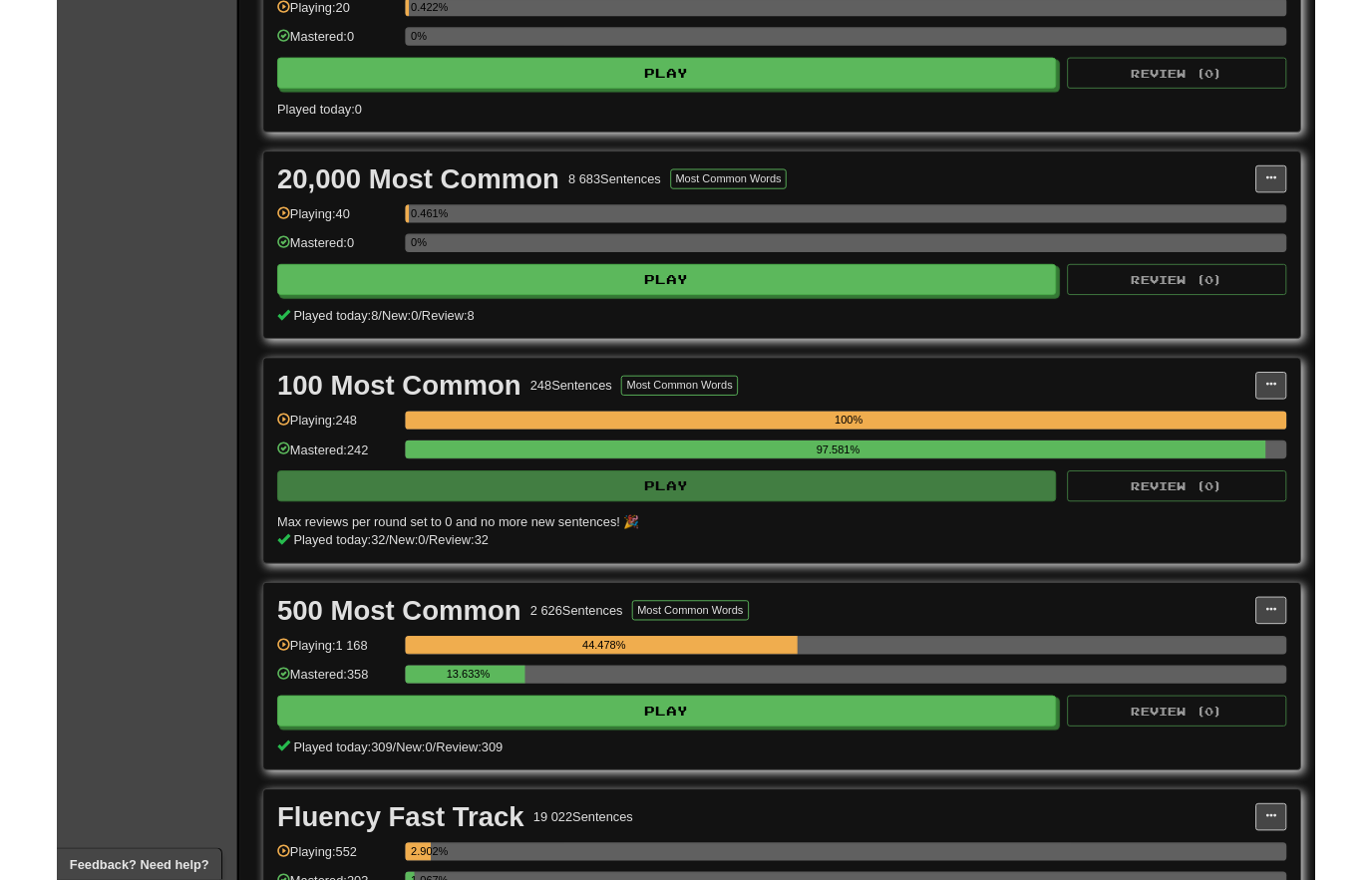 scroll, scrollTop: 825, scrollLeft: 0, axis: vertical 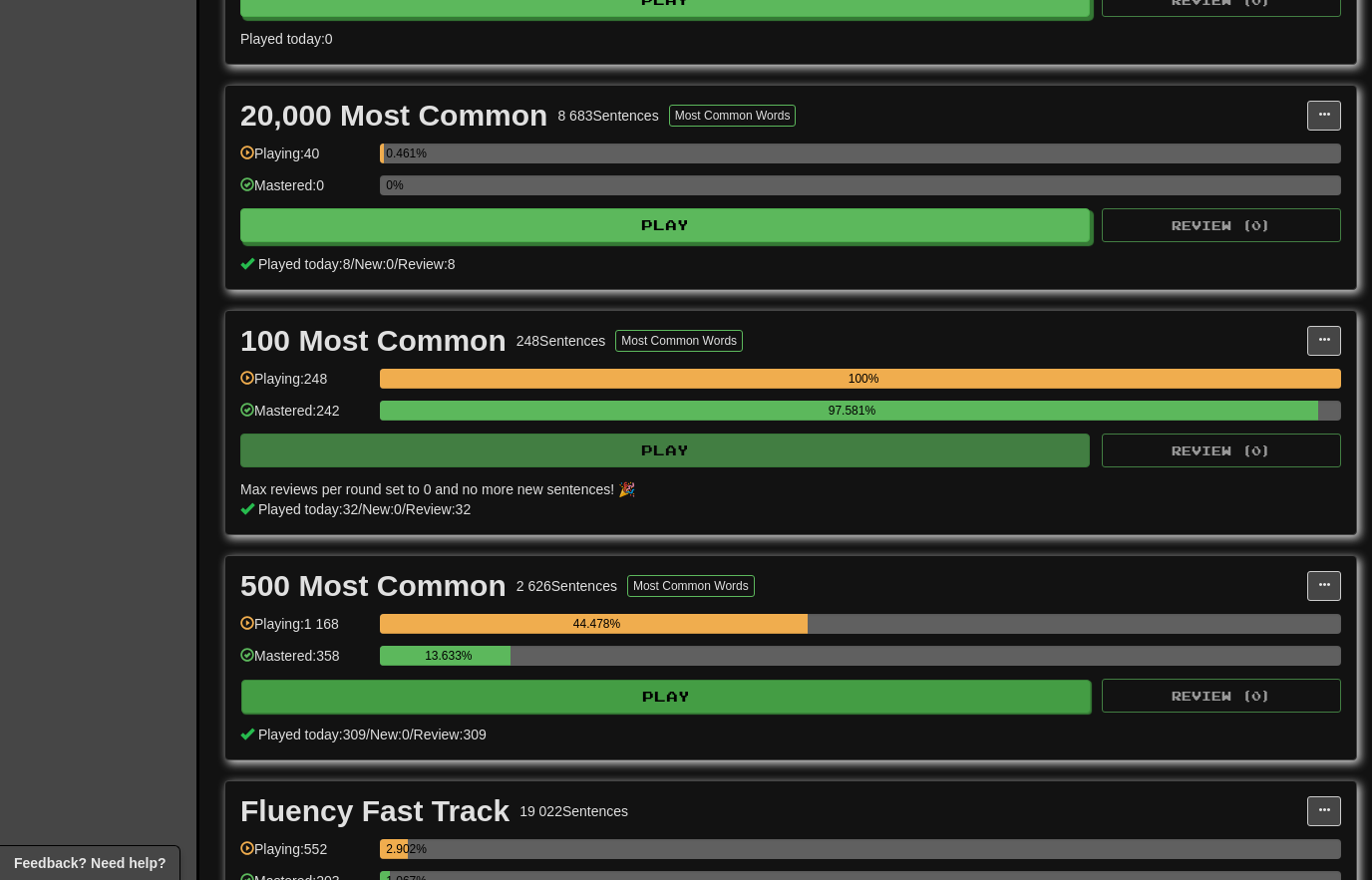 click on "Play" 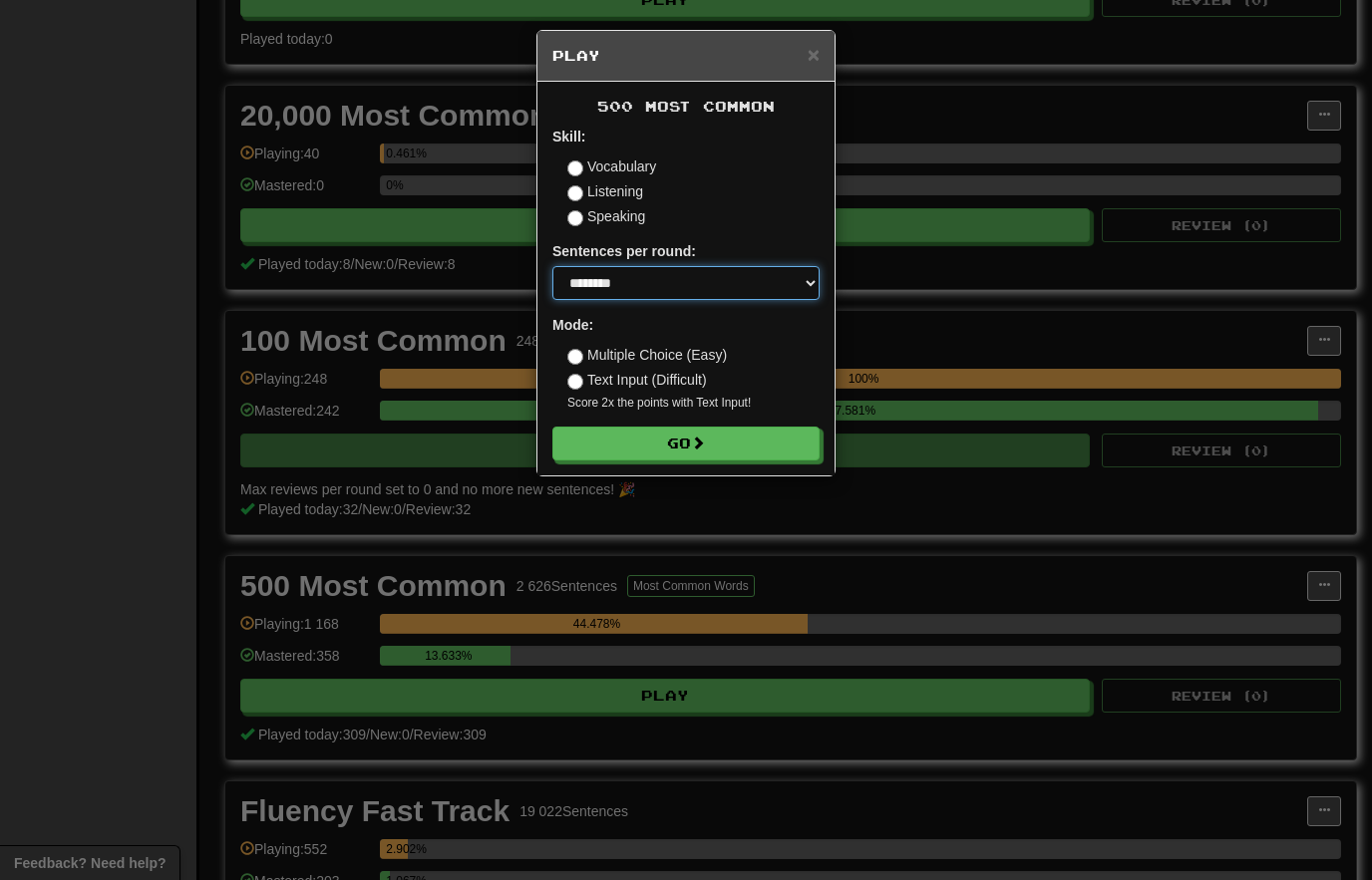 click on "* ** ** ** ** ** *** ********" at bounding box center [686, 283] 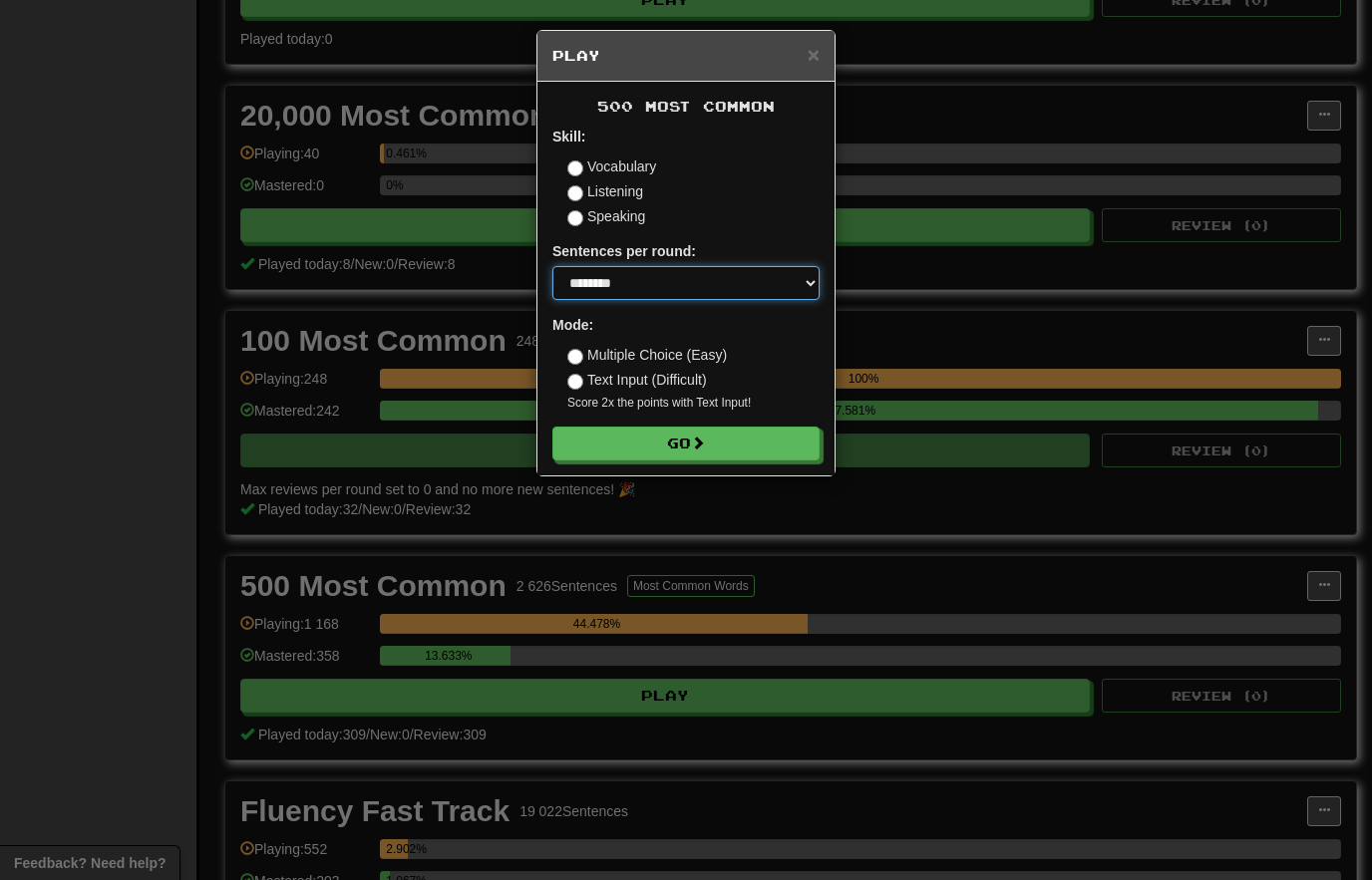 select on "**" 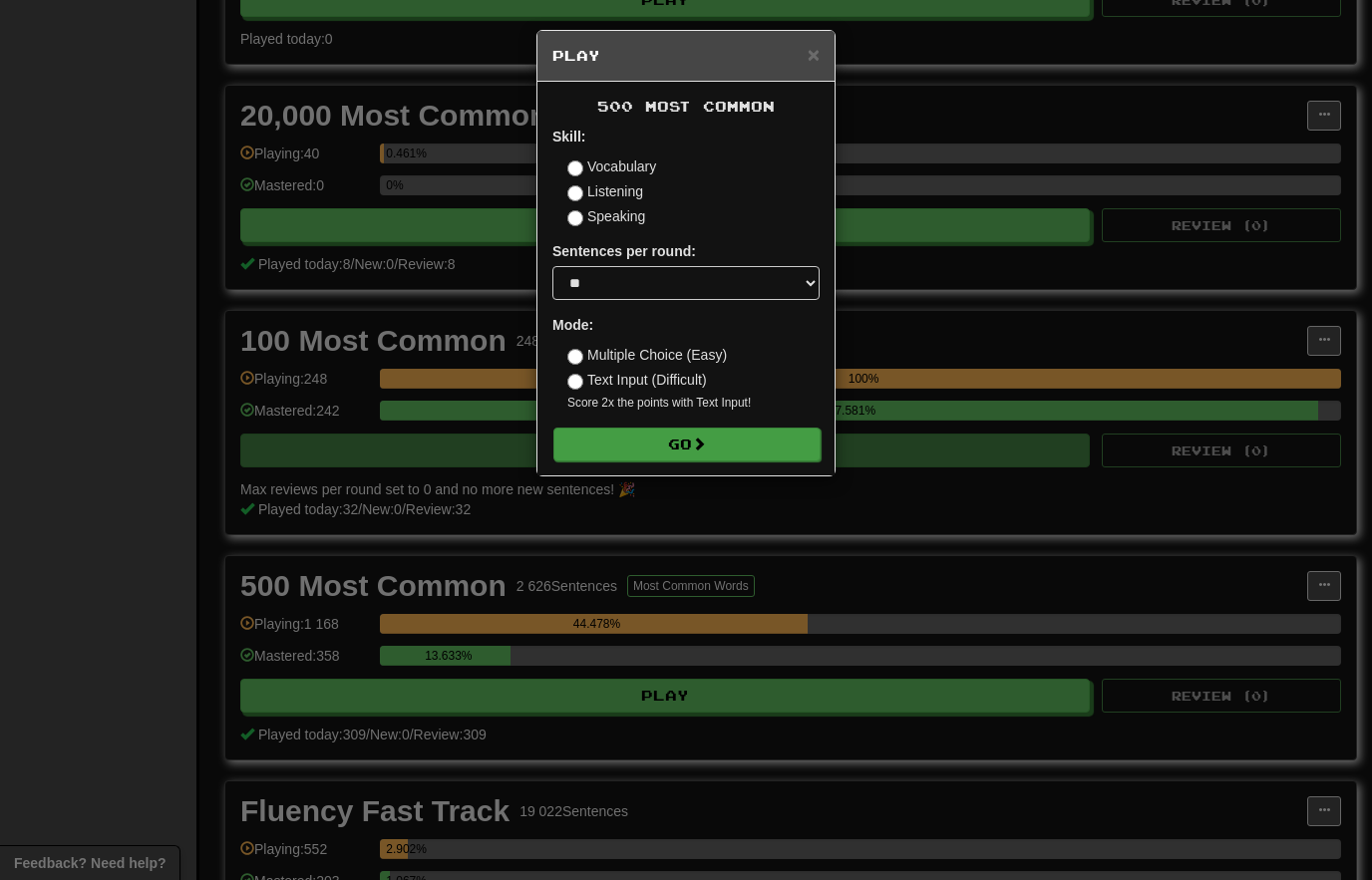 click on "Go" at bounding box center (687, 444) 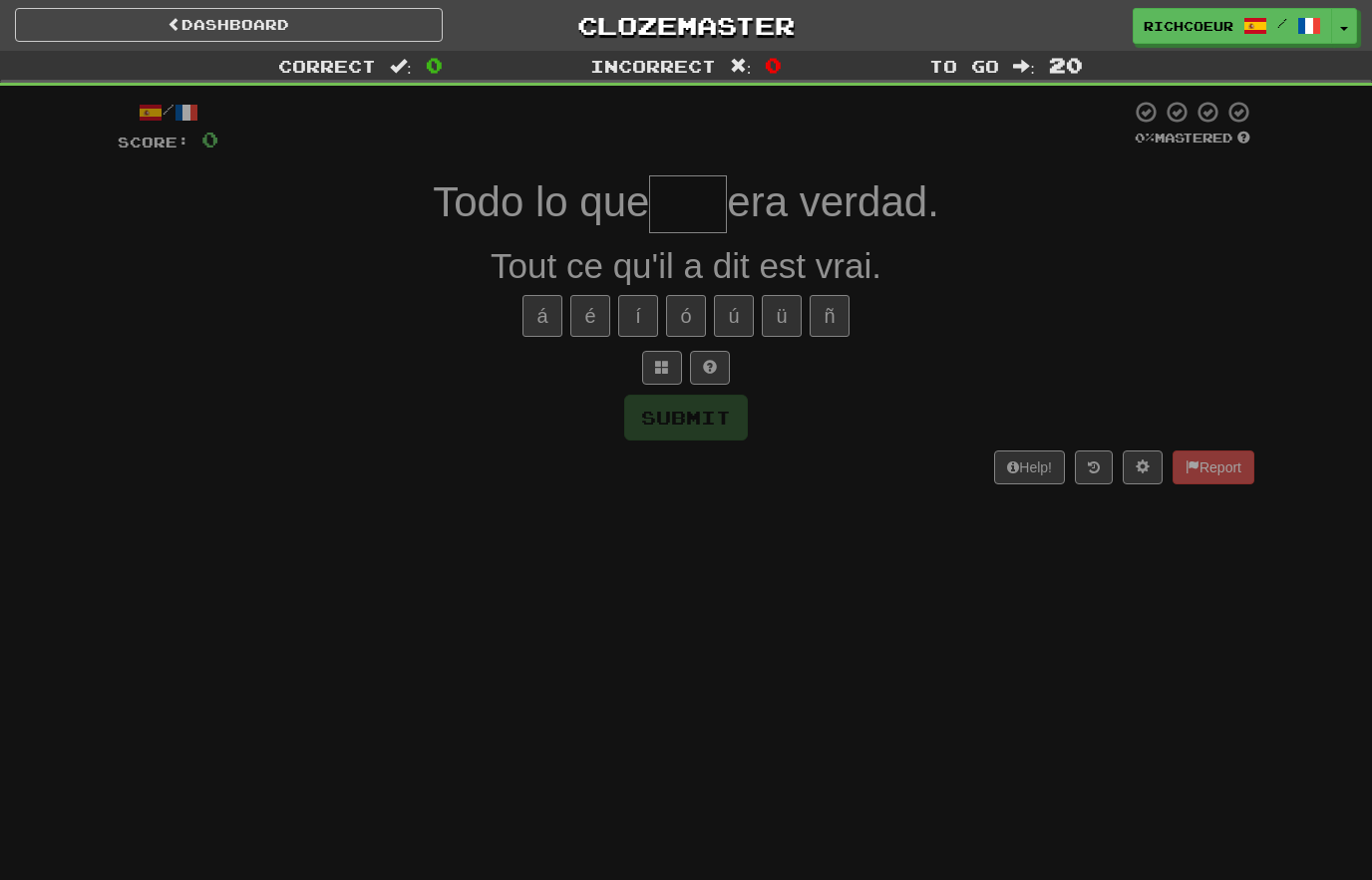 scroll, scrollTop: 0, scrollLeft: 0, axis: both 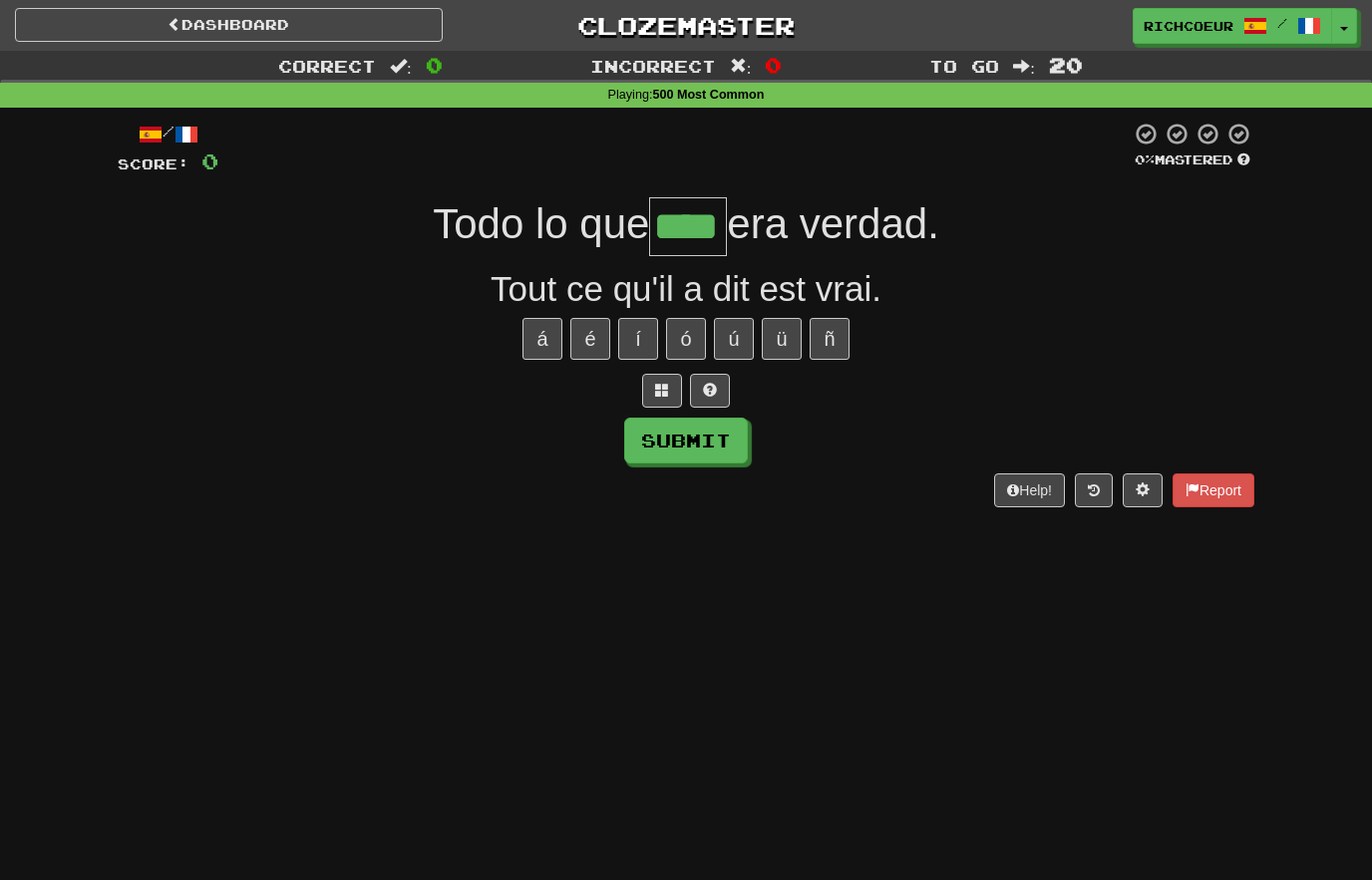 type on "****" 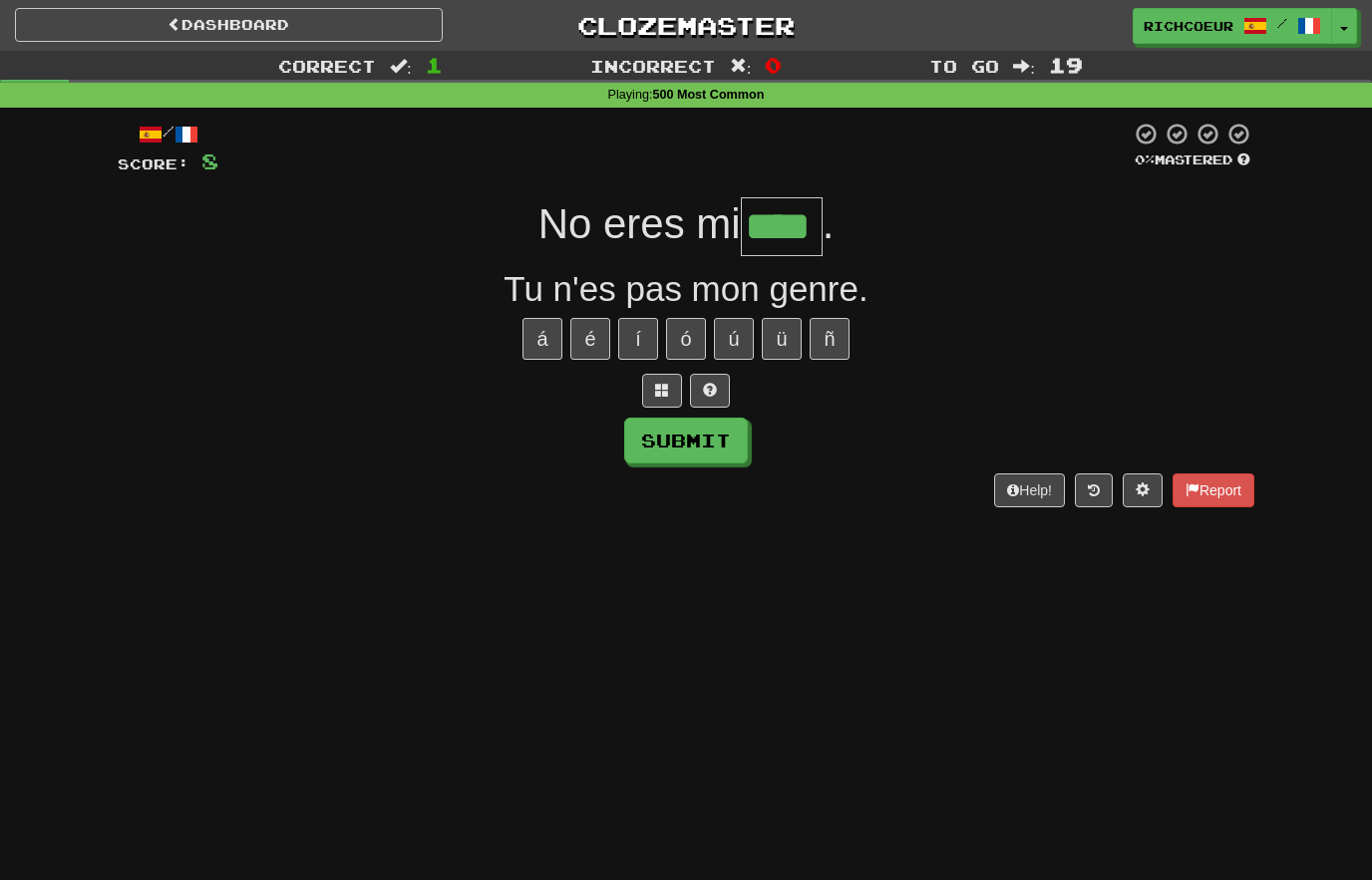 type on "****" 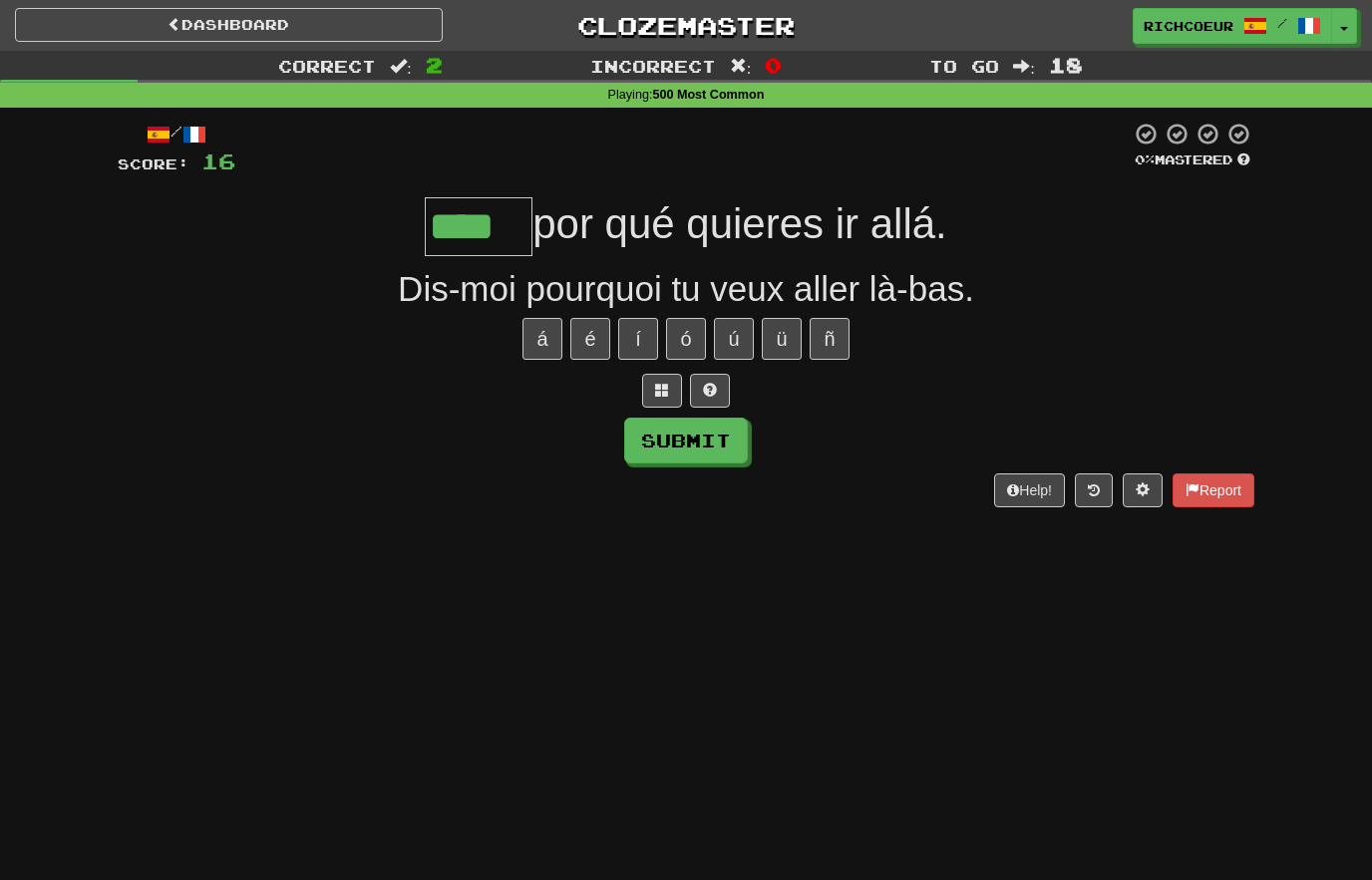 type on "****" 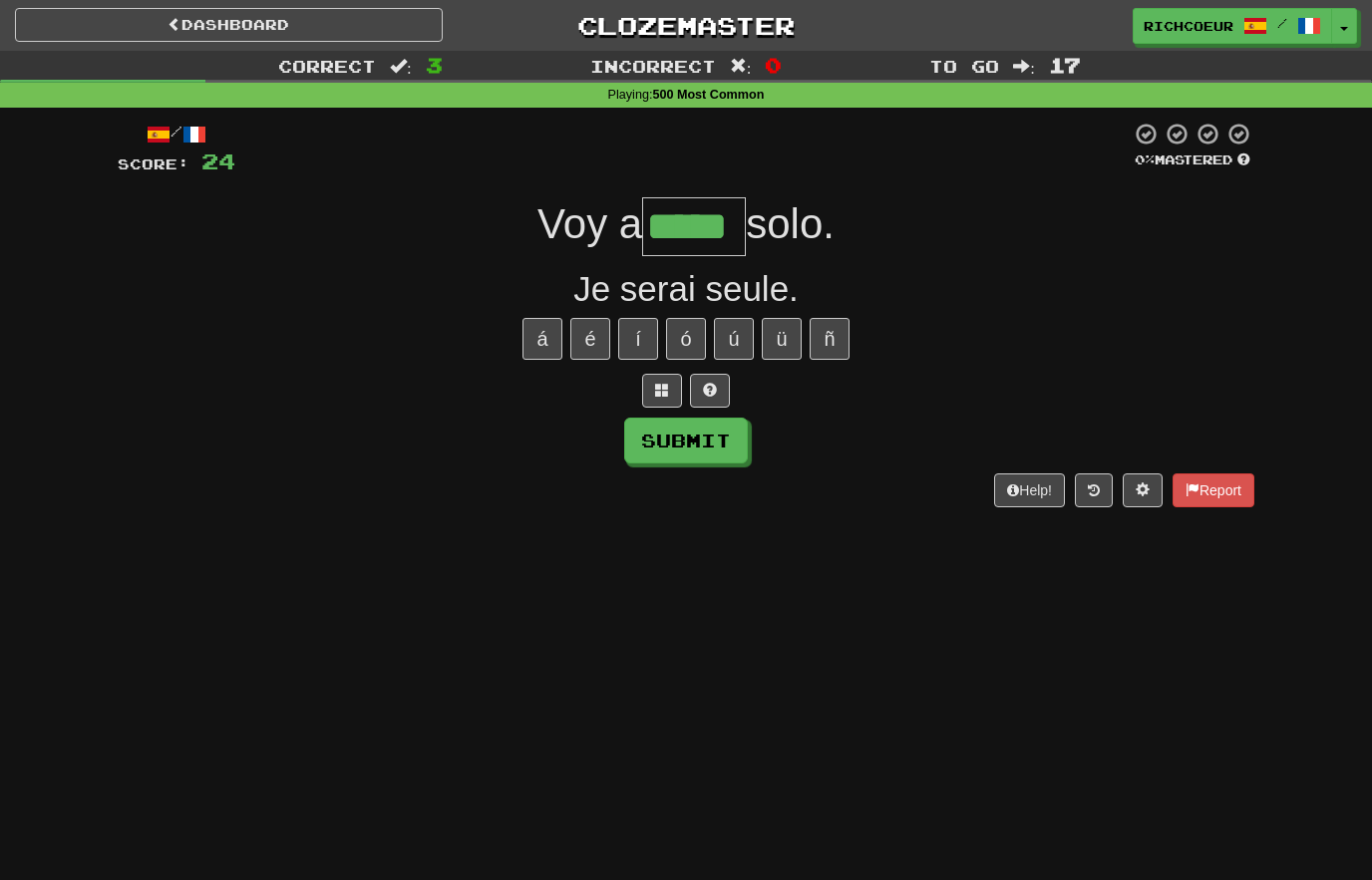 type on "*****" 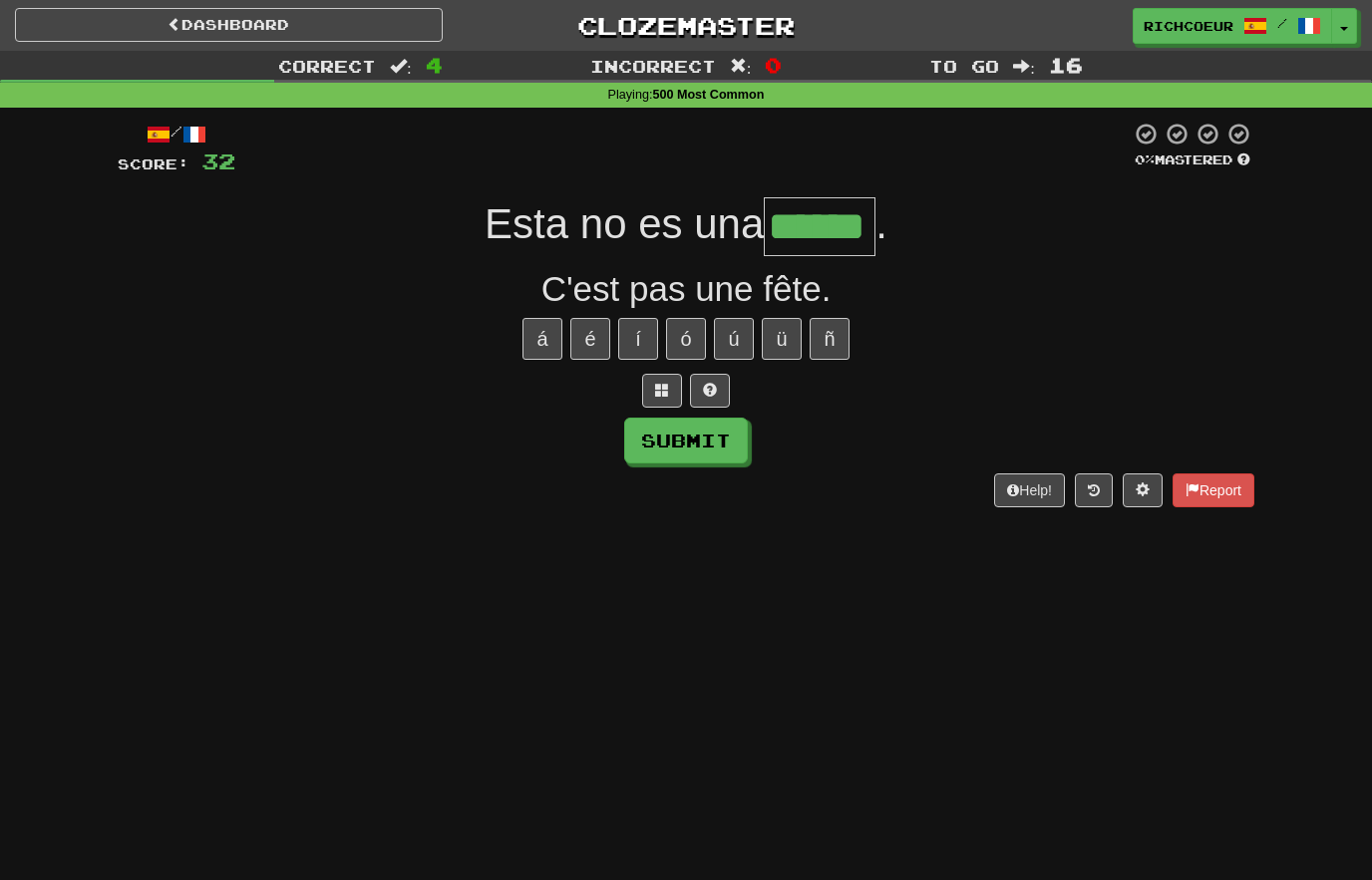 type on "******" 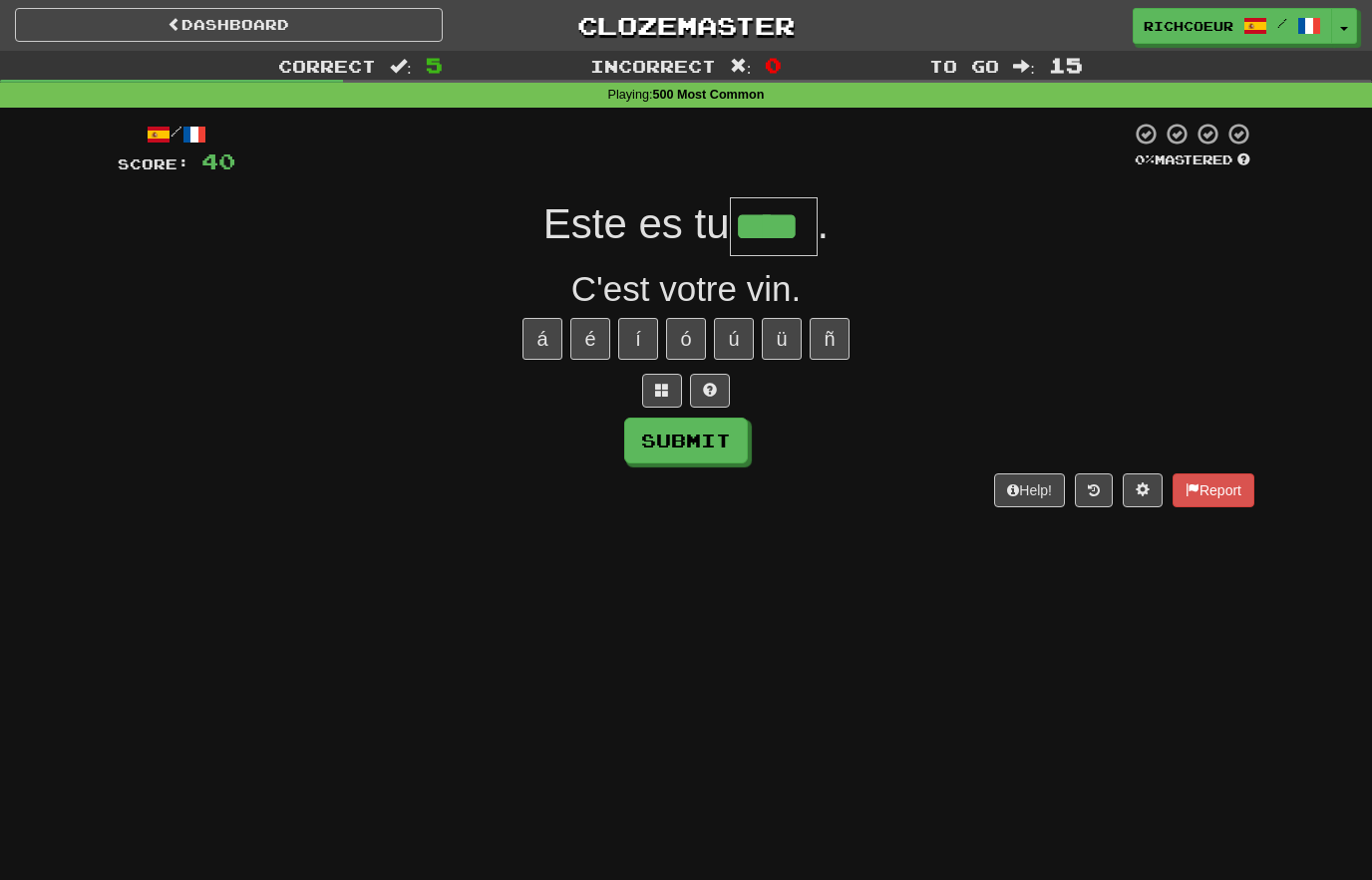 type on "****" 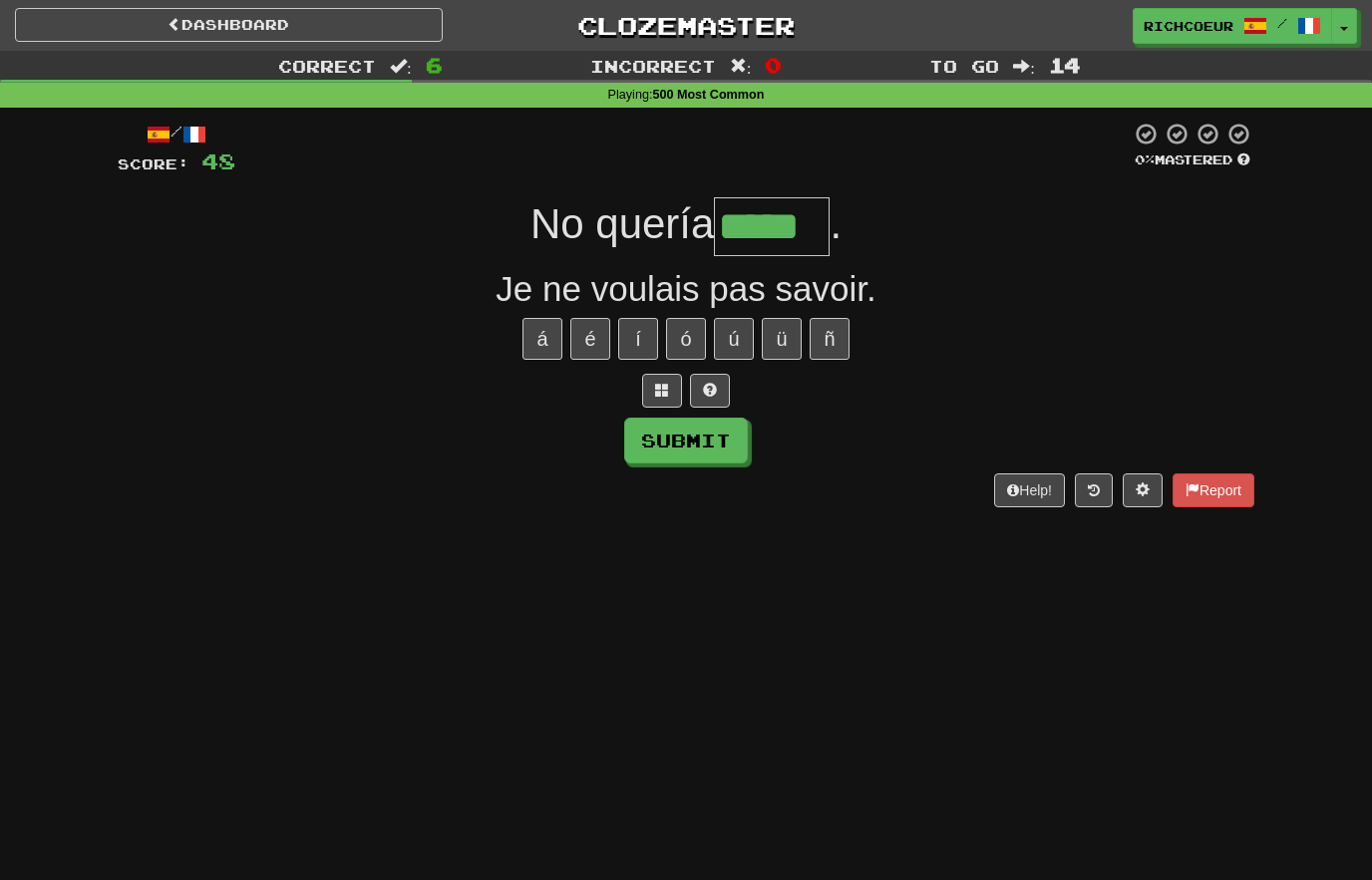 type on "*****" 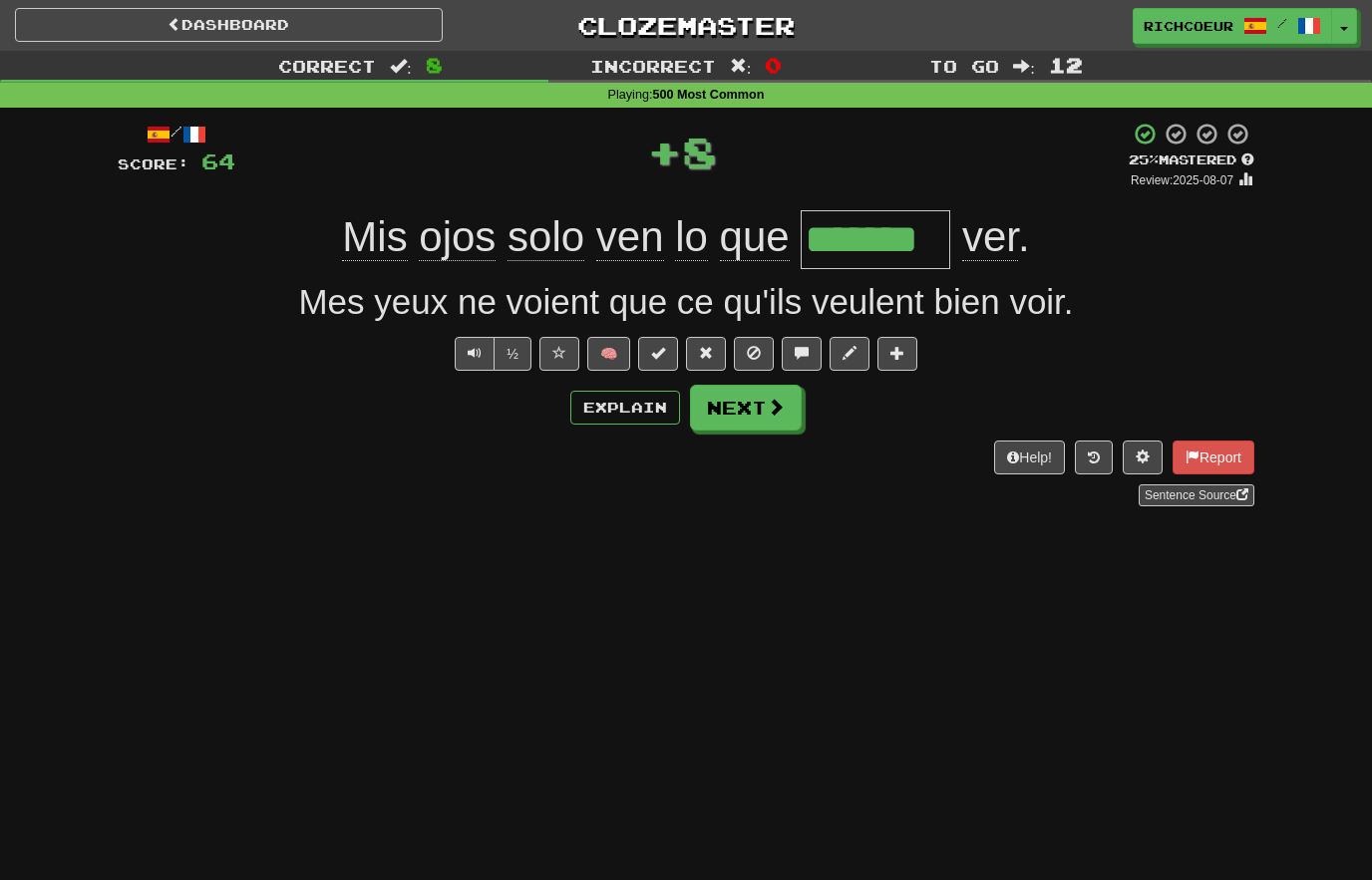 type on "*******" 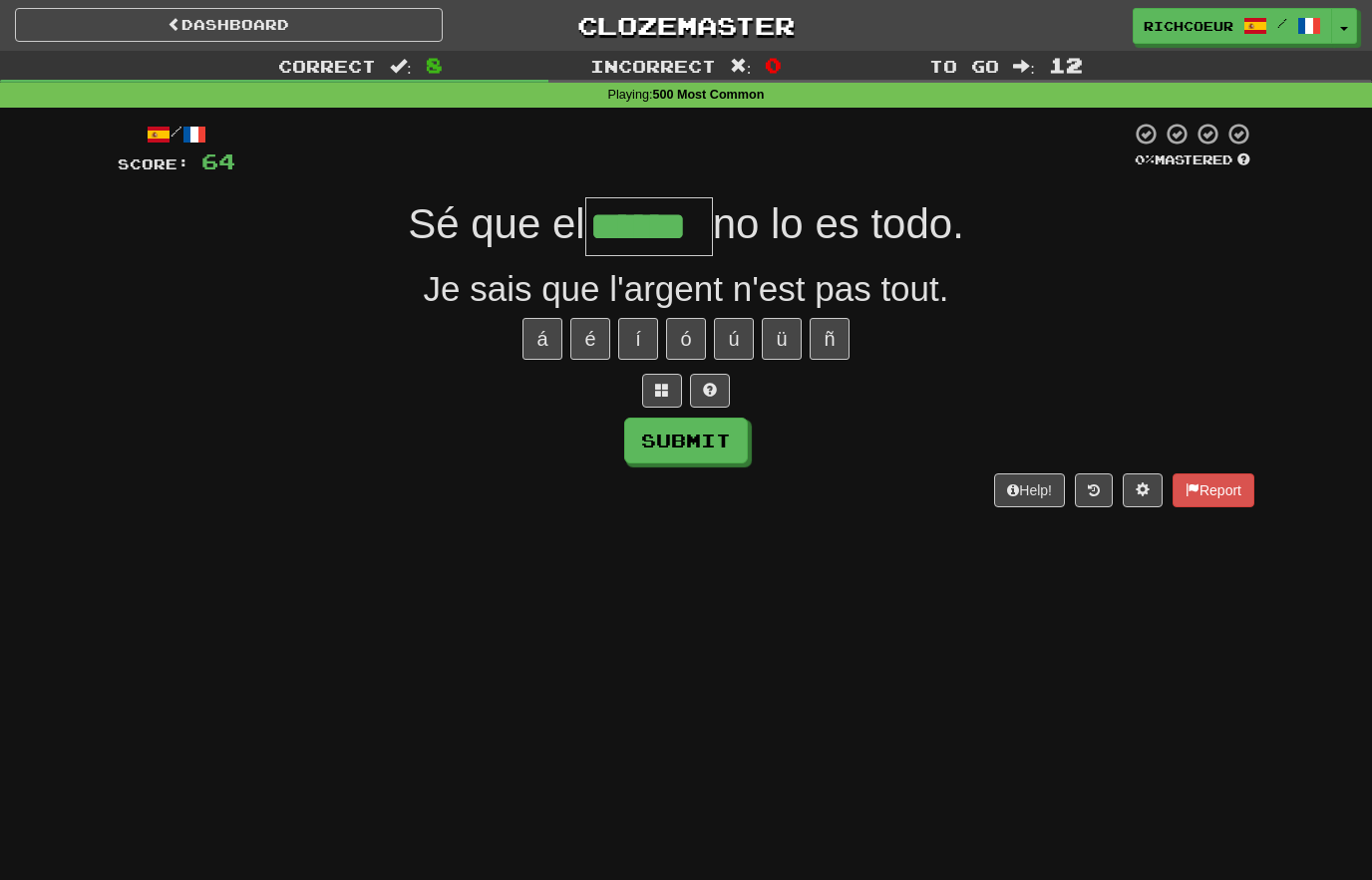type on "******" 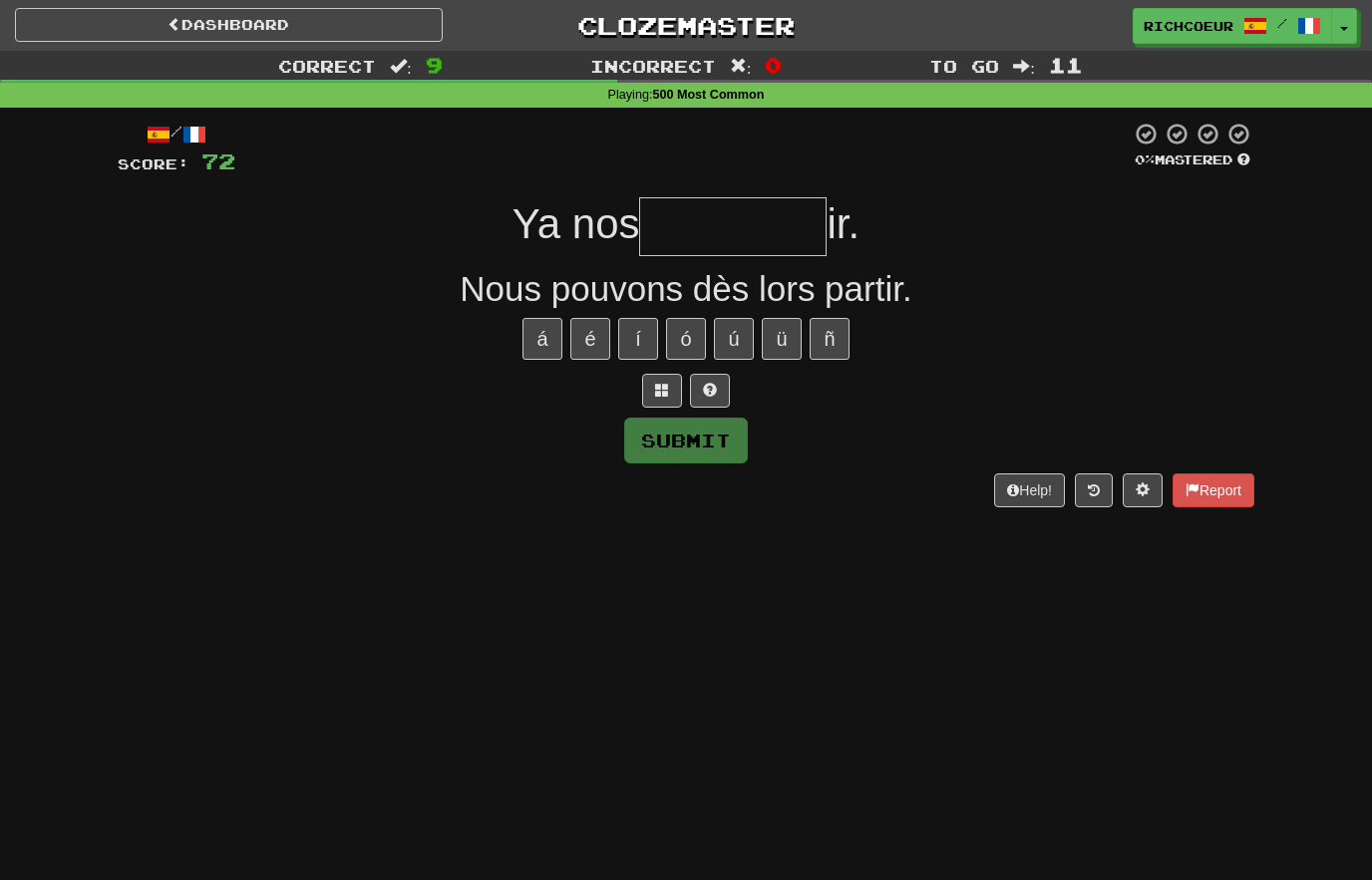 type on "*******" 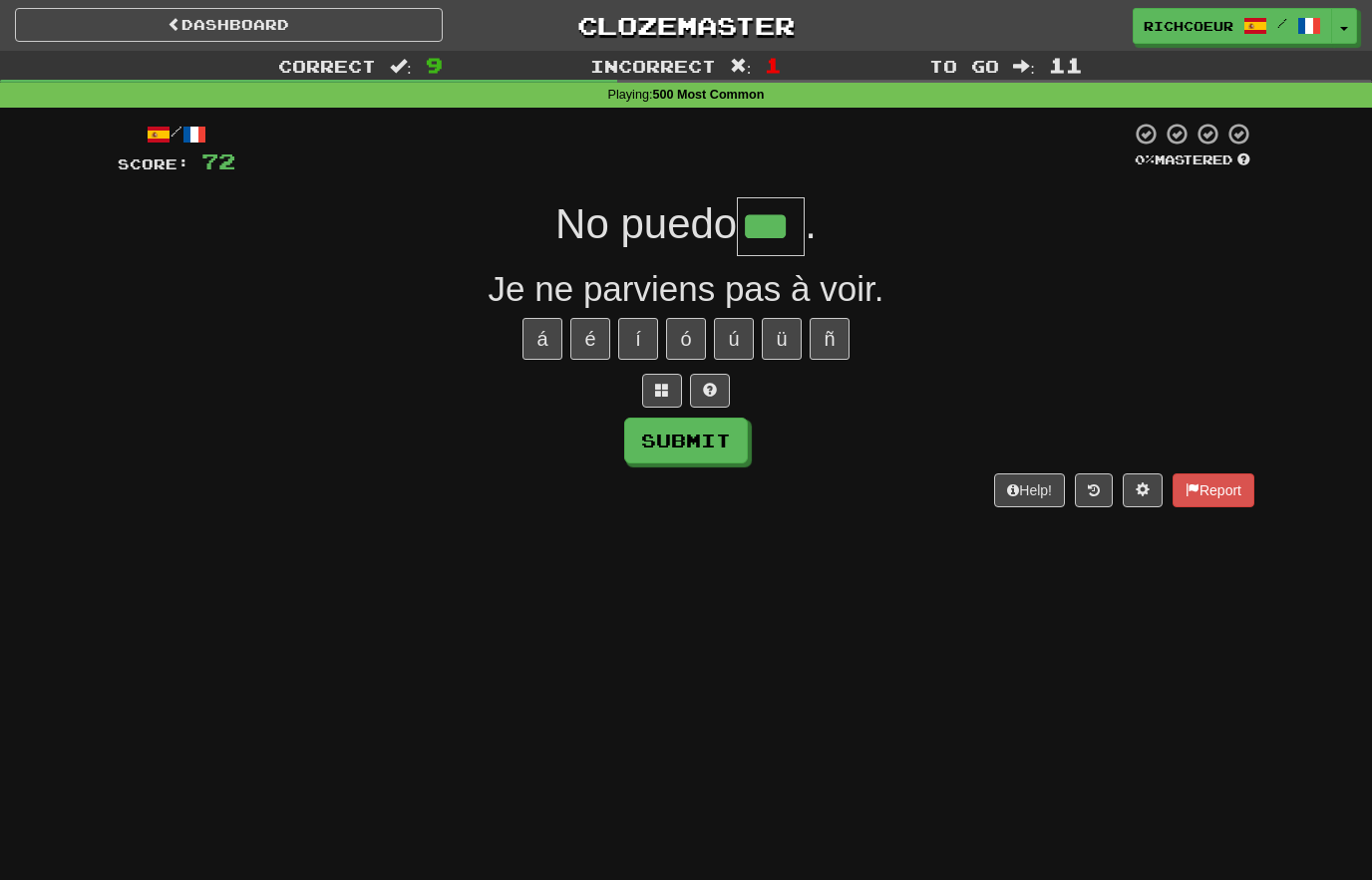 type on "***" 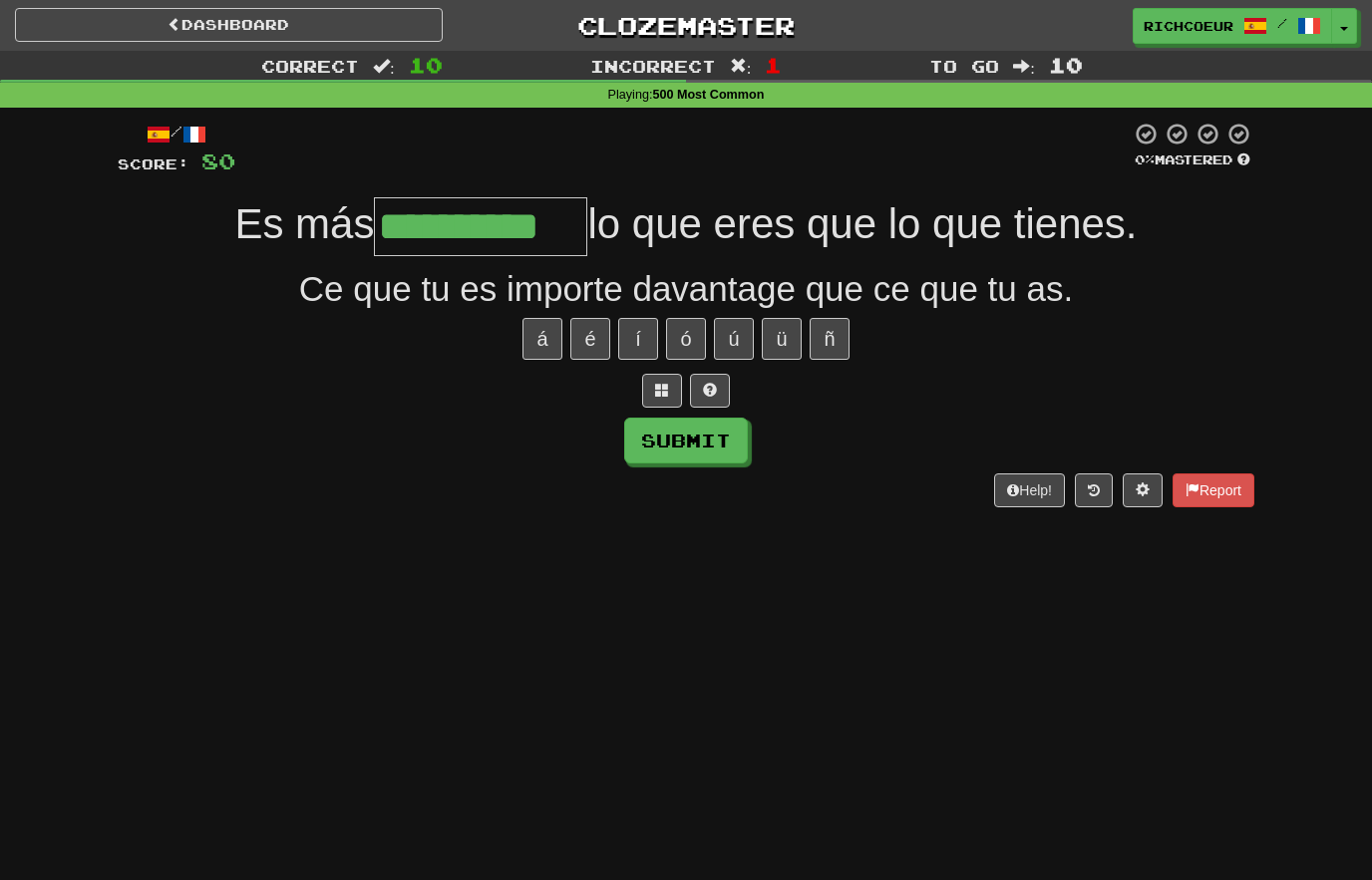 type on "**********" 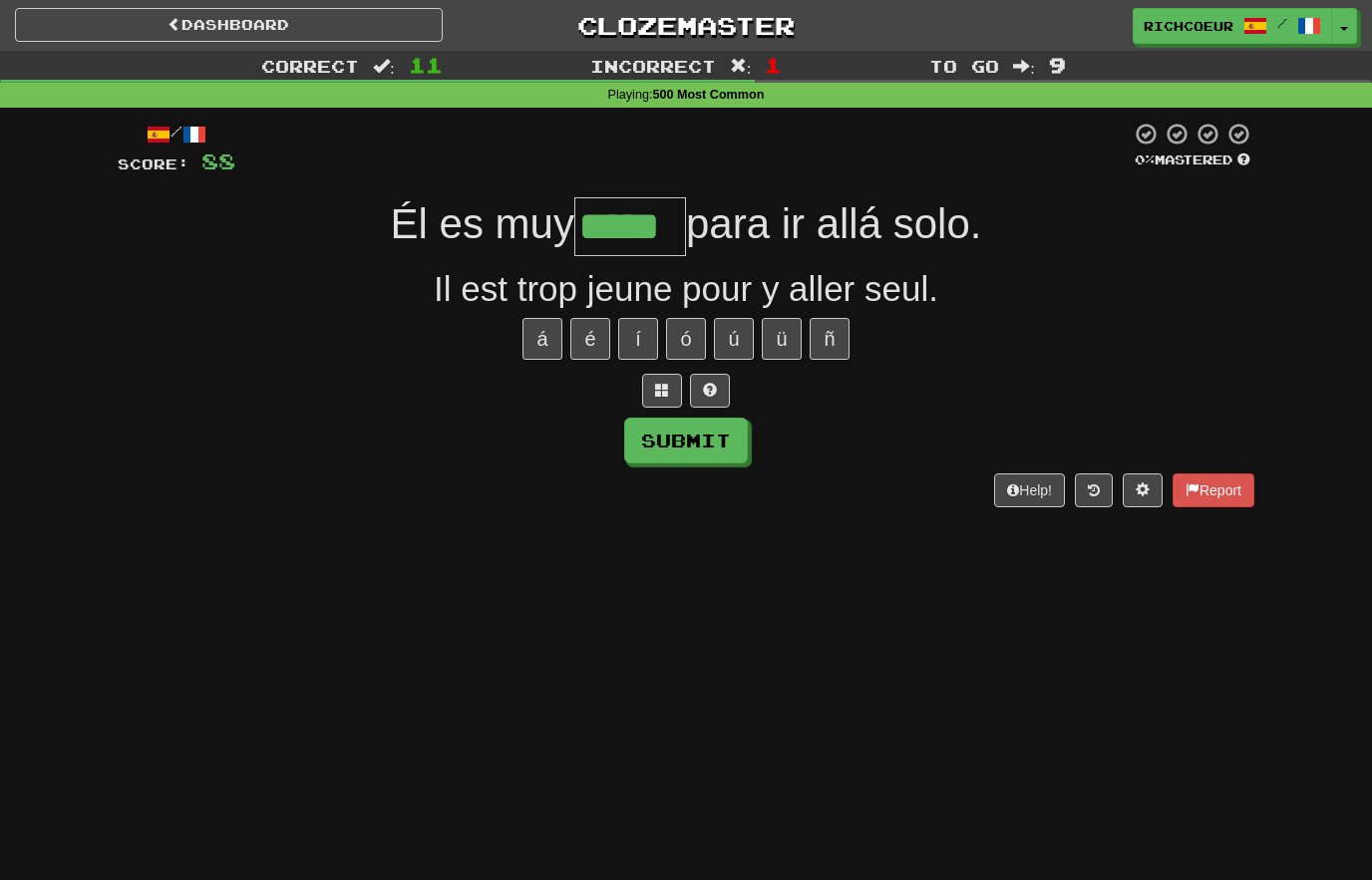 type on "*****" 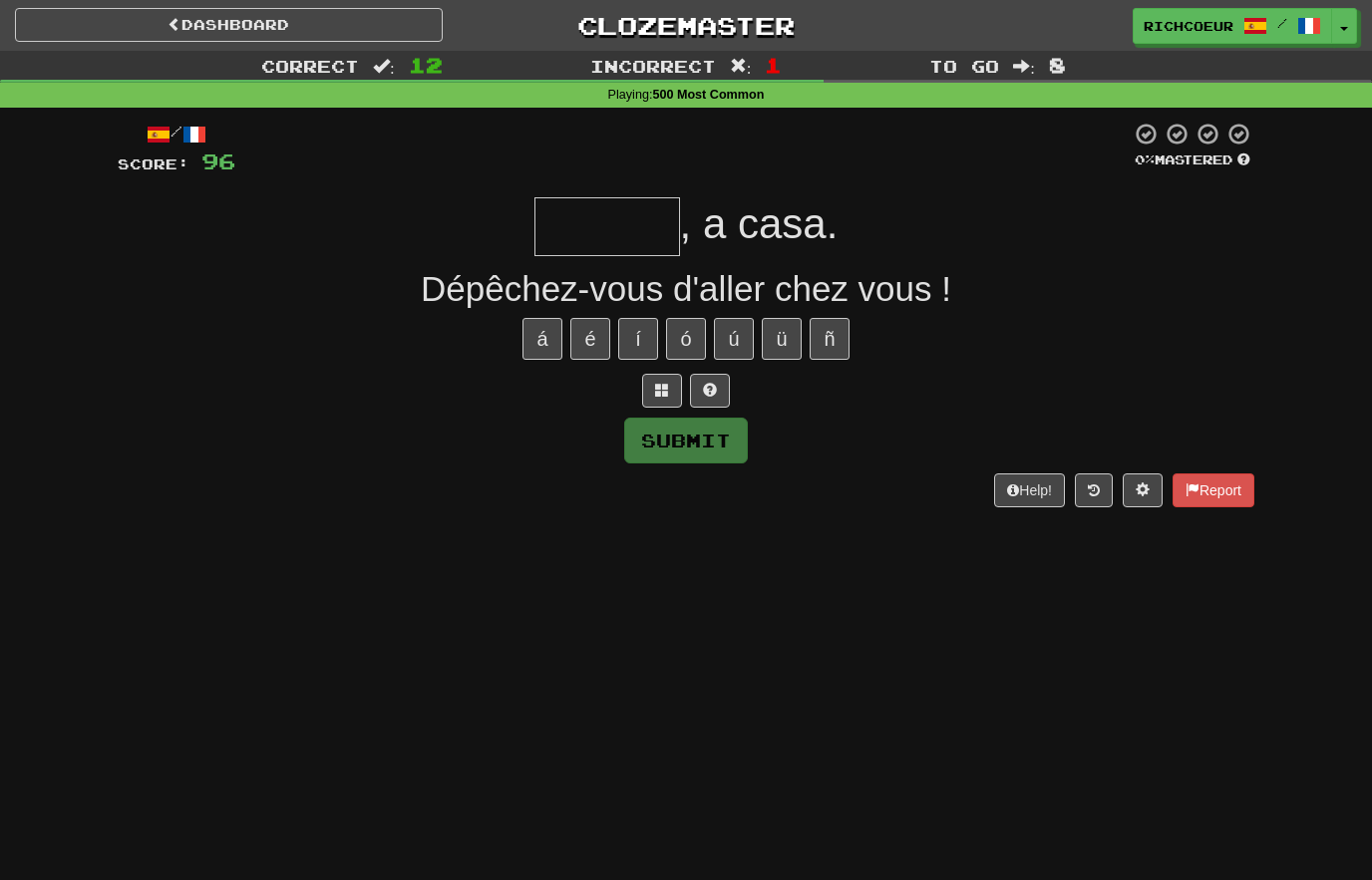 type on "******" 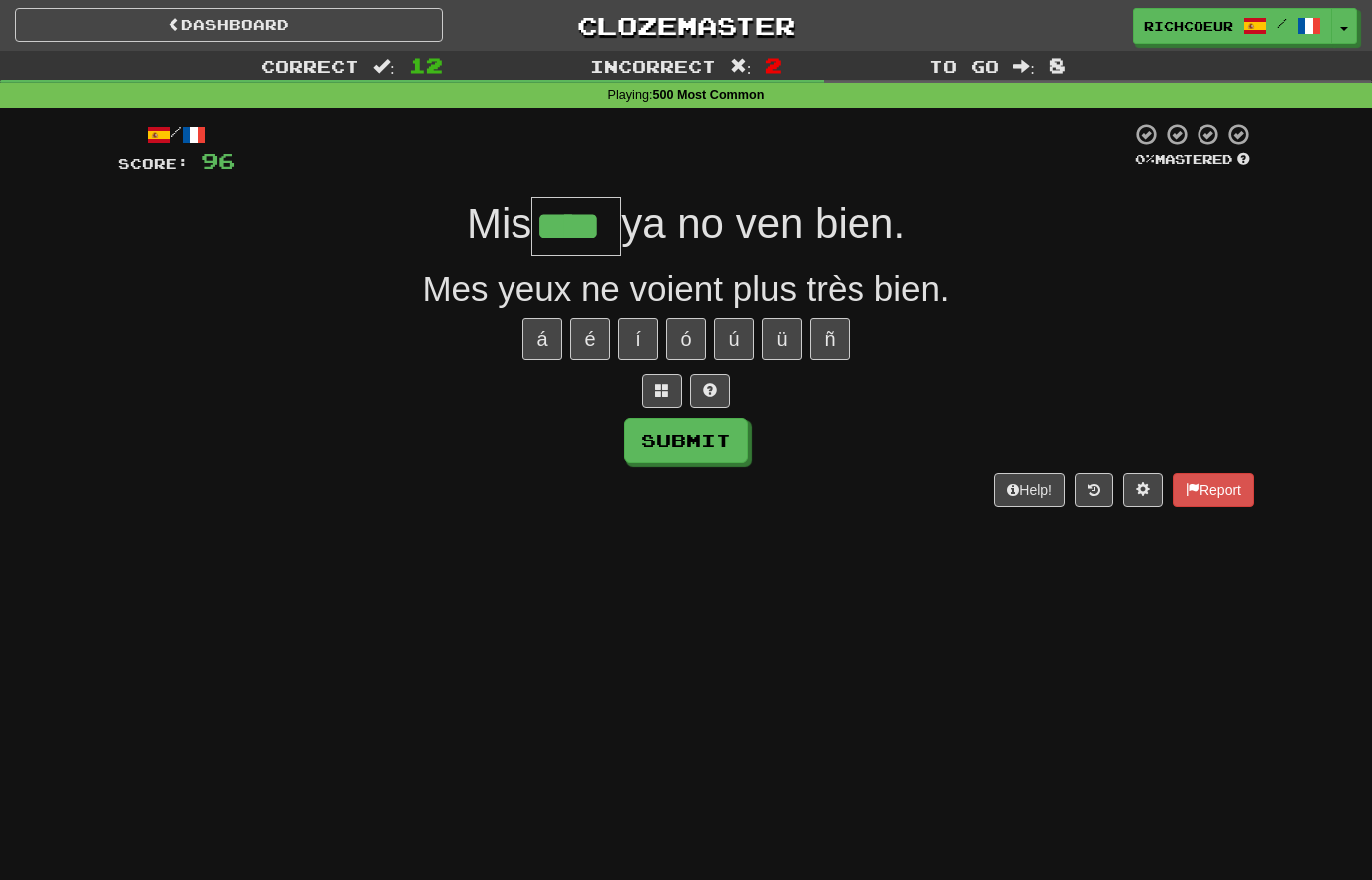 type on "****" 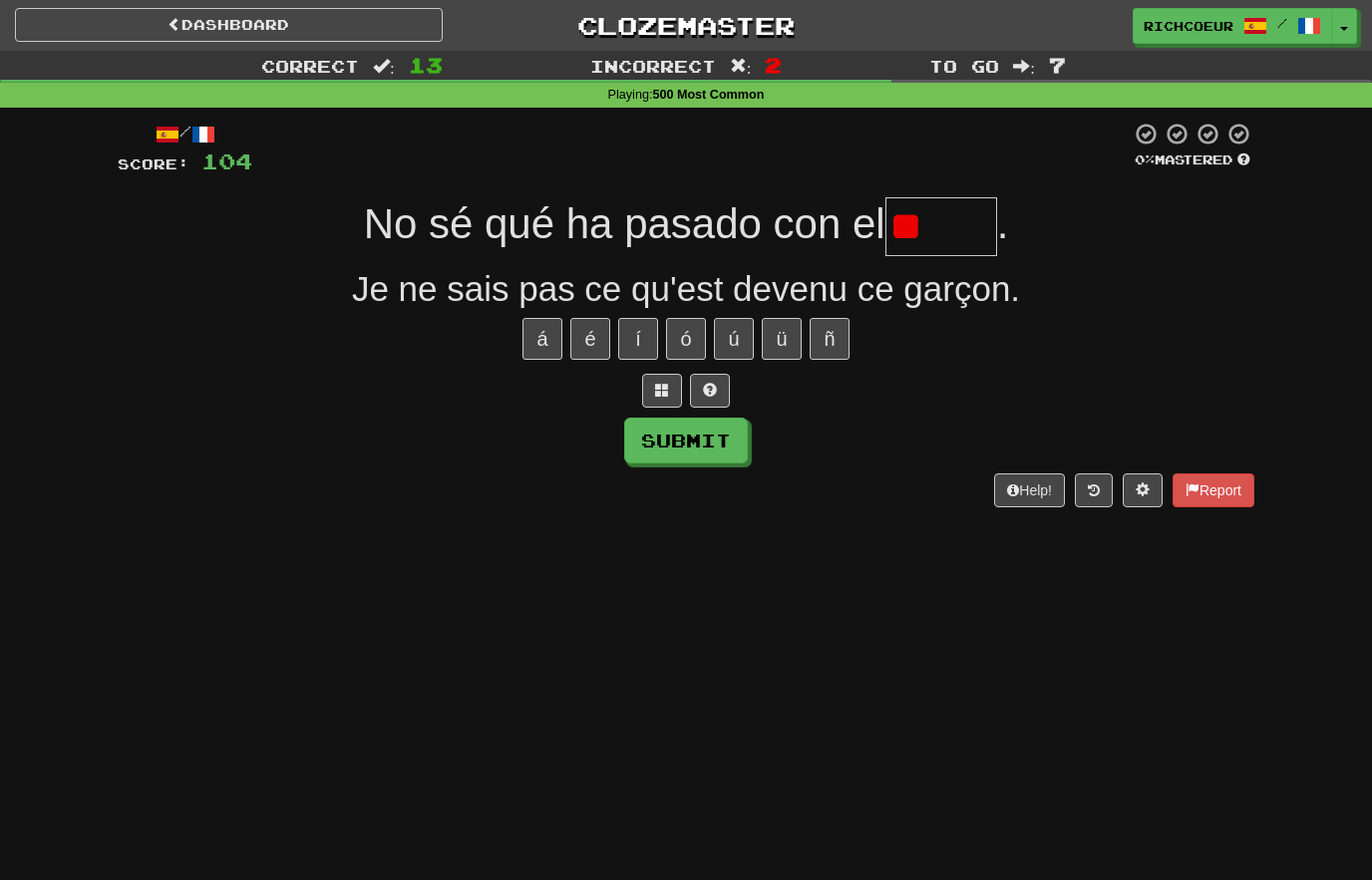 type on "*" 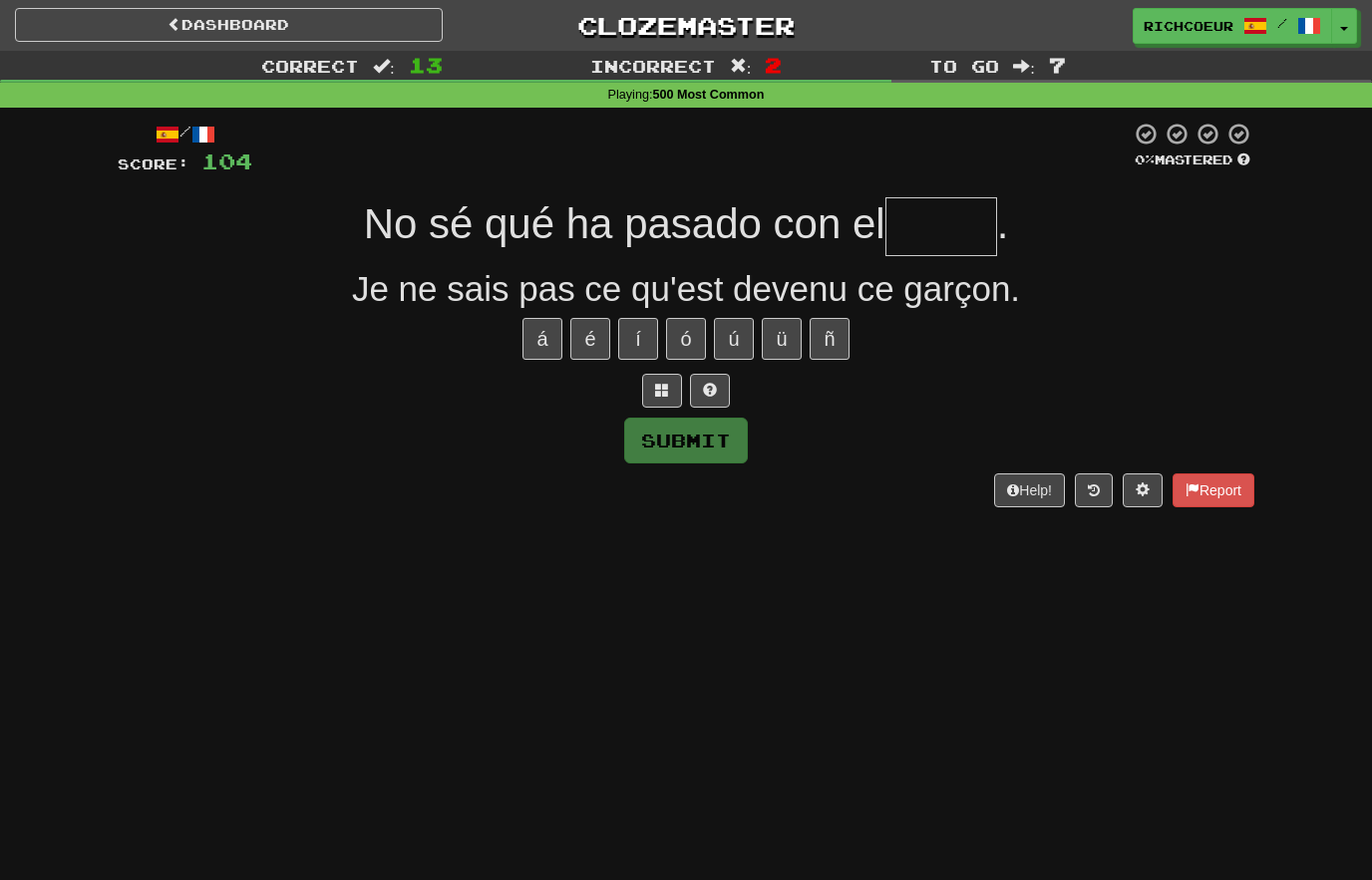 type on "*" 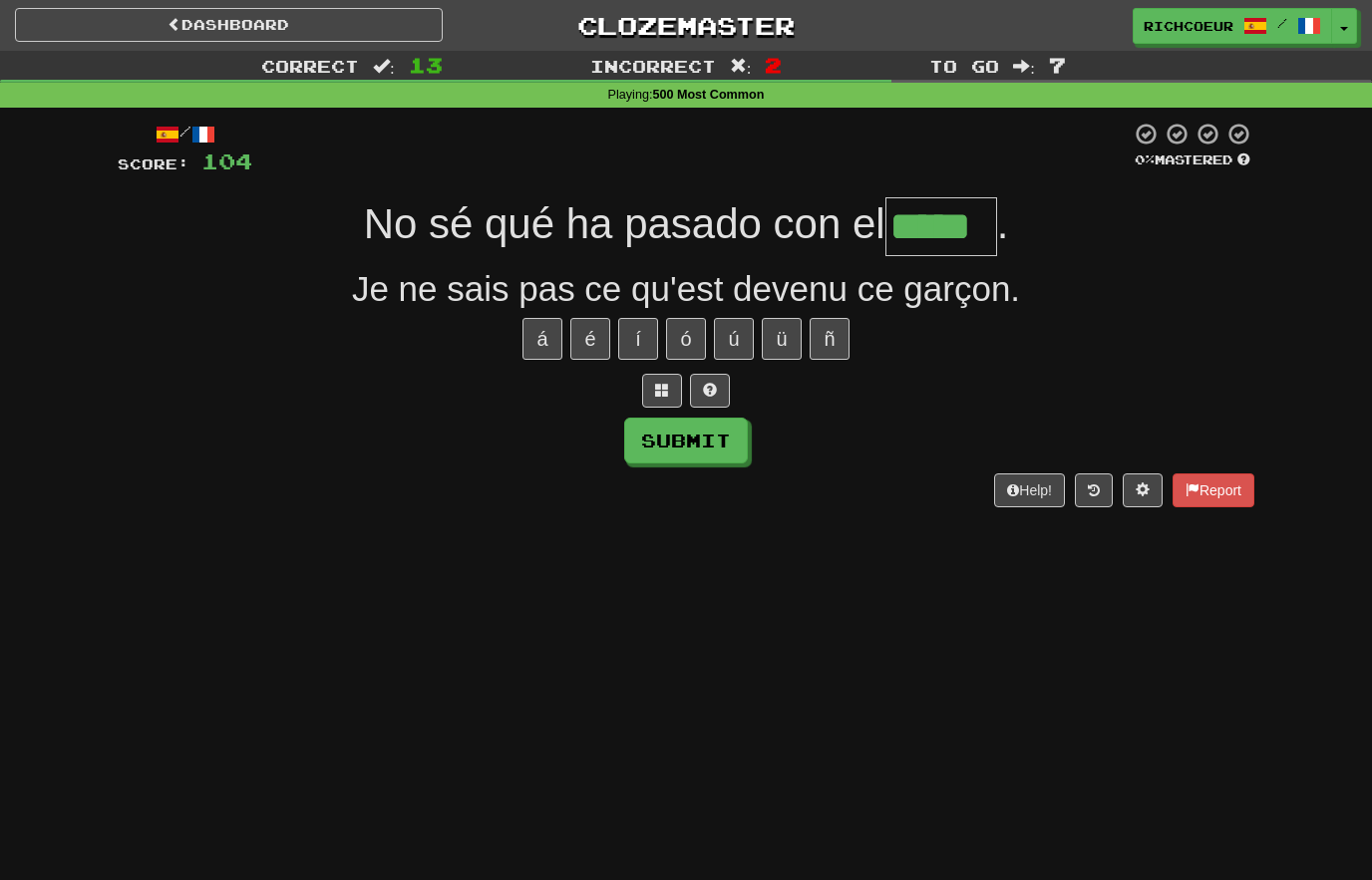 type on "*****" 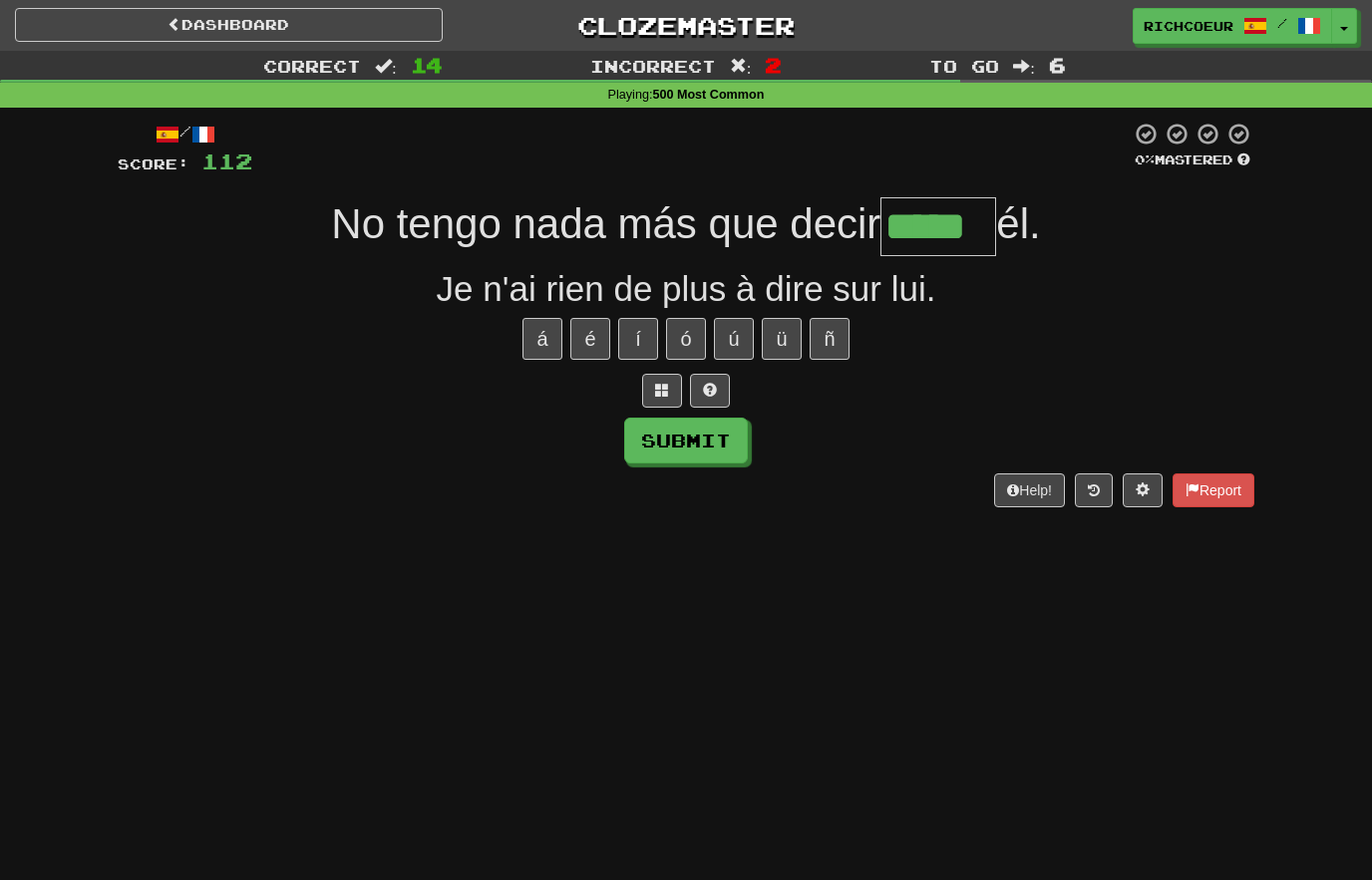 type on "*****" 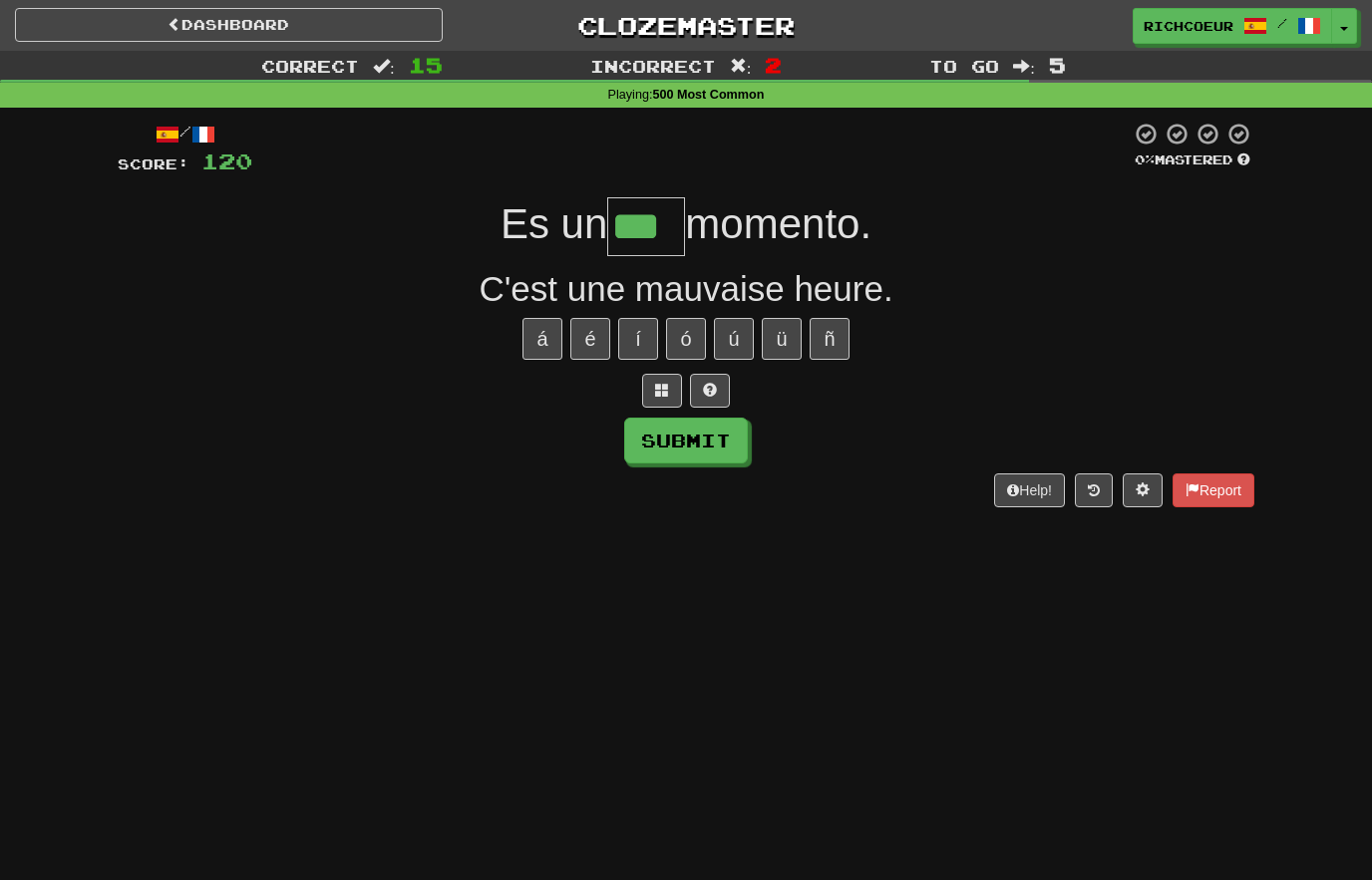 type on "***" 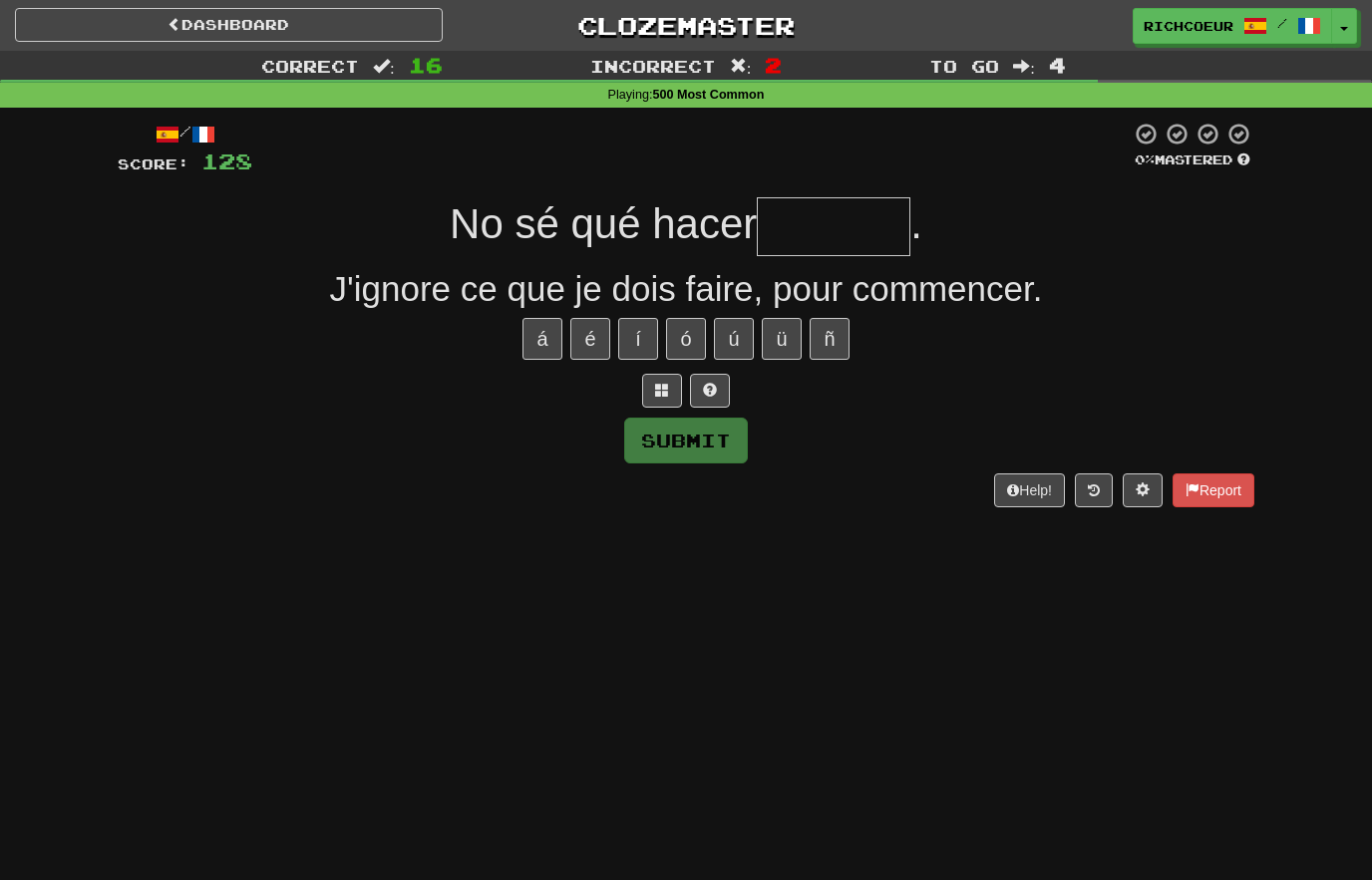 type on "*******" 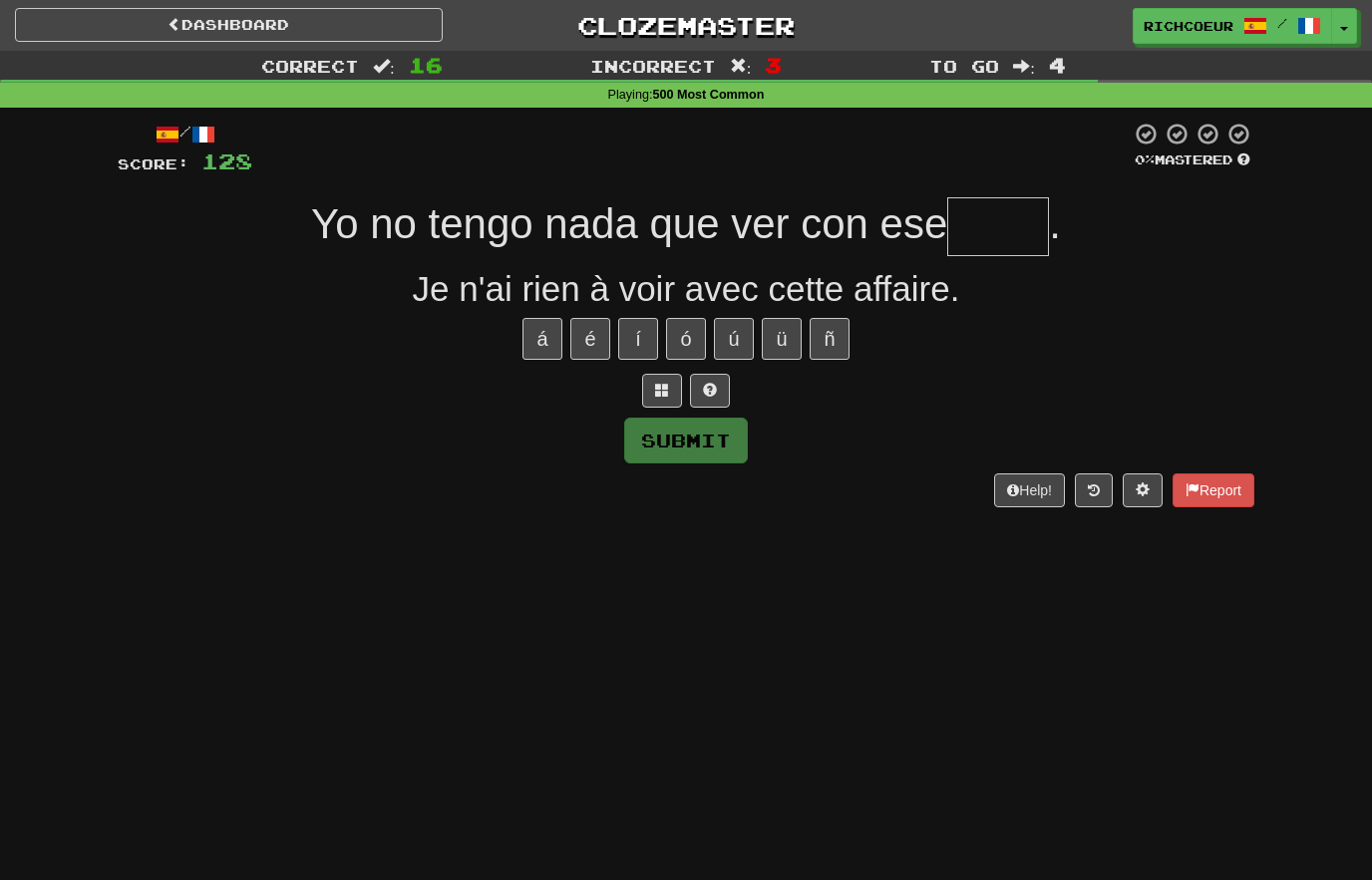 type on "*" 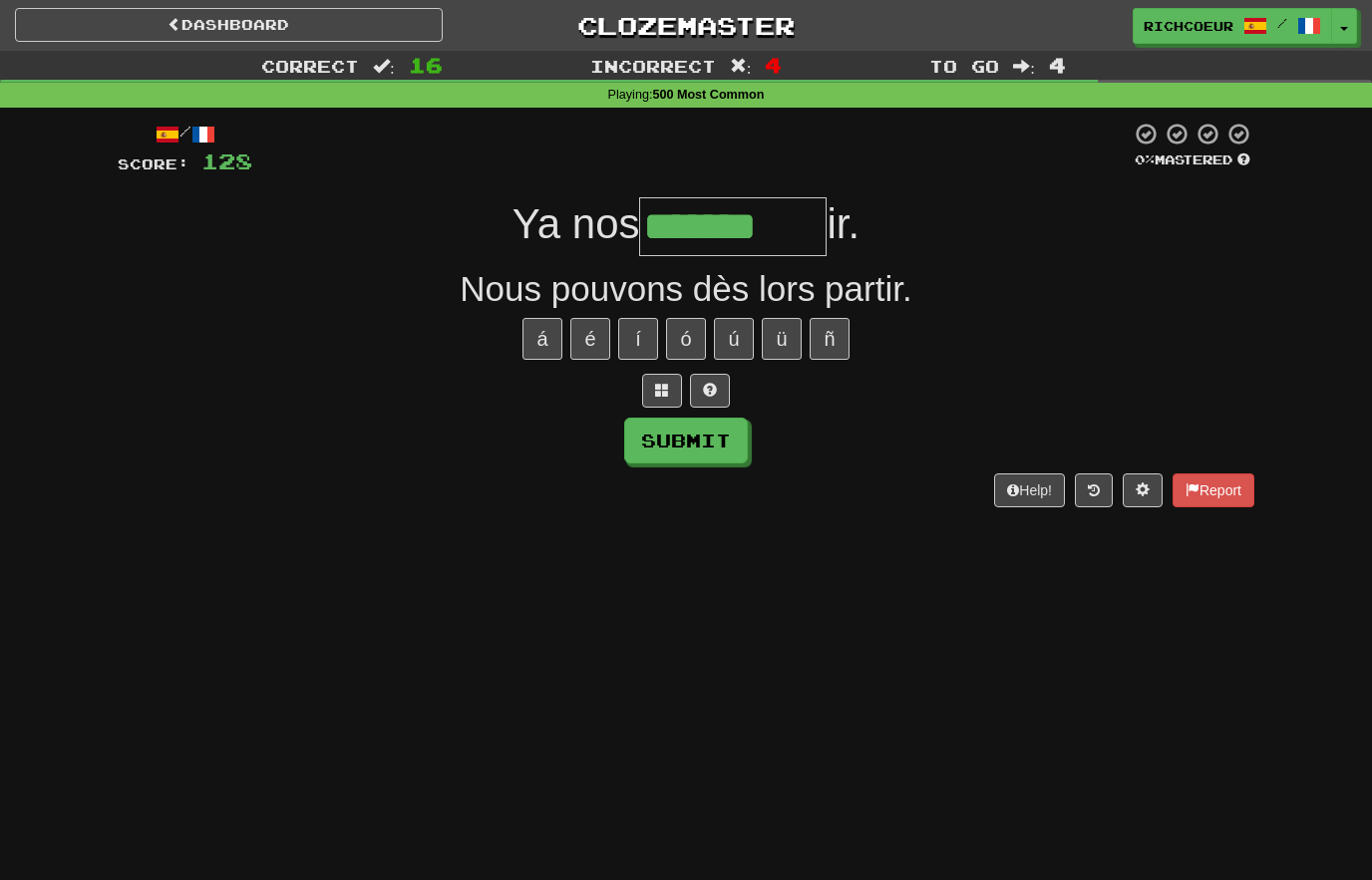 type on "*******" 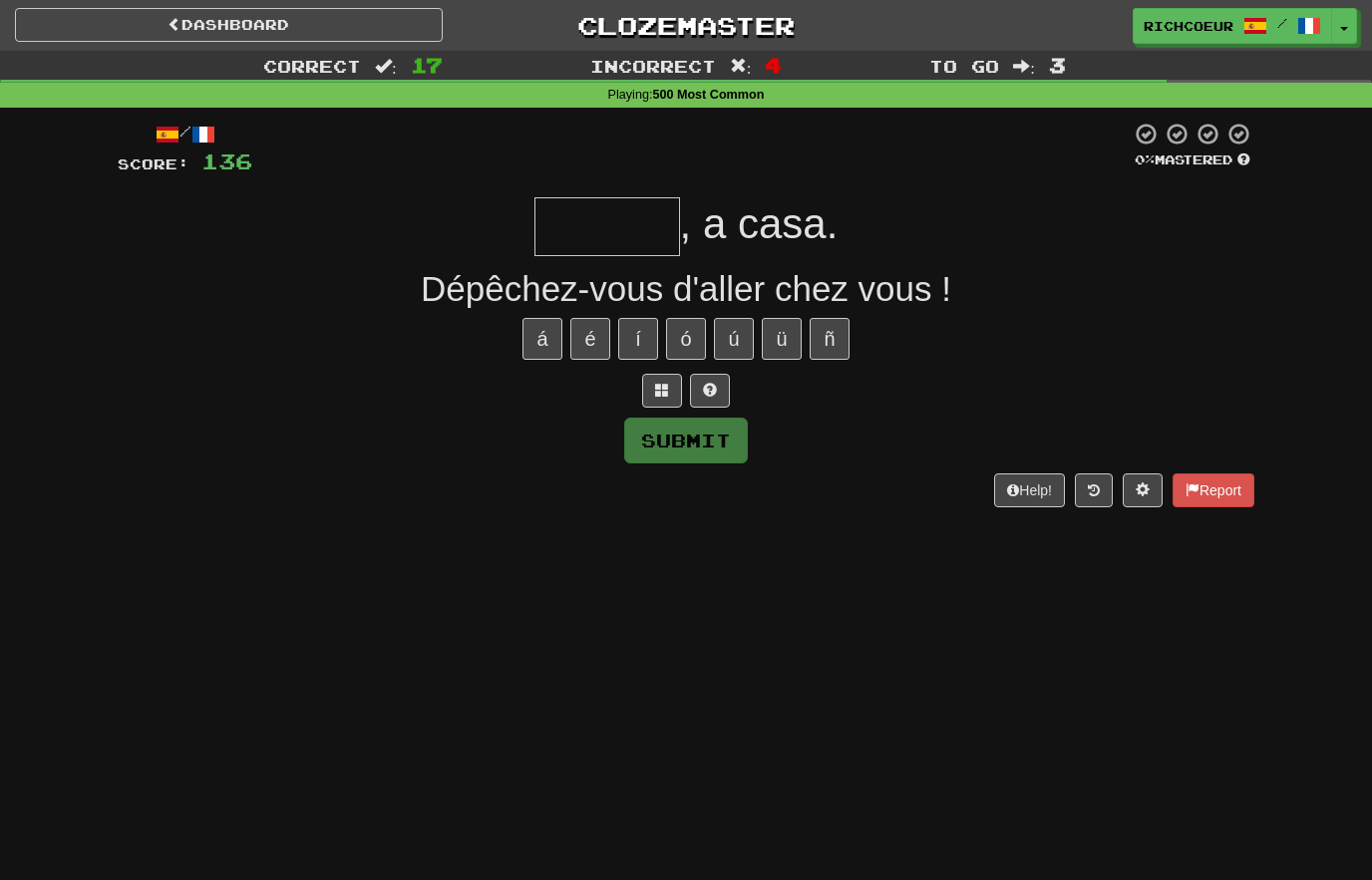 type on "******" 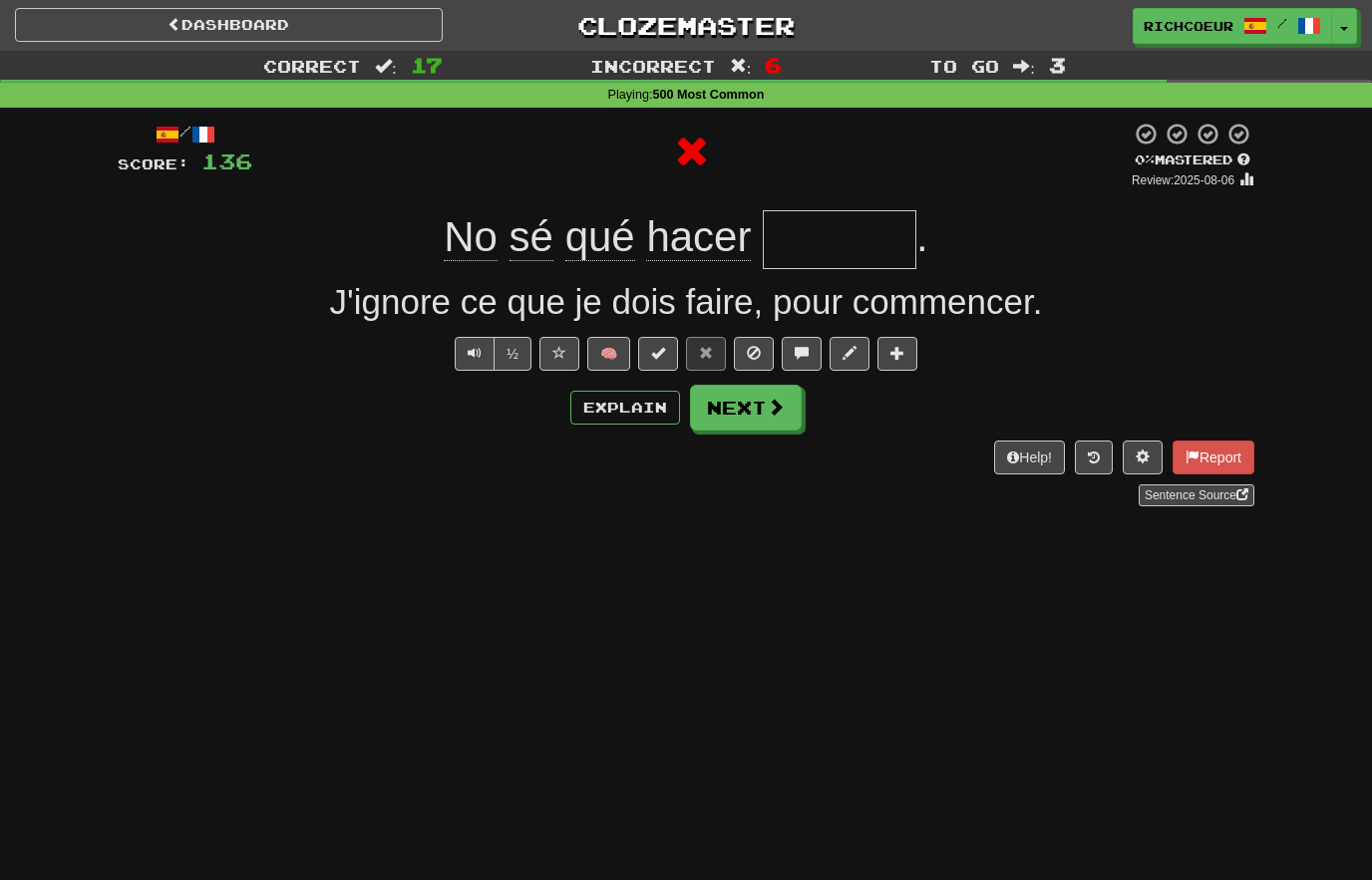 type on "*******" 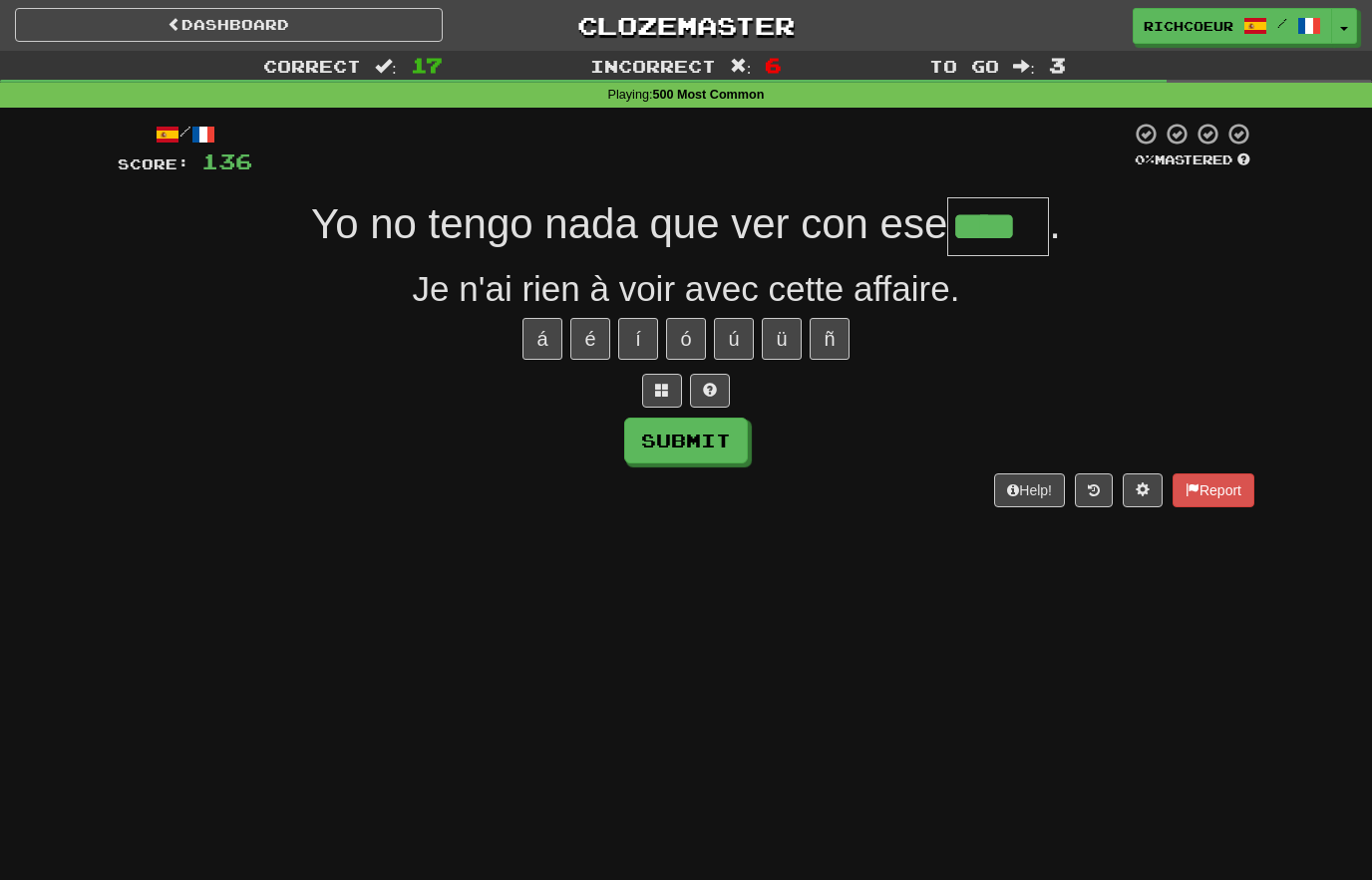 type on "****" 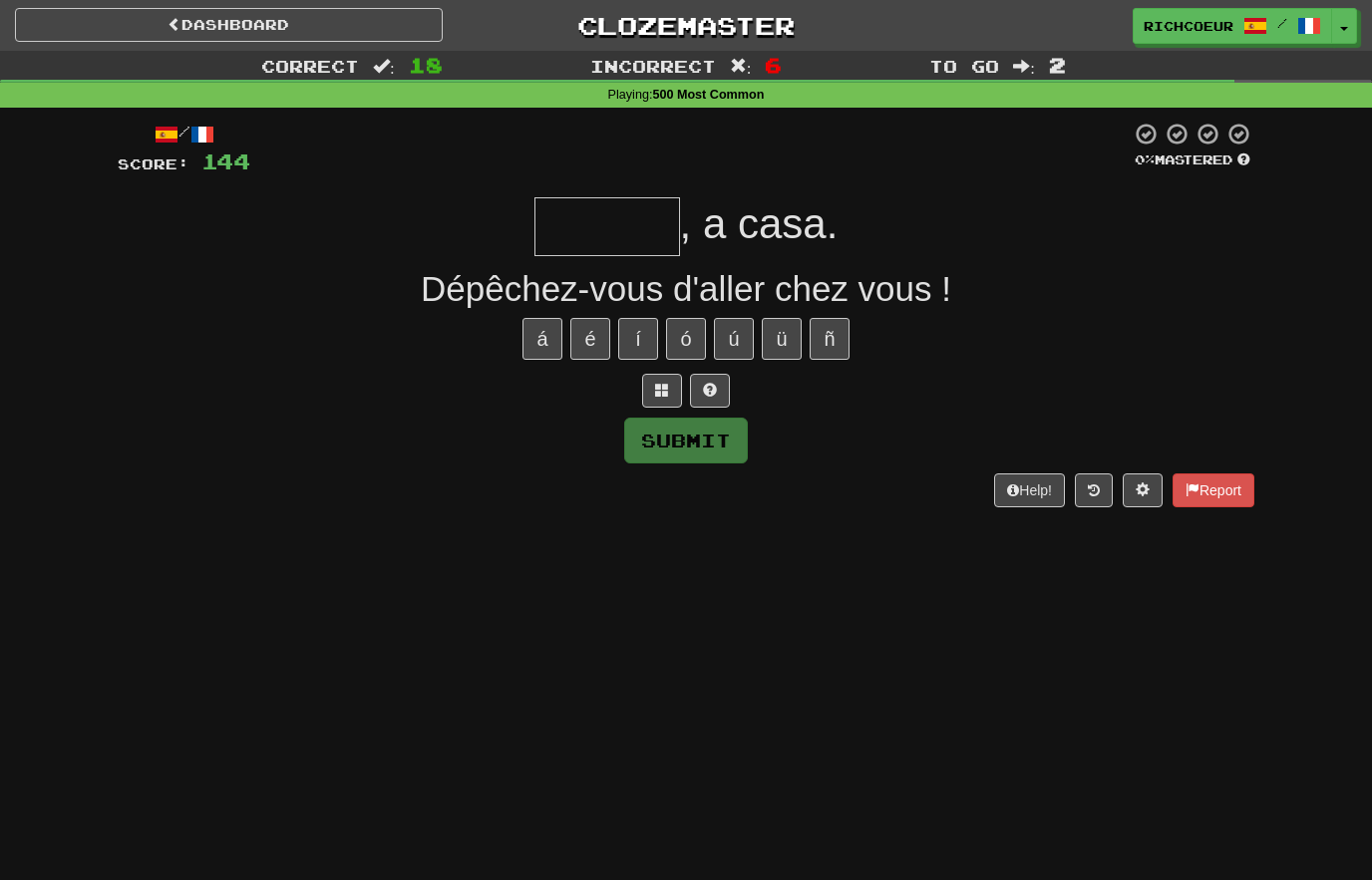 type on "******" 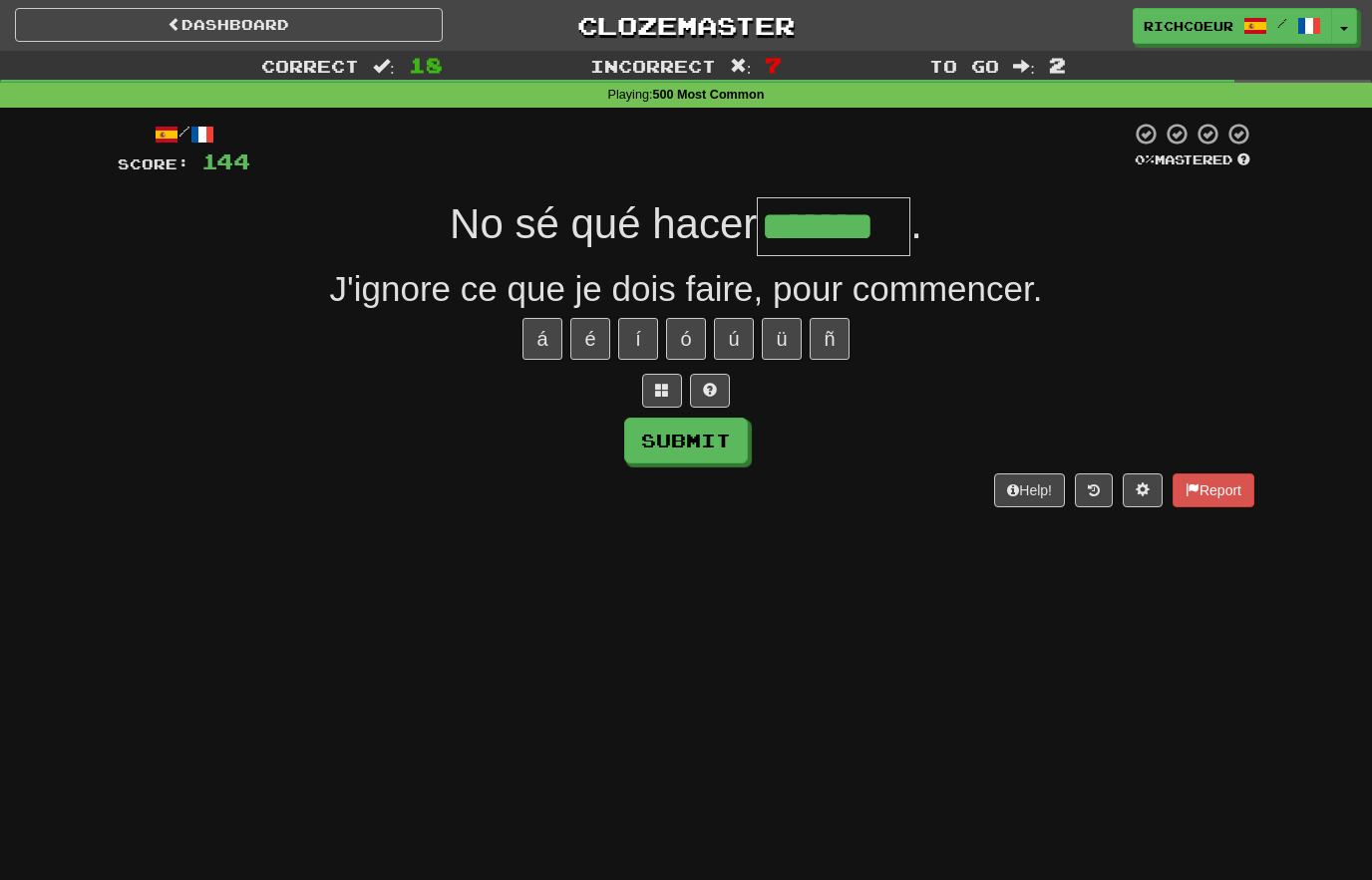 type on "*******" 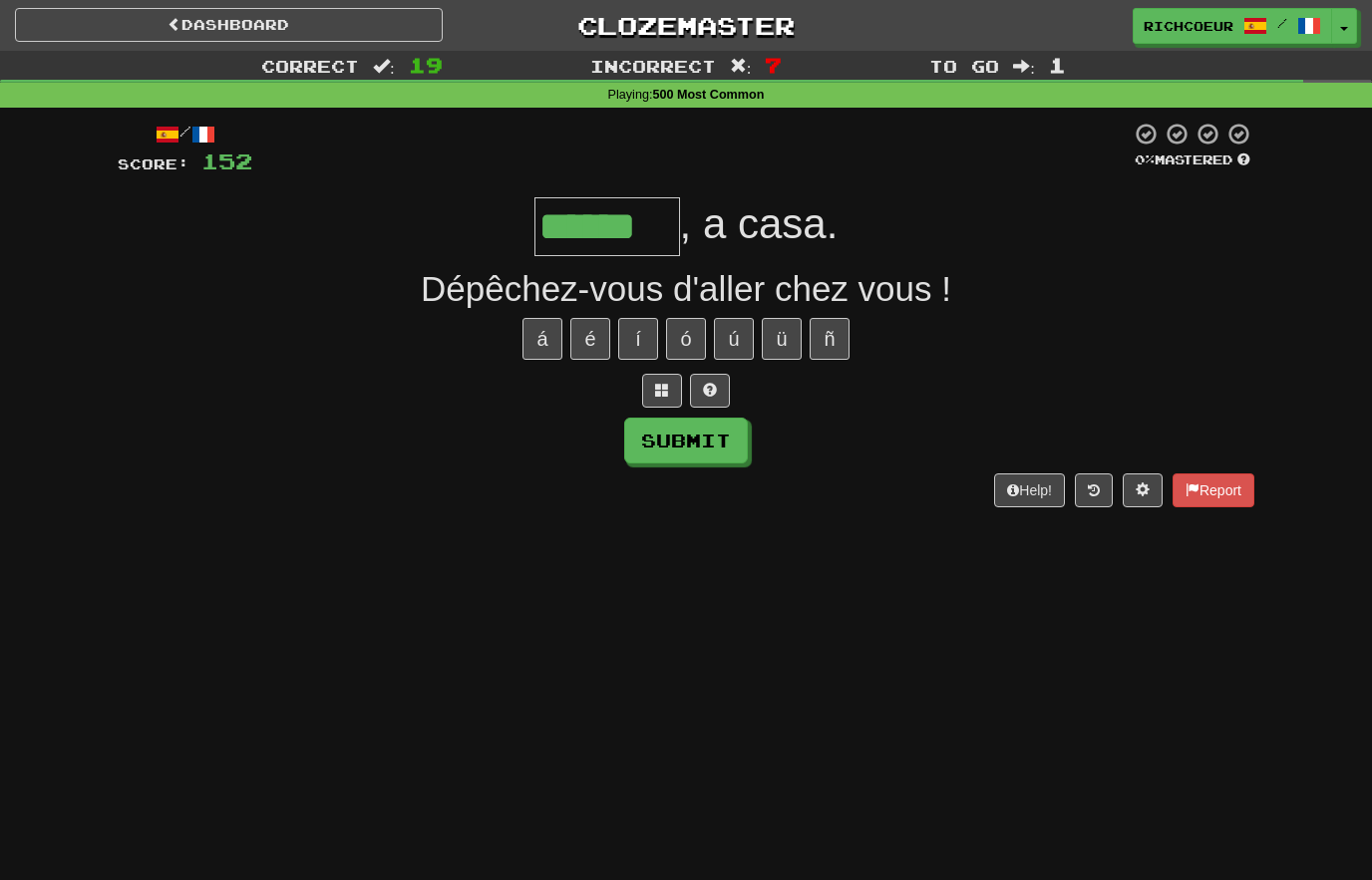 type on "******" 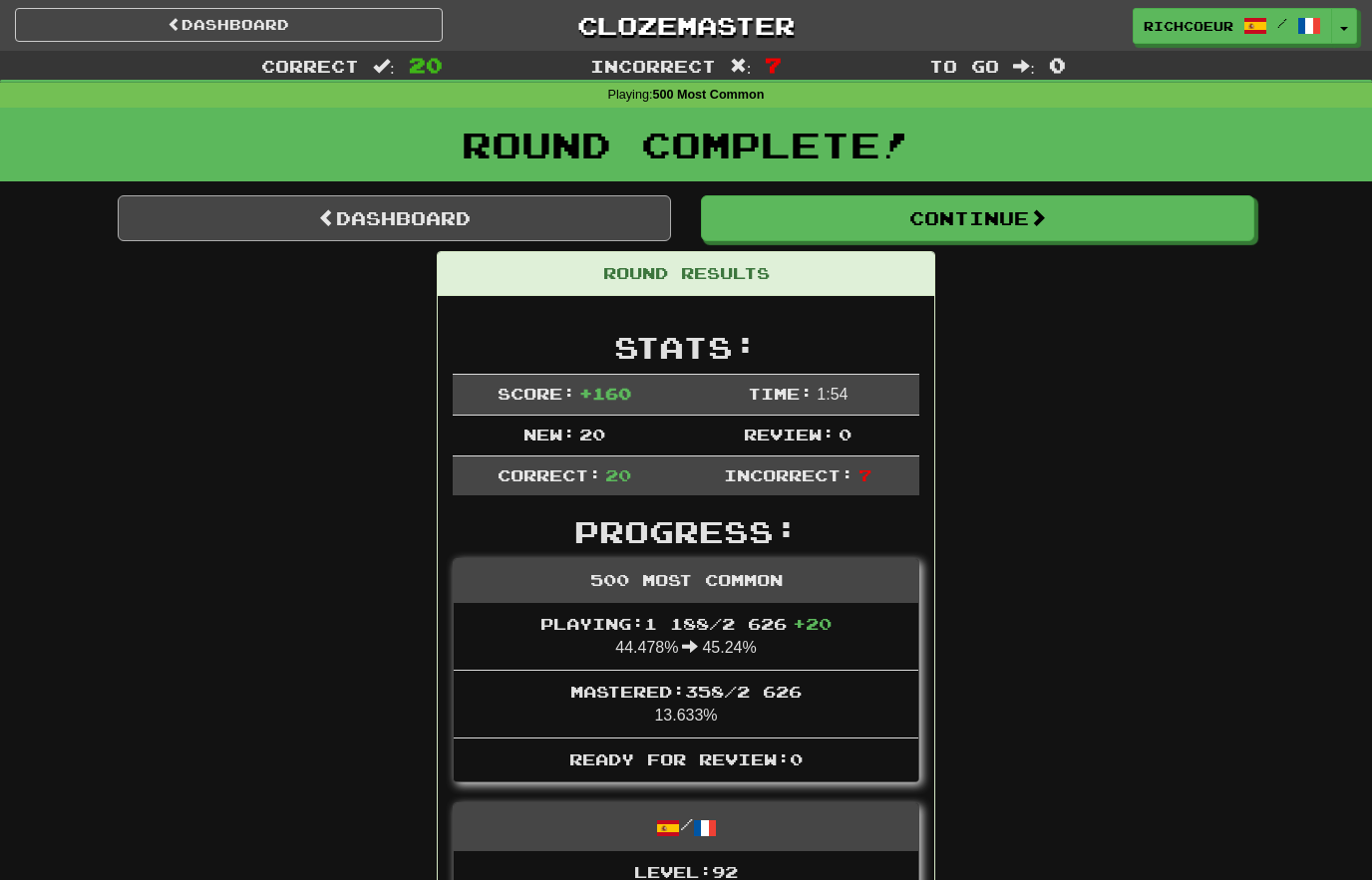 click on "Dashboard" at bounding box center [394, 218] 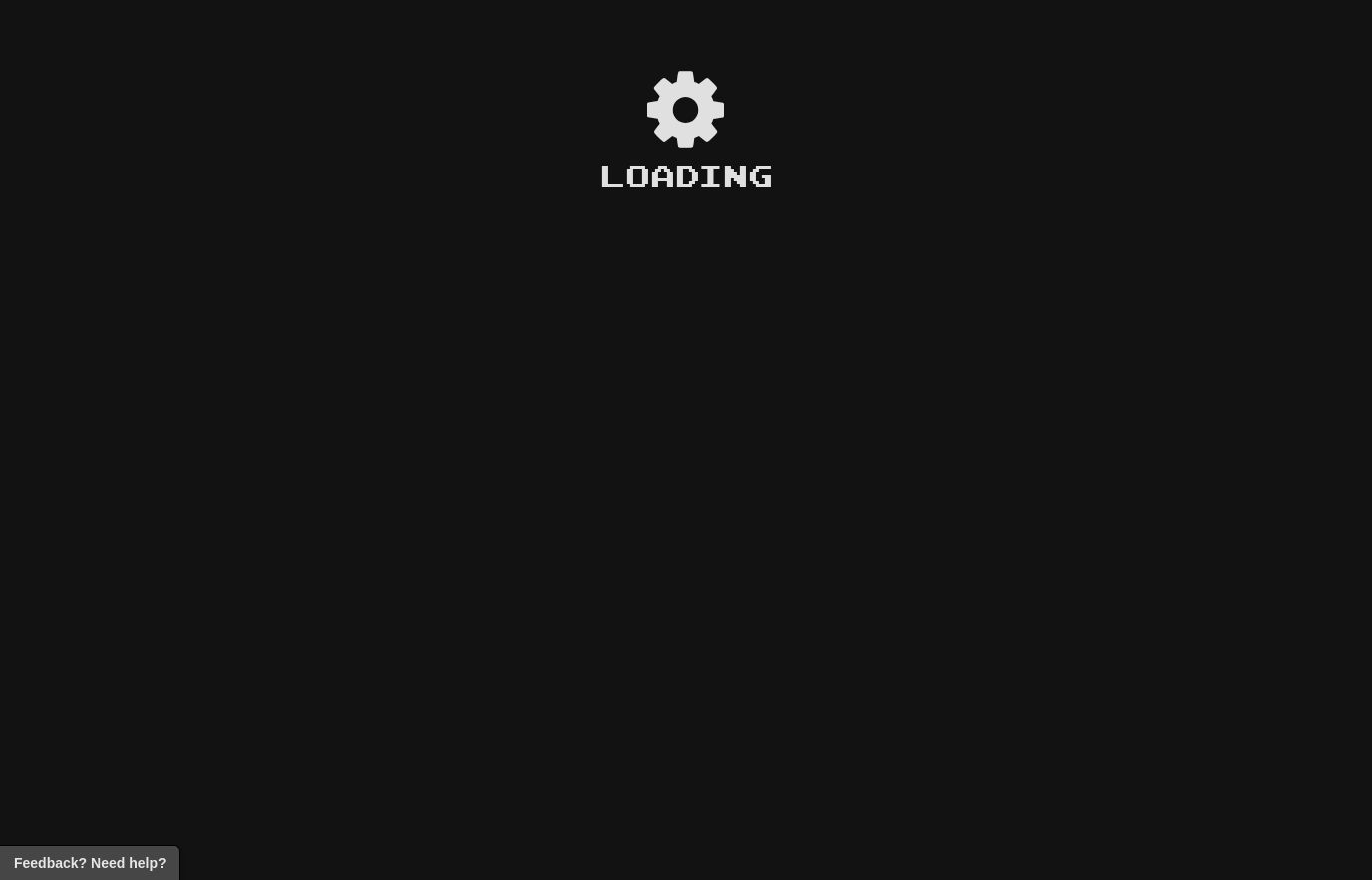 scroll, scrollTop: 0, scrollLeft: 0, axis: both 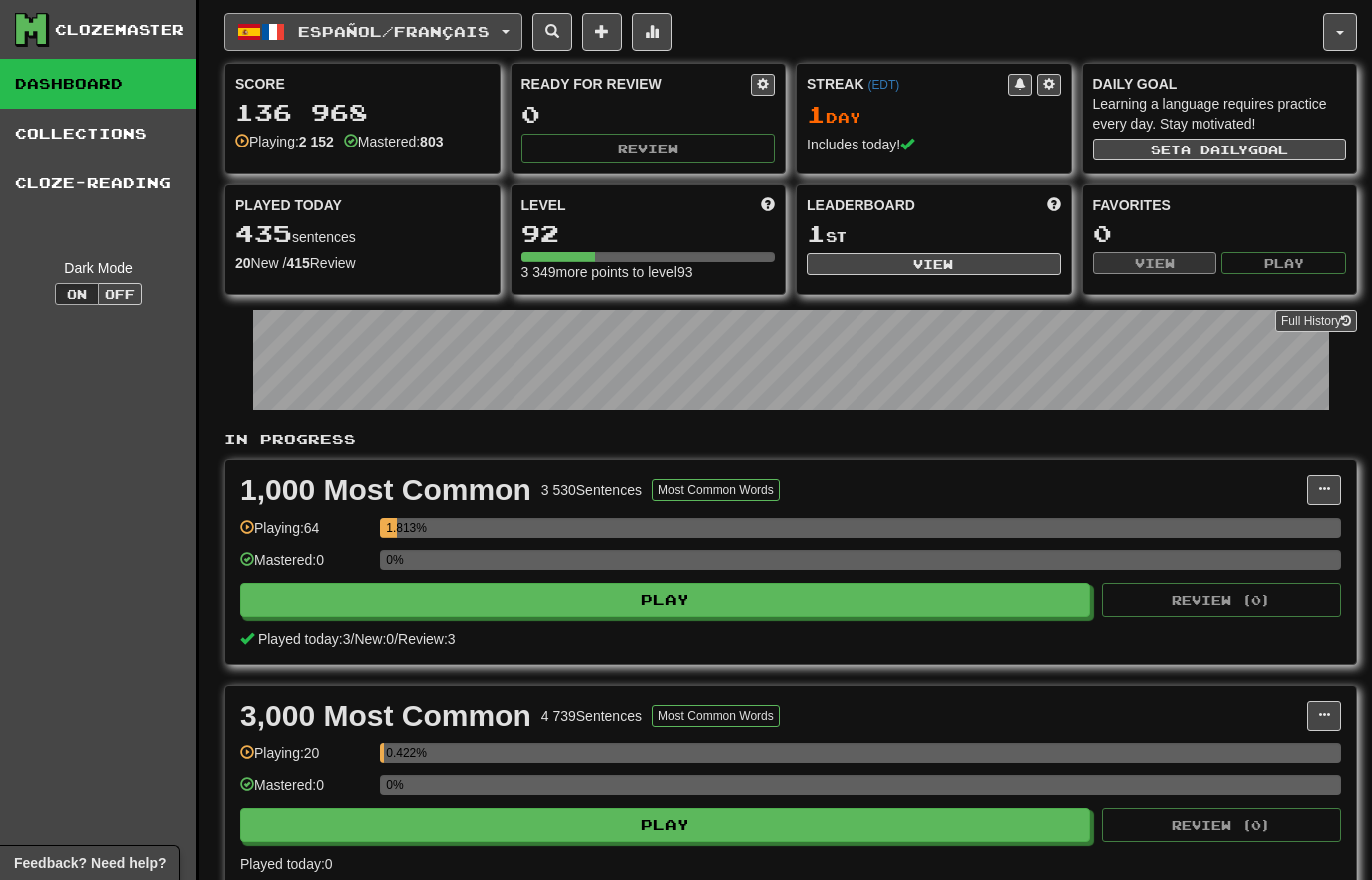 click on "Español  /  Français" 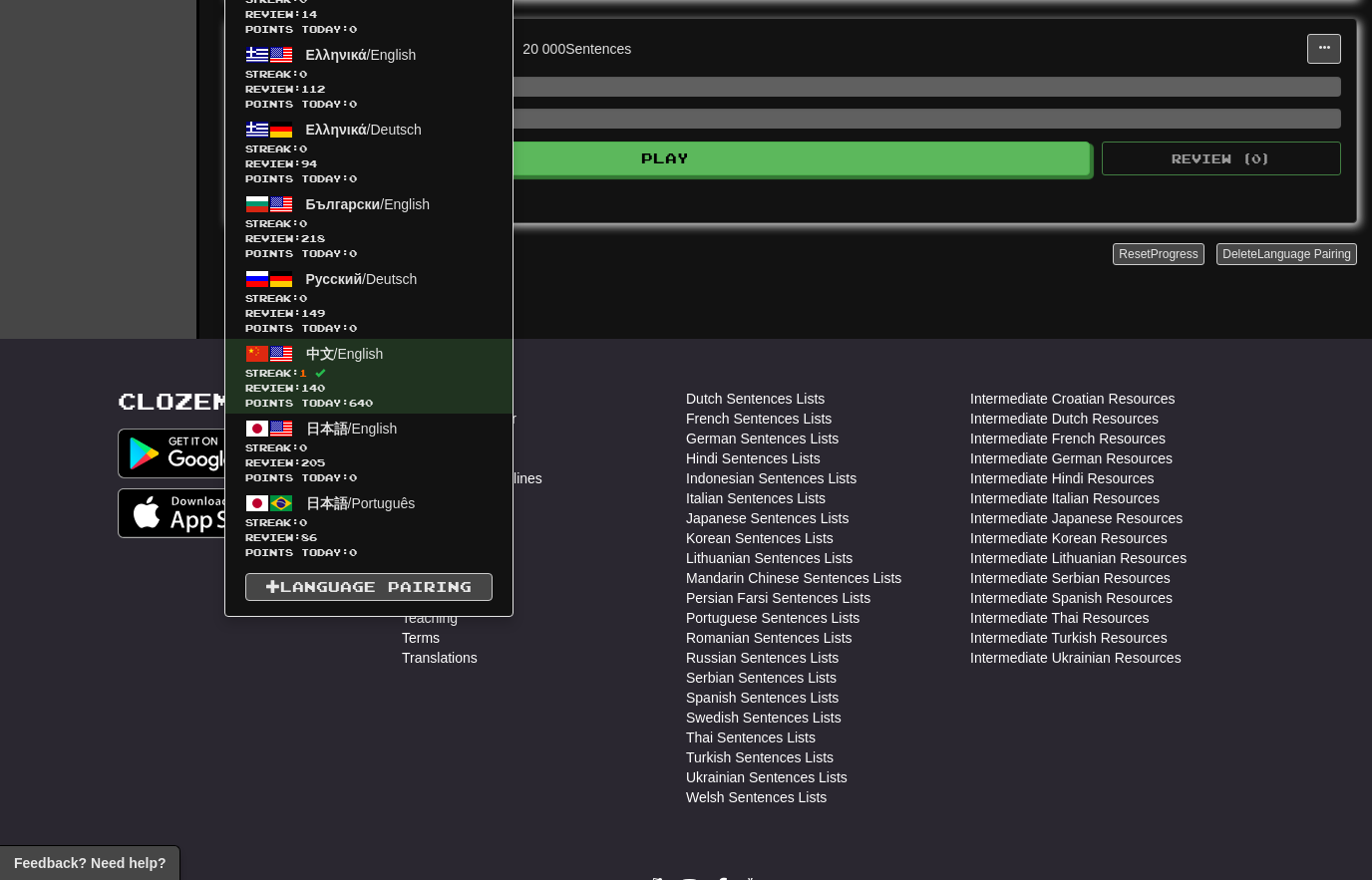 scroll, scrollTop: 1812, scrollLeft: 0, axis: vertical 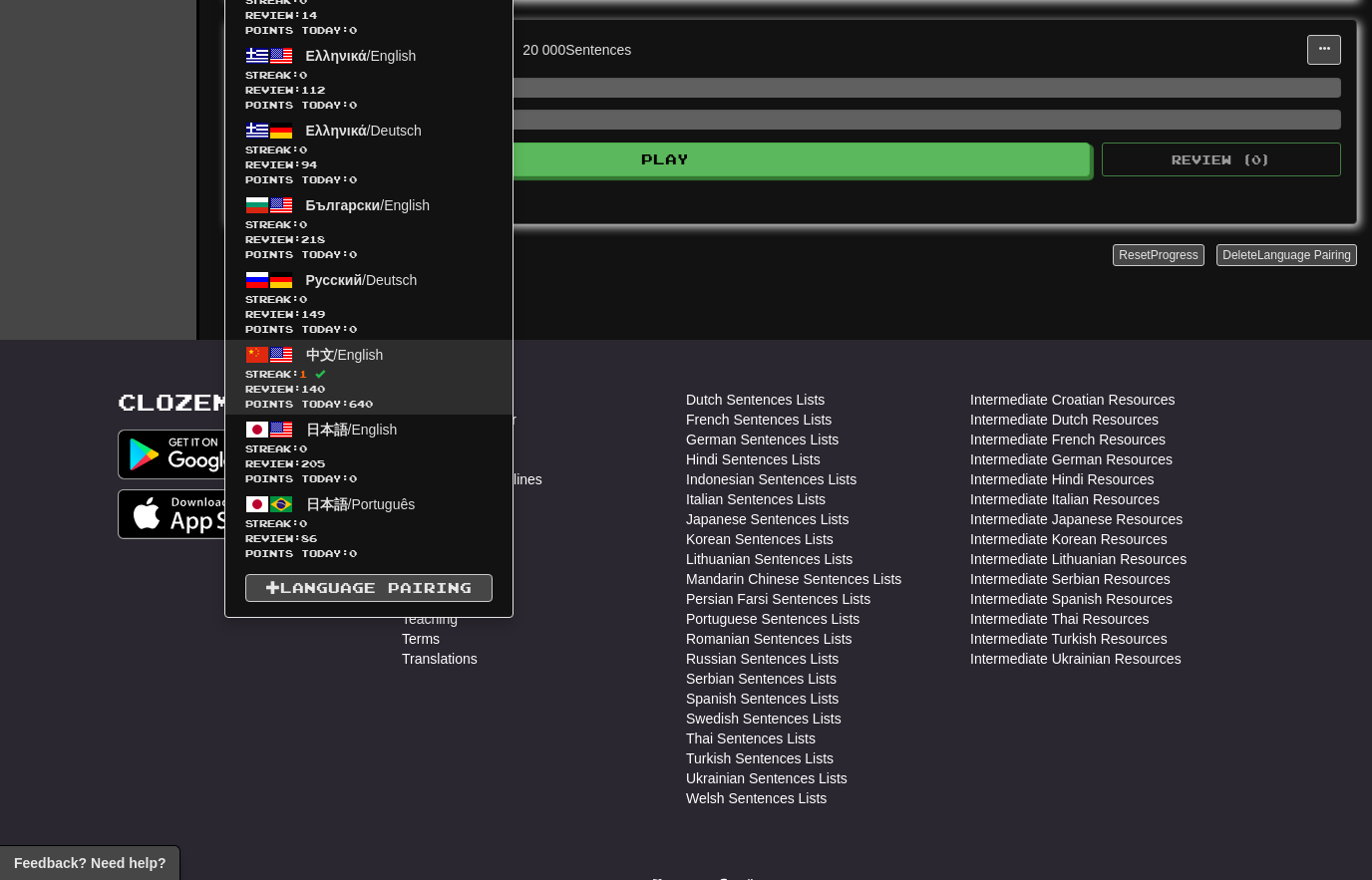 click on "Streak:  1" 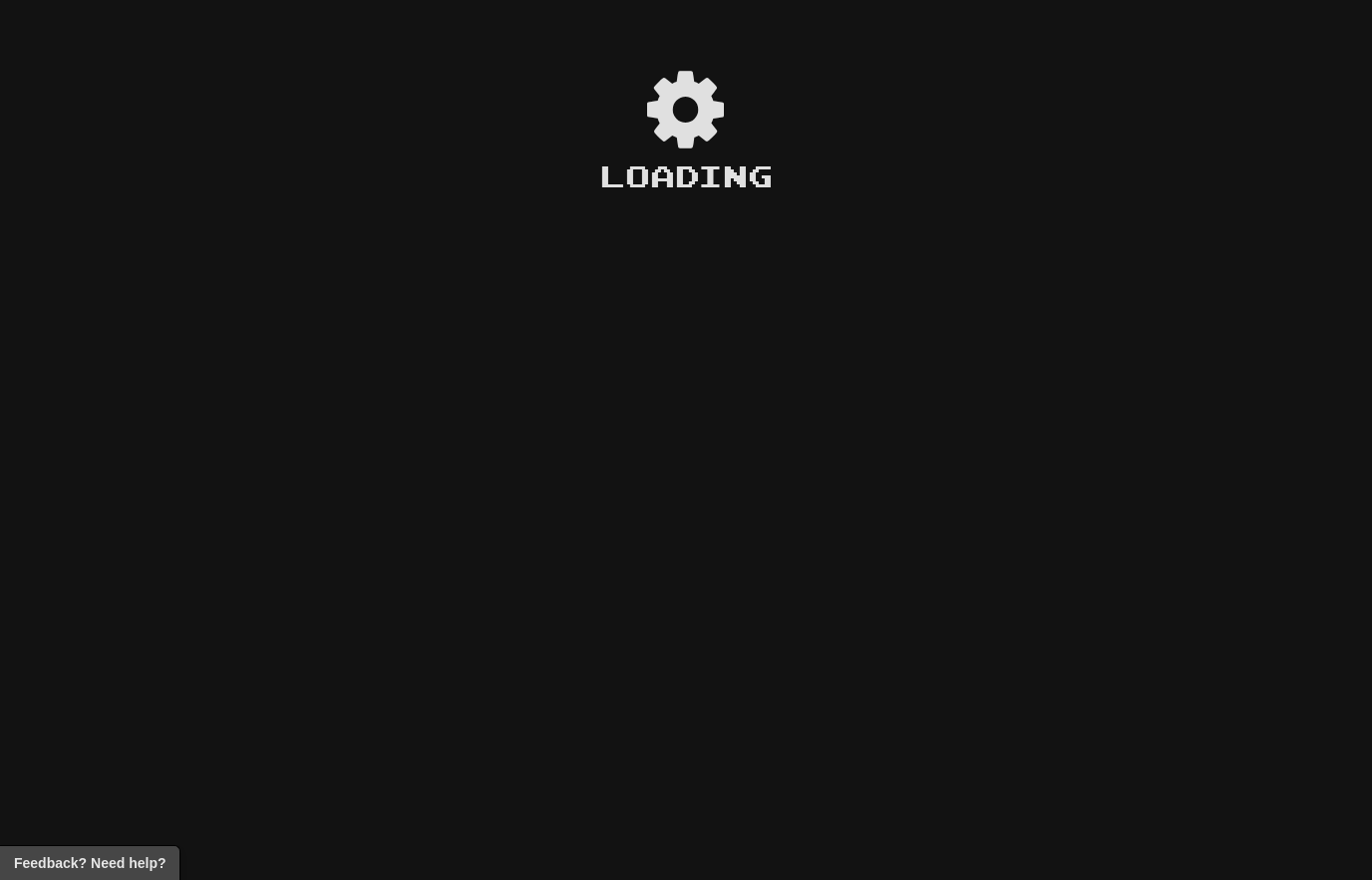 scroll, scrollTop: 0, scrollLeft: 0, axis: both 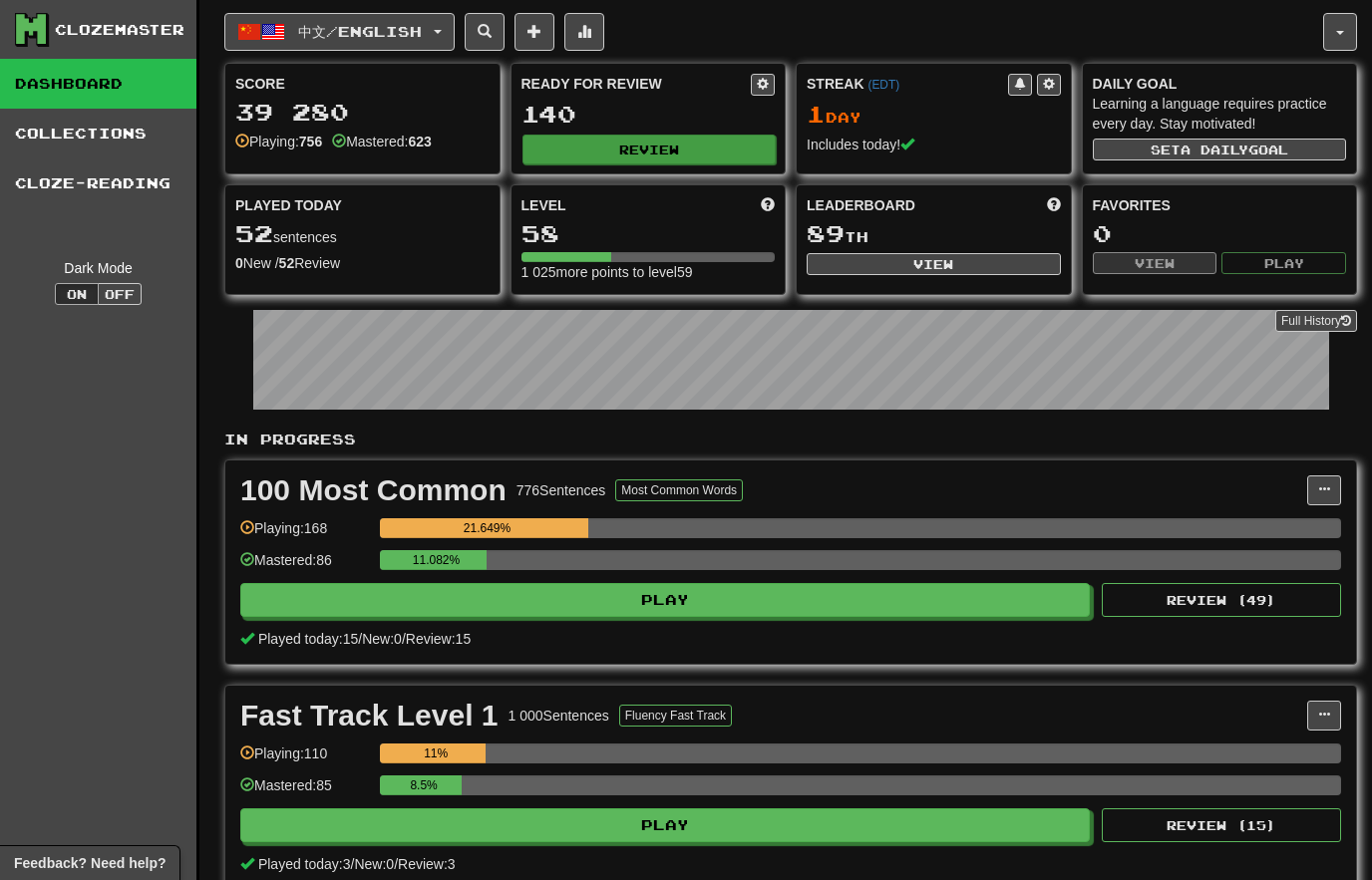 click on "Review" 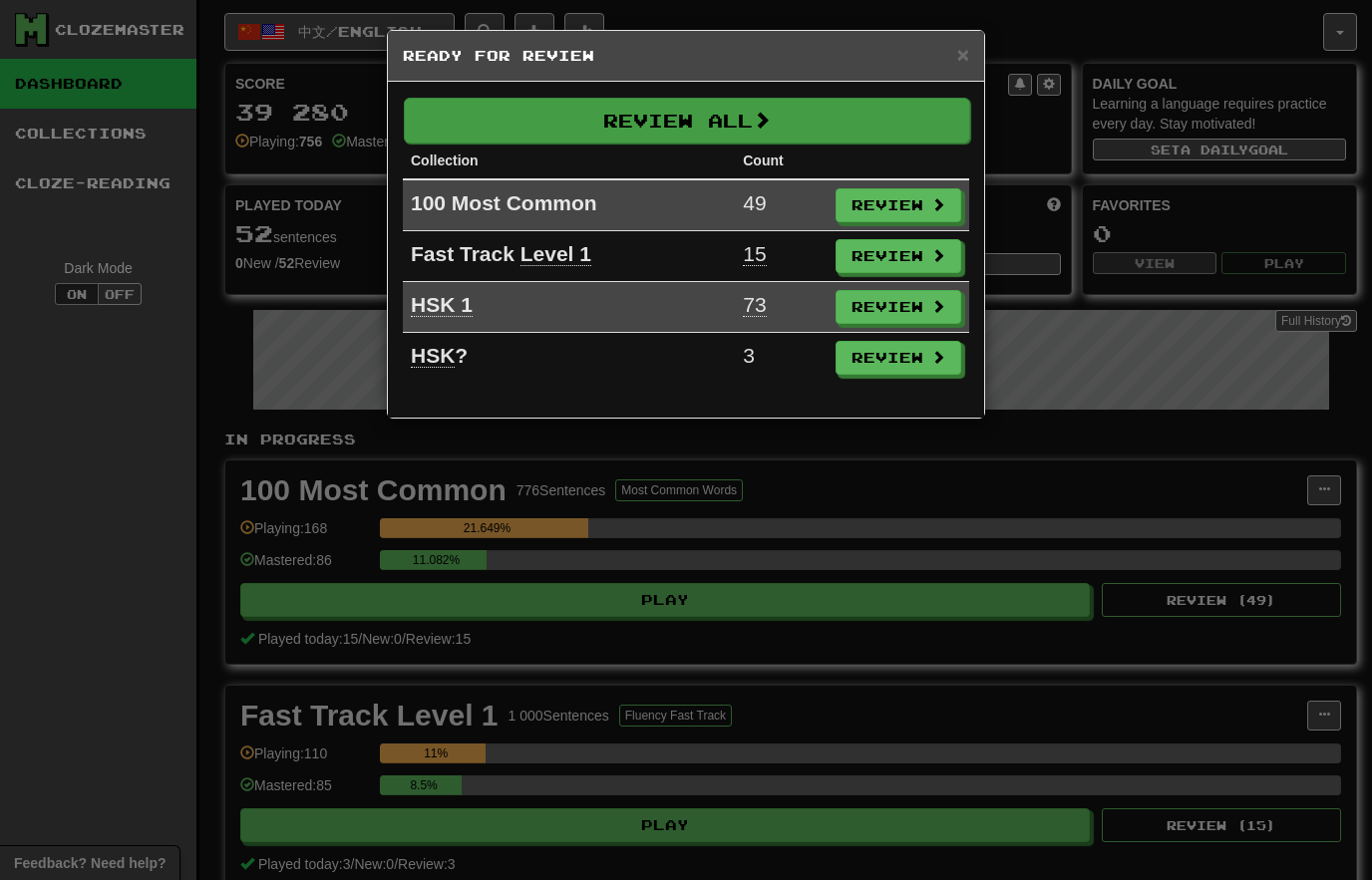 click on "Review All" at bounding box center [687, 121] 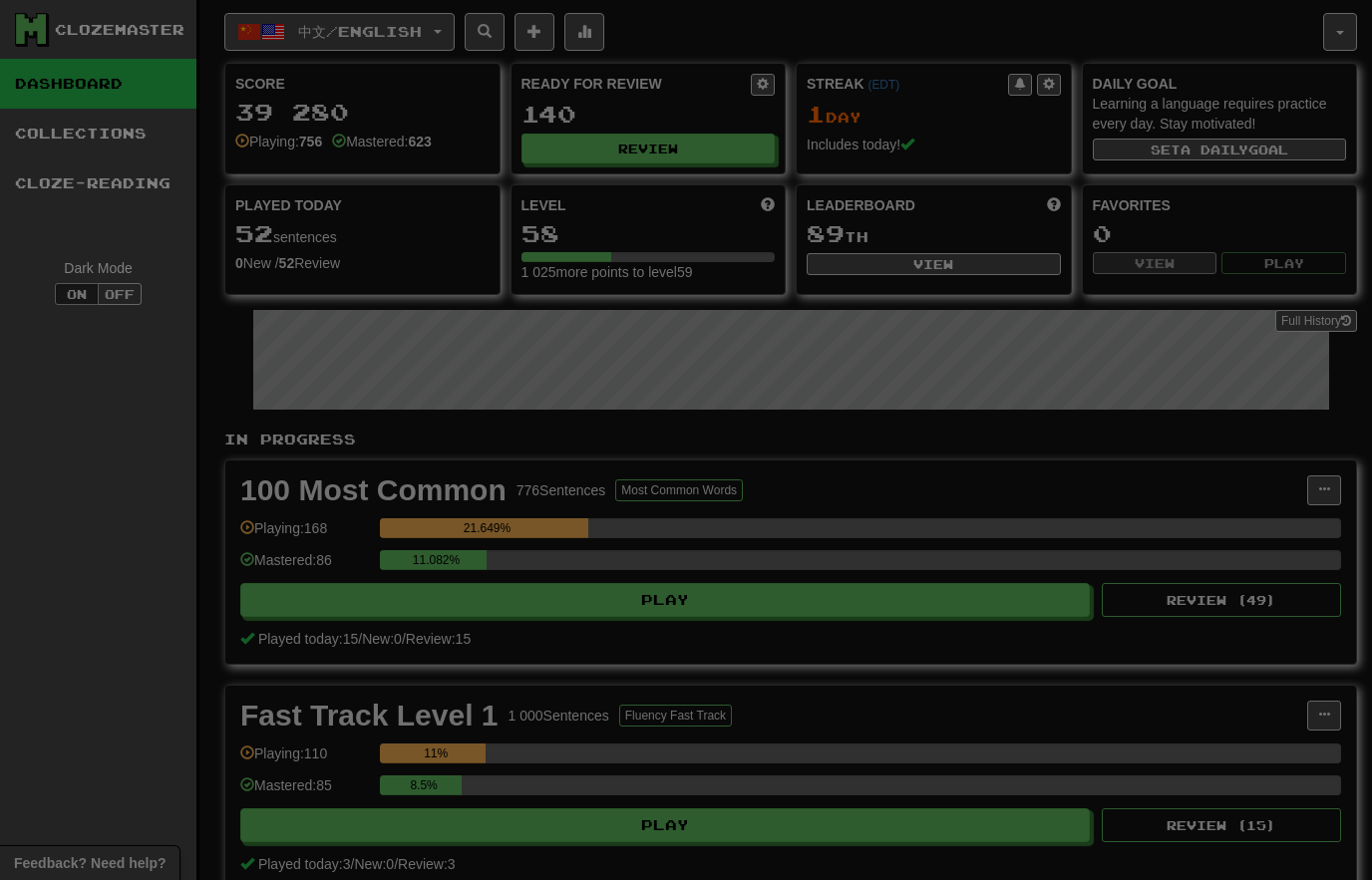 select on "**" 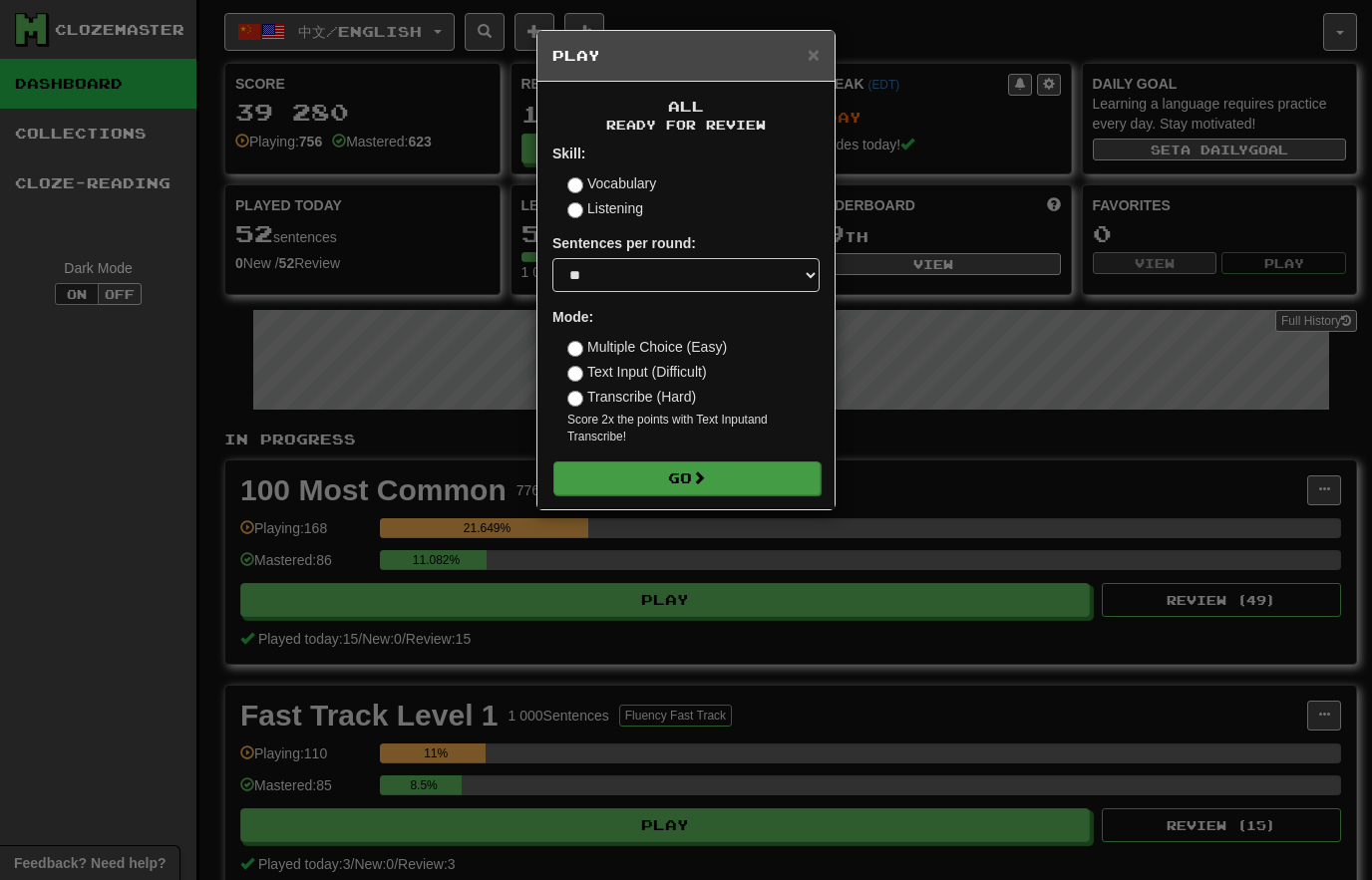 click on "Go" at bounding box center (687, 478) 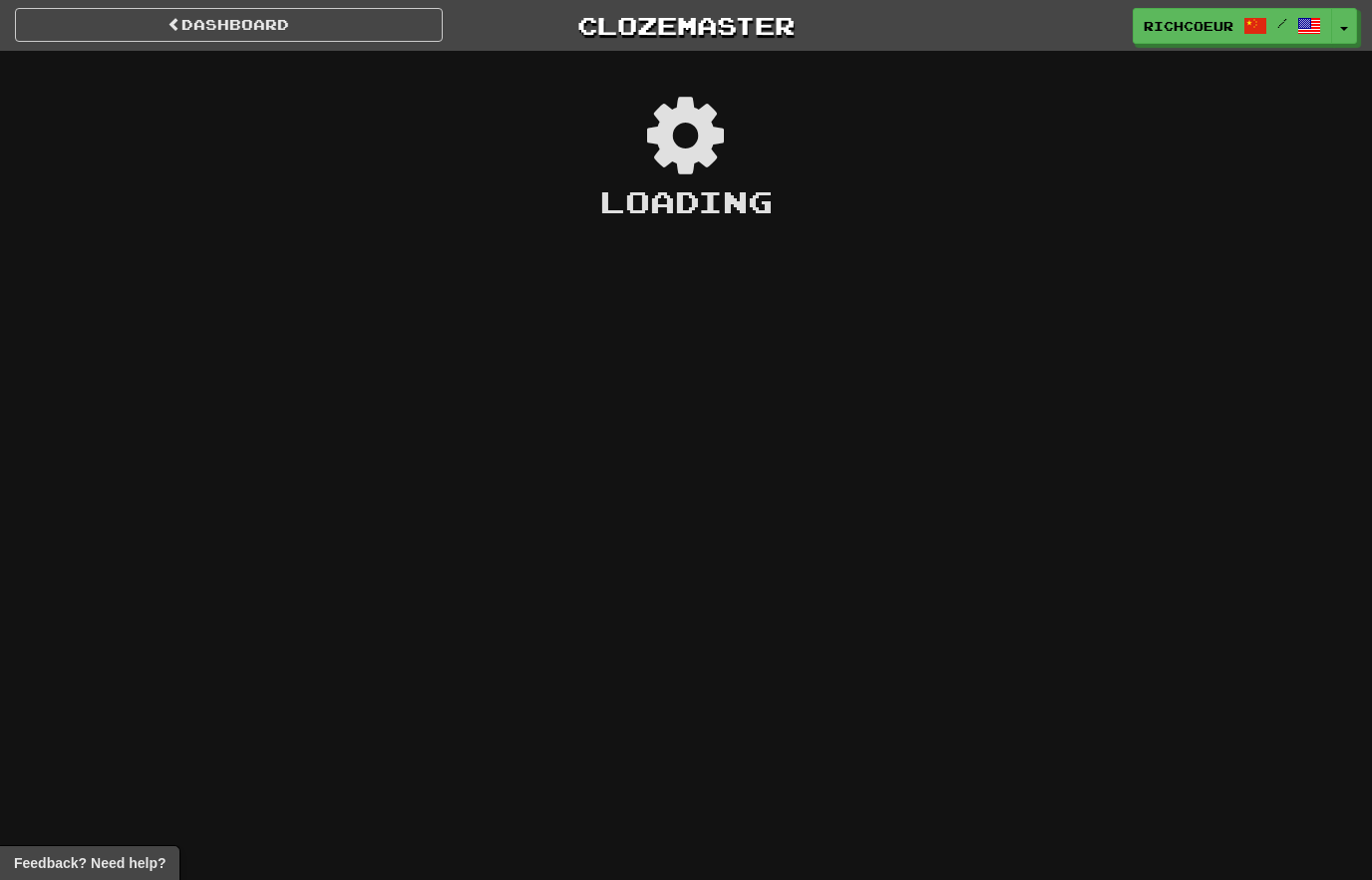 scroll, scrollTop: 0, scrollLeft: 0, axis: both 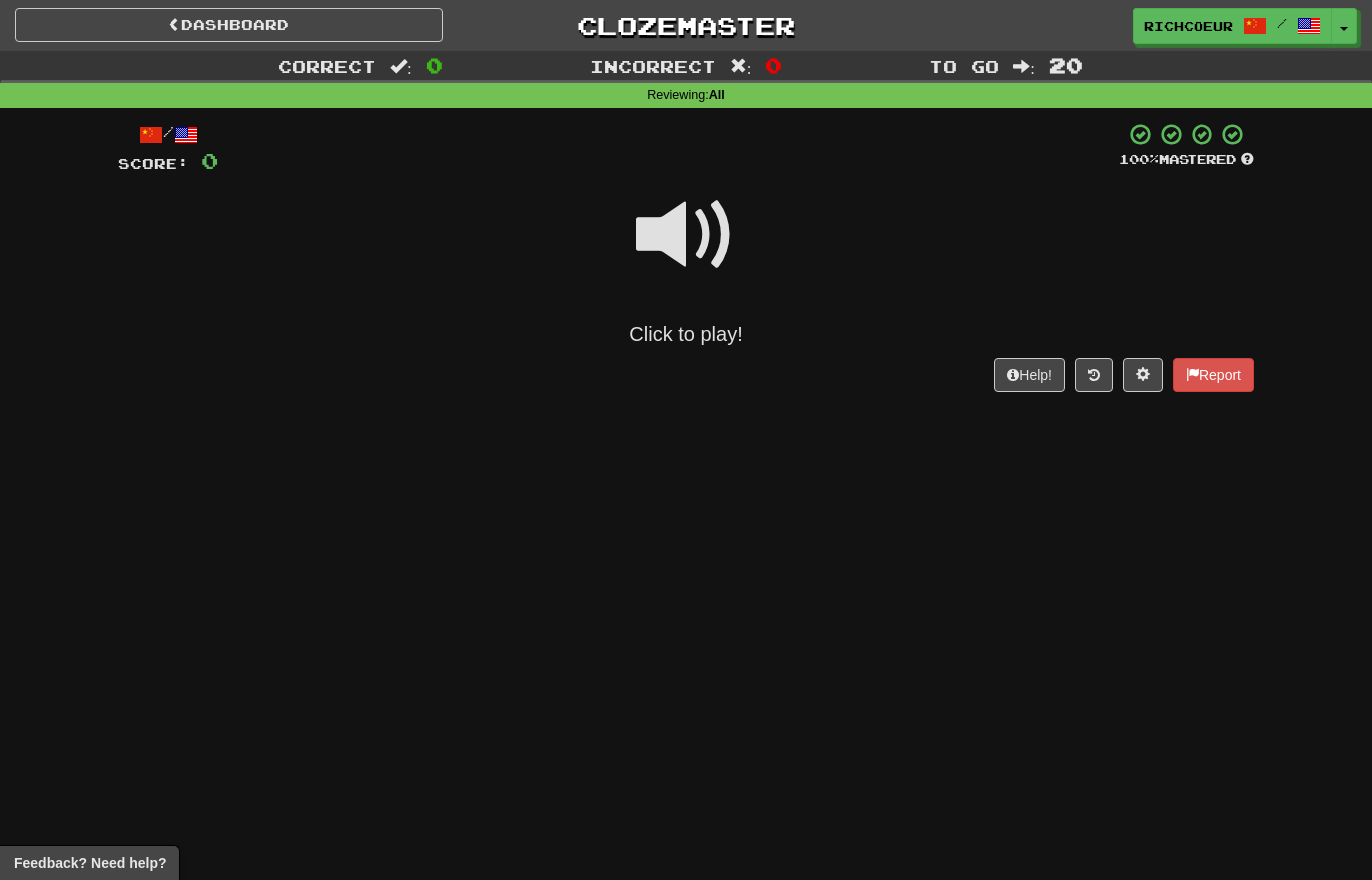 click at bounding box center (686, 235) 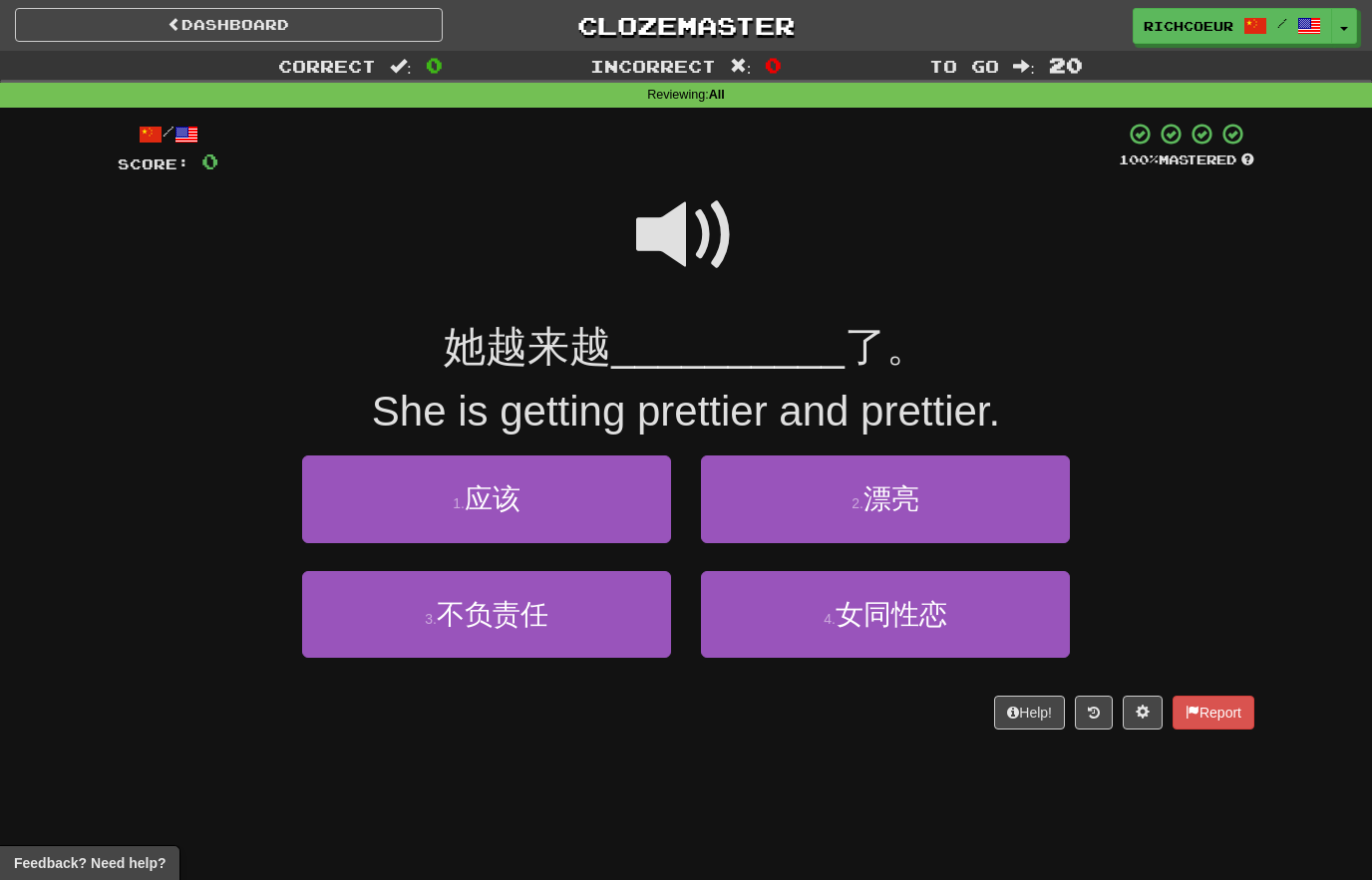 click at bounding box center (686, 235) 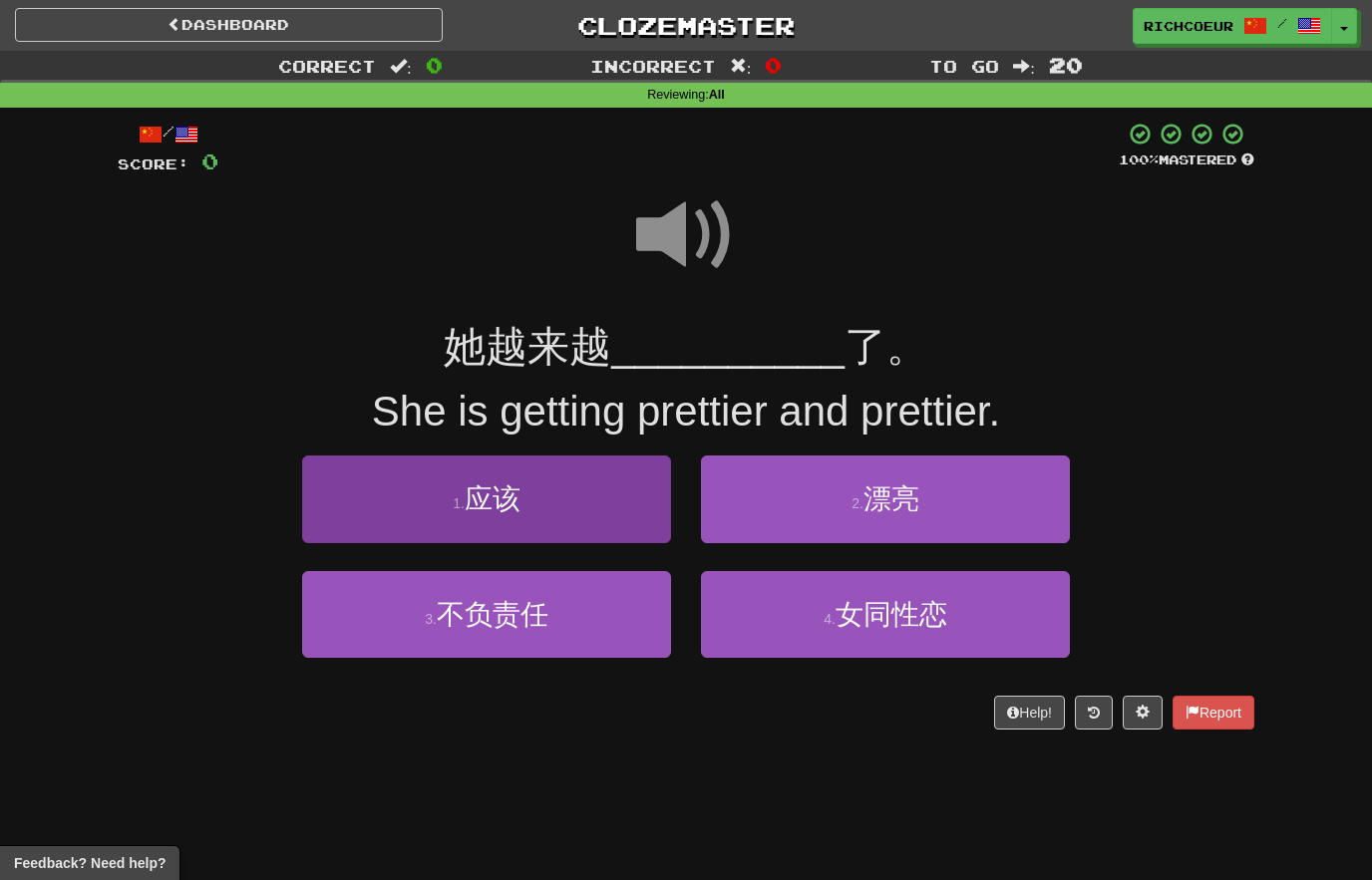 click on "1 .  应该" at bounding box center (487, 498) 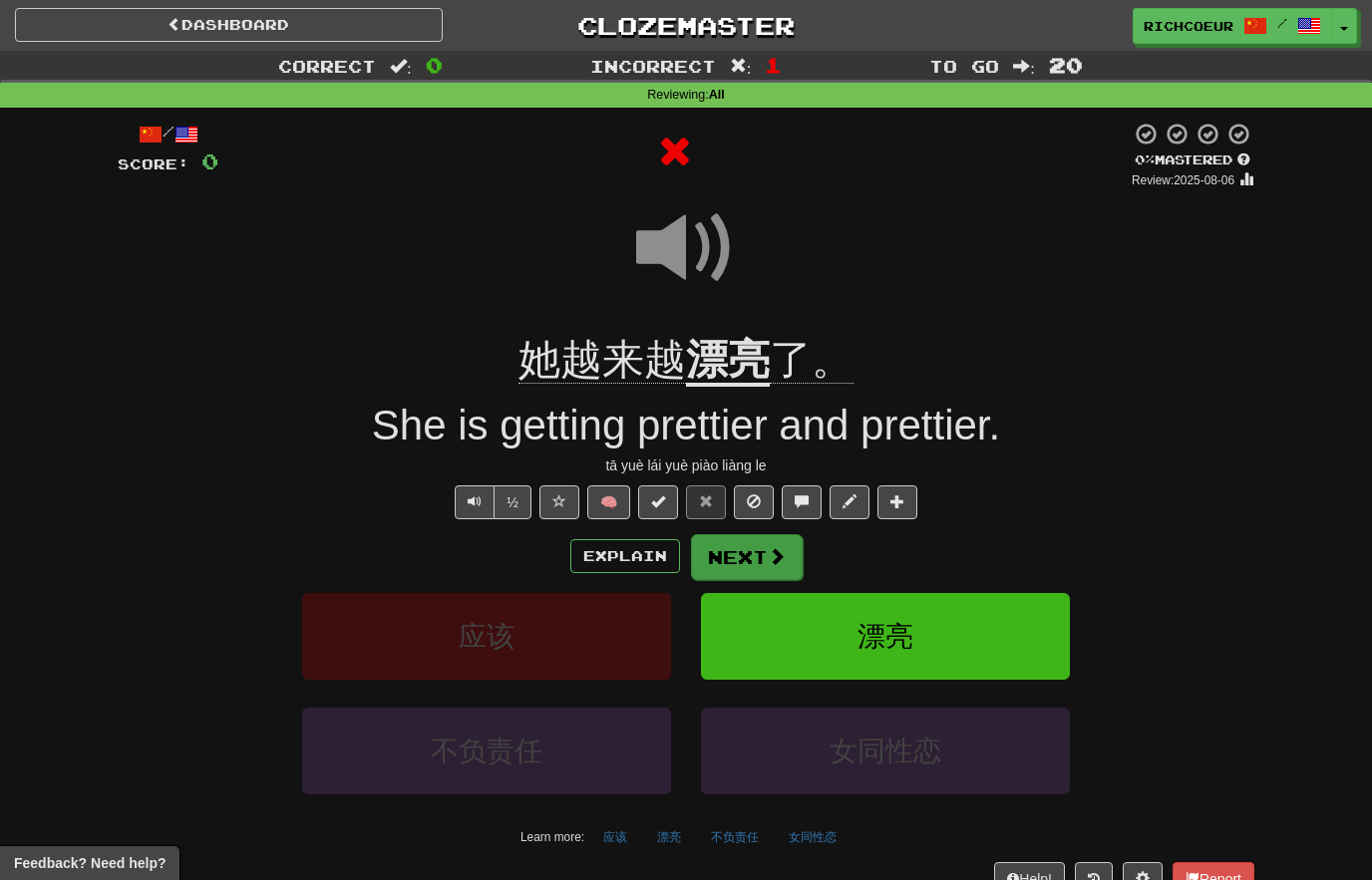 click at bounding box center [777, 556] 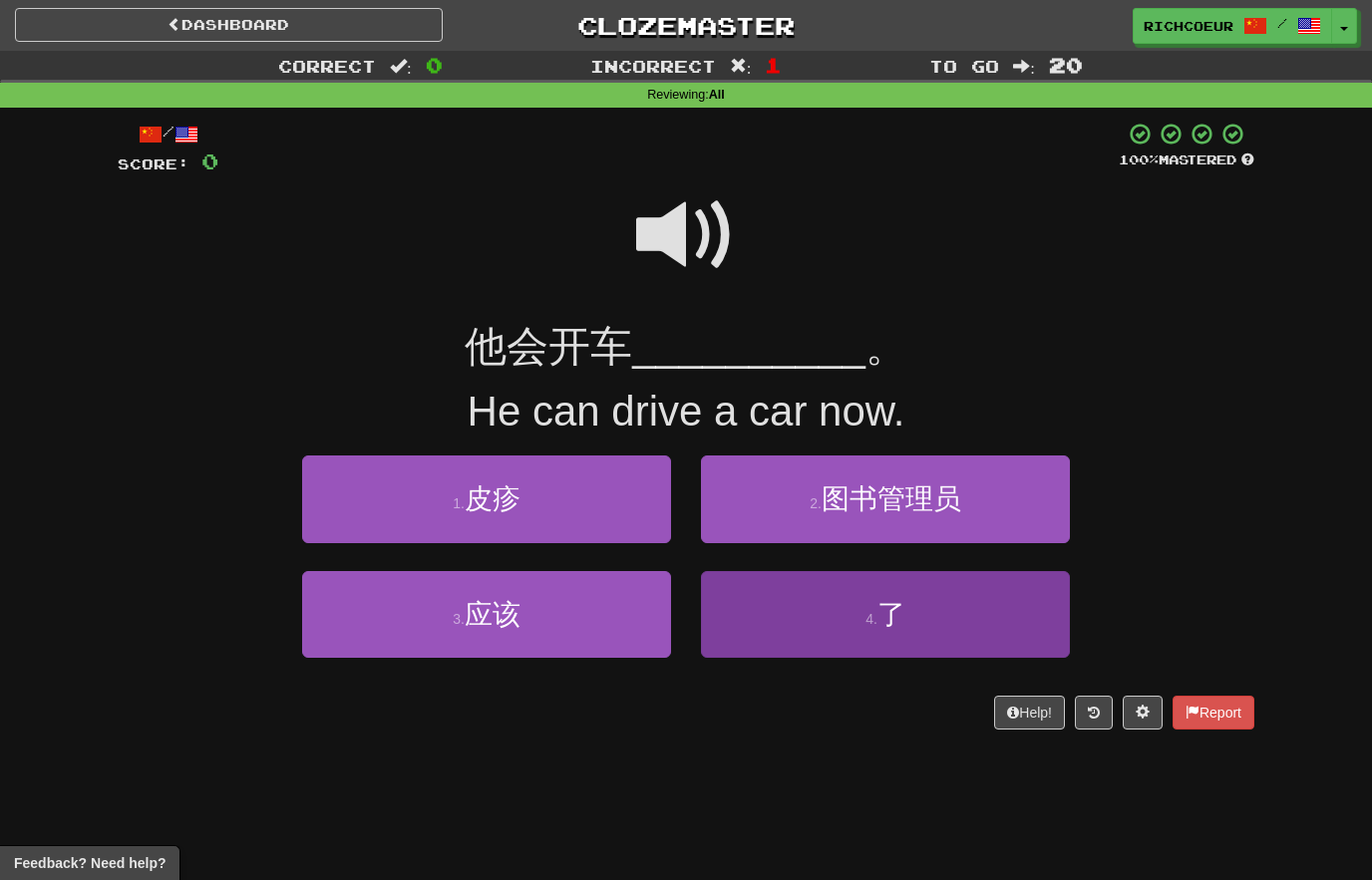 click on "4 .  了" at bounding box center (885, 614) 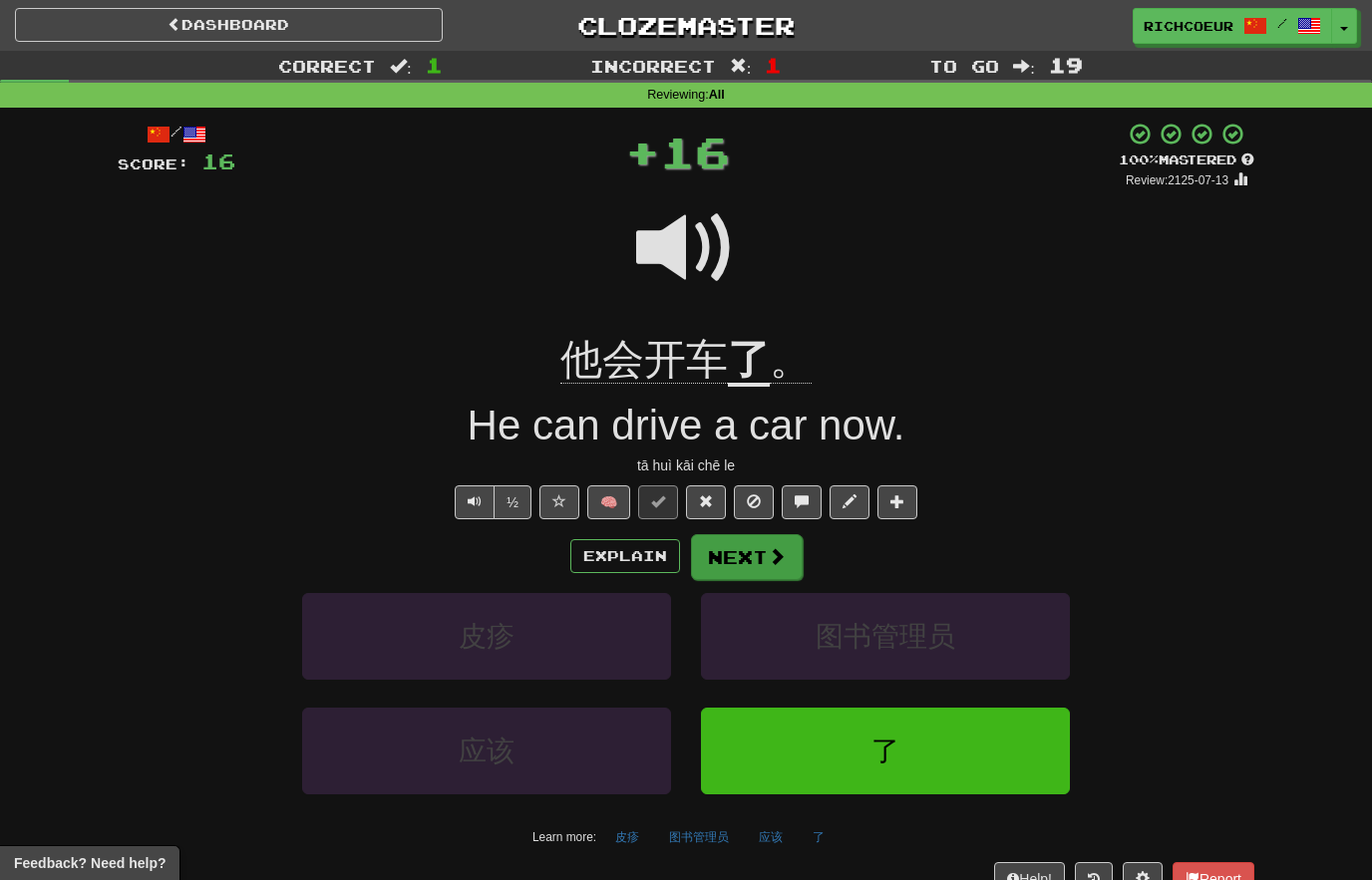 click at bounding box center [777, 556] 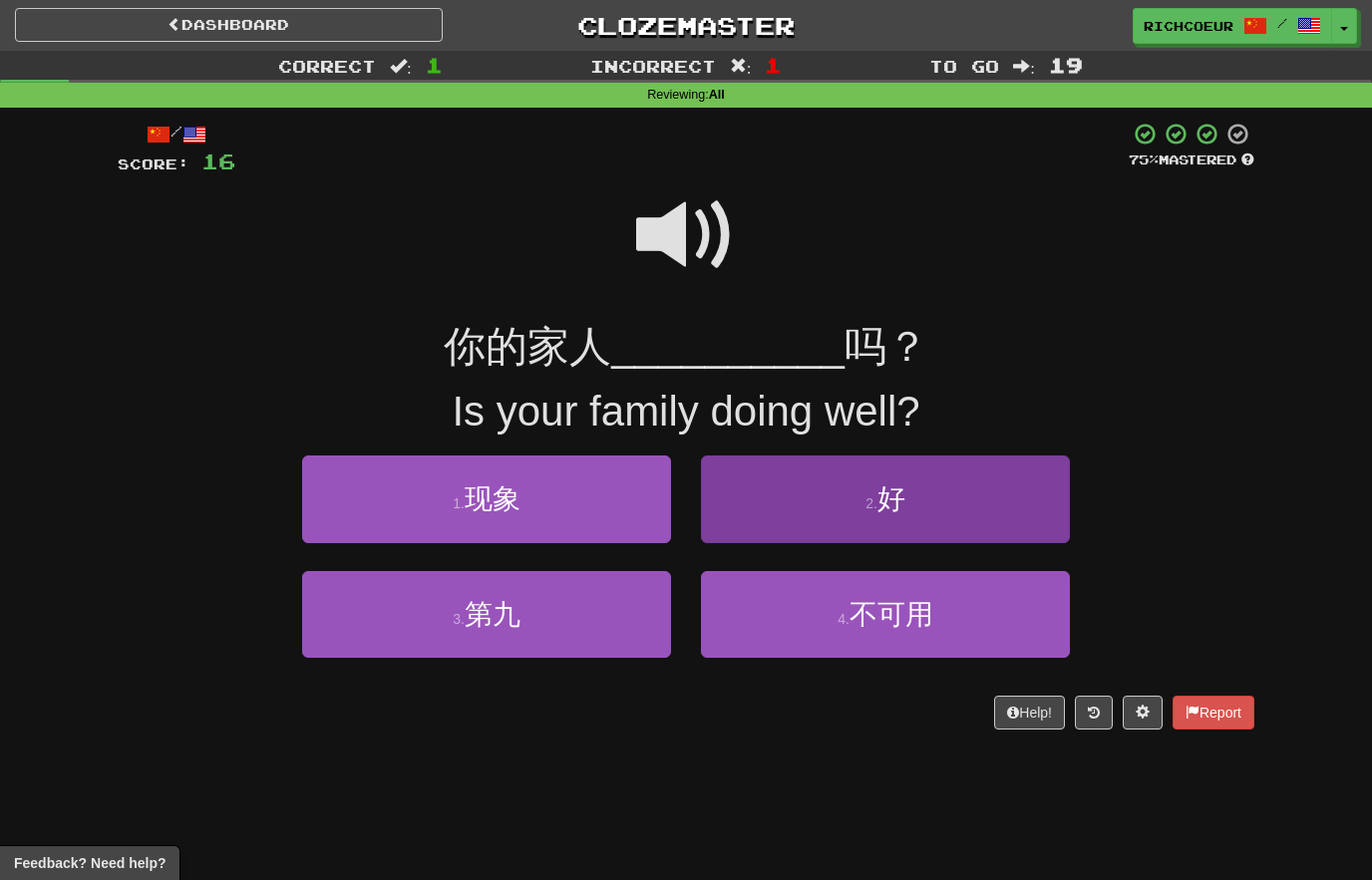click on "2 .  好" at bounding box center [885, 498] 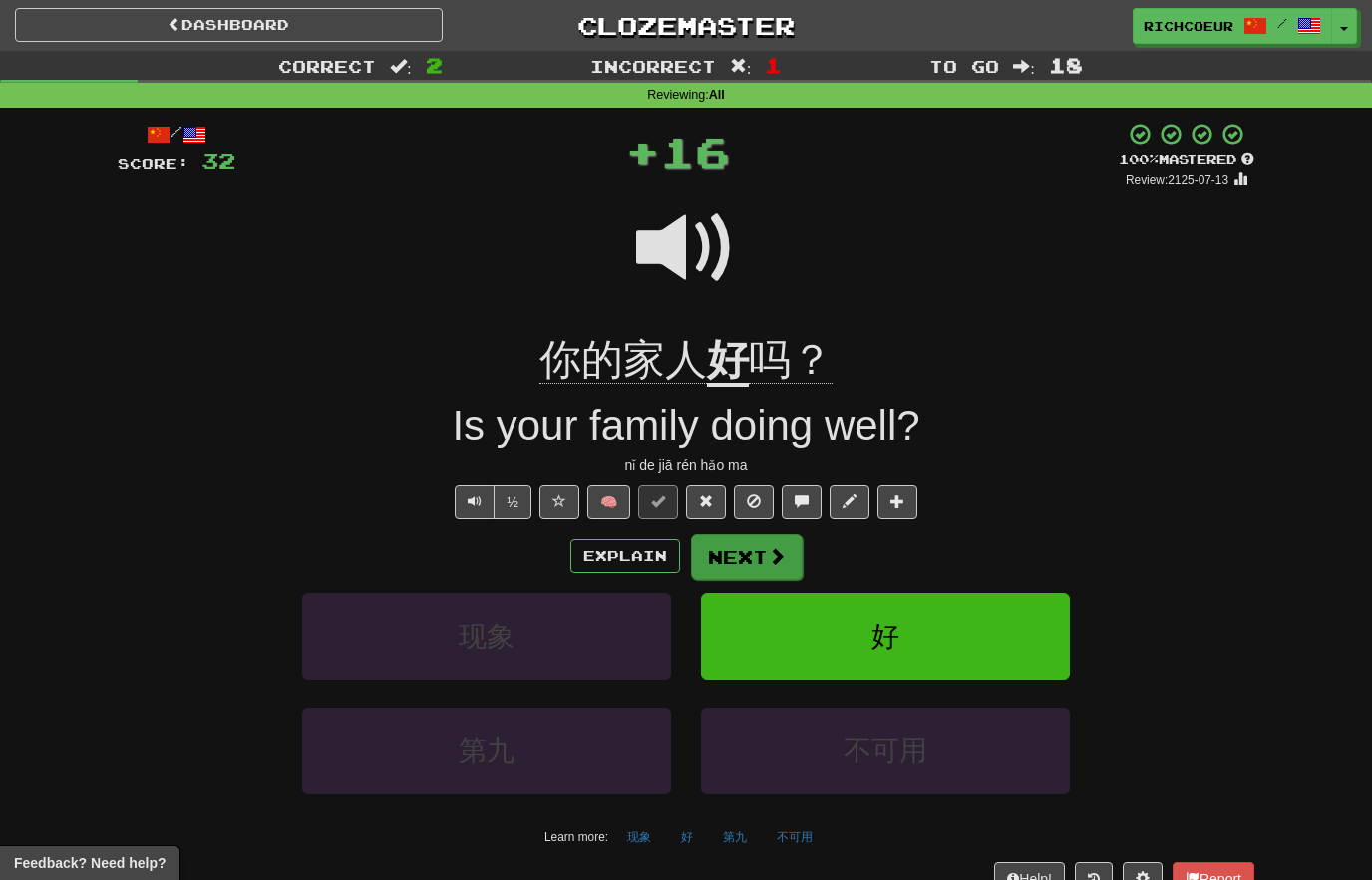 click on "Next" at bounding box center (747, 557) 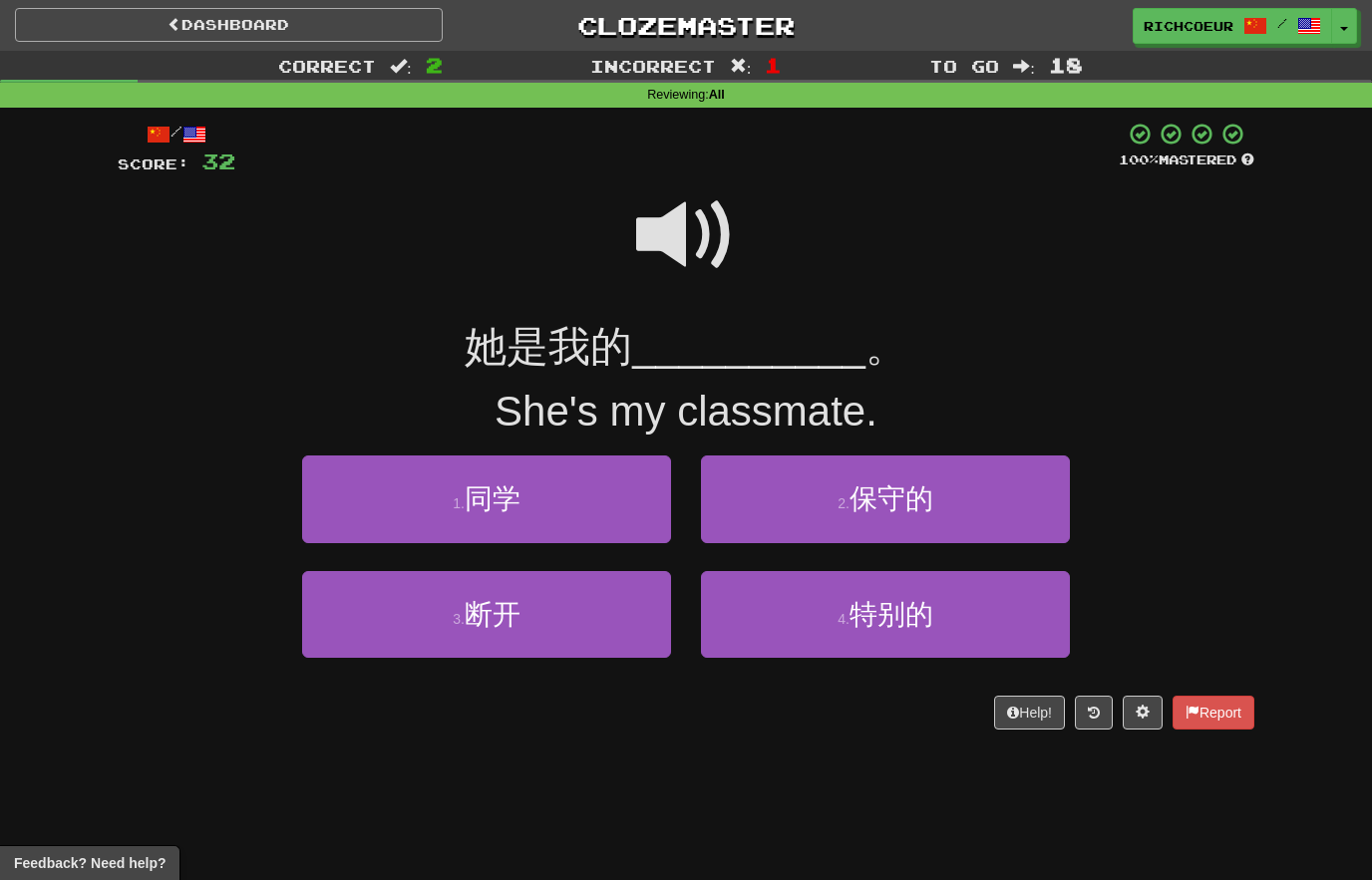 click on "Dashboard" at bounding box center (228, 25) 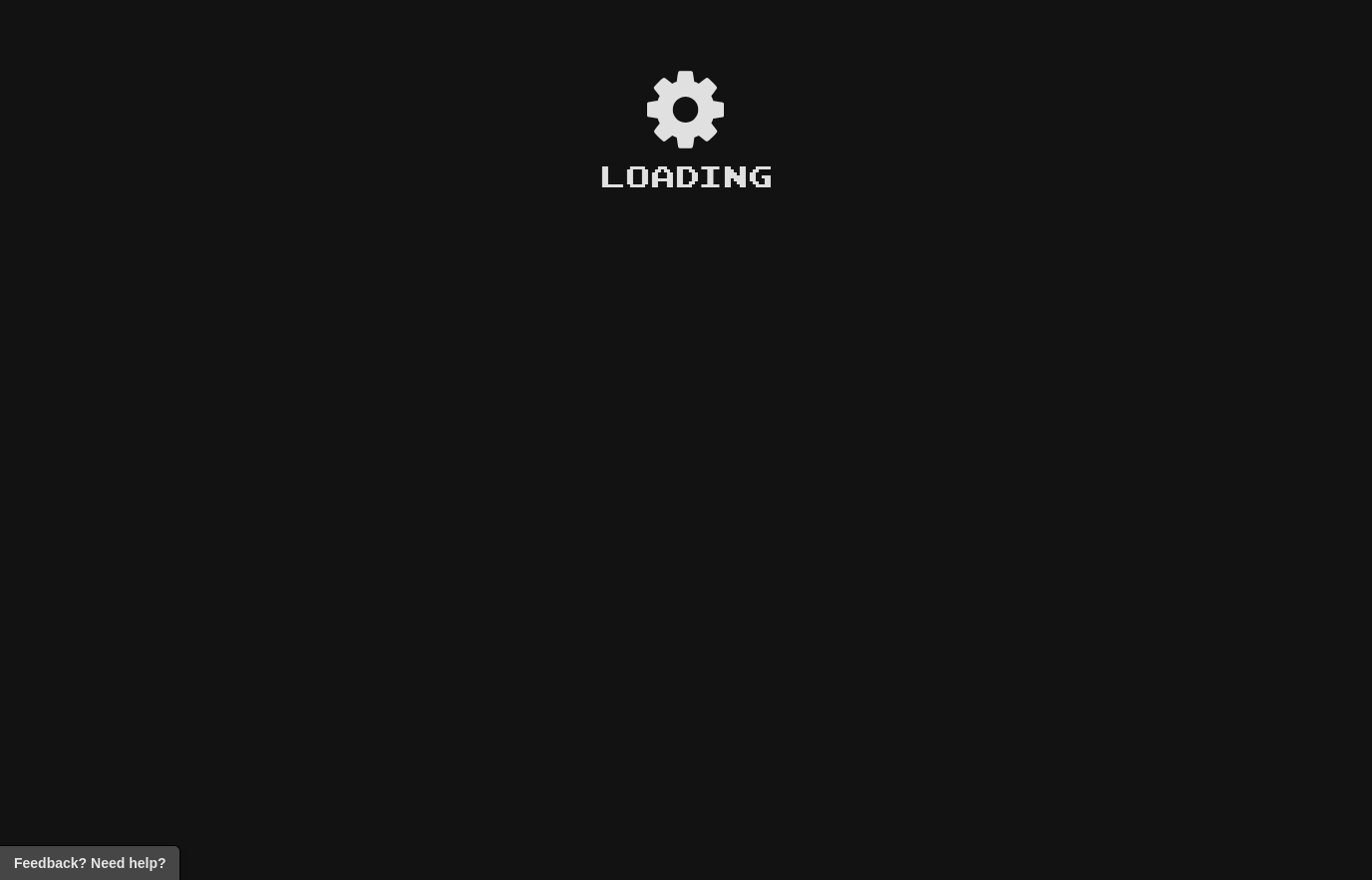 scroll, scrollTop: 0, scrollLeft: 0, axis: both 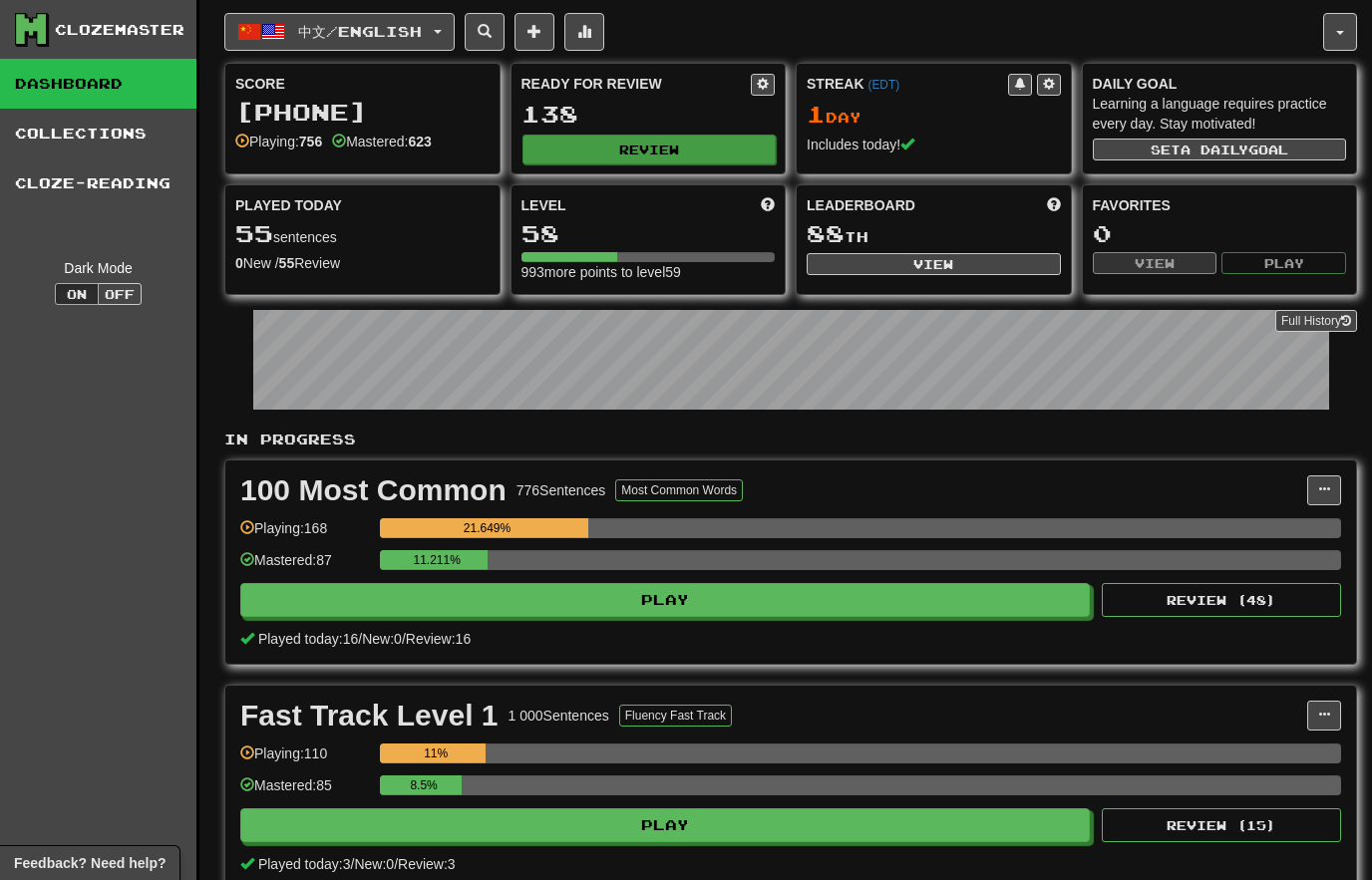 click on "Review" 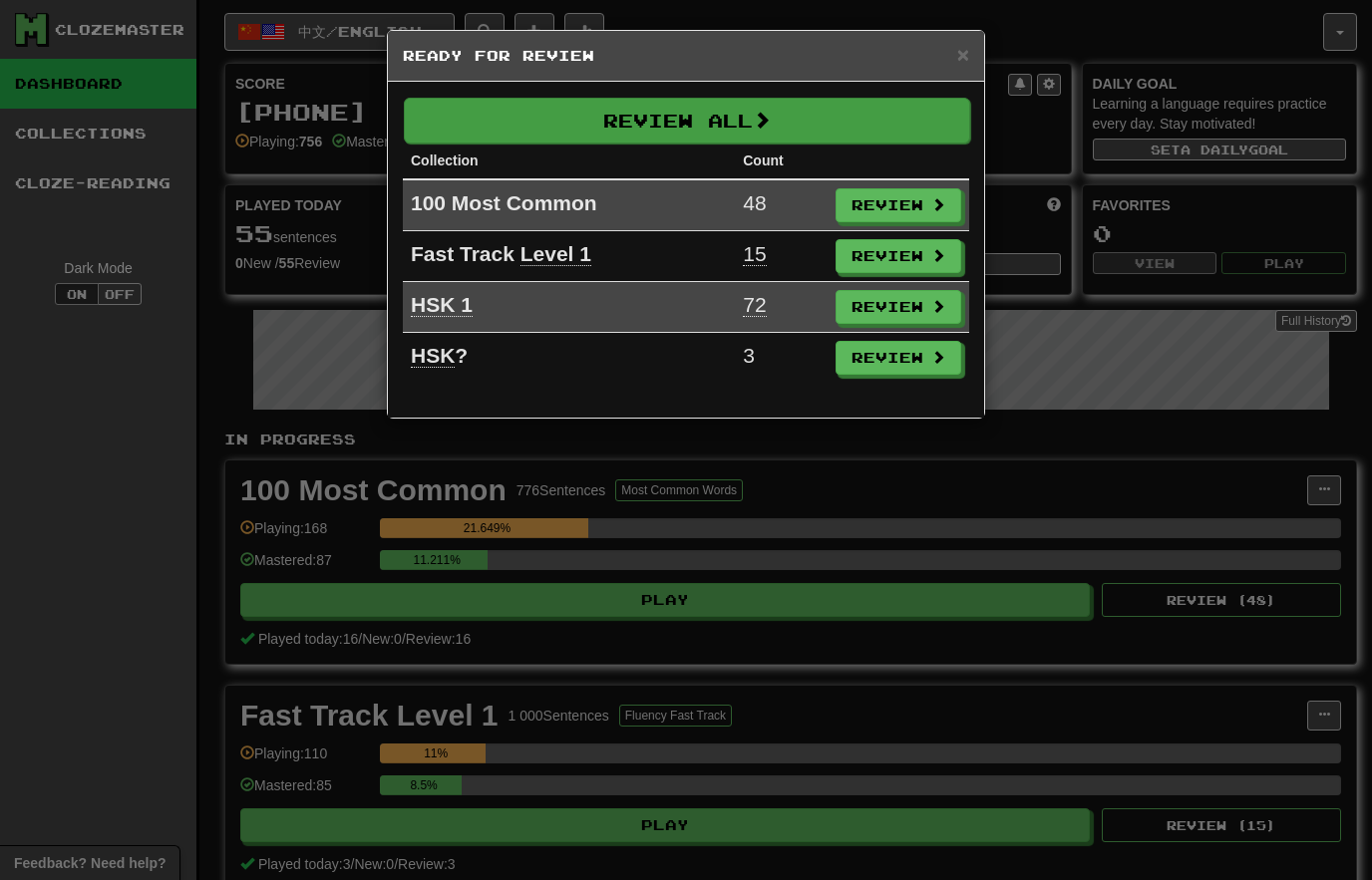click on "Review All" at bounding box center [687, 121] 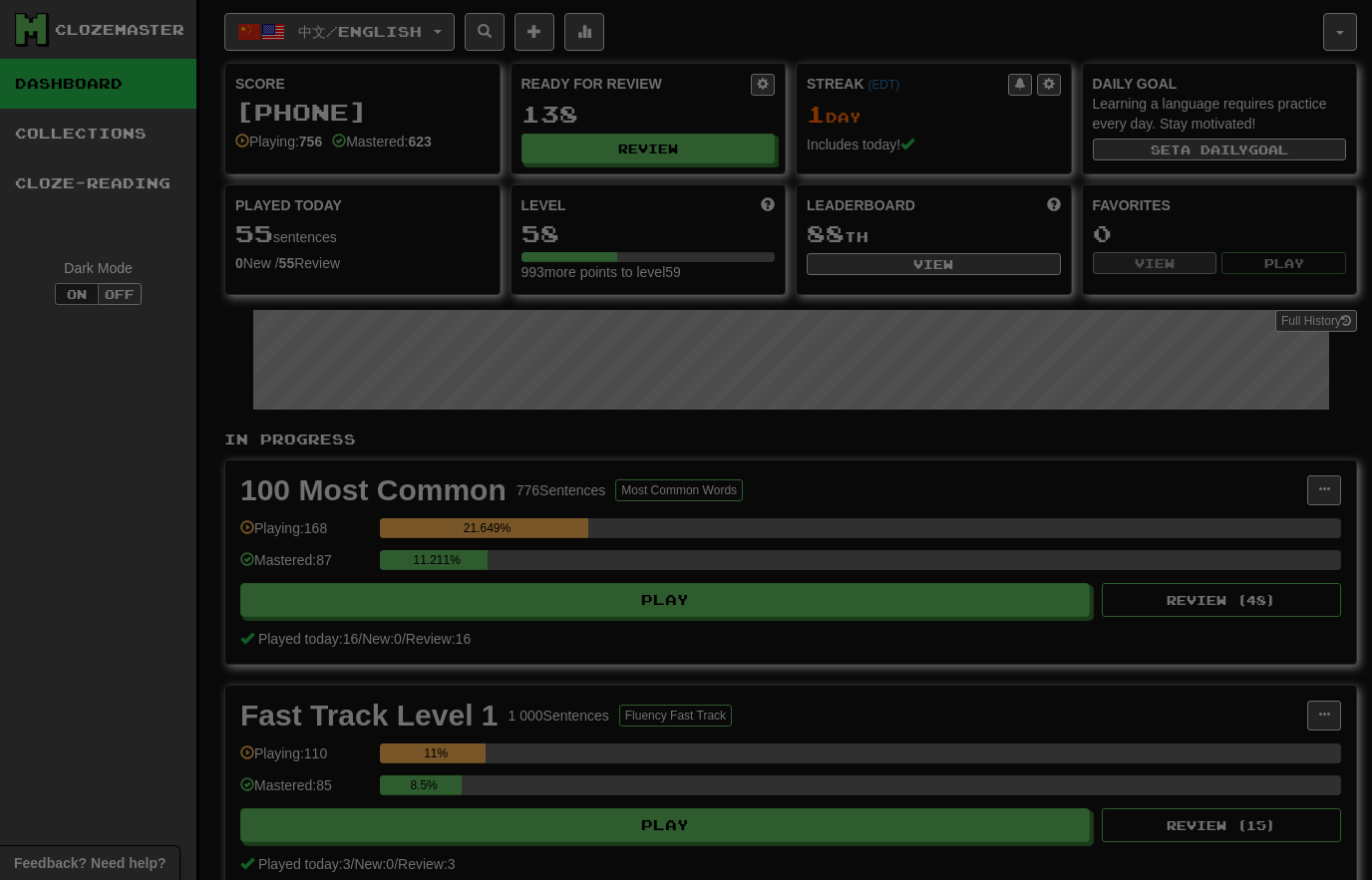 select on "**" 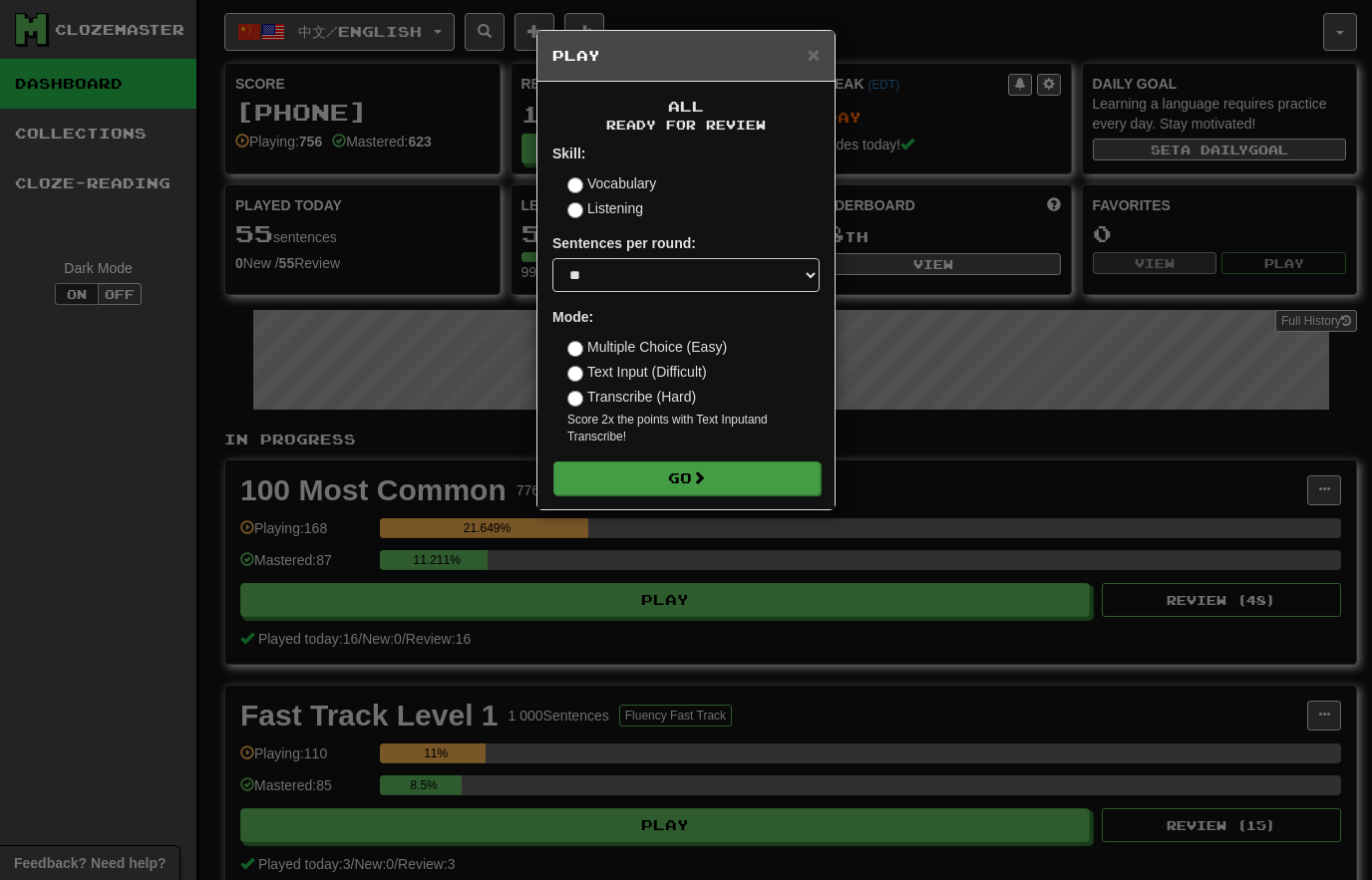 click on "Go" at bounding box center (687, 478) 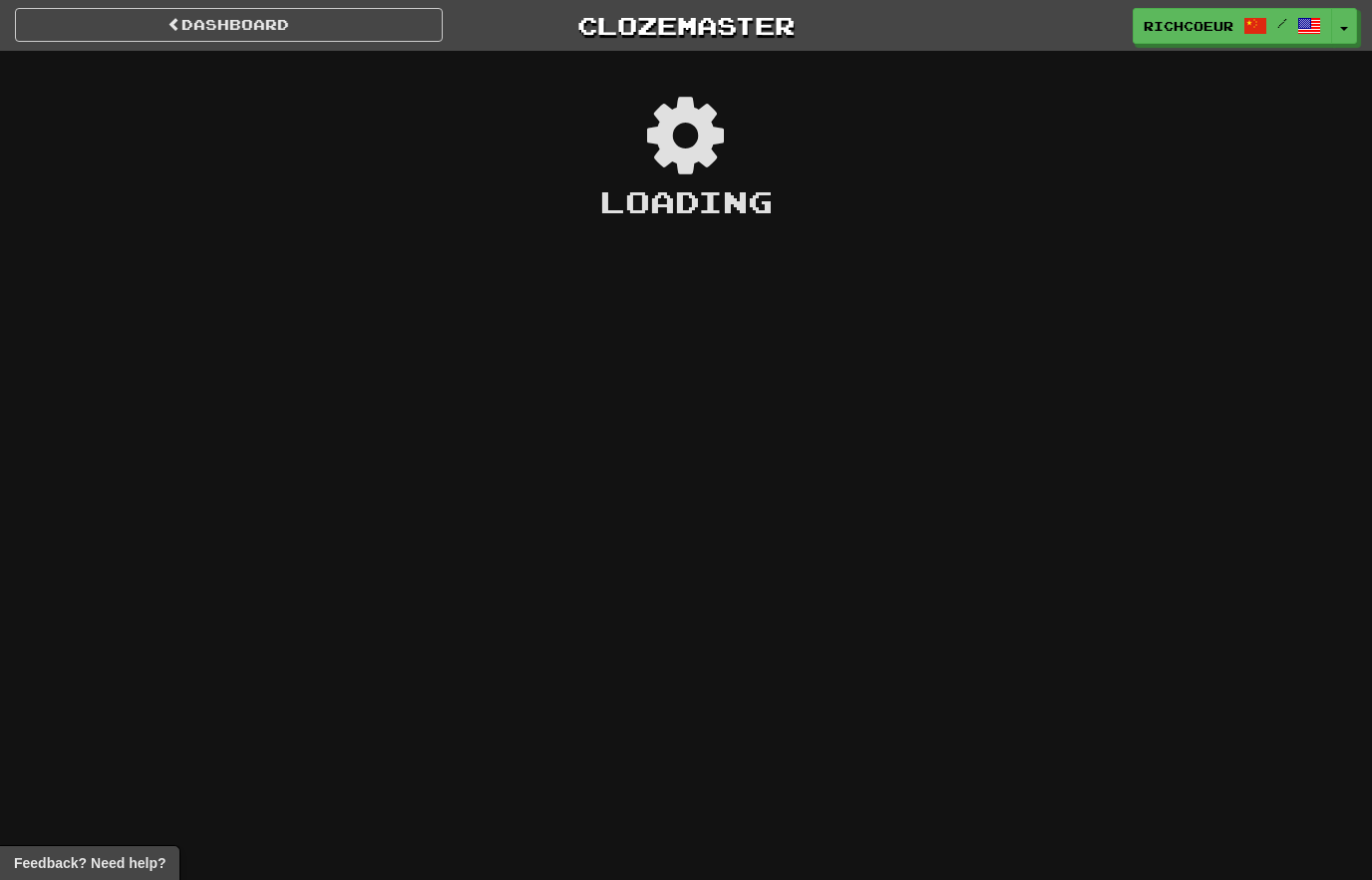 scroll, scrollTop: 0, scrollLeft: 0, axis: both 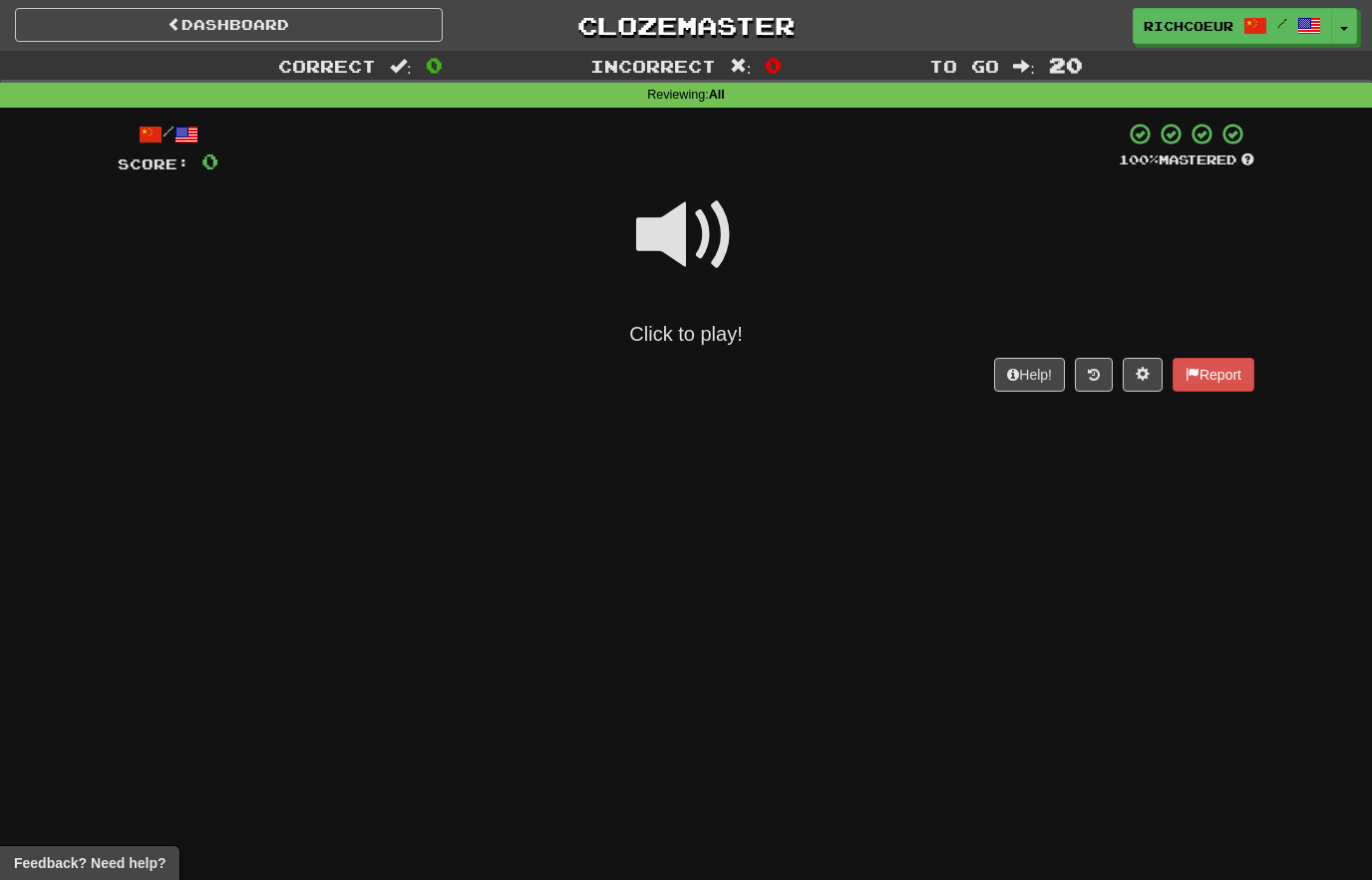 click at bounding box center [686, 235] 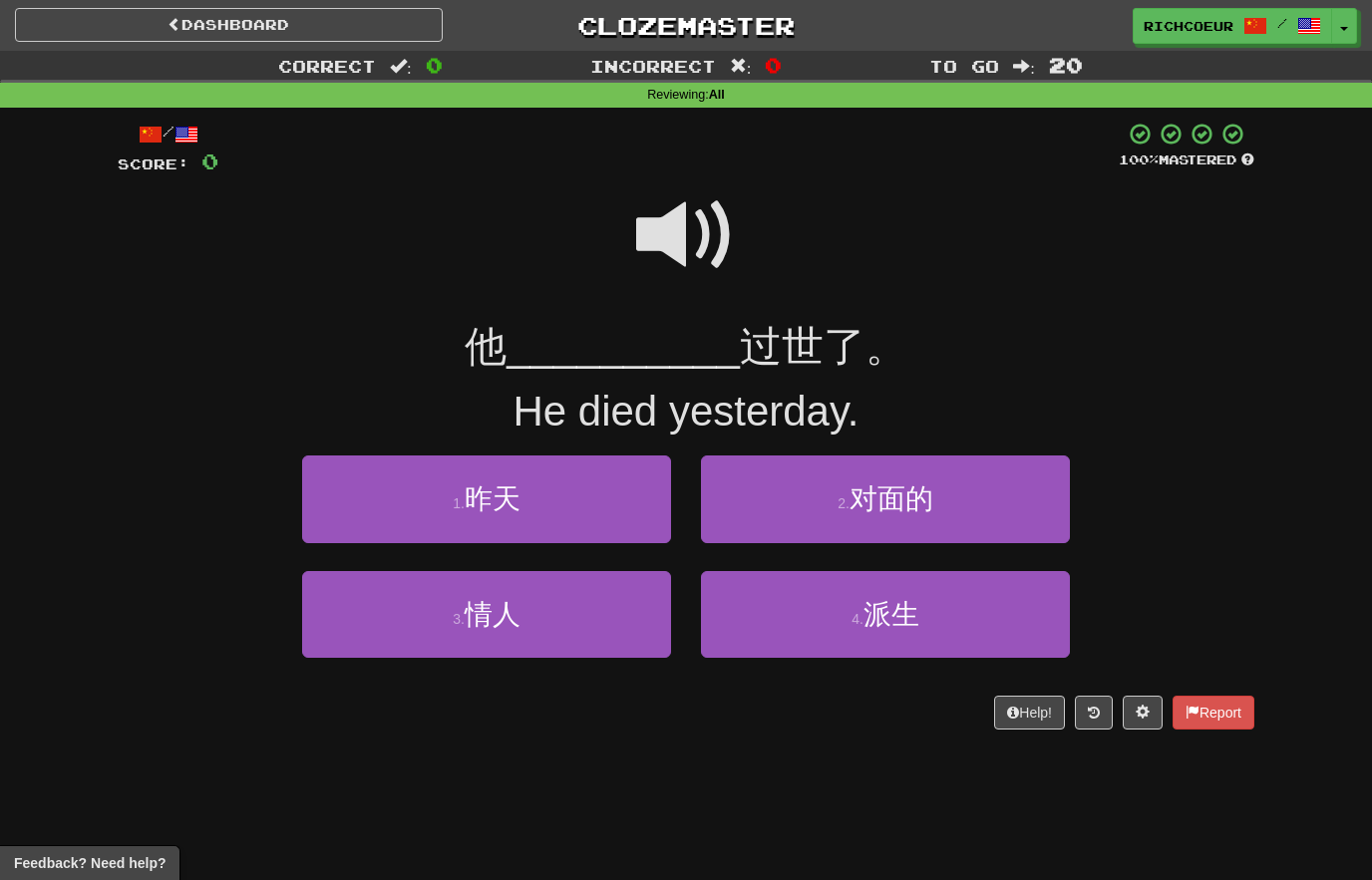 click at bounding box center (686, 235) 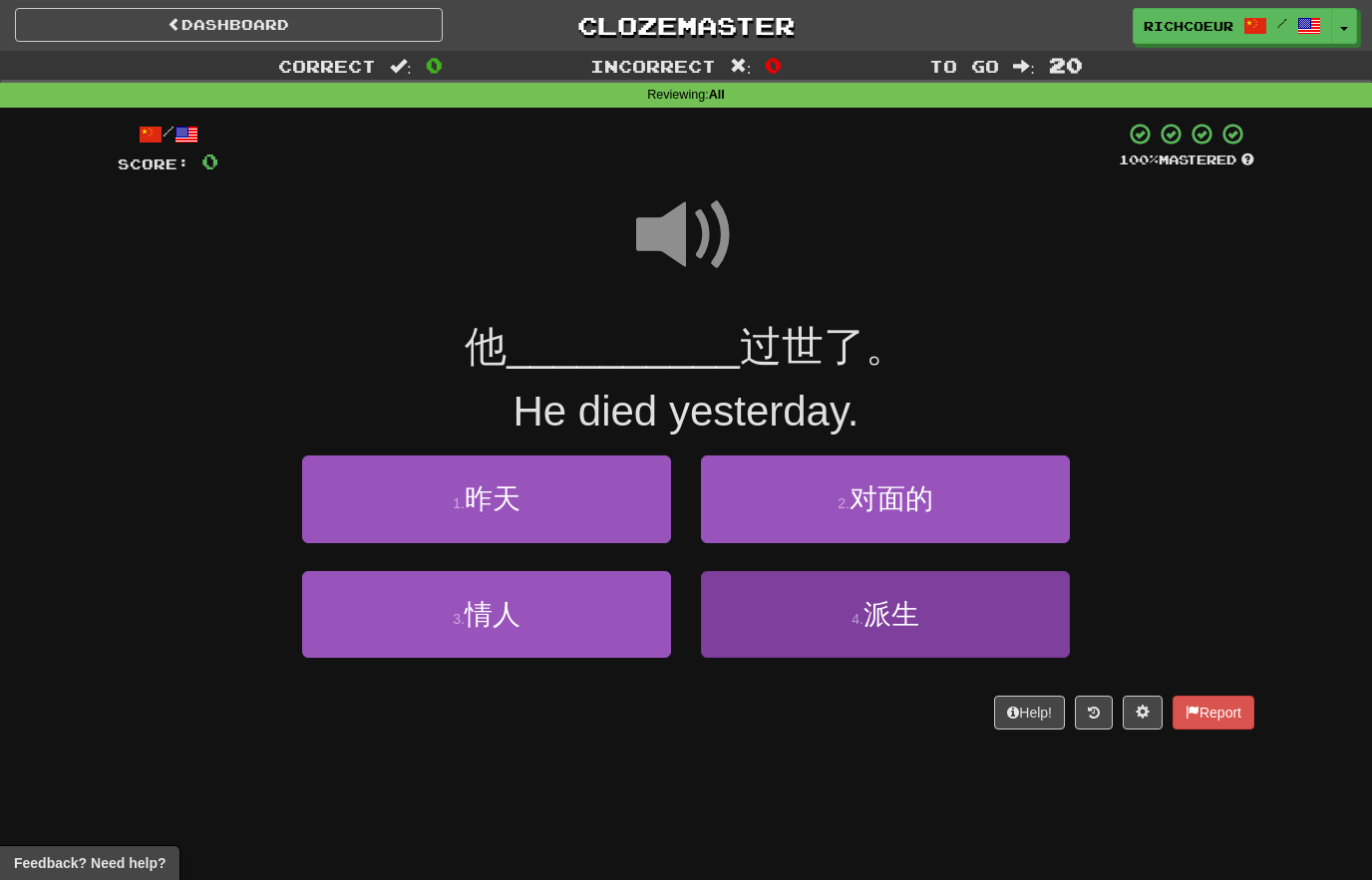 click on "派生" at bounding box center (891, 614) 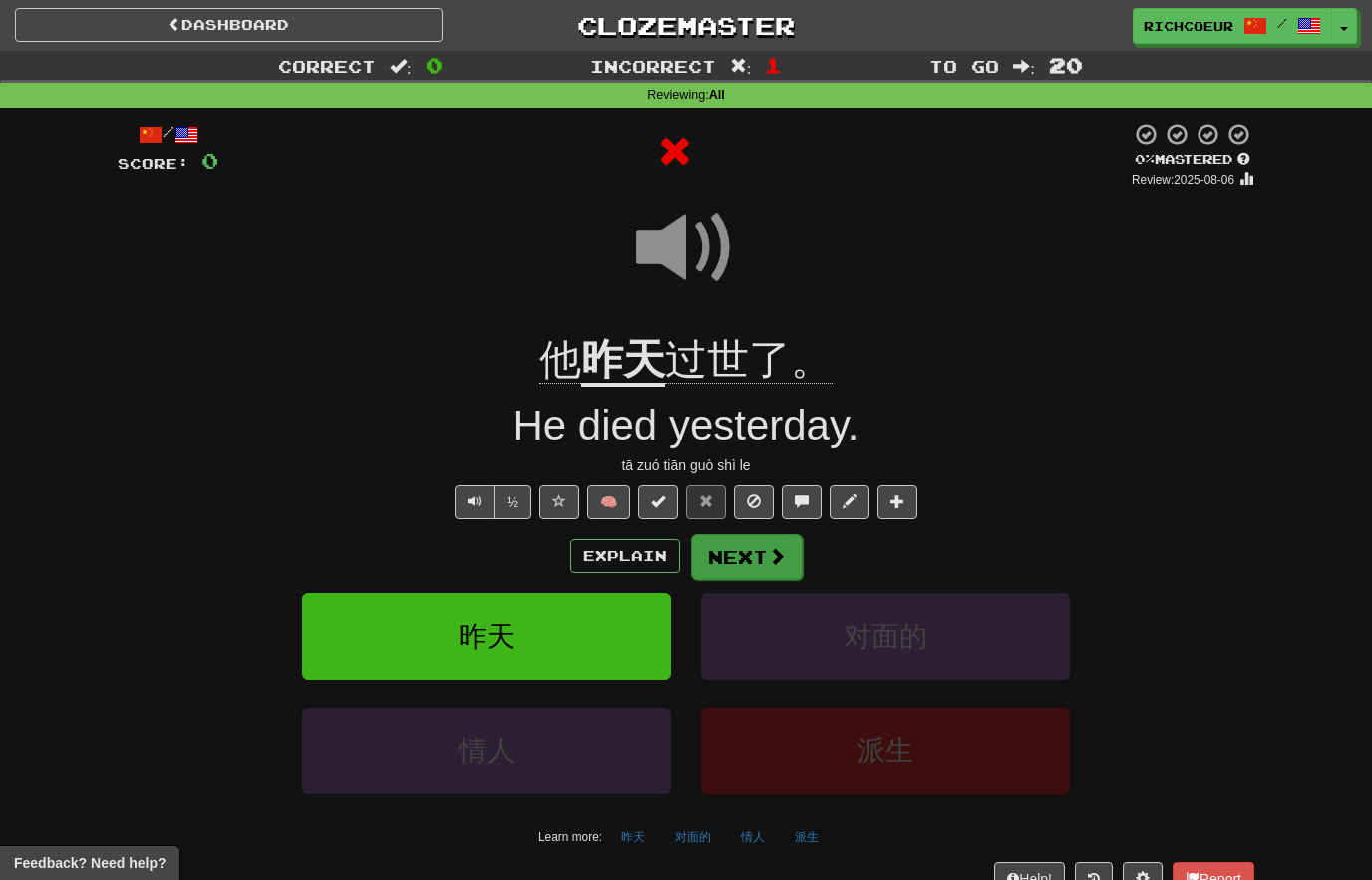 click on "Next" at bounding box center [747, 557] 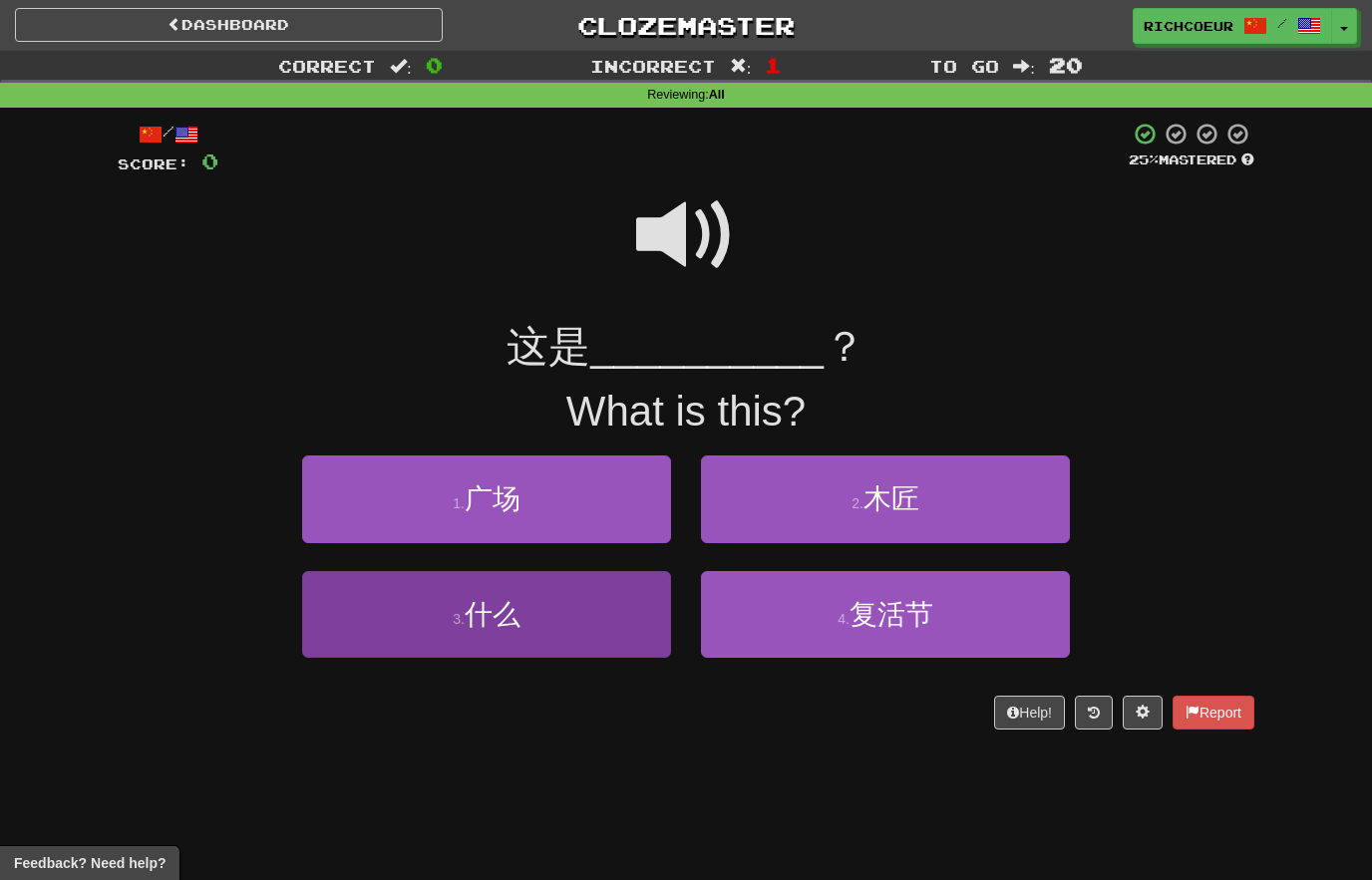 click on "3 .  什么" at bounding box center (487, 614) 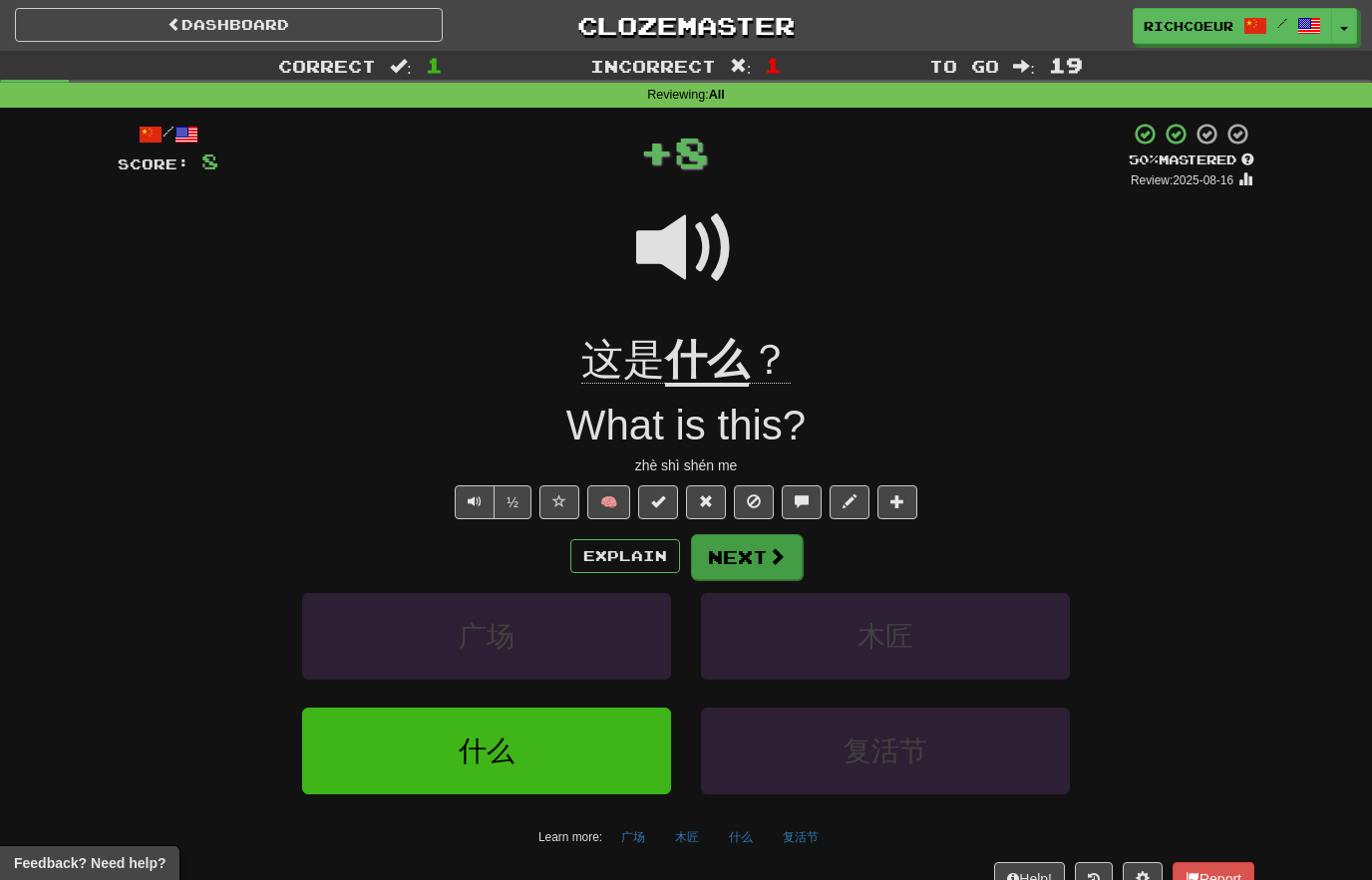 click on "Next" at bounding box center [747, 557] 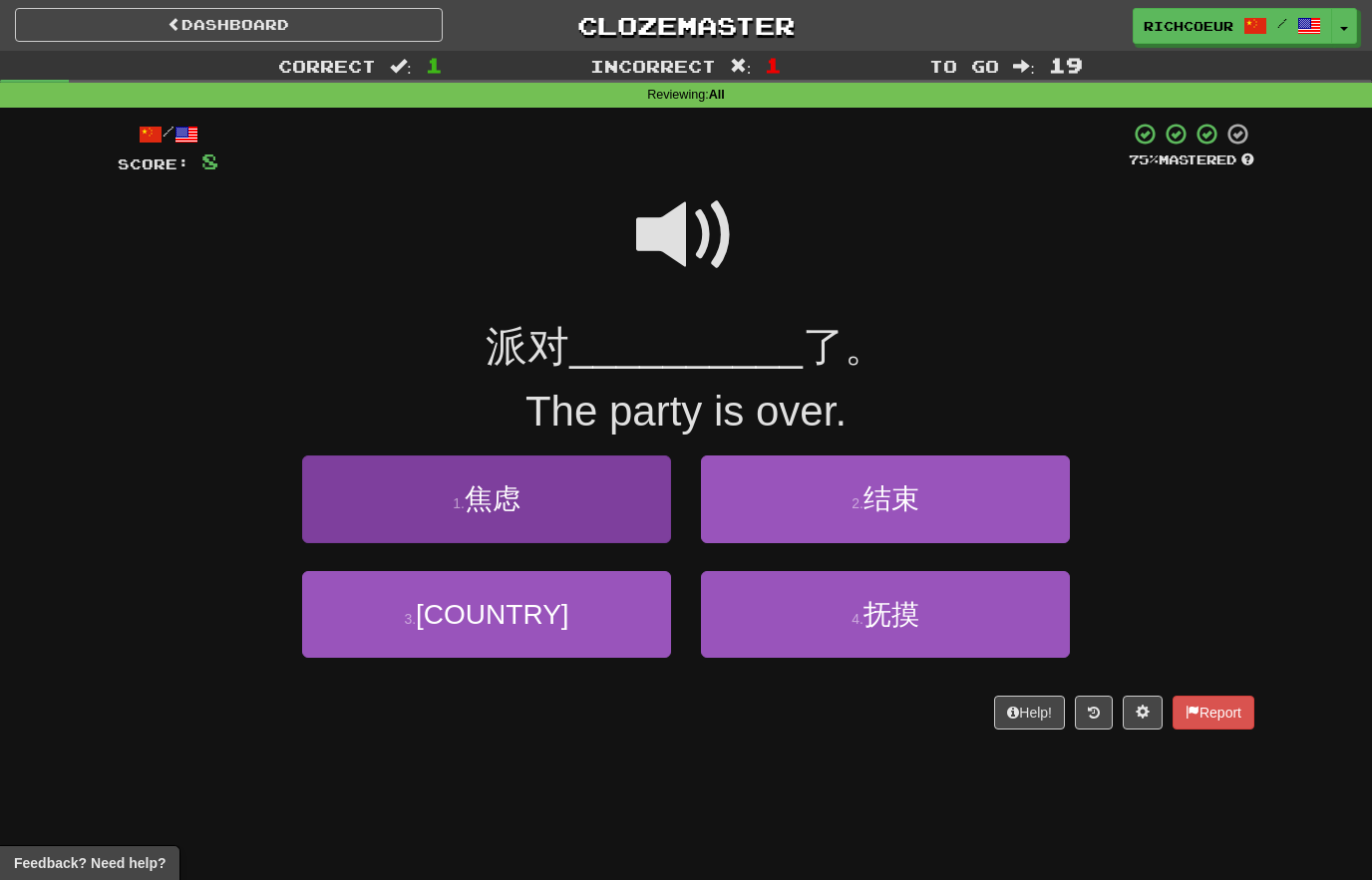 click on "1 .  焦虑" at bounding box center [487, 498] 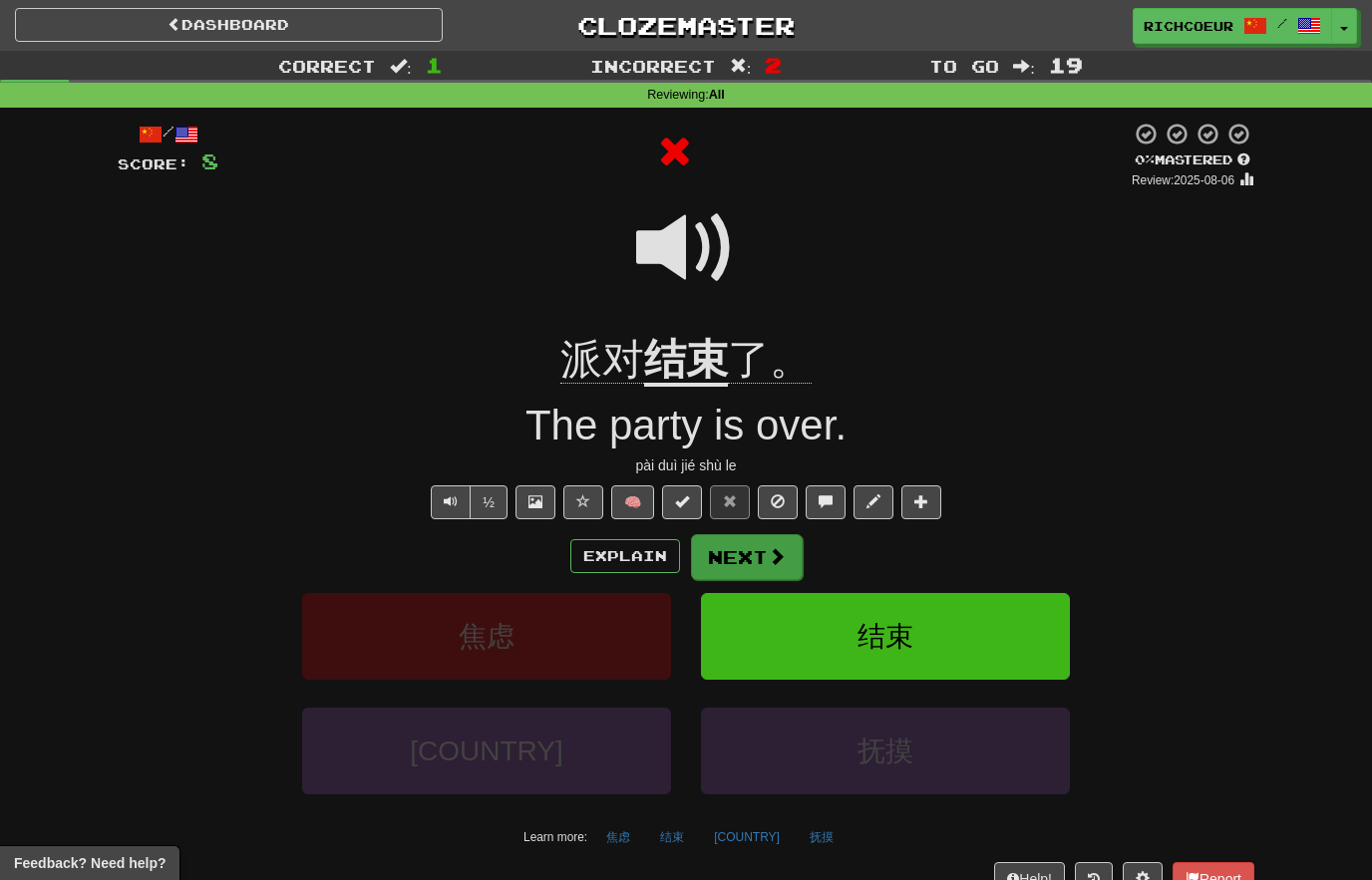 click on "Next" at bounding box center [747, 557] 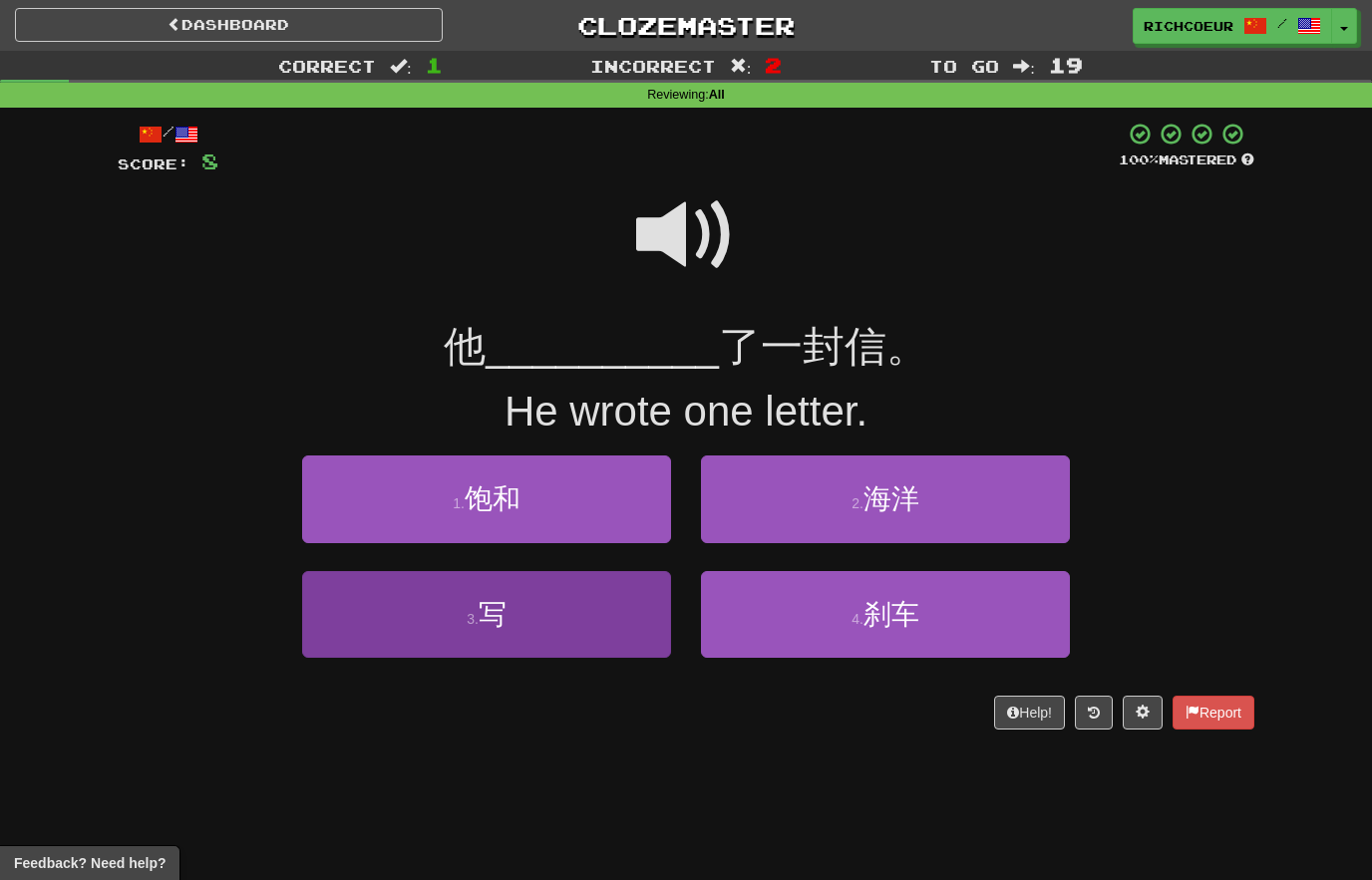 click on "3 .  写" at bounding box center (487, 614) 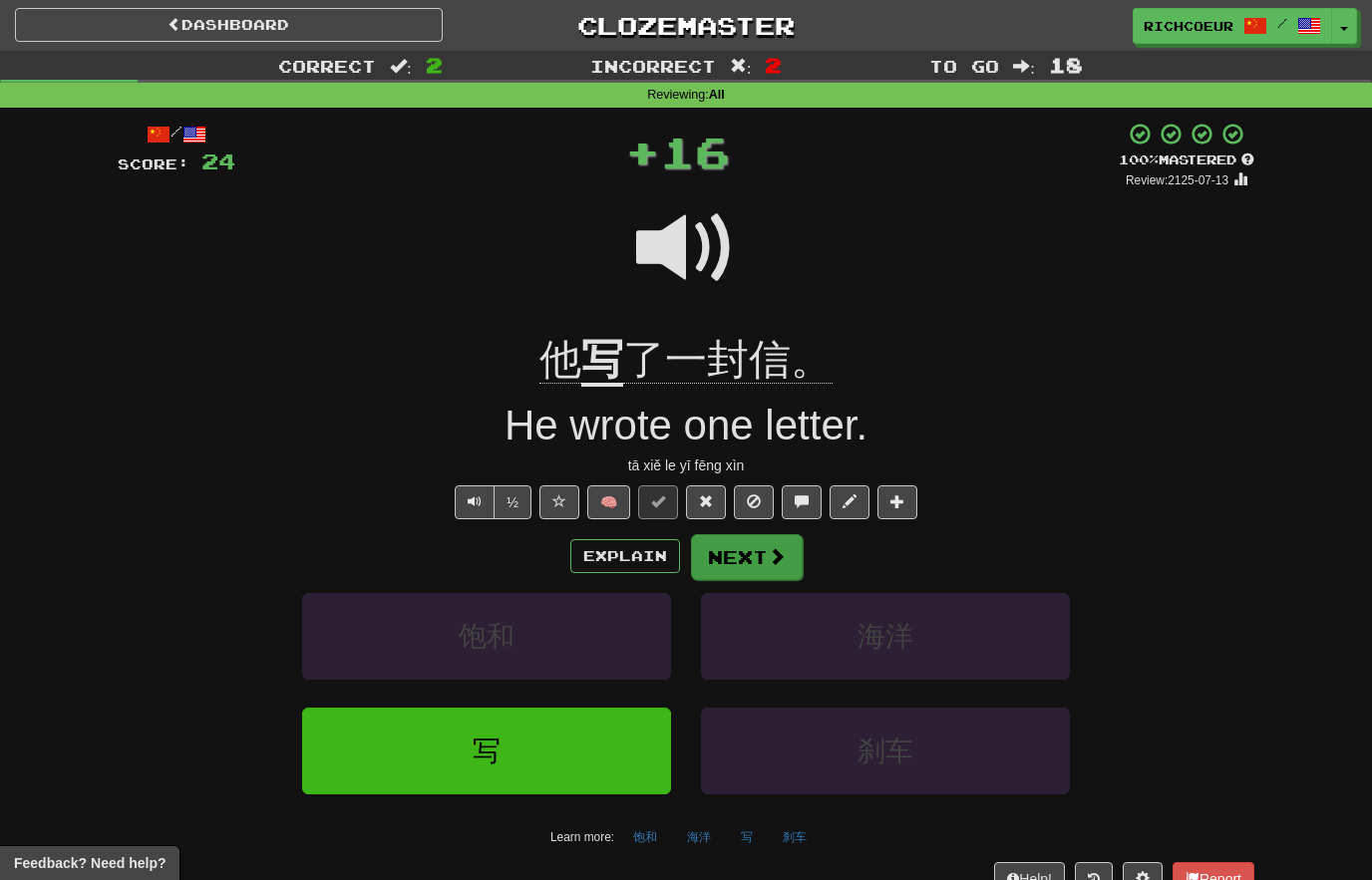 click on "Next" at bounding box center [747, 557] 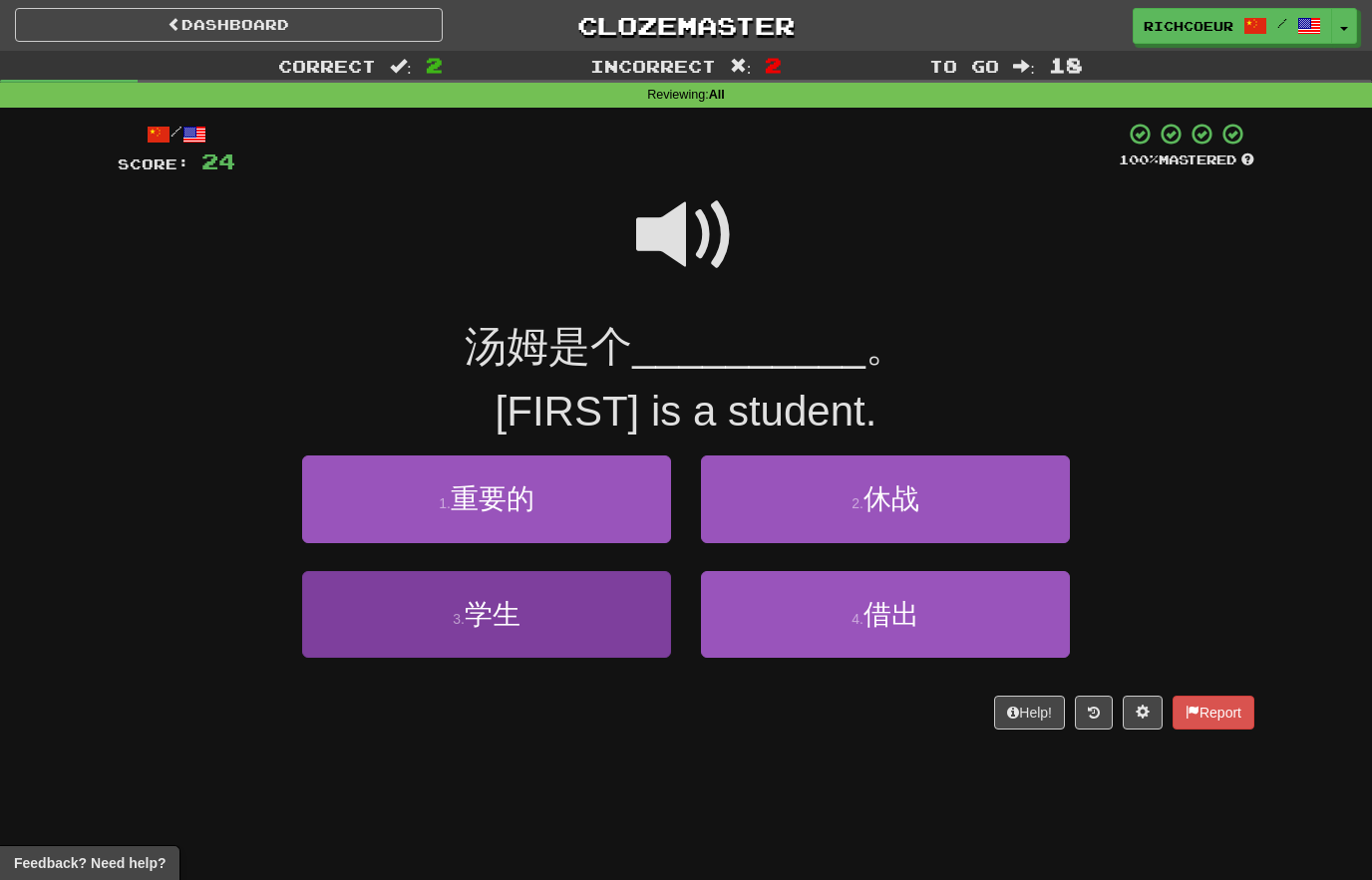 click on "3 .  学生" at bounding box center [487, 614] 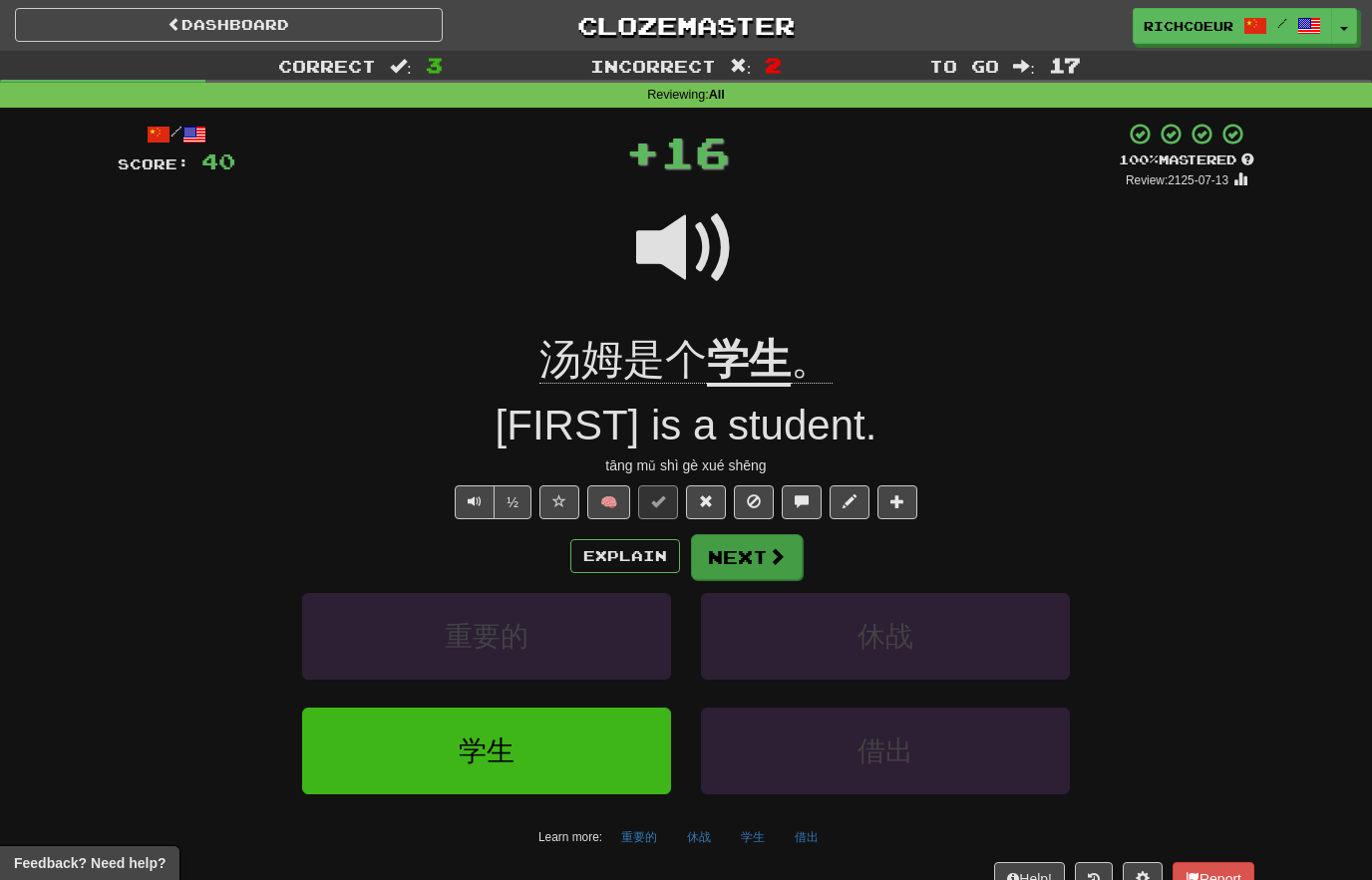 click on "Next" at bounding box center [747, 557] 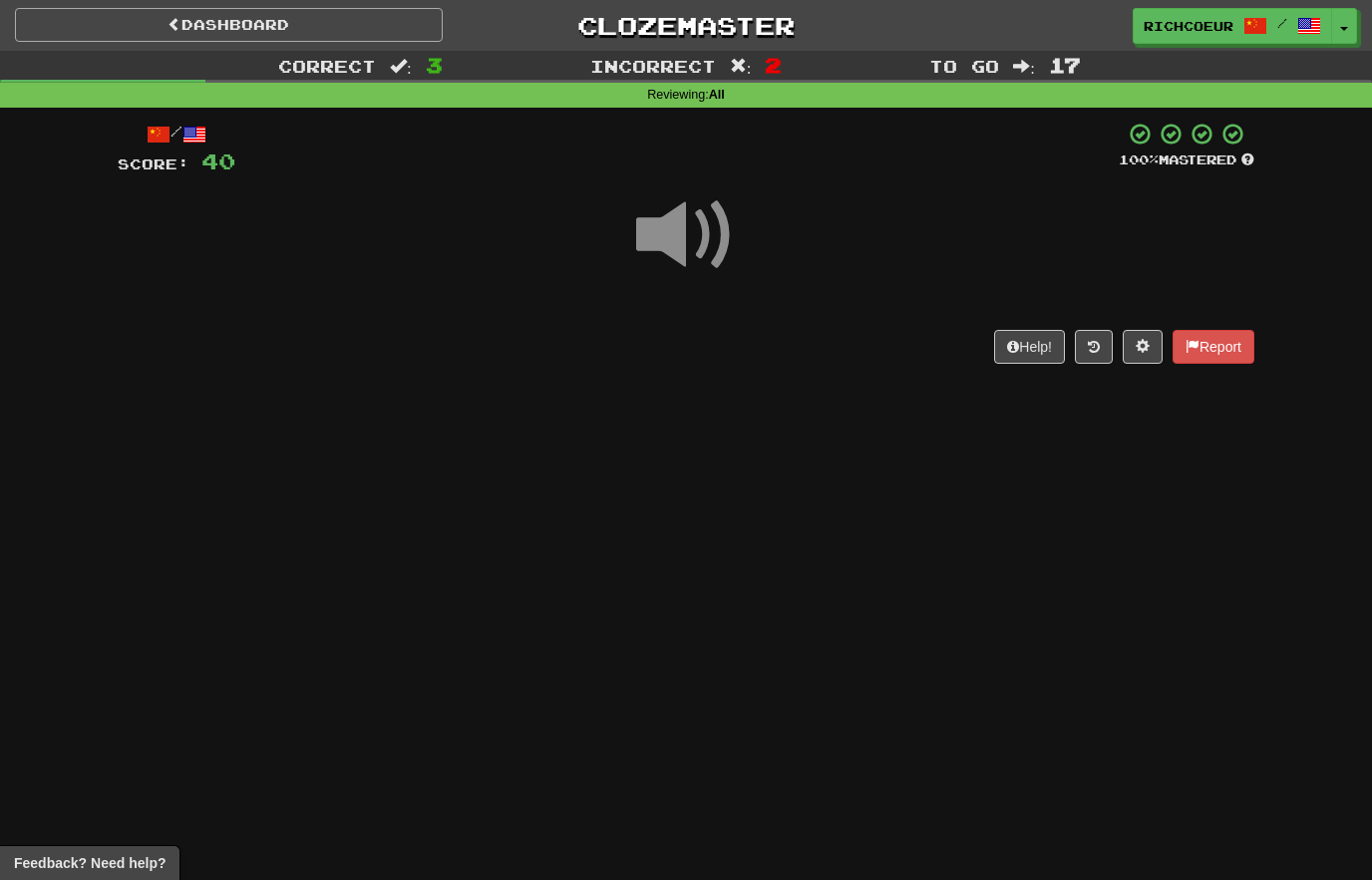 click on "Dashboard" at bounding box center [228, 25] 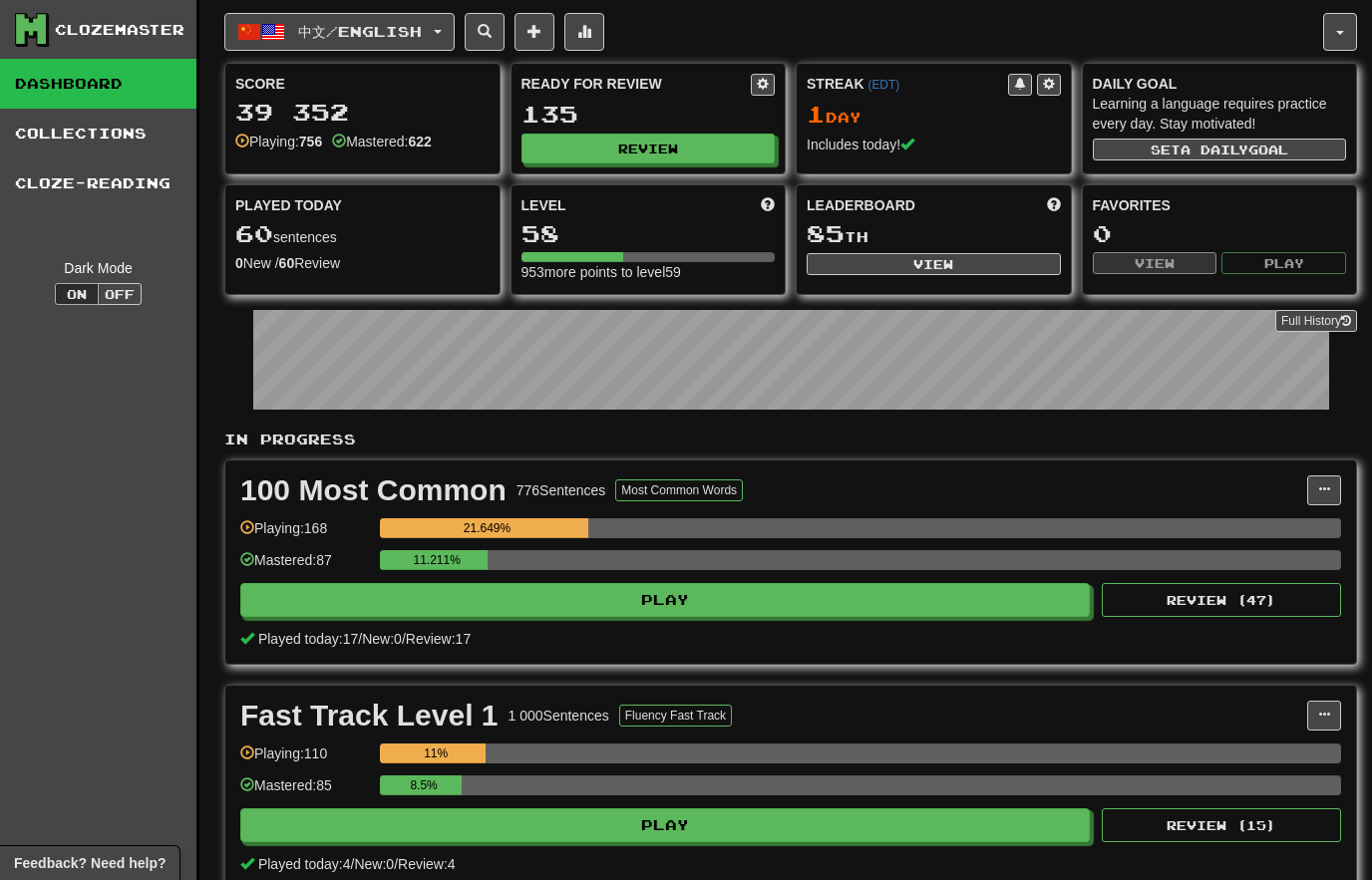 scroll, scrollTop: 0, scrollLeft: 0, axis: both 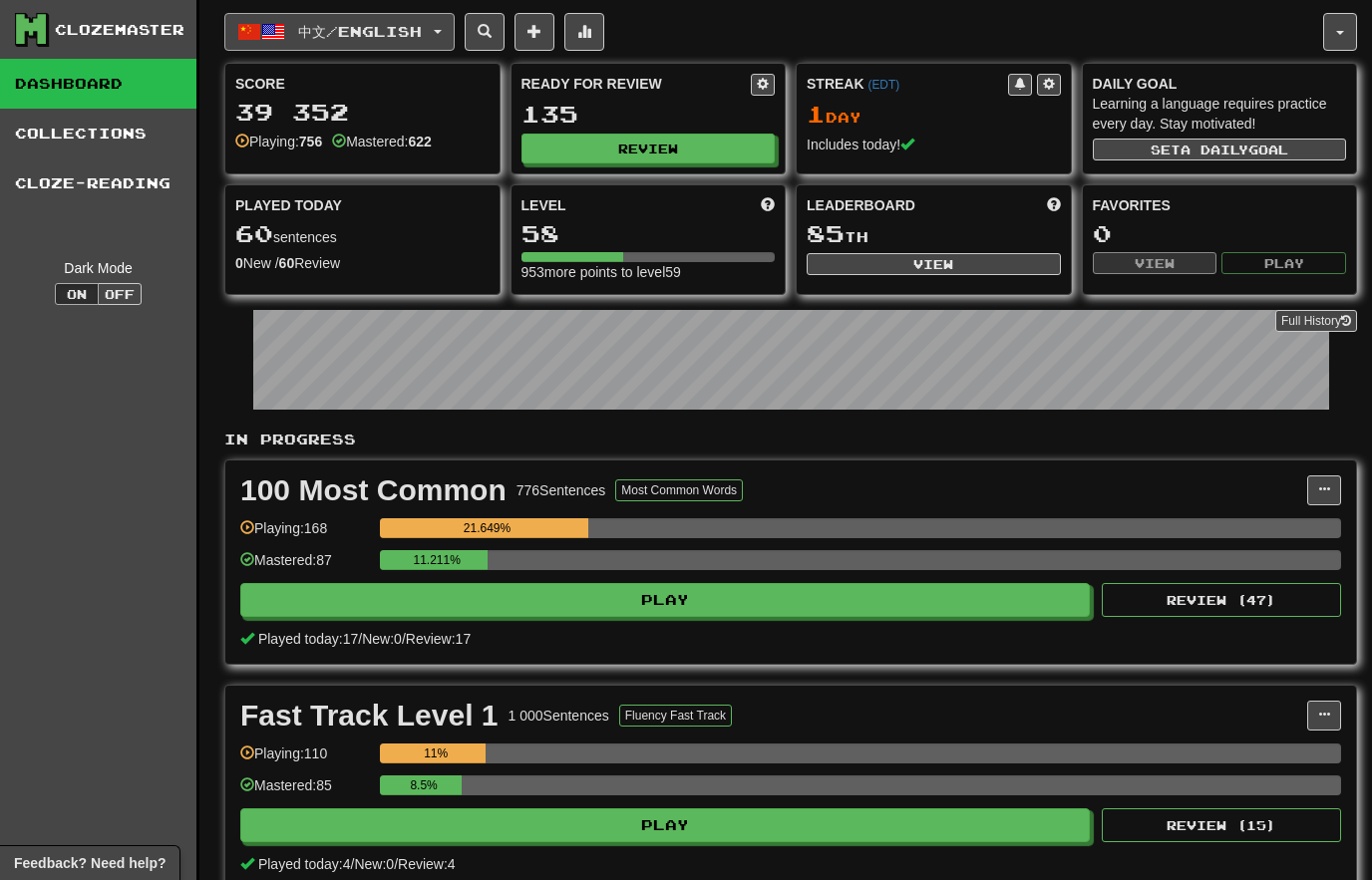 click on "中文  /  English" 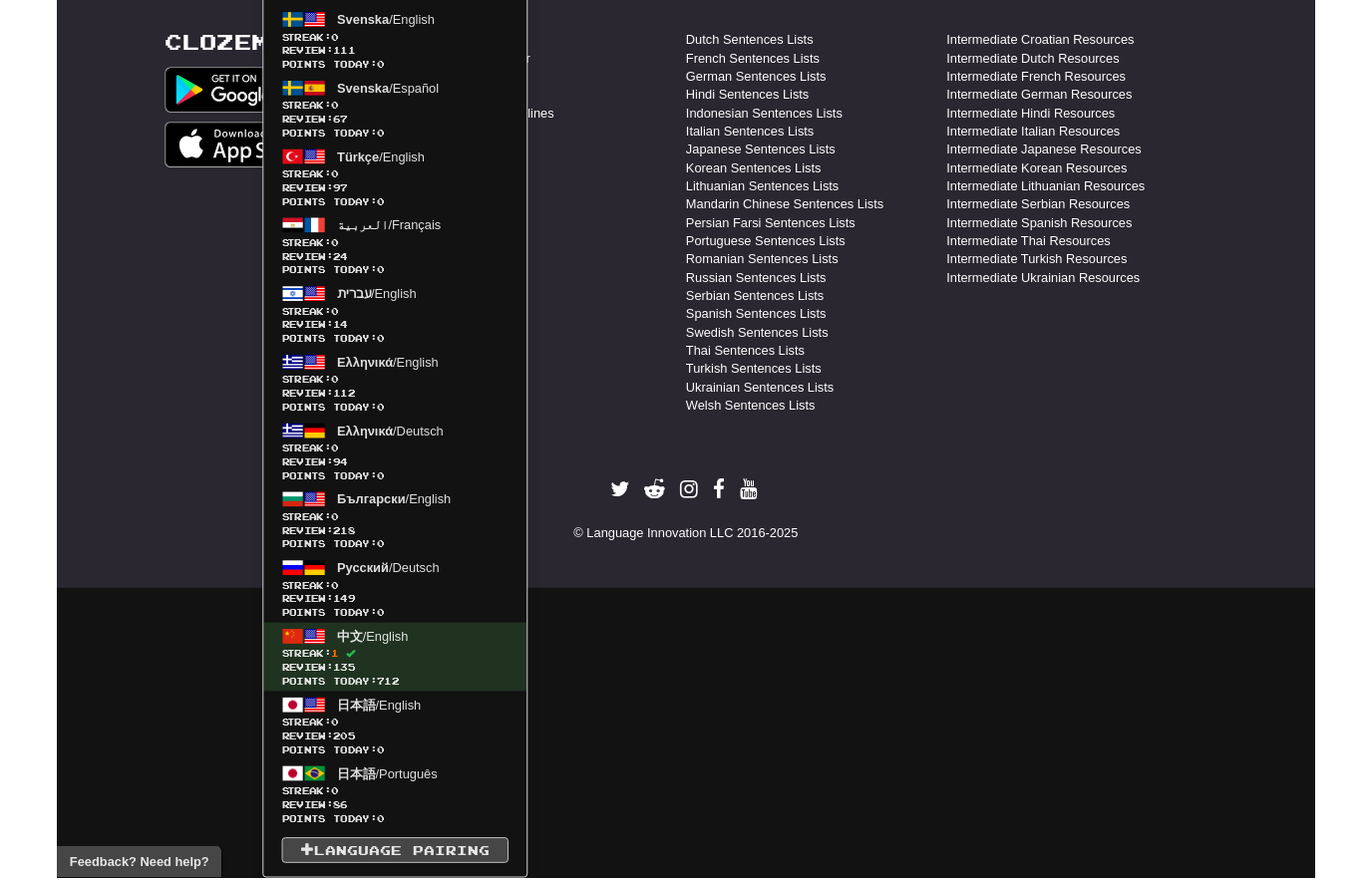 scroll, scrollTop: 1550, scrollLeft: 0, axis: vertical 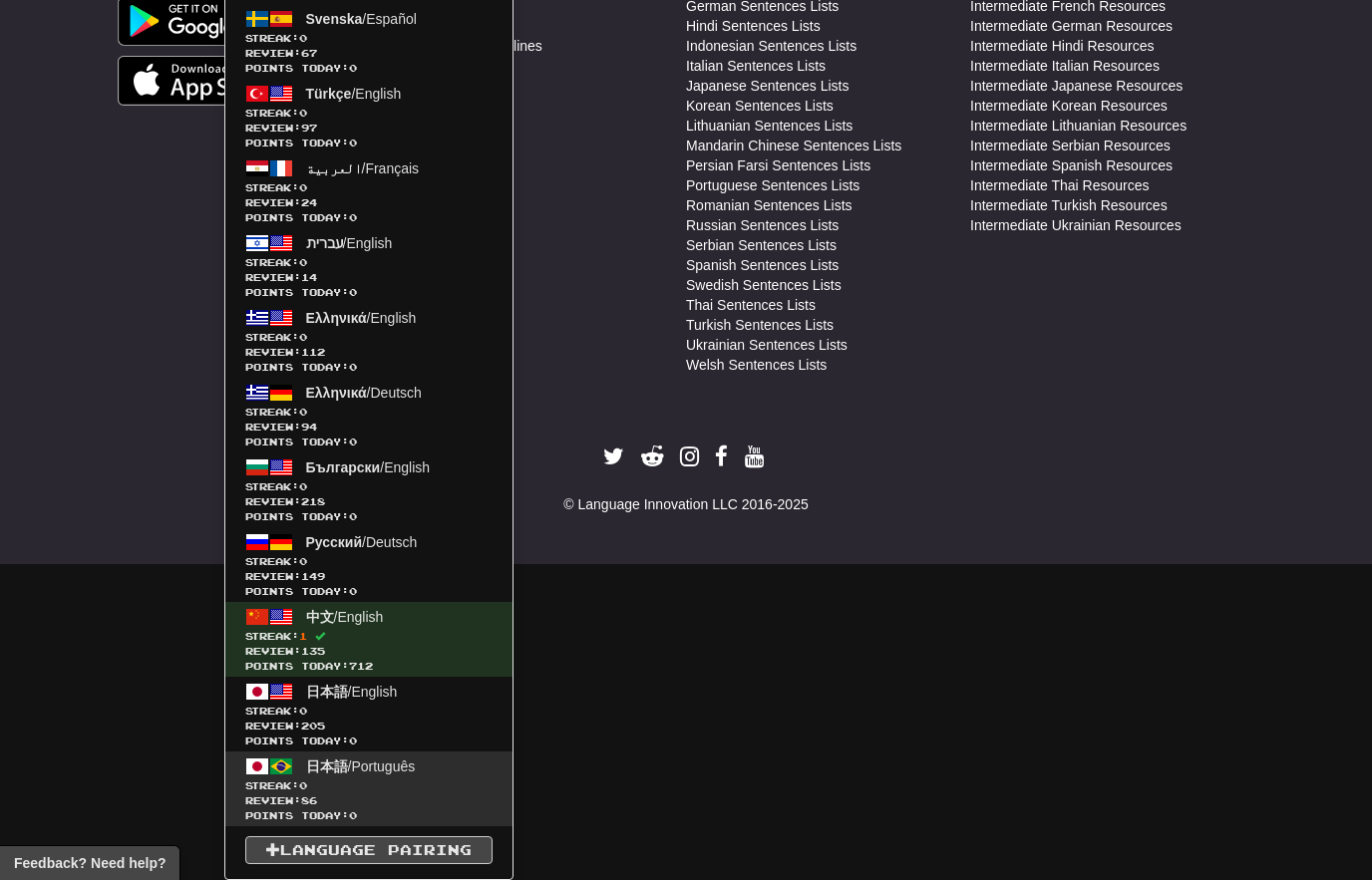 click on "Points today:  0" 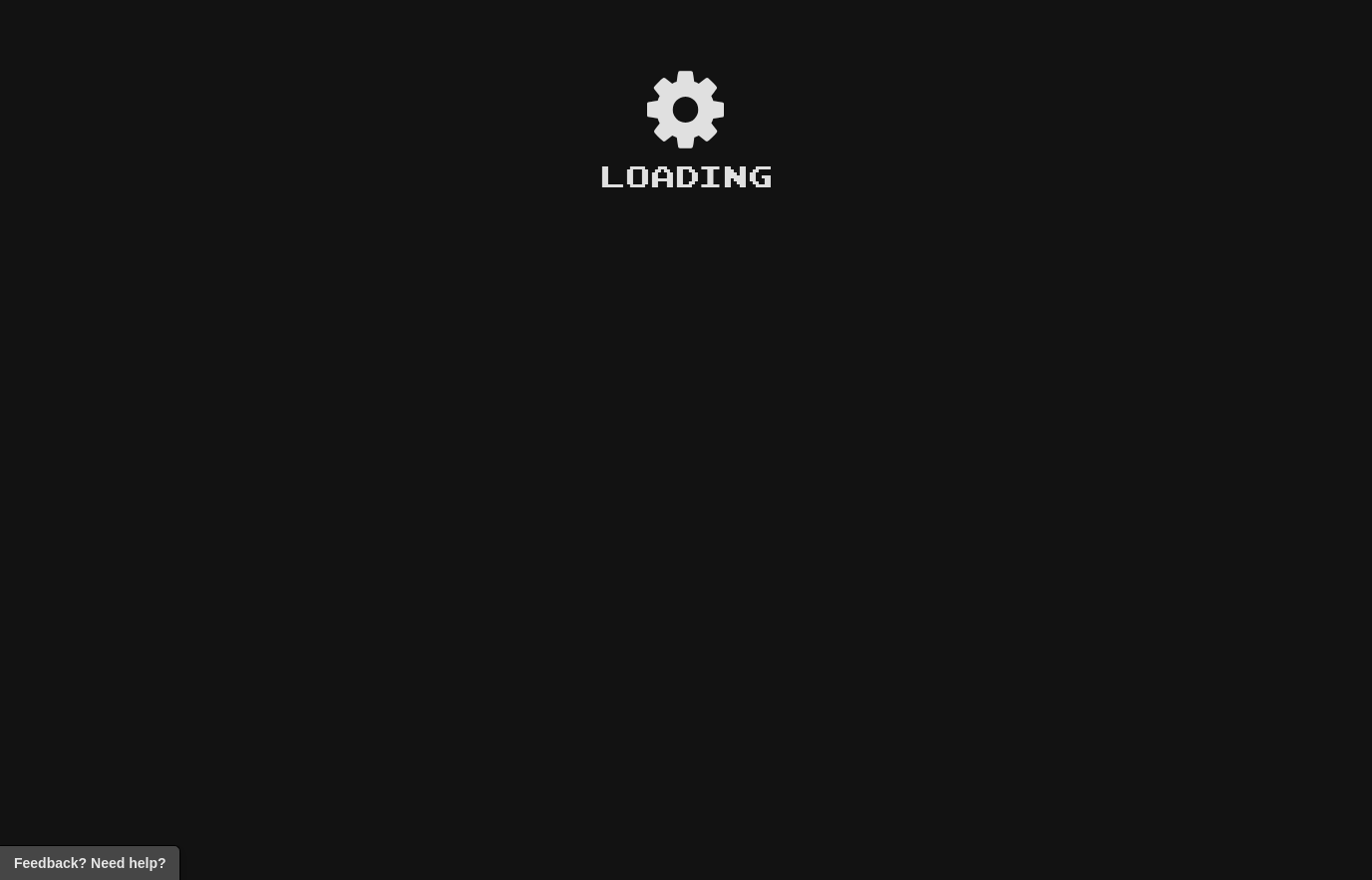 scroll, scrollTop: 0, scrollLeft: 0, axis: both 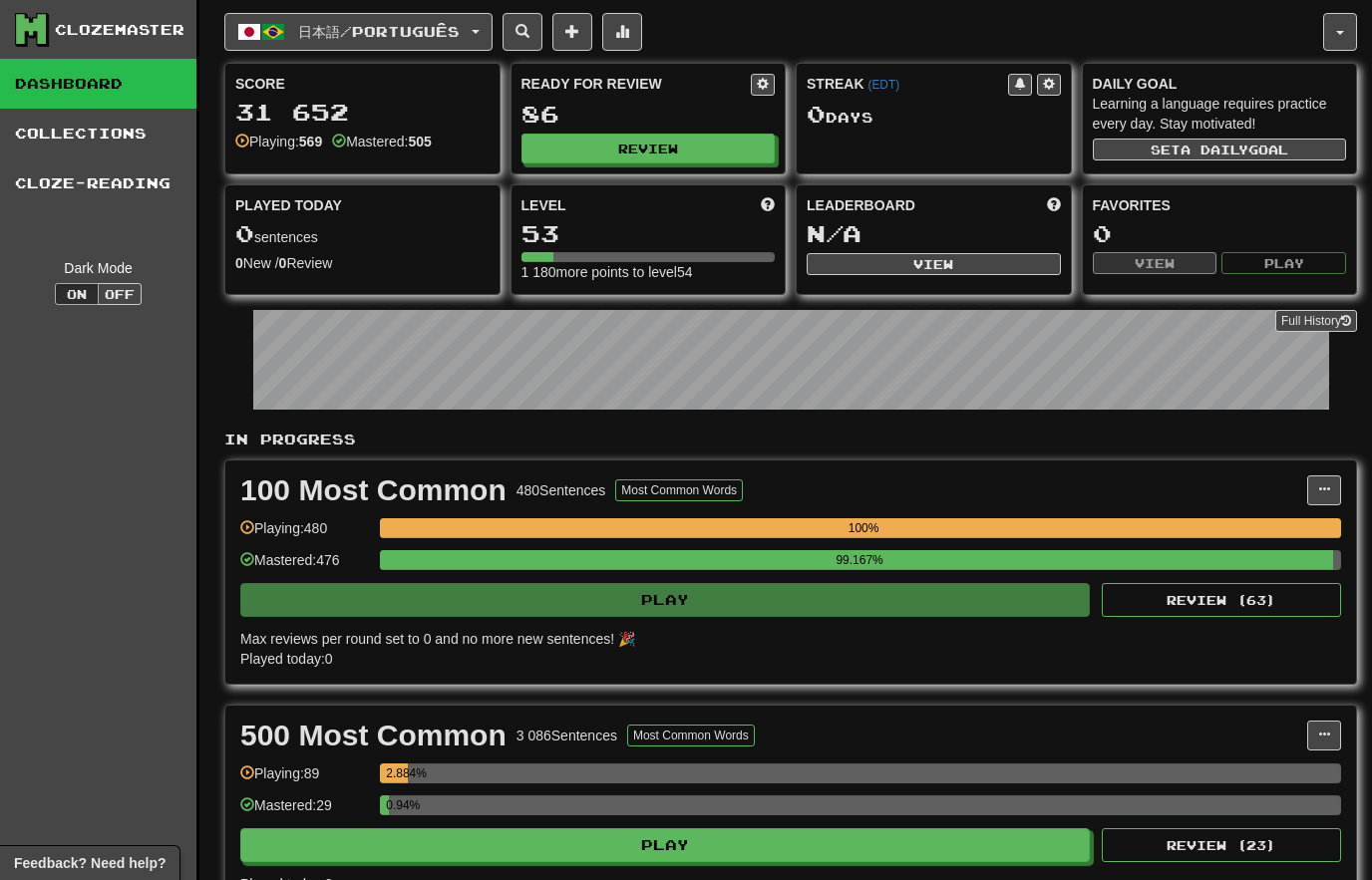 click on "Review" at bounding box center (648, 148) 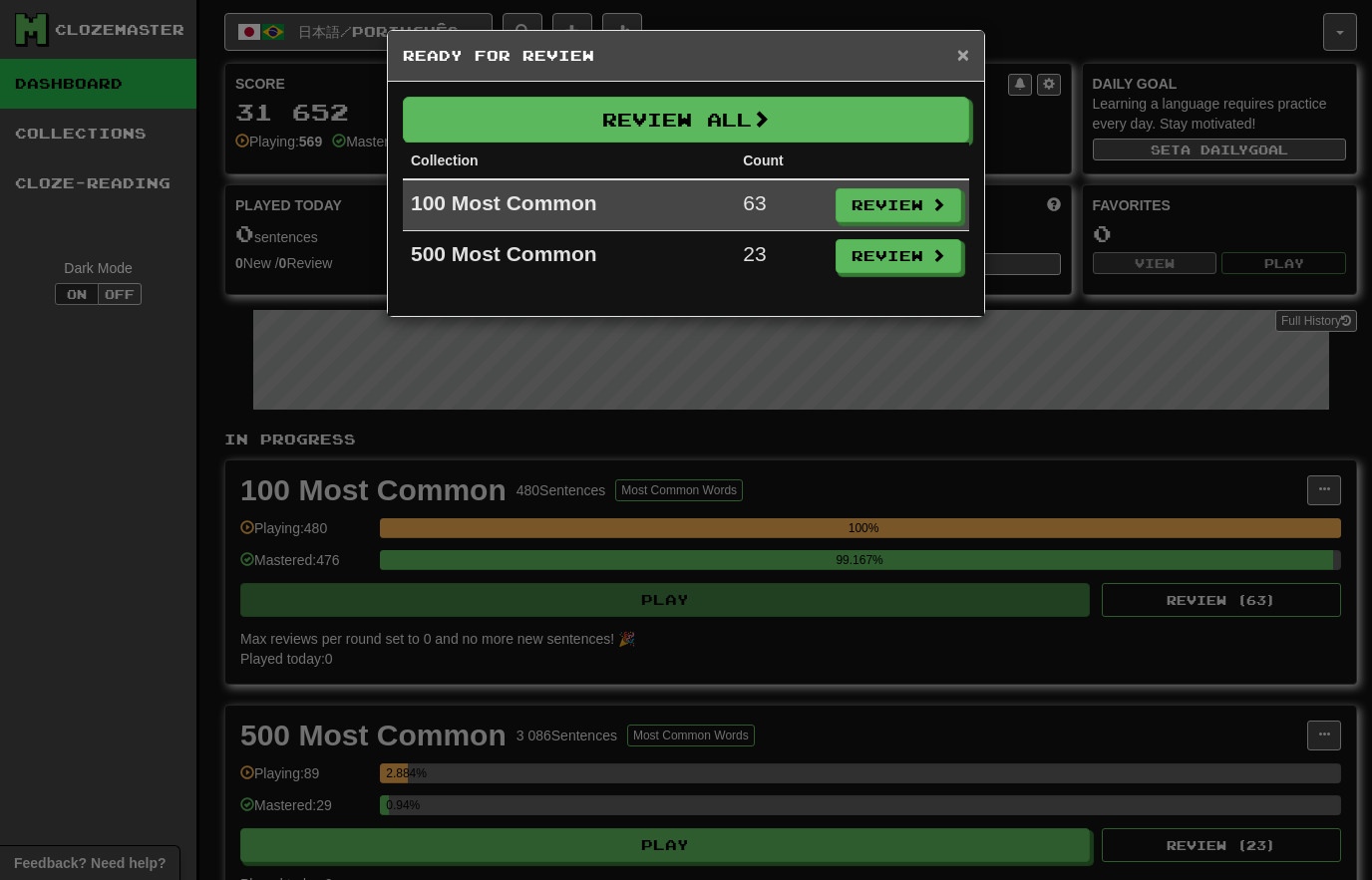 click on "×" at bounding box center [963, 54] 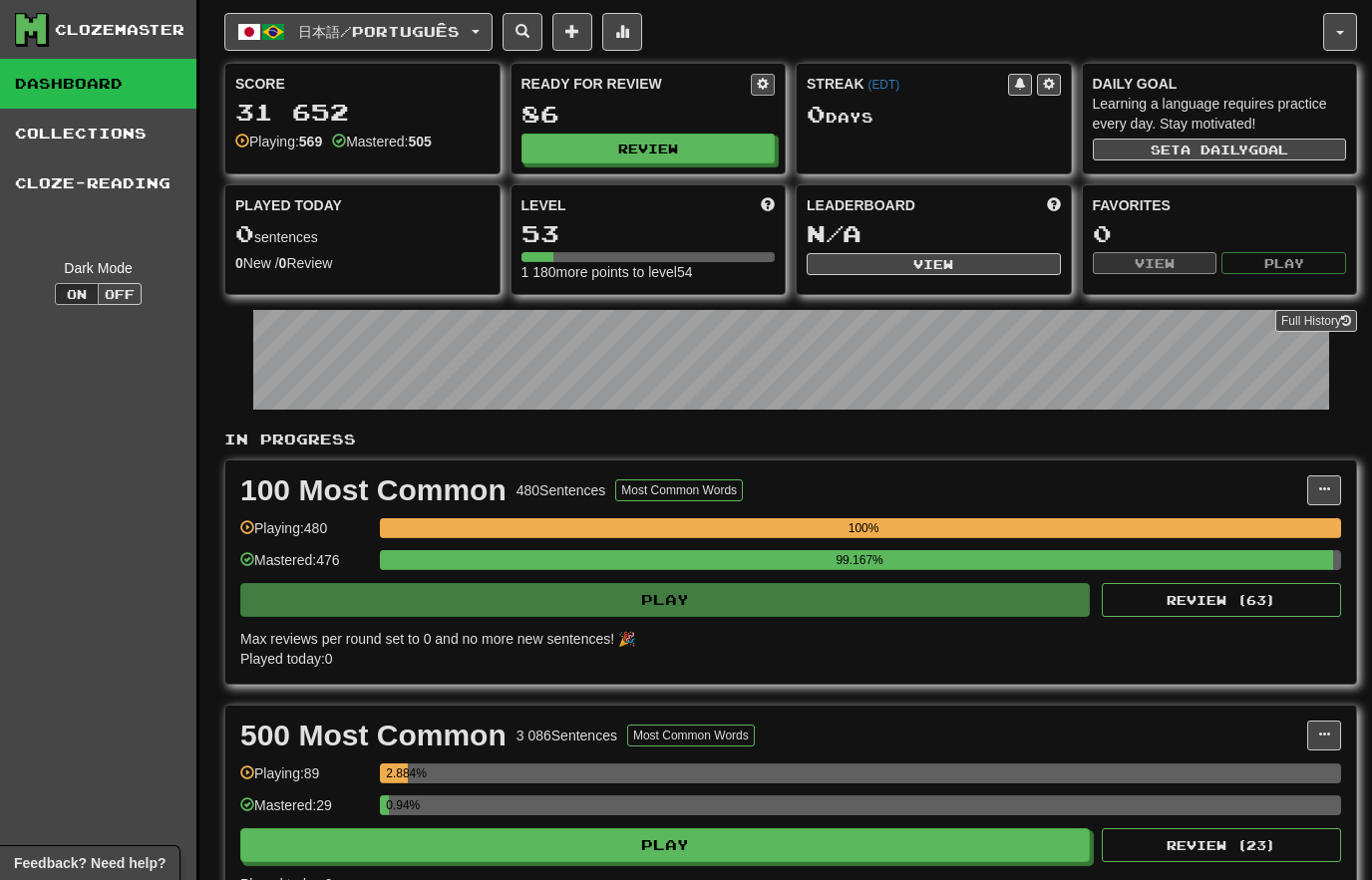 click at bounding box center [763, 85] 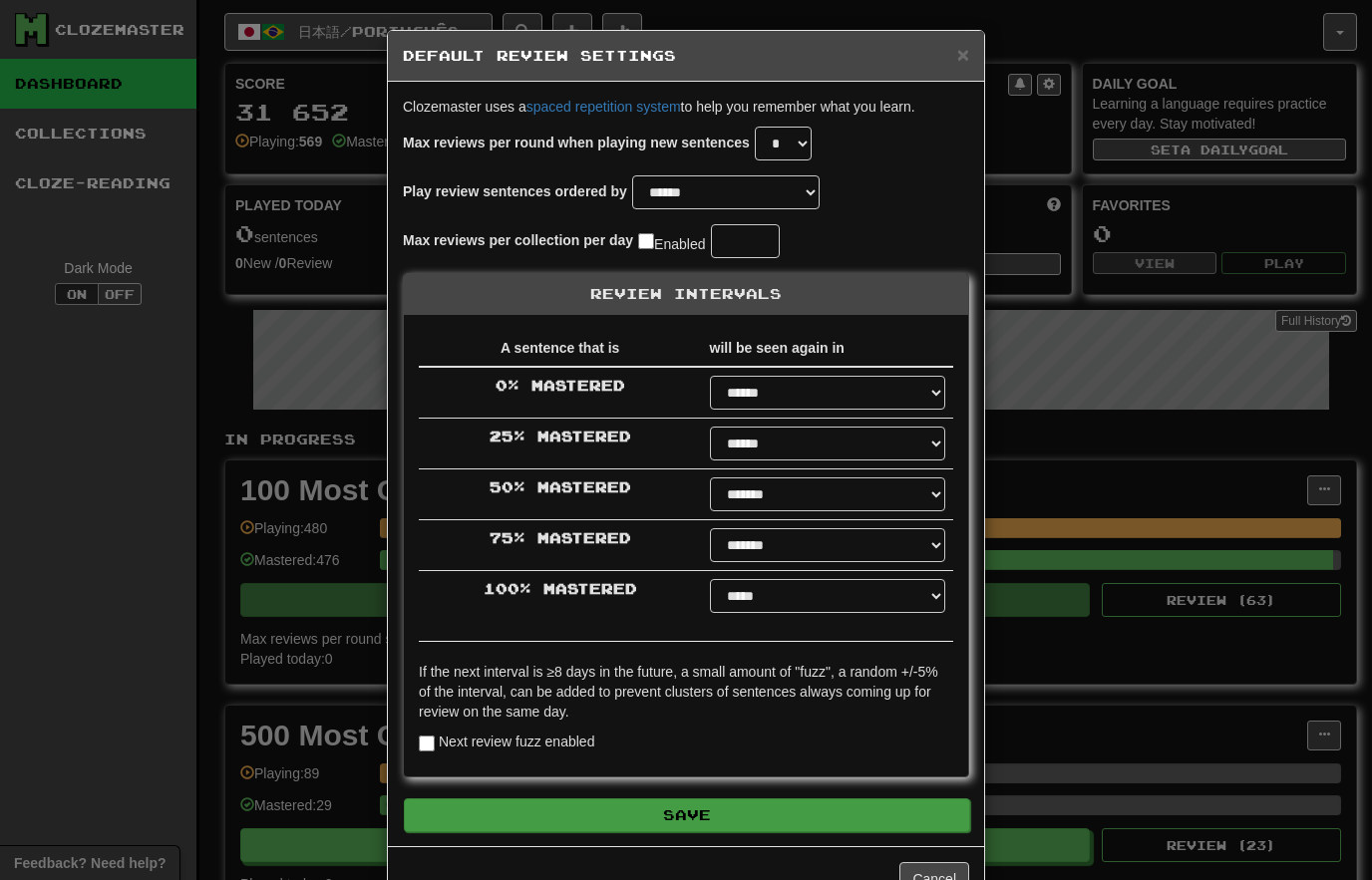 click on "Save" at bounding box center [687, 815] 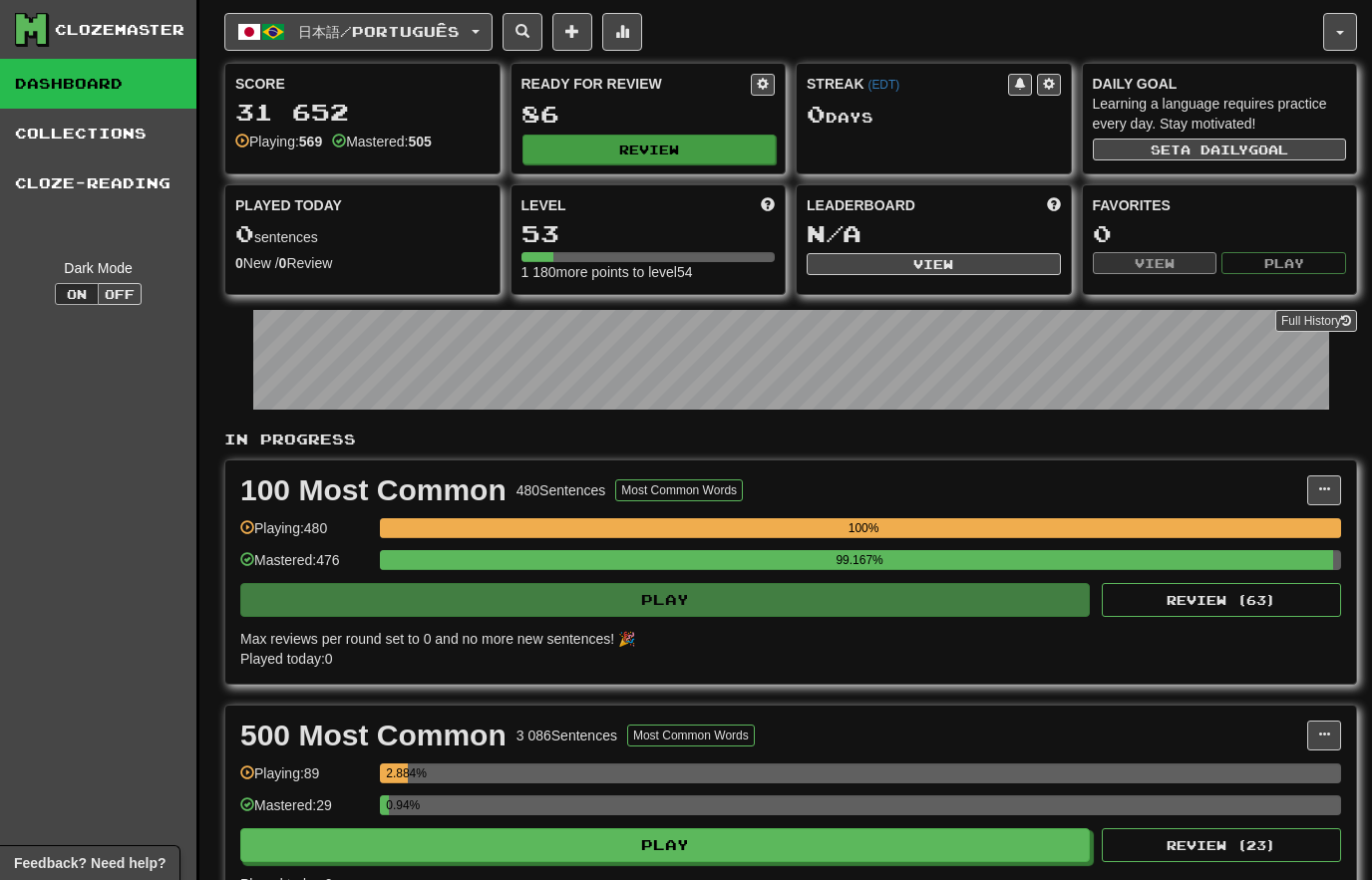 click on "Review" at bounding box center (649, 149) 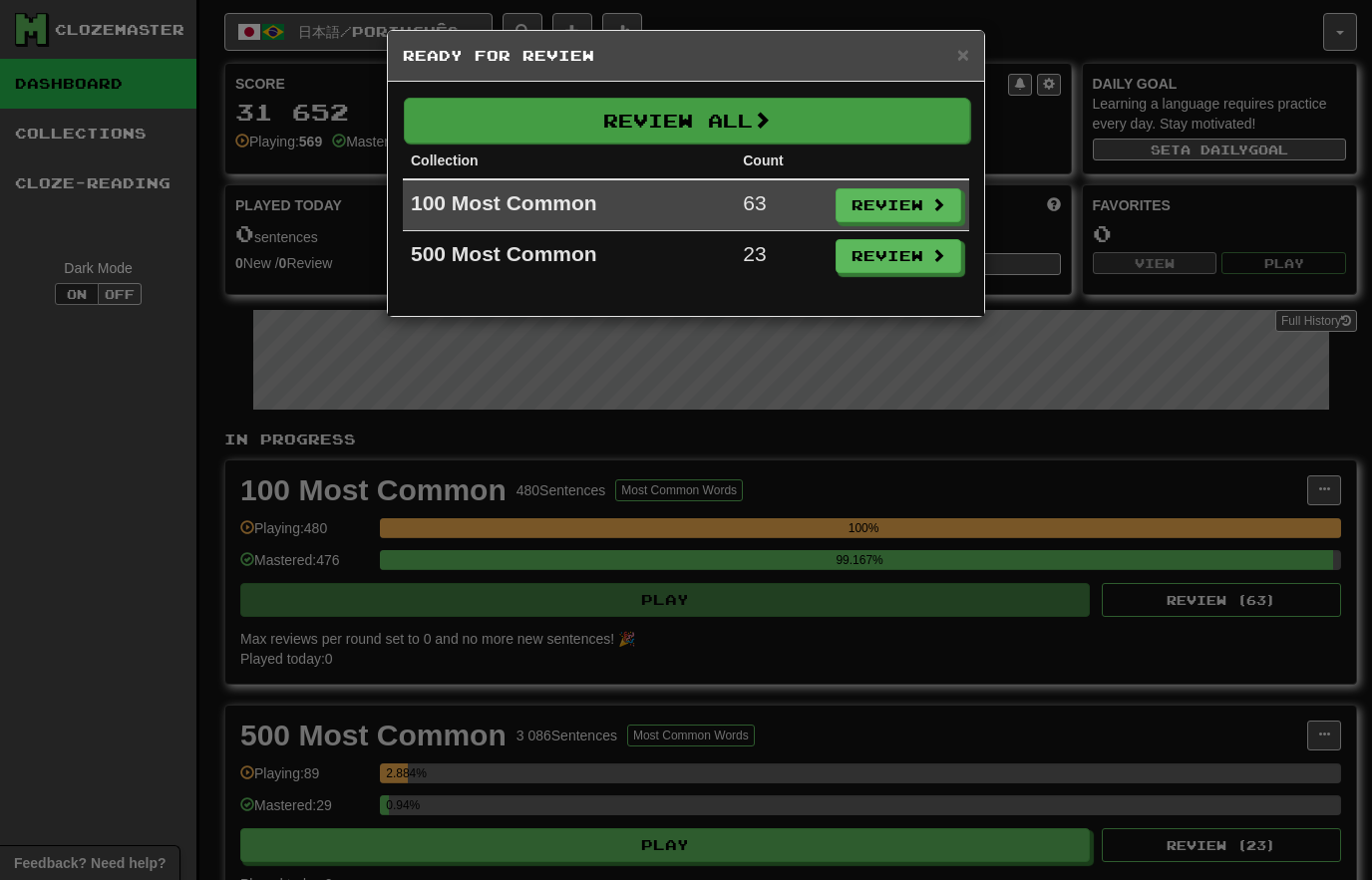 click on "Review All" at bounding box center (687, 121) 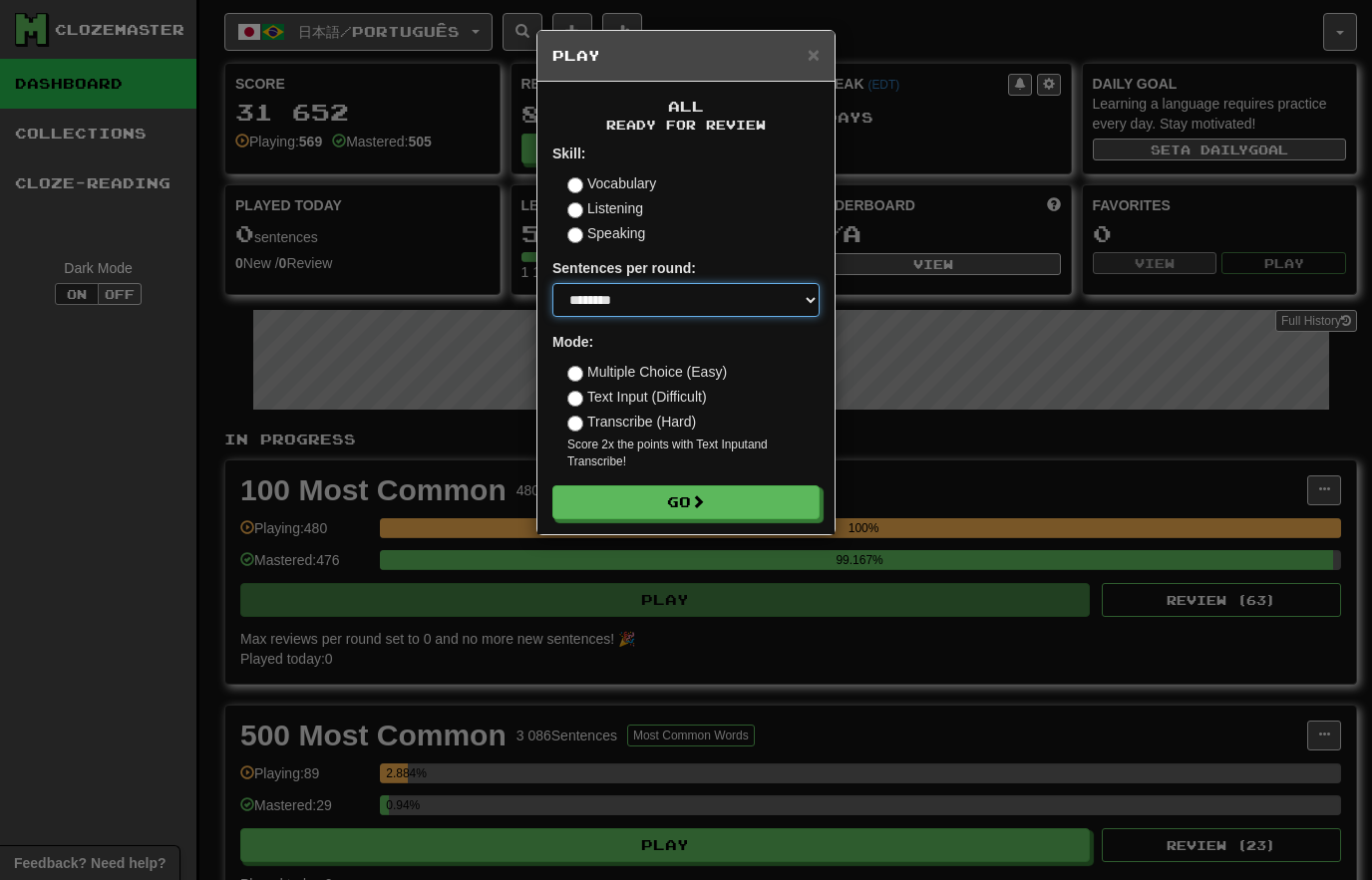 click on "* ** ** ** ** ** *** ********" at bounding box center (686, 300) 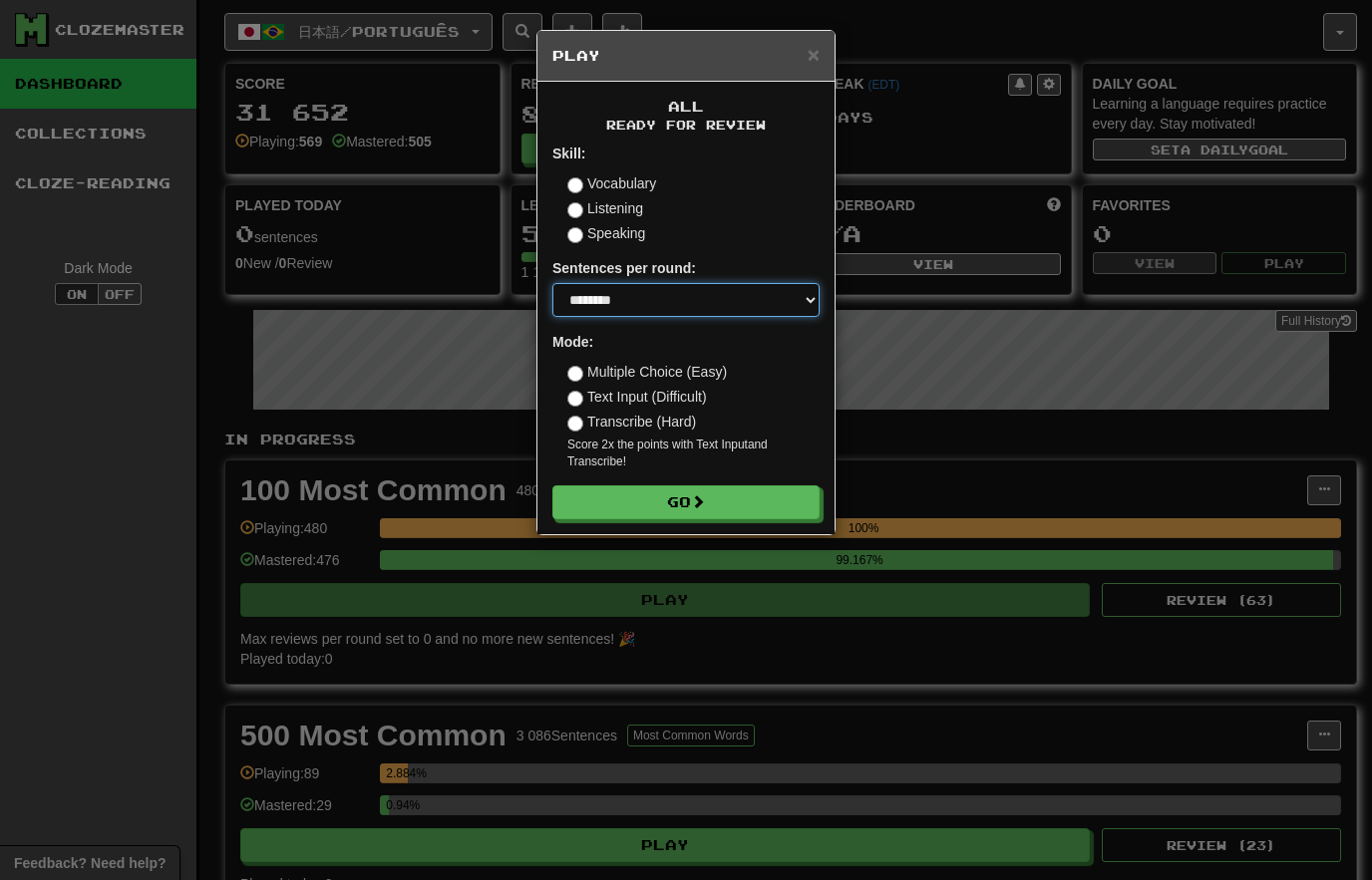select on "**" 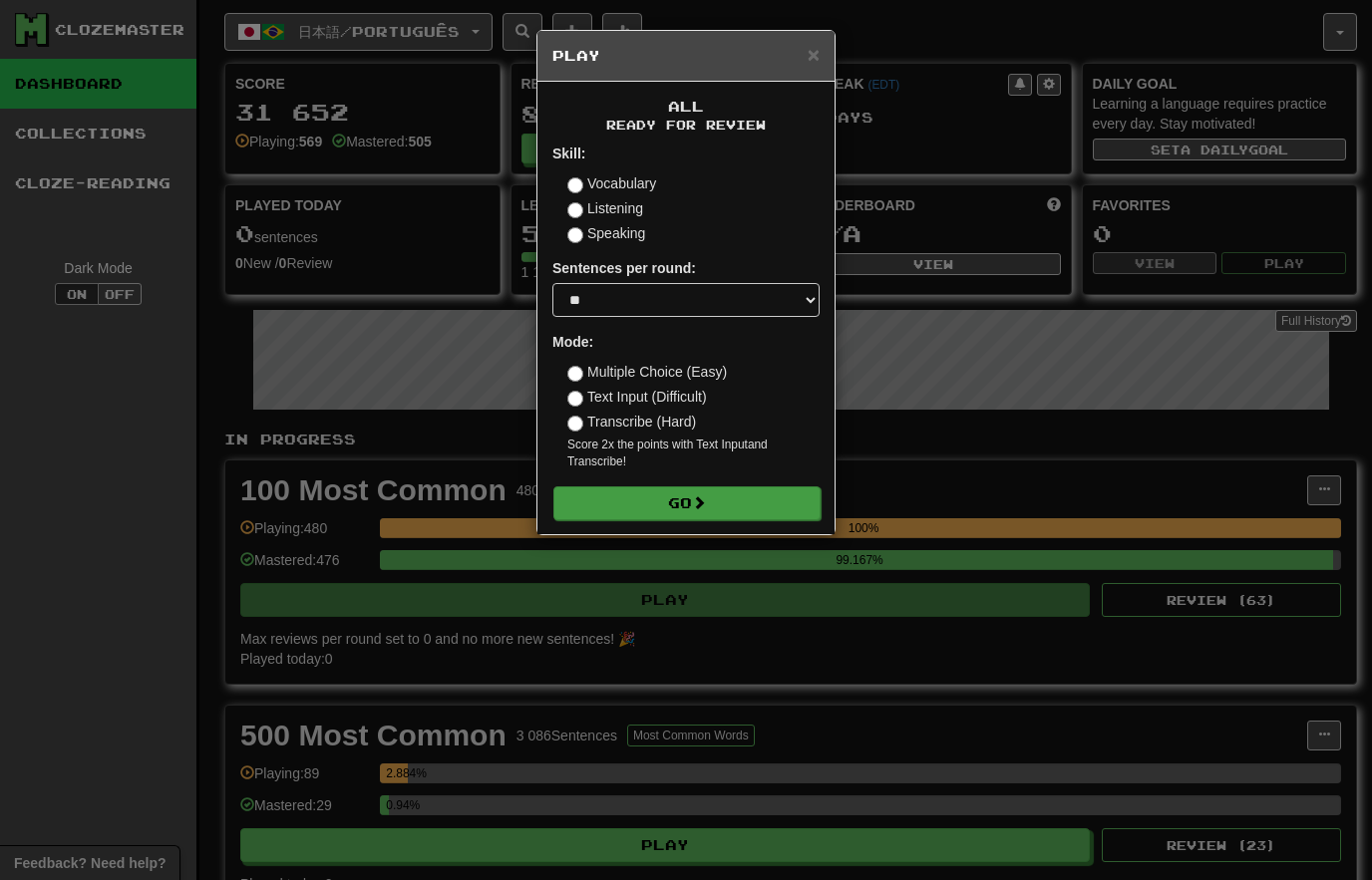click on "Go" at bounding box center (687, 503) 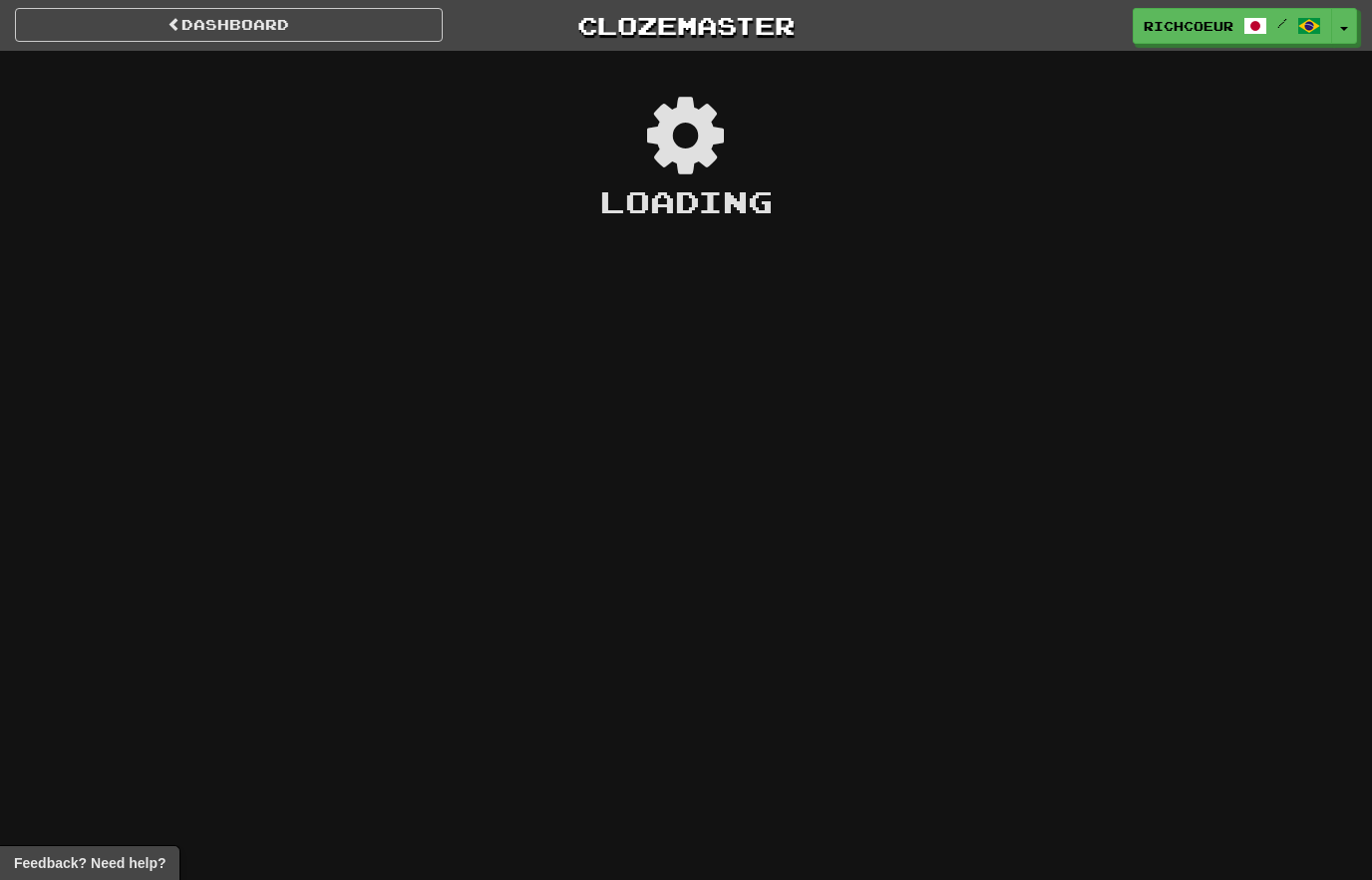 scroll, scrollTop: 0, scrollLeft: 0, axis: both 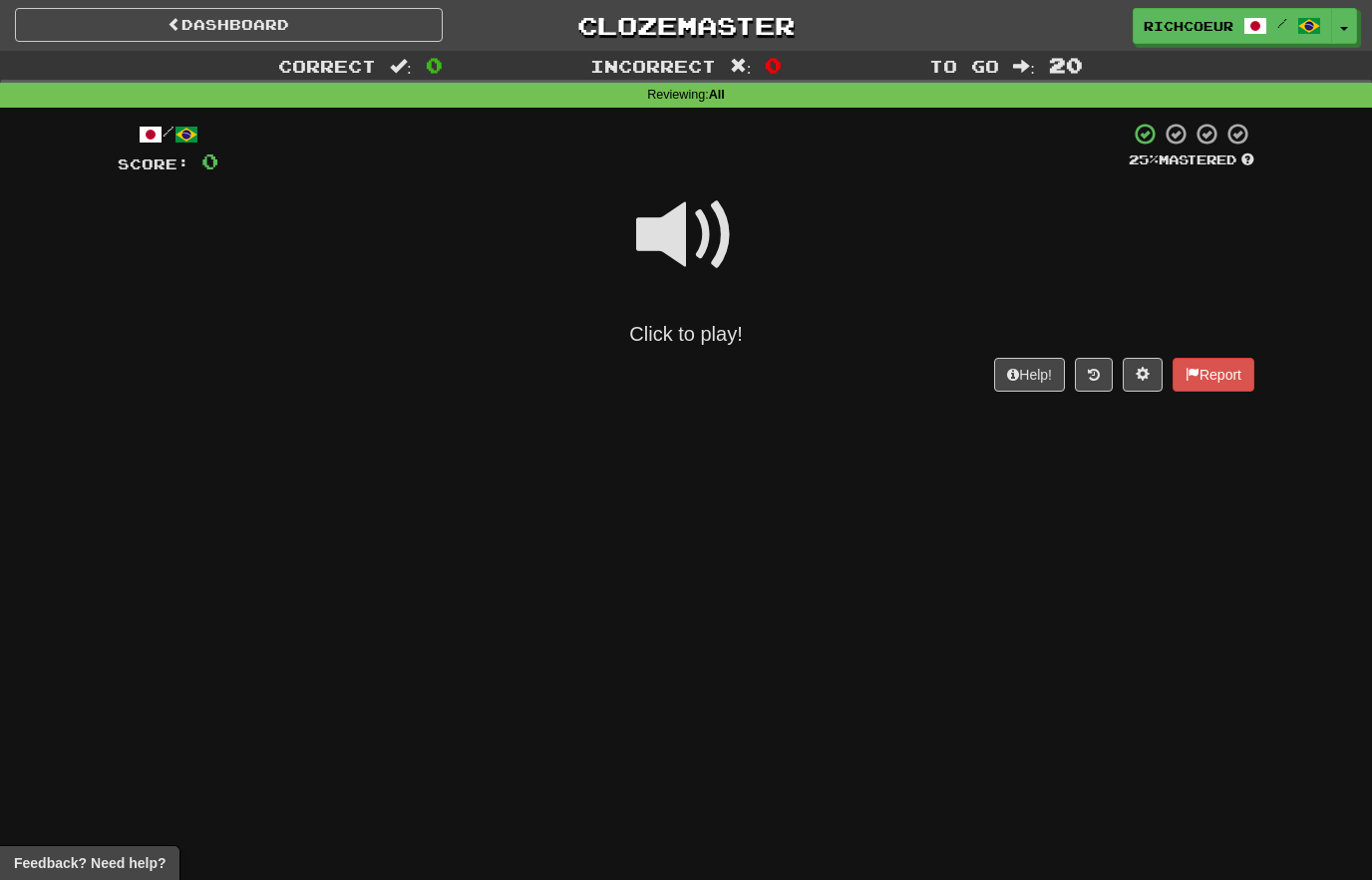 click at bounding box center [686, 235] 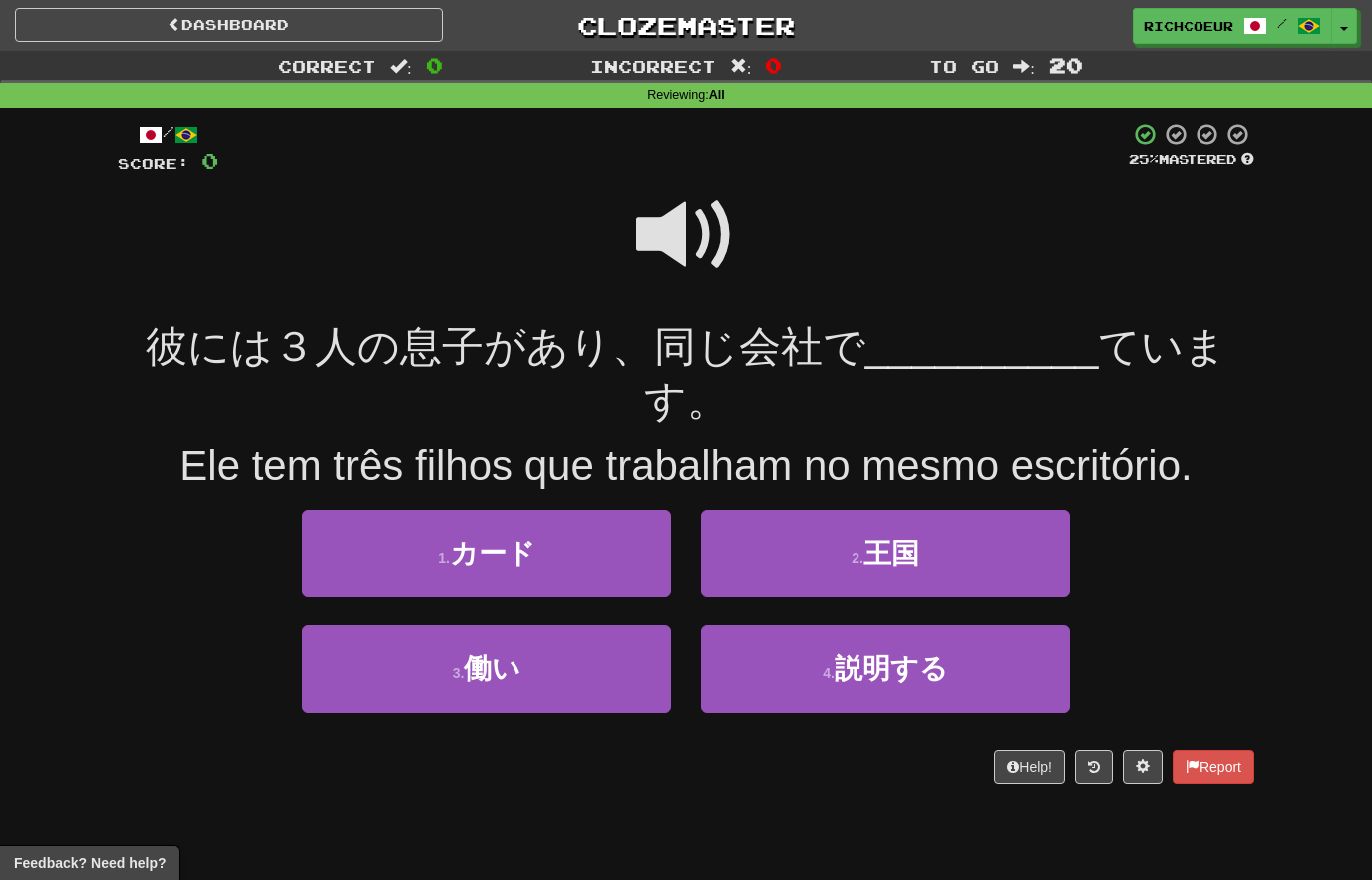 click at bounding box center [686, 235] 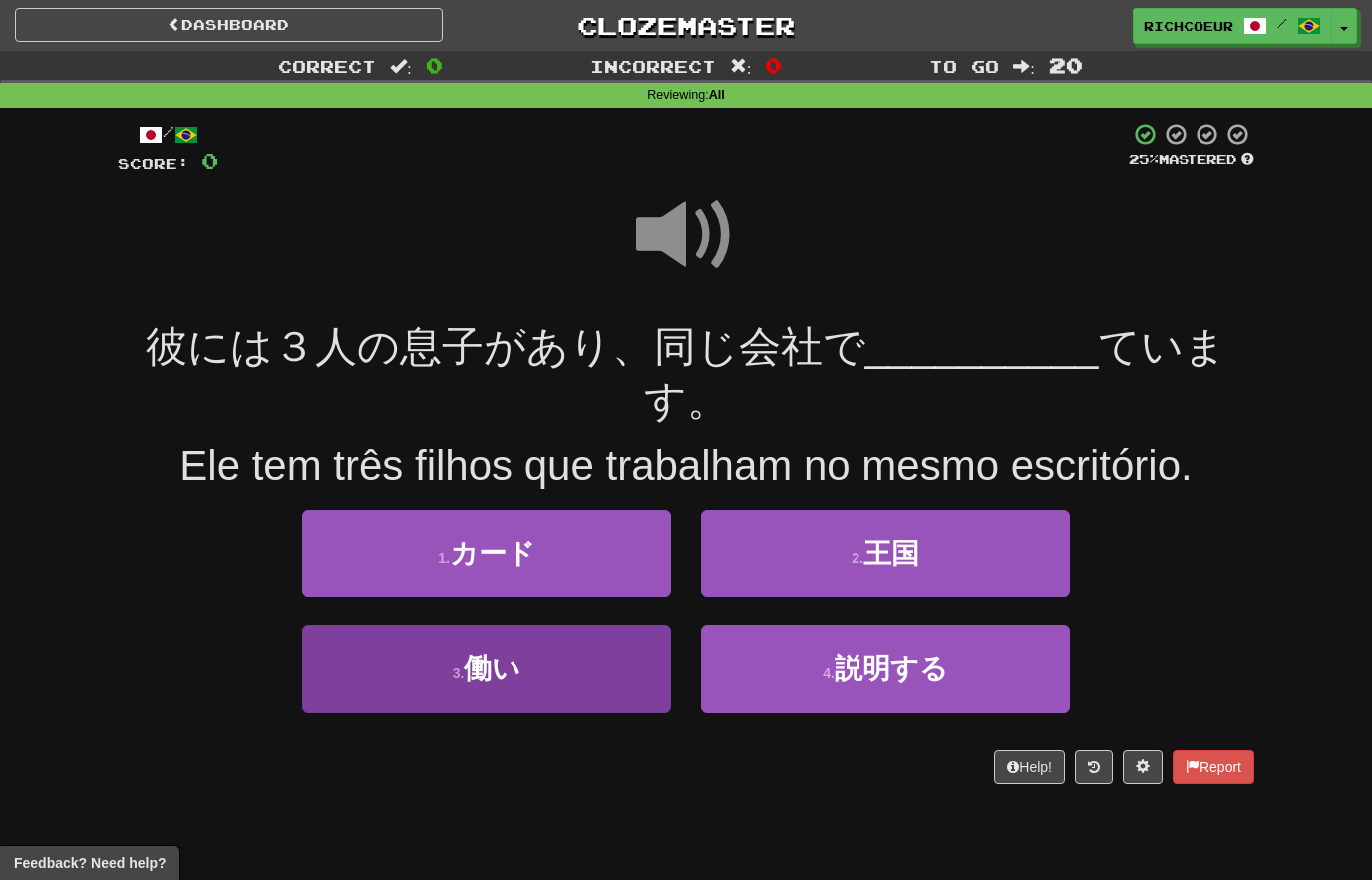 click on "3 .  働い" at bounding box center (487, 668) 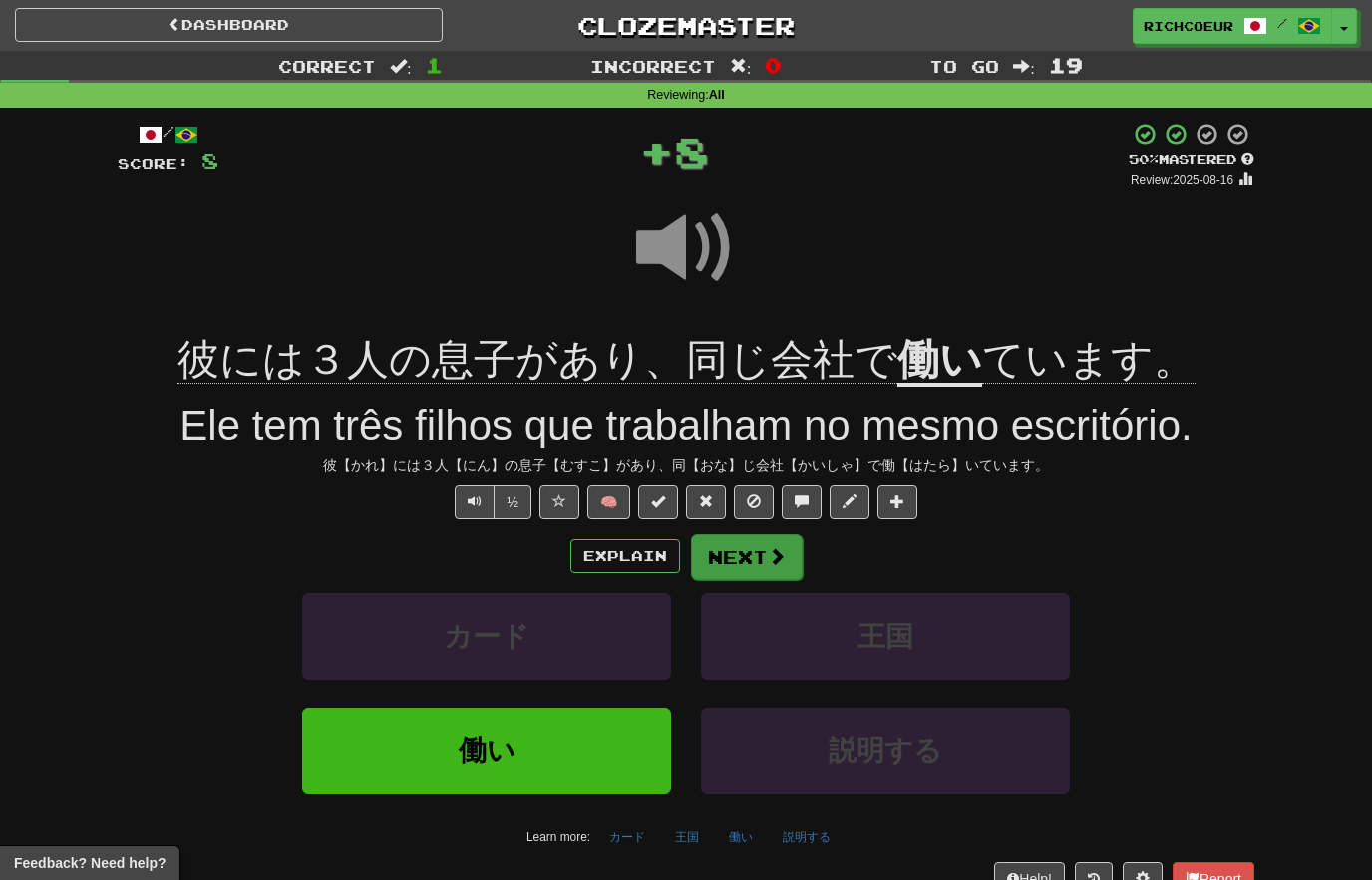 click at bounding box center [777, 556] 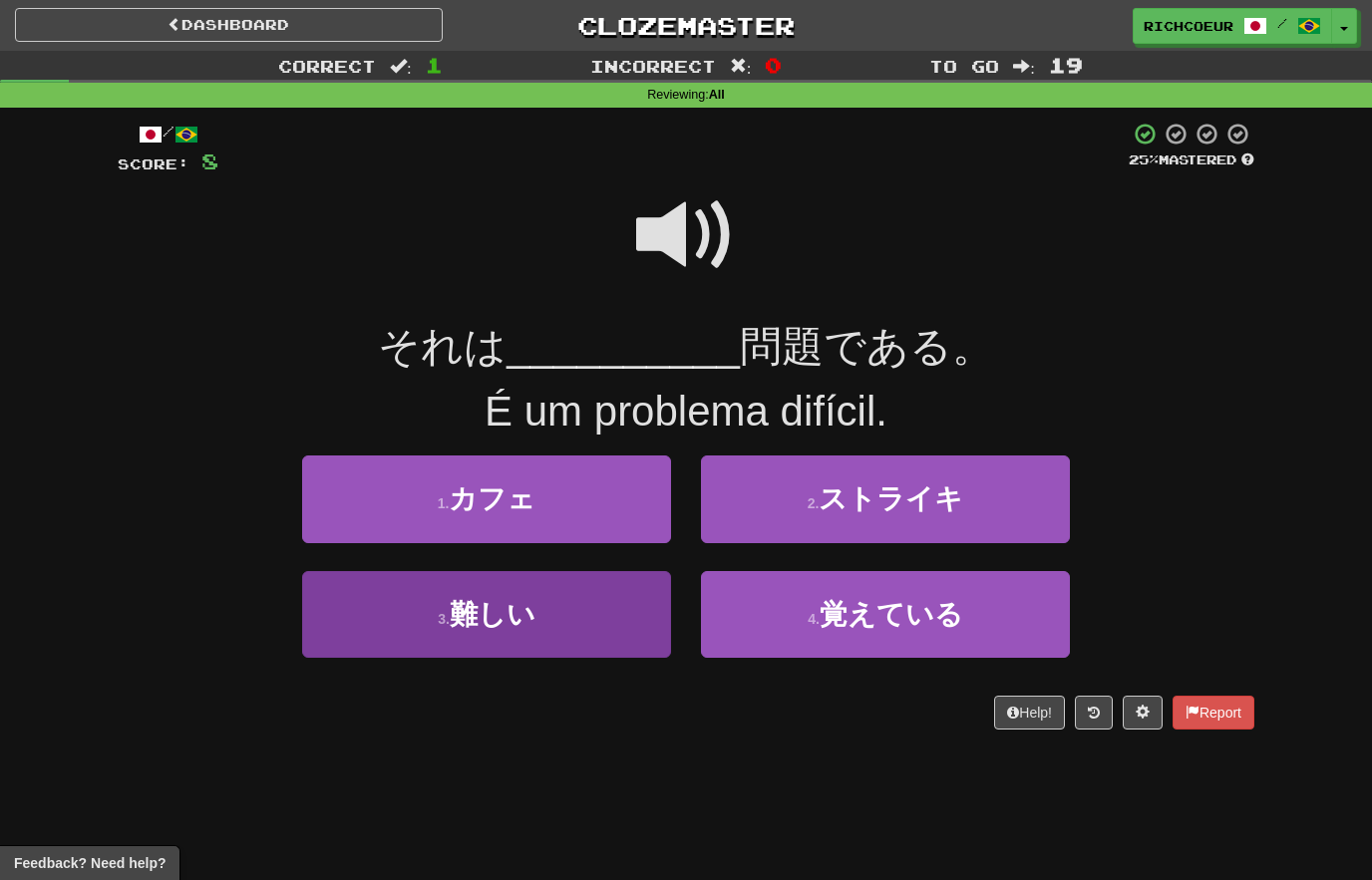 click on "3 .  難しい" at bounding box center (487, 614) 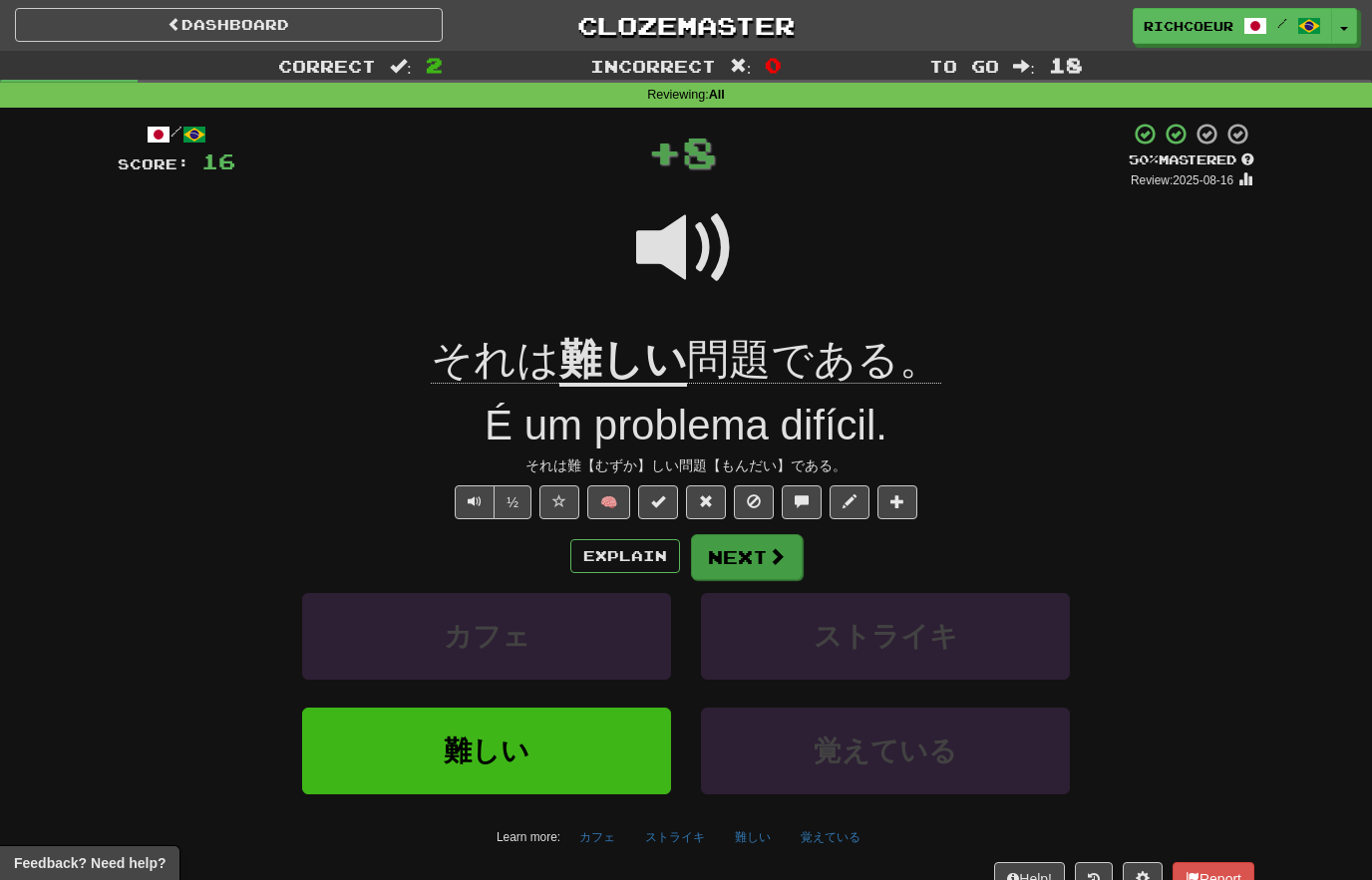 click at bounding box center (777, 556) 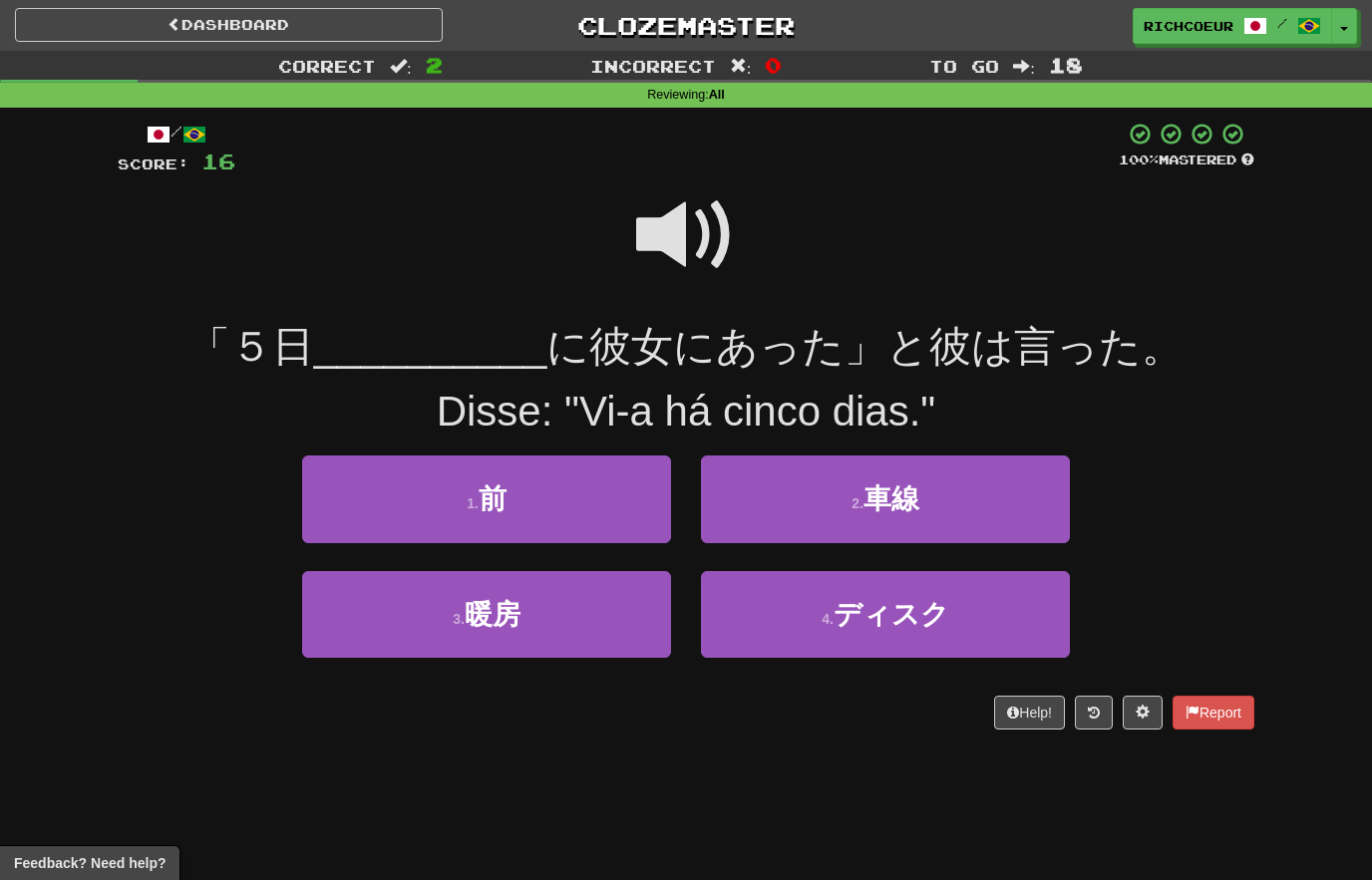 click at bounding box center [686, 235] 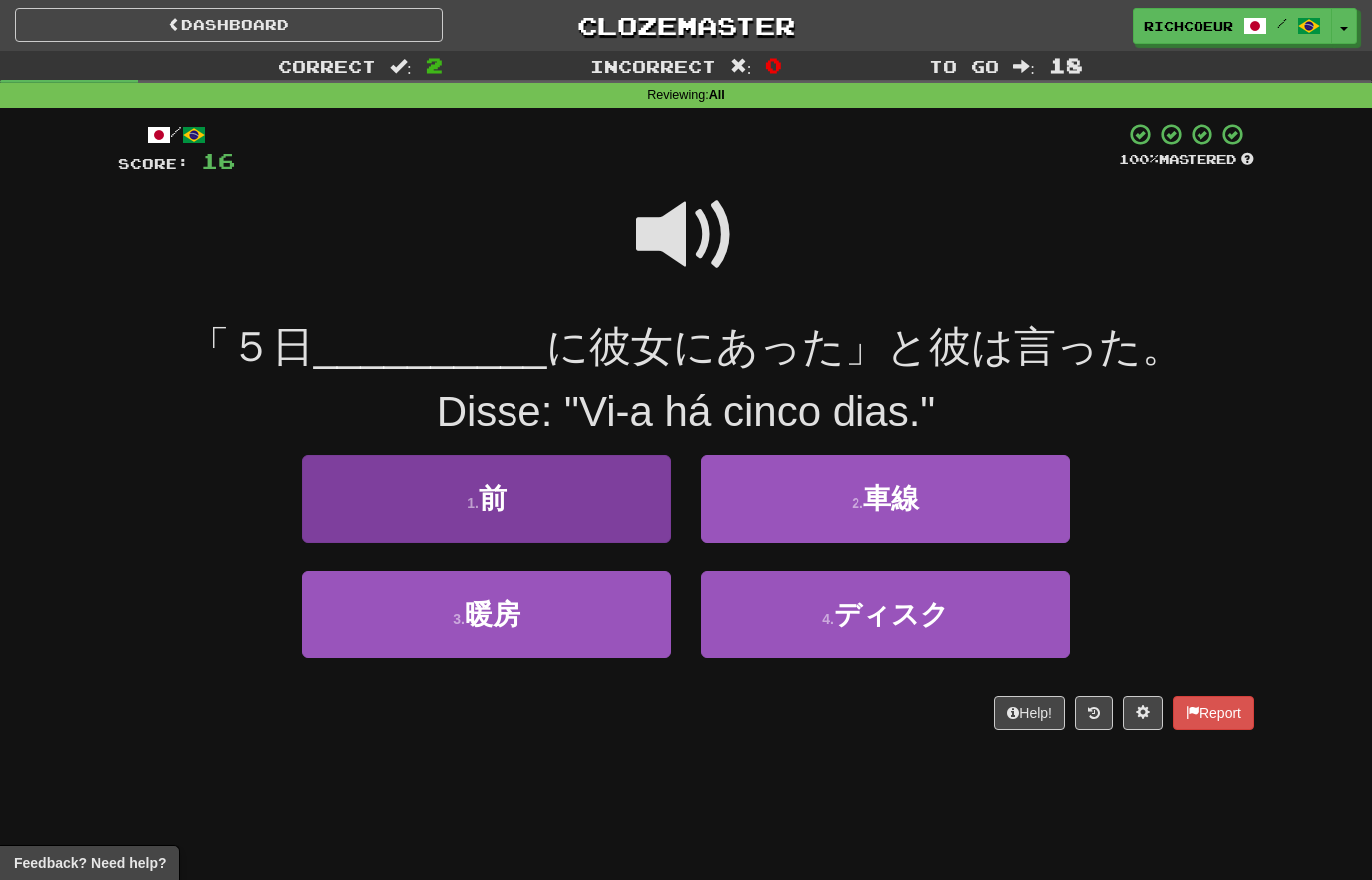 click on "1 .  前" at bounding box center [487, 498] 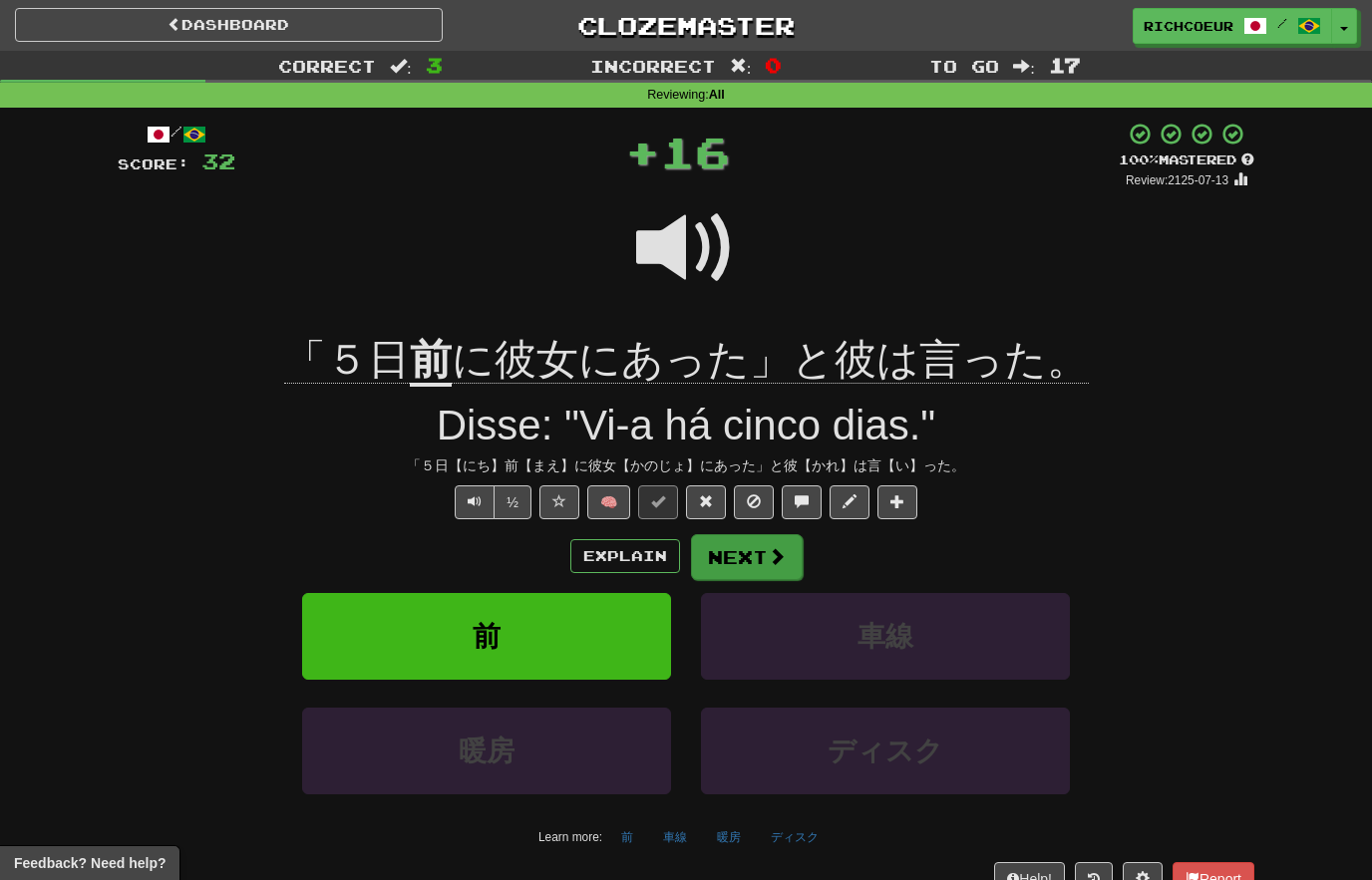 click at bounding box center [777, 556] 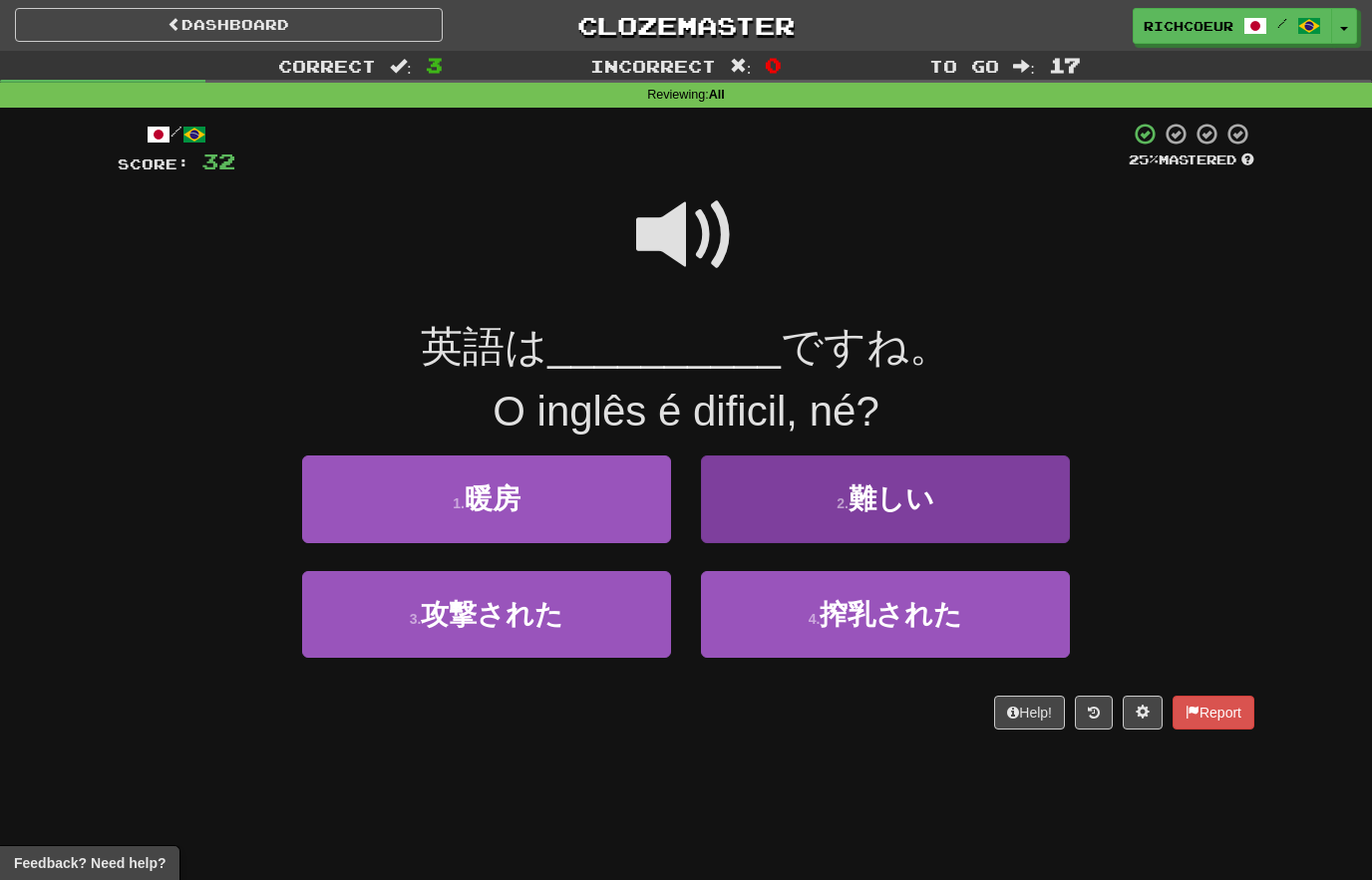click on "2 .  難しい" at bounding box center (885, 498) 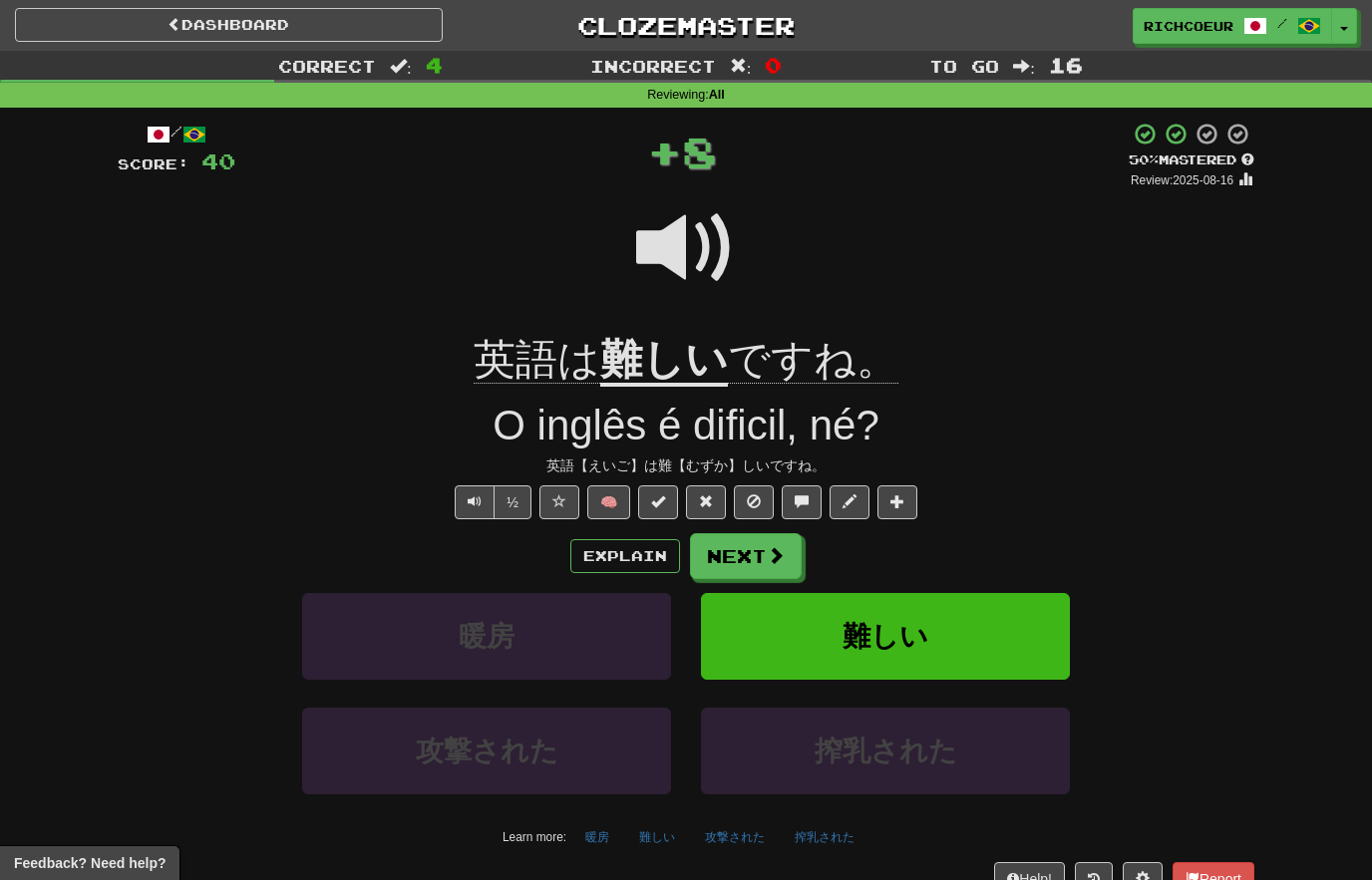 click at bounding box center (776, 555) 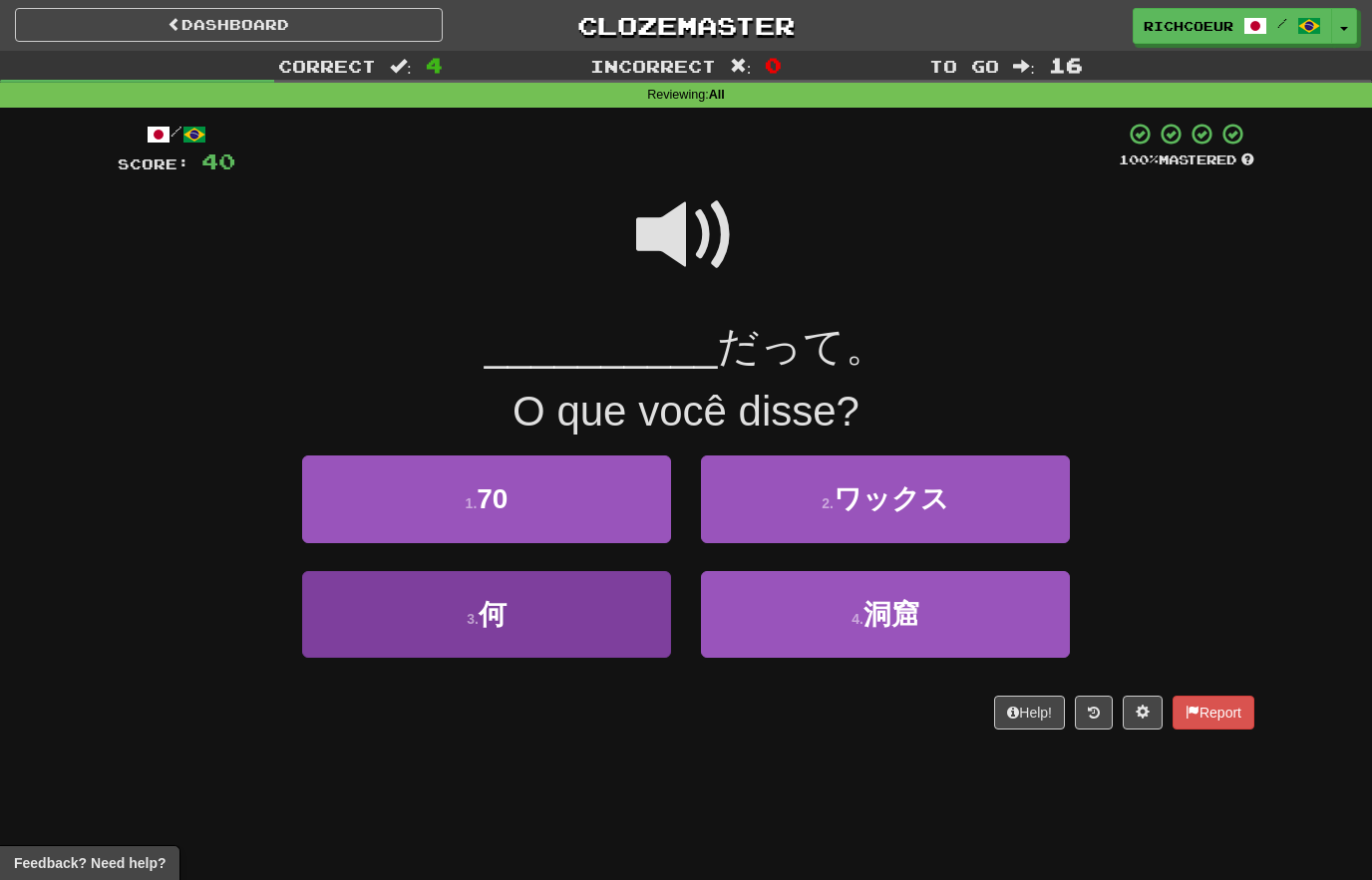 click on "3 .  何" at bounding box center (487, 614) 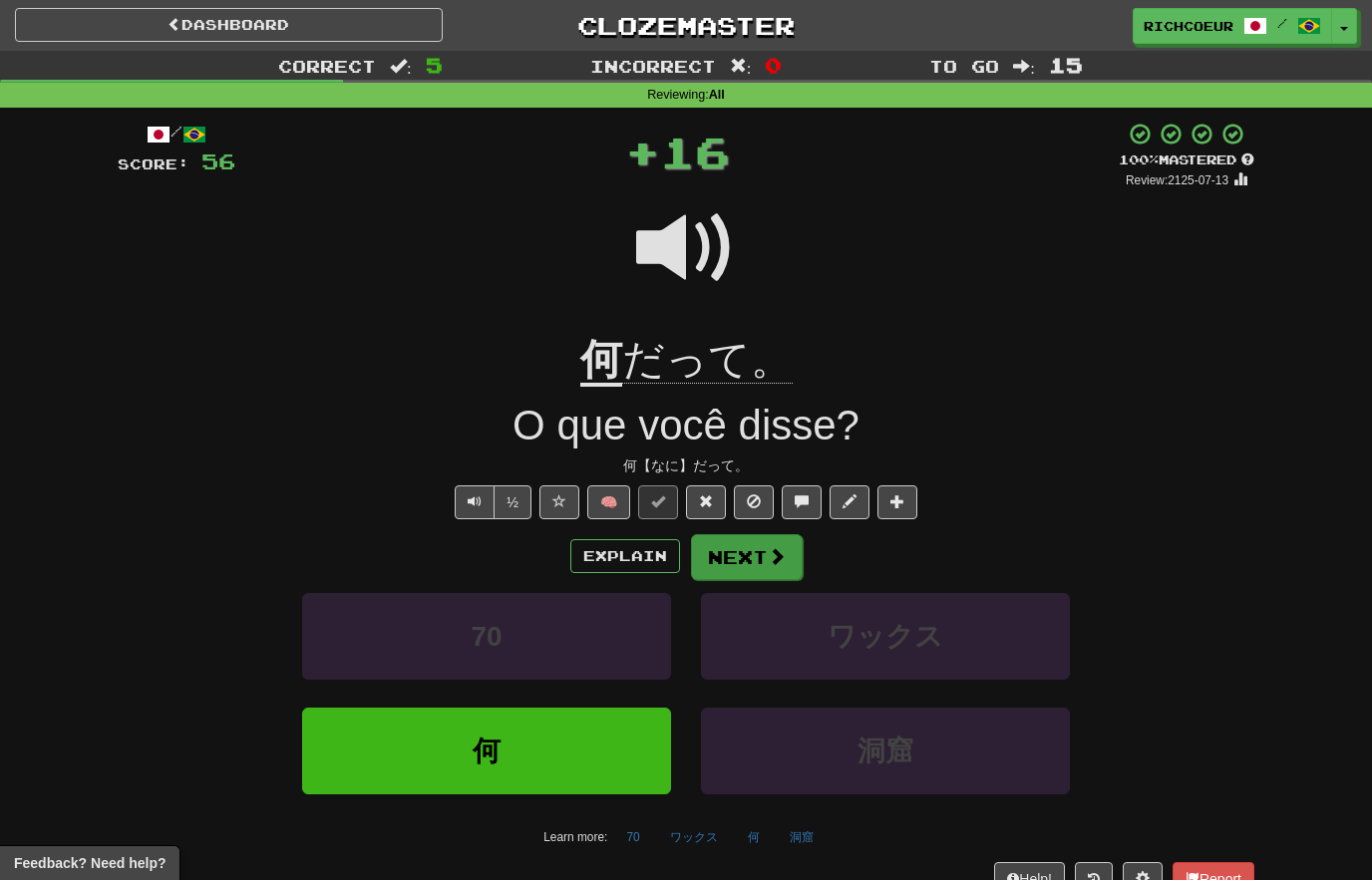 click at bounding box center [777, 556] 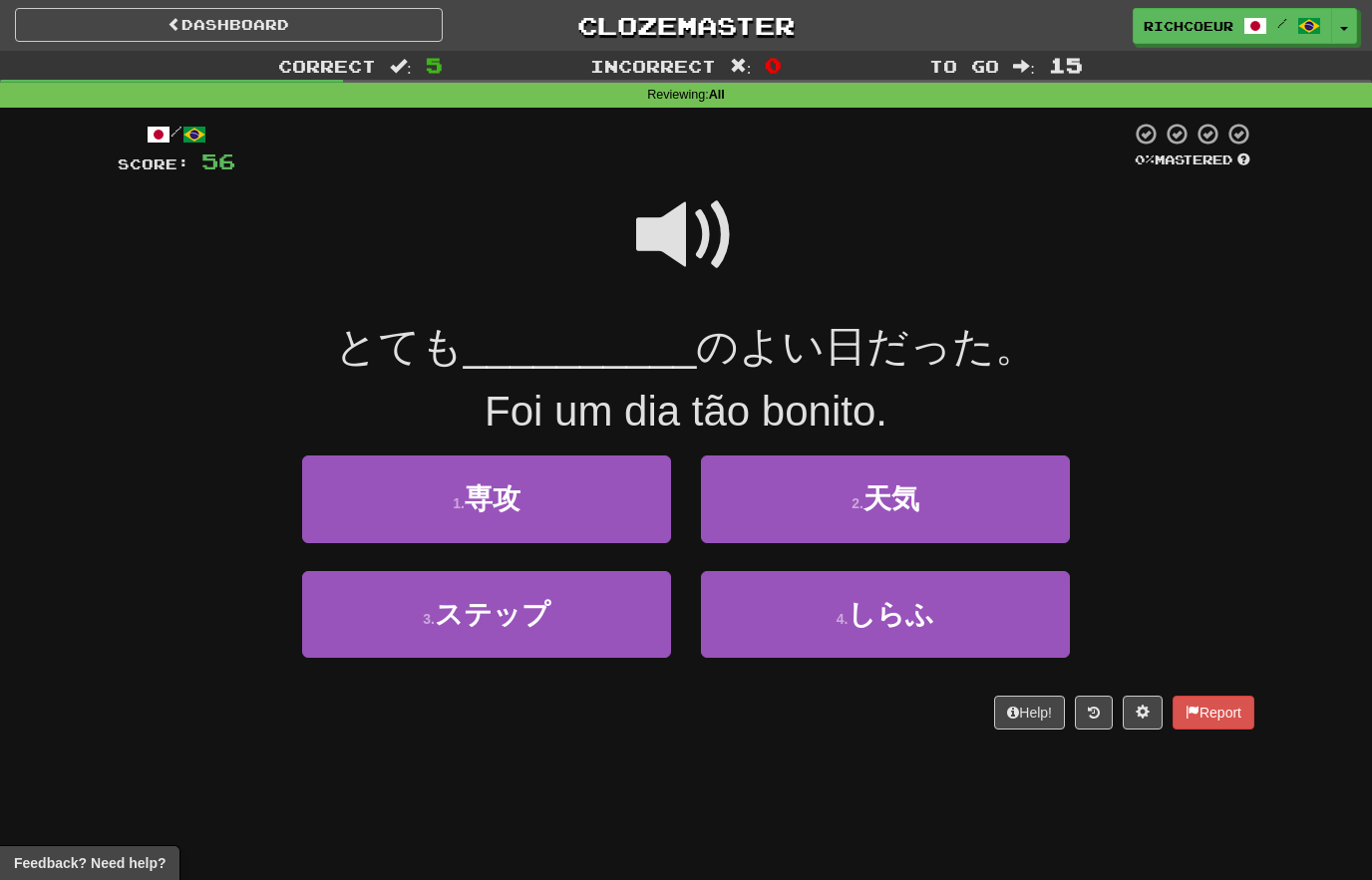 click at bounding box center (686, 235) 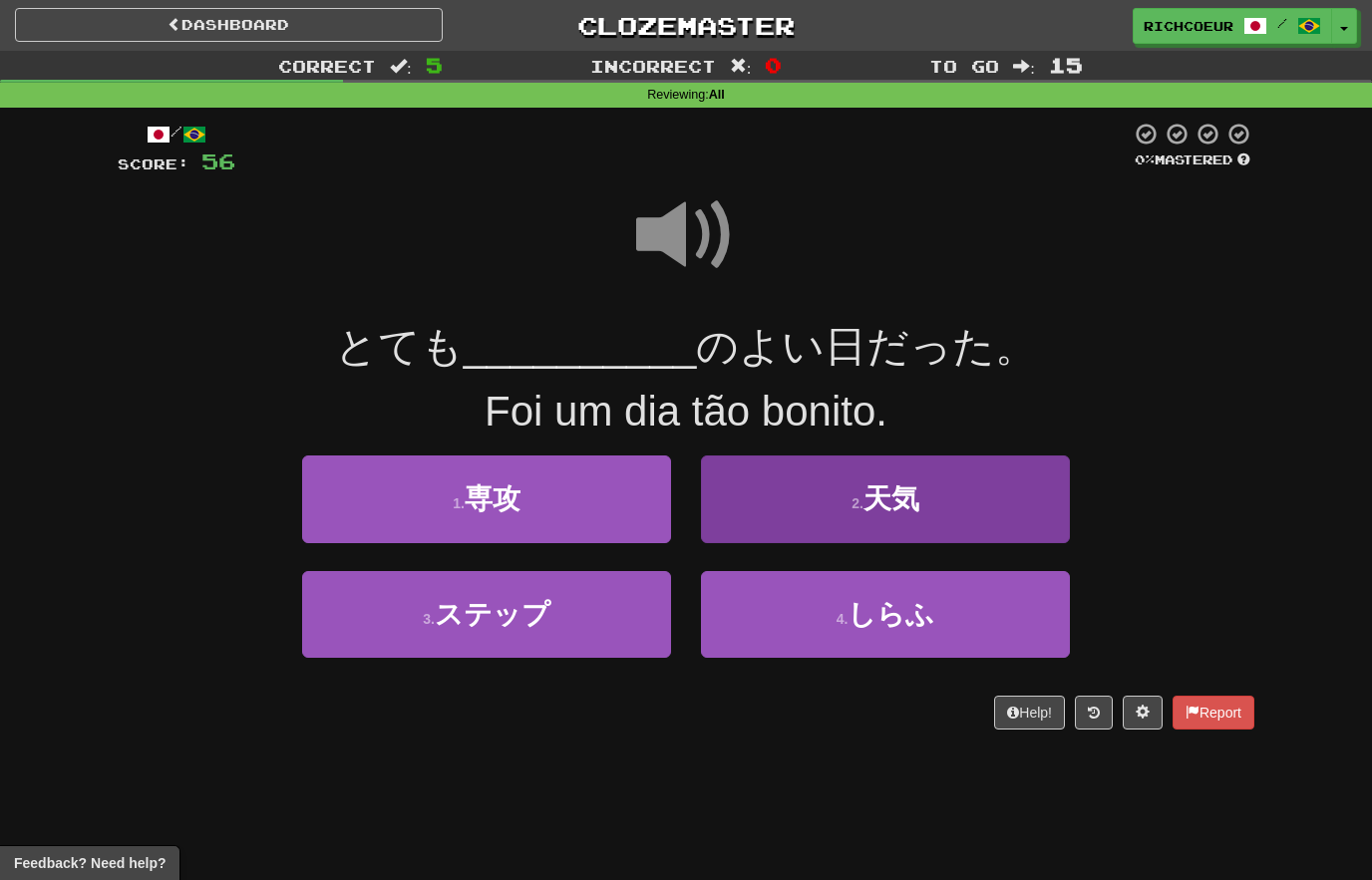 click on "2 .  天気" at bounding box center (885, 498) 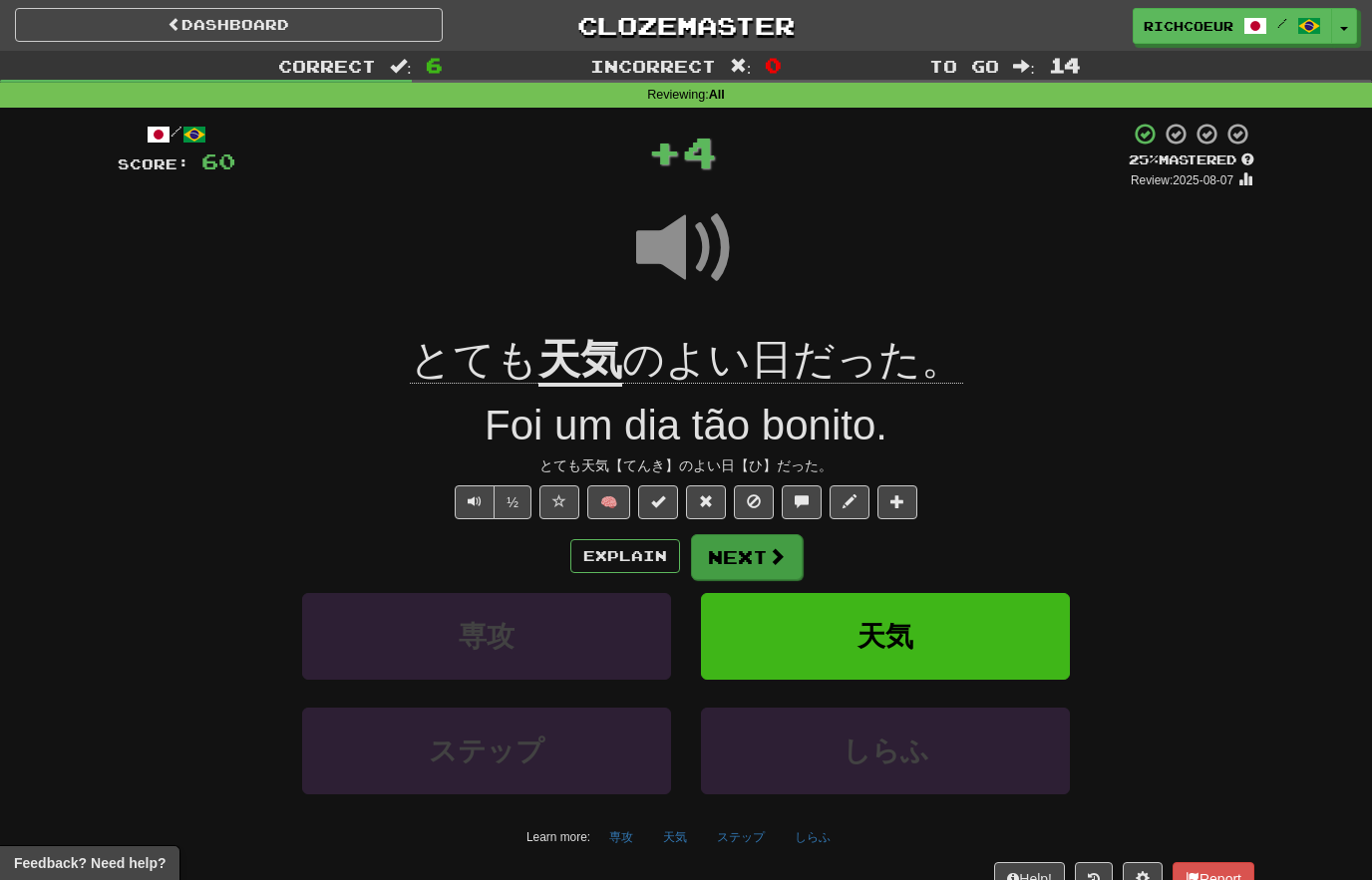 click on "Next" at bounding box center [747, 557] 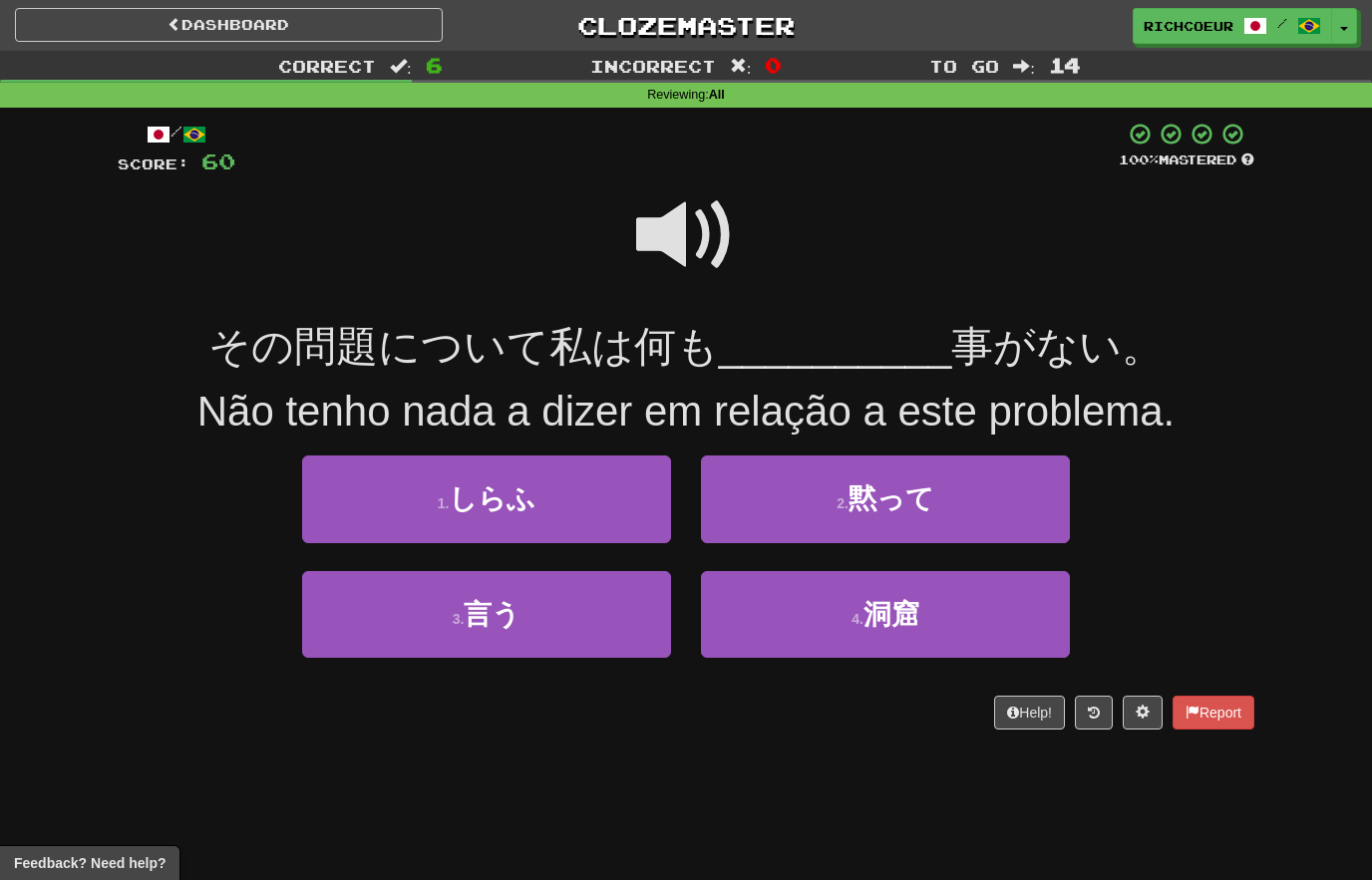 click at bounding box center (686, 235) 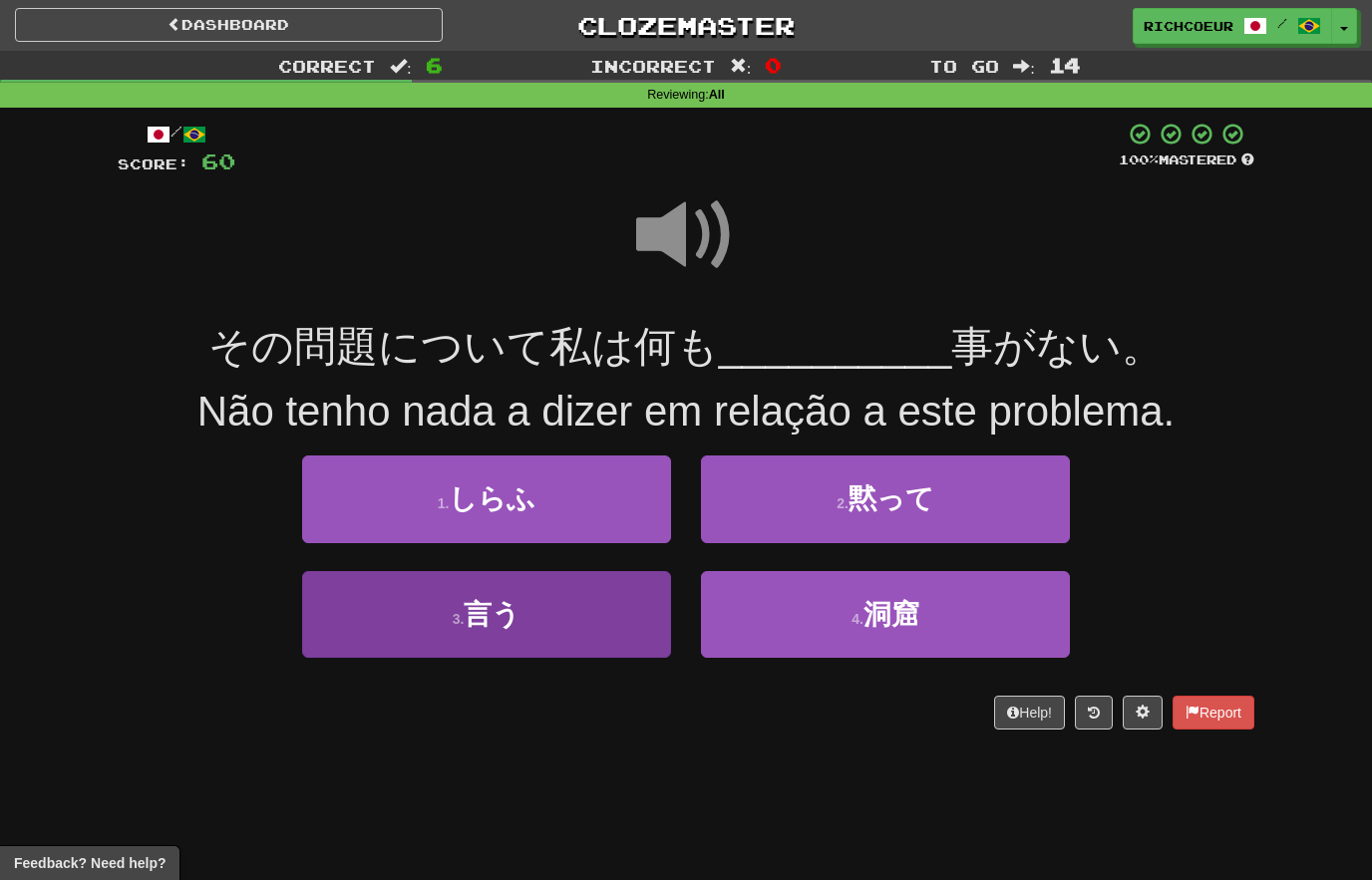 click on "3 .  言う" at bounding box center [487, 614] 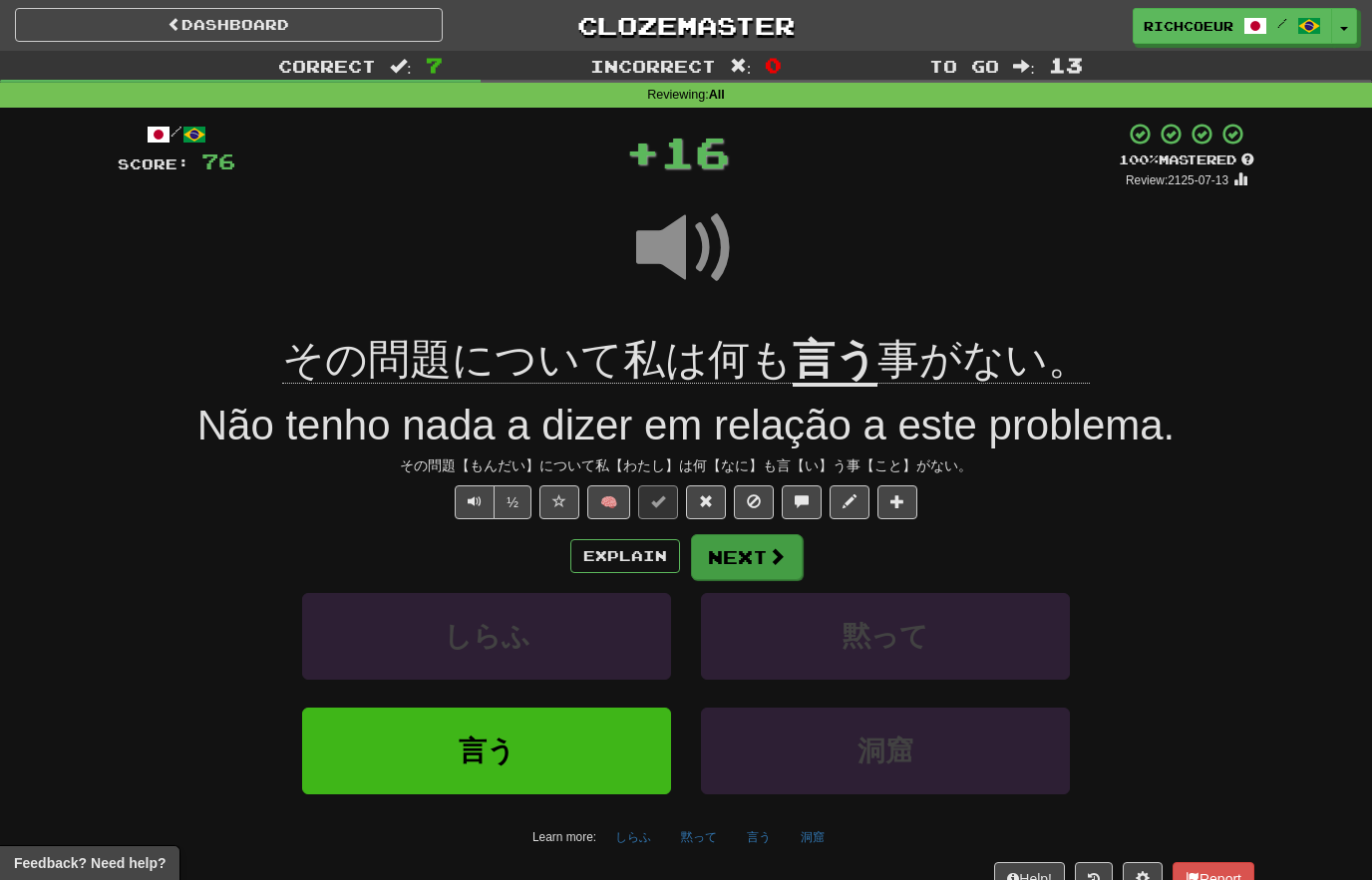 click on "Next" at bounding box center [747, 557] 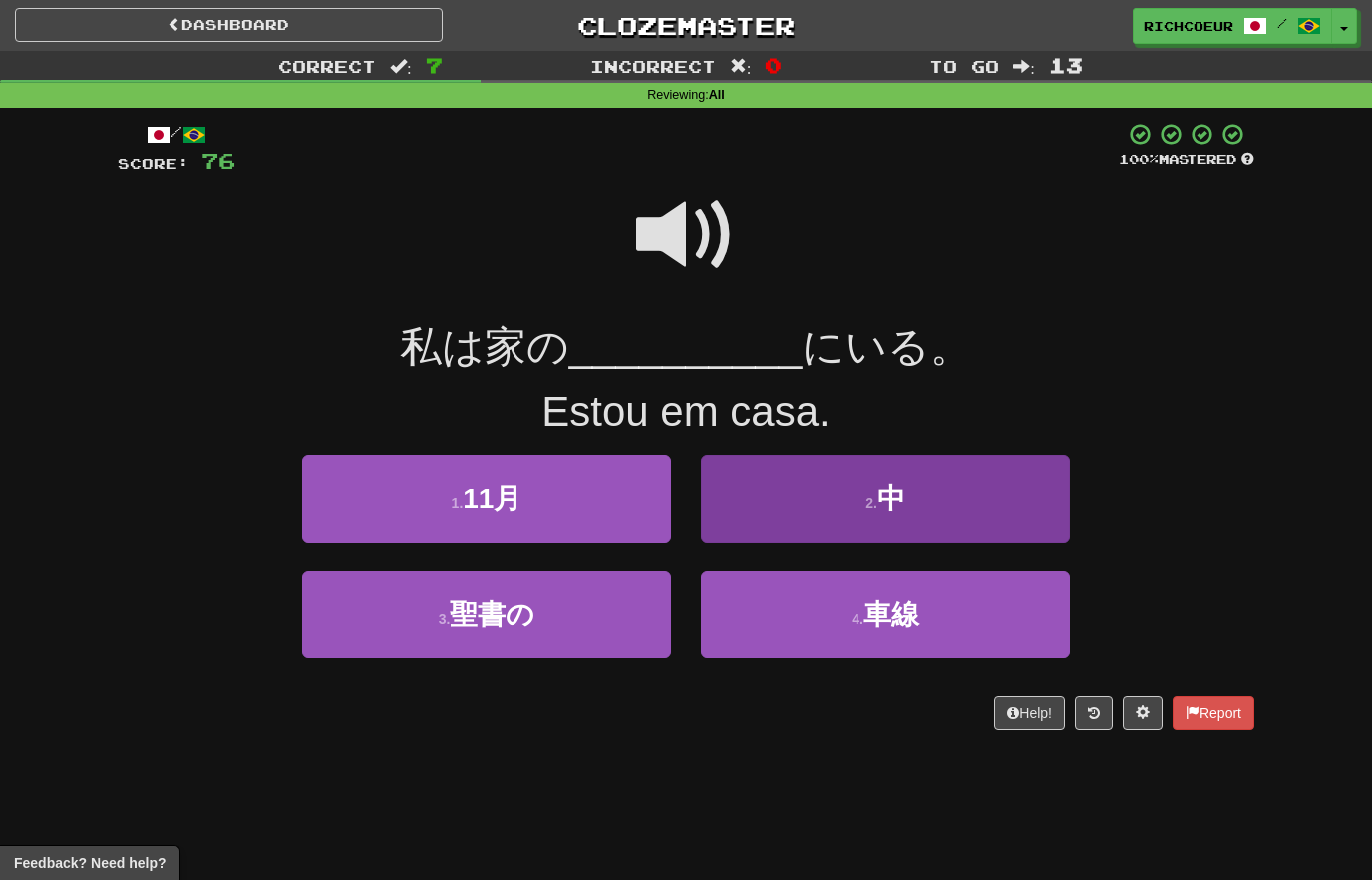 click on "2 .  中" at bounding box center [885, 498] 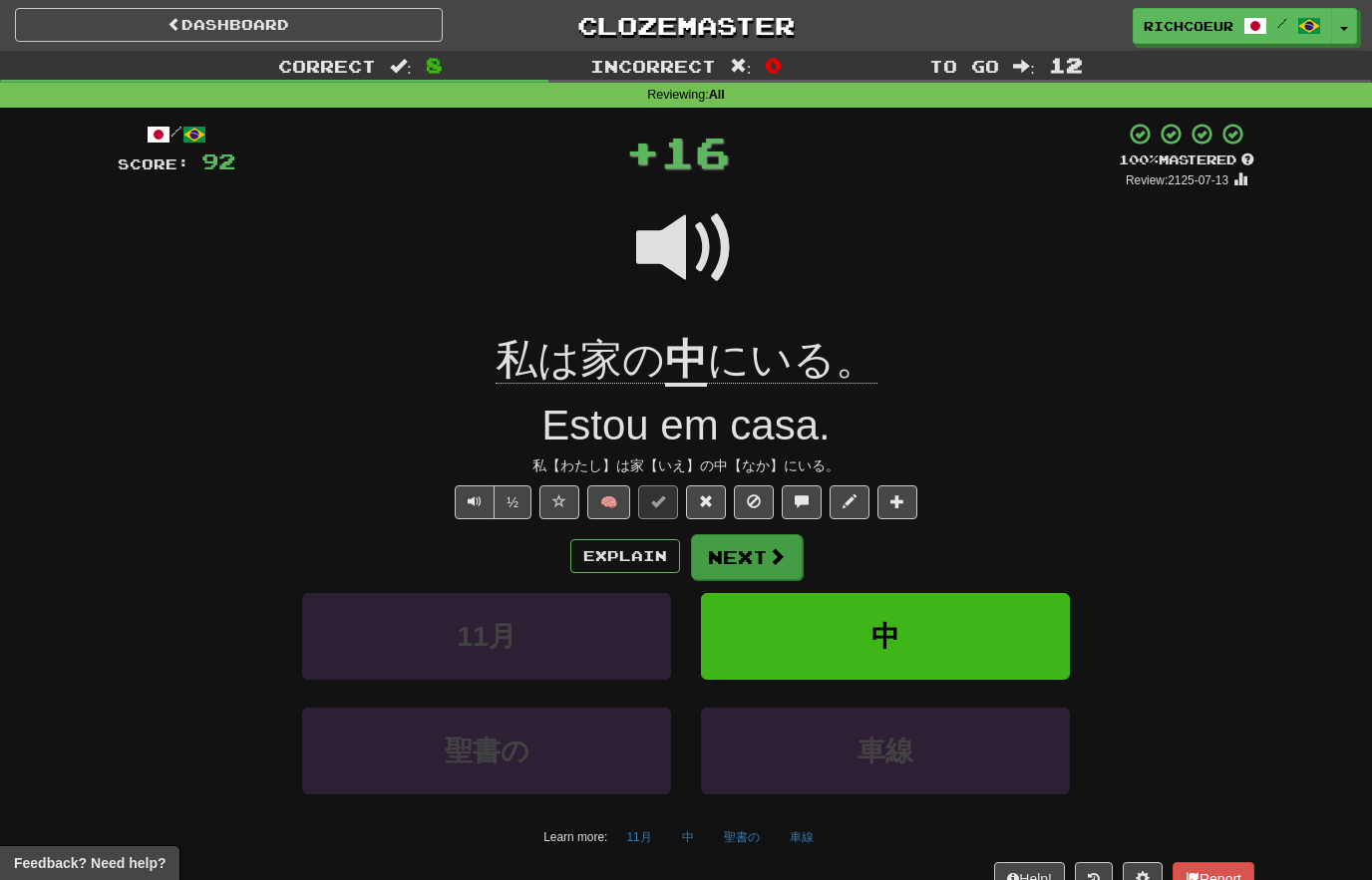 click on "Next" at bounding box center (747, 557) 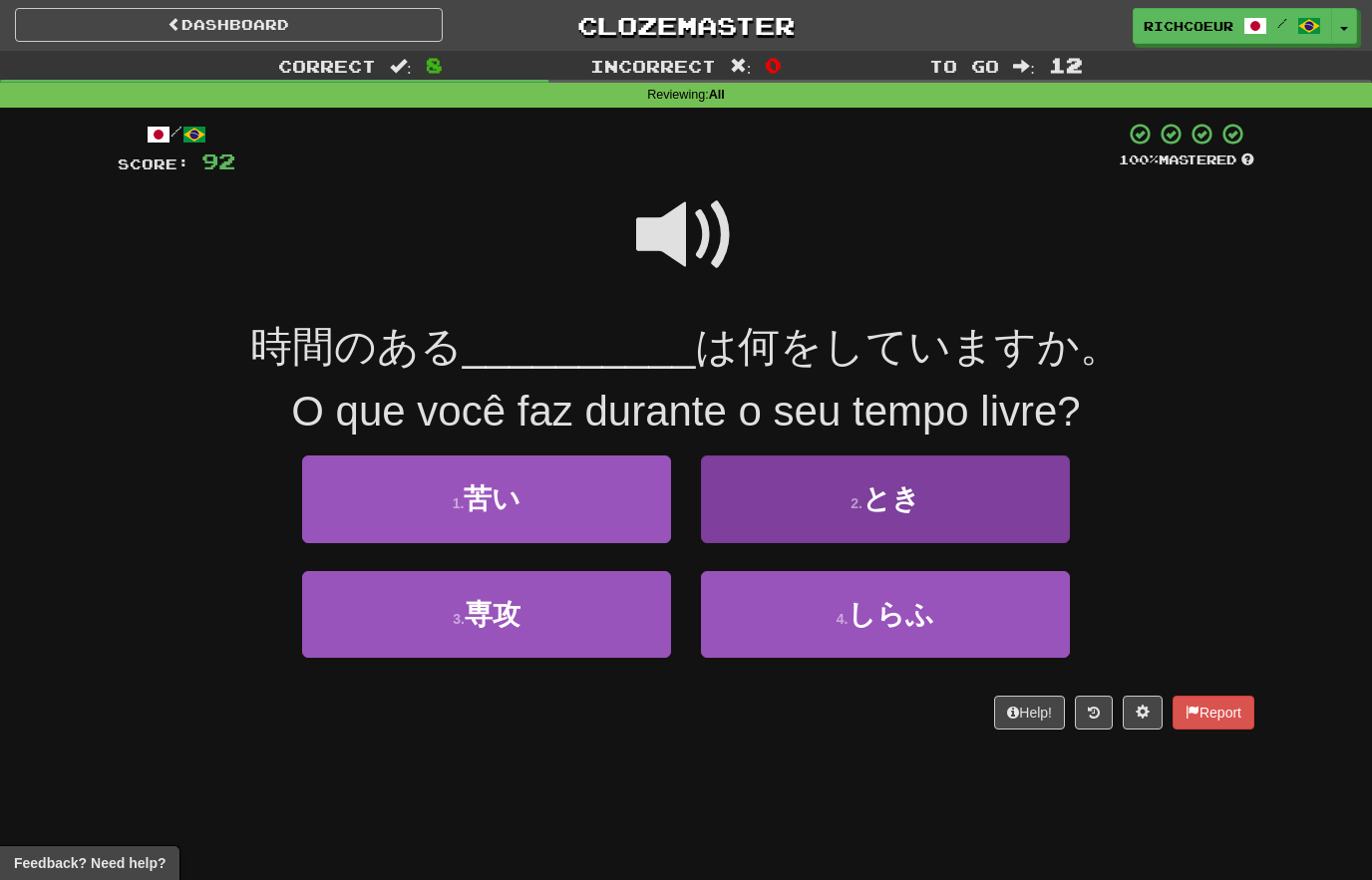 click on "2 .  とき" at bounding box center [885, 498] 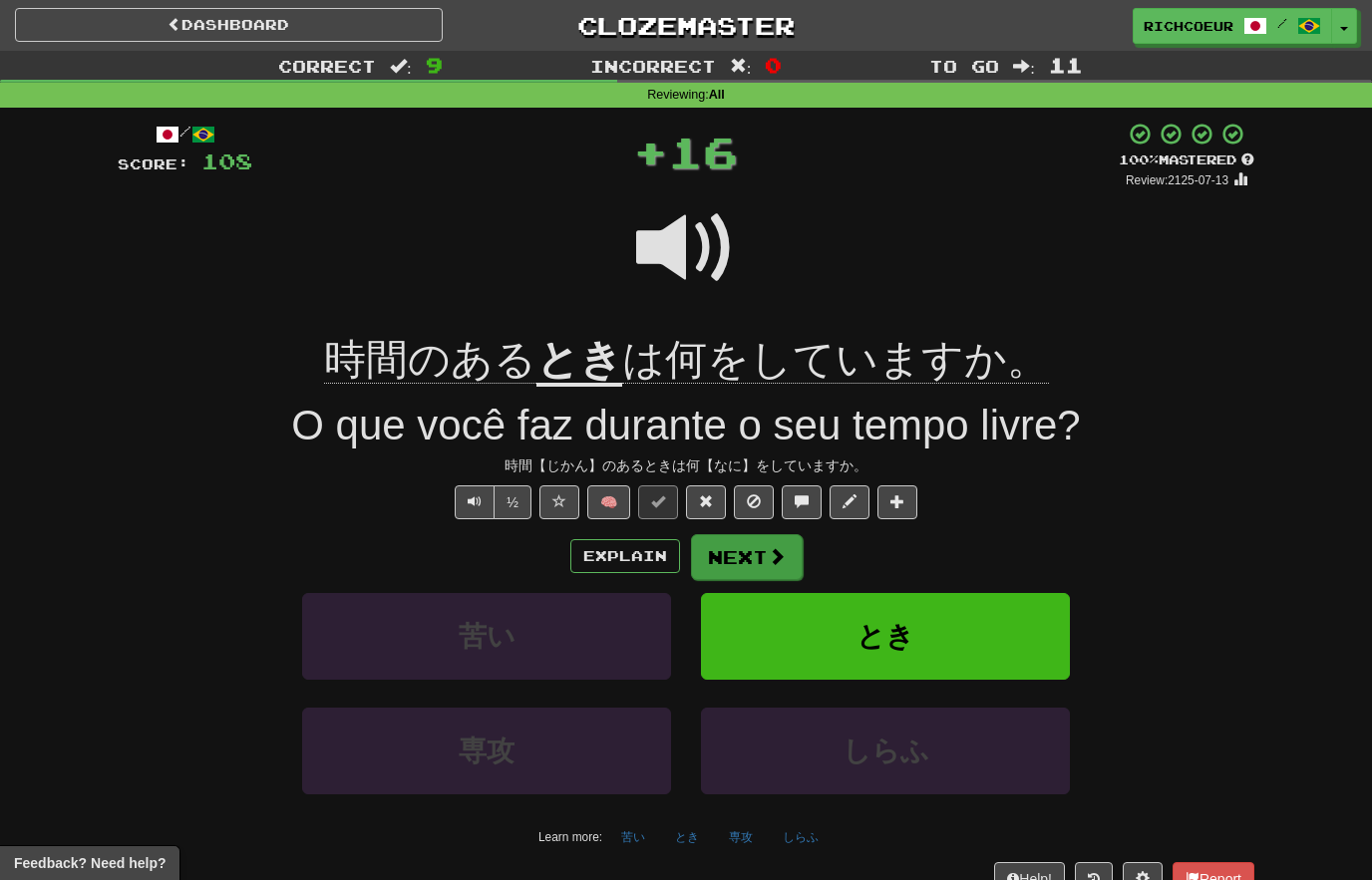click on "Next" at bounding box center [747, 557] 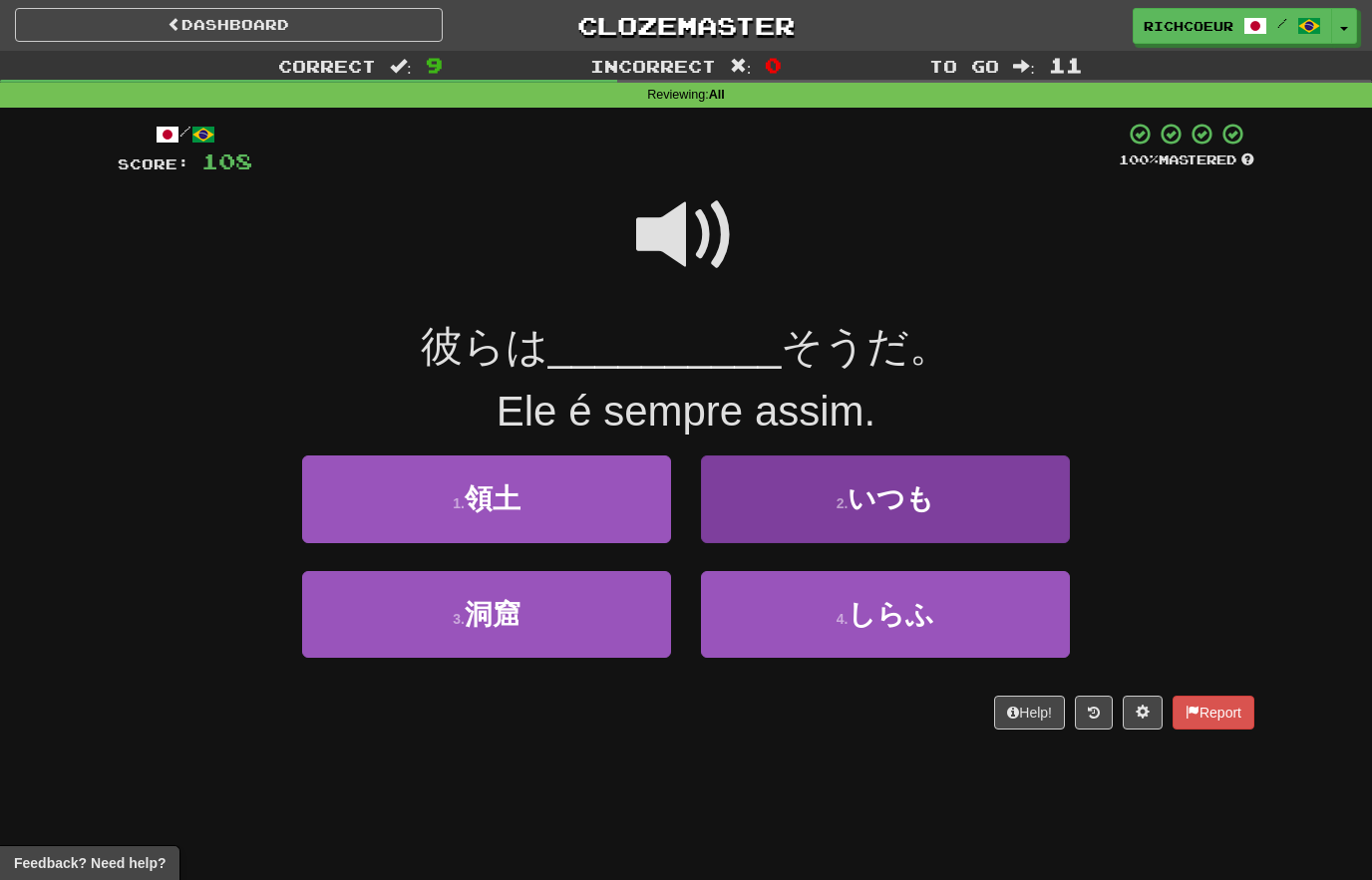 click on "2 .  いつも" at bounding box center (885, 498) 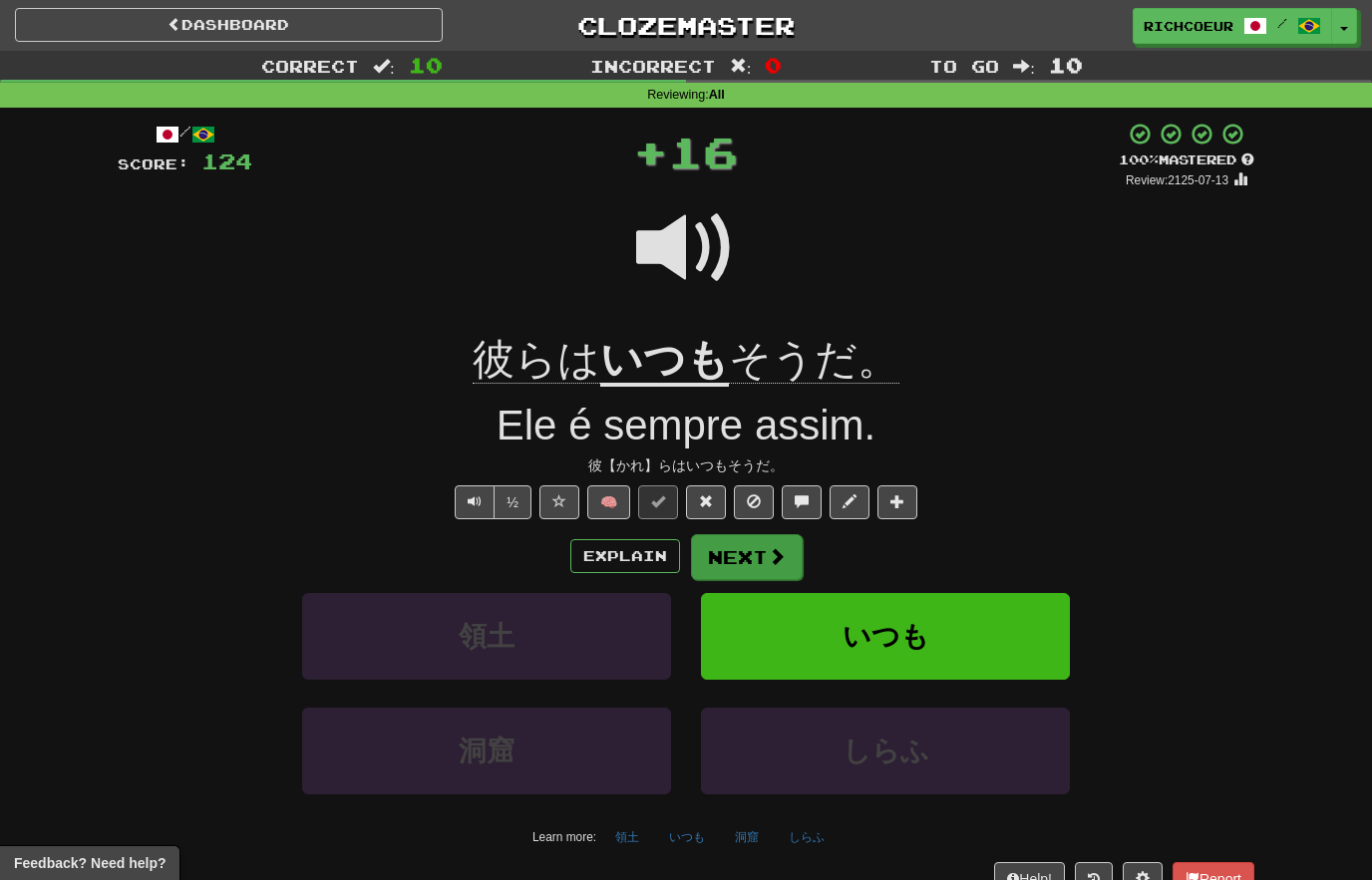 click at bounding box center (777, 556) 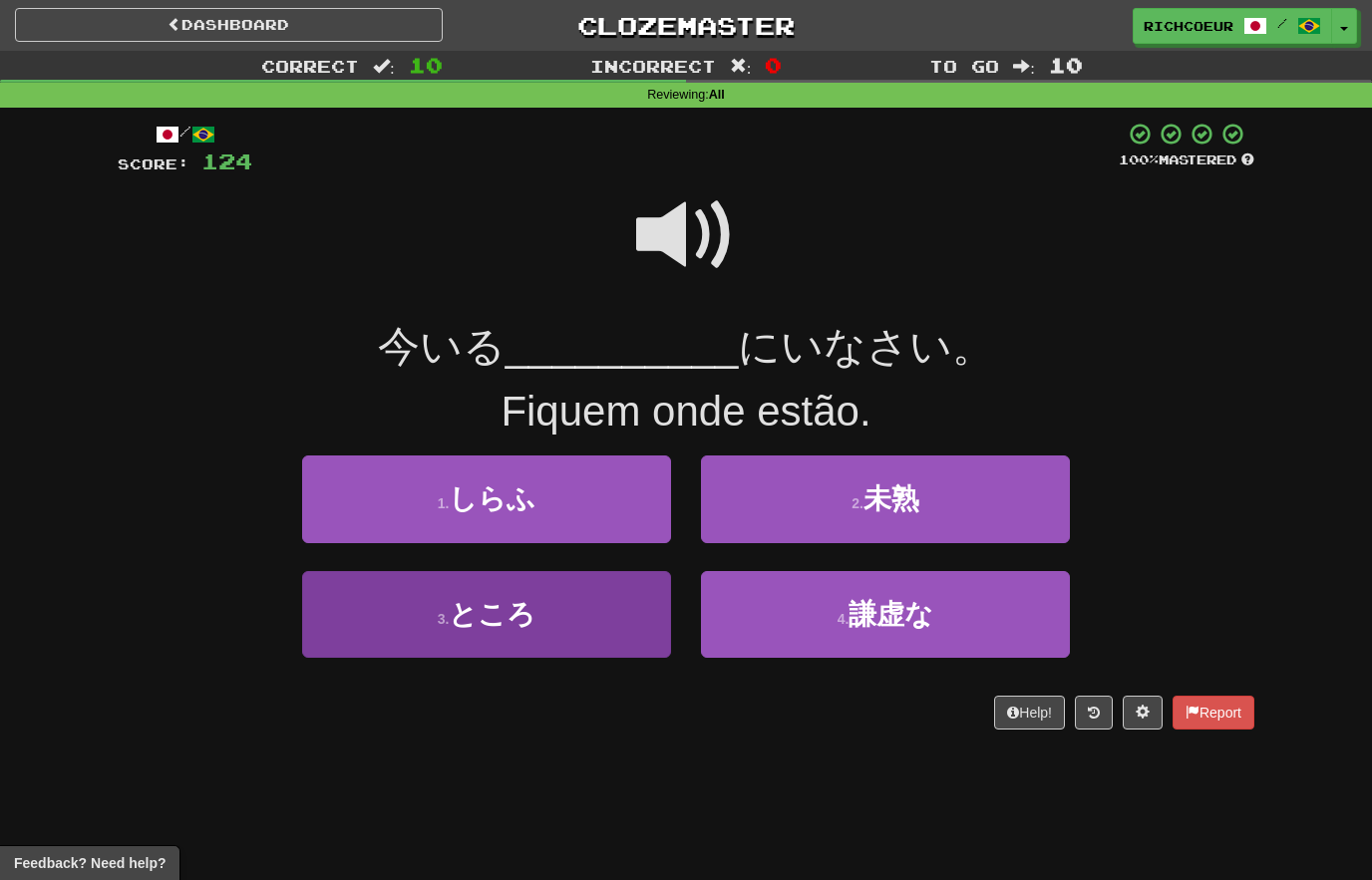 click on "3 .  ところ" at bounding box center (487, 614) 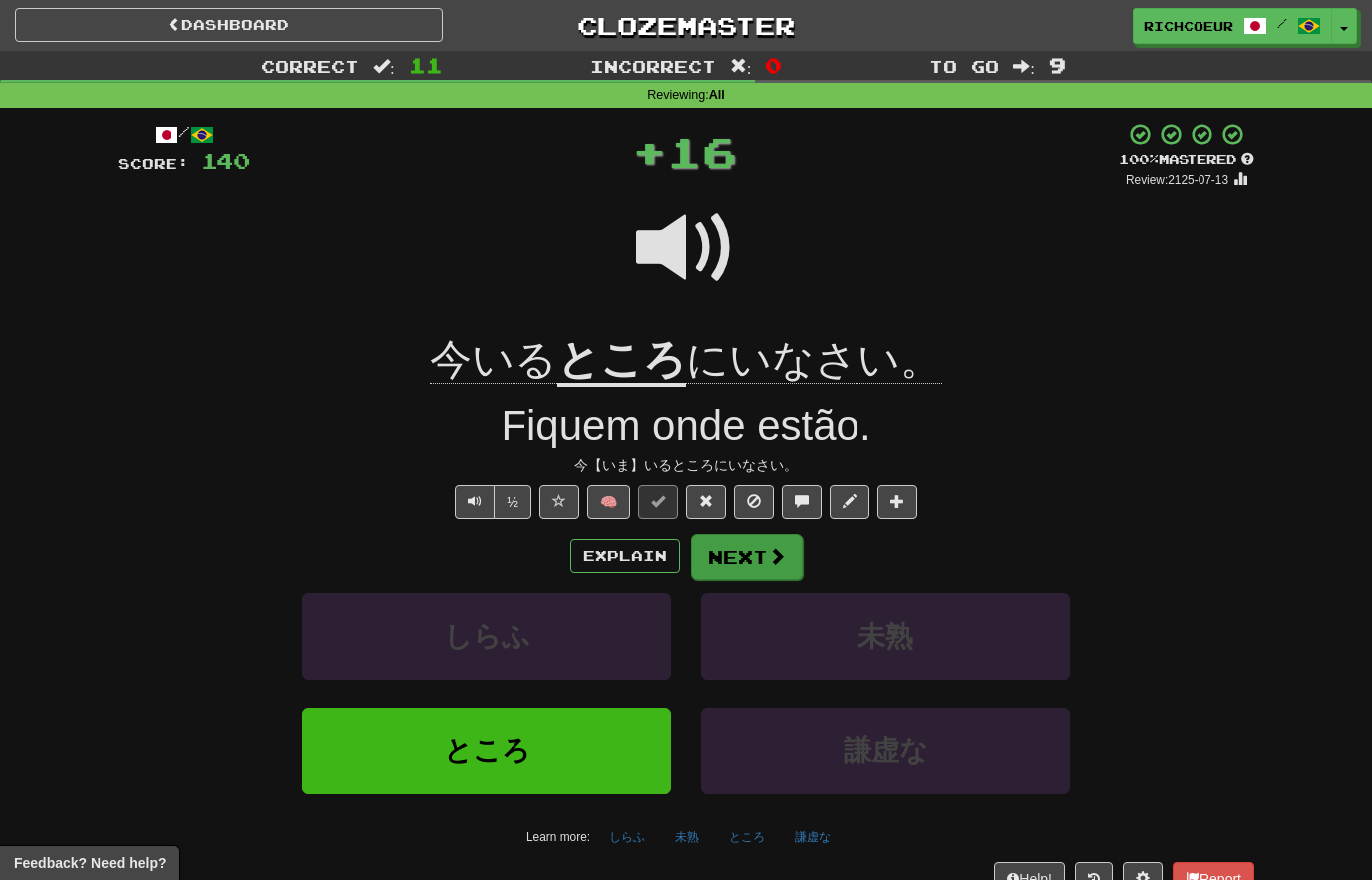 click on "Next" at bounding box center [747, 557] 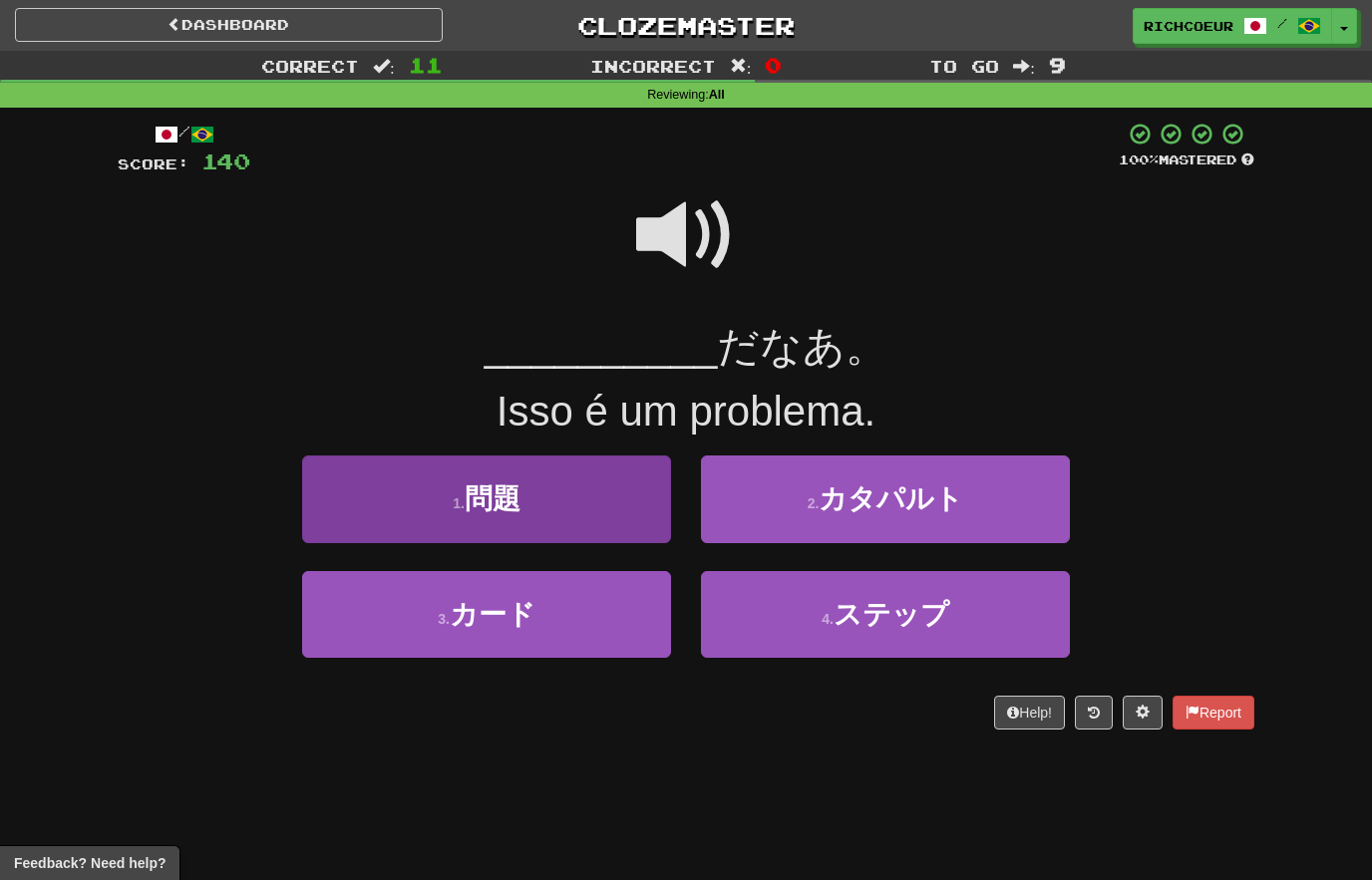 click on "1 .  問題" at bounding box center (487, 498) 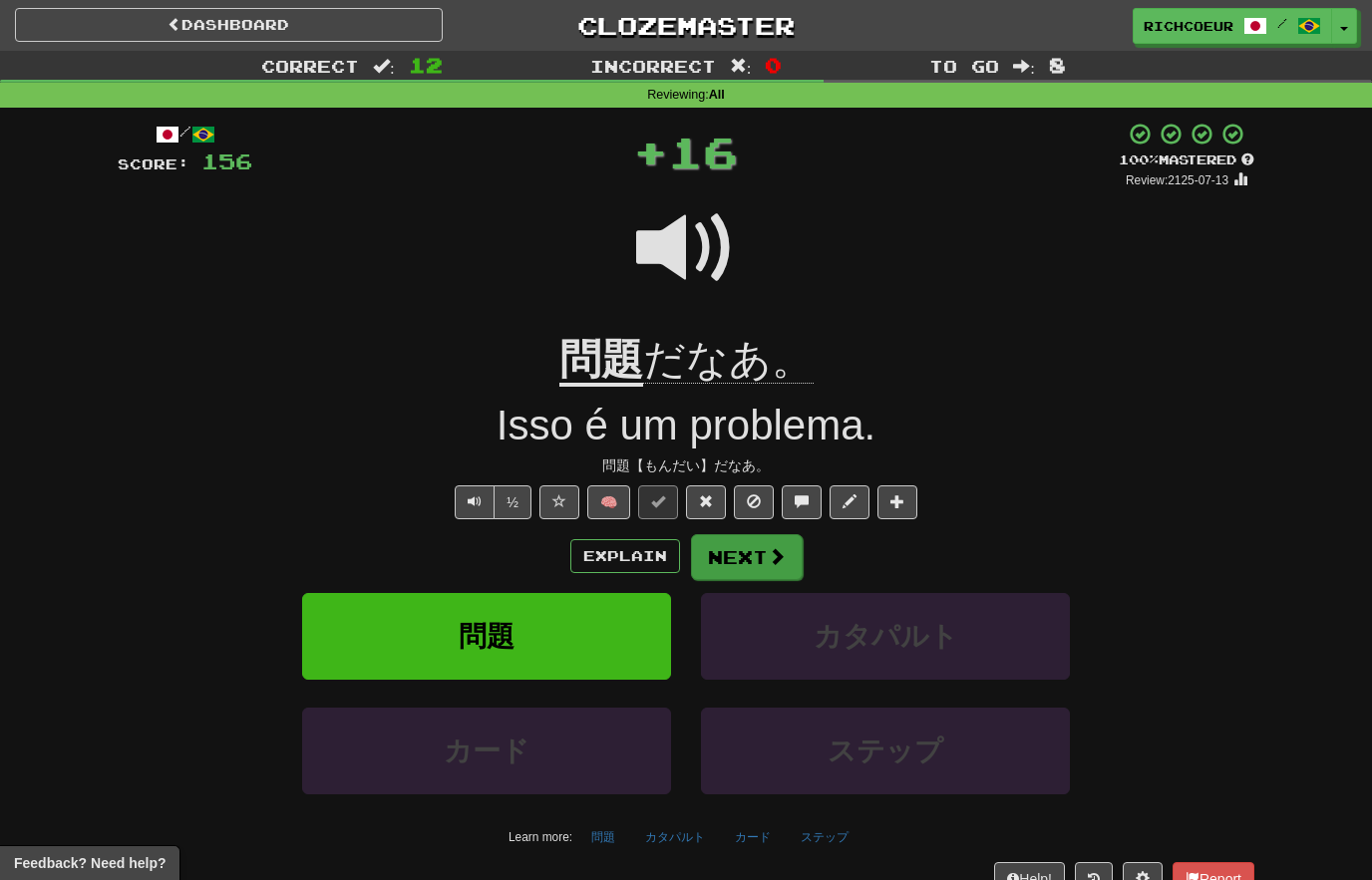 click at bounding box center (777, 556) 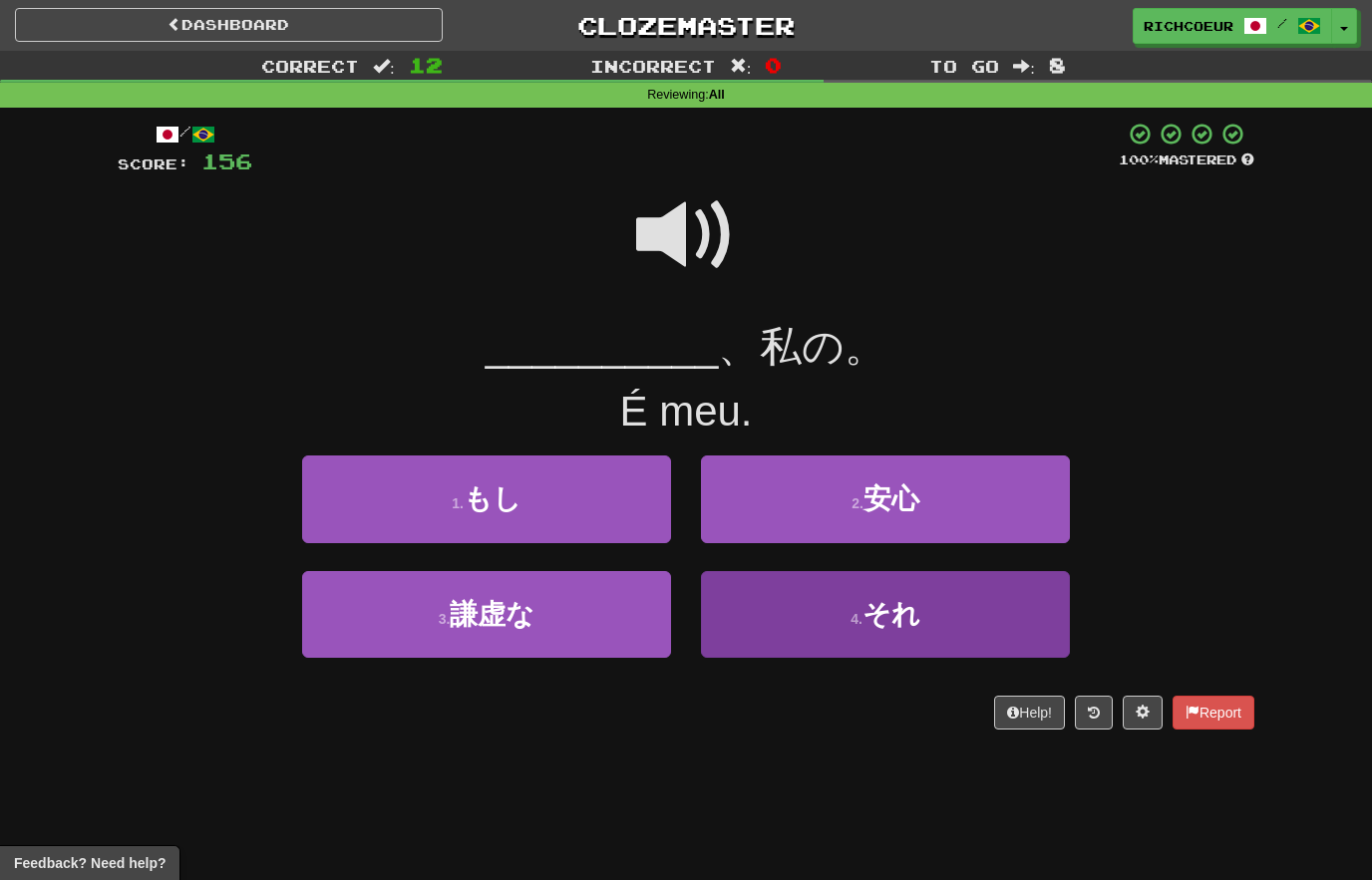 click on "4 .  それ" at bounding box center [885, 614] 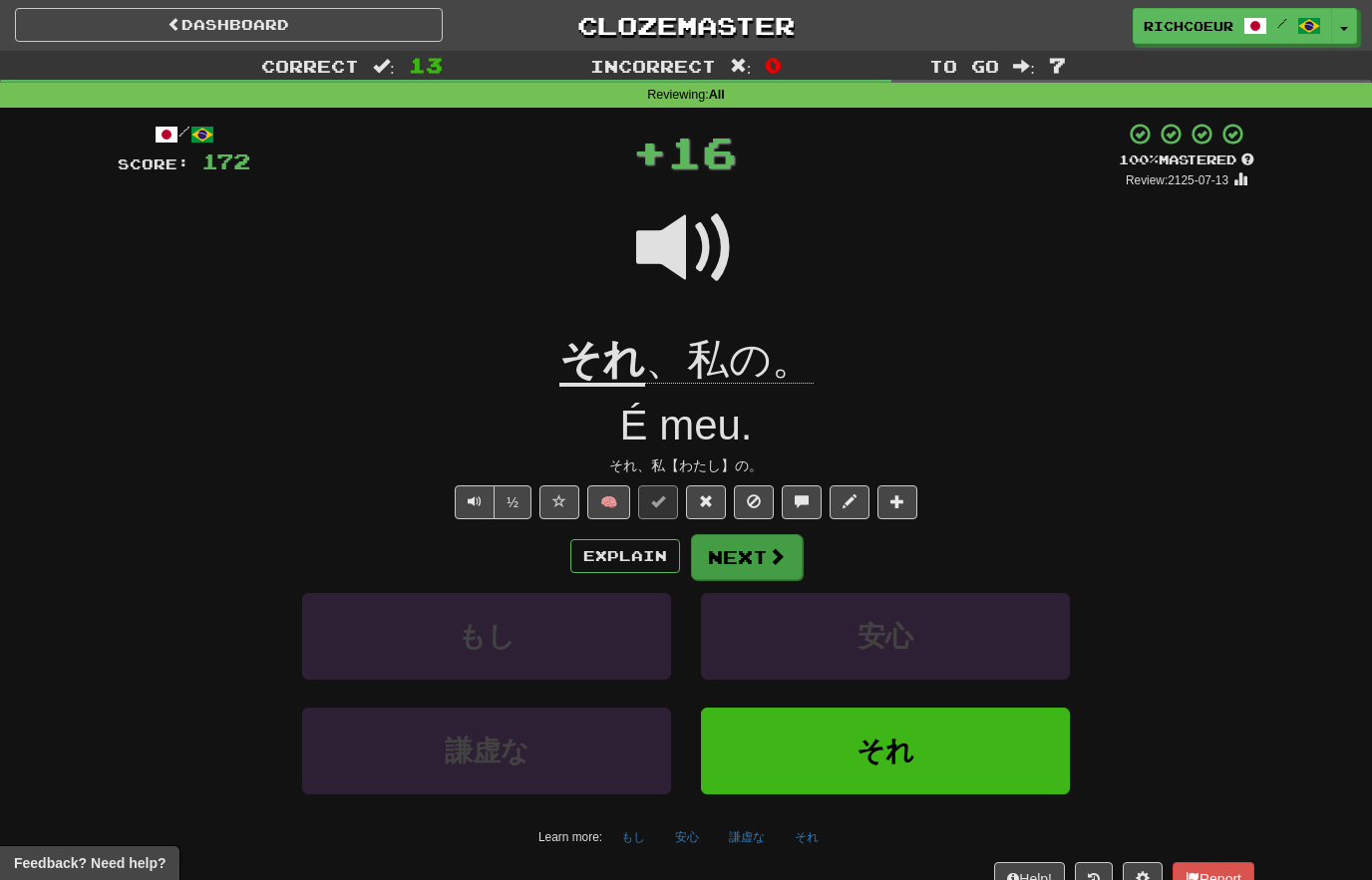 click at bounding box center [777, 556] 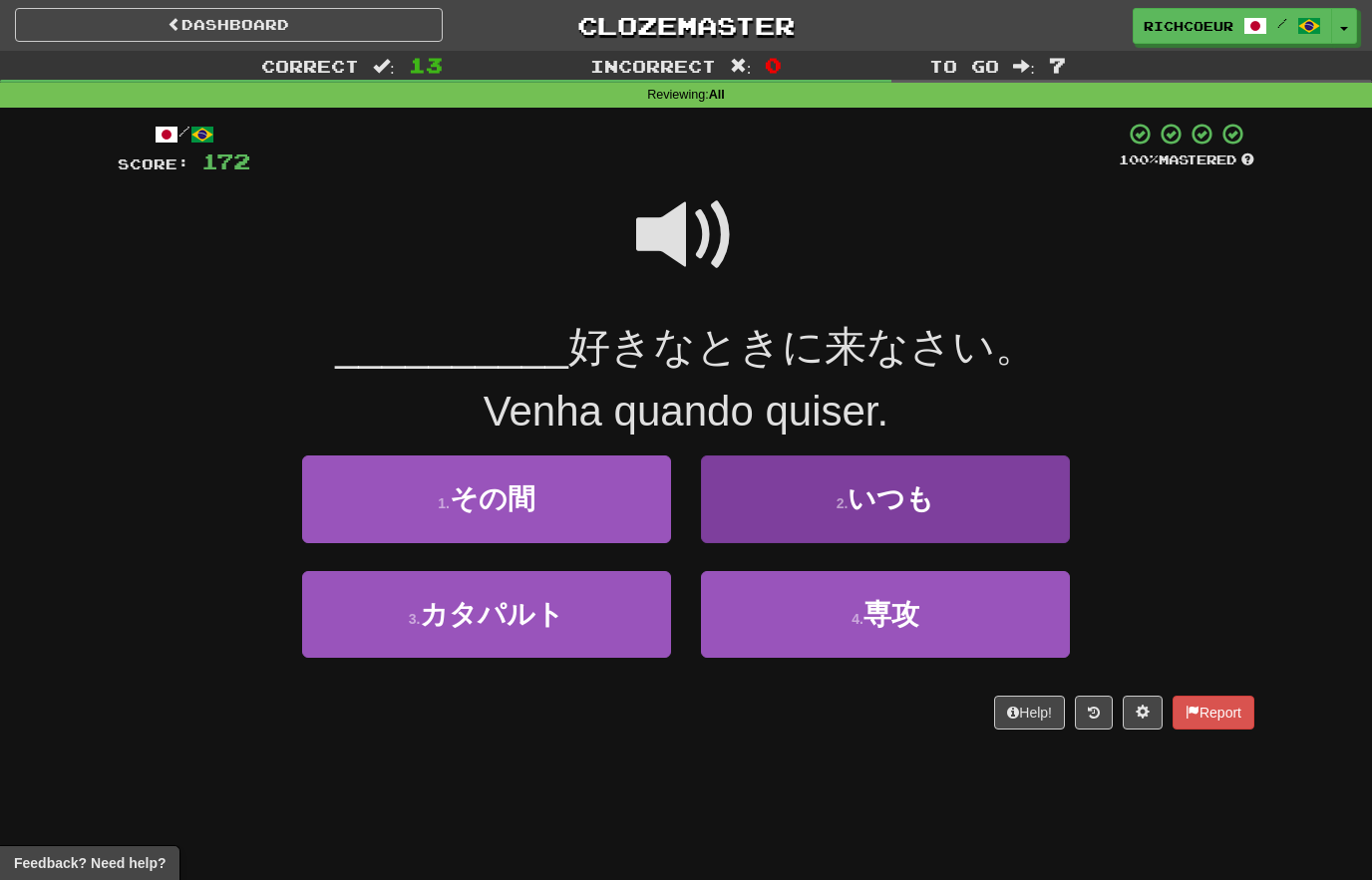 click on "2 .  いつも" at bounding box center (885, 498) 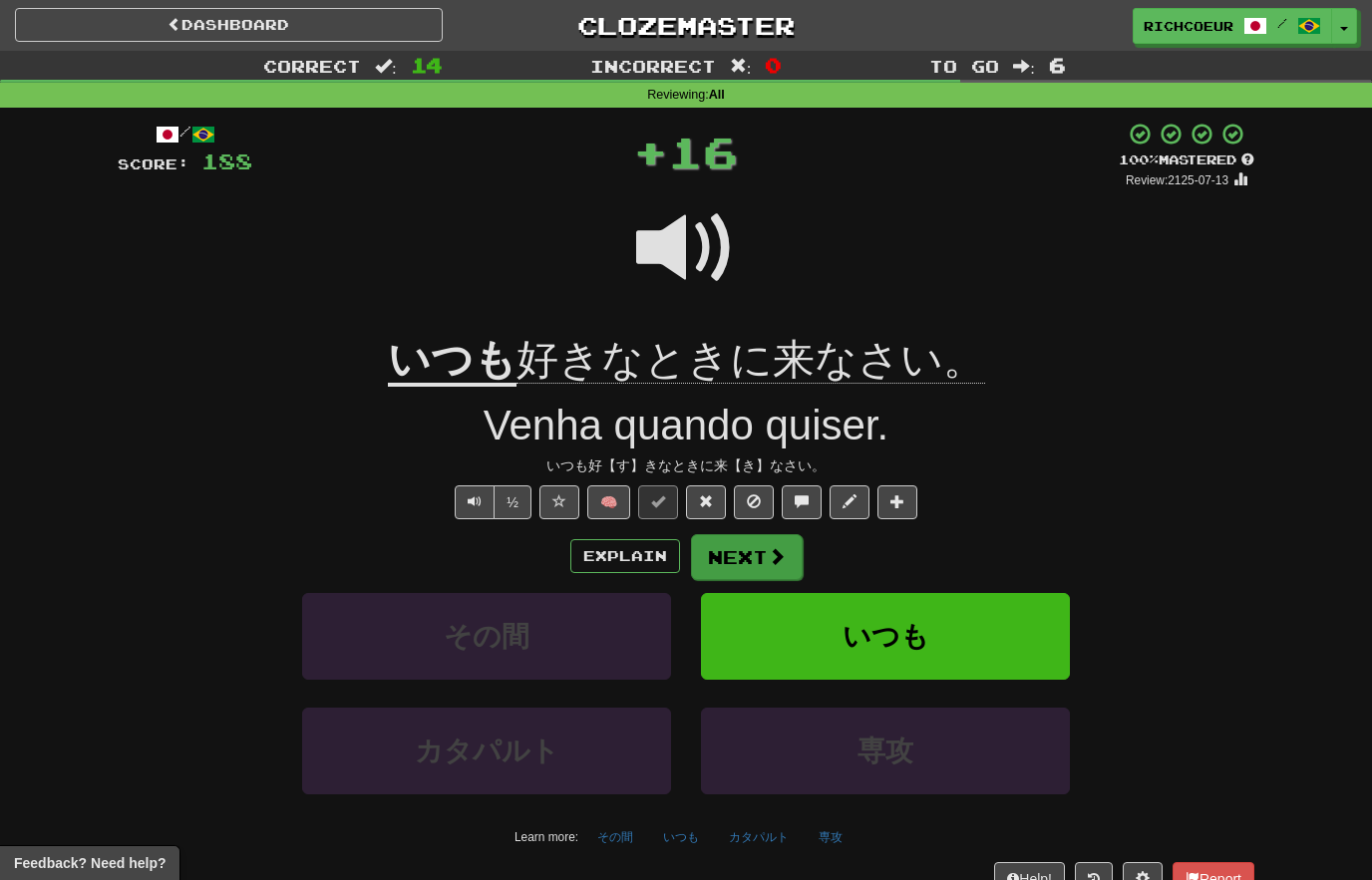 click at bounding box center [777, 556] 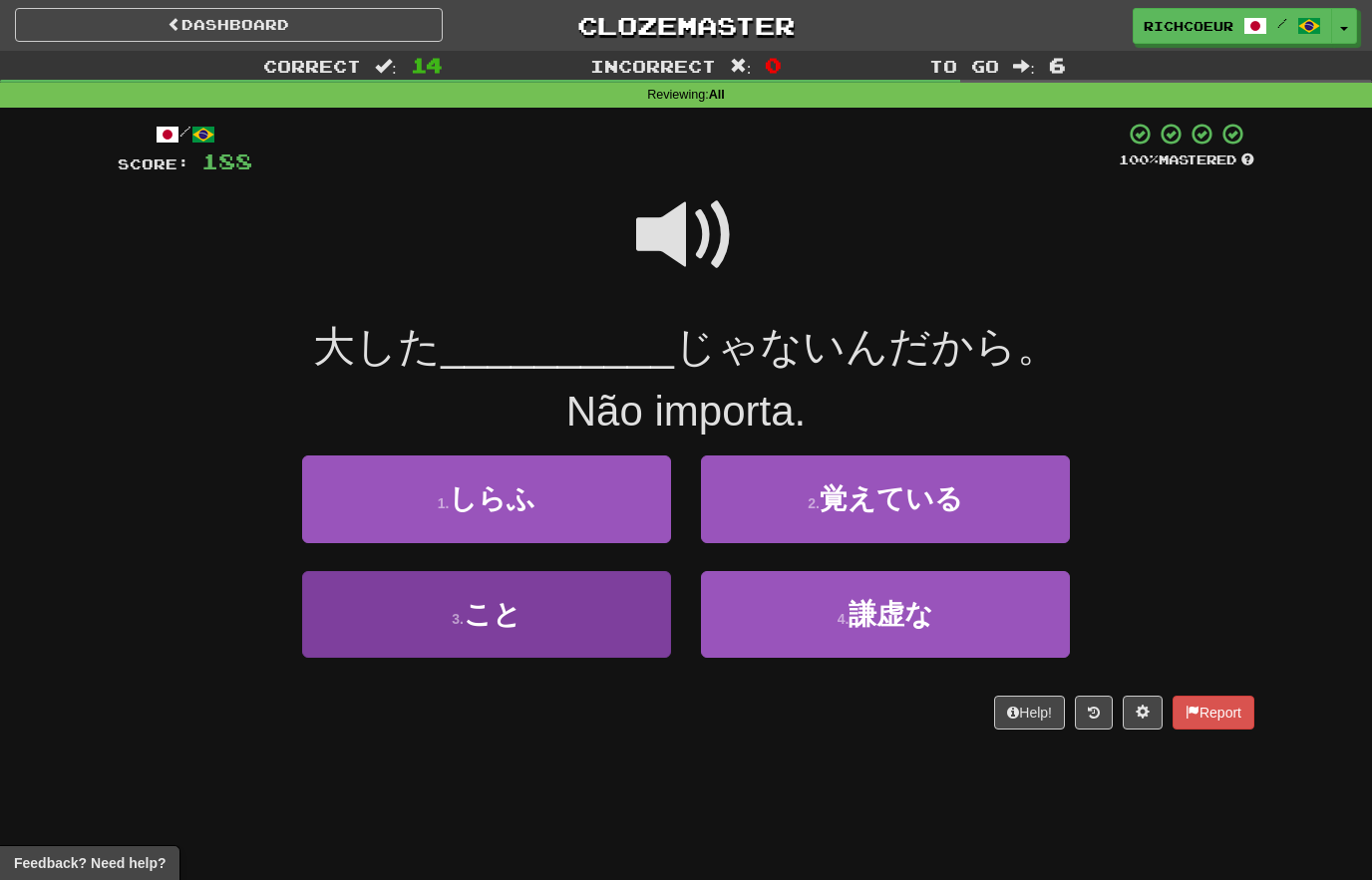 click on "3 .  こと" at bounding box center (487, 614) 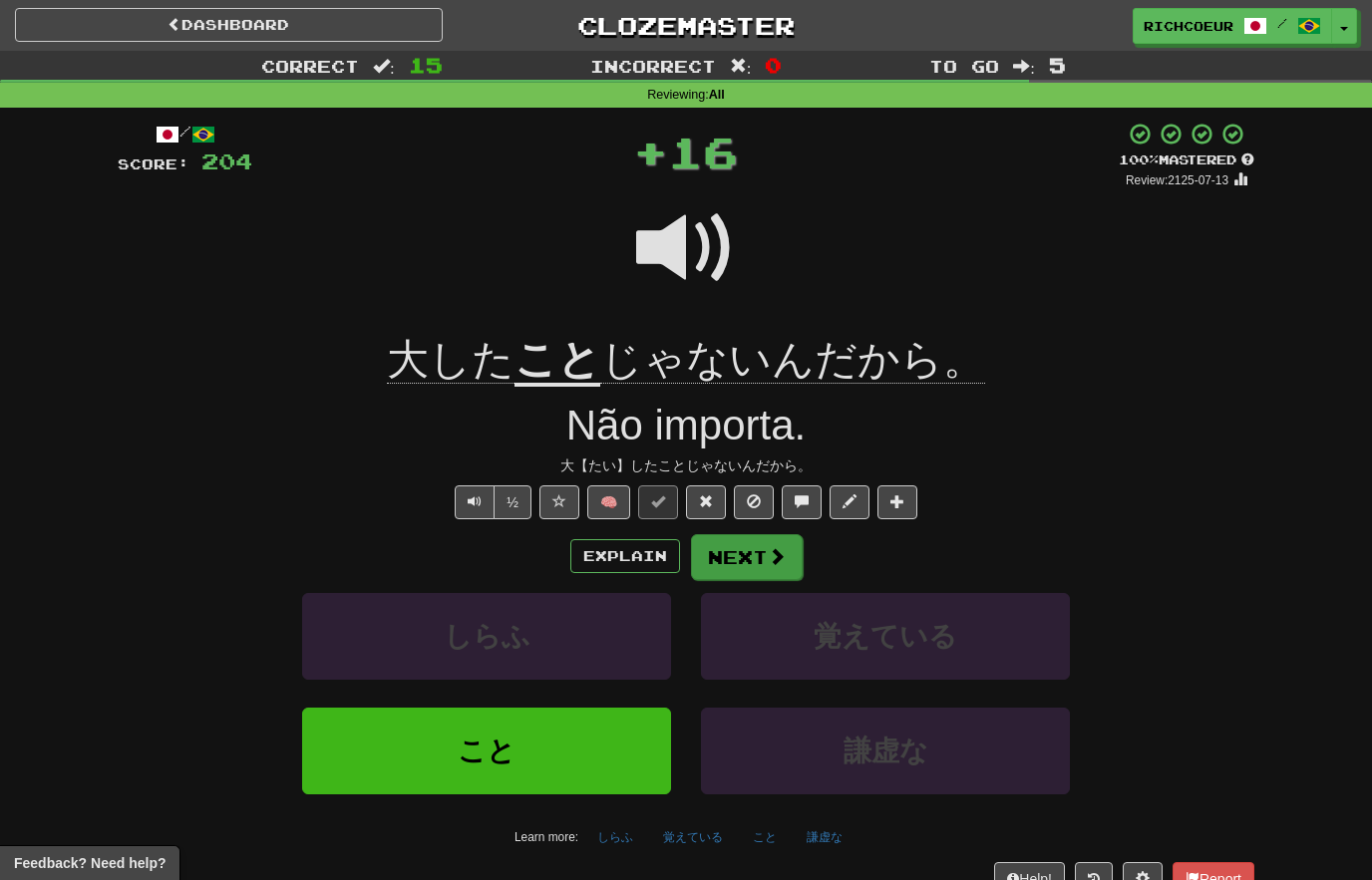 click on "Next" at bounding box center (747, 557) 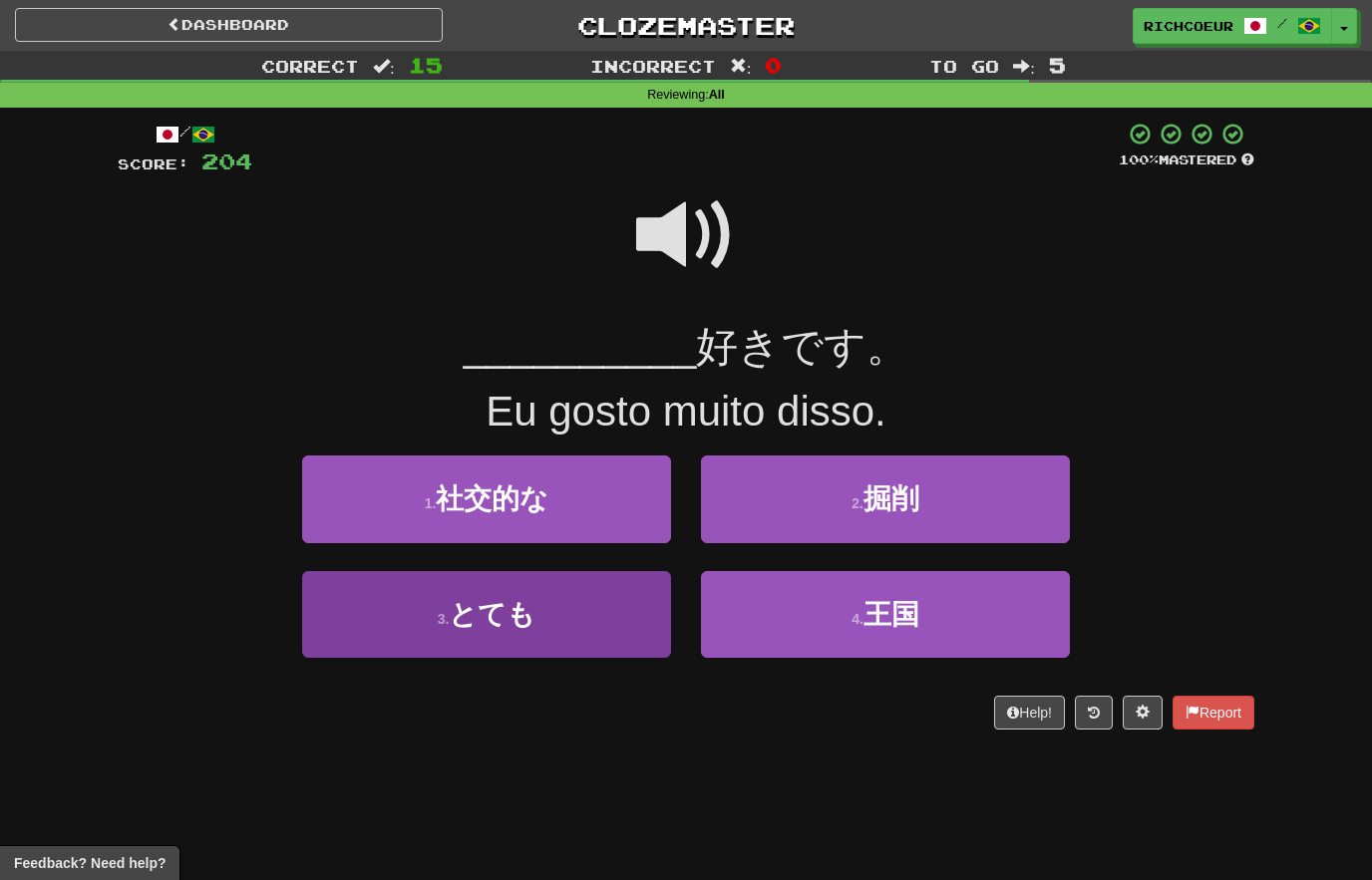 click on "3 .  とても" at bounding box center [487, 614] 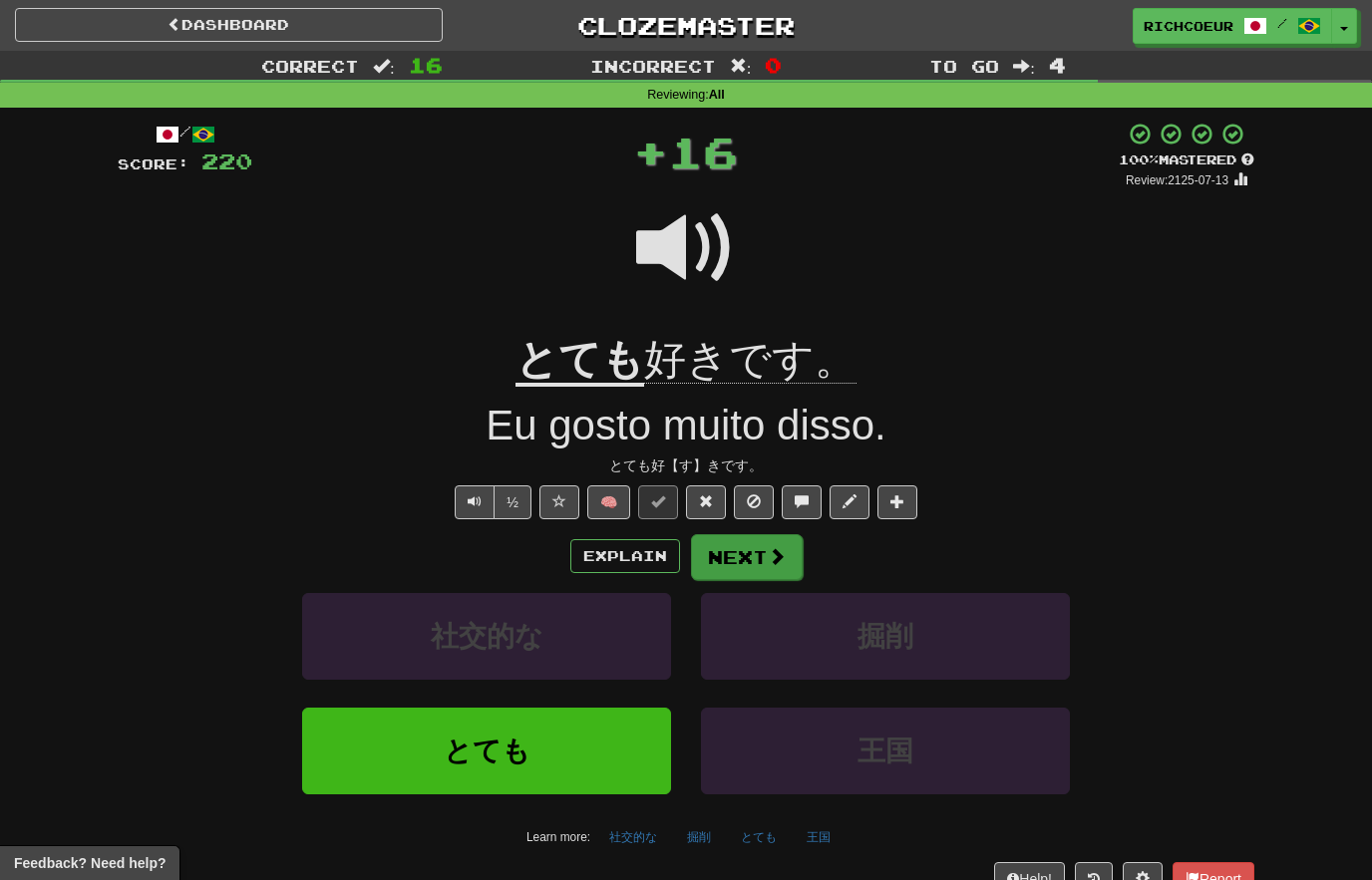 click at bounding box center [777, 556] 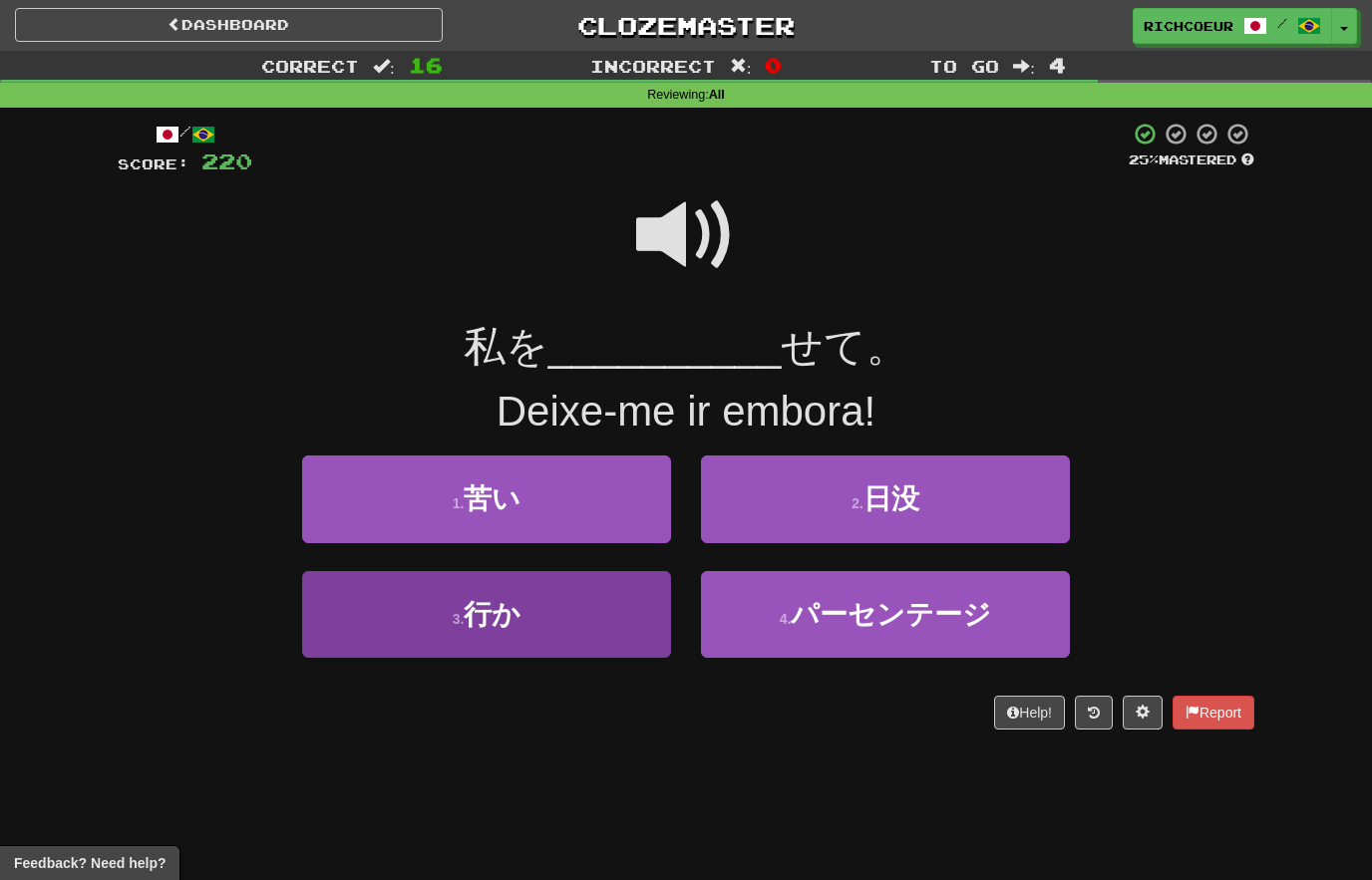 click on "3 .  行か" at bounding box center [487, 614] 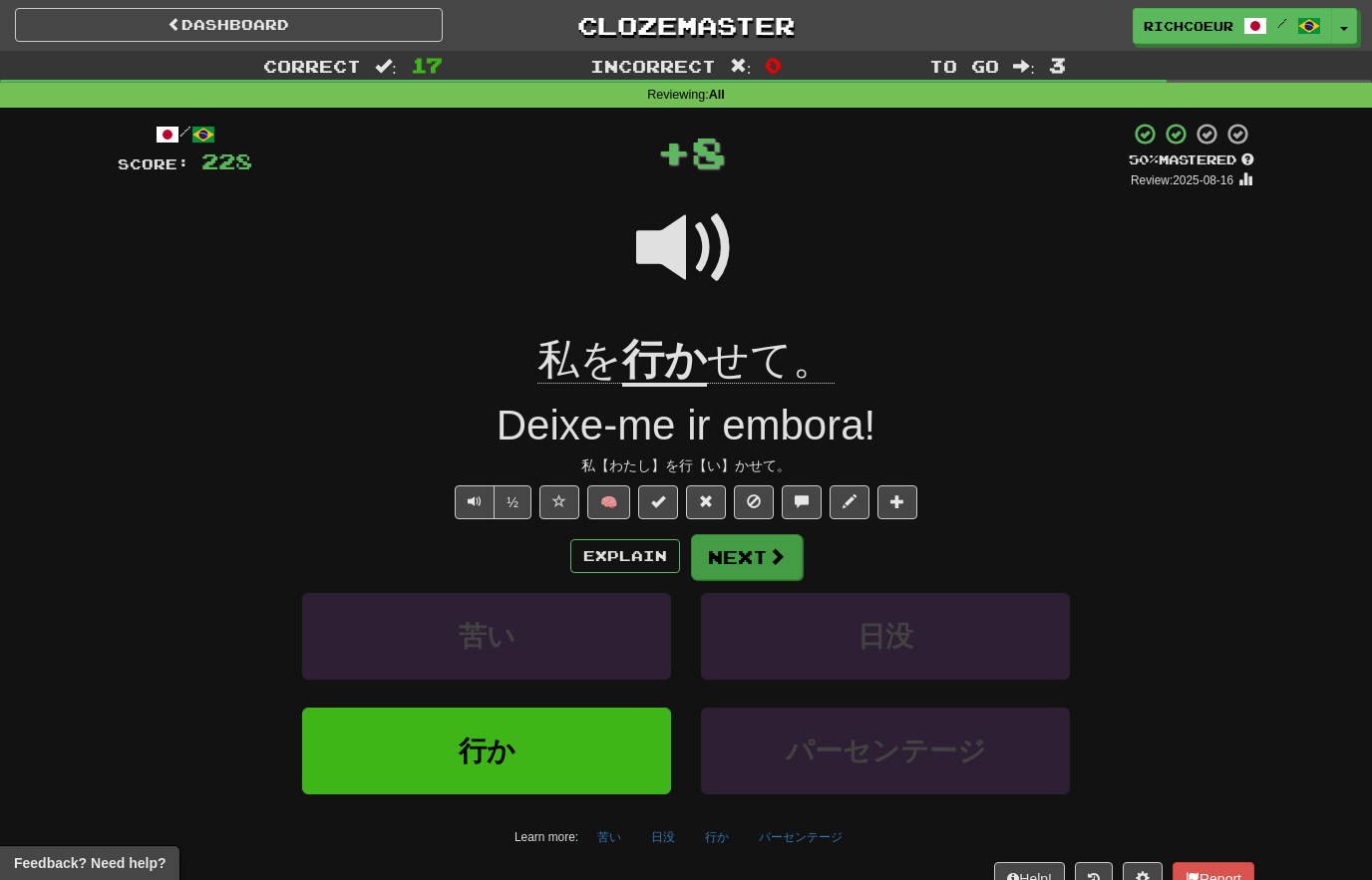 click at bounding box center (777, 556) 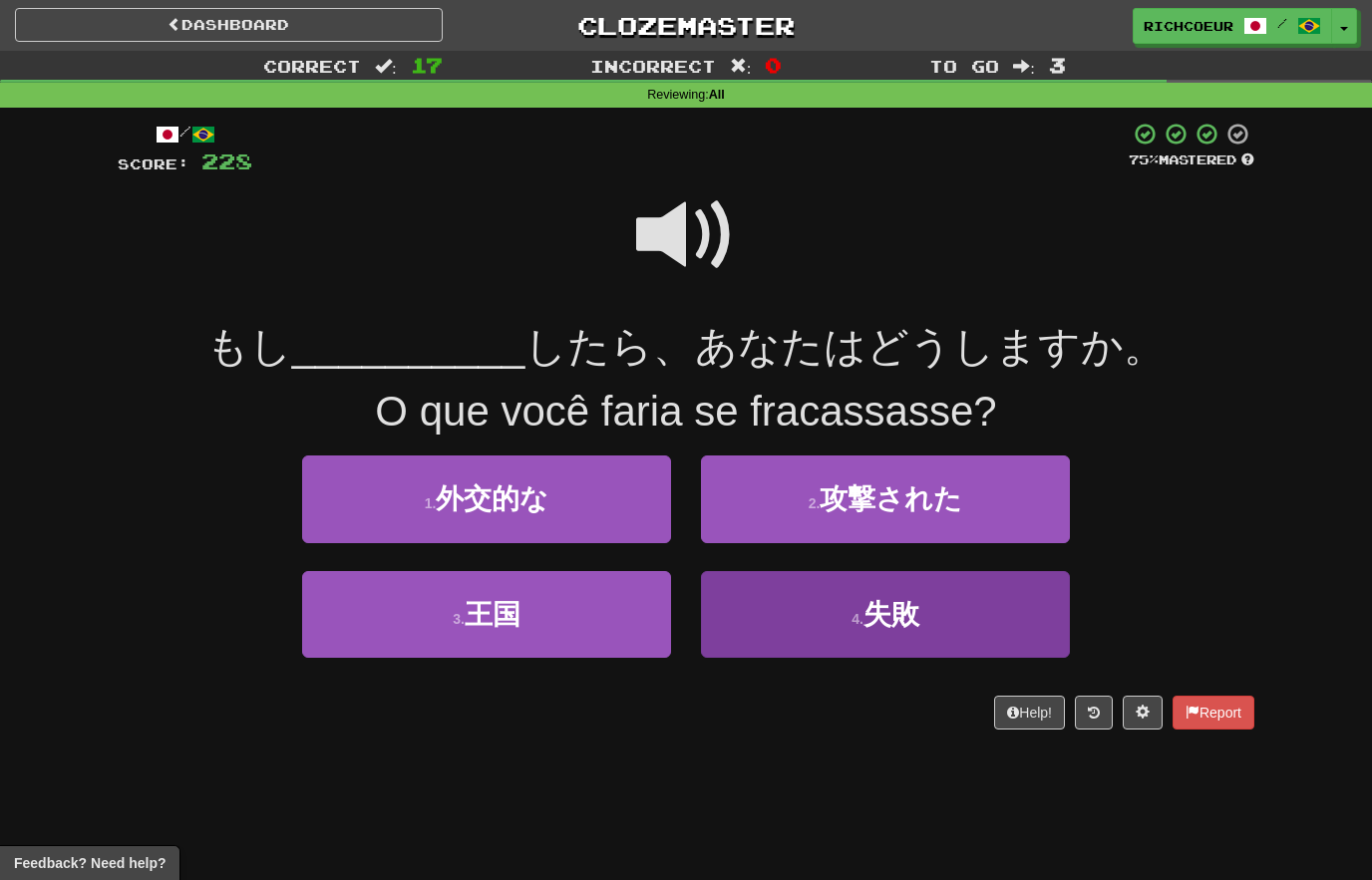 click on "4 .  失敗" at bounding box center (885, 614) 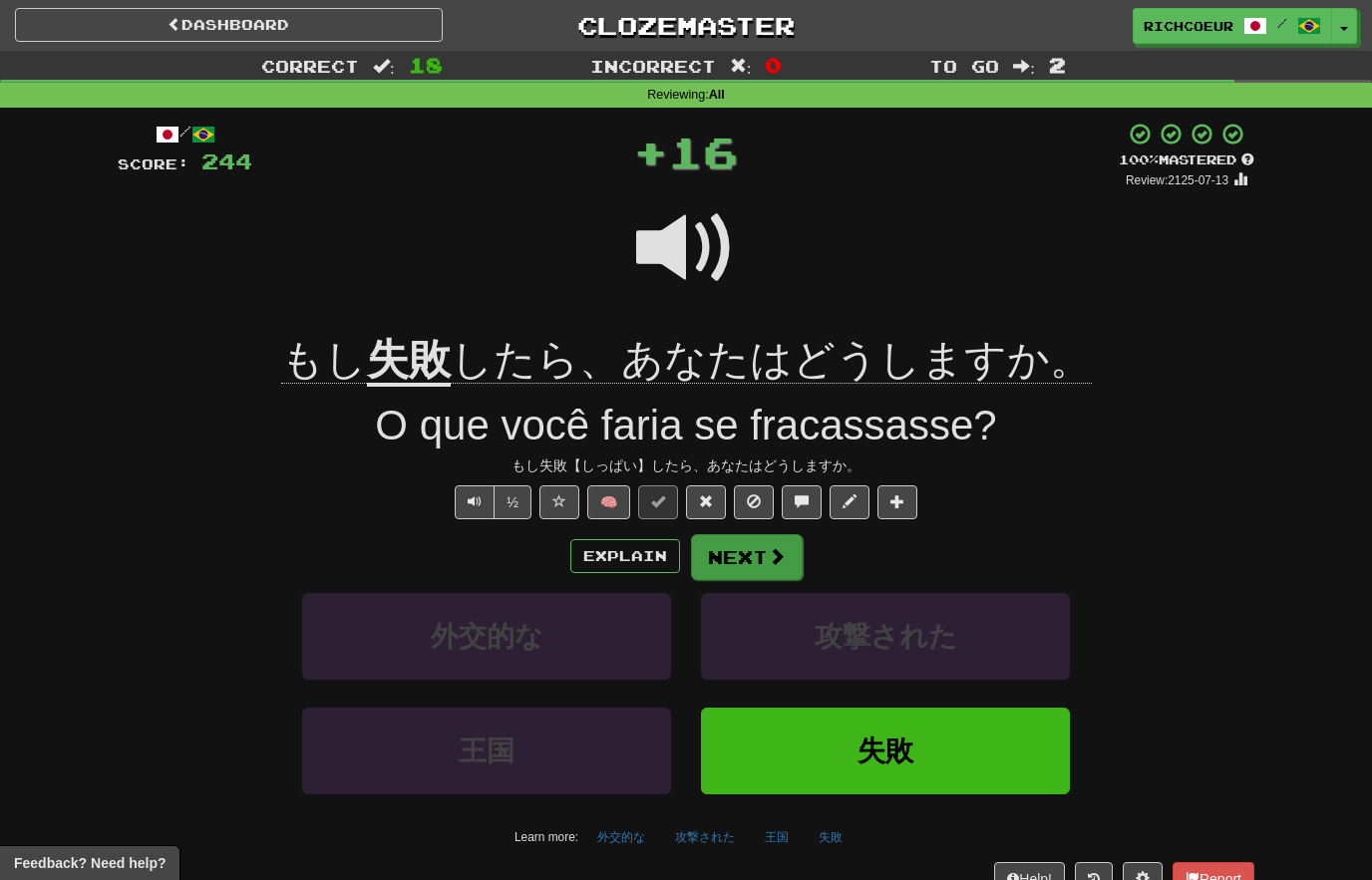 click at bounding box center (777, 556) 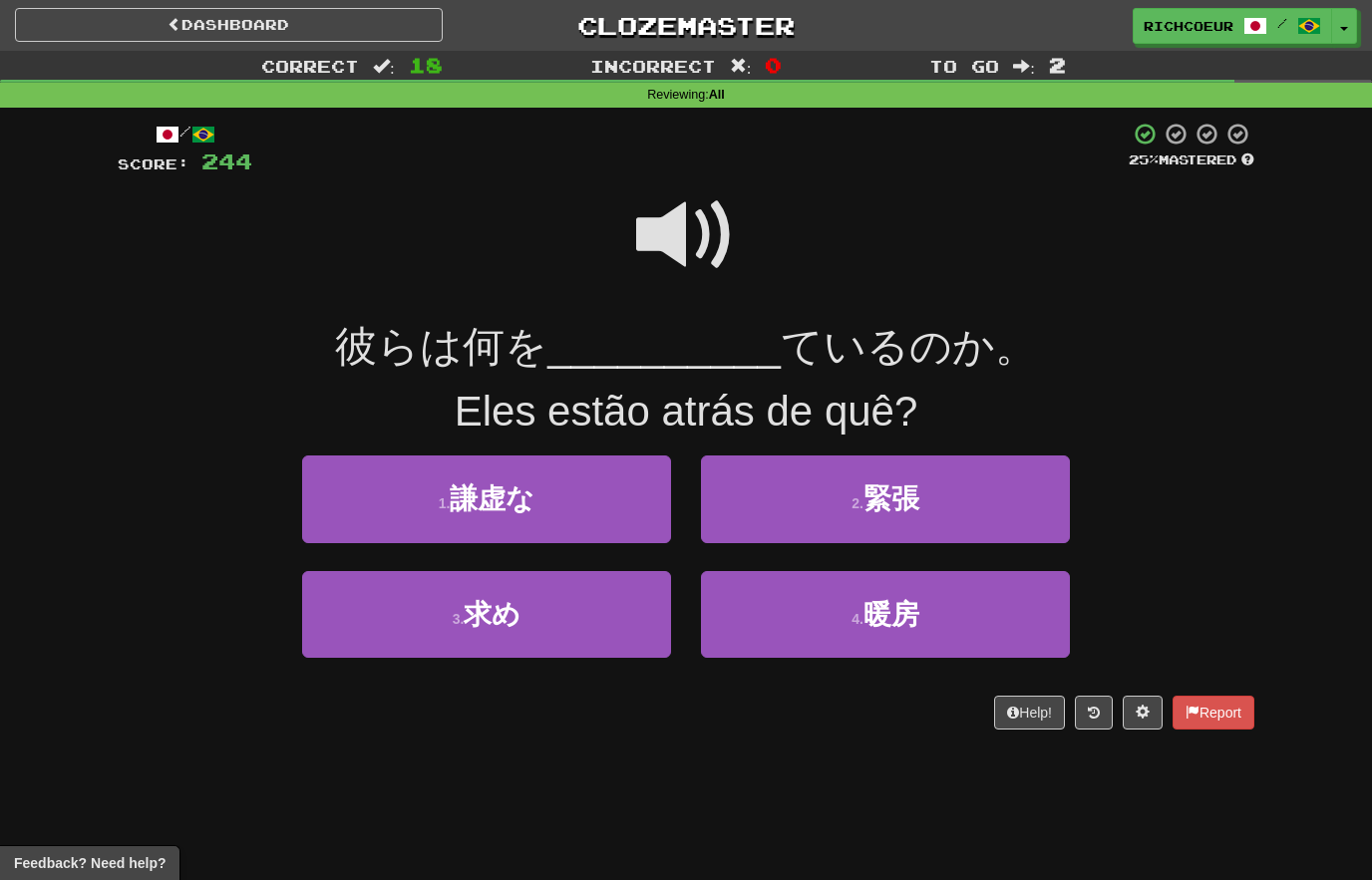 click at bounding box center [686, 235] 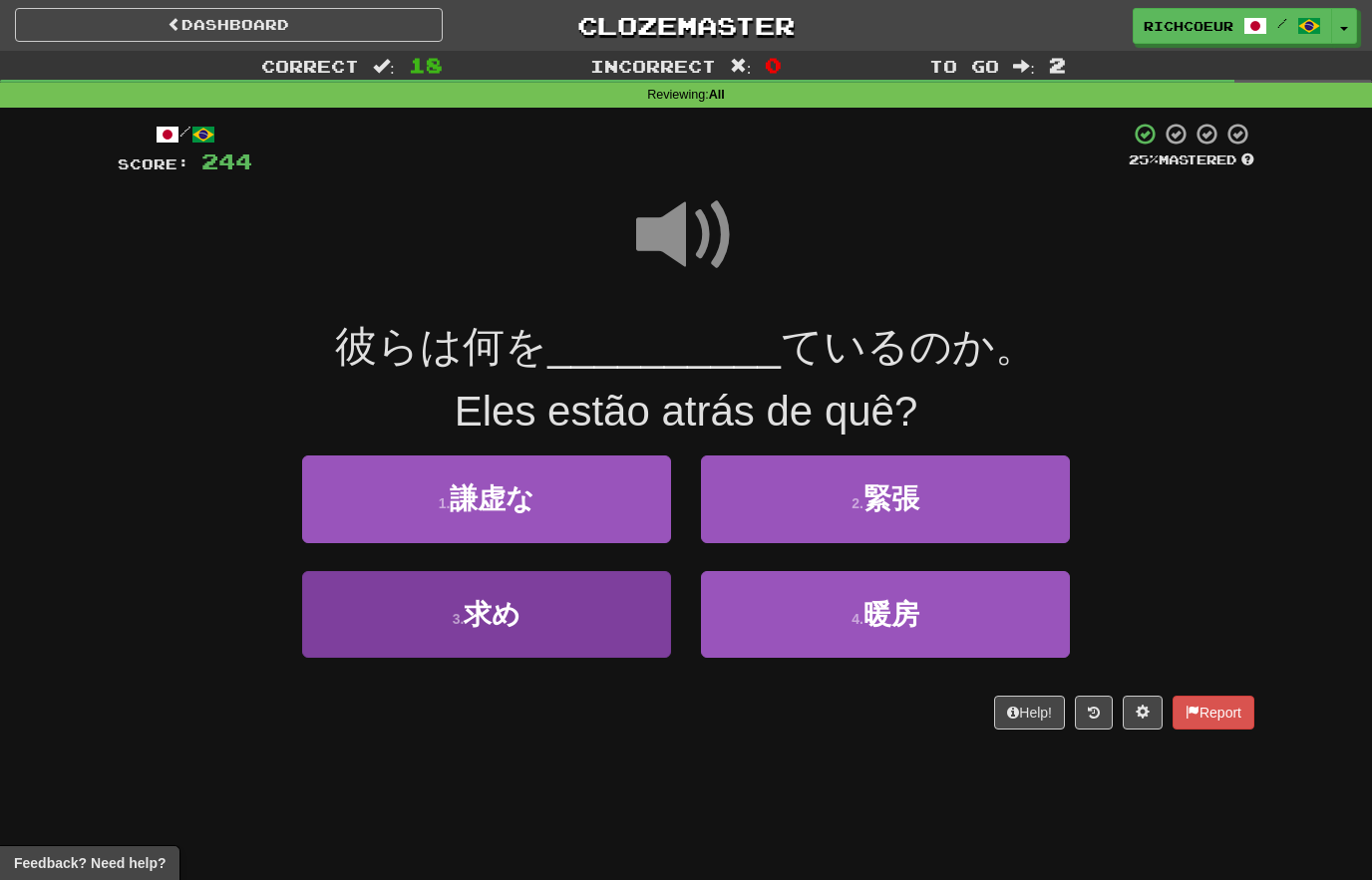 click on "3 .  求め" at bounding box center (487, 614) 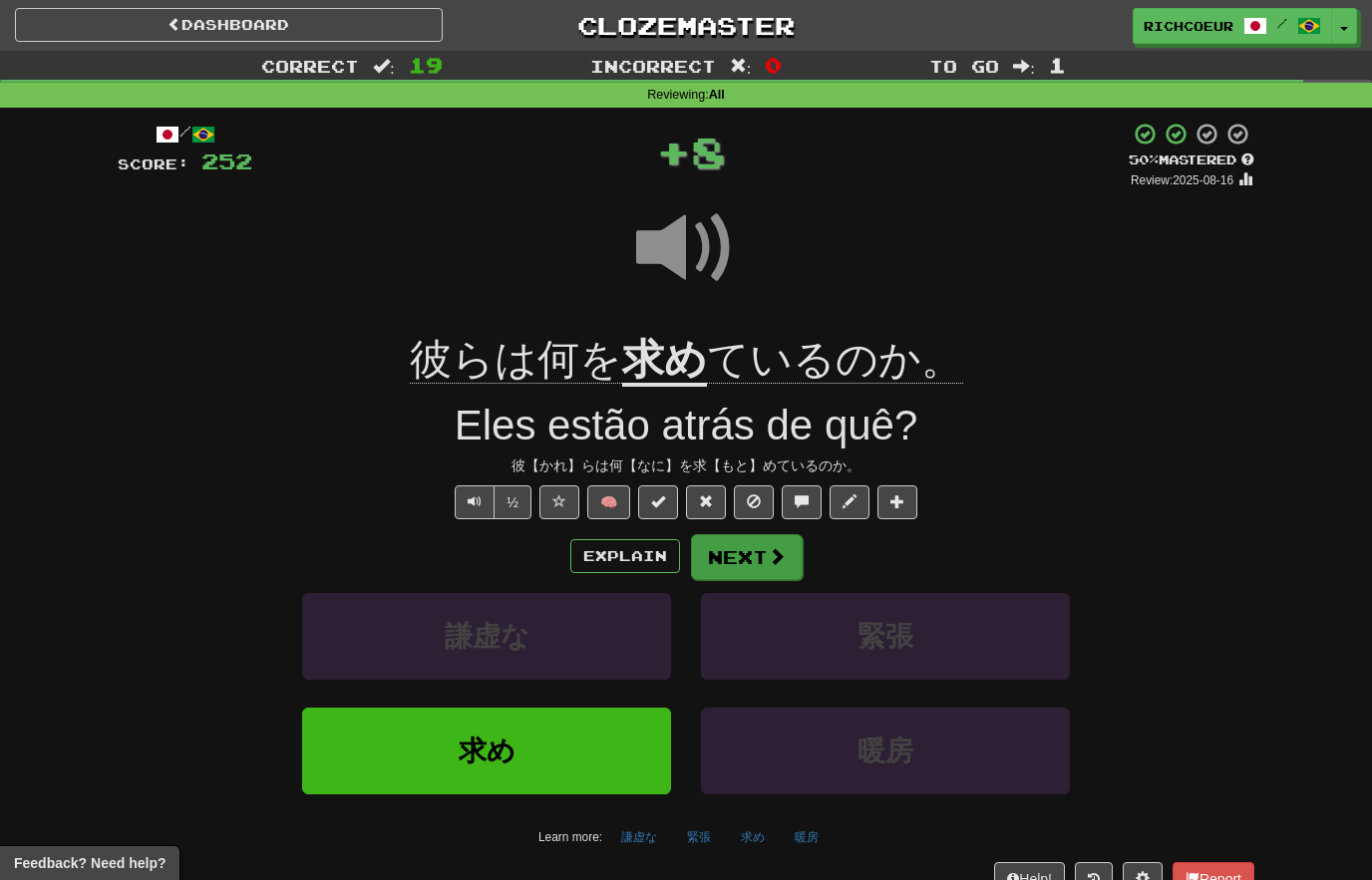 click at bounding box center [777, 556] 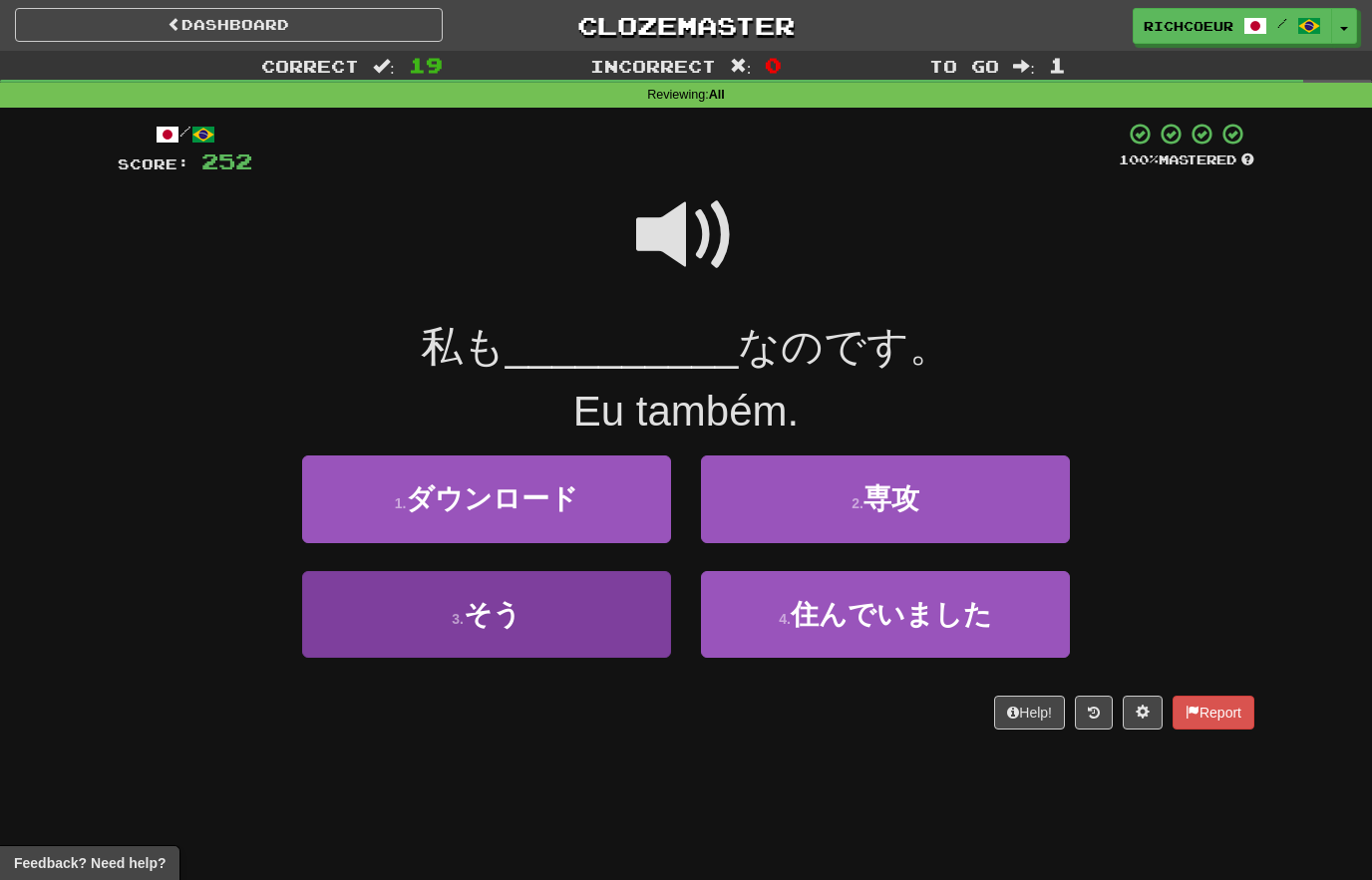 click on "3 .  そう" at bounding box center (487, 614) 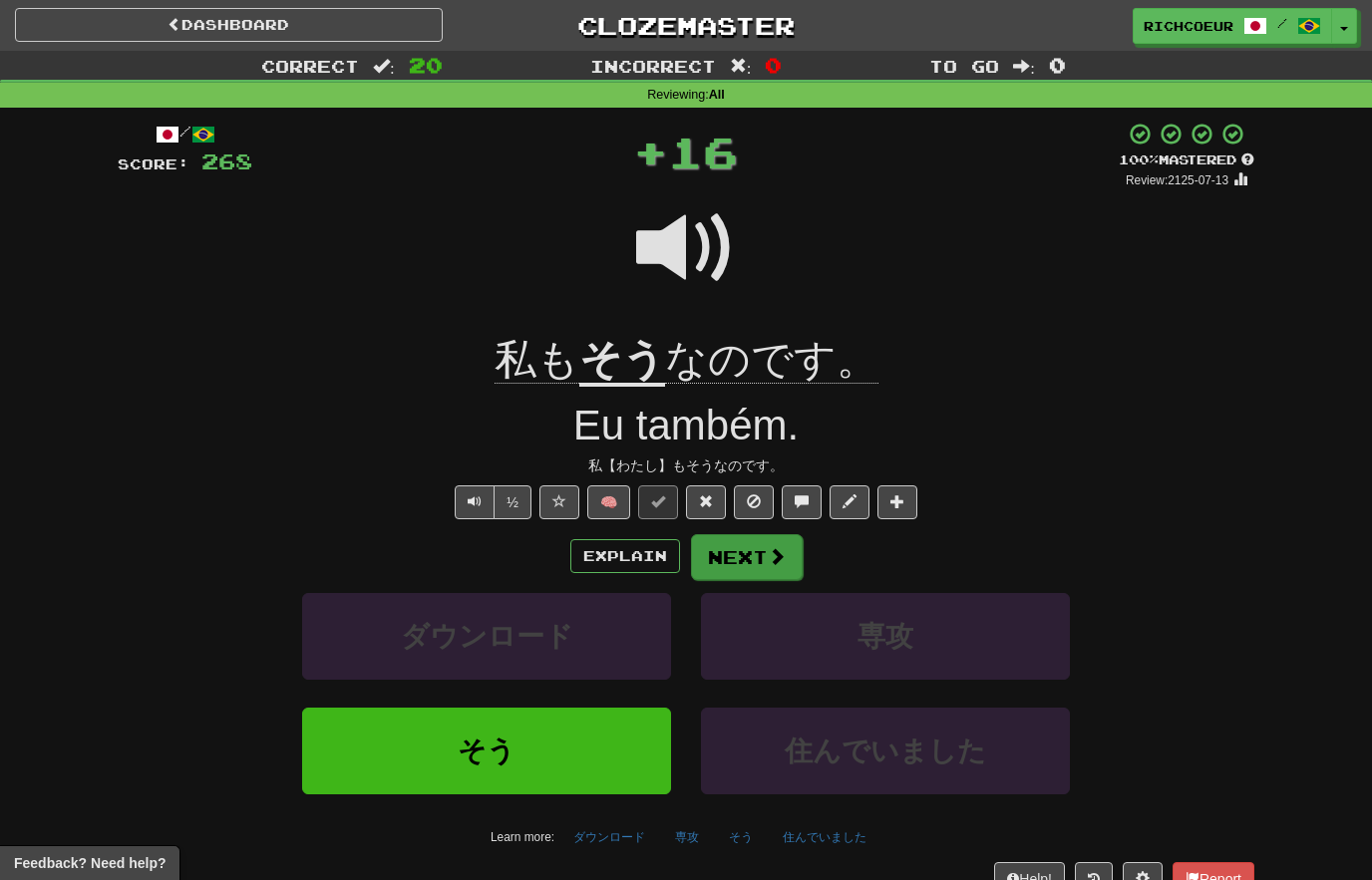 click at bounding box center [777, 556] 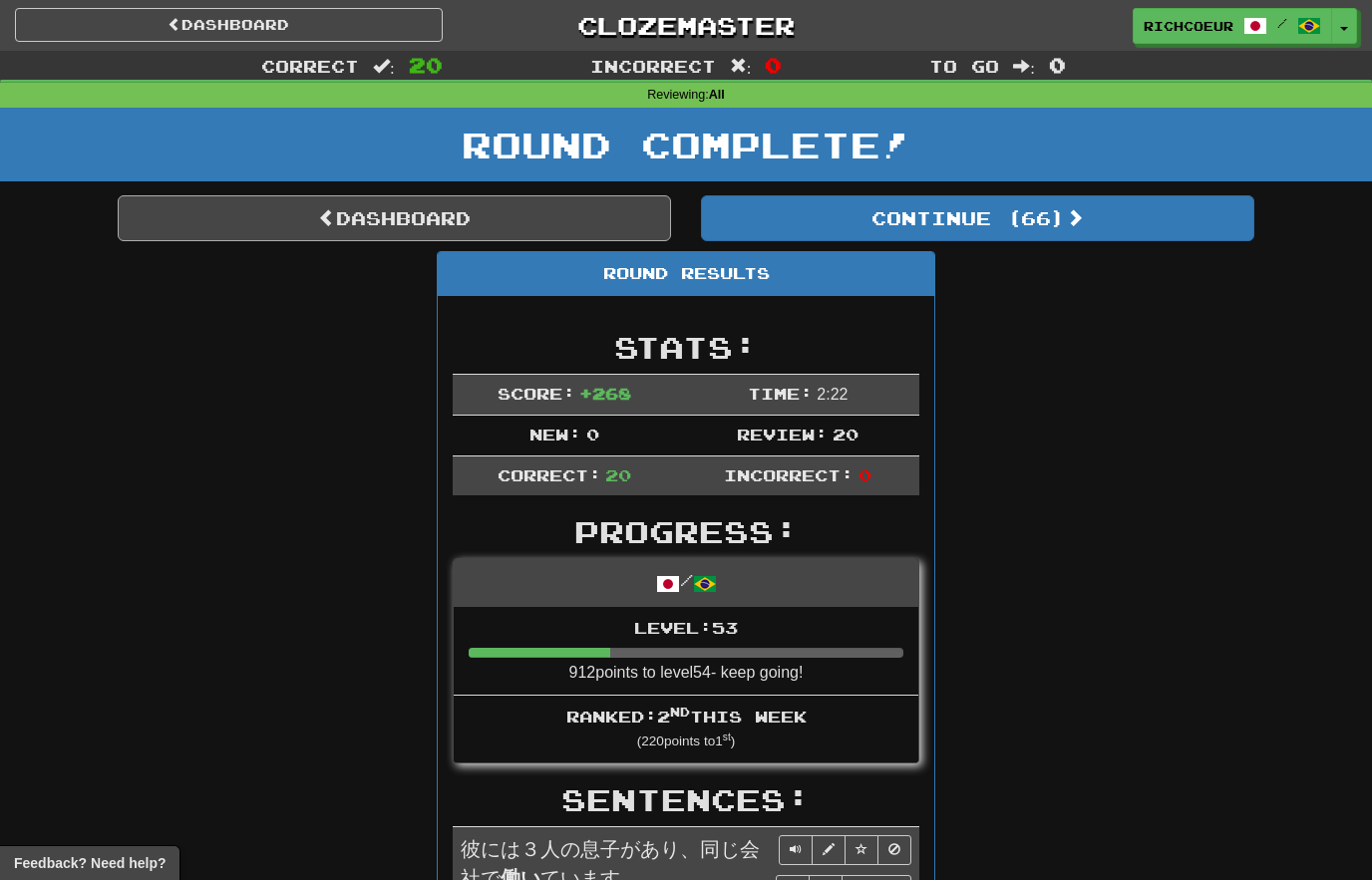 click on "Dashboard" at bounding box center [394, 218] 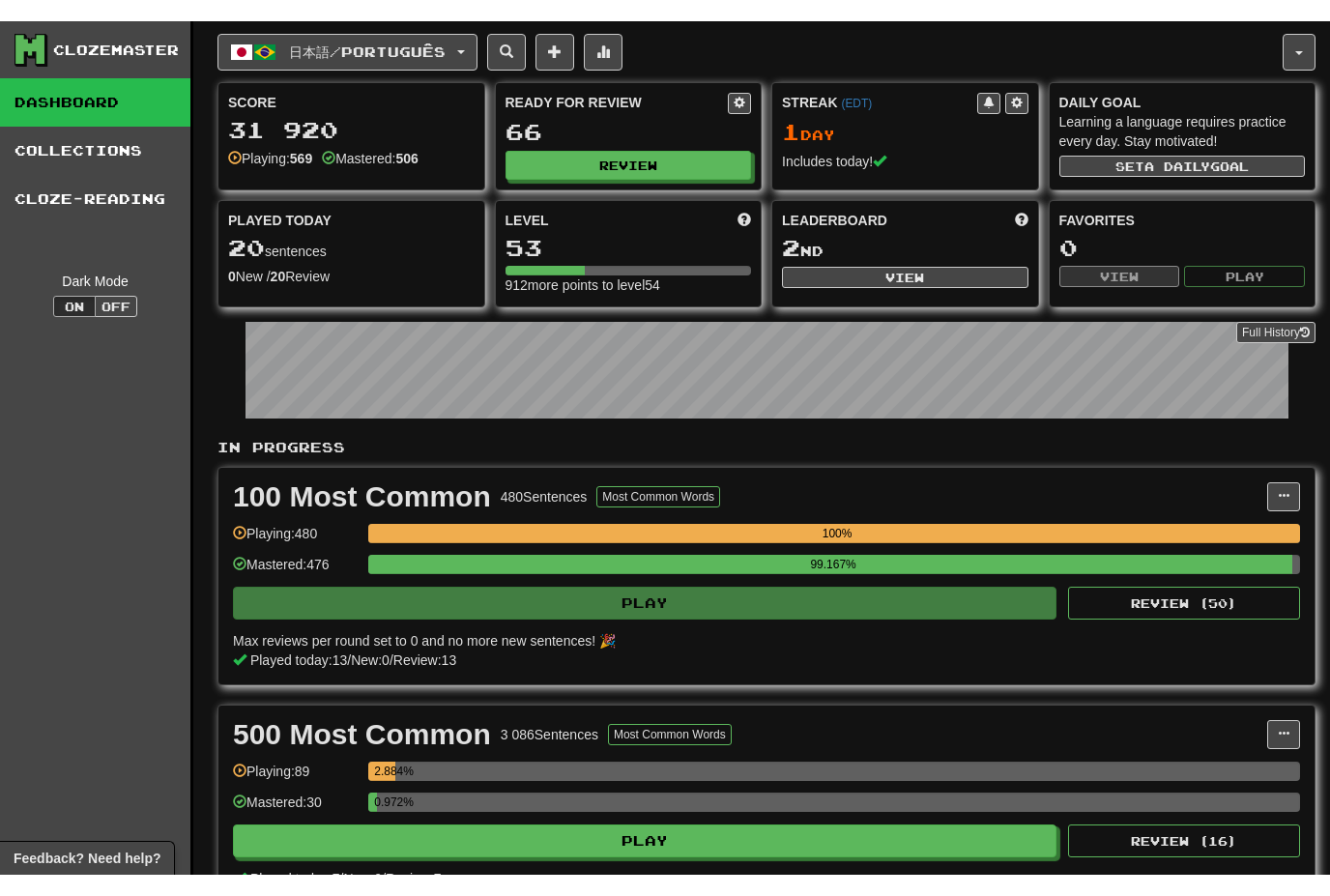 scroll, scrollTop: 0, scrollLeft: 0, axis: both 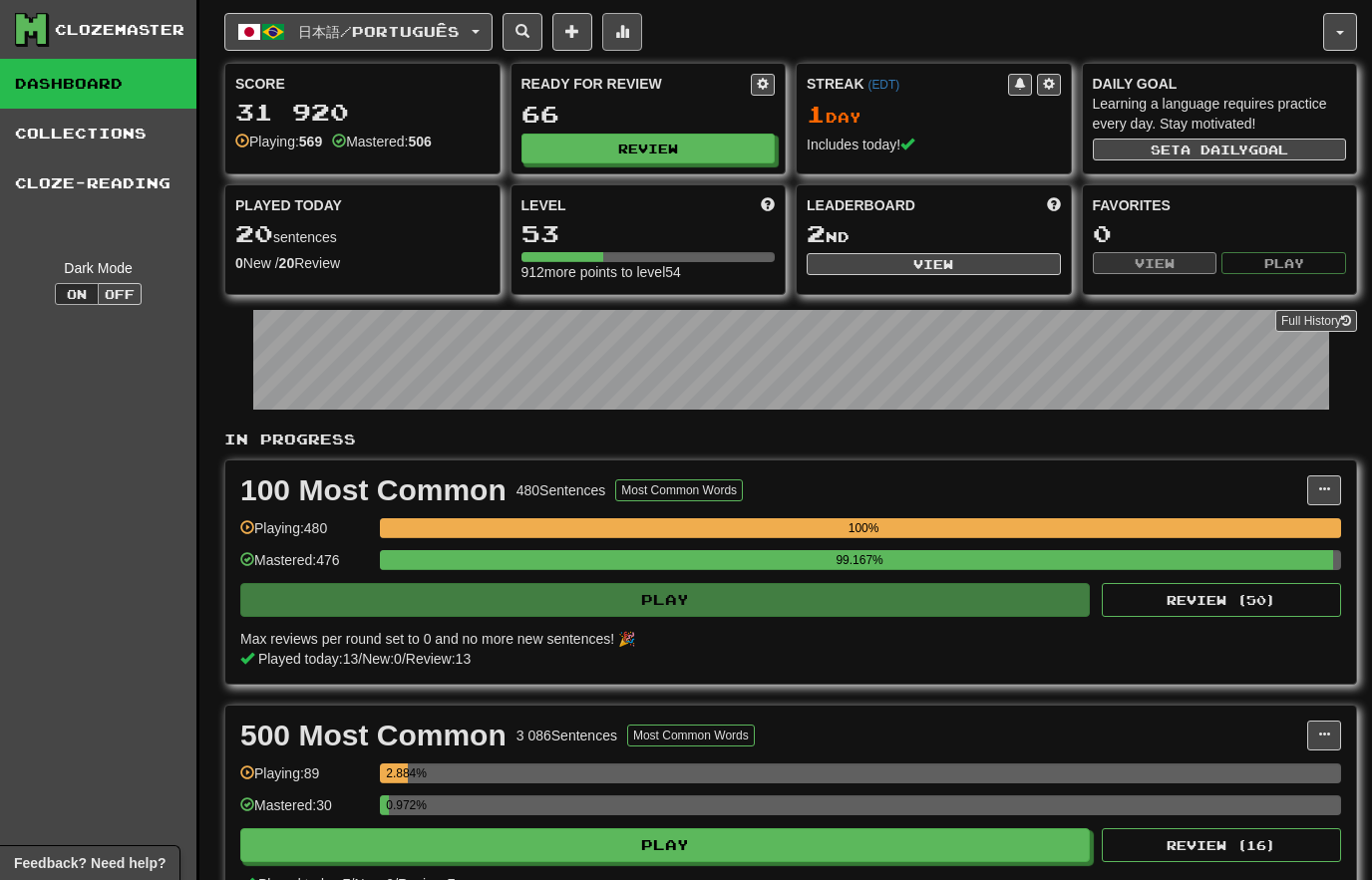 click at bounding box center (622, 32) 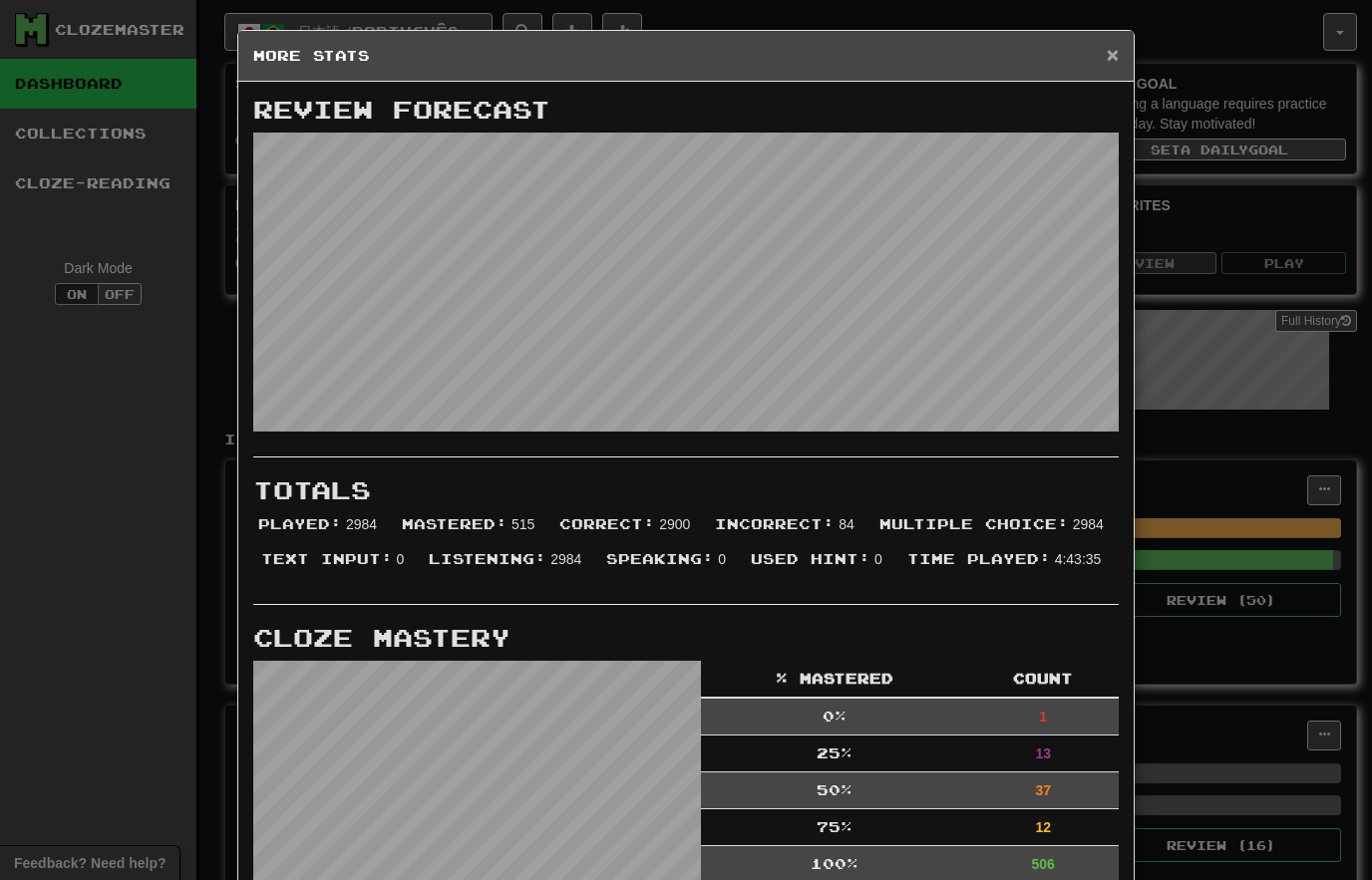 click on "×" at bounding box center (1113, 54) 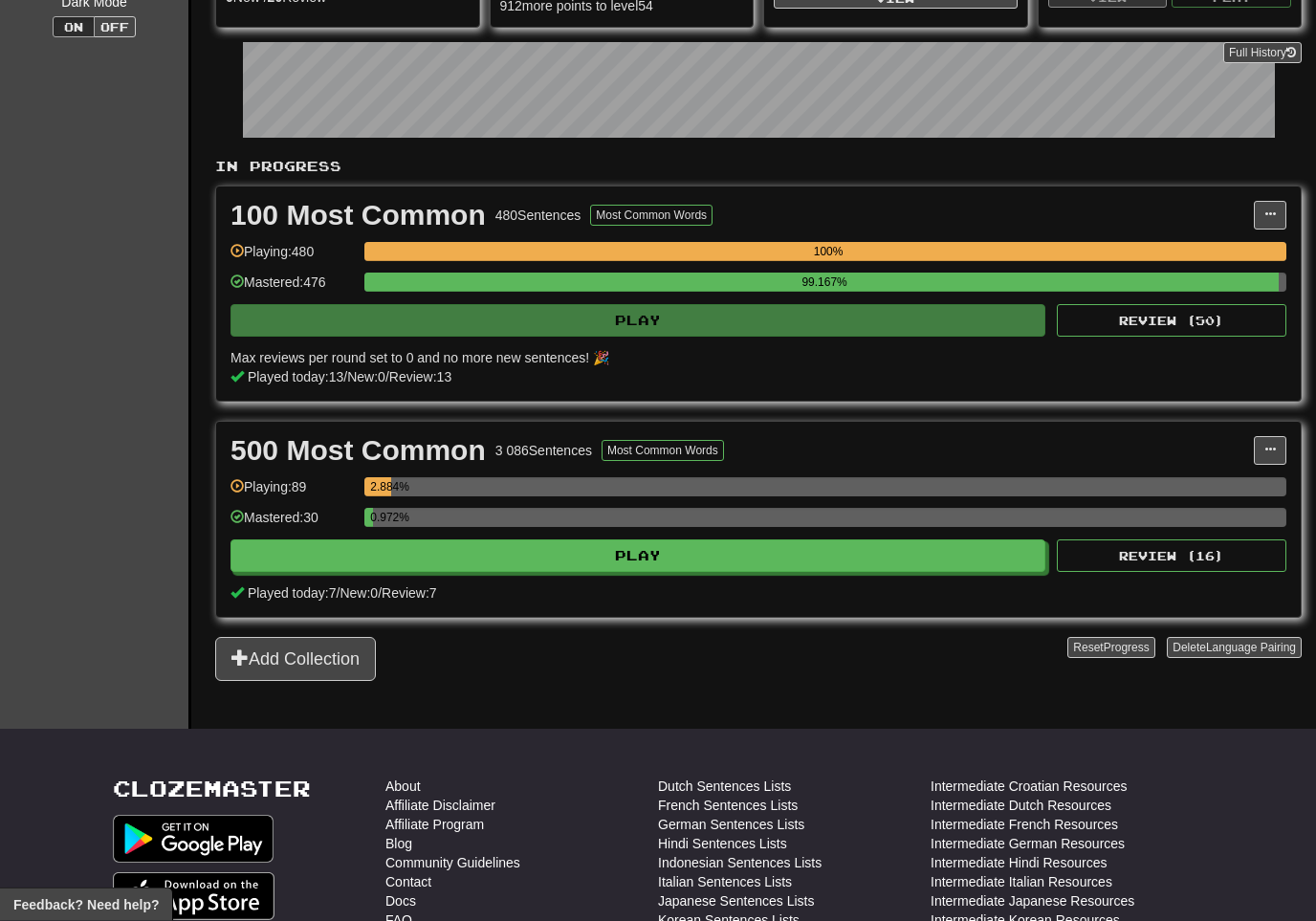 scroll, scrollTop: 266, scrollLeft: 0, axis: vertical 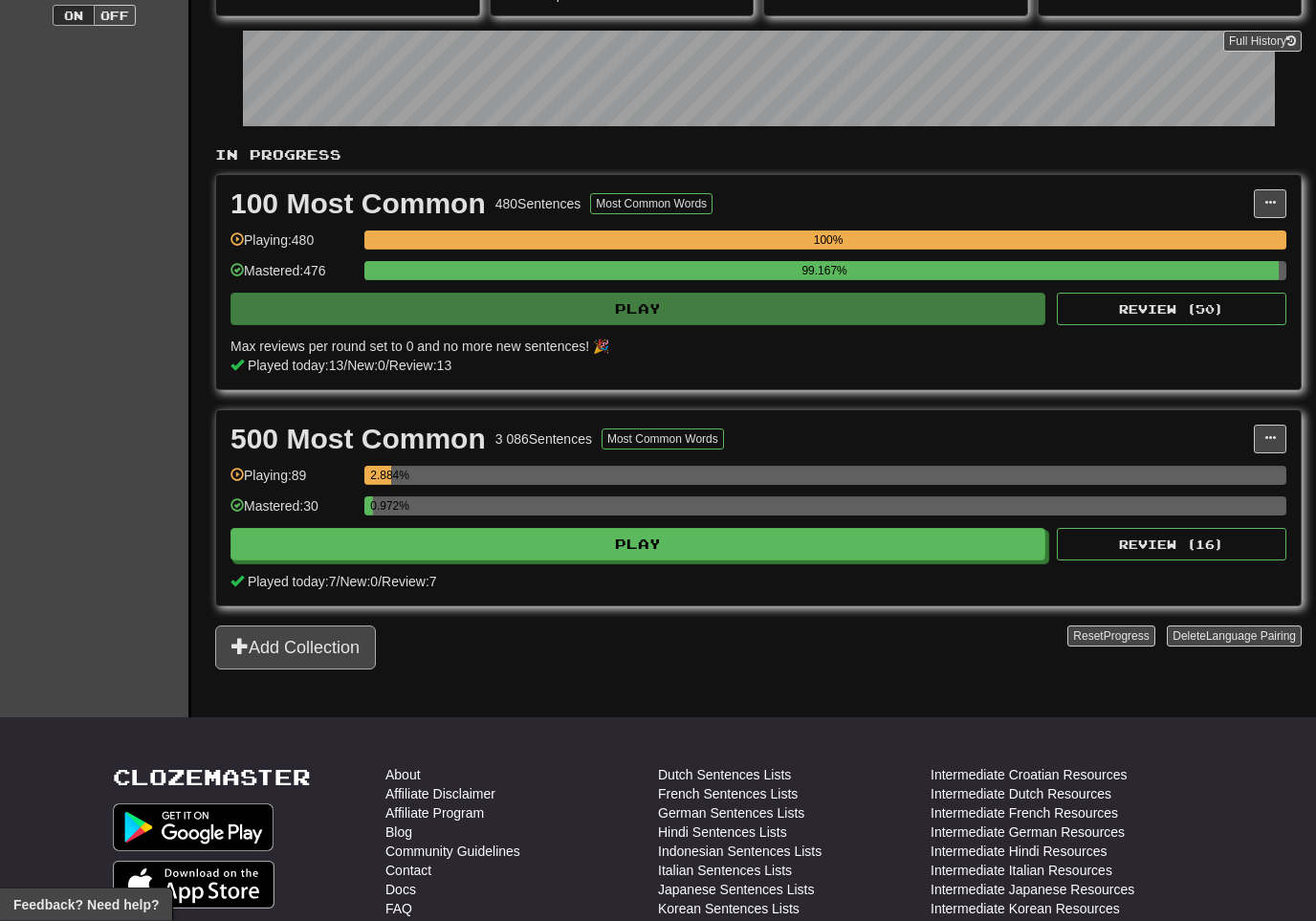 click on "Add Collection" at bounding box center (296, 648) 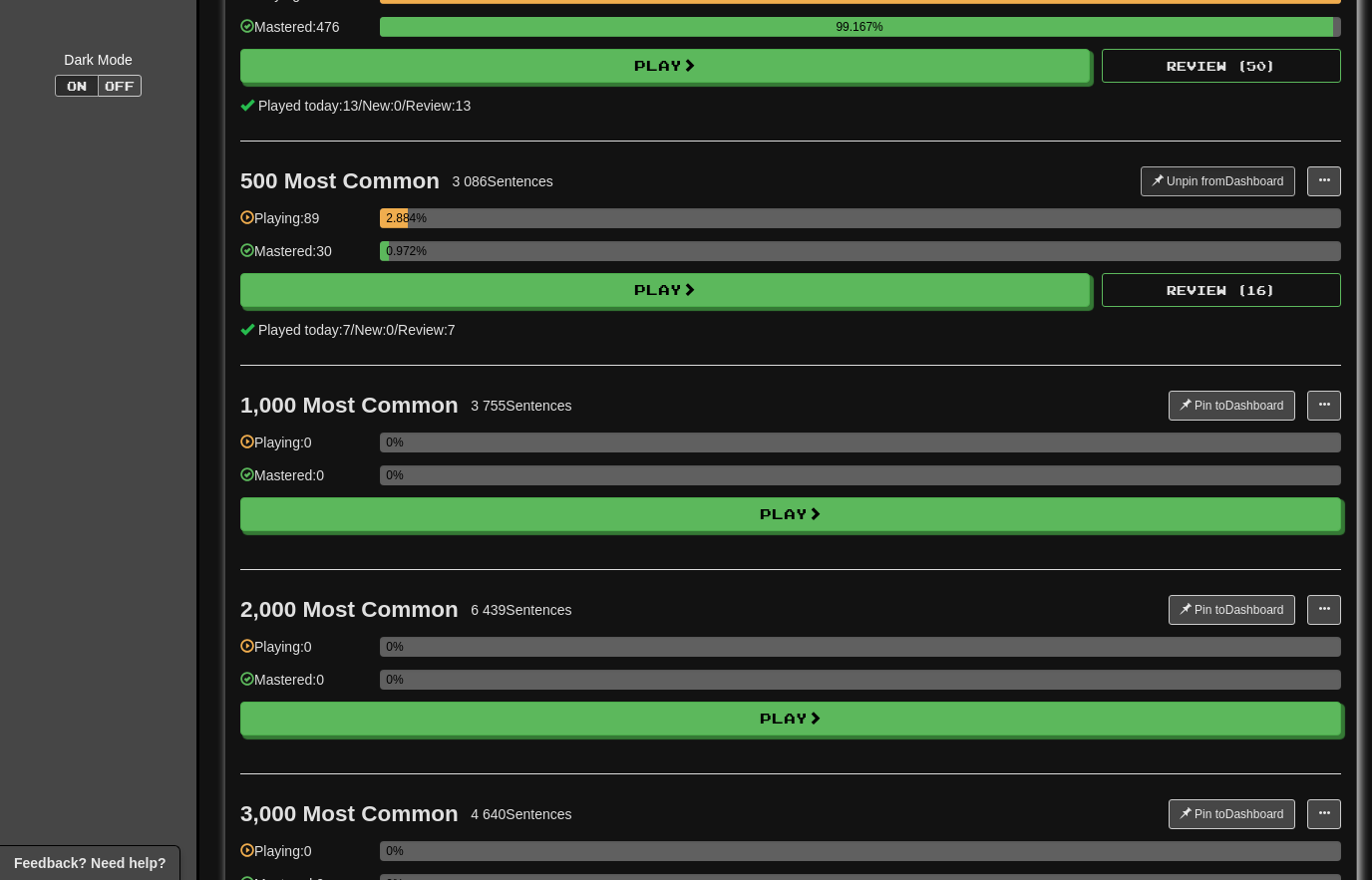 scroll, scrollTop: 0, scrollLeft: 0, axis: both 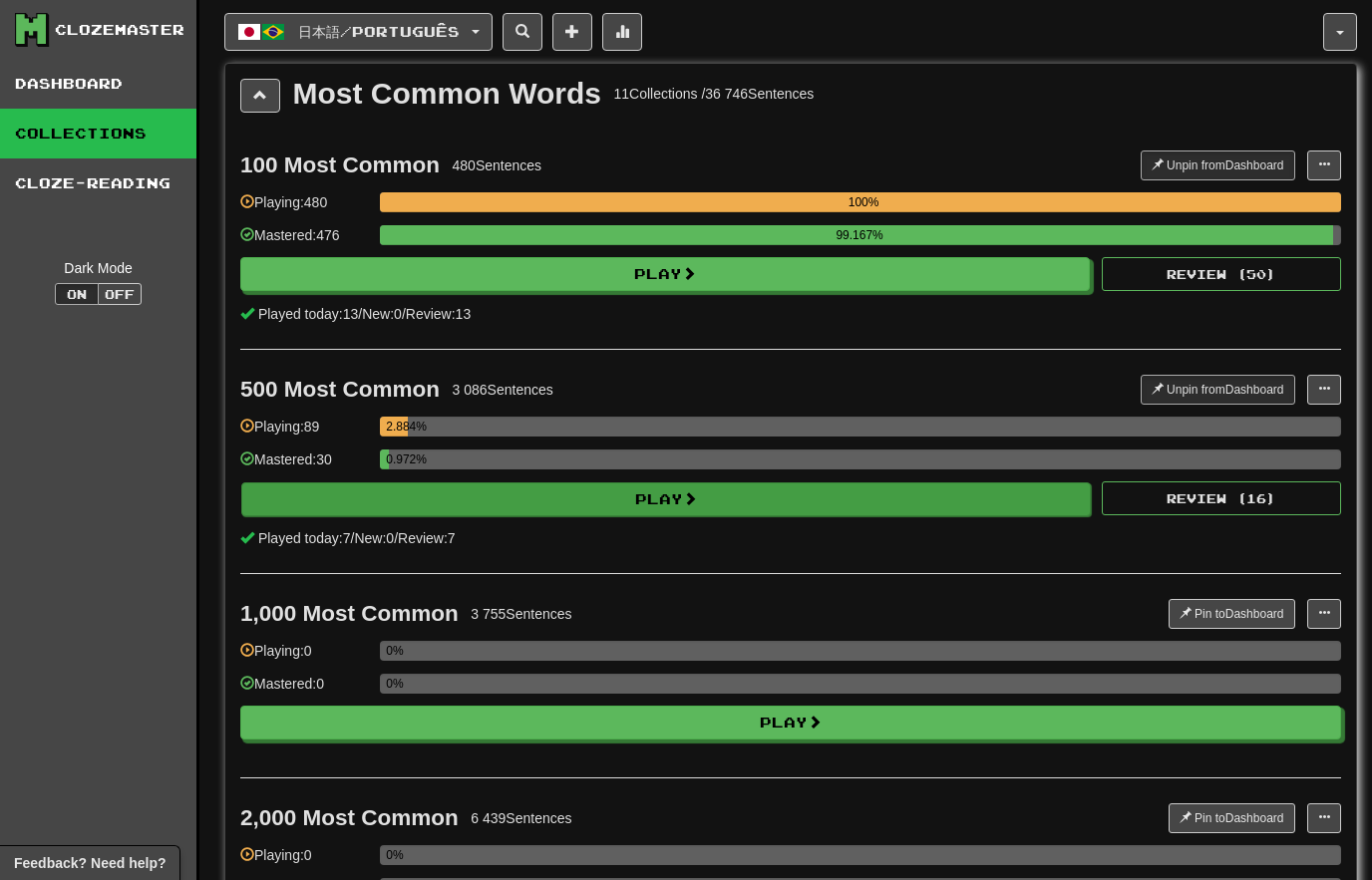 click on "Play" at bounding box center [666, 499] 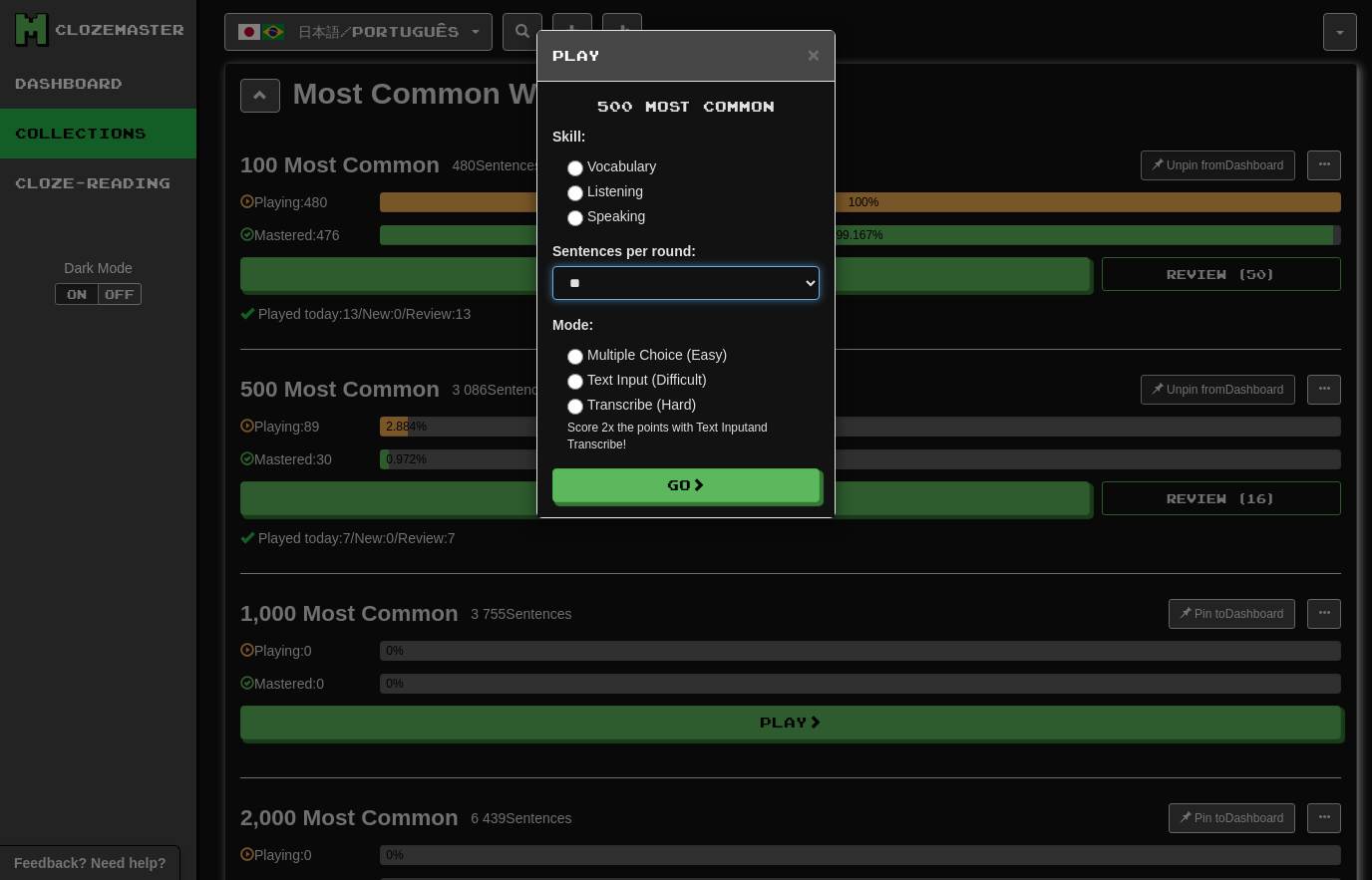 click on "* ** ** ** ** ** *** ********" at bounding box center (686, 283) 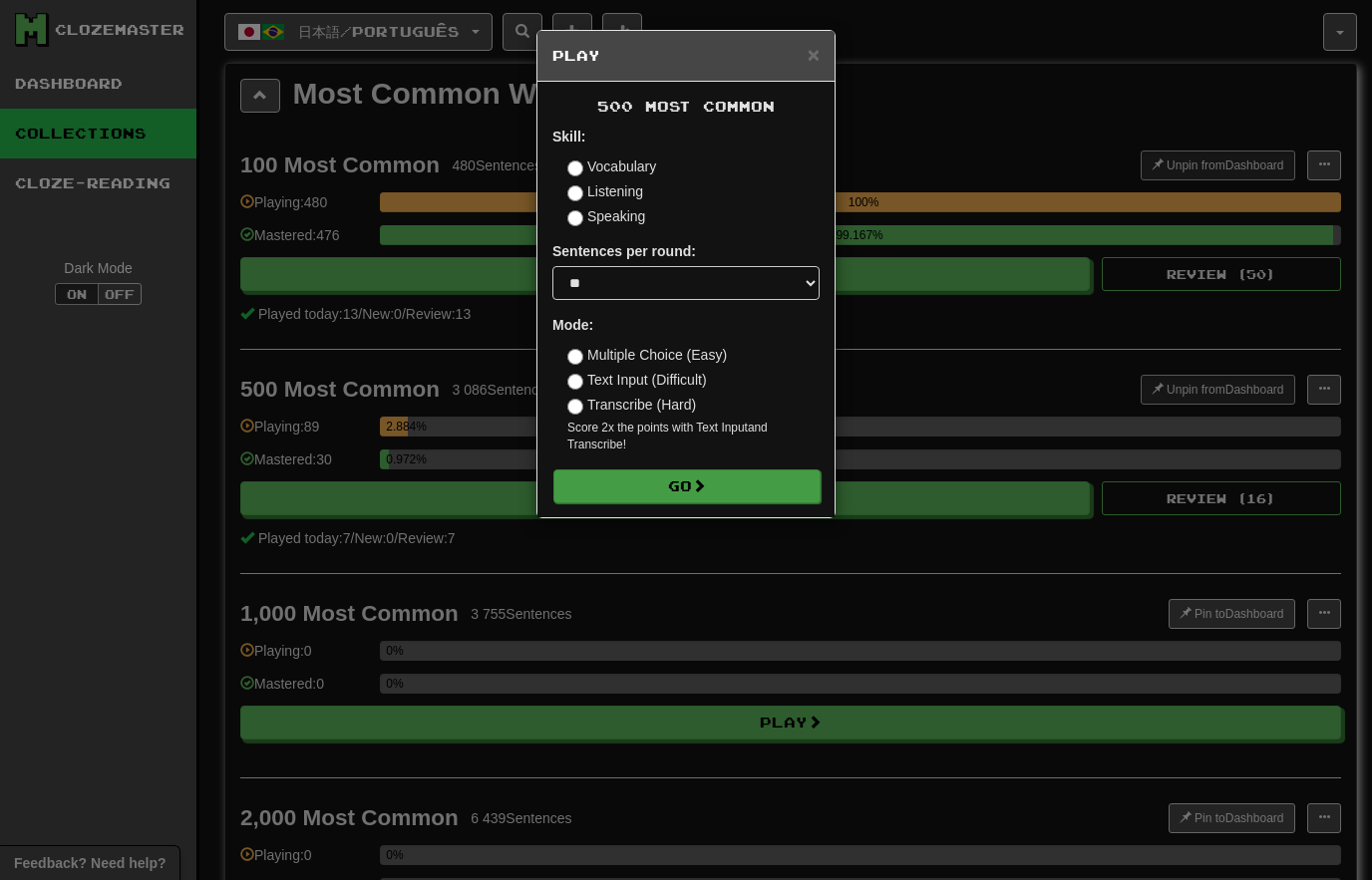 click on "Go" at bounding box center [687, 486] 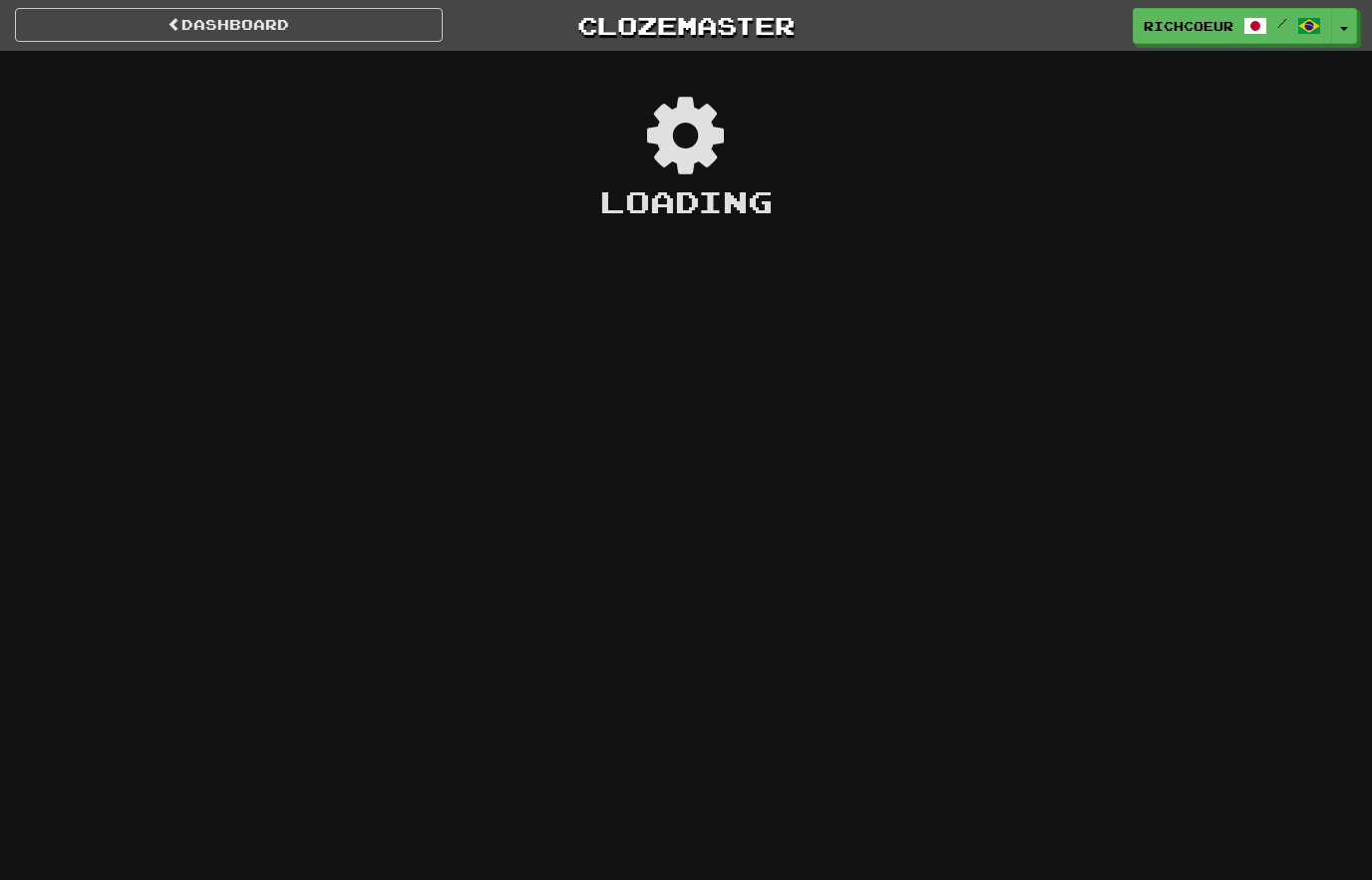scroll, scrollTop: 0, scrollLeft: 0, axis: both 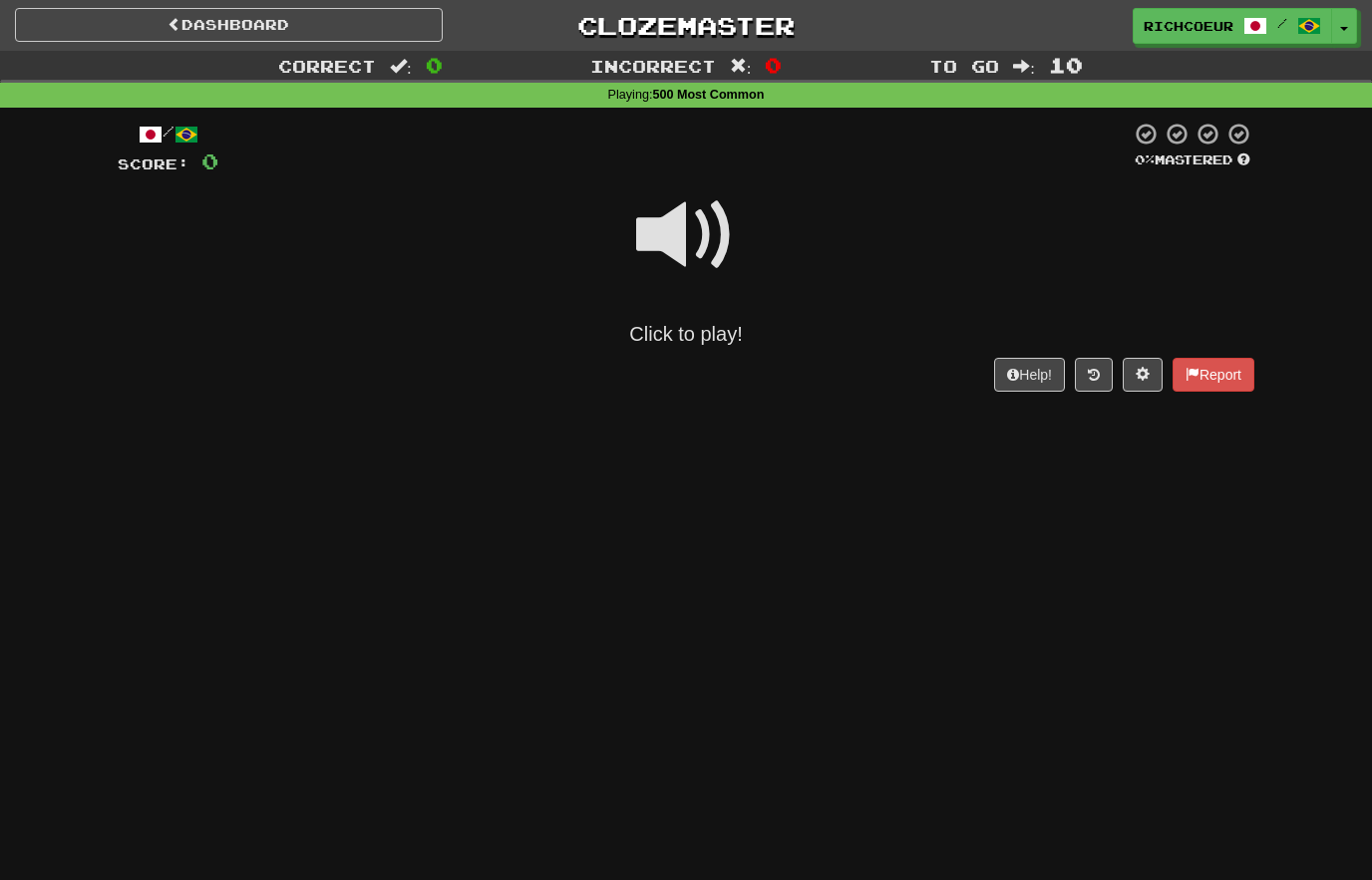 click at bounding box center [686, 235] 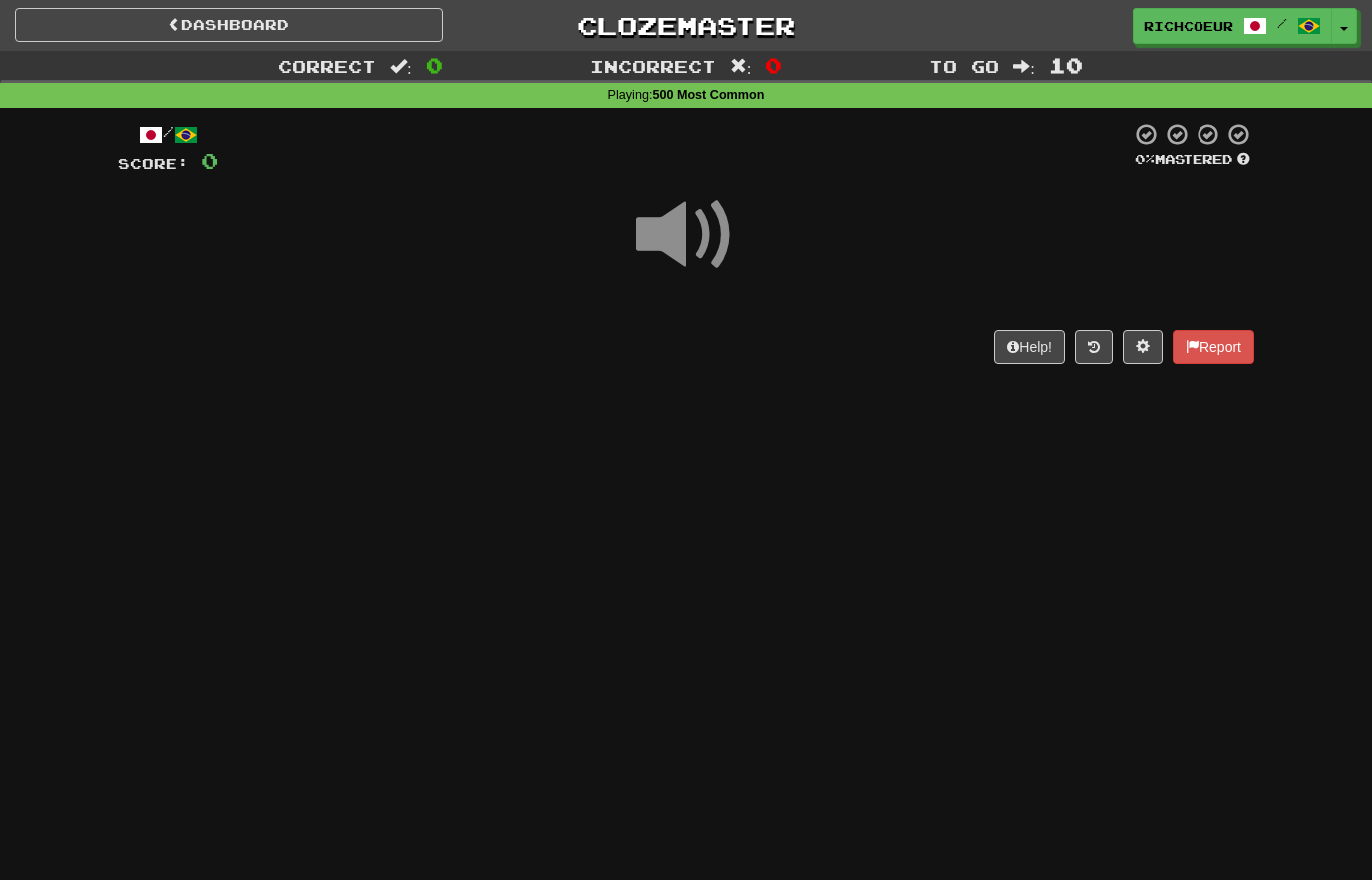 click at bounding box center [686, 235] 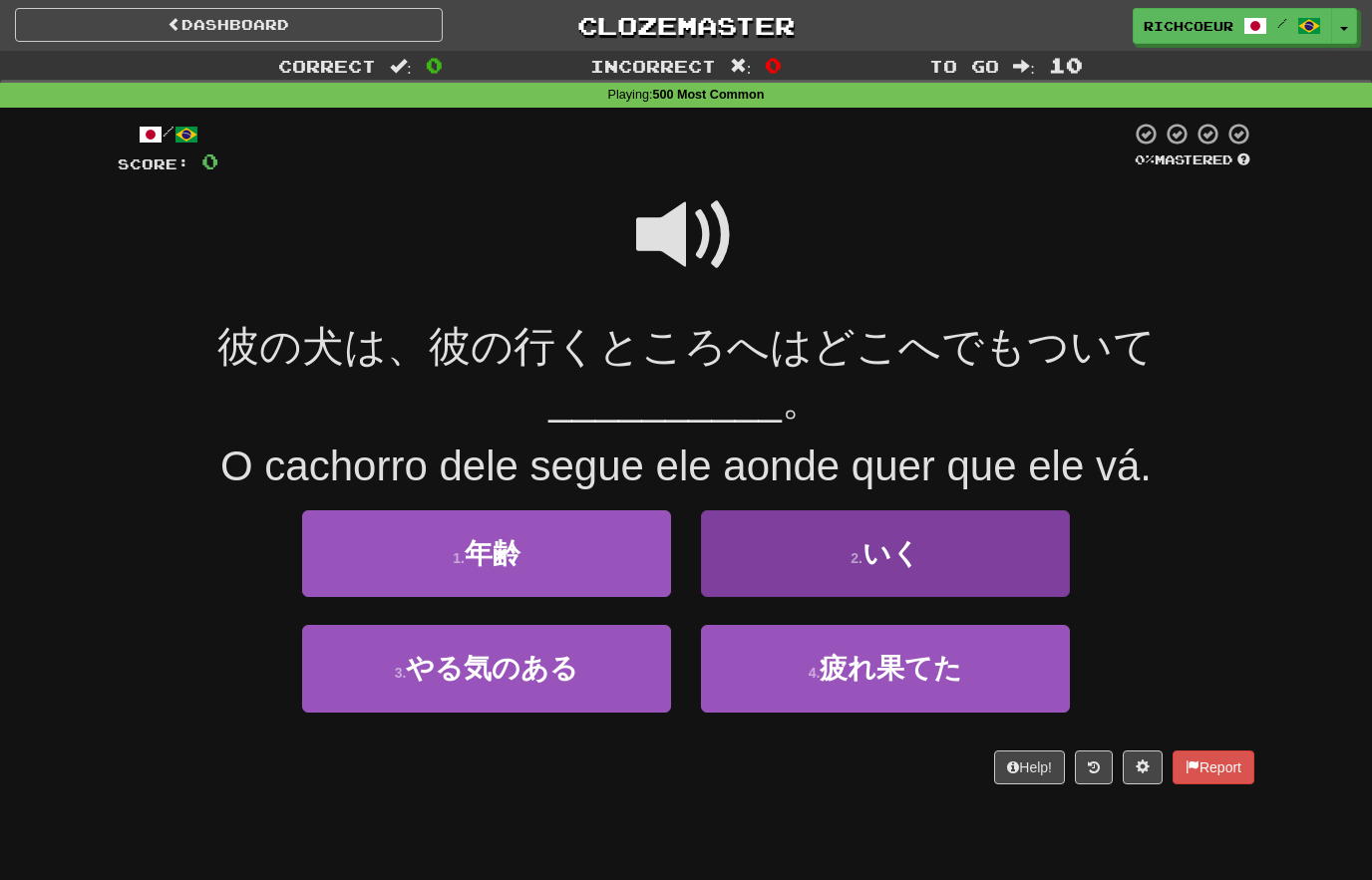 click on "2 .  いく" at bounding box center [885, 553] 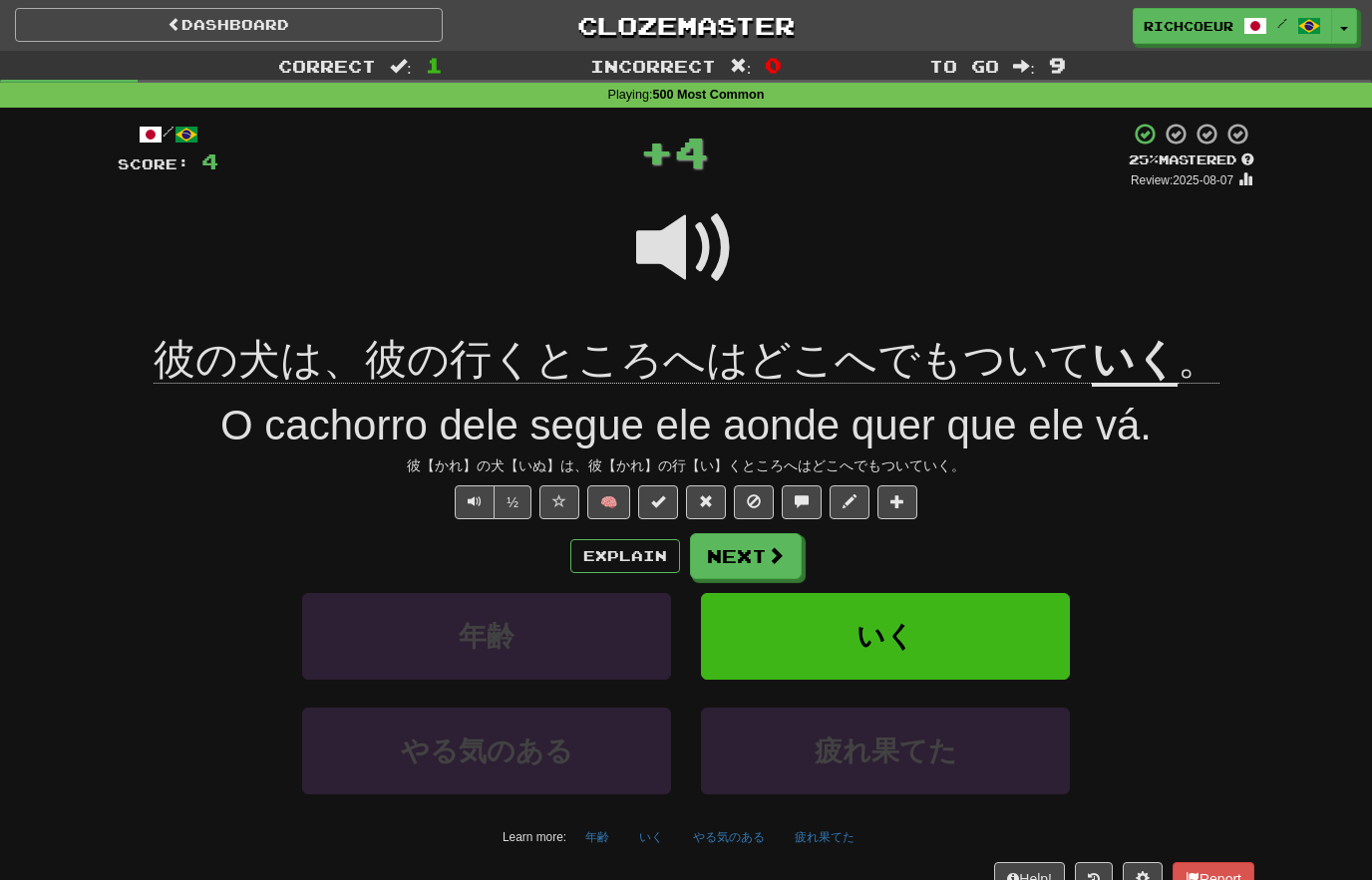 click on "Dashboard" at bounding box center (228, 25) 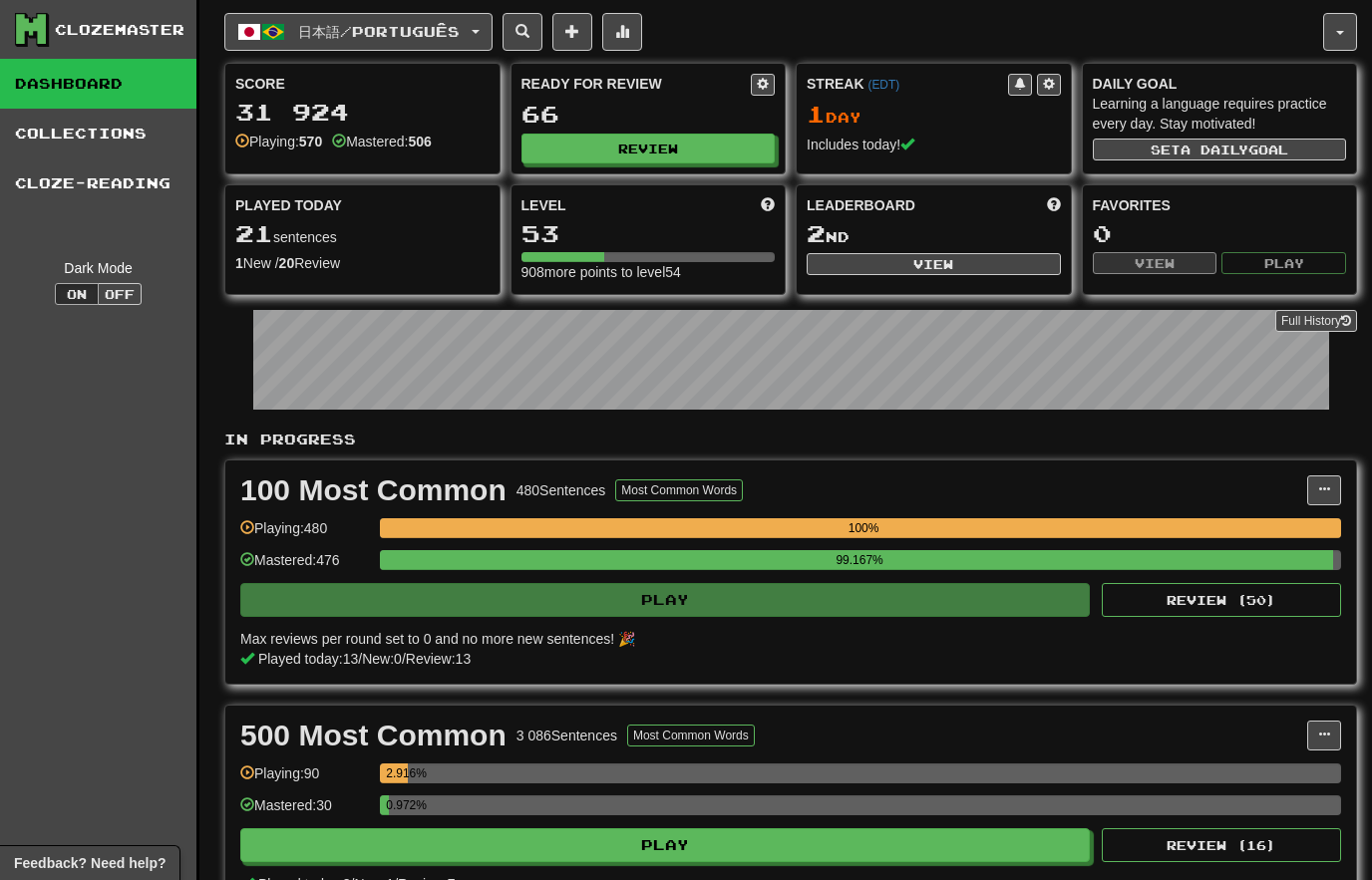 scroll, scrollTop: 0, scrollLeft: 0, axis: both 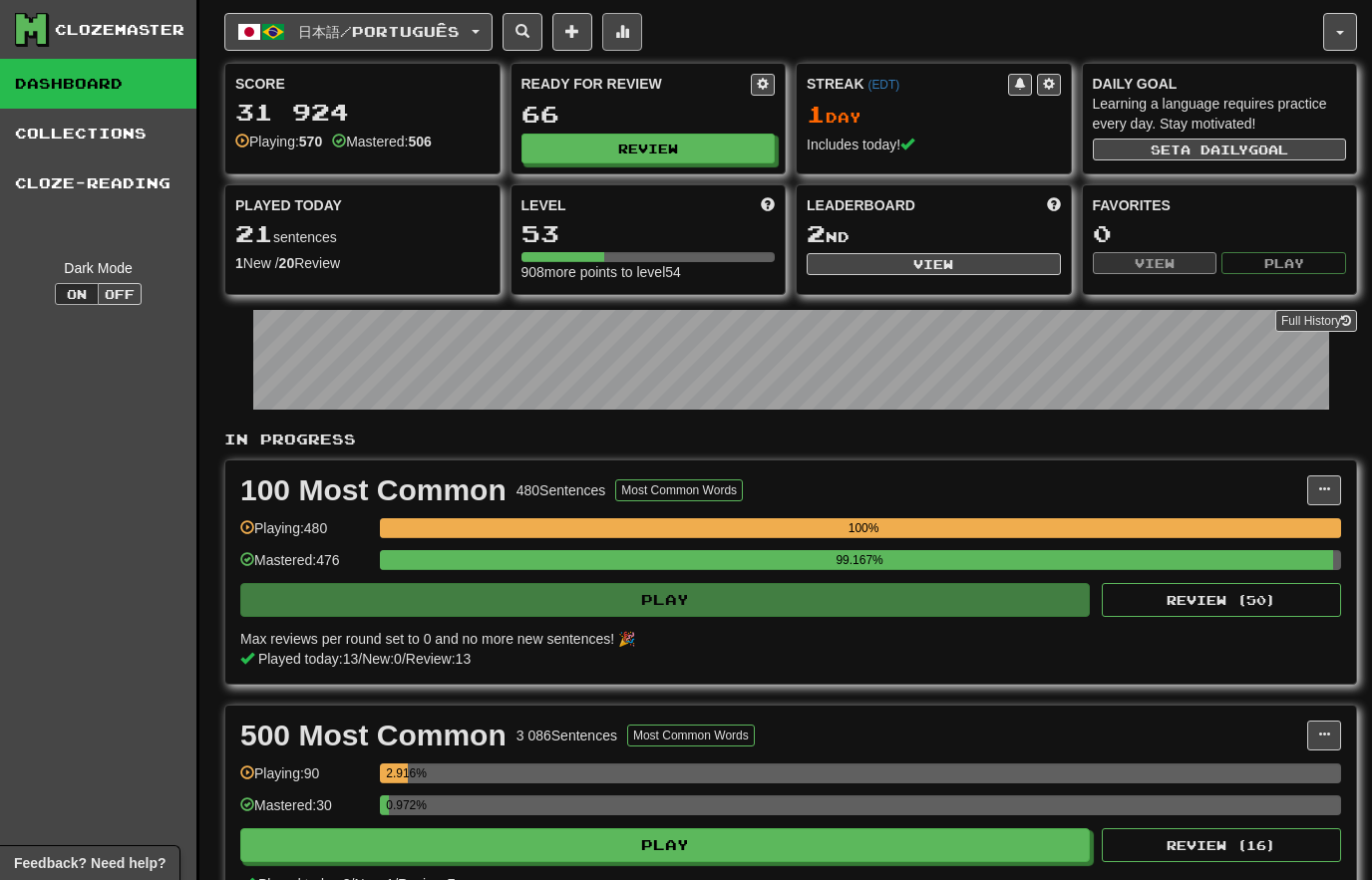 click at bounding box center (622, 32) 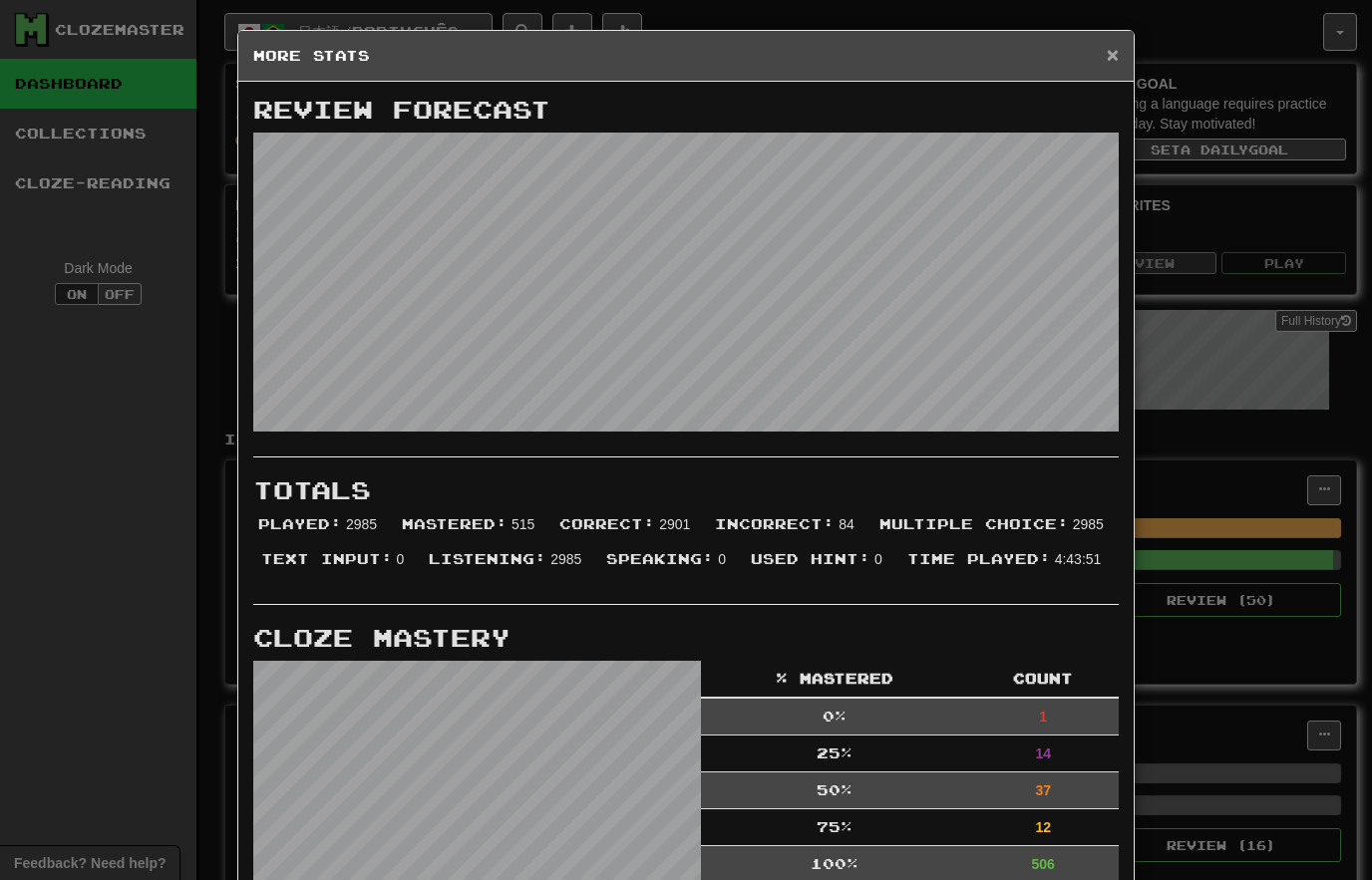 click on "×" at bounding box center (1113, 54) 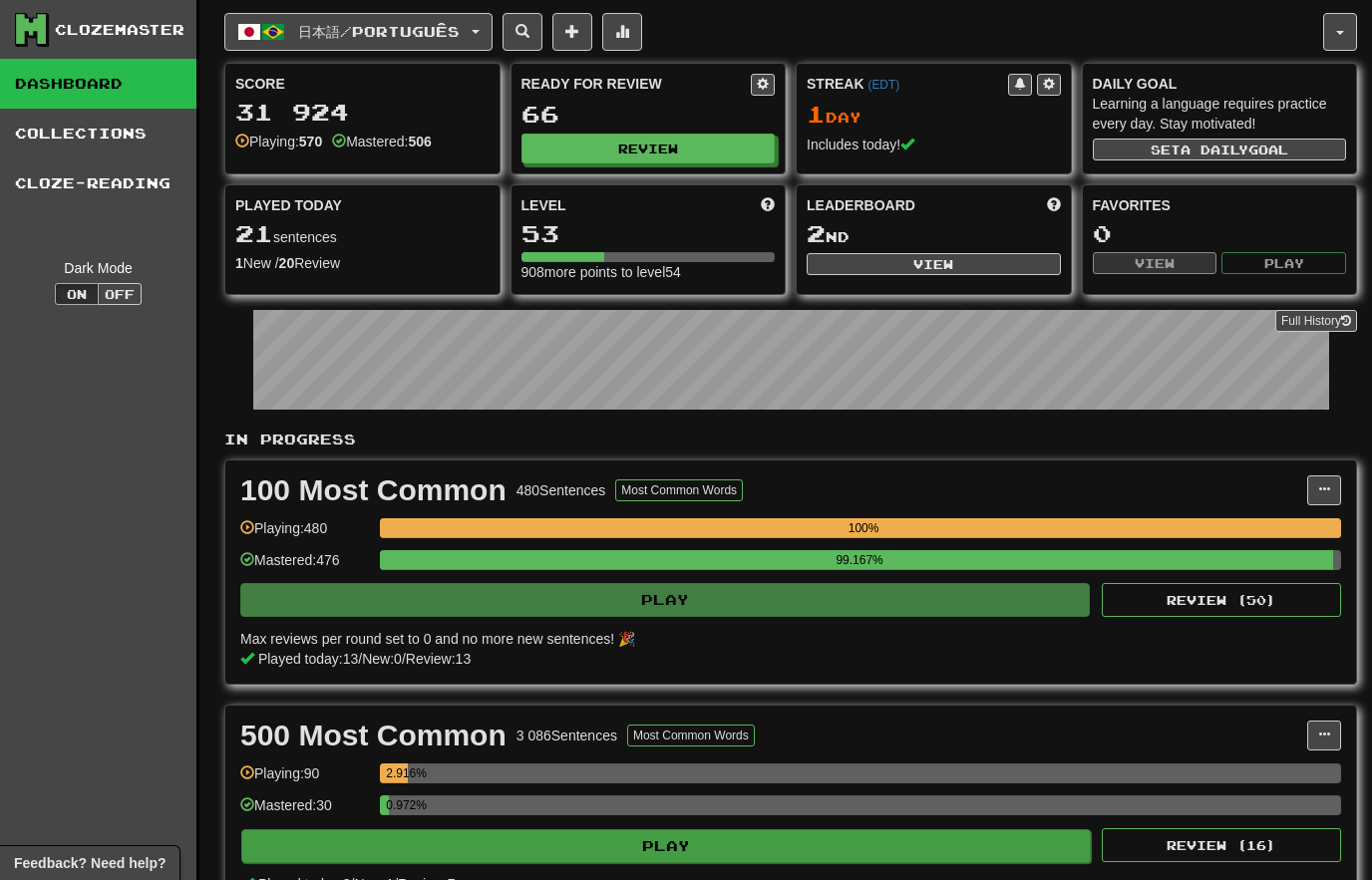click on "Play" at bounding box center (666, 846) 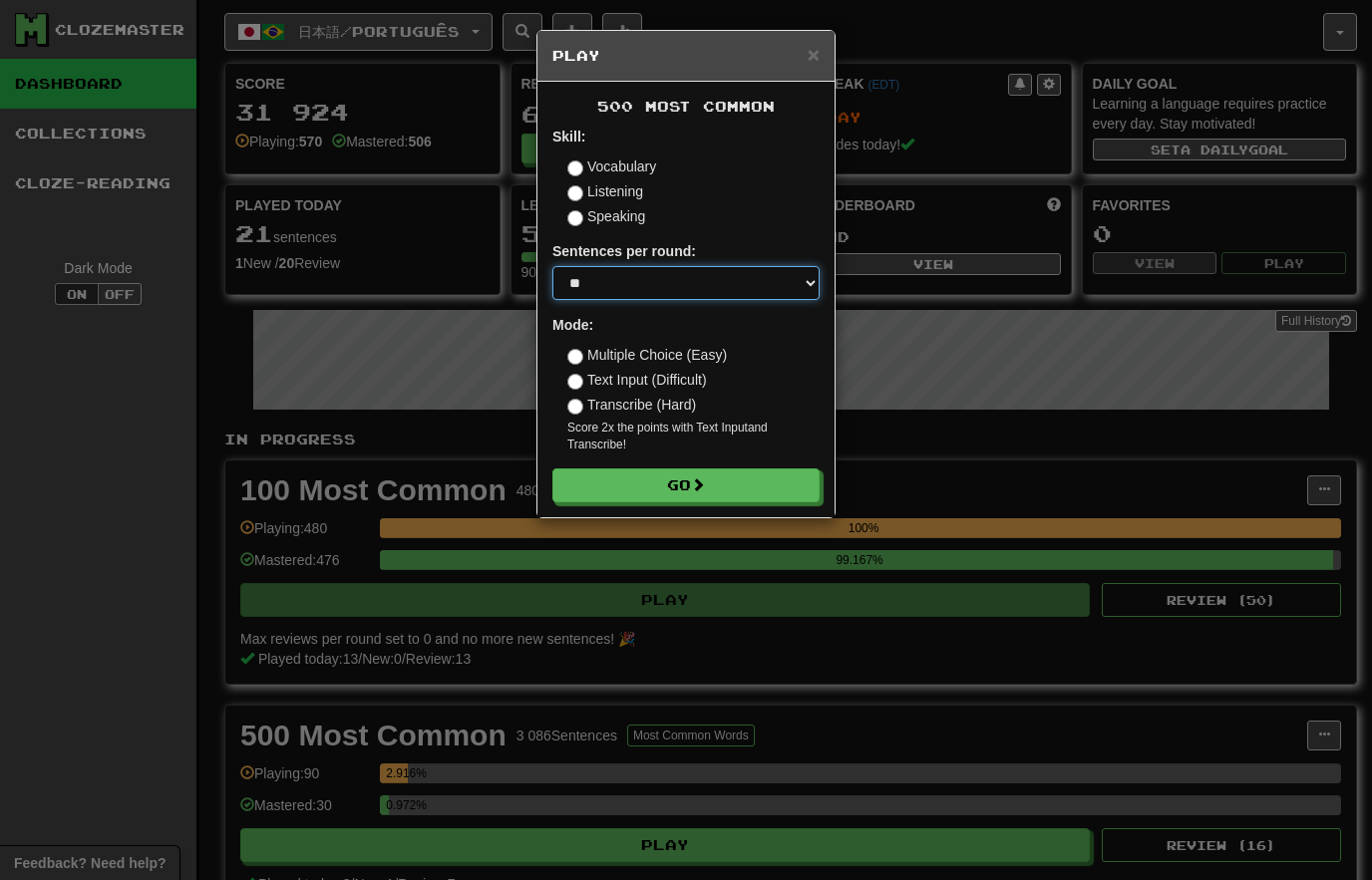 click on "* ** ** ** ** ** *** ********" at bounding box center [686, 283] 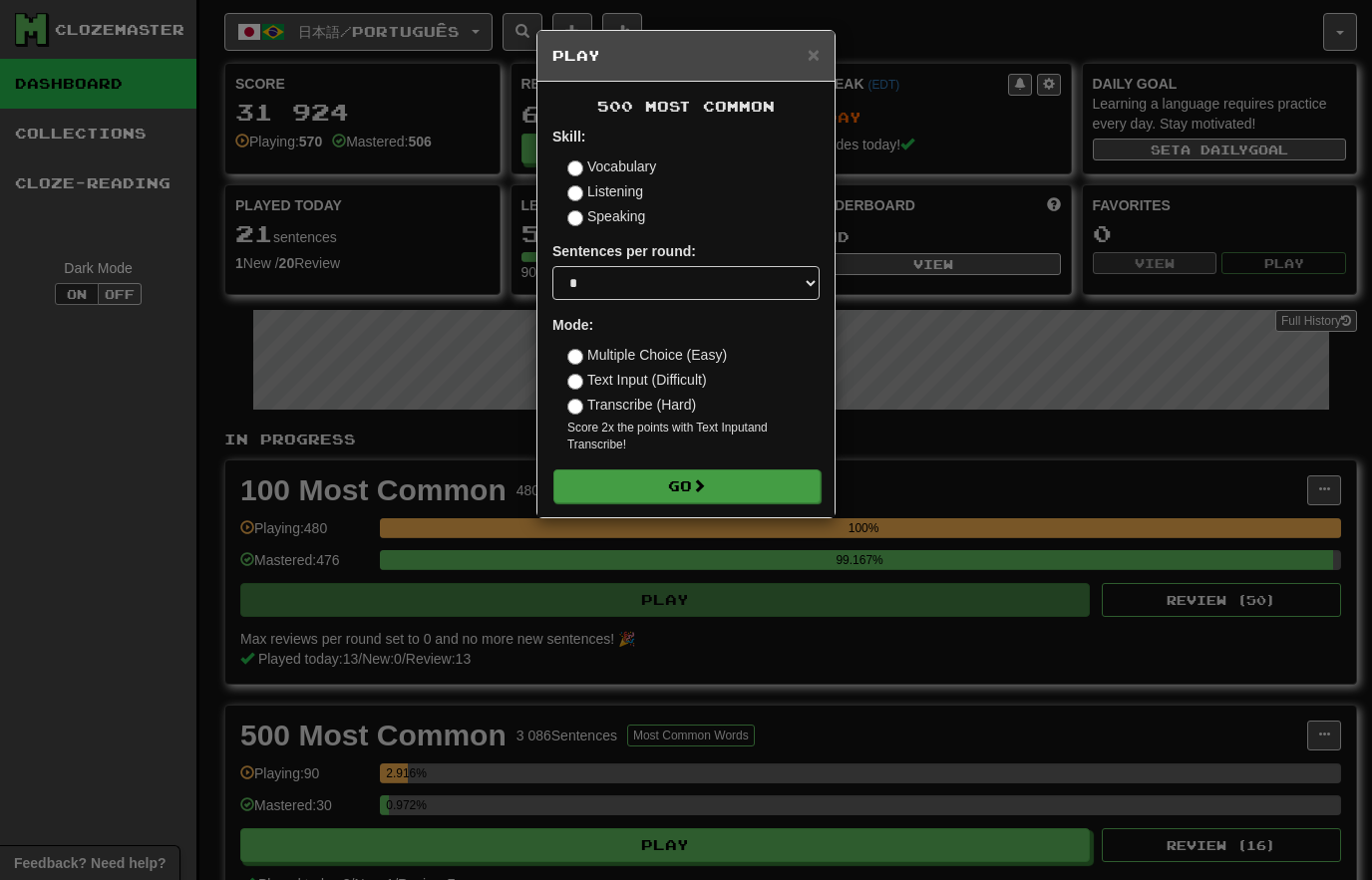 click on "Go" at bounding box center (687, 486) 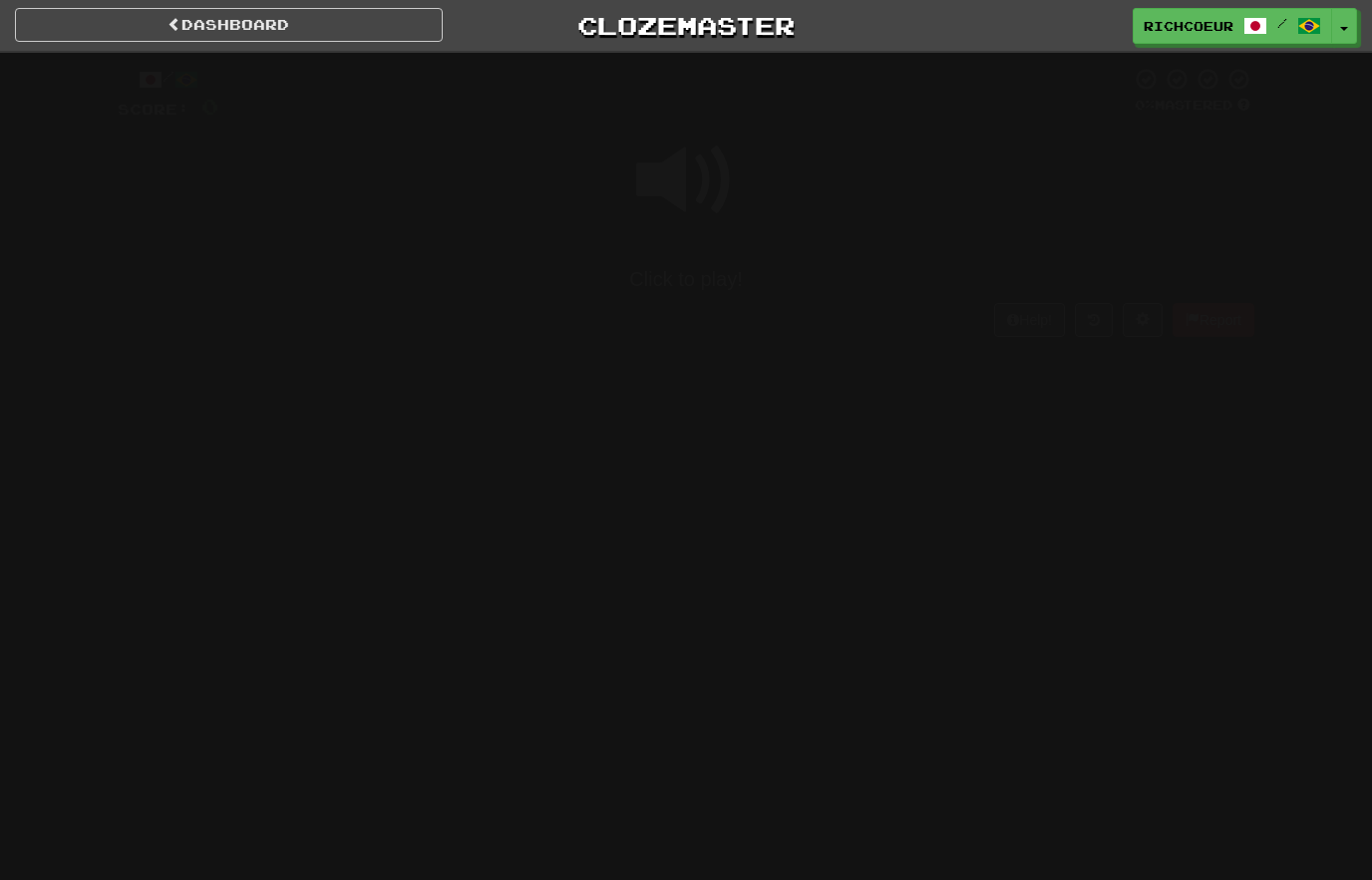scroll, scrollTop: 0, scrollLeft: 0, axis: both 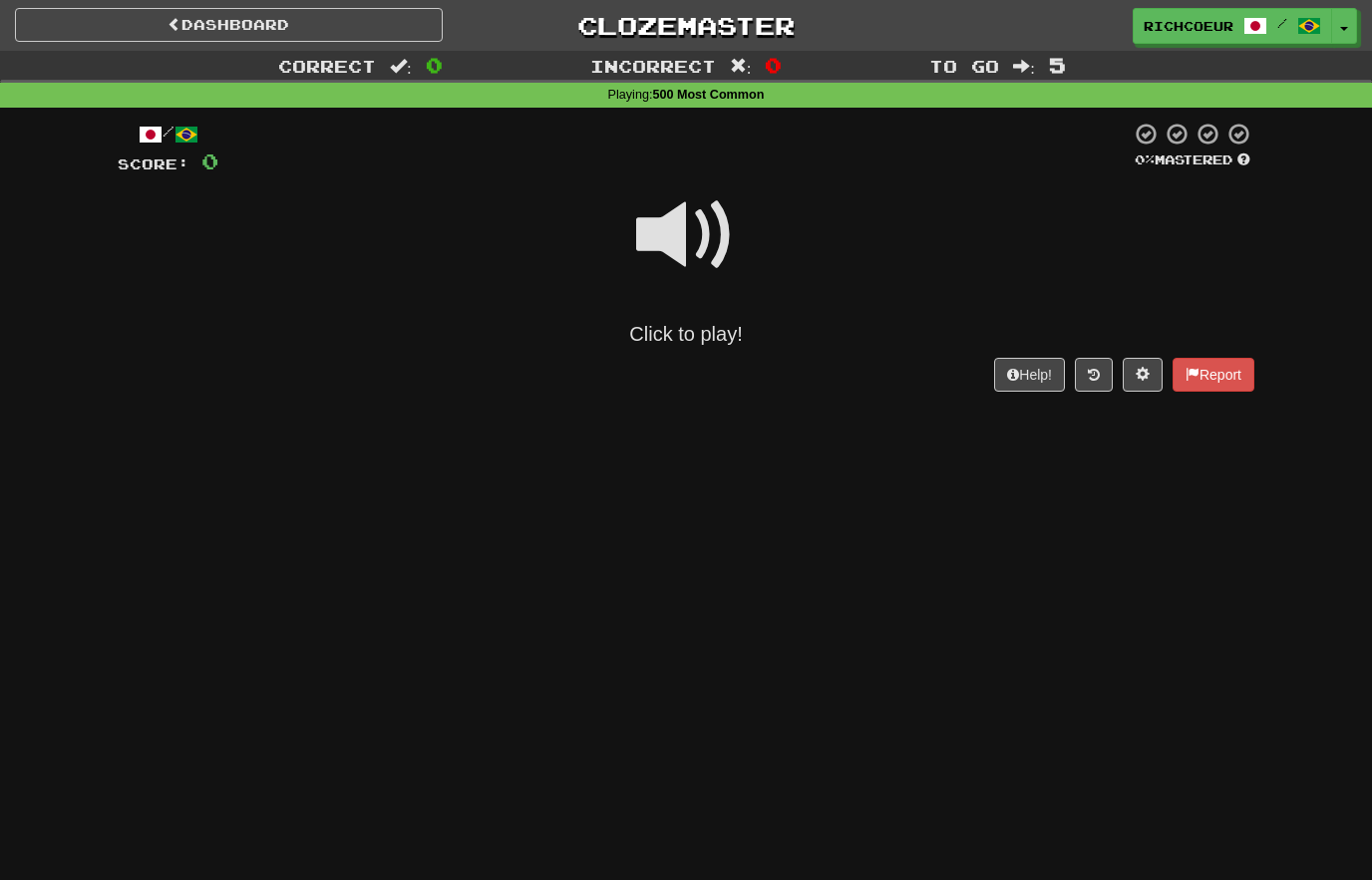click at bounding box center [686, 235] 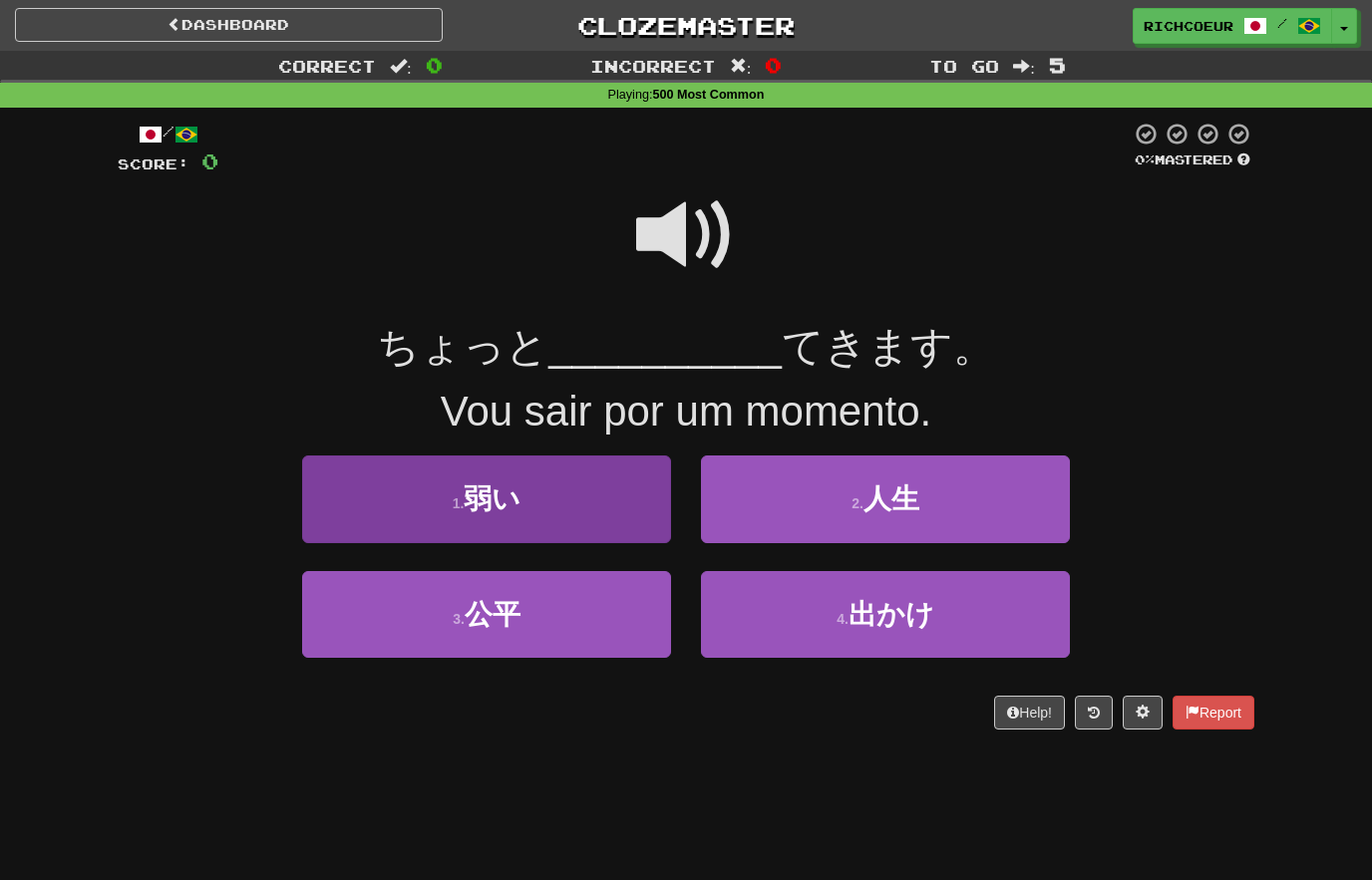 click on "1 .  弱い" at bounding box center [487, 498] 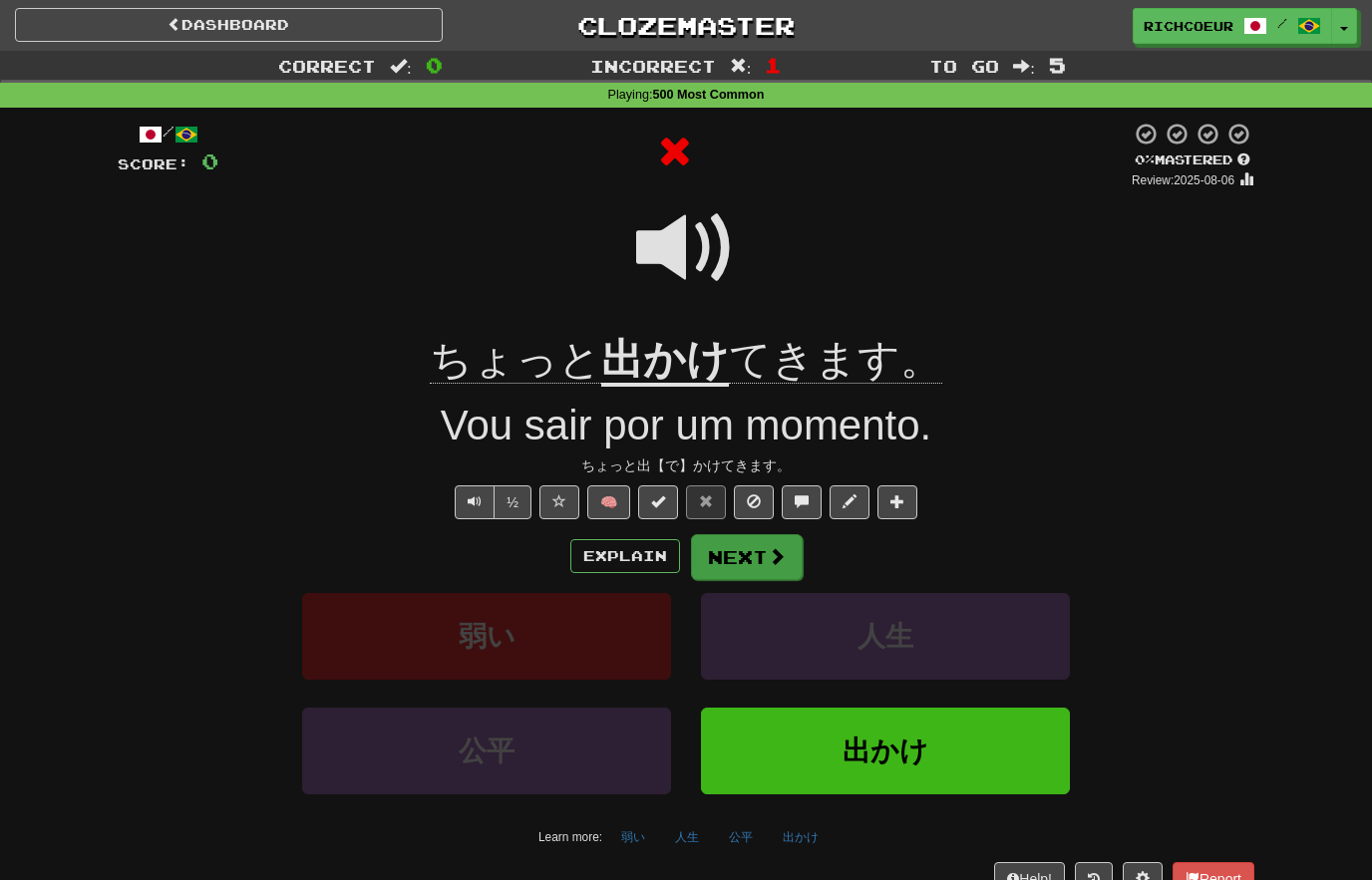 click at bounding box center [777, 556] 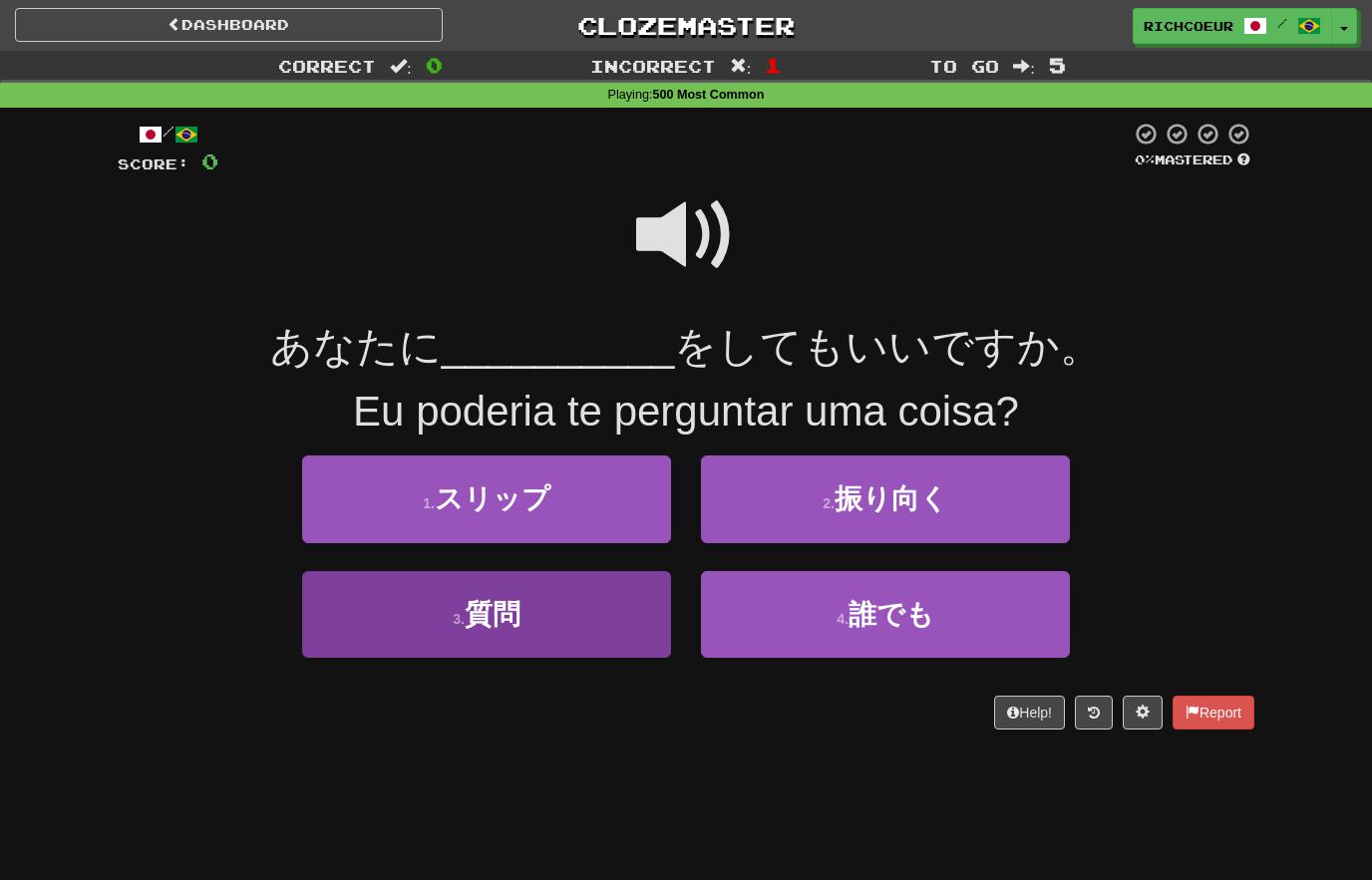 click on "3 .  質問" at bounding box center [487, 614] 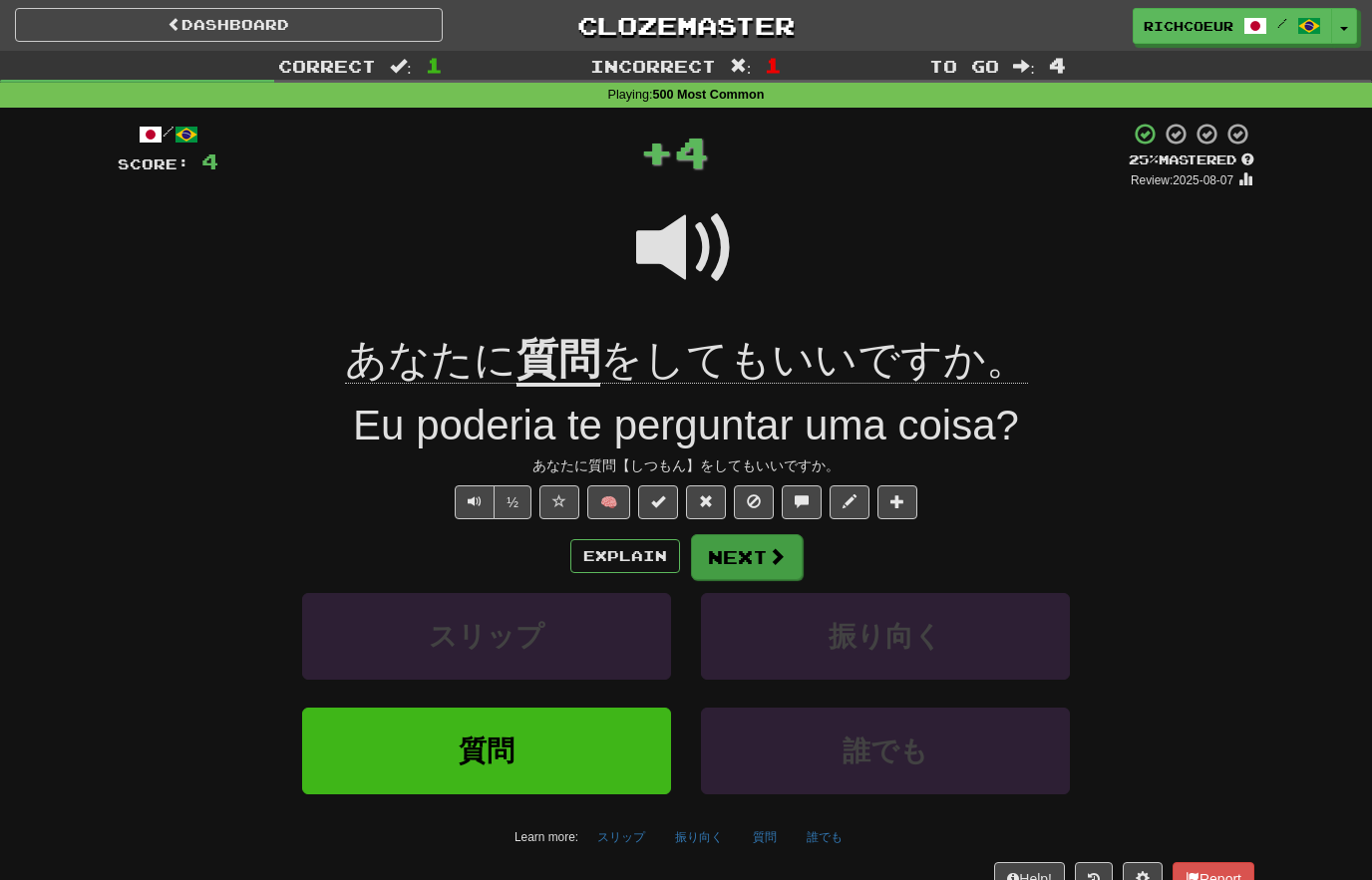 click at bounding box center (777, 556) 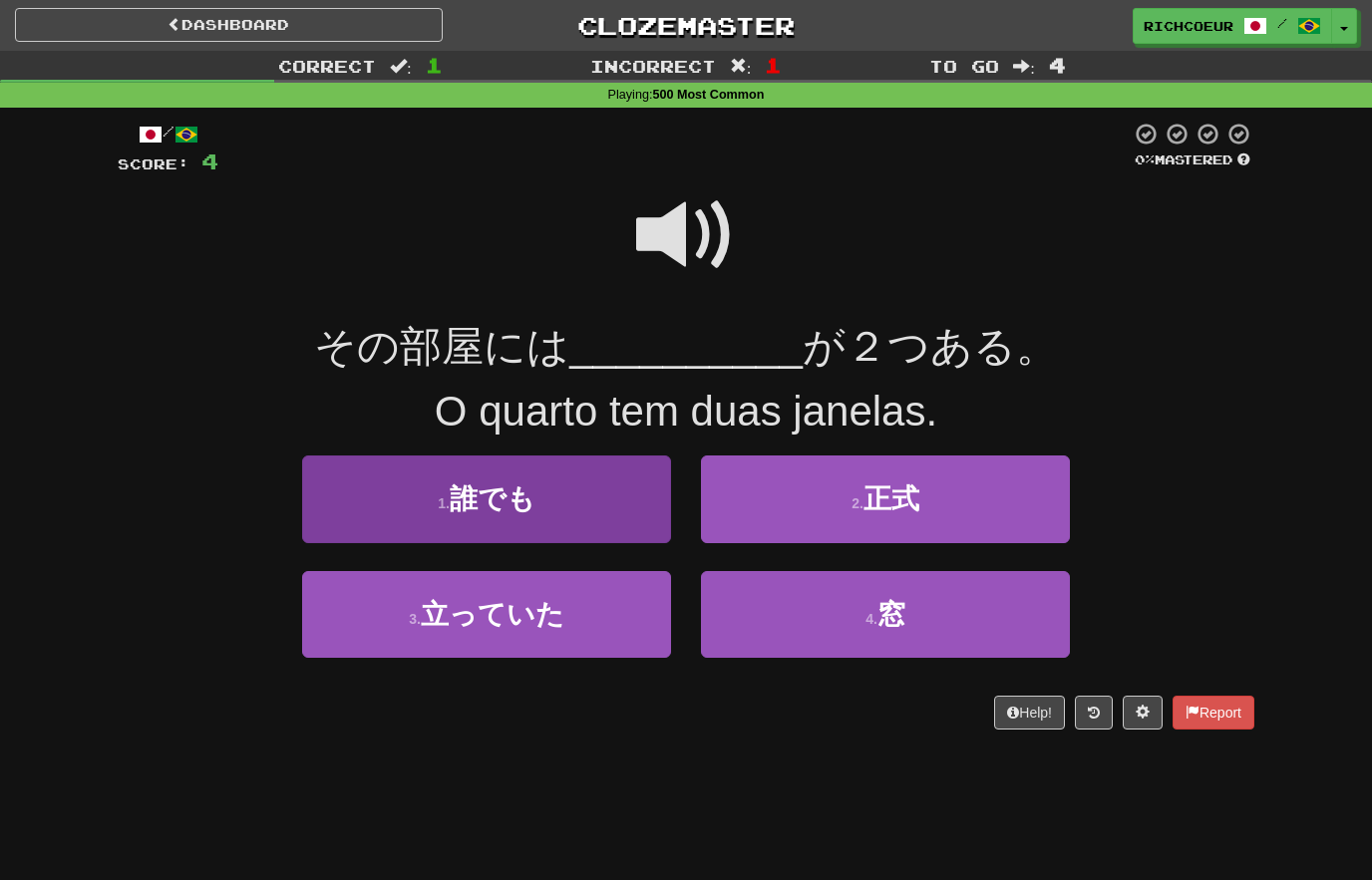 click on "1 .  誰でも" at bounding box center (487, 498) 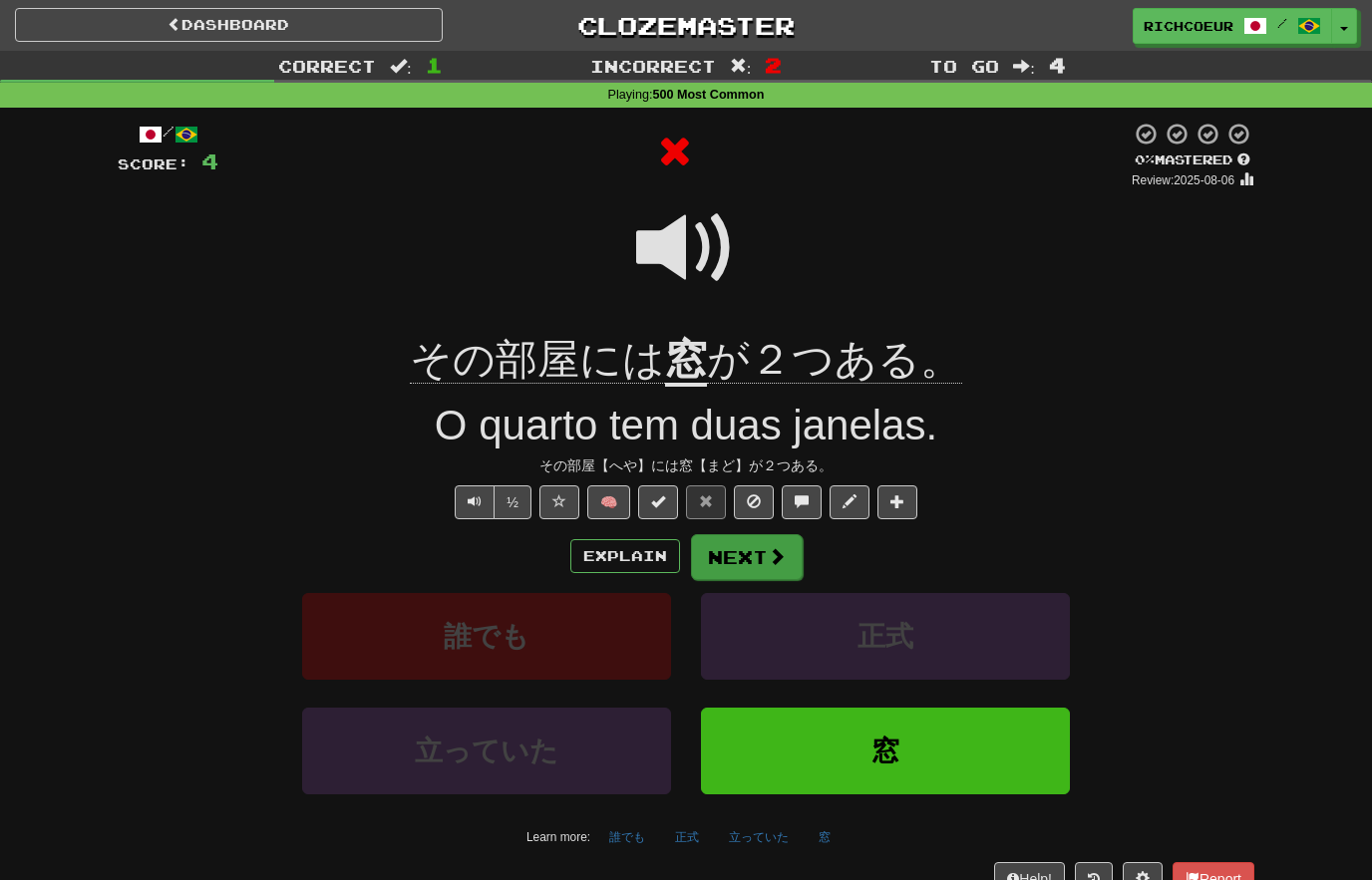 click at bounding box center (777, 556) 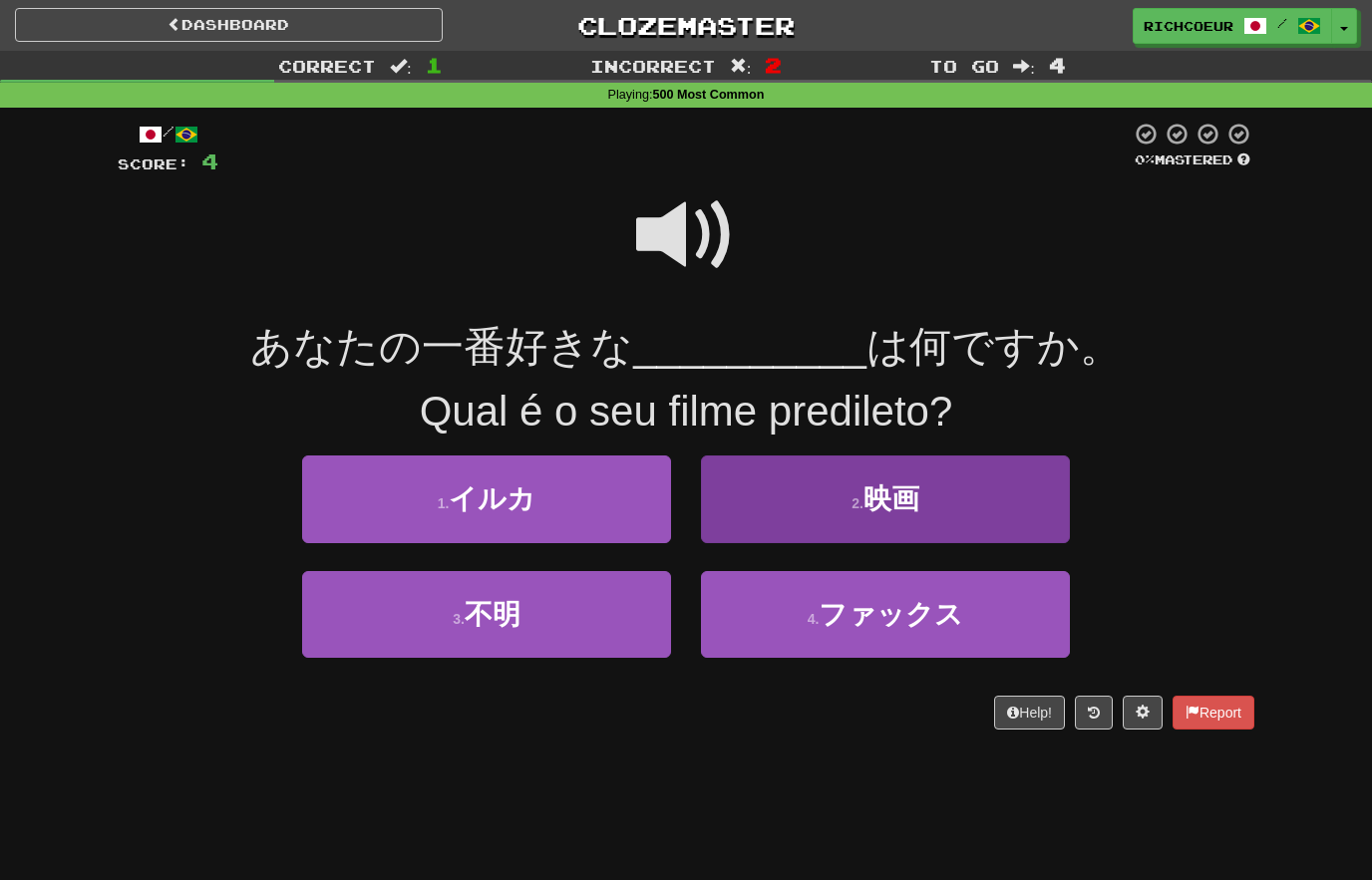 click on "2 .  映画" at bounding box center [885, 498] 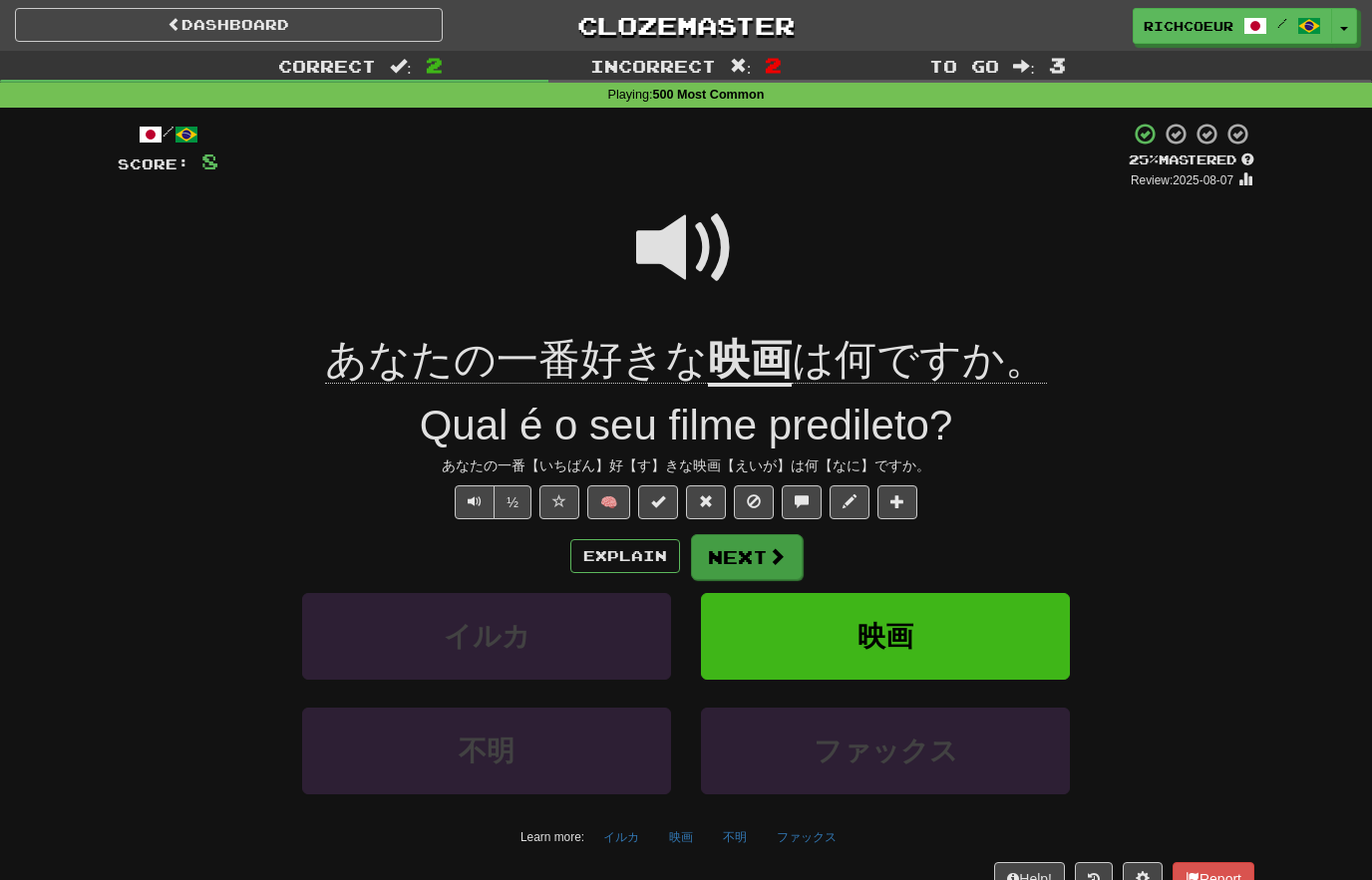 click at bounding box center [777, 556] 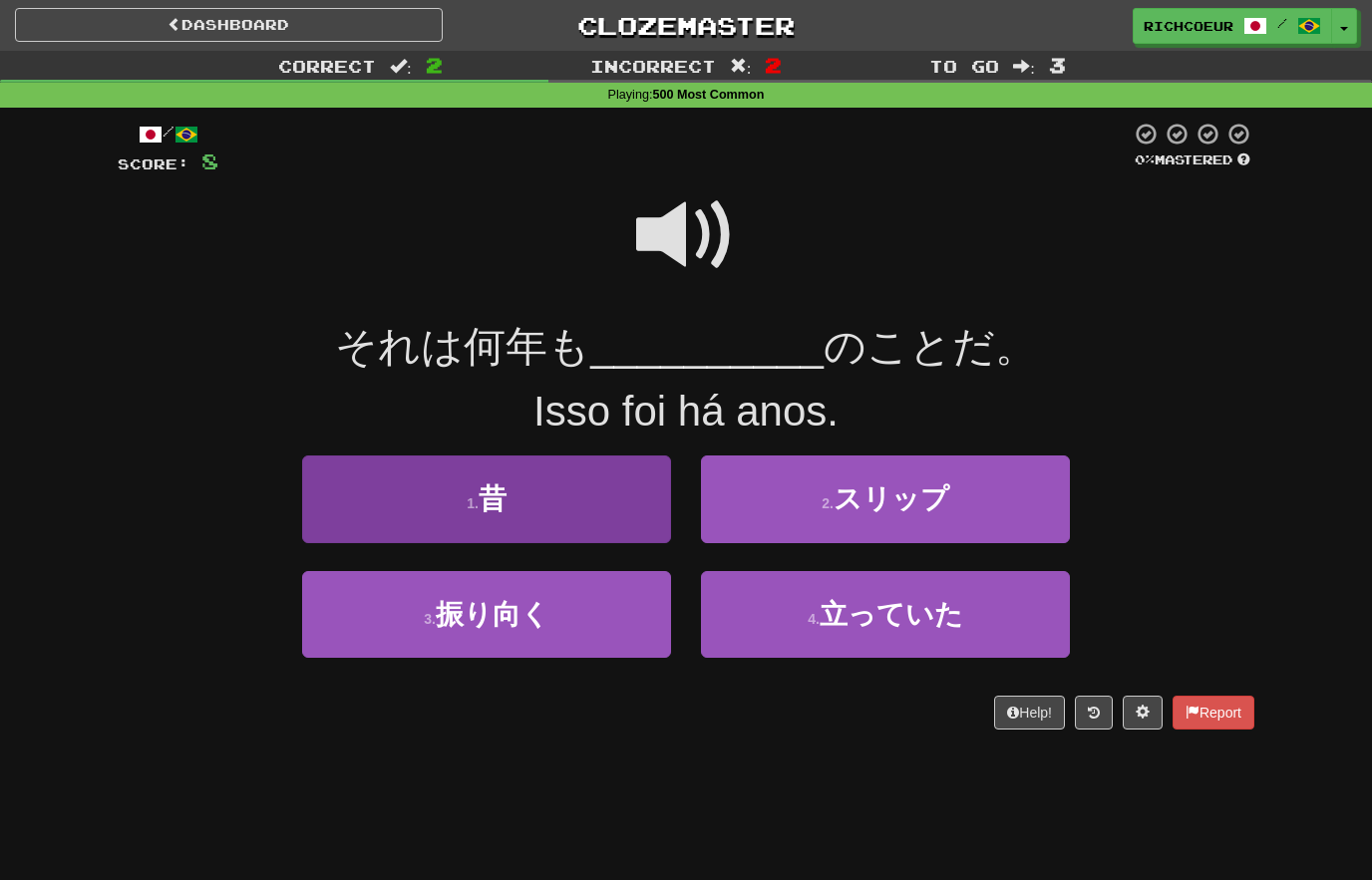 click on "1 .  昔" at bounding box center [487, 498] 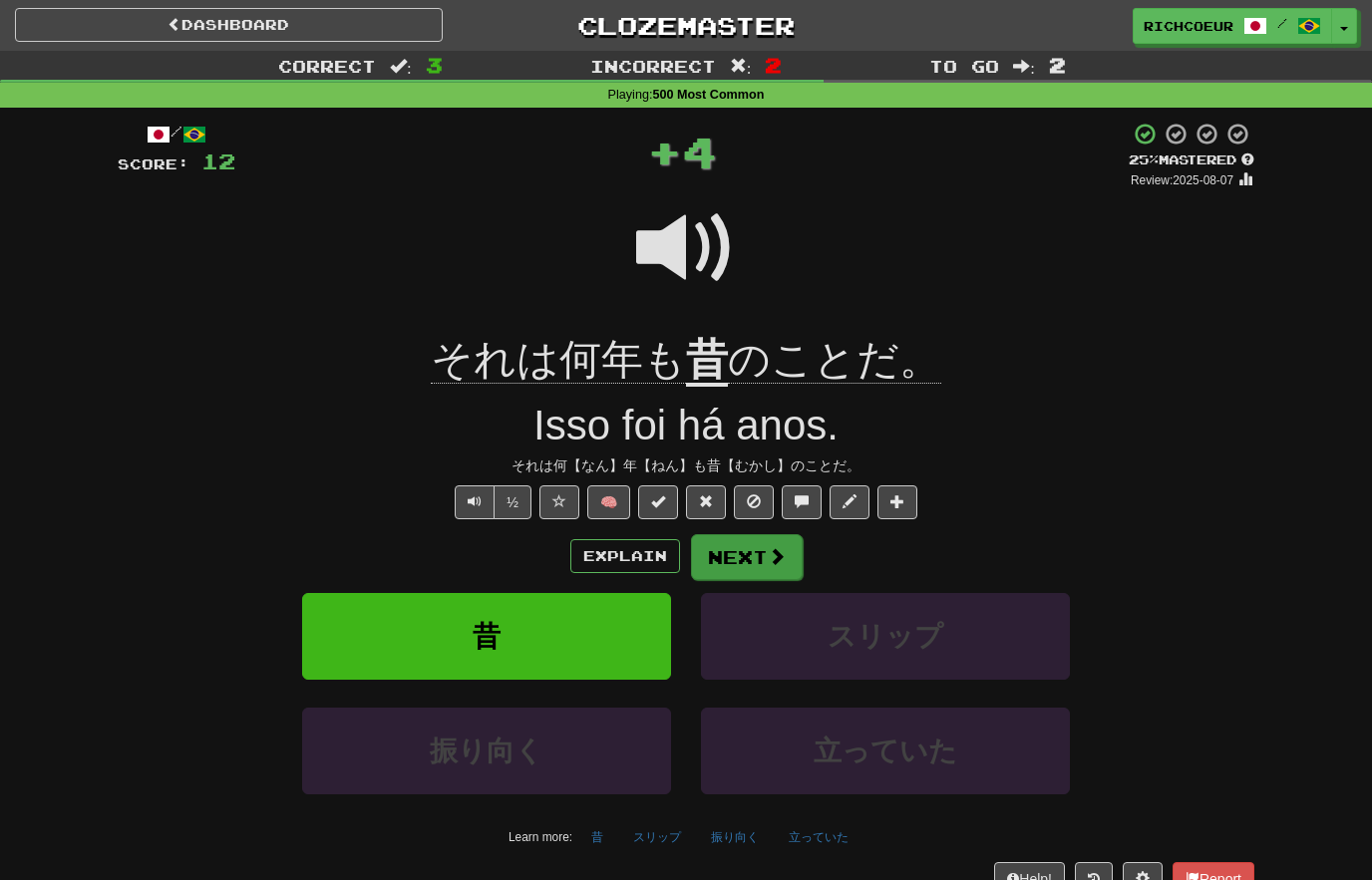 click at bounding box center [777, 556] 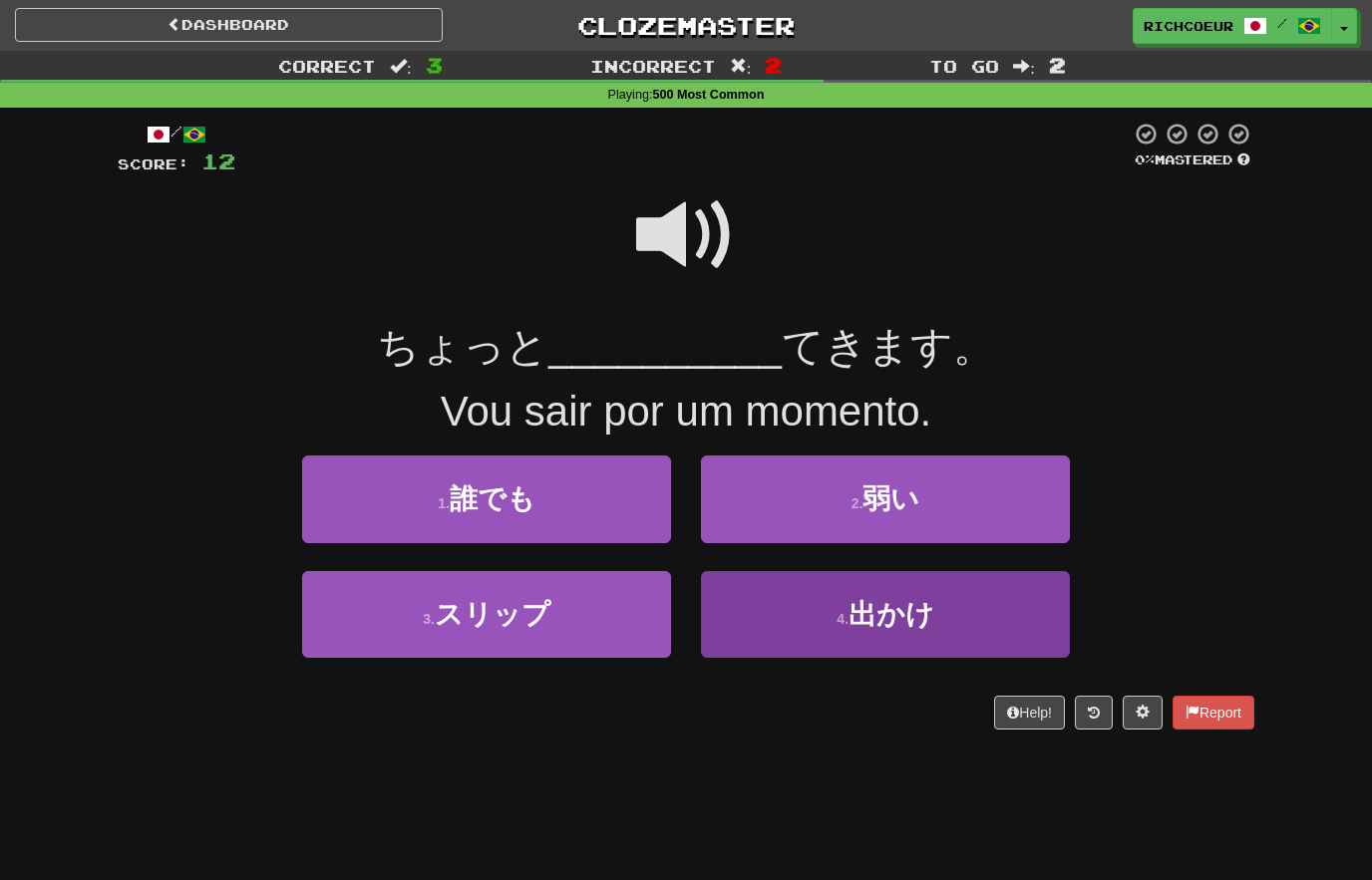 click on "4 .  出かけ" at bounding box center [885, 614] 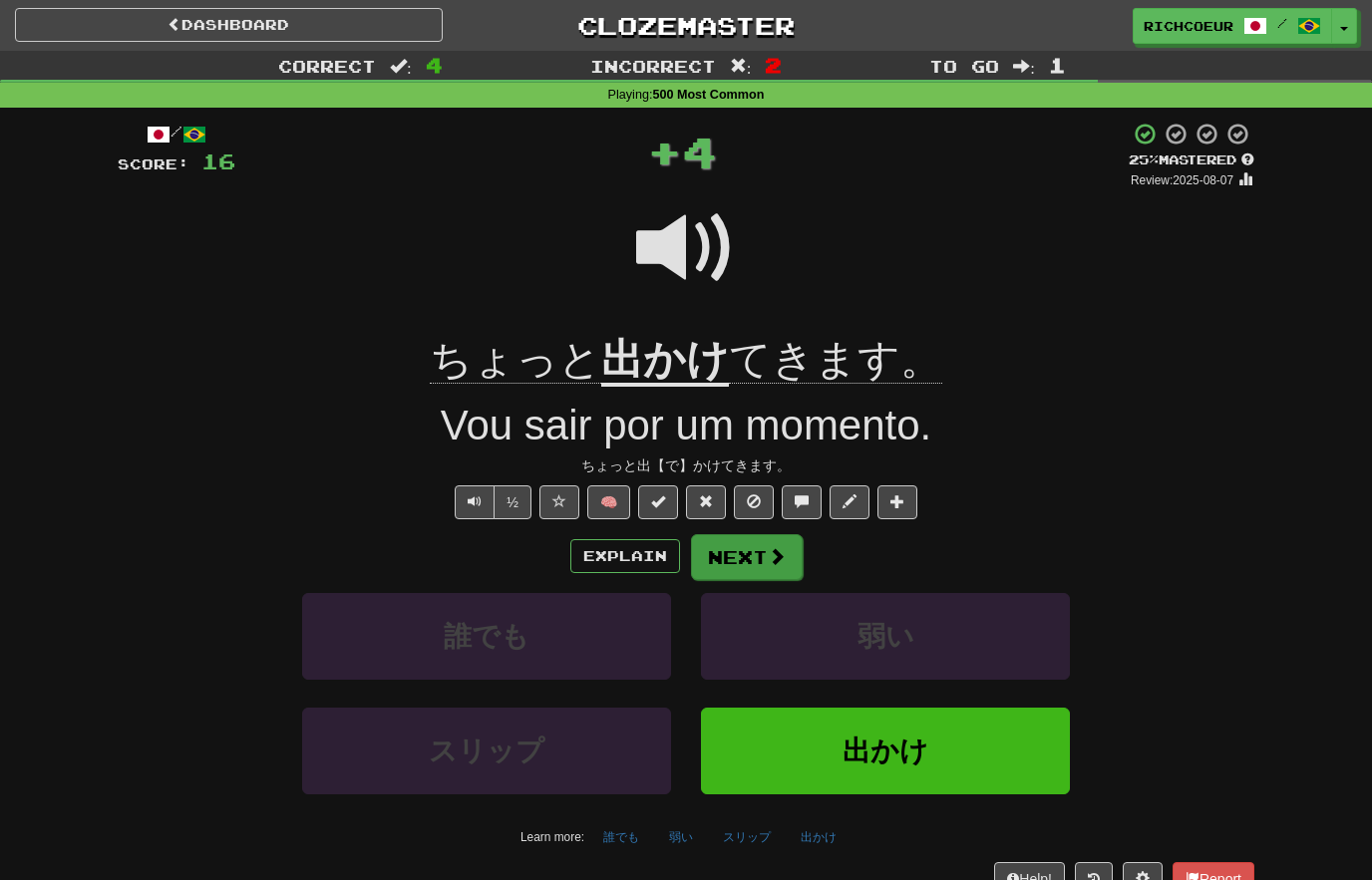 click at bounding box center (777, 556) 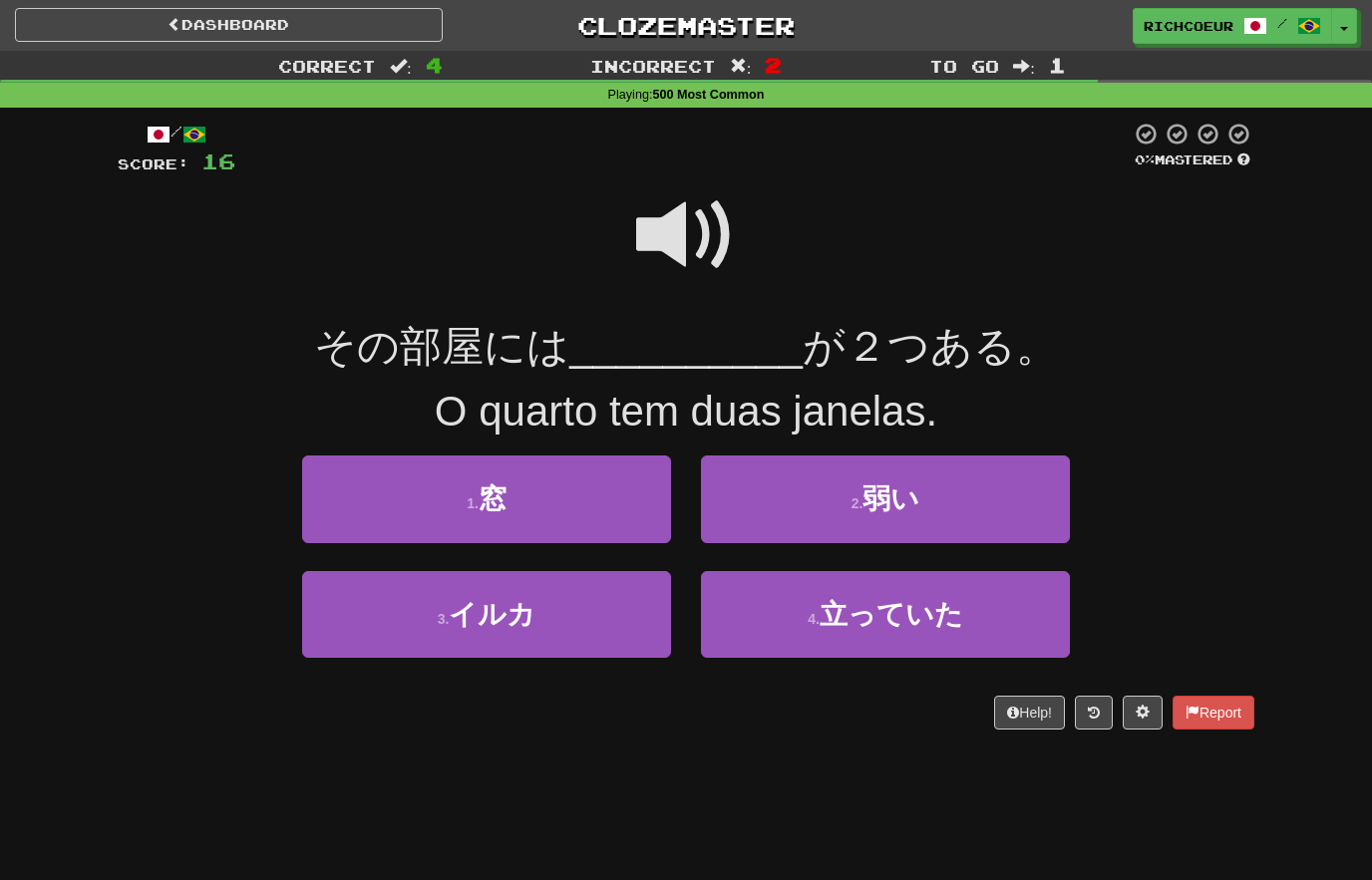 click at bounding box center [686, 235] 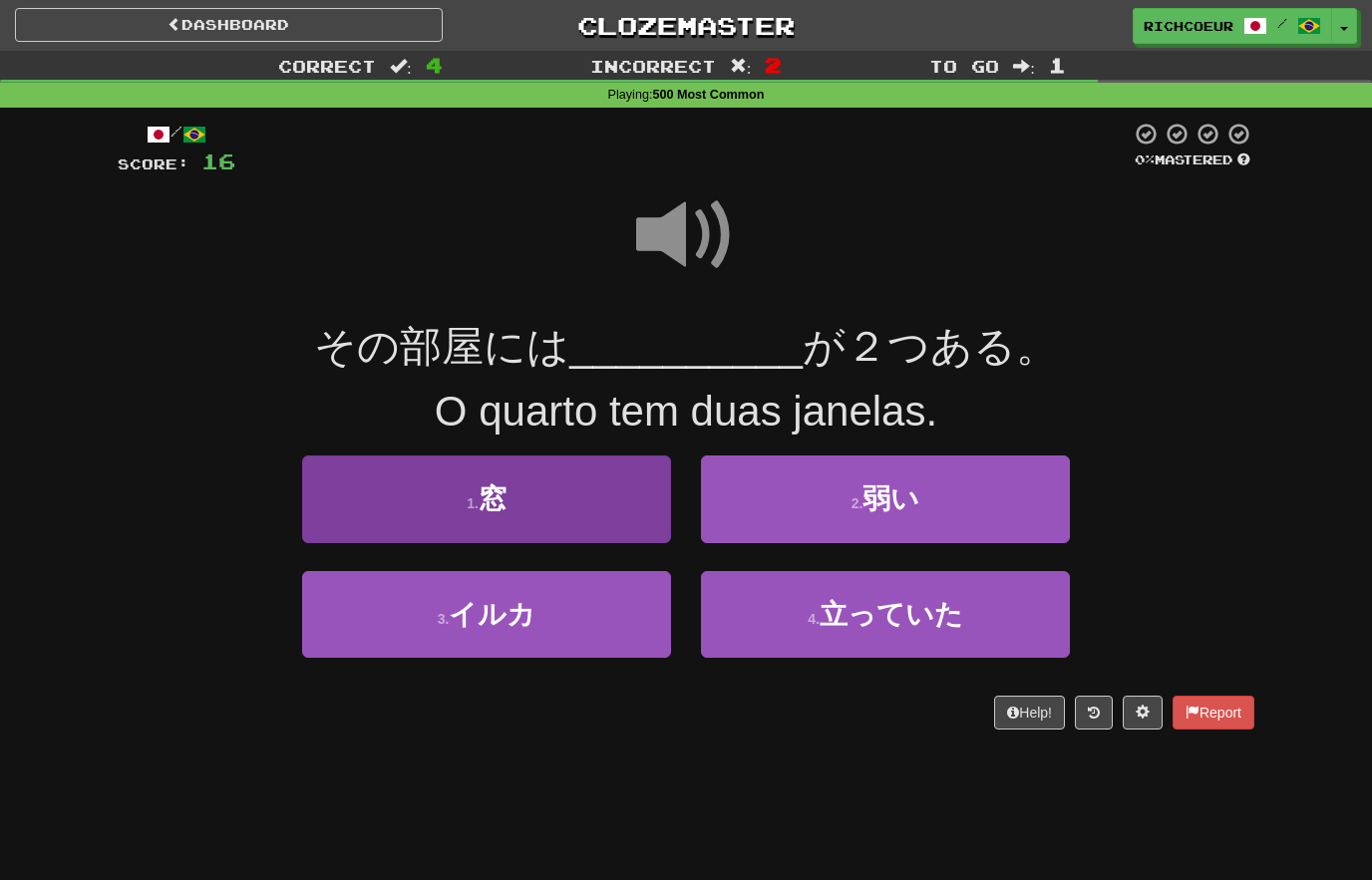 click on "1 .  窓" at bounding box center [487, 498] 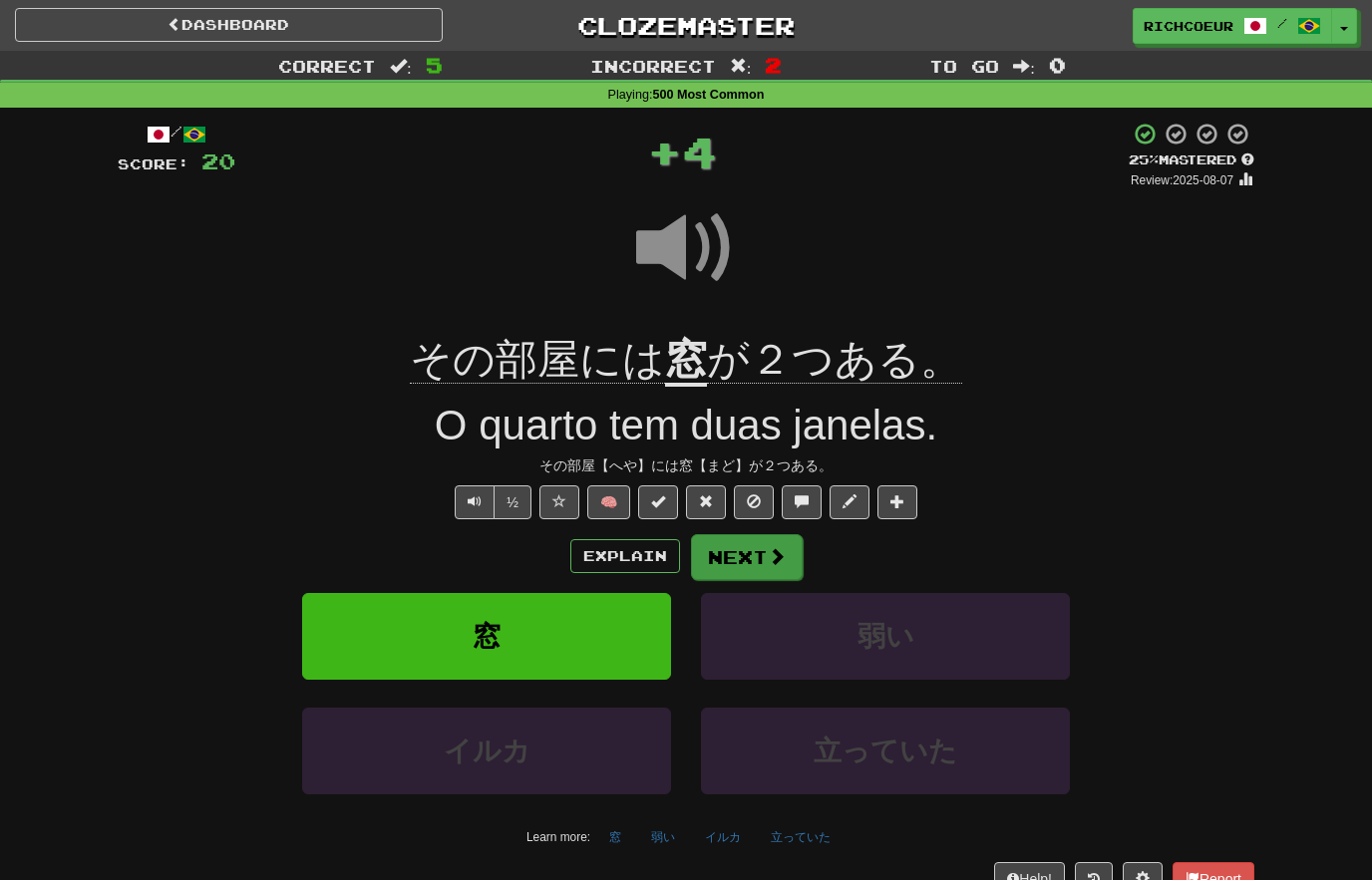 click at bounding box center (777, 556) 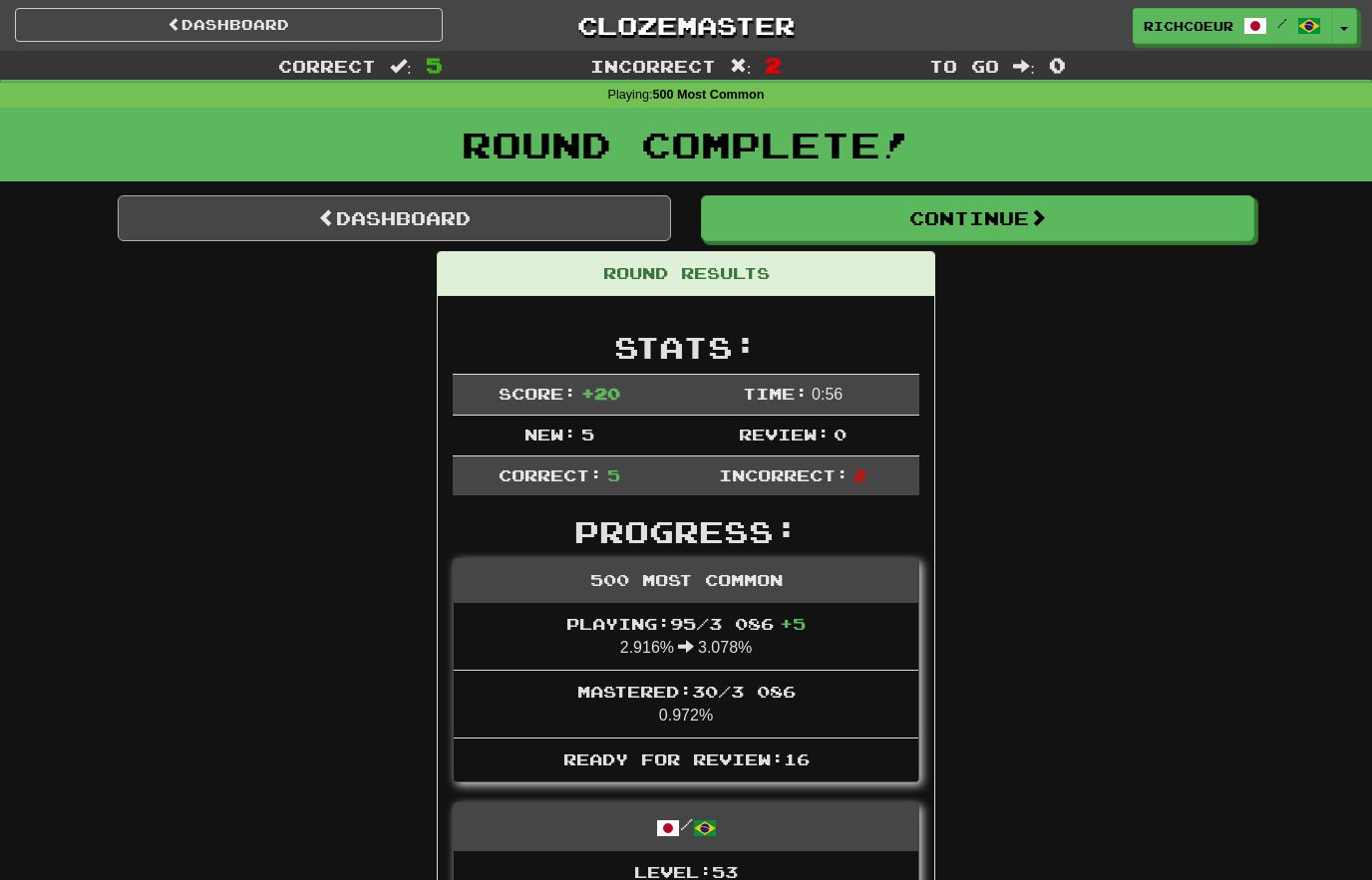click on "Dashboard" at bounding box center (394, 218) 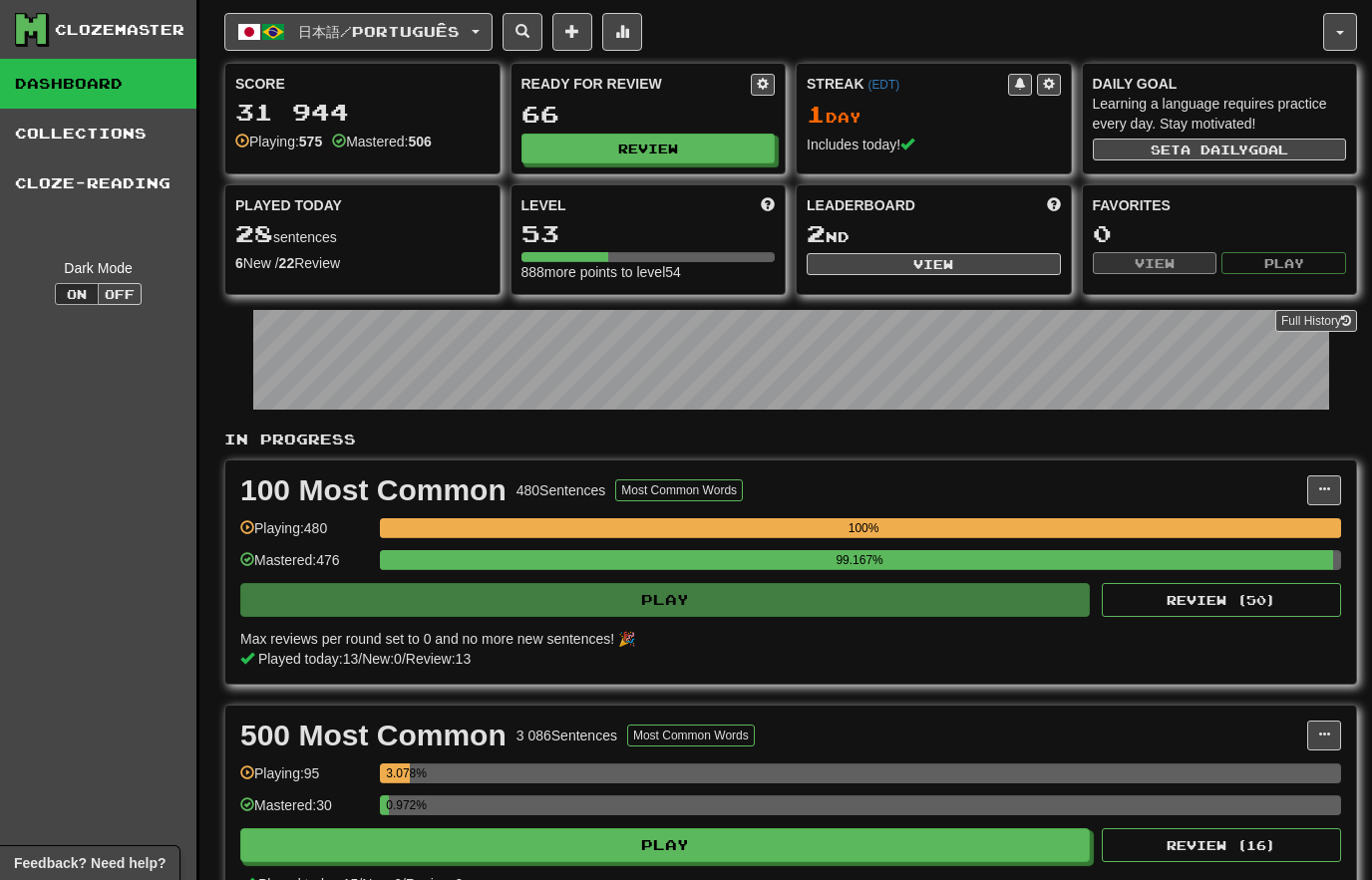 scroll, scrollTop: 0, scrollLeft: 0, axis: both 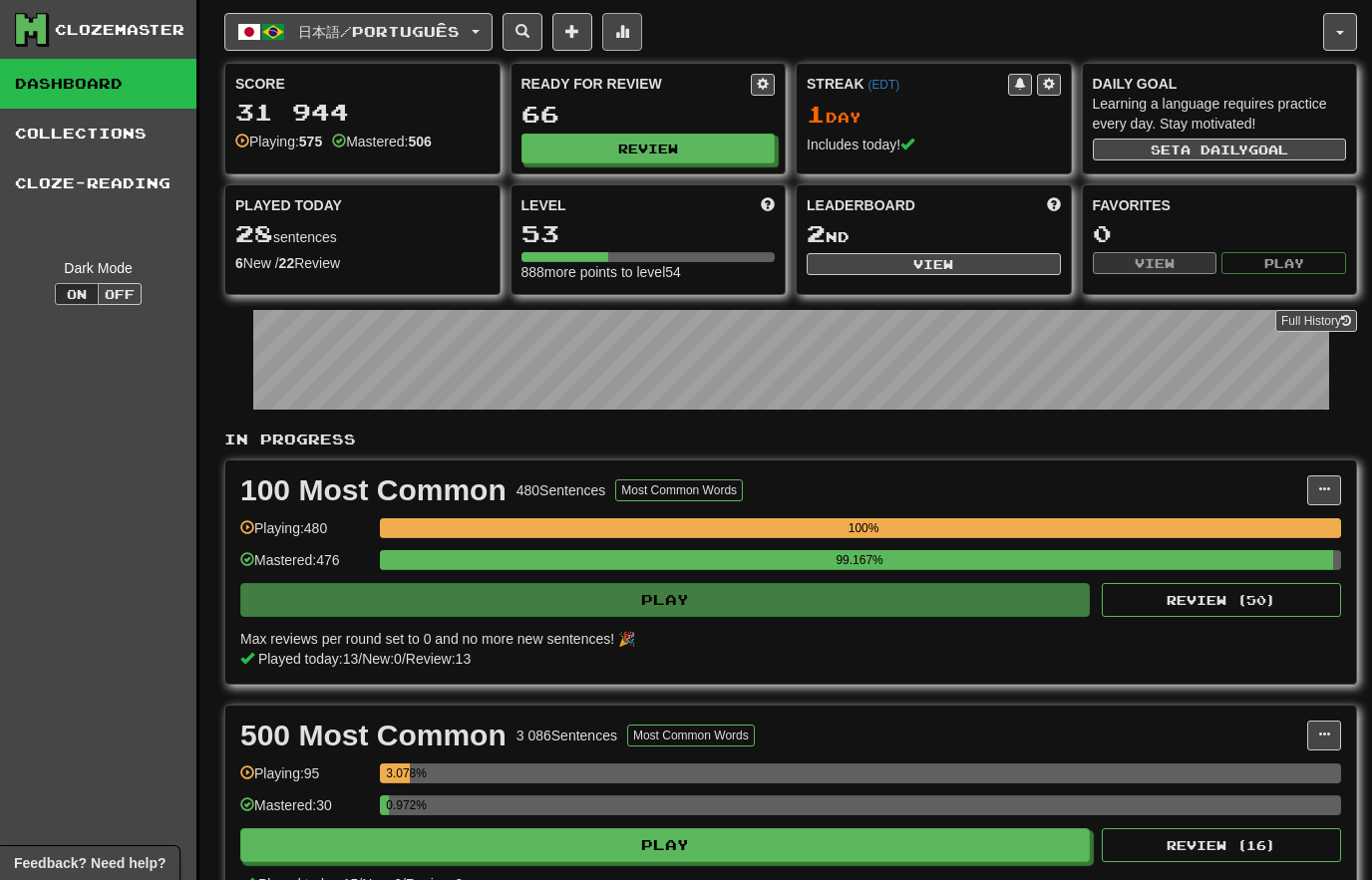 click at bounding box center [622, 32] 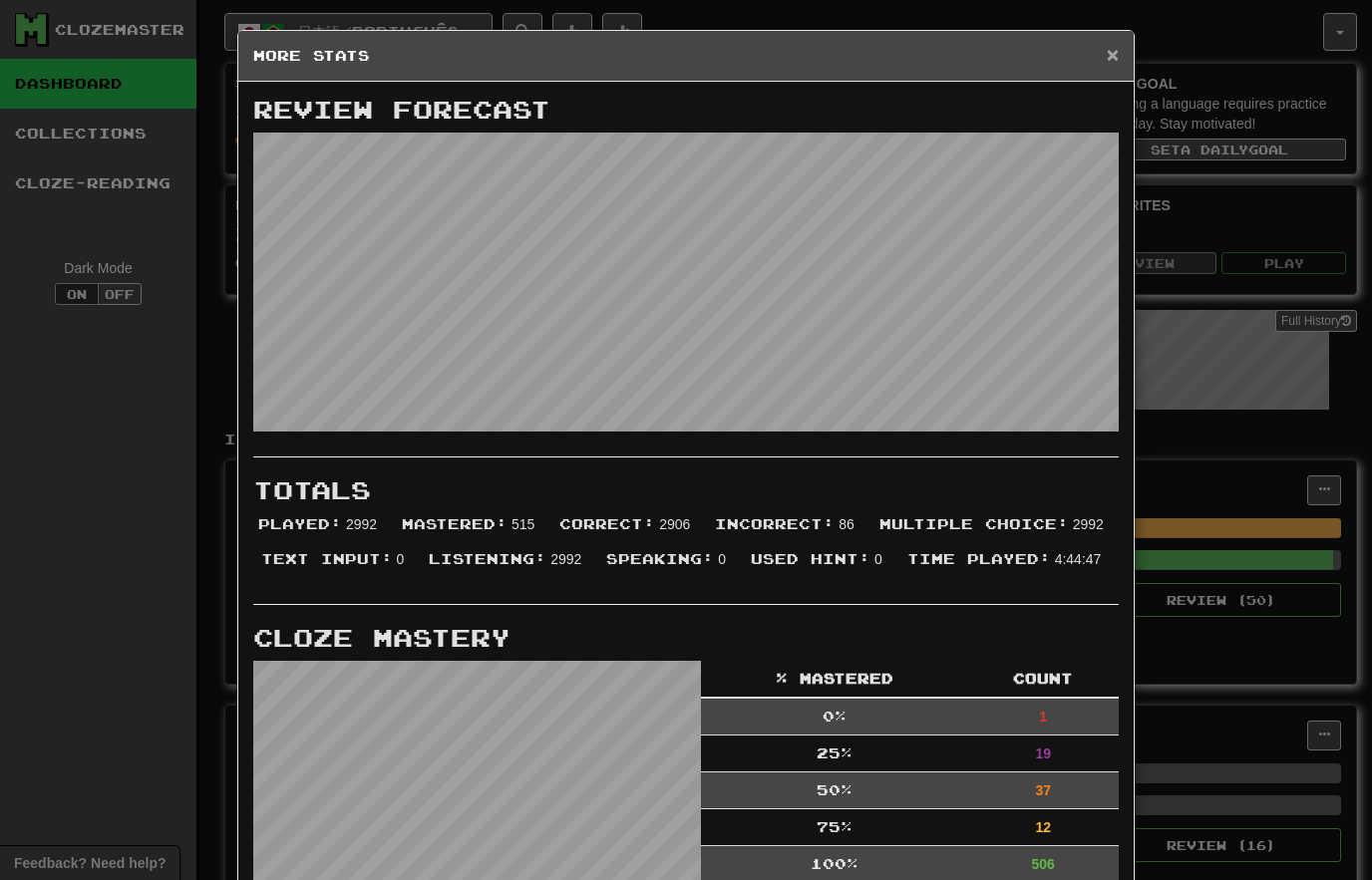 click on "×" at bounding box center [1113, 54] 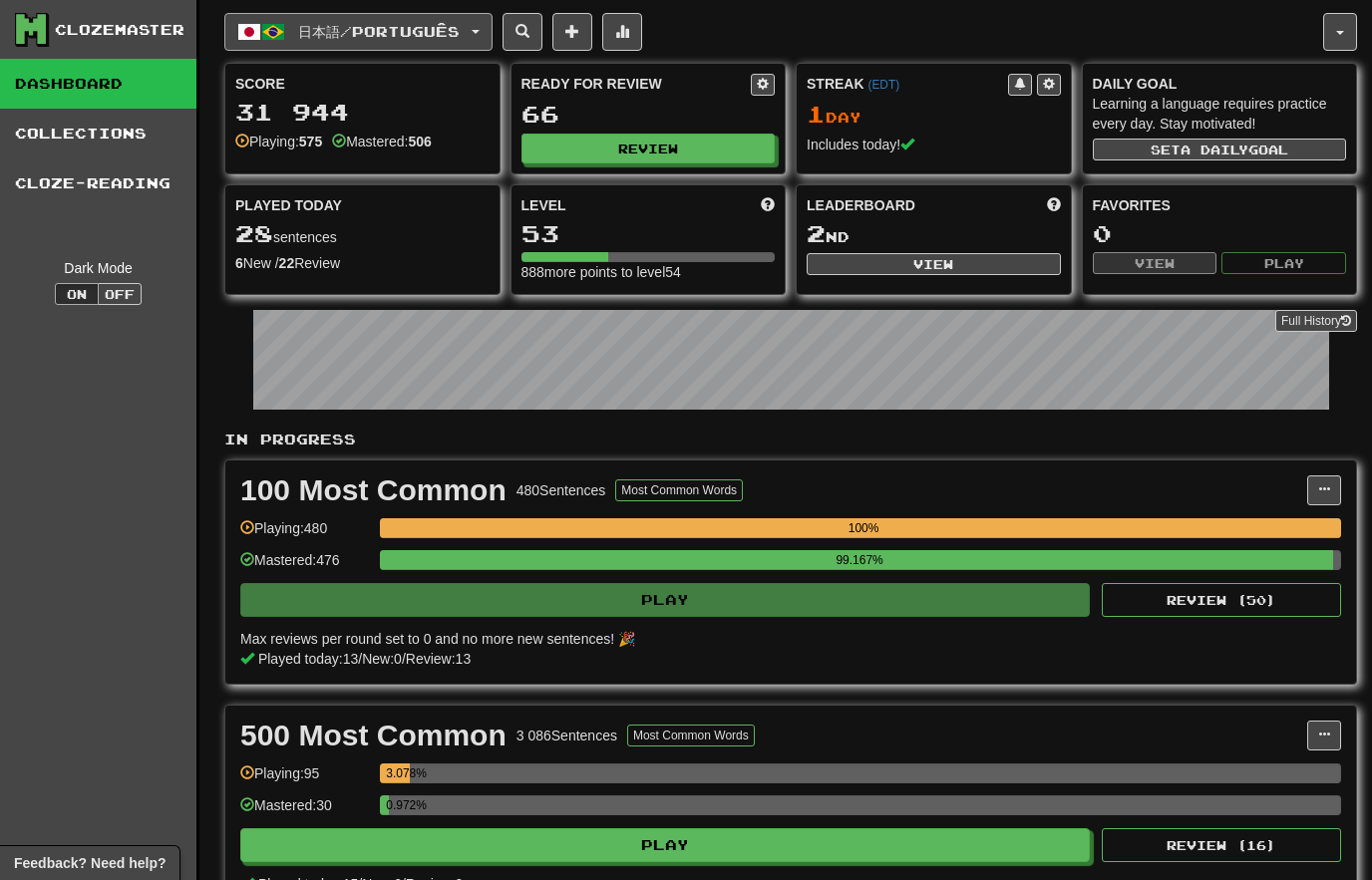 click on "日本語  /  Português" at bounding box center [358, 32] 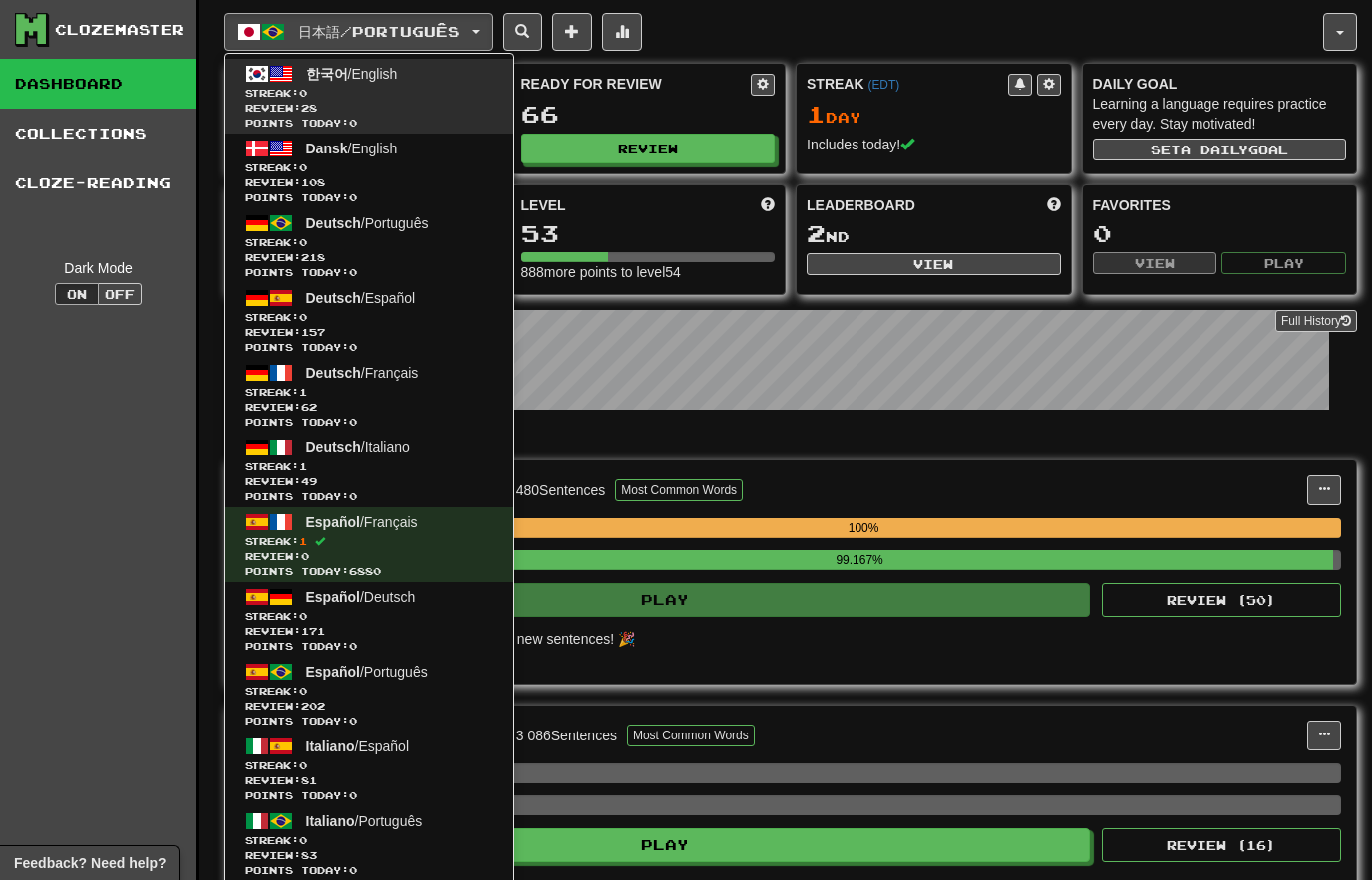 click on "Review:  28" at bounding box center (369, 108) 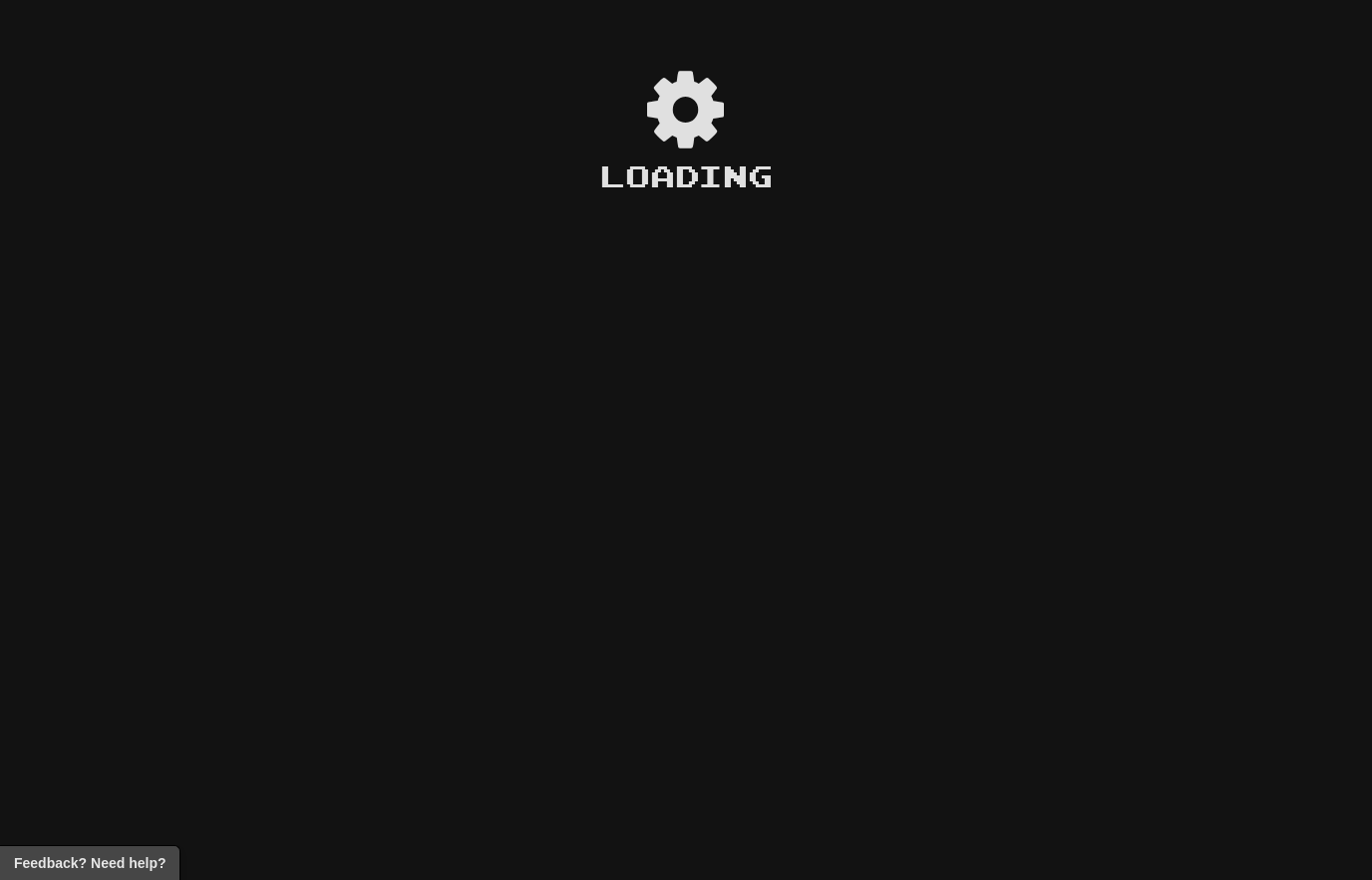 scroll, scrollTop: 0, scrollLeft: 0, axis: both 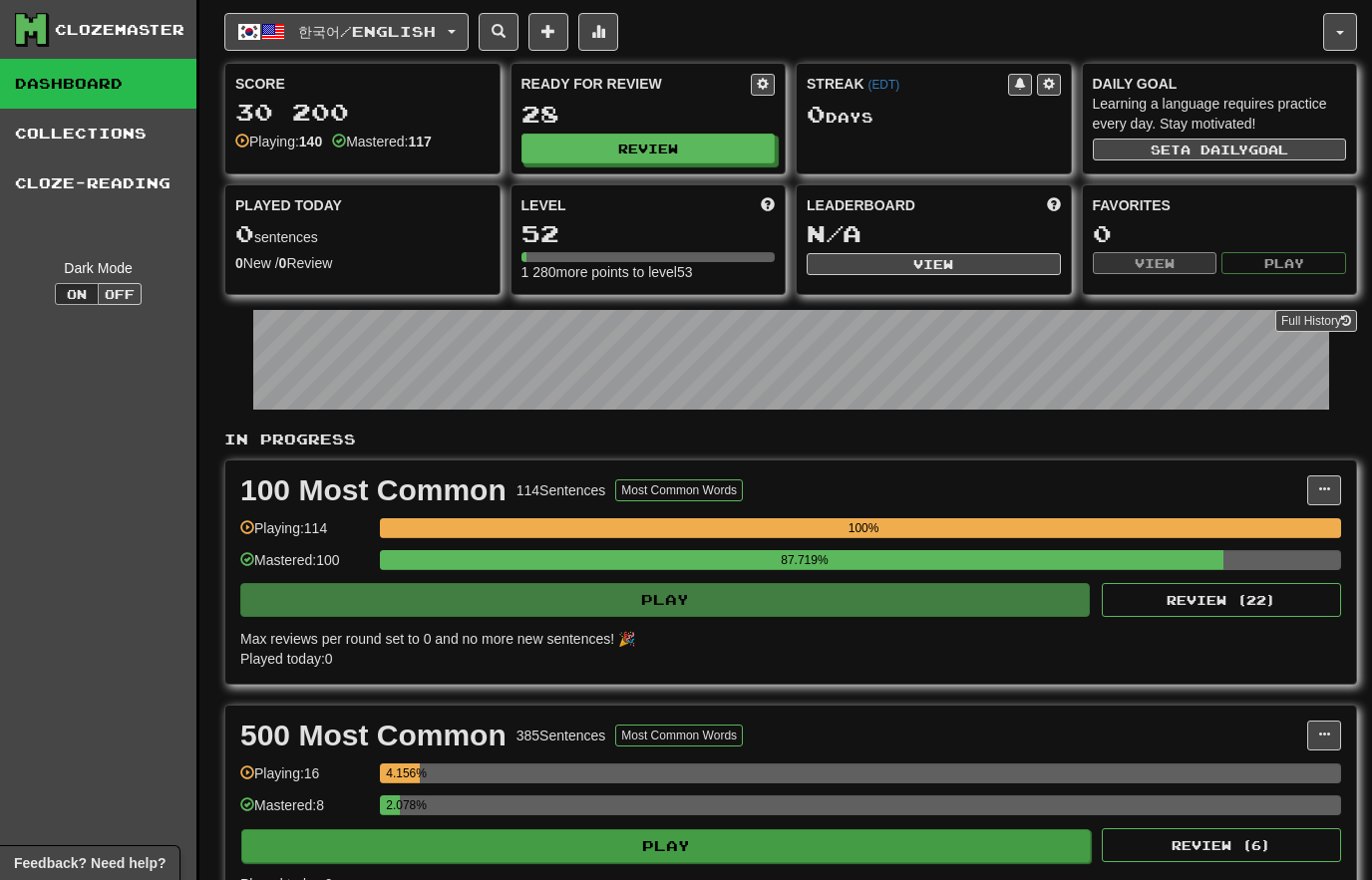 click on "Play" at bounding box center (666, 846) 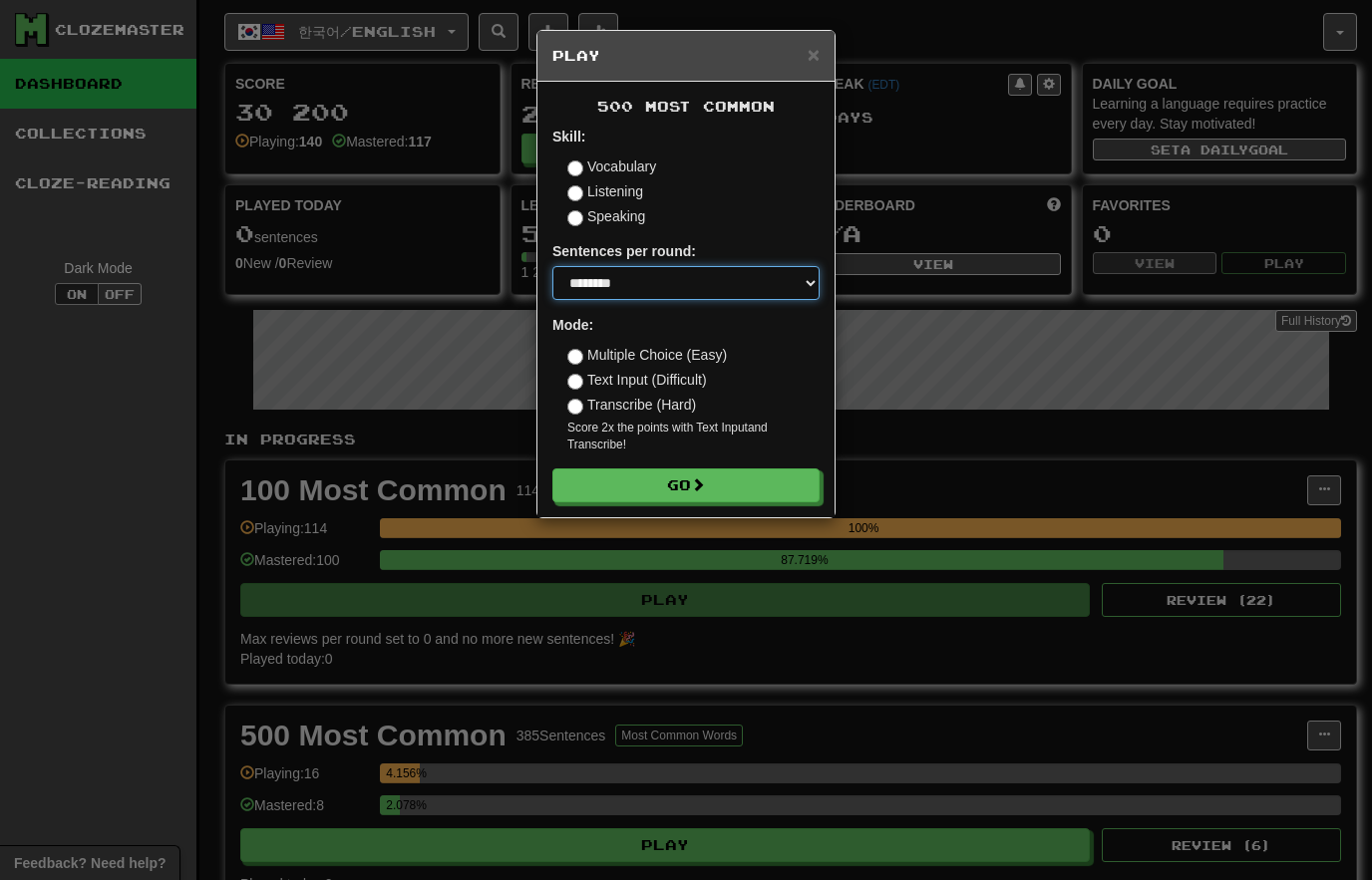 click on "* ** ** ** ** ** *** ********" at bounding box center (686, 283) 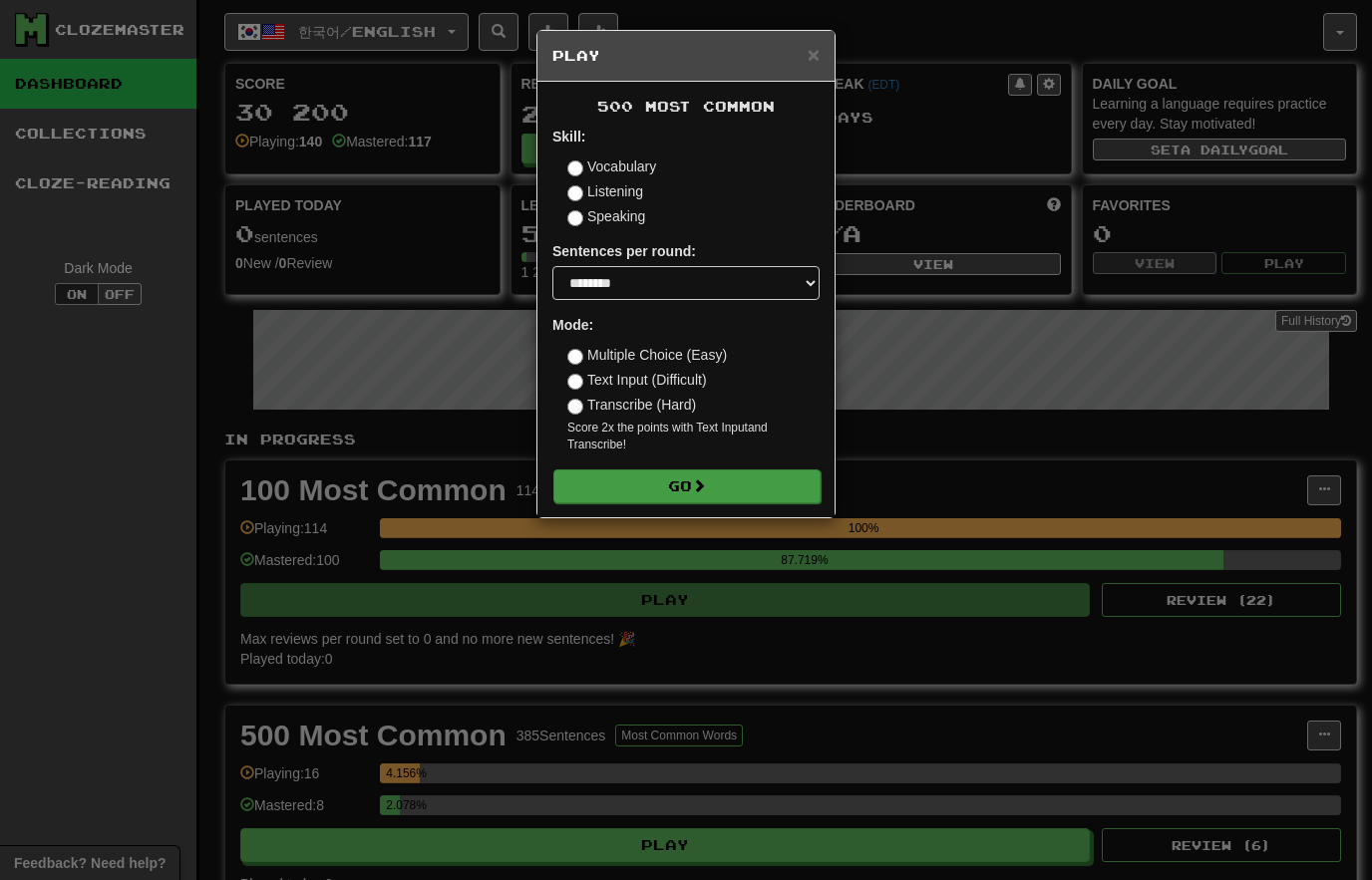 click on "Go" at bounding box center (687, 486) 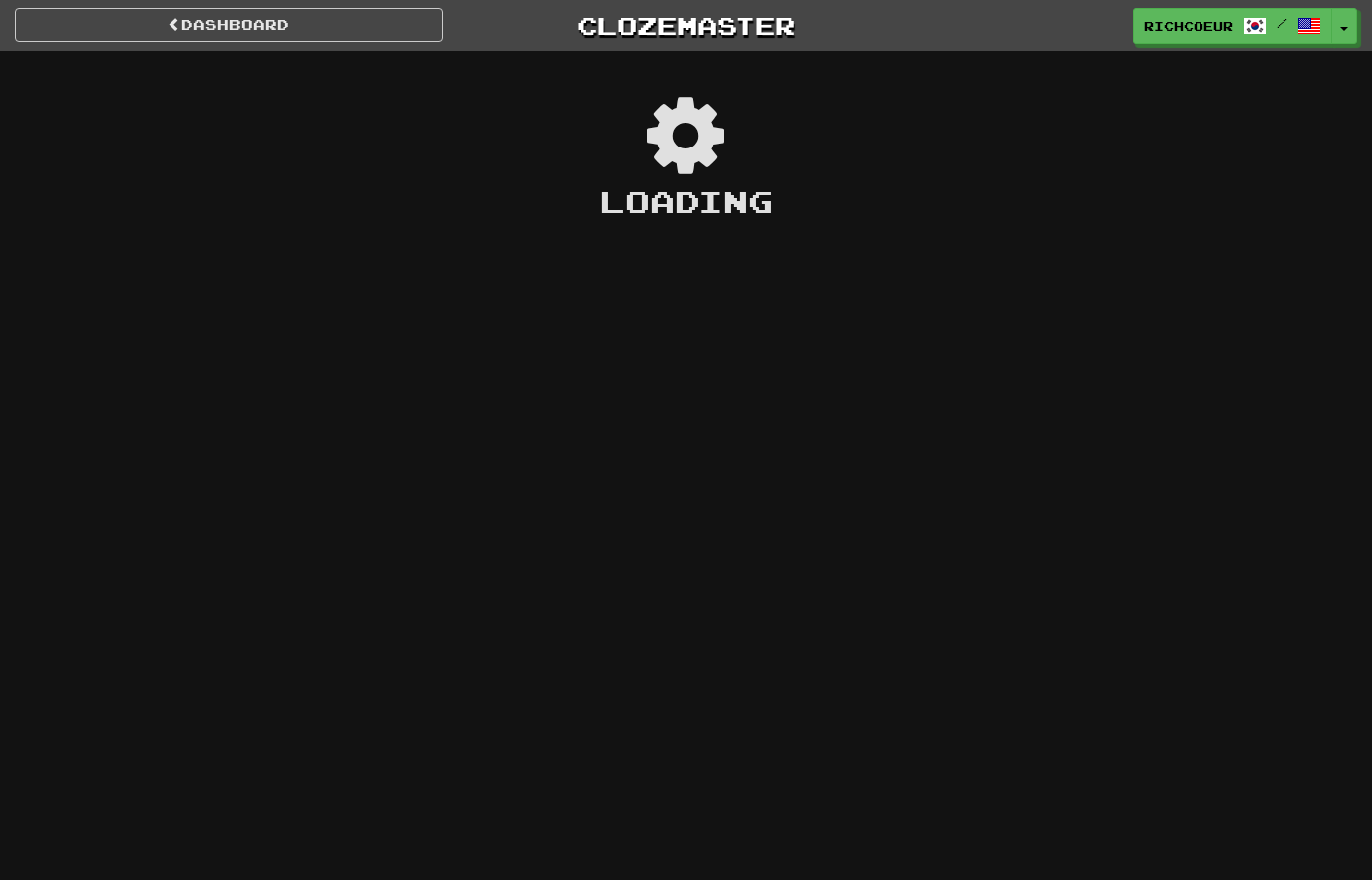 scroll, scrollTop: 0, scrollLeft: 0, axis: both 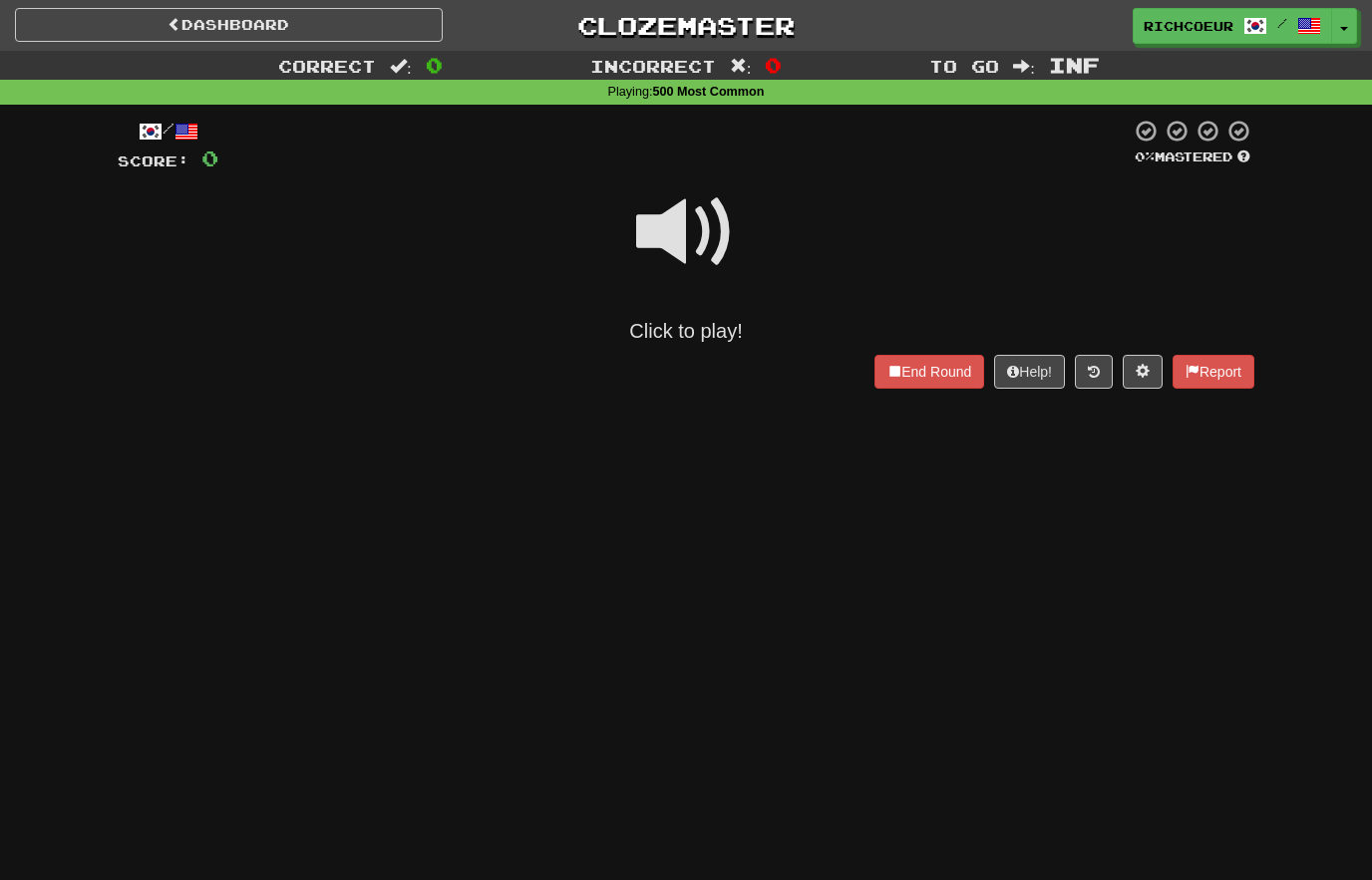 click at bounding box center [686, 232] 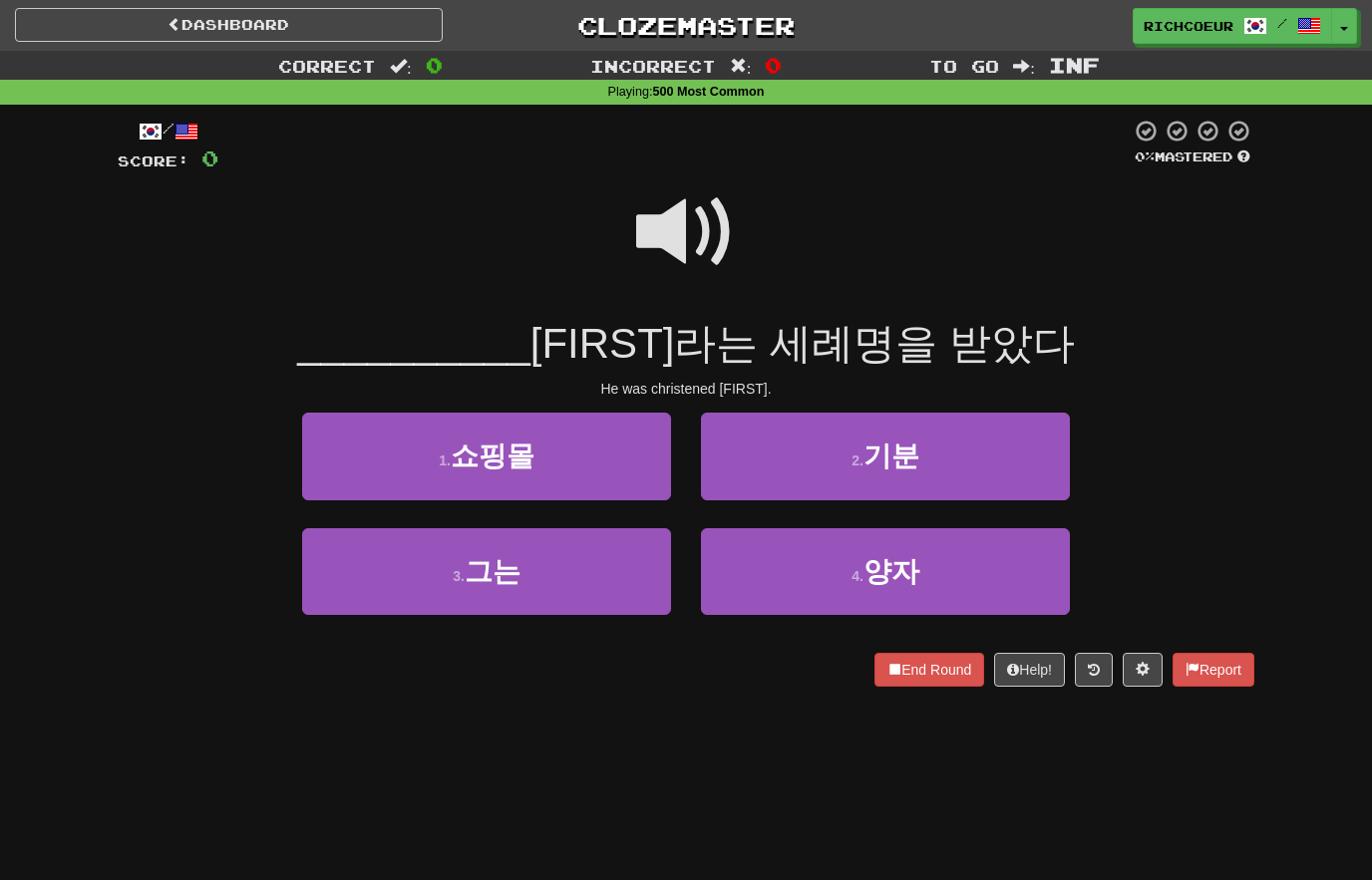 click at bounding box center (686, 232) 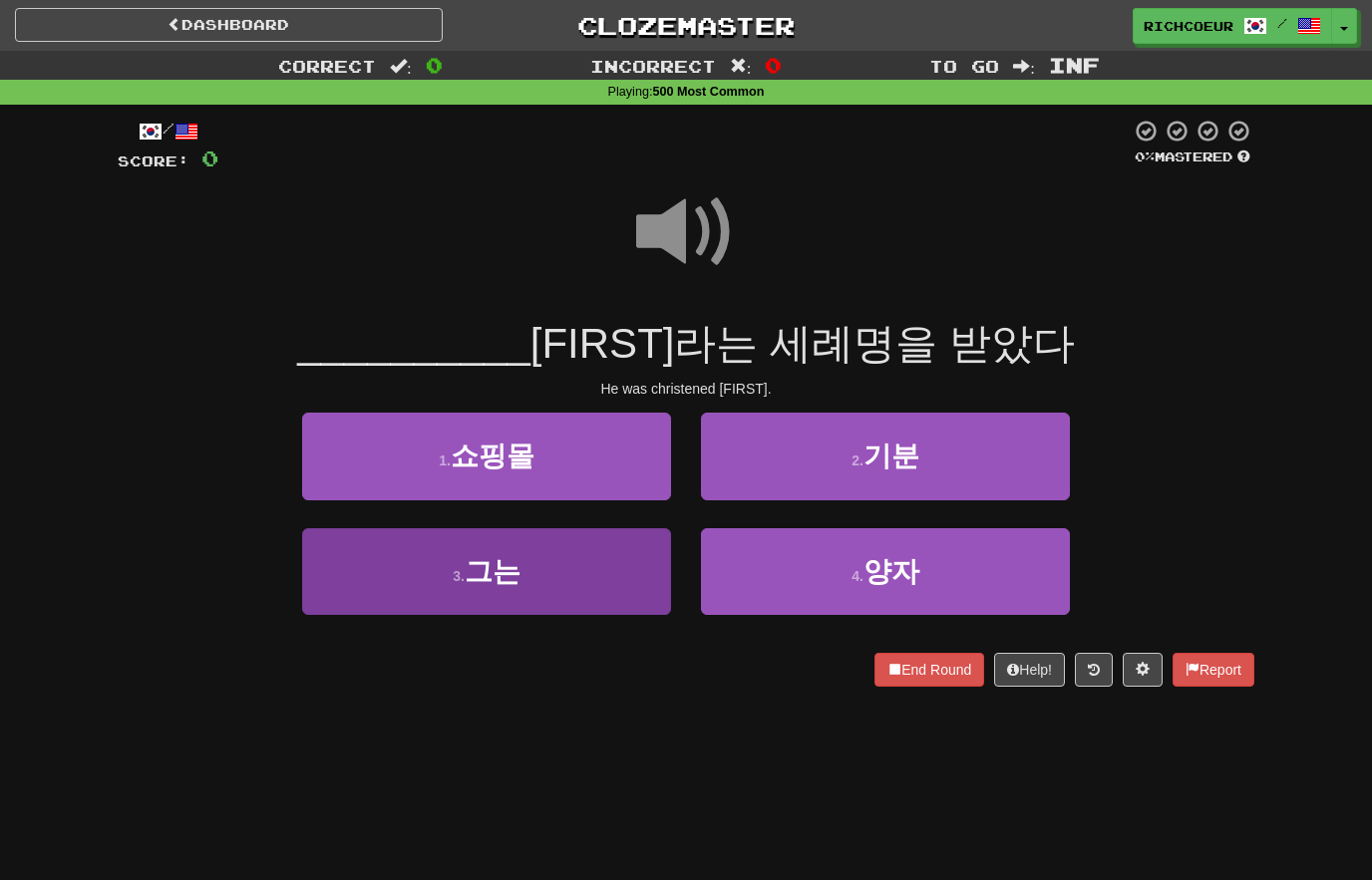 click on "3 .  그는" at bounding box center [487, 571] 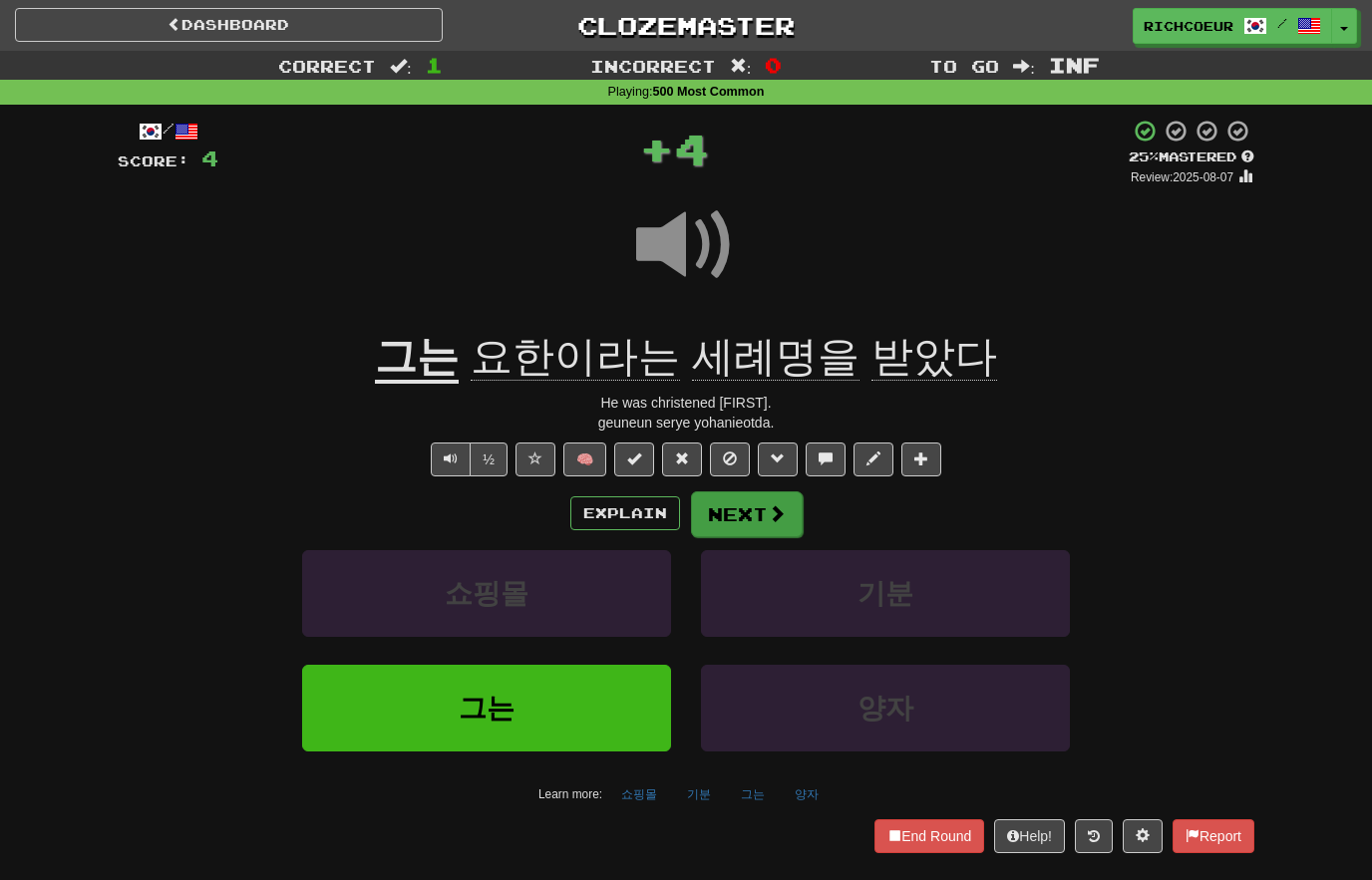 click on "Next" at bounding box center [747, 514] 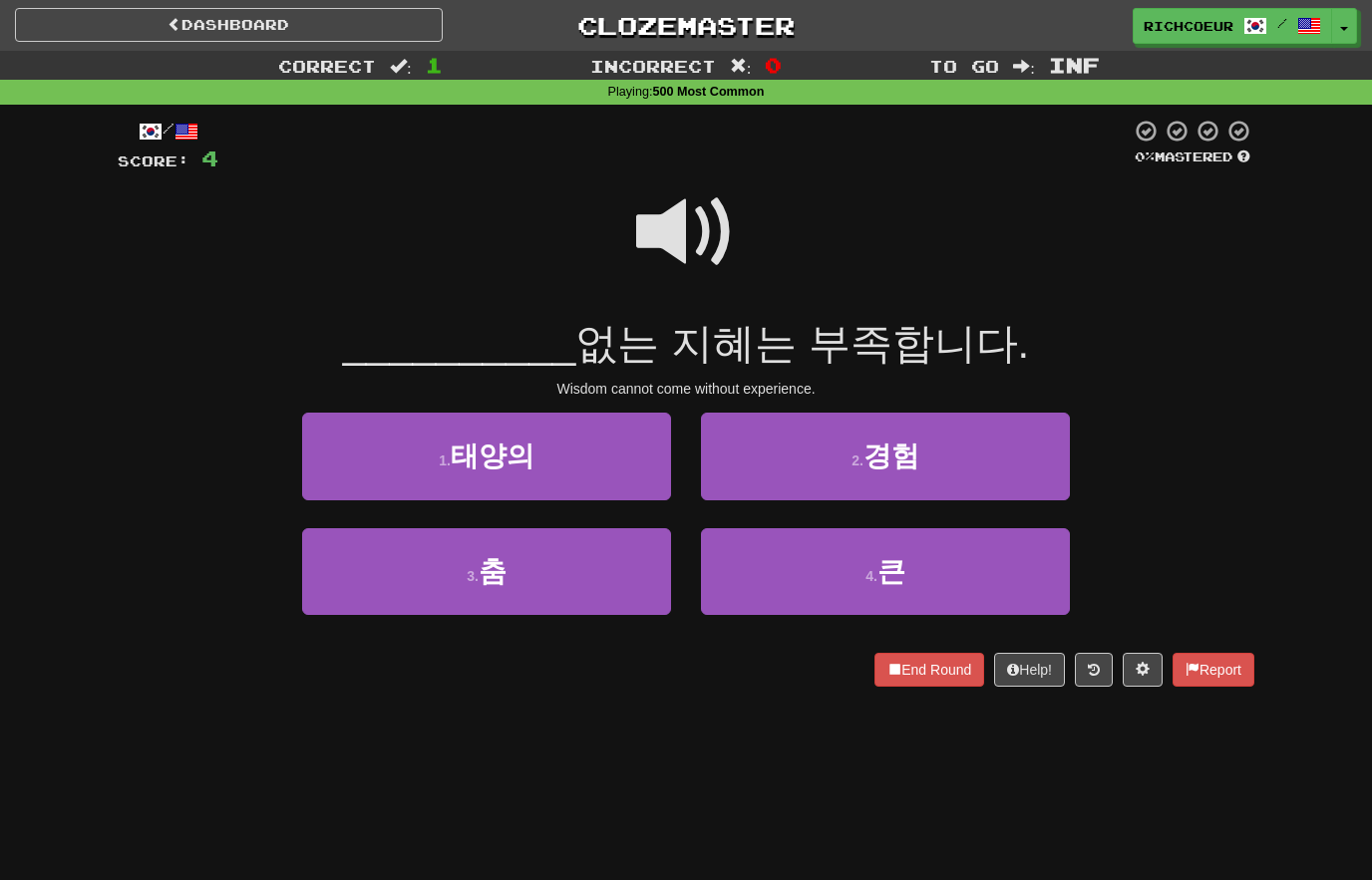 click at bounding box center [686, 232] 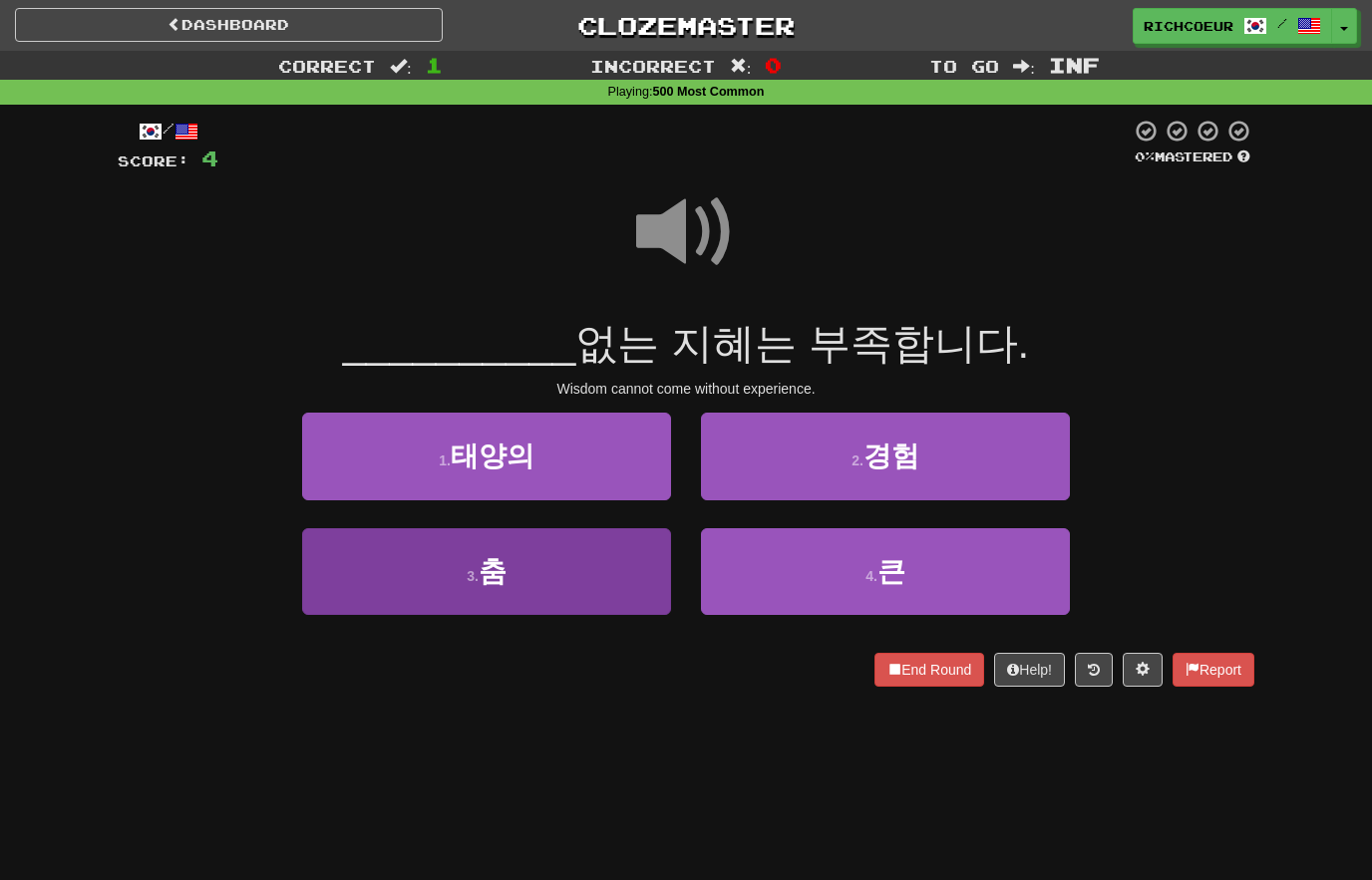 click on "3 .  춤" at bounding box center [487, 571] 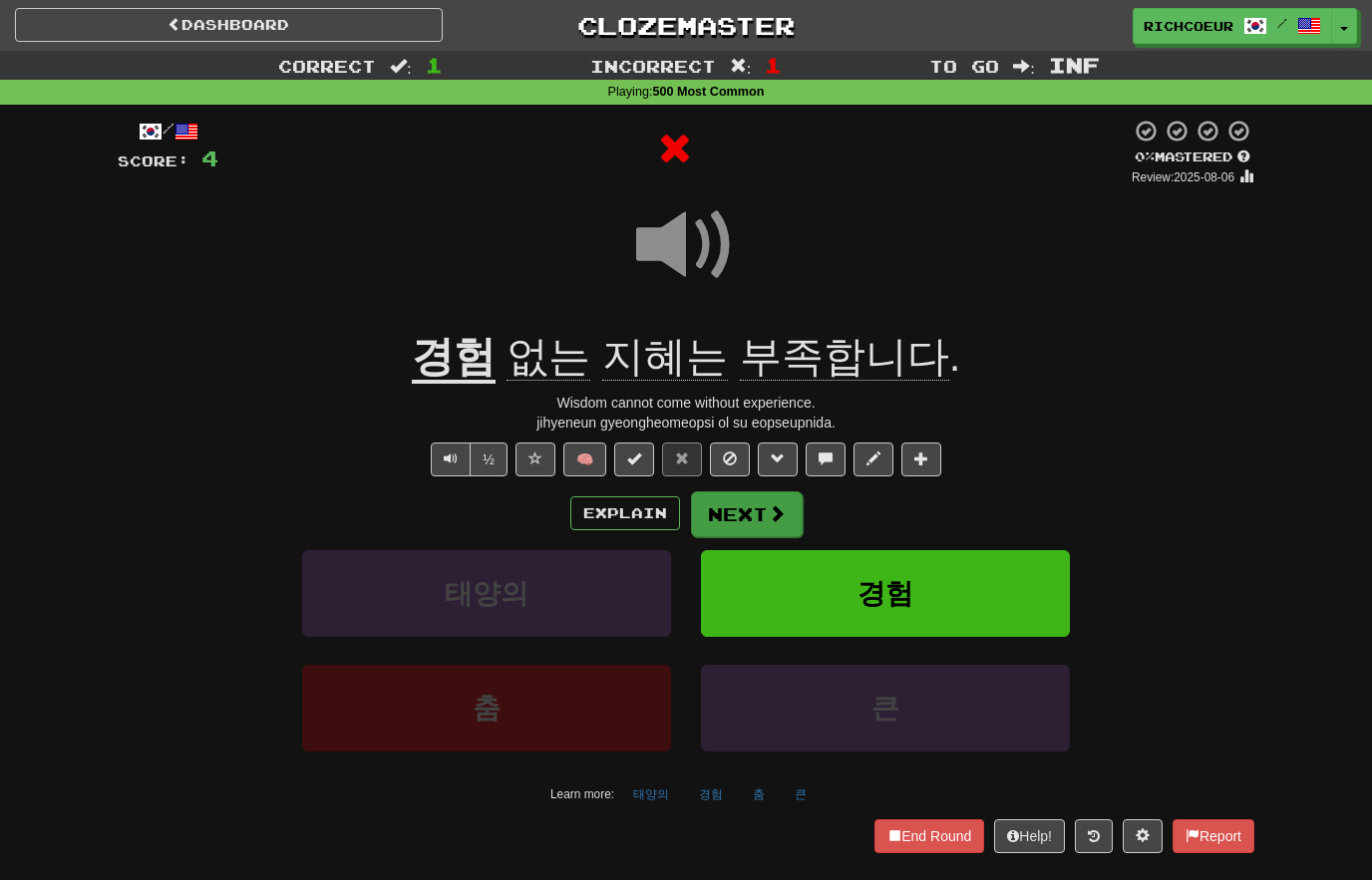 click on "Next" at bounding box center (747, 514) 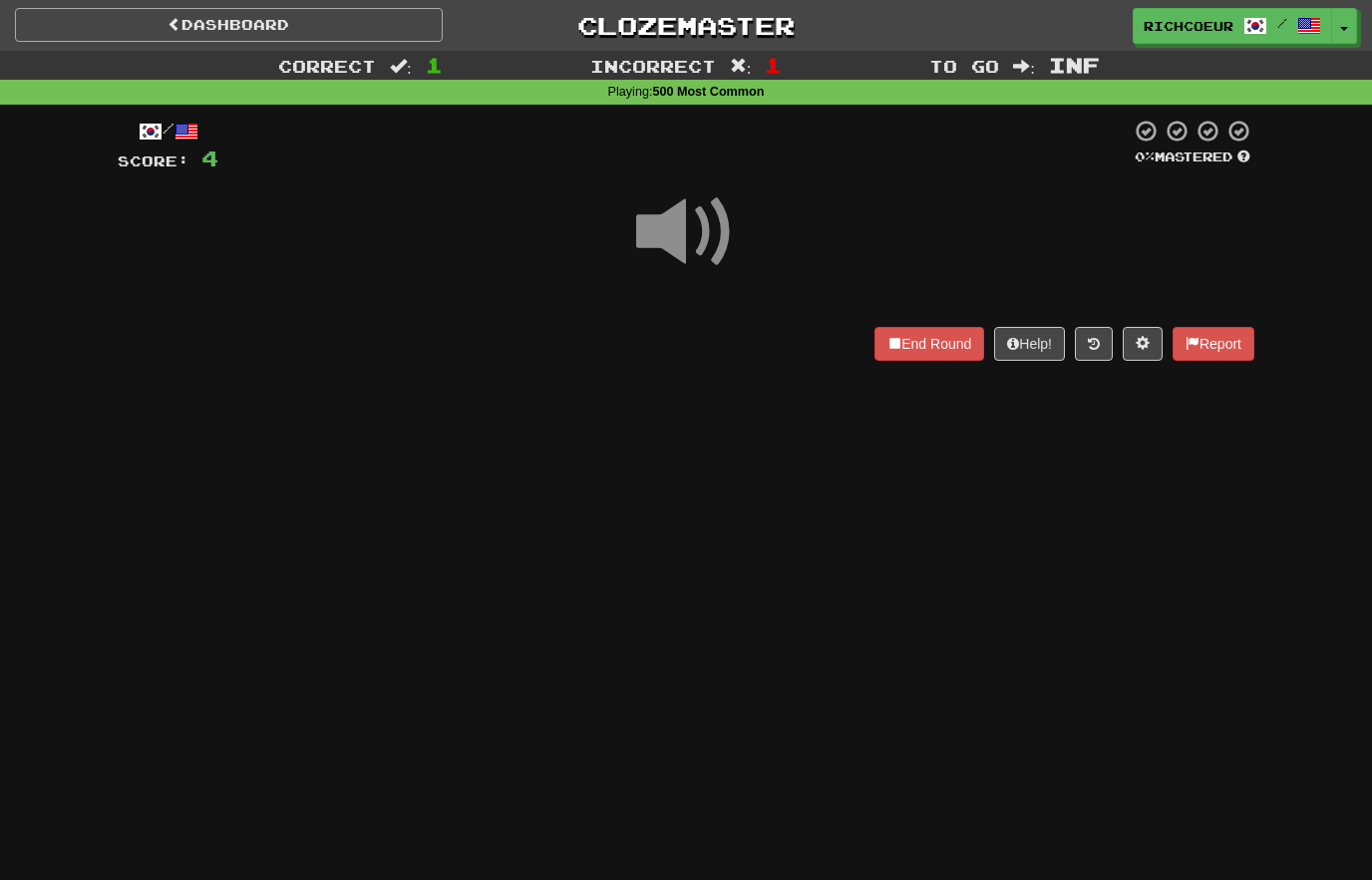 click on "Dashboard" at bounding box center [228, 25] 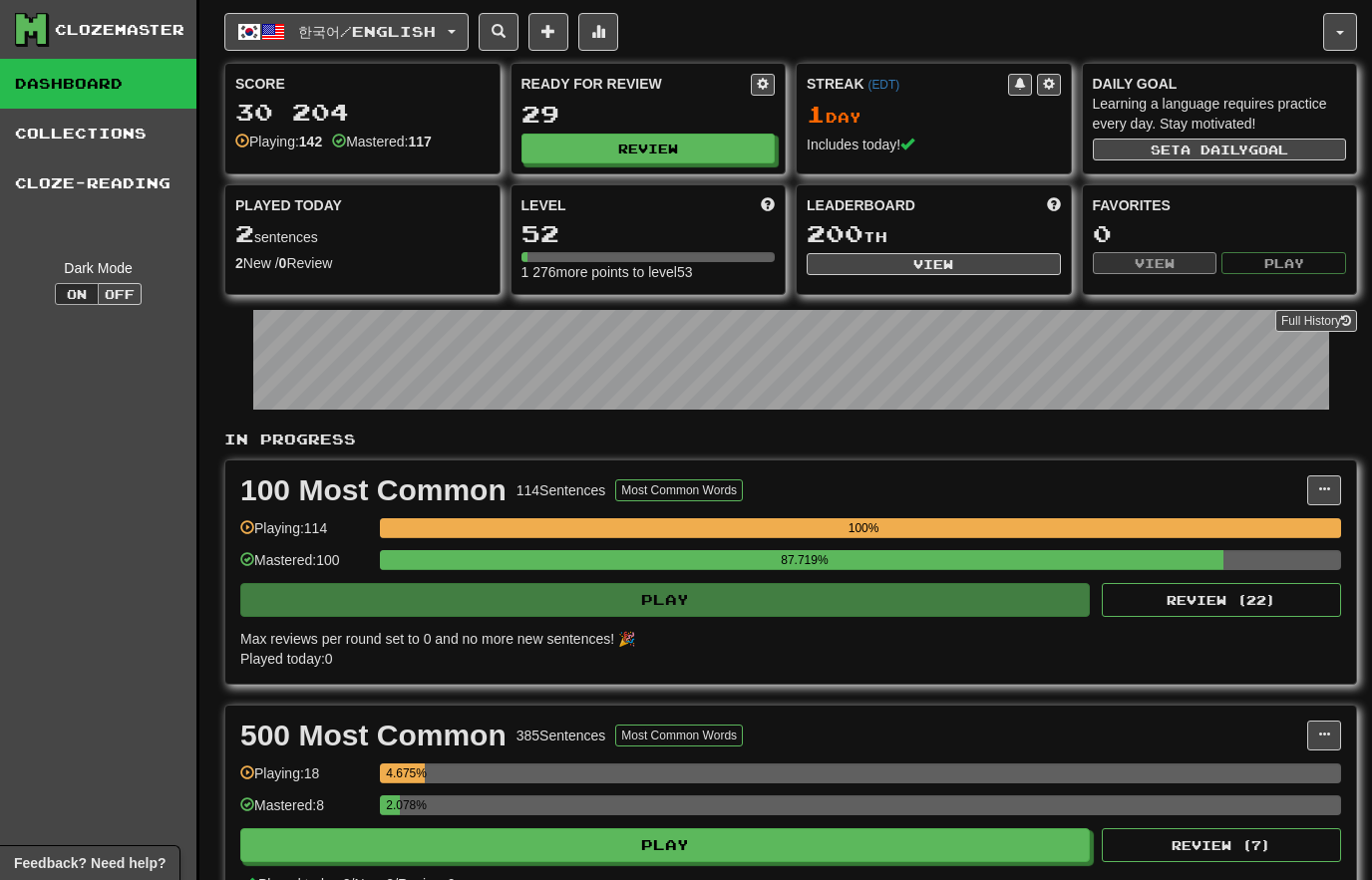 scroll, scrollTop: 0, scrollLeft: 0, axis: both 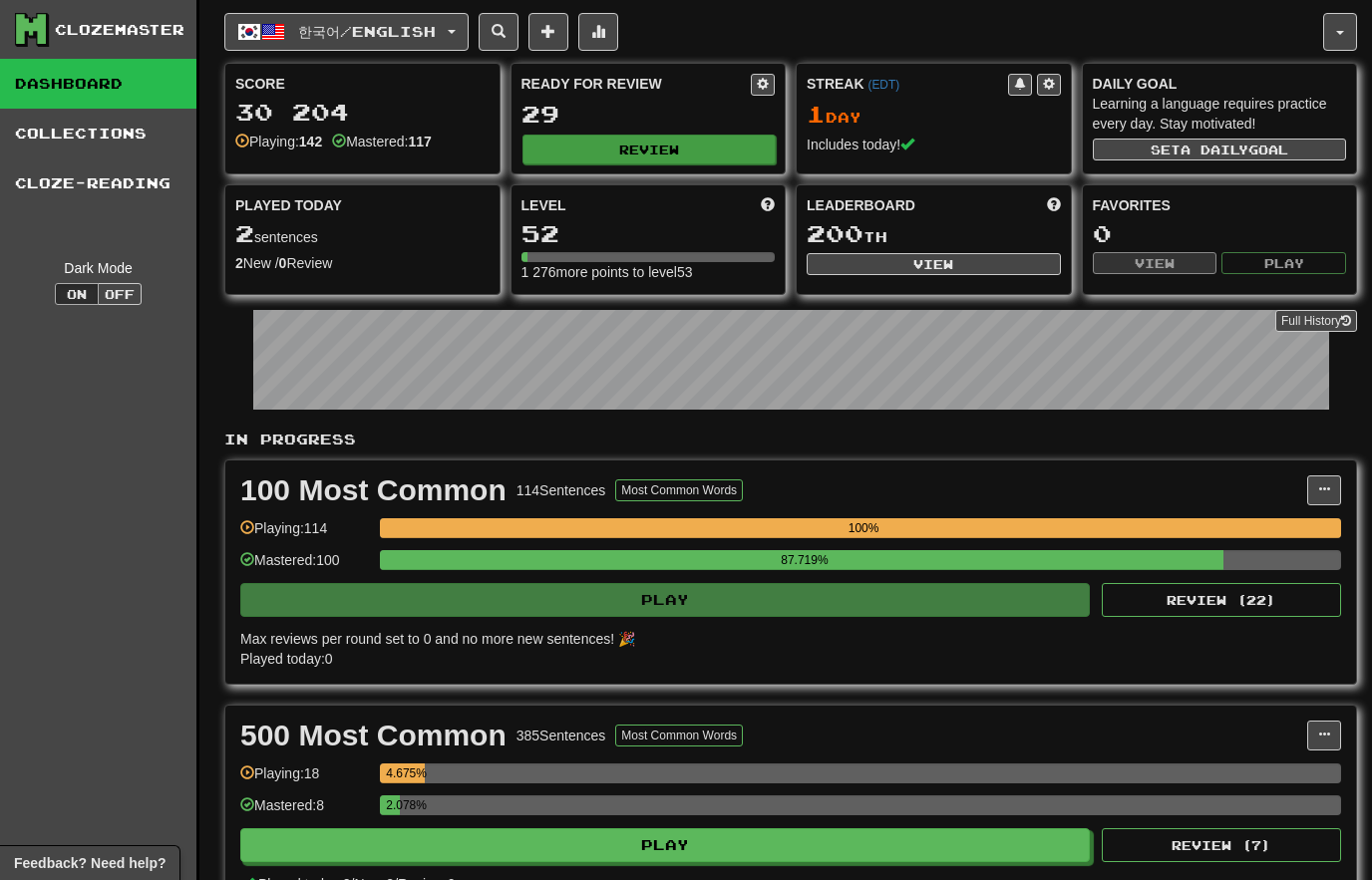 click on "Review" at bounding box center (649, 149) 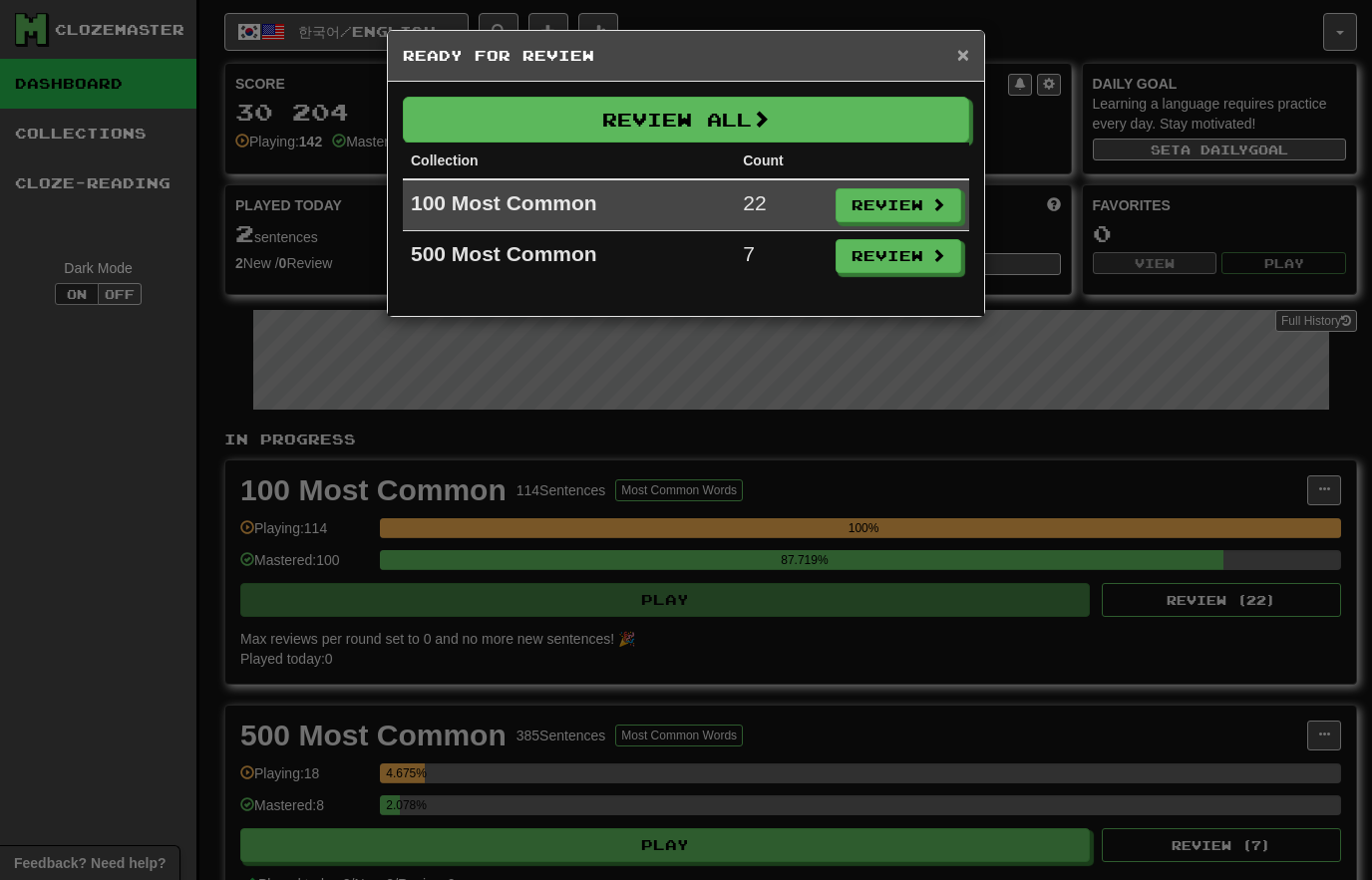 click on "×" at bounding box center [963, 54] 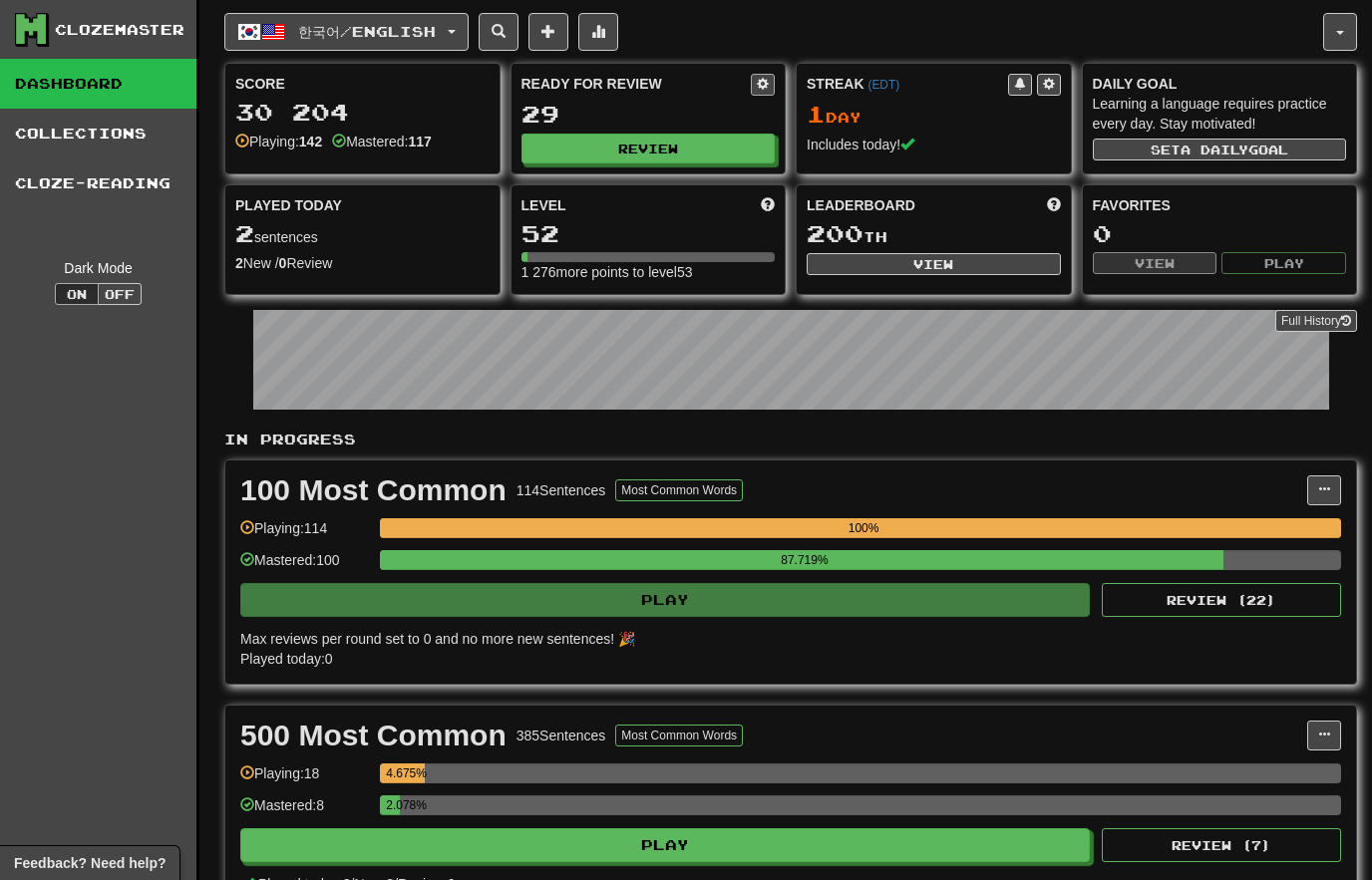 click at bounding box center [763, 84] 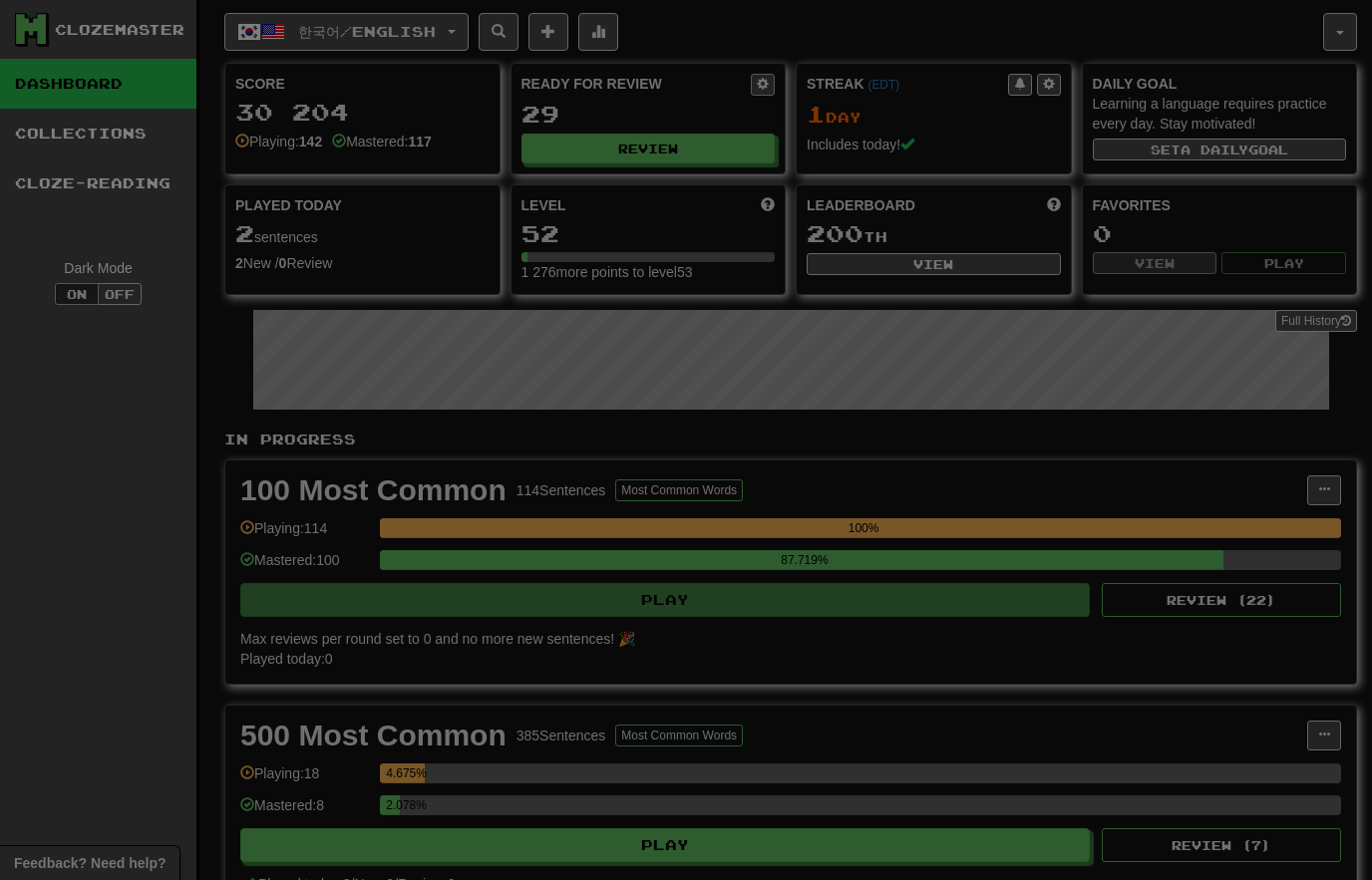 select on "*" 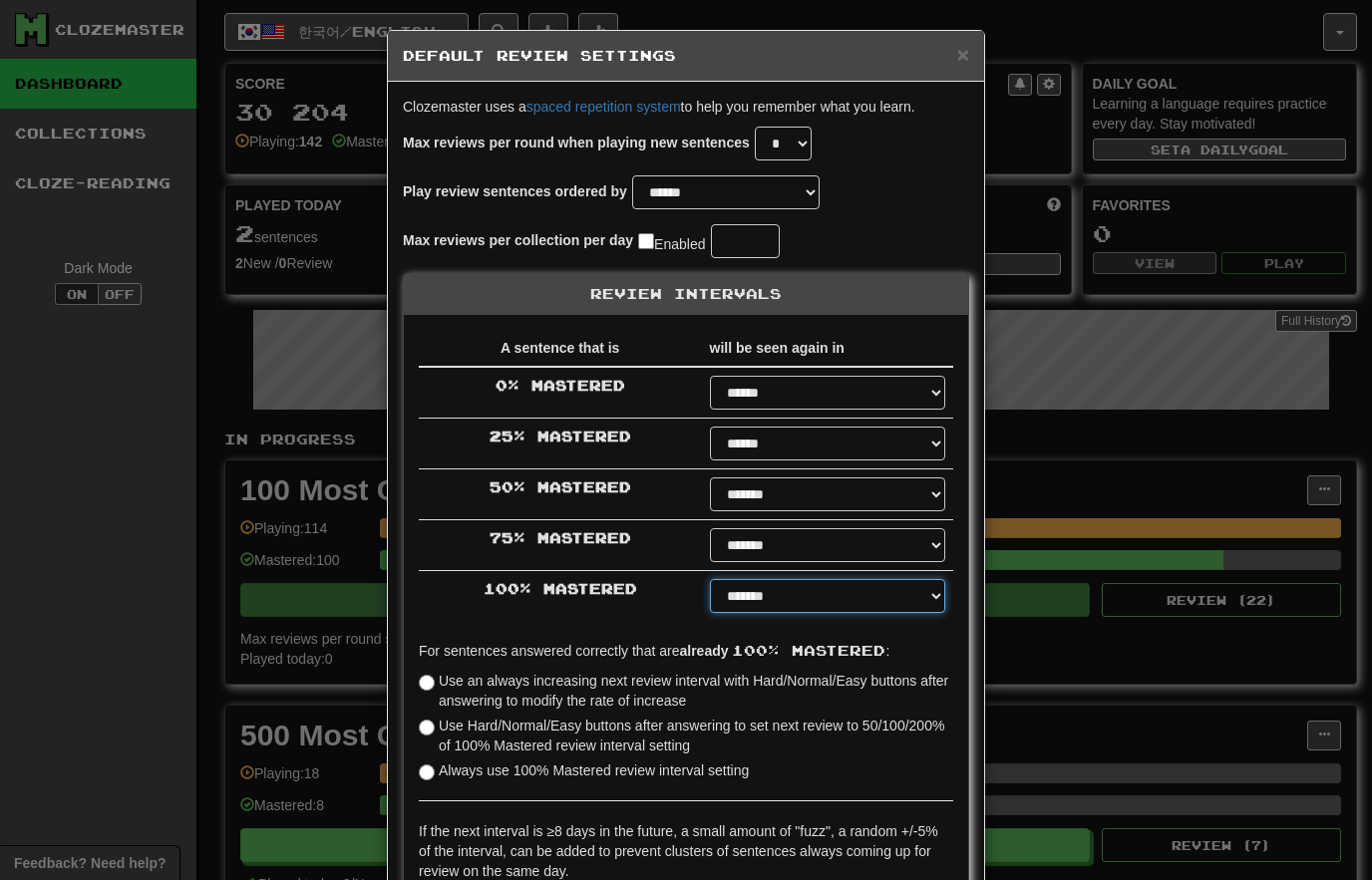 click on "****** ****** ****** ****** ****** ****** ****** ****** ****** ******* ******* ******* ******* ******* ******* ******* ******* ******* ******* ******* ******* ******* ******* ******* ******* ******* ******* ******* ******* ******* ******* ******* ******* ******* ******* ******* ******* ******* ******* ******* ******* ******* ******** ******** ******** ******** ******** ******** ******** ******** ******** *****" at bounding box center (828, 596) 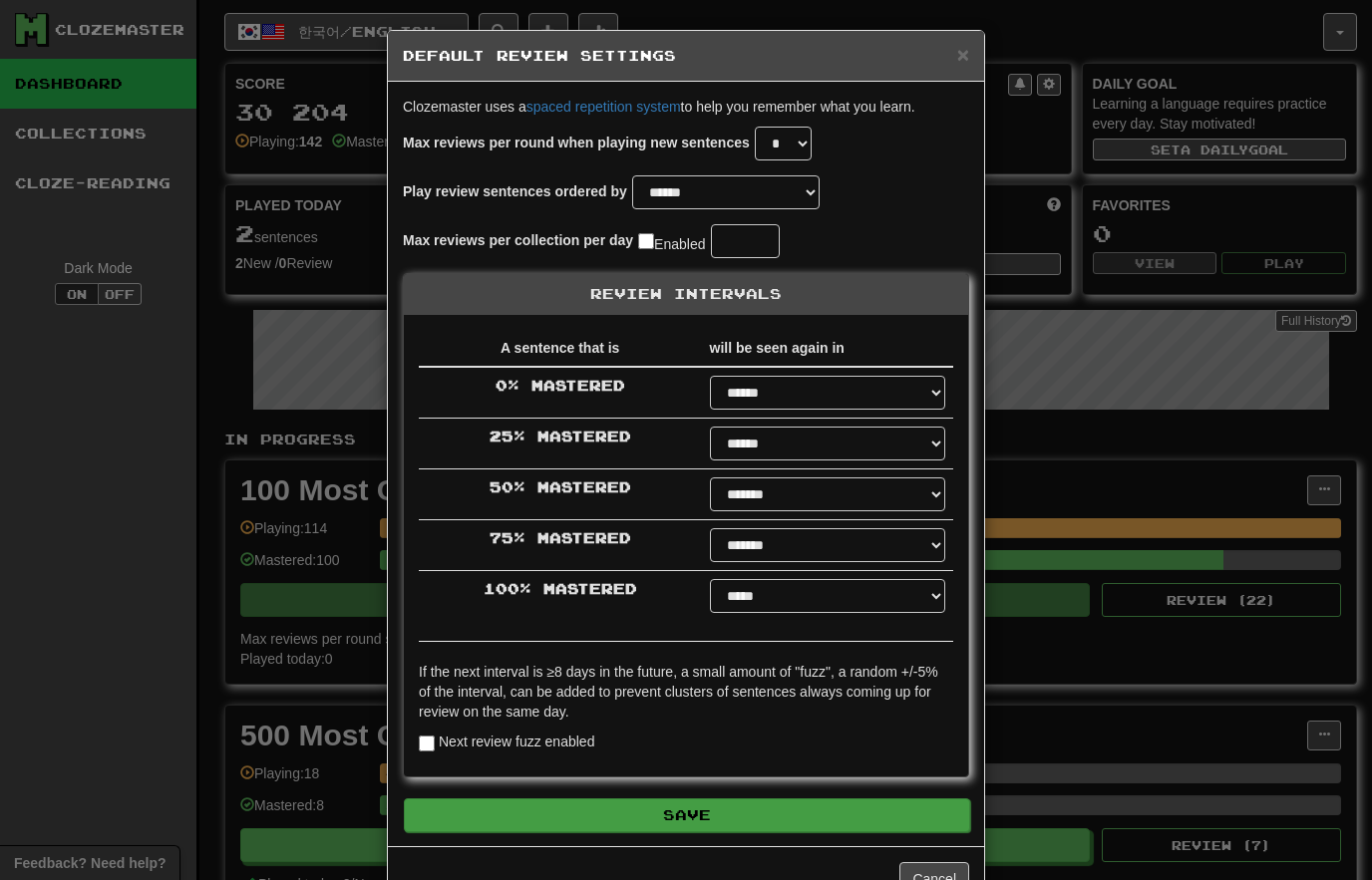 click on "Save" at bounding box center (687, 815) 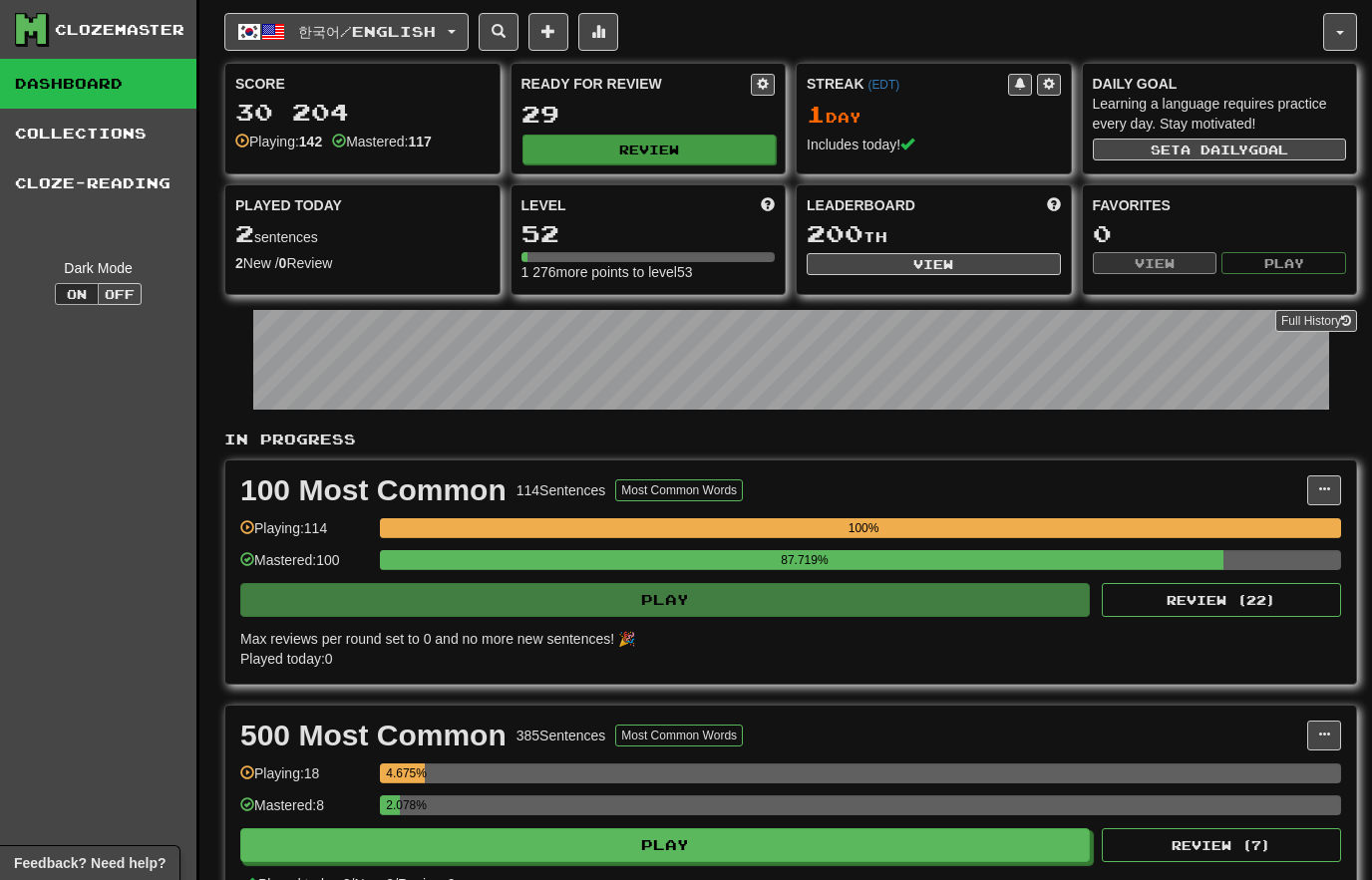 click on "Review" at bounding box center (649, 149) 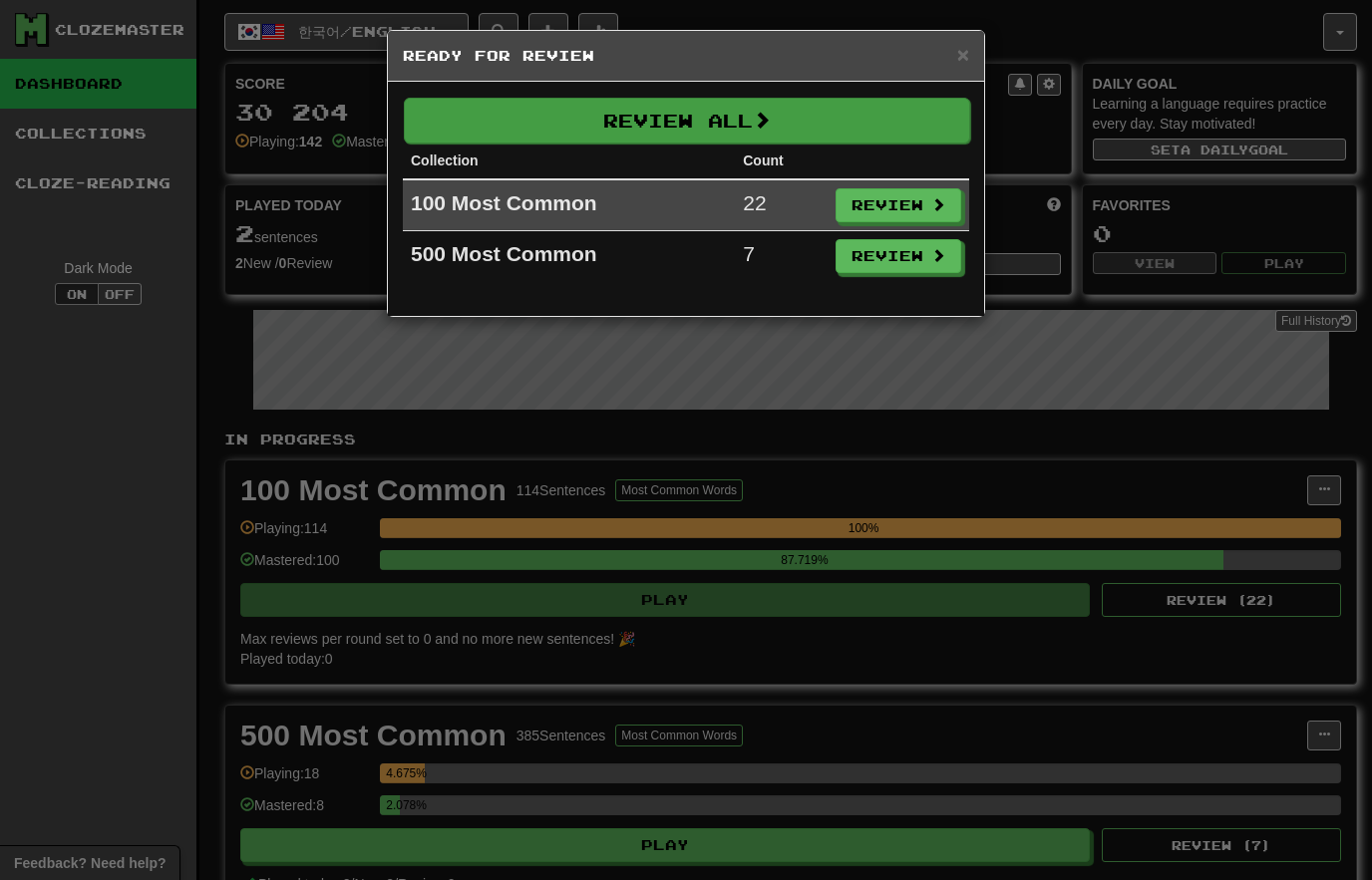 click on "Review All" at bounding box center [687, 121] 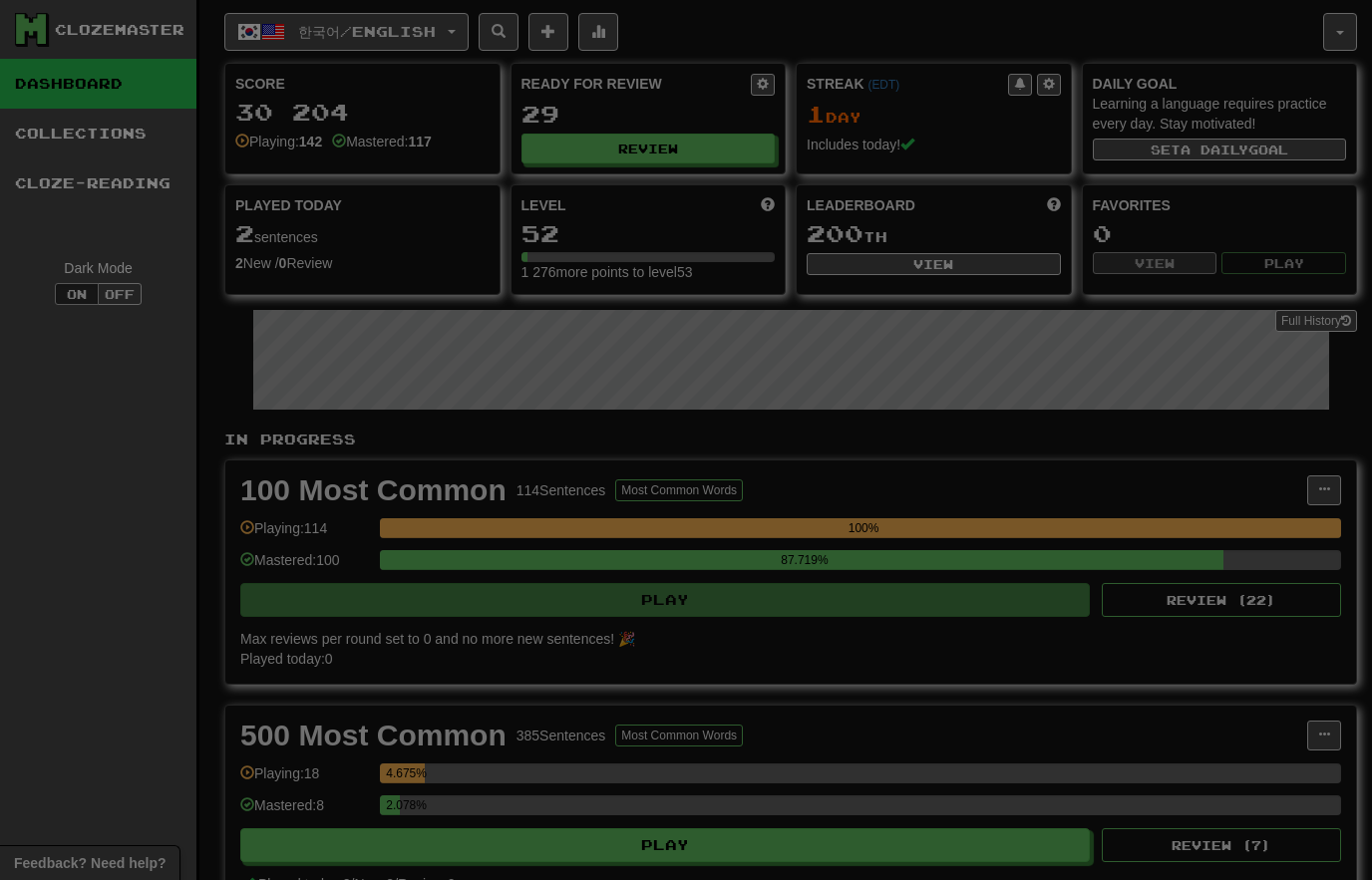 select on "********" 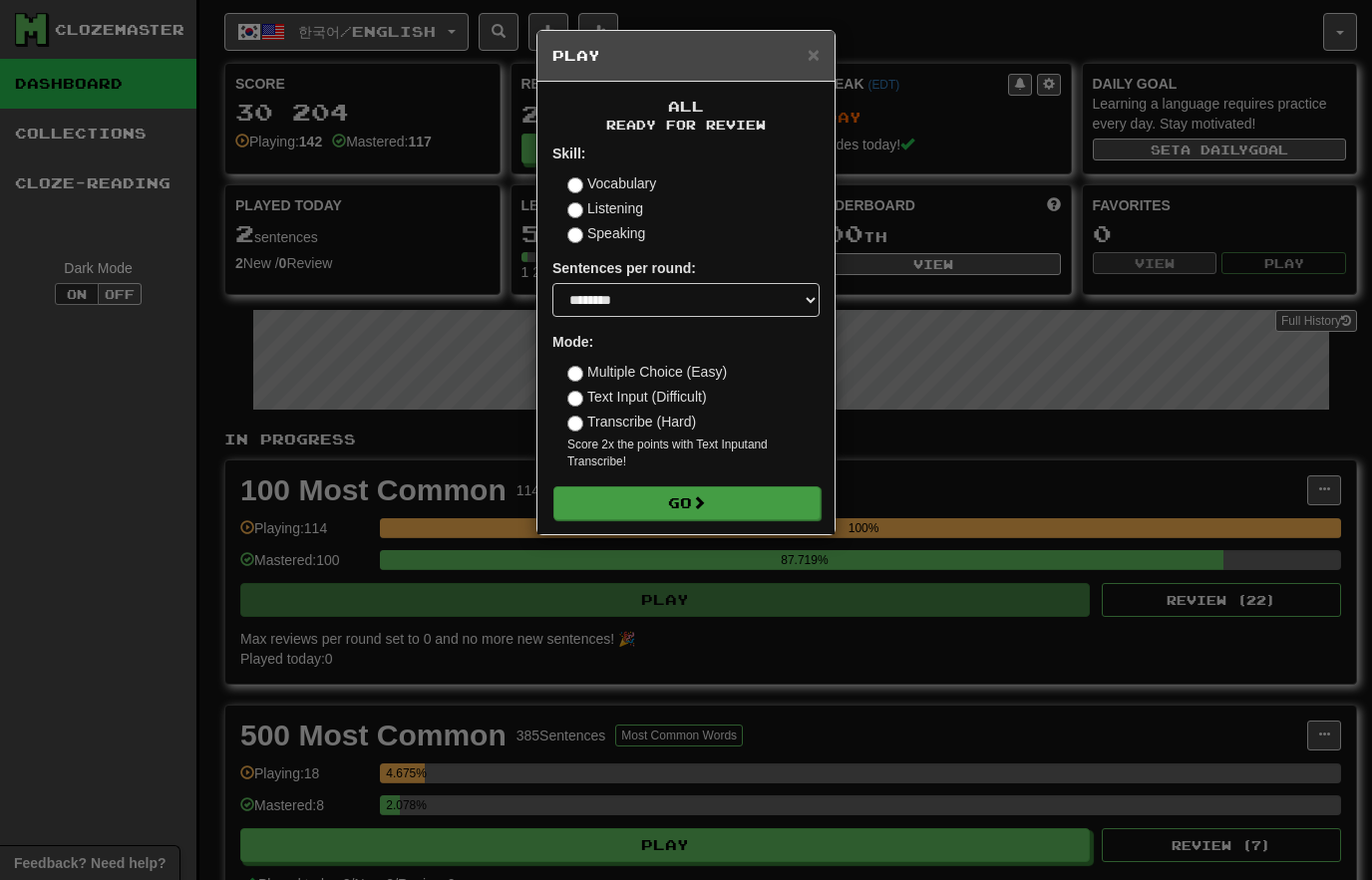 click on "Go" at bounding box center (687, 503) 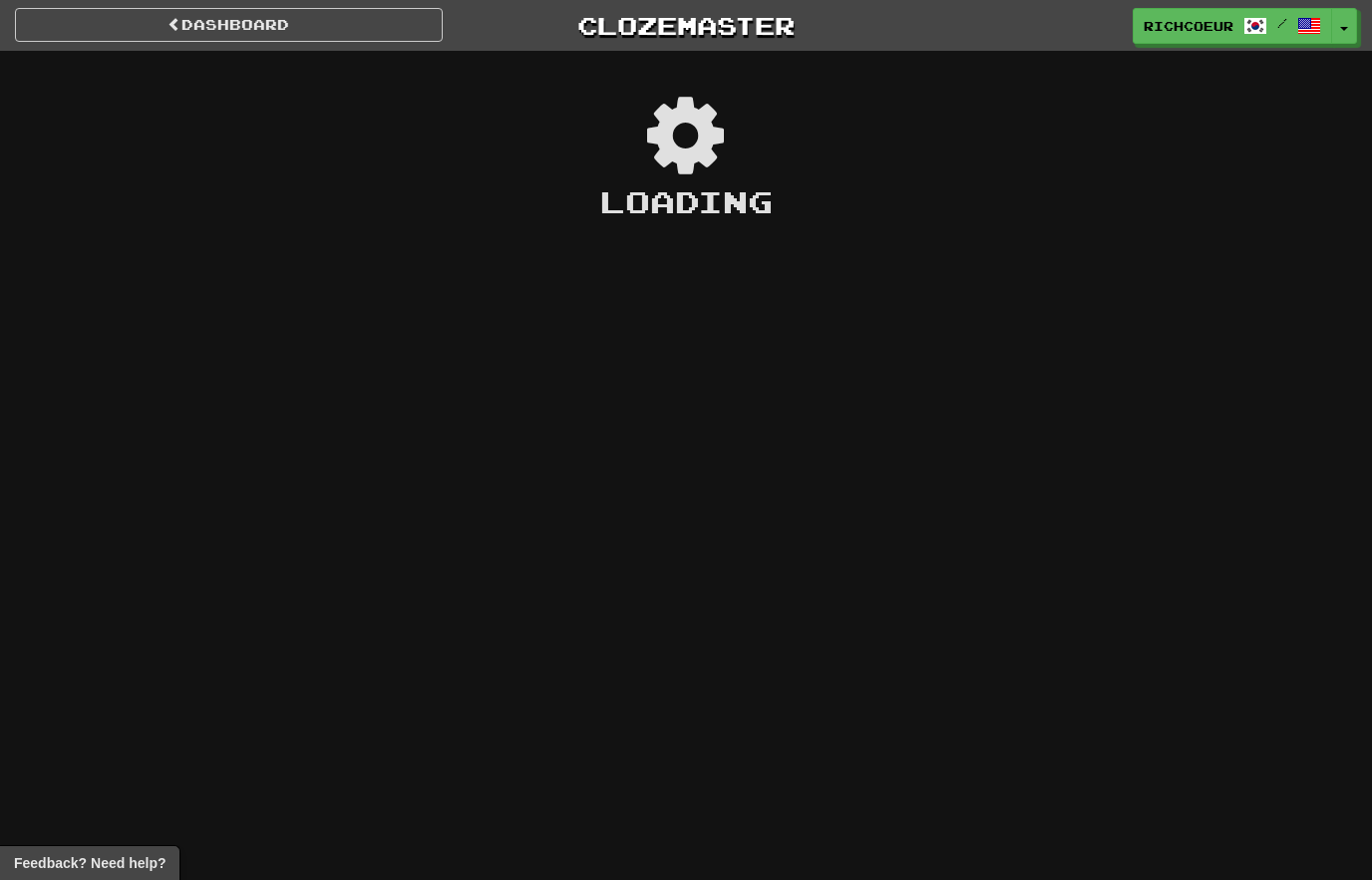 scroll, scrollTop: 0, scrollLeft: 0, axis: both 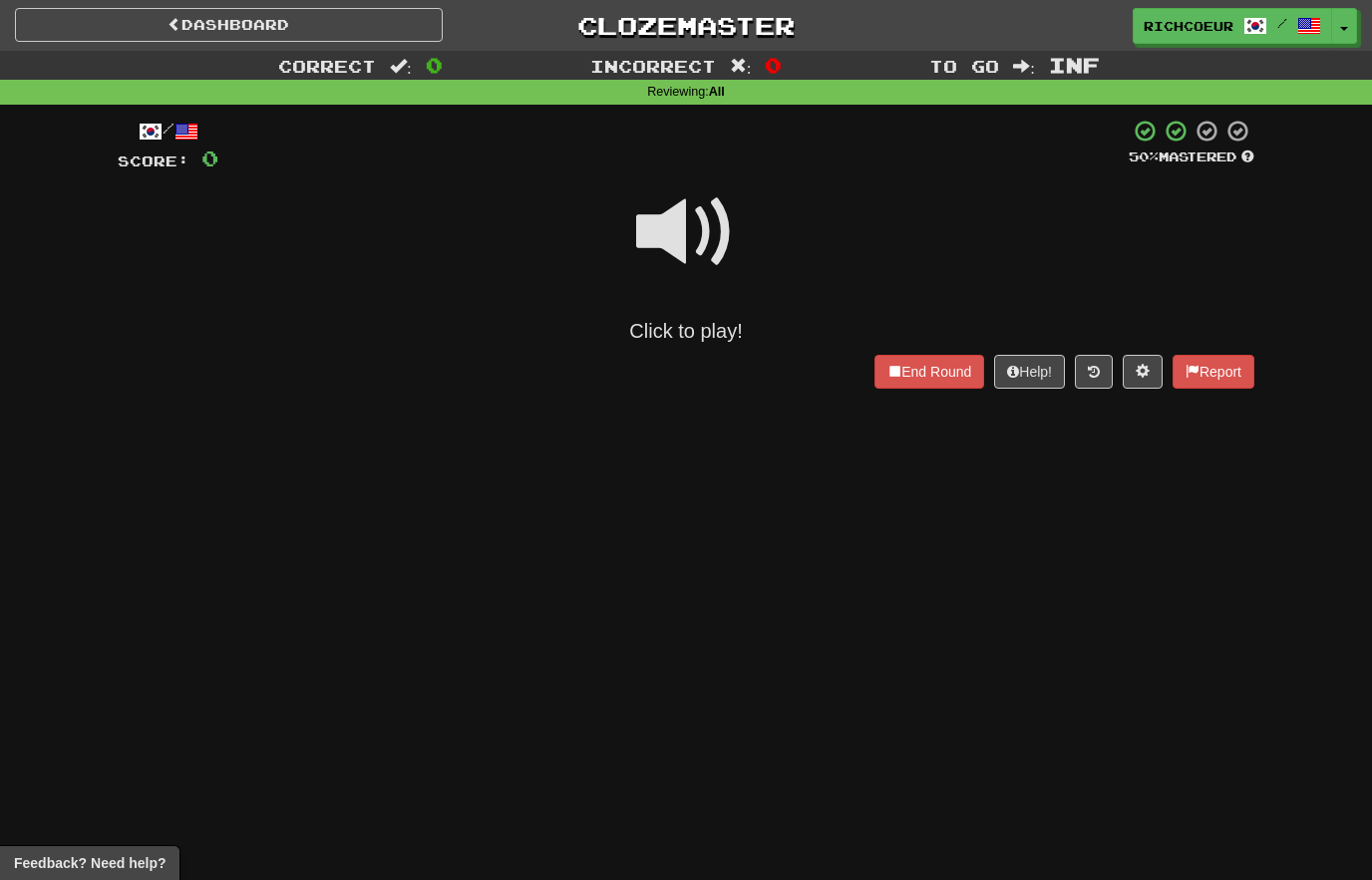 click at bounding box center [686, 232] 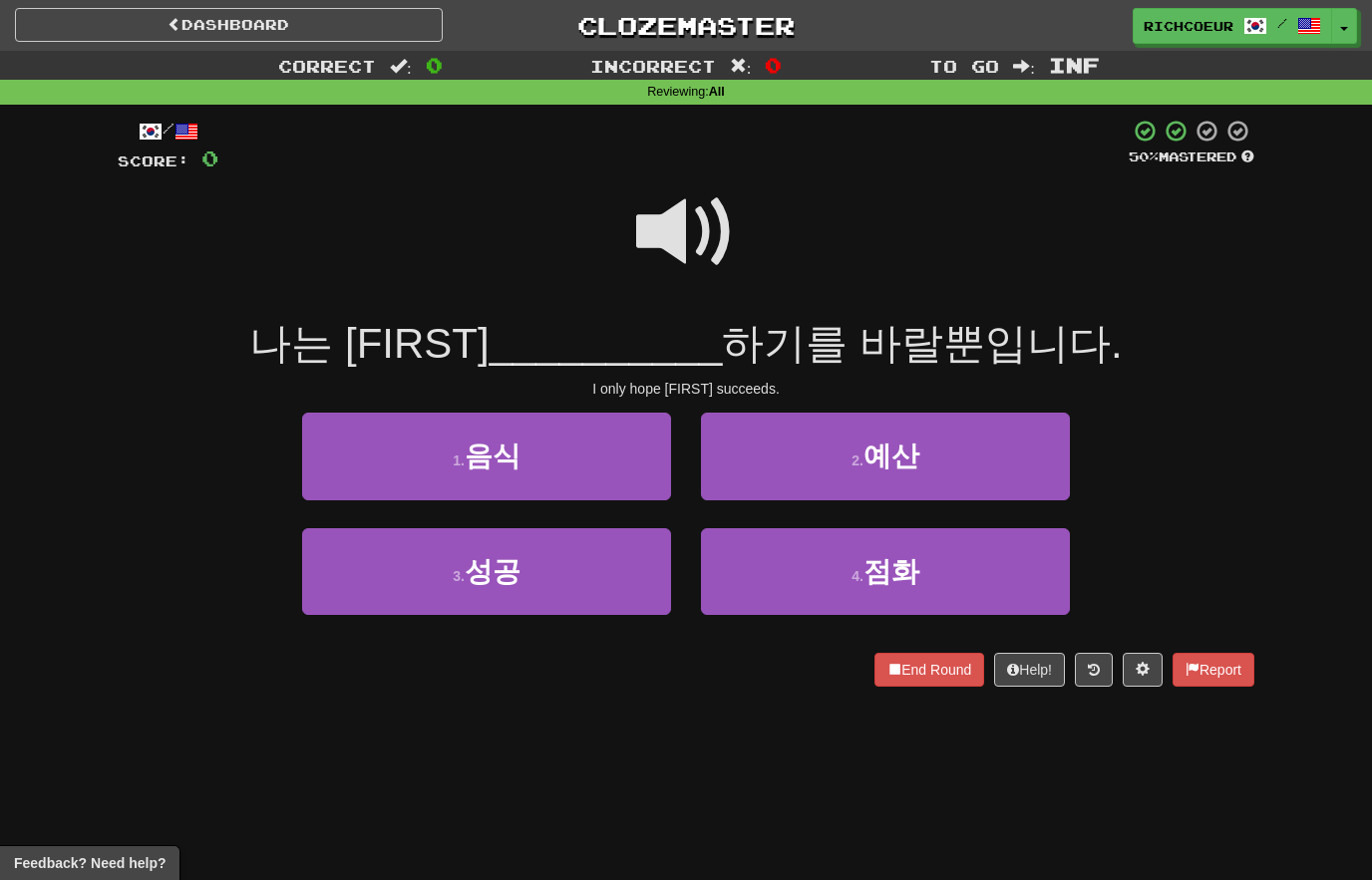 click at bounding box center [686, 232] 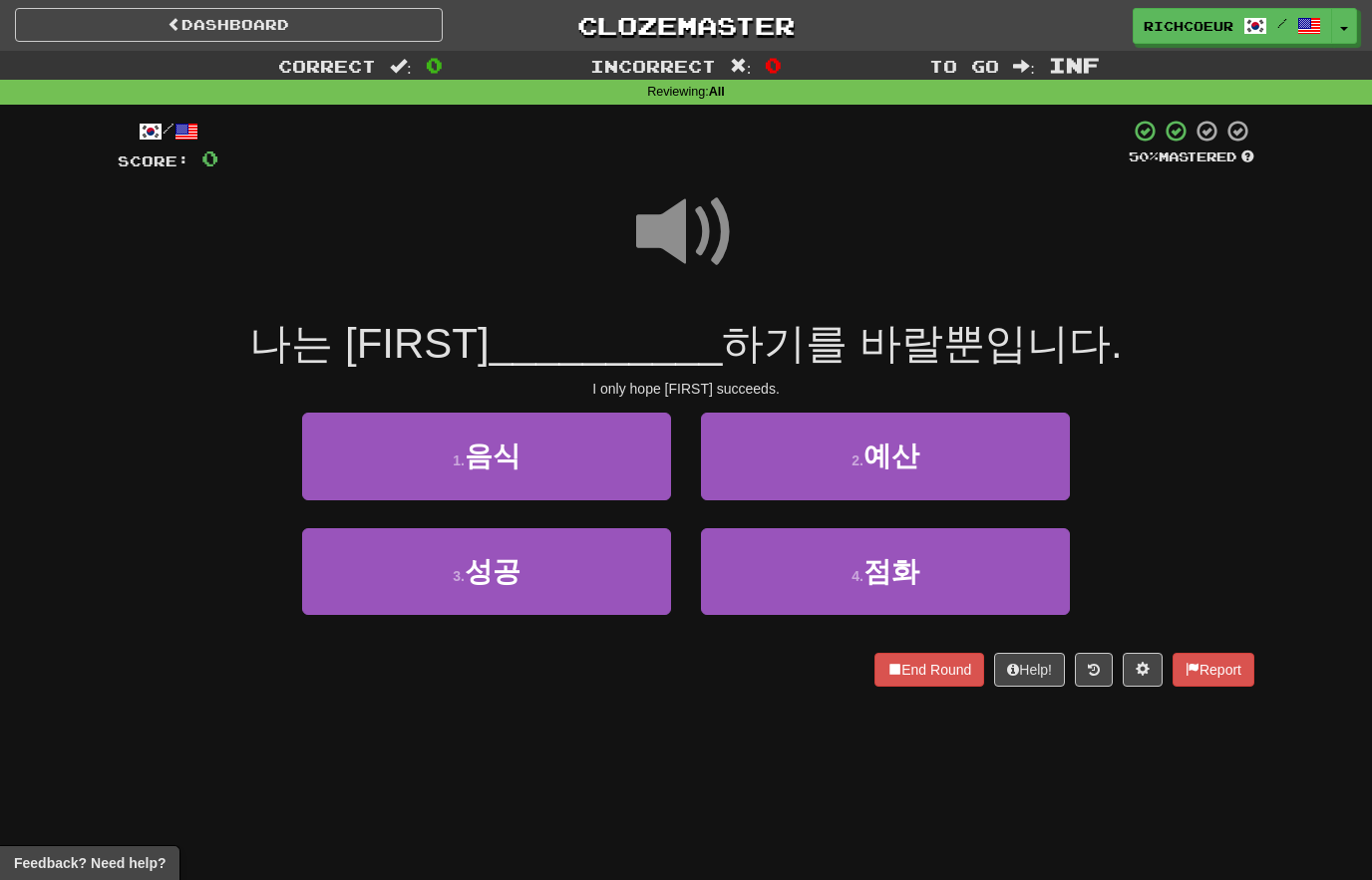 click at bounding box center [686, 232] 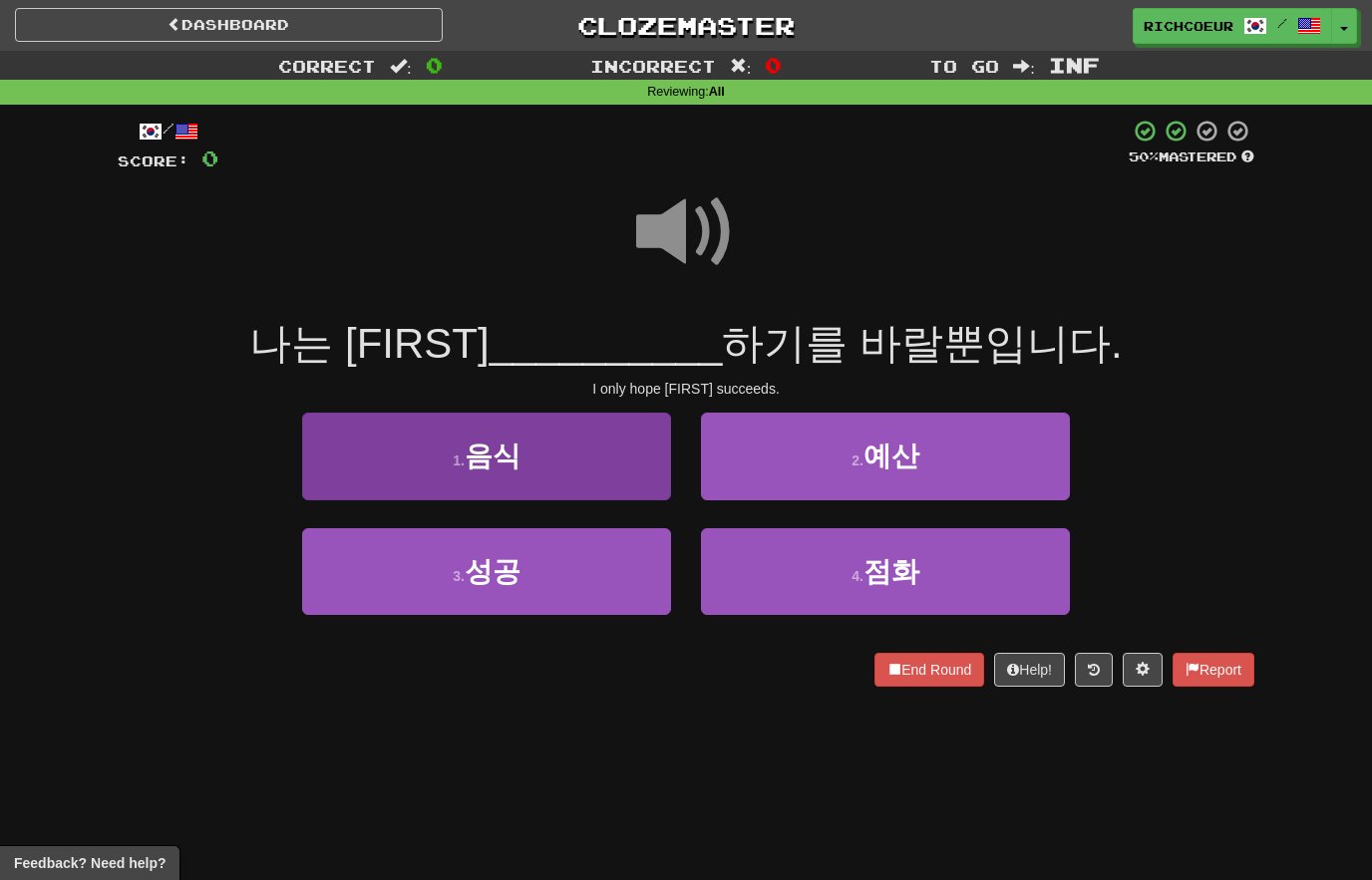 click on "1 .  음식" at bounding box center [487, 455] 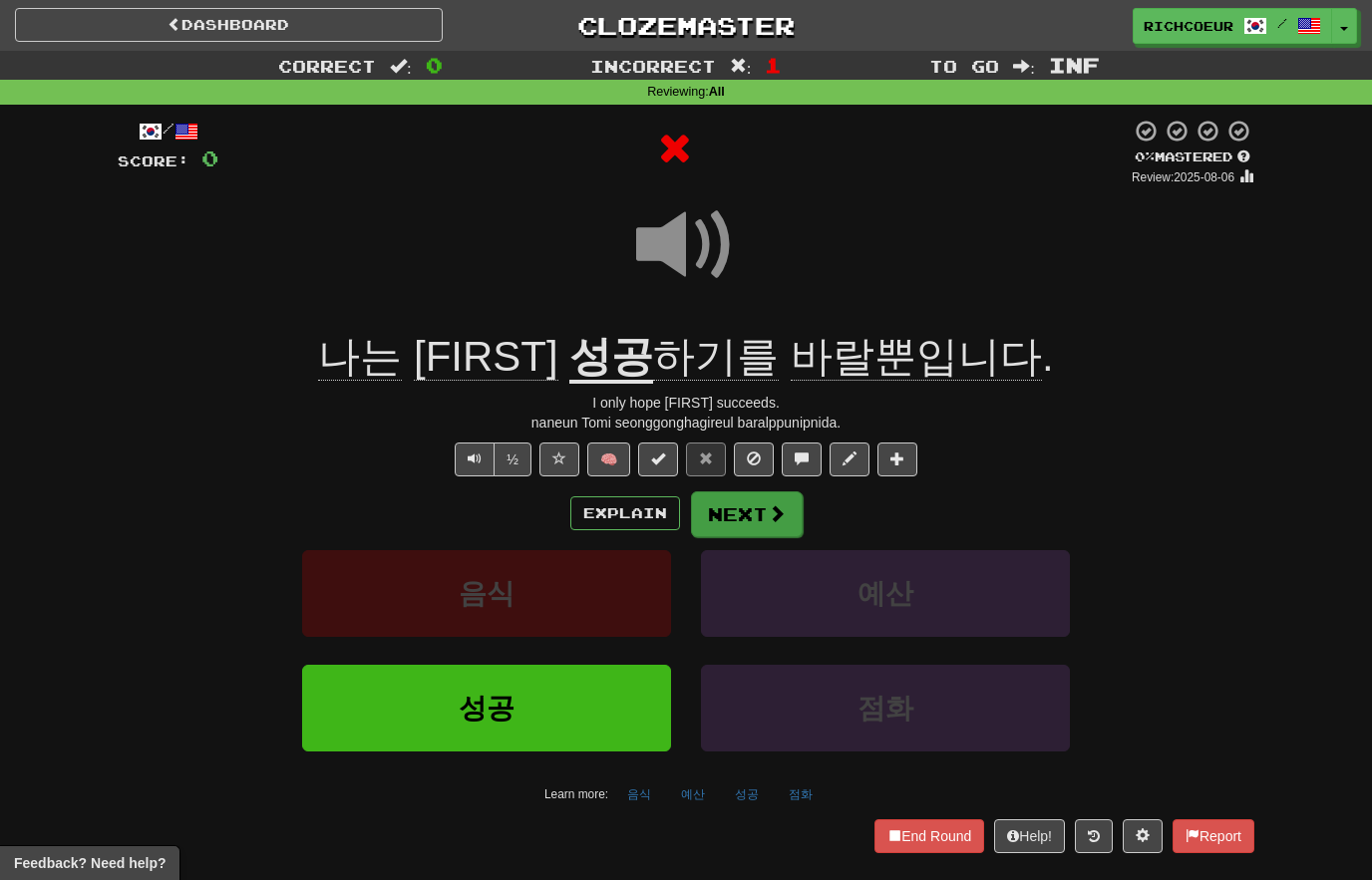 click at bounding box center (777, 513) 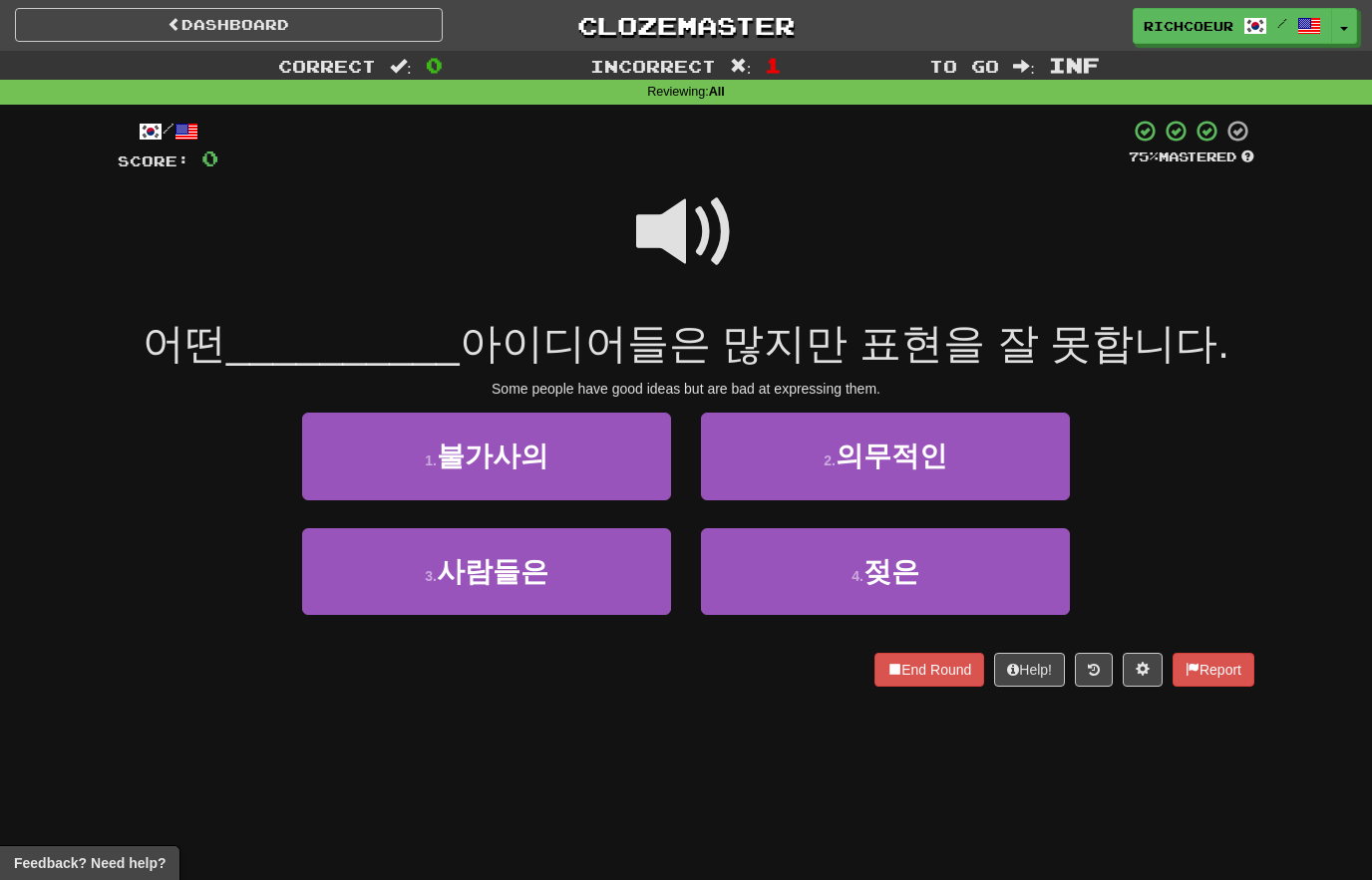 click at bounding box center [686, 245] 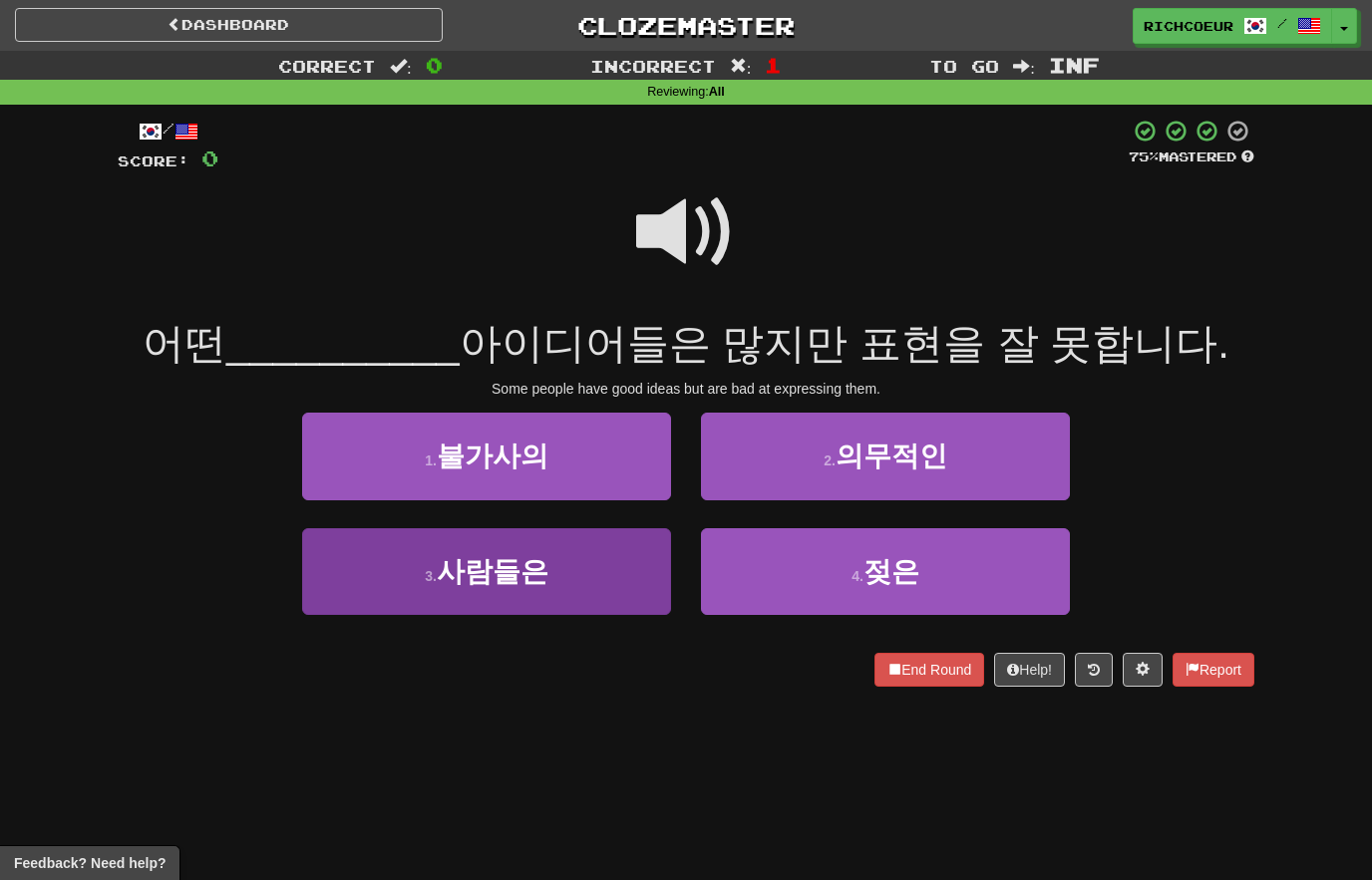 click on "3 .  사람들은" at bounding box center (487, 571) 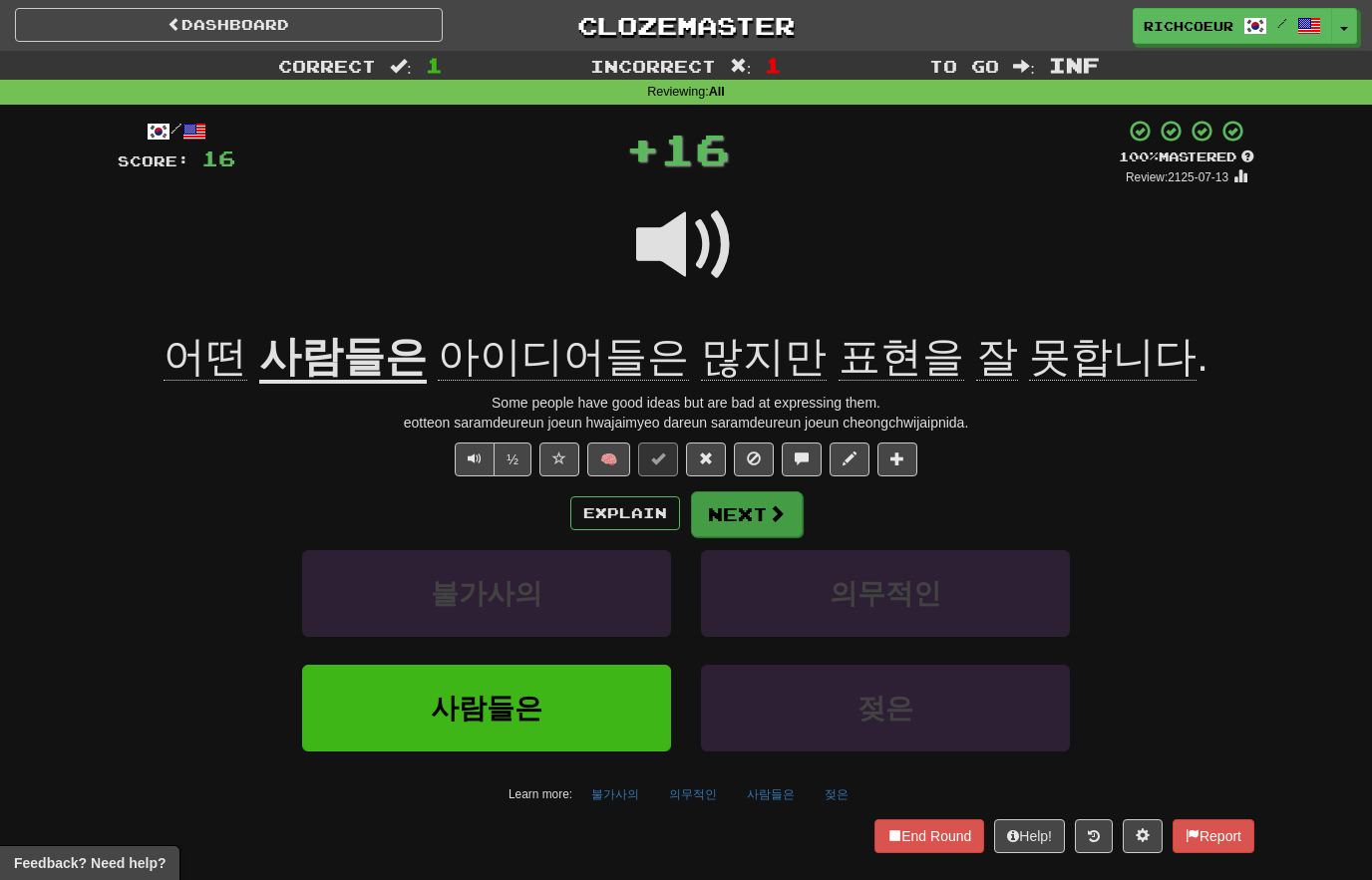 click on "Next" at bounding box center [747, 514] 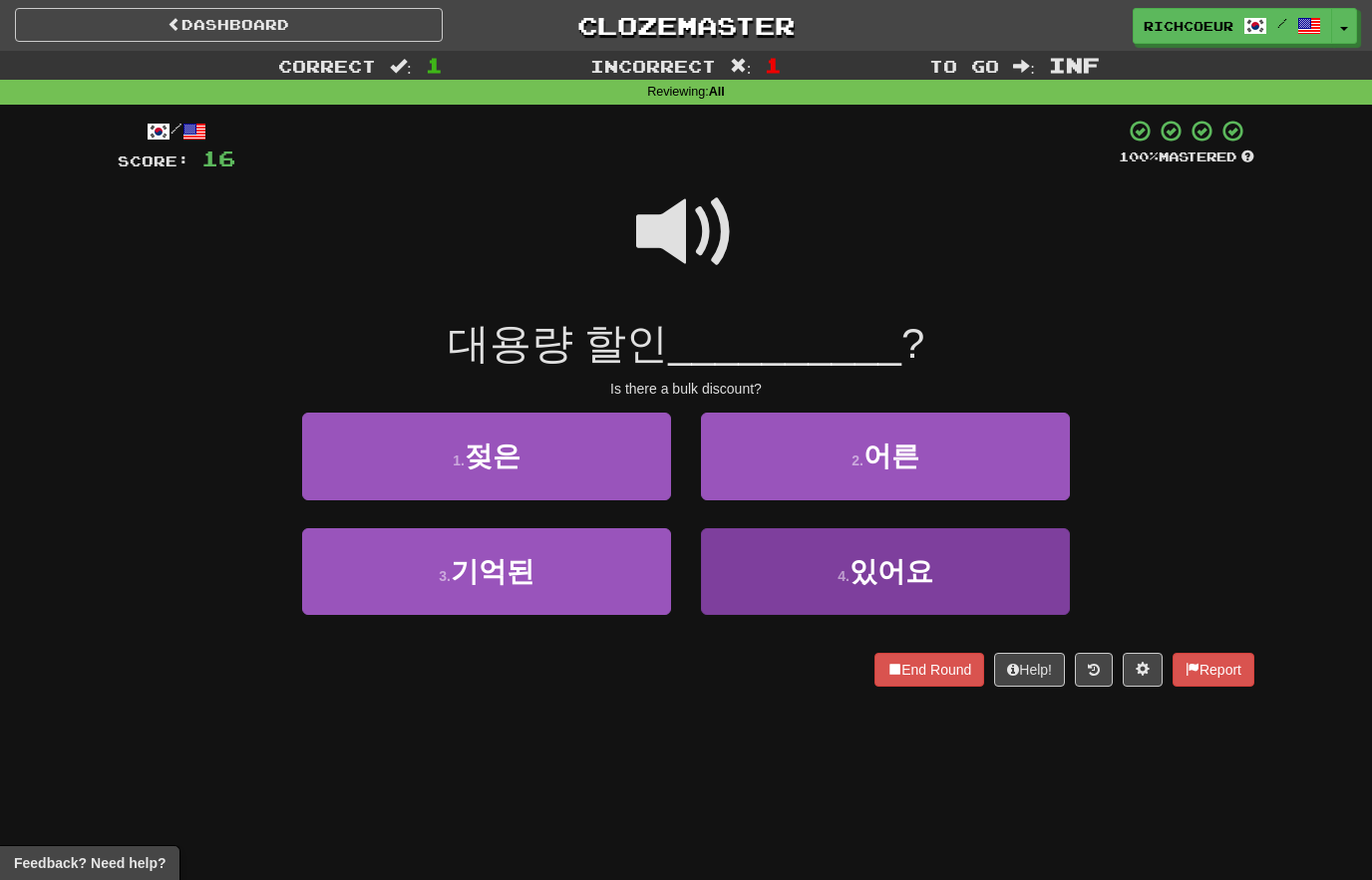 click on "있어요" at bounding box center [891, 571] 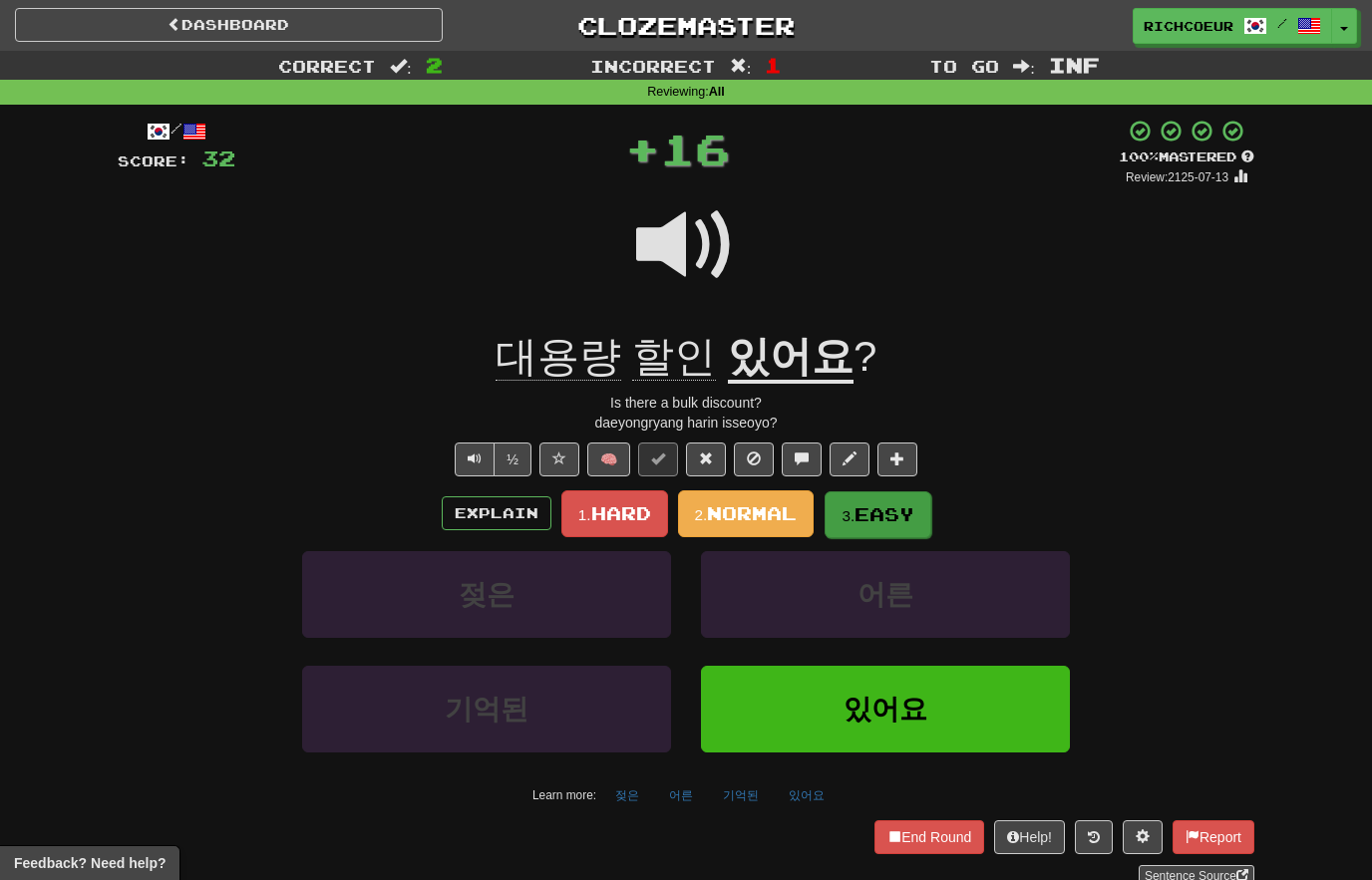 click on "Easy" at bounding box center [884, 514] 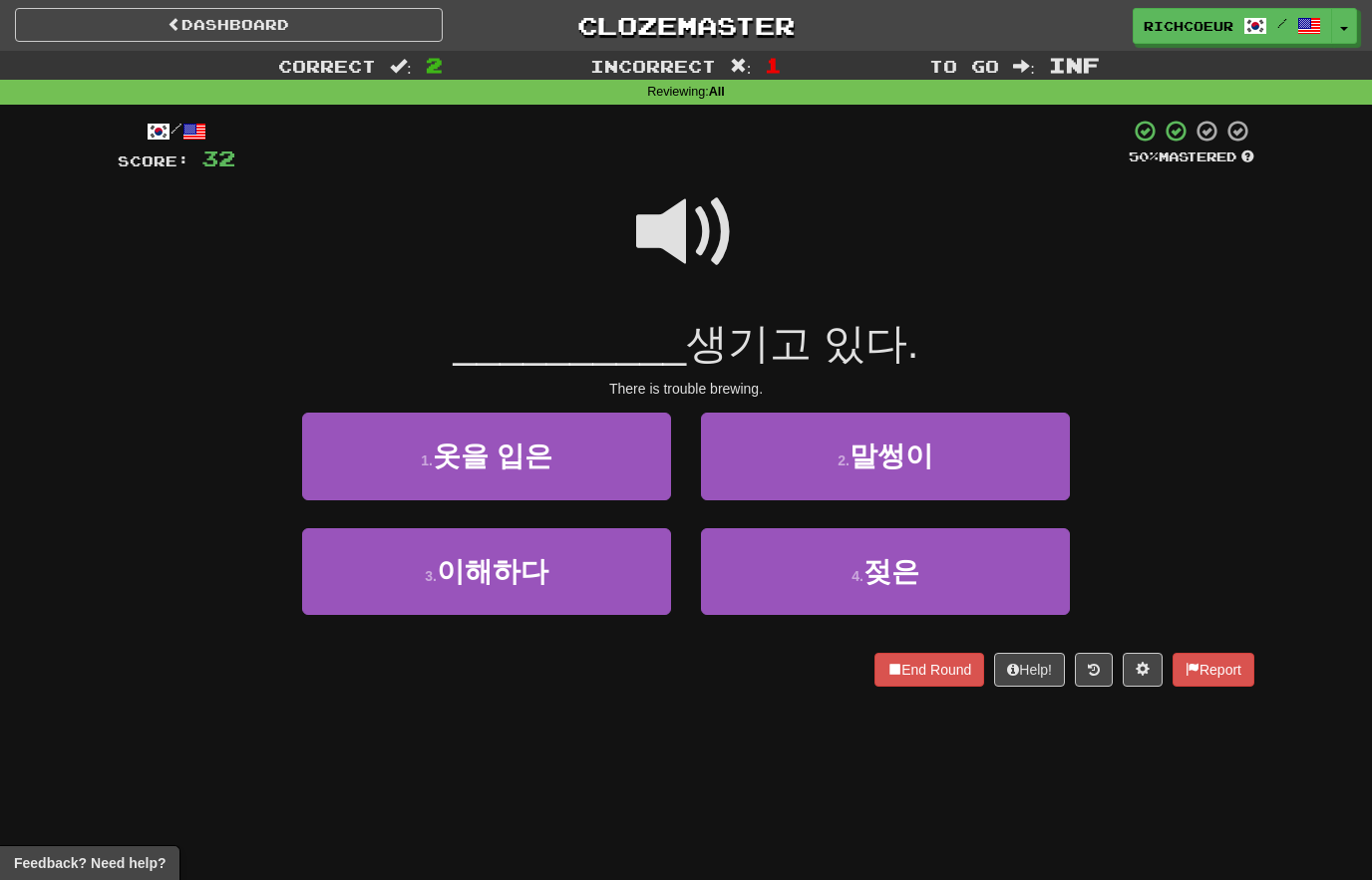 click at bounding box center (686, 232) 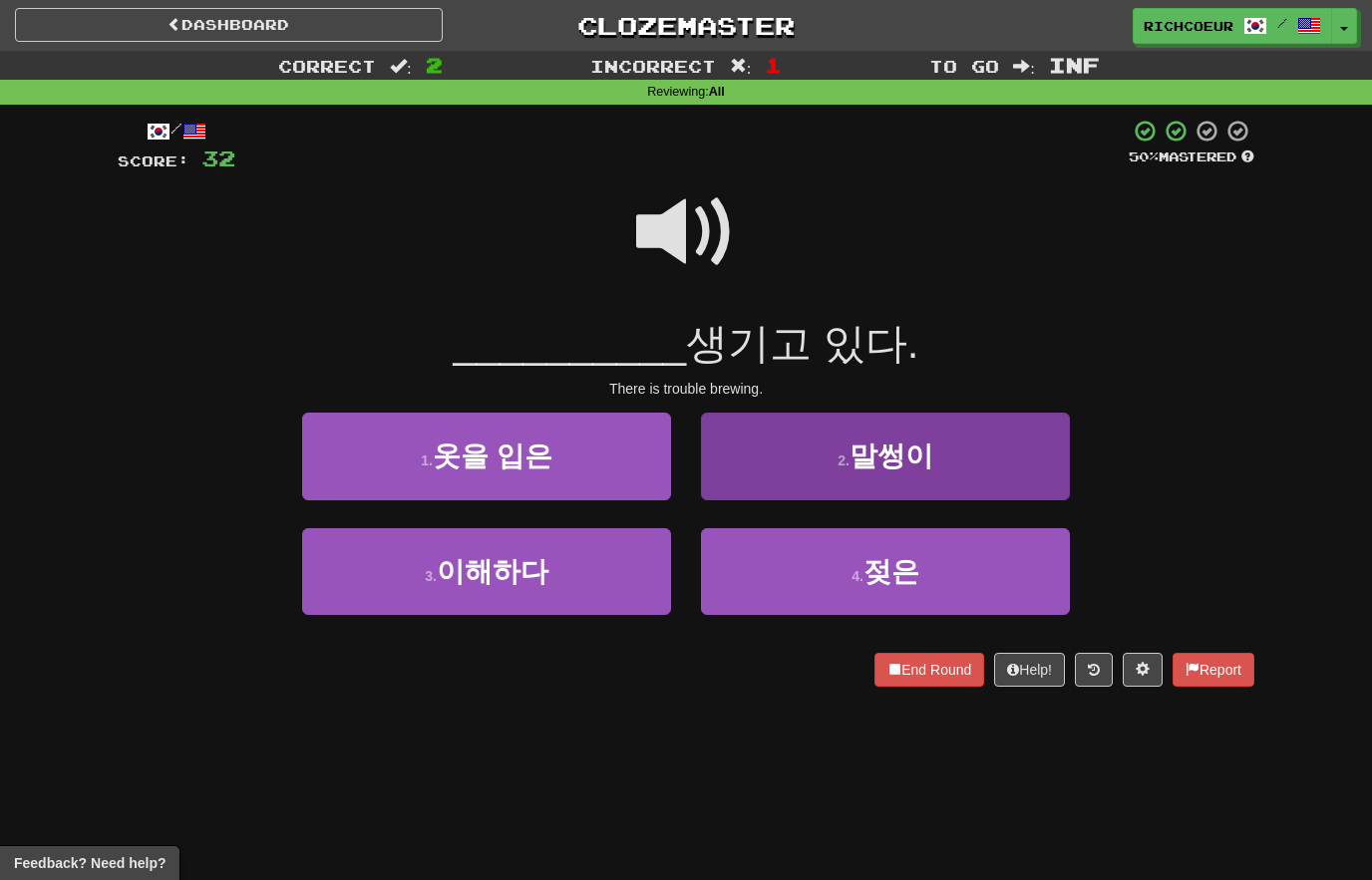 click on "2 .  말썽이" at bounding box center [885, 455] 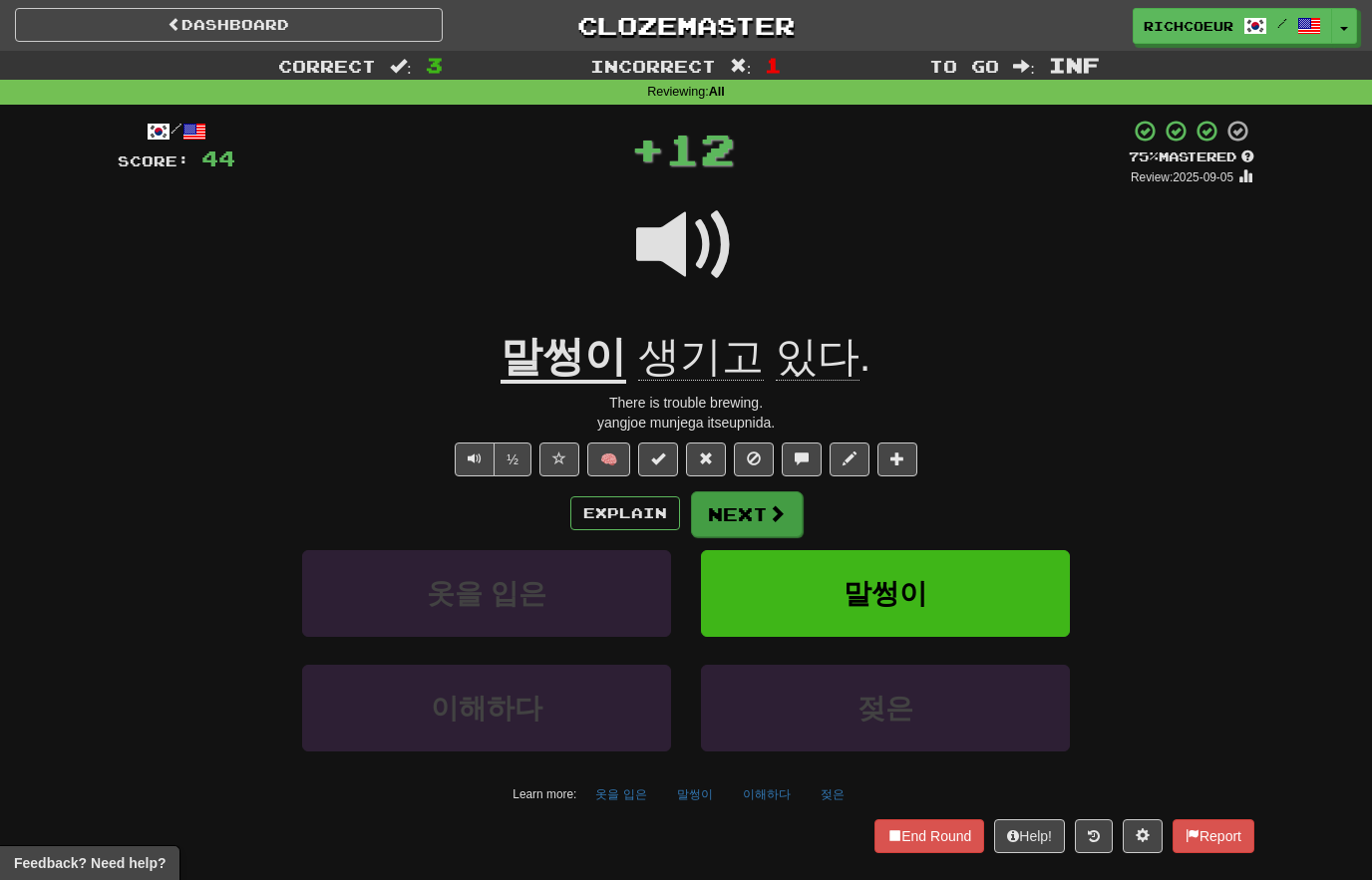 click on "Next" at bounding box center (747, 514) 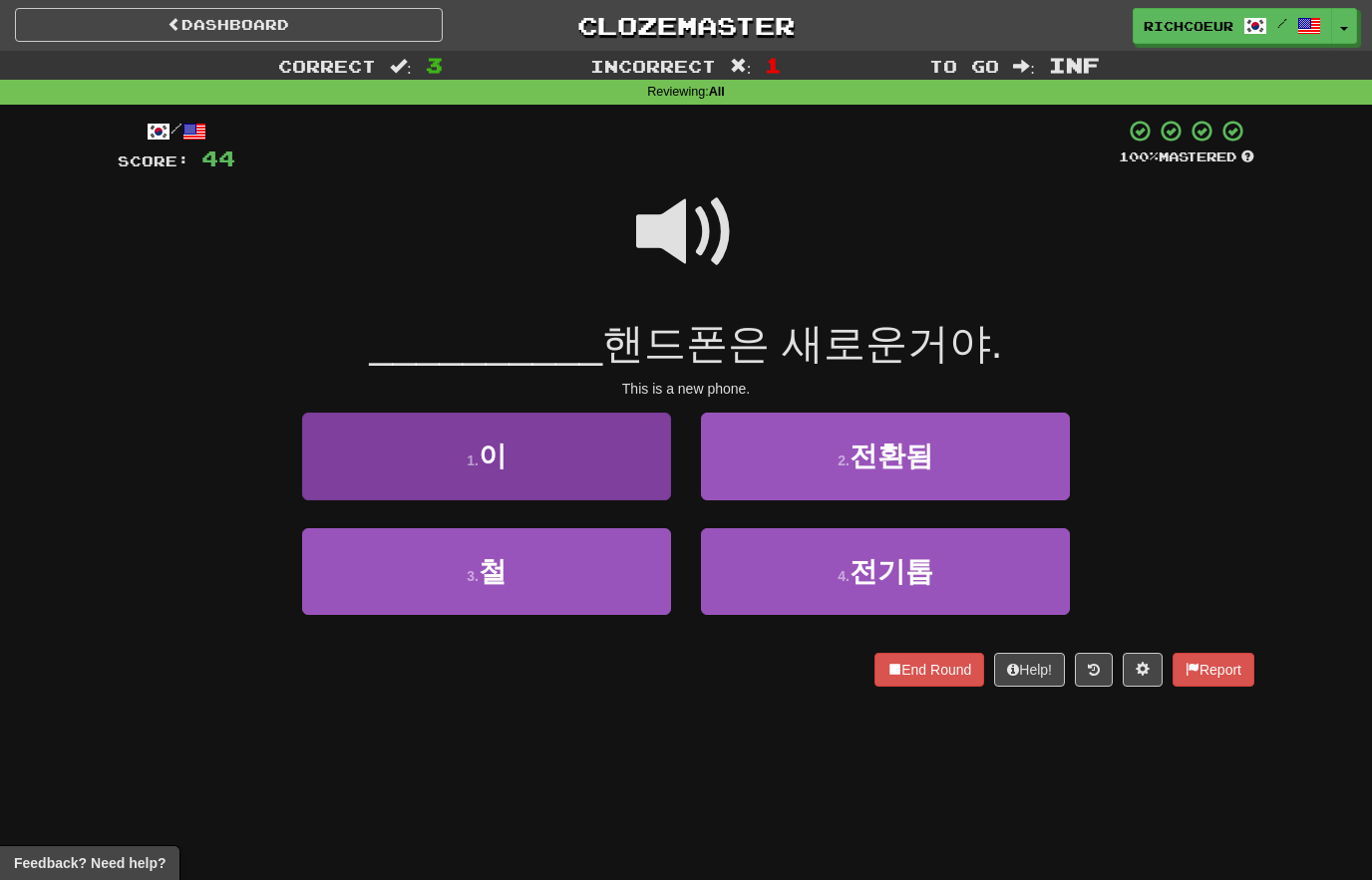 click on "1 .  이" at bounding box center [487, 455] 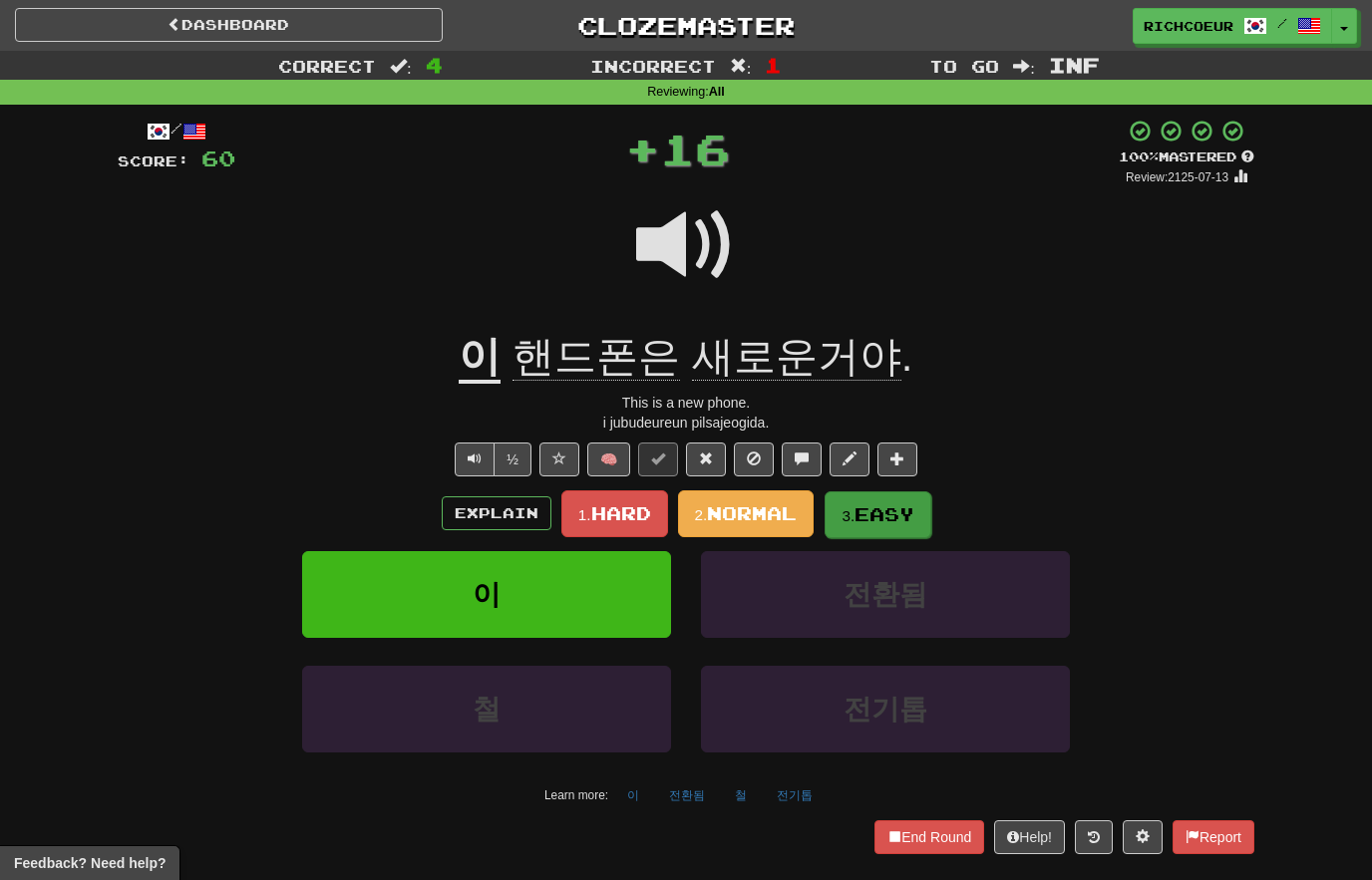 click on "Easy" at bounding box center [884, 514] 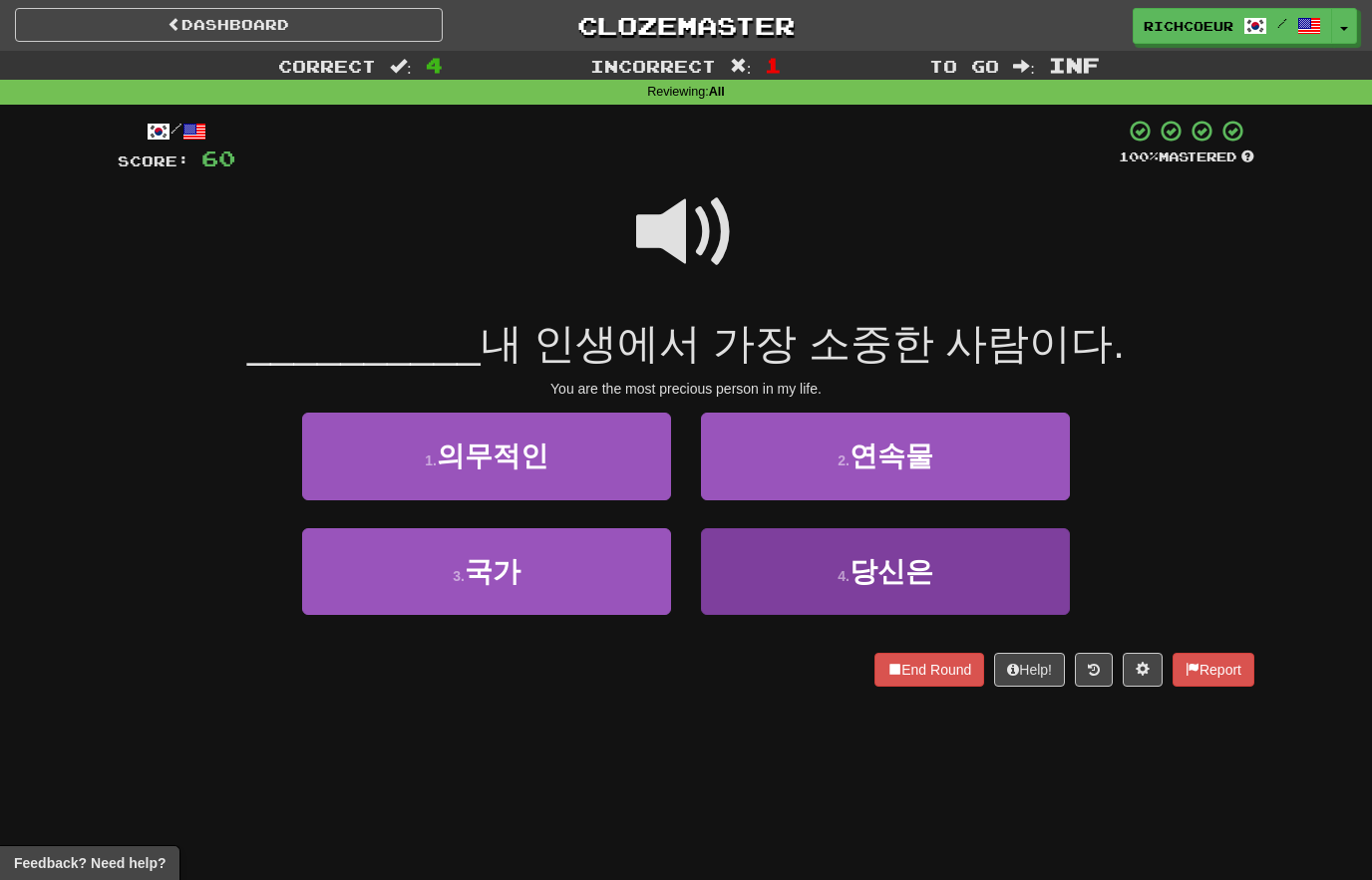click on "4 .  당신은" at bounding box center (885, 571) 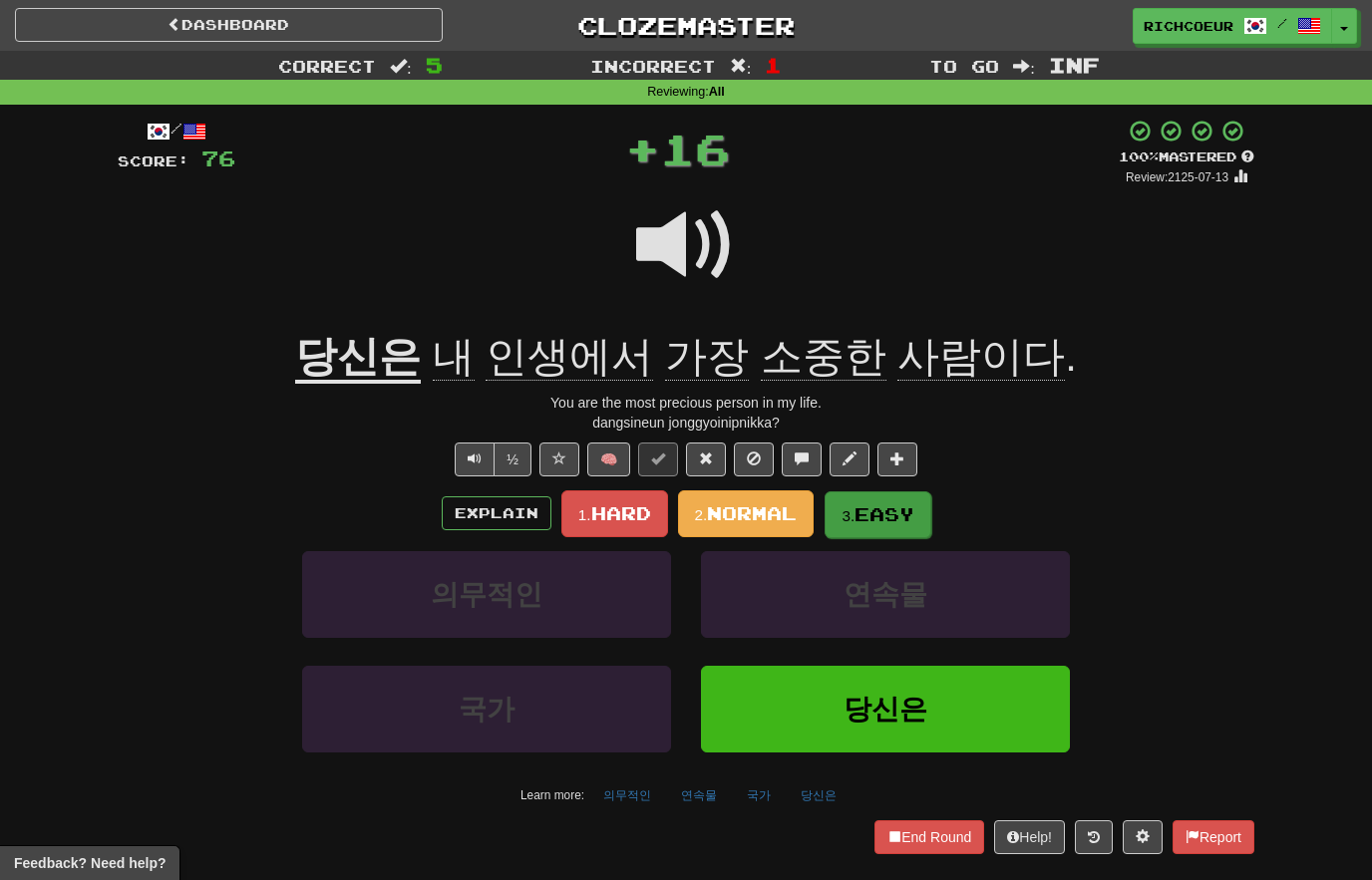 click on "Easy" at bounding box center (884, 514) 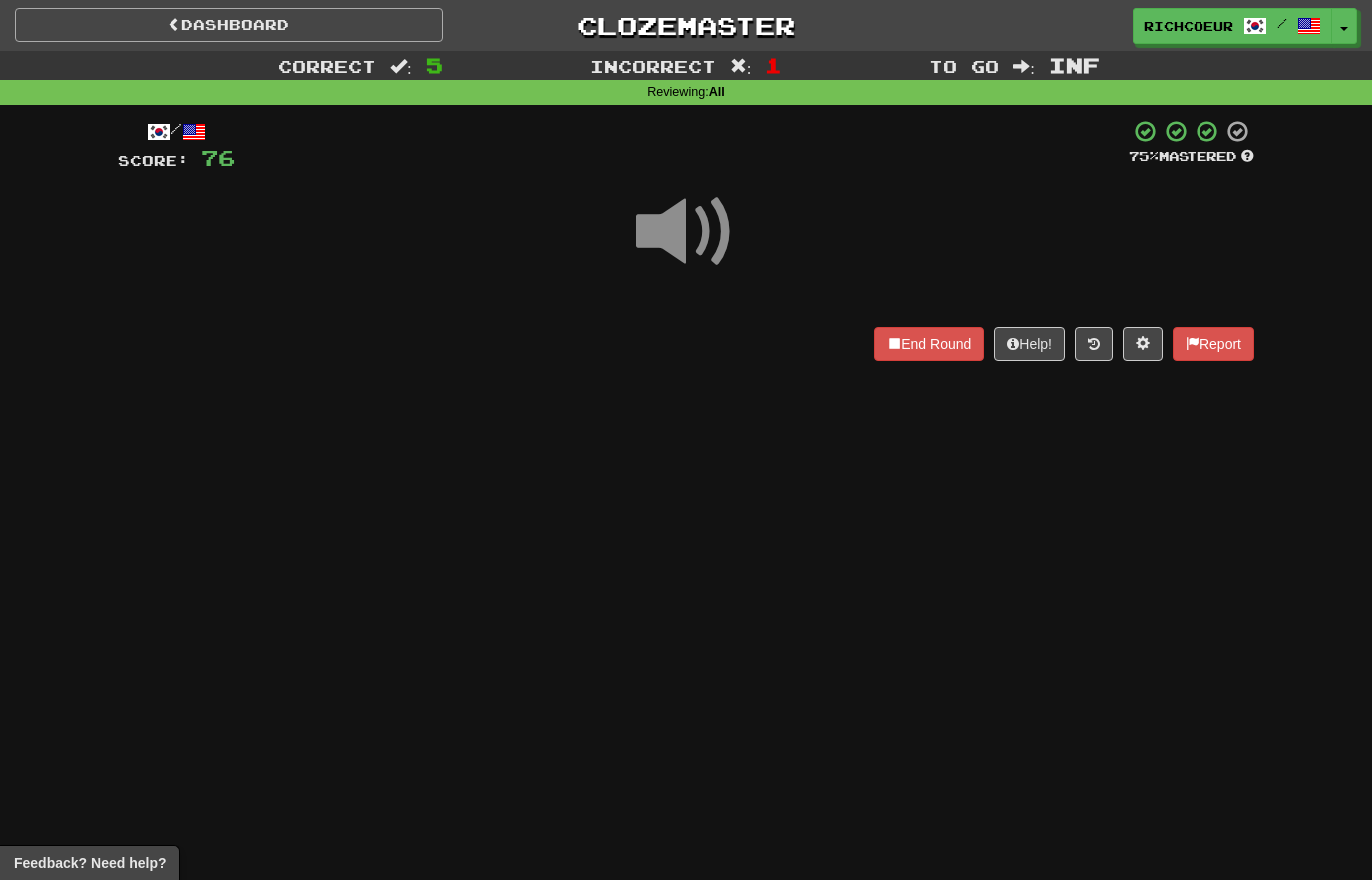 click on "Dashboard" at bounding box center (228, 25) 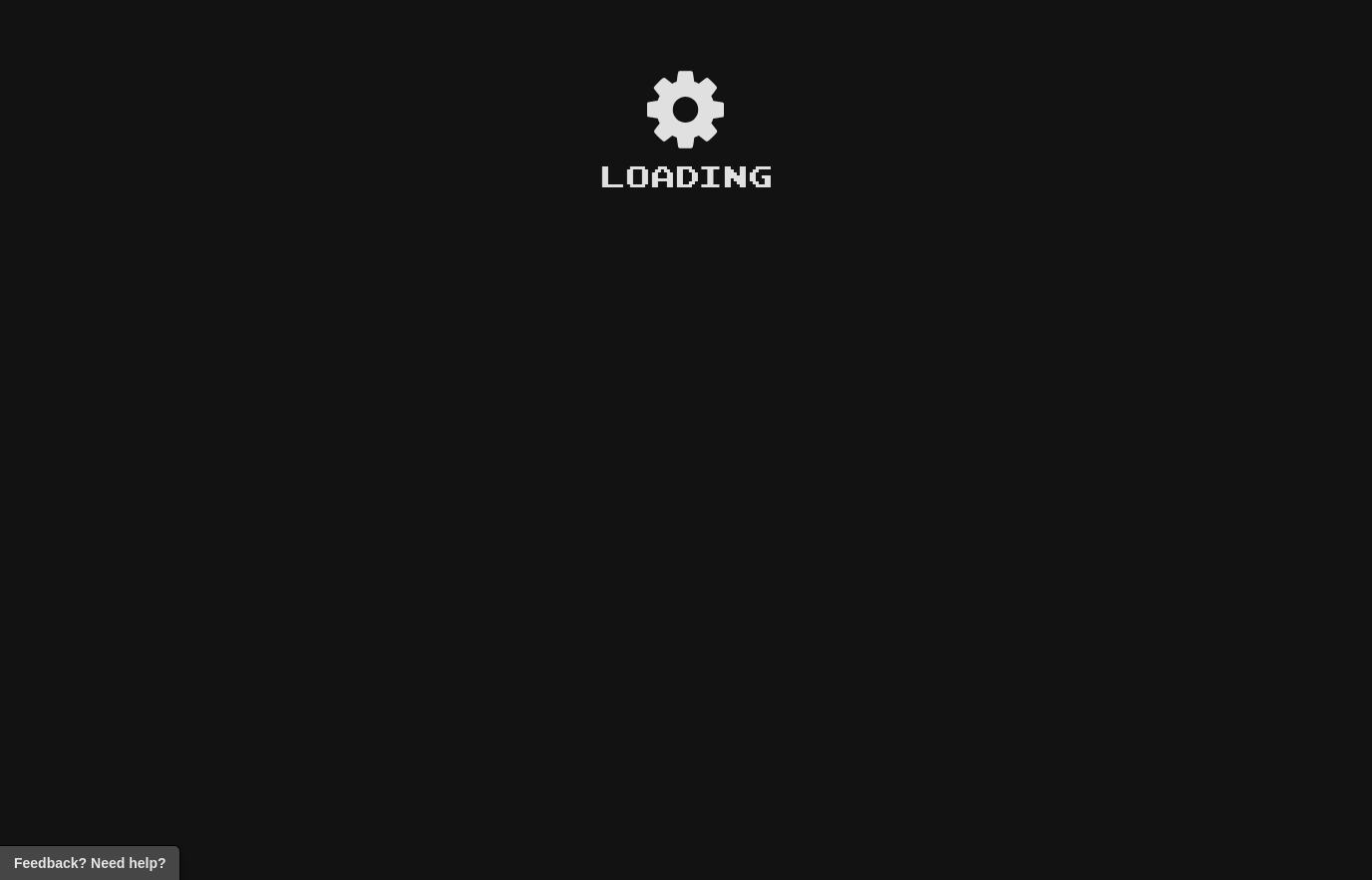 scroll, scrollTop: 0, scrollLeft: 0, axis: both 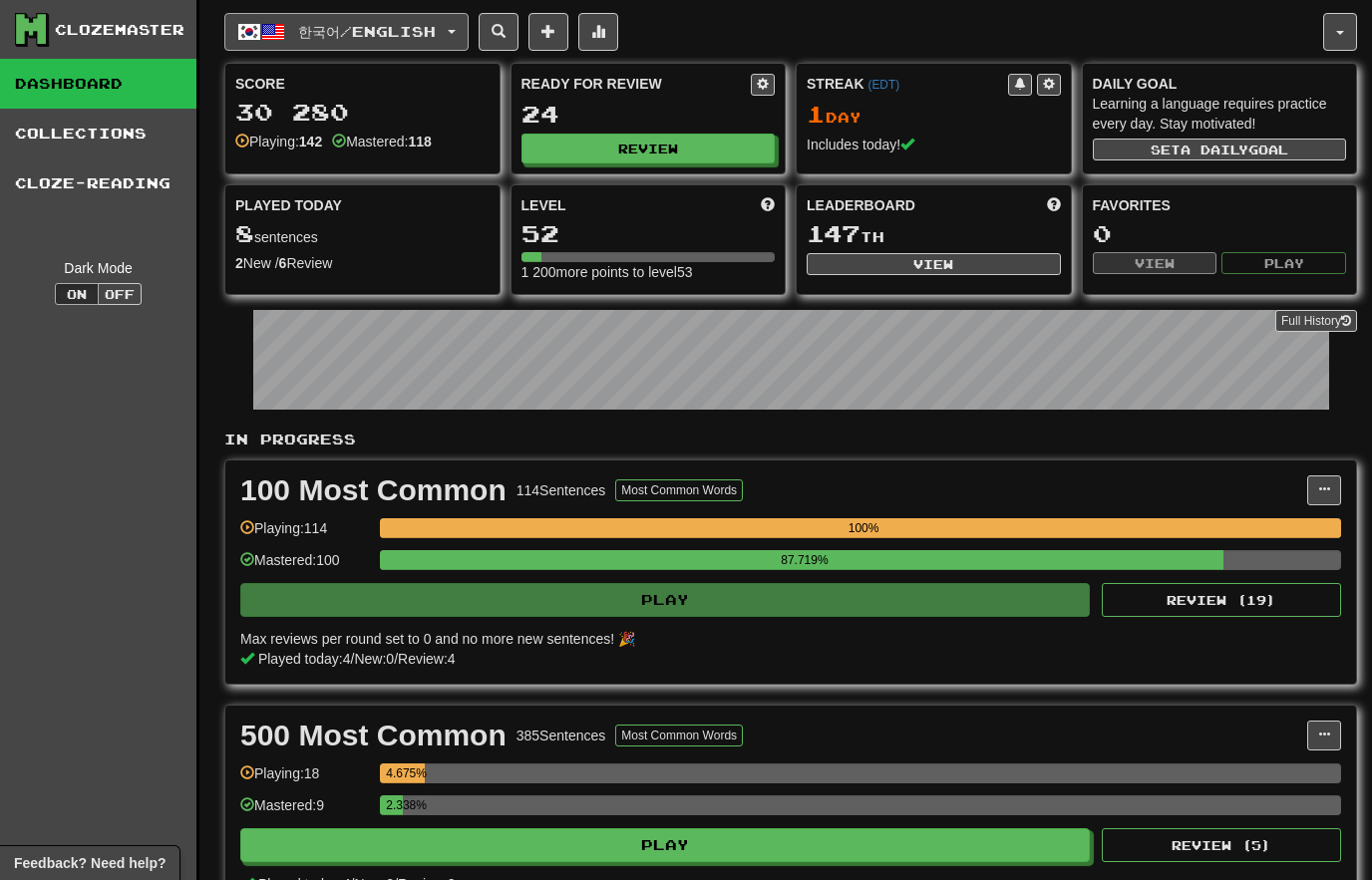 click on "한국어  /  English" at bounding box center (346, 32) 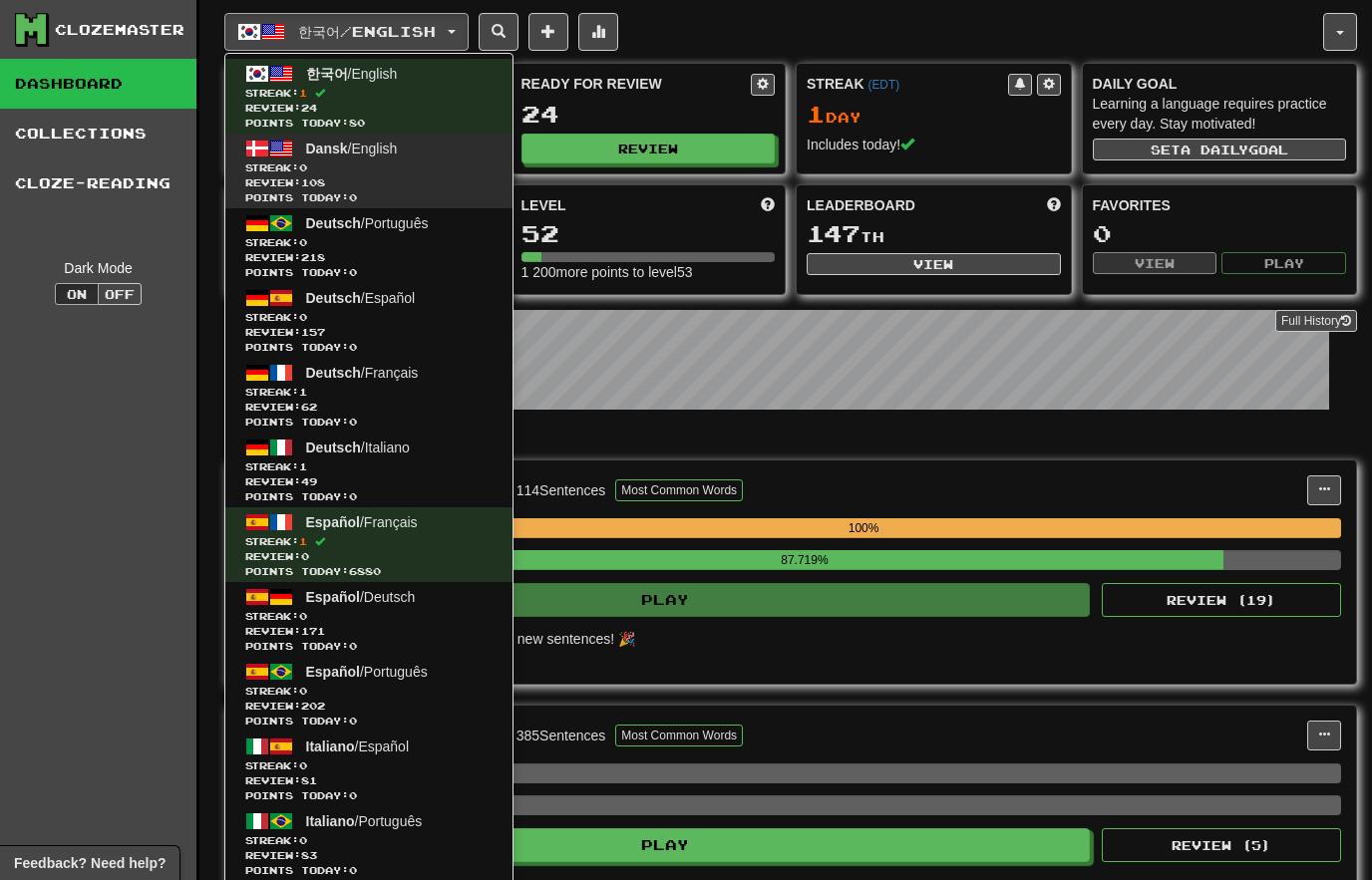 click on "Review:  108" at bounding box center (369, 182) 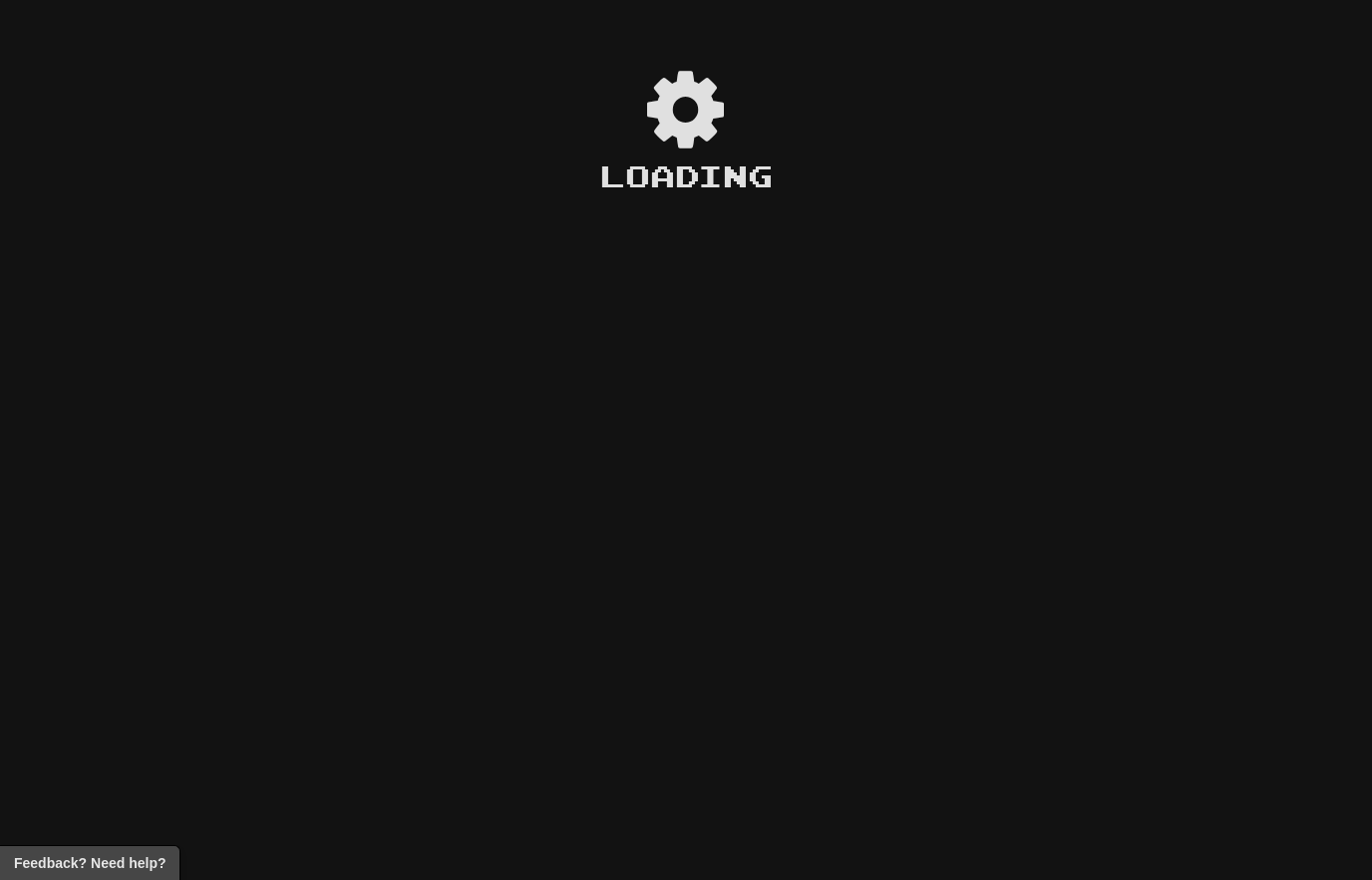 scroll, scrollTop: 0, scrollLeft: 0, axis: both 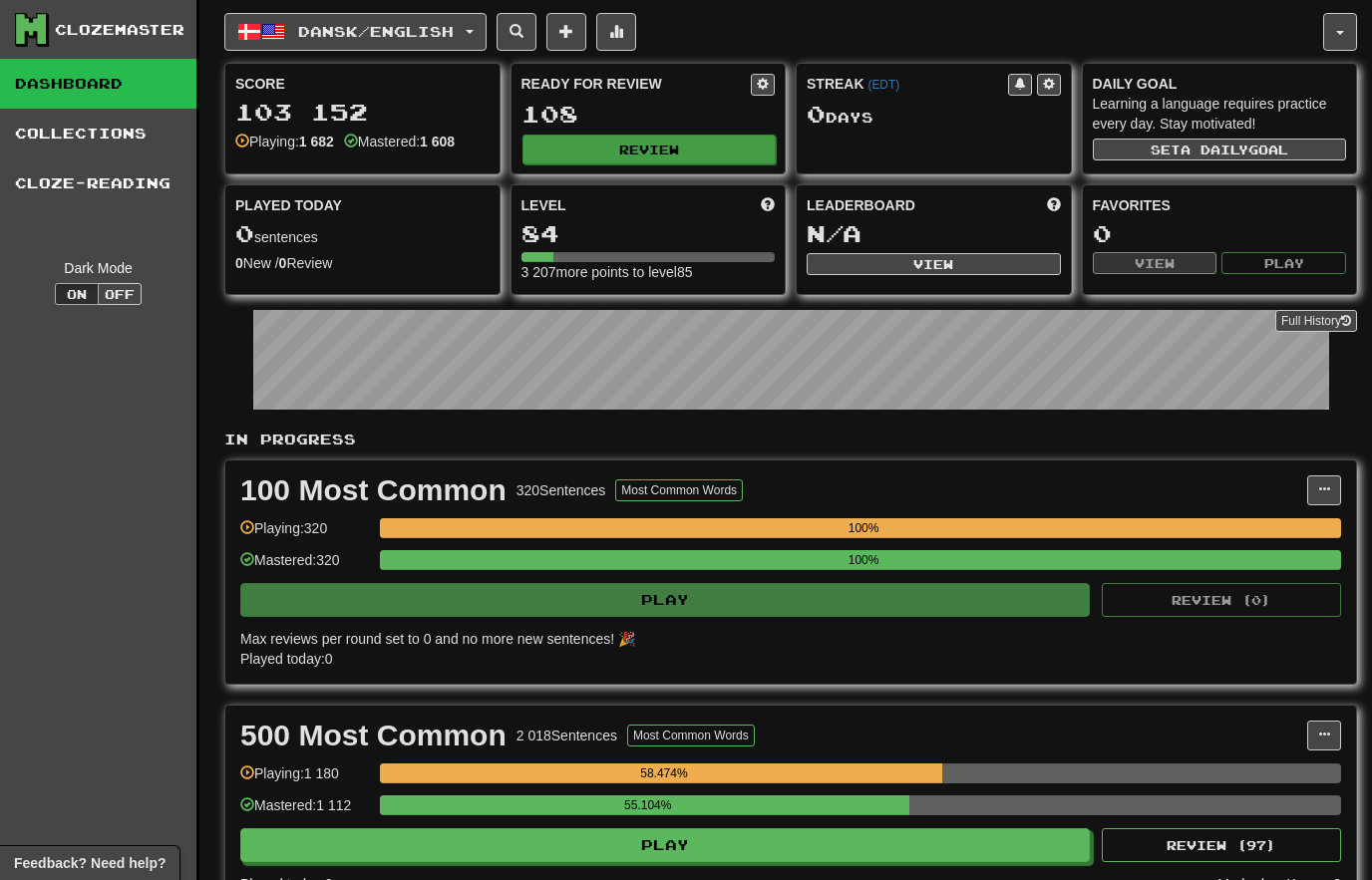 click on "Review" at bounding box center [649, 149] 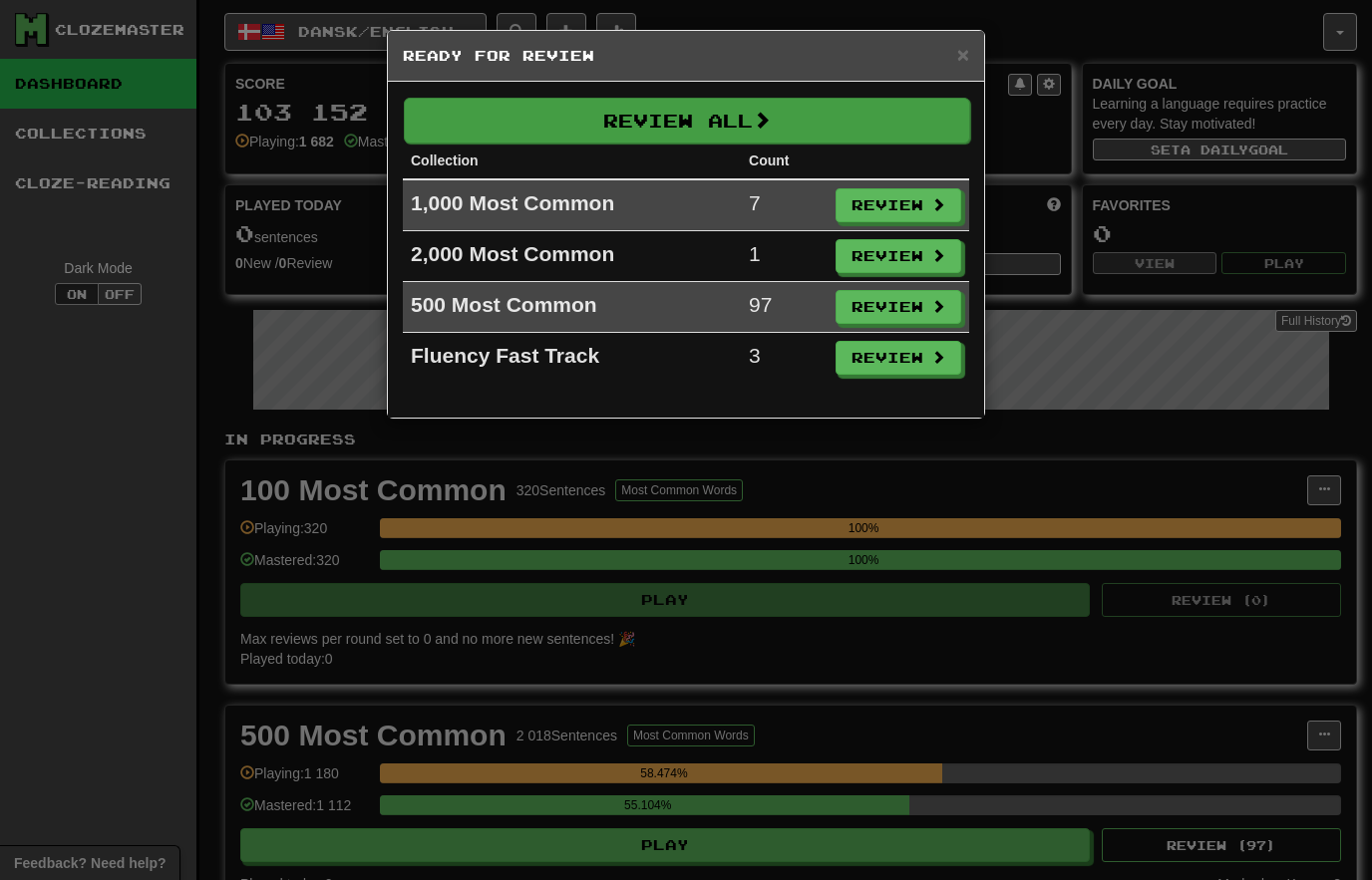 click on "Review All" at bounding box center (687, 121) 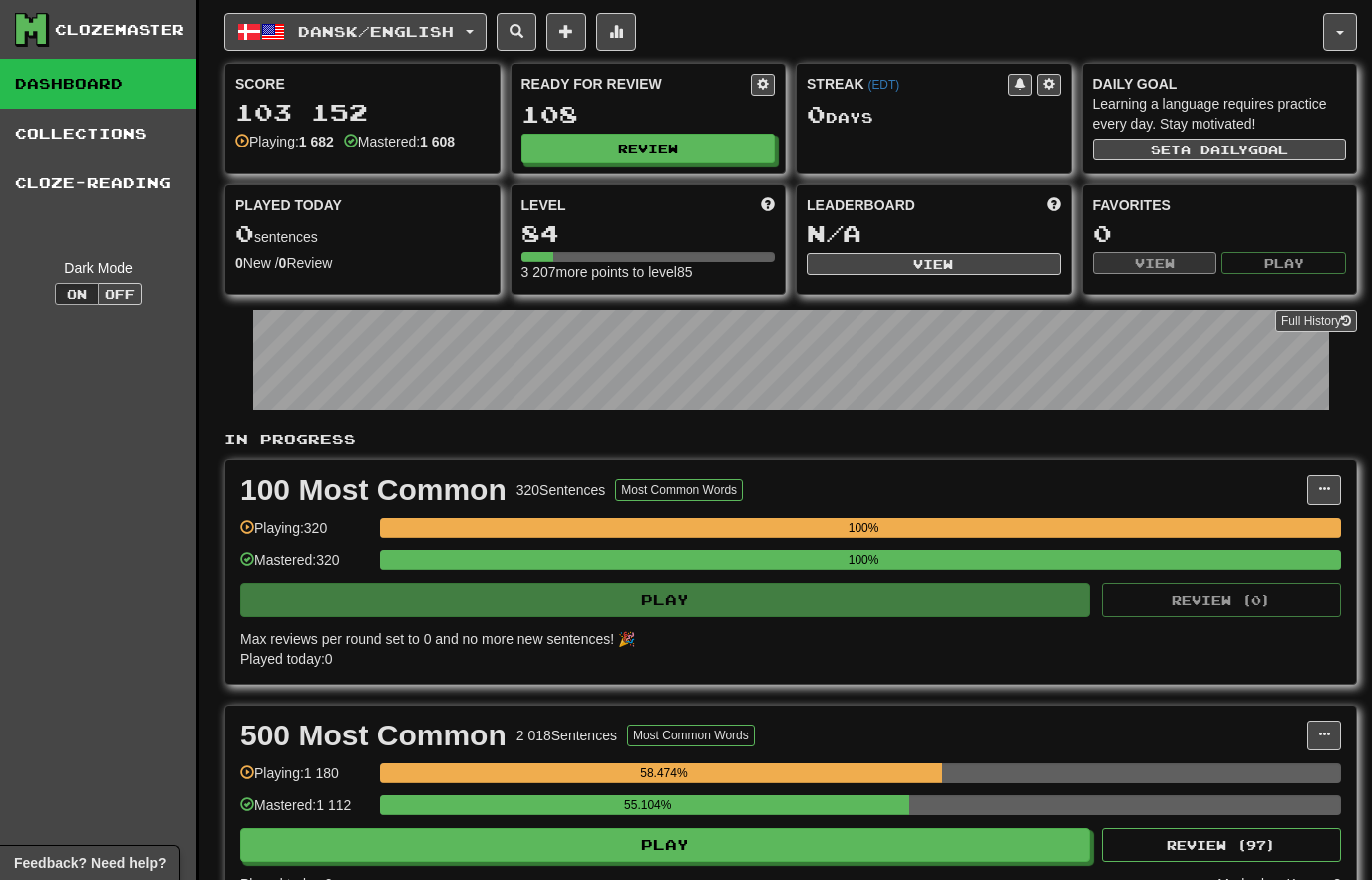 select on "**" 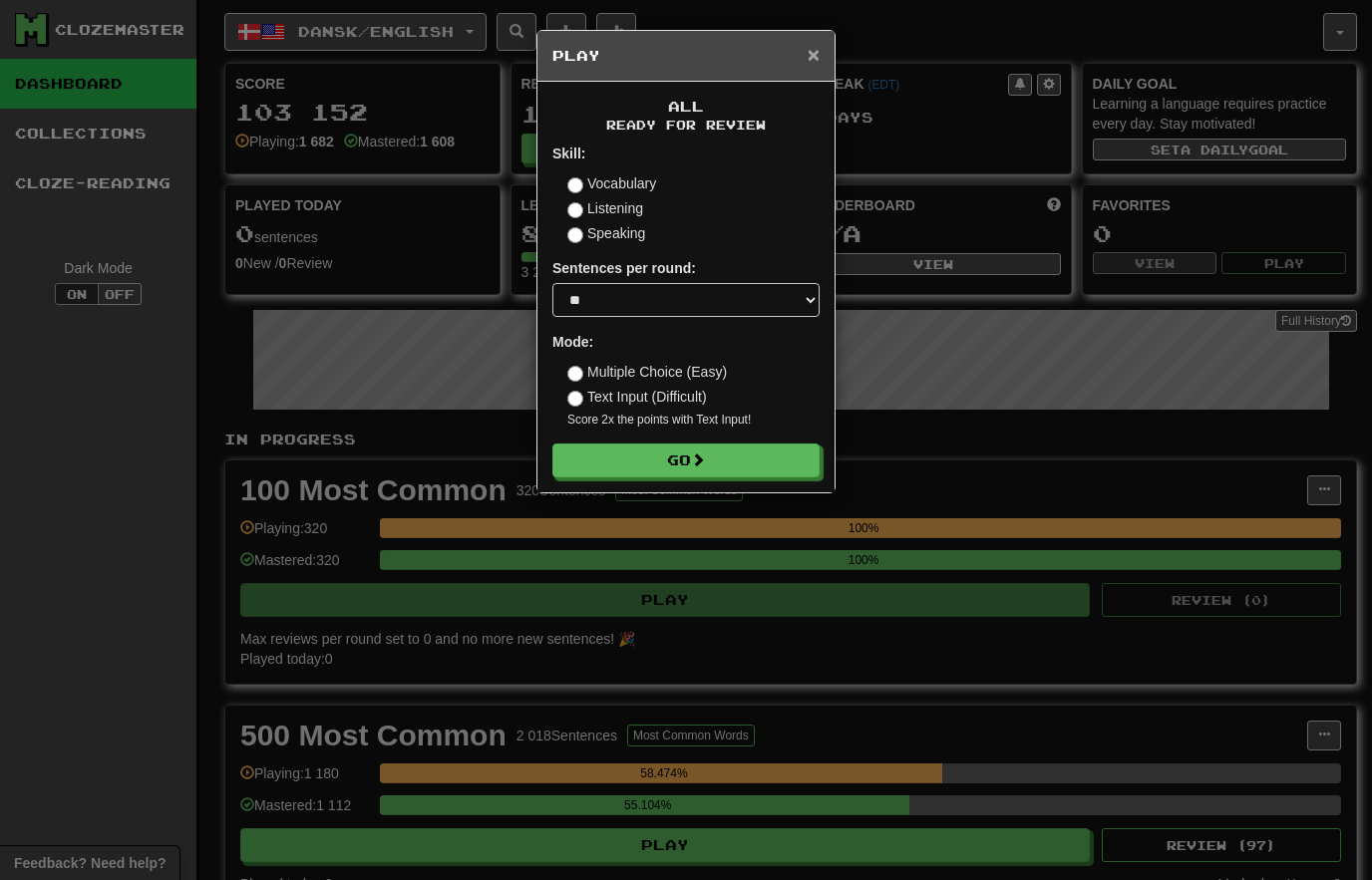 click on "×" at bounding box center [814, 54] 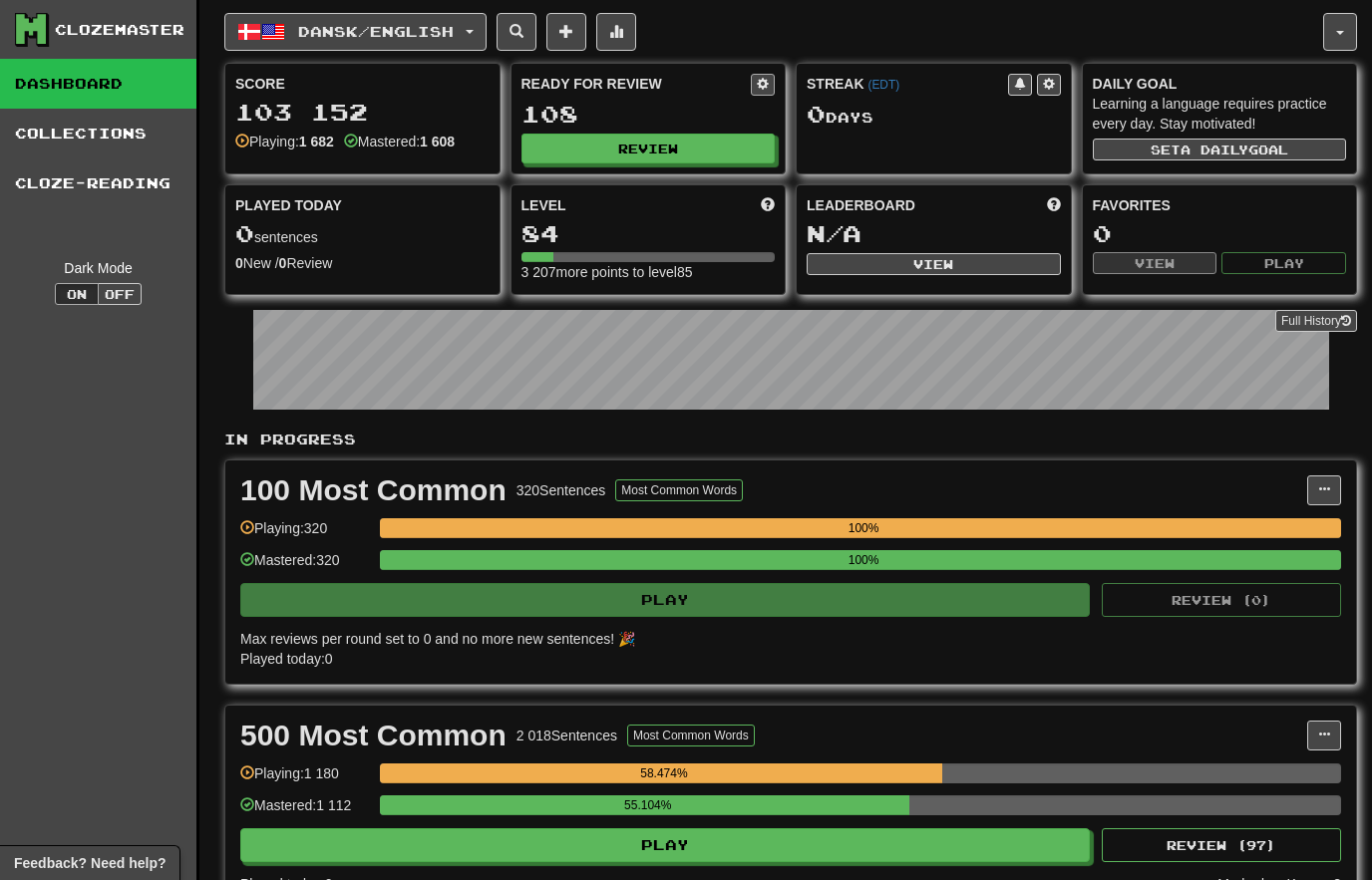 click at bounding box center (763, 84) 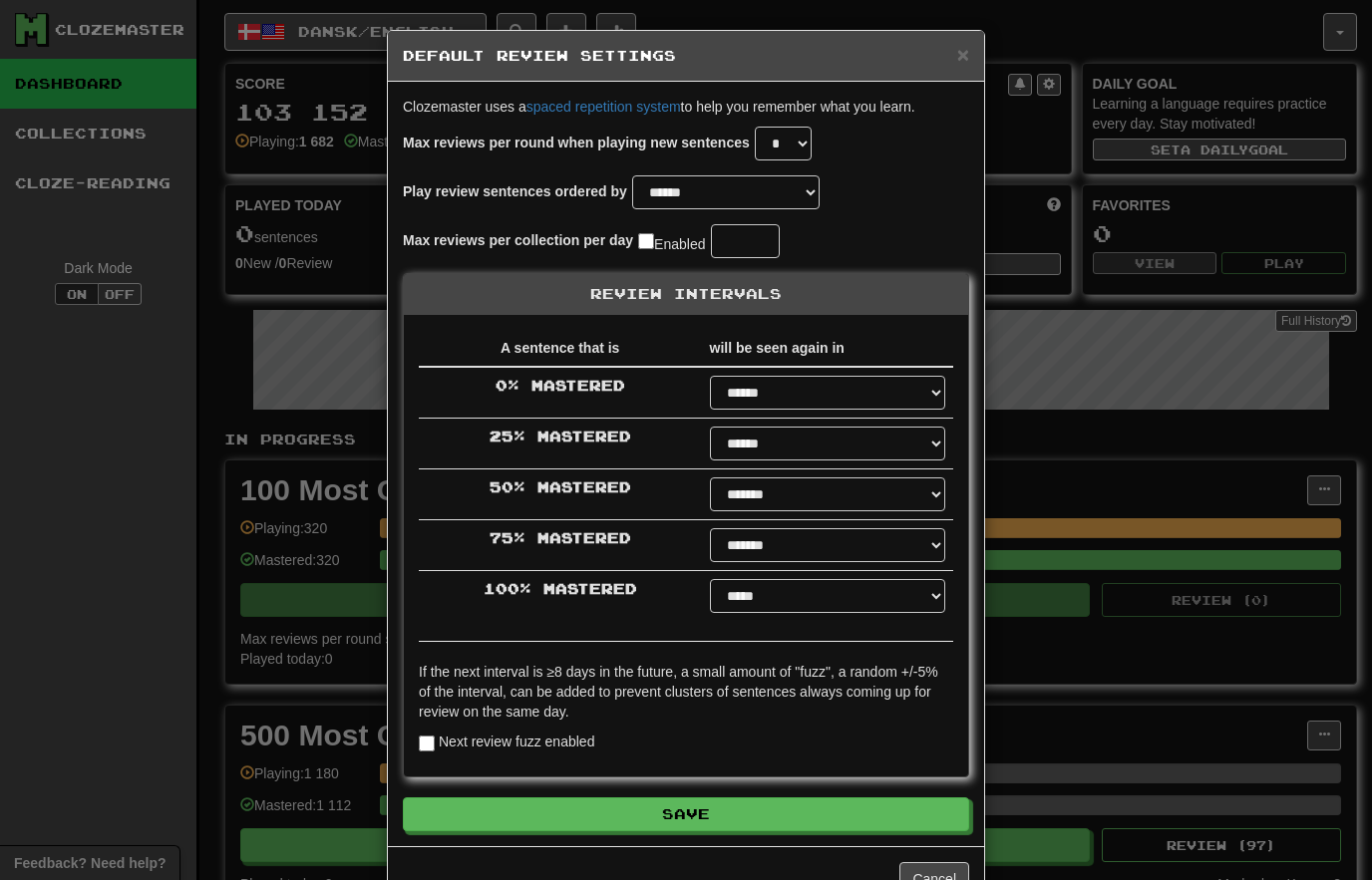 click on "A sentence that is will be seen again in 0 % Mastered ****** ****** ****** ****** ****** ****** ****** ****** ****** ******* ******* ******* ******* ******* ******* ******* ******* ******* ******* ******* ******* ******* ******* ******* ******* ******* ******* ******* ******* ******* ******* ******* ******* ******* ******* ******* ******* ******* ******* ******* ******* ******* ******** ******** ******** ******** ******** ******** ******** ******** ******** ****** 25 % Mastered ****** ****** ****** ****** ****** ****** ****** ****** ****** ******* ******* ******* ******* ******* ******* ******* ******* ******* ******* ******* ******* ******* ******* ******* ******* ******* ******* ******* ******* ******* ******* ******* ******* ******* ******* ******* ******* ******* ******* ******* ******* ******* ******** ******** ******** ******** ******** ******** ******** ******** ******** 50 % Mastered ****** ****** ****** ****** ****** ****** ****** ****** ****** ******* ******* ******* ******* ******* ******* *******" at bounding box center [686, 545] 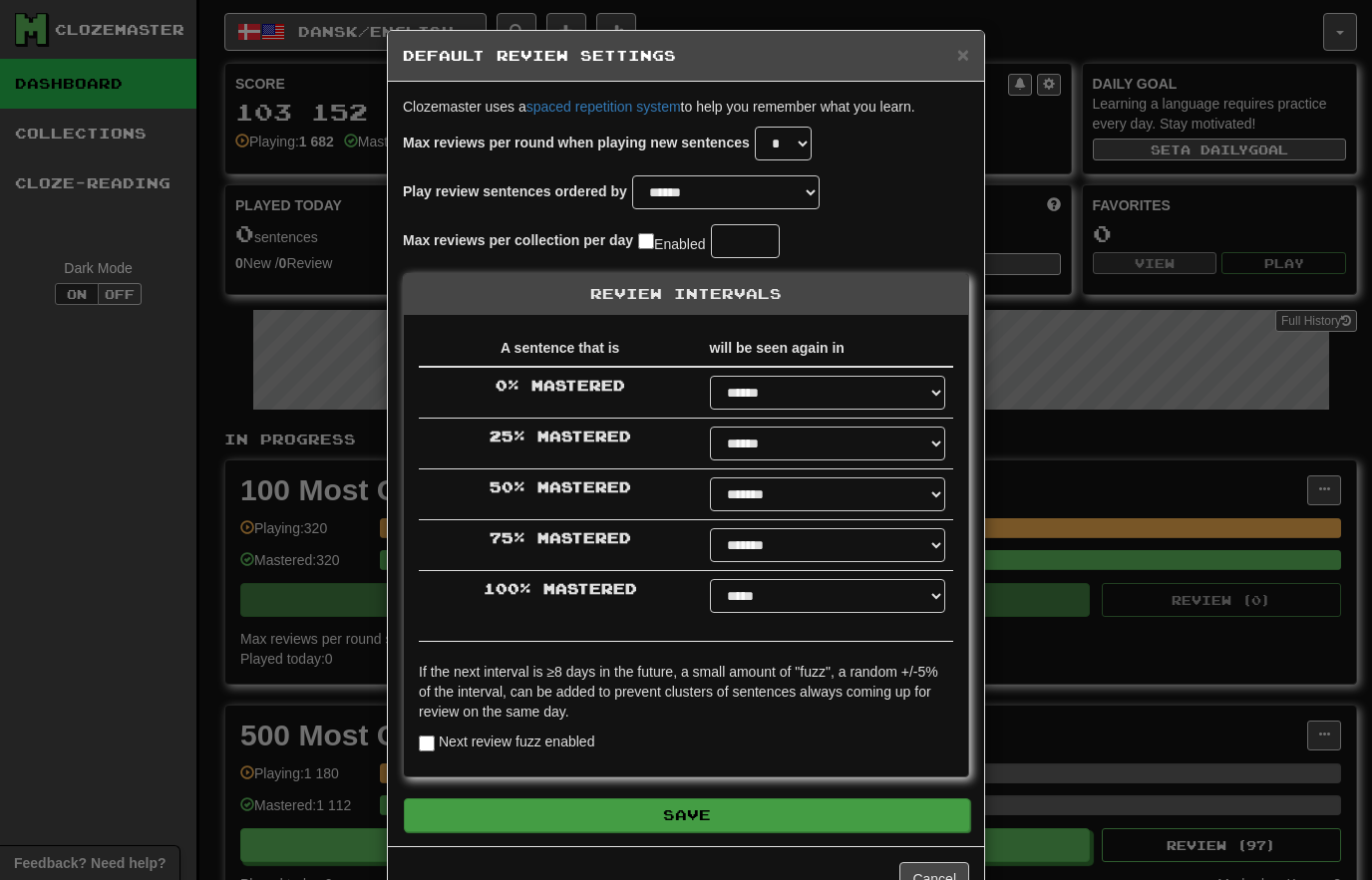 click on "Save" at bounding box center [687, 815] 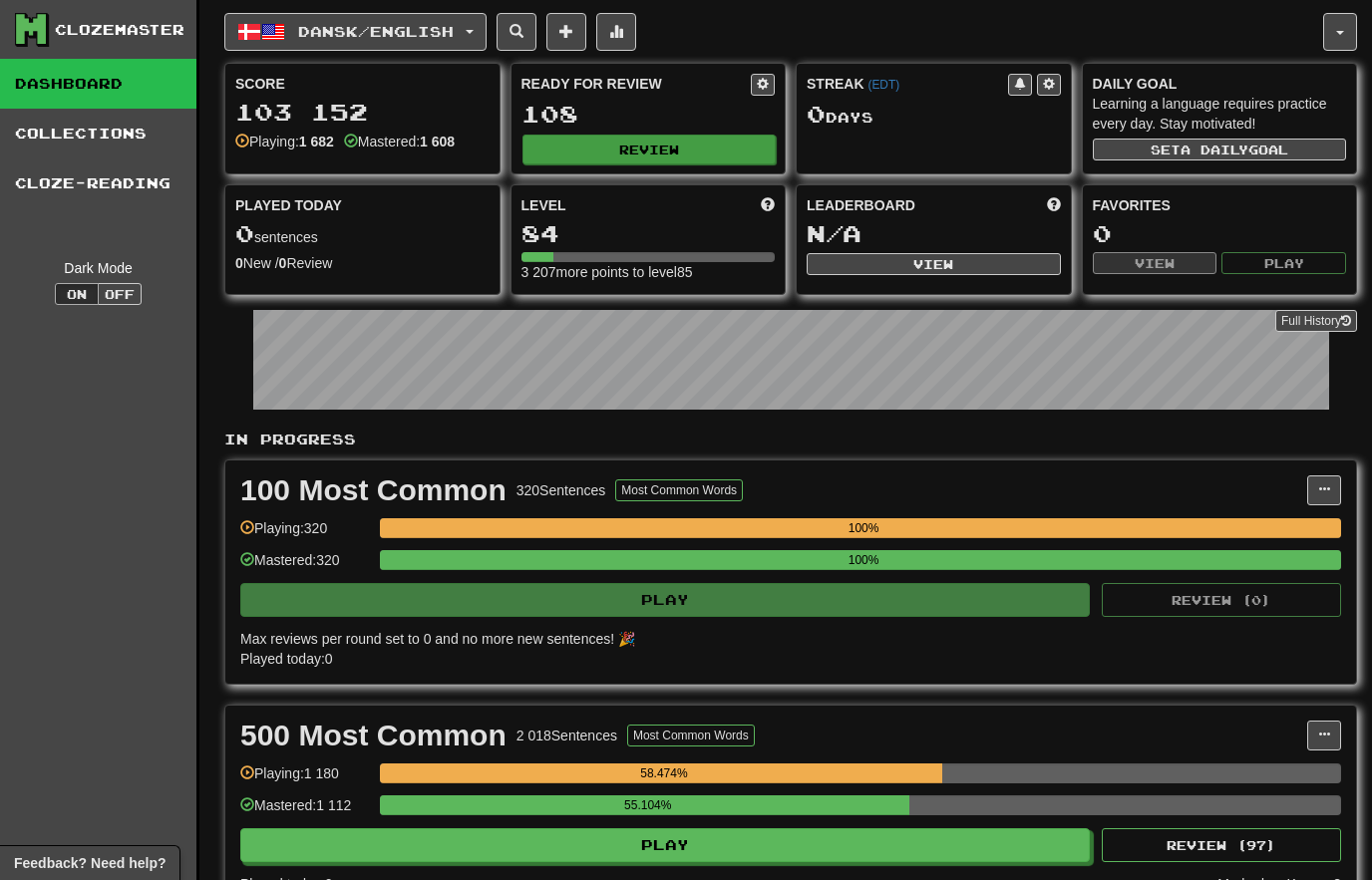 click on "Review" at bounding box center [649, 149] 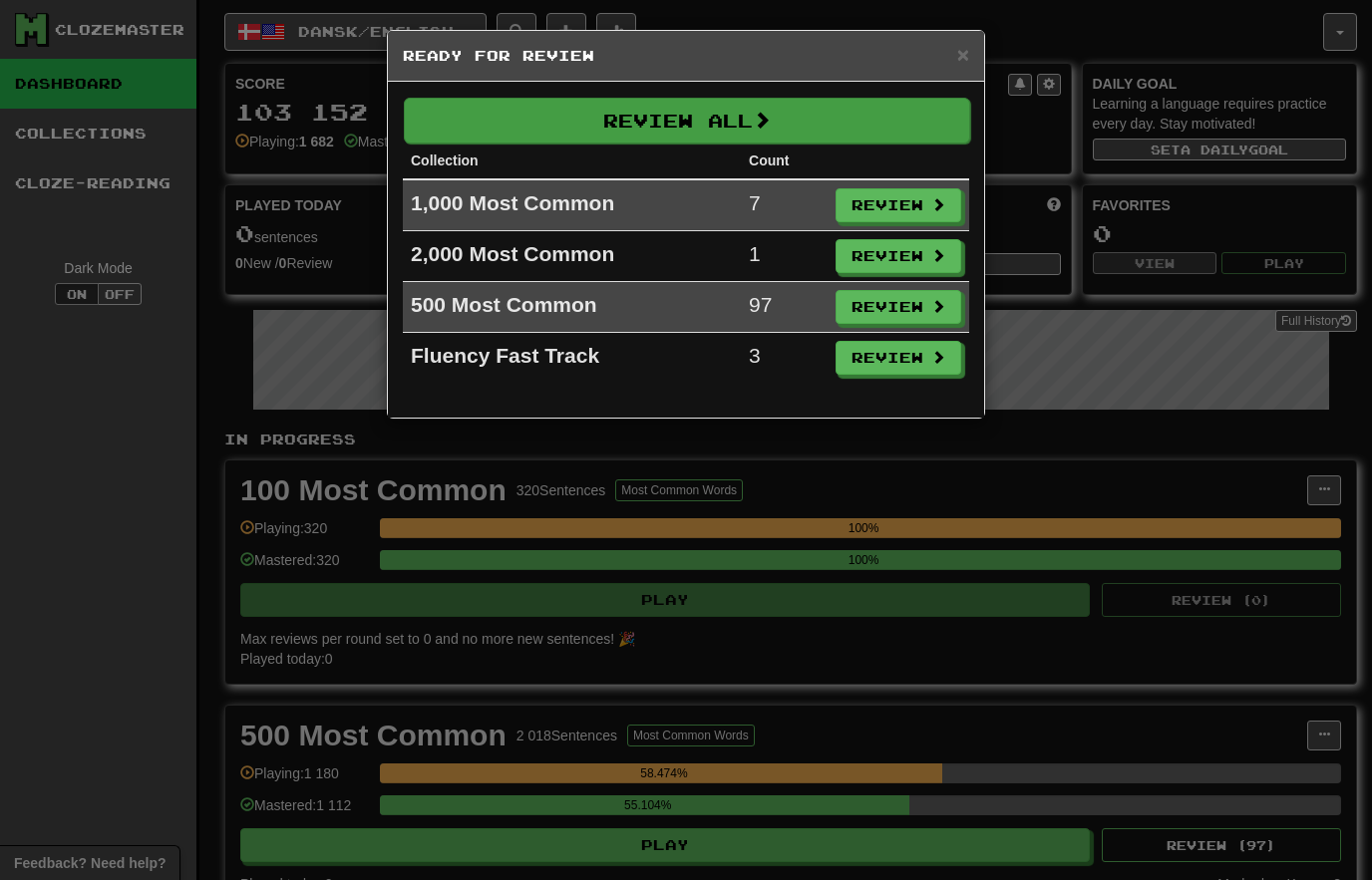 click on "Review All" at bounding box center [687, 121] 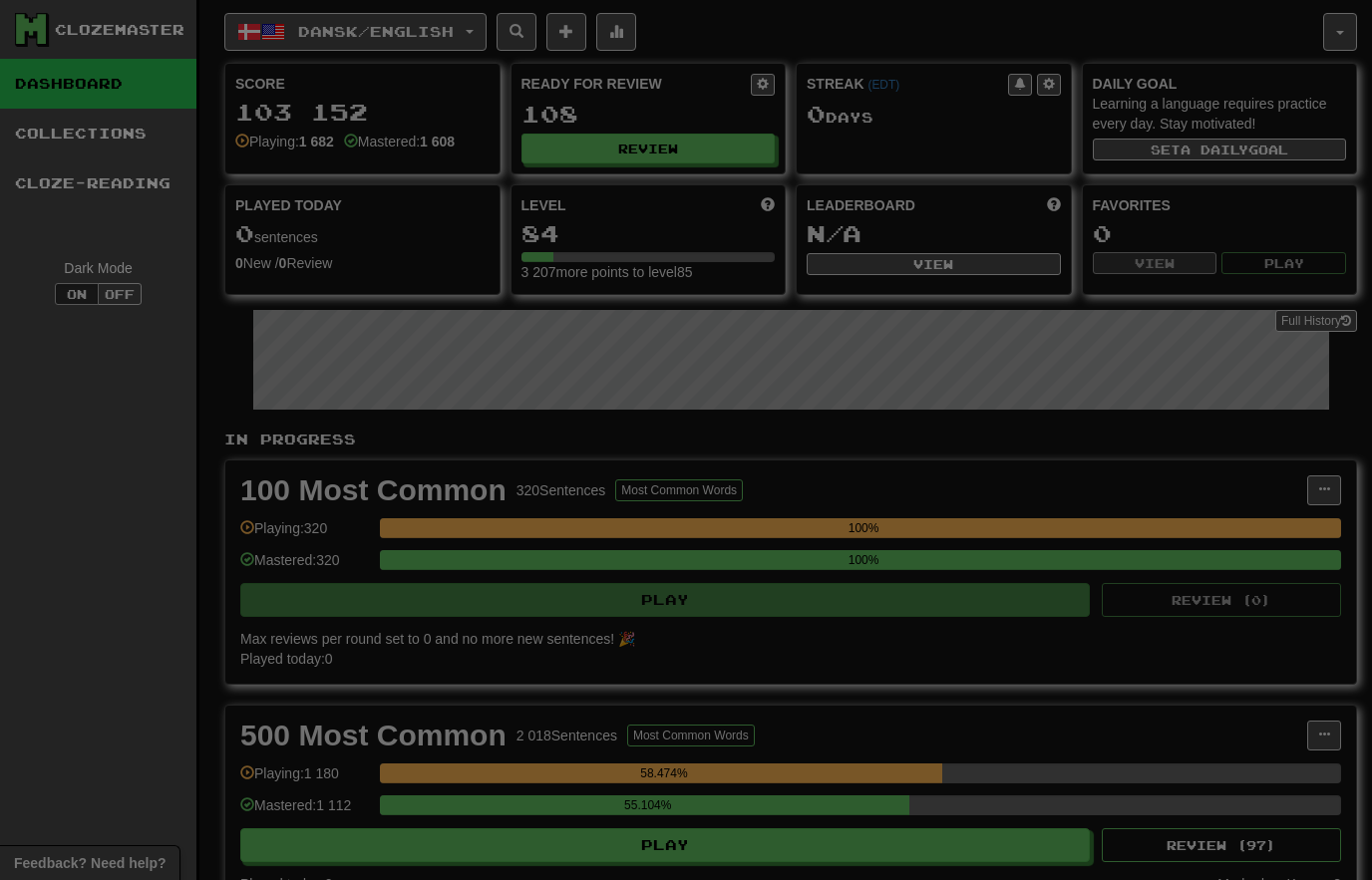 select on "**" 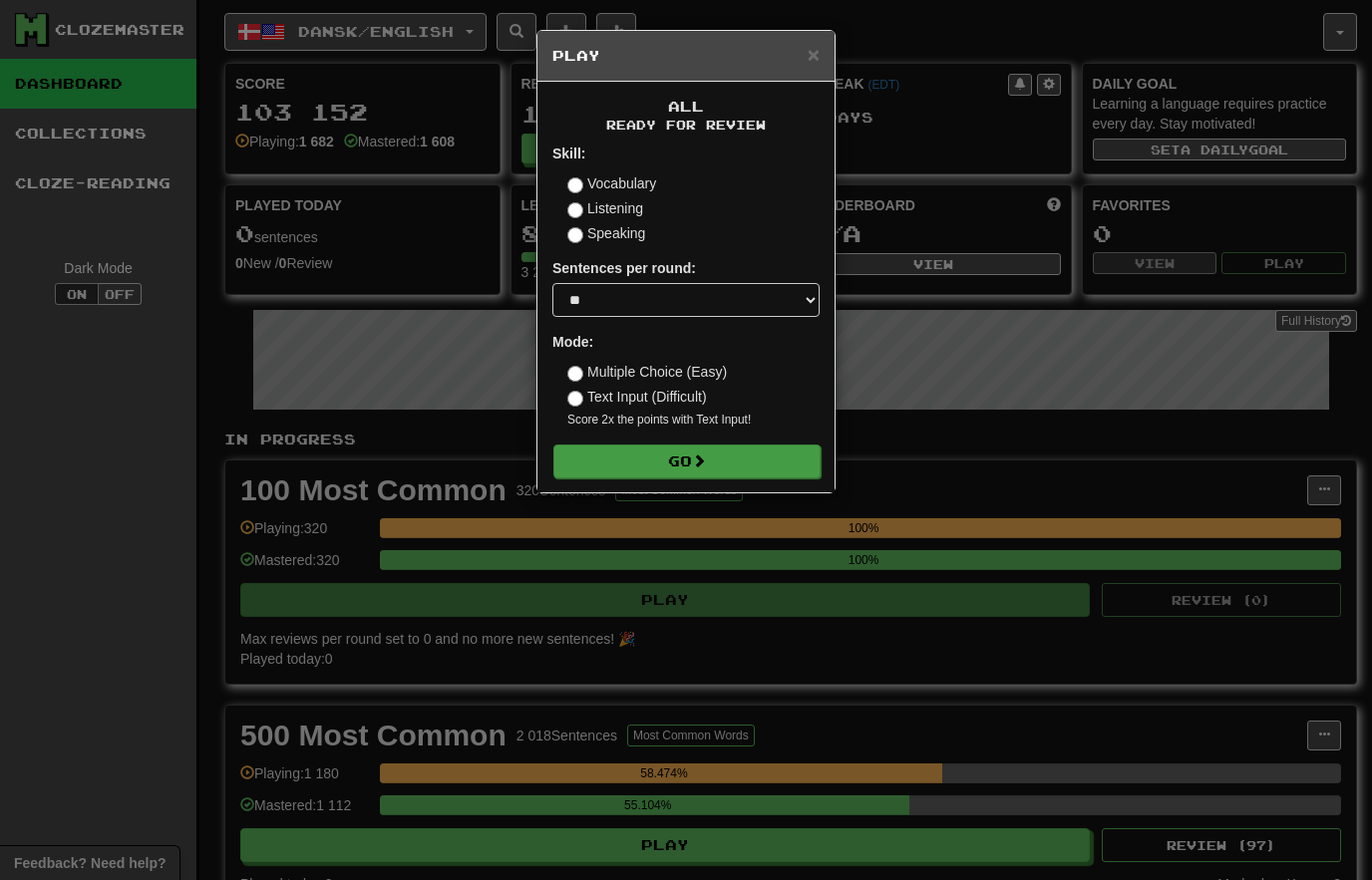 click on "Go" at bounding box center [687, 461] 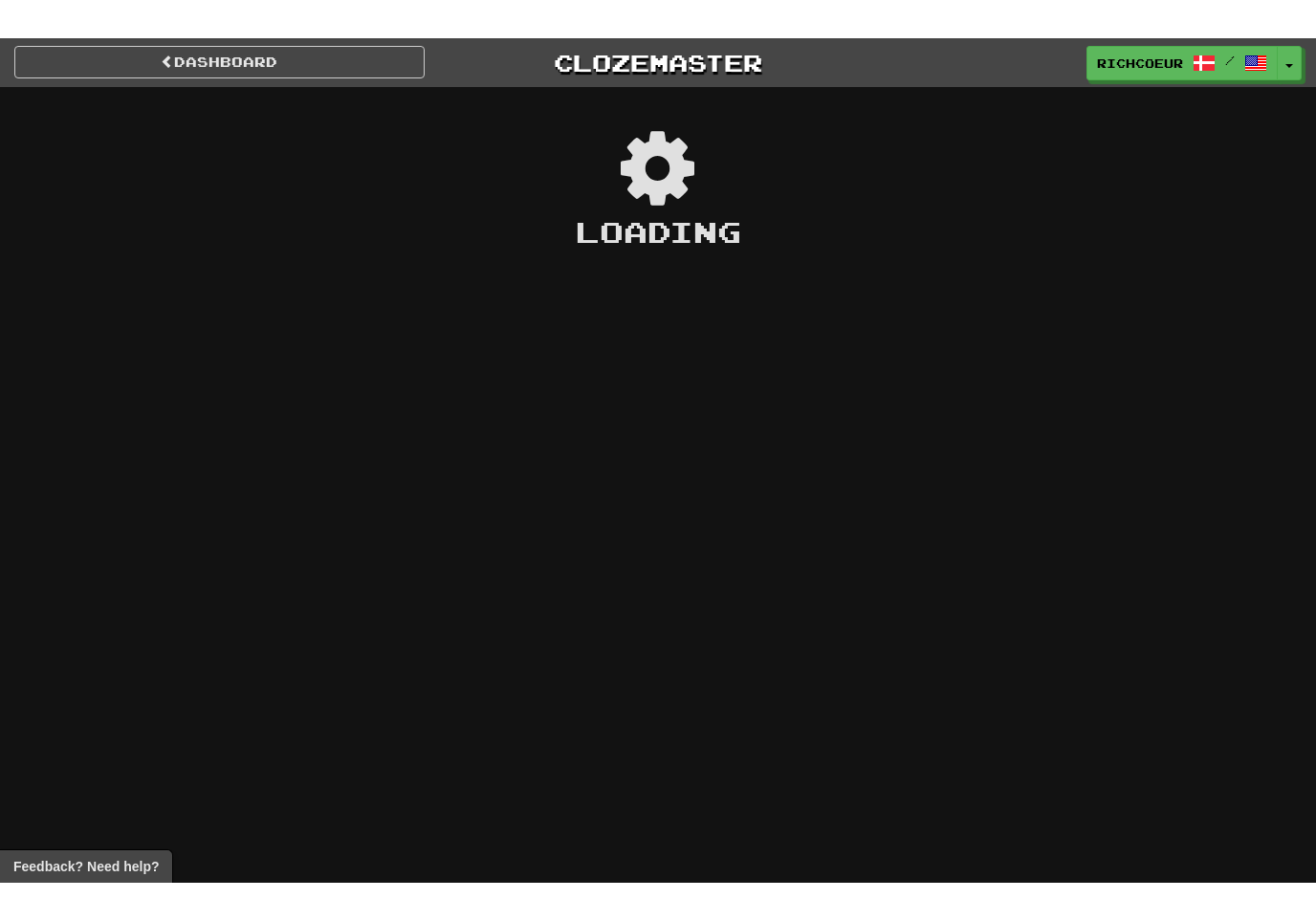 scroll, scrollTop: 0, scrollLeft: 0, axis: both 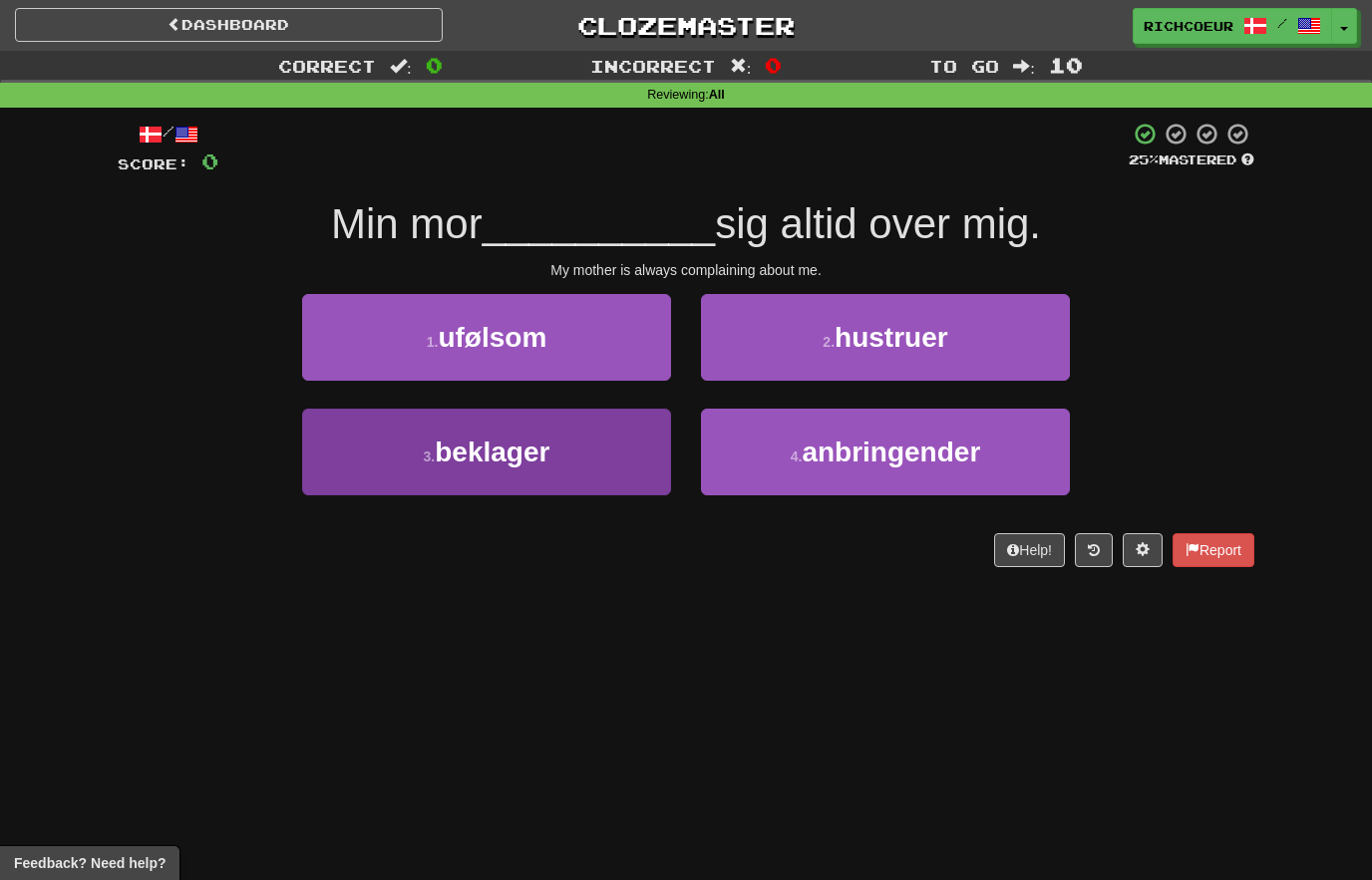 click on "3 .  beklager" at bounding box center (487, 451) 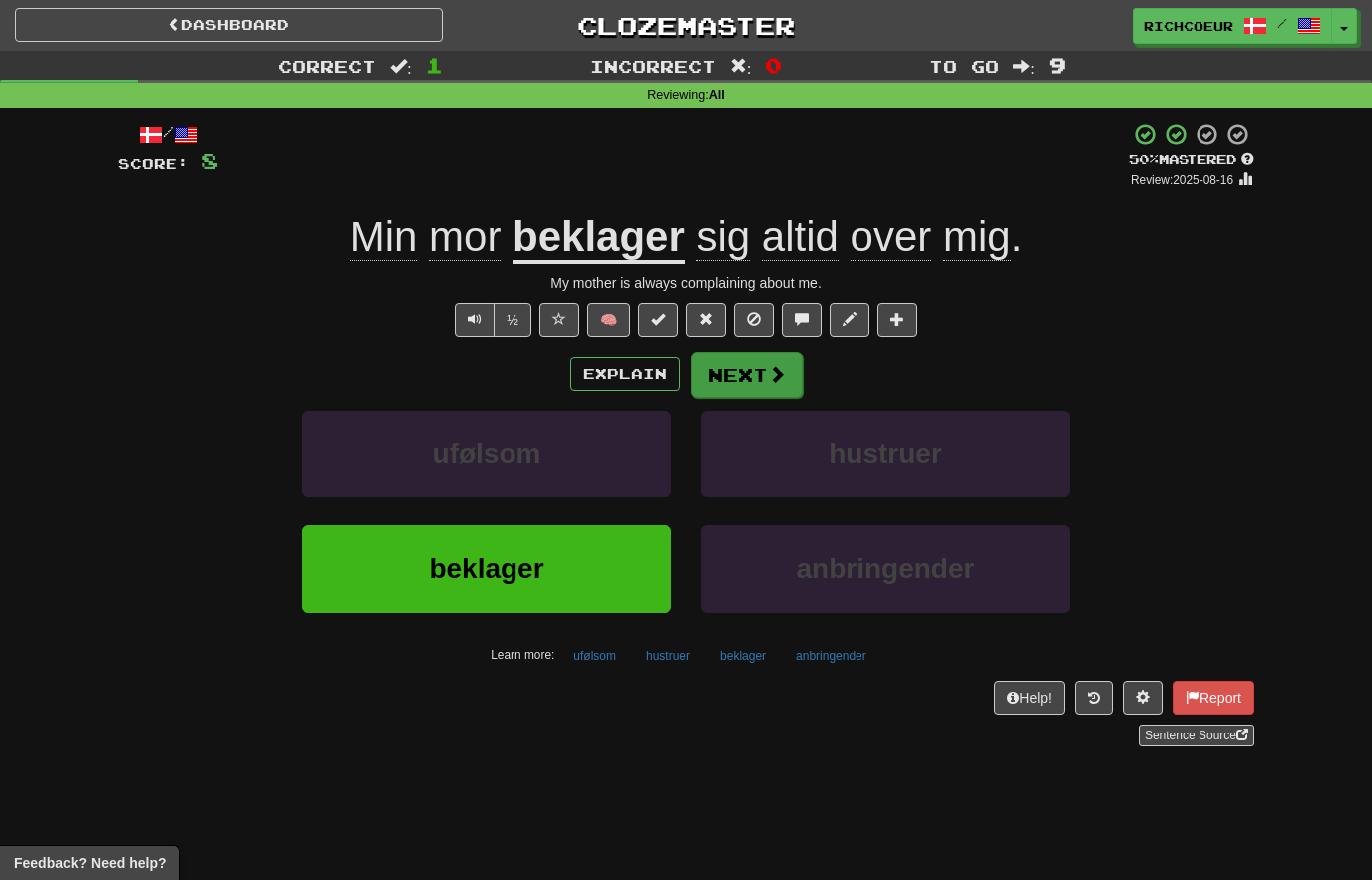 click on "Next" at bounding box center (747, 375) 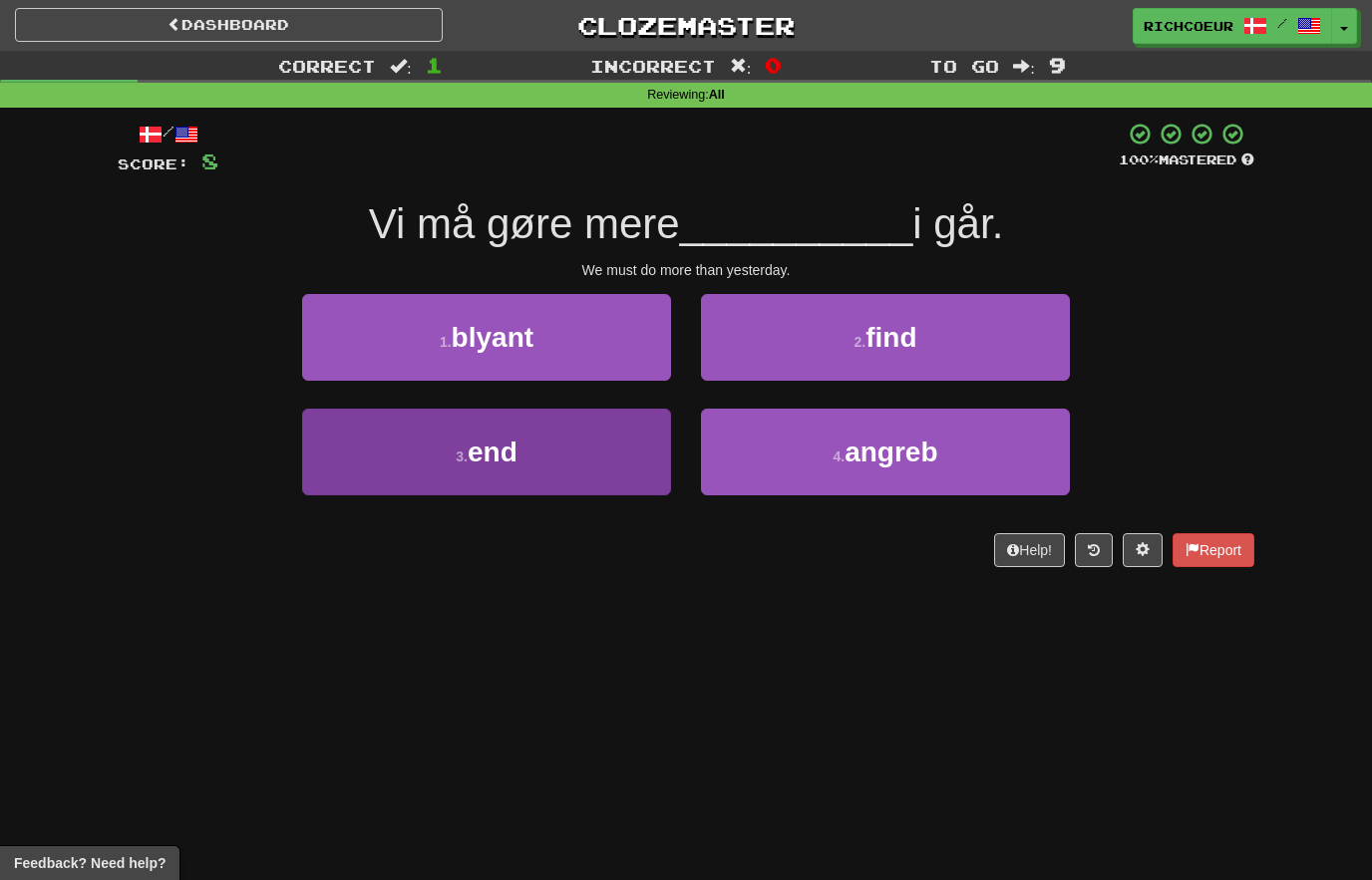 click on "3 .  end" at bounding box center (487, 451) 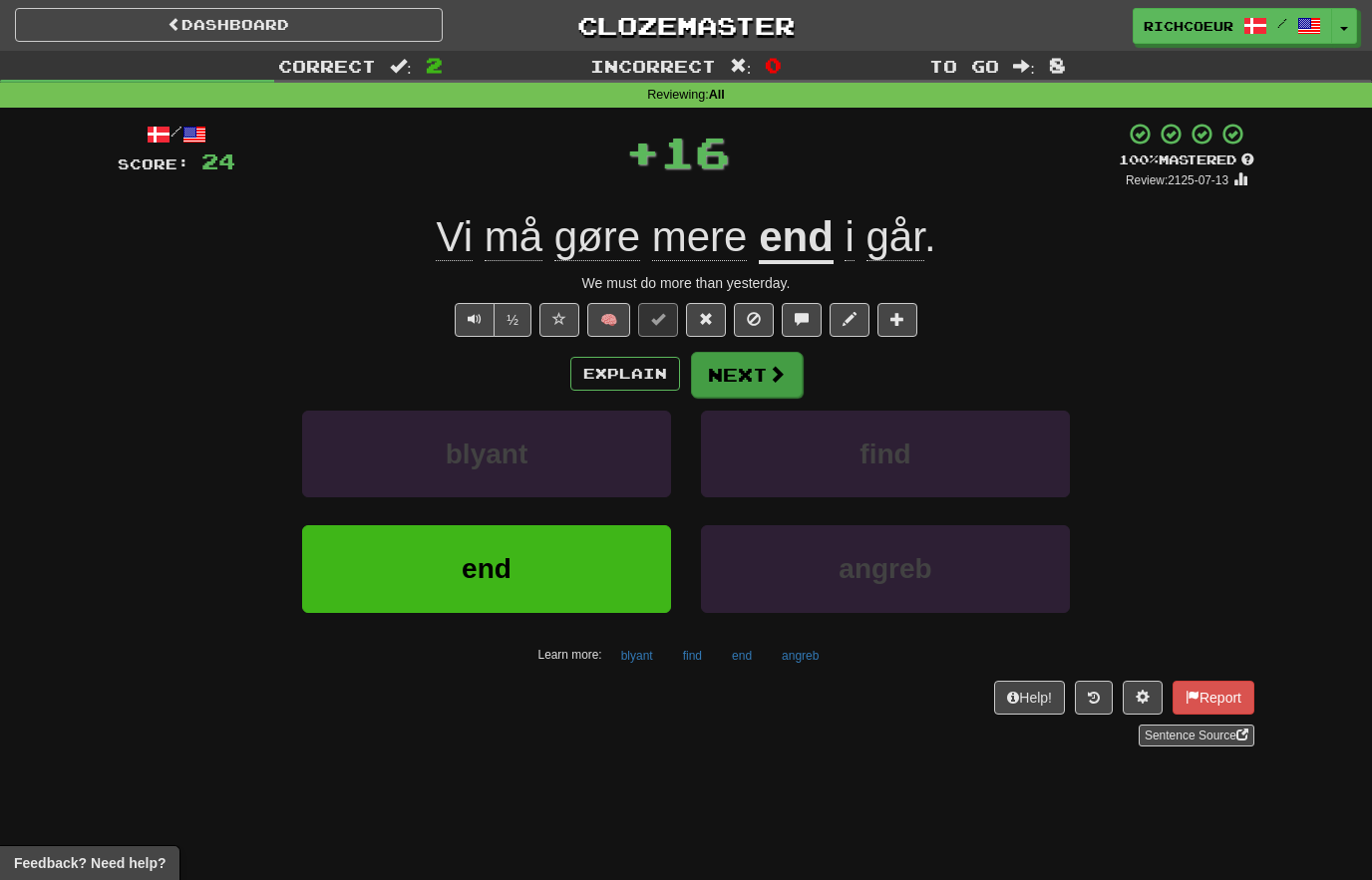 click on "Next" at bounding box center (747, 375) 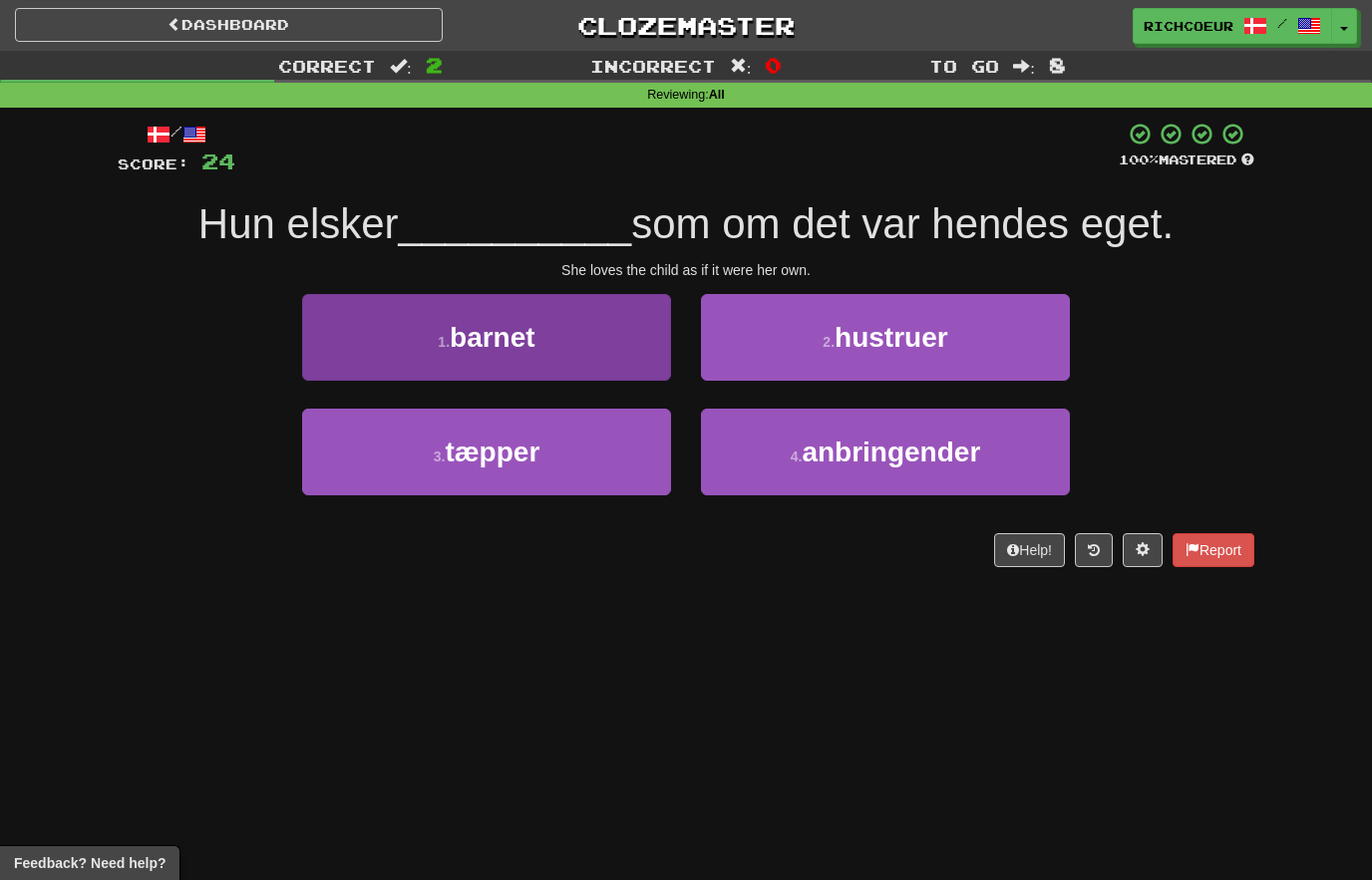 click on "1 .  barnet" at bounding box center (487, 337) 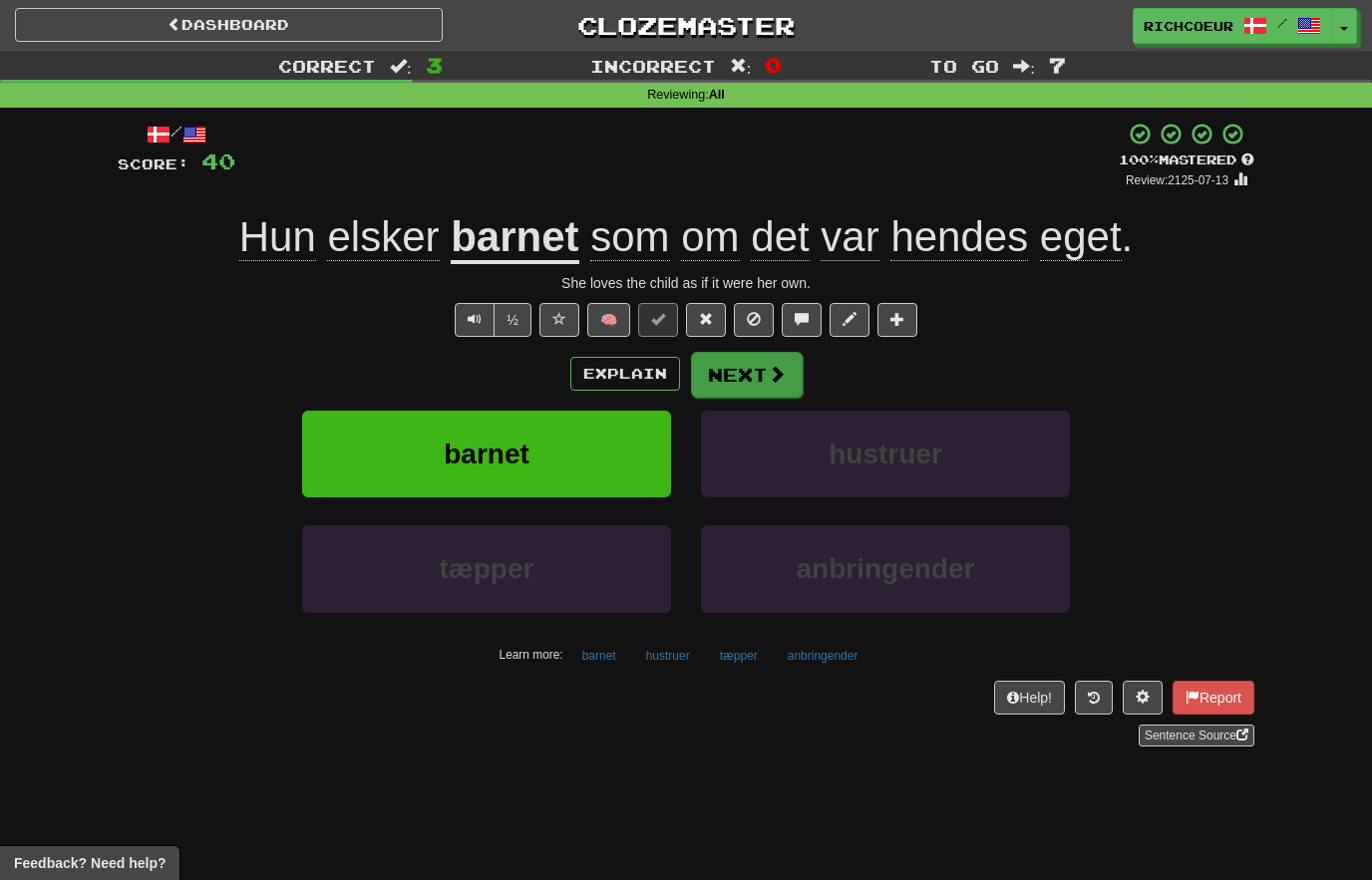 click on "Next" at bounding box center (747, 375) 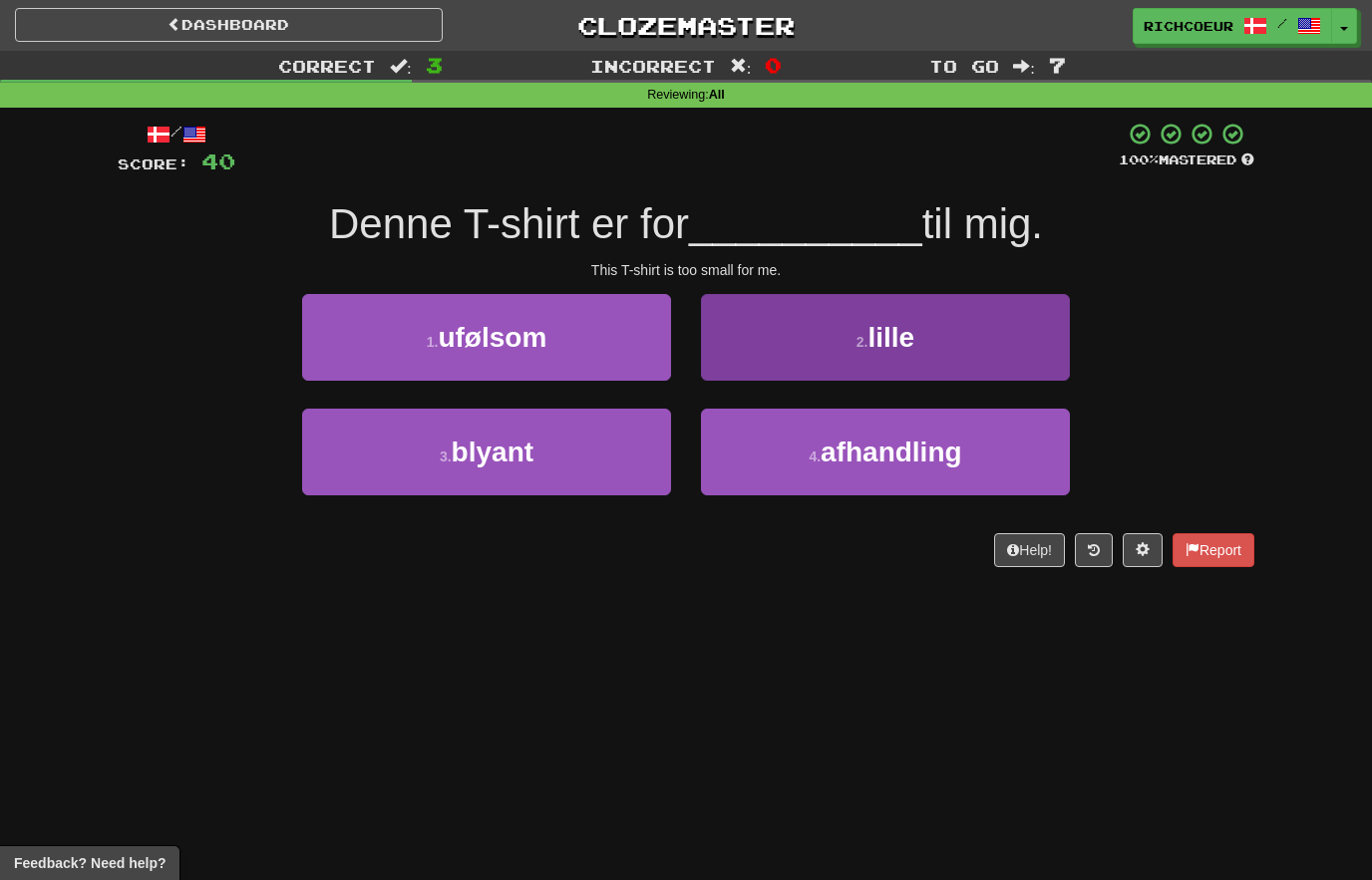click on "2 .  lille" at bounding box center [885, 337] 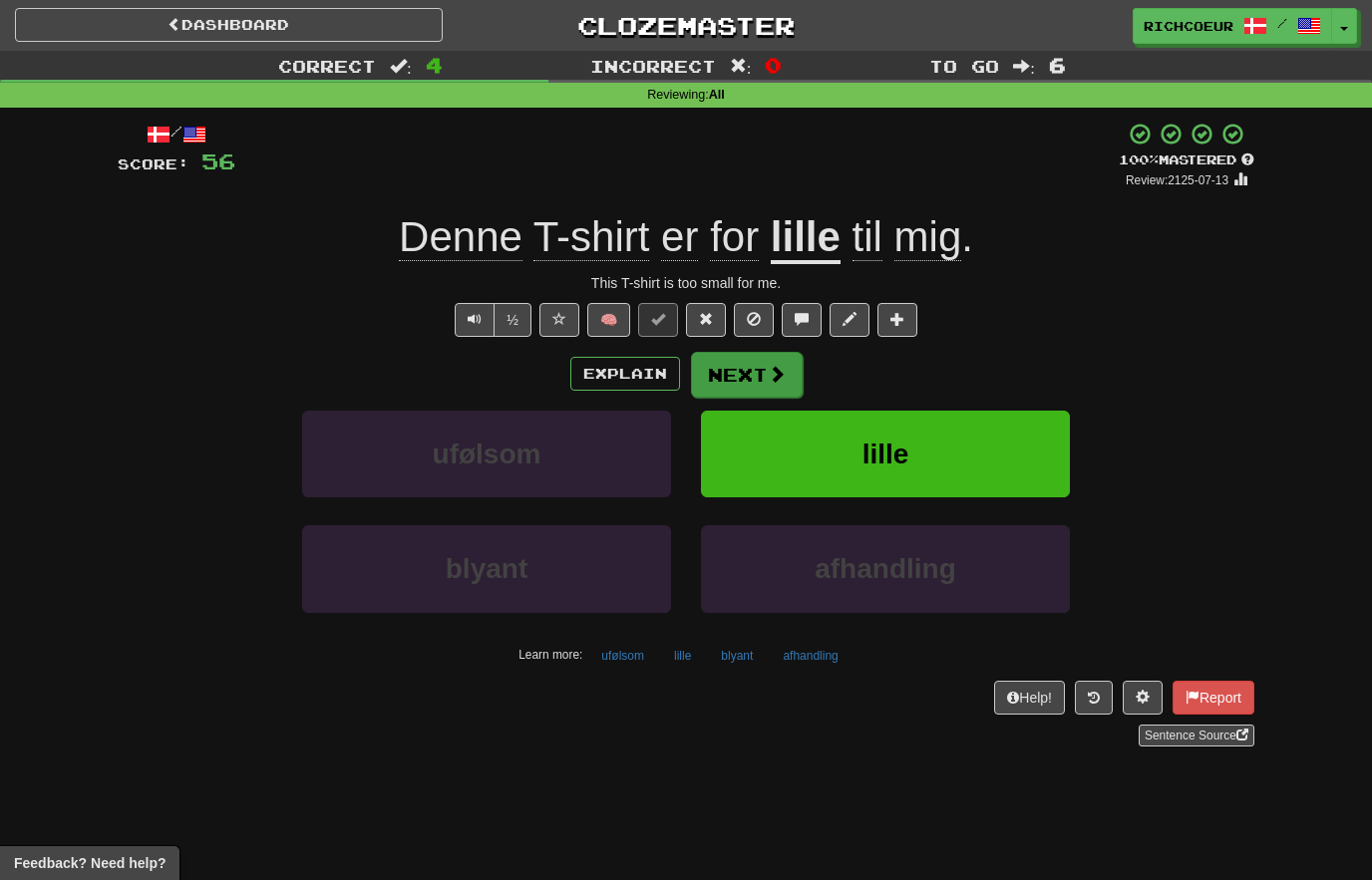 click at bounding box center (777, 374) 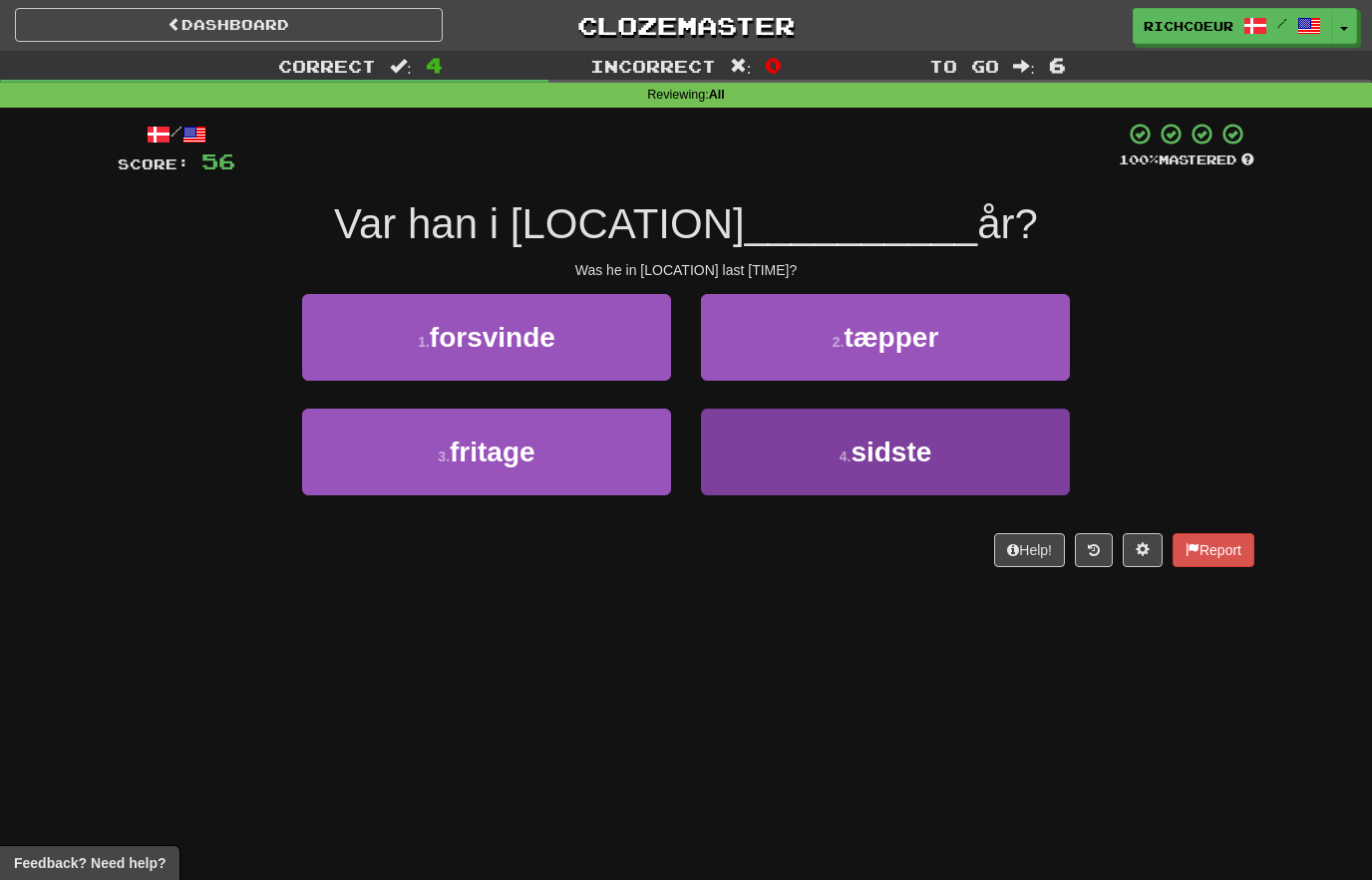click on "4 .  sidste" at bounding box center [885, 451] 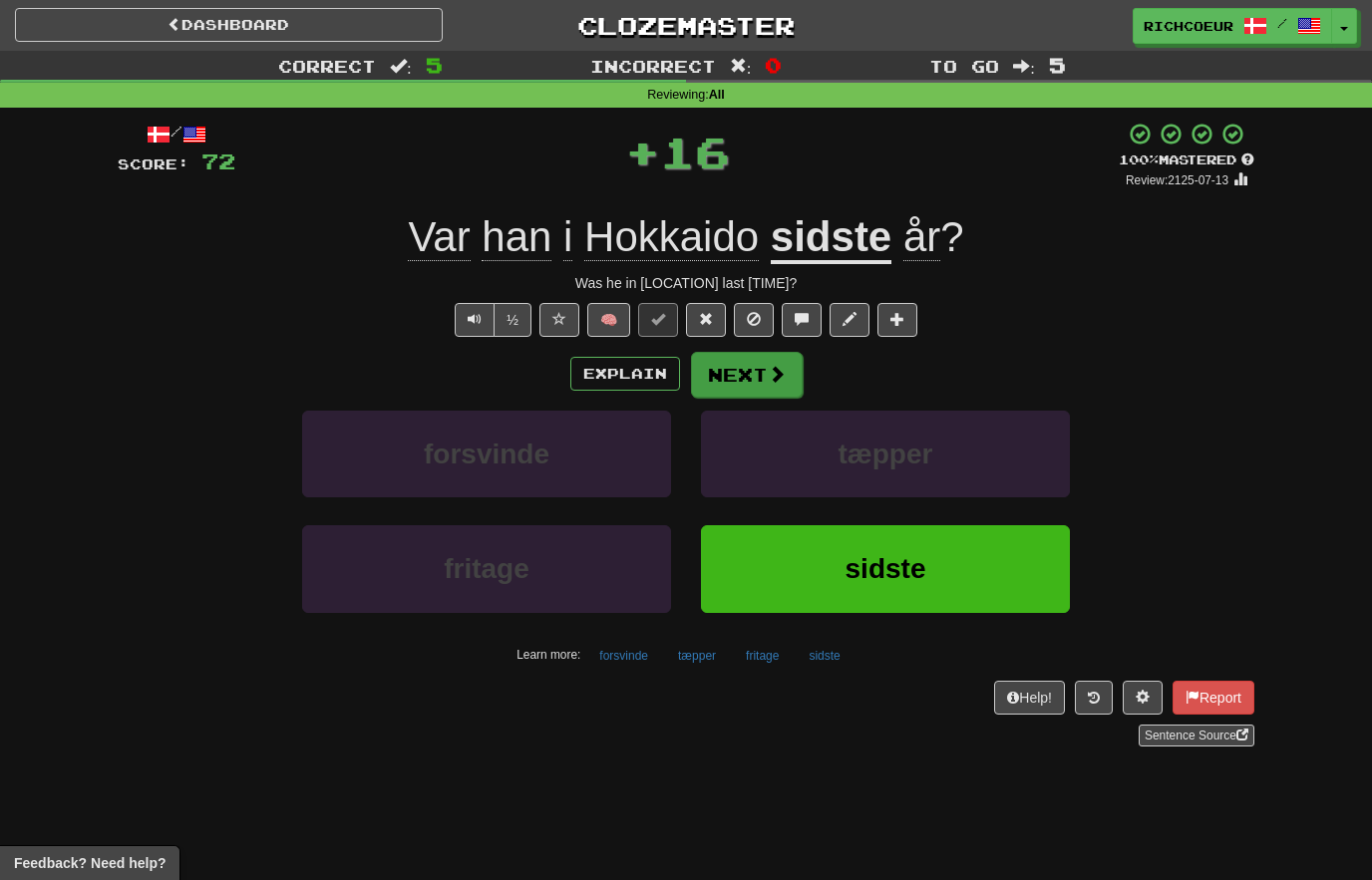 click on "Next" at bounding box center [747, 375] 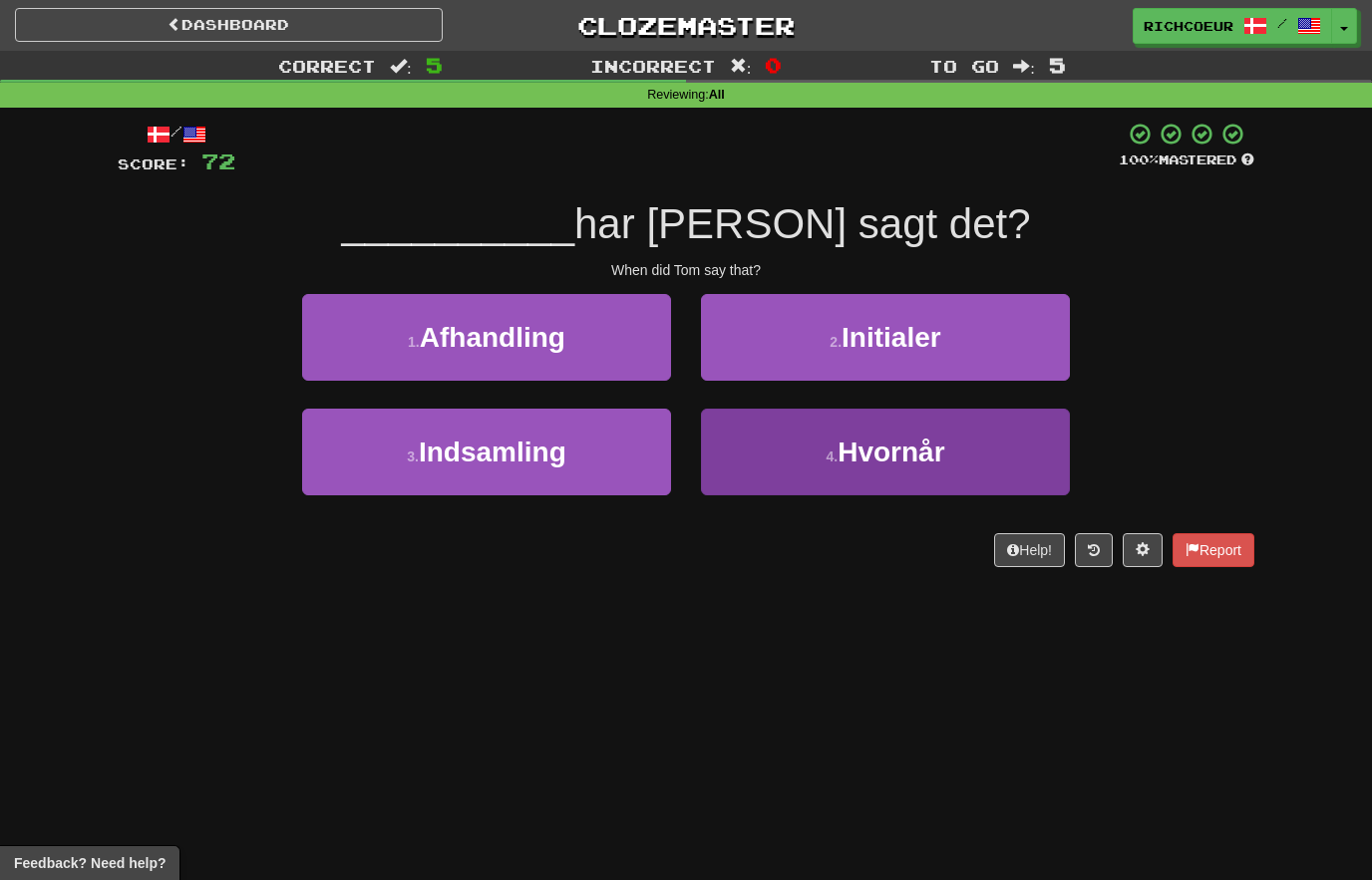 click on "4 .  Hvornår" at bounding box center [885, 451] 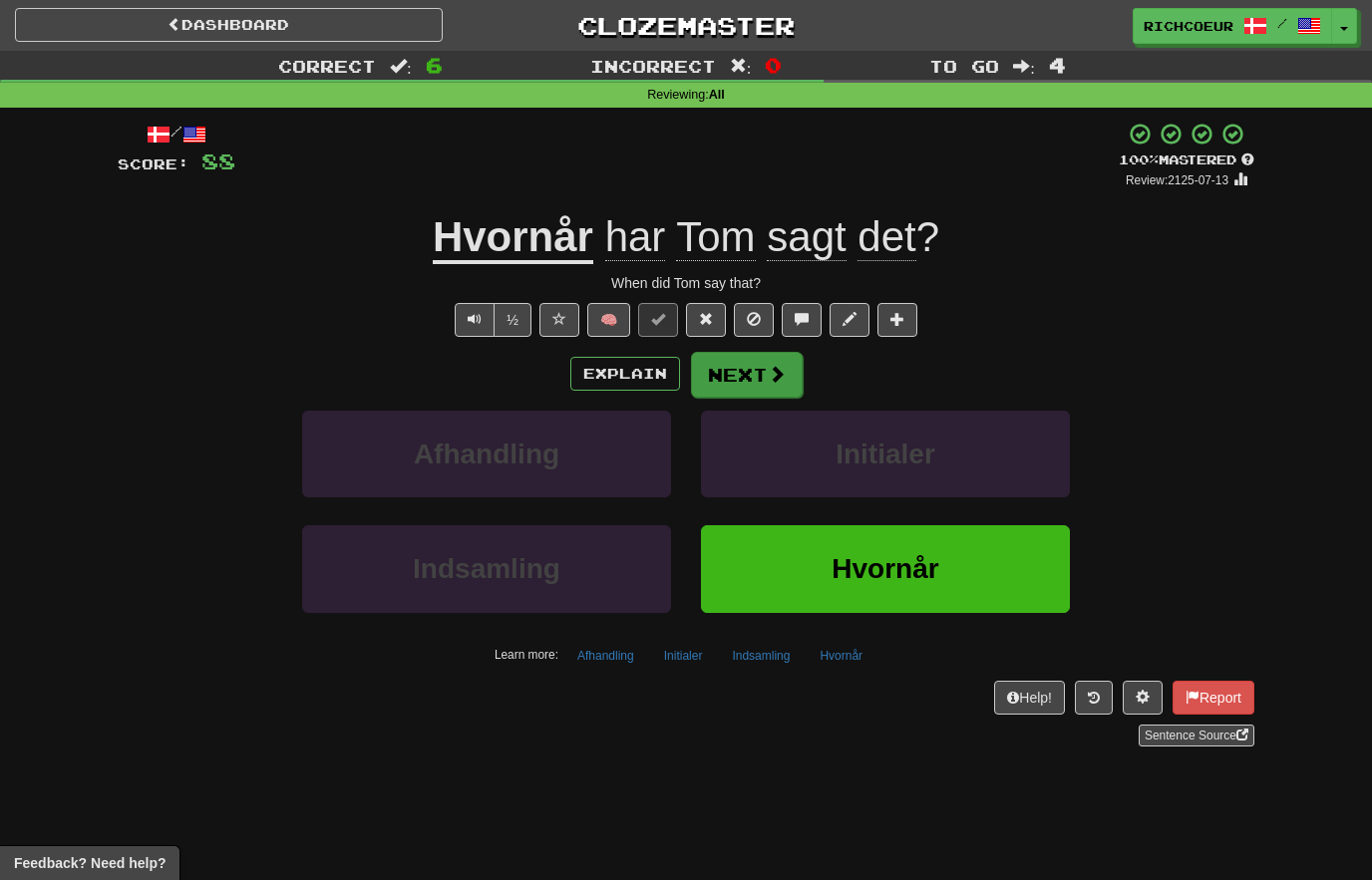 click on "Next" at bounding box center (747, 375) 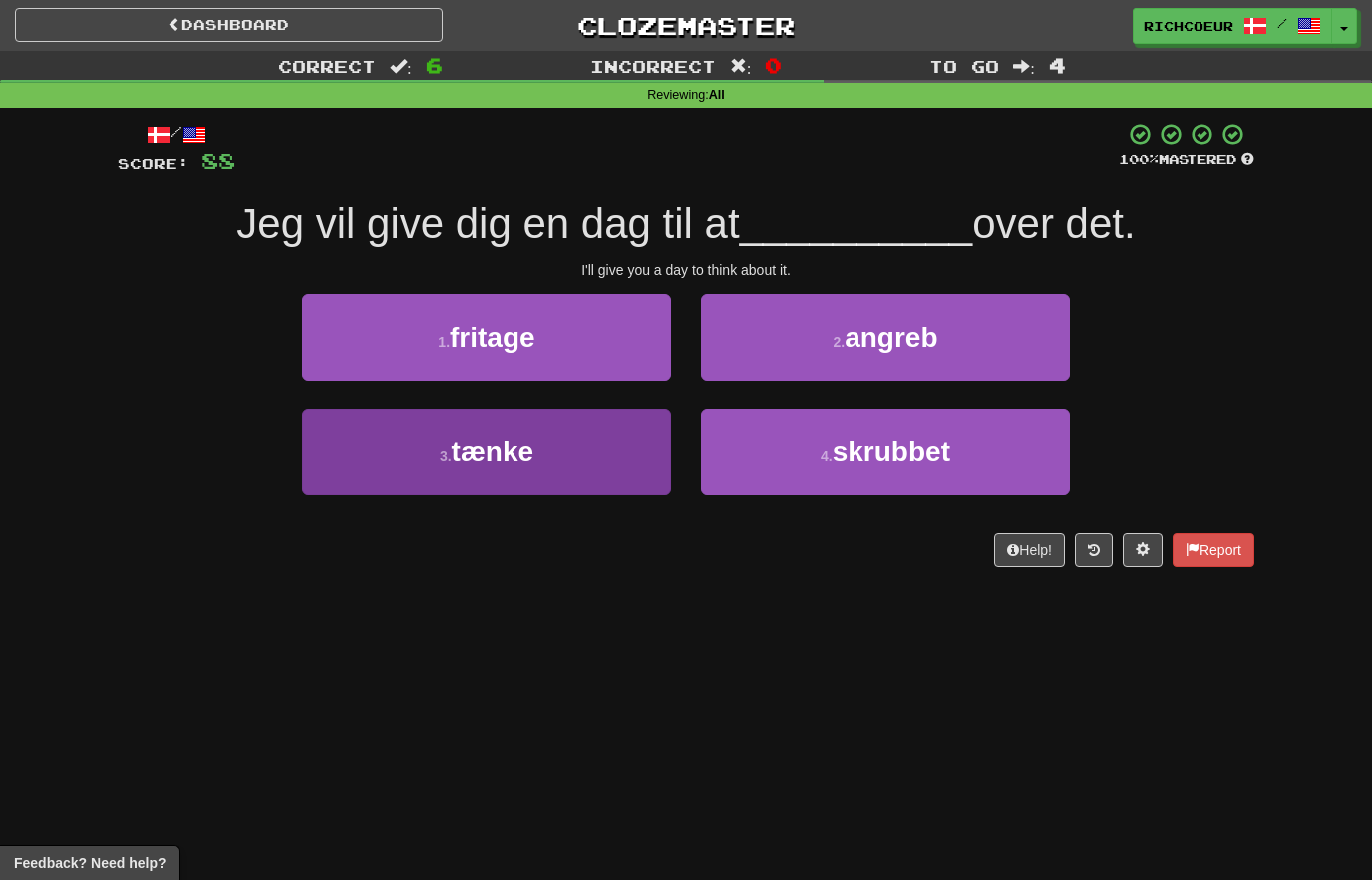 click on "3 .  tænke" at bounding box center (487, 451) 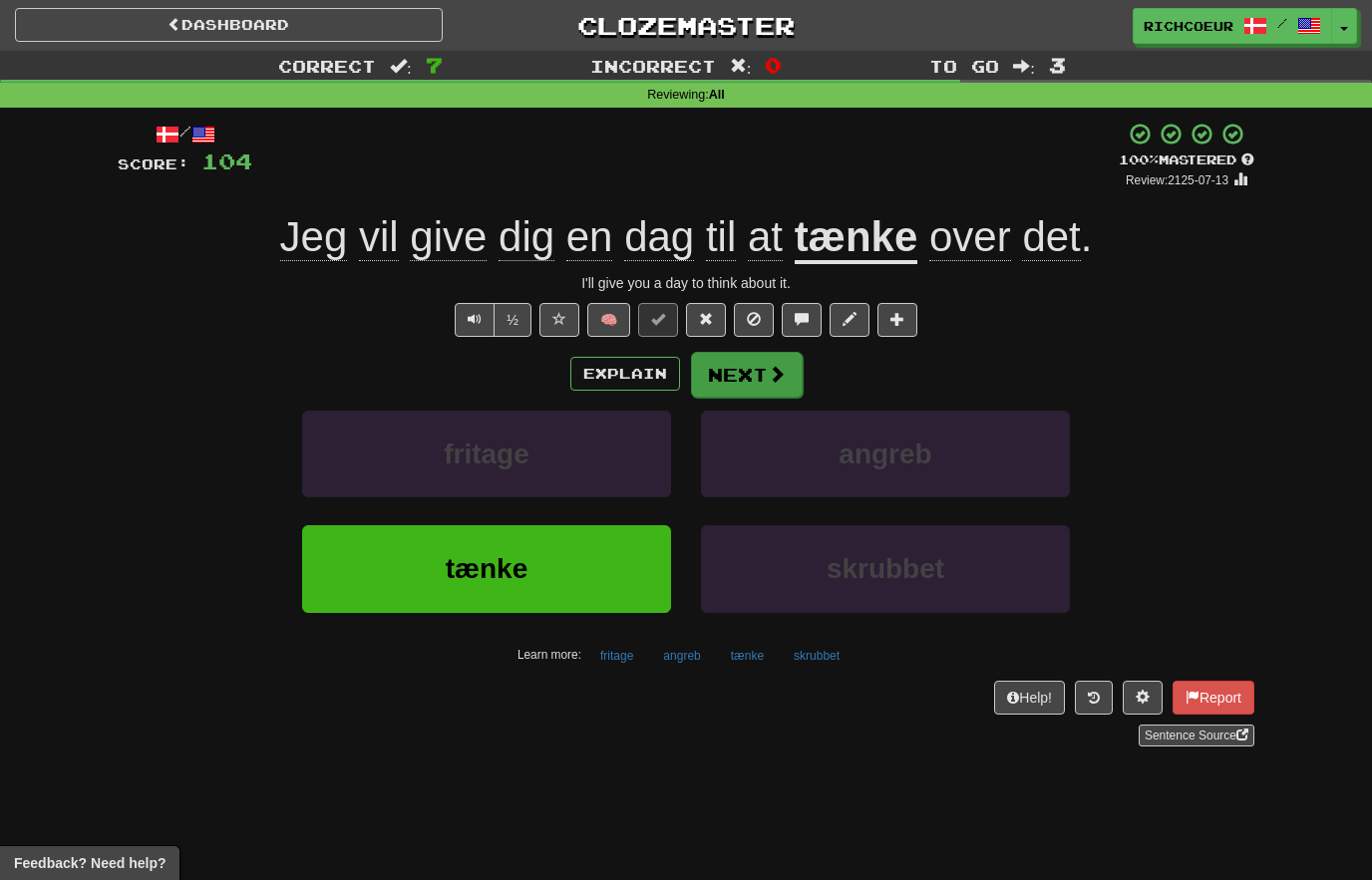 click at bounding box center [777, 374] 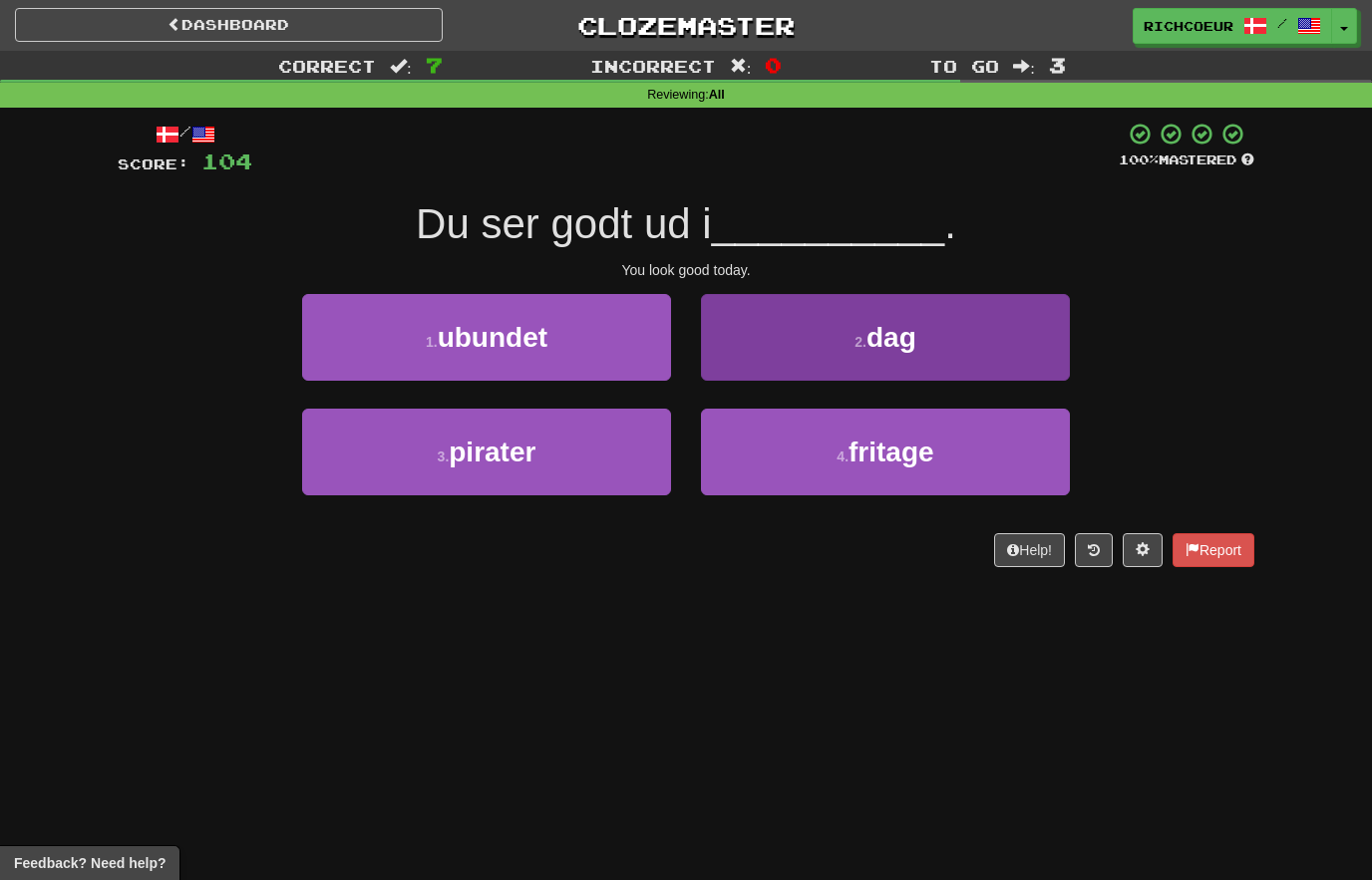 click on "2 .  dag" at bounding box center (885, 337) 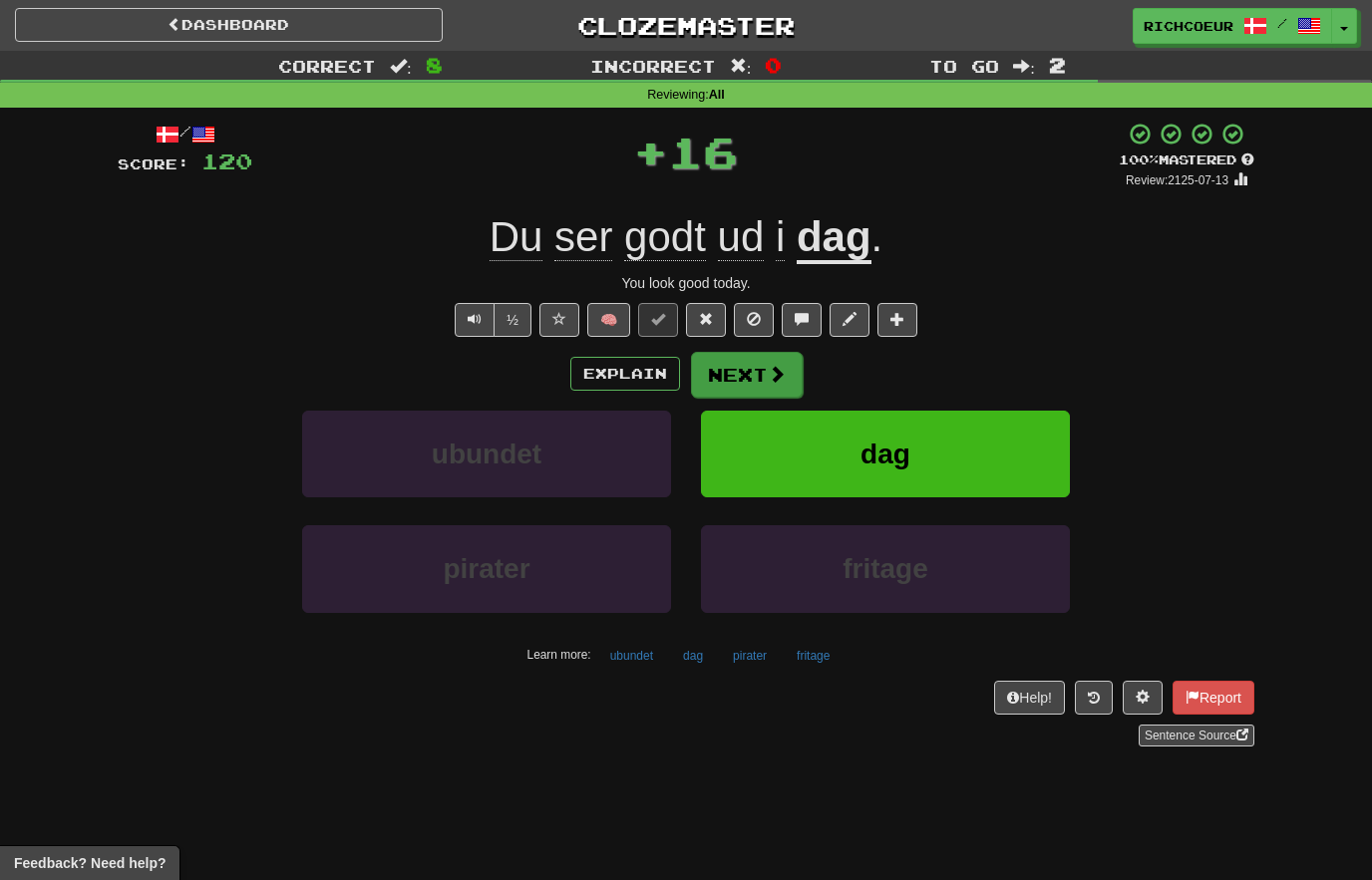 click on "Next" at bounding box center [747, 375] 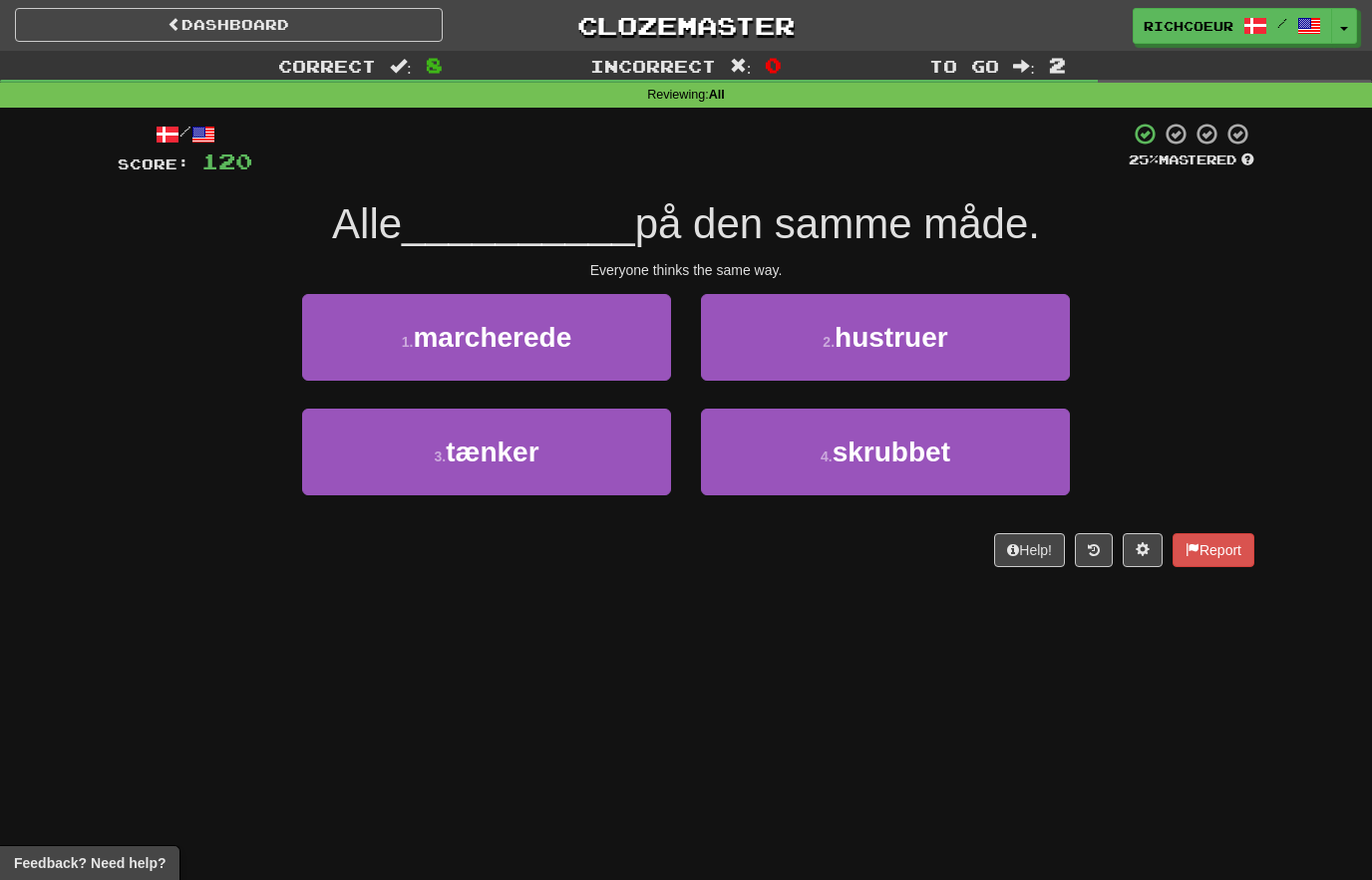 click on "3 .  tænker" at bounding box center (487, 451) 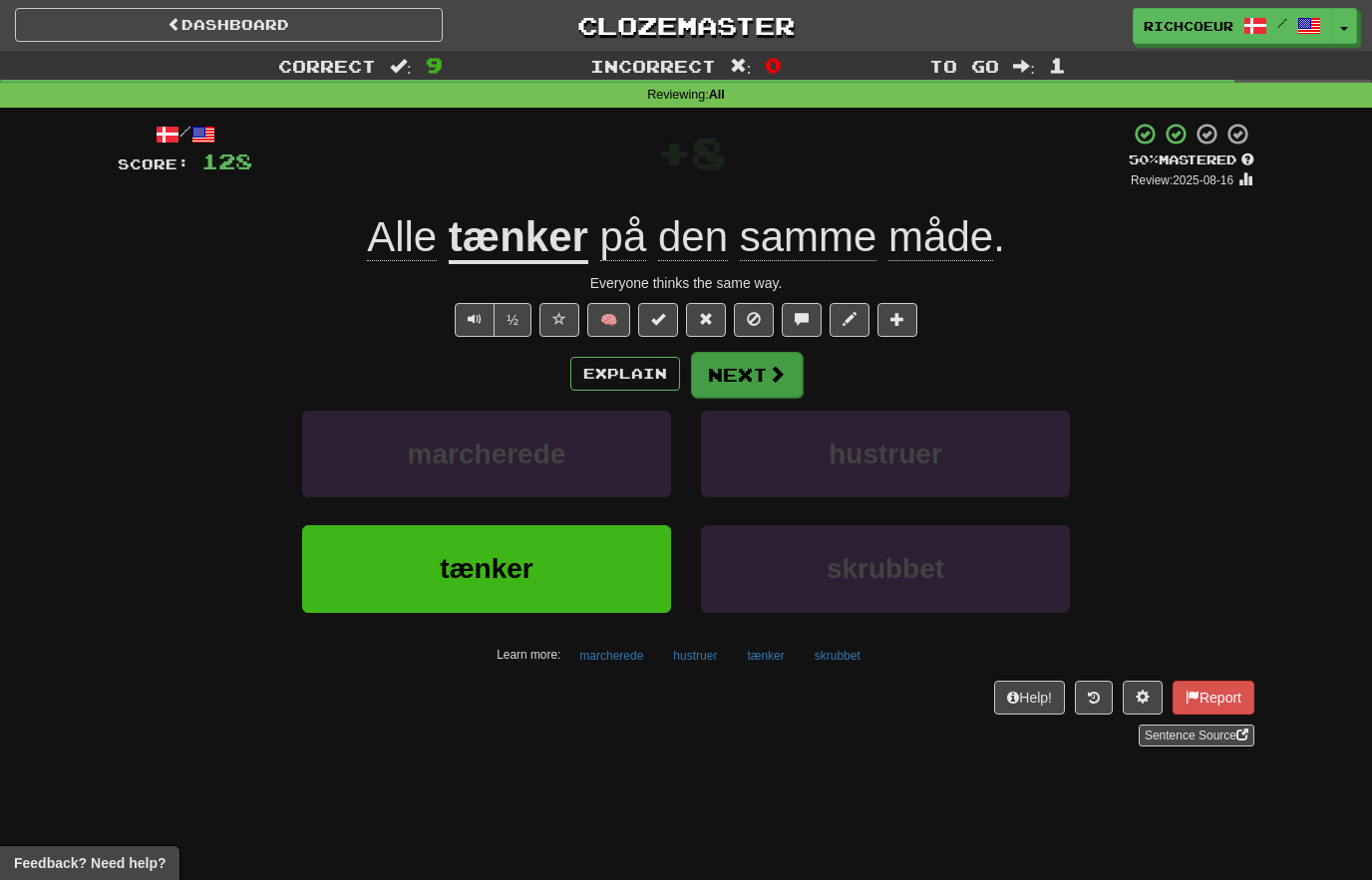 click on "Next" at bounding box center [747, 375] 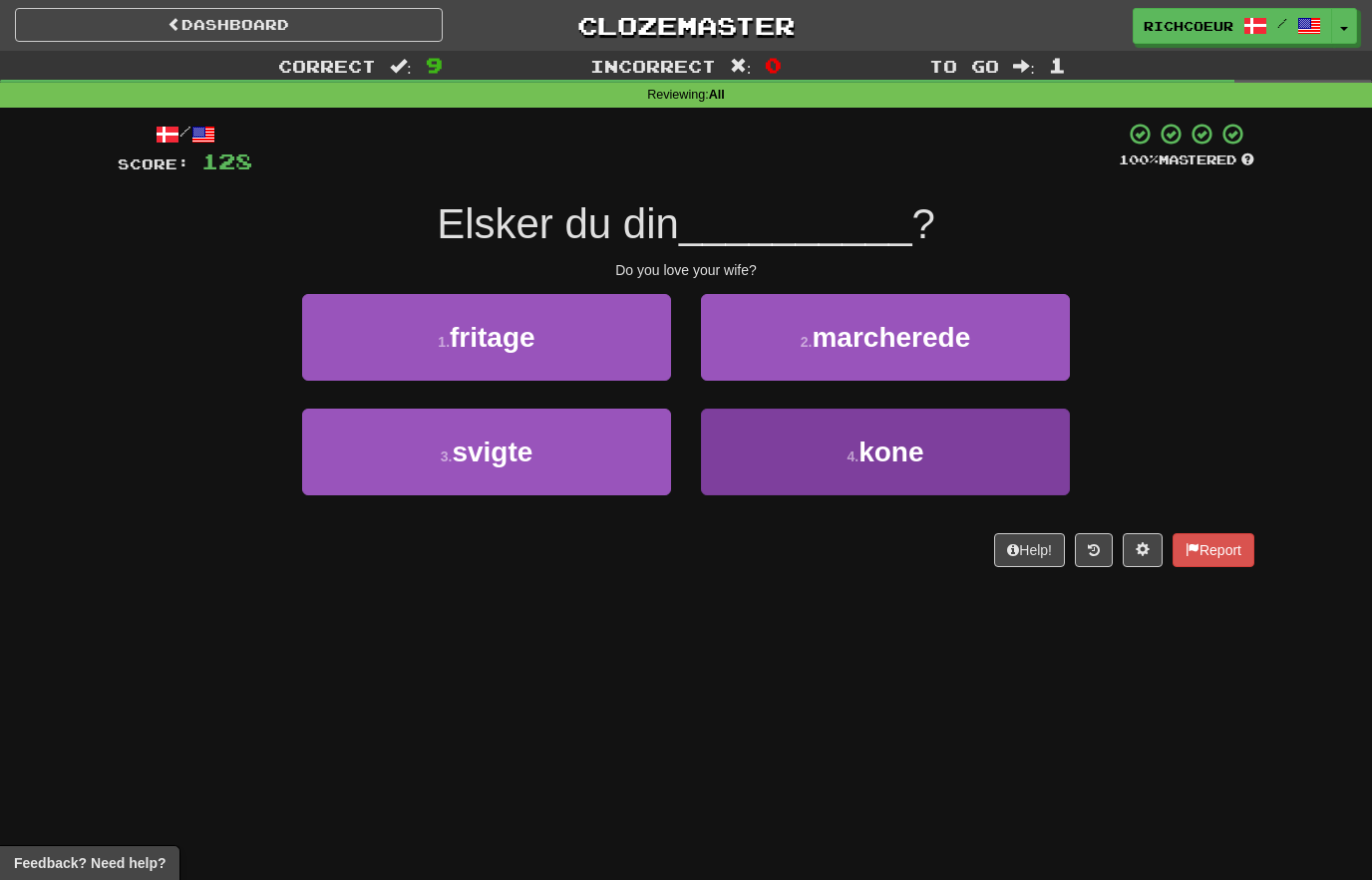 click on "4 .  kone" at bounding box center [885, 451] 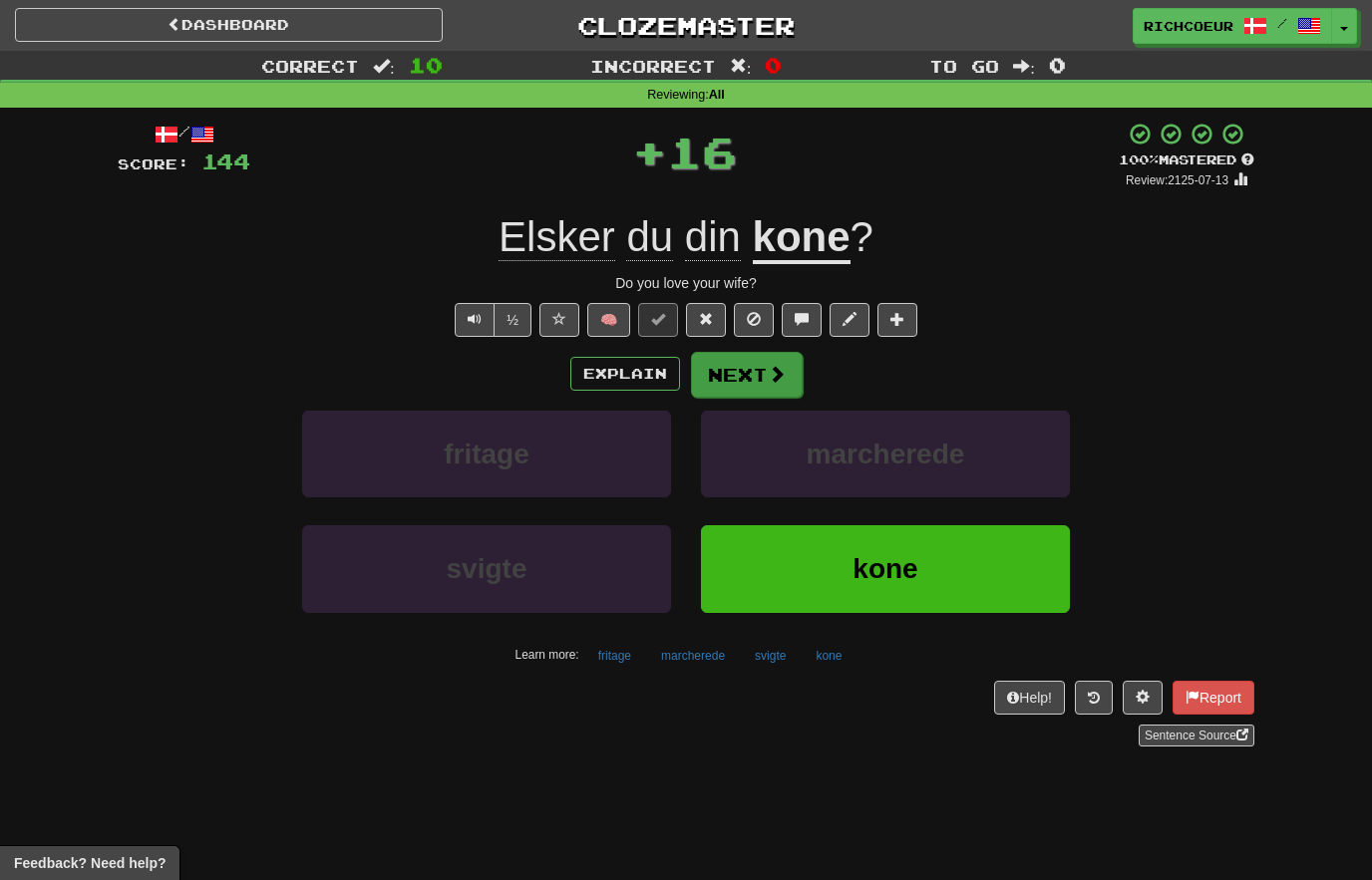 click on "Next" at bounding box center [747, 375] 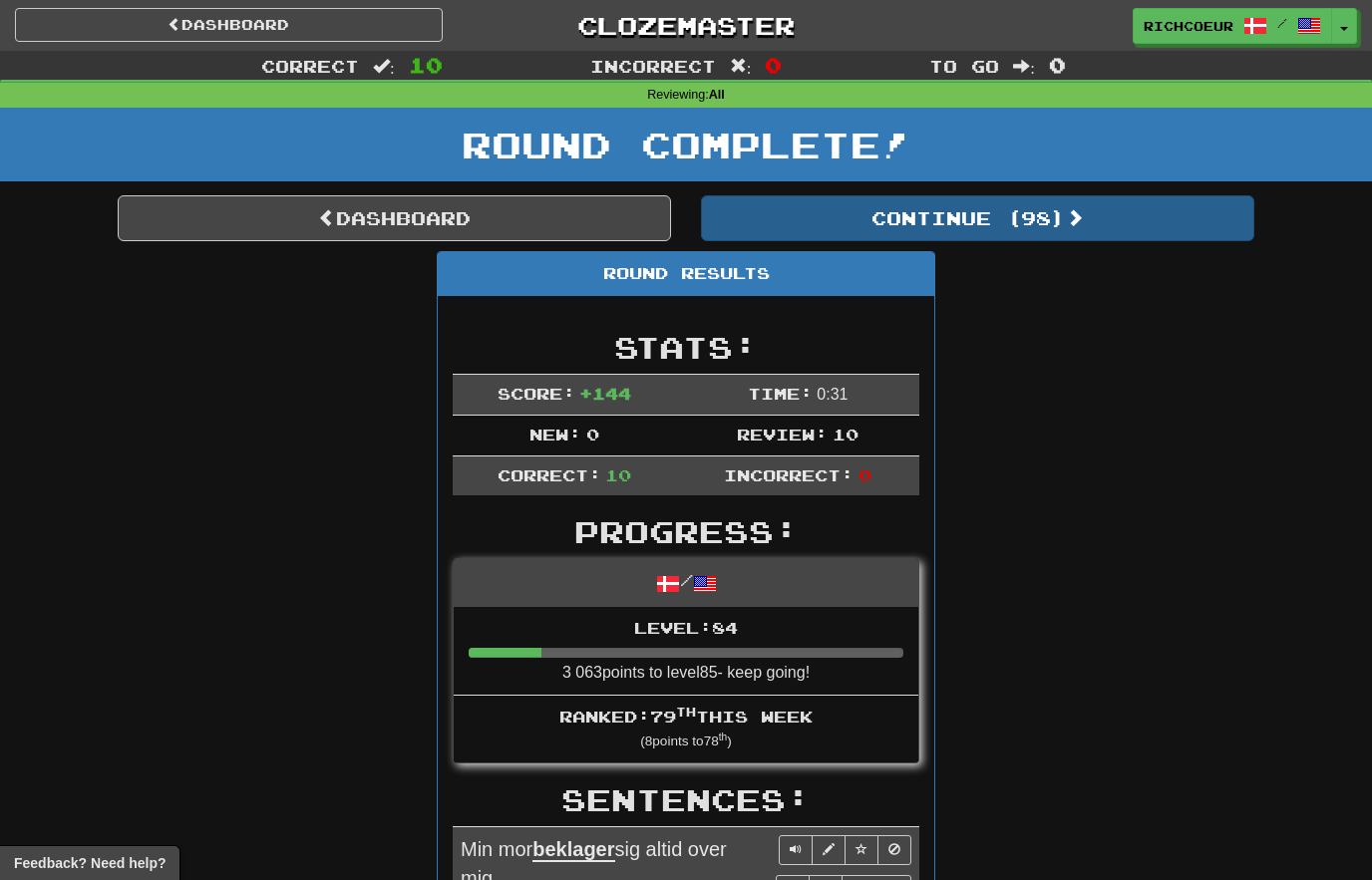 click on "Continue ( 98 )" at bounding box center (977, 218) 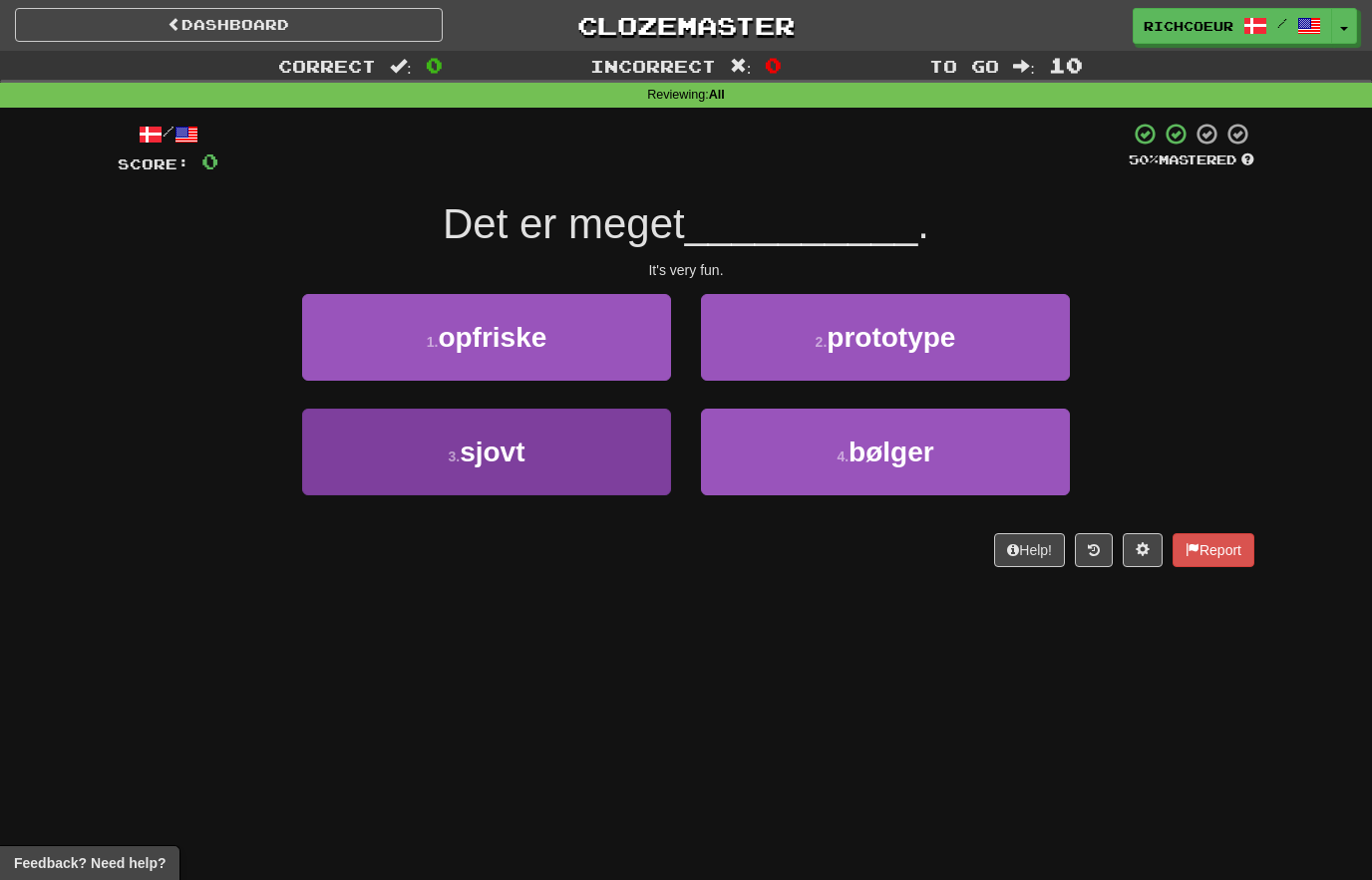 click on "3 .  sjovt" at bounding box center (487, 451) 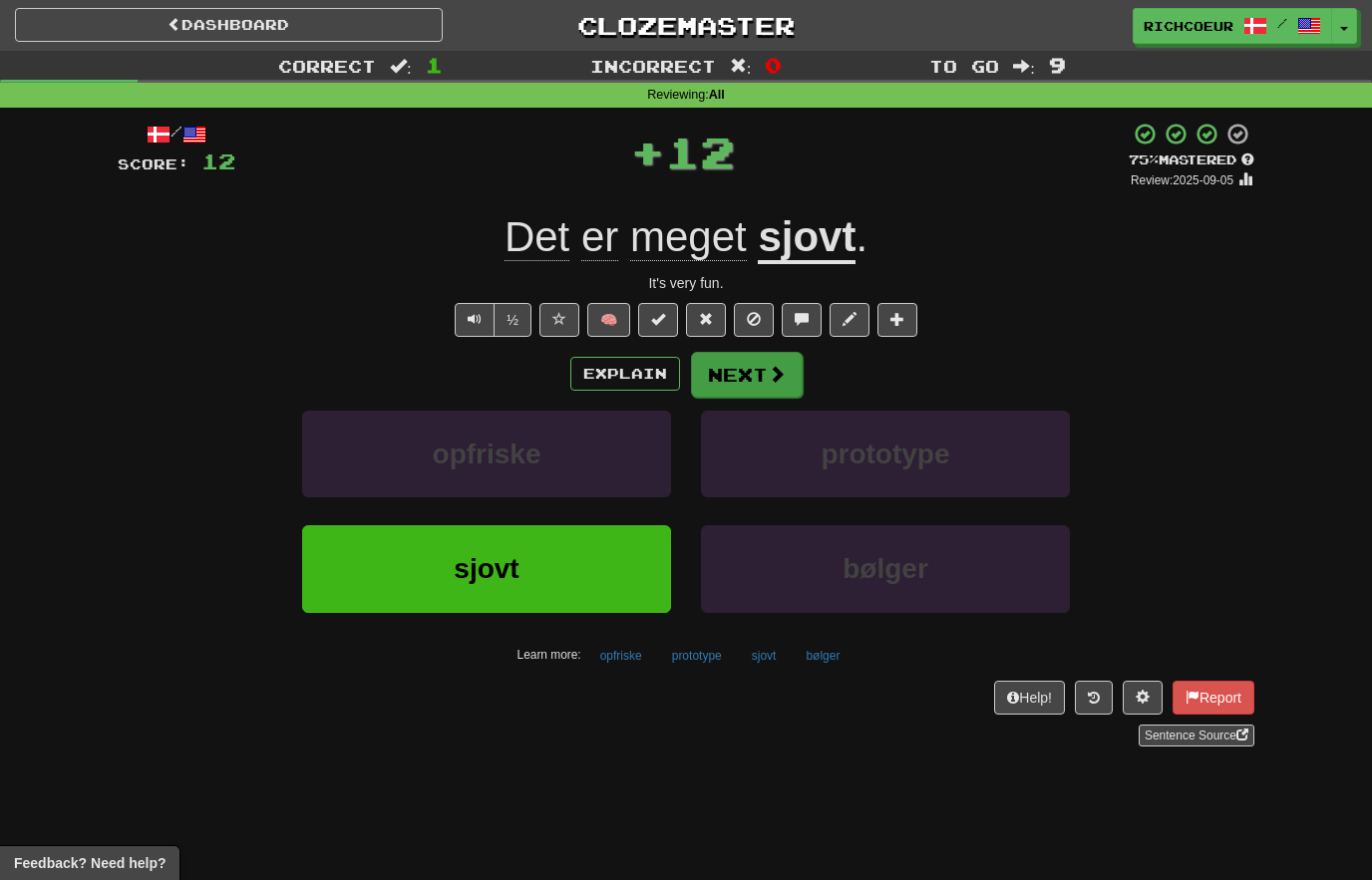 click on "Next" at bounding box center [747, 375] 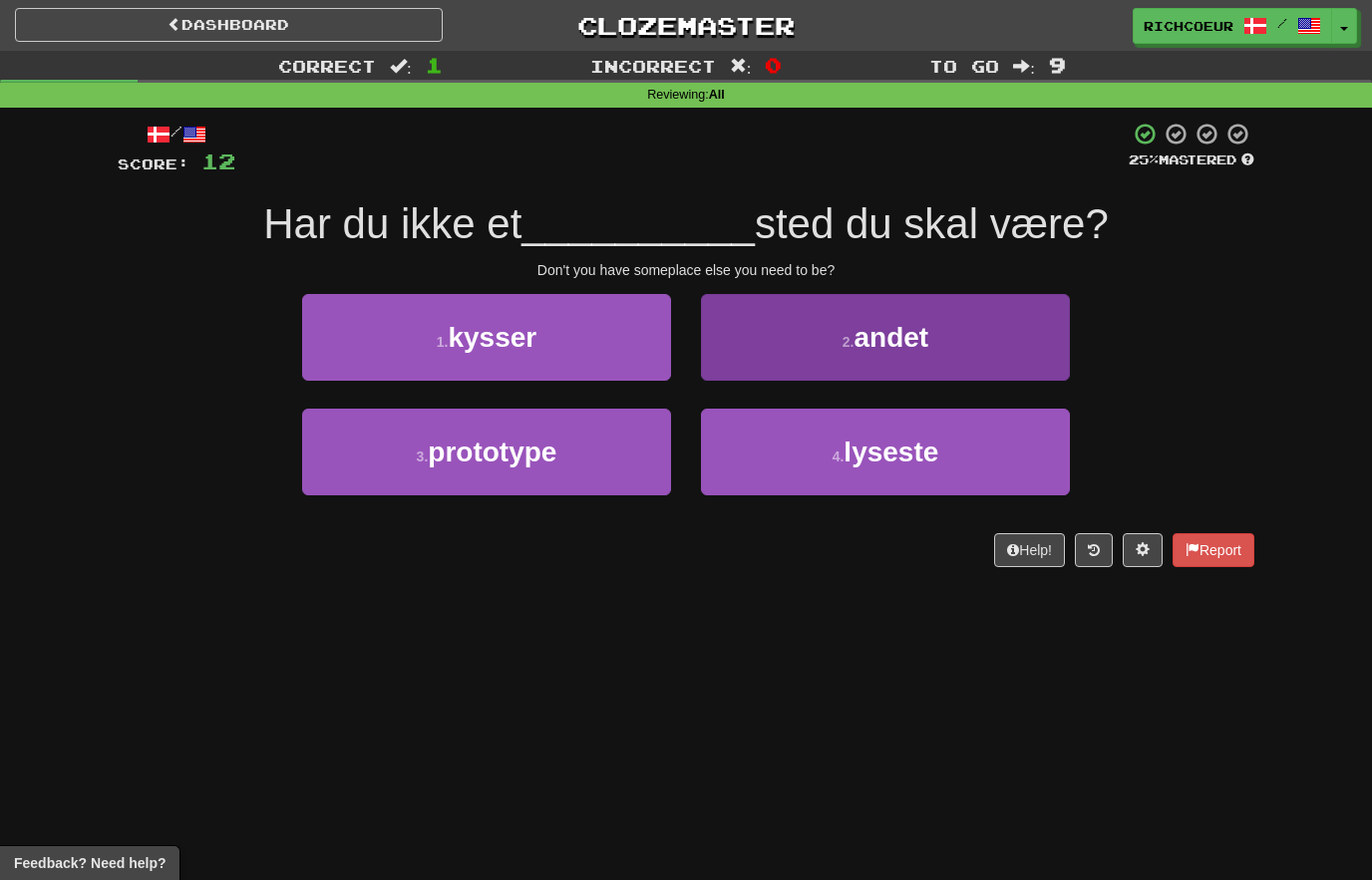 click on "2 .  andet" at bounding box center (885, 337) 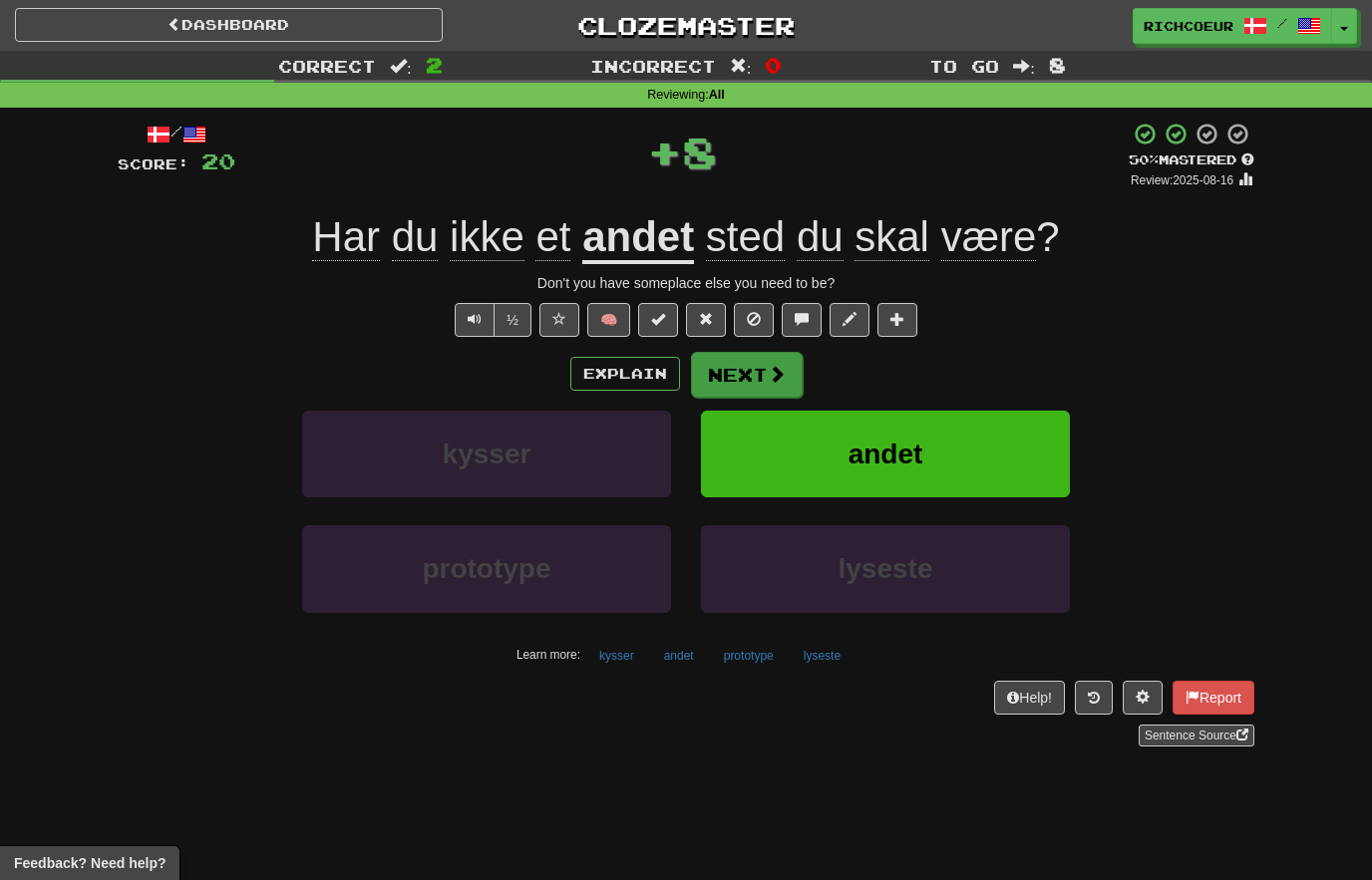 click on "Next" at bounding box center [747, 375] 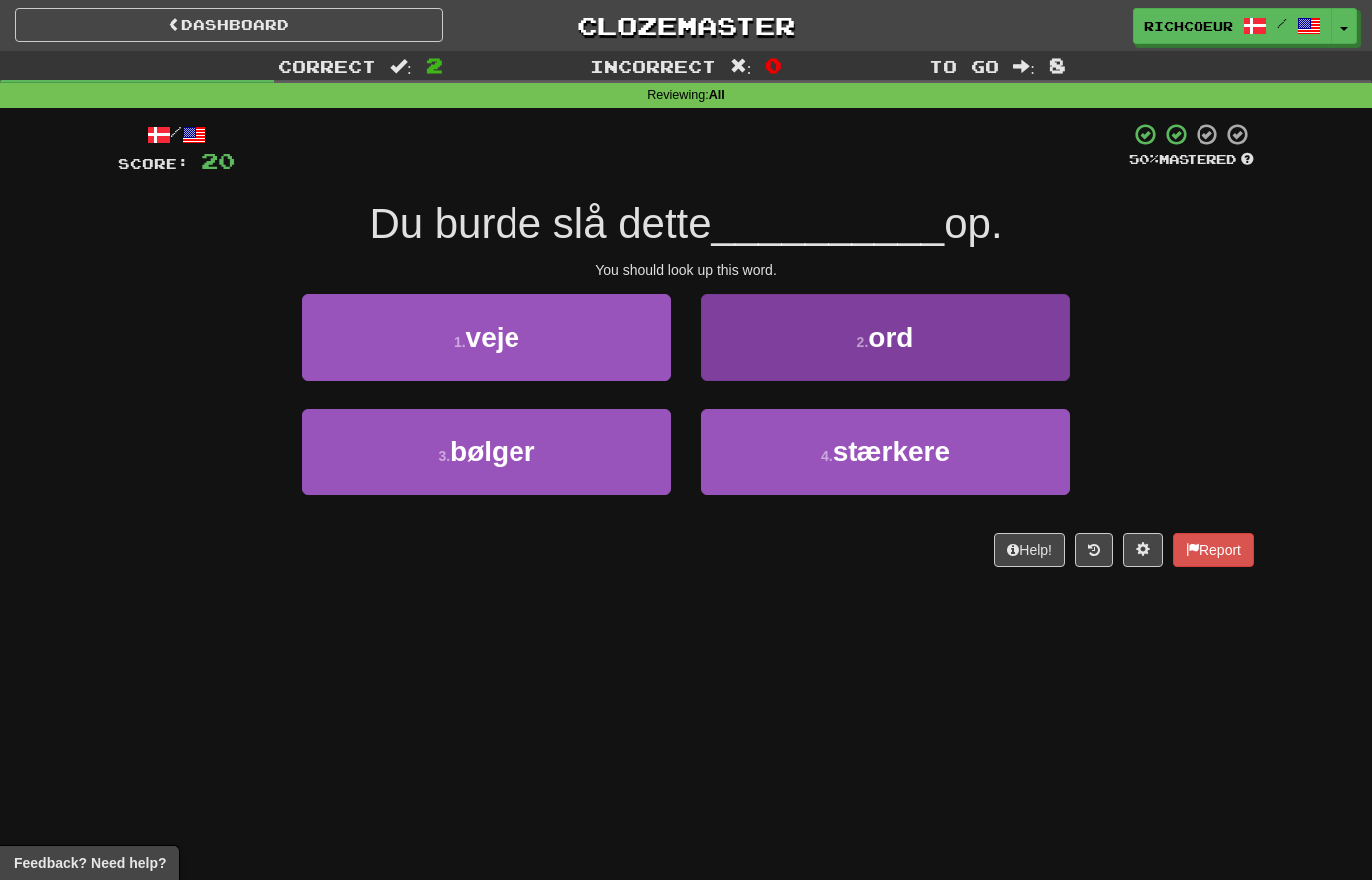 click on "2 .  ord" at bounding box center (885, 337) 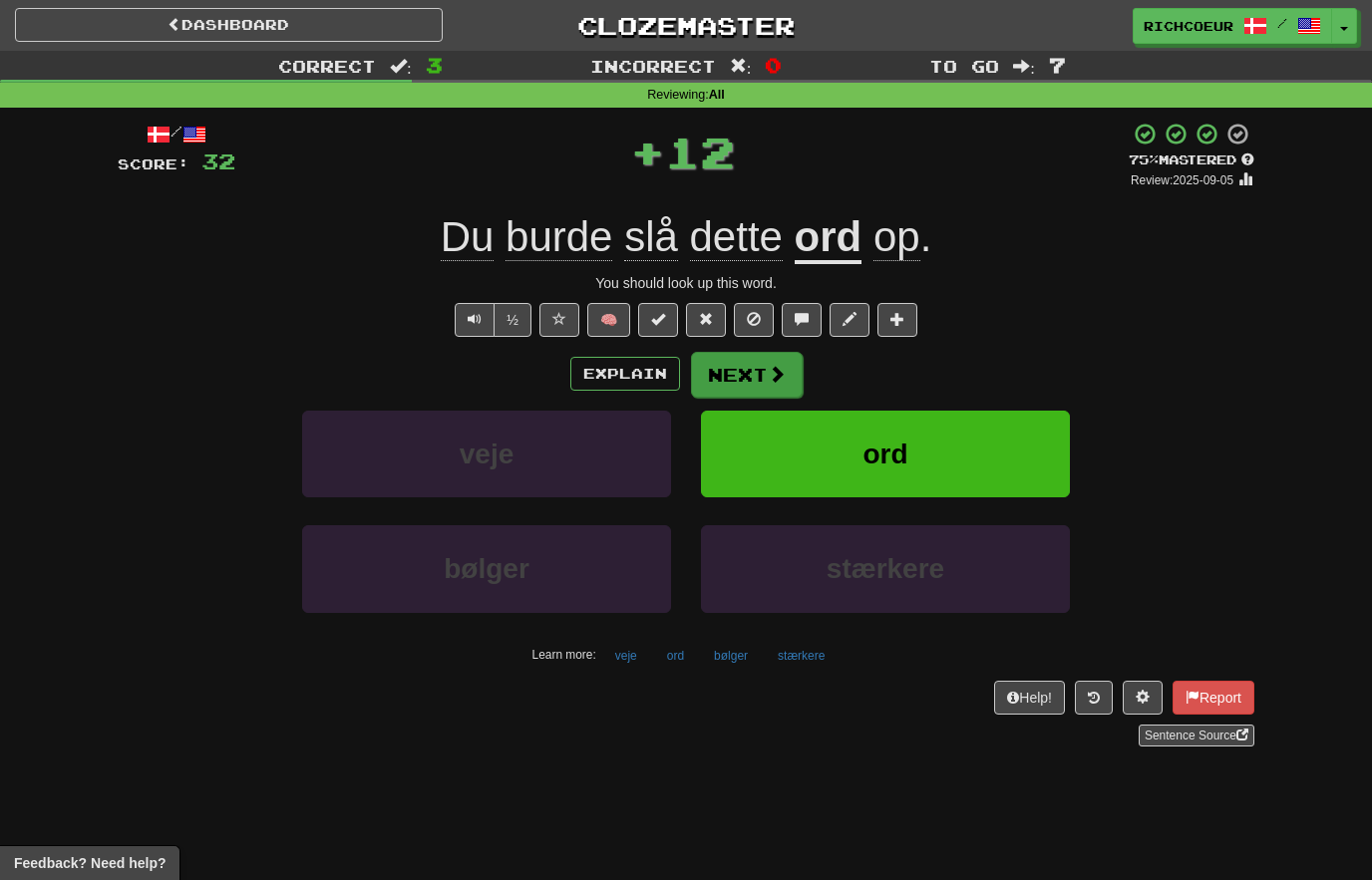 click on "Next" at bounding box center [747, 375] 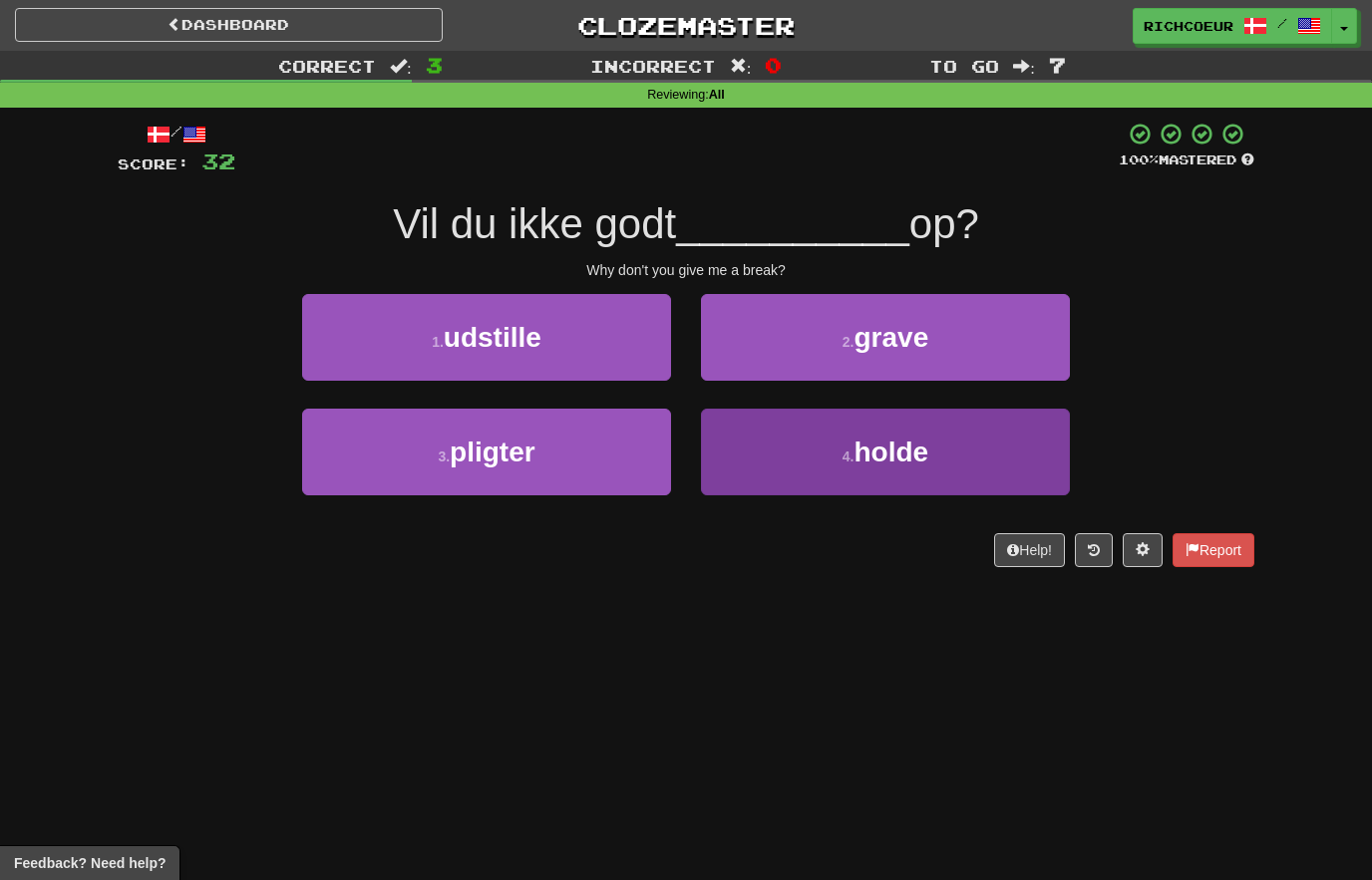 click on "4 .  holde" at bounding box center [885, 451] 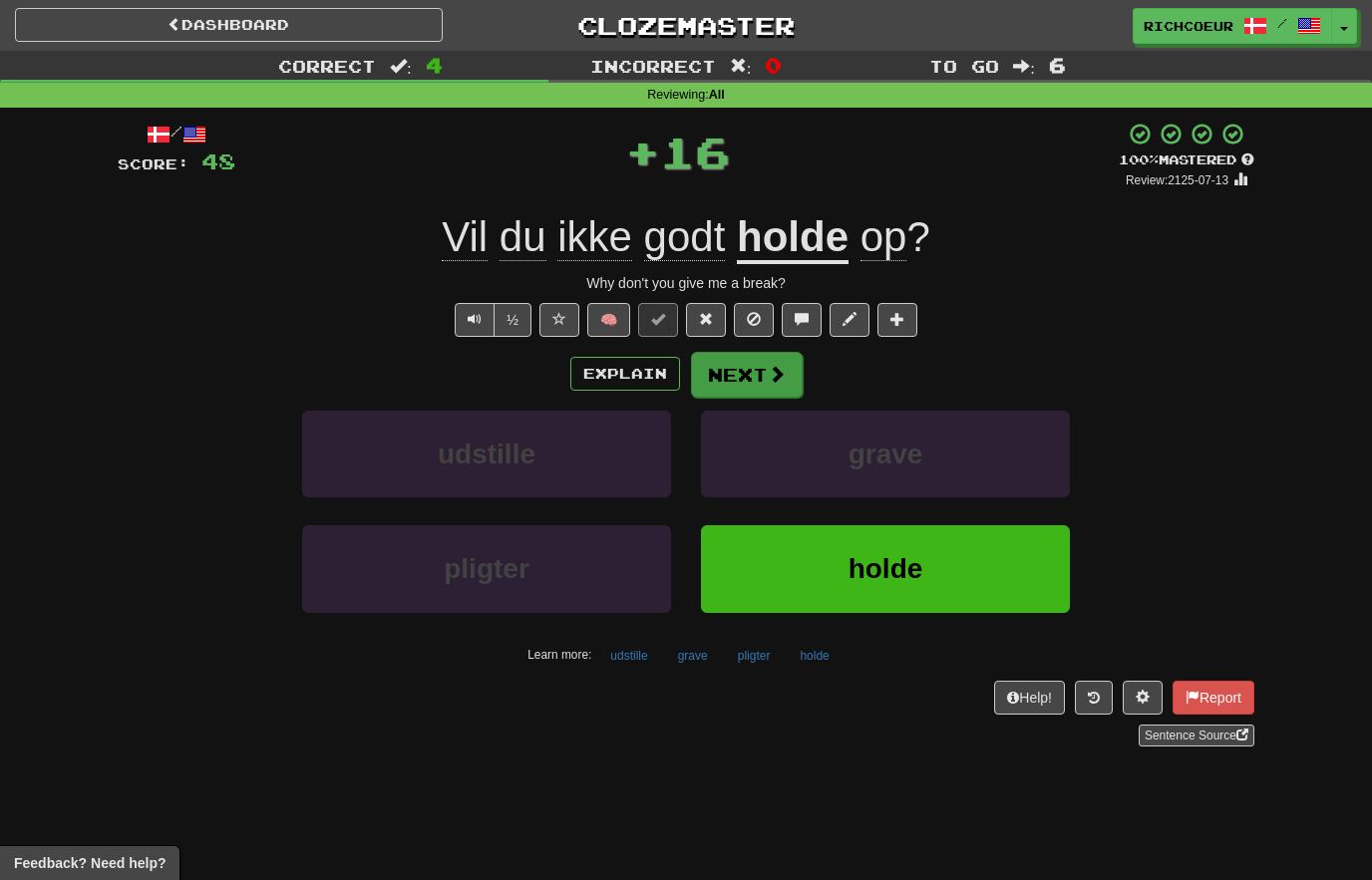 click on "Next" at bounding box center (747, 375) 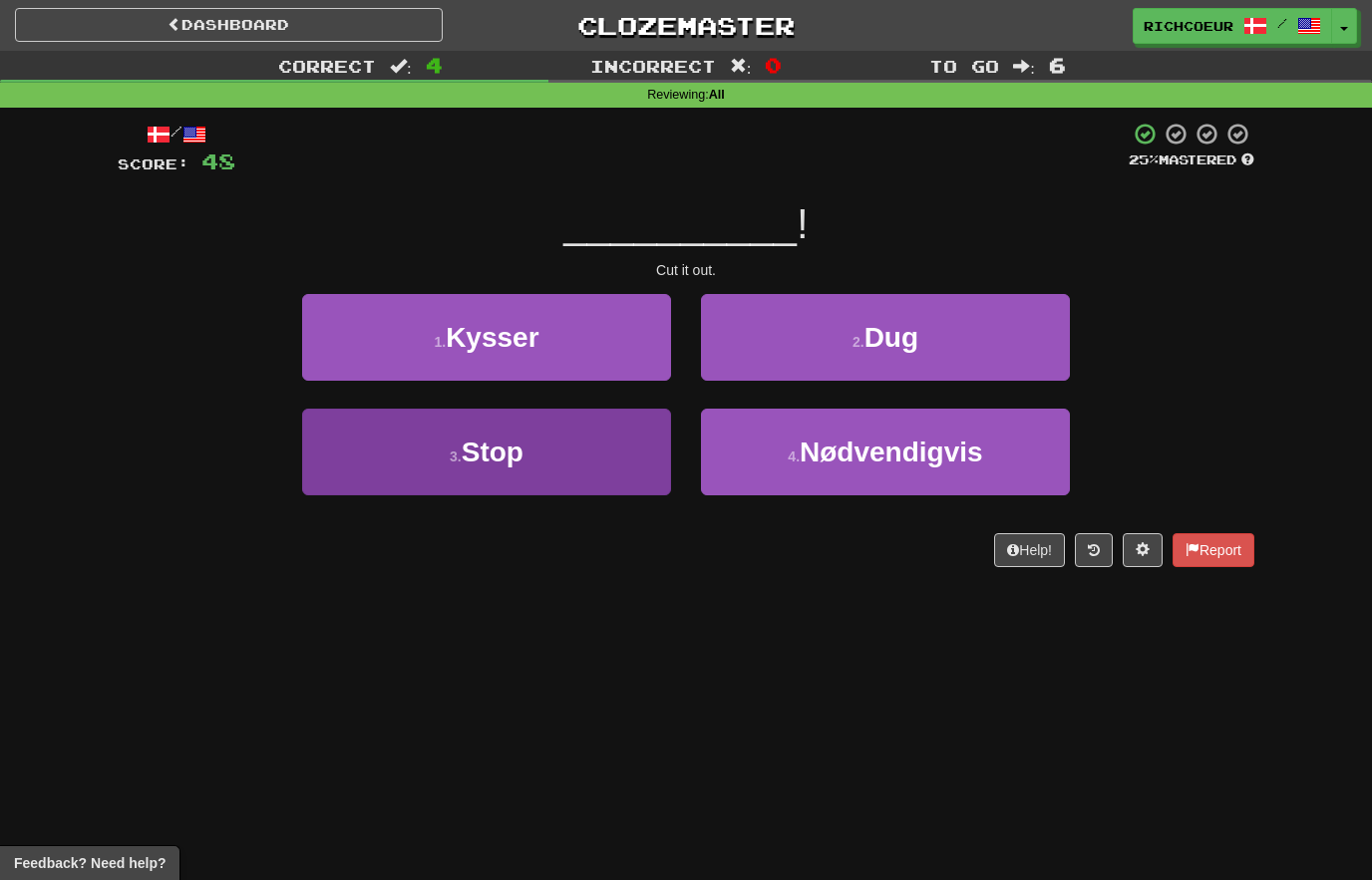 click on "3 .  Stop" at bounding box center [487, 451] 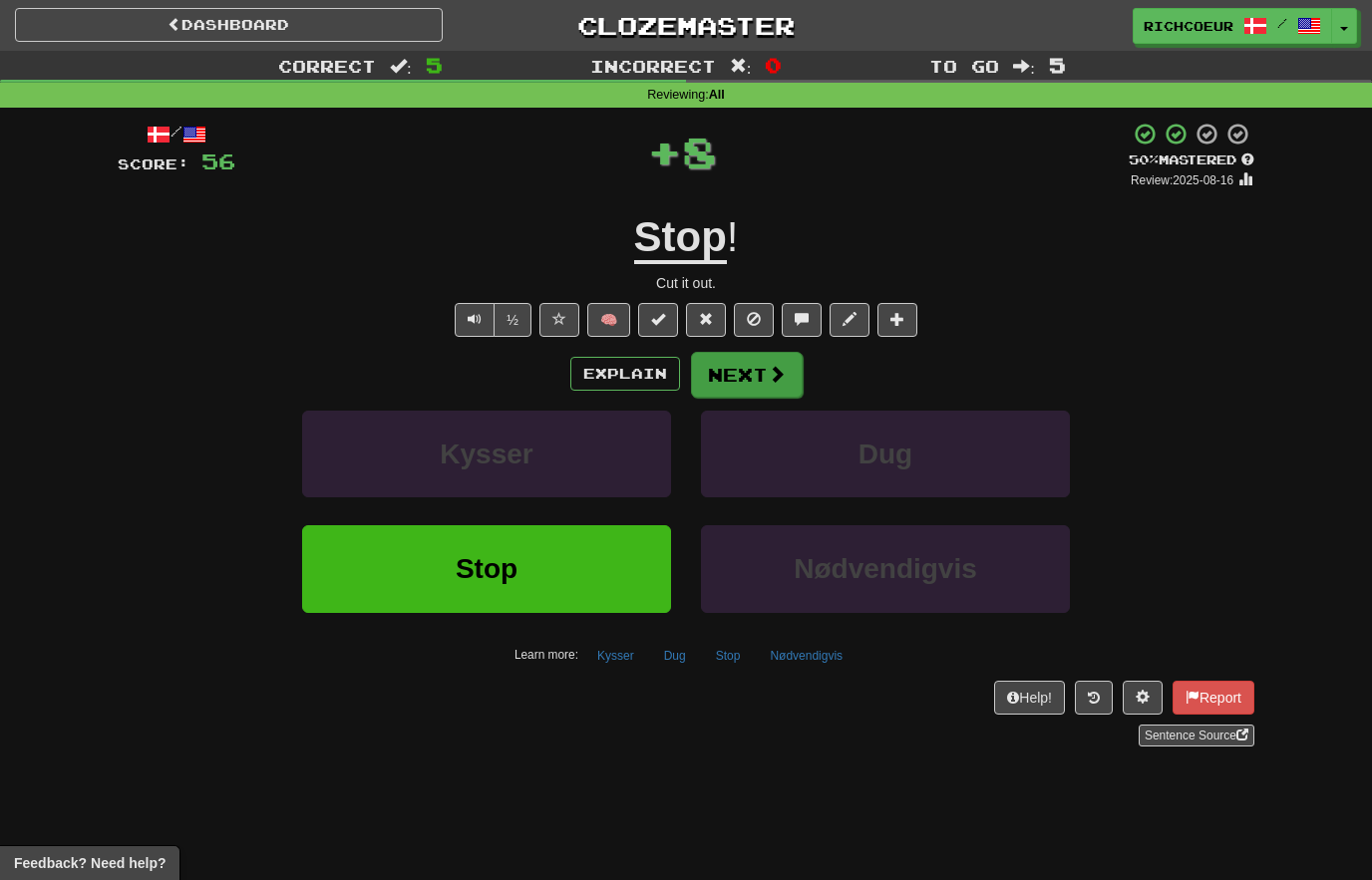 click on "Next" at bounding box center [747, 375] 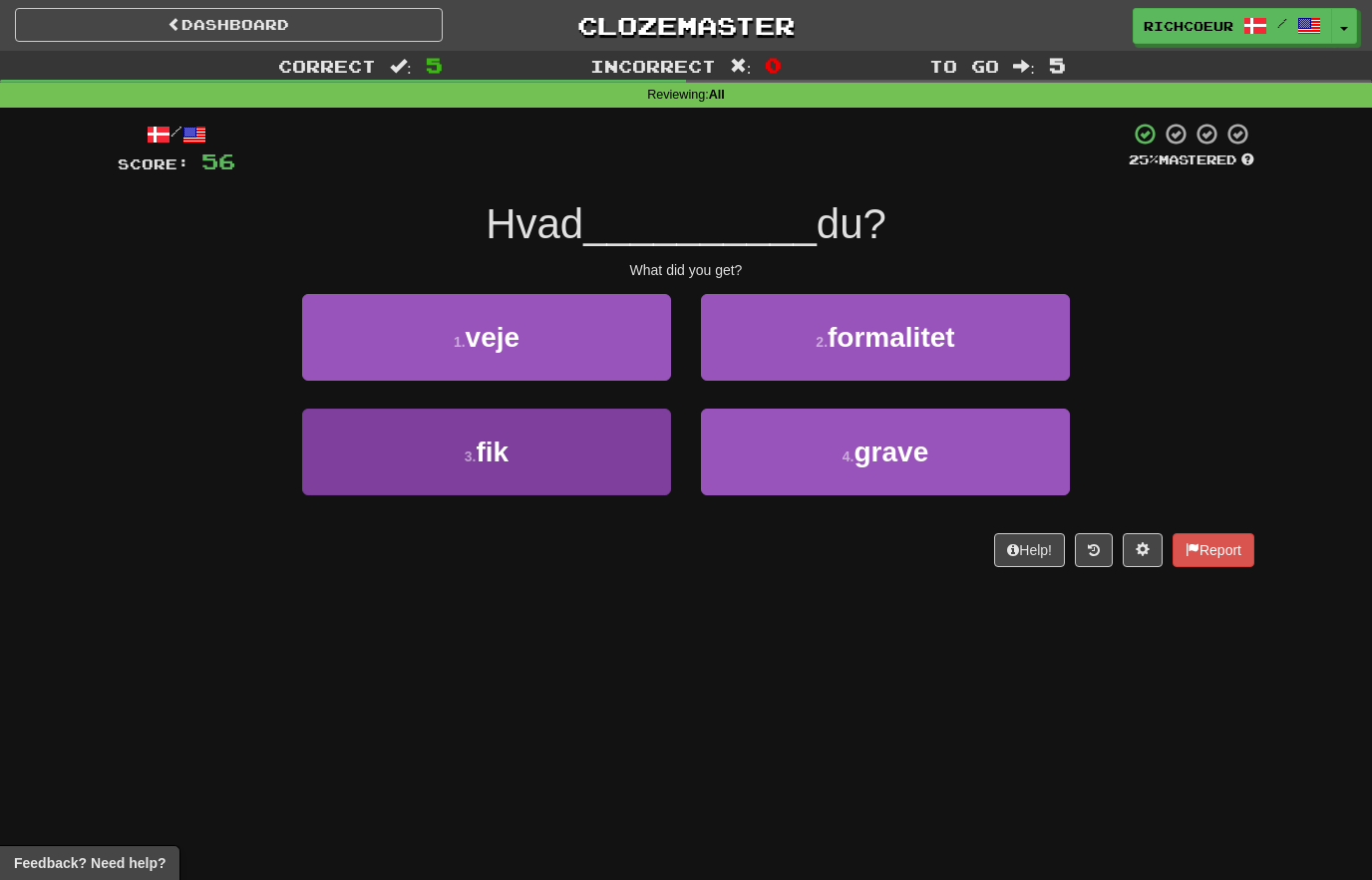 click on "3 .  fik" at bounding box center [487, 451] 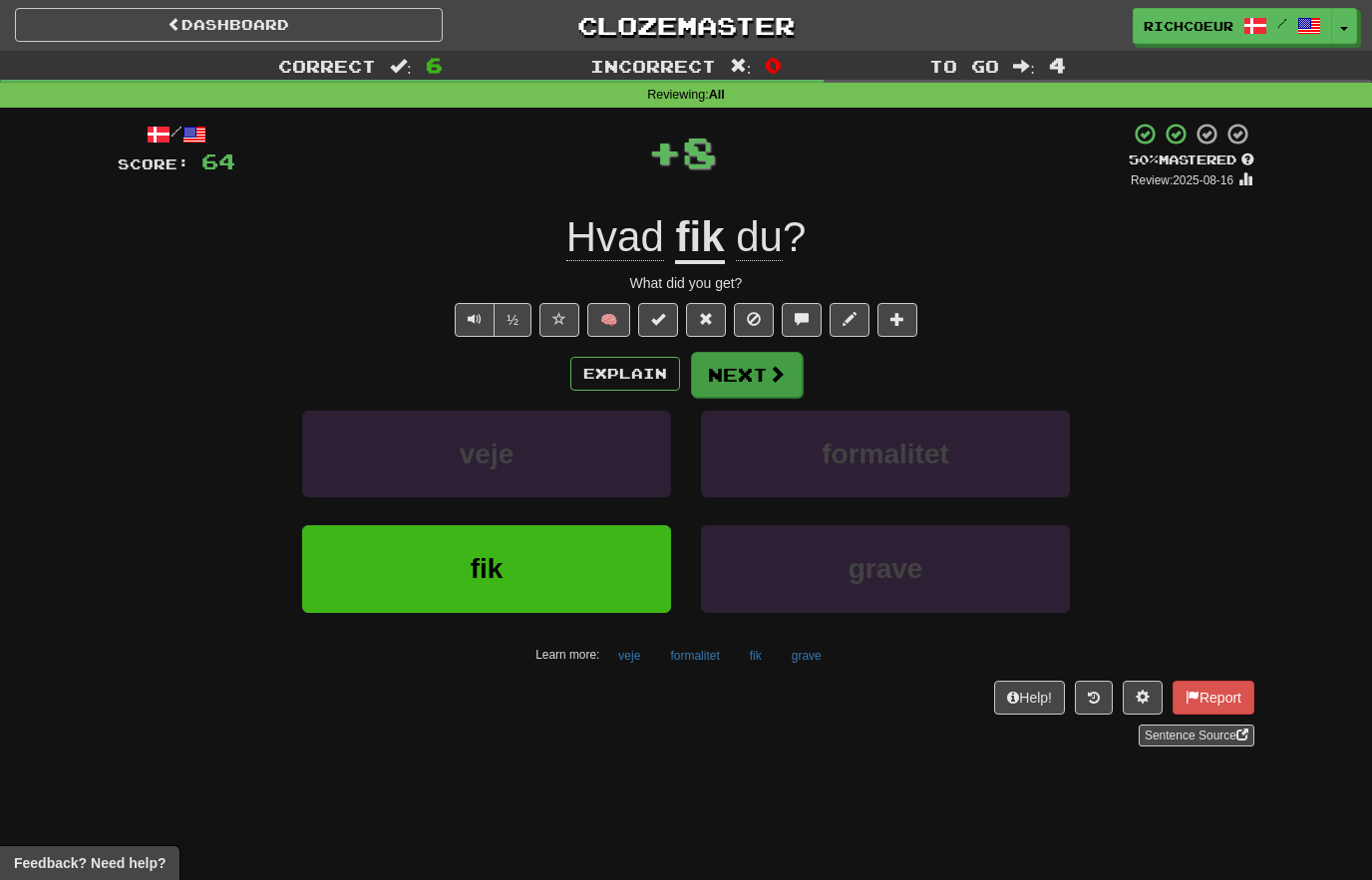 click on "Next" at bounding box center [747, 375] 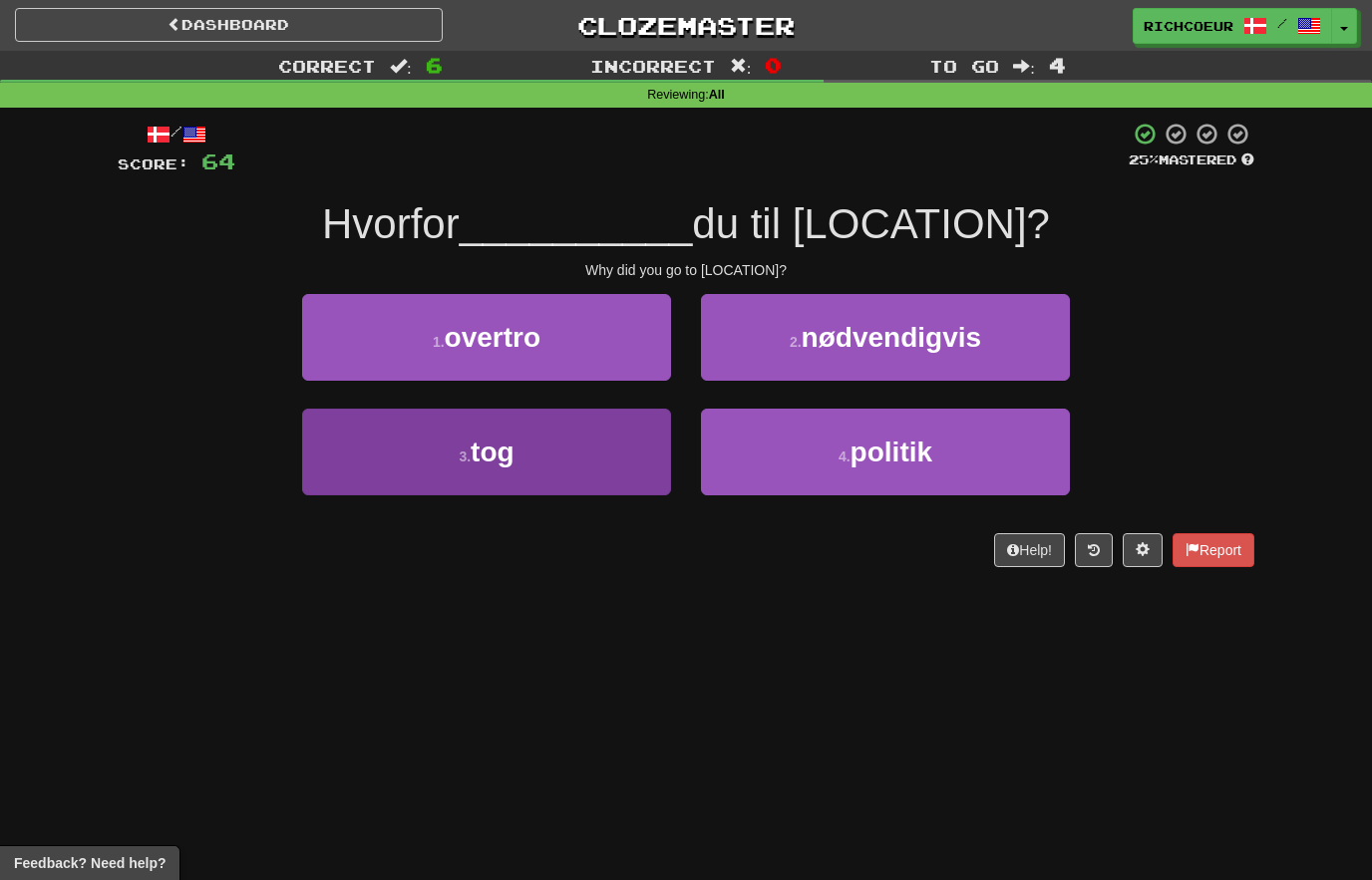 click on "3 .  tog" at bounding box center [487, 451] 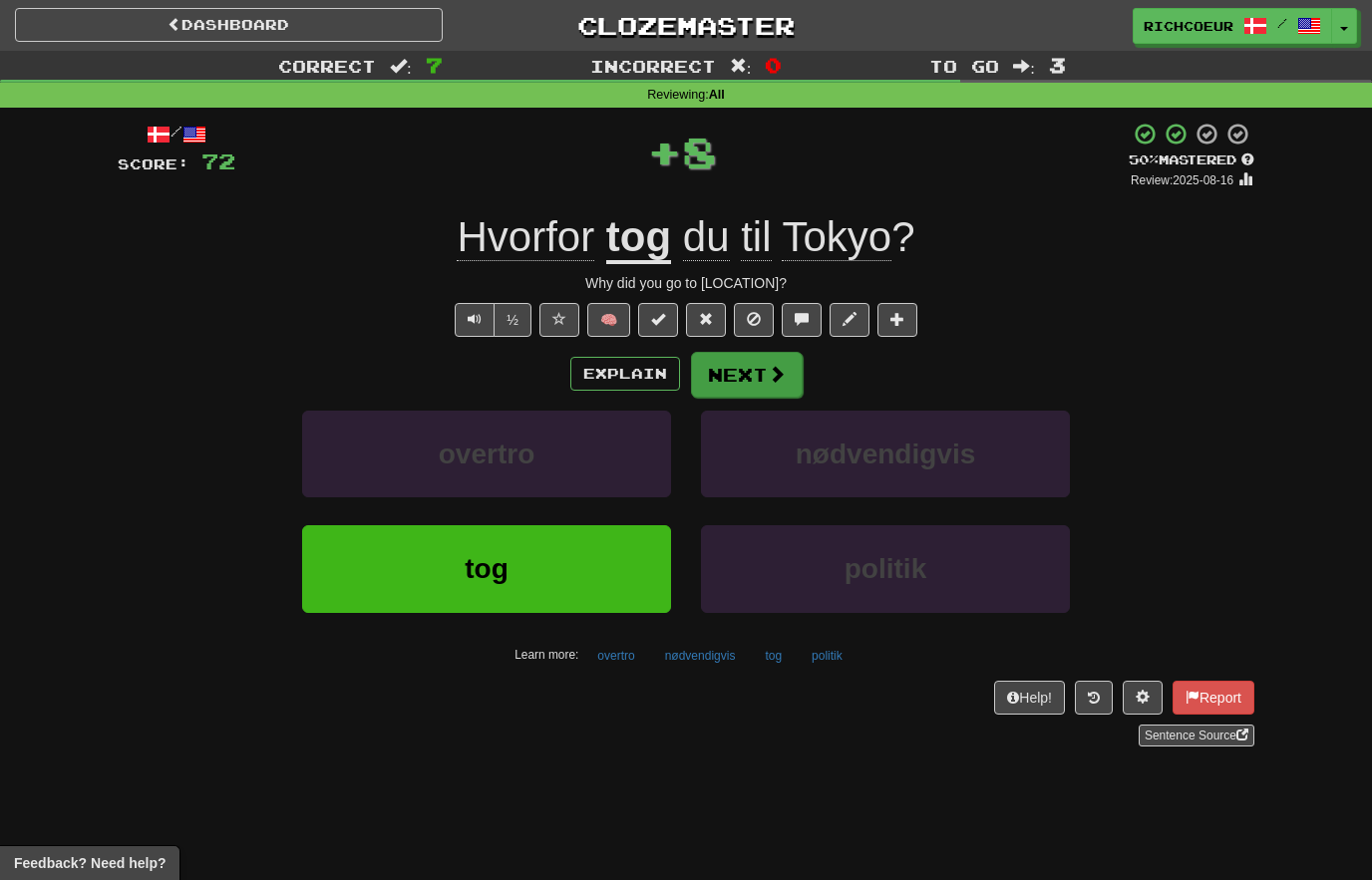 click on "Next" at bounding box center (747, 375) 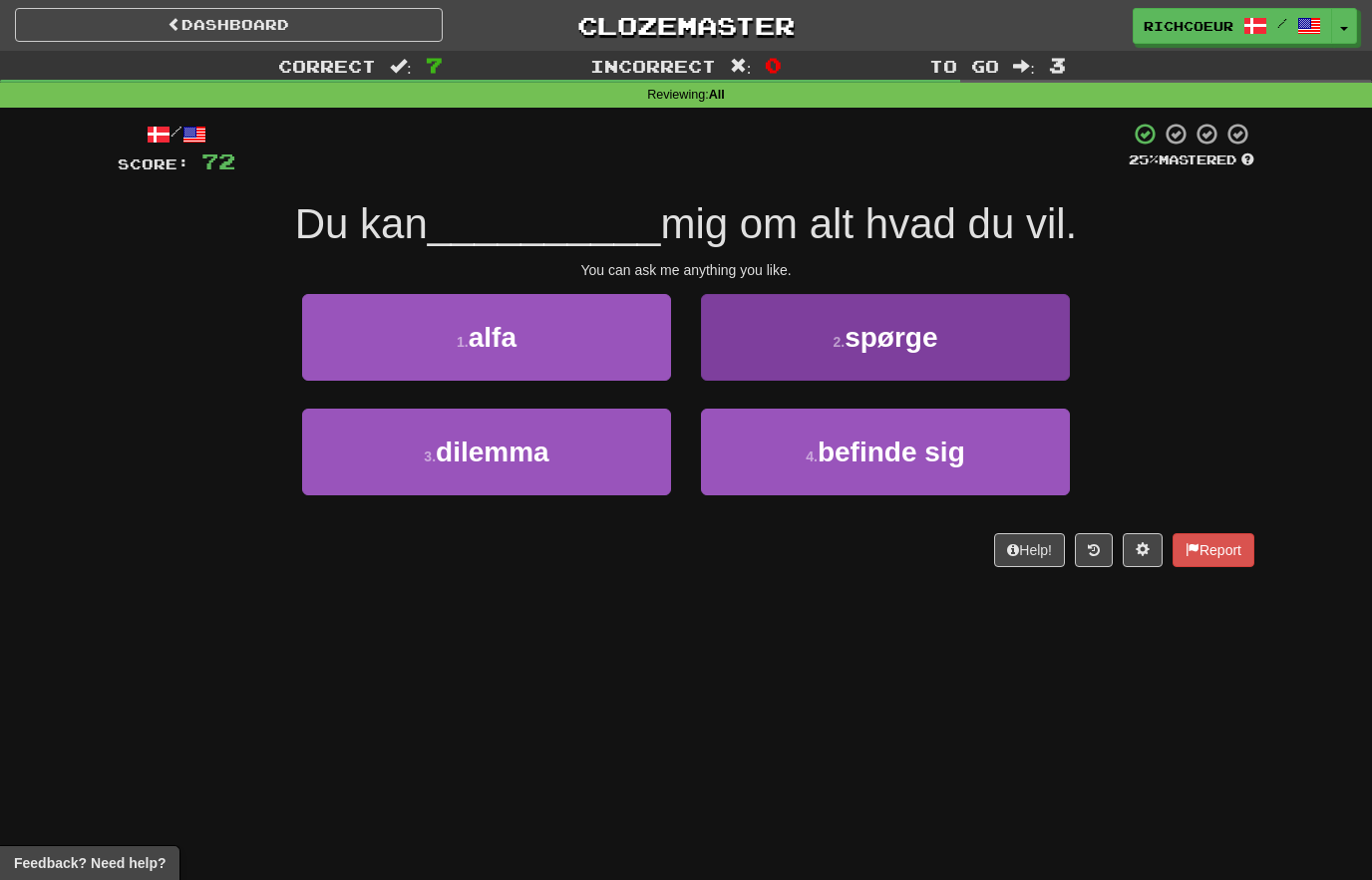 click on "2 .  spørge" at bounding box center (885, 337) 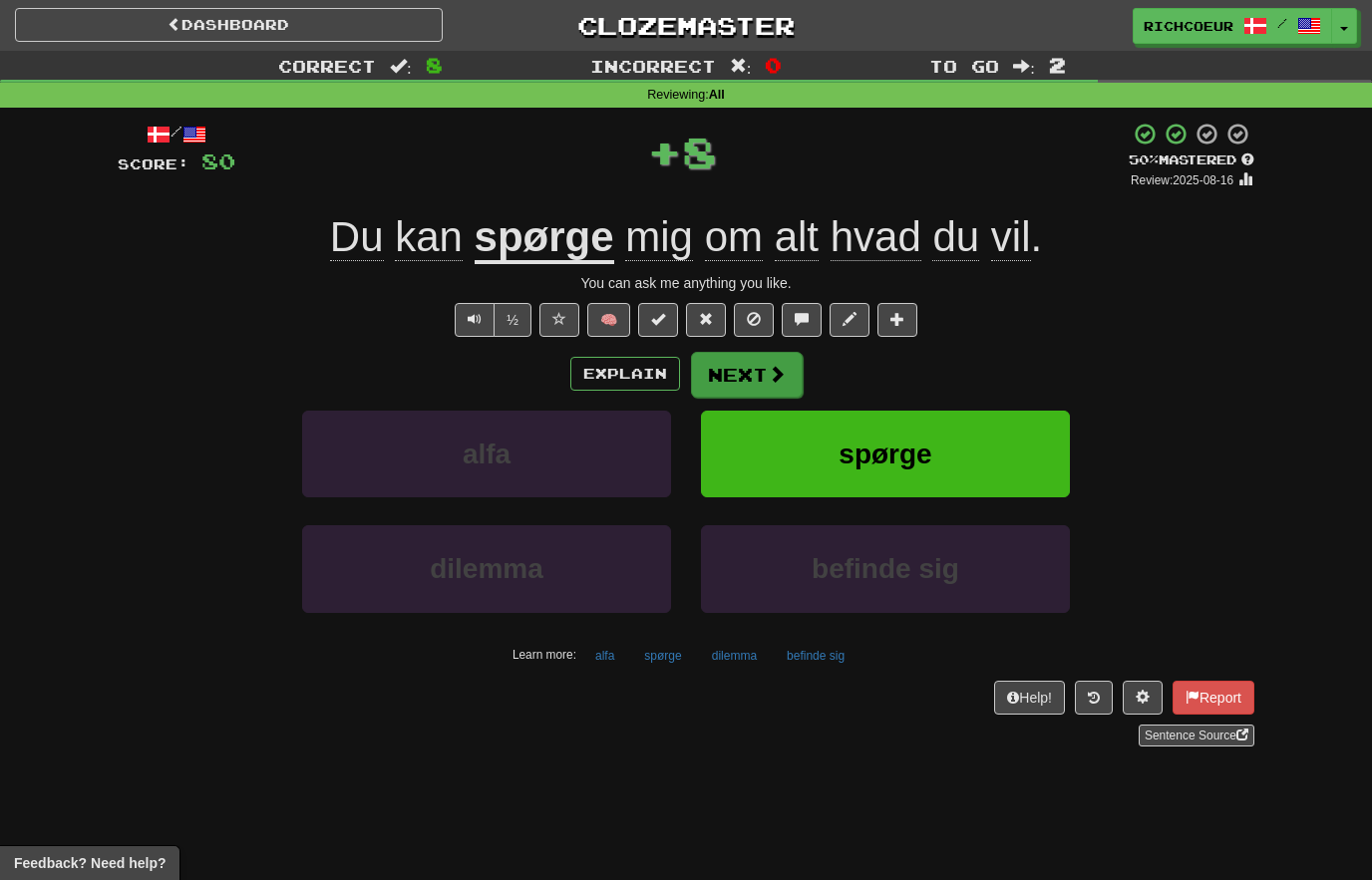 click at bounding box center [777, 374] 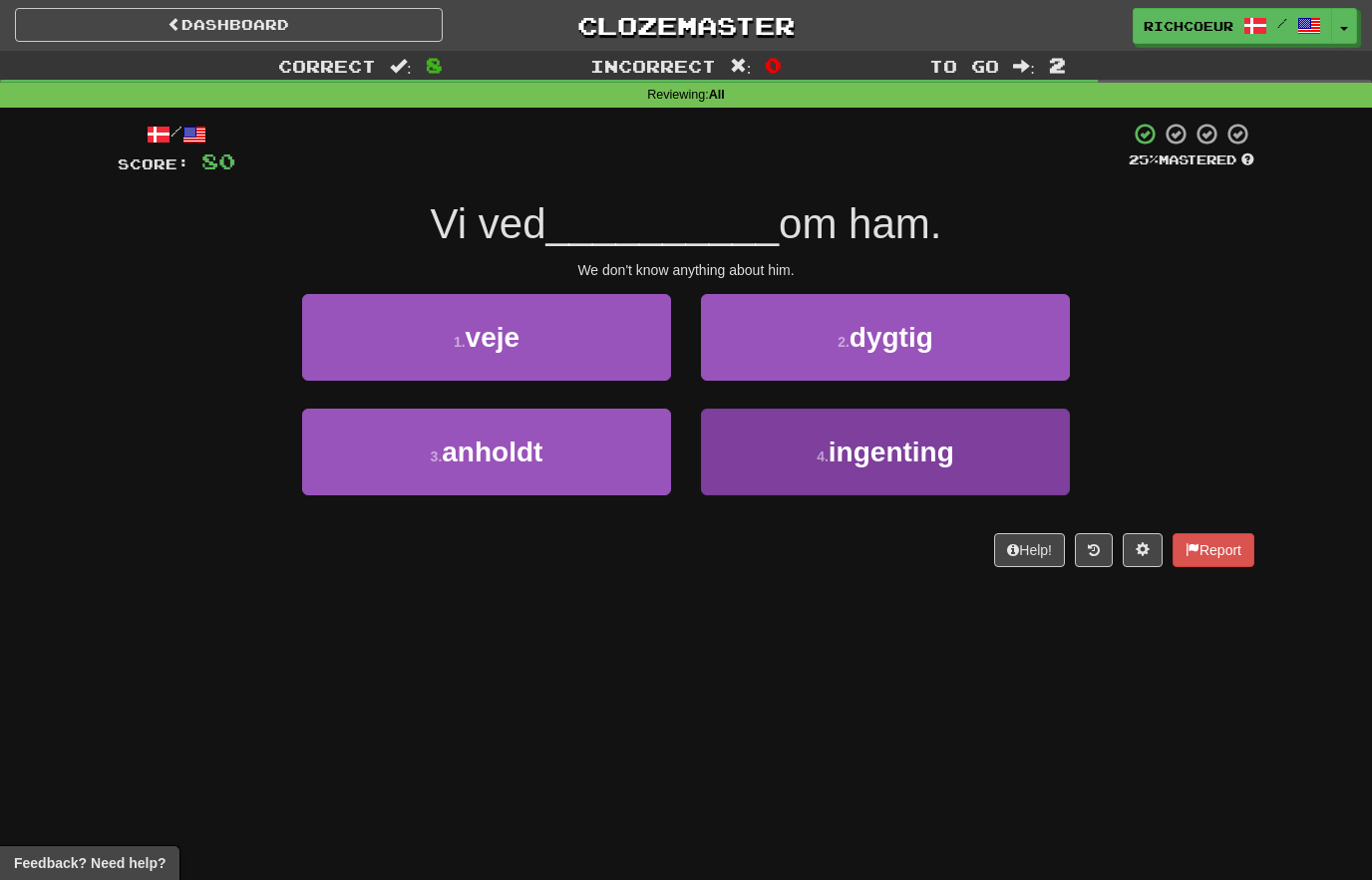 click on "4 .  ingenting" at bounding box center (885, 451) 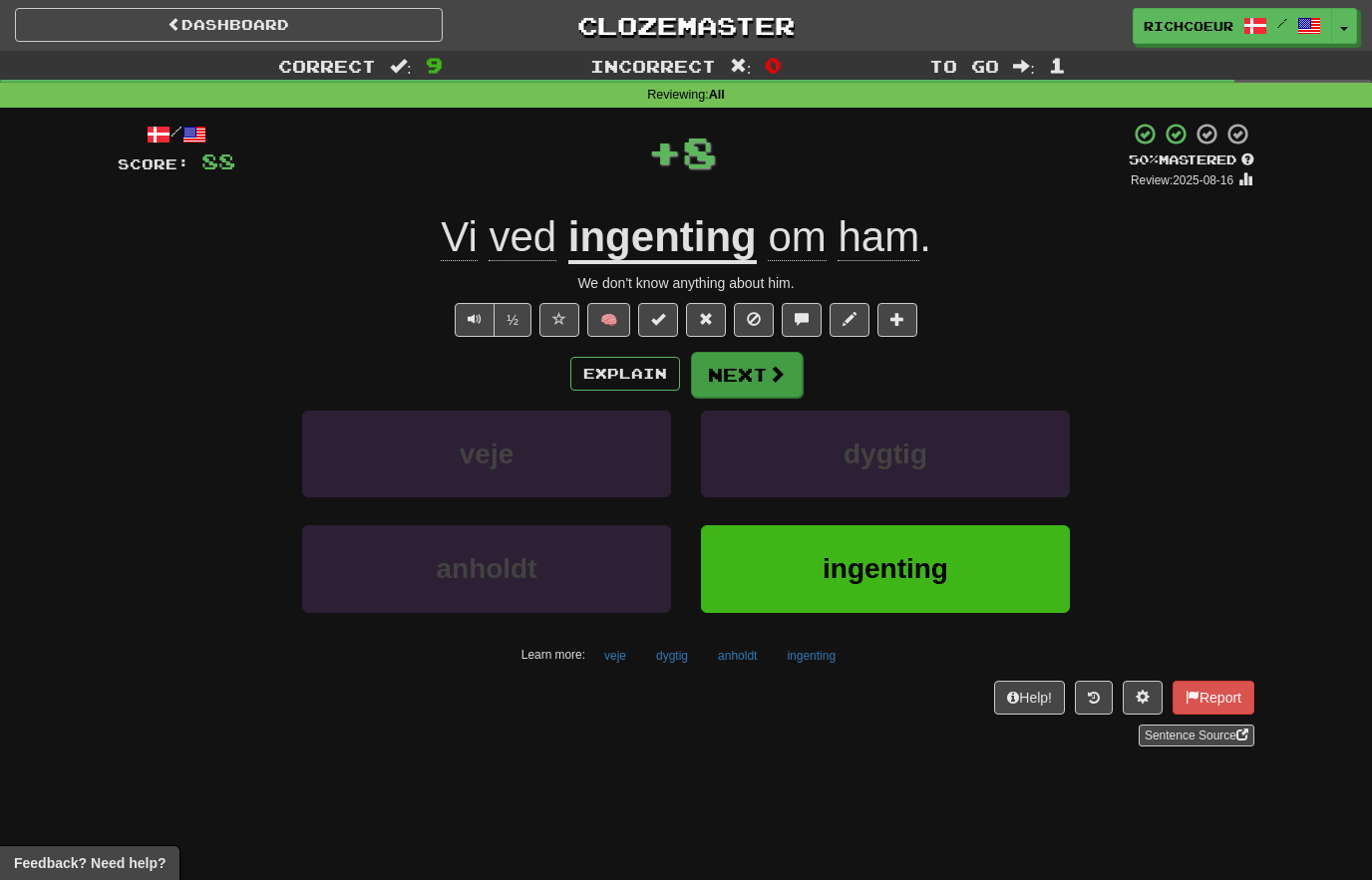 click on "Next" at bounding box center (747, 375) 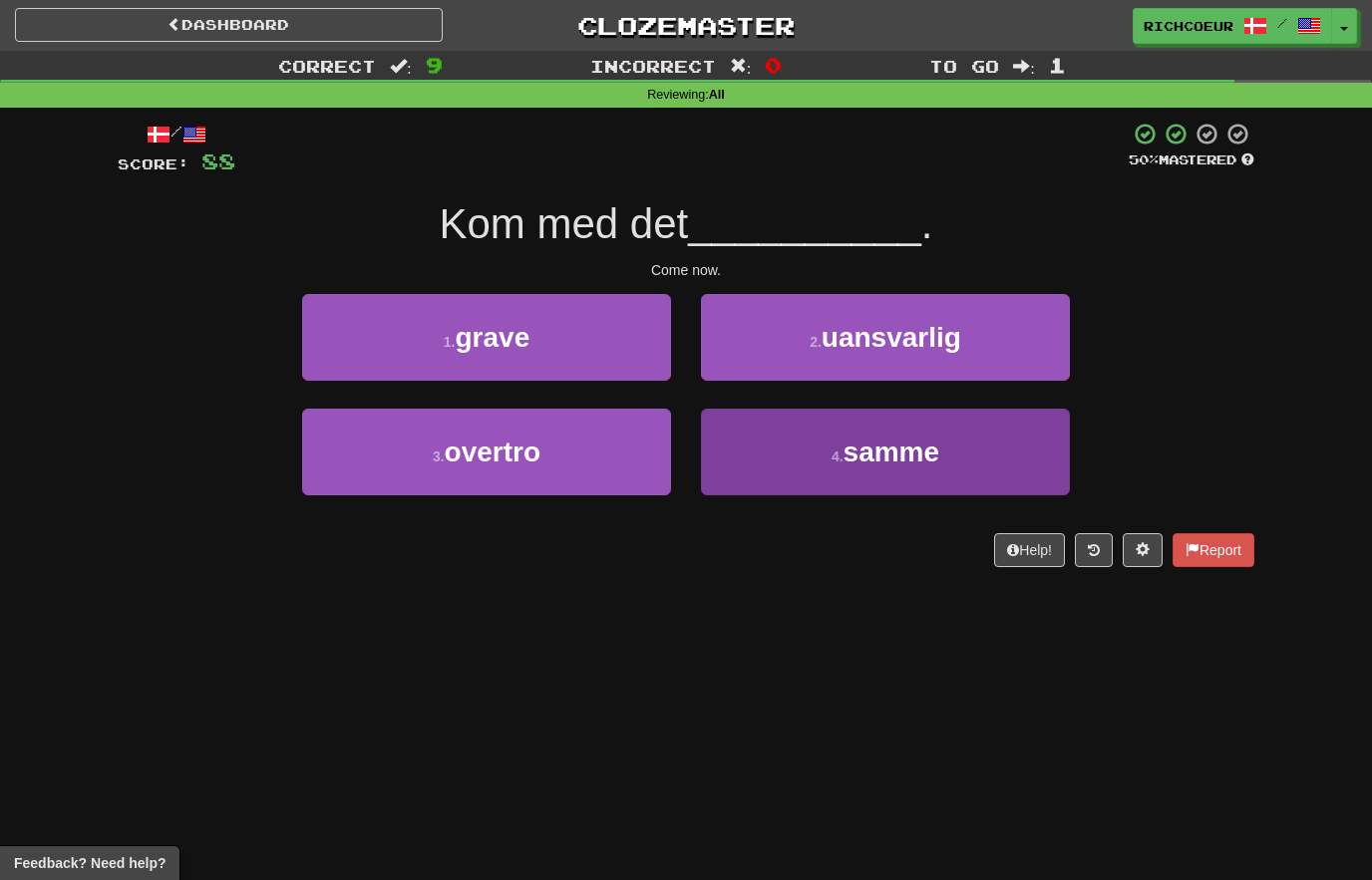 click on "4 .  samme" at bounding box center (885, 451) 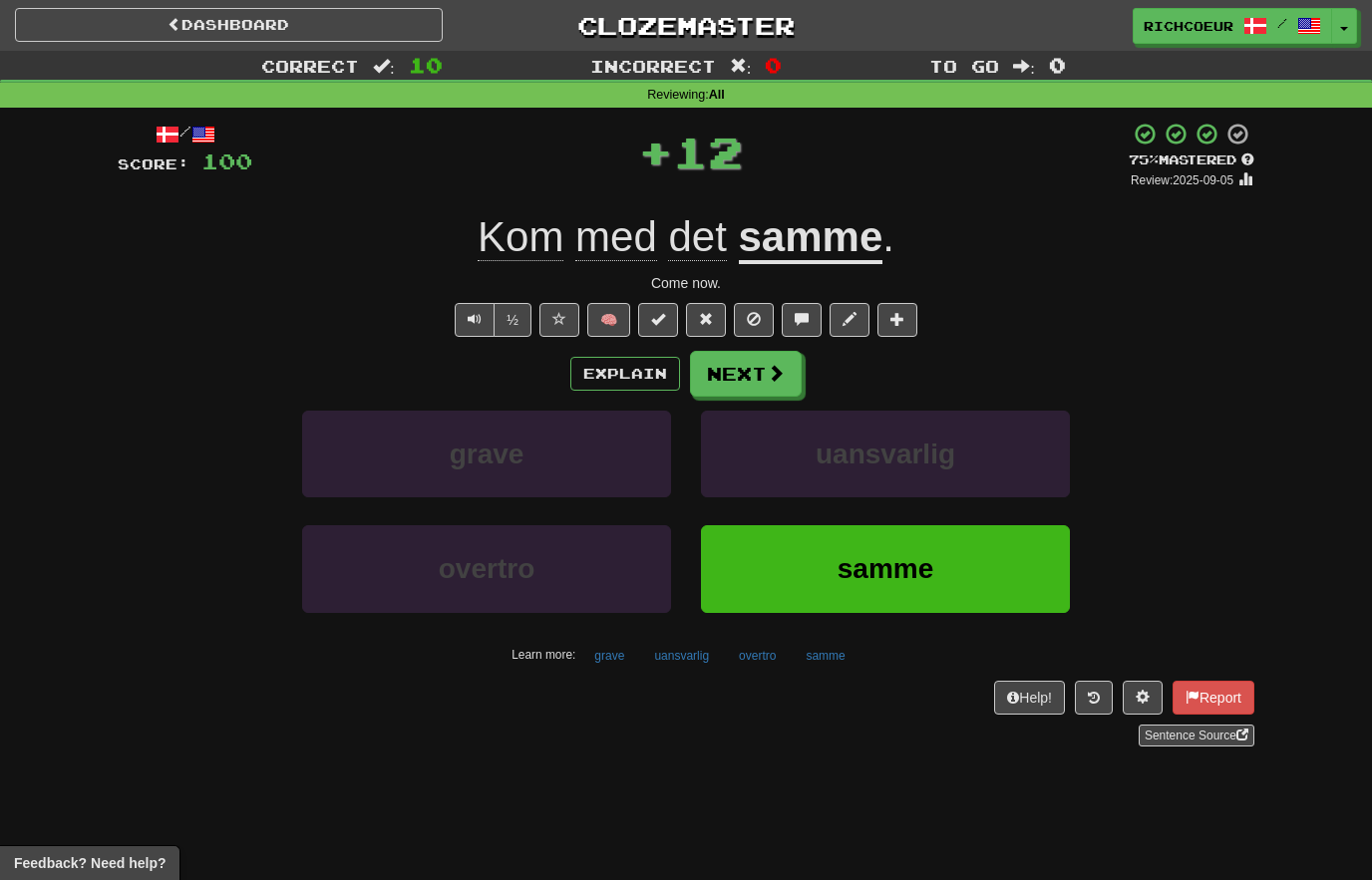 click on "Next" at bounding box center [746, 374] 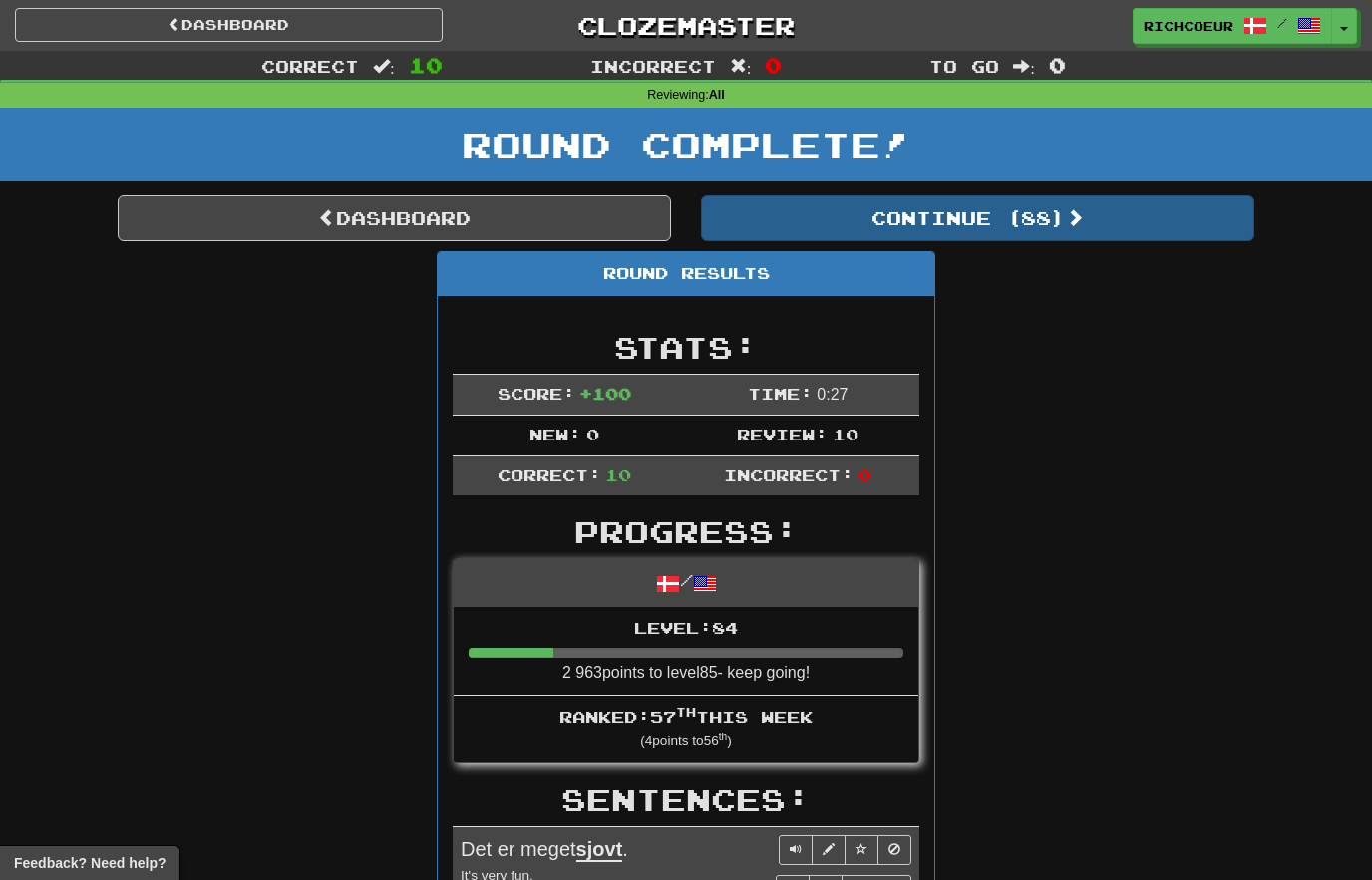 click on "Continue ( 88 )" at bounding box center (977, 218) 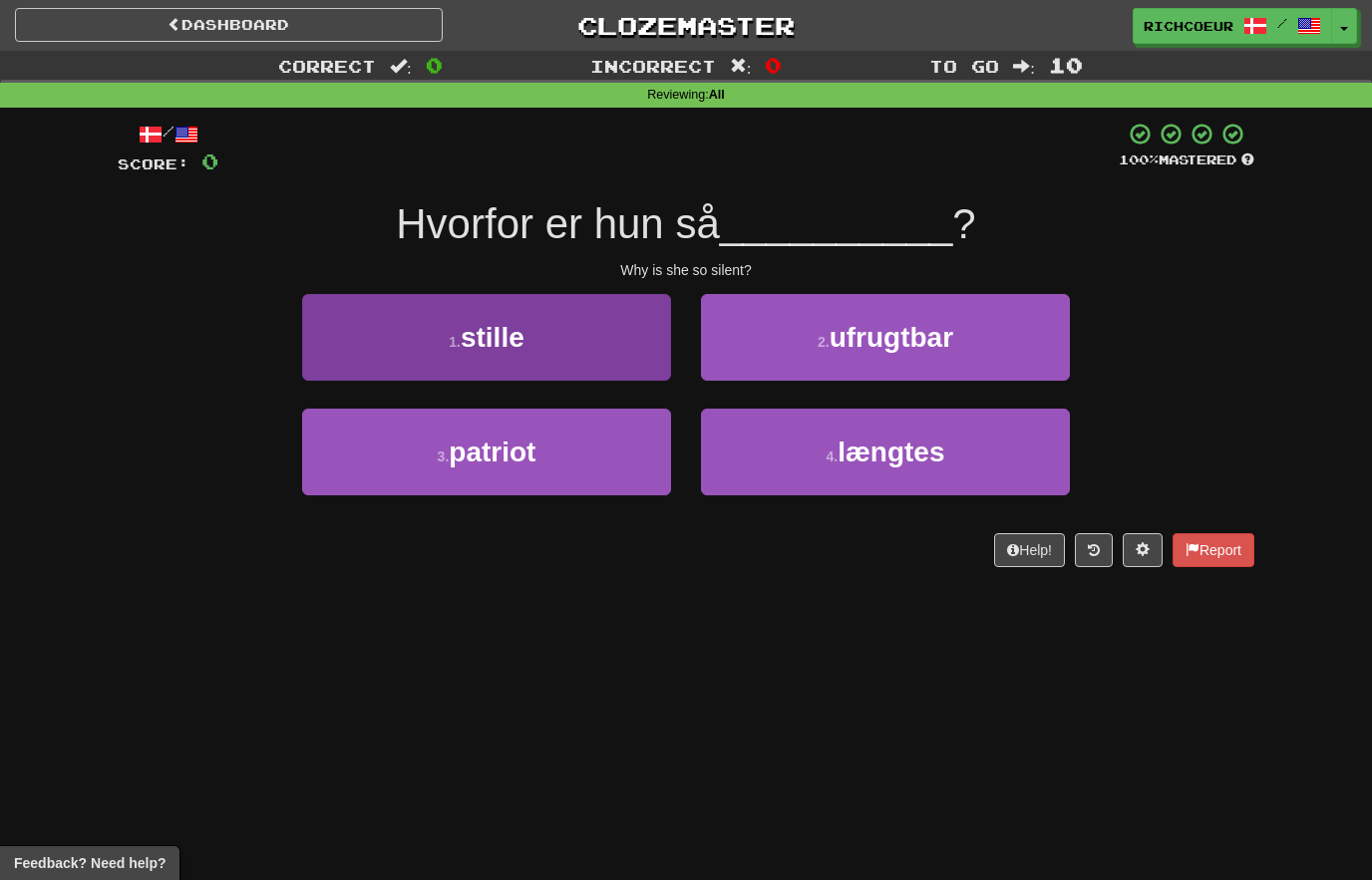 click on "1 .  stille" at bounding box center (487, 337) 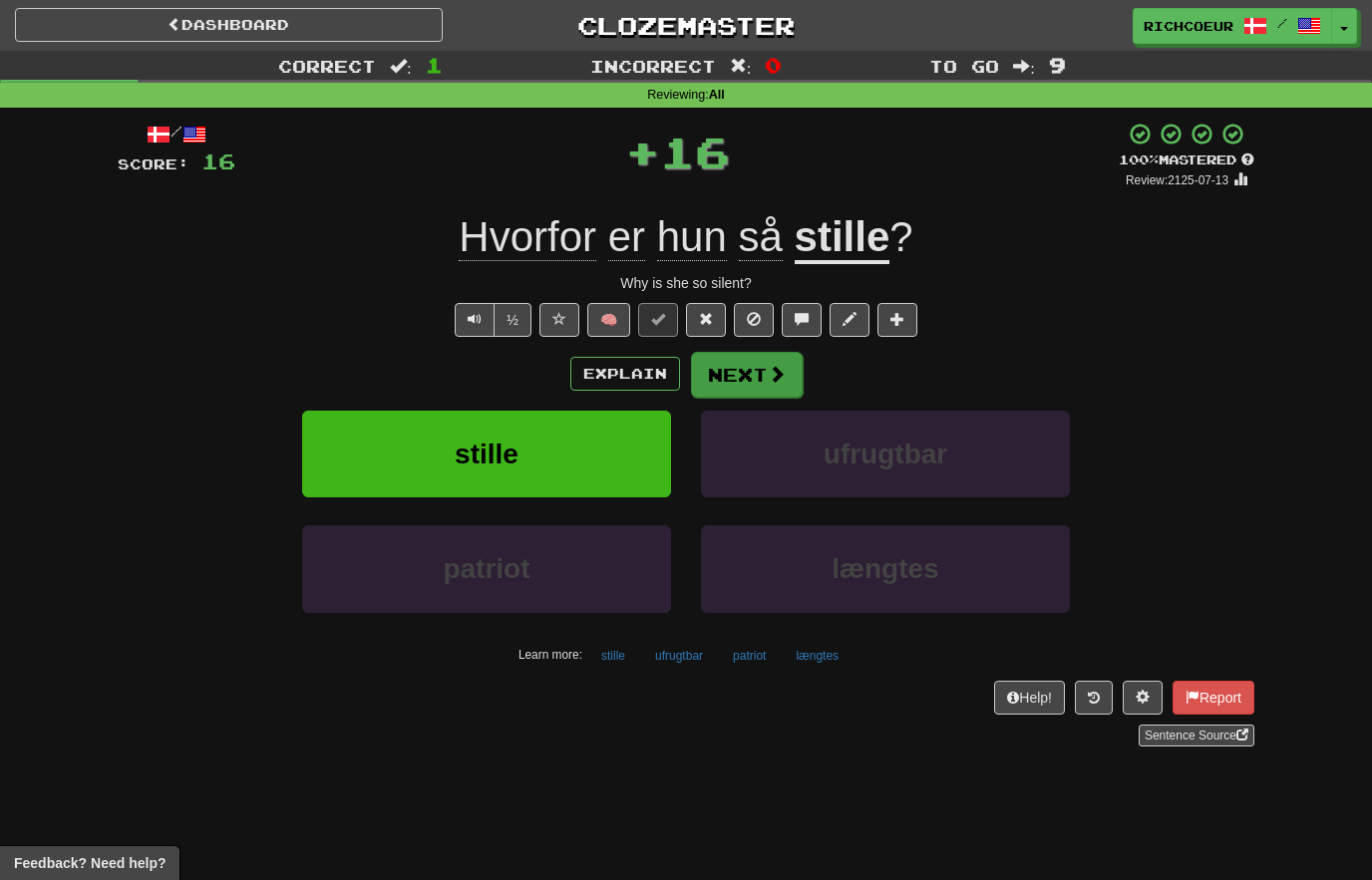 click on "Next" at bounding box center [747, 375] 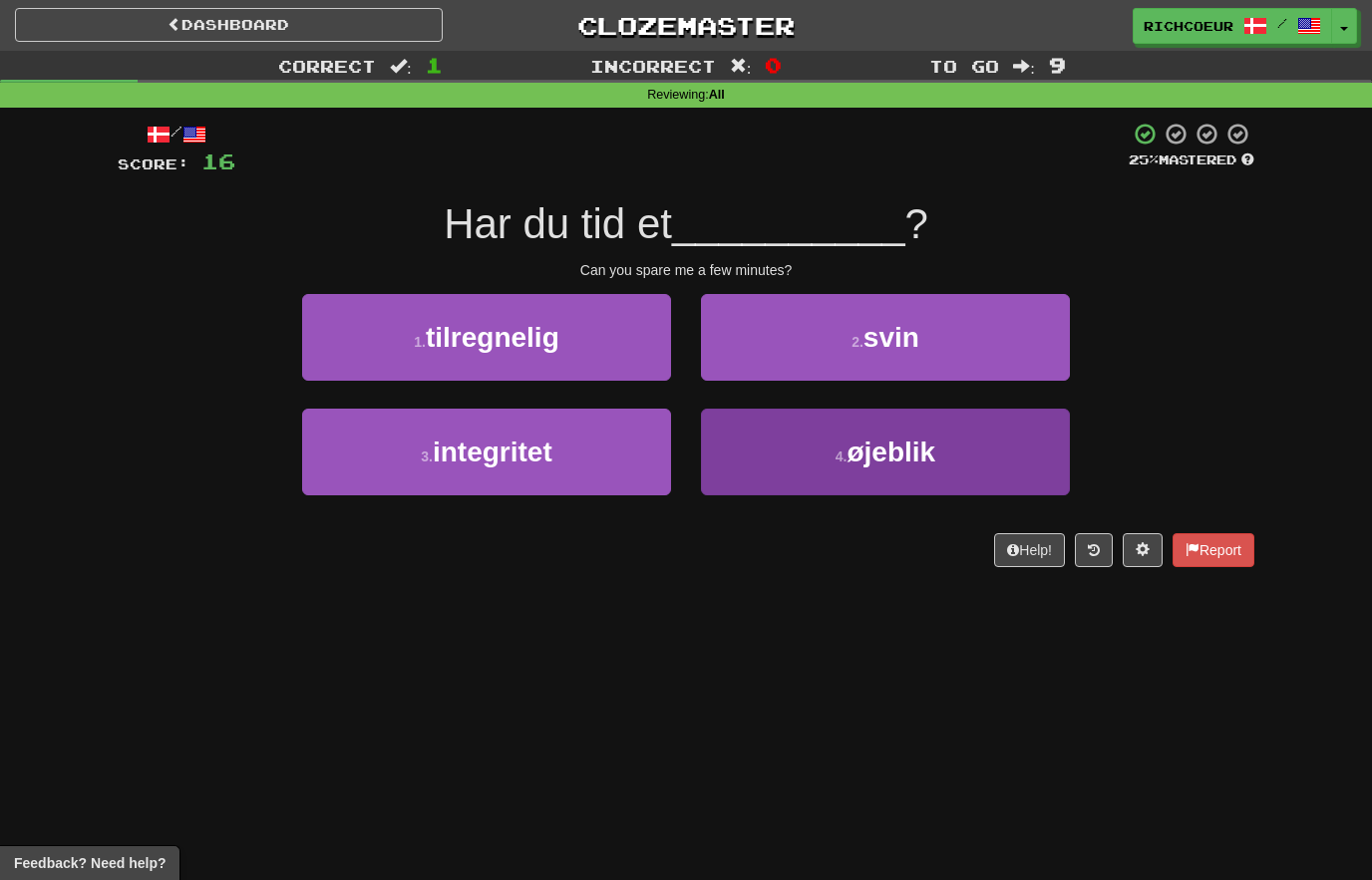 click on "4 .  øjeblik" at bounding box center [885, 451] 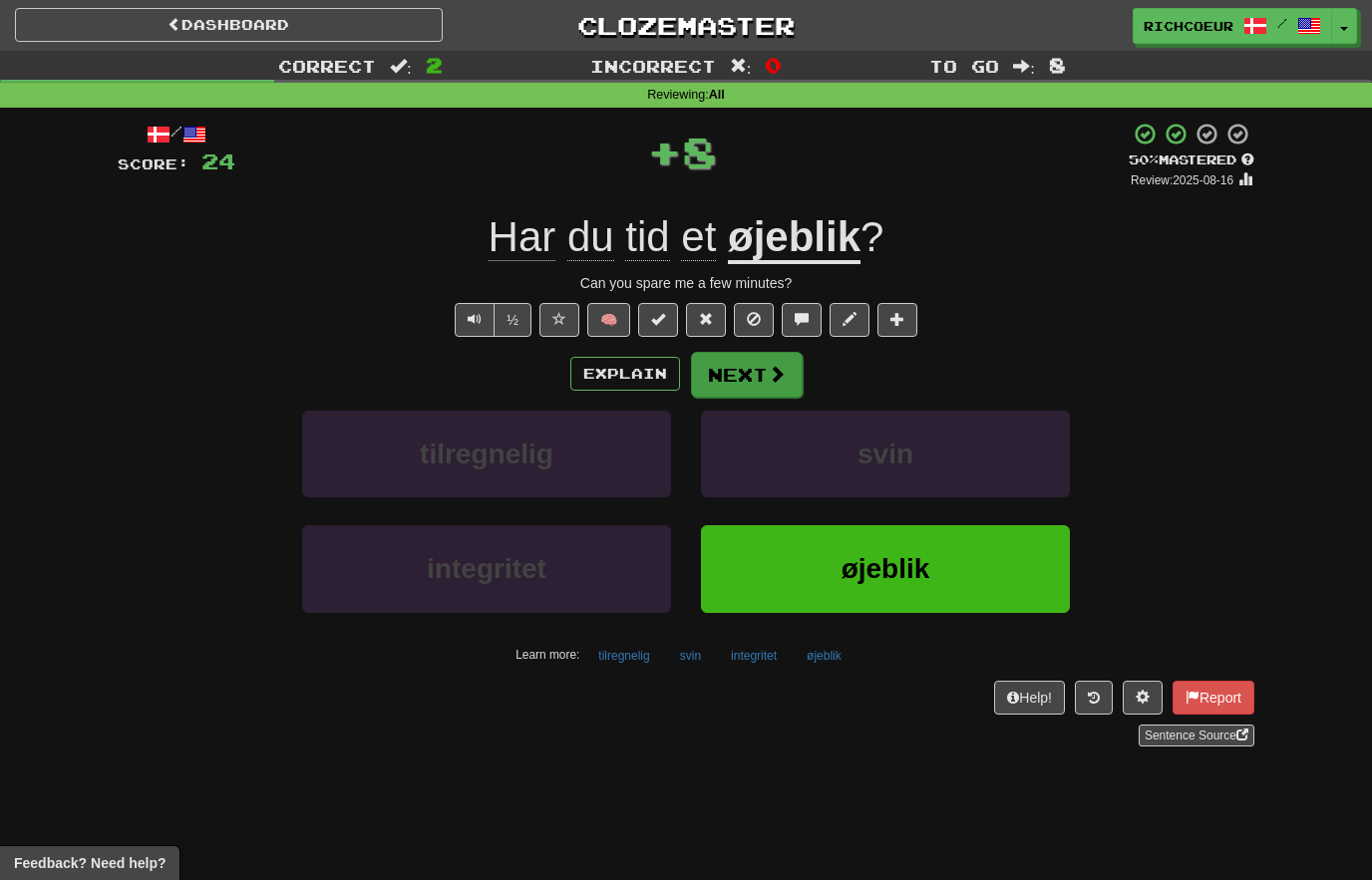 click on "Next" at bounding box center (747, 375) 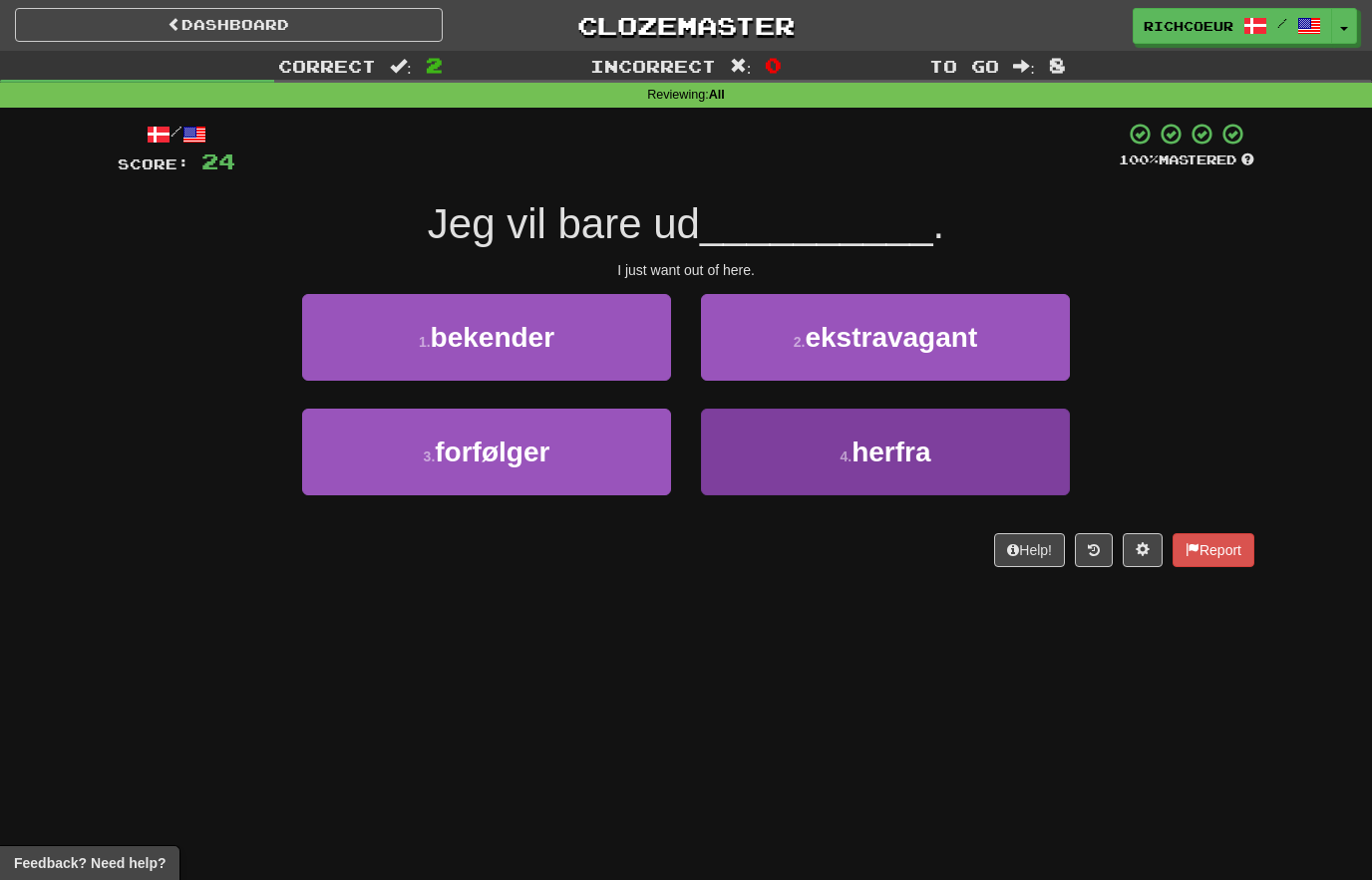 click on "4 .  herfra" at bounding box center (885, 451) 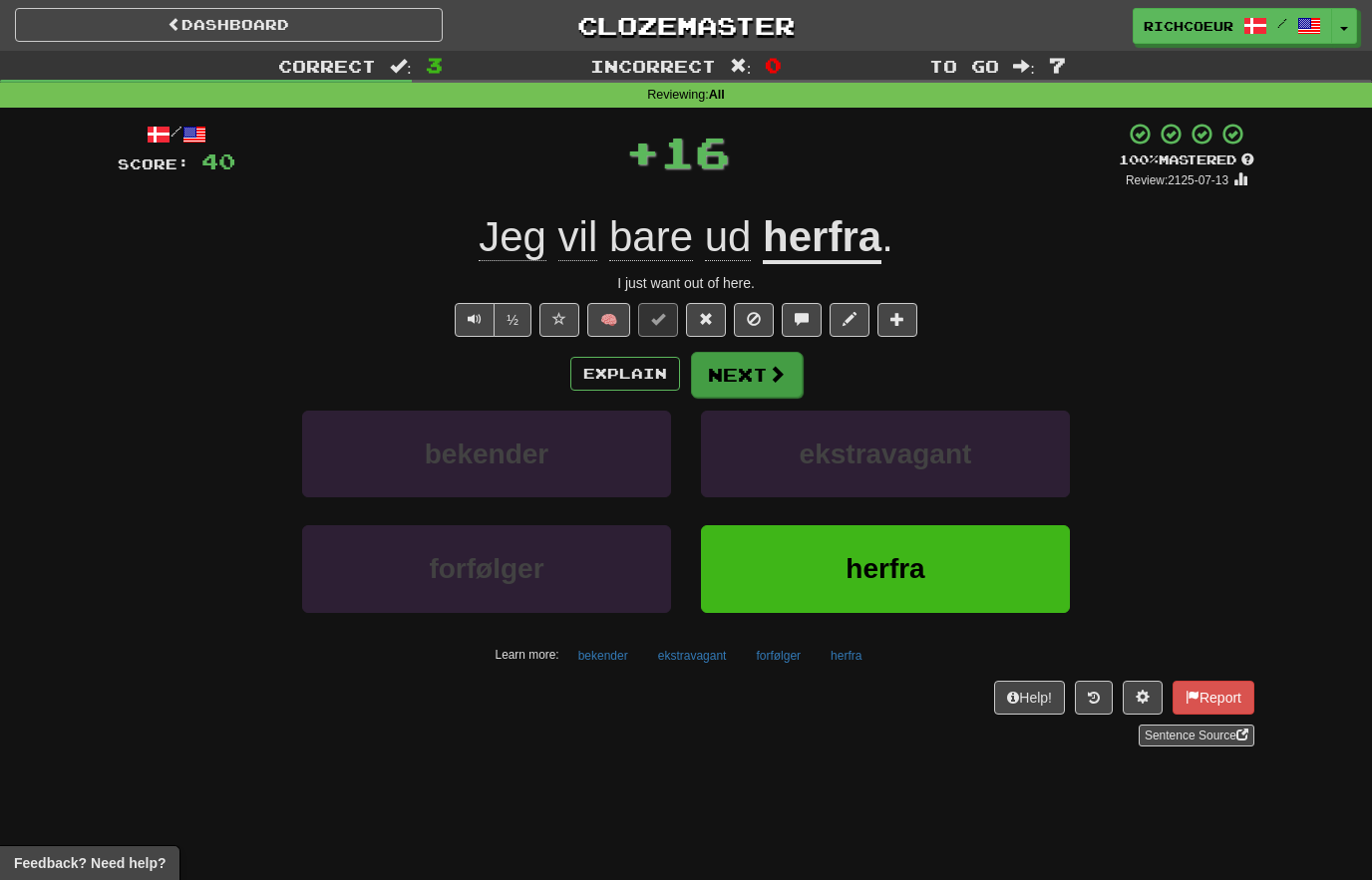 click on "Next" at bounding box center (747, 375) 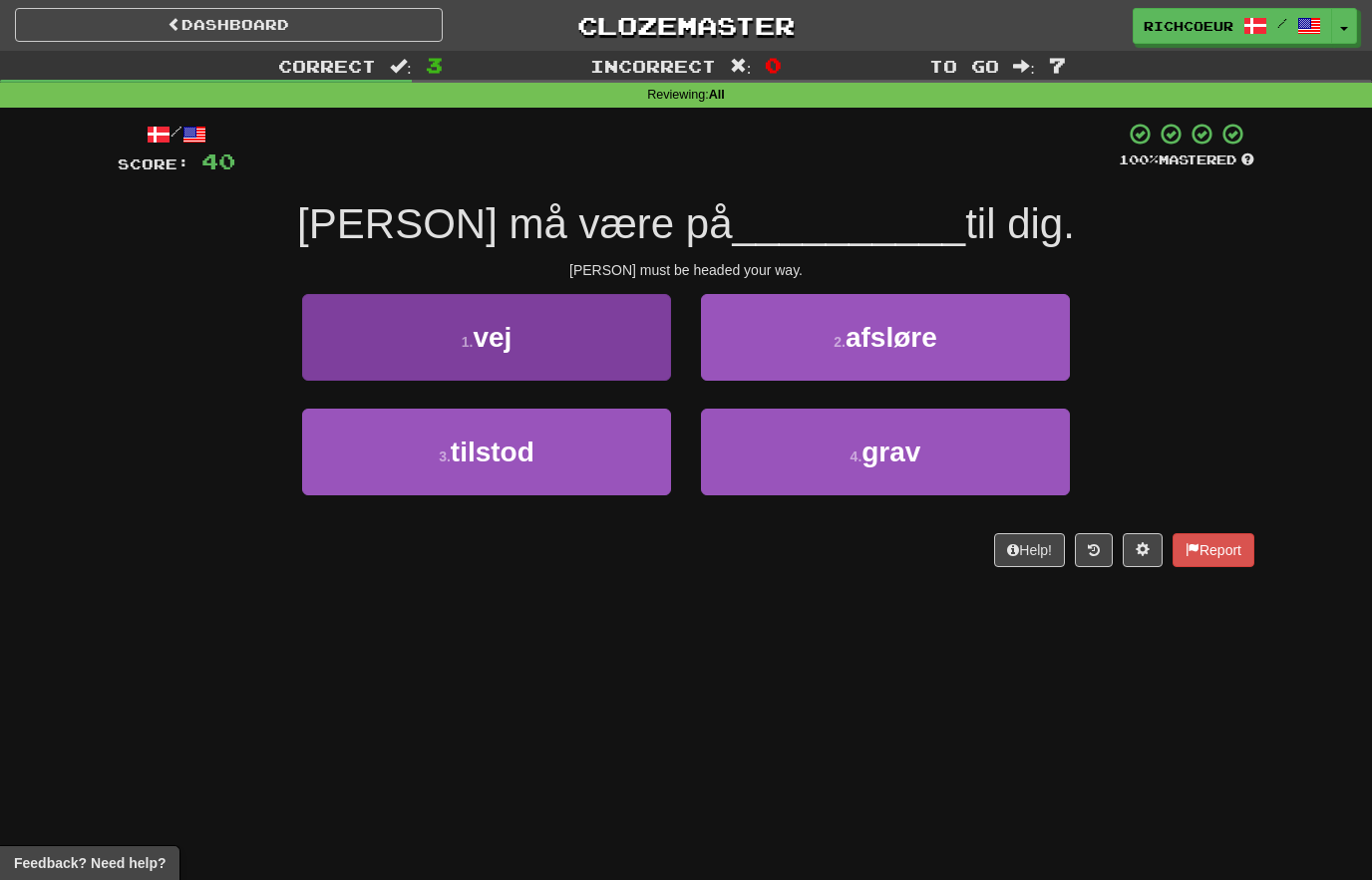 click on "1 .  vej" at bounding box center [487, 337] 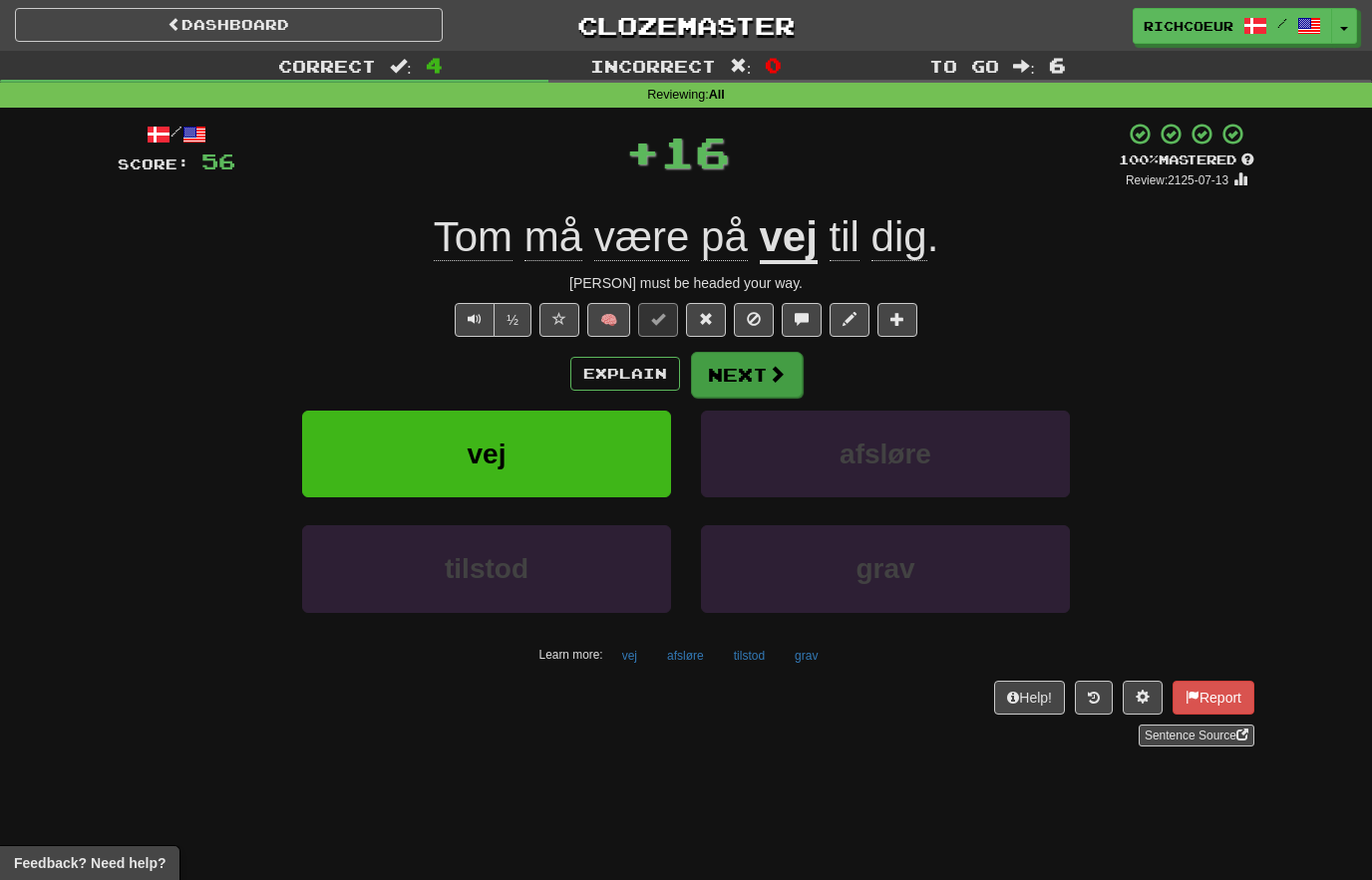 click on "Next" at bounding box center [747, 375] 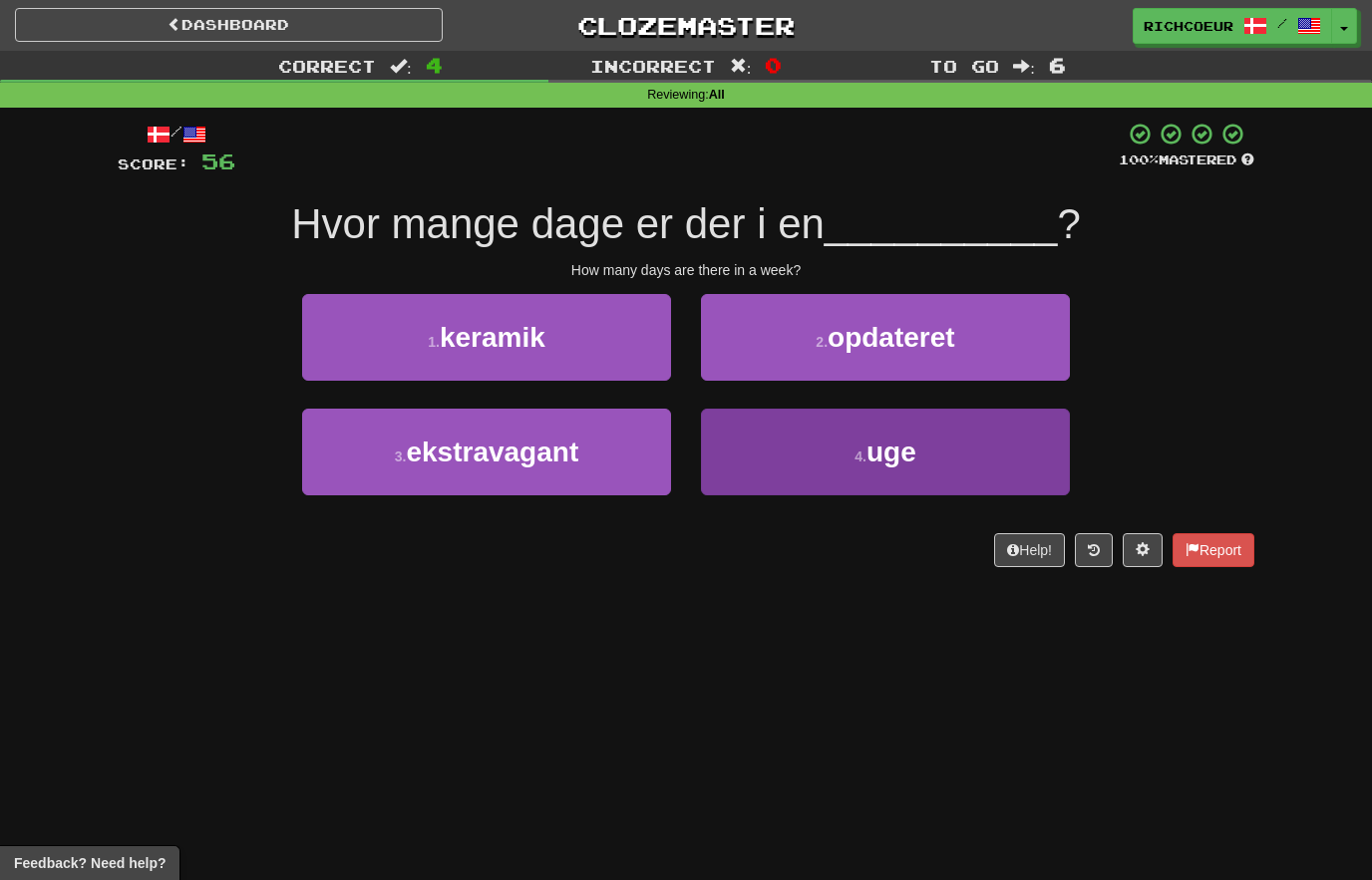 click on "4 .  uge" at bounding box center (885, 451) 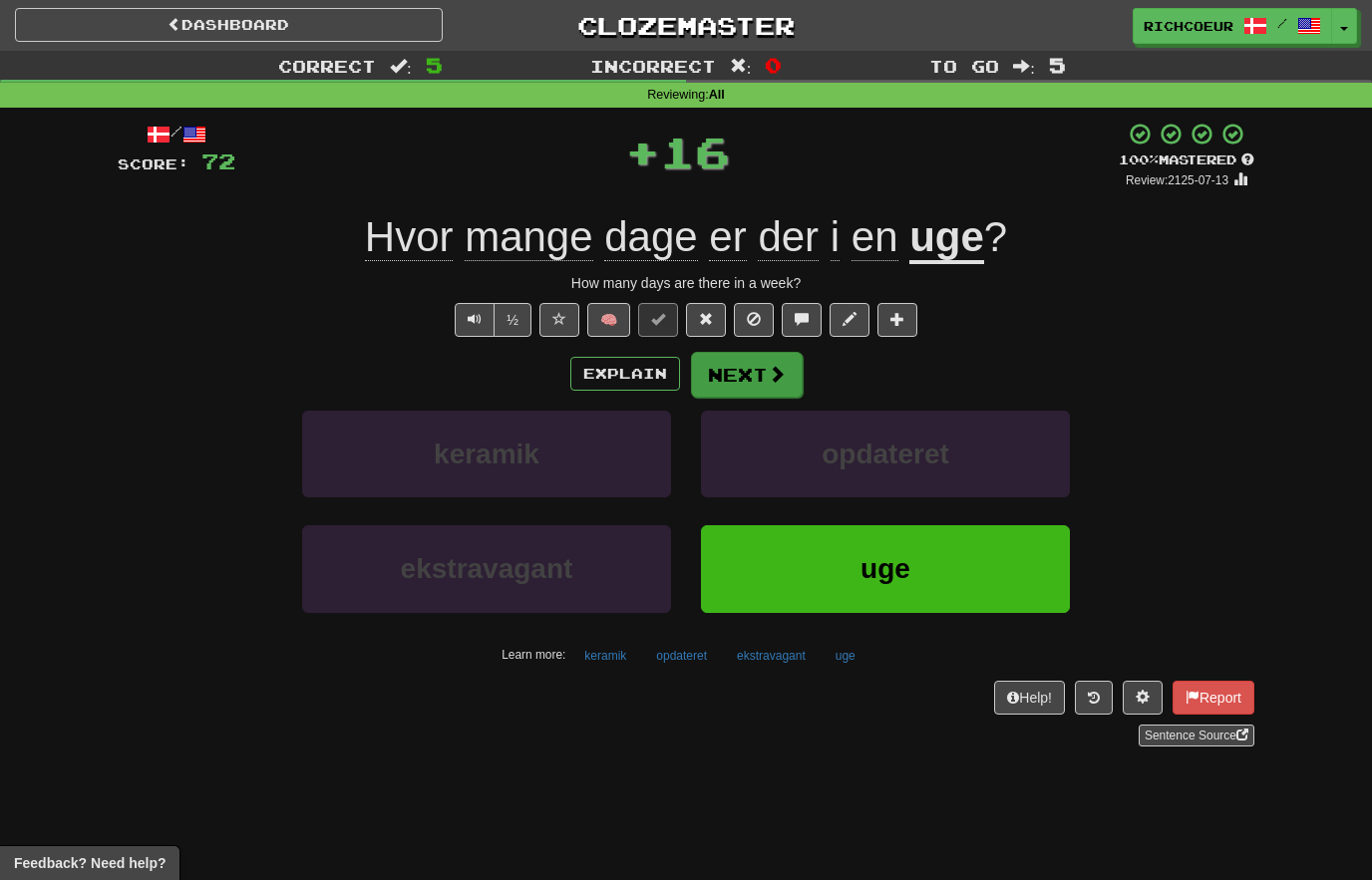 click on "Next" at bounding box center (747, 375) 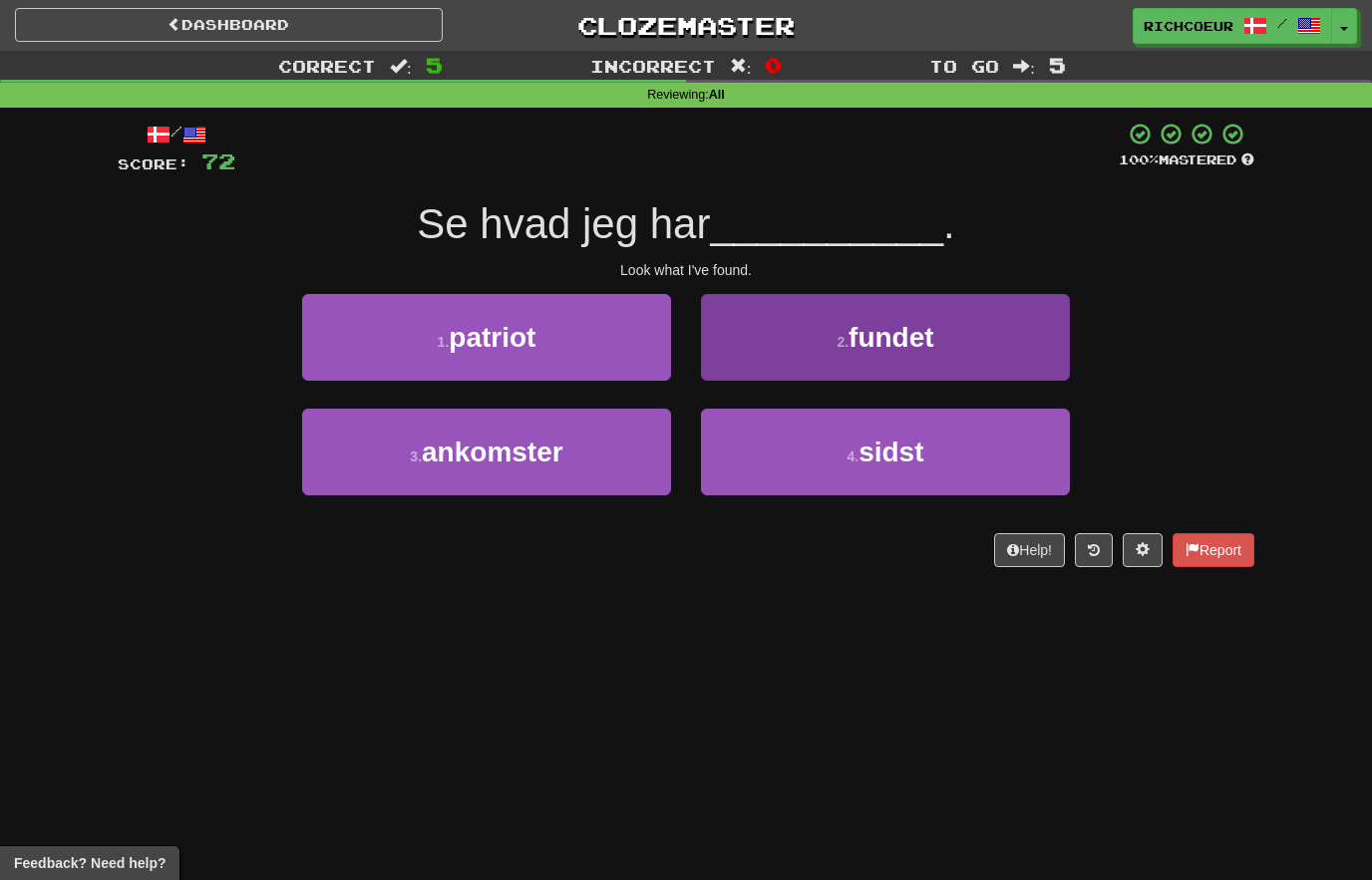 click on "2 .  fundet" at bounding box center [885, 337] 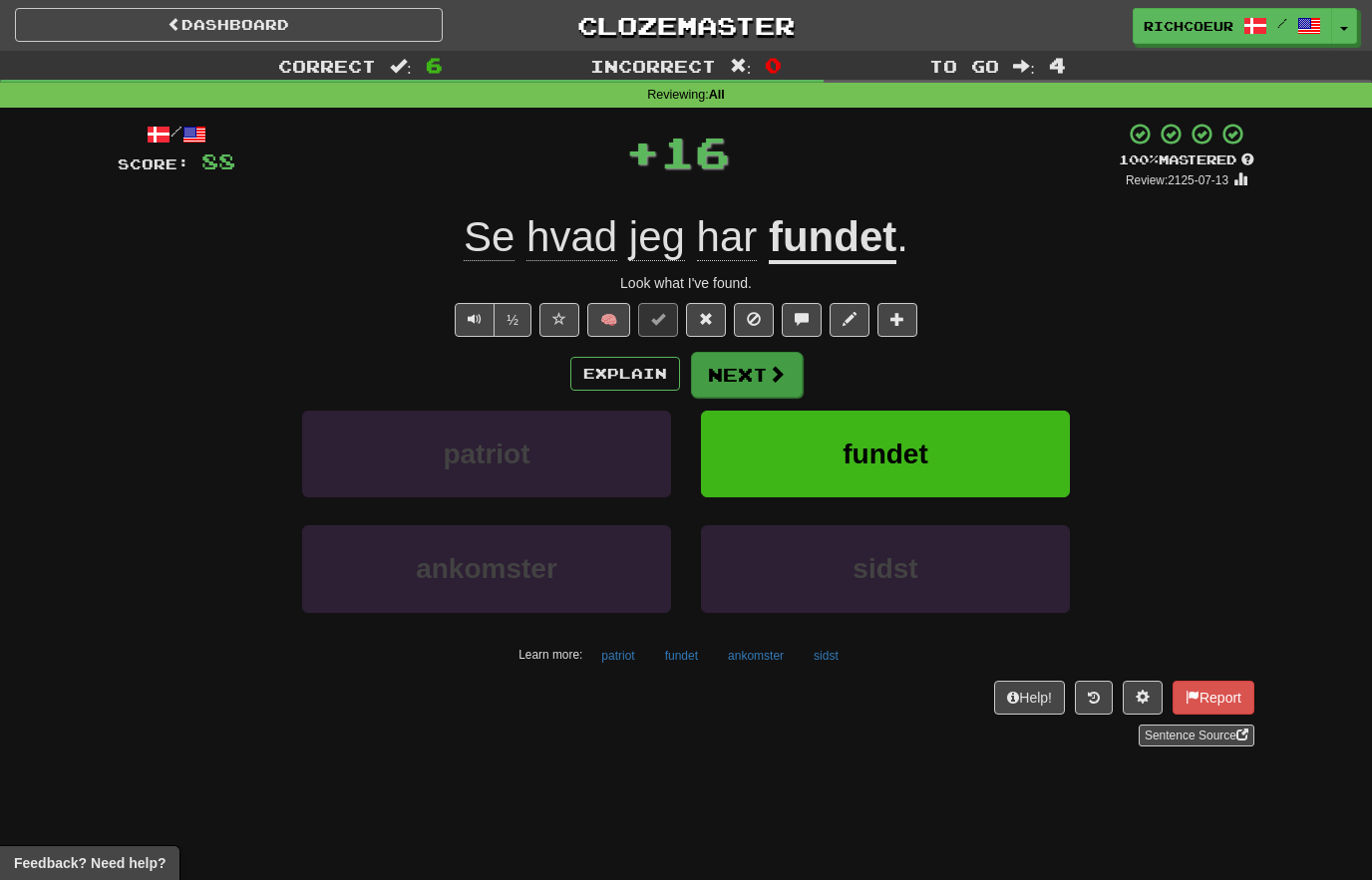 click on "Next" at bounding box center [747, 375] 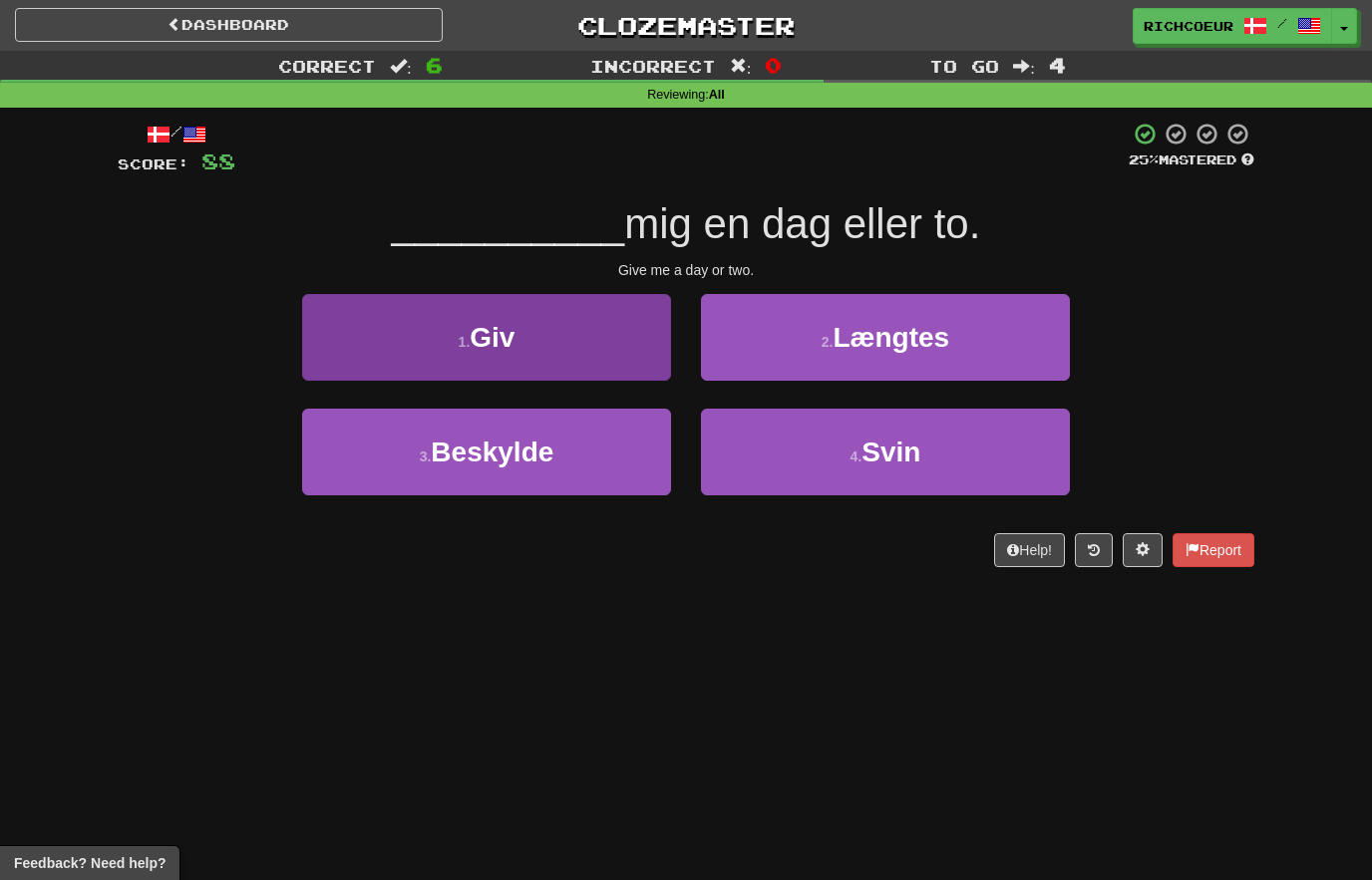 click on "1 .  Giv" at bounding box center (487, 337) 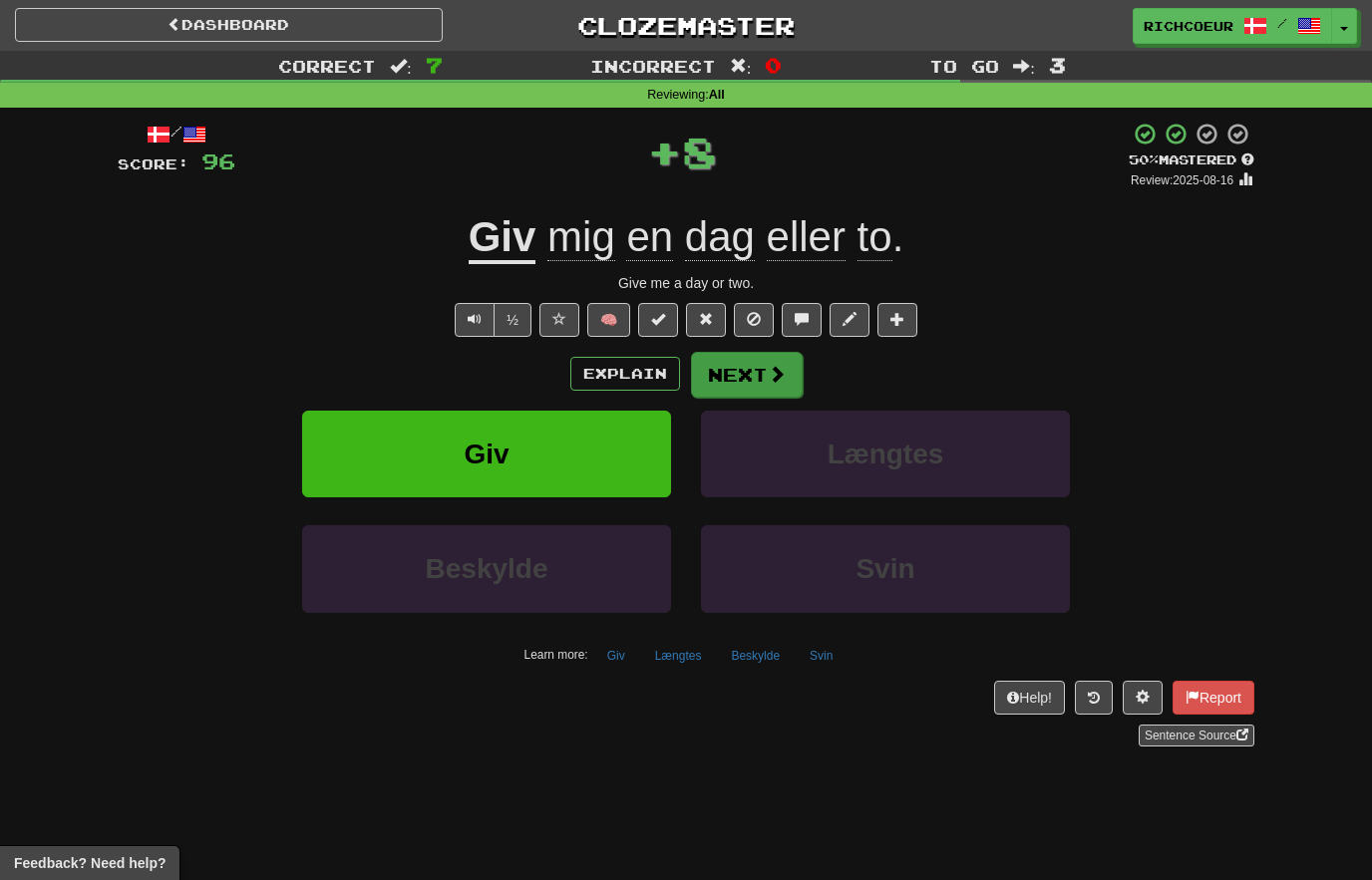click on "Next" at bounding box center [747, 375] 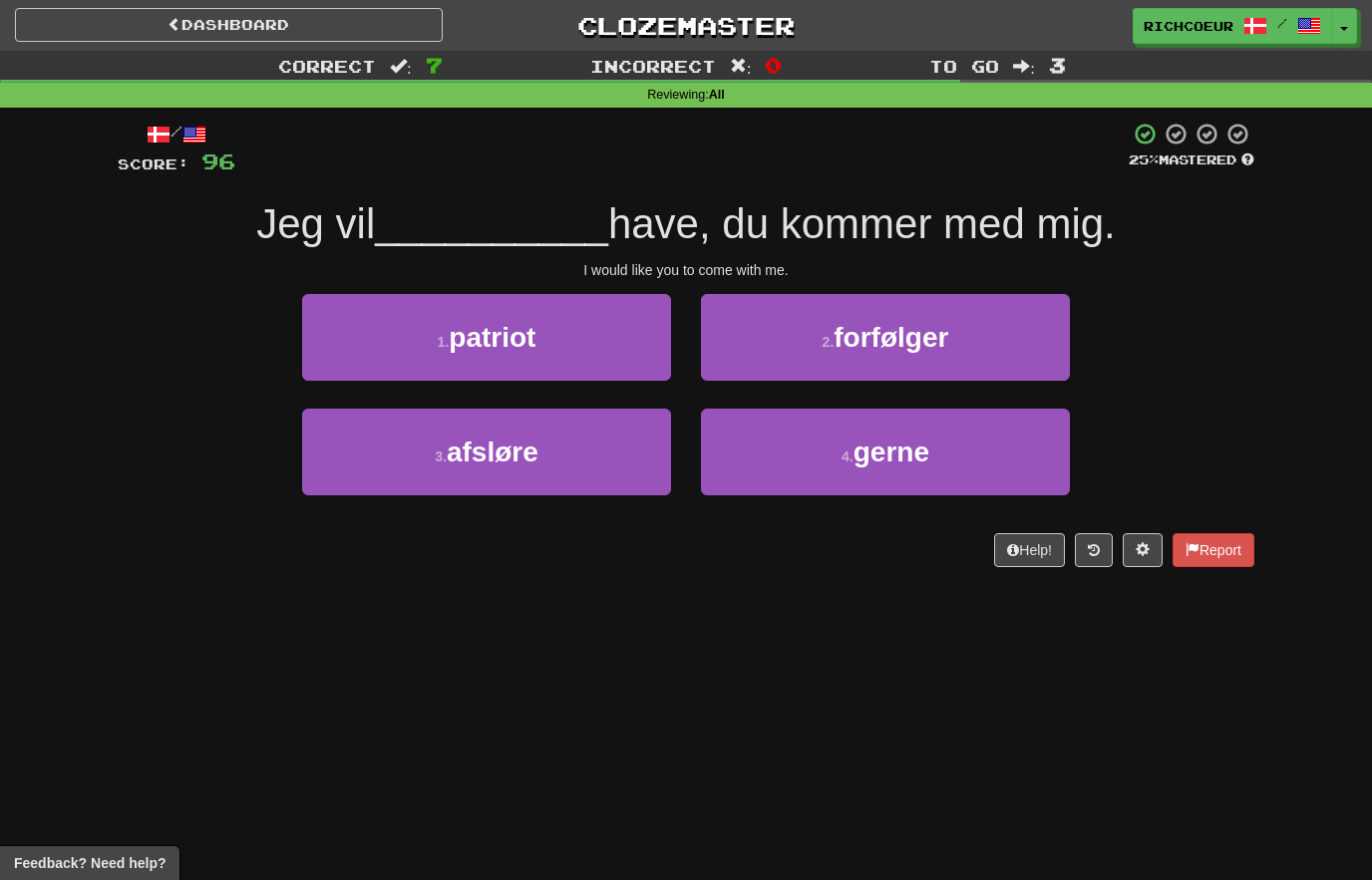 click on "4 .  gerne" at bounding box center [885, 451] 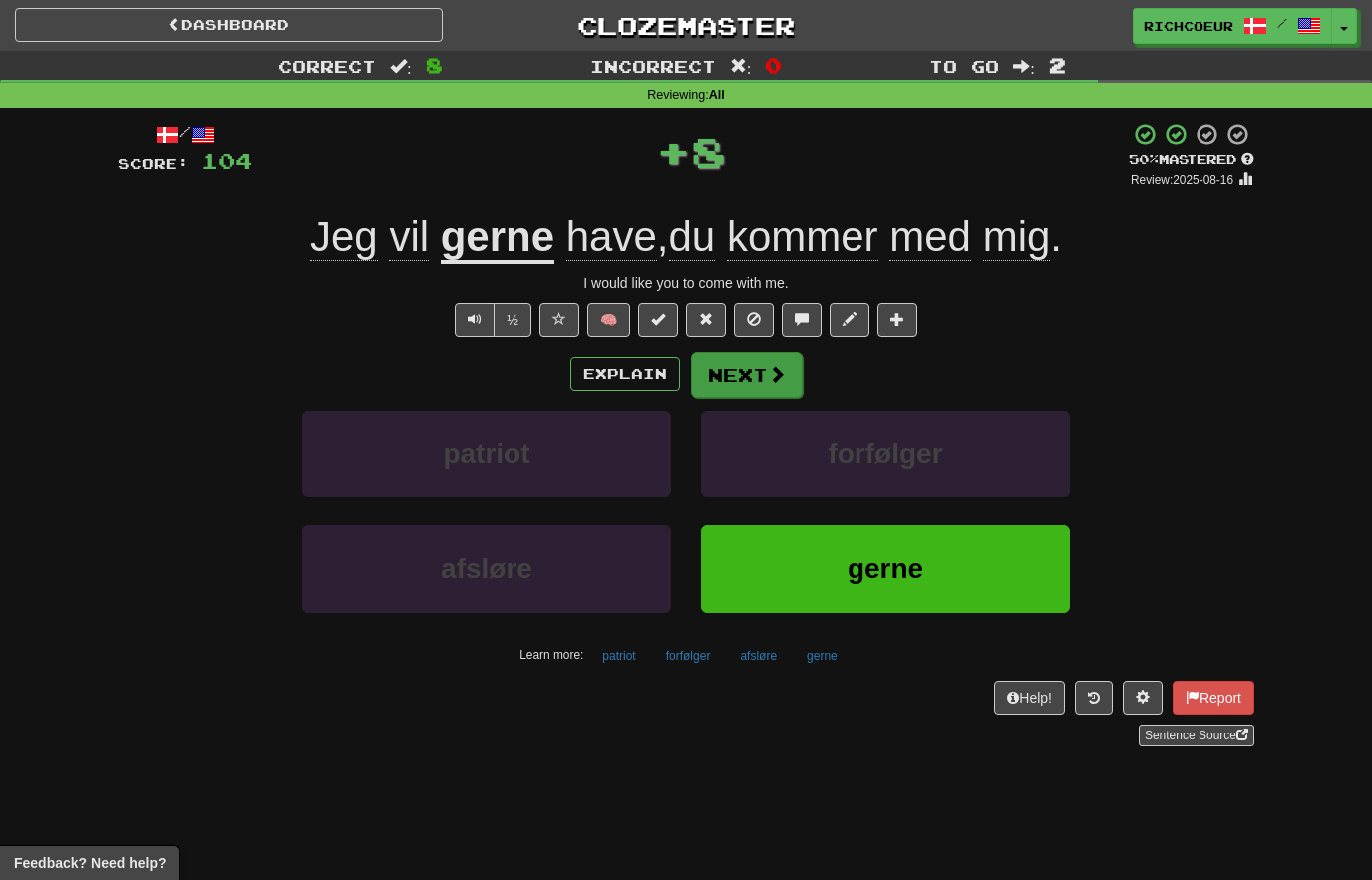click on "Next" at bounding box center [747, 375] 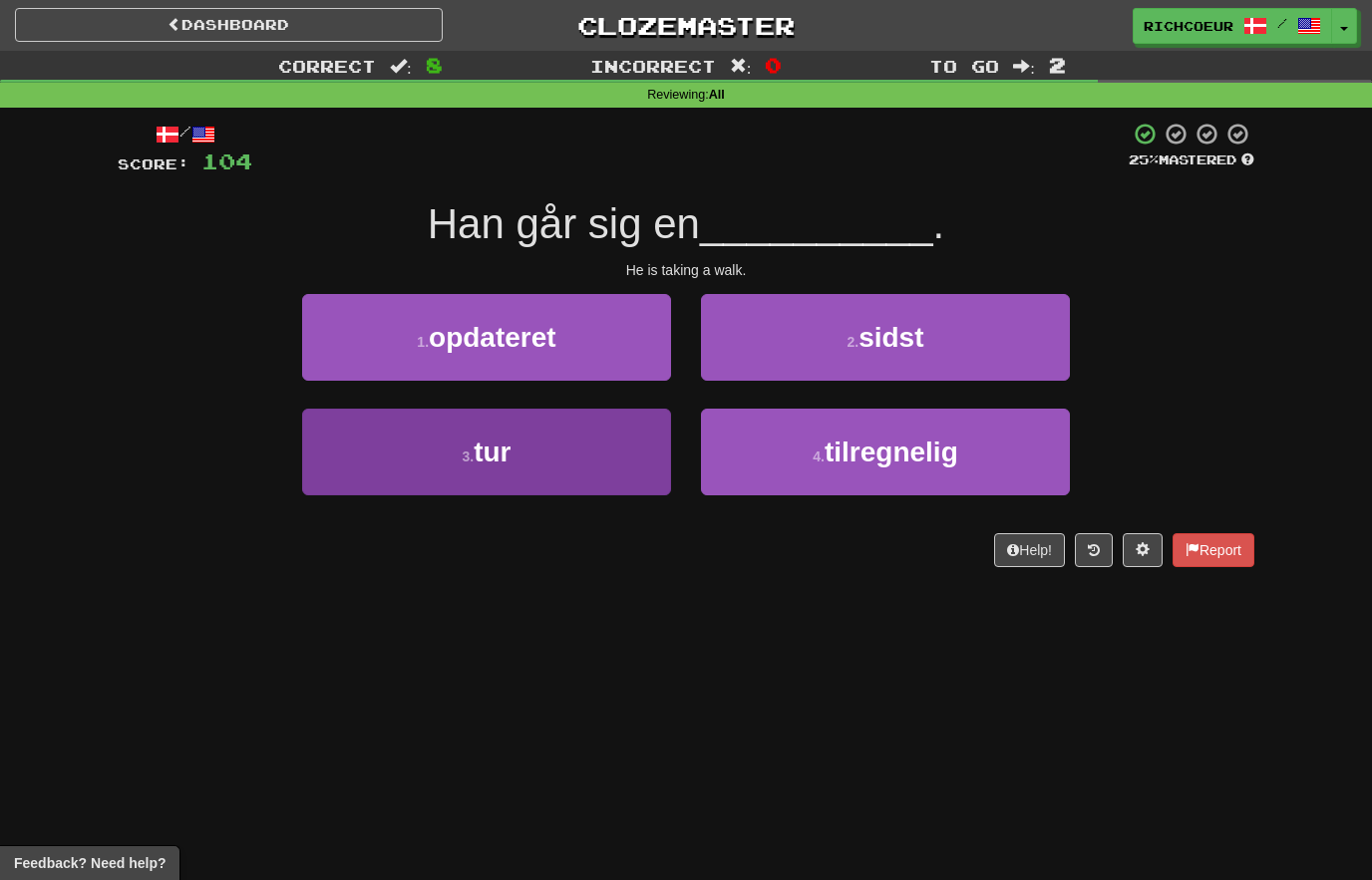 click on "3 .  tur" at bounding box center (487, 451) 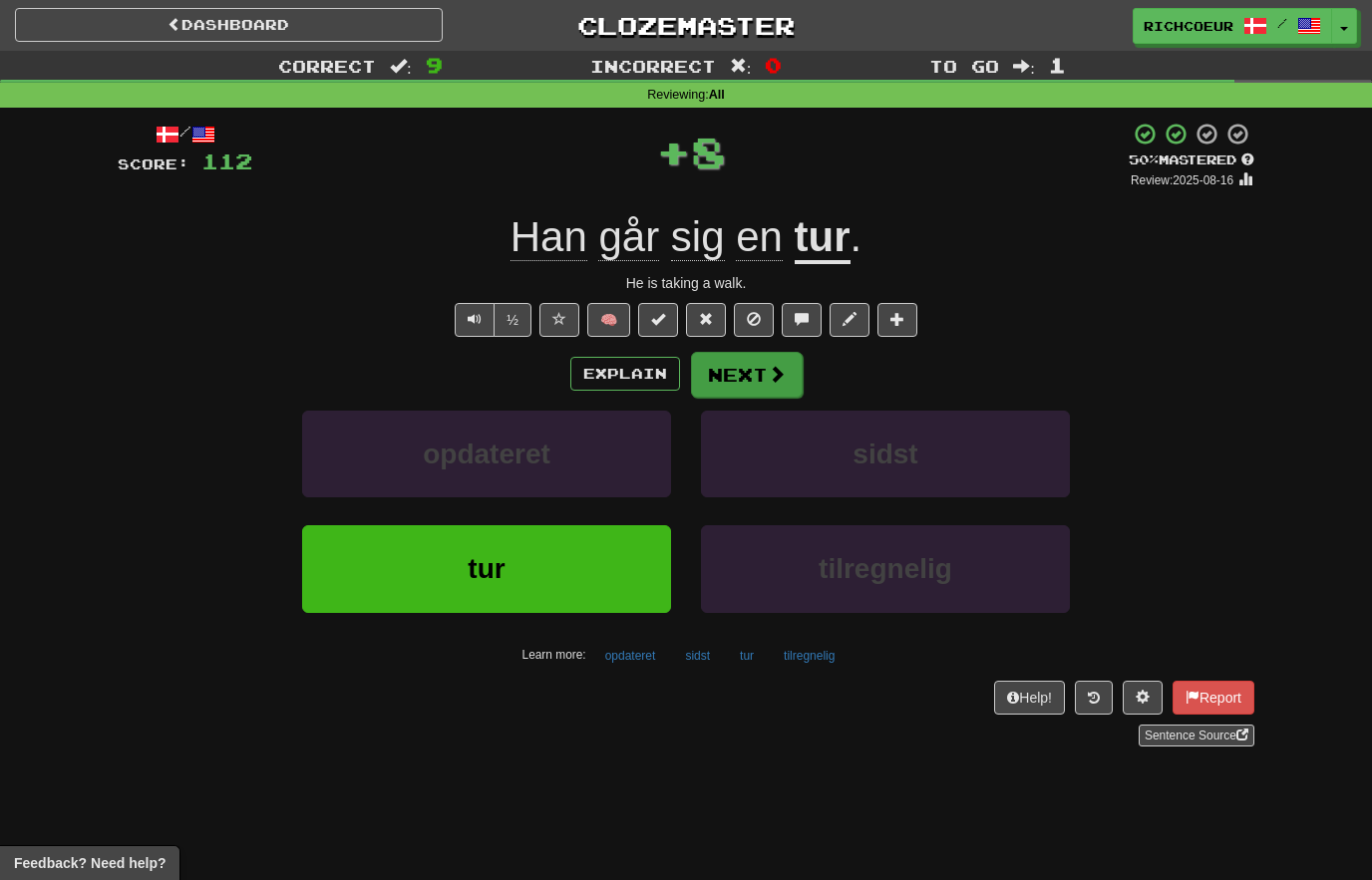 click on "Next" at bounding box center [747, 375] 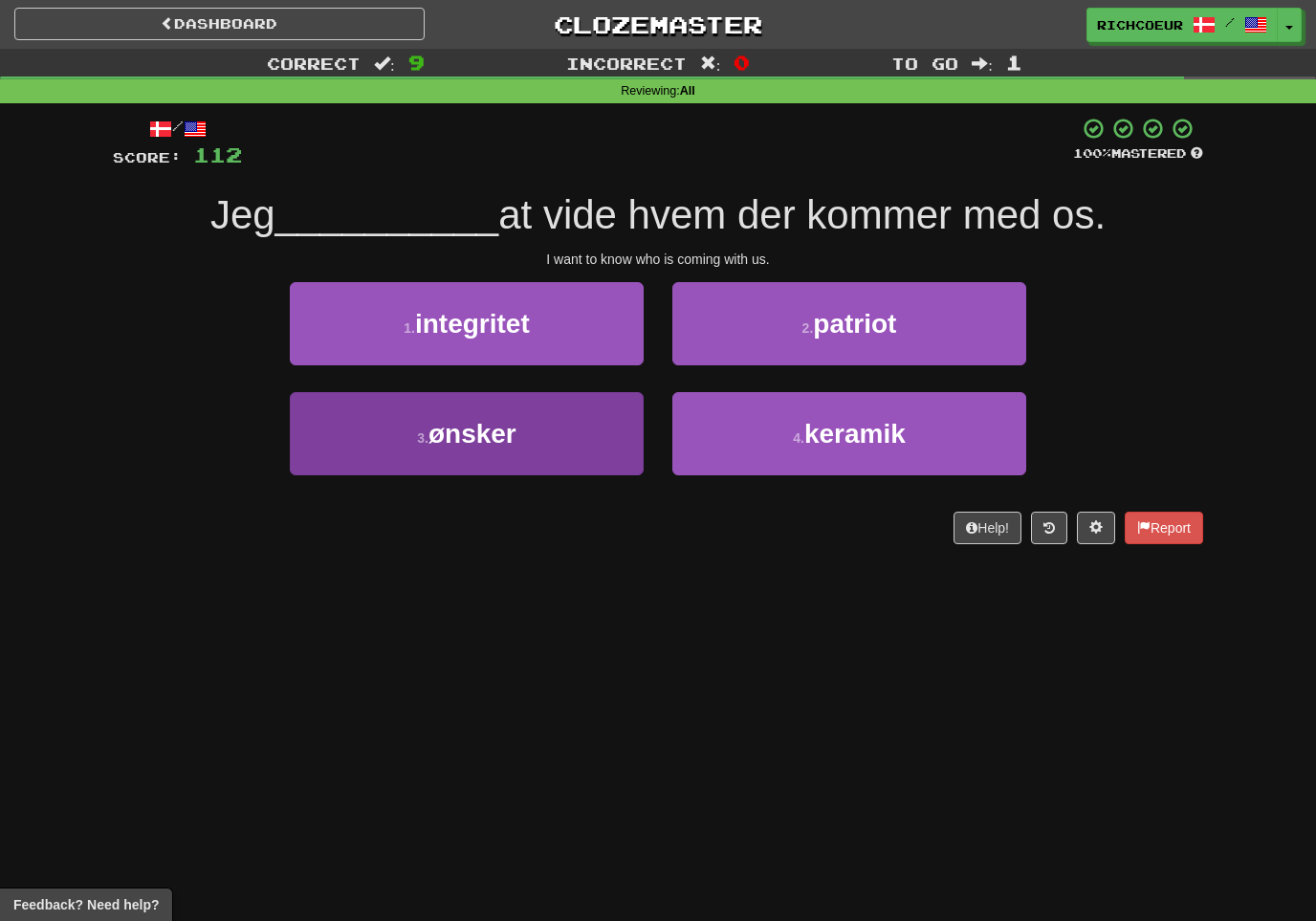 click on "3 .  ønsker" at bounding box center (467, 433) 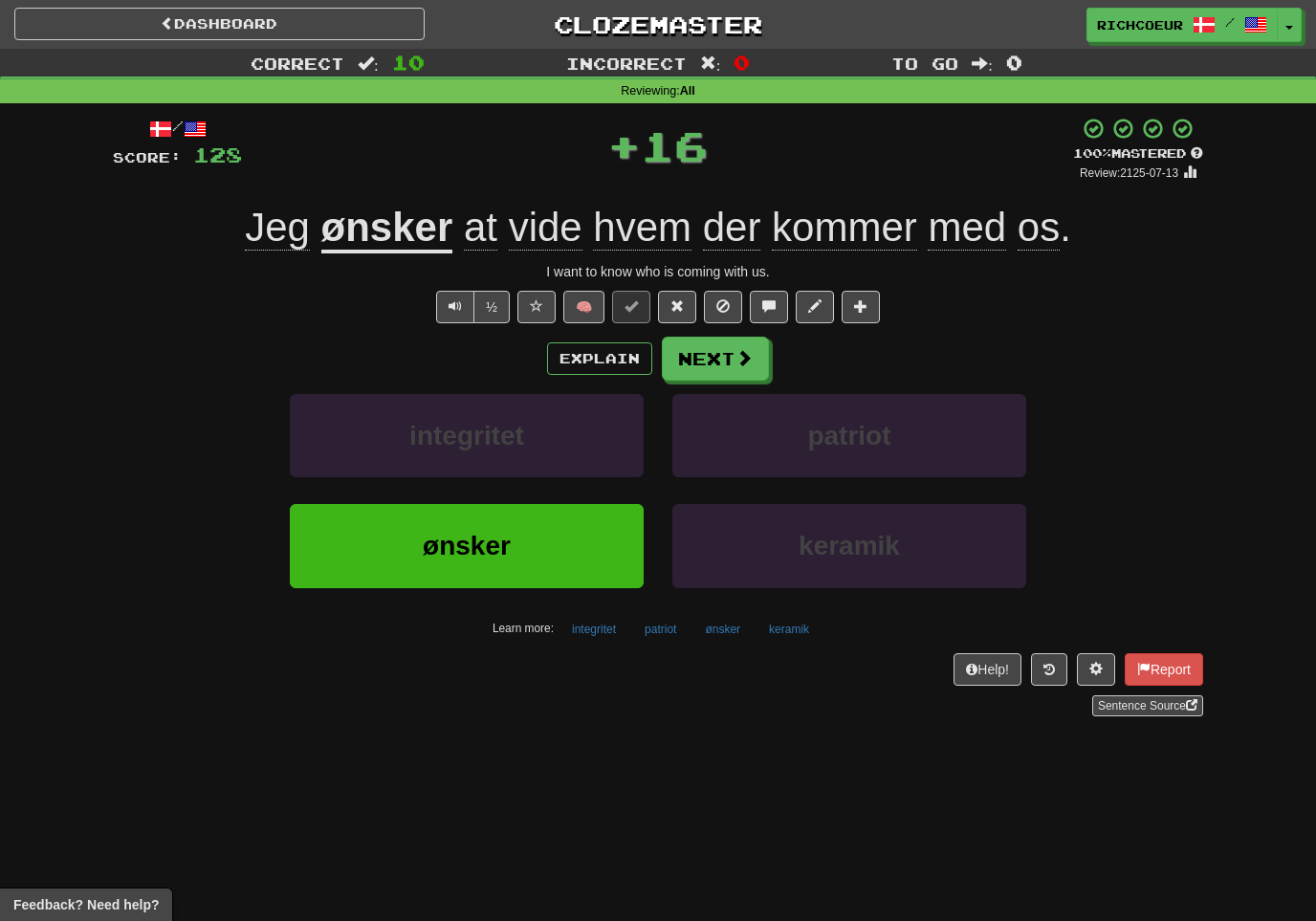 click on "Next" at bounding box center (715, 359) 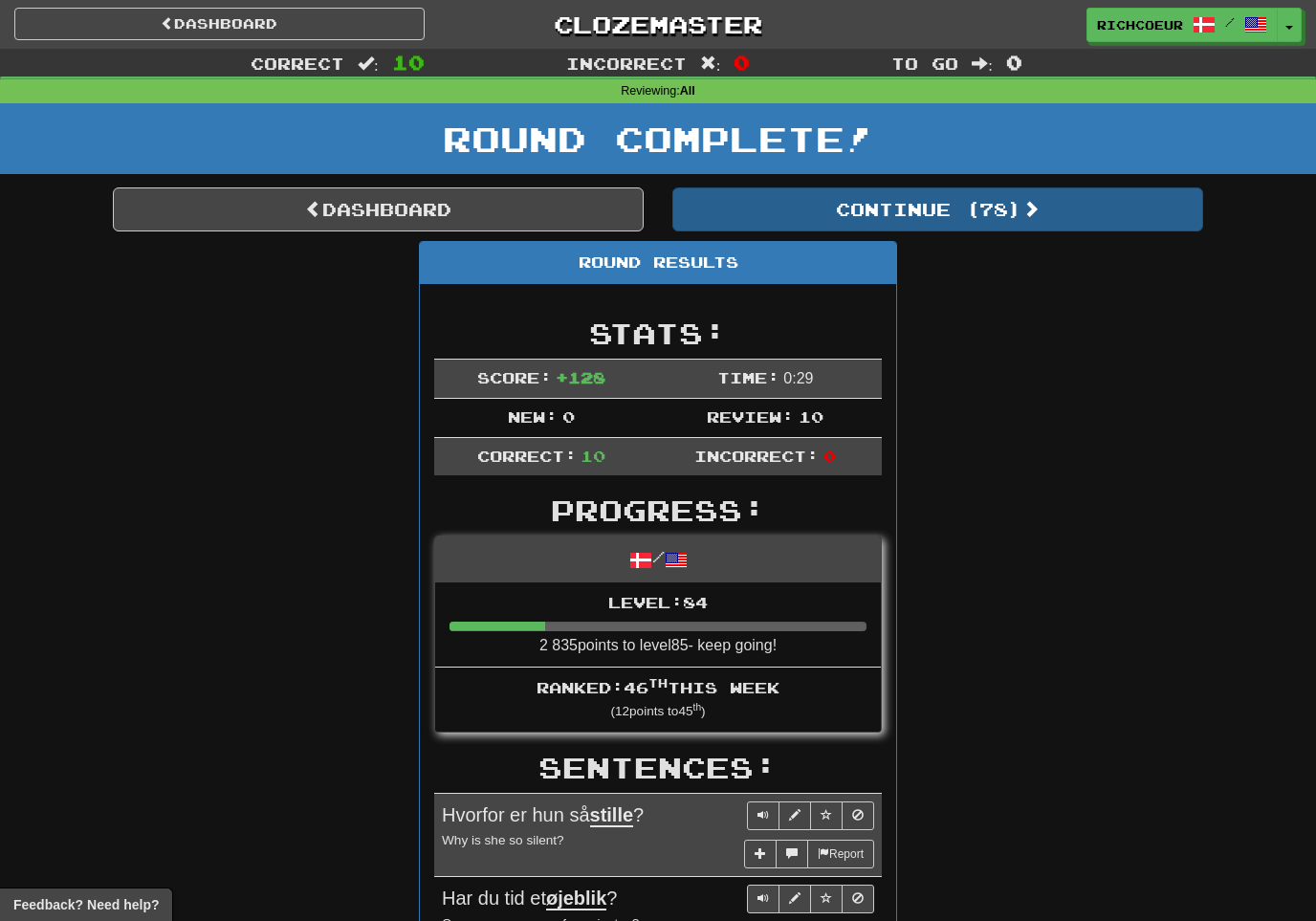 click on "Continue ( 78 )" at bounding box center [937, 209] 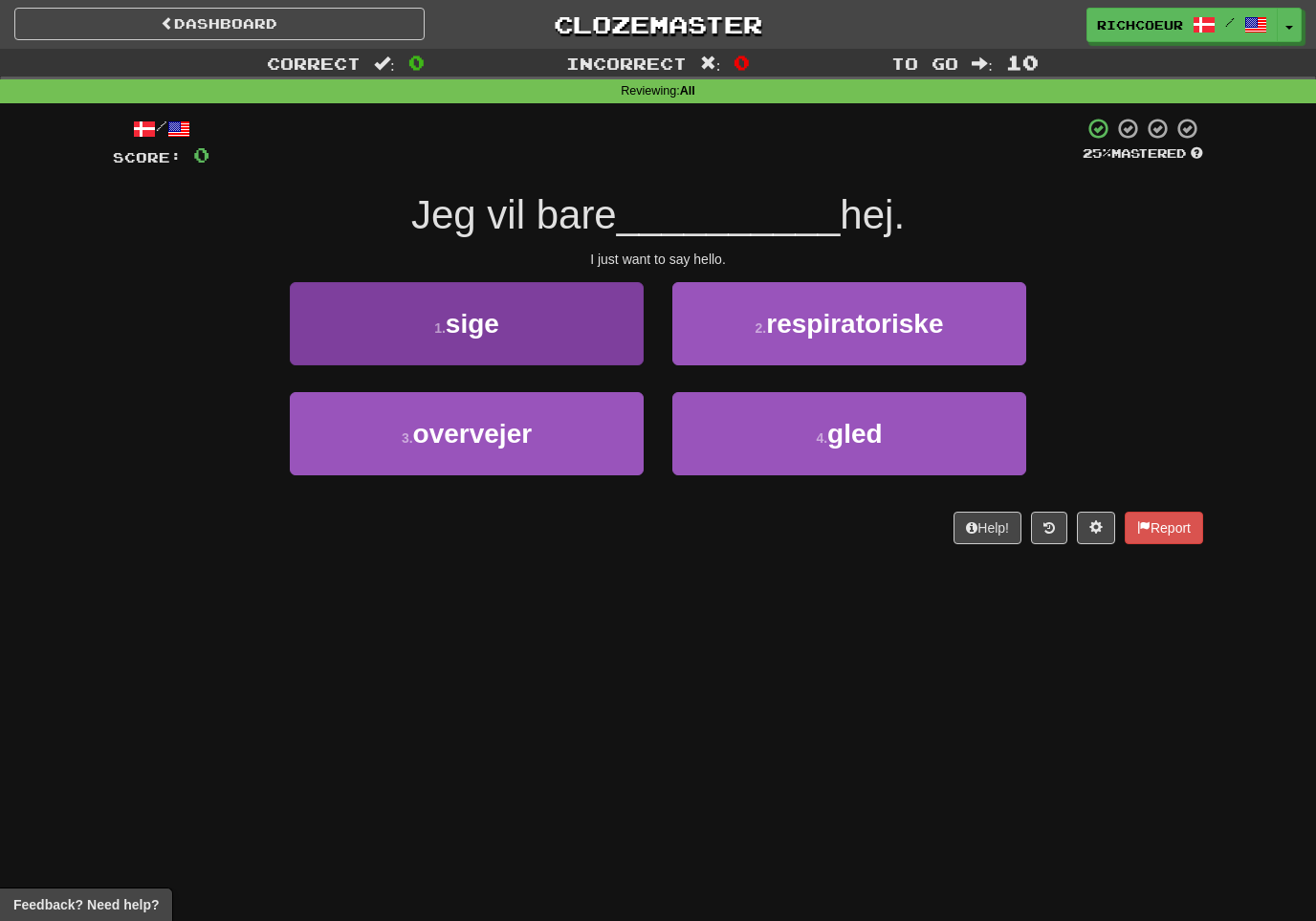click on "1 .  sige" at bounding box center (467, 323) 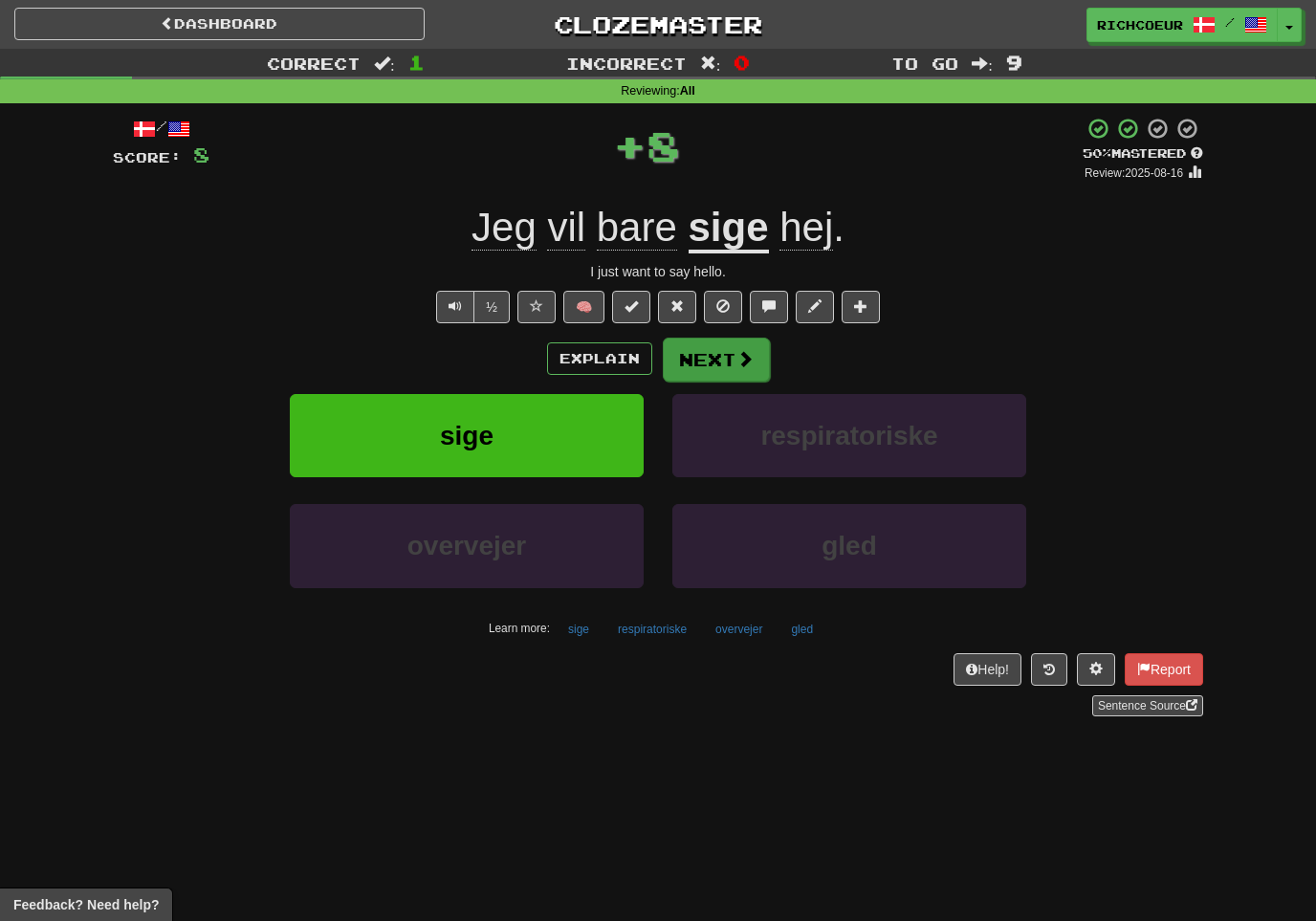 click at bounding box center (745, 359) 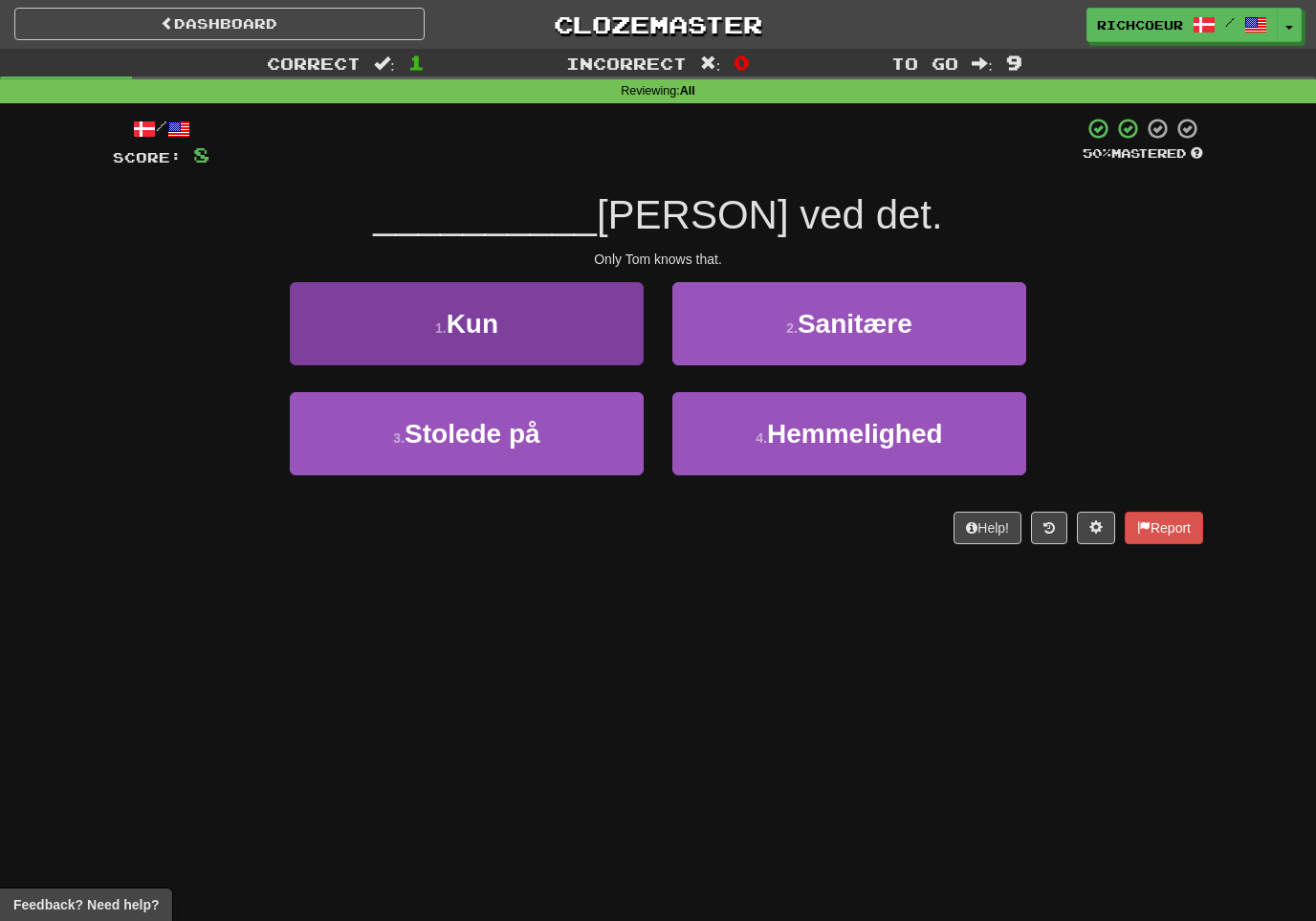 click on "1 .  Kun" at bounding box center [467, 323] 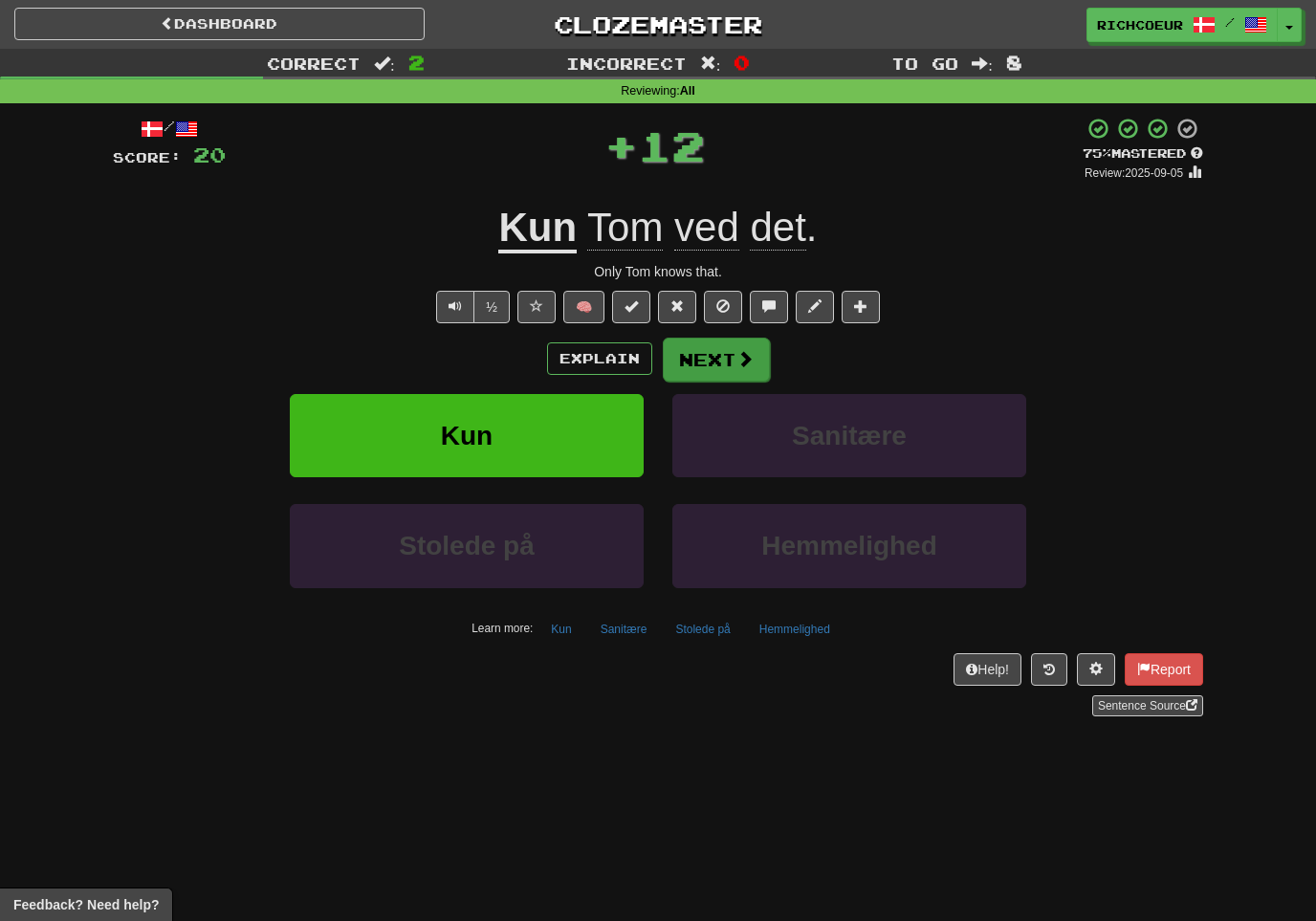 click at bounding box center [745, 359] 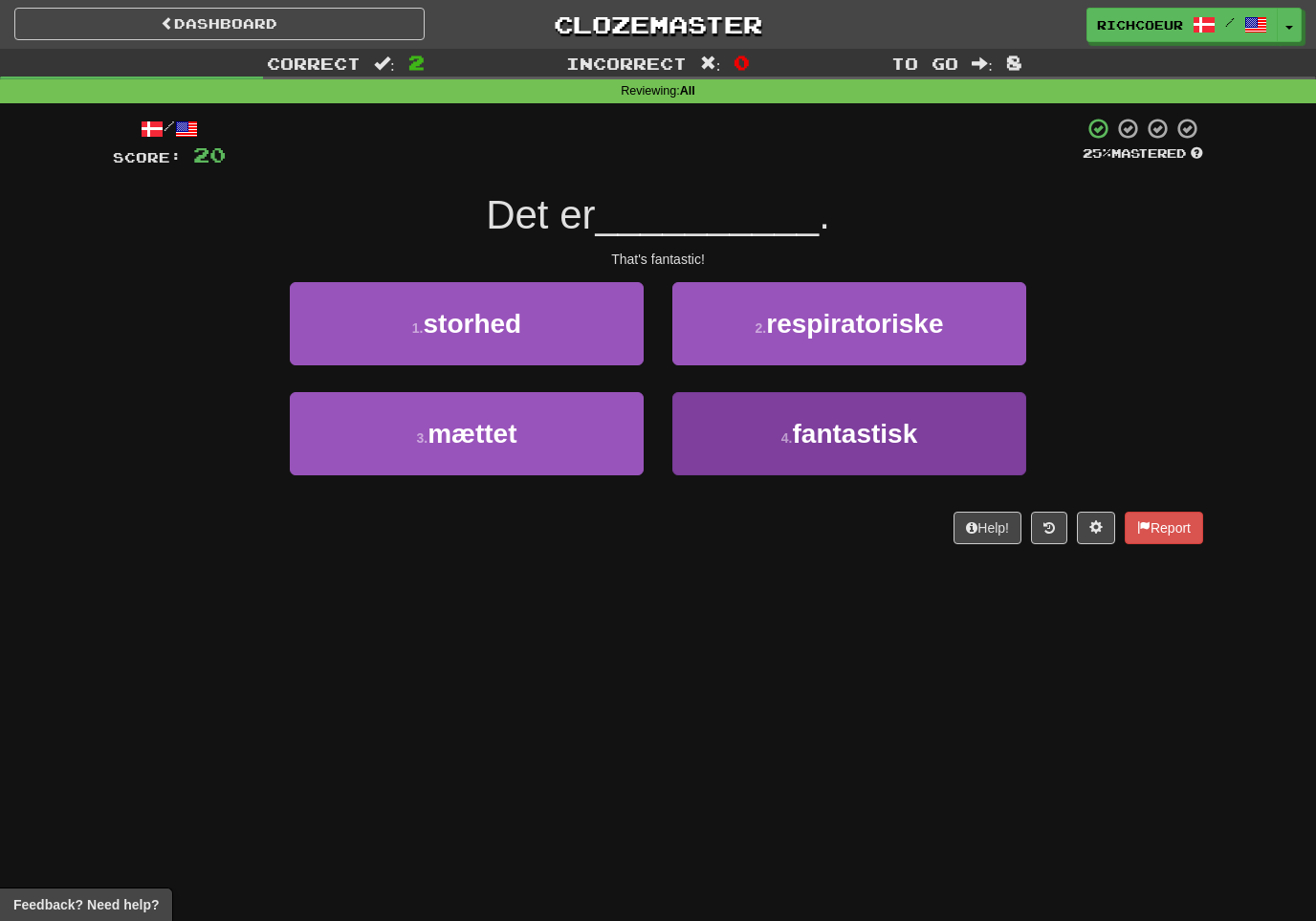 click on "4 .  fantastisk" at bounding box center [849, 433] 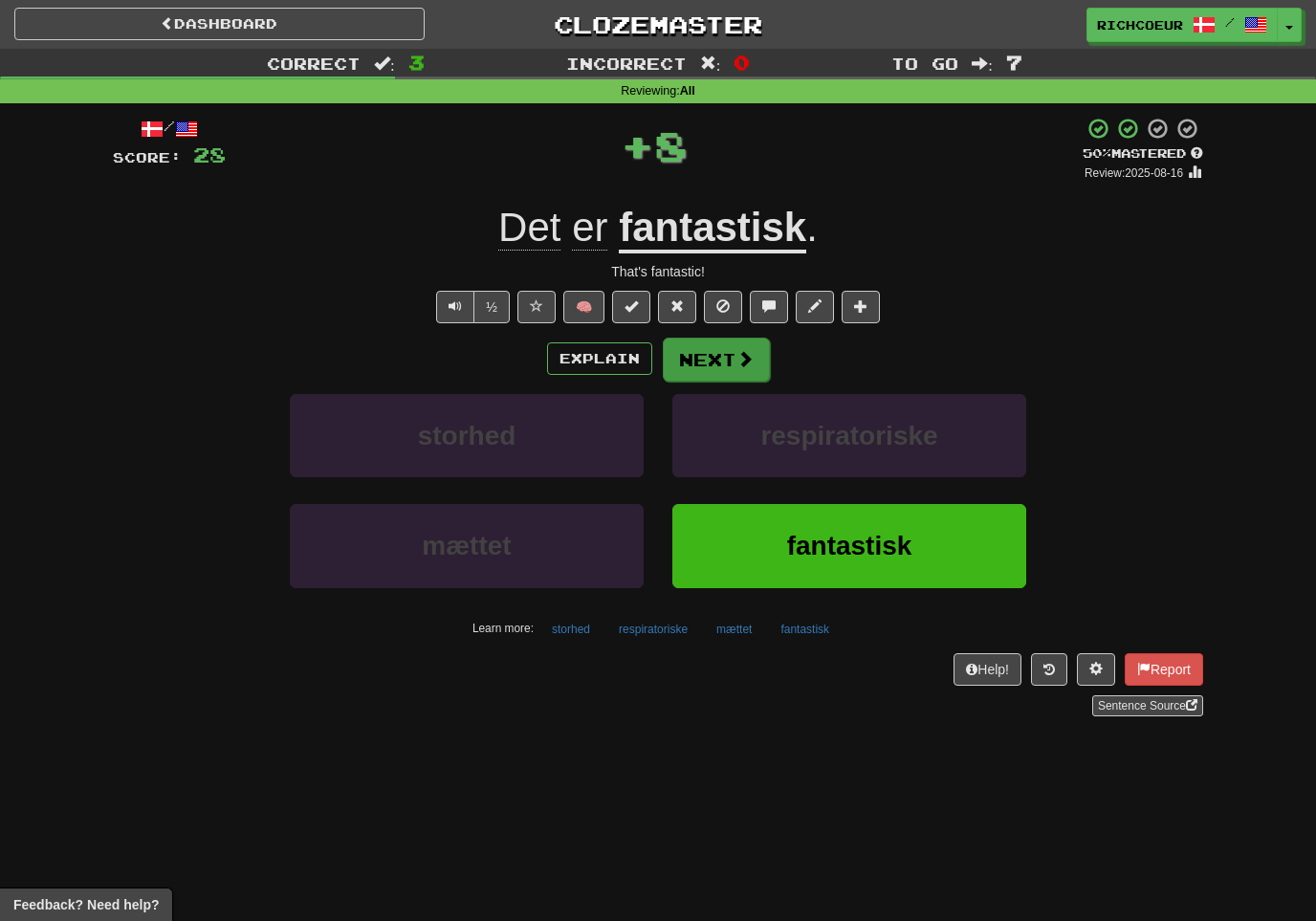 click at bounding box center [745, 359] 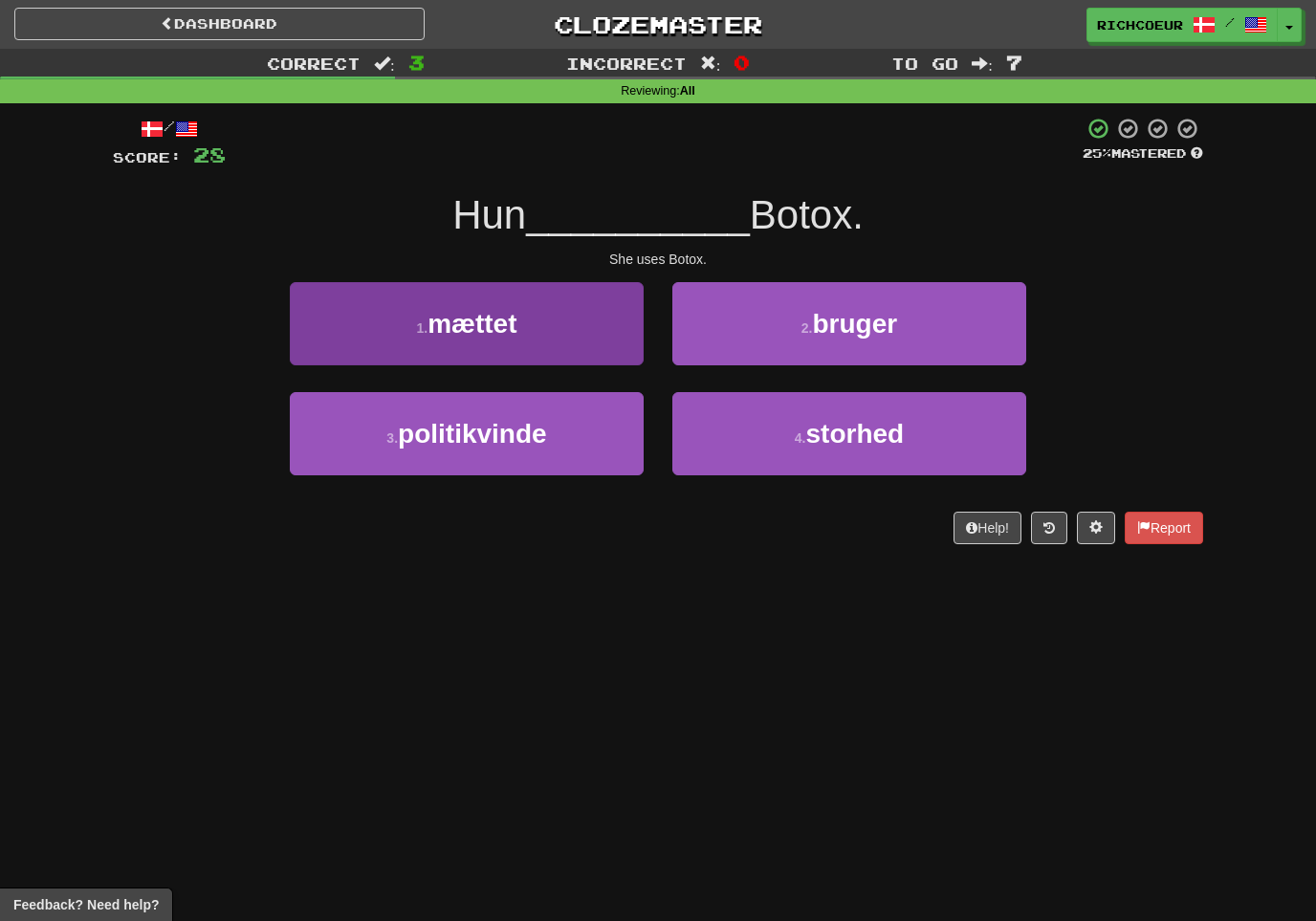 click on "1 .  mættet" at bounding box center (467, 323) 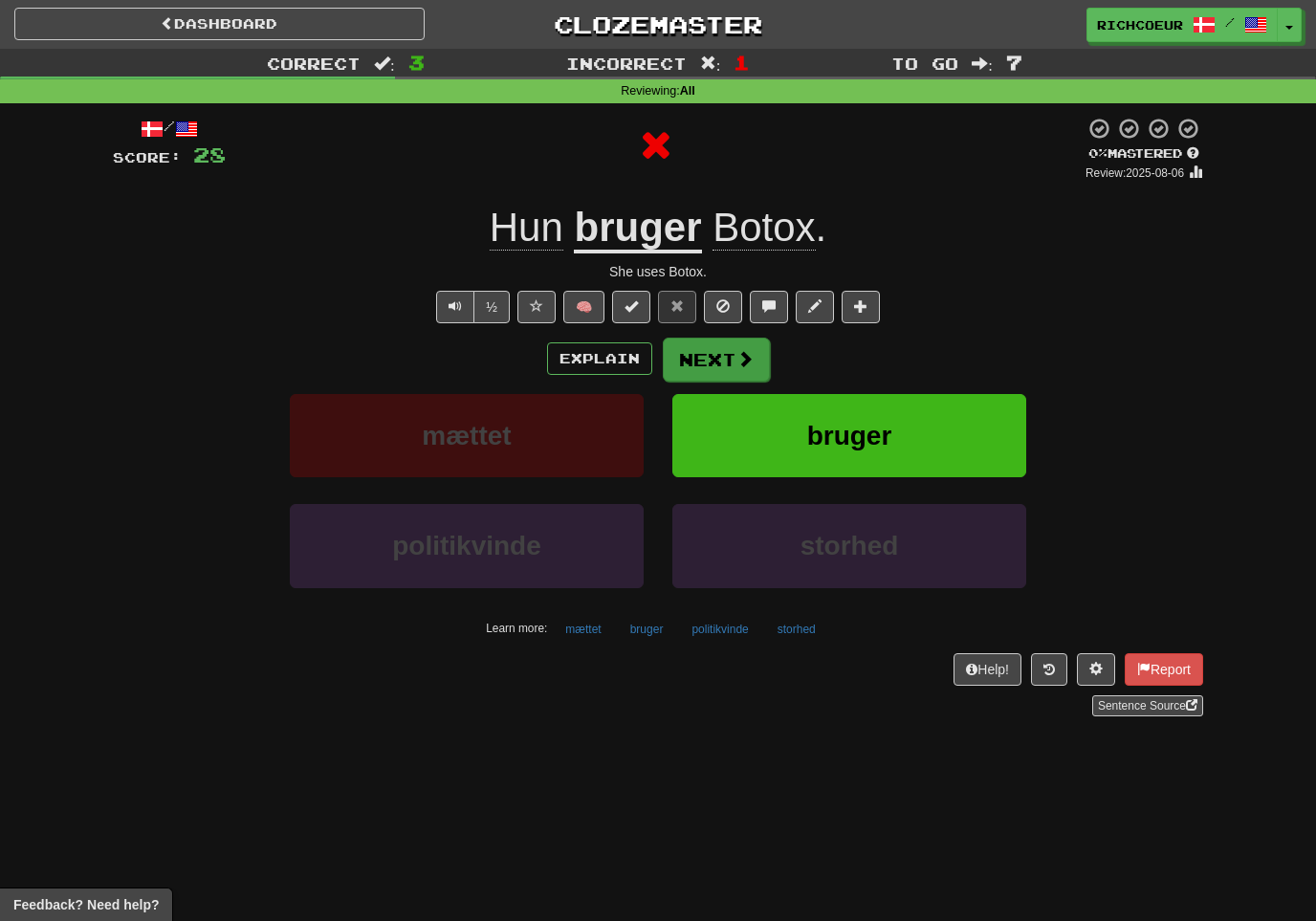click on "Next" at bounding box center [716, 360] 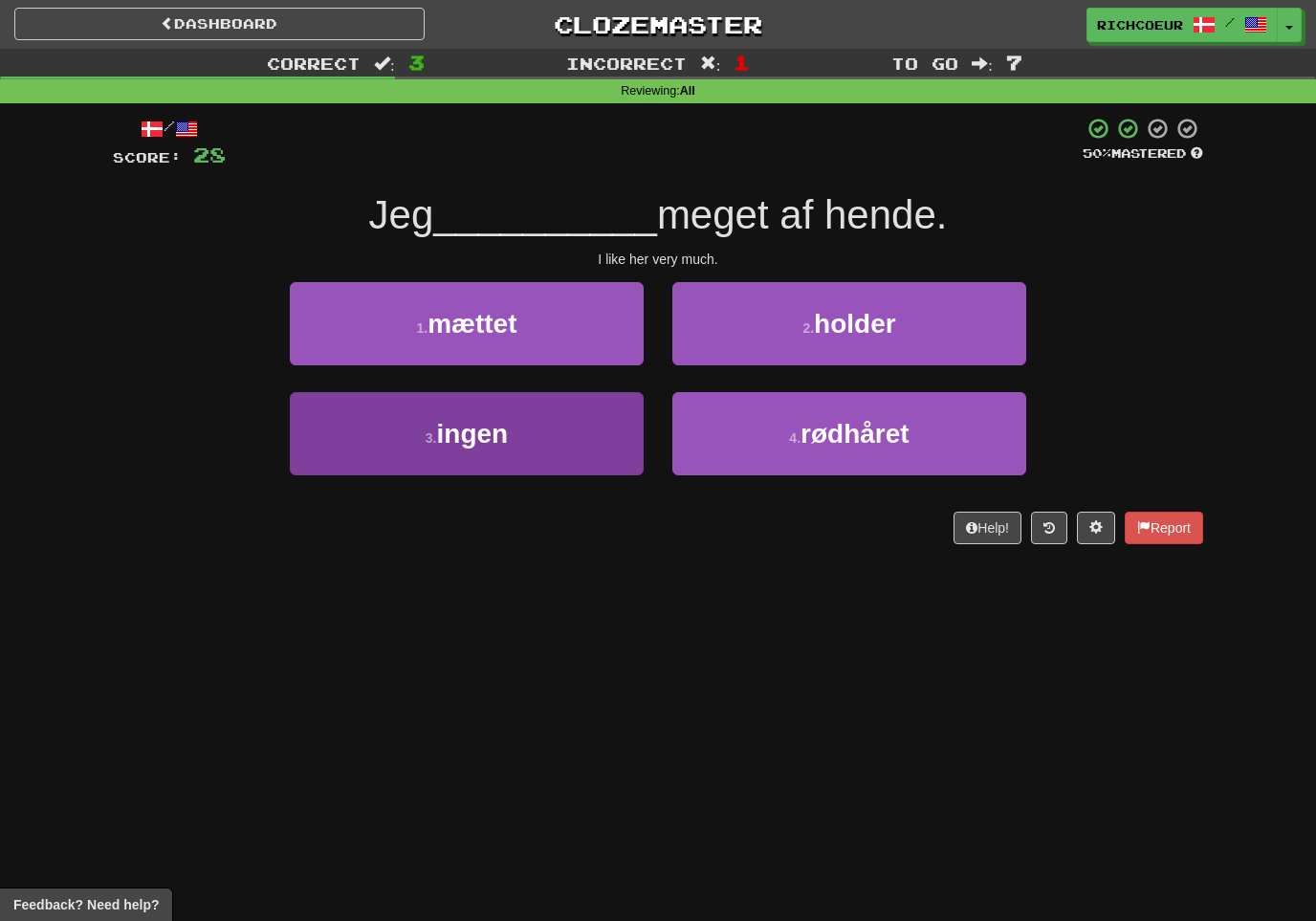 click on "3 .  ingen" at bounding box center [467, 433] 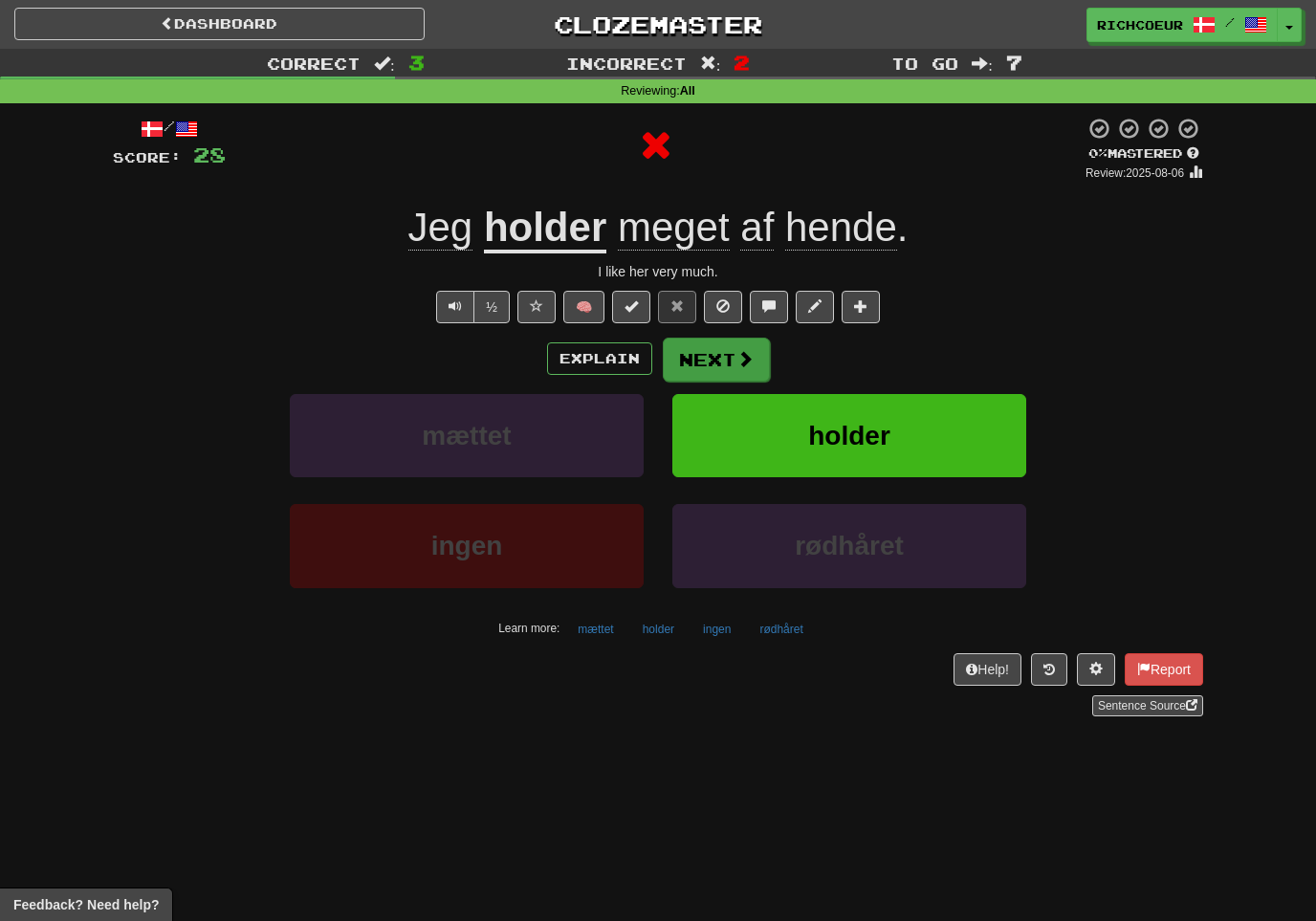 click on "Next" at bounding box center [716, 360] 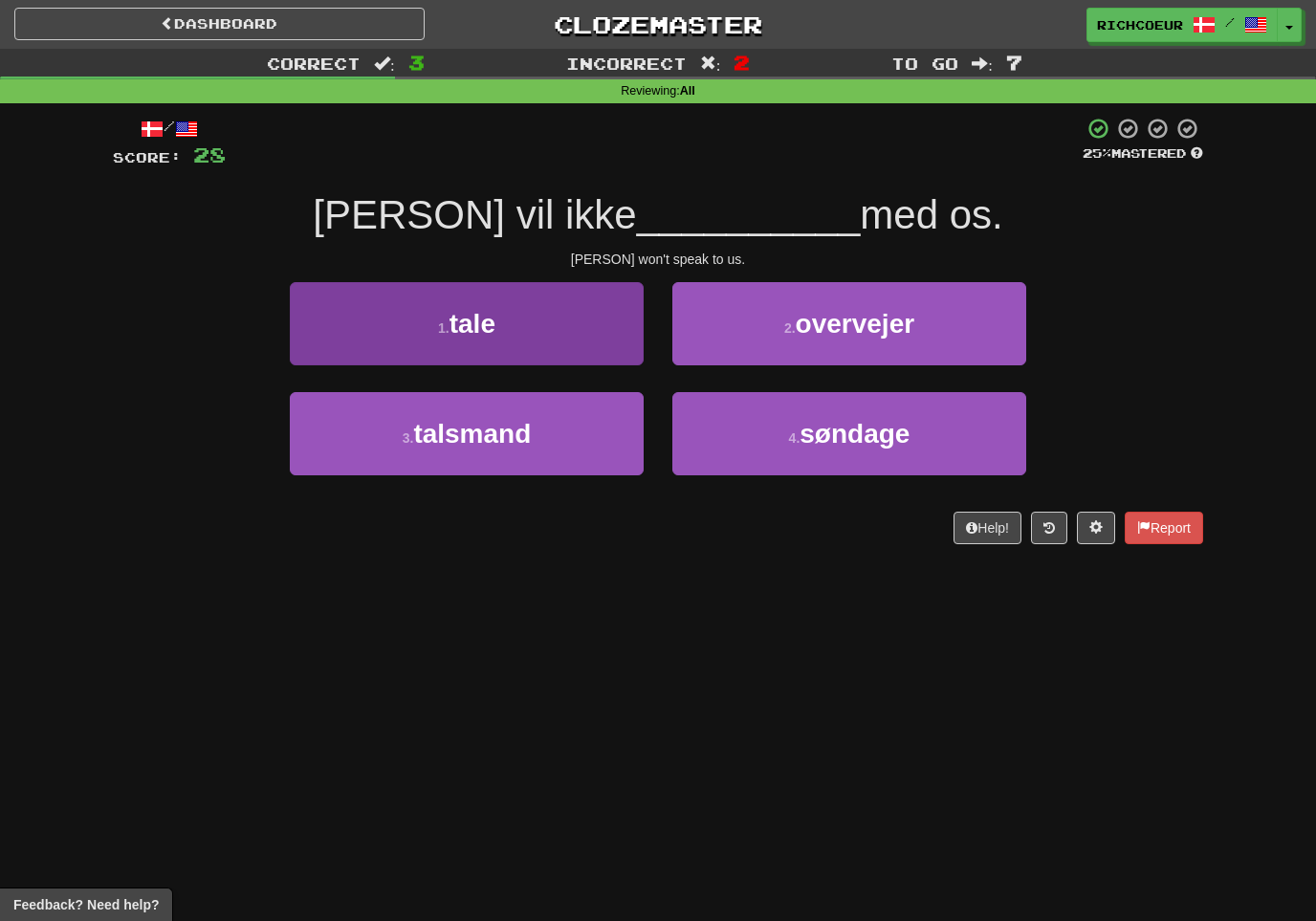 click on "1 .  tale" at bounding box center [467, 323] 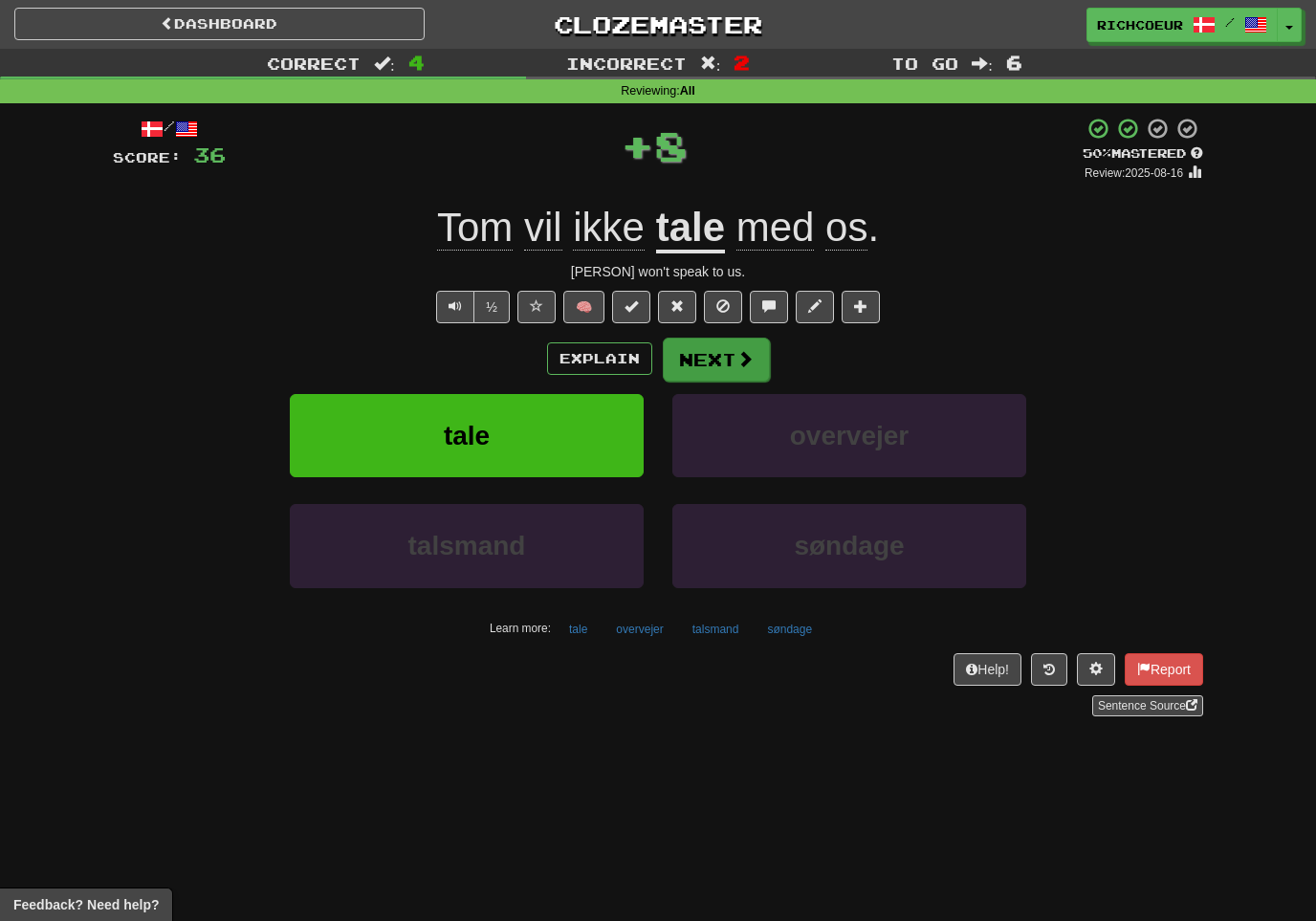 click on "Next" at bounding box center (716, 360) 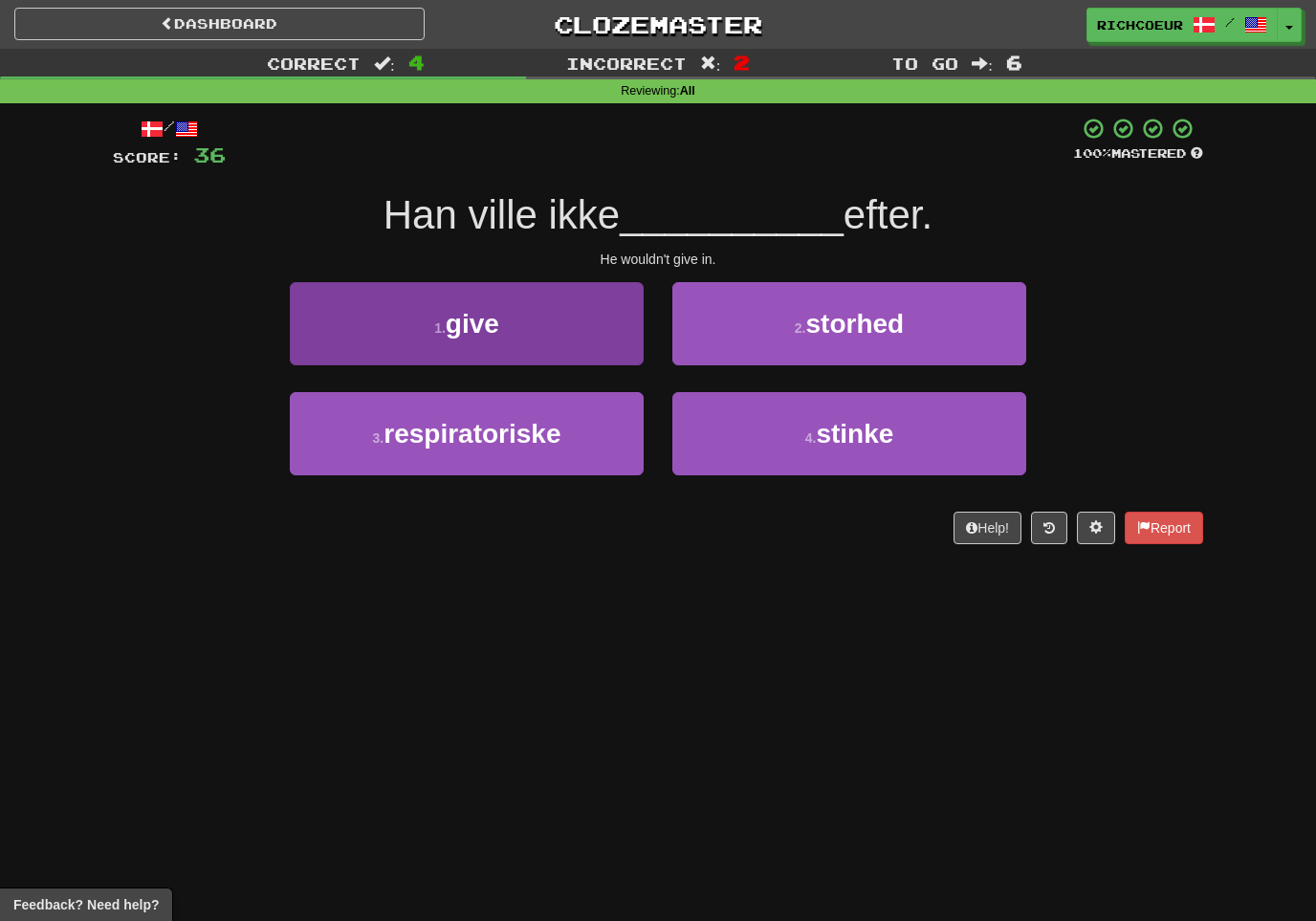 click on "1 .  give" at bounding box center (467, 323) 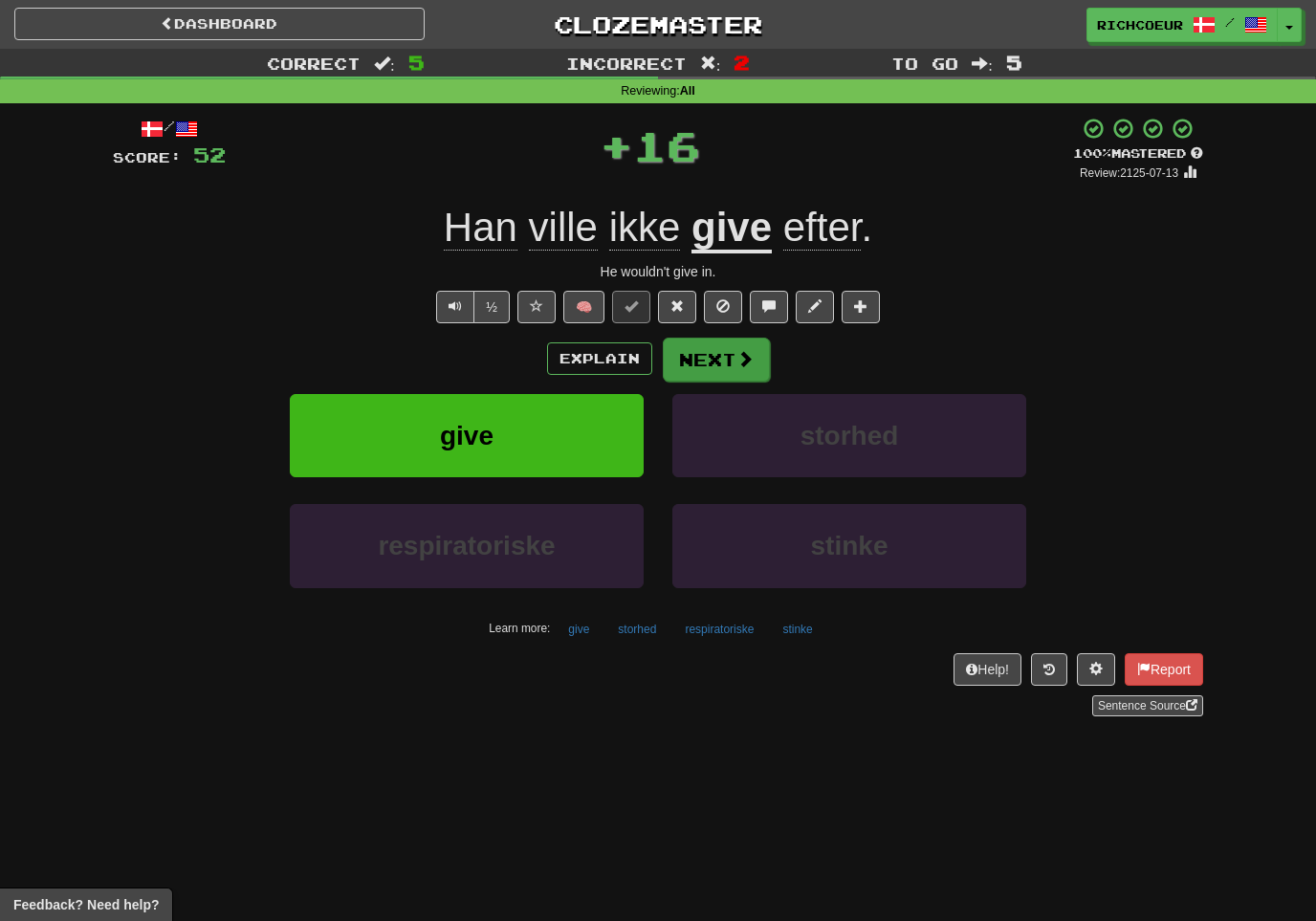 click on "Next" at bounding box center (716, 360) 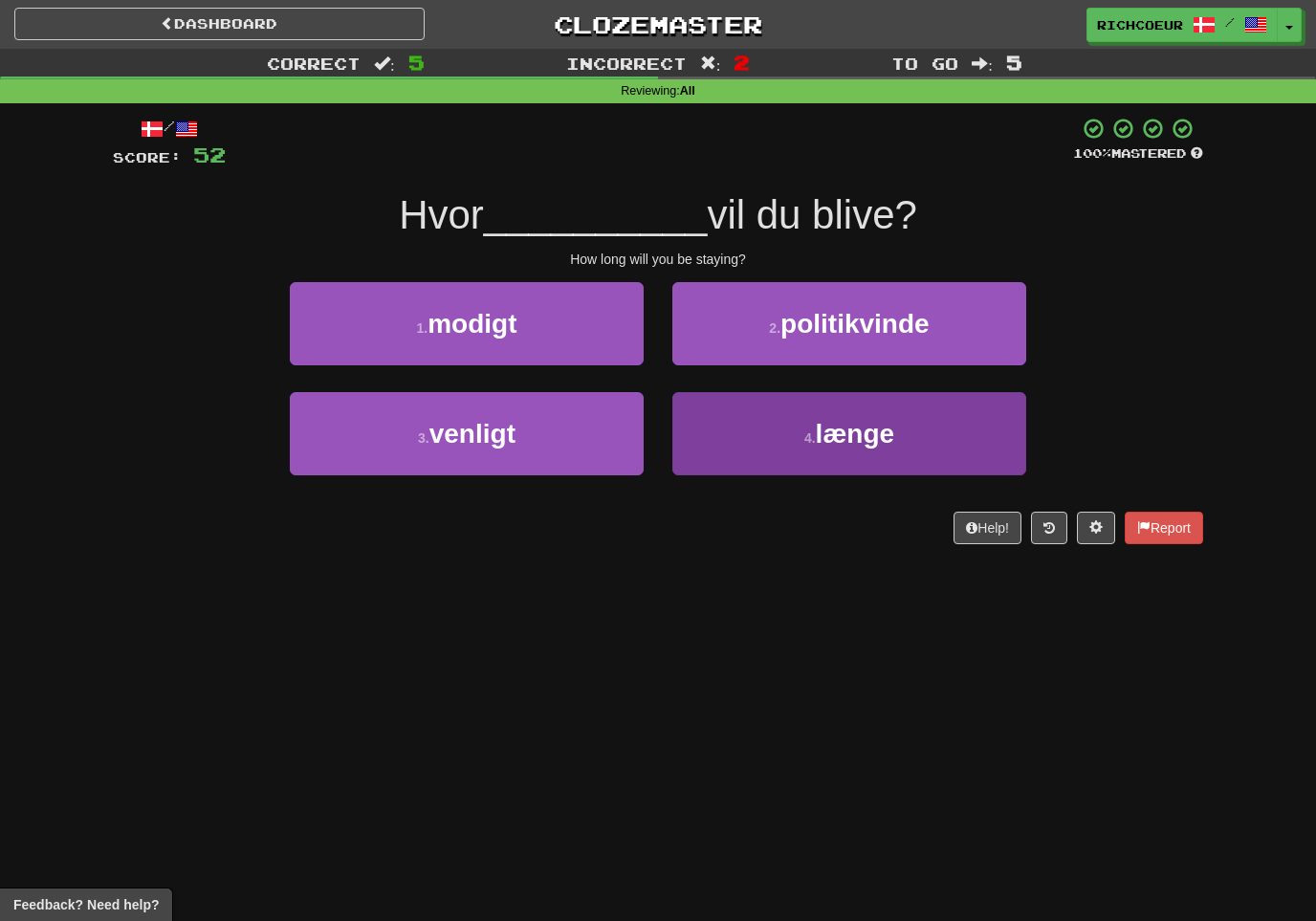click on "4 .  længe" at bounding box center (849, 433) 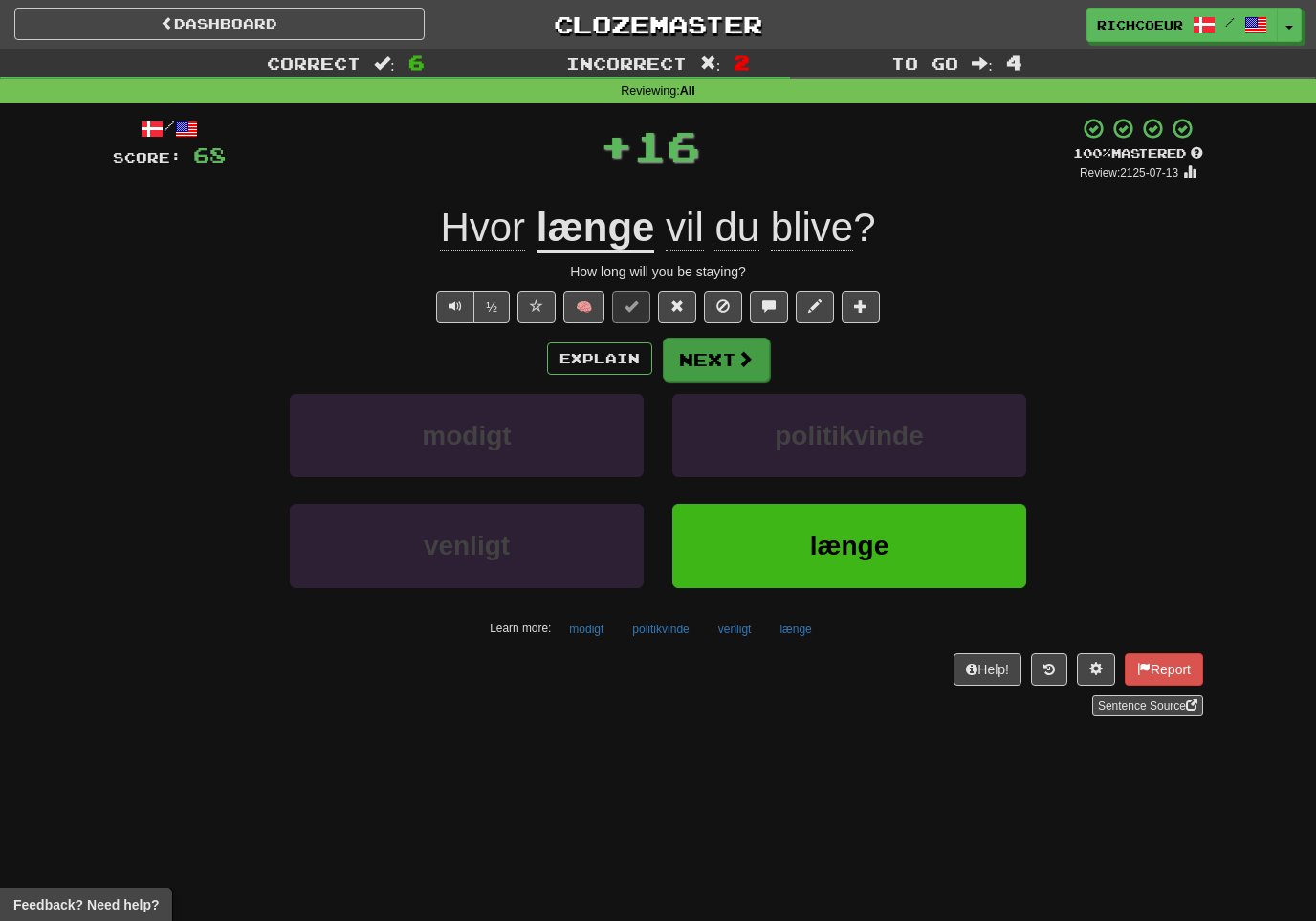 click on "Next" at bounding box center [716, 360] 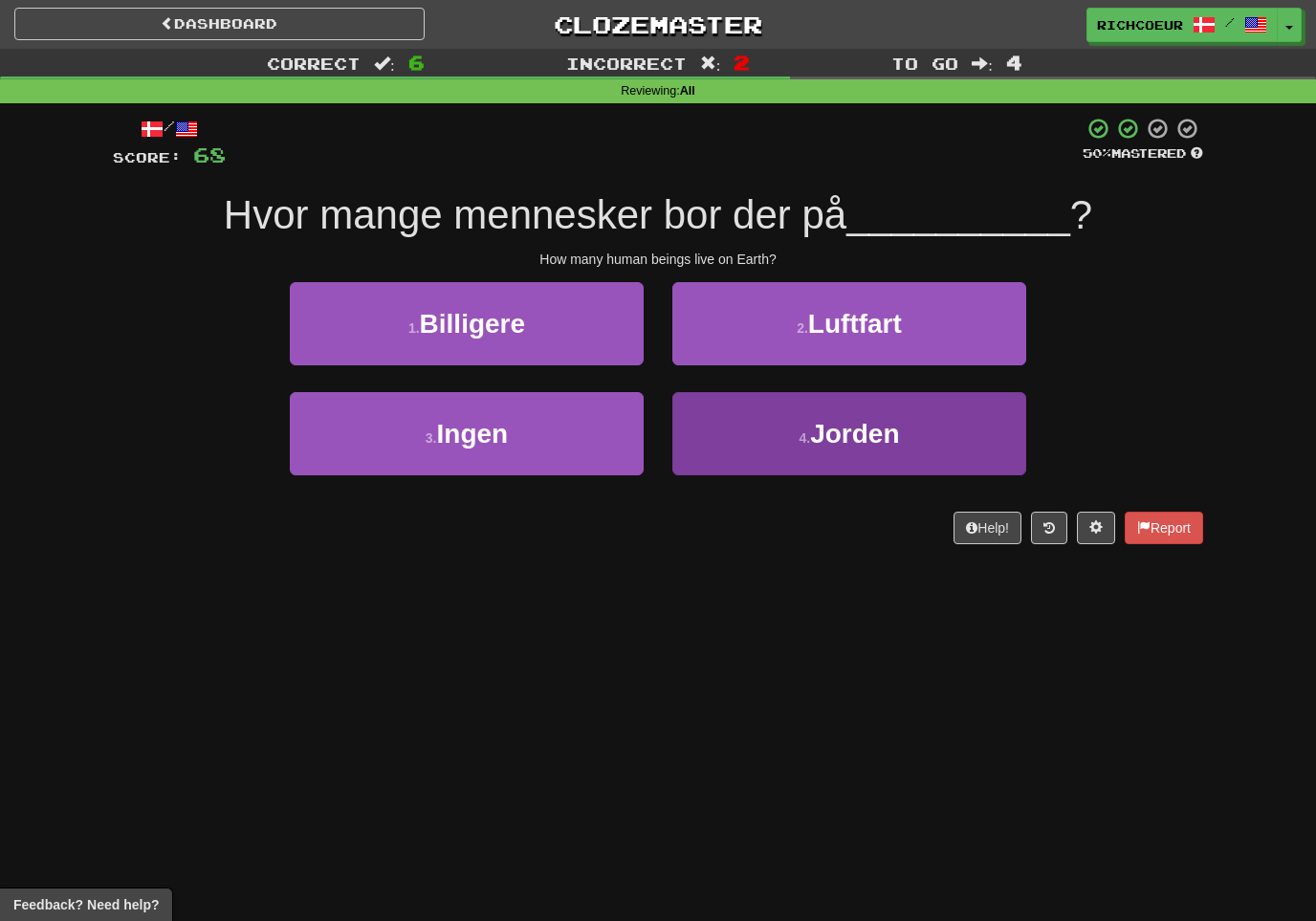 click on "4 .  Jorden" at bounding box center (849, 433) 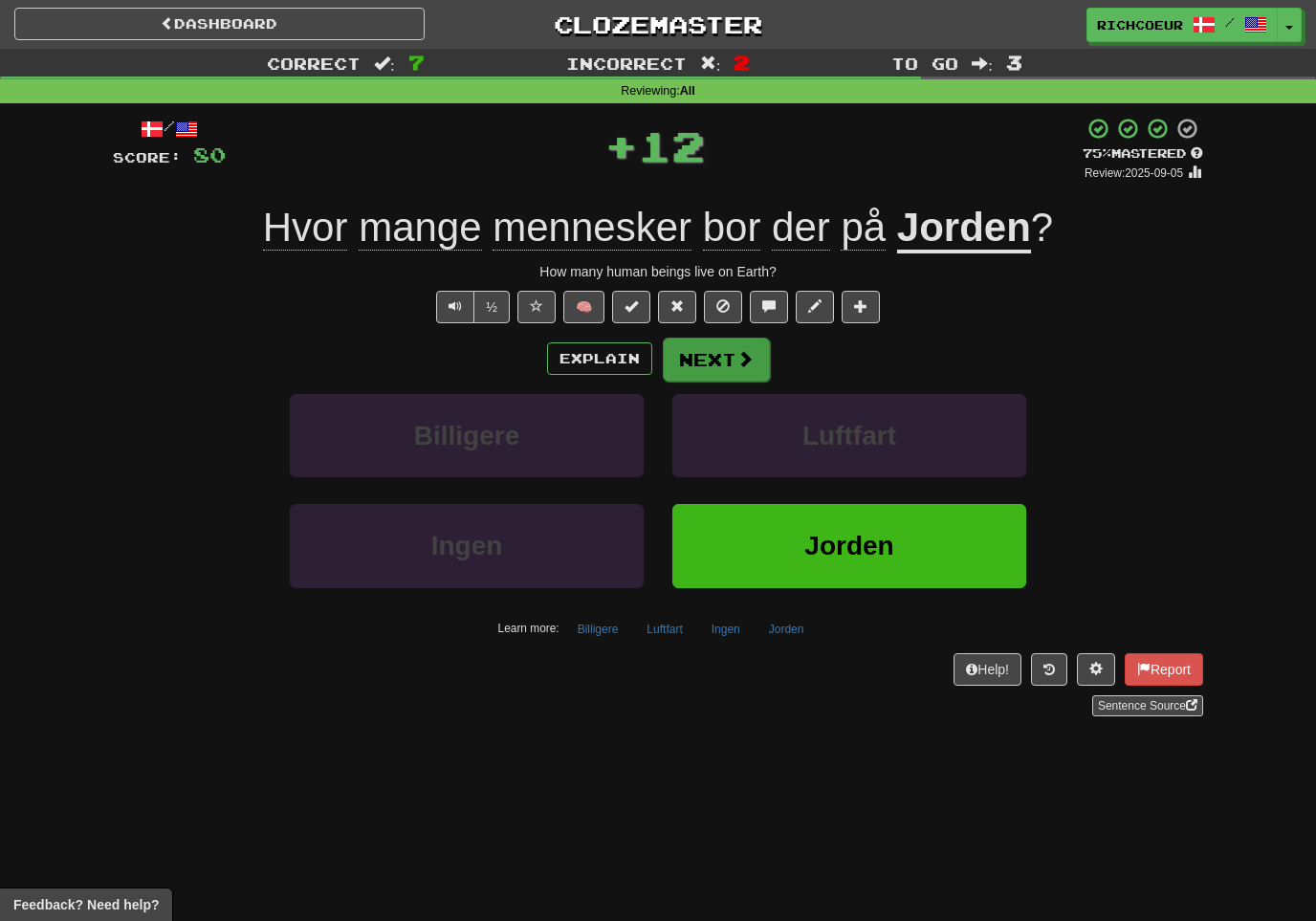 click on "Next" at bounding box center (716, 360) 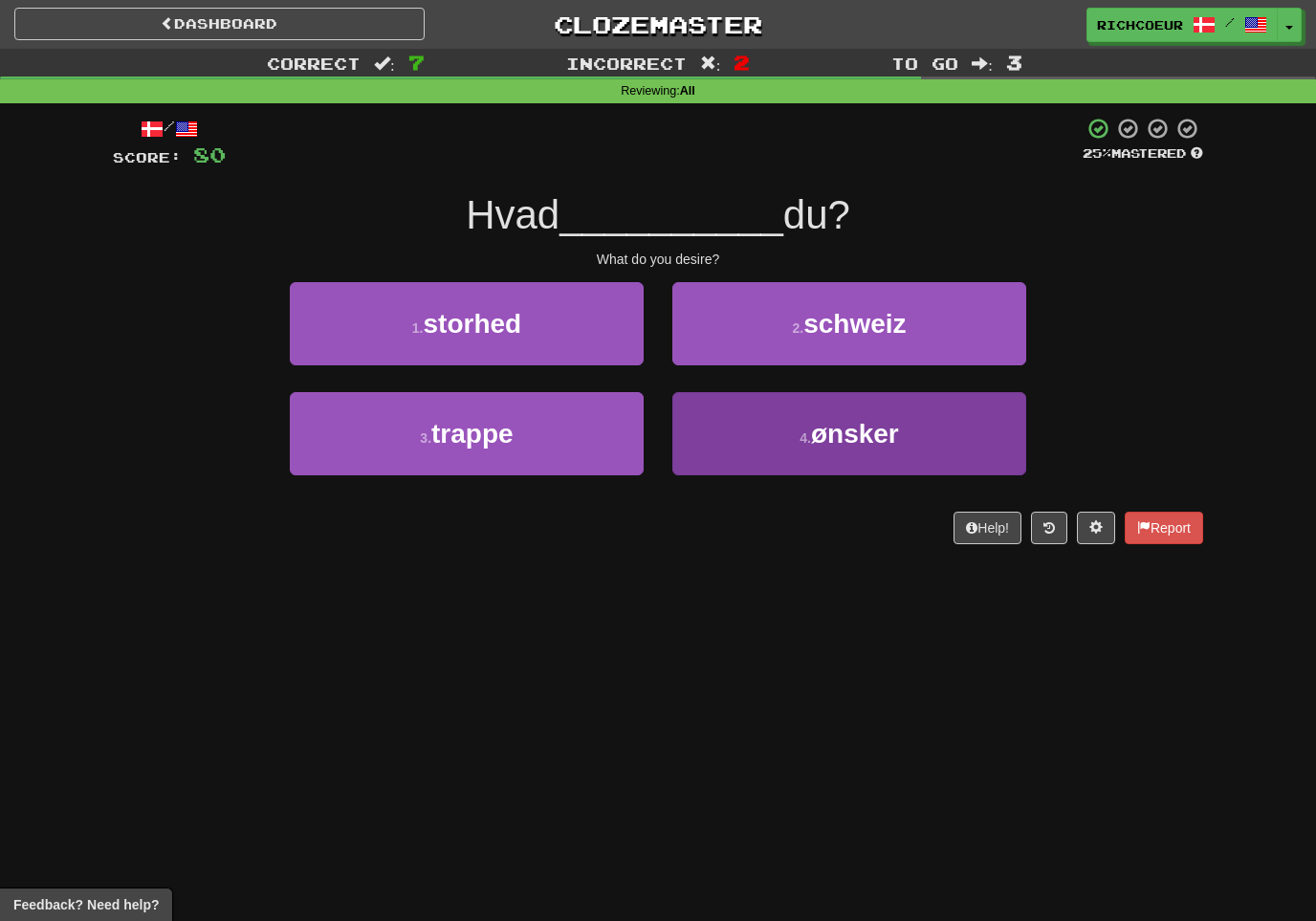 click on "4 .  ønsker" at bounding box center (849, 433) 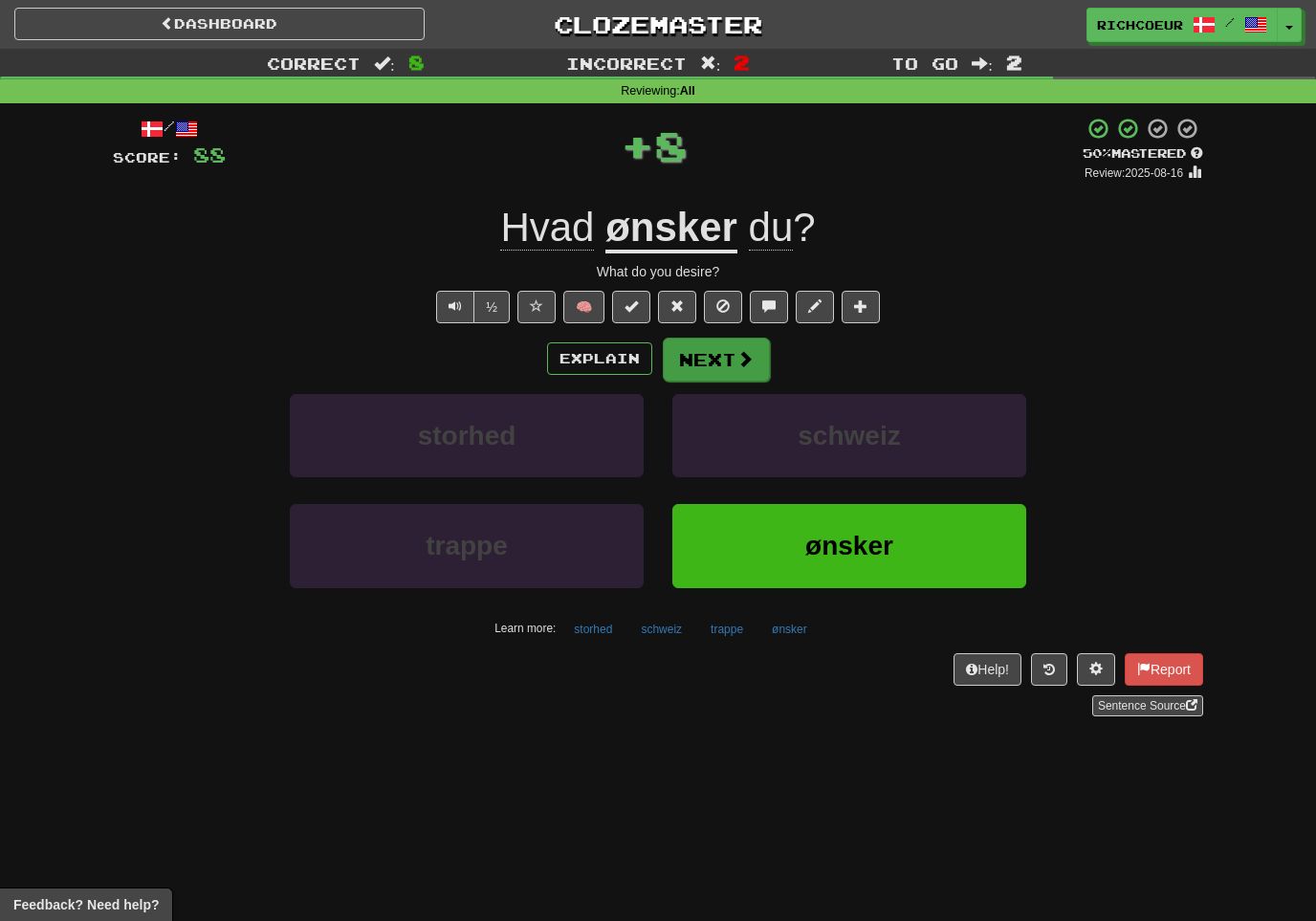 click on "Next" at bounding box center [716, 360] 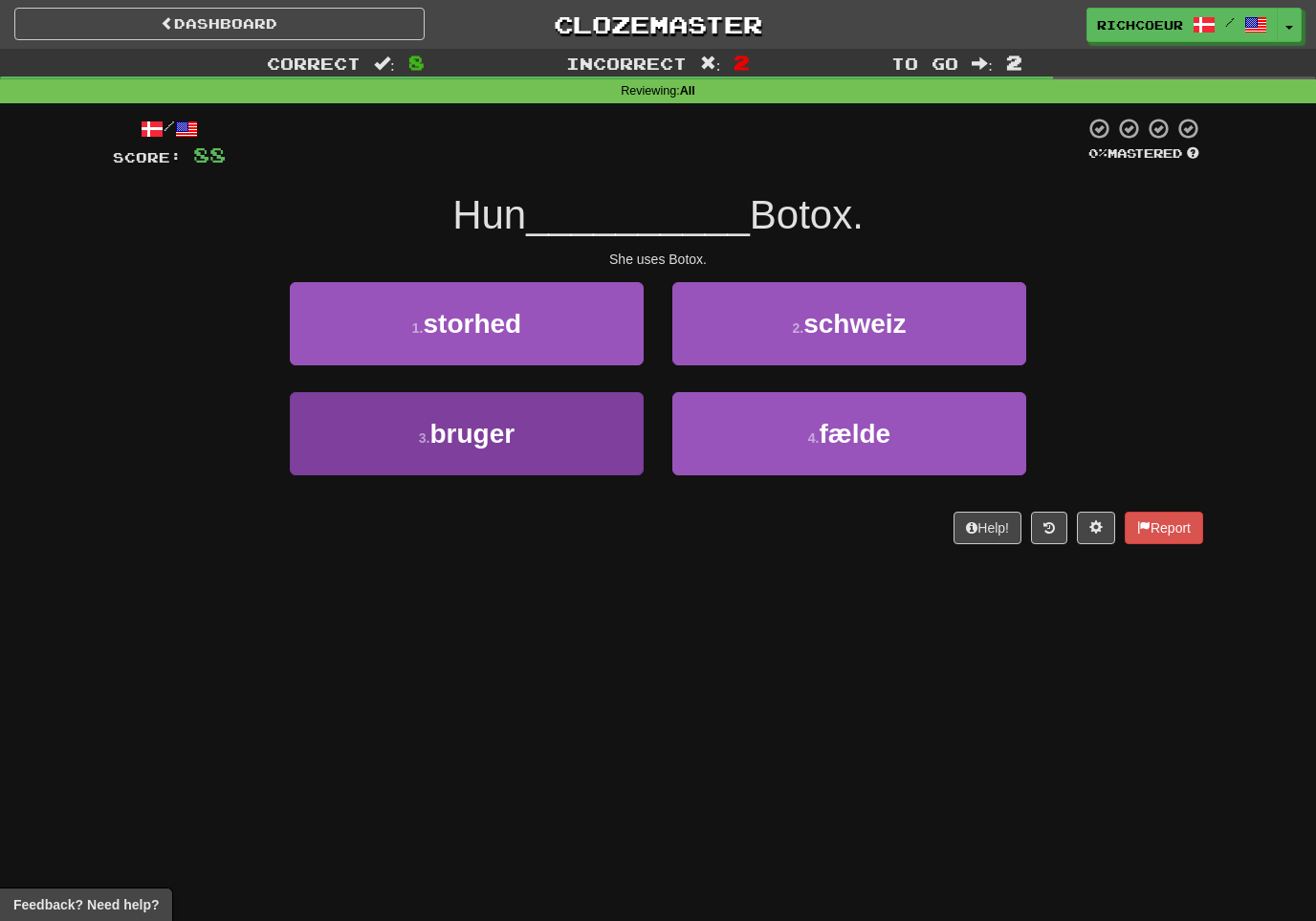 click on "3 .  bruger" at bounding box center (467, 433) 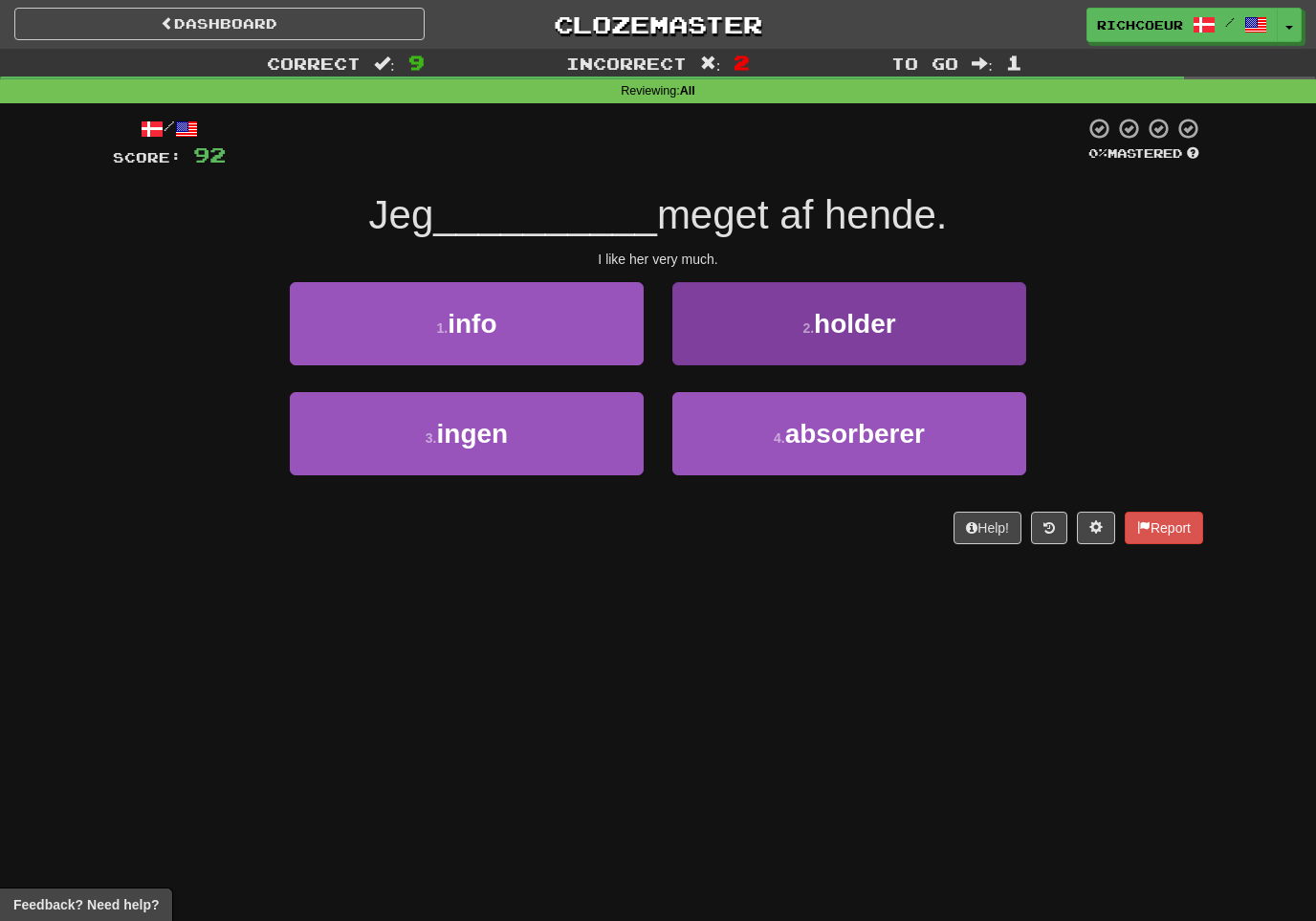 click on "2 ." at bounding box center (808, 328) 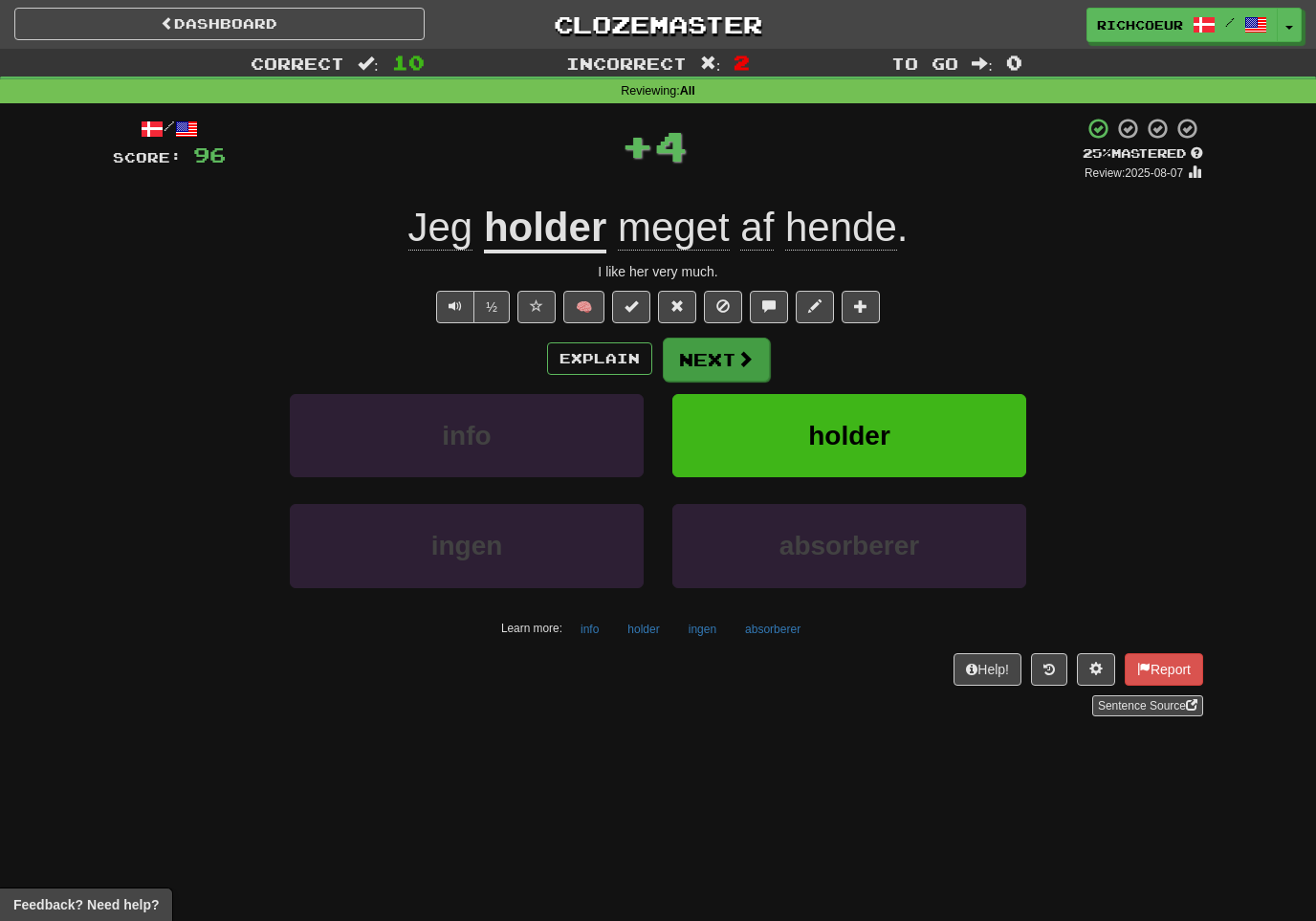 click at bounding box center (745, 359) 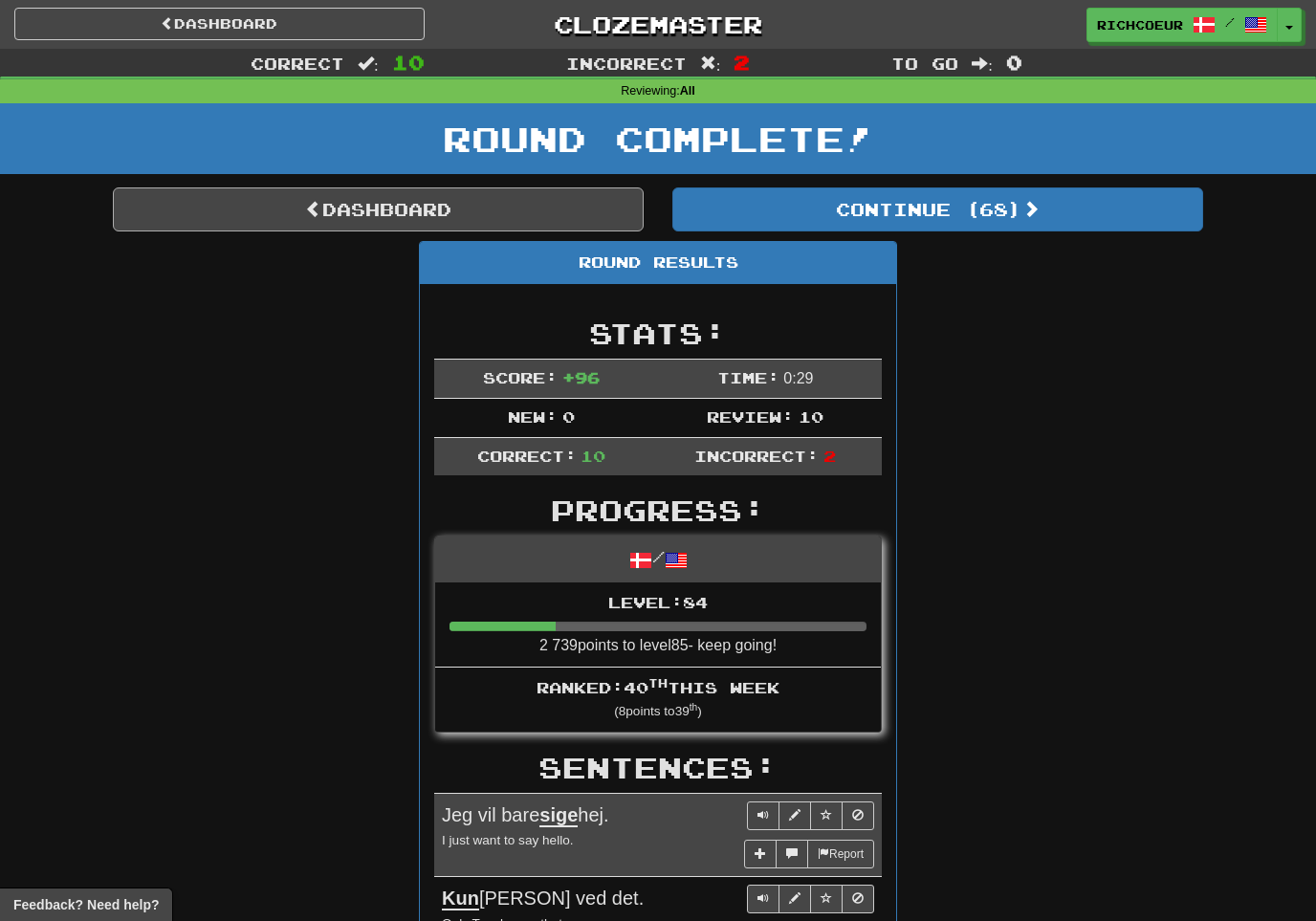 click on "Dashboard" at bounding box center [378, 209] 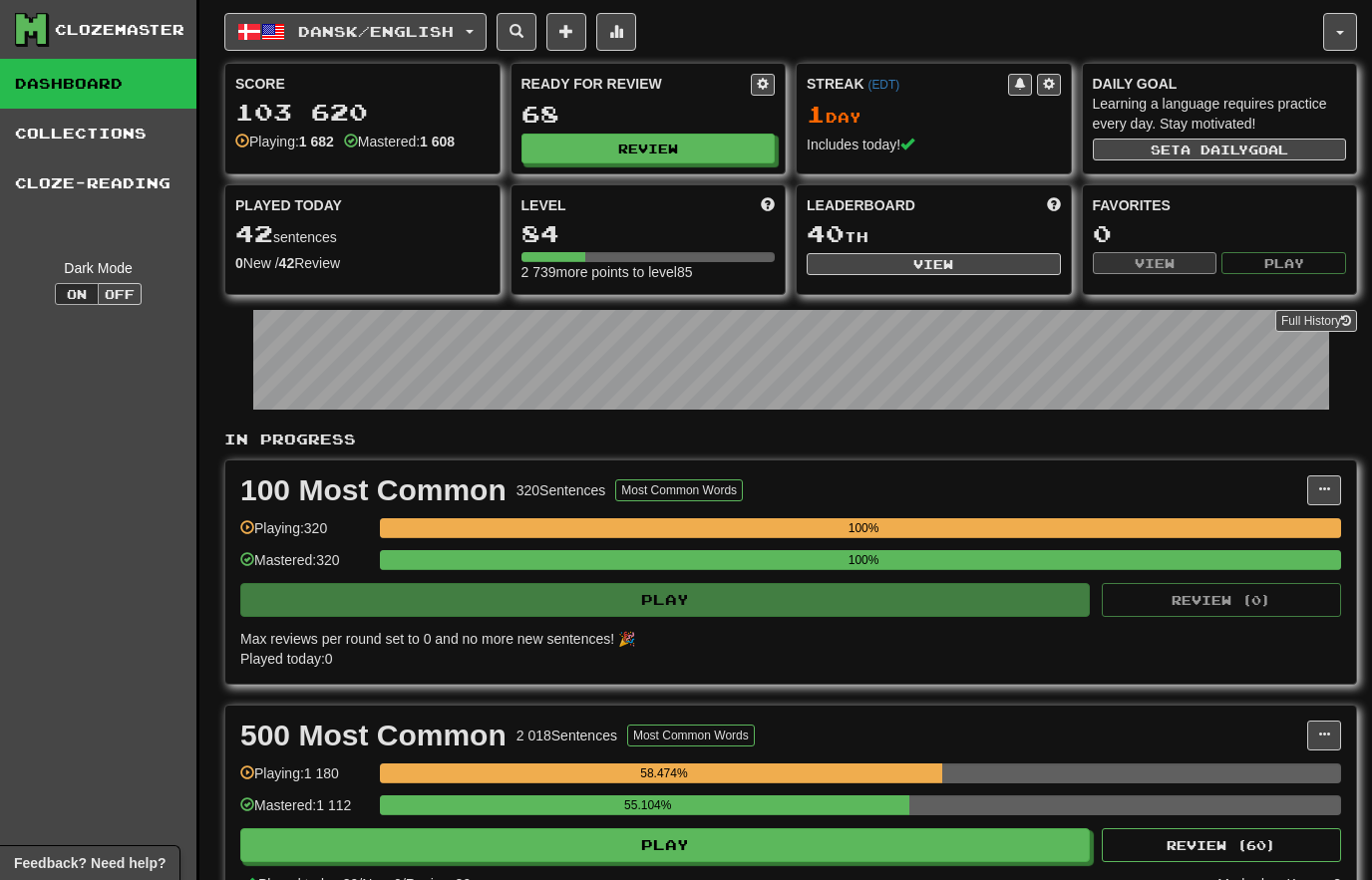 scroll, scrollTop: 0, scrollLeft: 0, axis: both 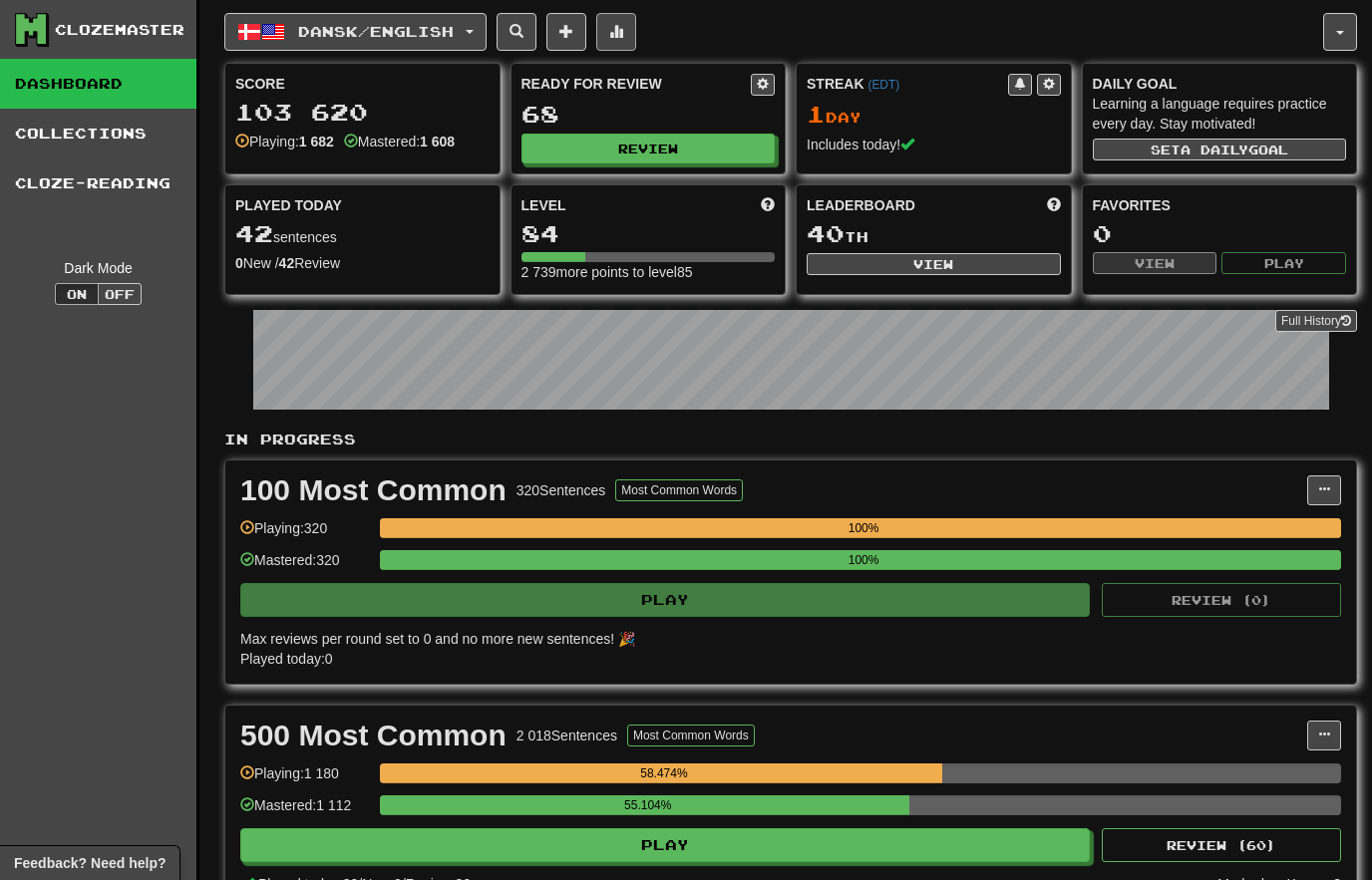 click at bounding box center (616, 32) 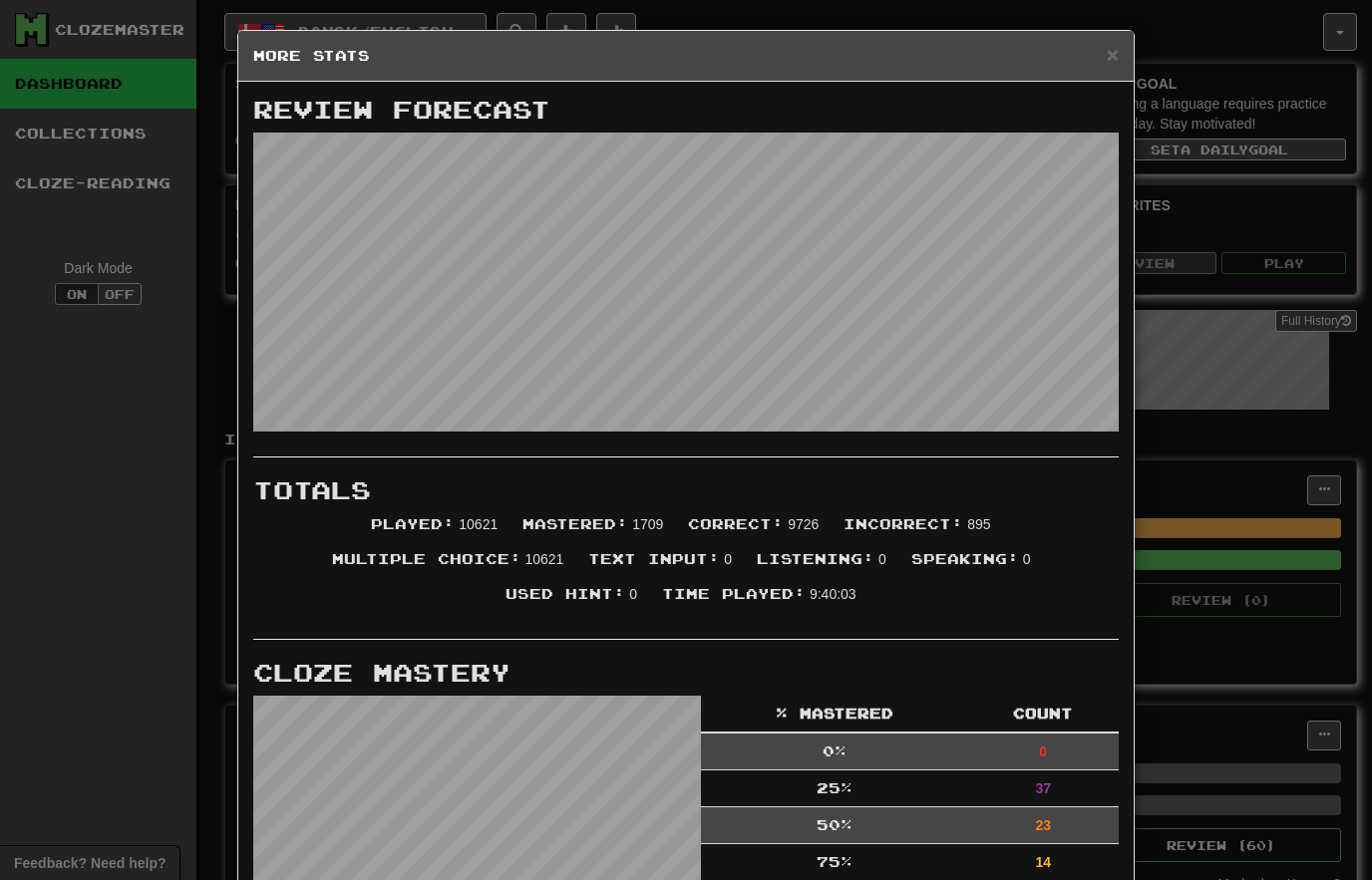 click on "× More Stats" at bounding box center [686, 56] 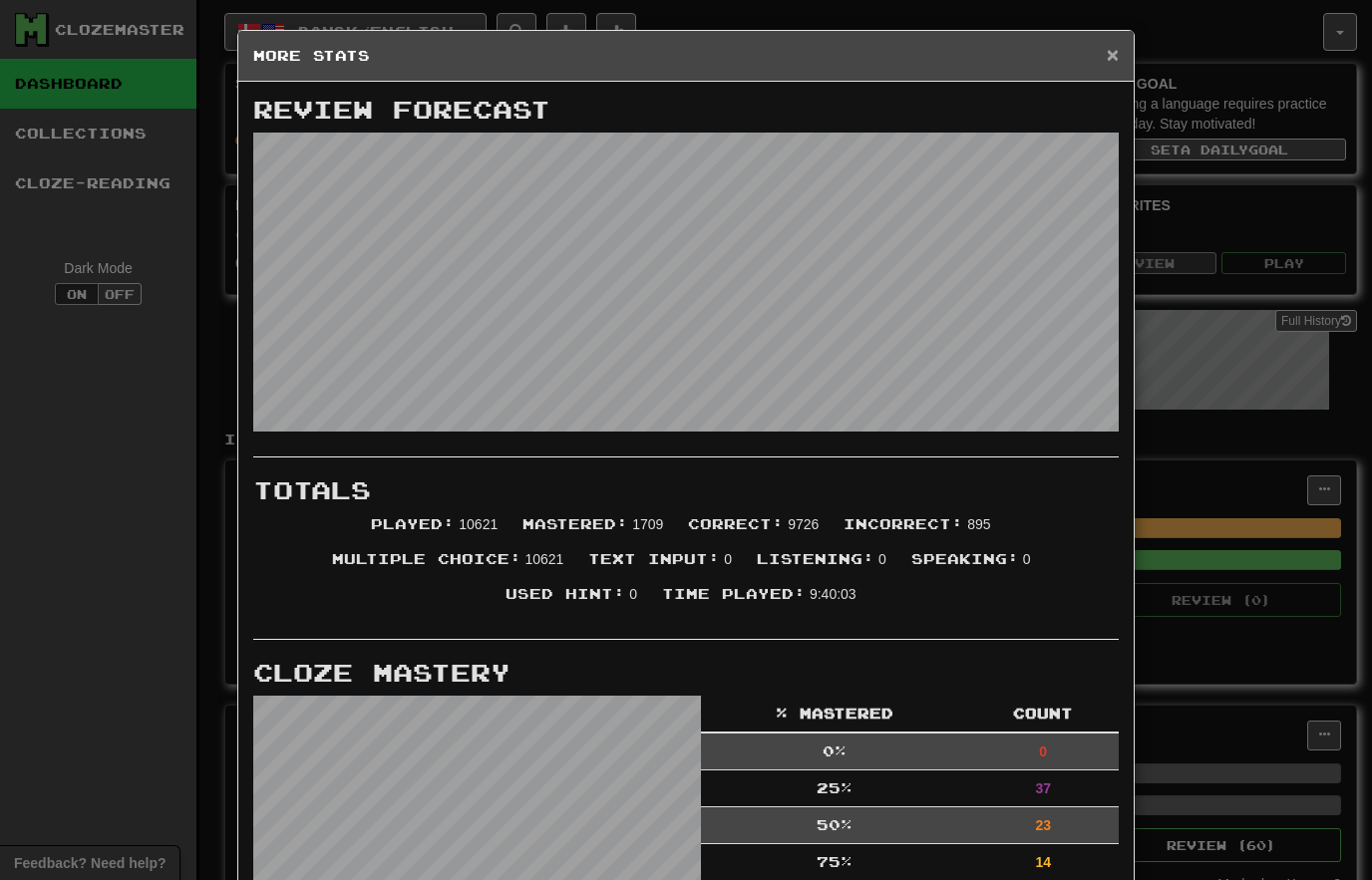 click on "×" at bounding box center [1113, 54] 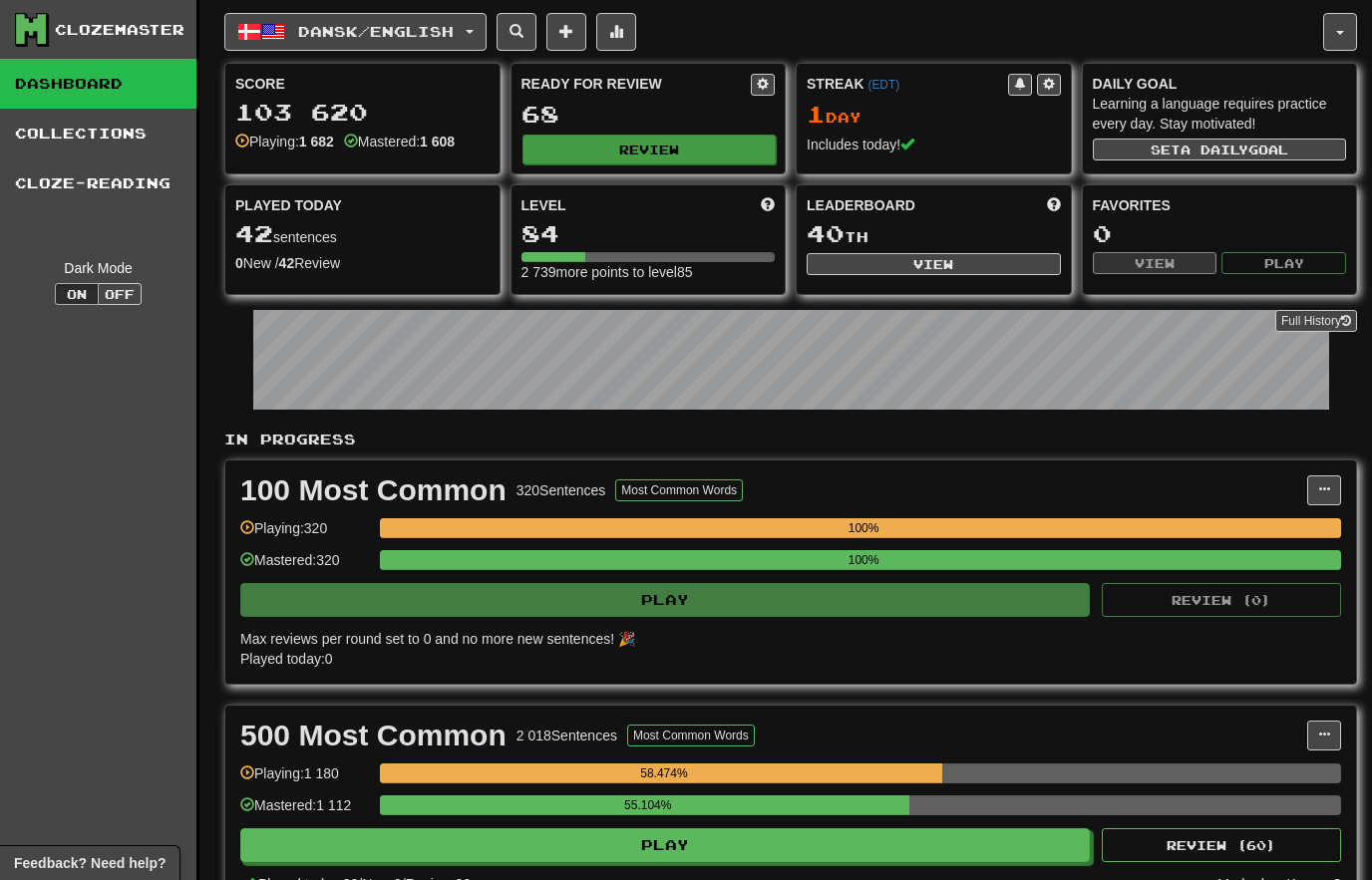 click on "Review" at bounding box center [649, 149] 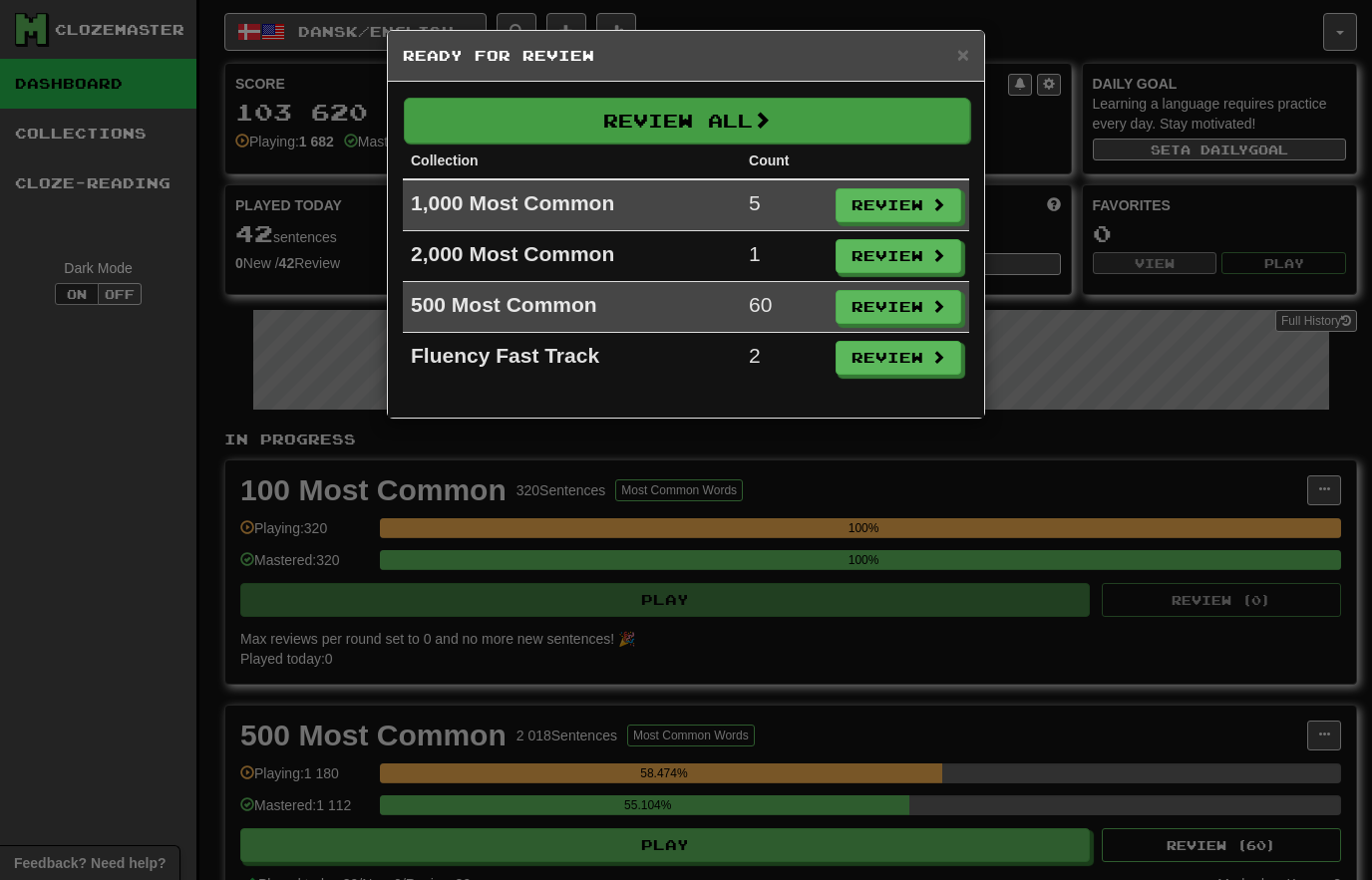 click on "Review All" at bounding box center (687, 121) 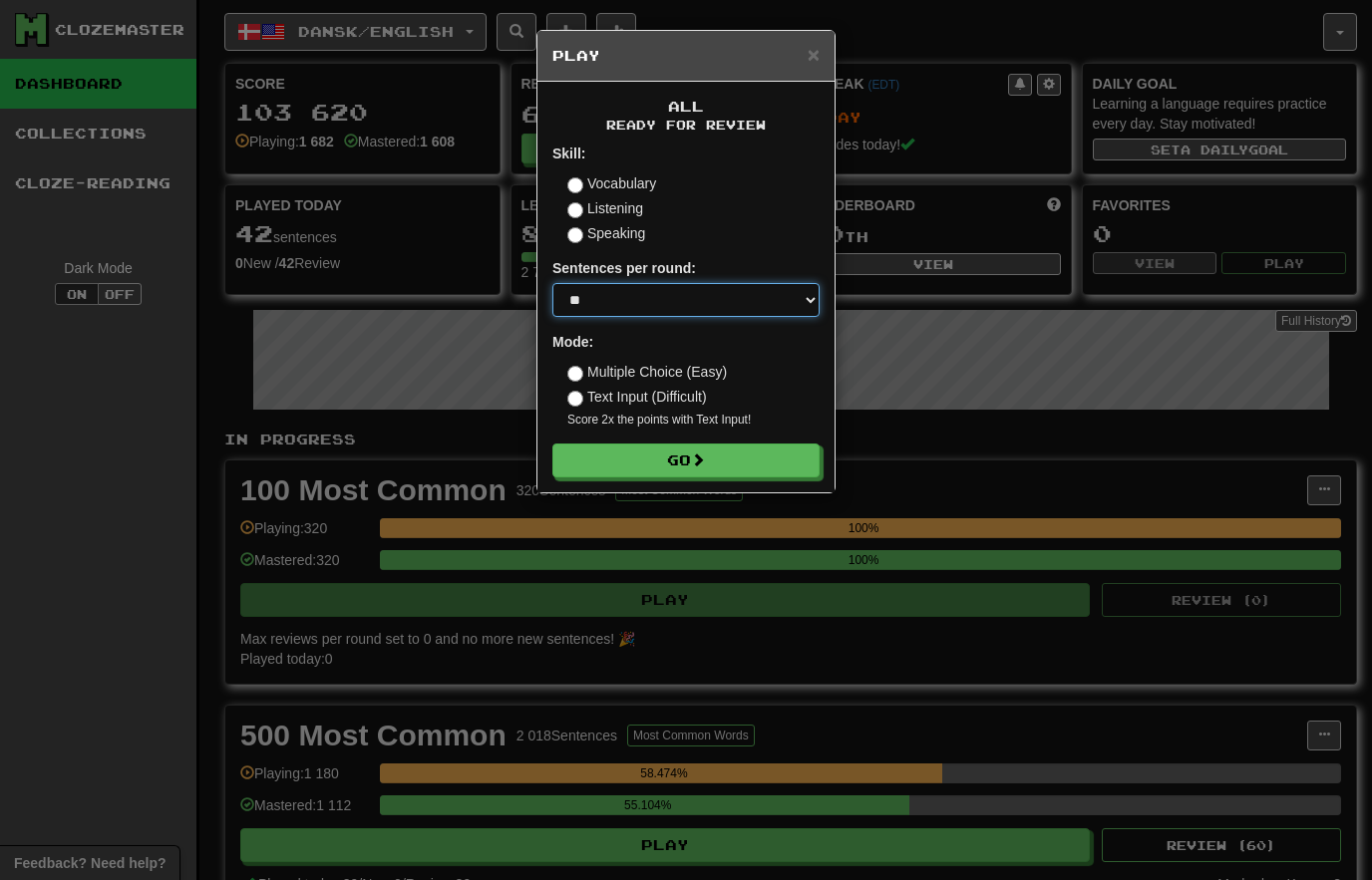 click on "* ** ** ** ** ** *** ********" at bounding box center (686, 300) 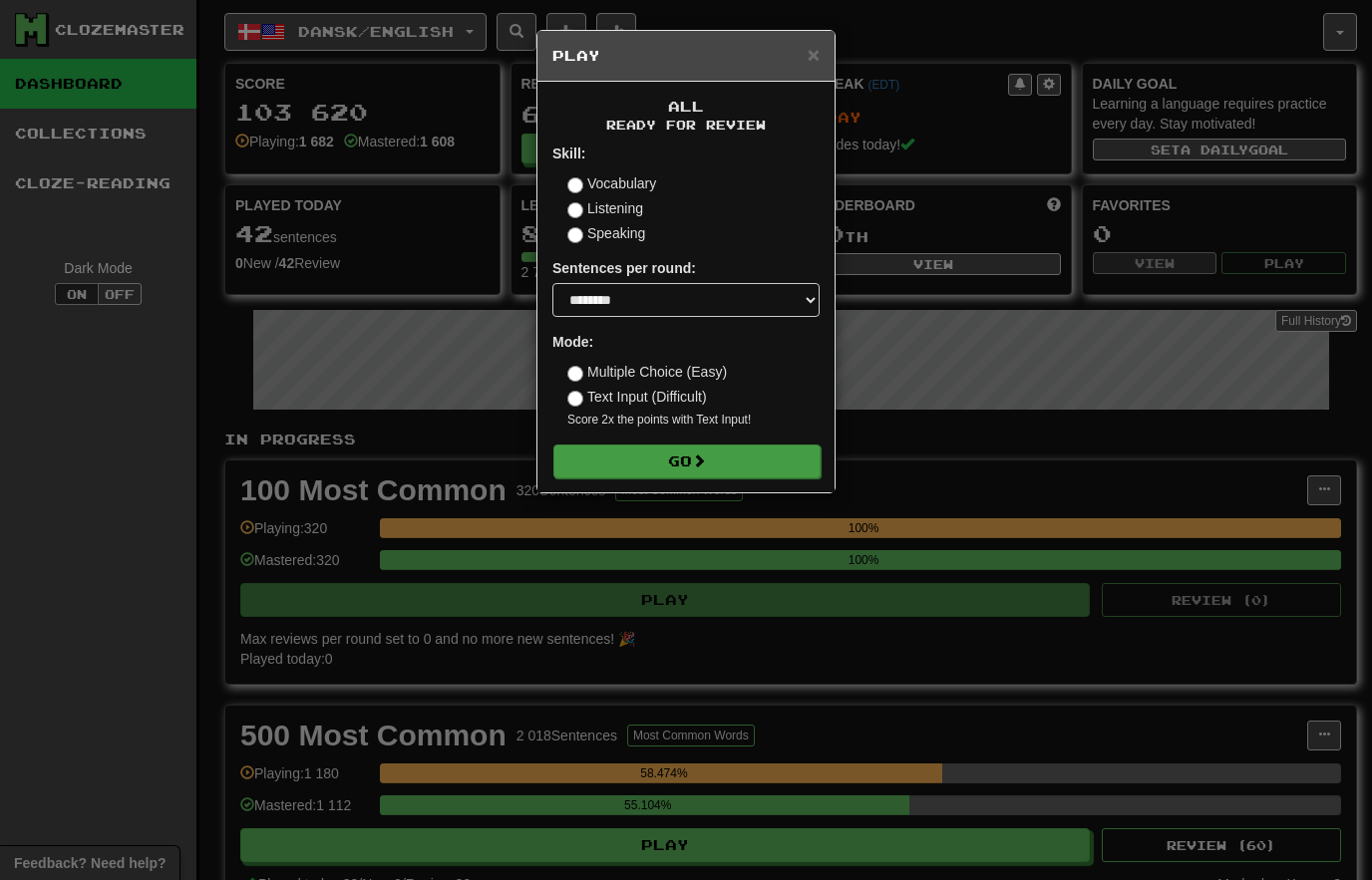 click on "Go" at bounding box center [687, 461] 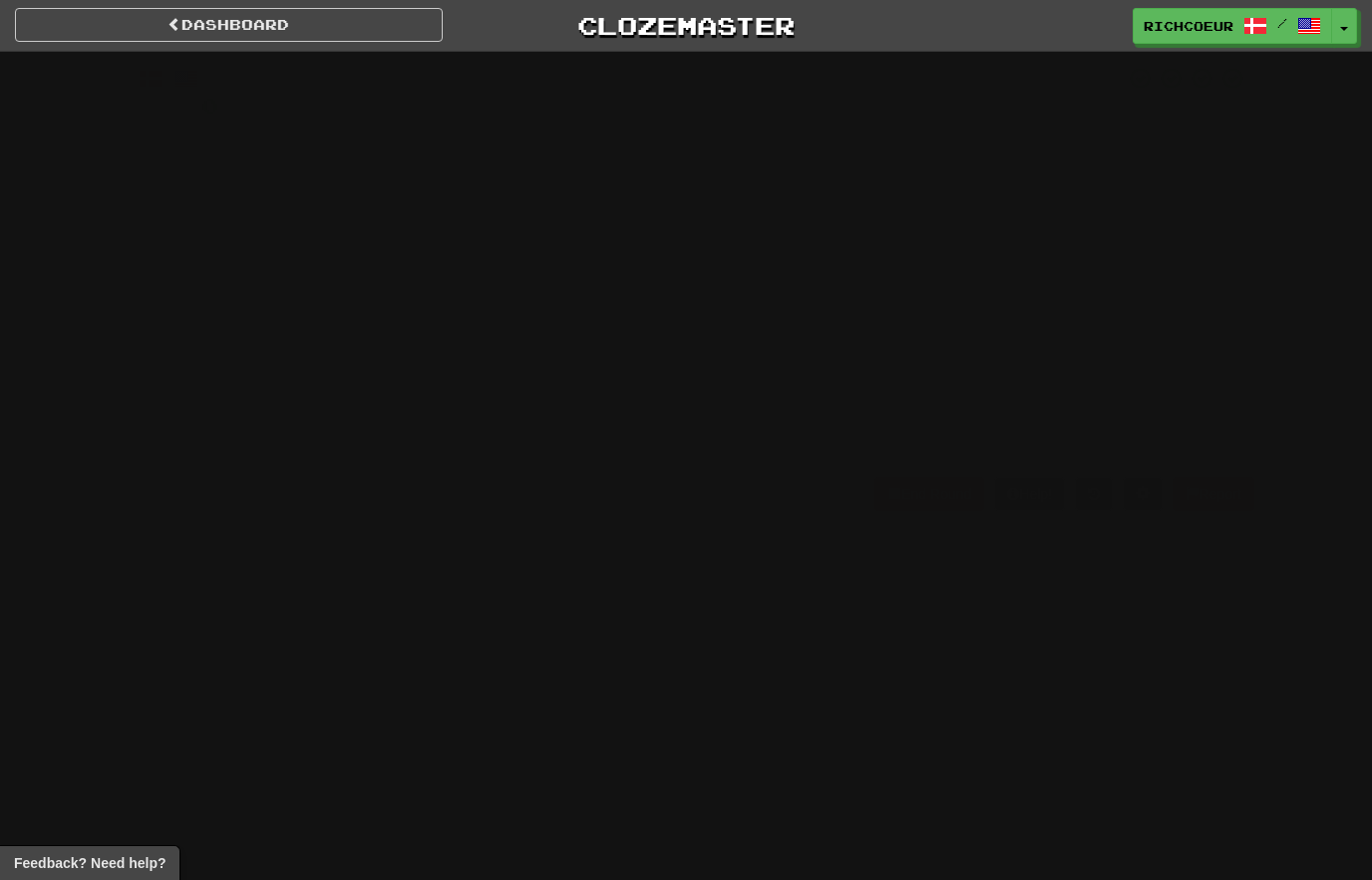 scroll, scrollTop: 0, scrollLeft: 0, axis: both 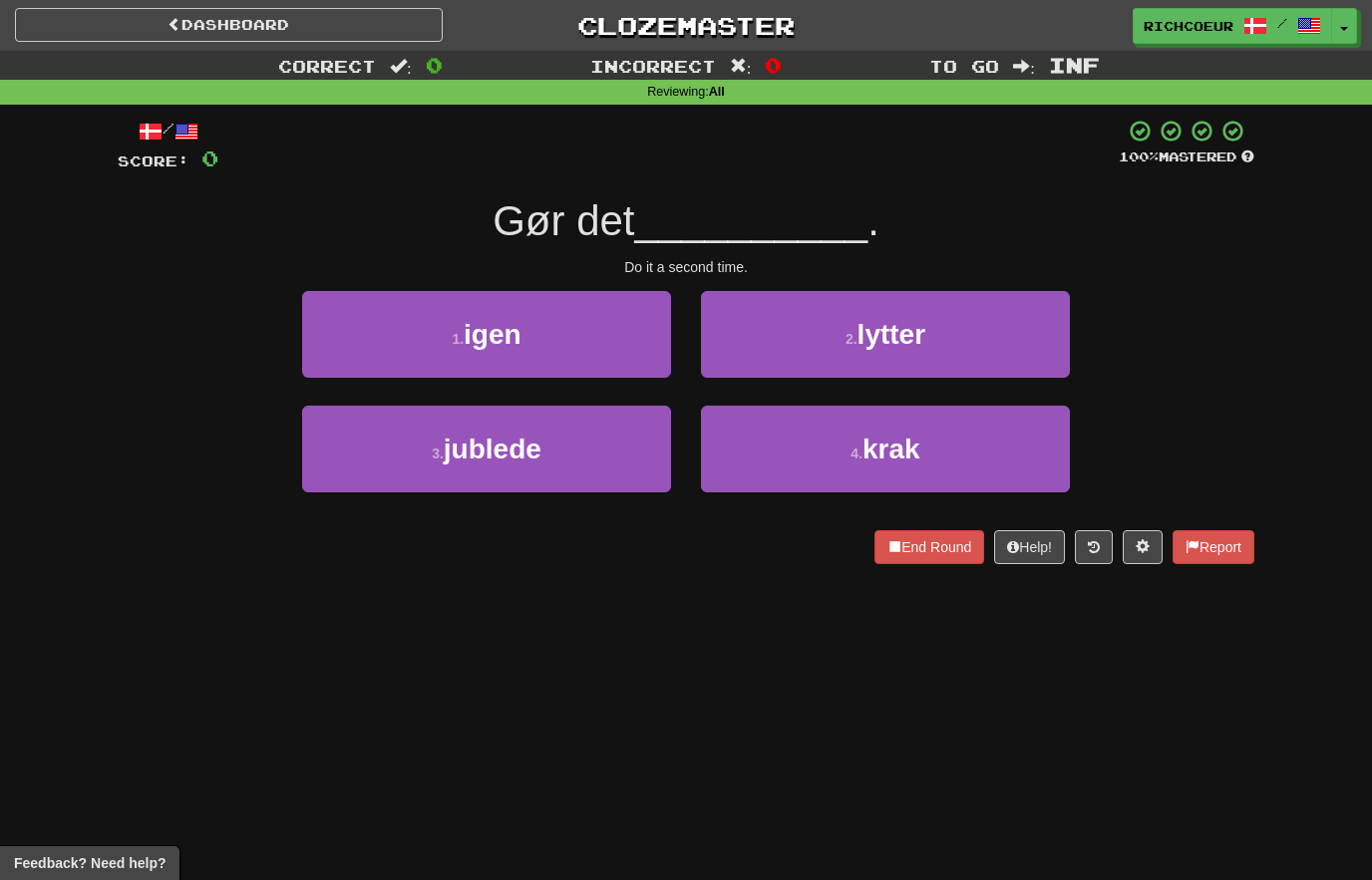 click on "1 .  igen" at bounding box center (487, 334) 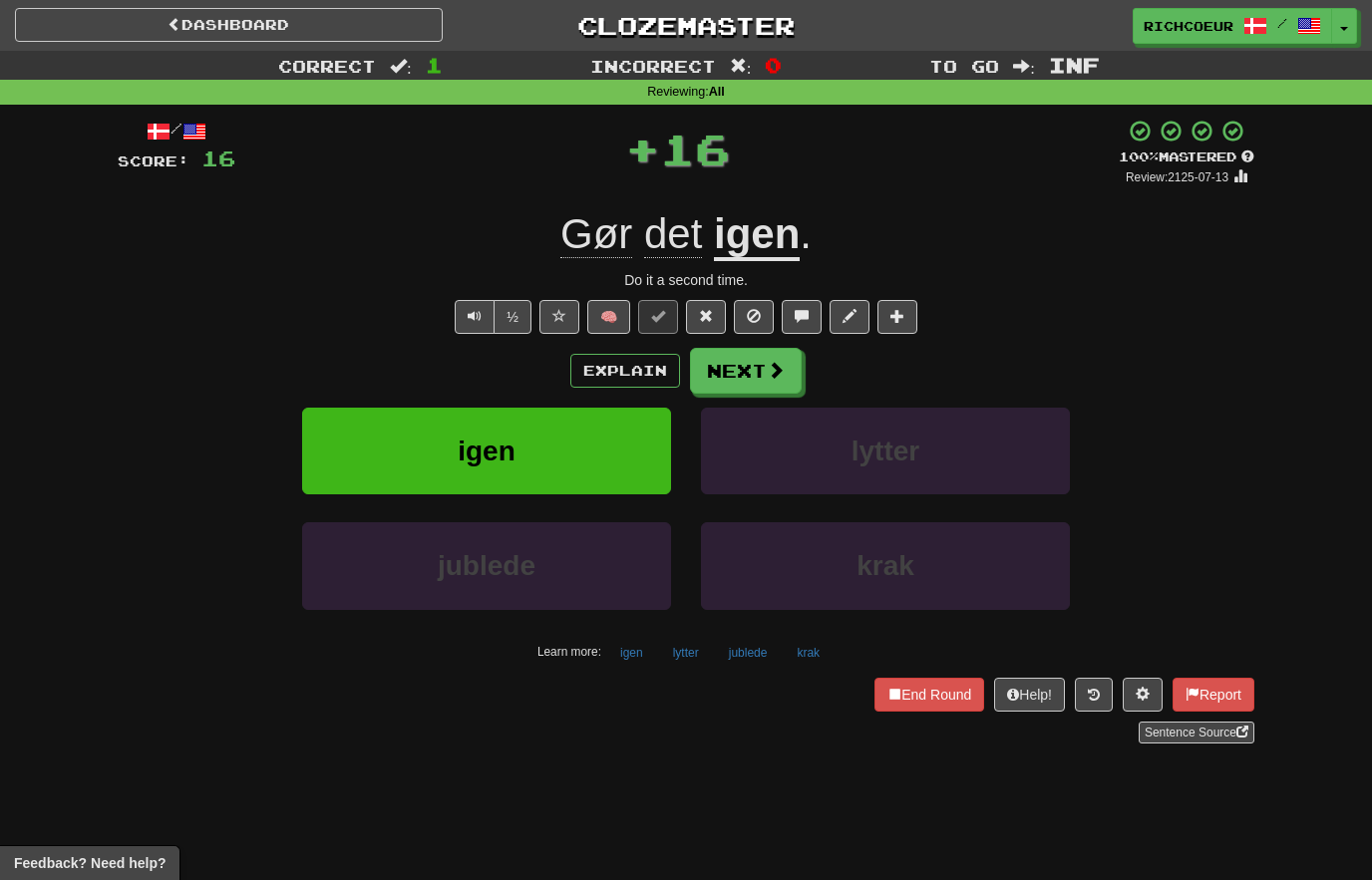 click at bounding box center (776, 370) 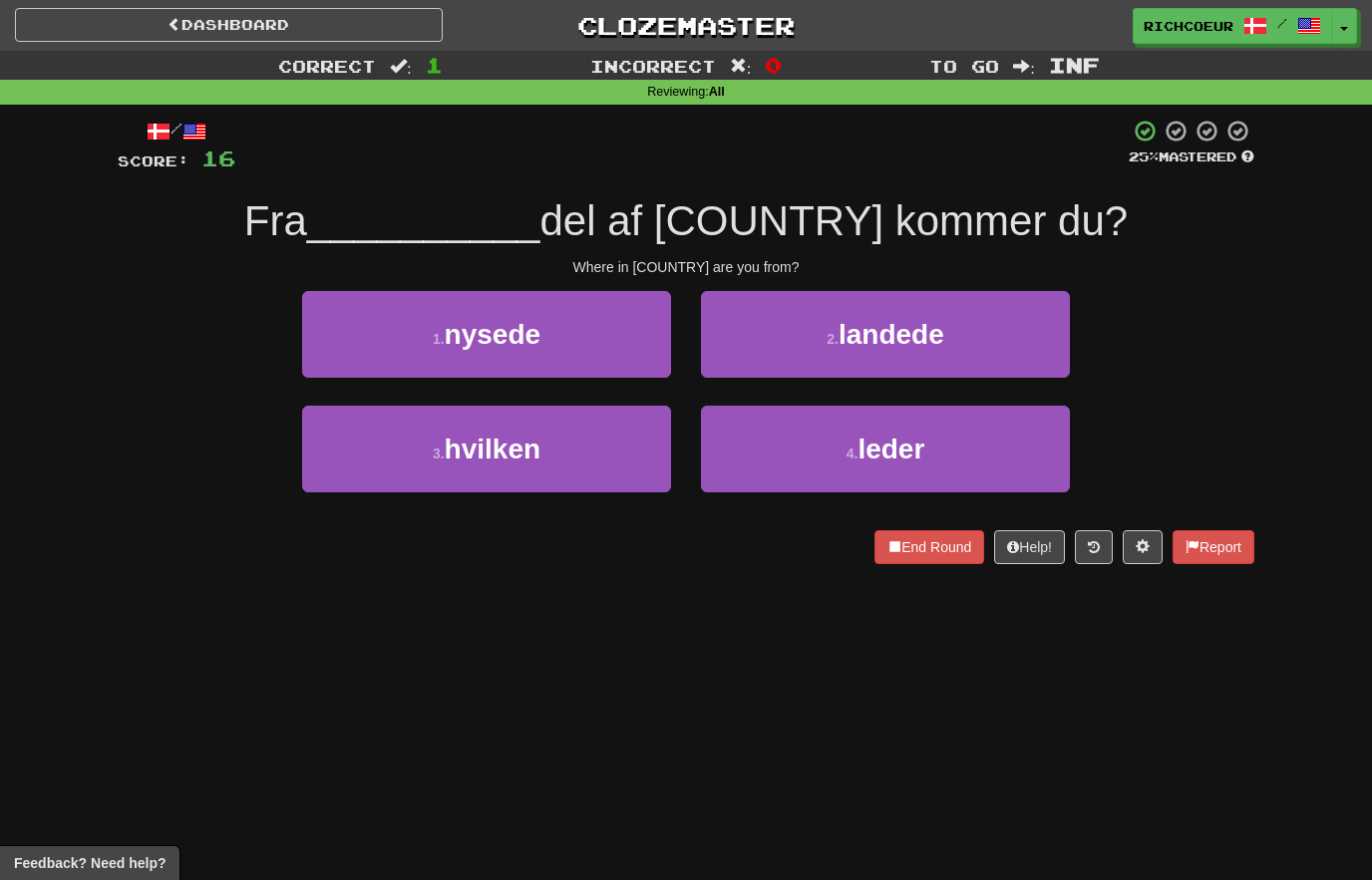 click on "3 .  hvilken" at bounding box center [487, 448] 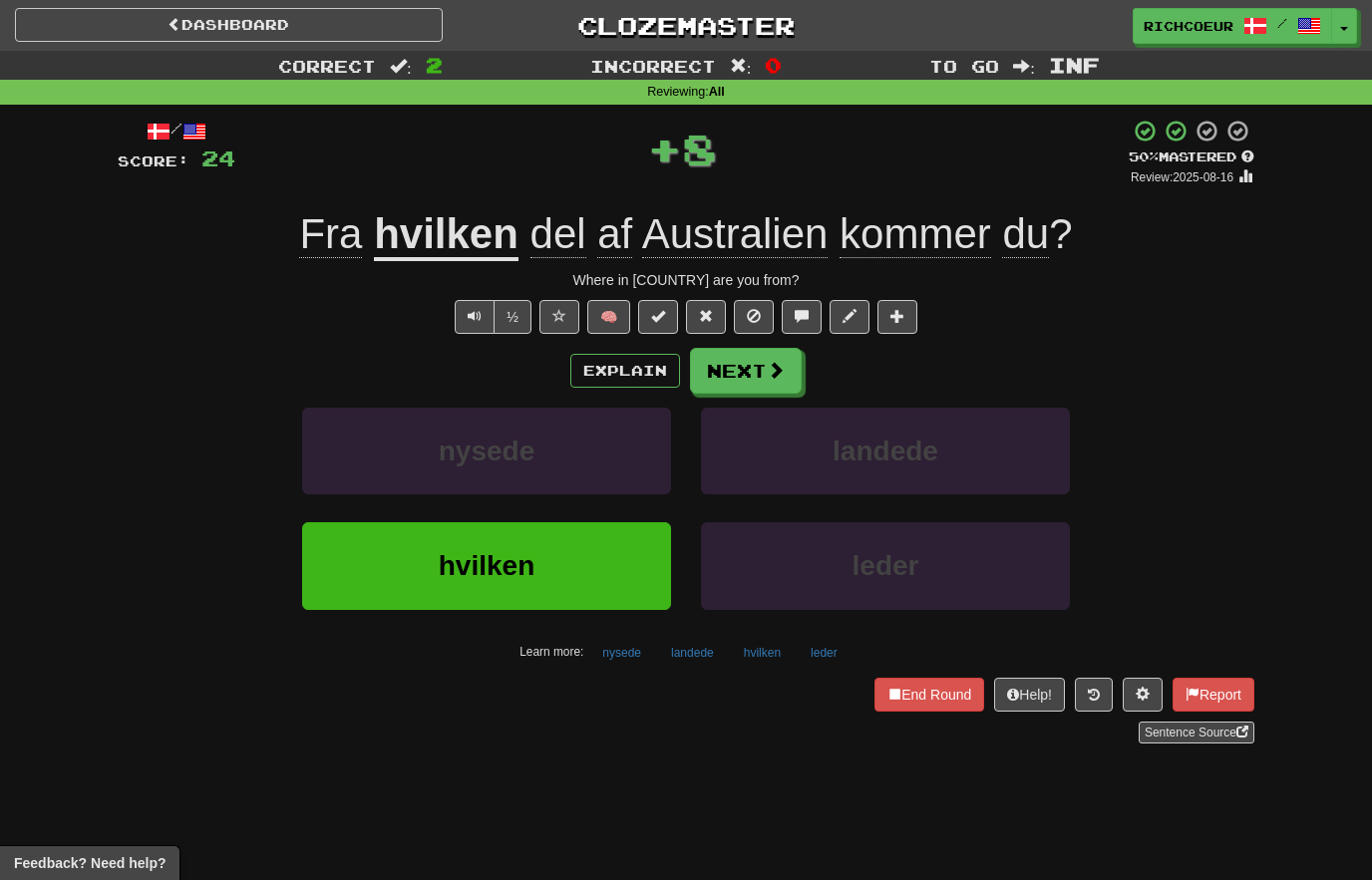 click on "Next" at bounding box center [746, 371] 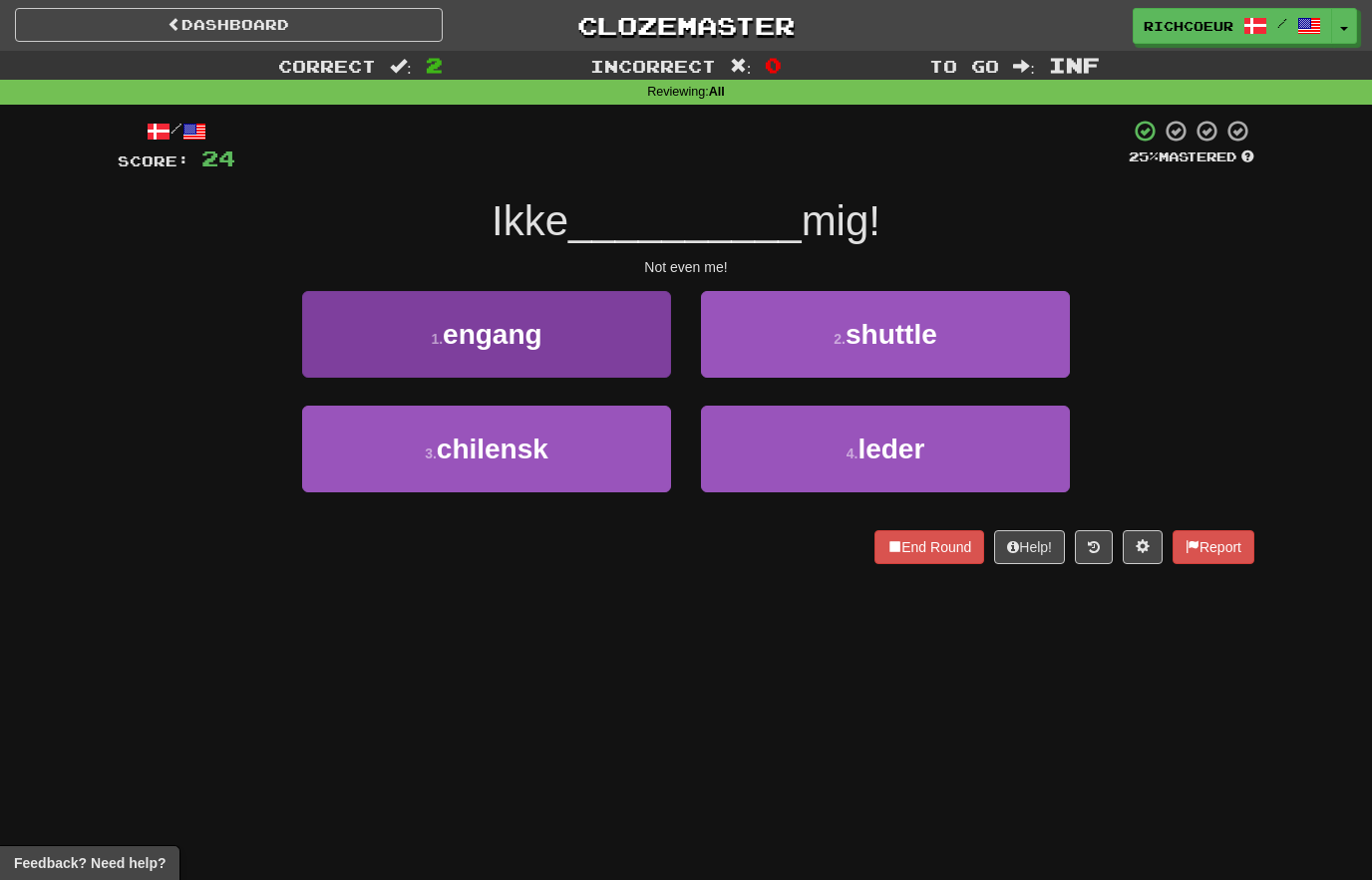 click on "1 .  engang" at bounding box center [487, 334] 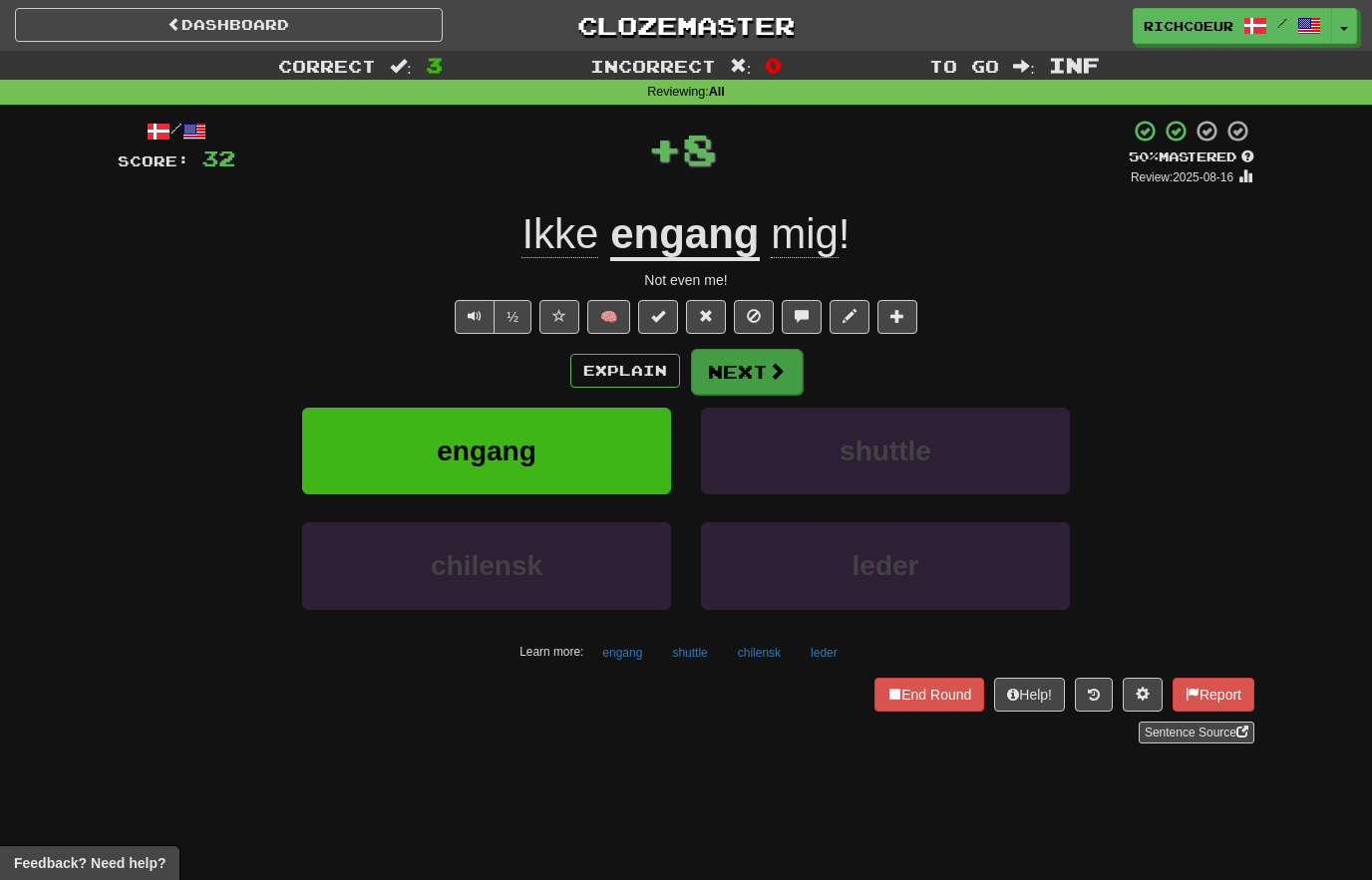 click on "Next" at bounding box center (747, 372) 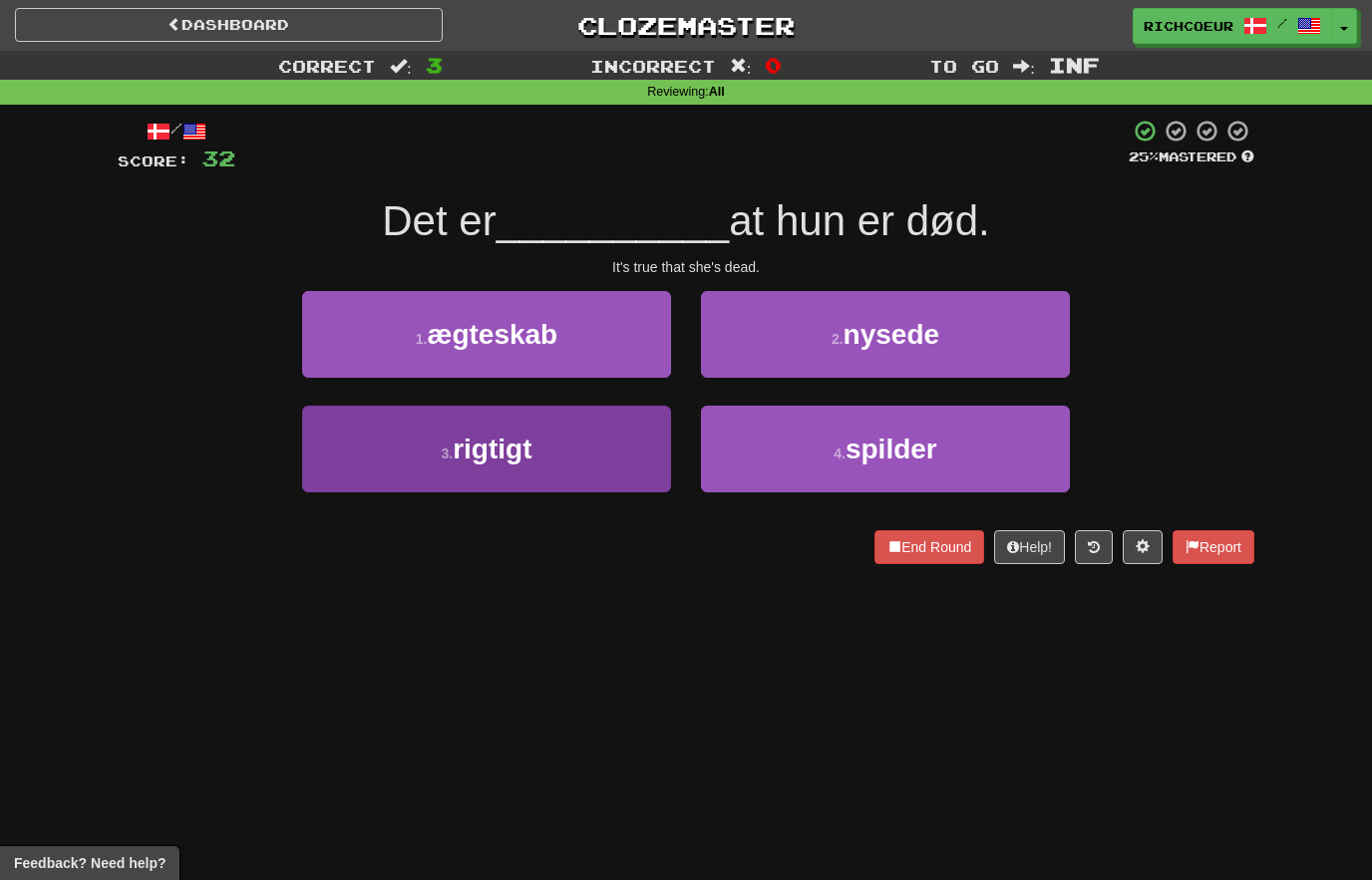 click on "3 .  rigtigt" at bounding box center (487, 448) 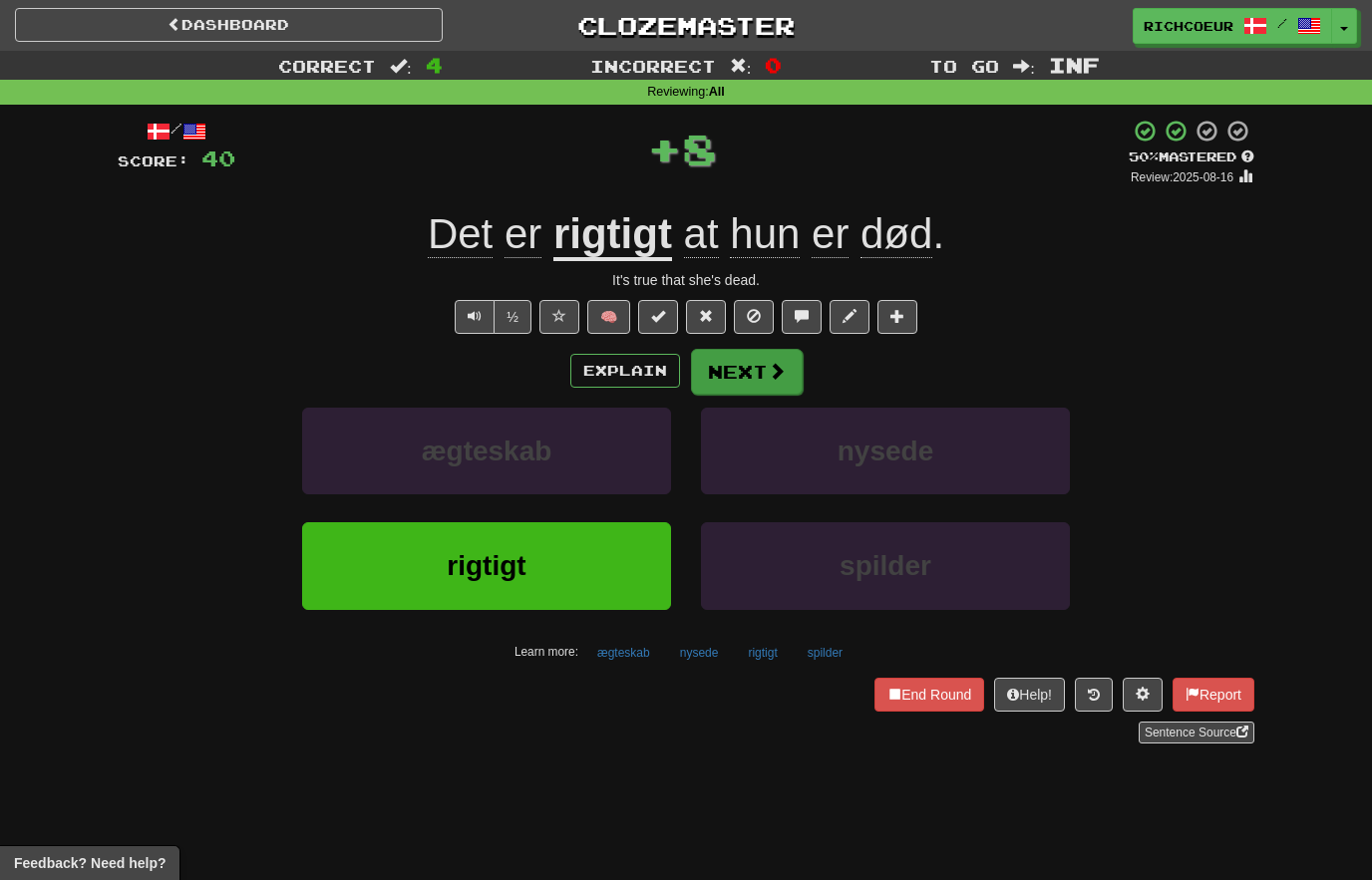 click on "Next" at bounding box center (747, 372) 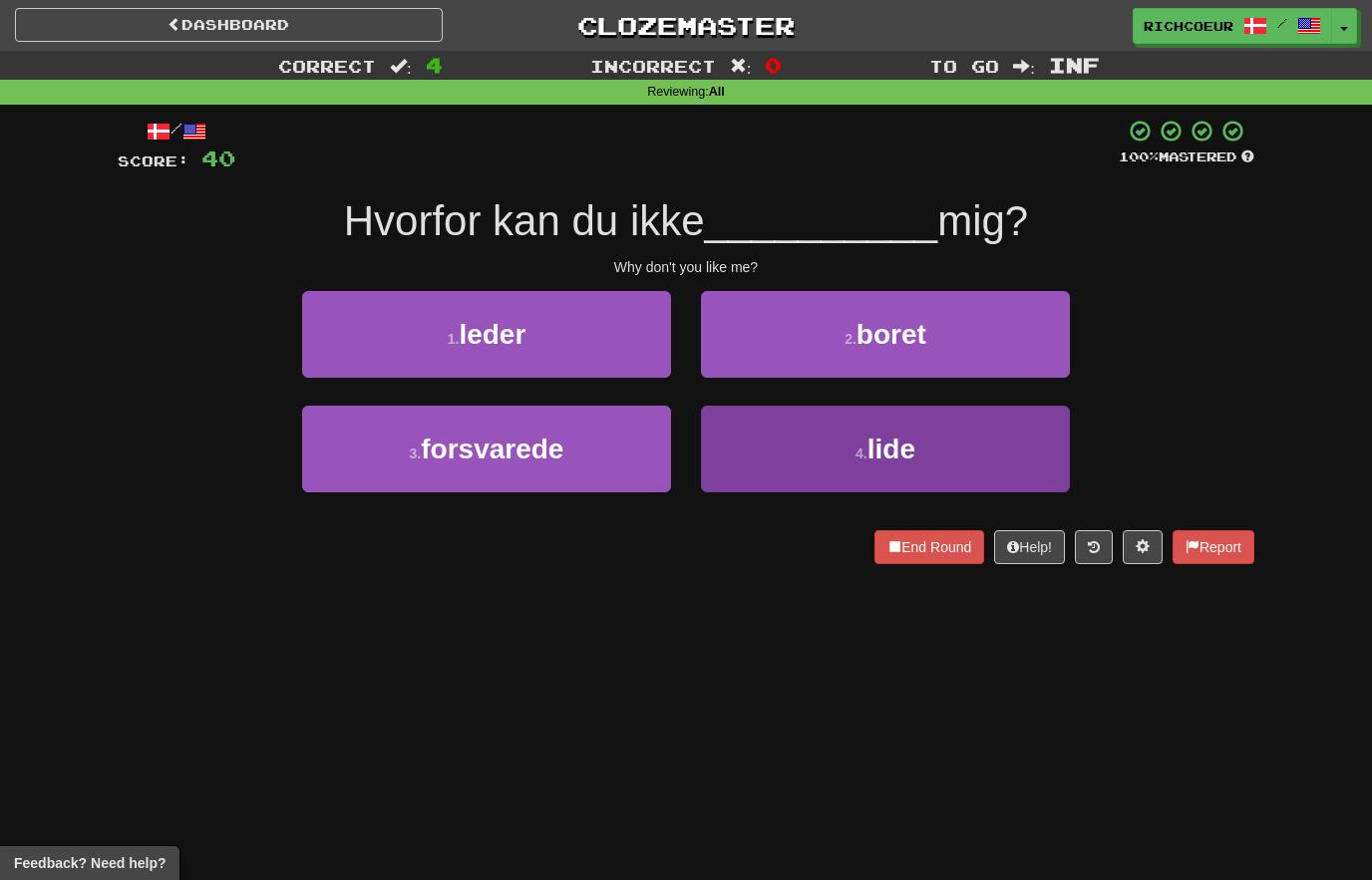click on "4 .  lide" at bounding box center [885, 448] 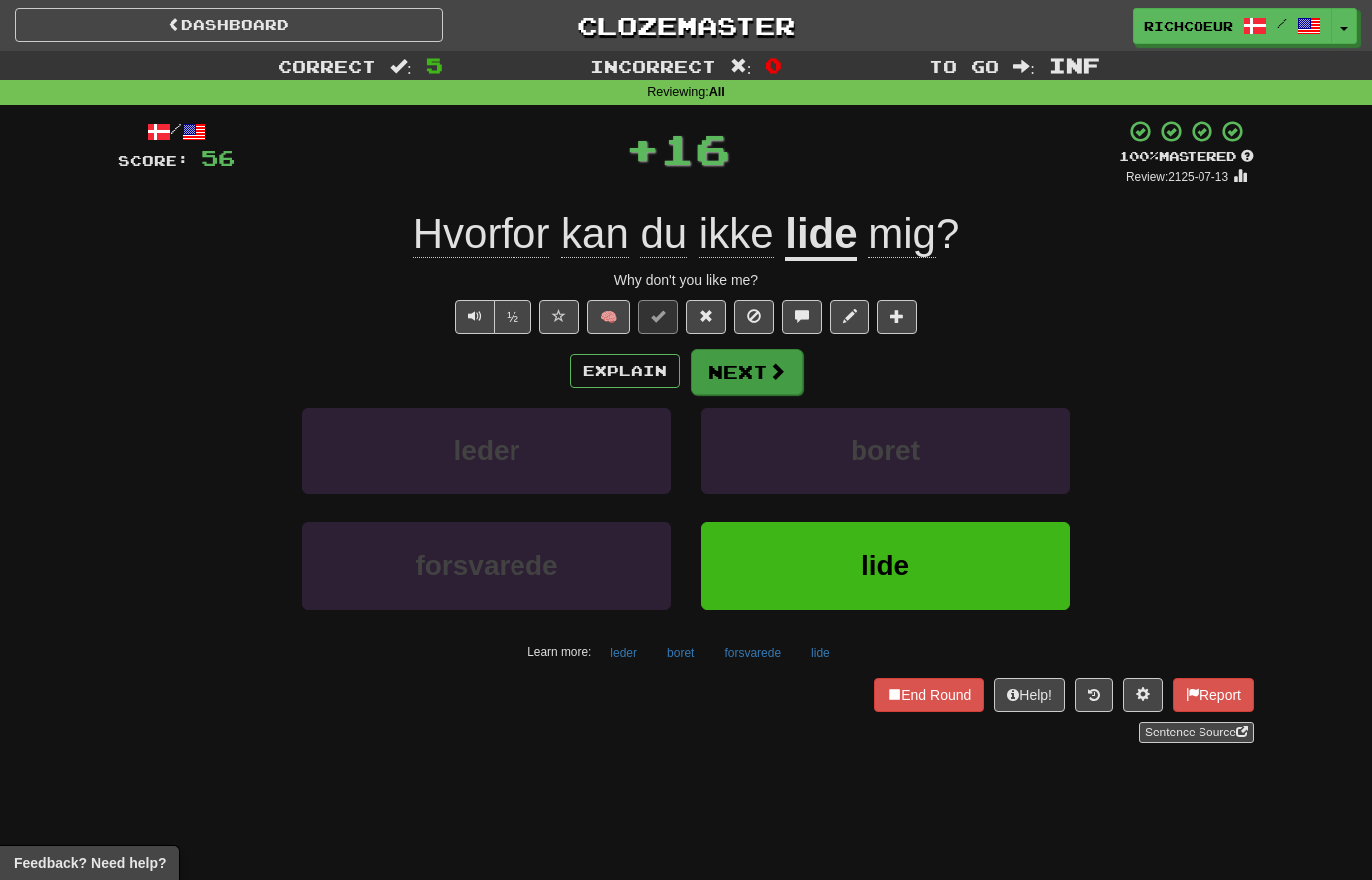 click on "Next" at bounding box center (747, 372) 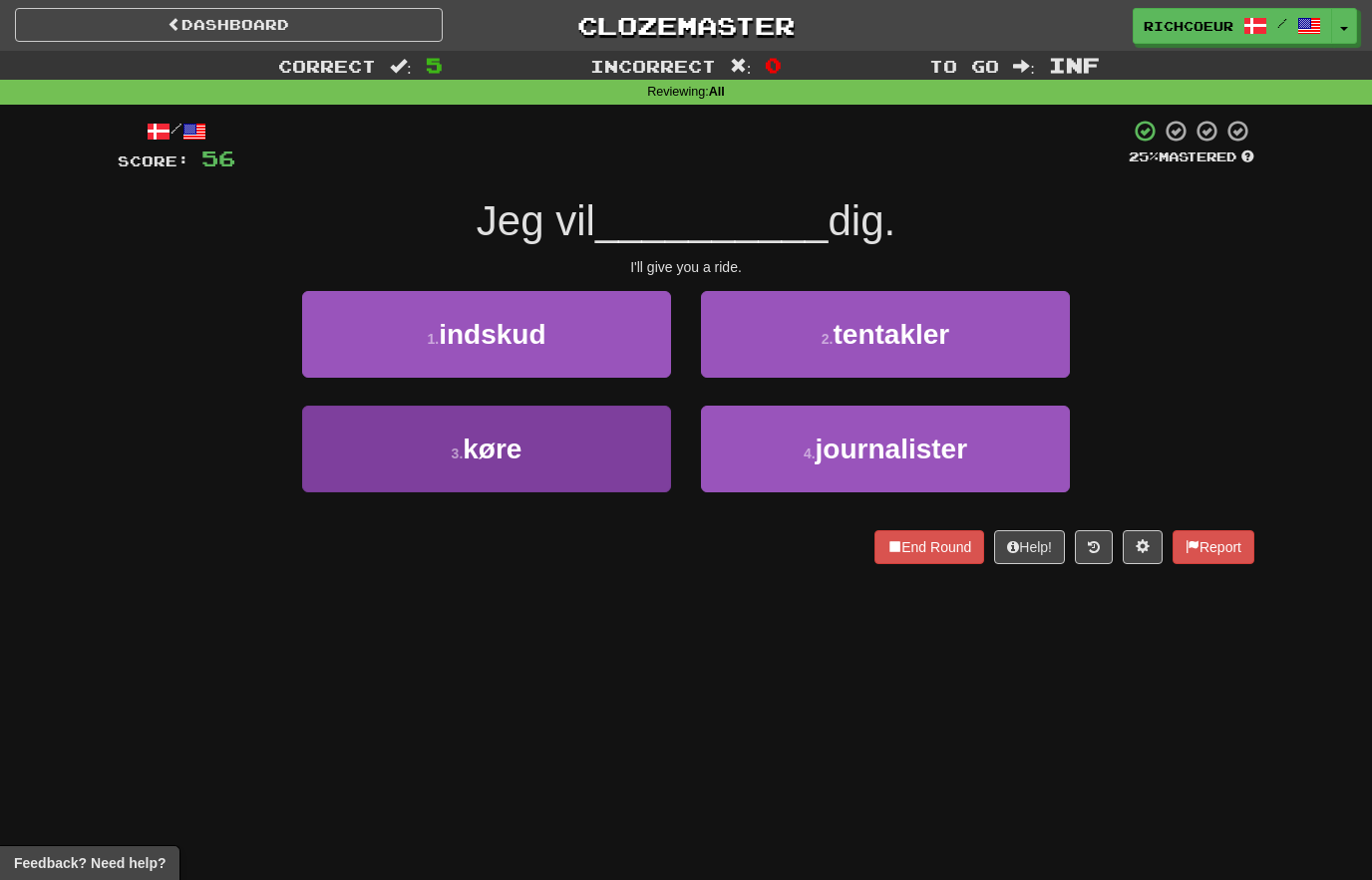 click on "3 .  køre" at bounding box center [487, 448] 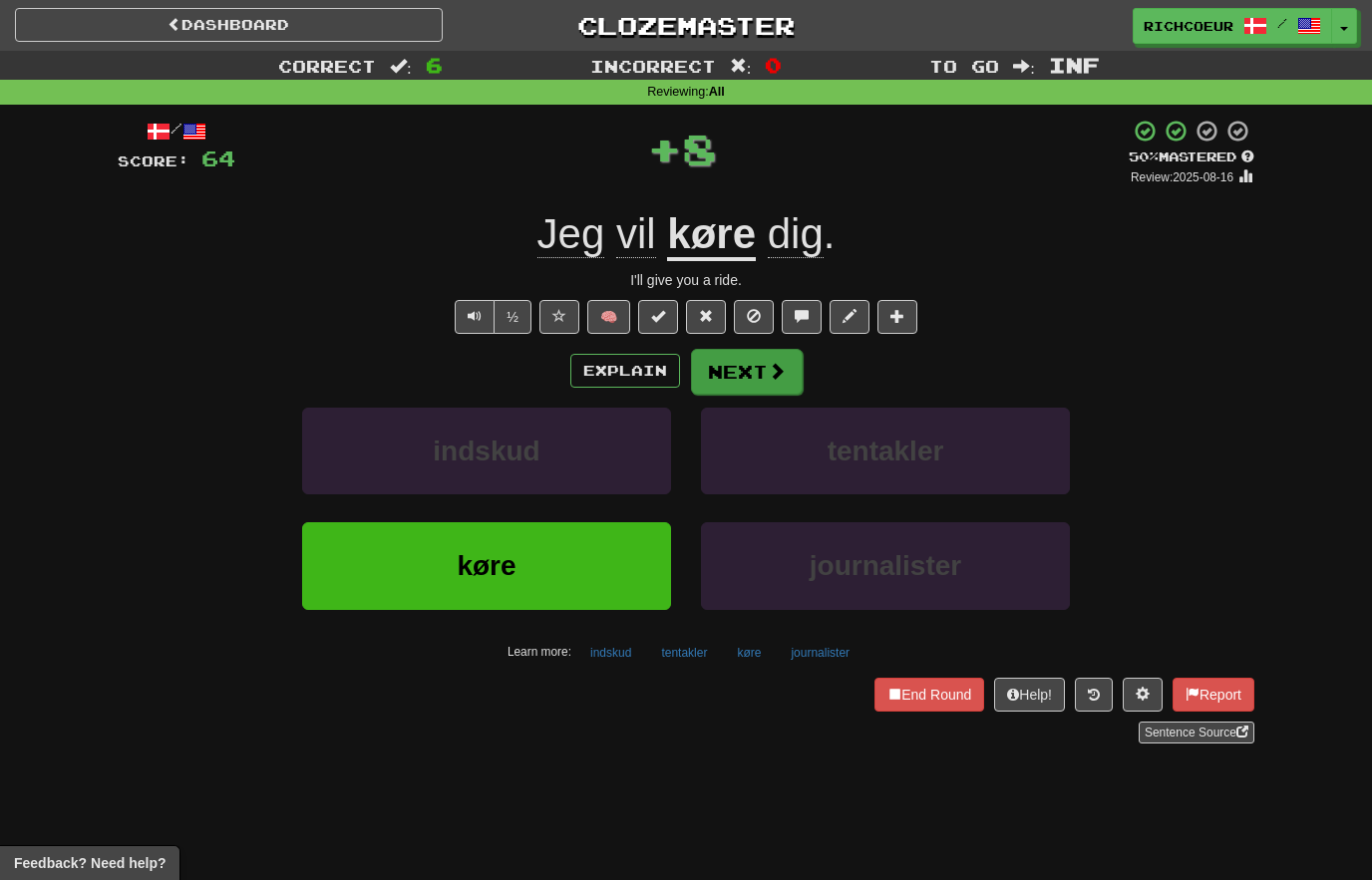 click on "Next" at bounding box center [747, 372] 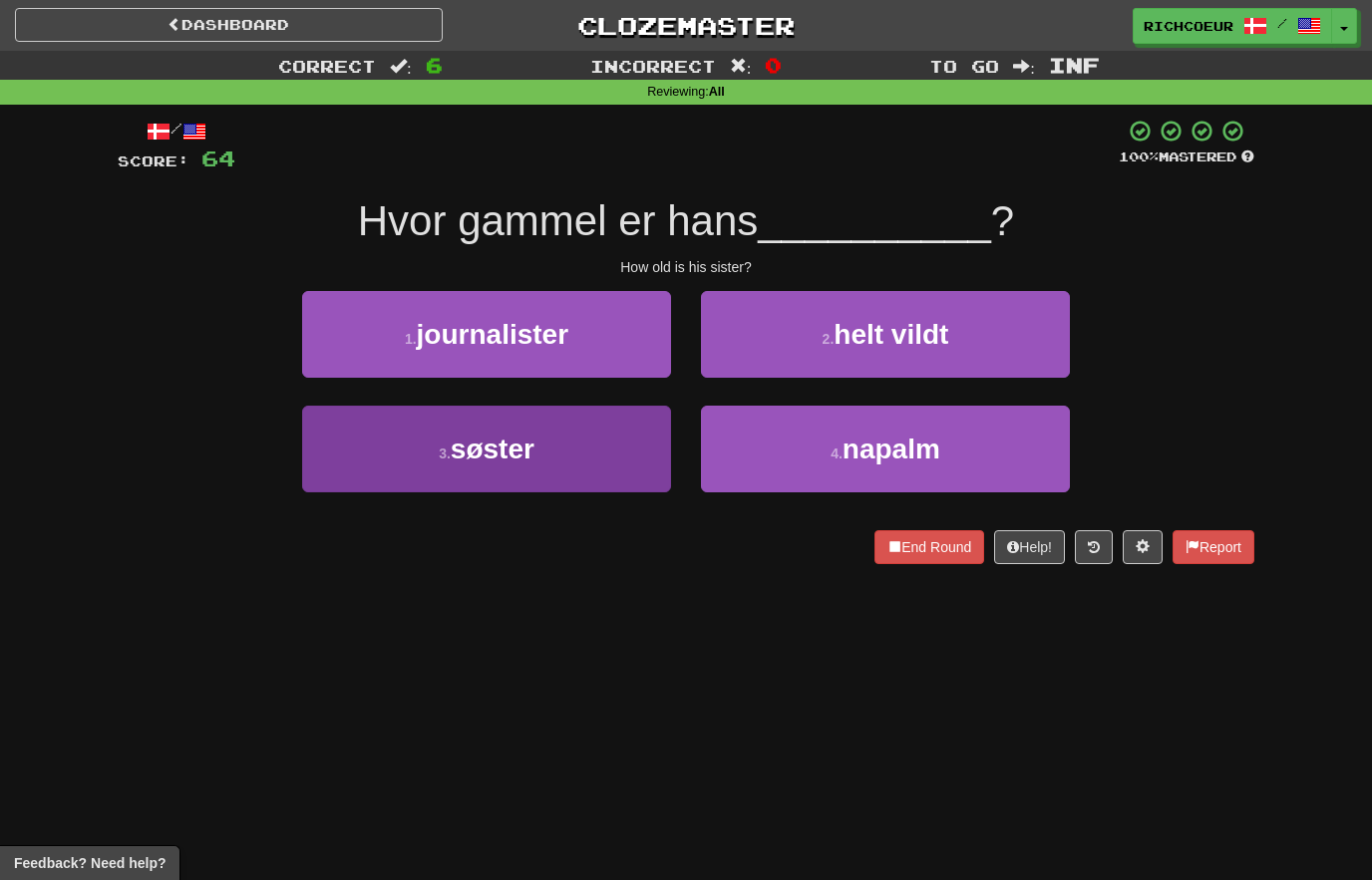 click on "3 .  søster" at bounding box center (487, 448) 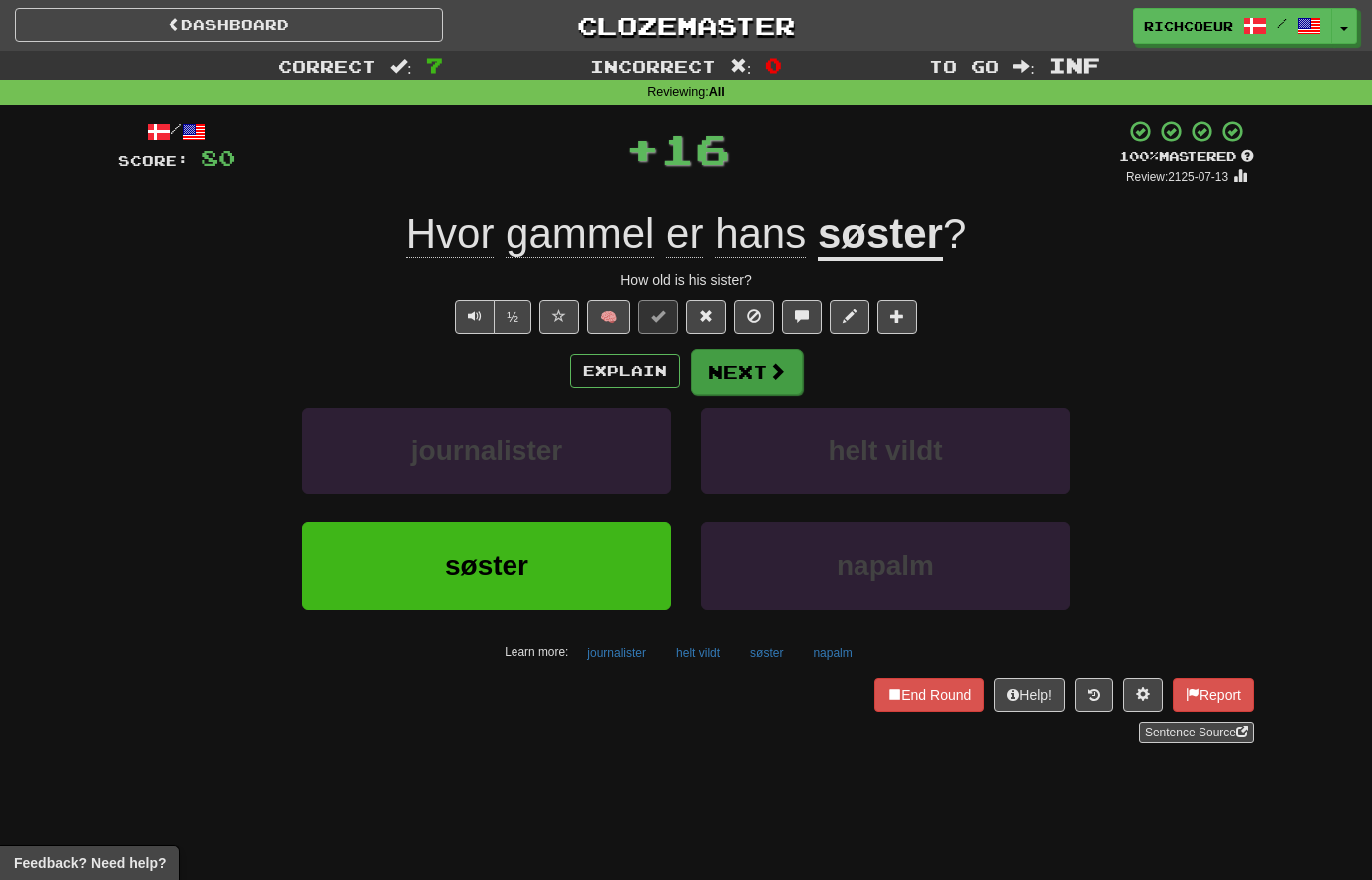 click on "Next" at bounding box center (747, 372) 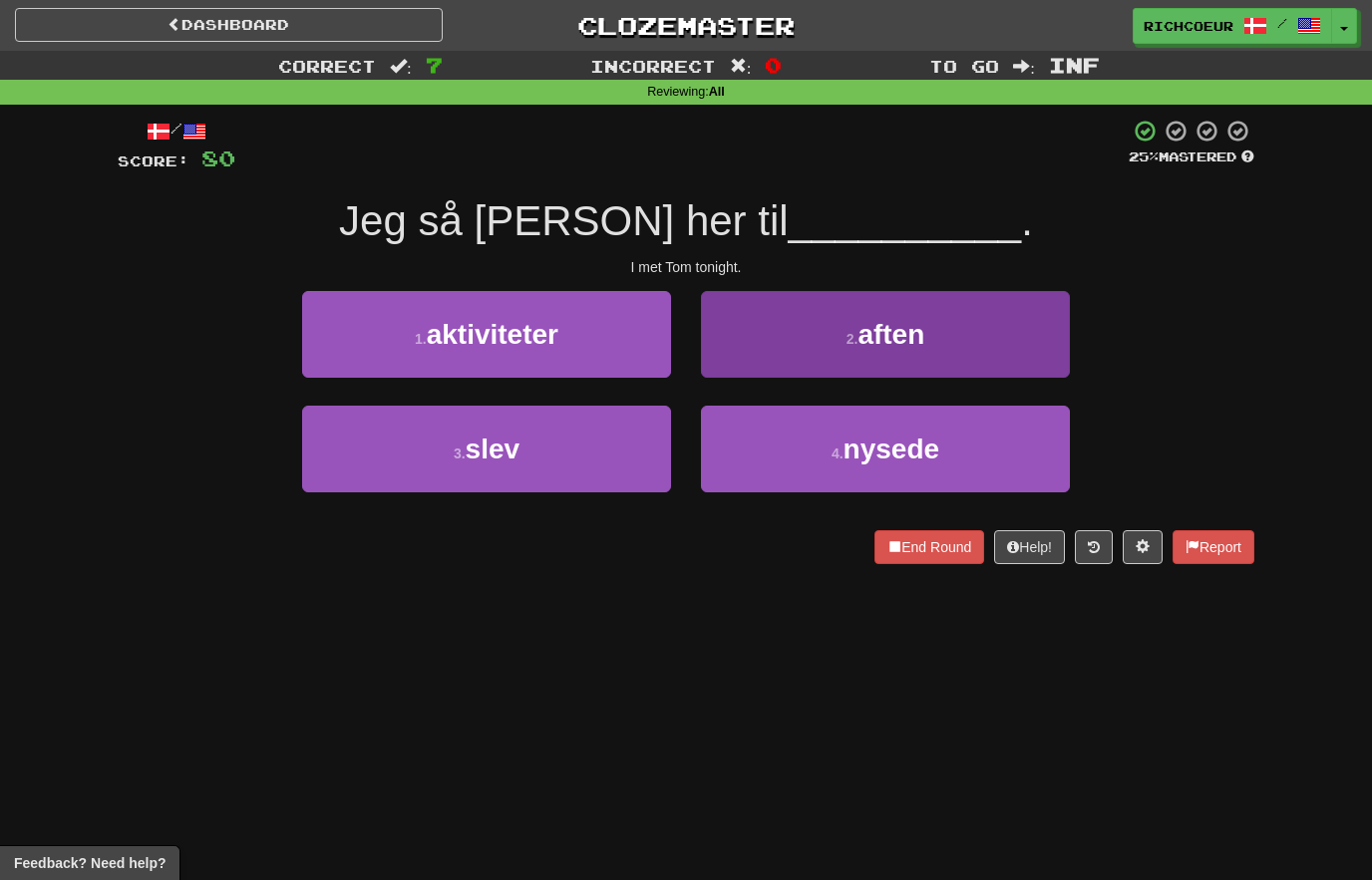click on "2 .  aften" at bounding box center [885, 334] 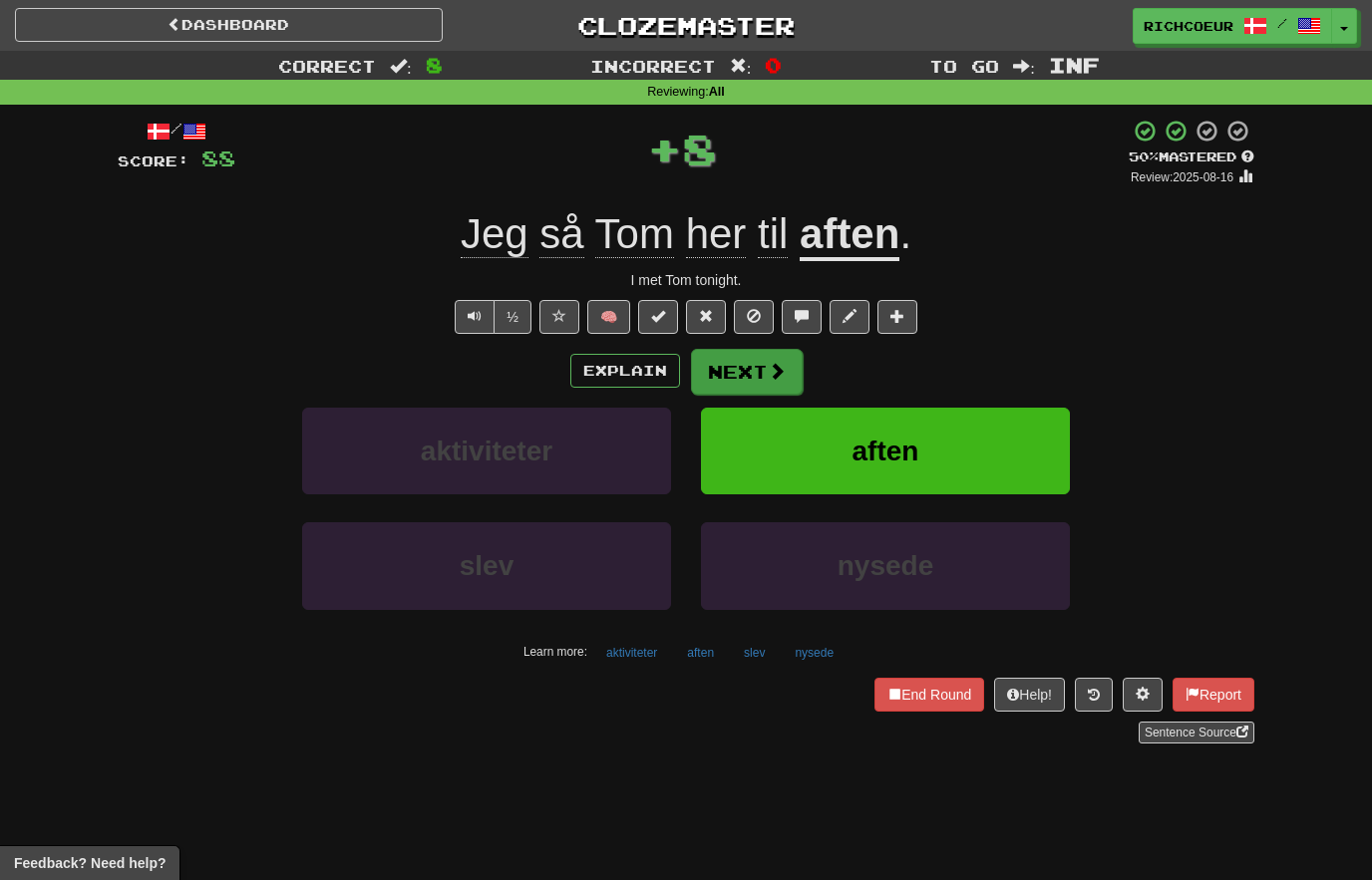 click on "Next" at bounding box center [747, 372] 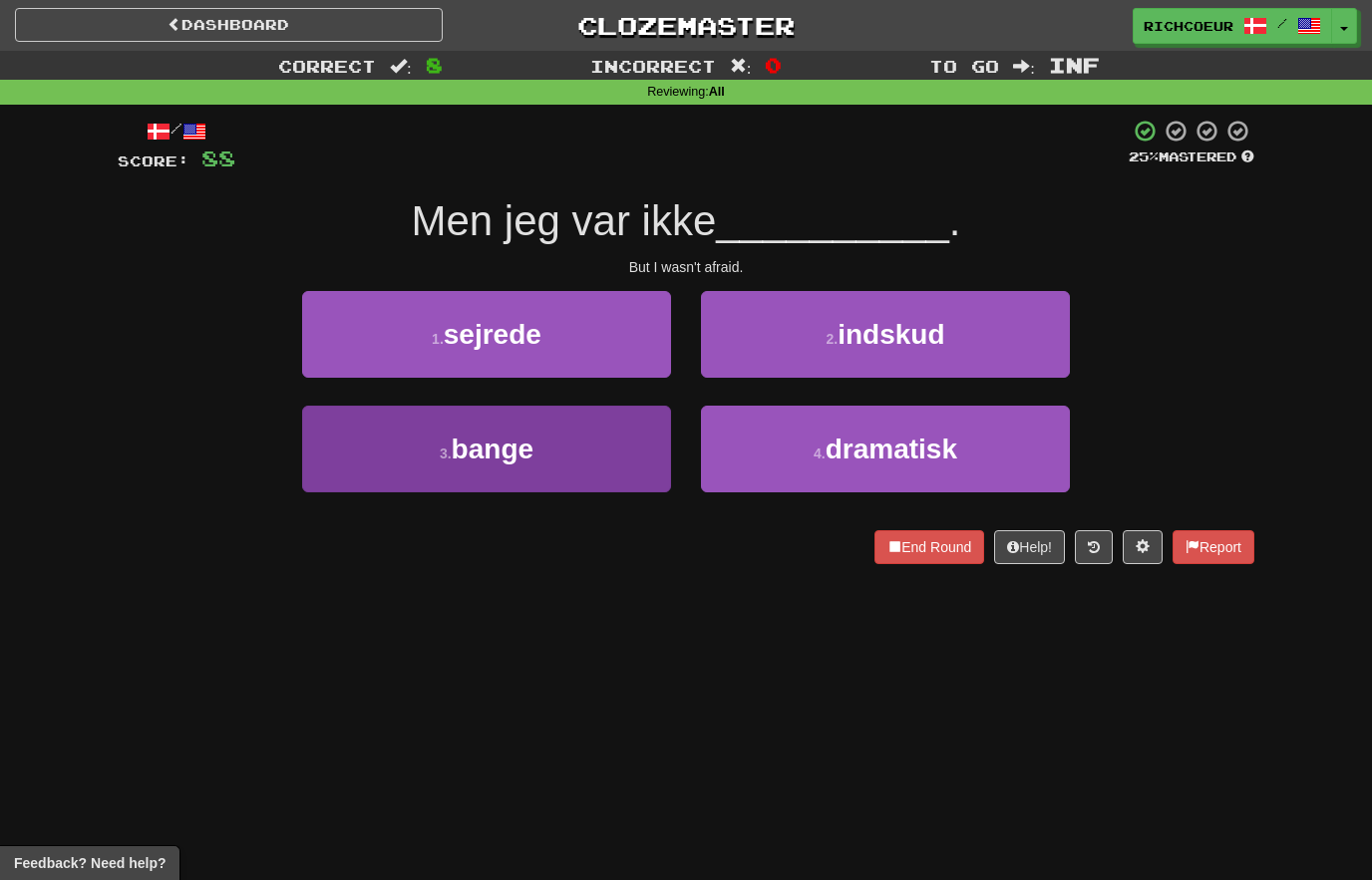 click on "3 .  bange" at bounding box center [487, 448] 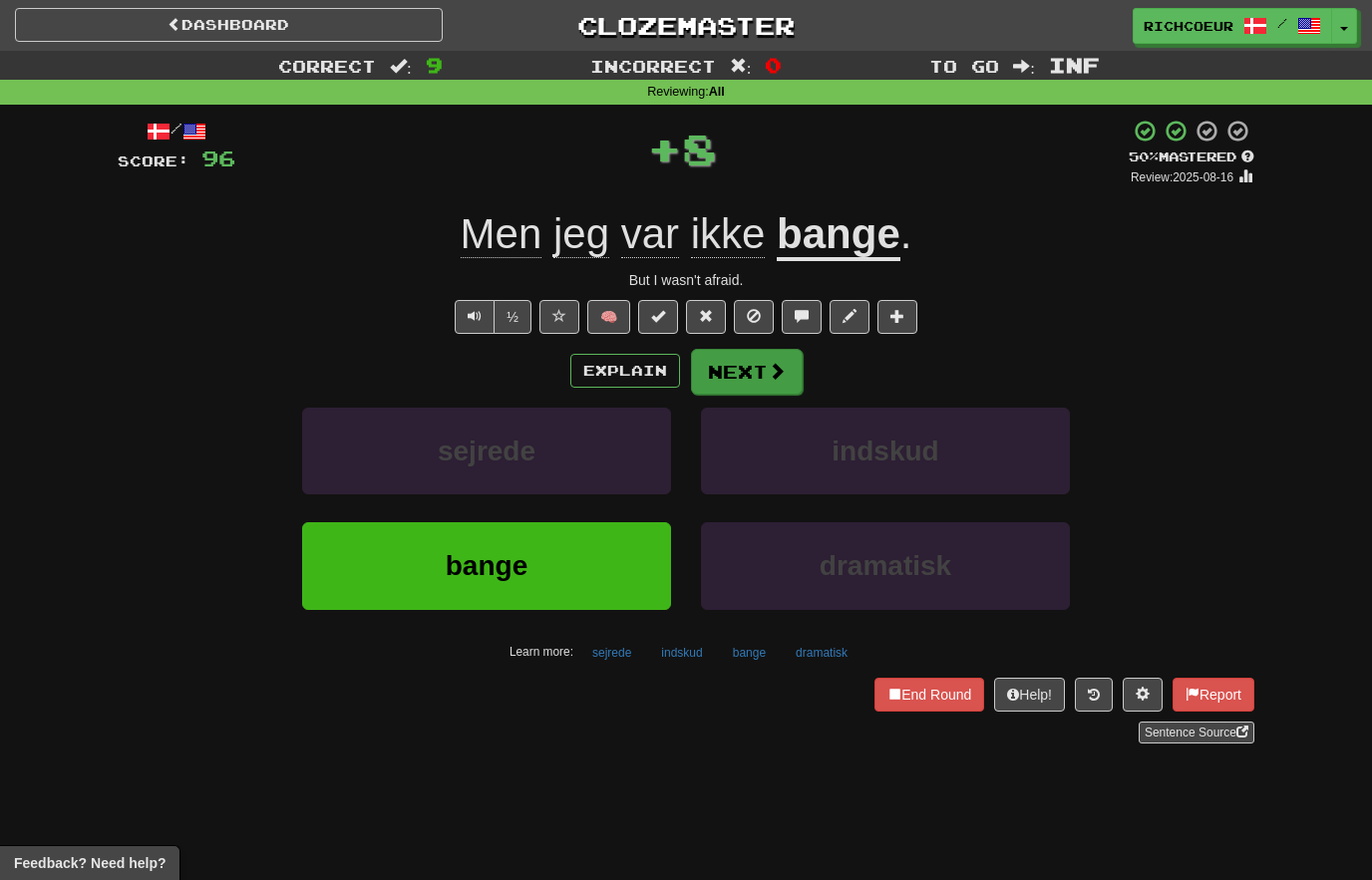 click on "Next" at bounding box center [747, 372] 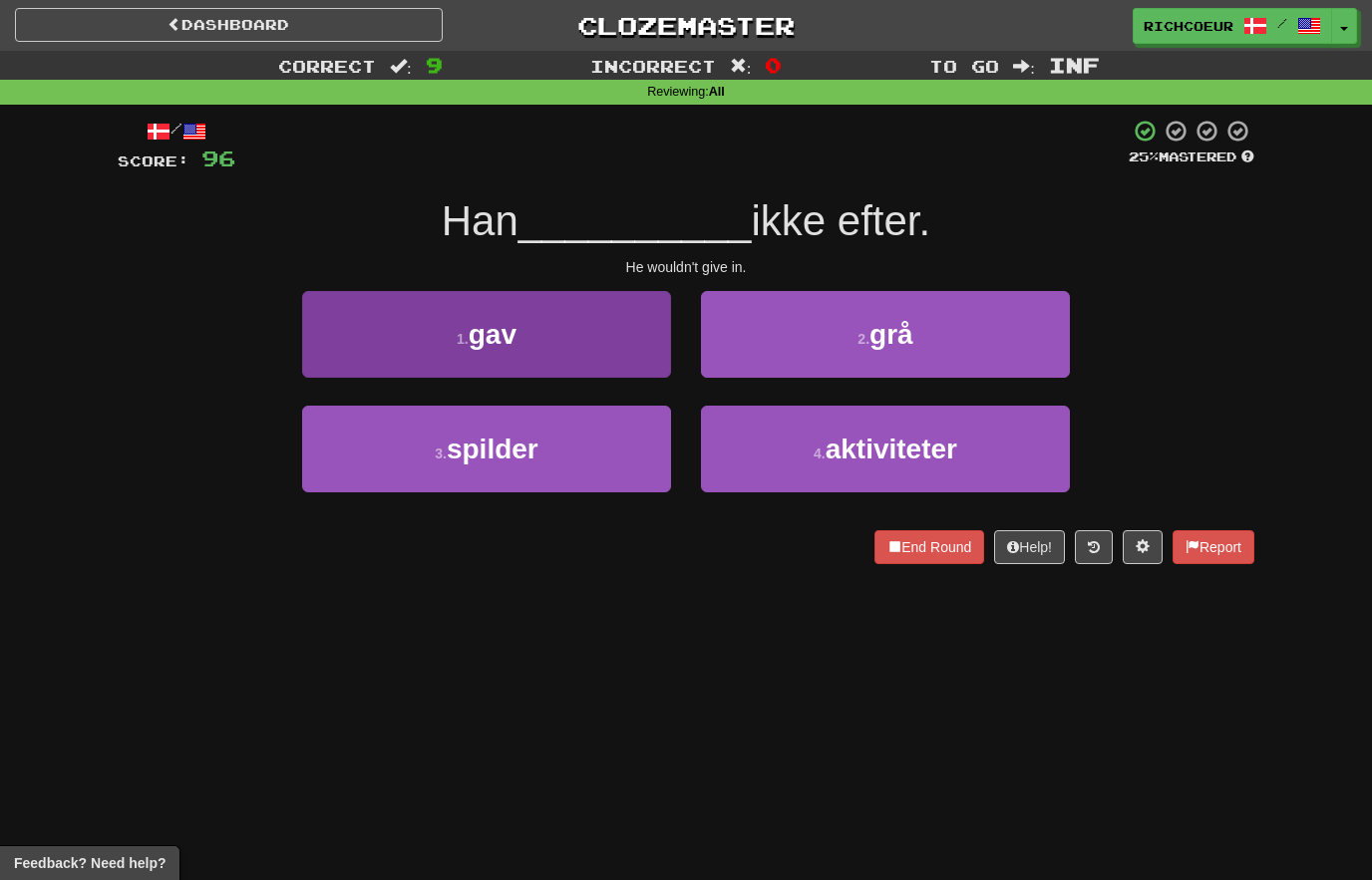 click on "1 .  gav" at bounding box center [487, 334] 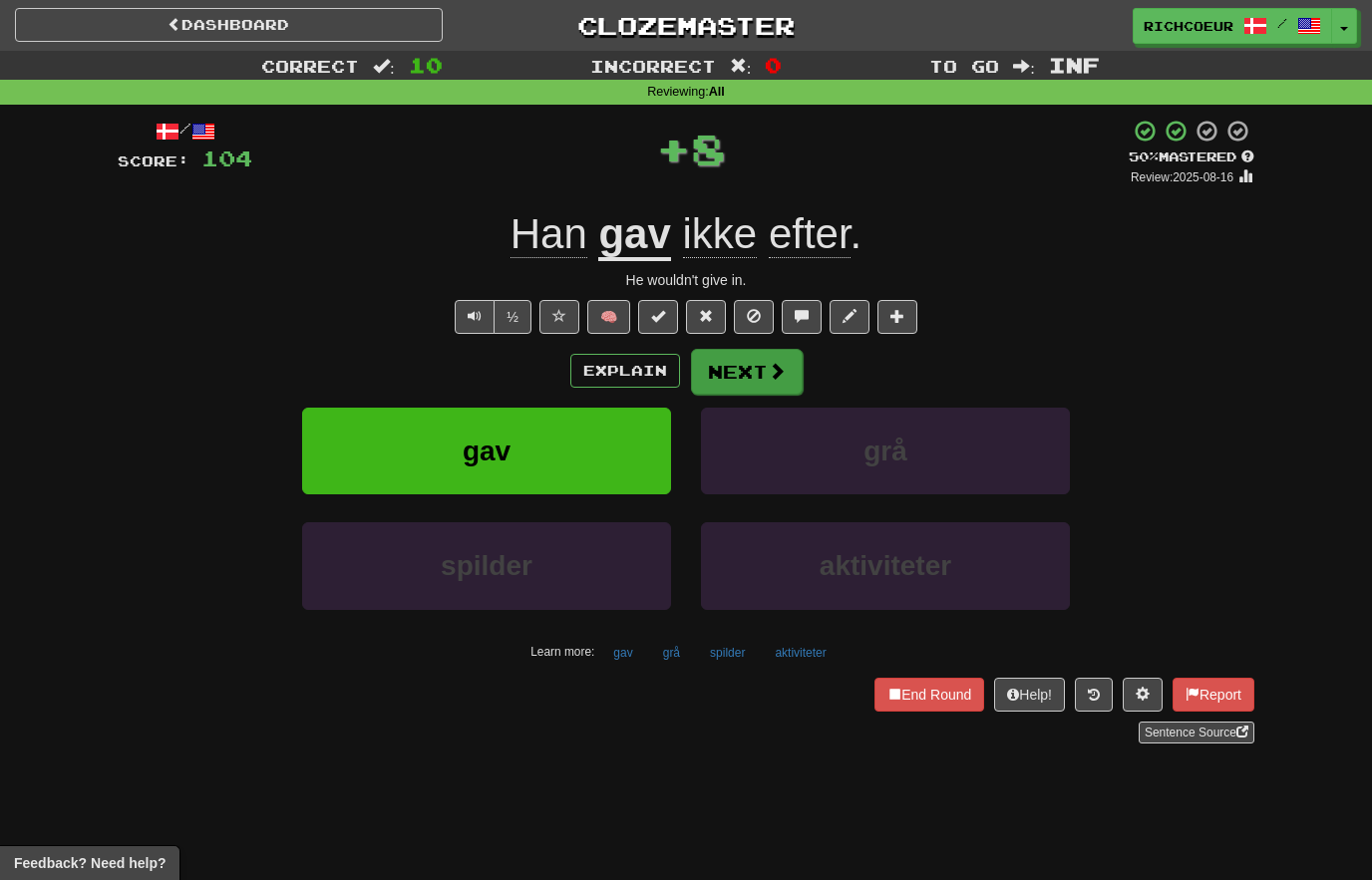 click on "Next" at bounding box center (747, 372) 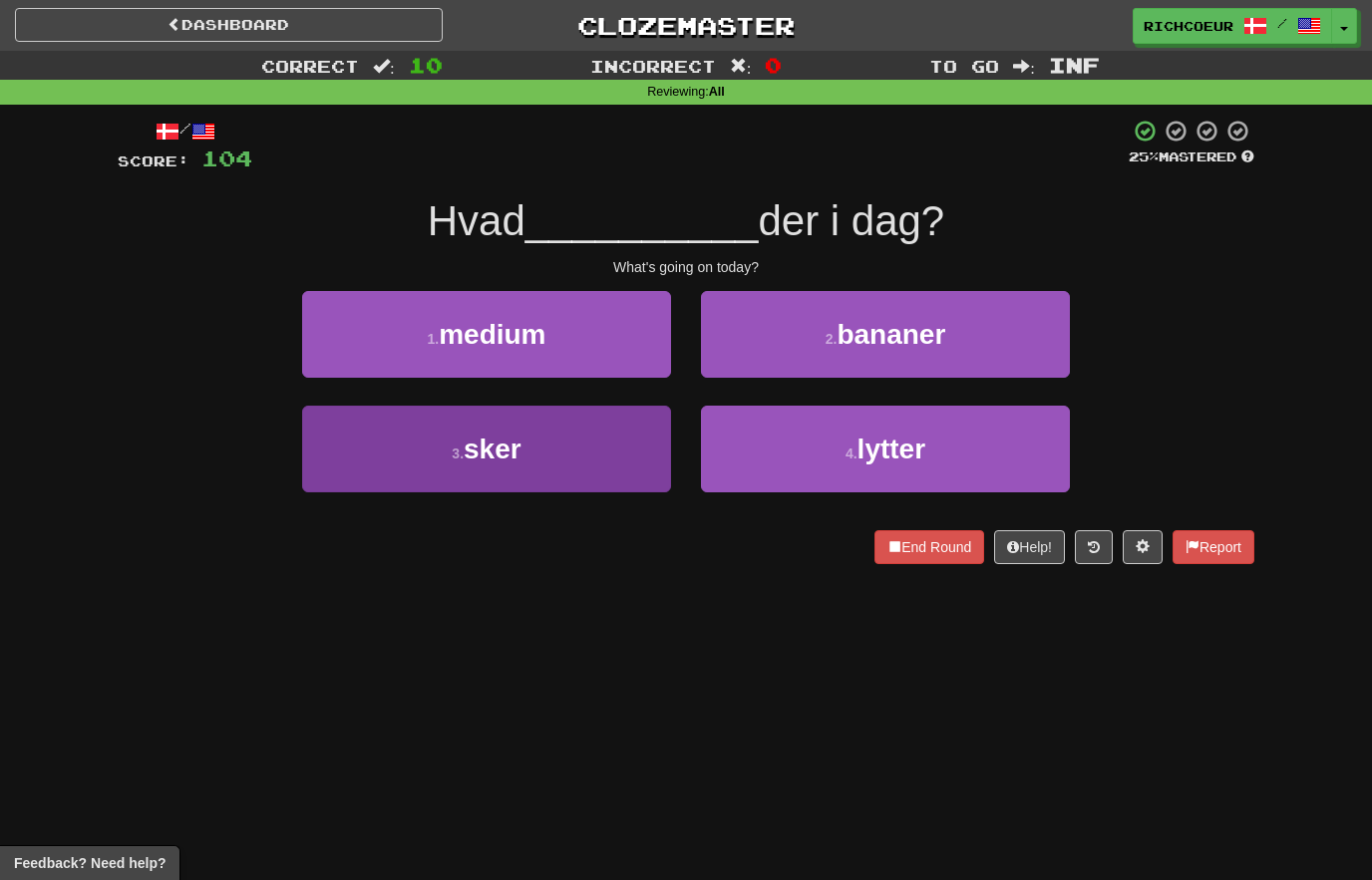 click on "3 .  sker" at bounding box center [487, 448] 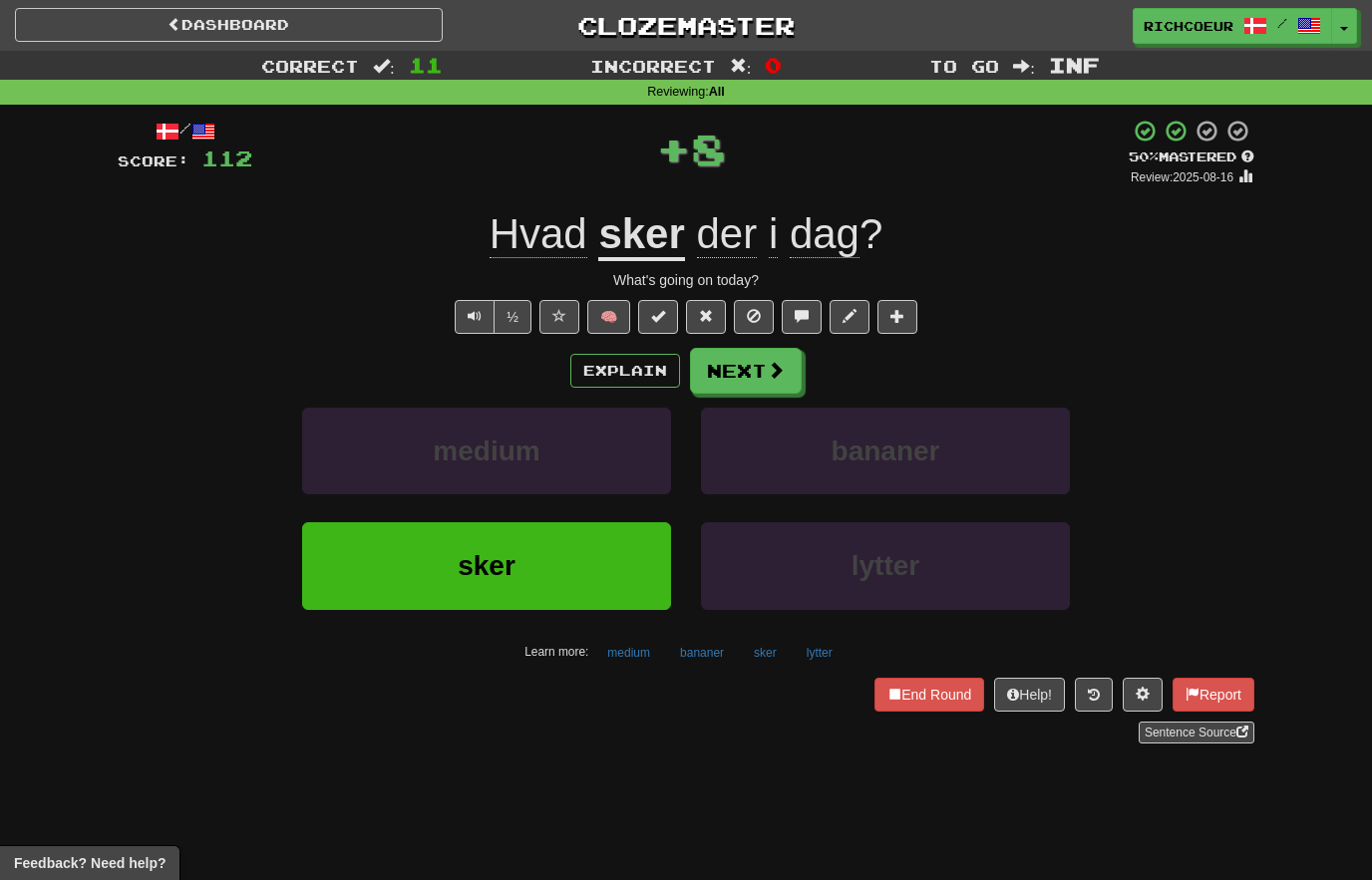 click on "Next" at bounding box center [746, 371] 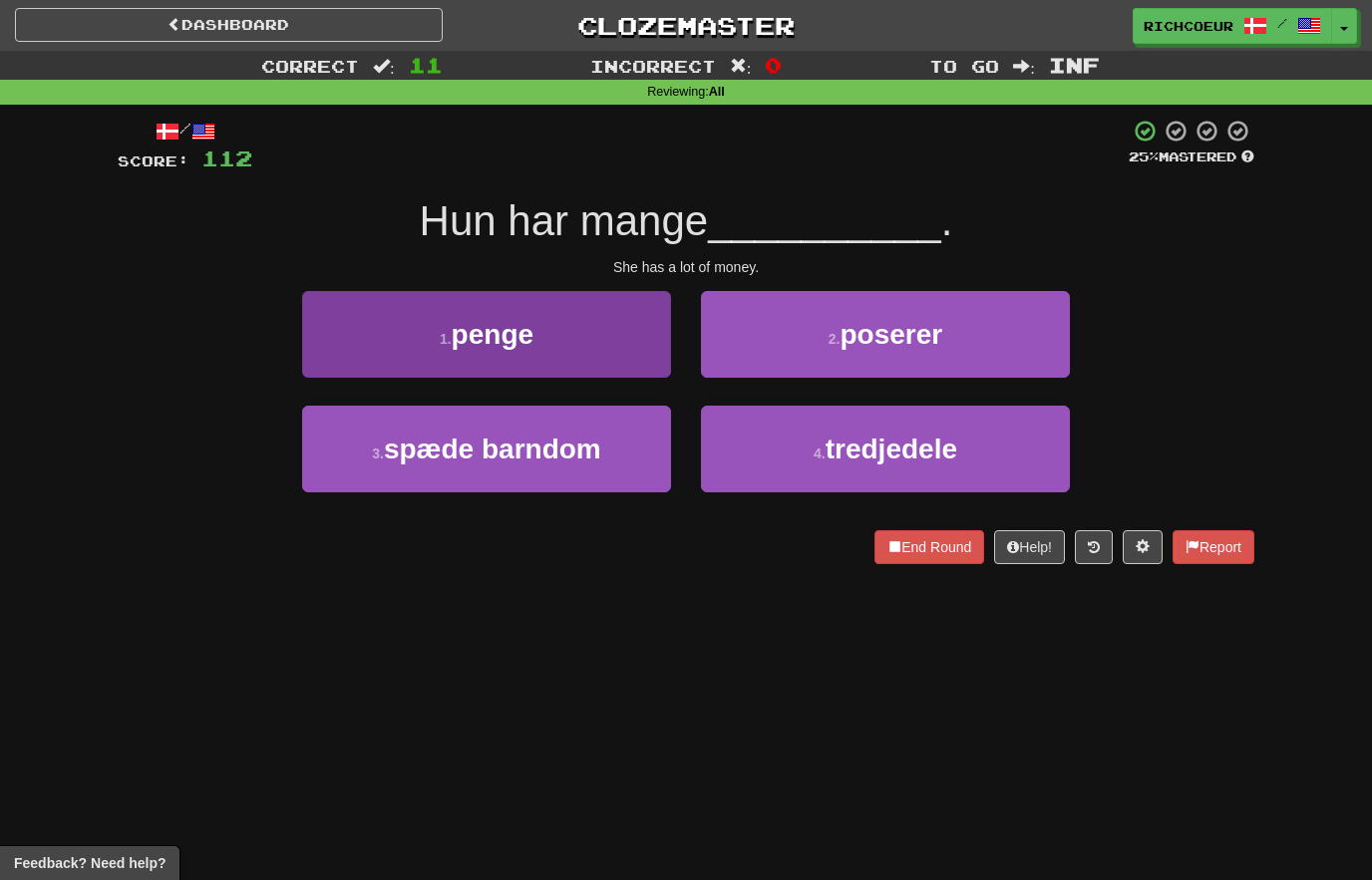 click on "1 .  penge" at bounding box center [487, 334] 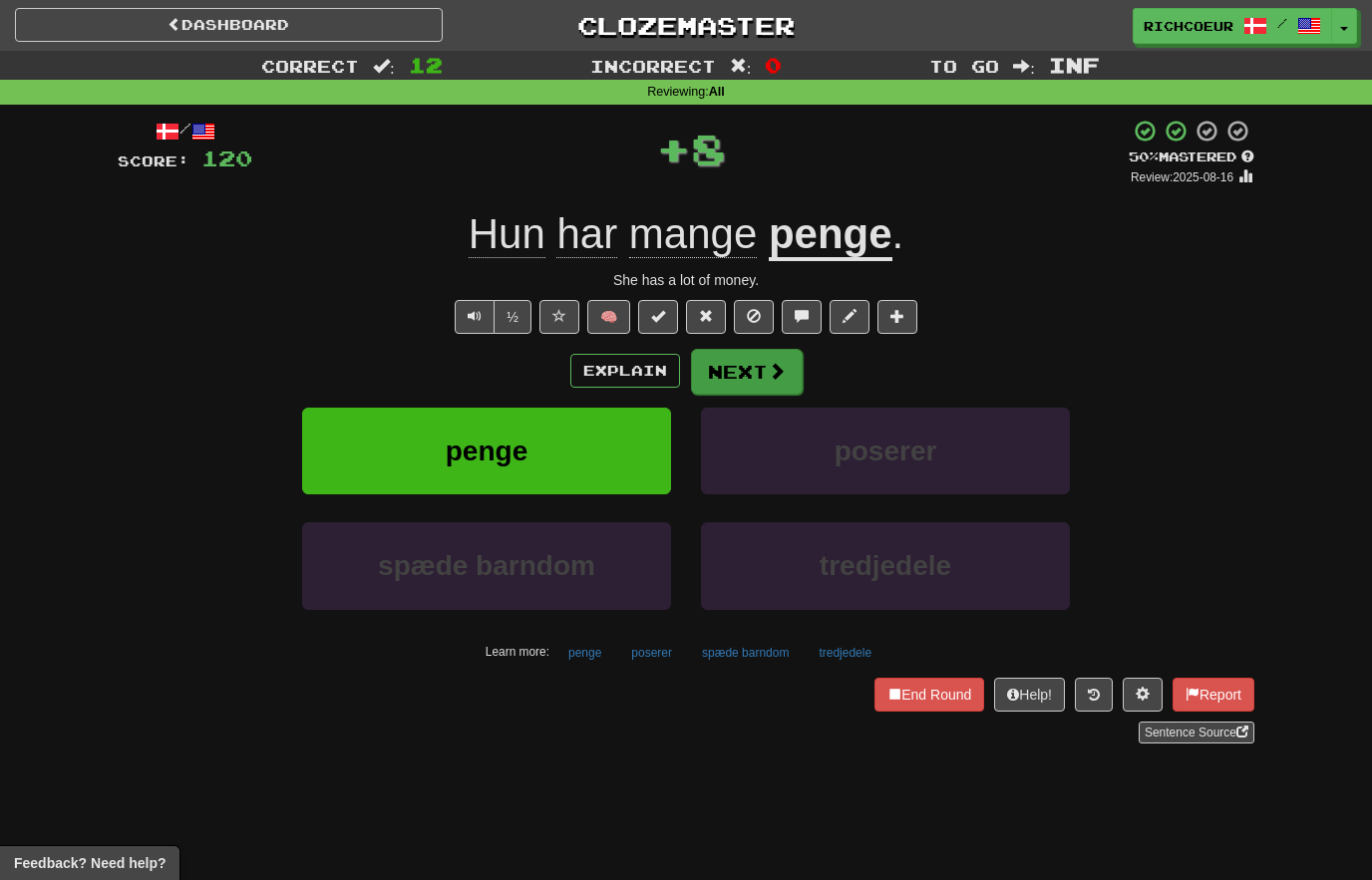click on "Next" at bounding box center [747, 372] 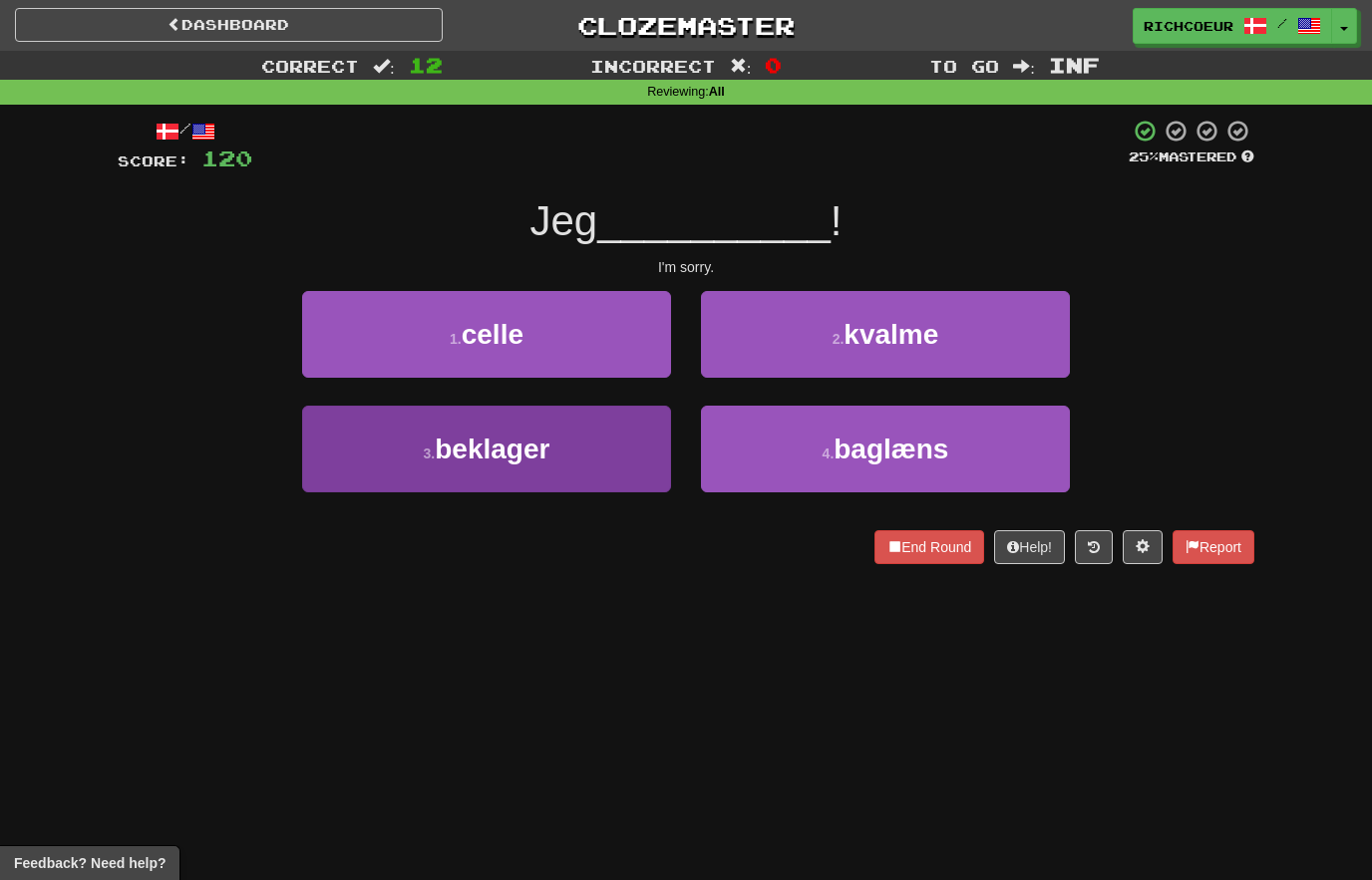 click on "3 .  beklager" at bounding box center (487, 448) 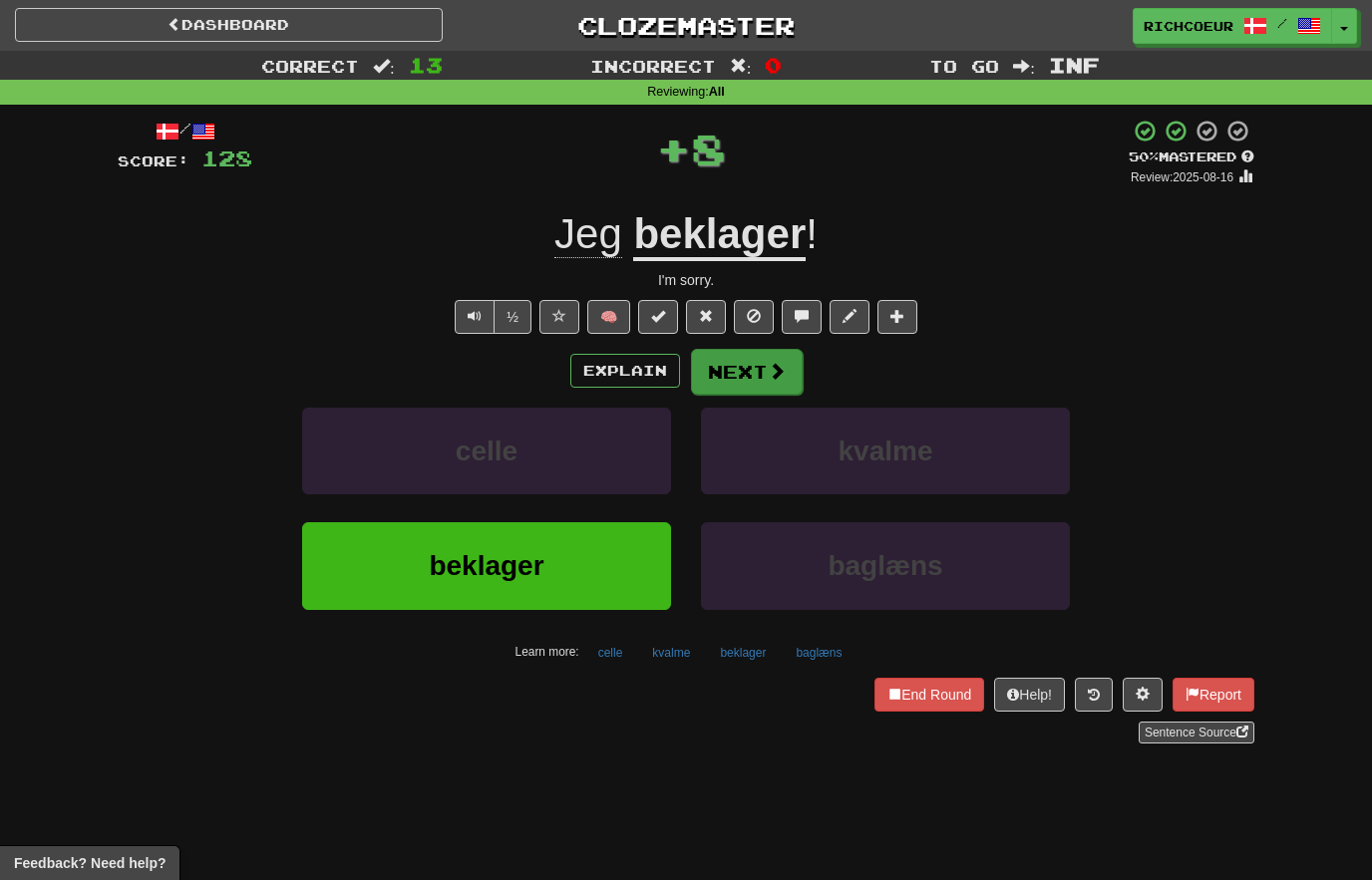click on "Next" at bounding box center (747, 372) 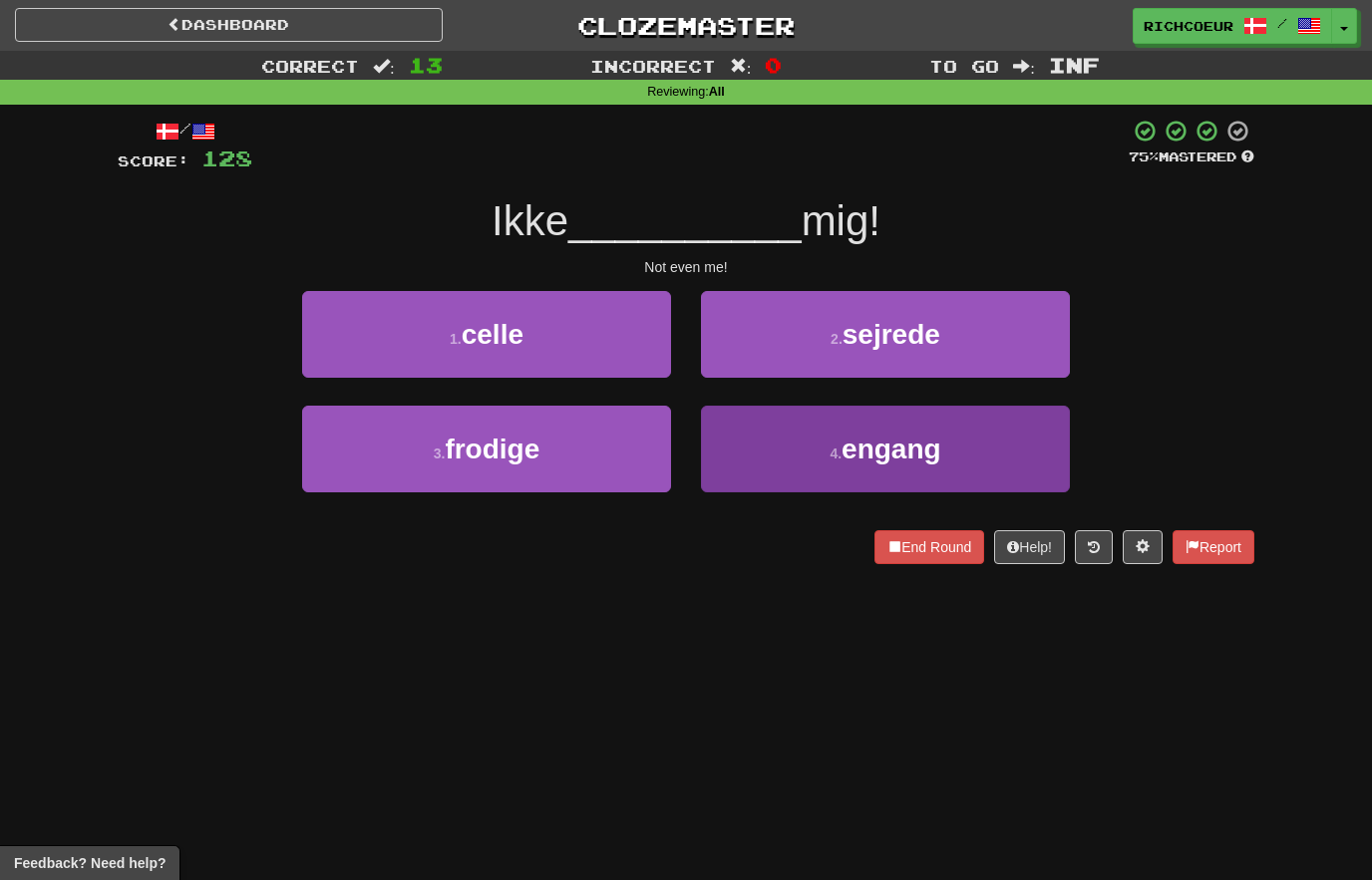 click on "4 .  engang" at bounding box center (885, 448) 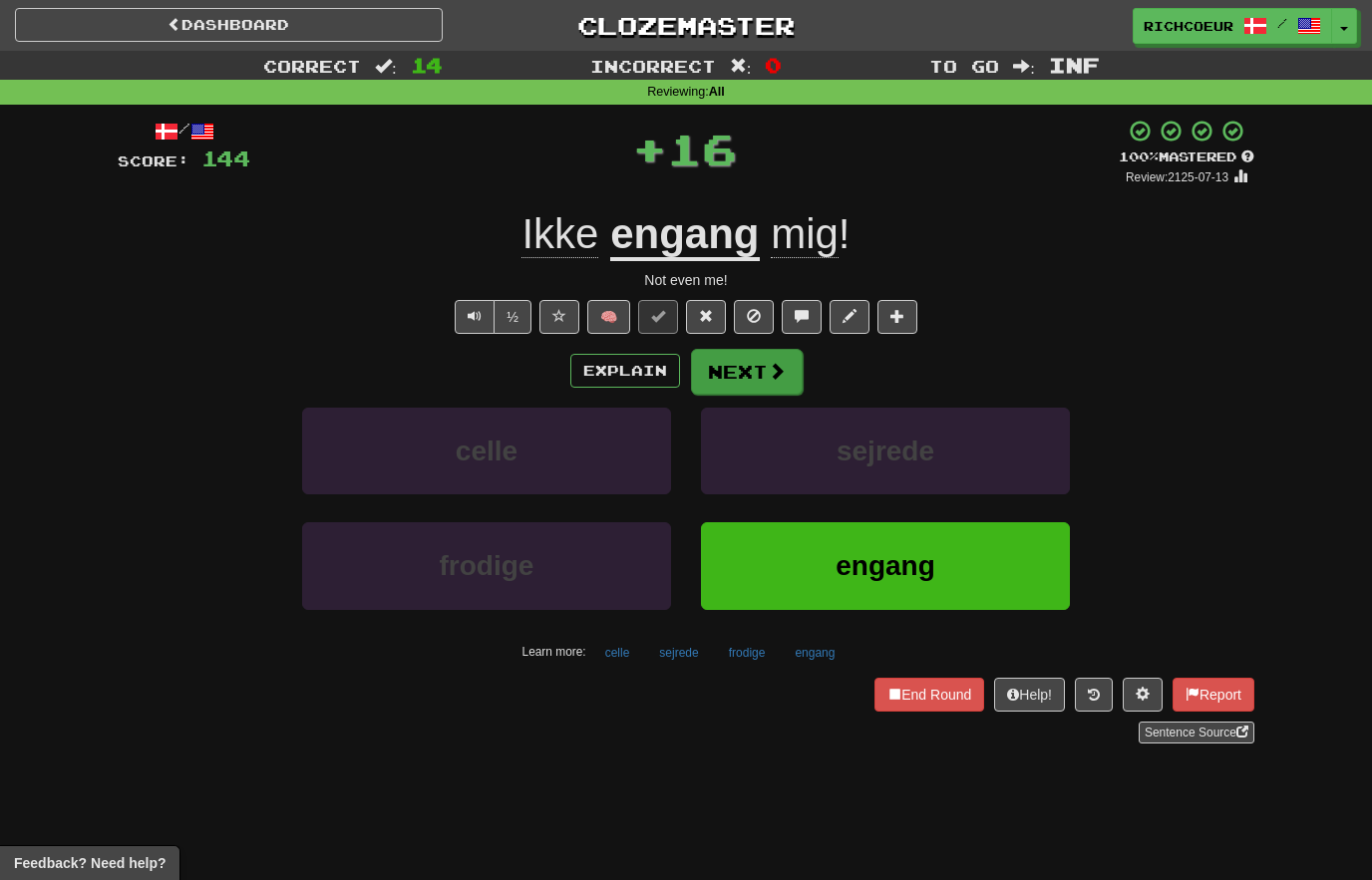 click on "Next" at bounding box center [747, 372] 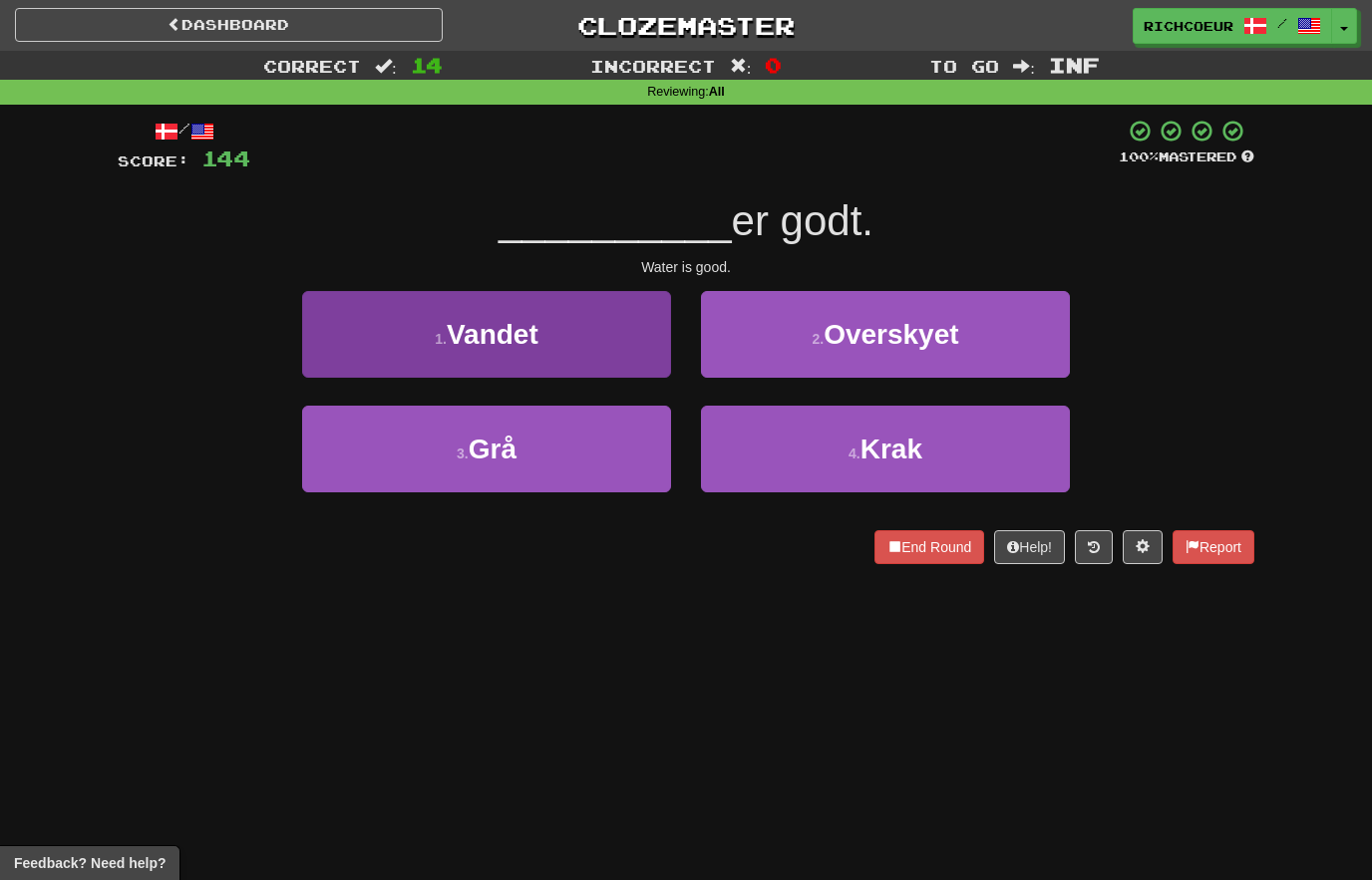 click on "1 .  Vandet" at bounding box center [487, 334] 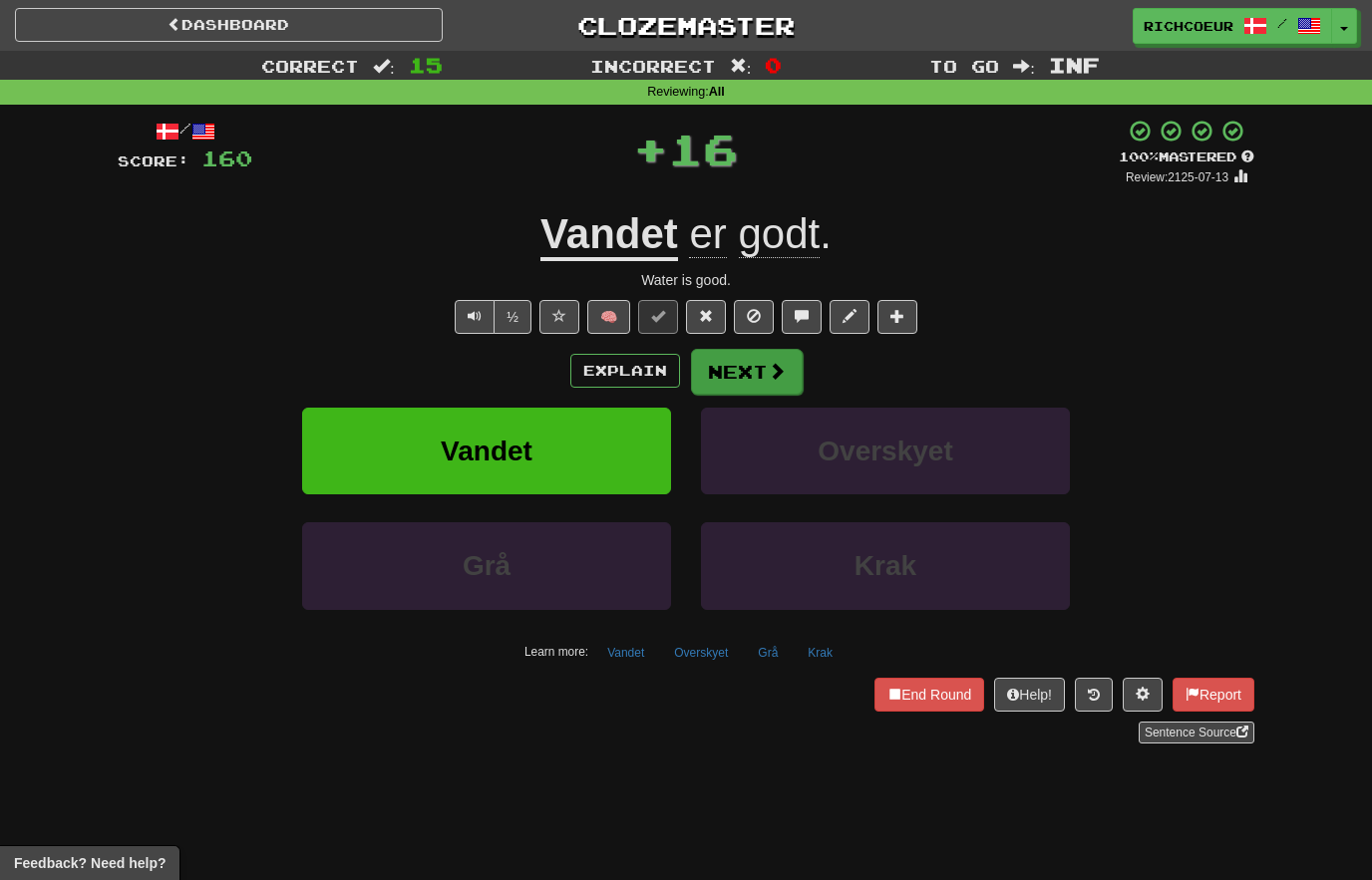 click on "Next" at bounding box center (747, 372) 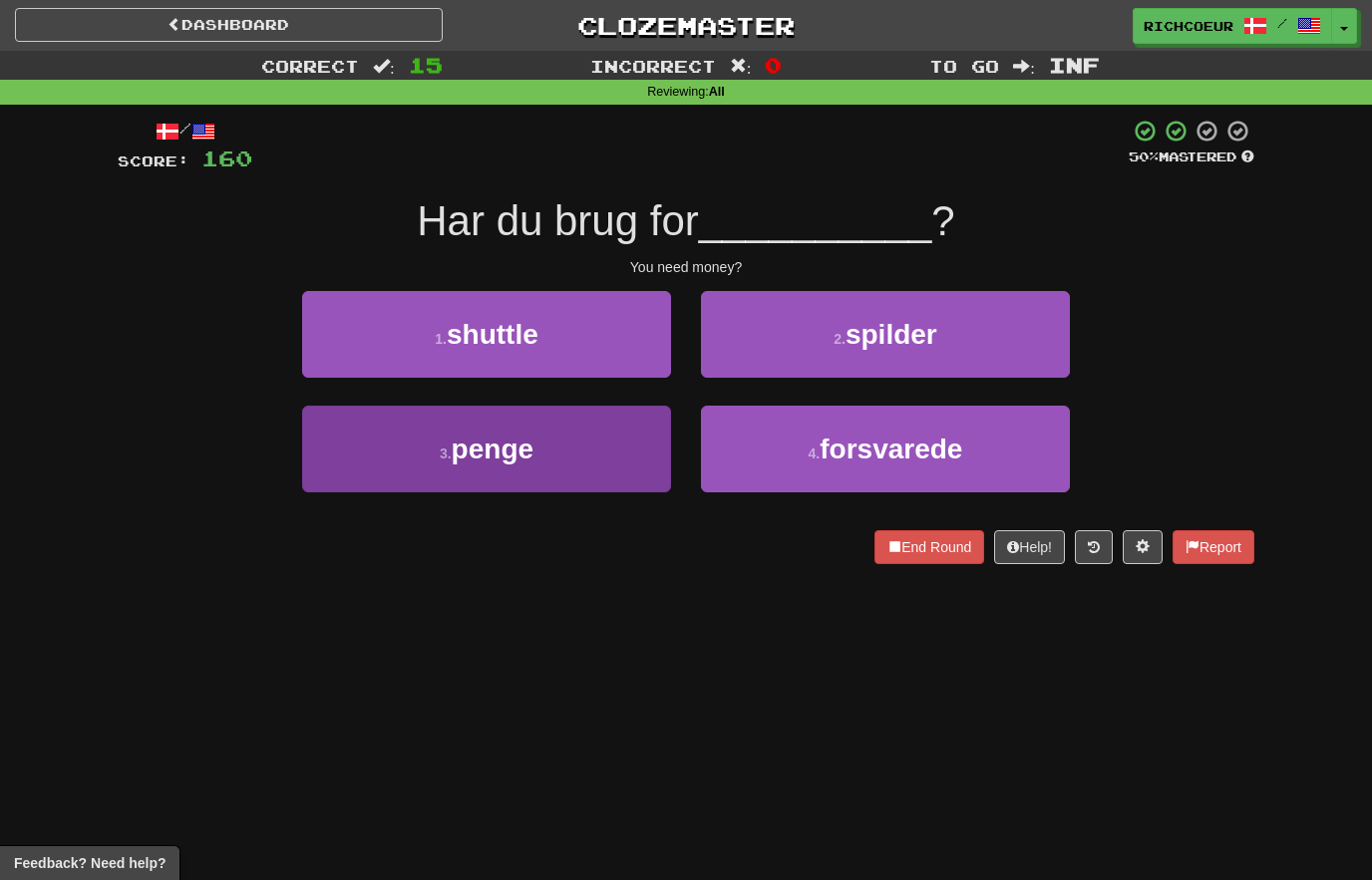 click on "3 .  penge" at bounding box center [487, 448] 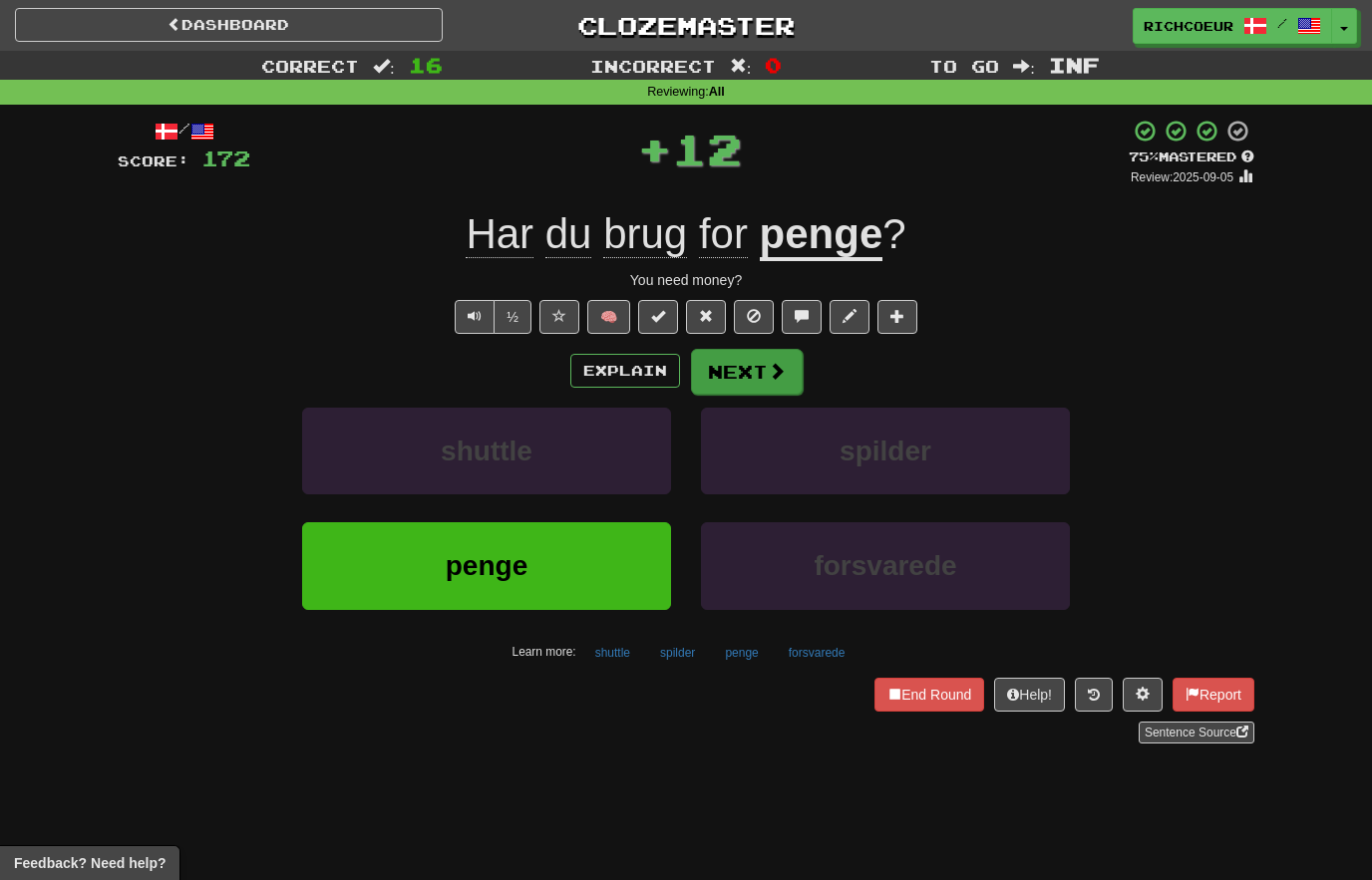 click on "Next" at bounding box center (747, 372) 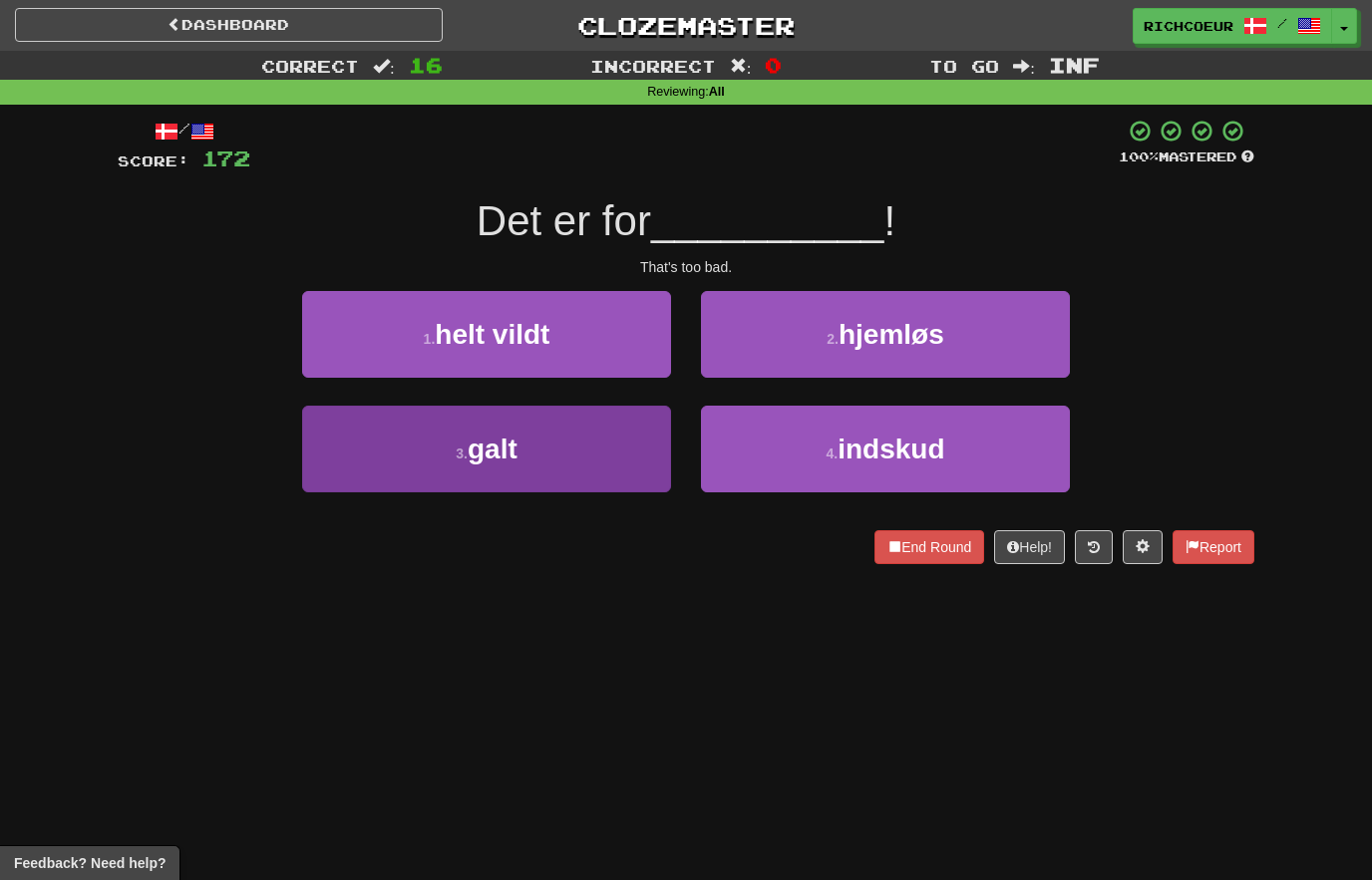 click on "3 .  galt" at bounding box center (487, 448) 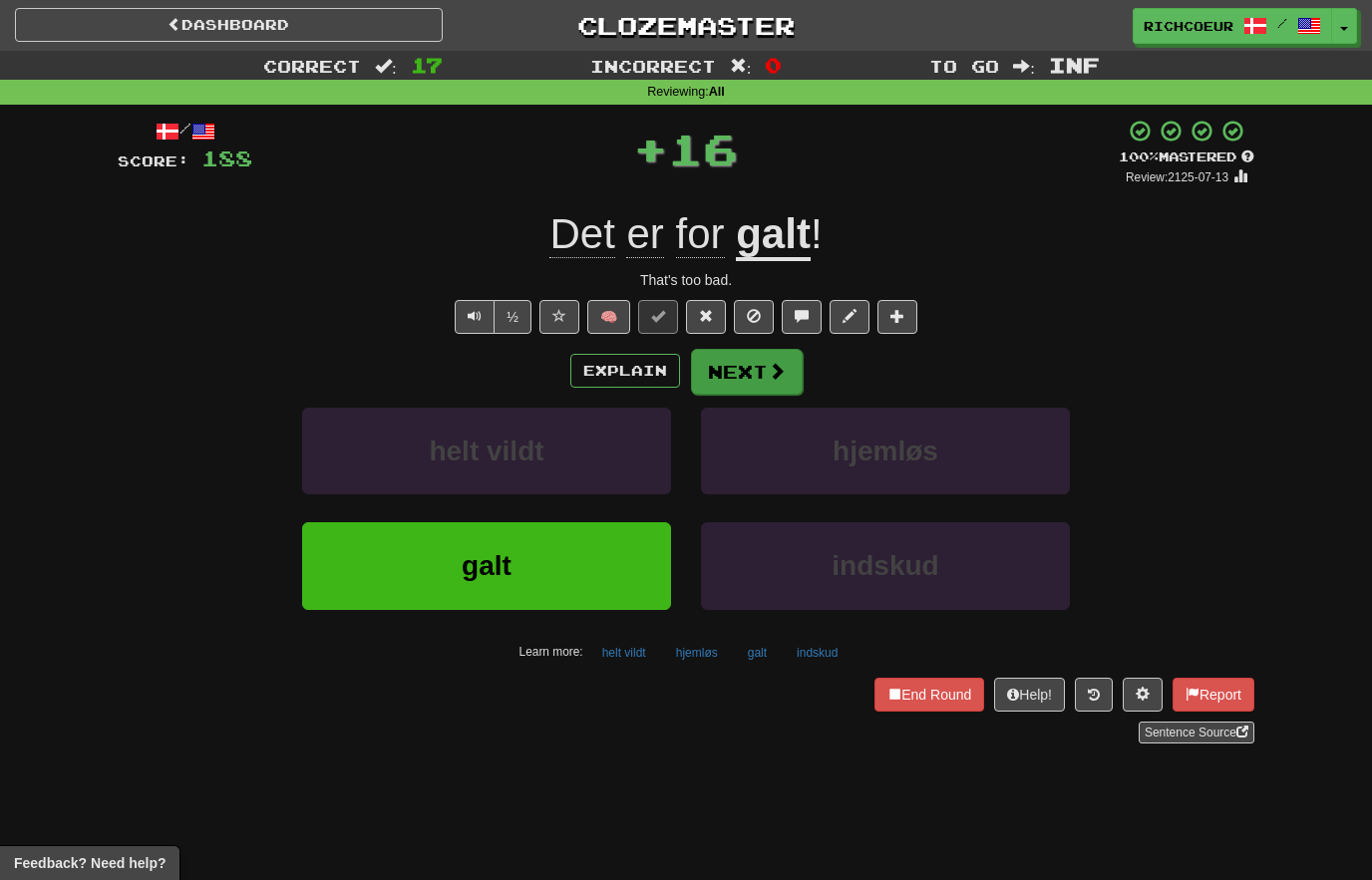 click on "Next" at bounding box center (747, 372) 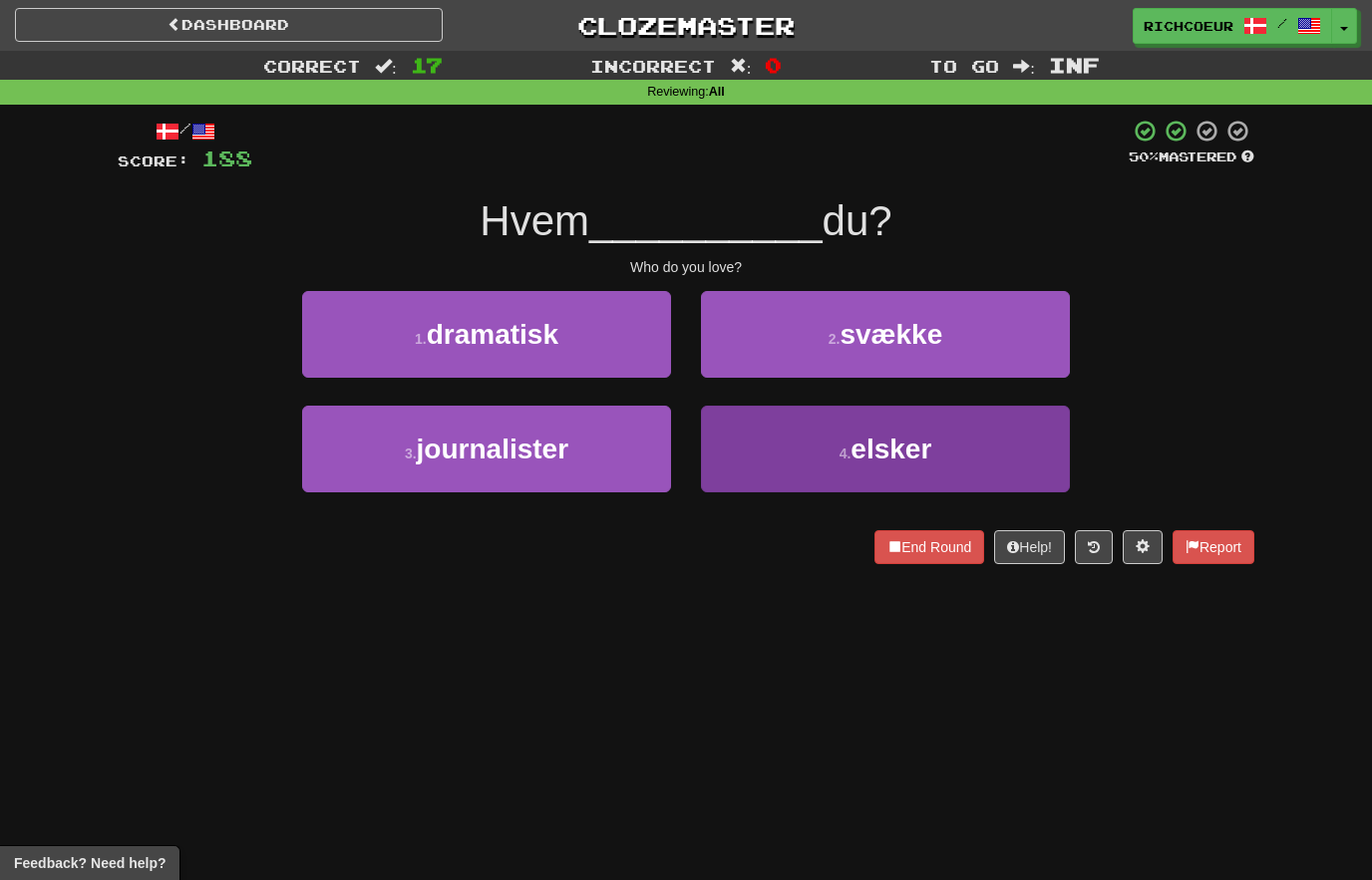 click on "4 .  elsker" at bounding box center [885, 448] 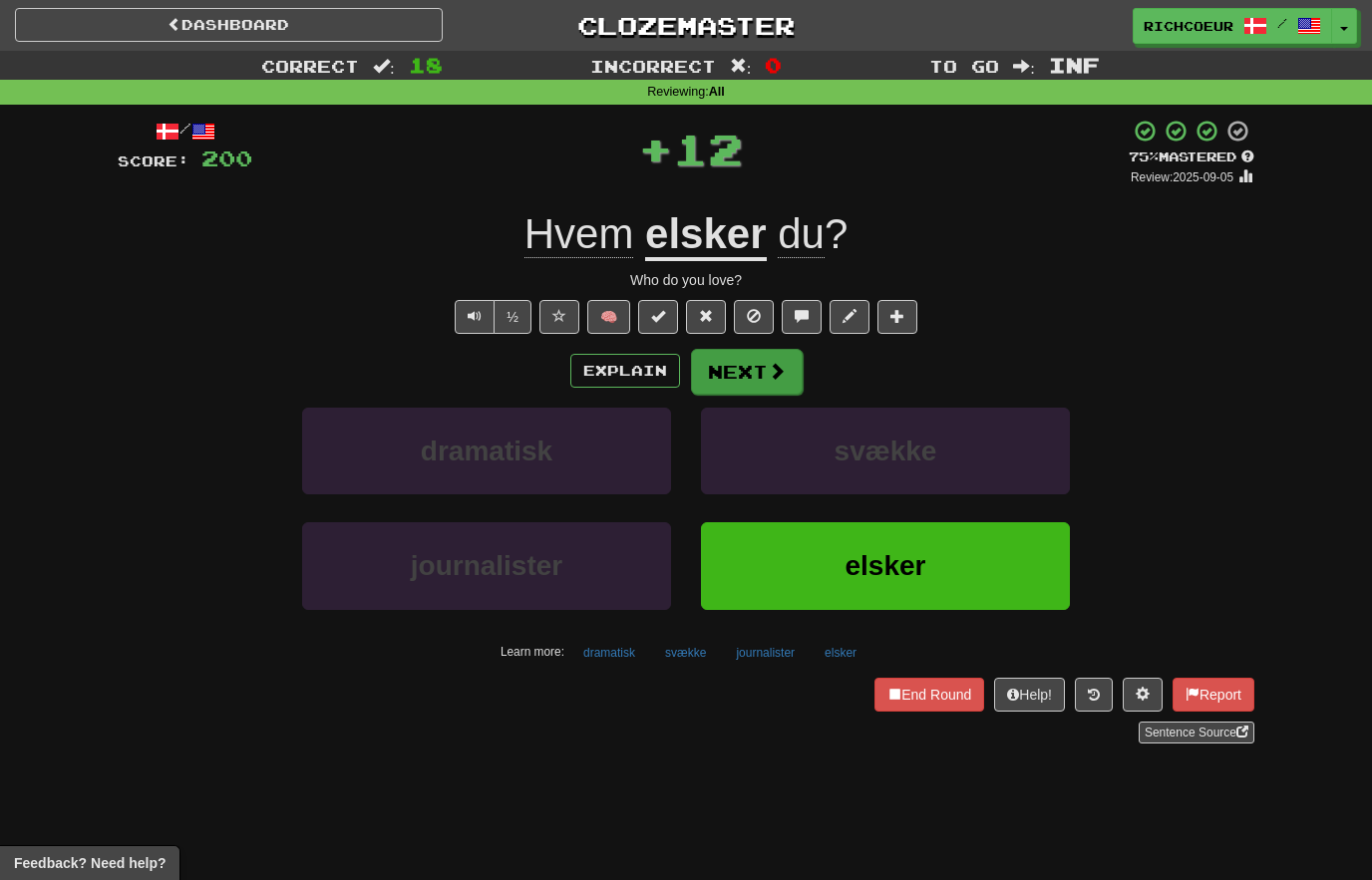 click on "Next" at bounding box center (747, 372) 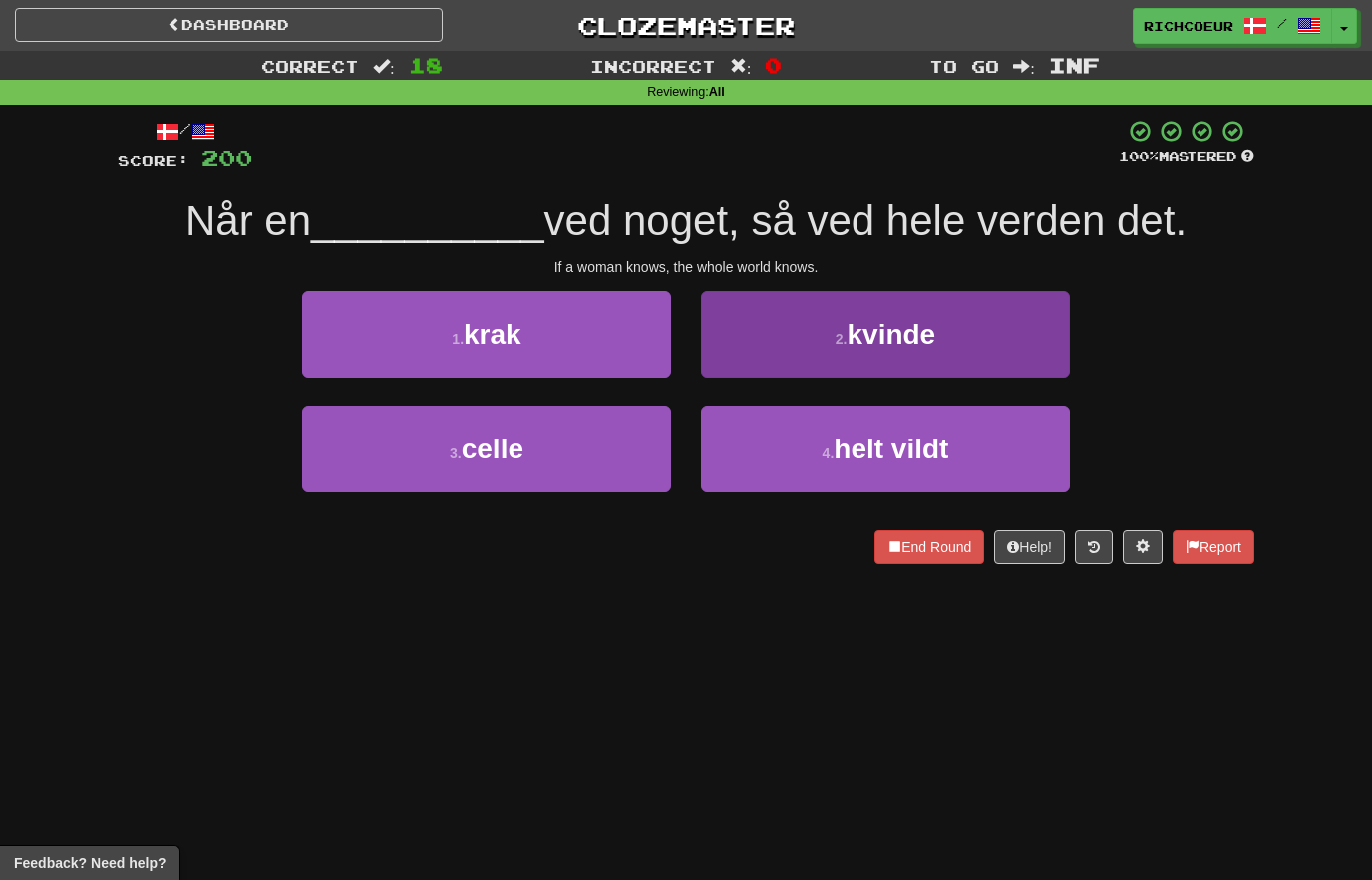 click on "2 .  kvinde" at bounding box center [885, 334] 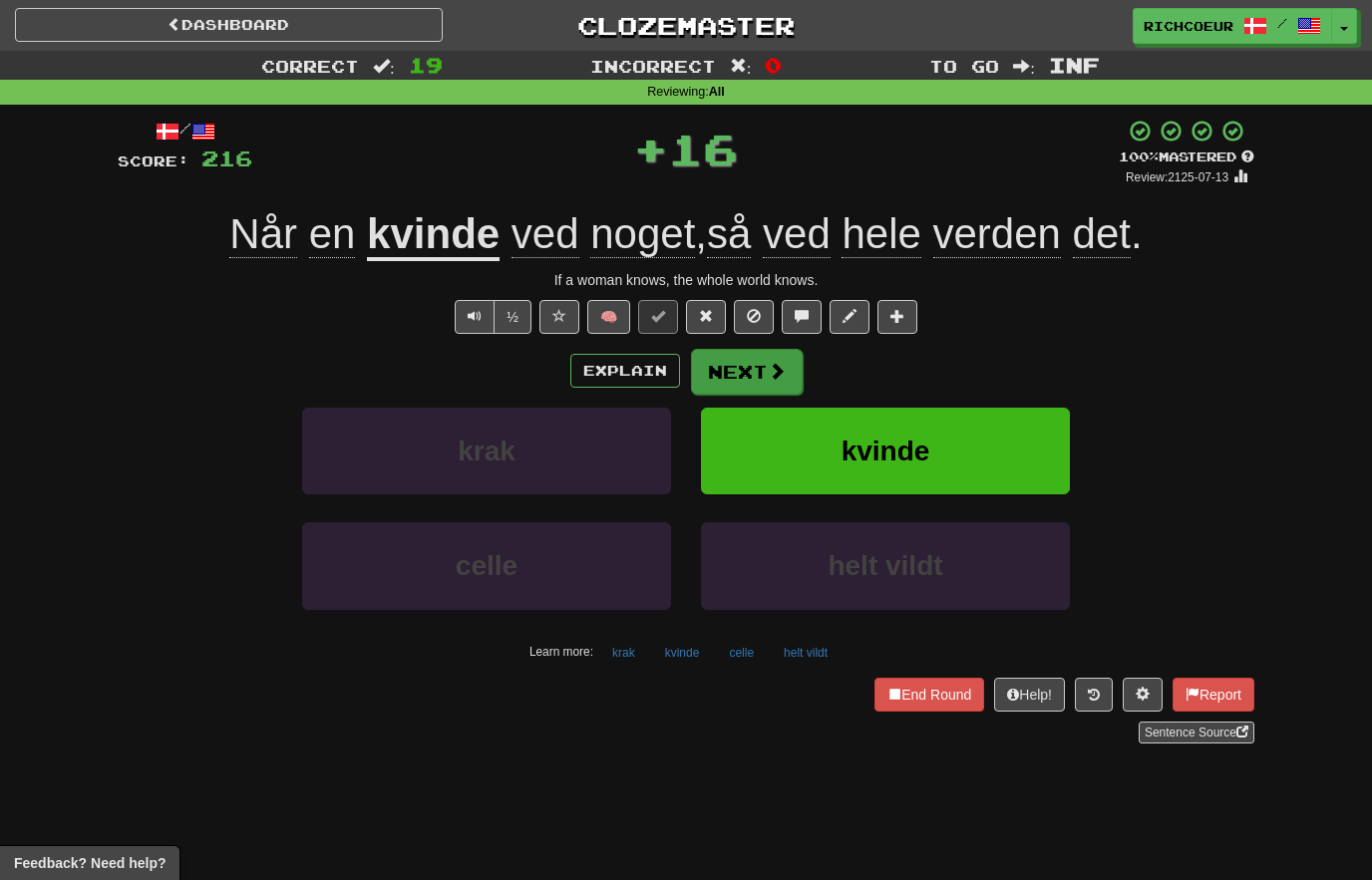 click on "Next" at bounding box center [747, 372] 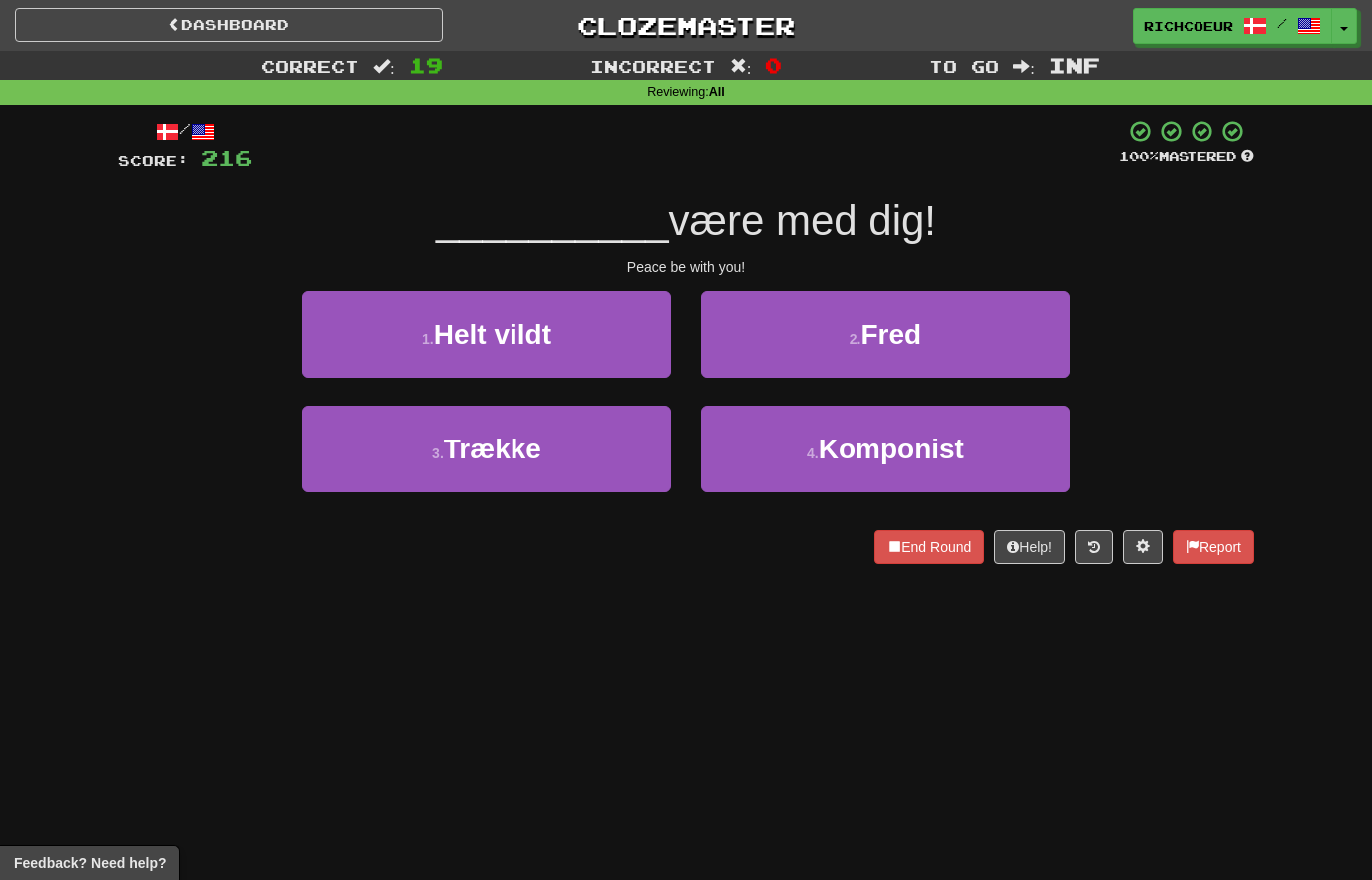 click on "3 .  Trække" at bounding box center (487, 448) 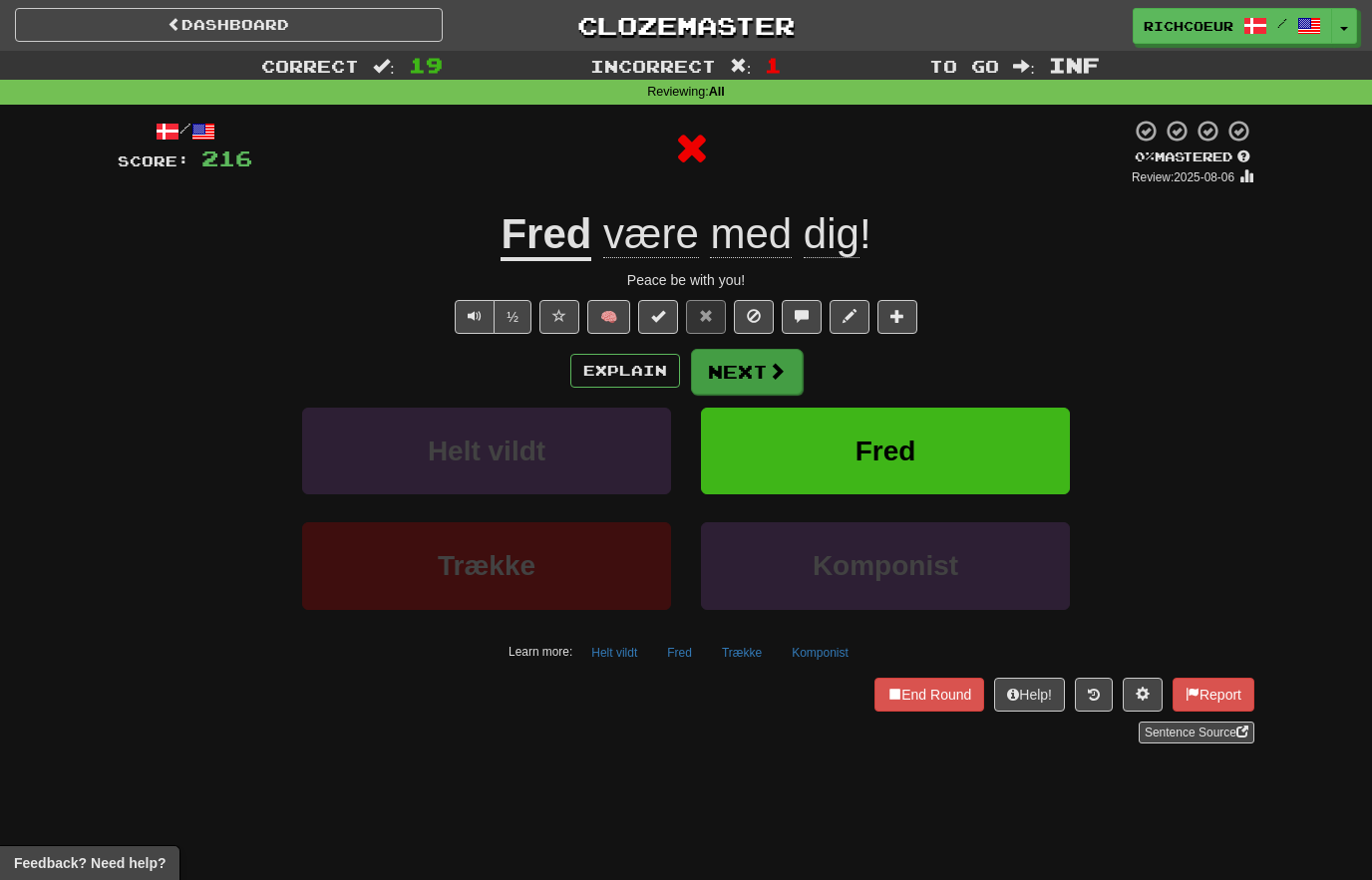 click at bounding box center [777, 371] 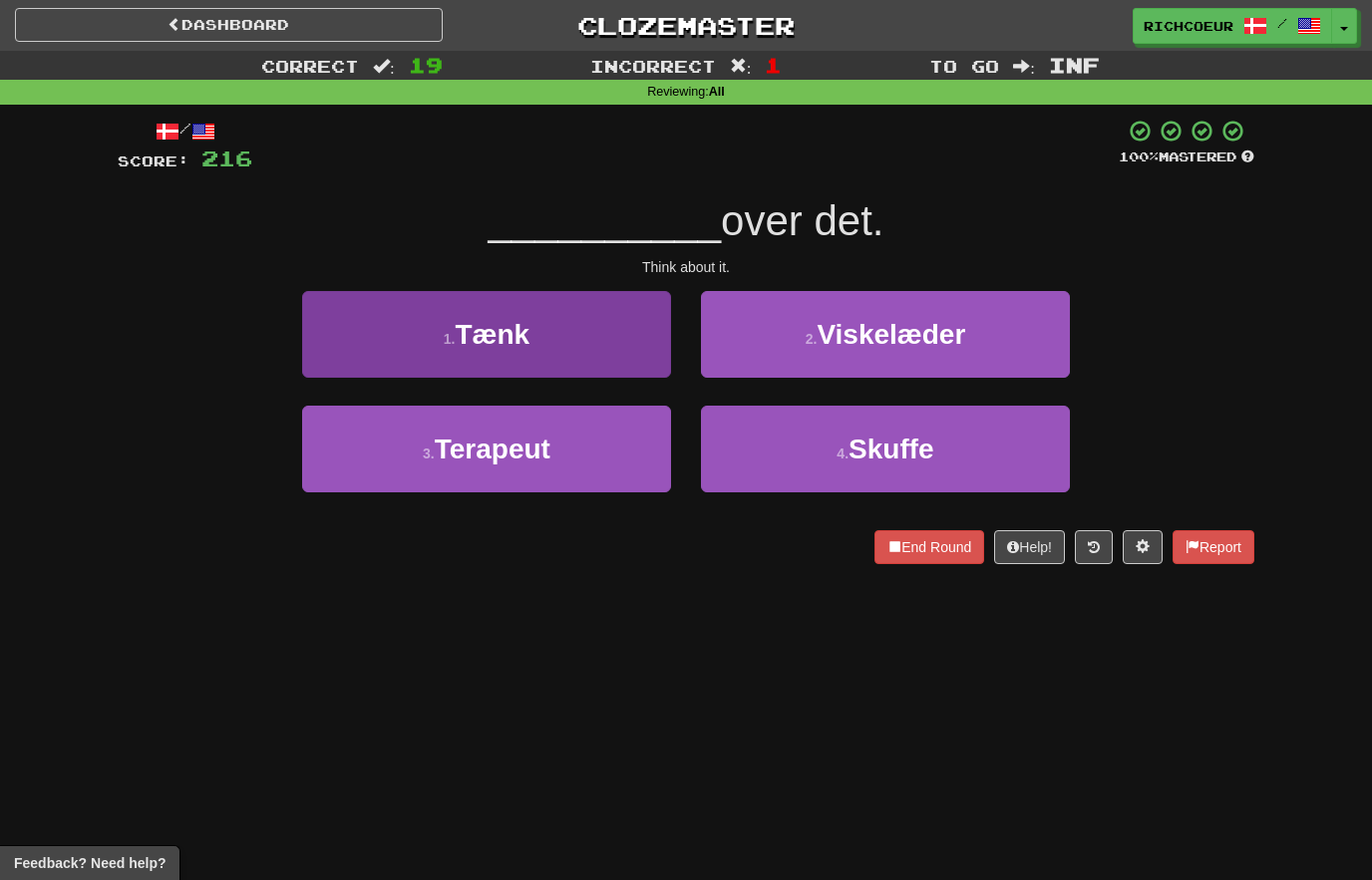 click on "1 .  Tænk" at bounding box center [487, 334] 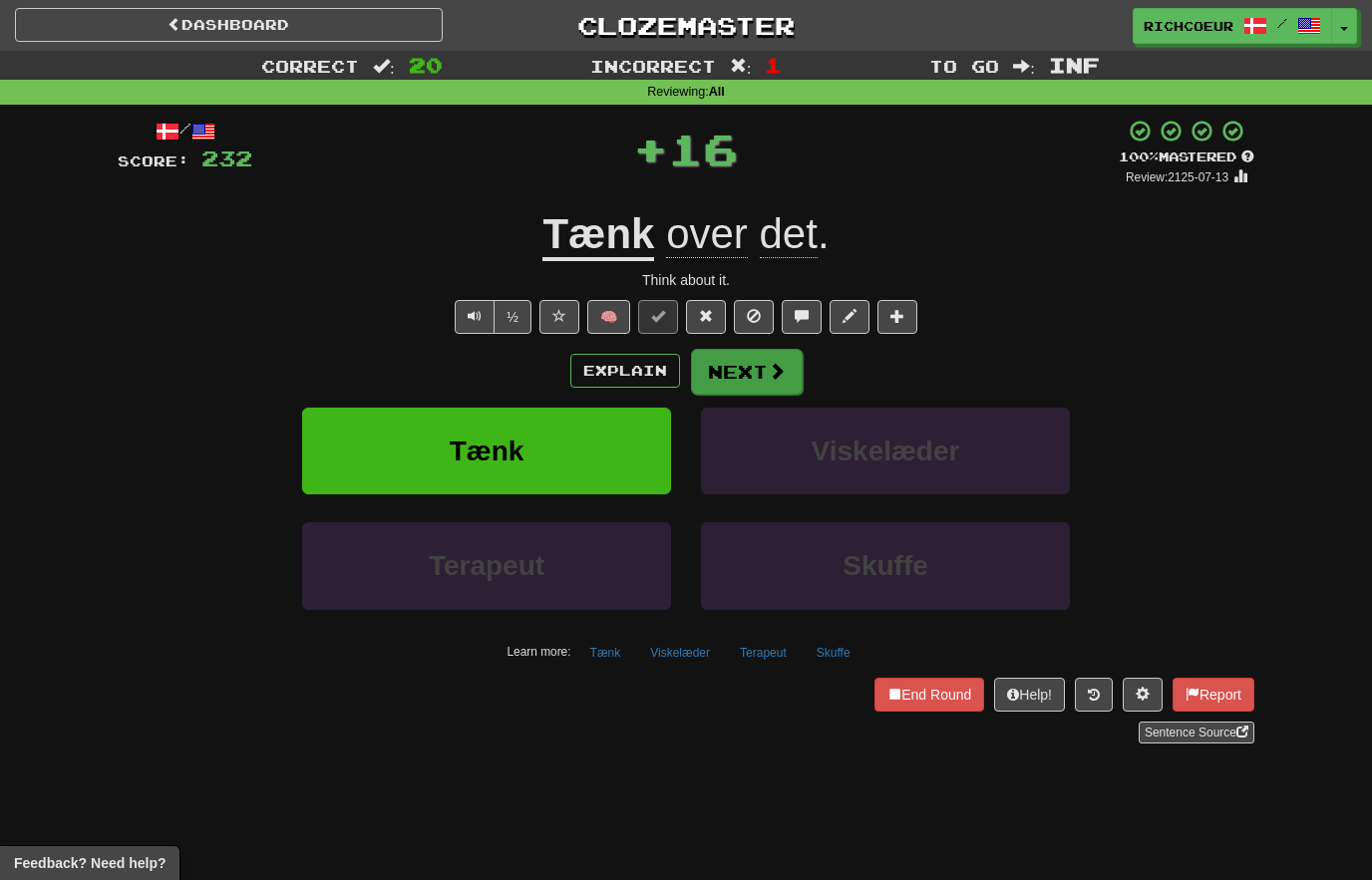 click on "Next" at bounding box center [747, 372] 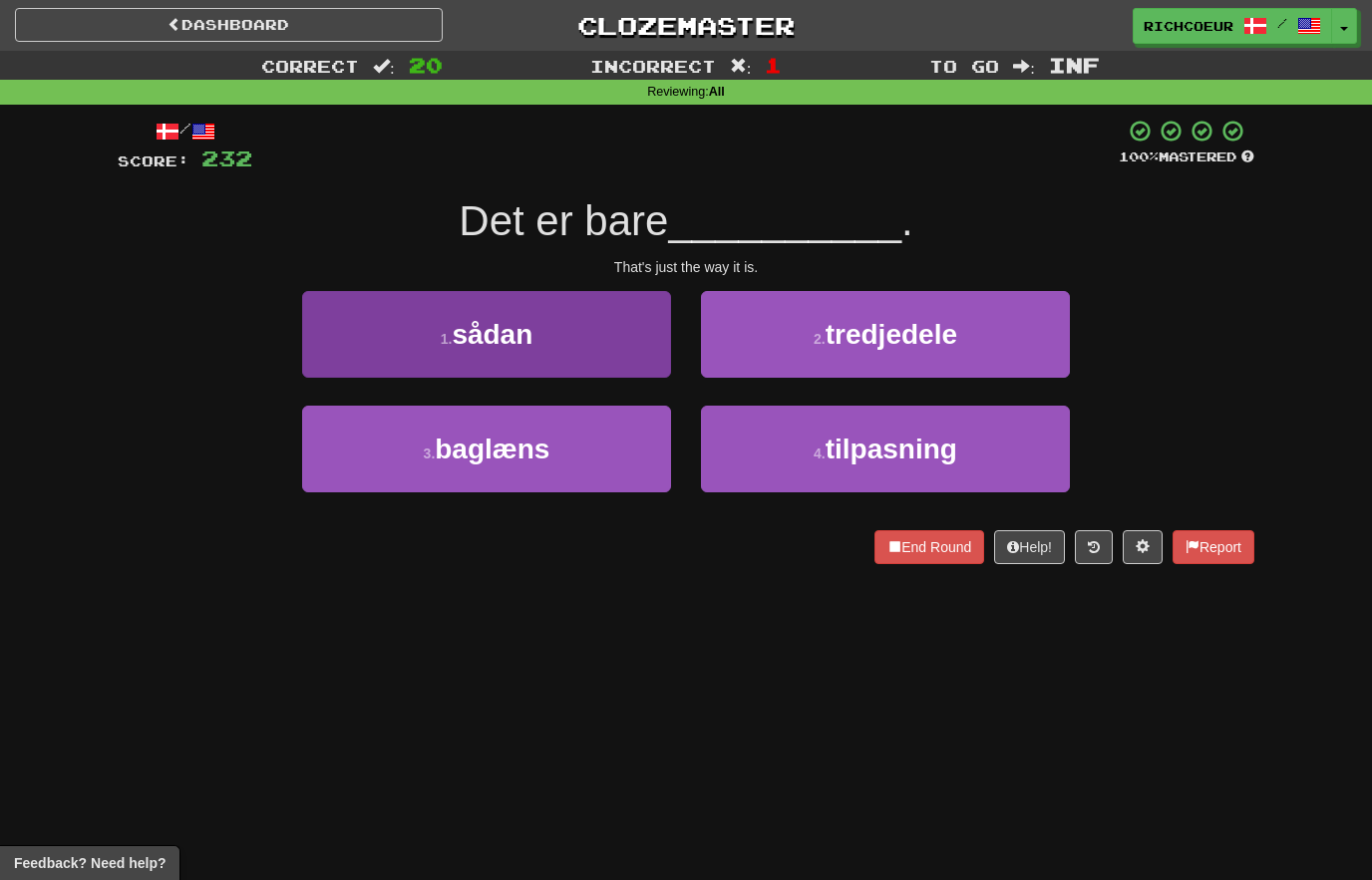 click on "1 .  sådan" at bounding box center [487, 334] 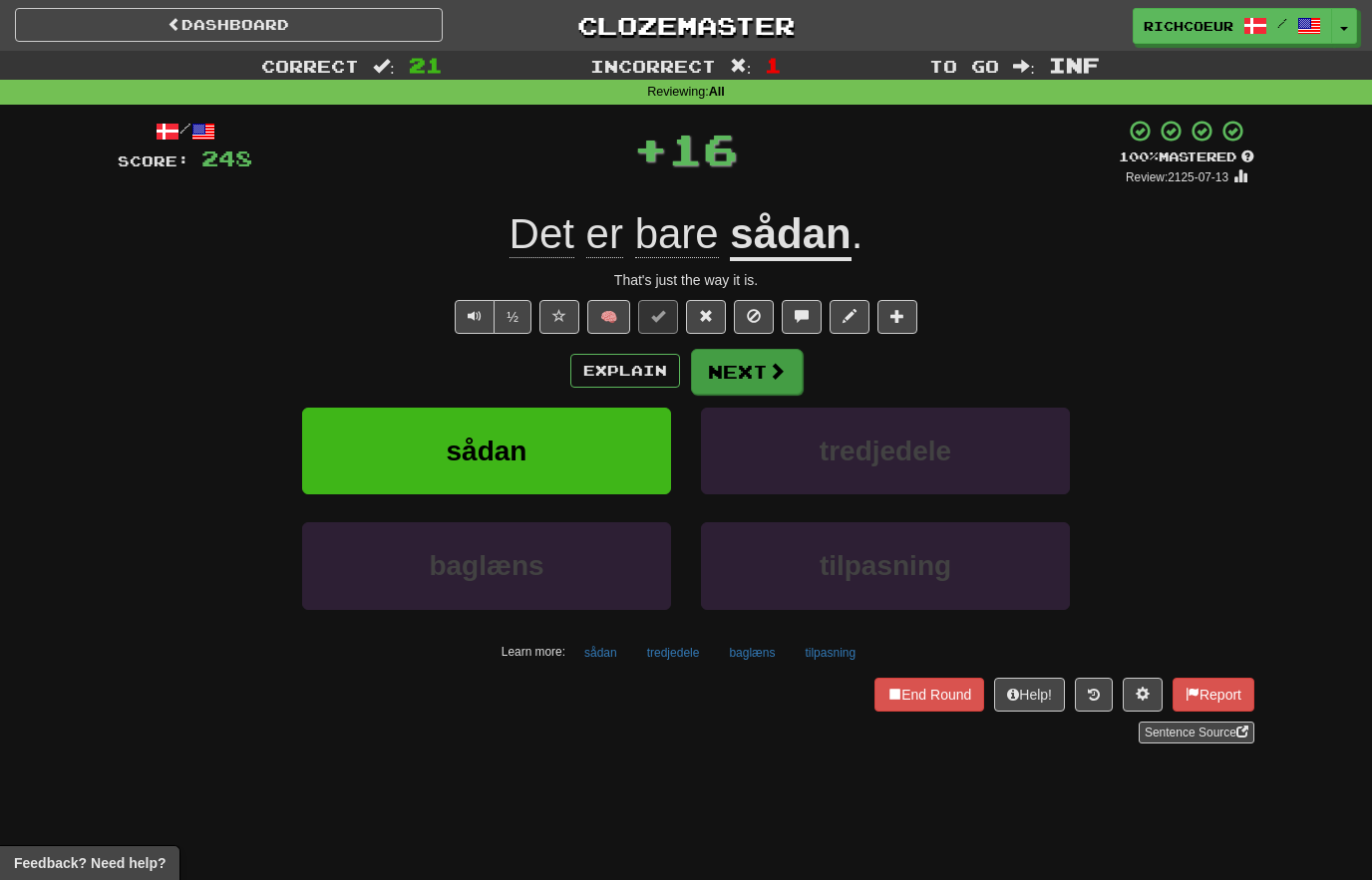 click on "Next" at bounding box center [747, 372] 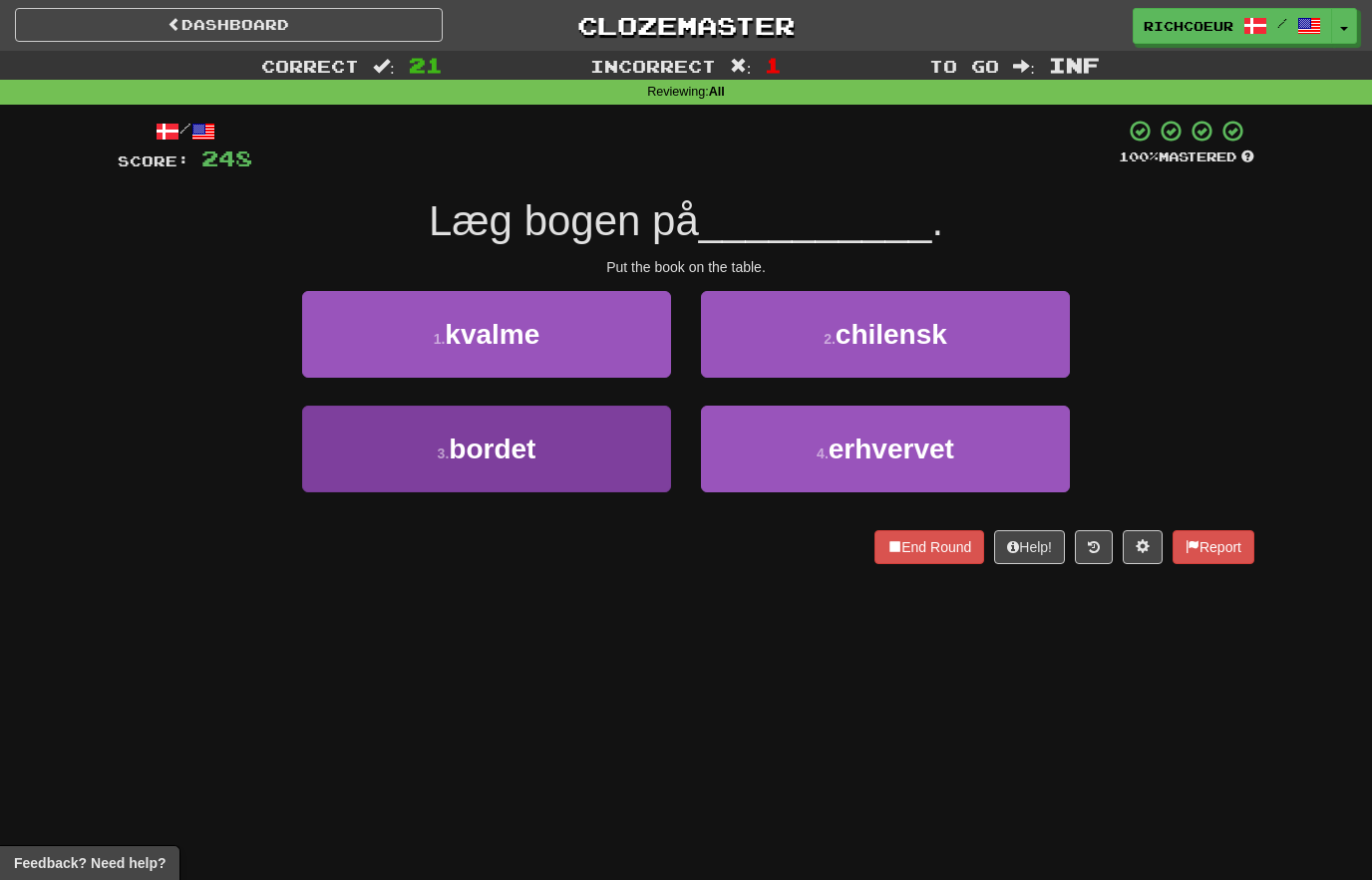 click on "3 .  bordet" at bounding box center (487, 448) 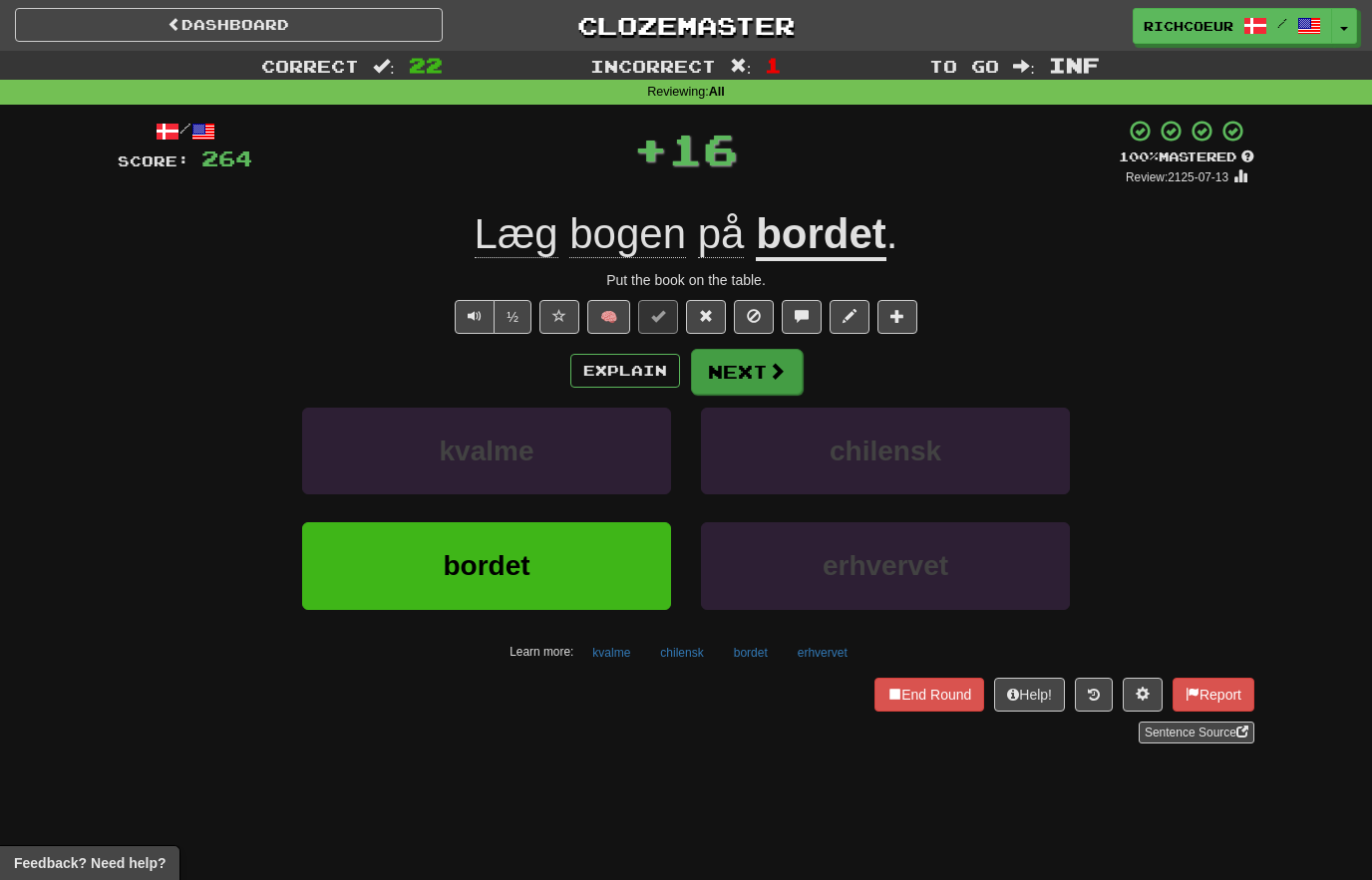 click on "Next" at bounding box center (747, 372) 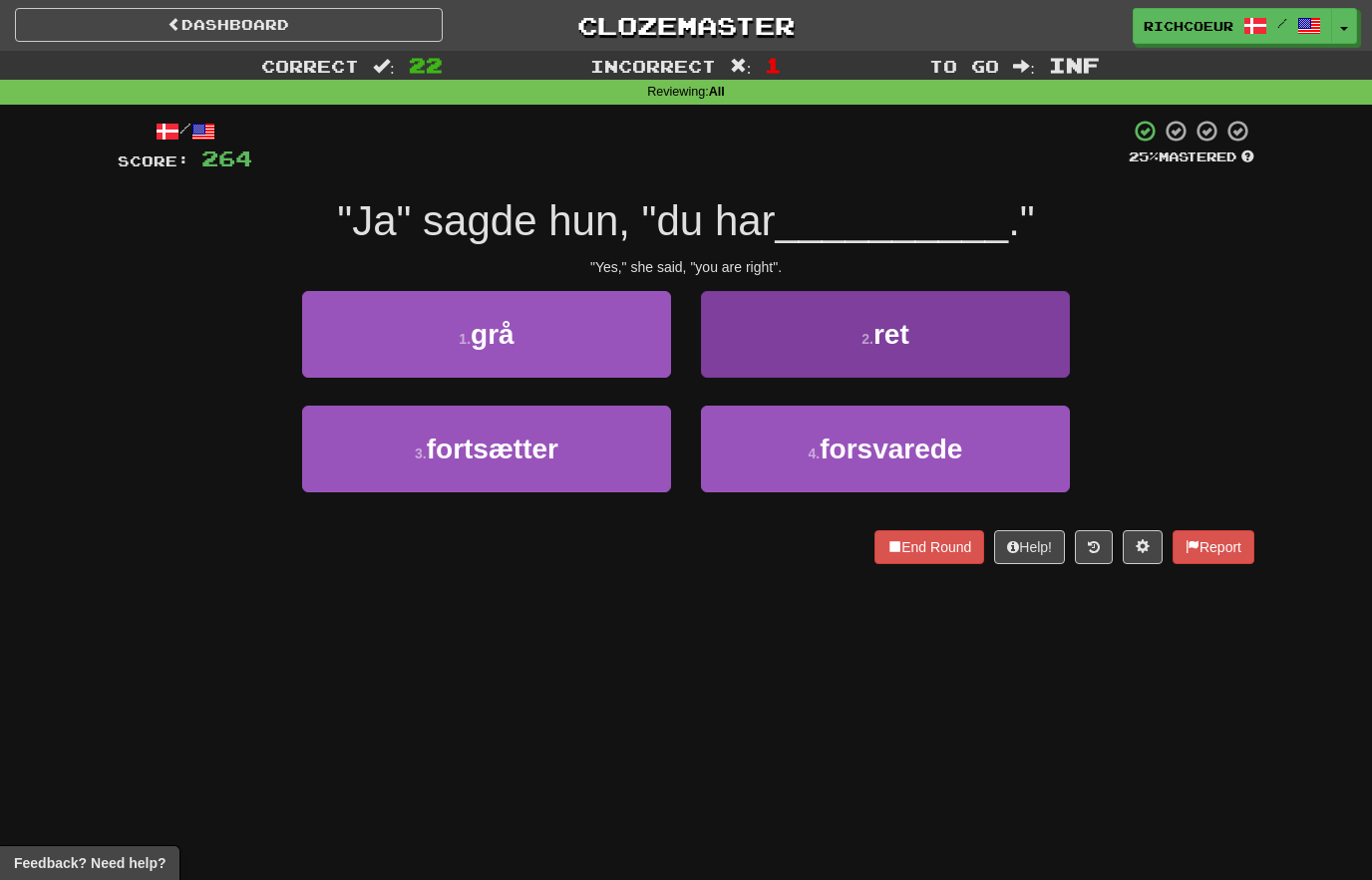 click on "2 .  ret" at bounding box center (885, 334) 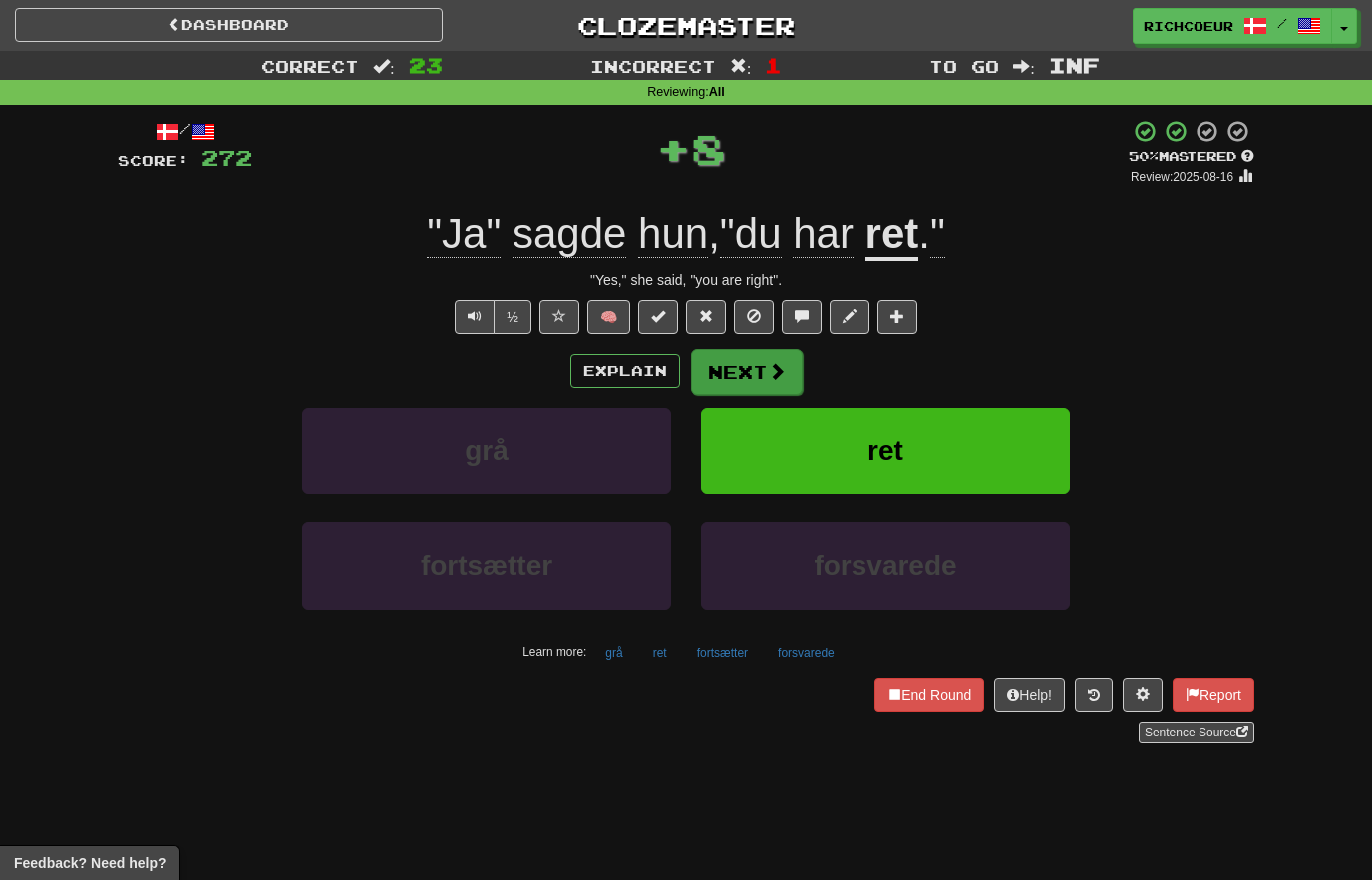 click on "Next" at bounding box center (747, 372) 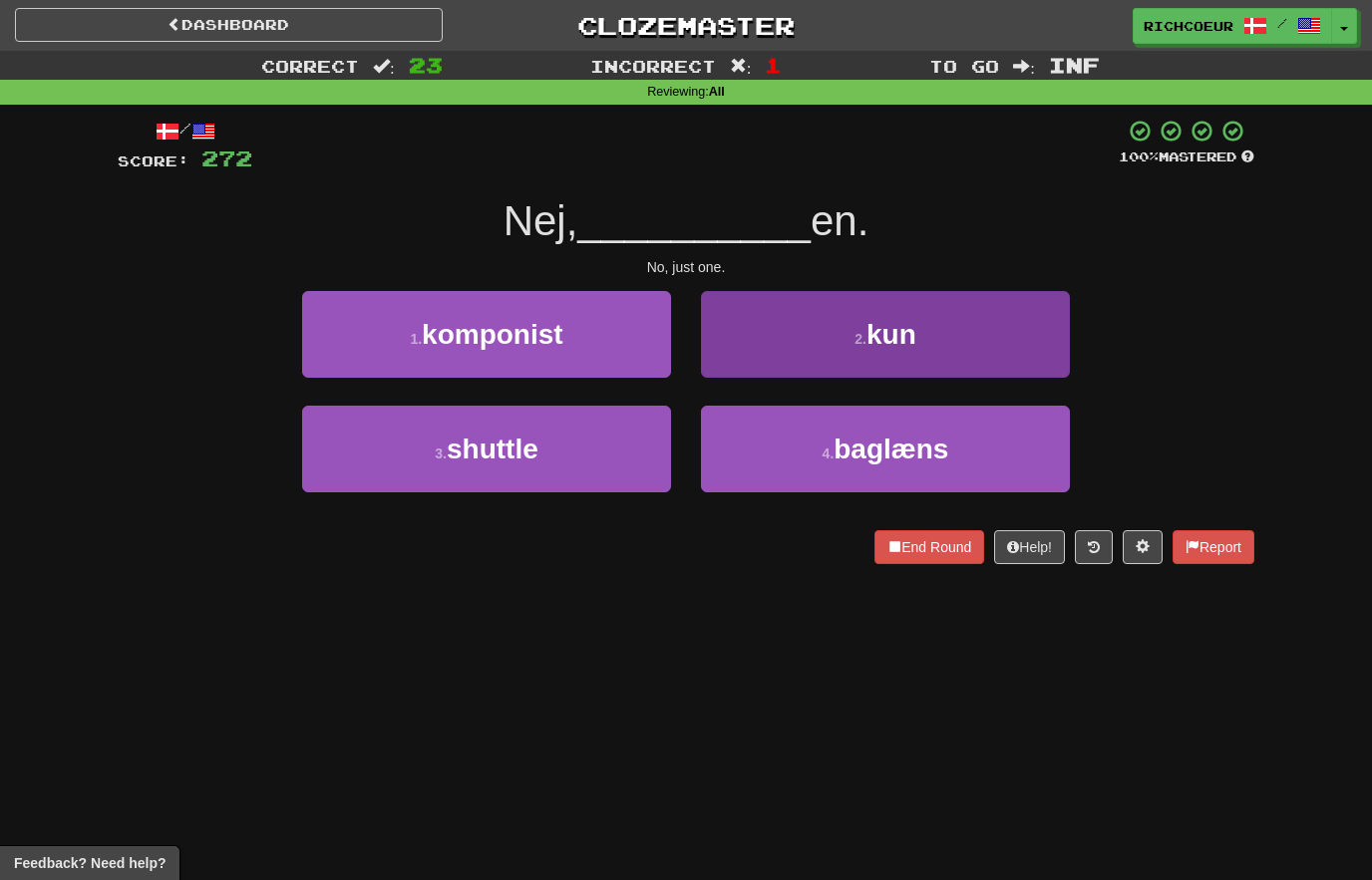 click on "2 .  kun" at bounding box center (885, 334) 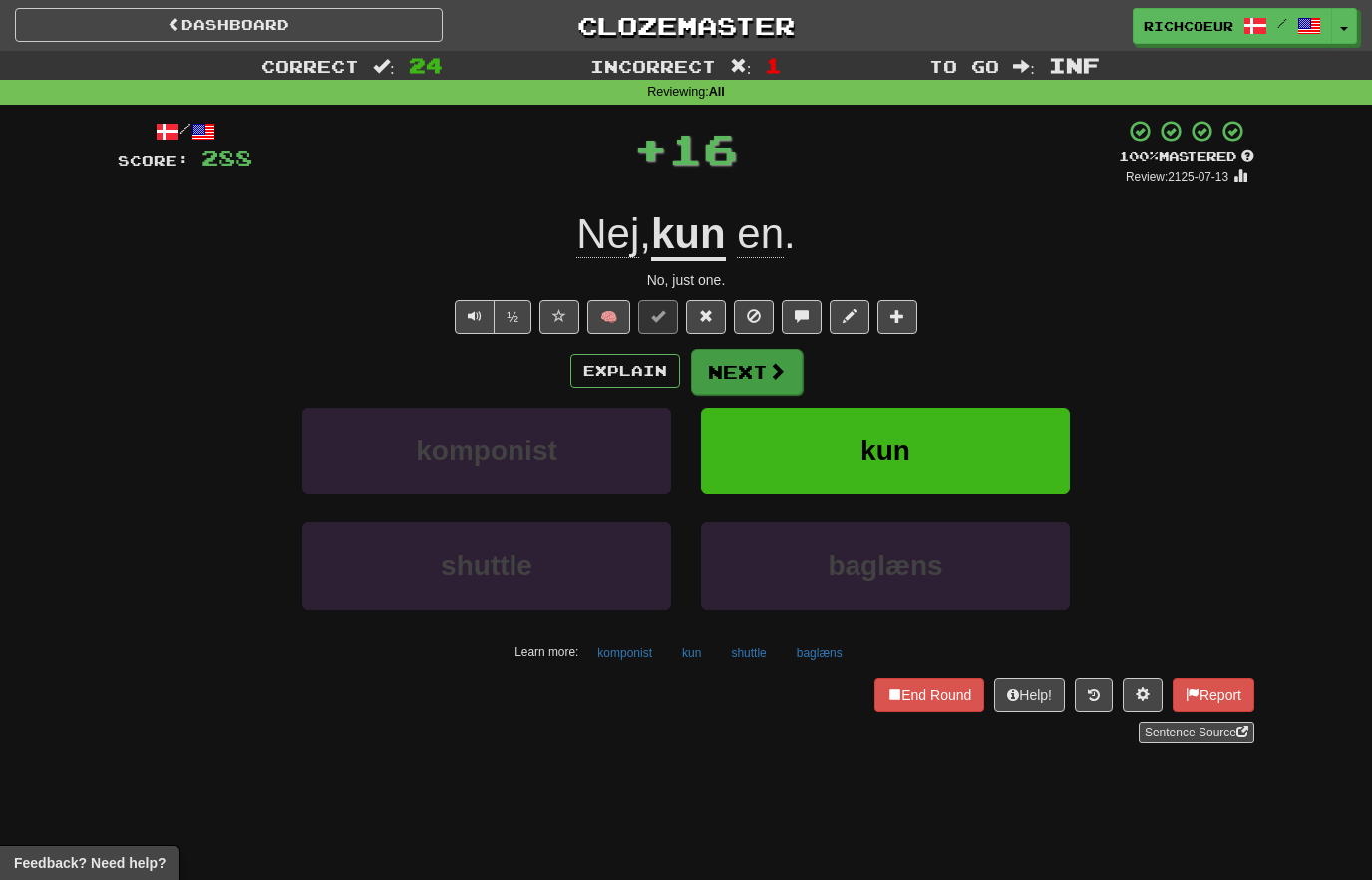 click on "Next" at bounding box center [747, 372] 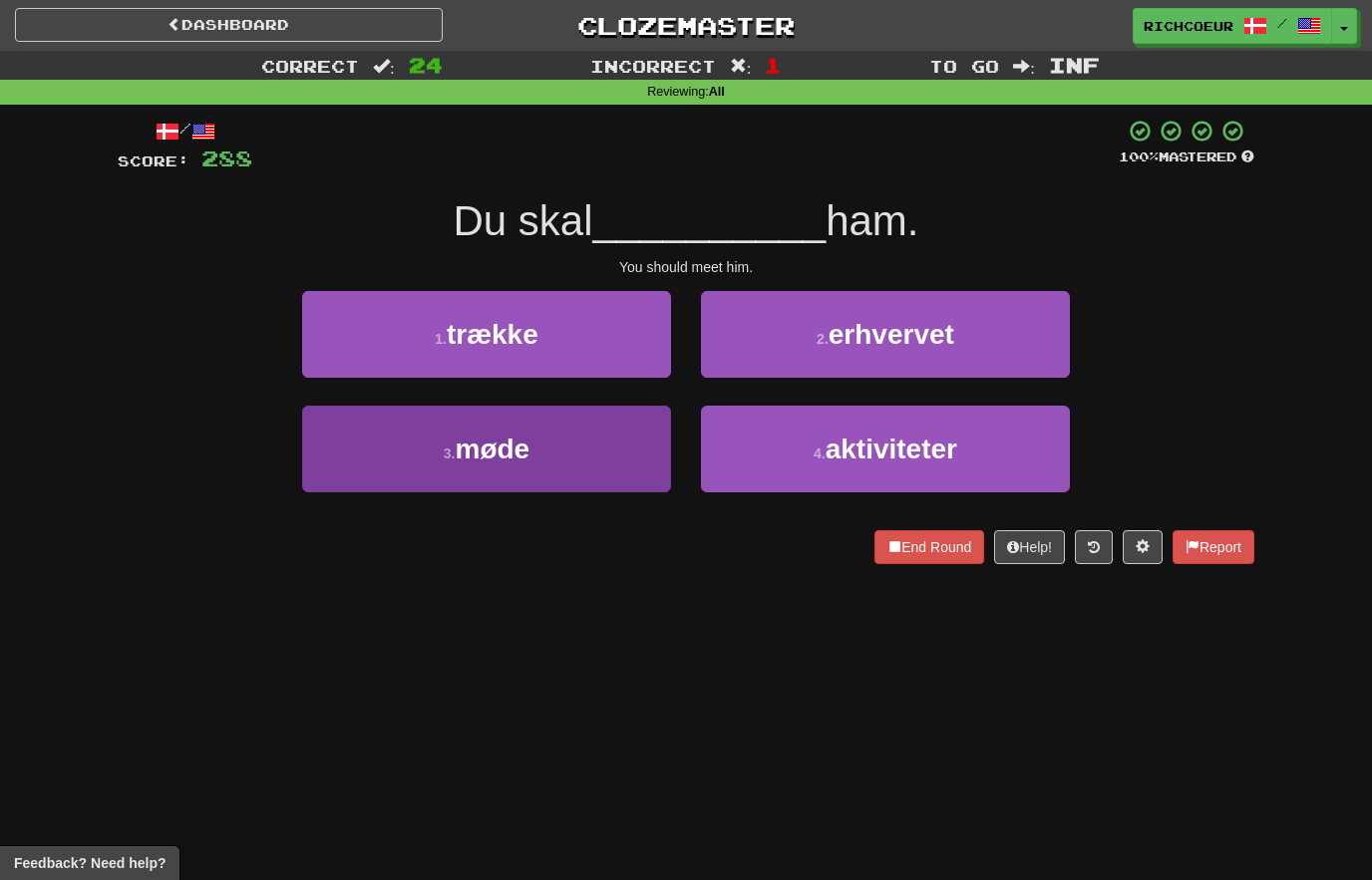 click on "3 .  møde" at bounding box center [487, 448] 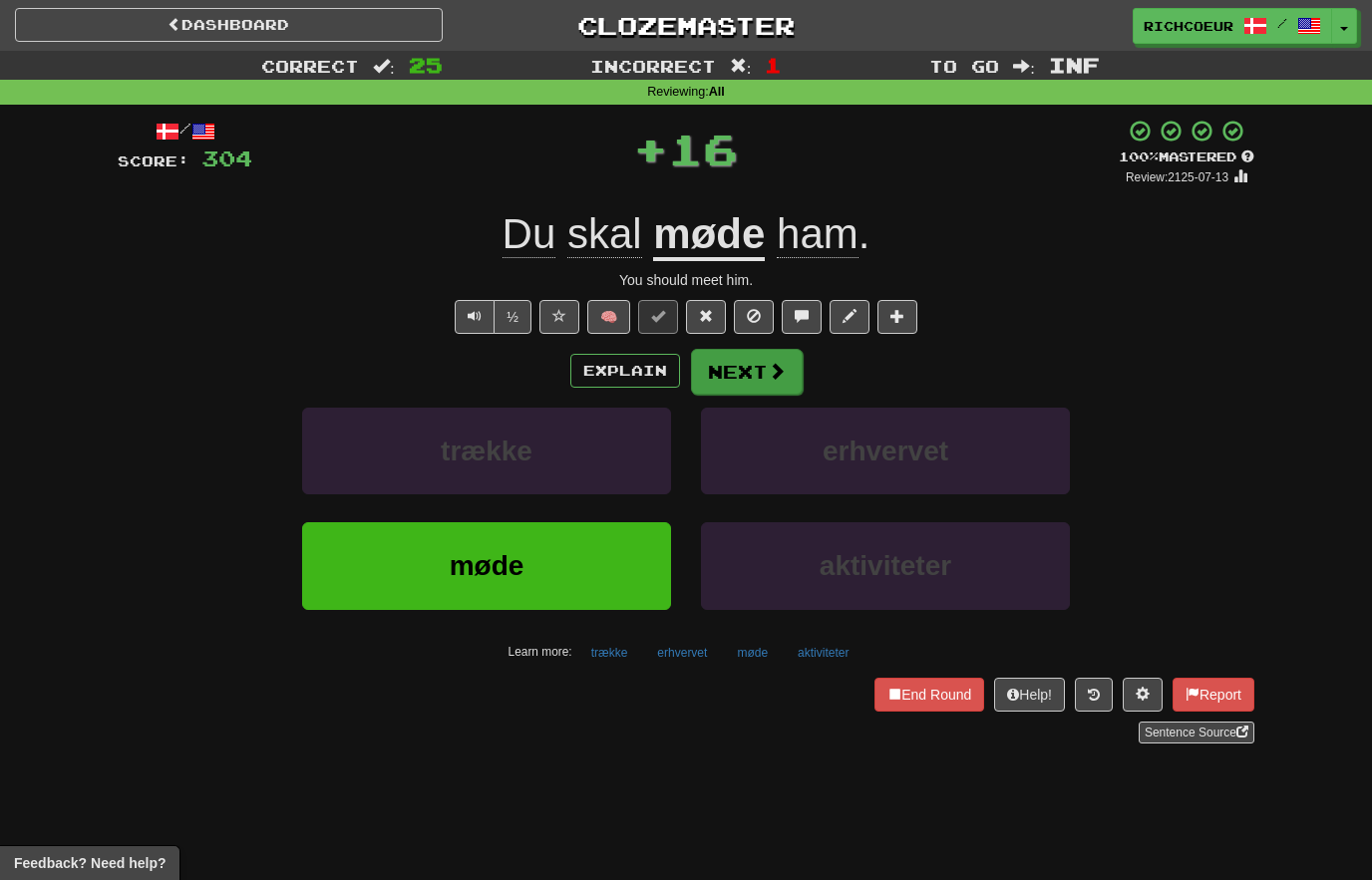 click on "Next" at bounding box center (747, 372) 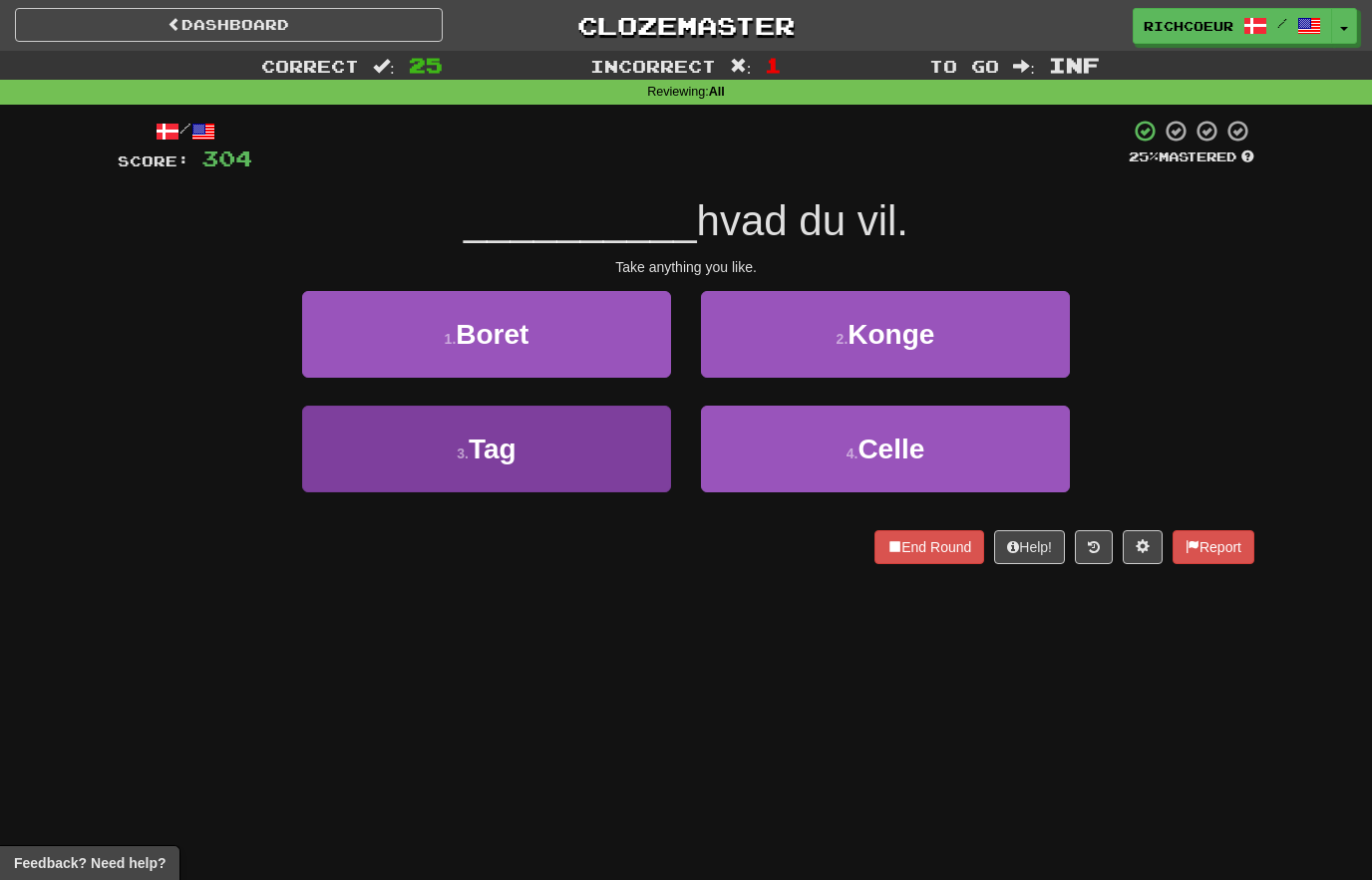 click on "3 .  Tag" at bounding box center (487, 448) 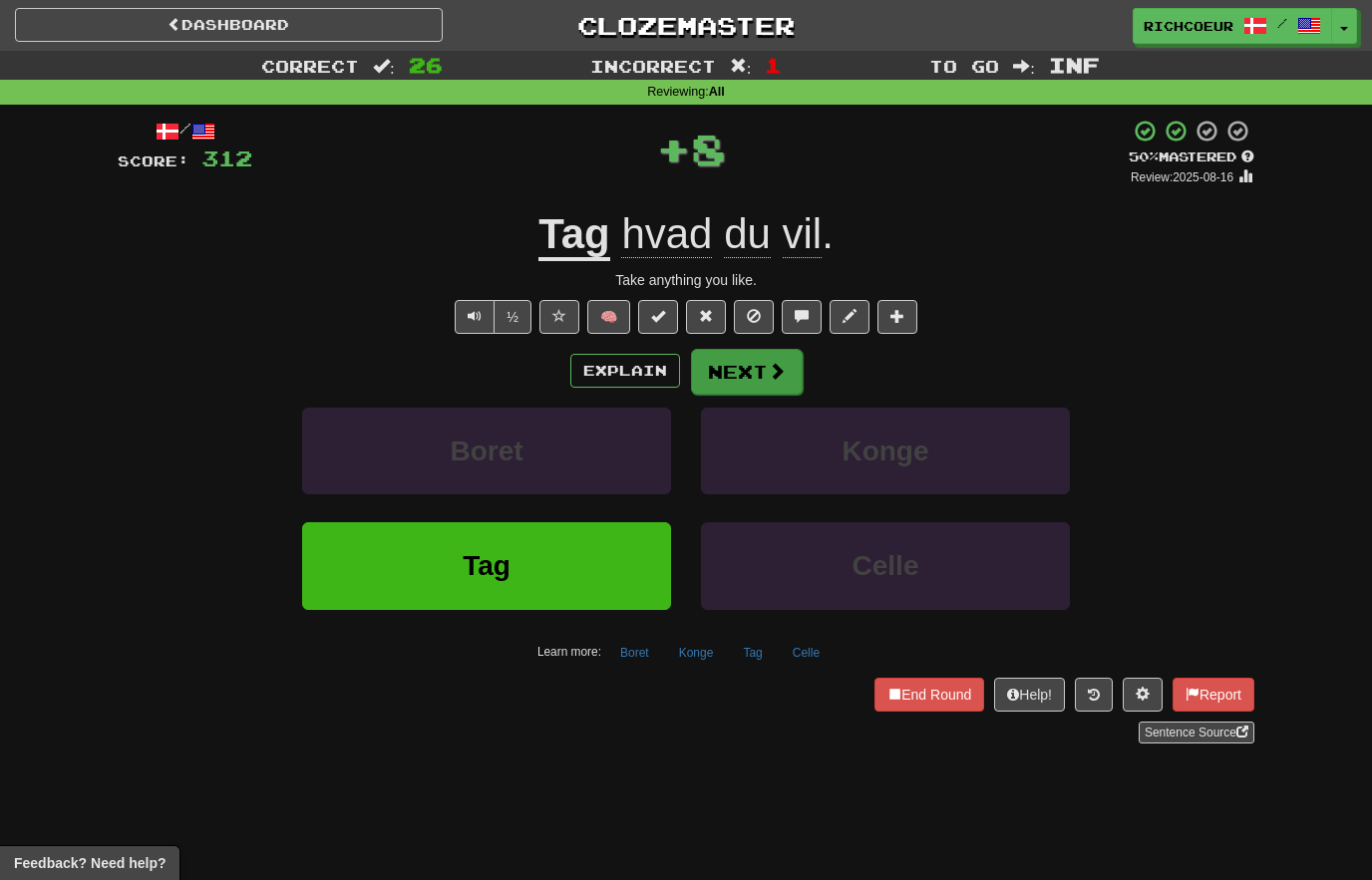 click on "Next" at bounding box center (747, 372) 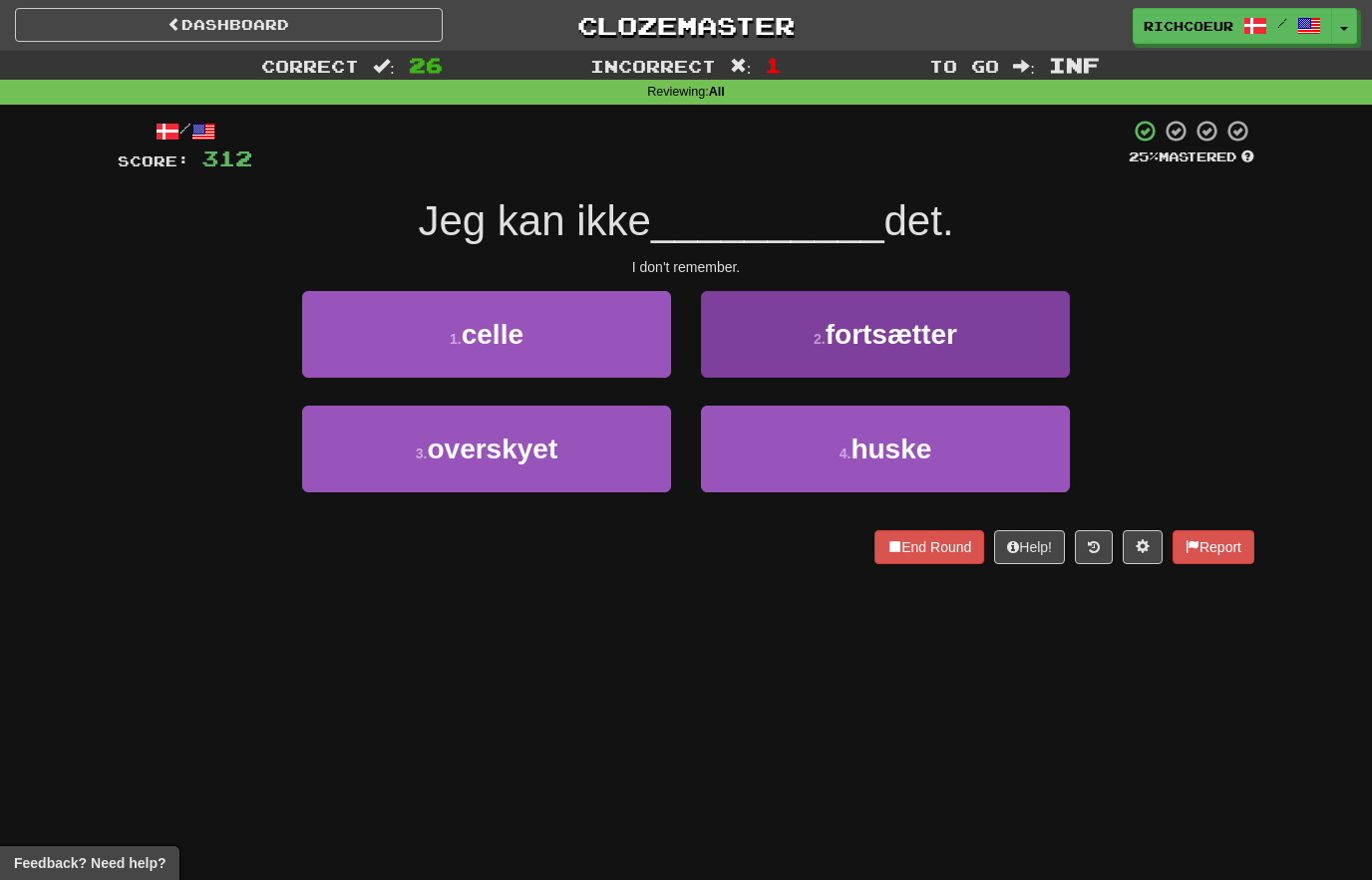 click on "2 ." at bounding box center (820, 339) 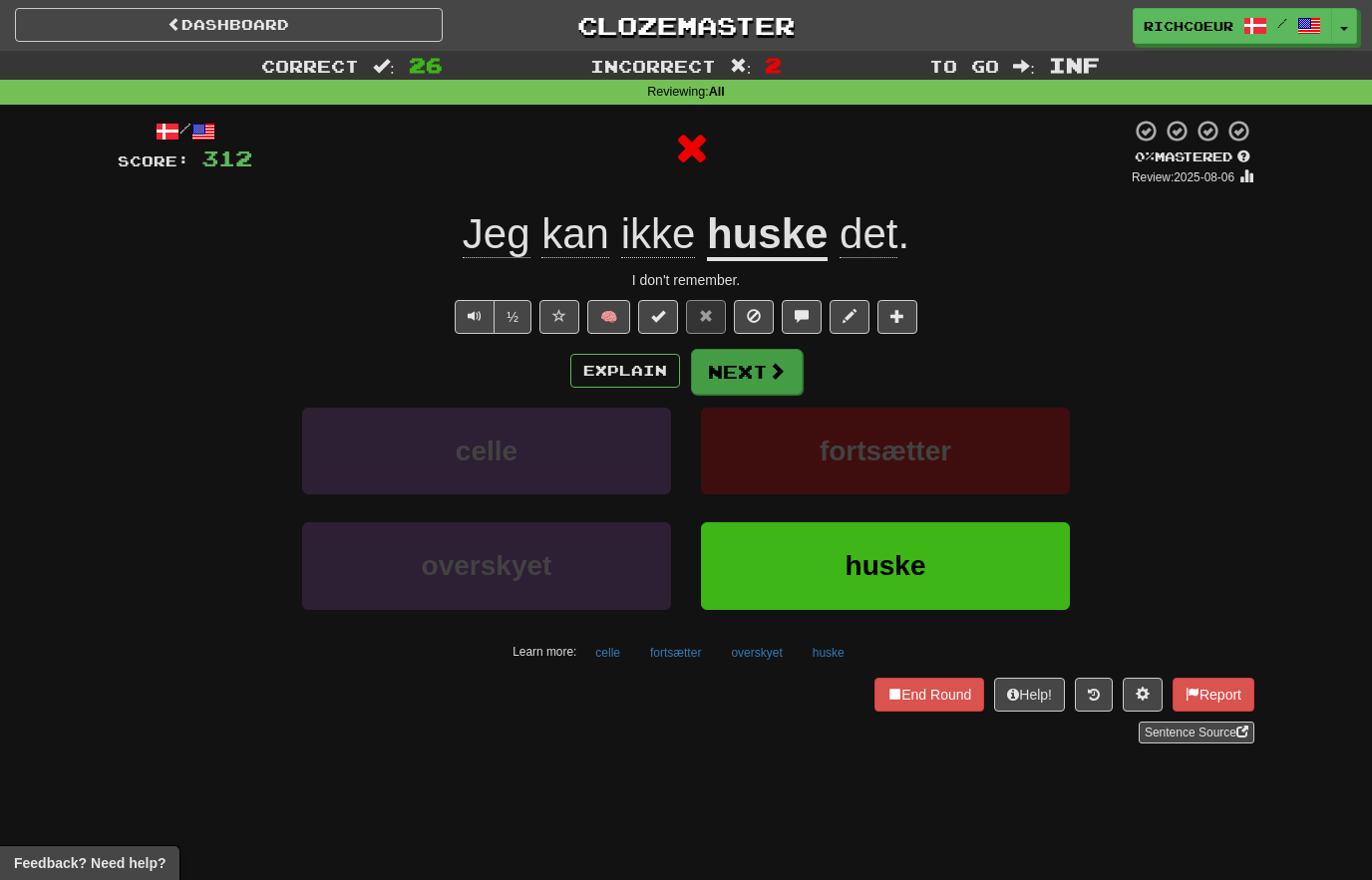 click on "Next" at bounding box center (747, 372) 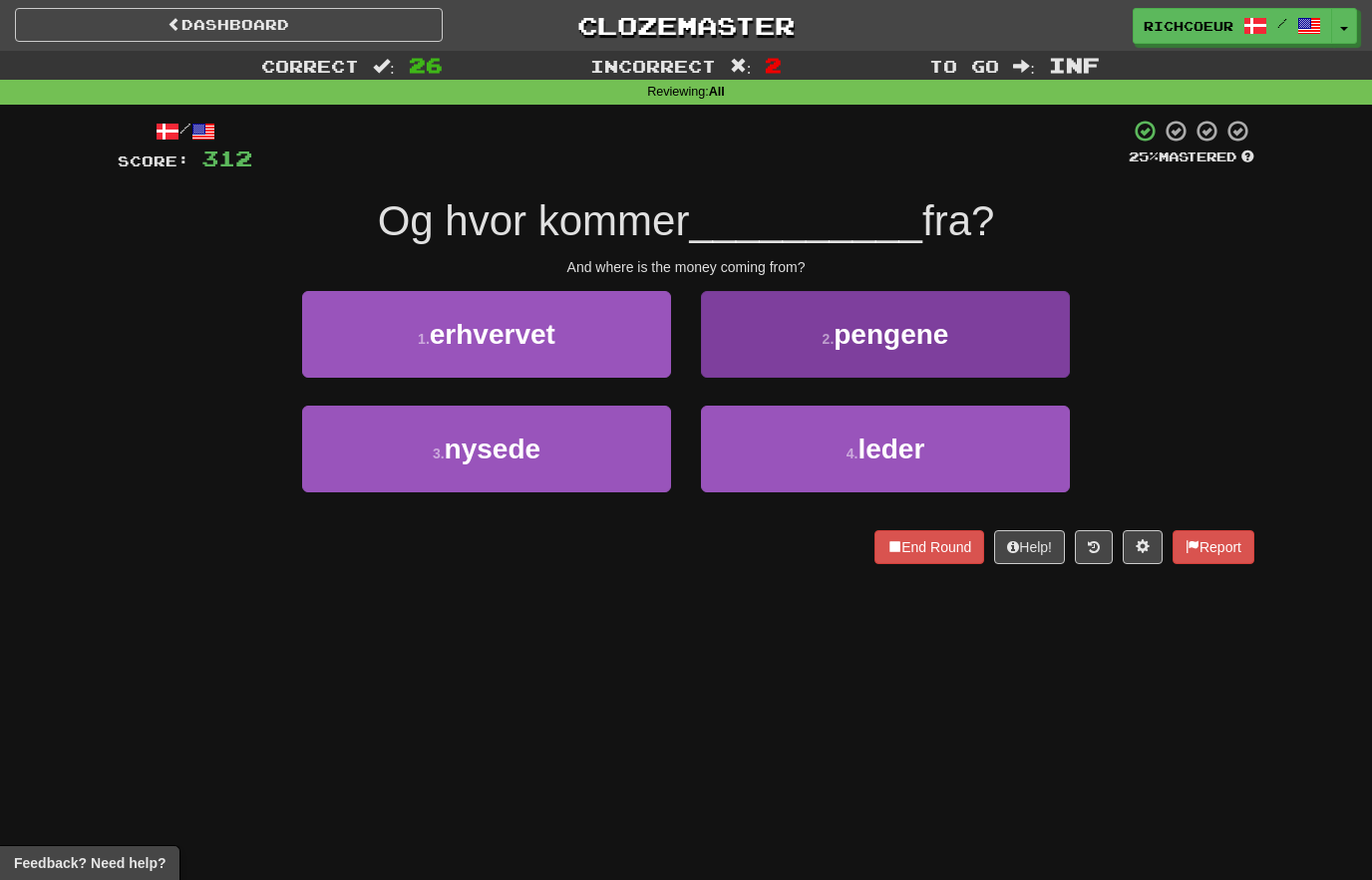 click on "2 .  pengene" at bounding box center [885, 334] 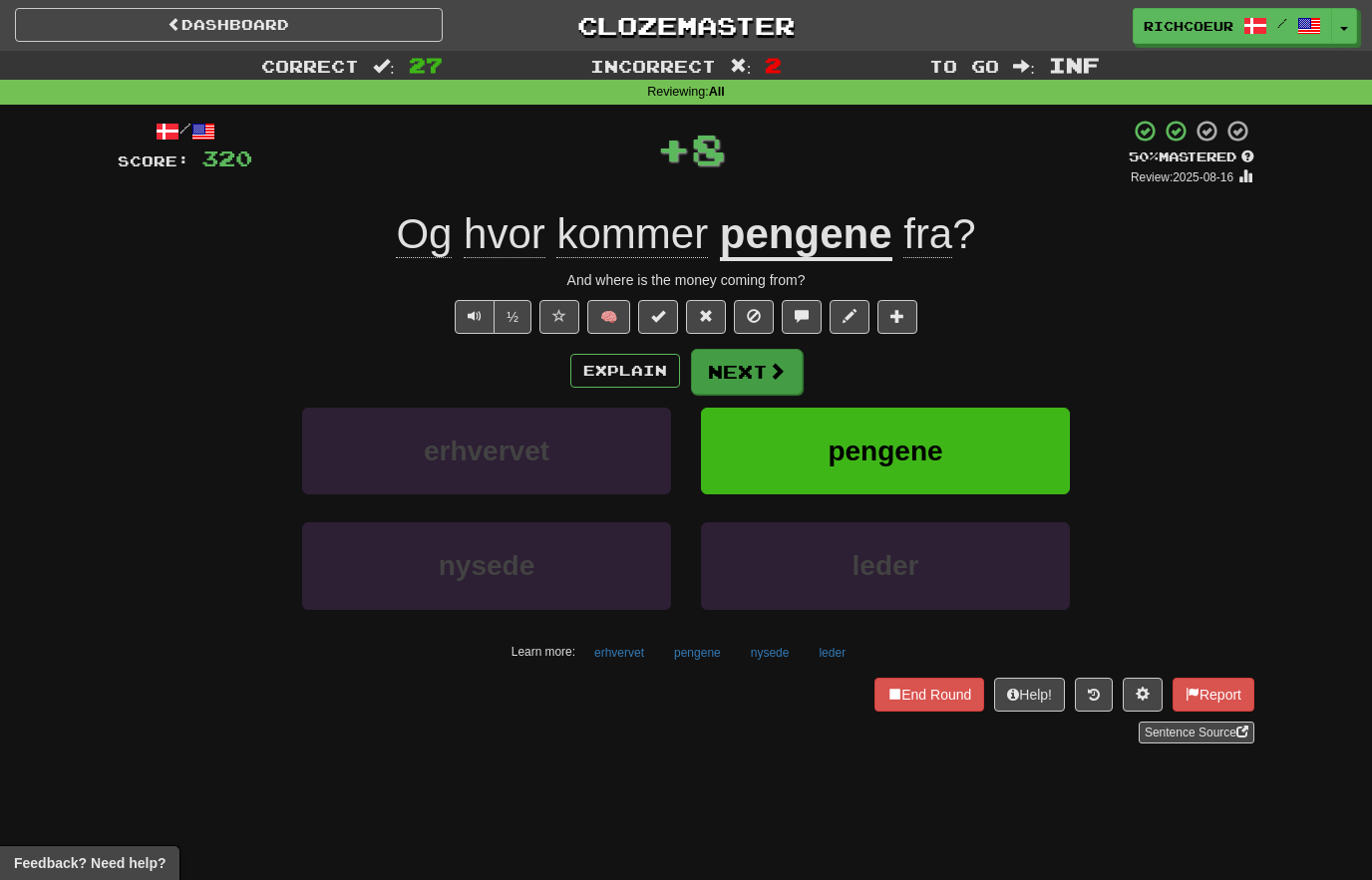 click on "Next" at bounding box center [747, 372] 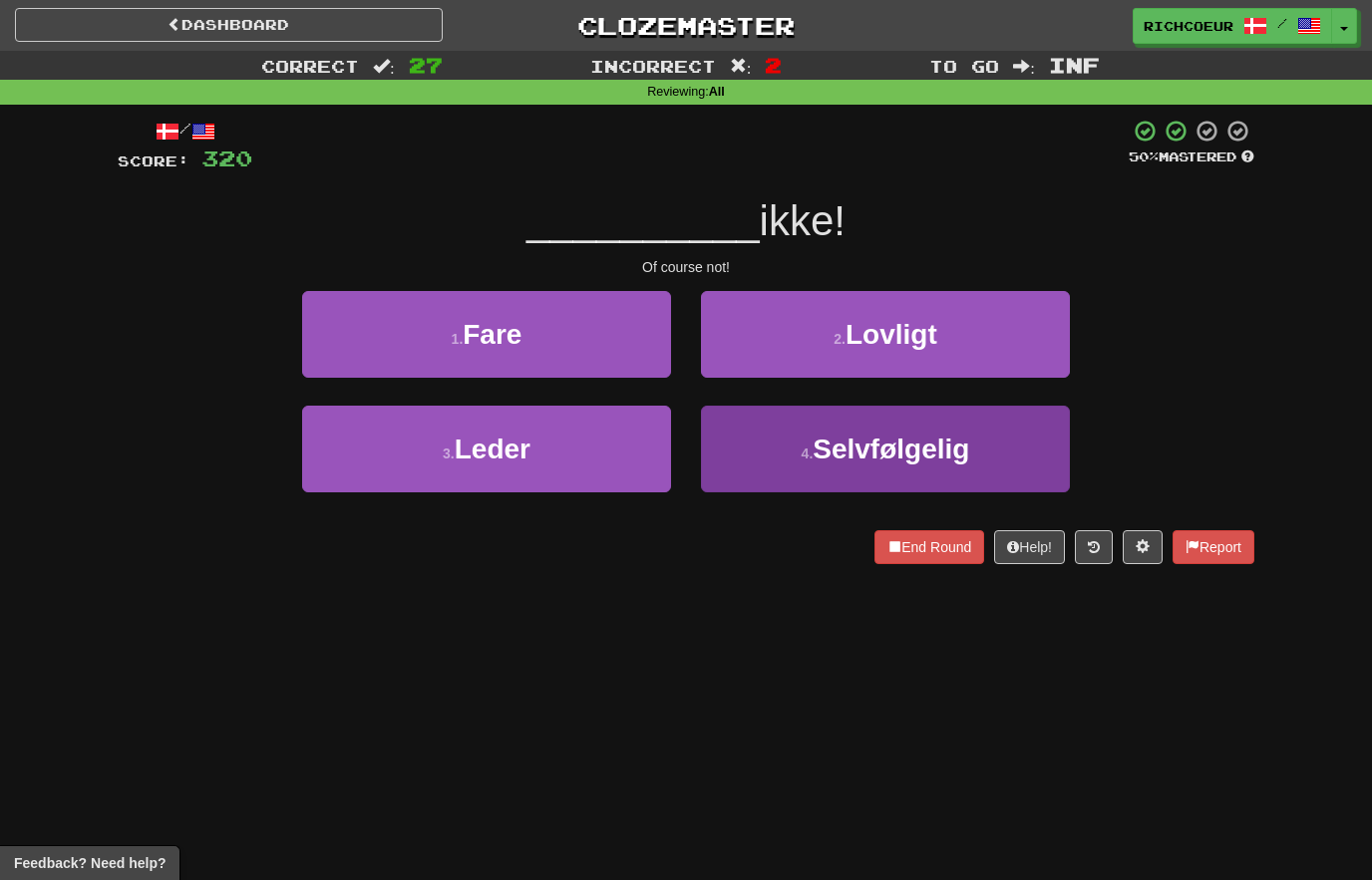 click on "4 .  Selvfølgelig" at bounding box center [885, 448] 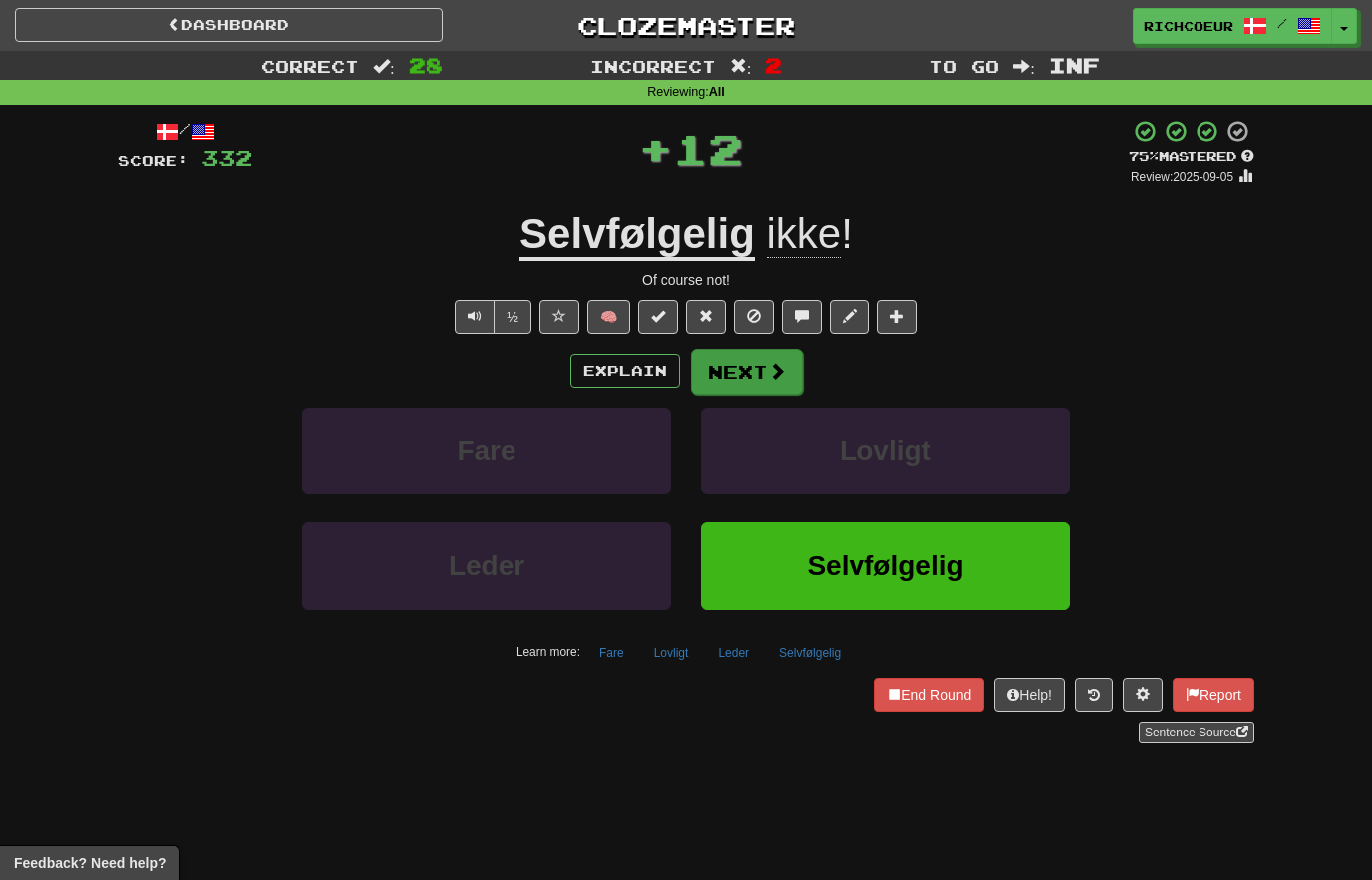 click on "Next" at bounding box center (747, 372) 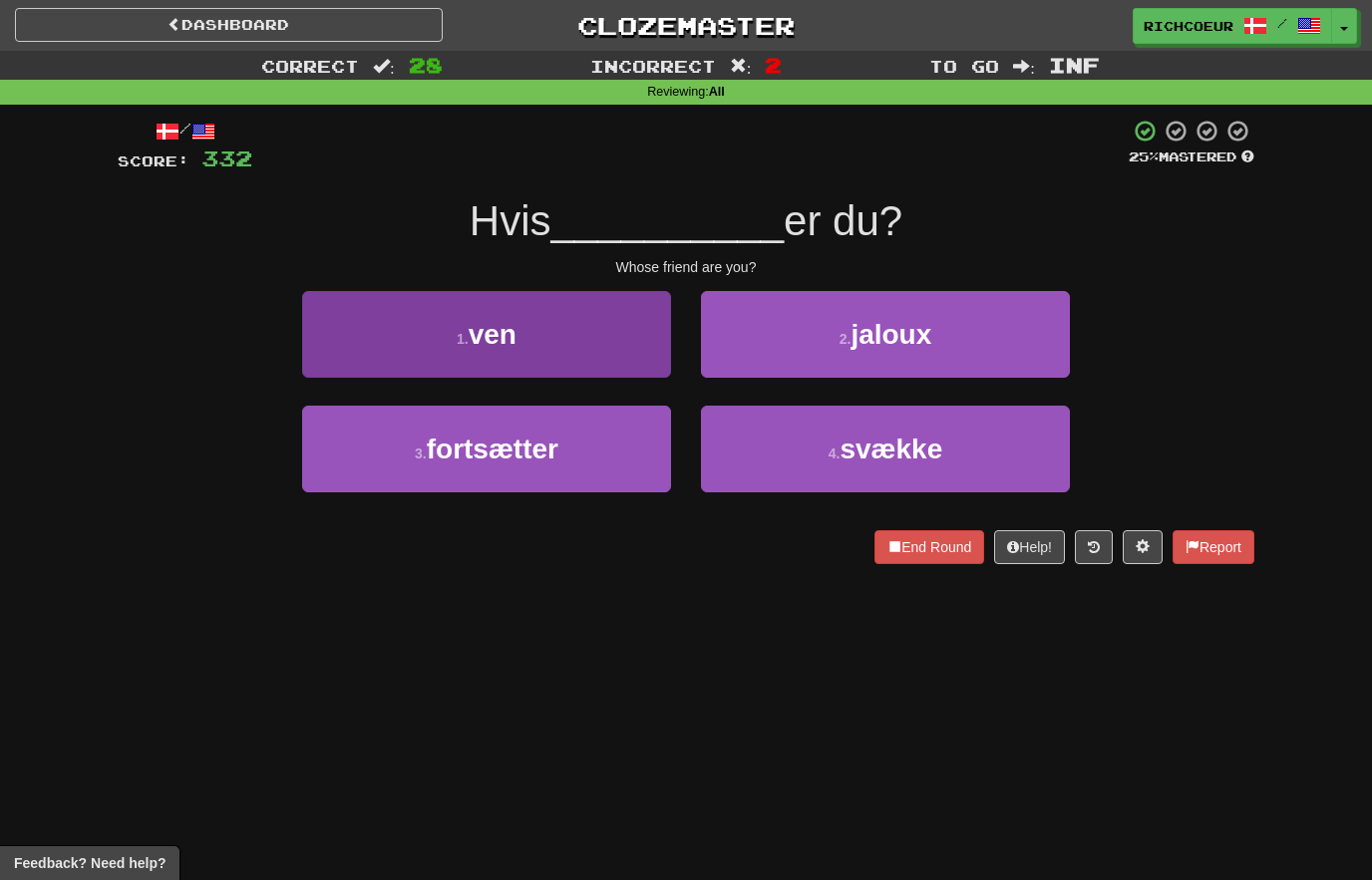 click on "1 .  ven" at bounding box center [487, 334] 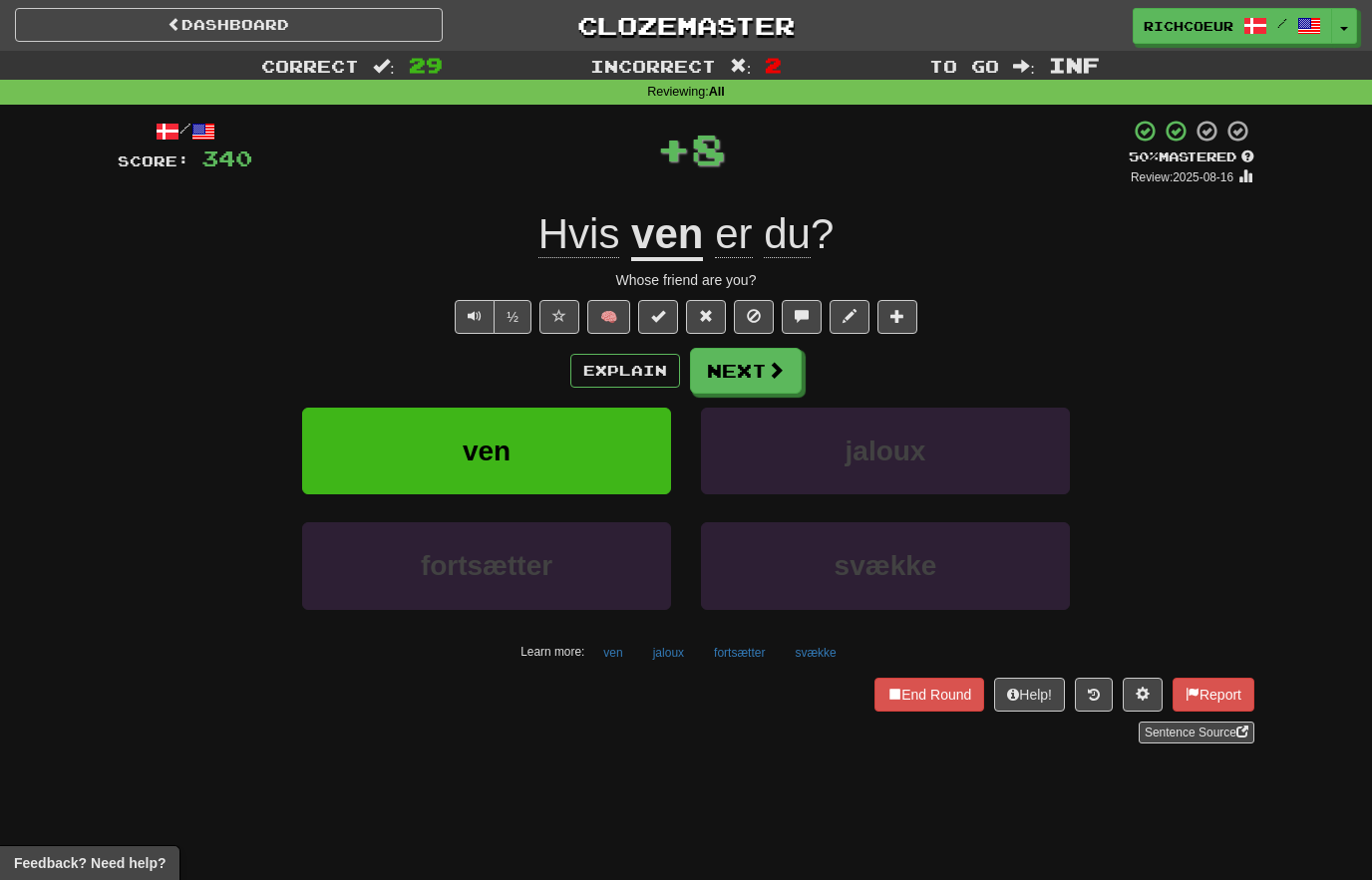 click on "Next" at bounding box center (746, 371) 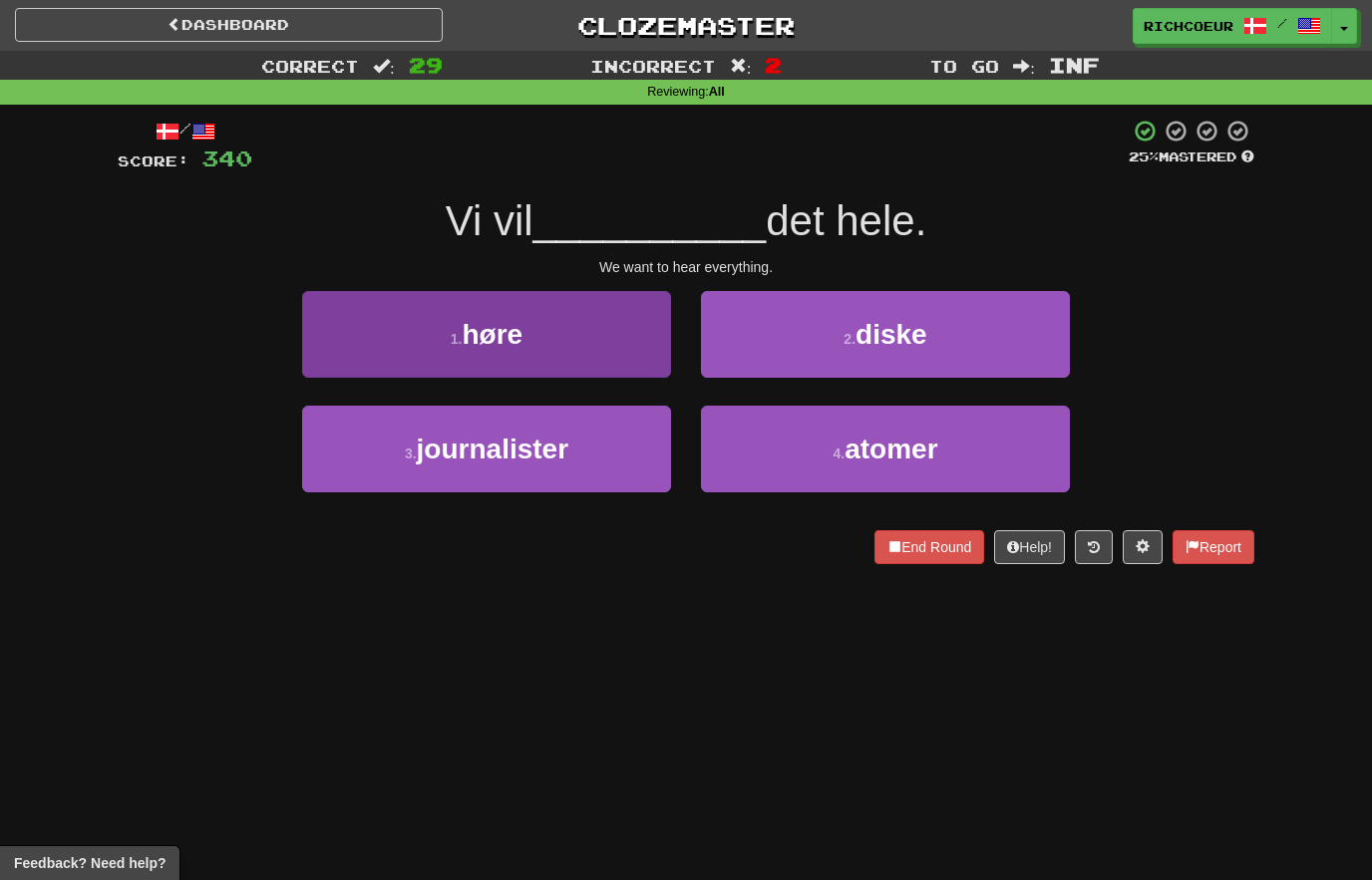 click on "1 .  høre" at bounding box center (487, 334) 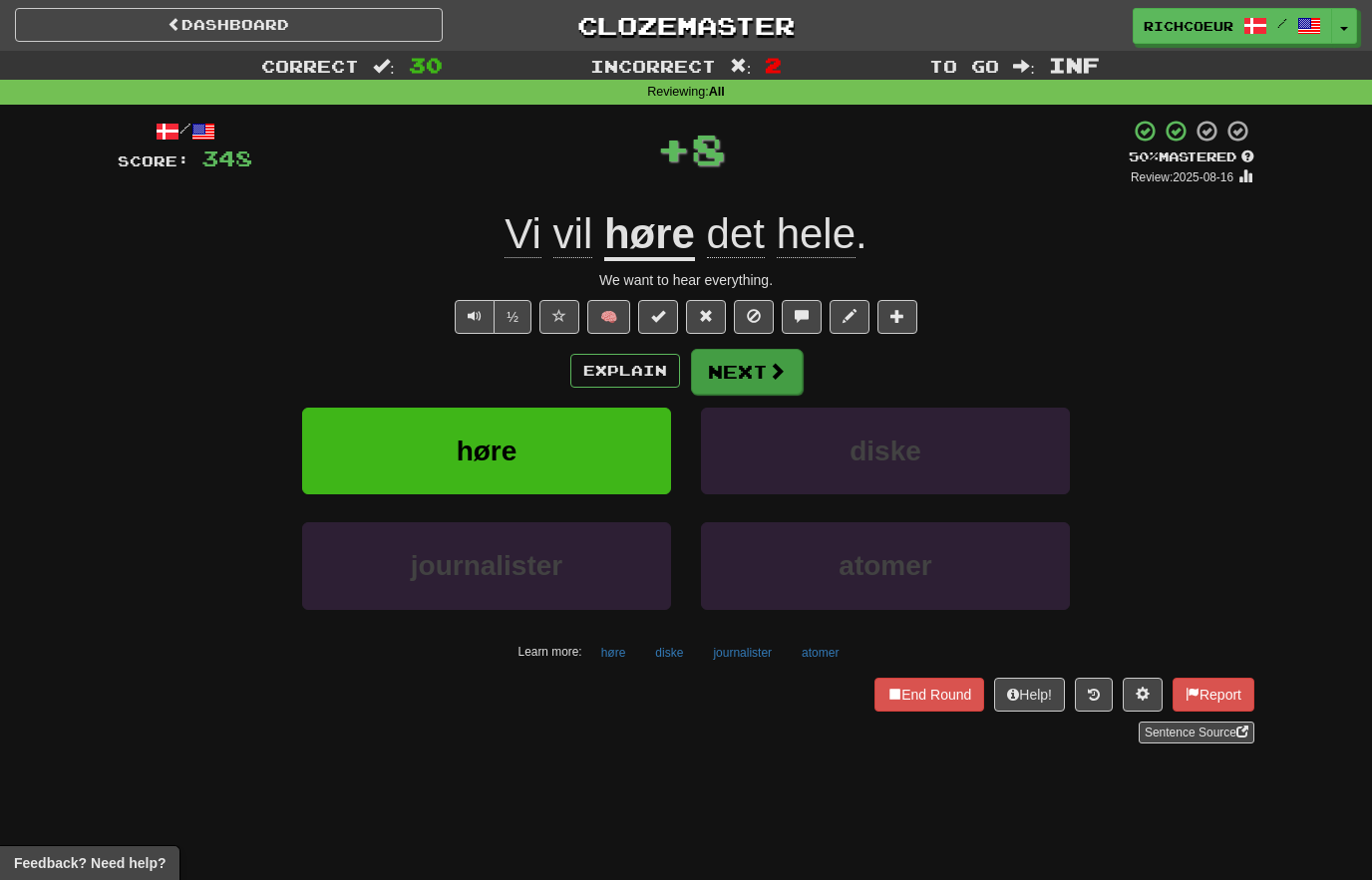 click on "Next" at bounding box center (747, 372) 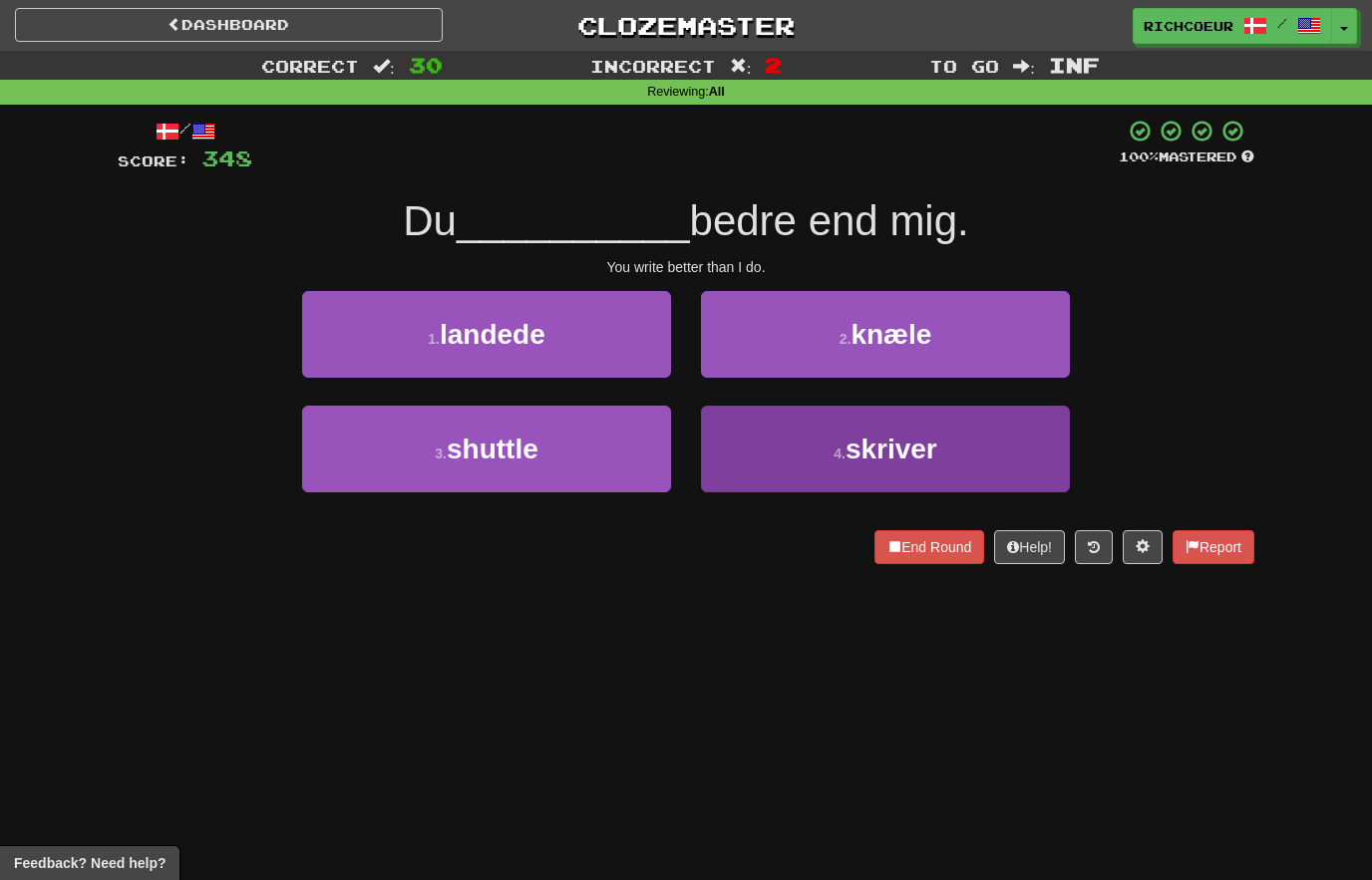 click on "4 .  skriver" at bounding box center [885, 448] 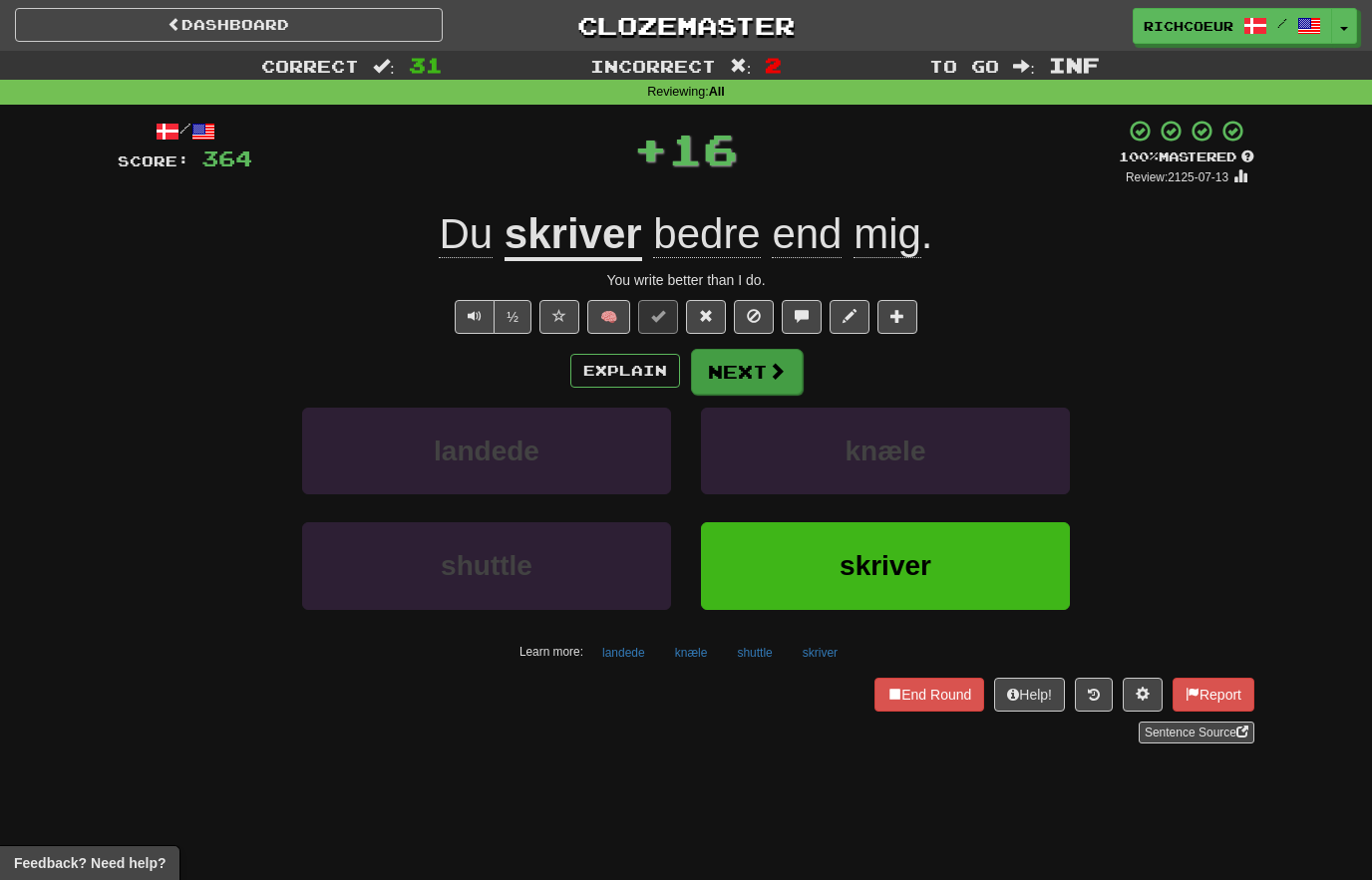 click on "Next" at bounding box center (747, 372) 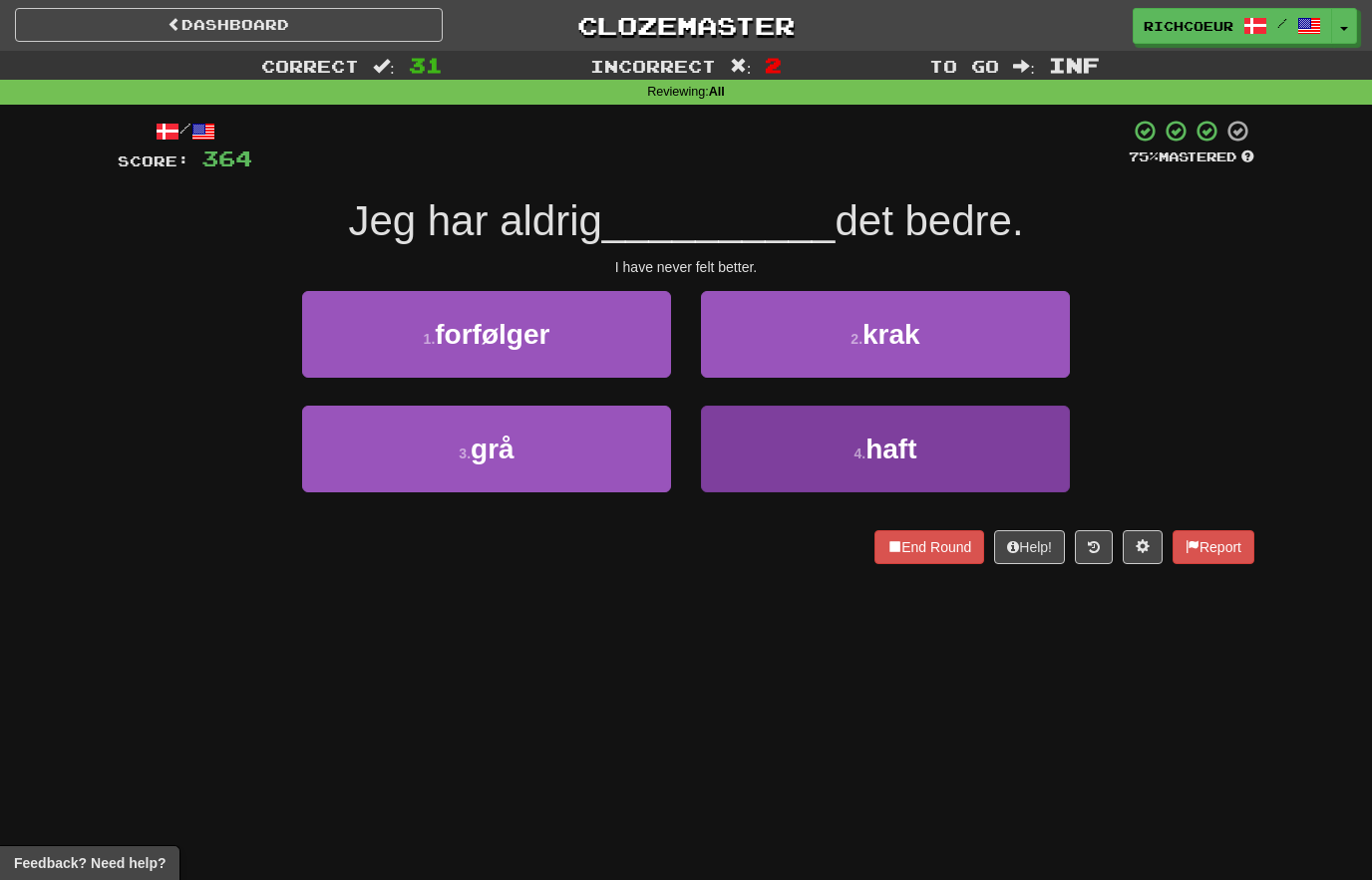 click on "4 .  haft" at bounding box center (885, 448) 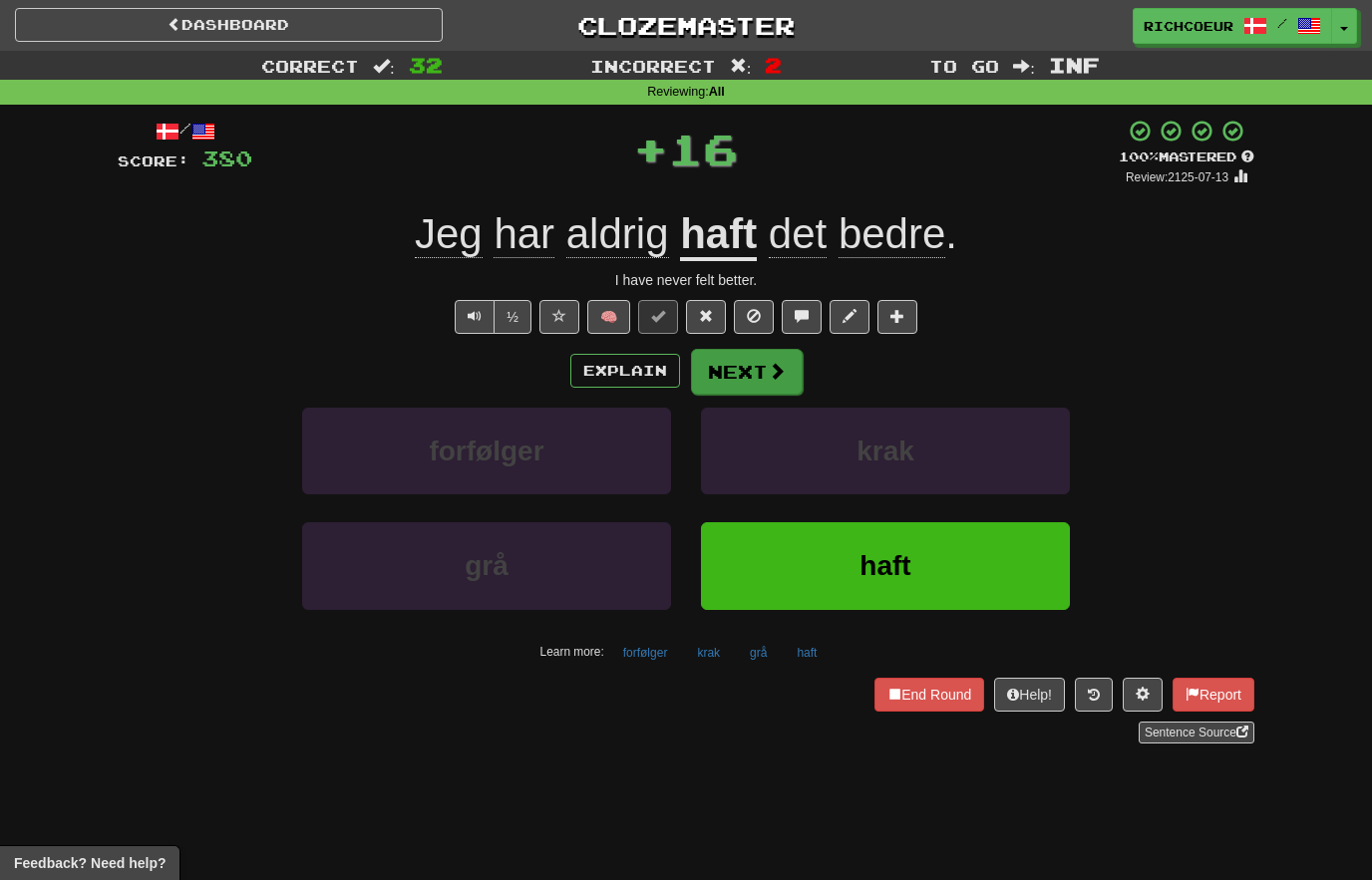 click on "Next" at bounding box center (747, 372) 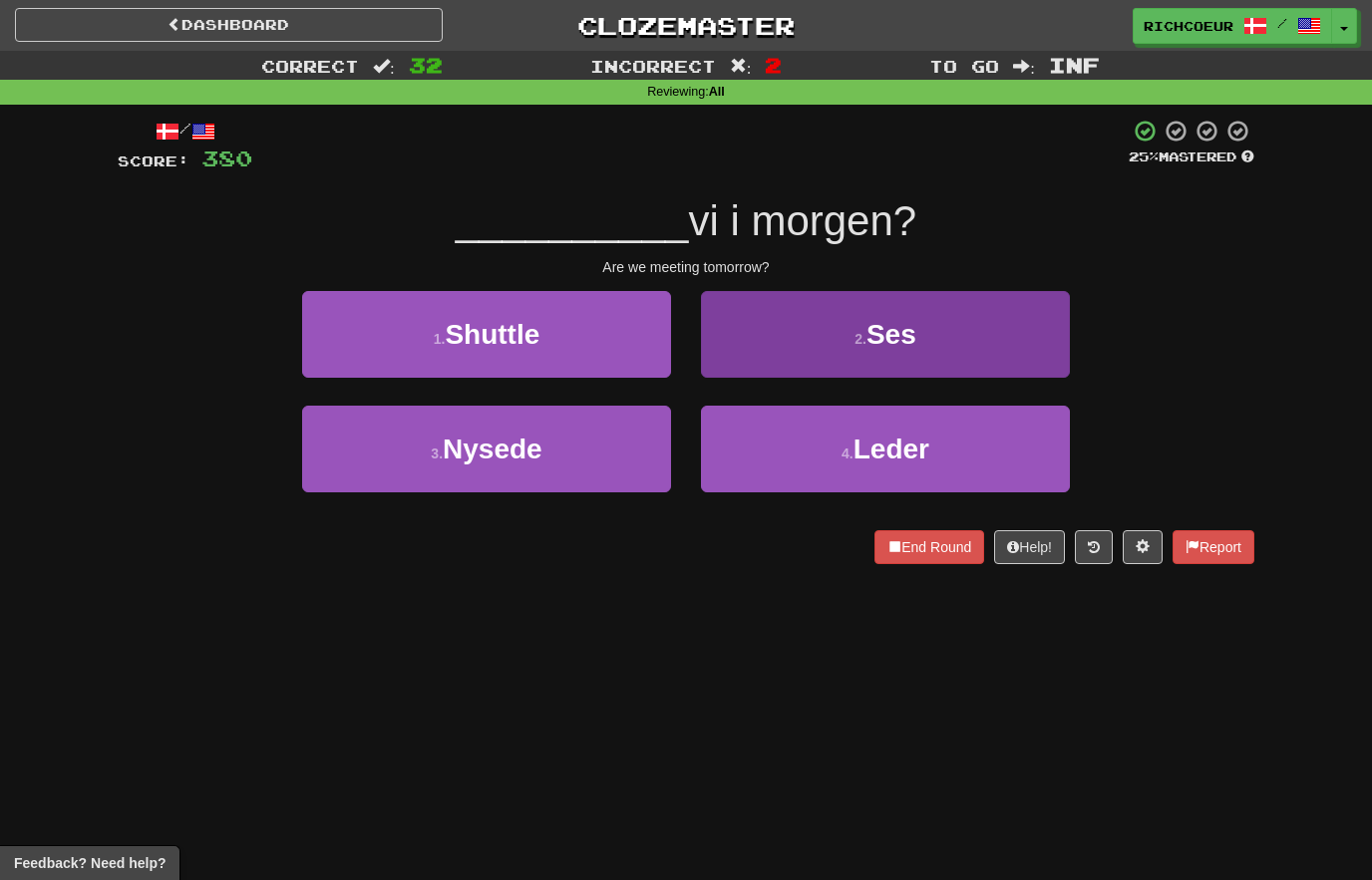 click on "2 .  Ses" at bounding box center (885, 334) 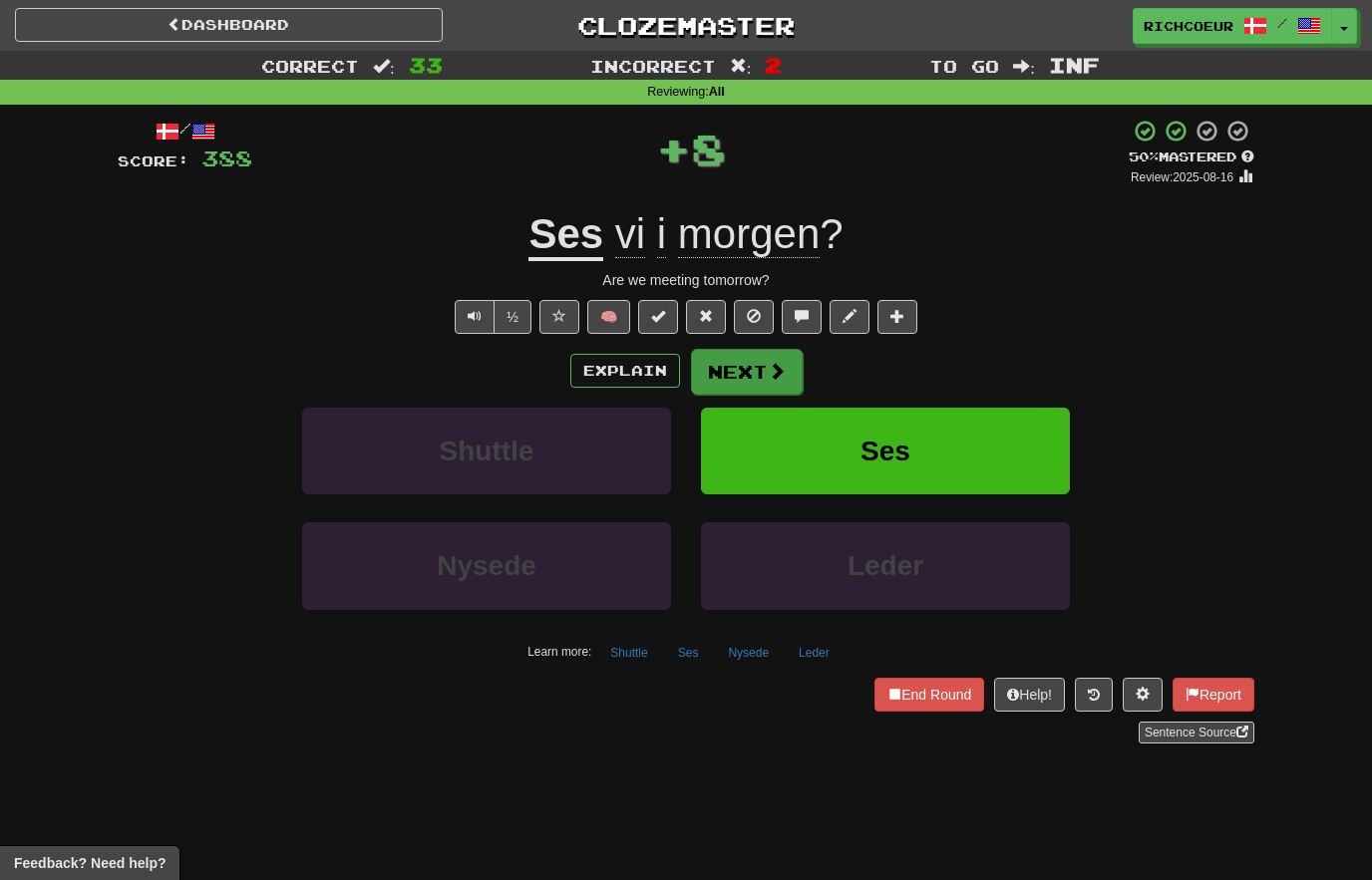click on "Next" at bounding box center (747, 372) 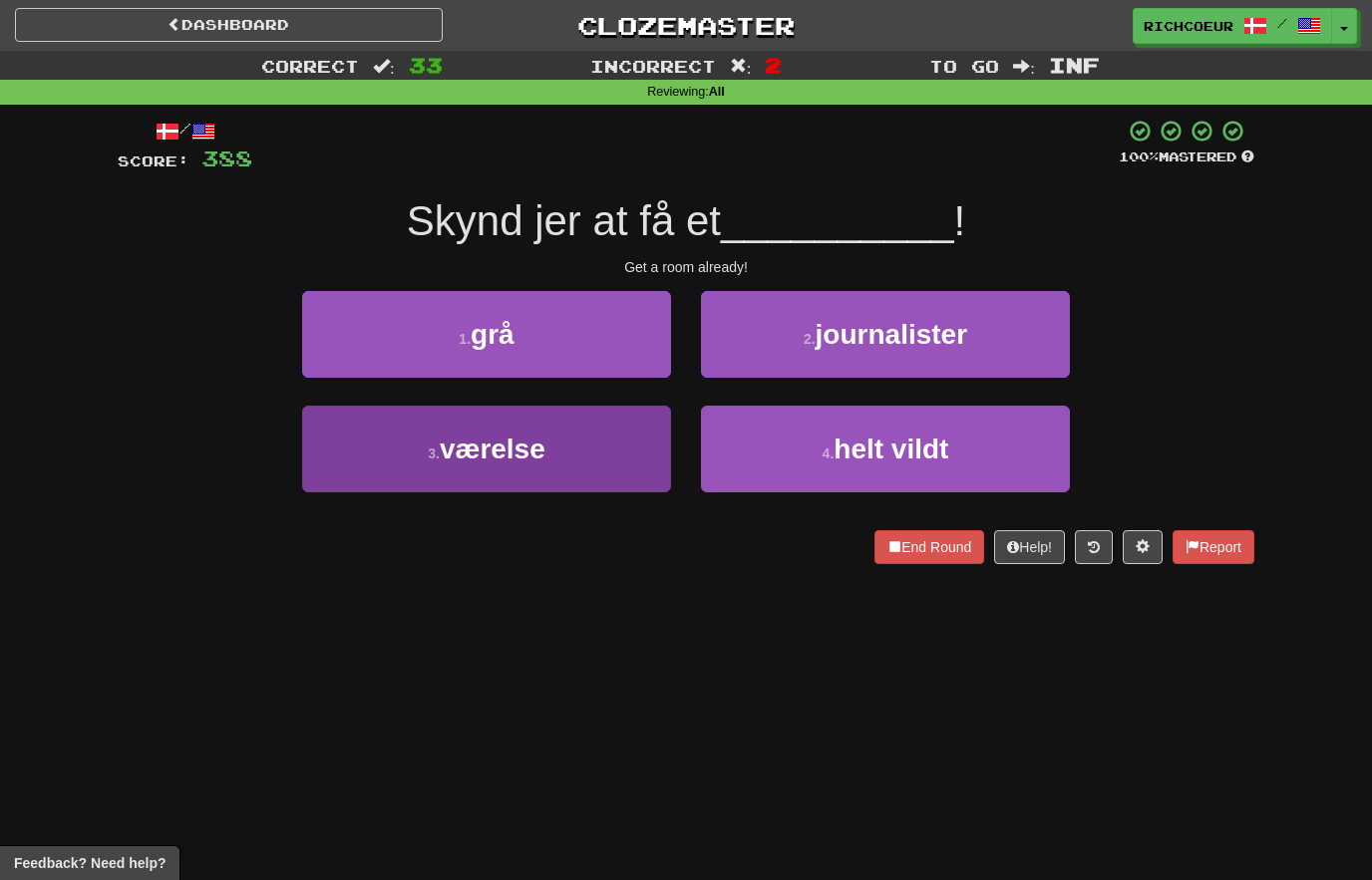 click on "3 .  værelse" at bounding box center (487, 448) 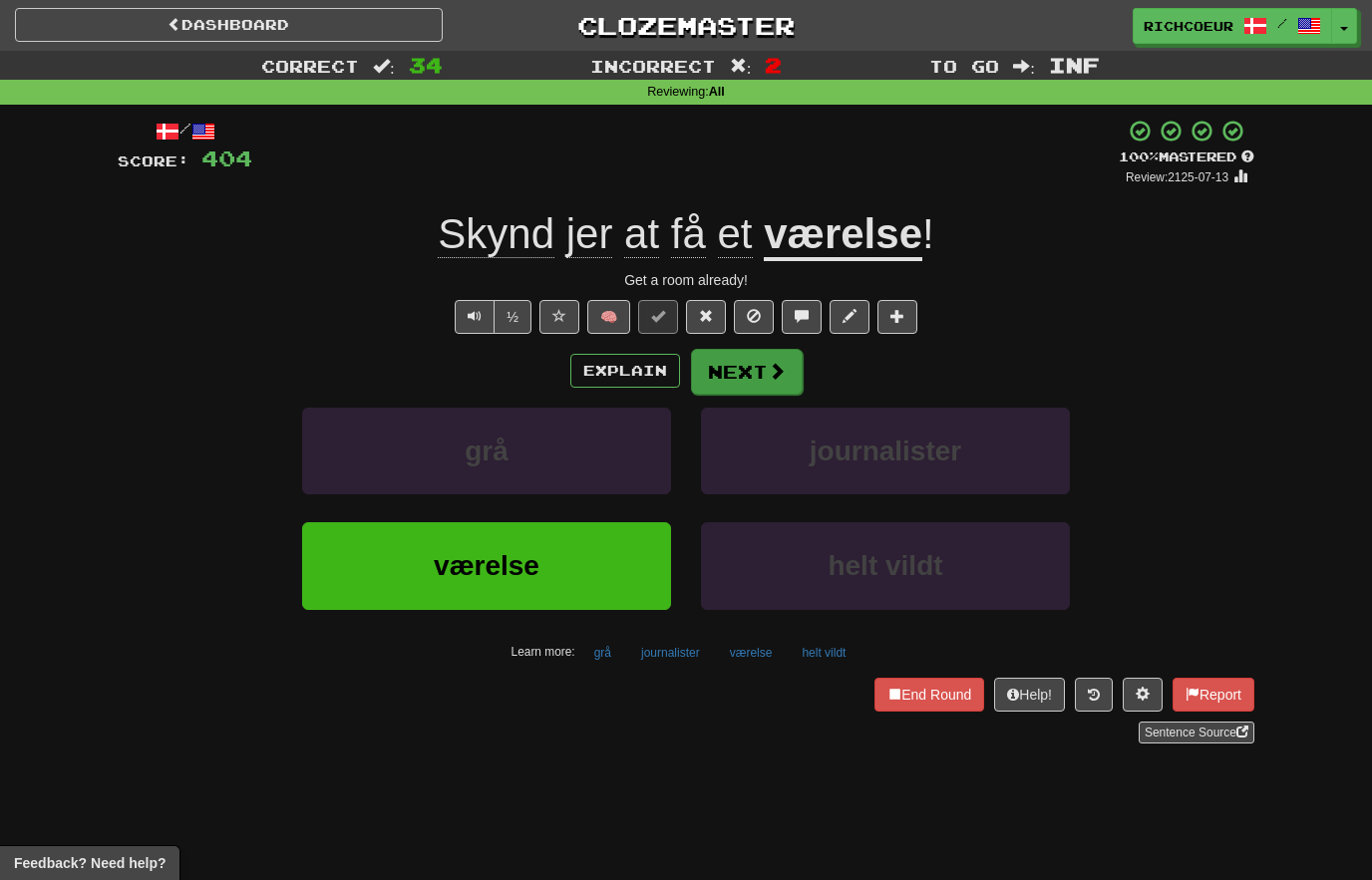 click at bounding box center [777, 371] 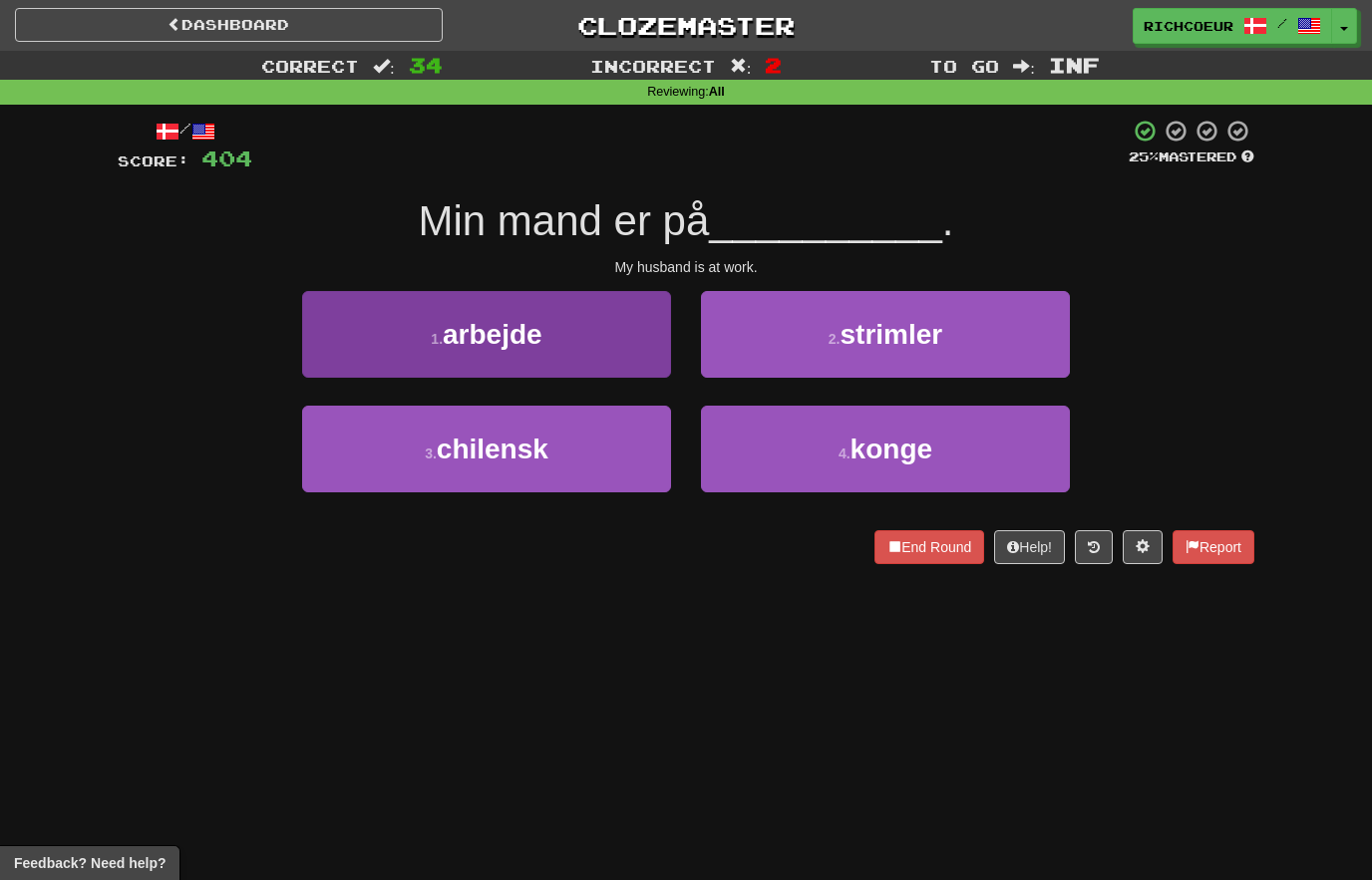 click on "1 .  arbejde" at bounding box center [487, 334] 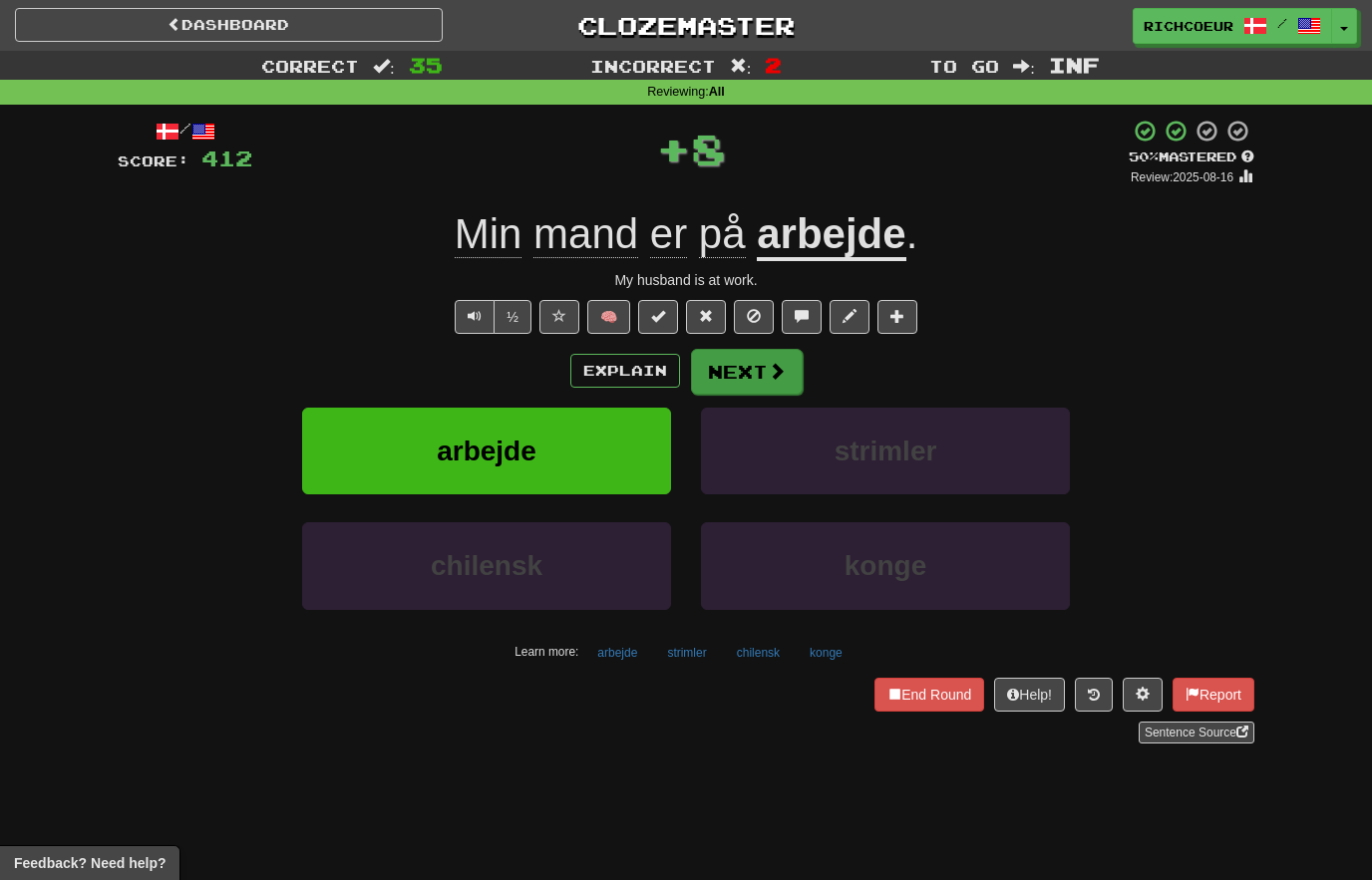 click on "Next" at bounding box center [747, 372] 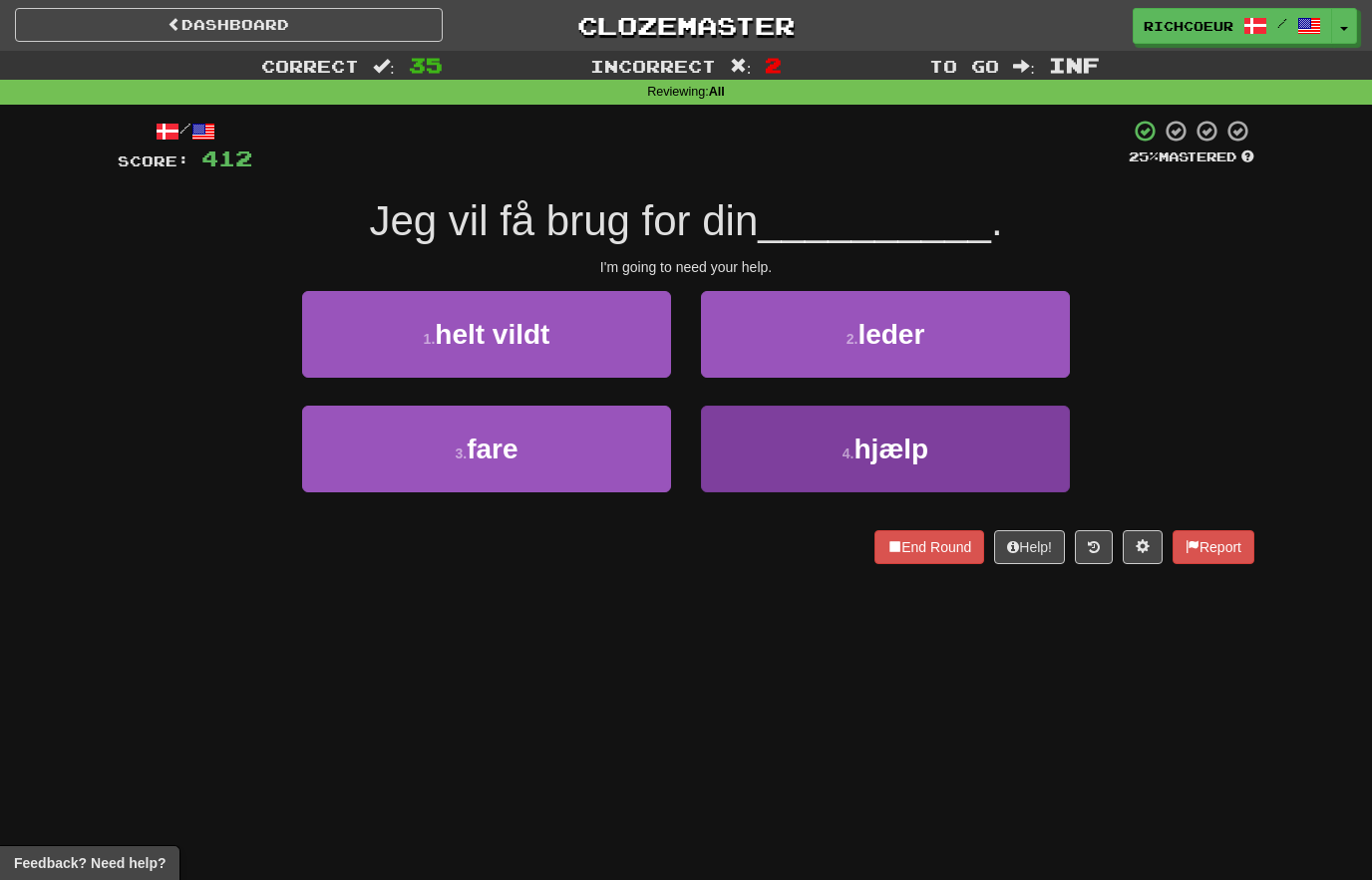 click on "4 .  hjælp" at bounding box center [885, 448] 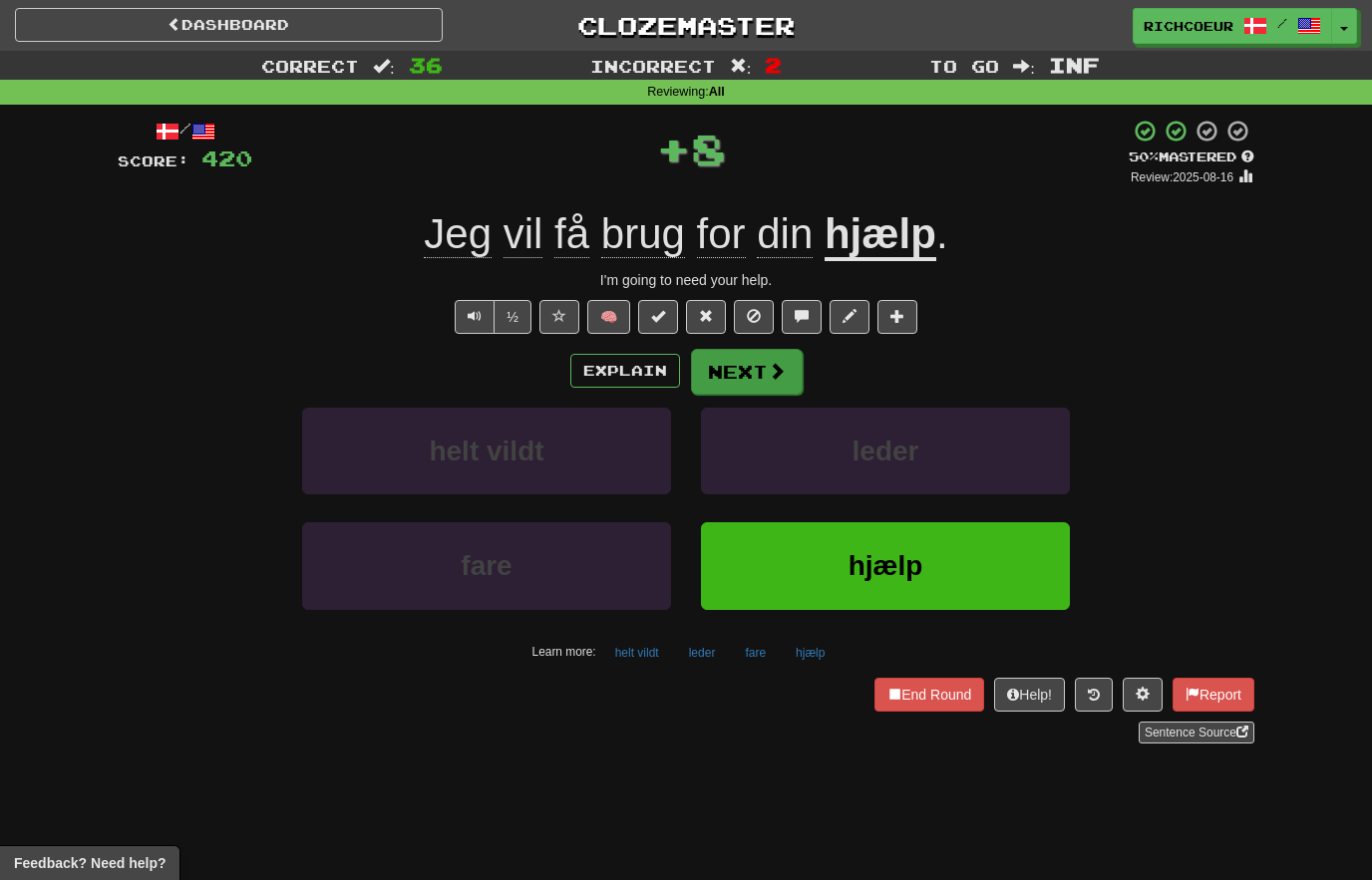 click on "Next" at bounding box center [747, 372] 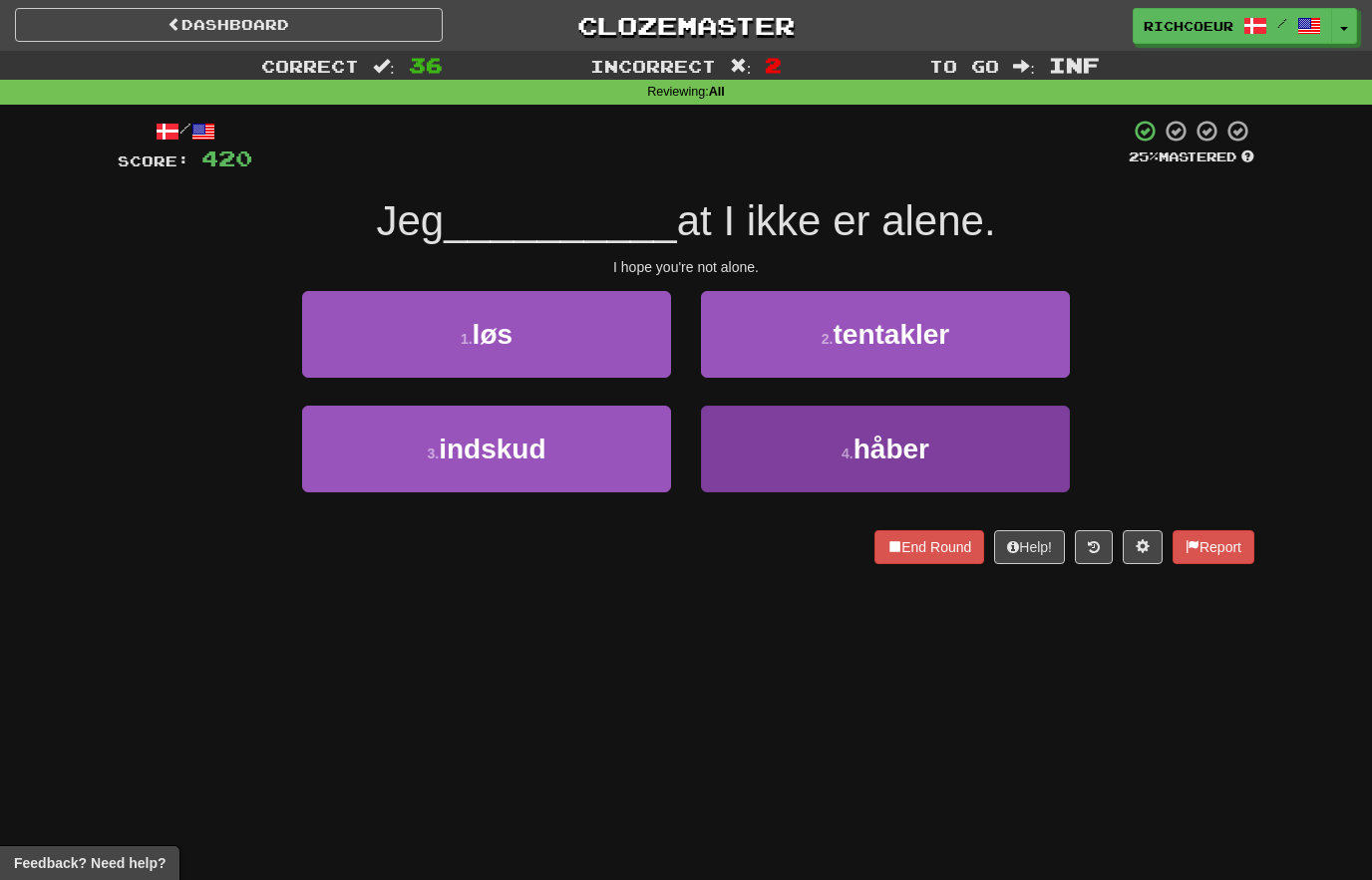 click on "4 .  håber" at bounding box center (885, 448) 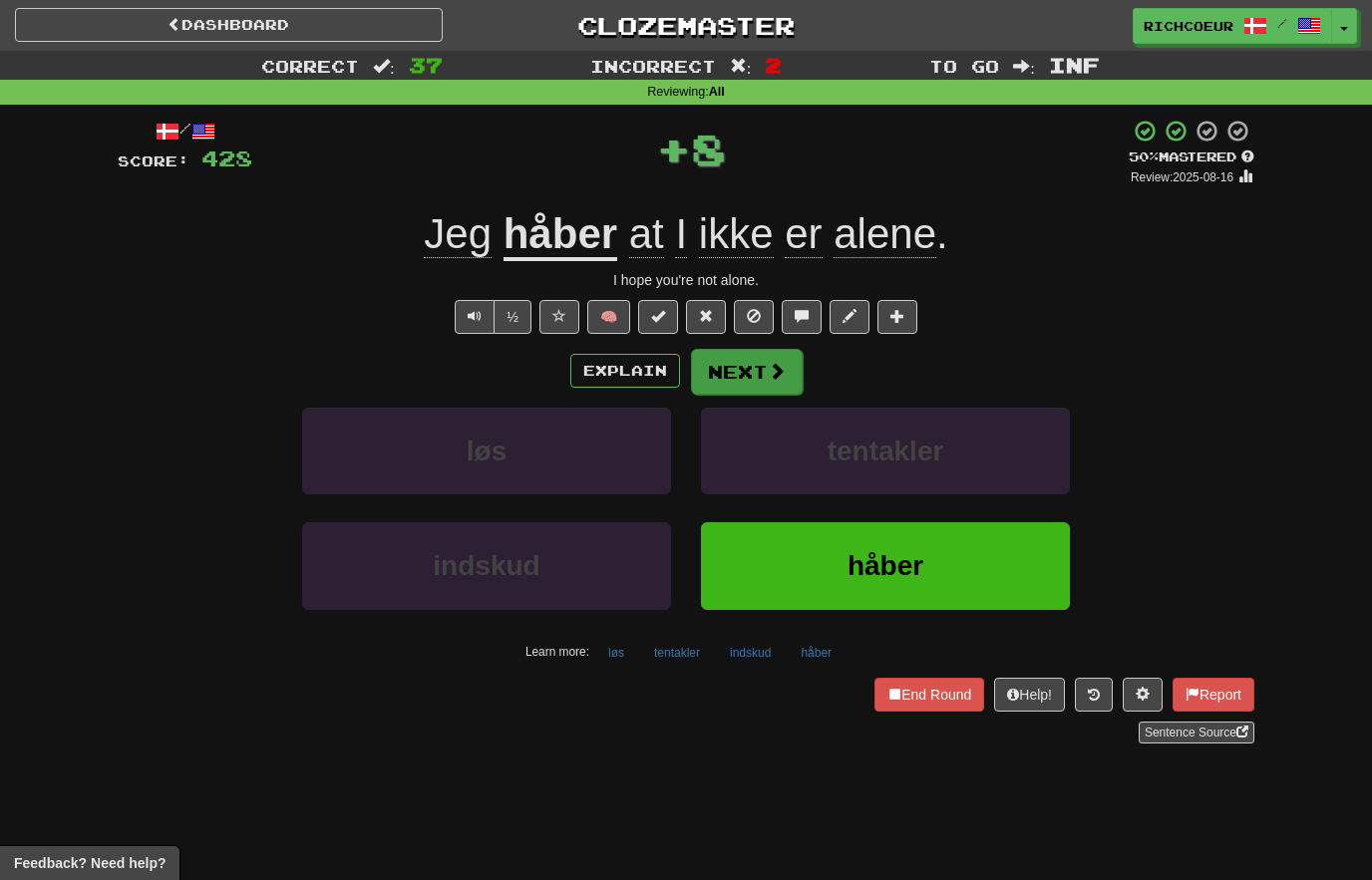 click on "Next" at bounding box center (747, 372) 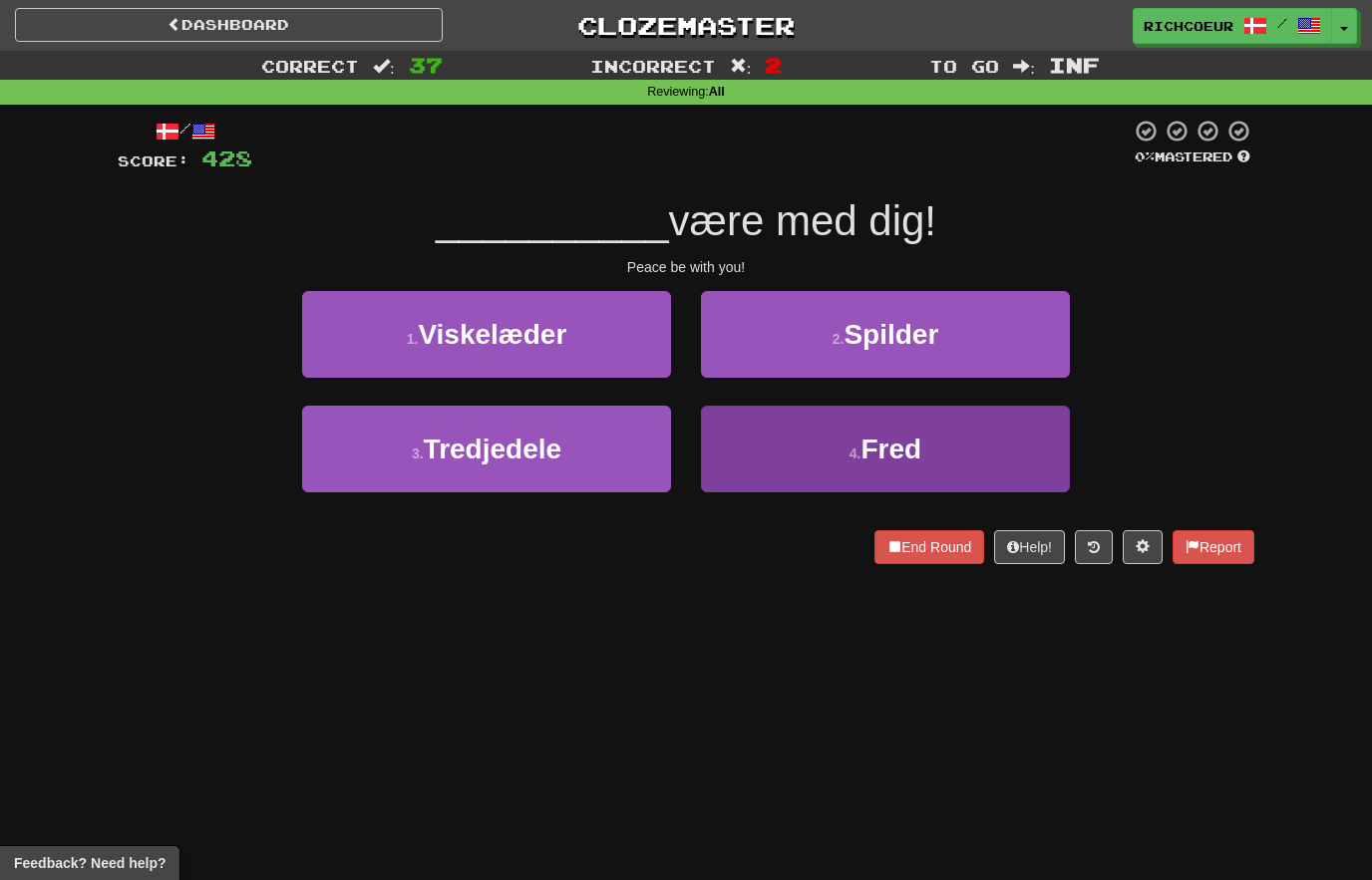 click on "4 .  Fred" at bounding box center (885, 448) 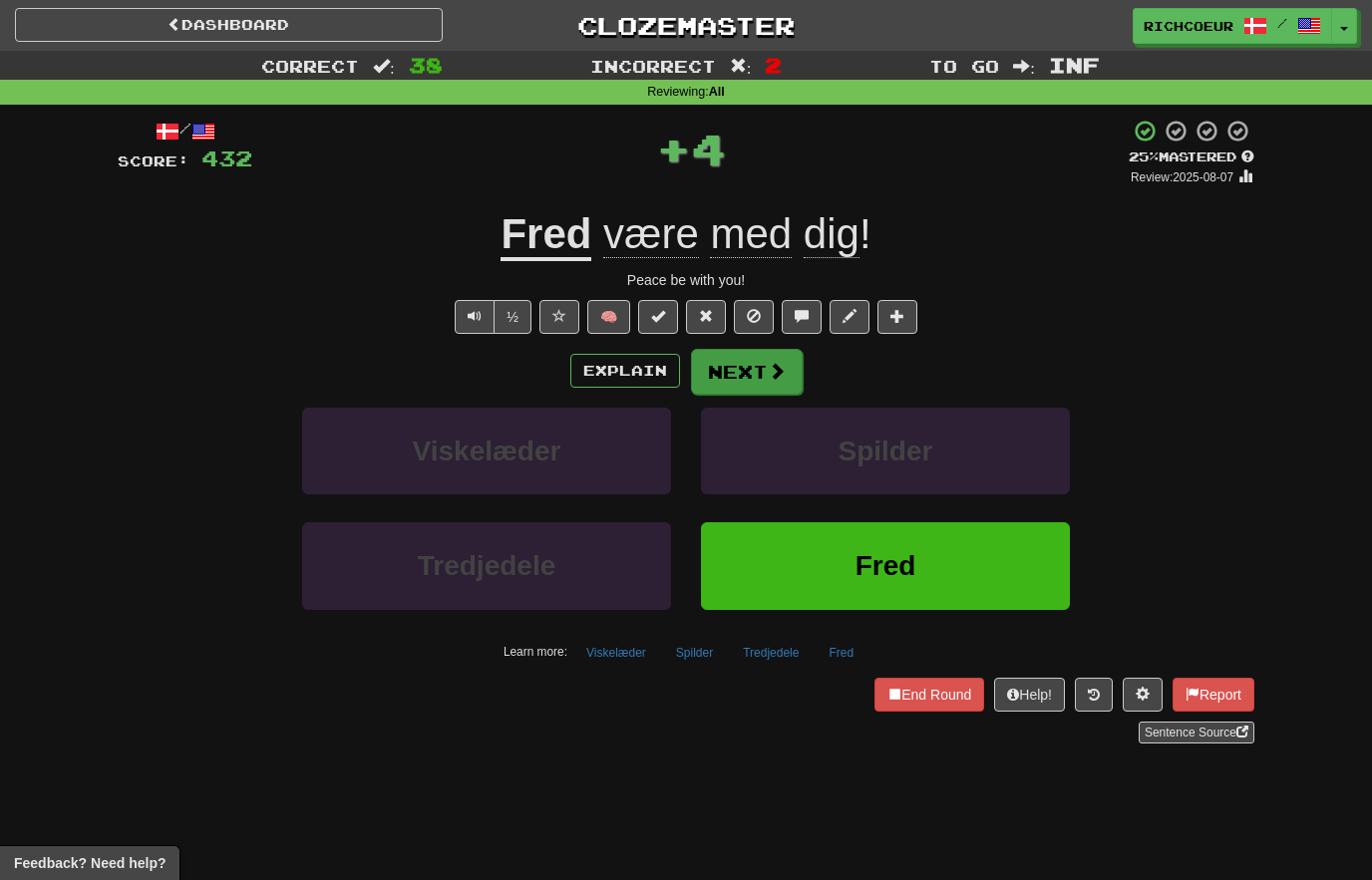click on "Next" at bounding box center [747, 372] 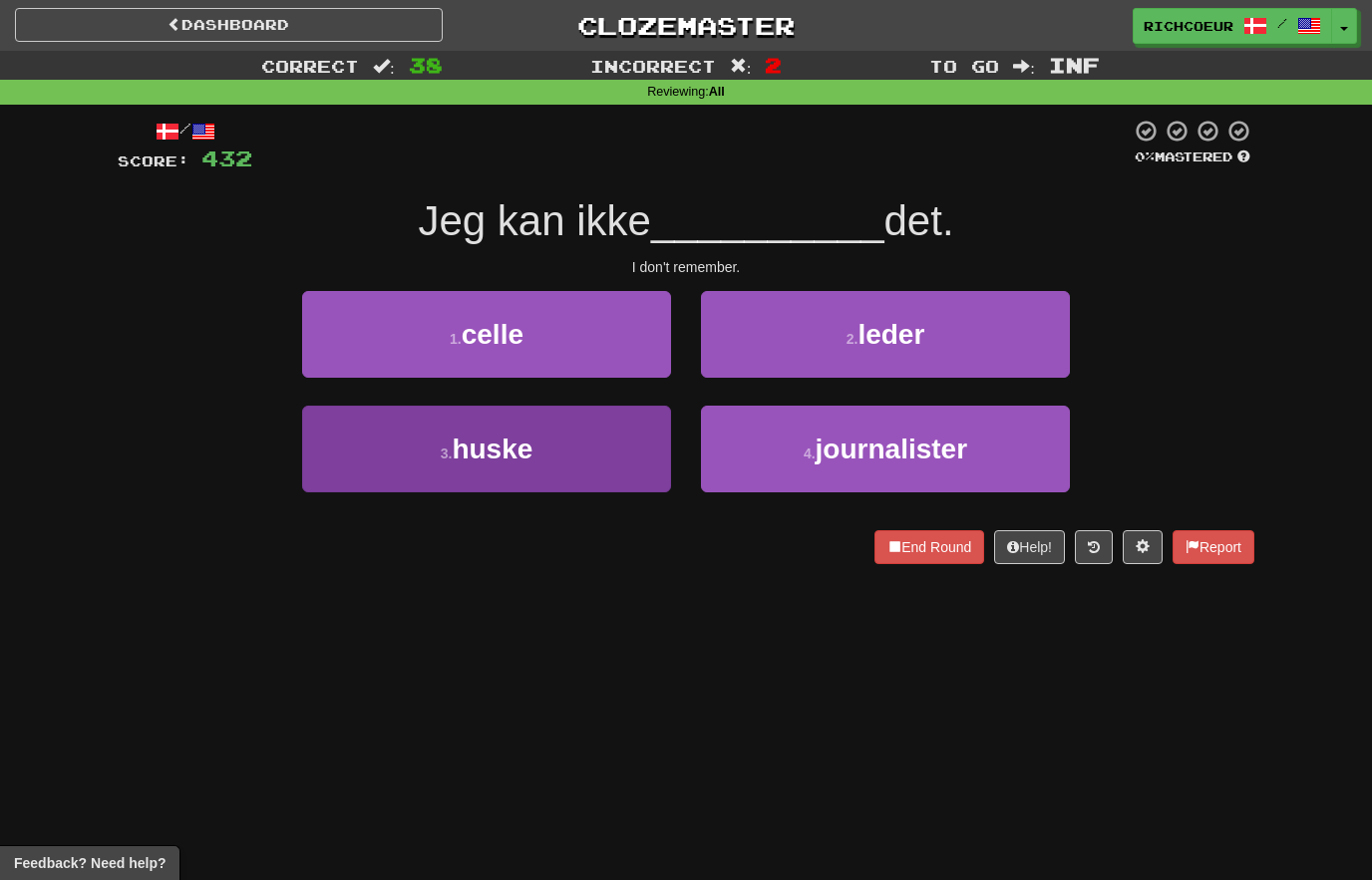 click on "3 .  huske" at bounding box center (487, 448) 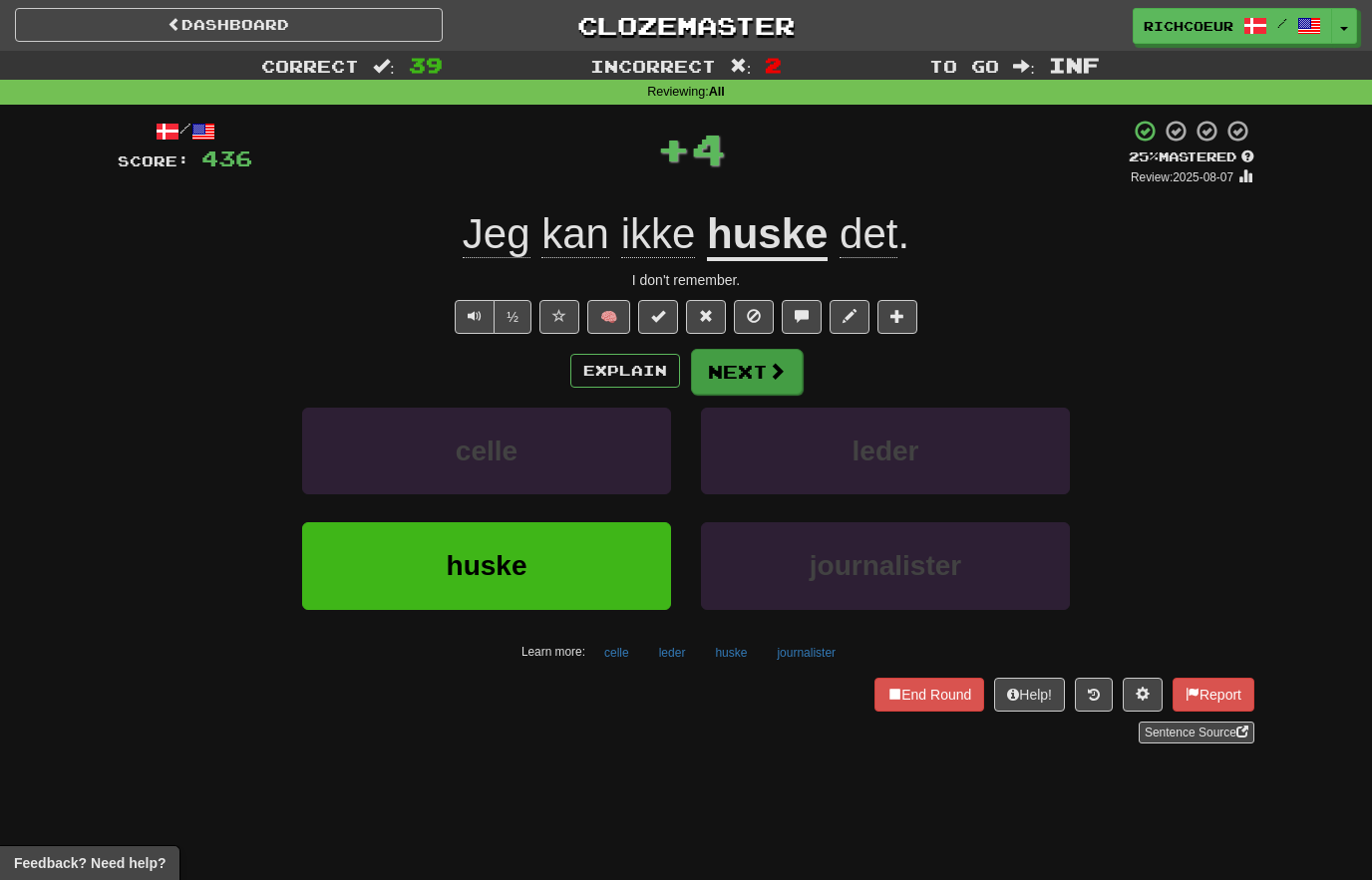 click on "Next" at bounding box center (747, 372) 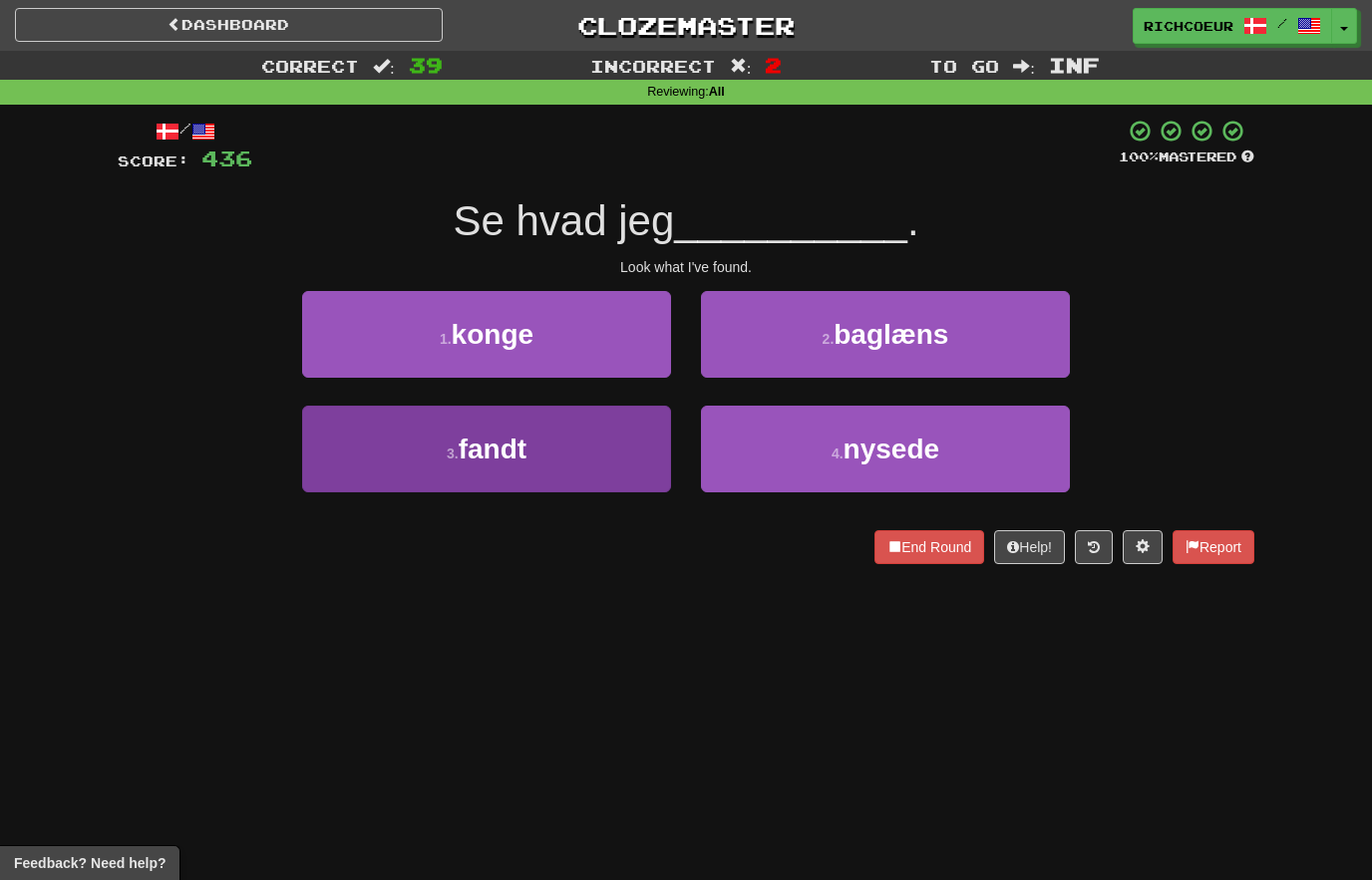 click on "3 .  fandt" at bounding box center (487, 448) 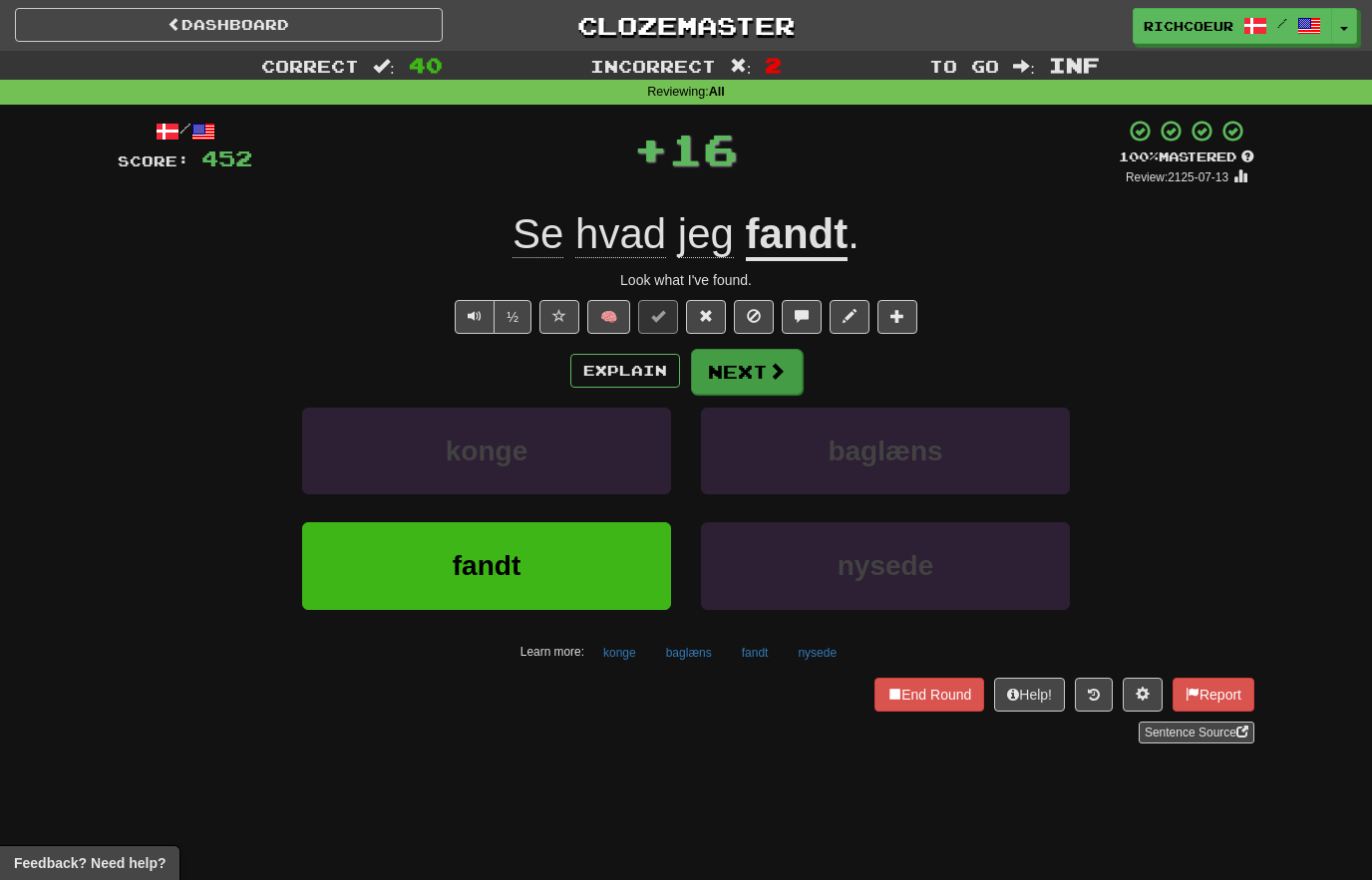 click on "Next" at bounding box center (747, 372) 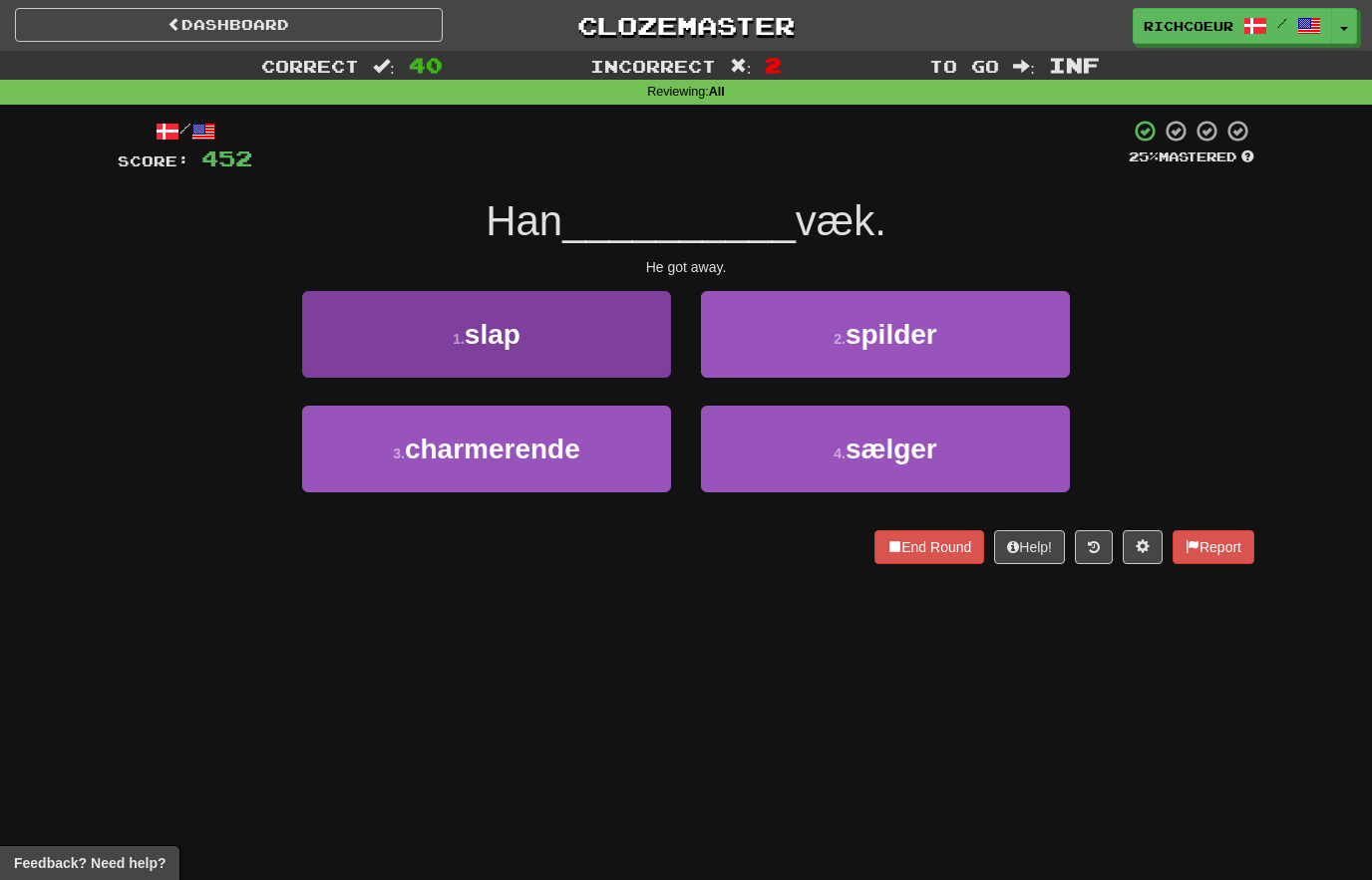 click on "1 .  slap" at bounding box center [487, 334] 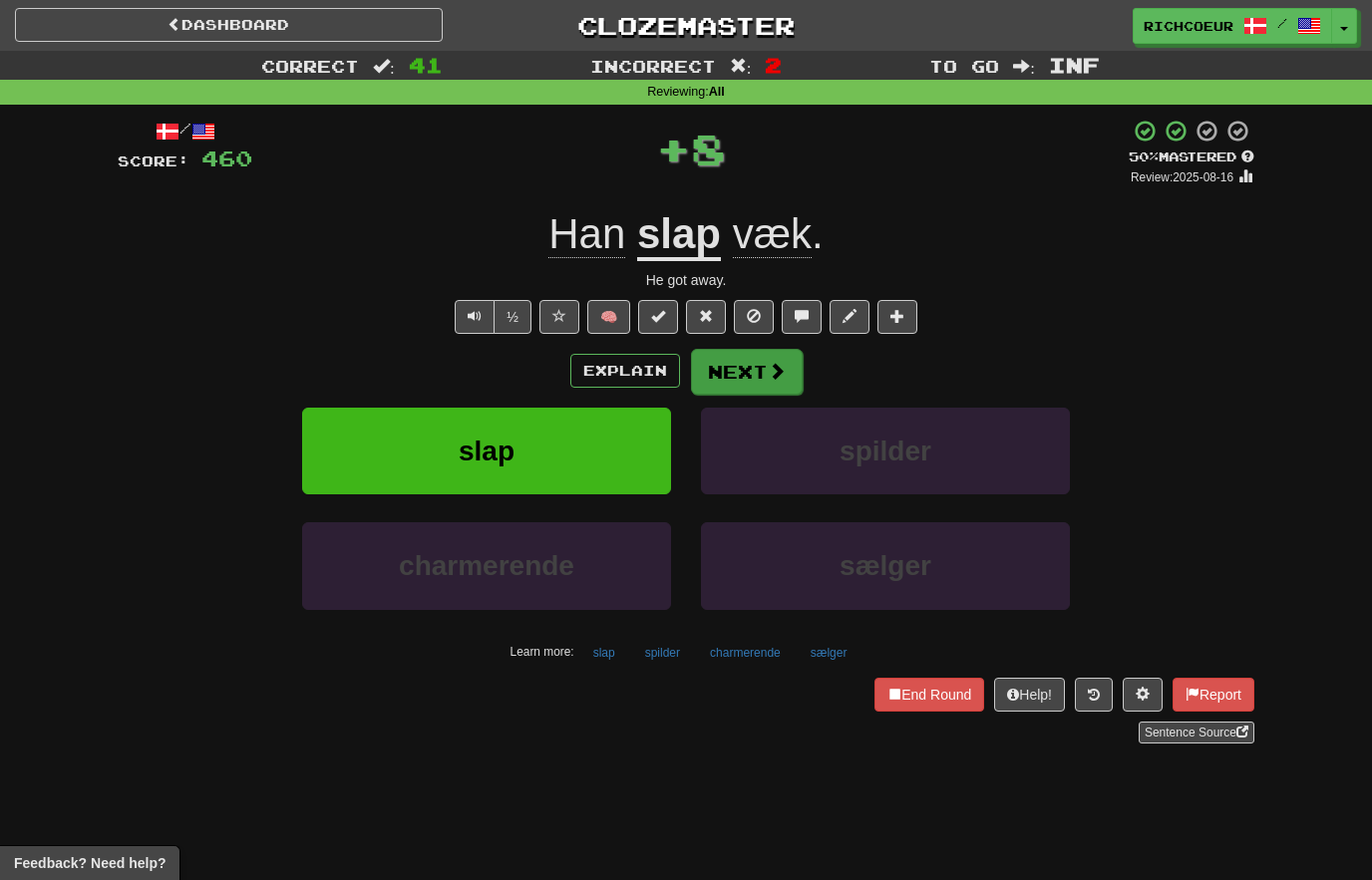 click on "Next" at bounding box center (747, 372) 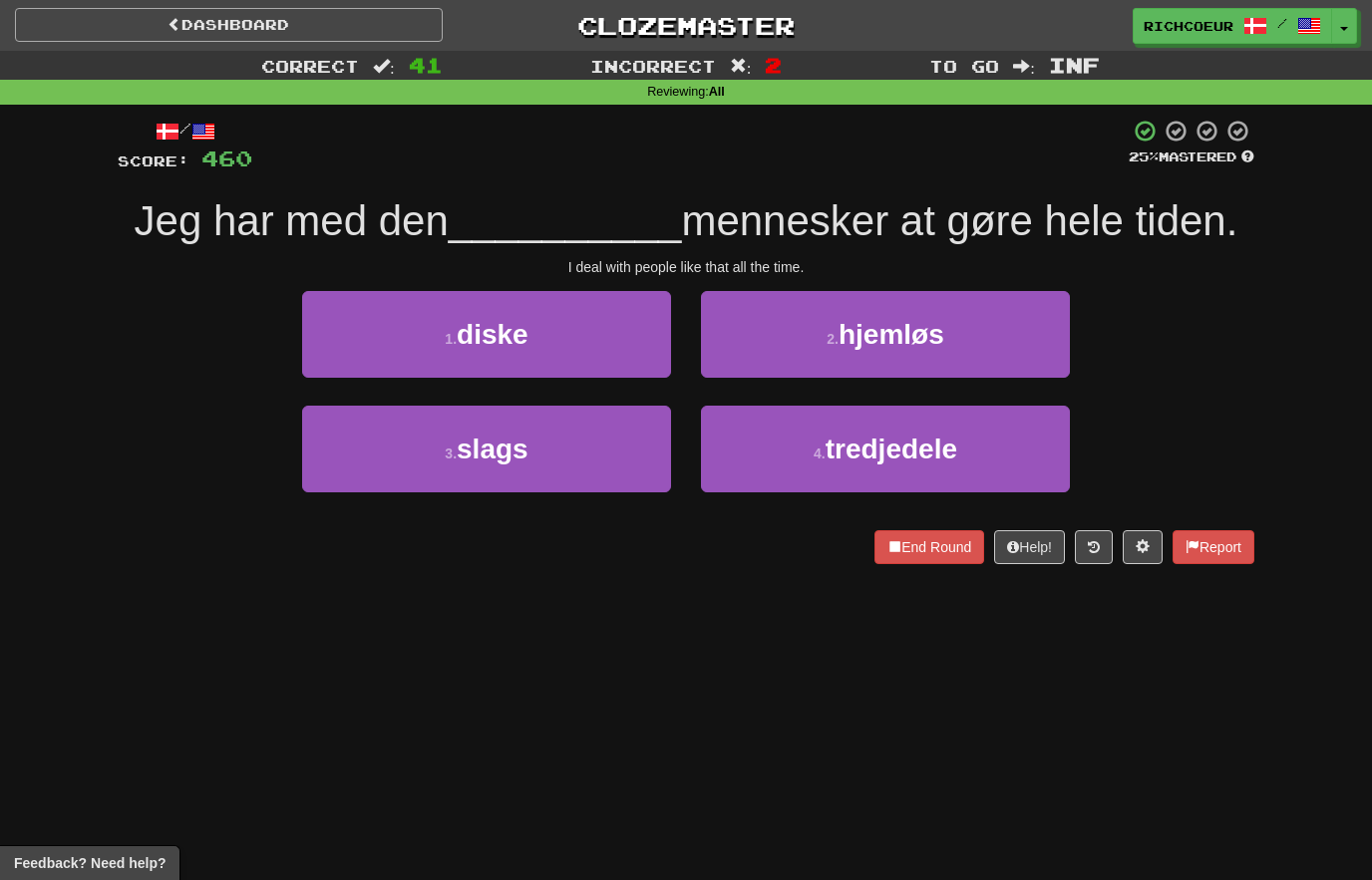 click on "Dashboard" at bounding box center [228, 25] 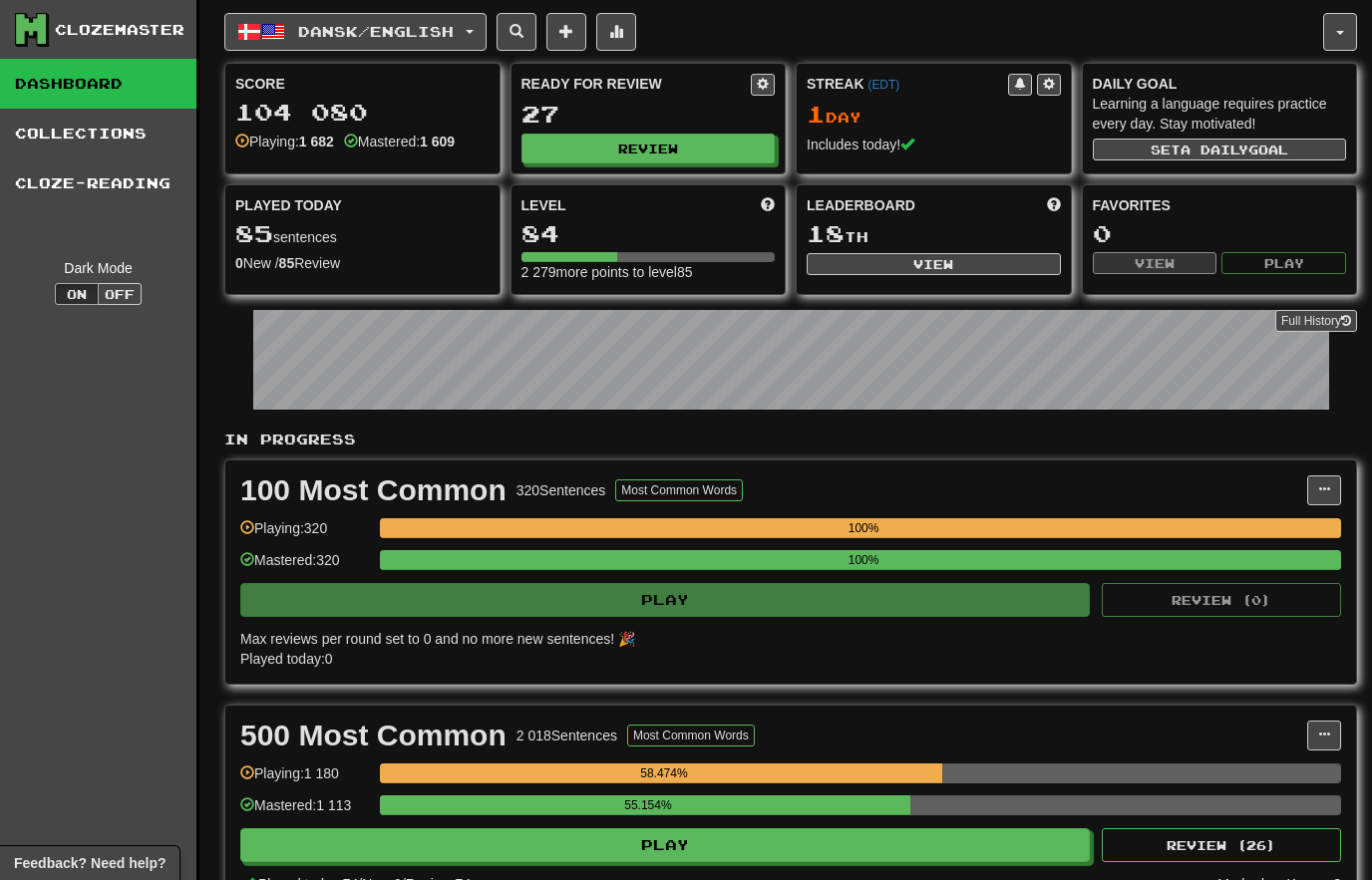 scroll, scrollTop: 0, scrollLeft: 0, axis: both 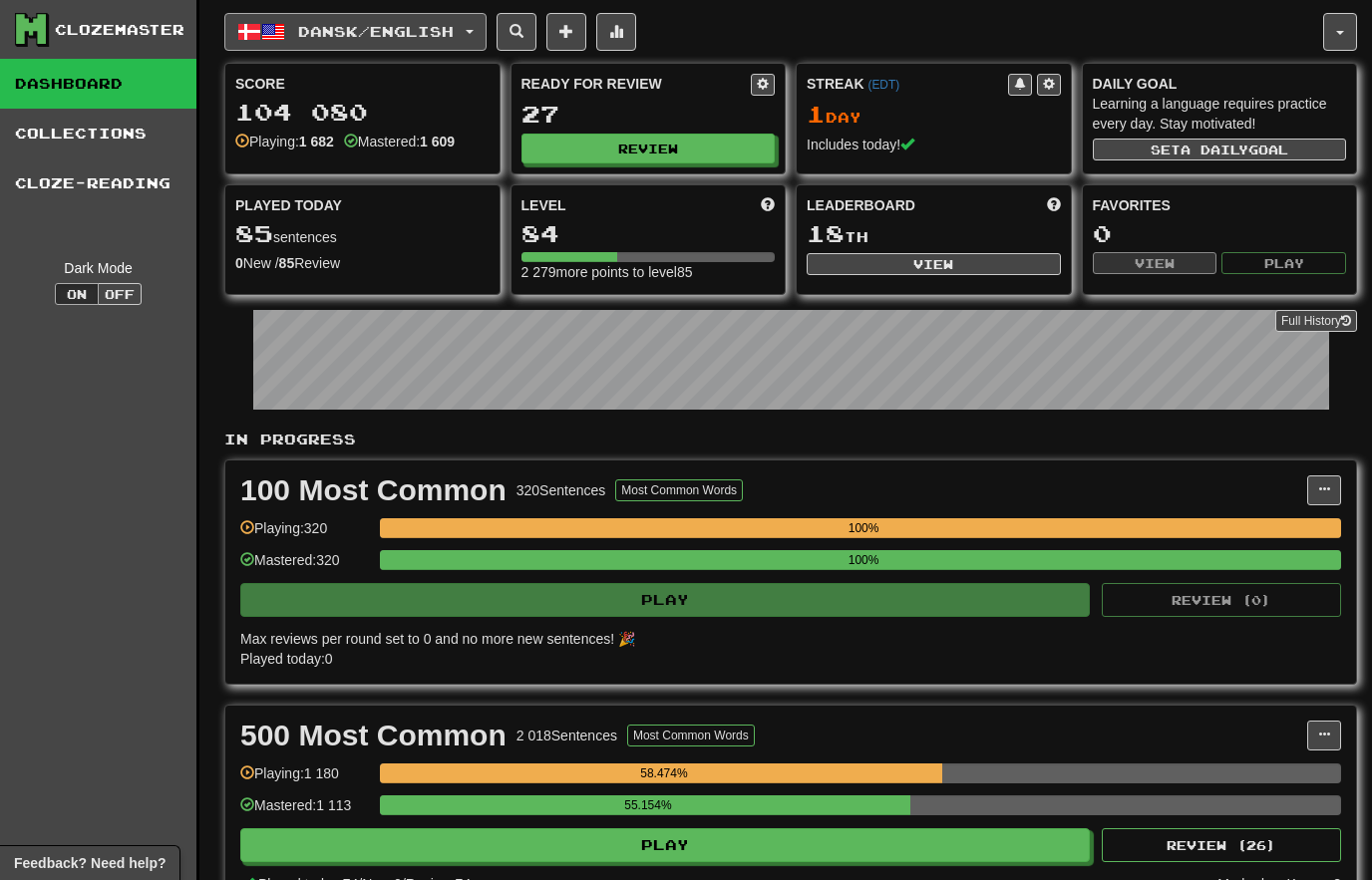 click at bounding box center [470, 32] 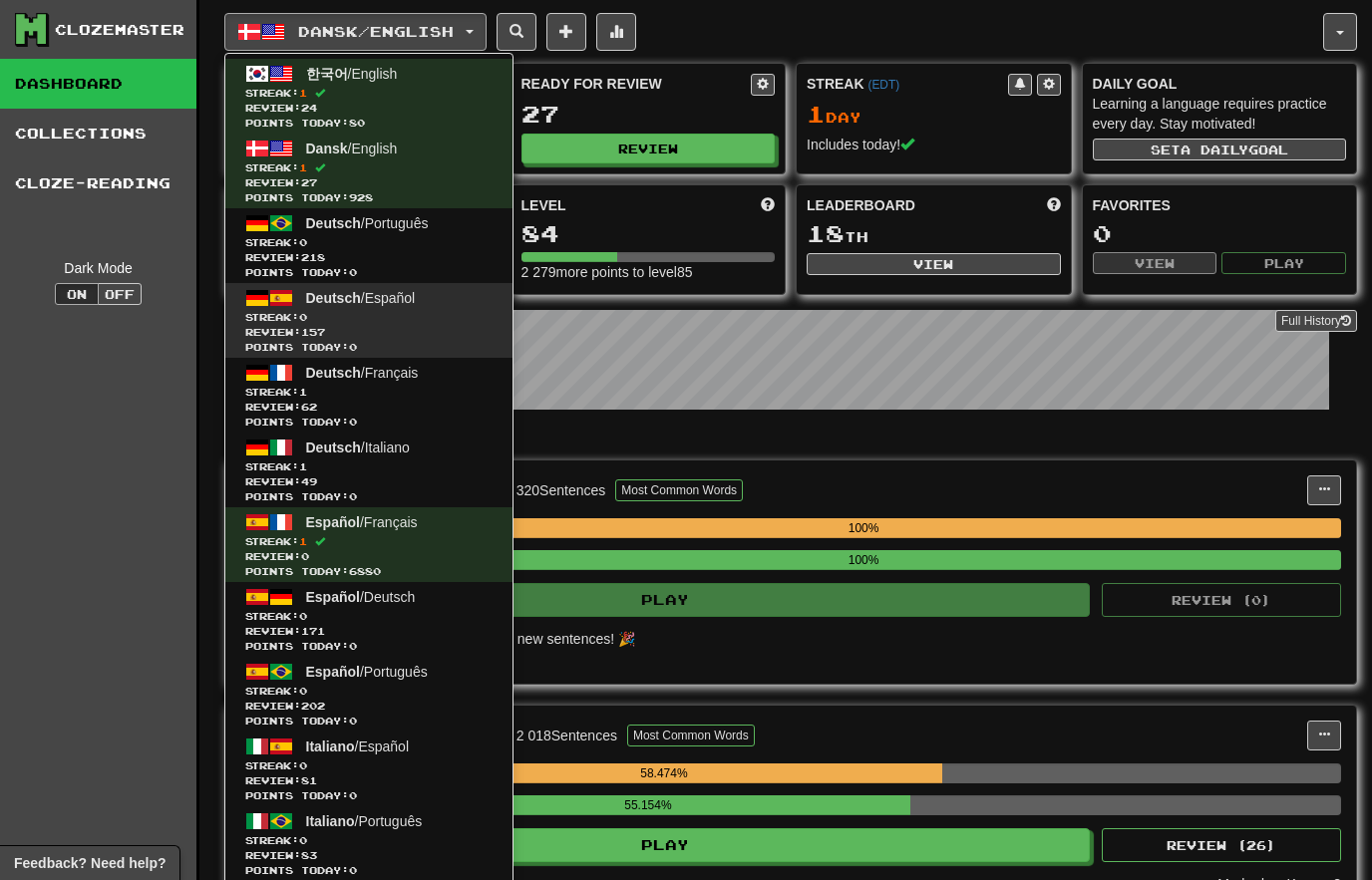 click on "Points today:  0" at bounding box center (369, 347) 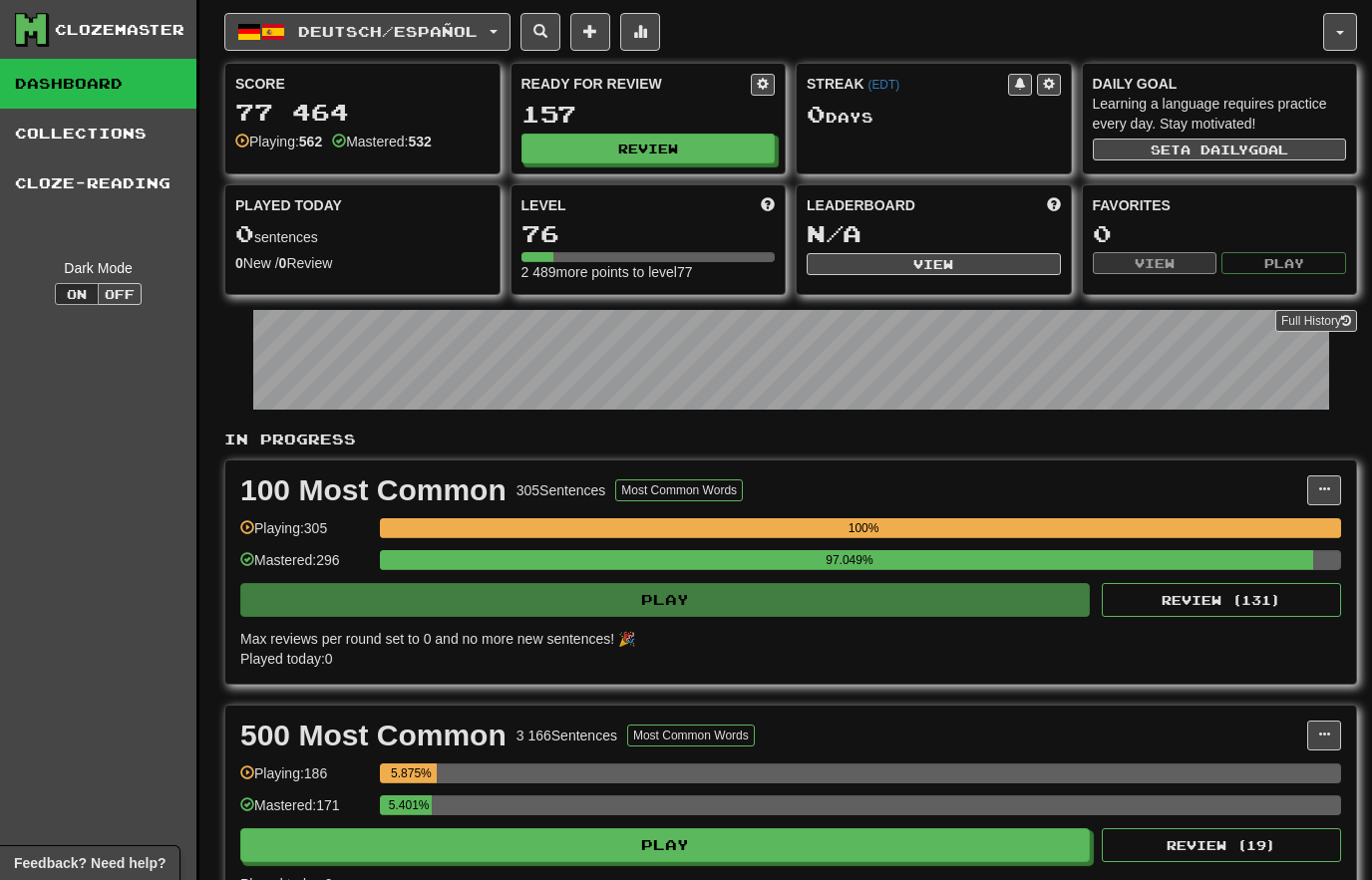 scroll, scrollTop: 0, scrollLeft: 0, axis: both 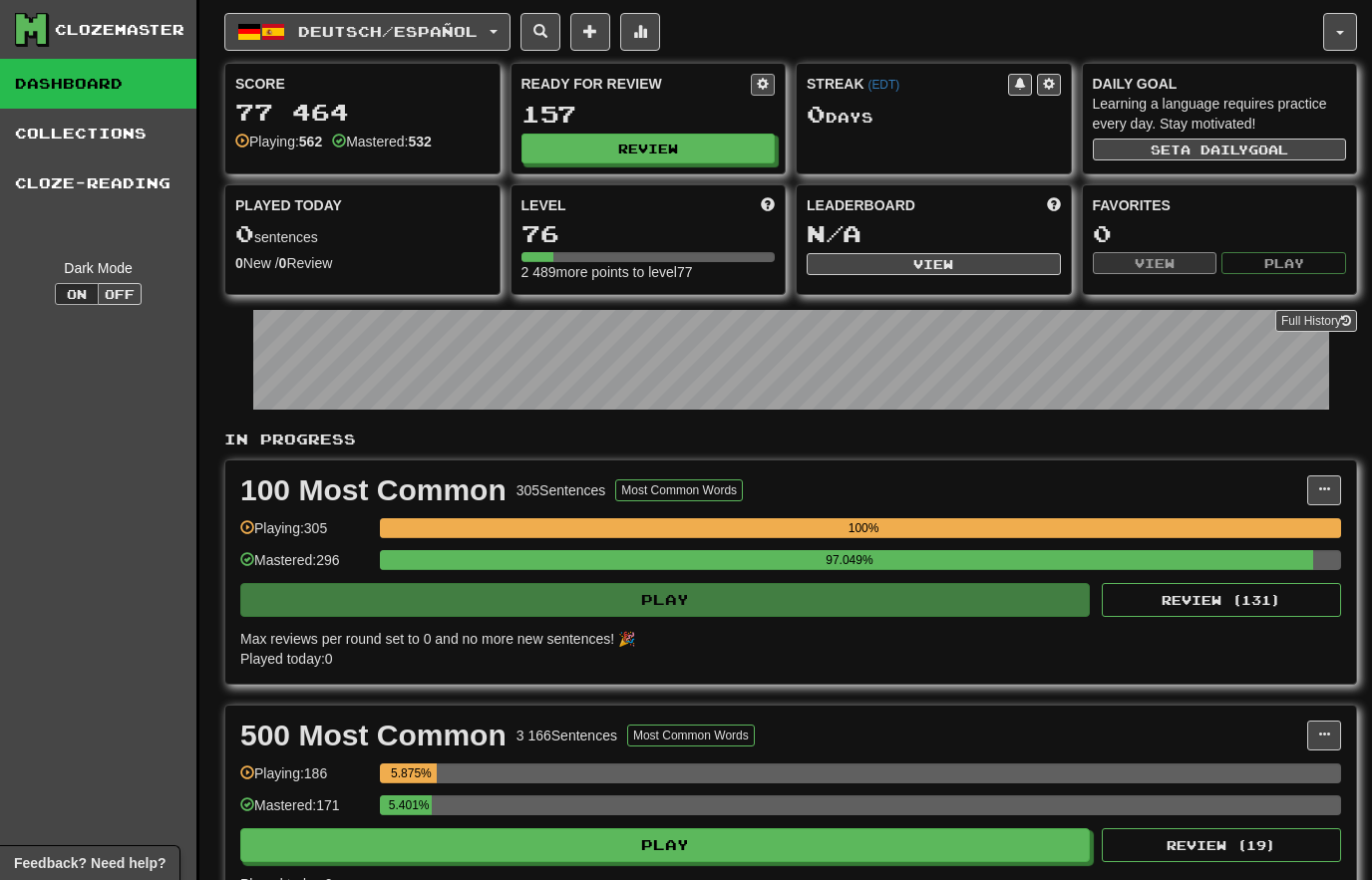 click at bounding box center [763, 84] 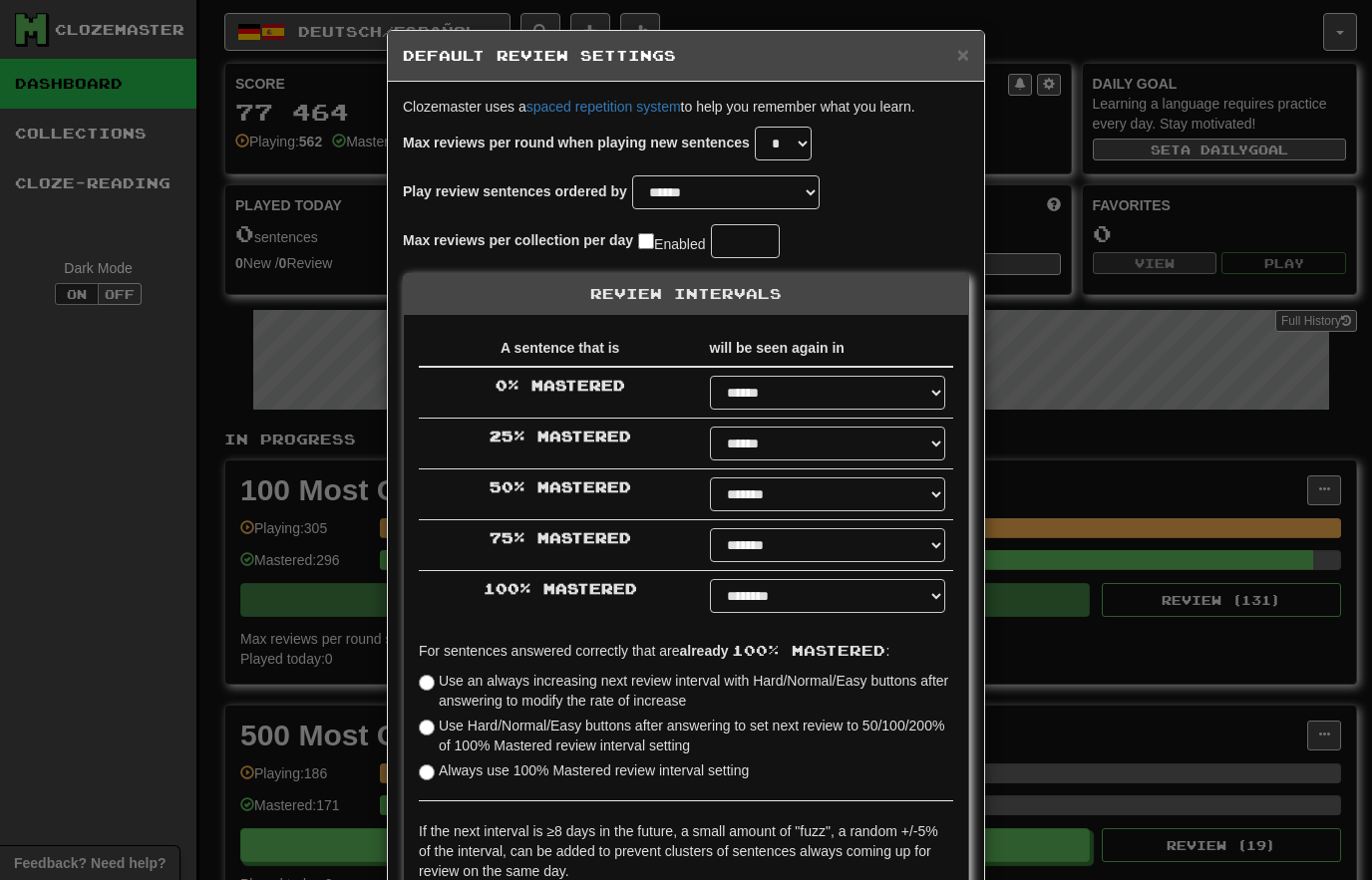 click on "****** ****** ****** ****** ****** ****** ****** ****** ****** ******* ******* ******* ******* ******* ******* ******* ******* ******* ******* ******* ******* ******* ******* ******* ******* ******* ******* ******* ******* ******* ******* ******* ******* ******* ******* ******* ******* ******* ******* ******* ******* ******* ******** ******** ******** ******** ******** ******** ******** ******** ******** *****" at bounding box center (828, 596) 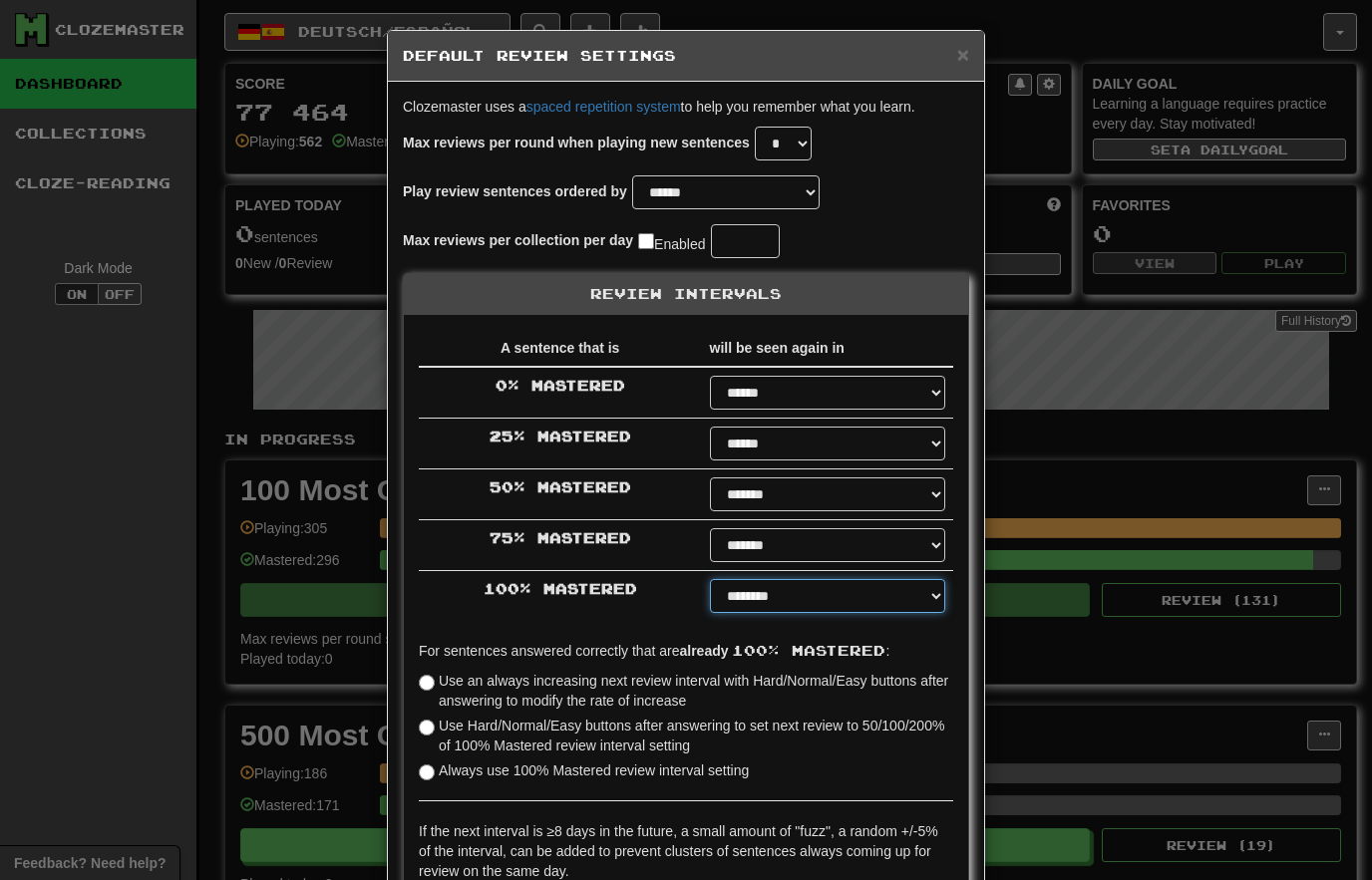 select on "*****" 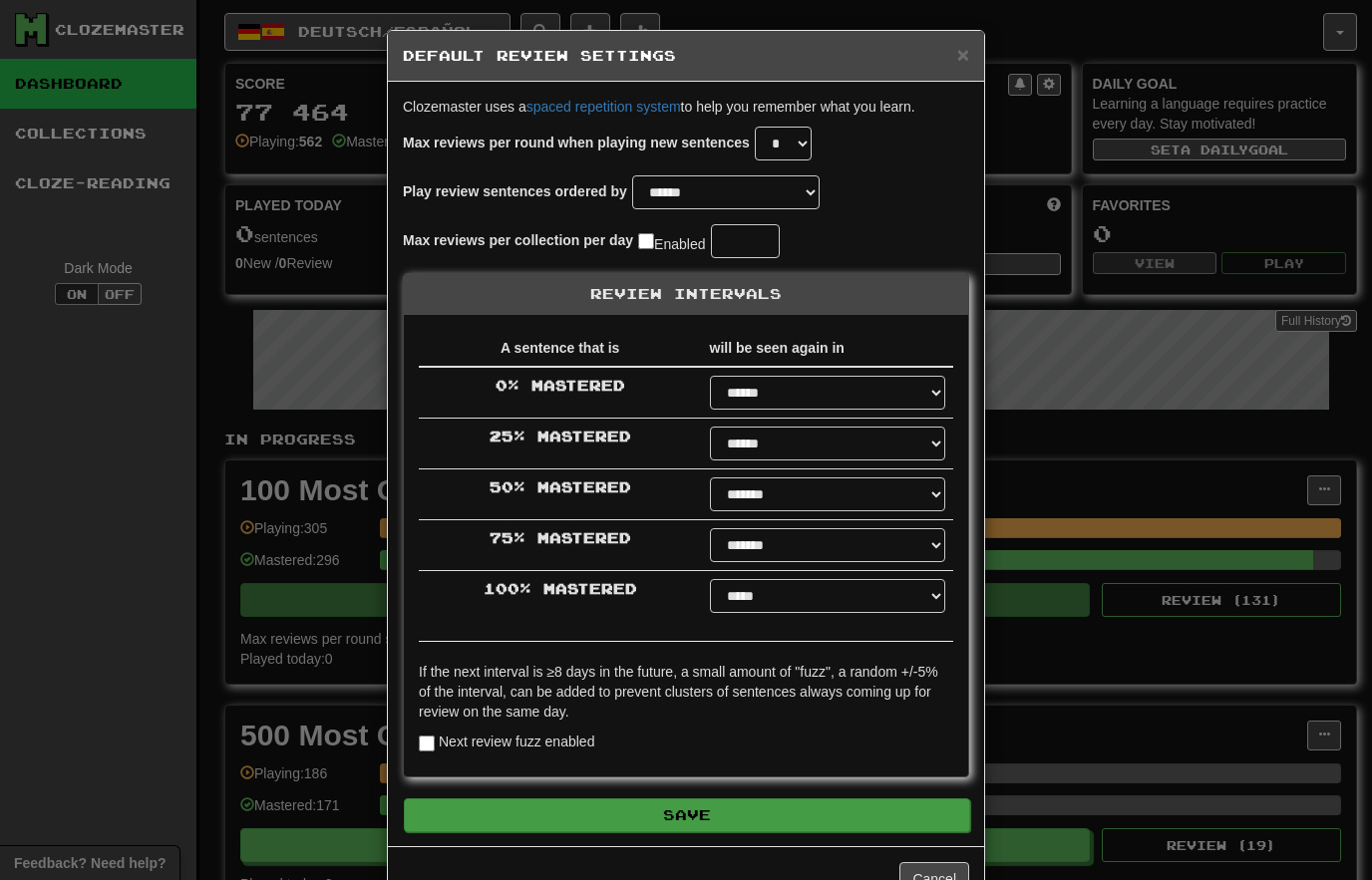 click on "Save" at bounding box center (687, 815) 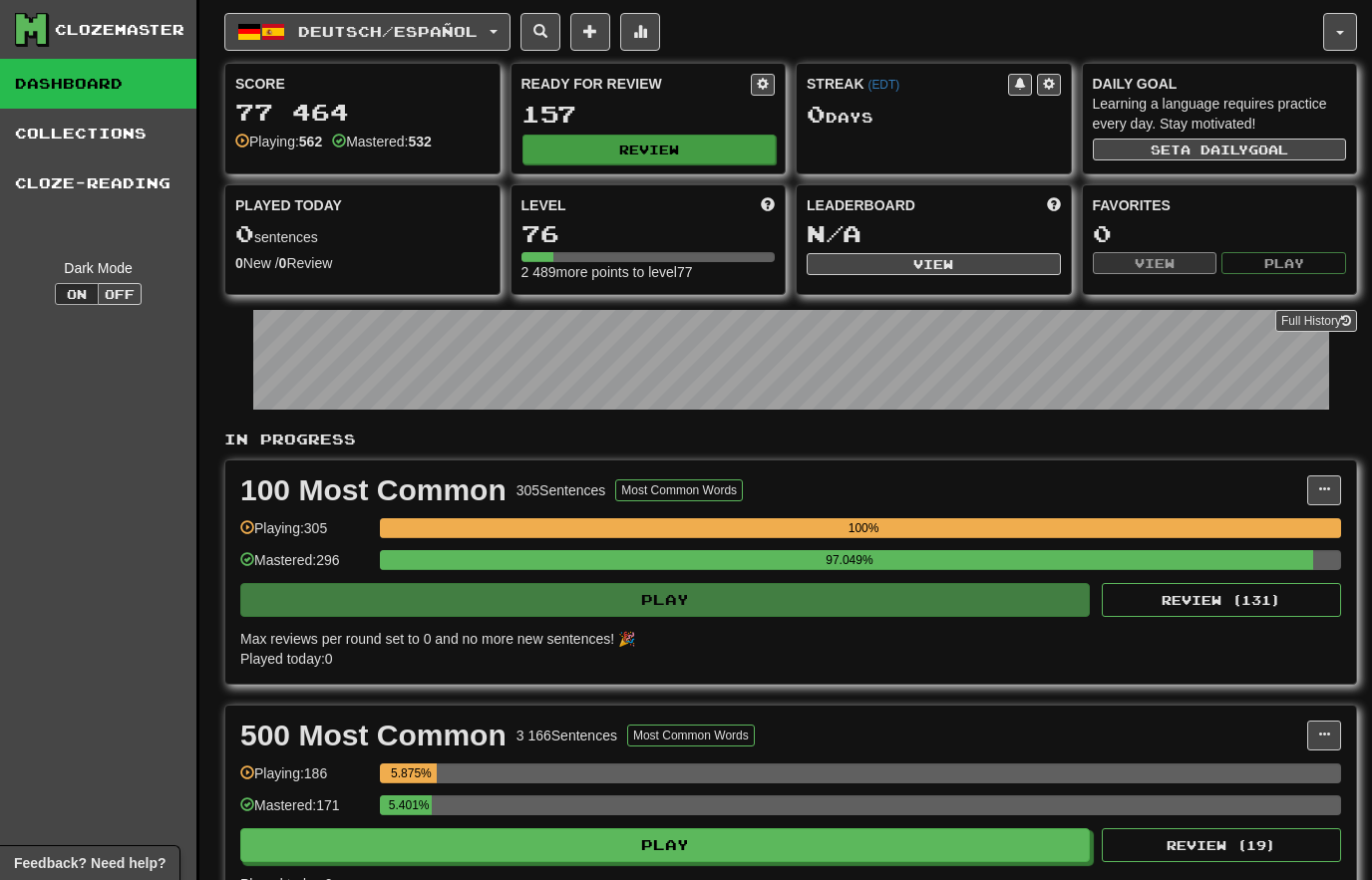 click on "Review" at bounding box center [649, 149] 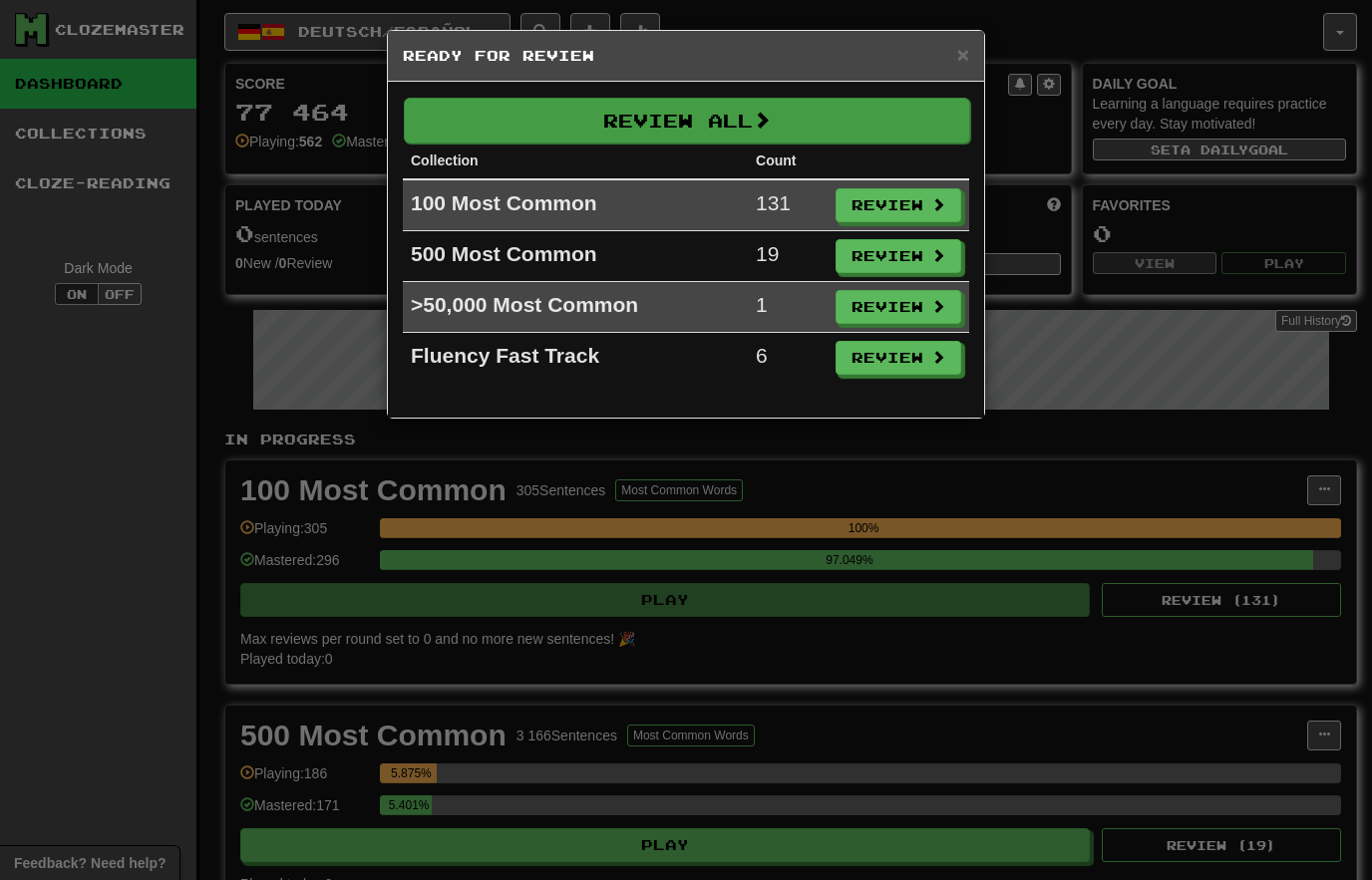 click on "Review All" at bounding box center (687, 121) 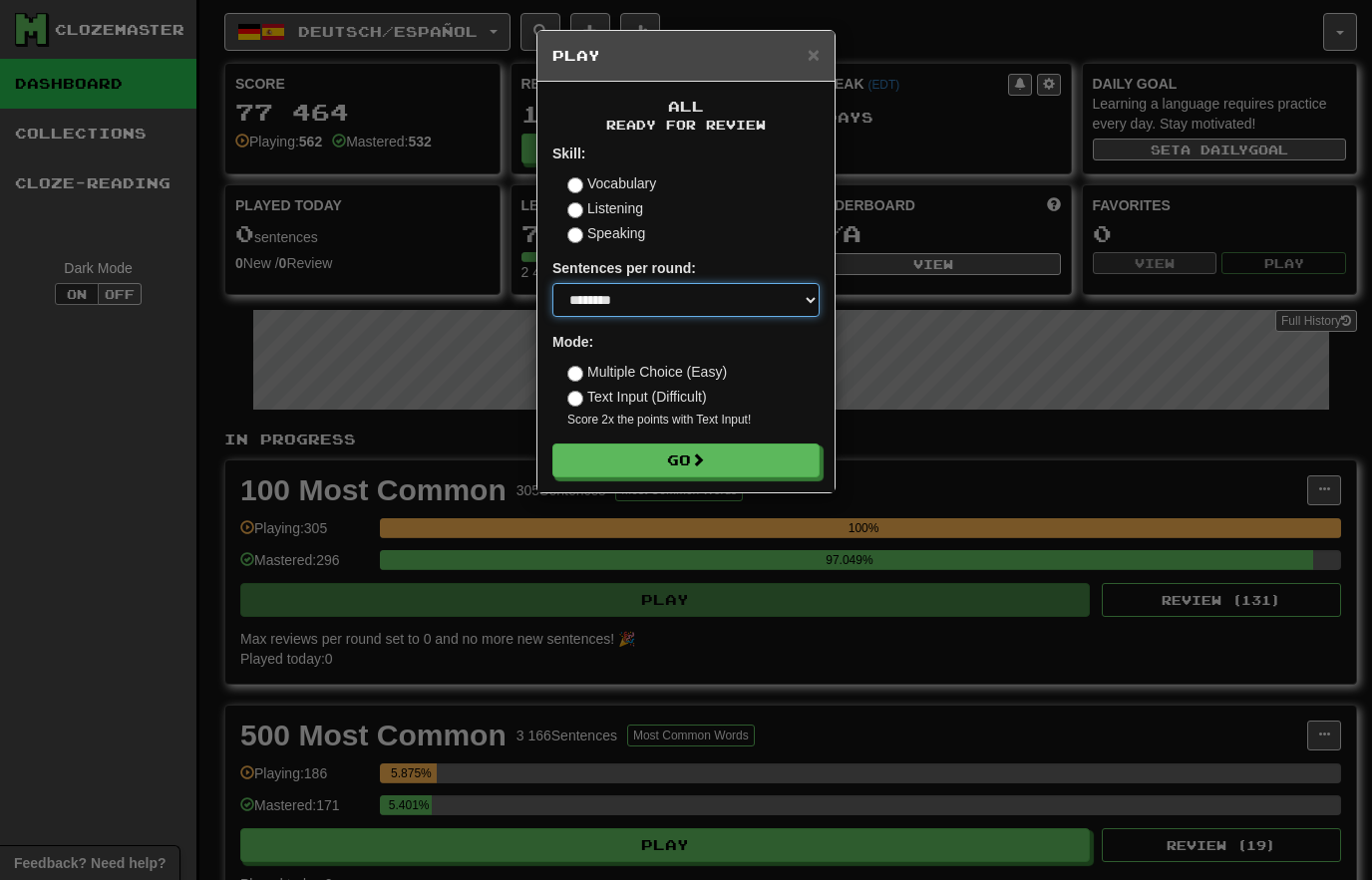 click on "* ** ** ** ** ** *** ********" at bounding box center (686, 300) 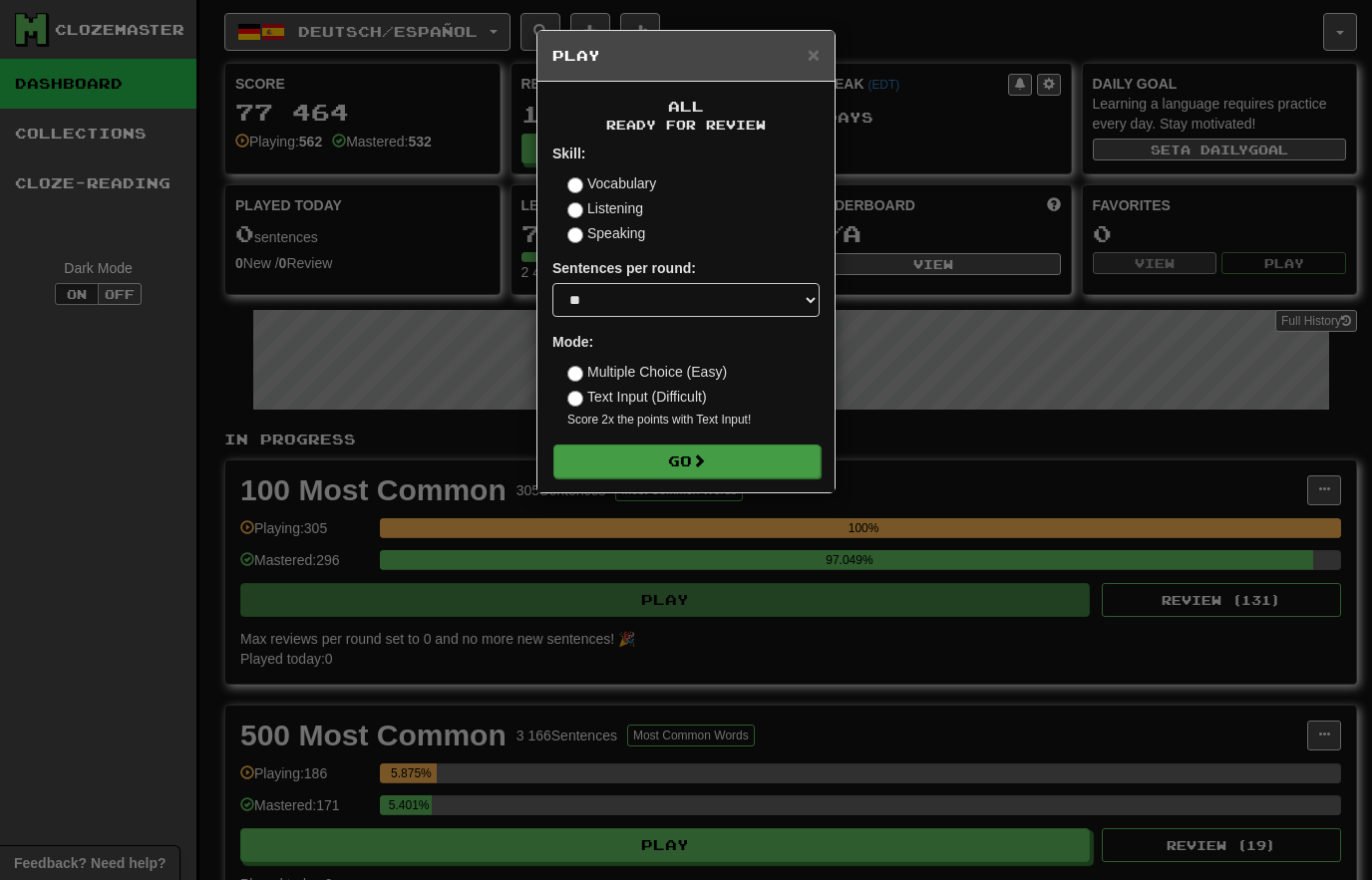 click on "Go" at bounding box center [687, 461] 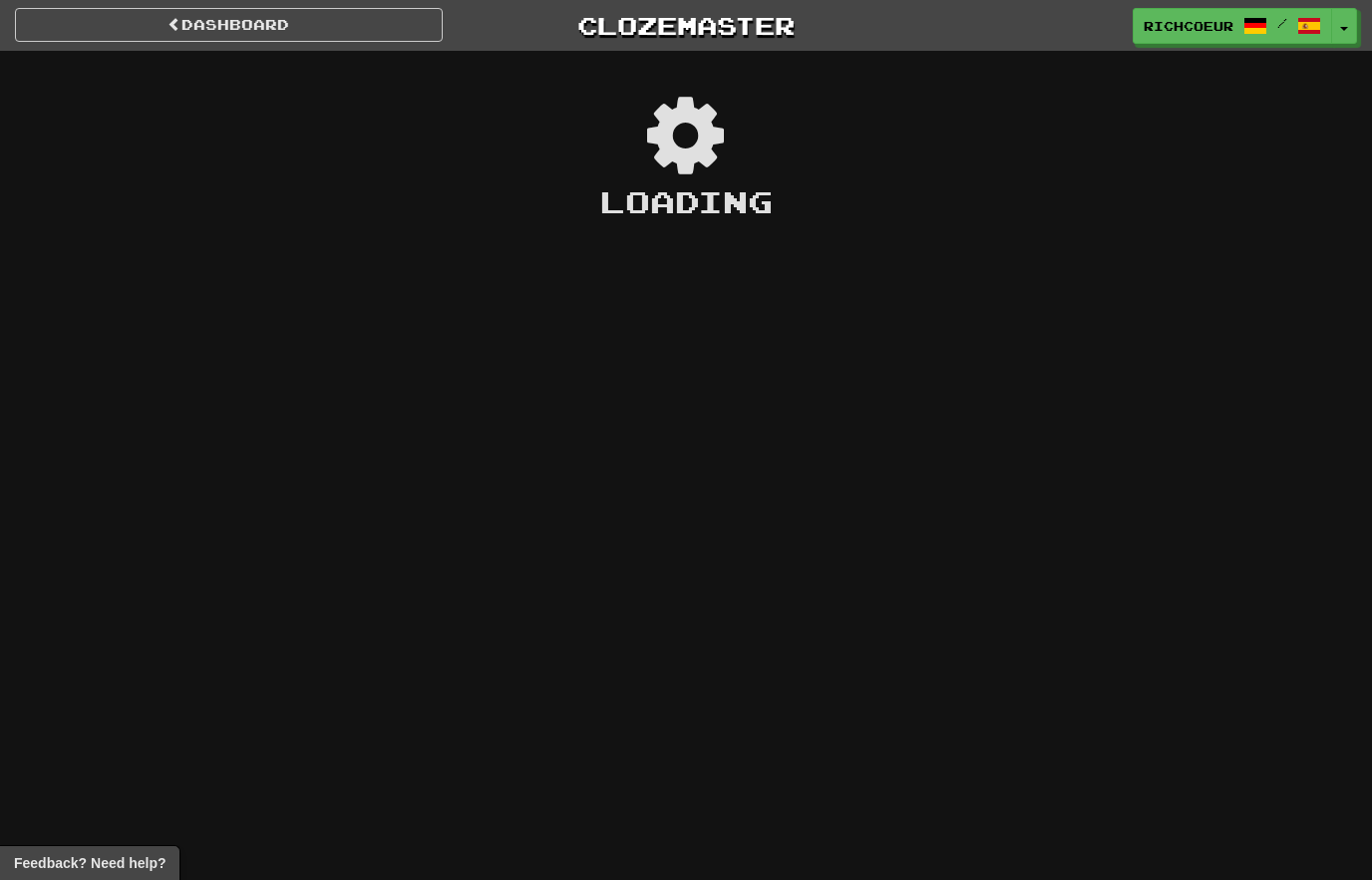 scroll, scrollTop: 0, scrollLeft: 0, axis: both 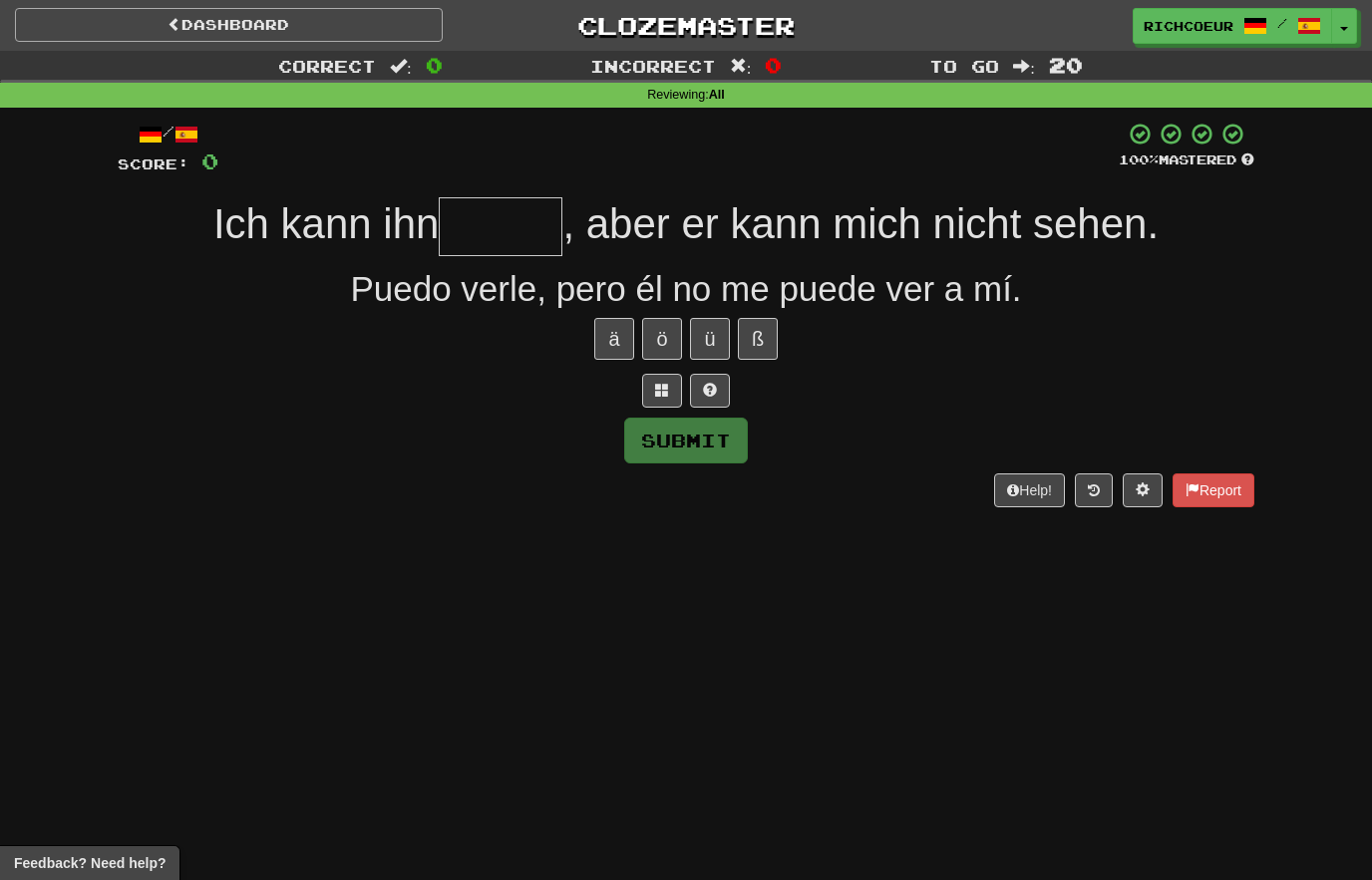 click on "Dashboard" at bounding box center (228, 25) 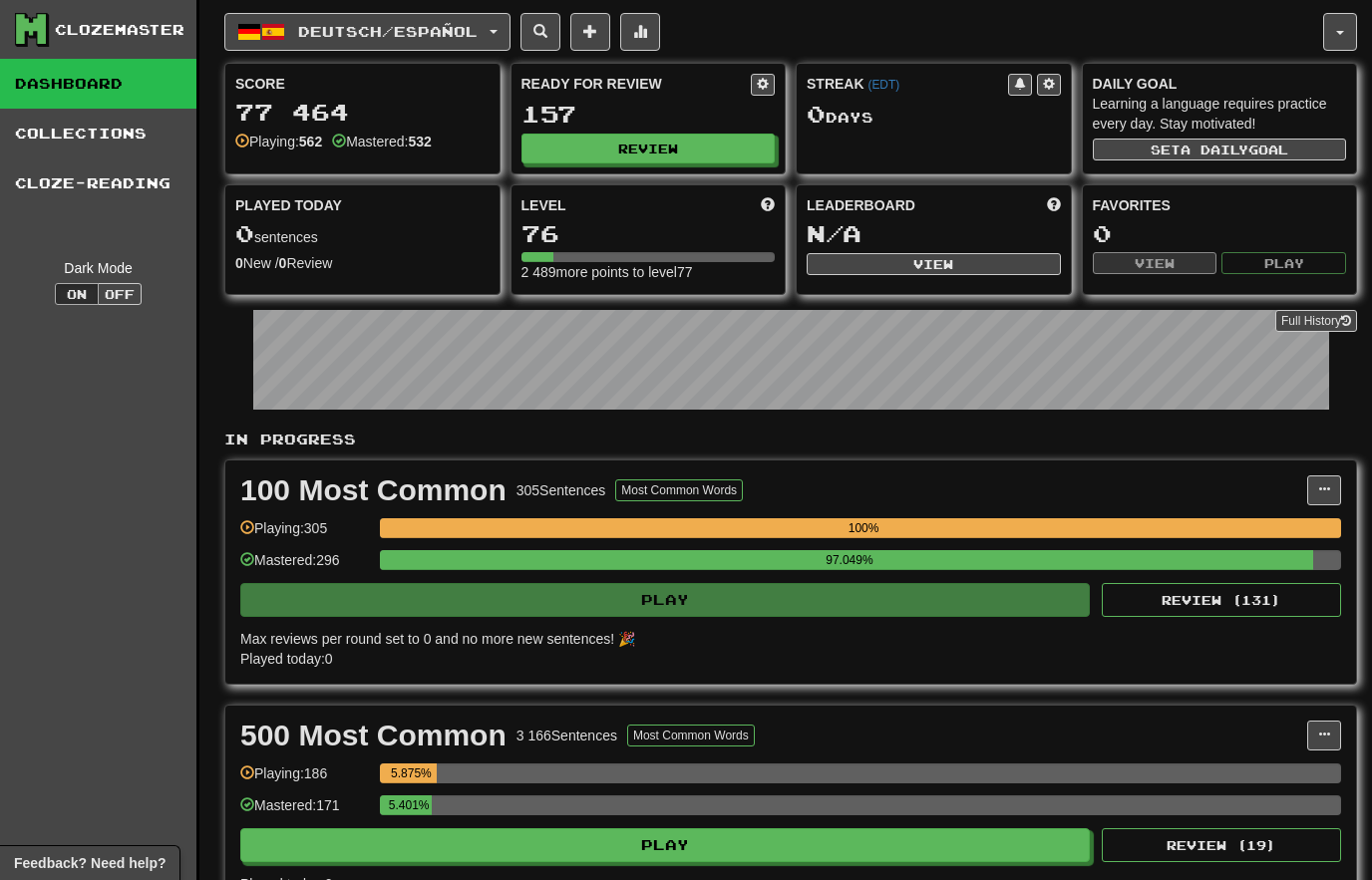 scroll, scrollTop: 0, scrollLeft: 0, axis: both 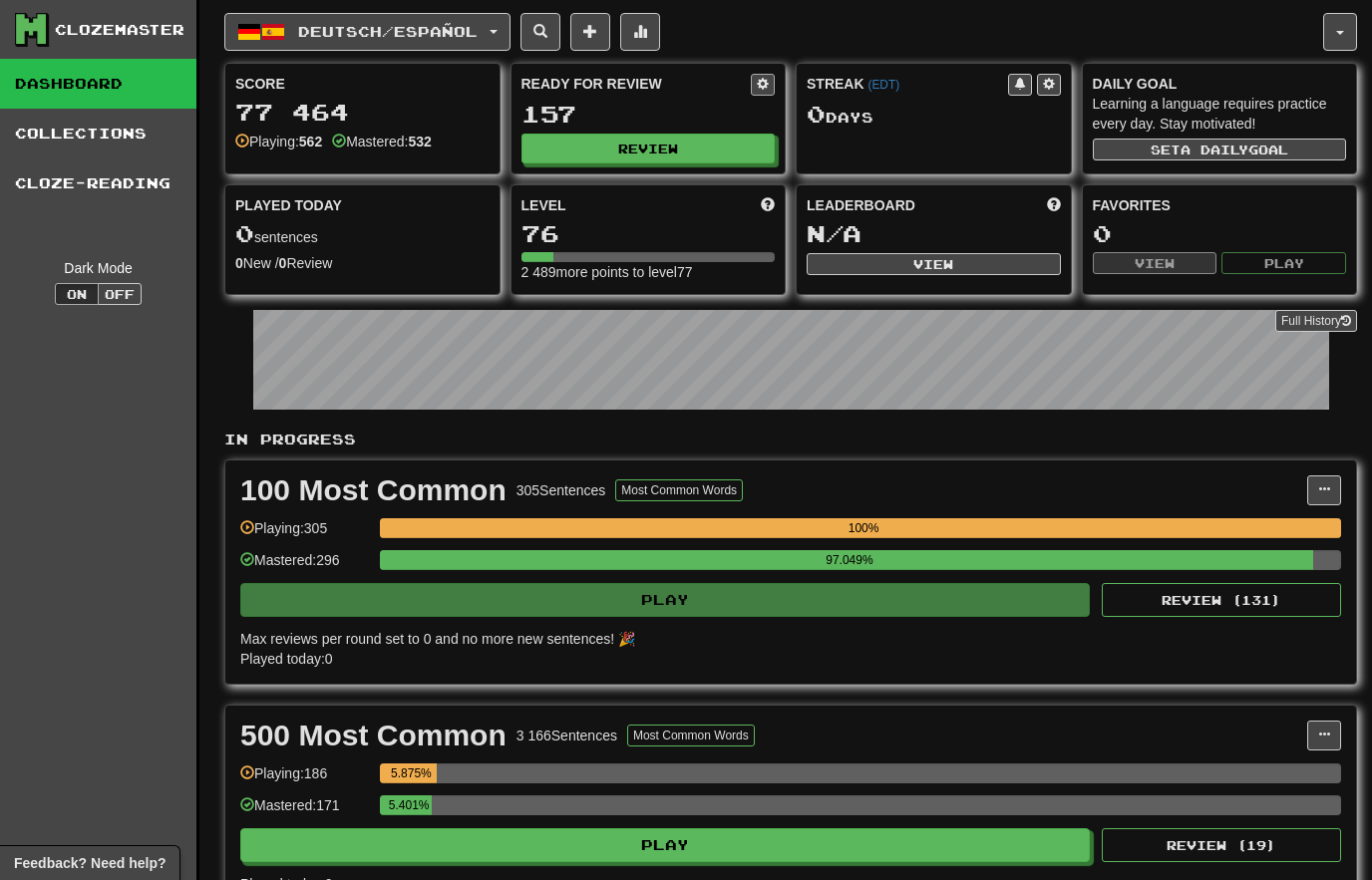 click at bounding box center (763, 84) 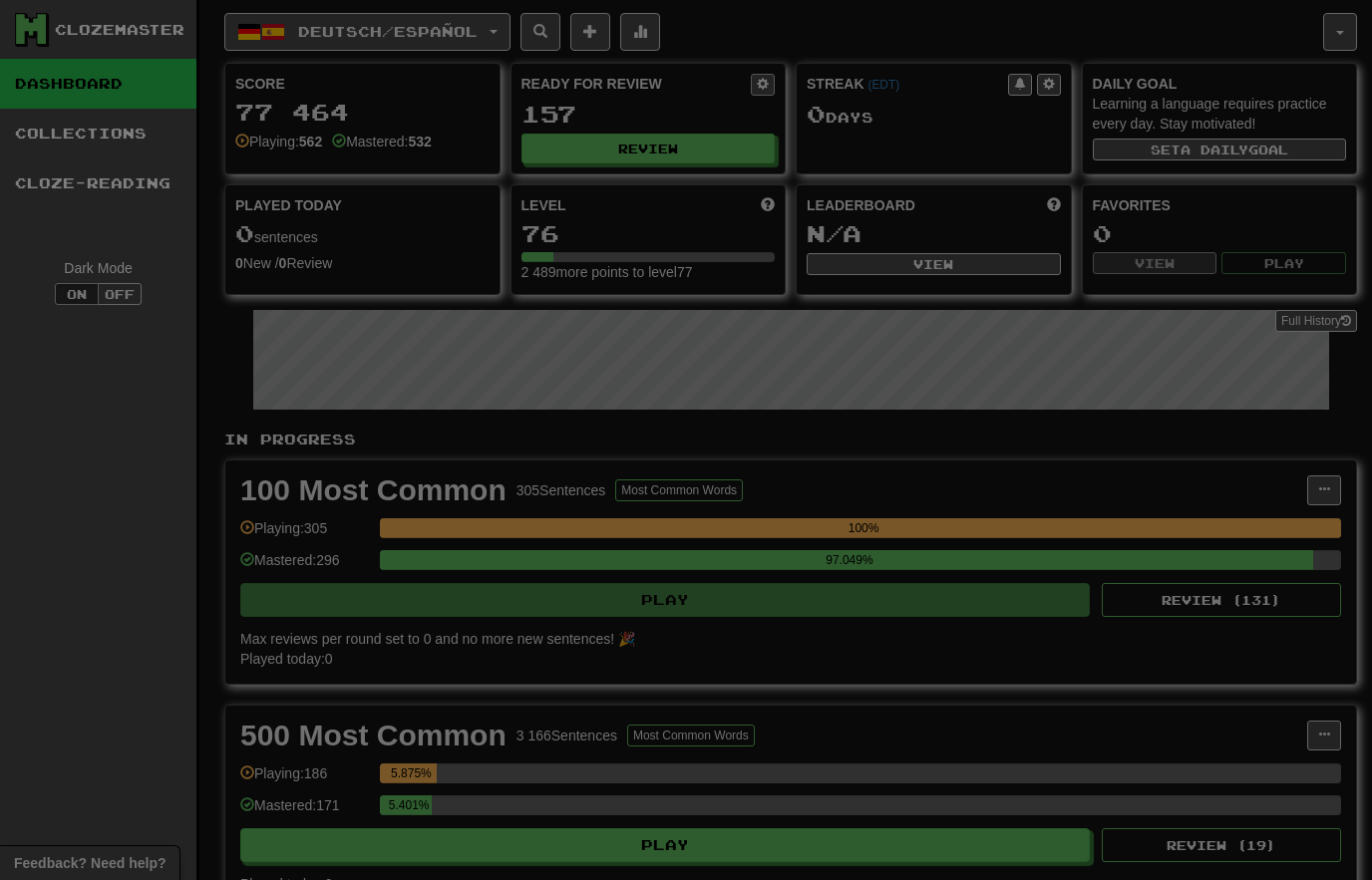 select on "*" 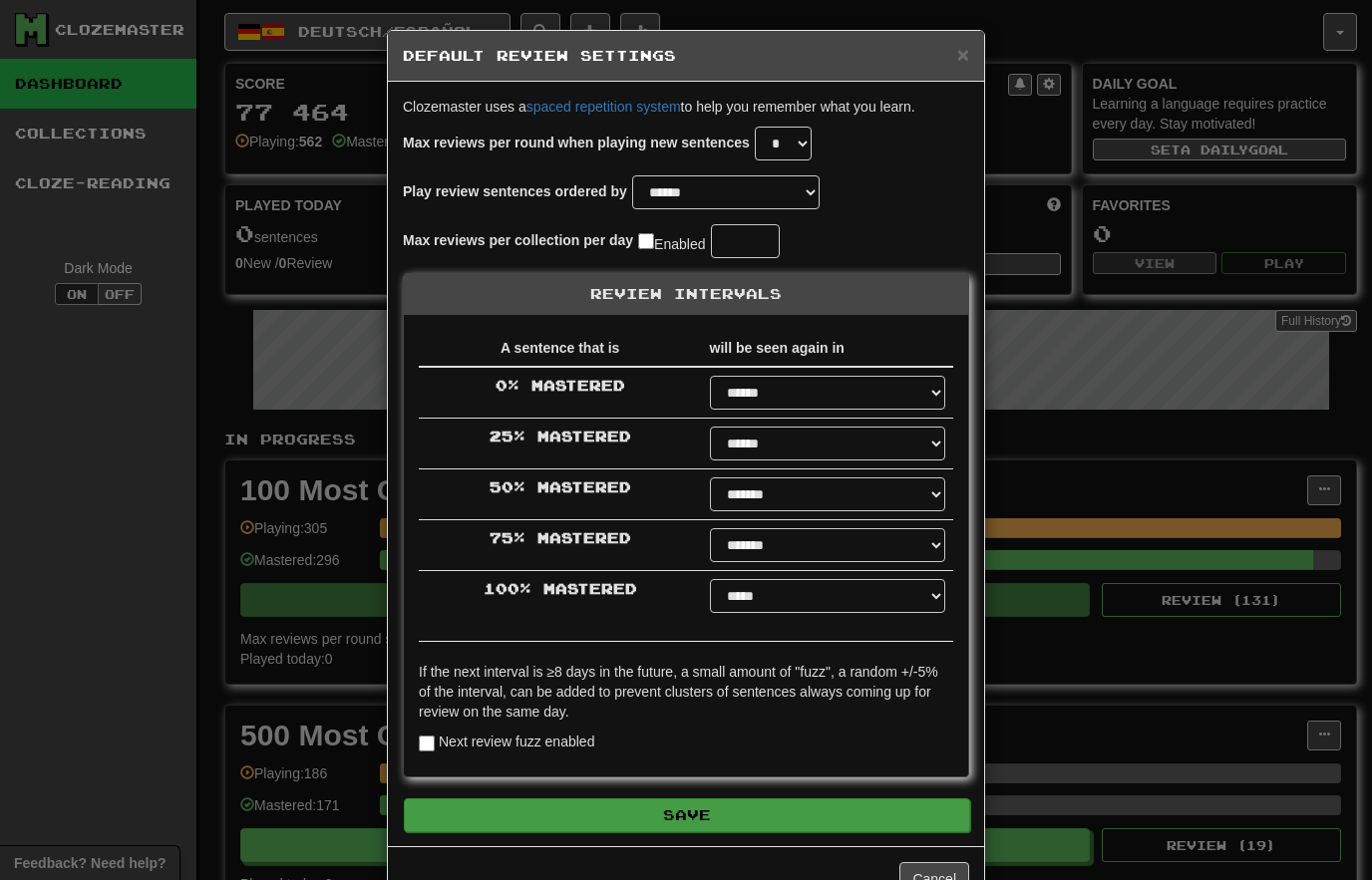 click on "Save" at bounding box center (687, 815) 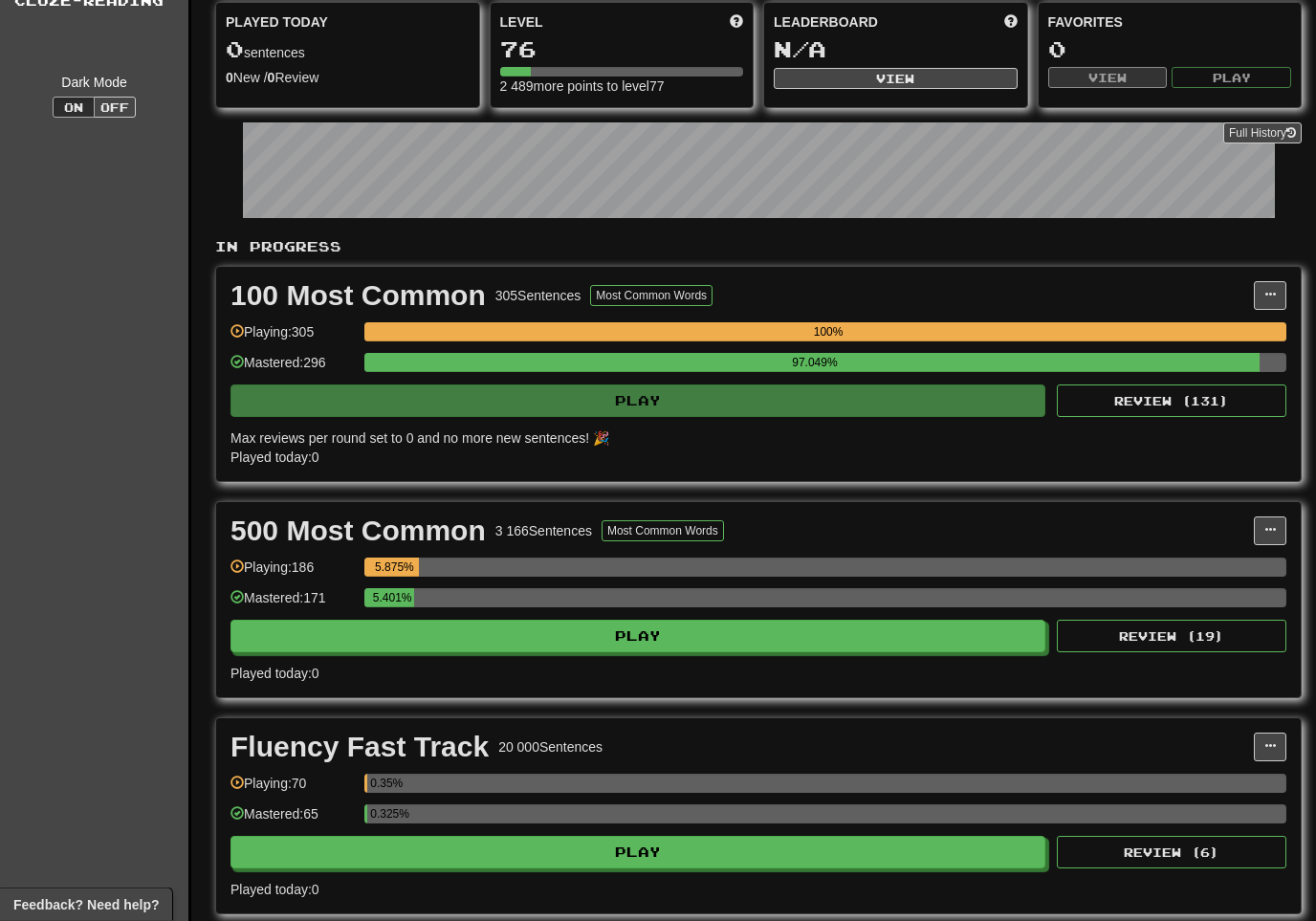 scroll, scrollTop: 175, scrollLeft: 0, axis: vertical 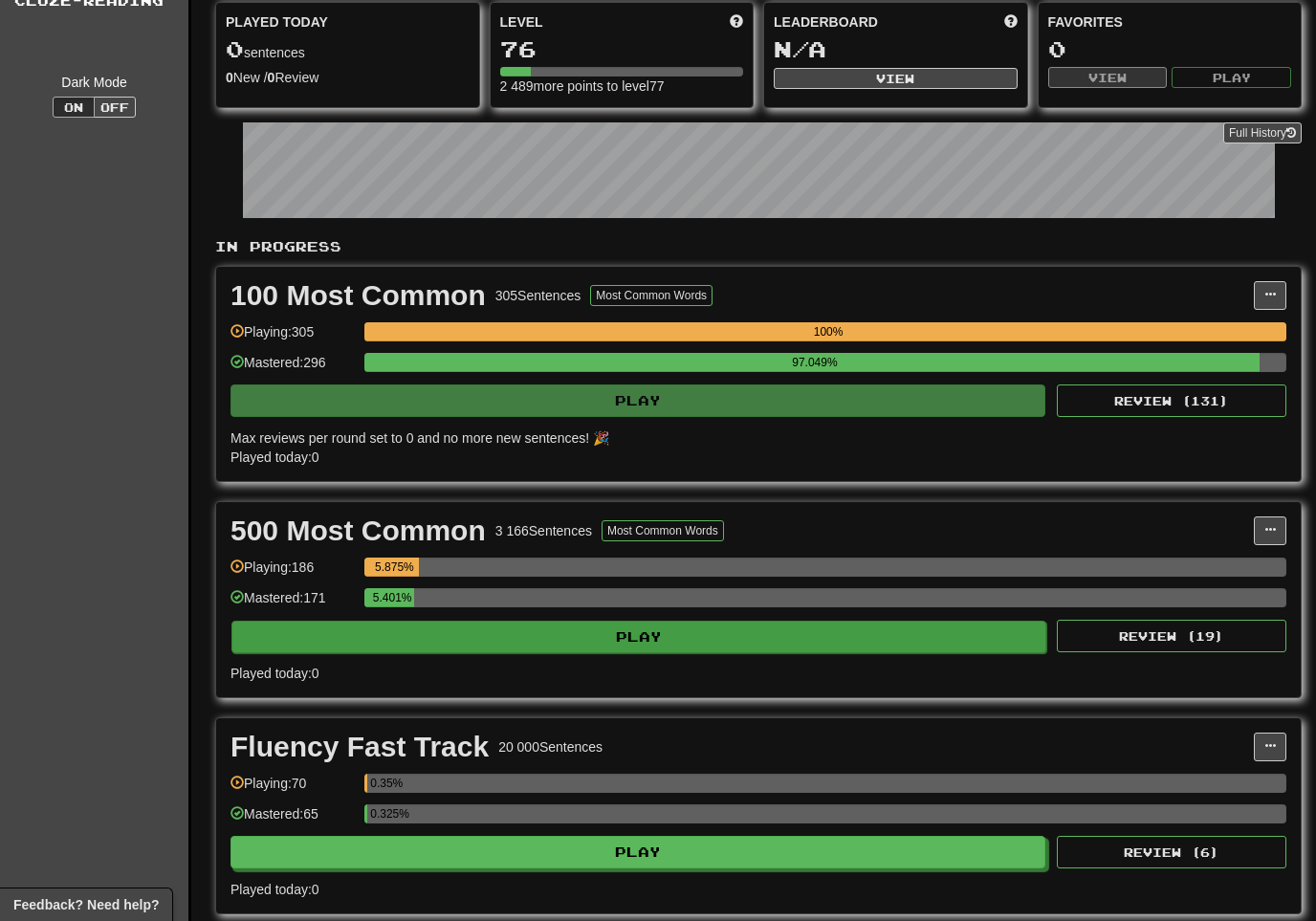 click on "Play" at bounding box center (639, 637) 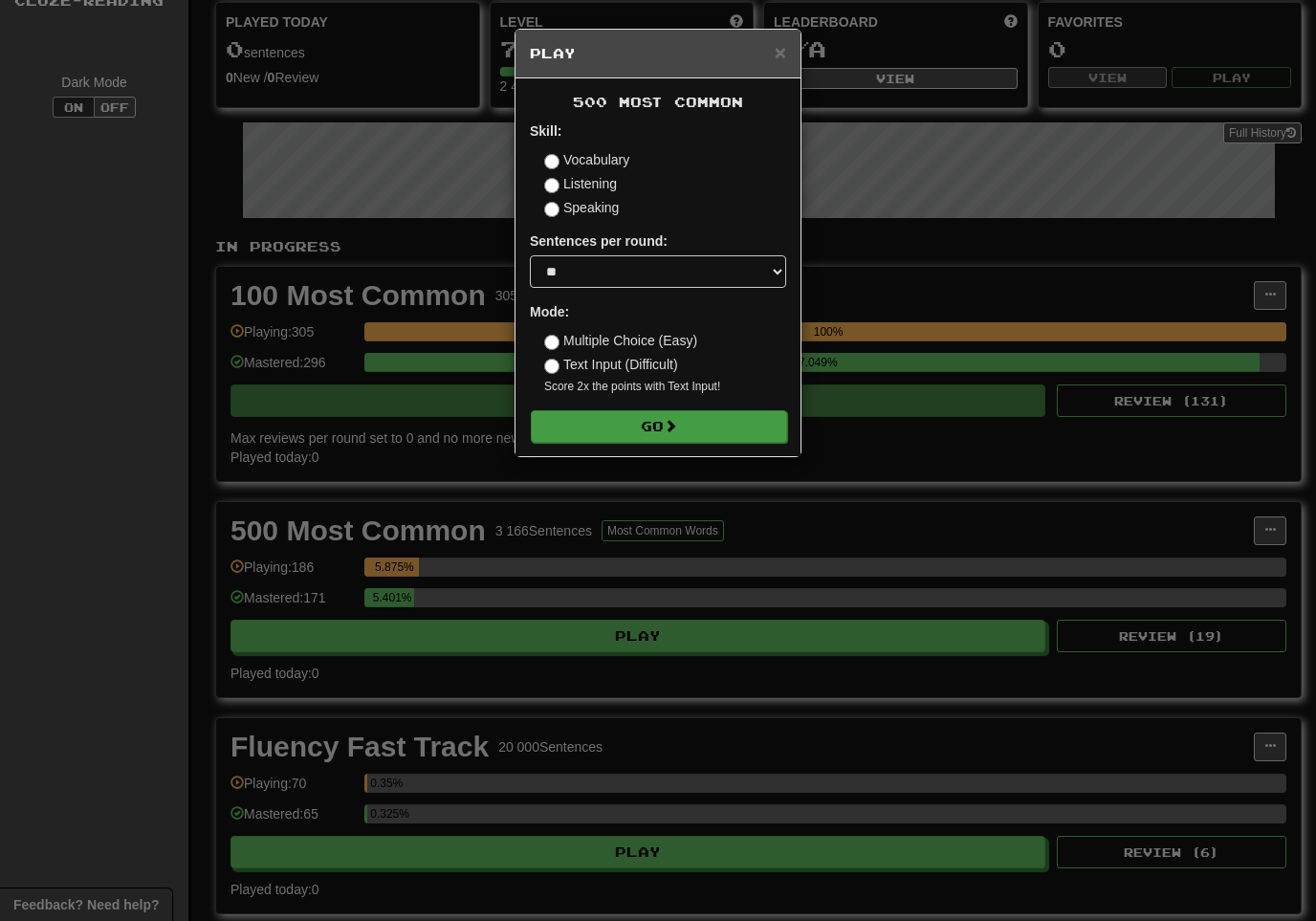 click on "Go" at bounding box center (659, 427) 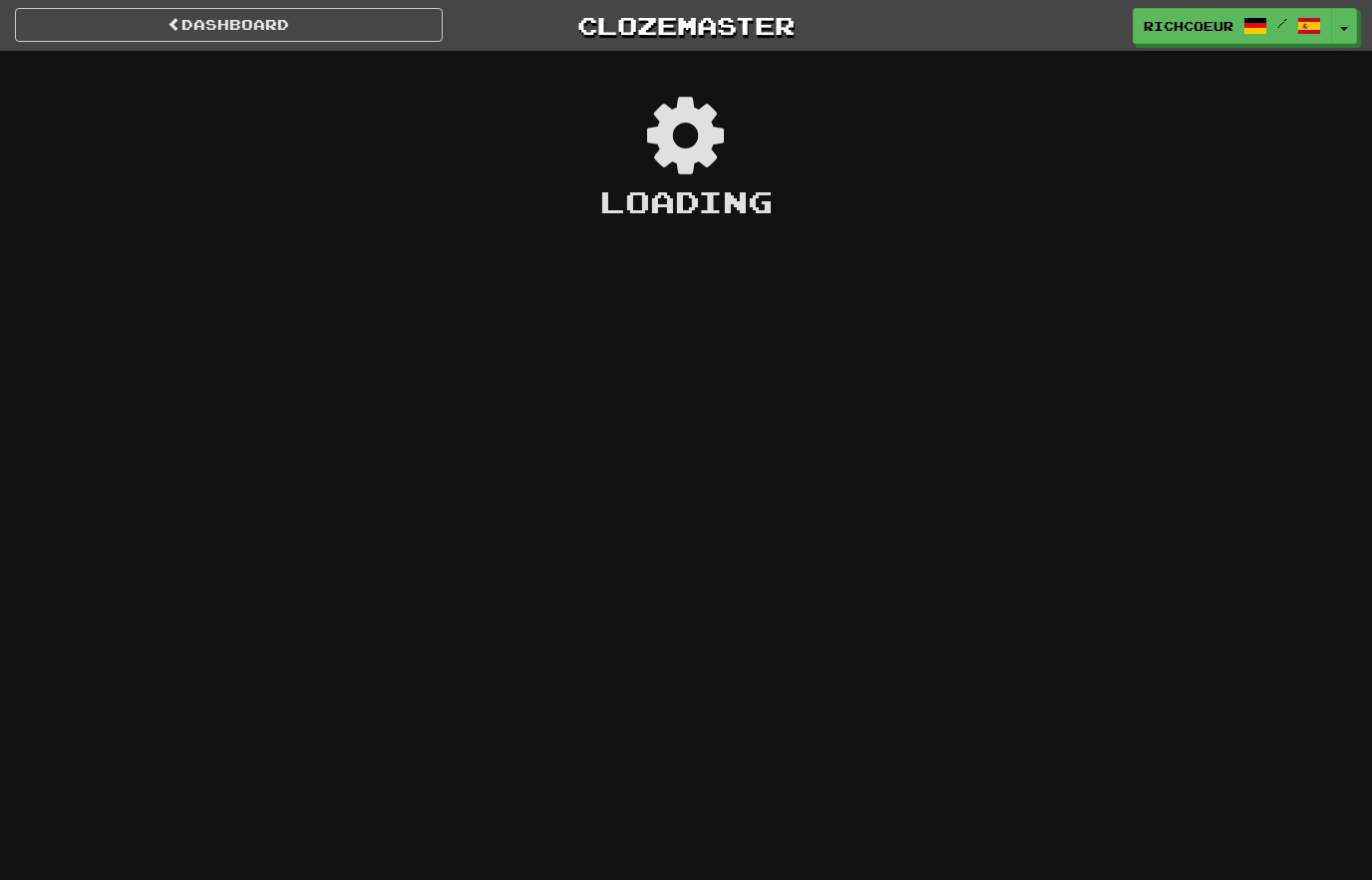 scroll, scrollTop: 0, scrollLeft: 0, axis: both 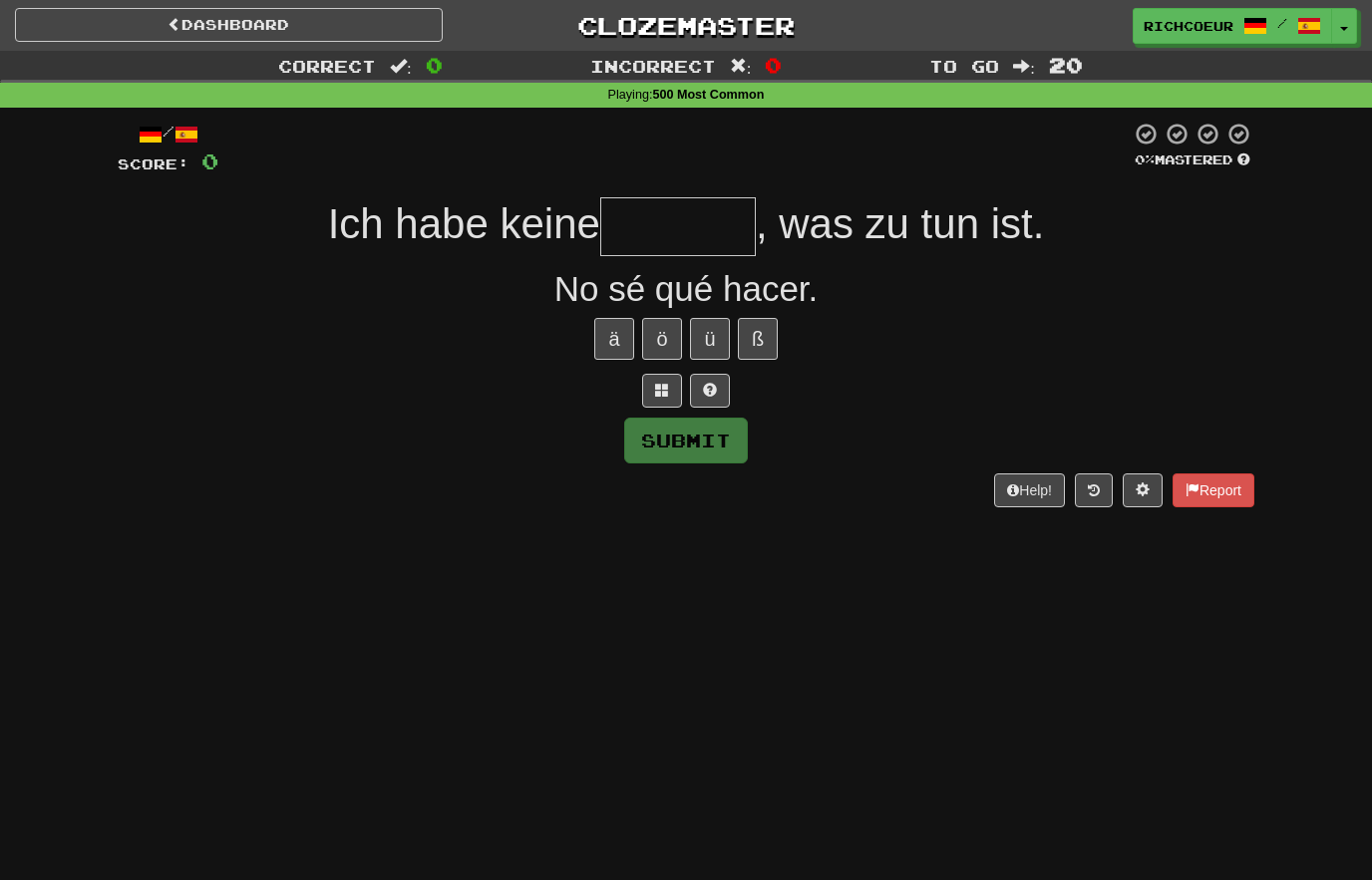 click at bounding box center (678, 226) 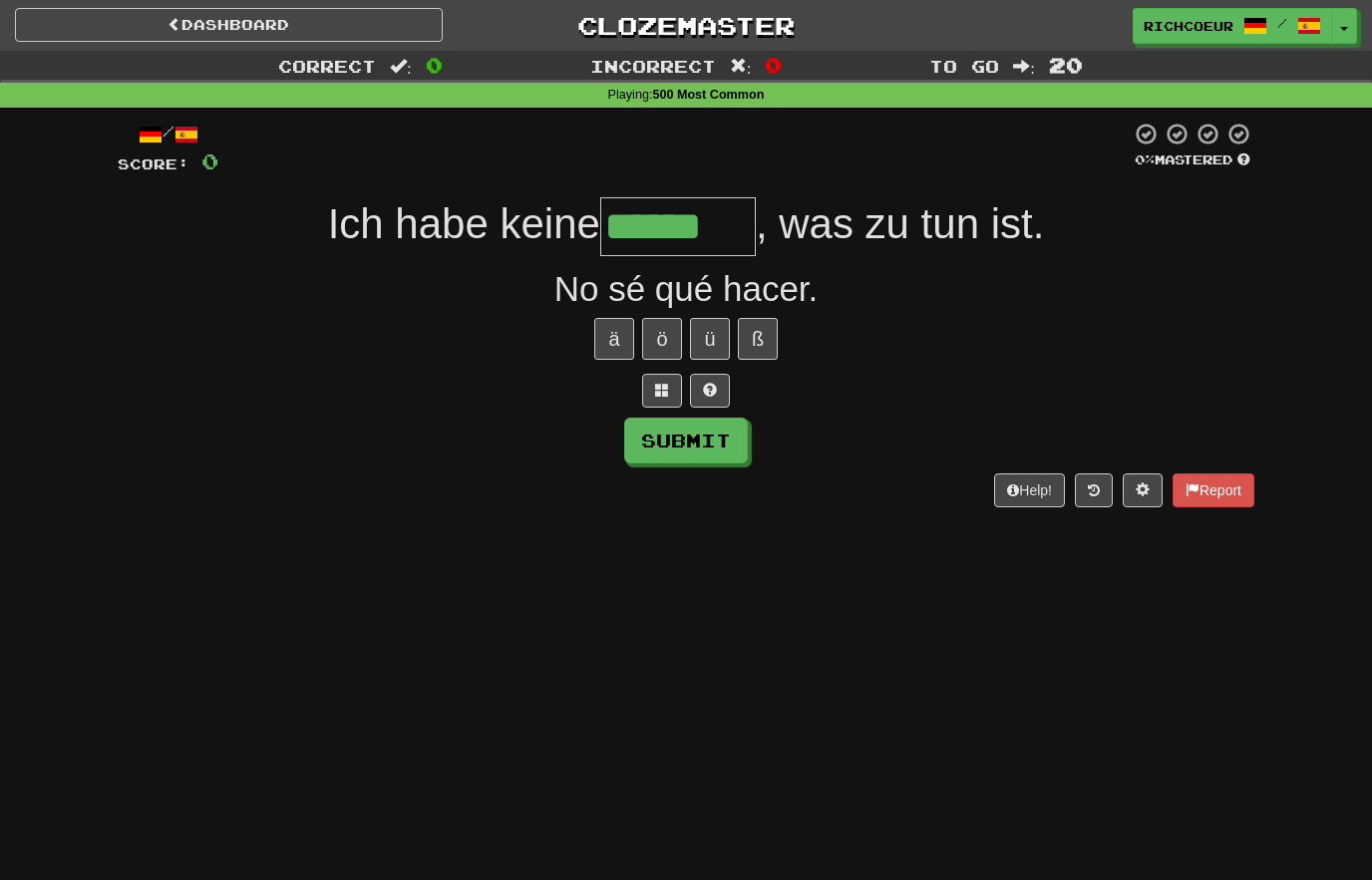 type on "******" 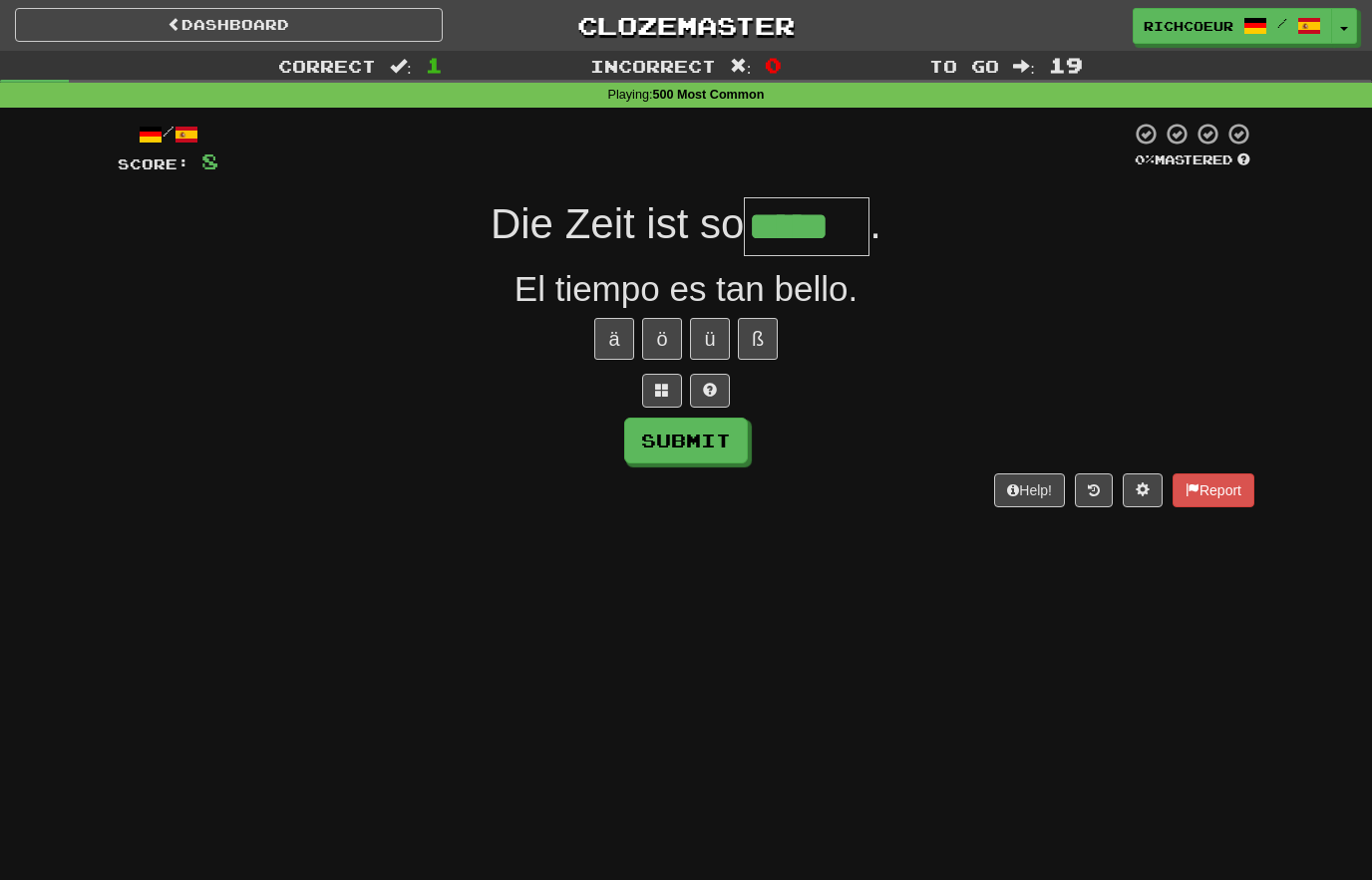 type on "*****" 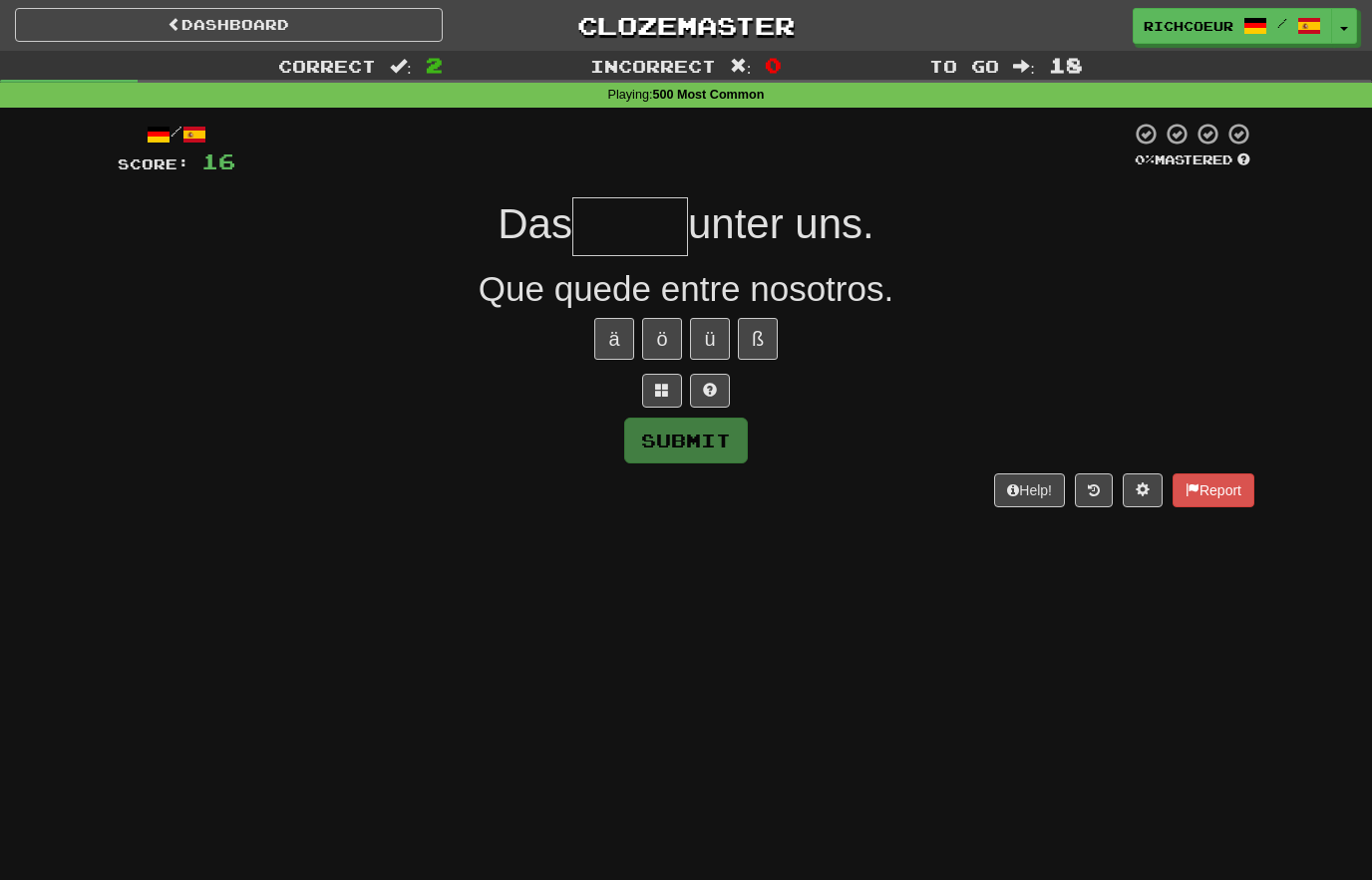 type on "*" 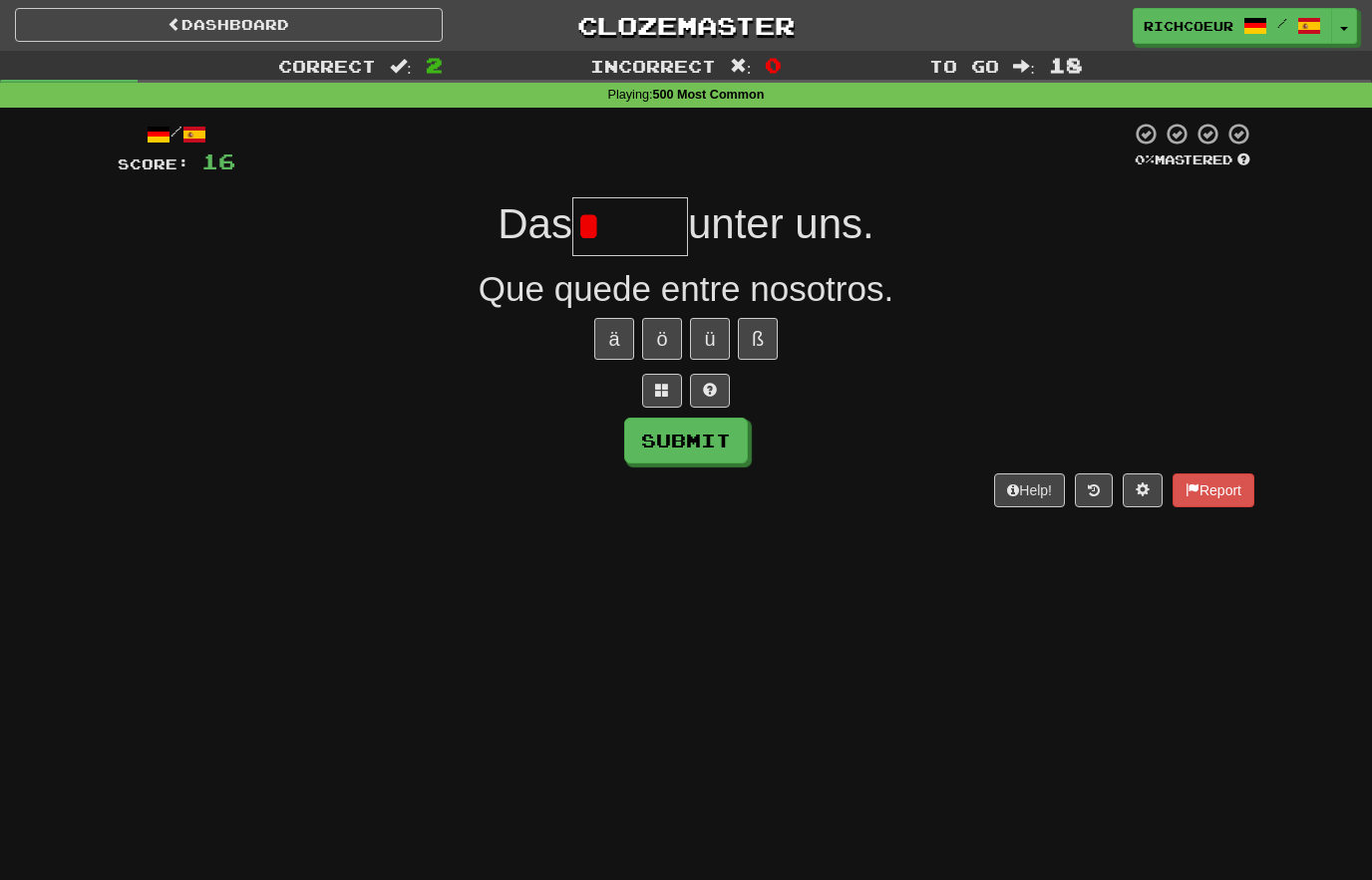 type 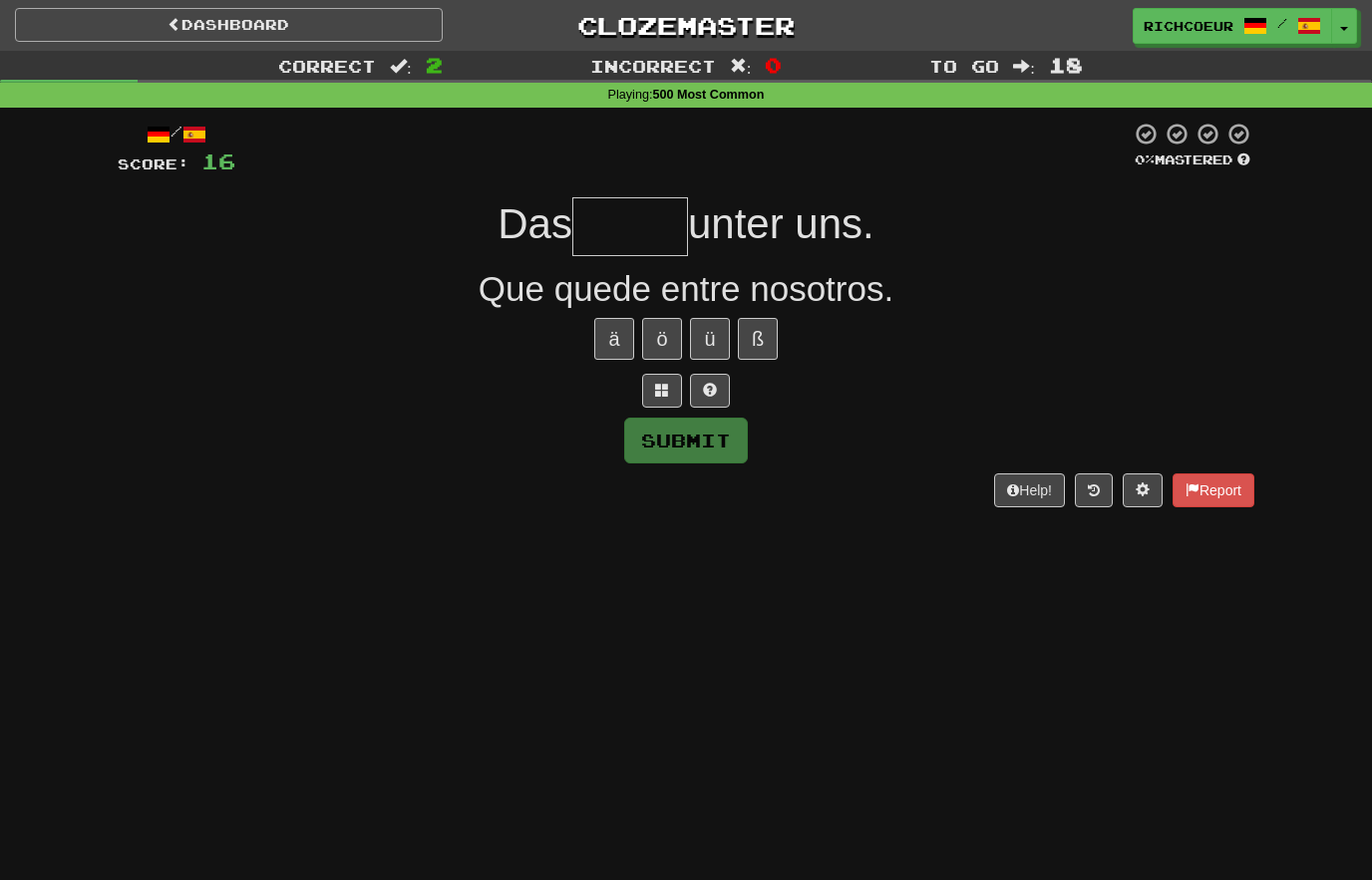 click on "Dashboard" at bounding box center [228, 25] 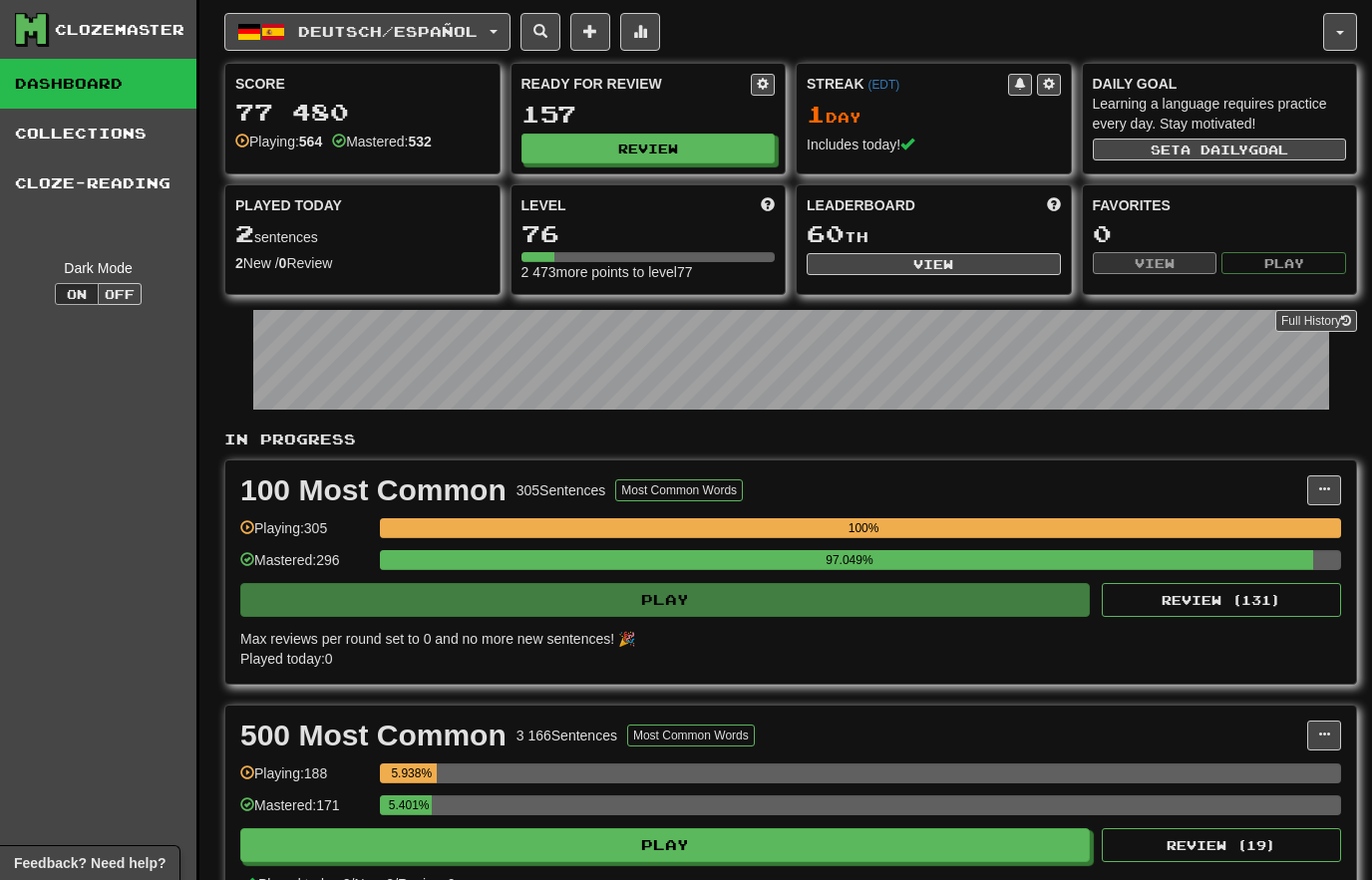 scroll, scrollTop: 0, scrollLeft: 0, axis: both 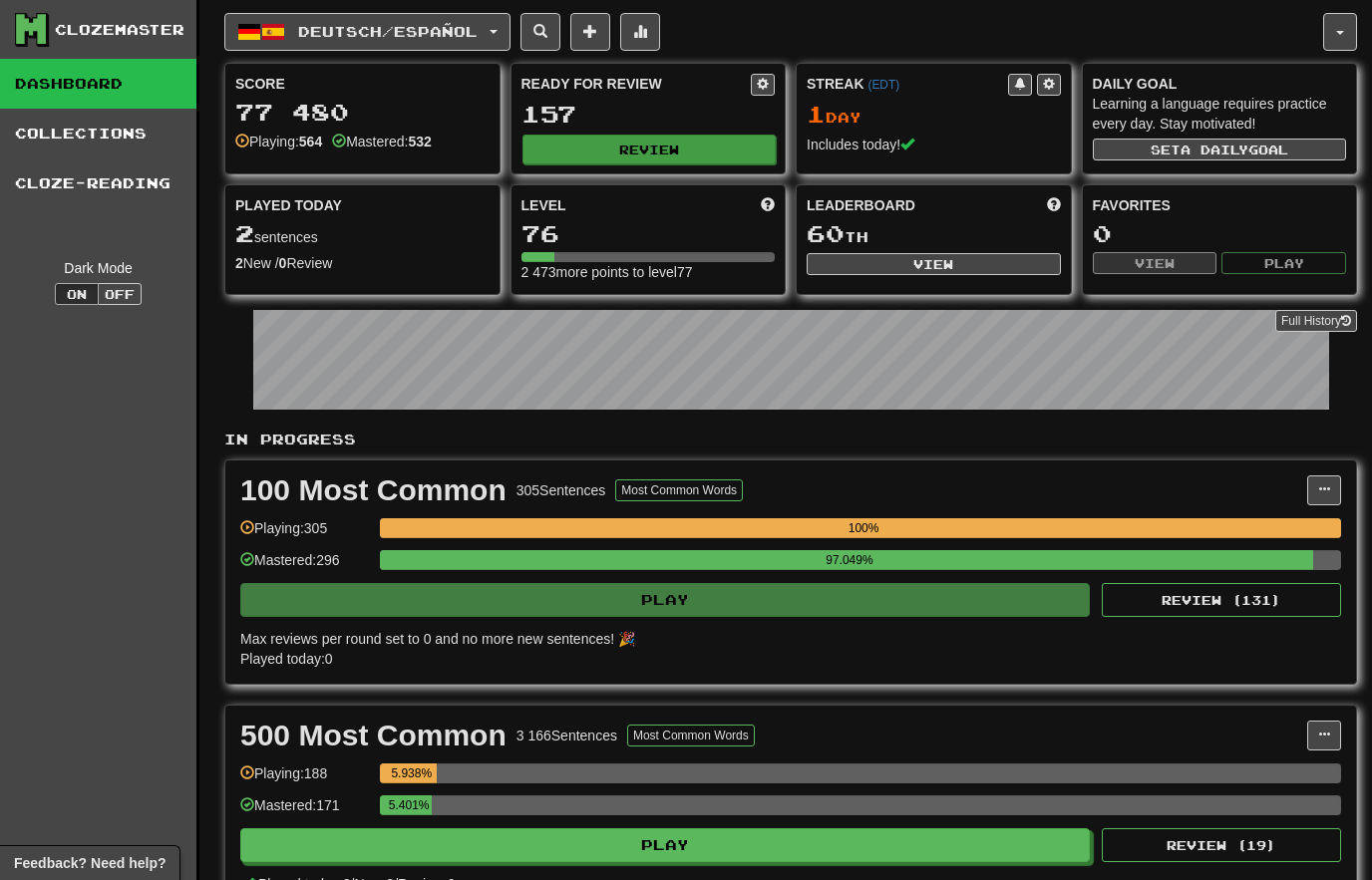 click on "Review" at bounding box center (649, 149) 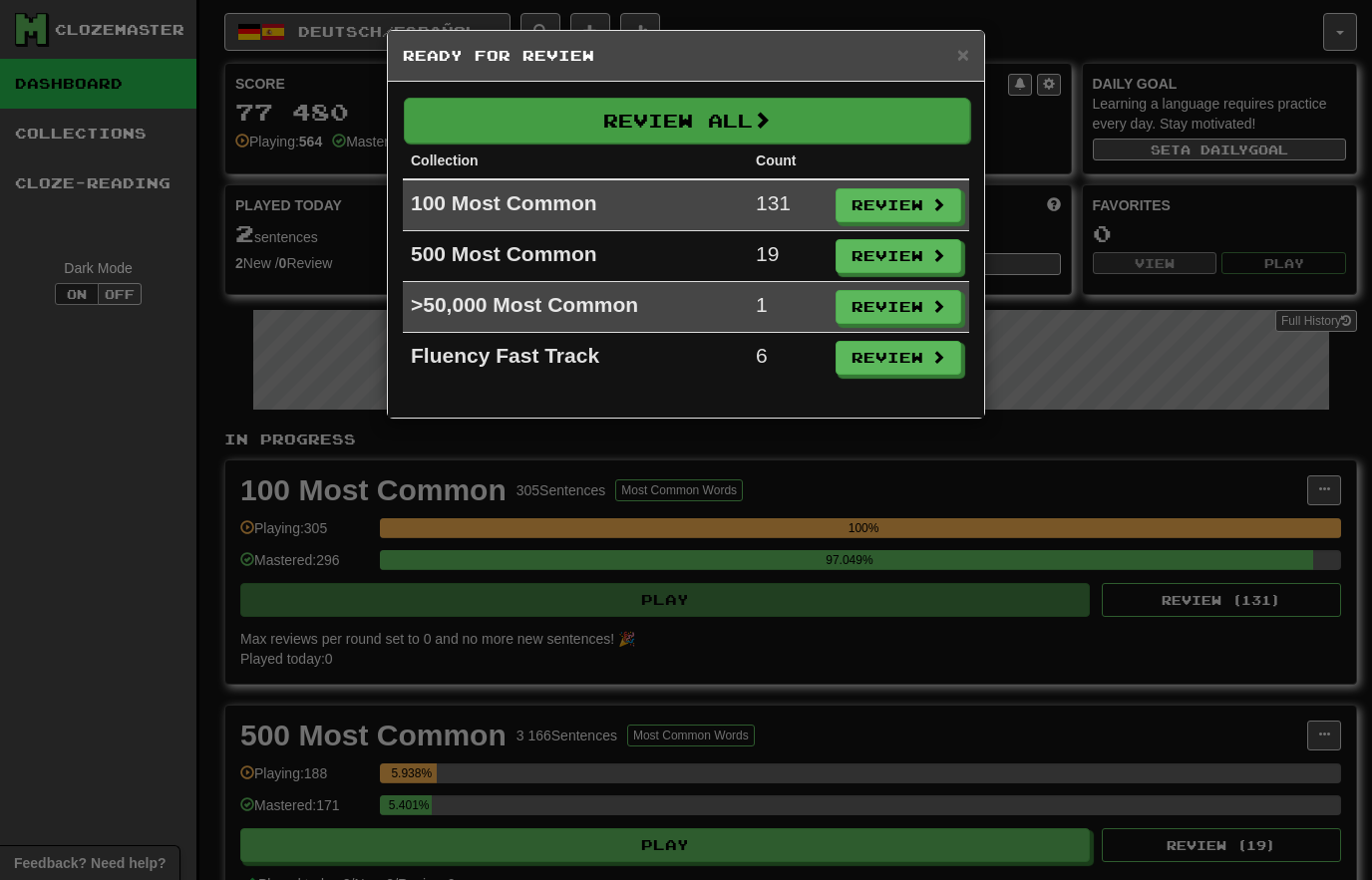 click on "Review All" at bounding box center [687, 121] 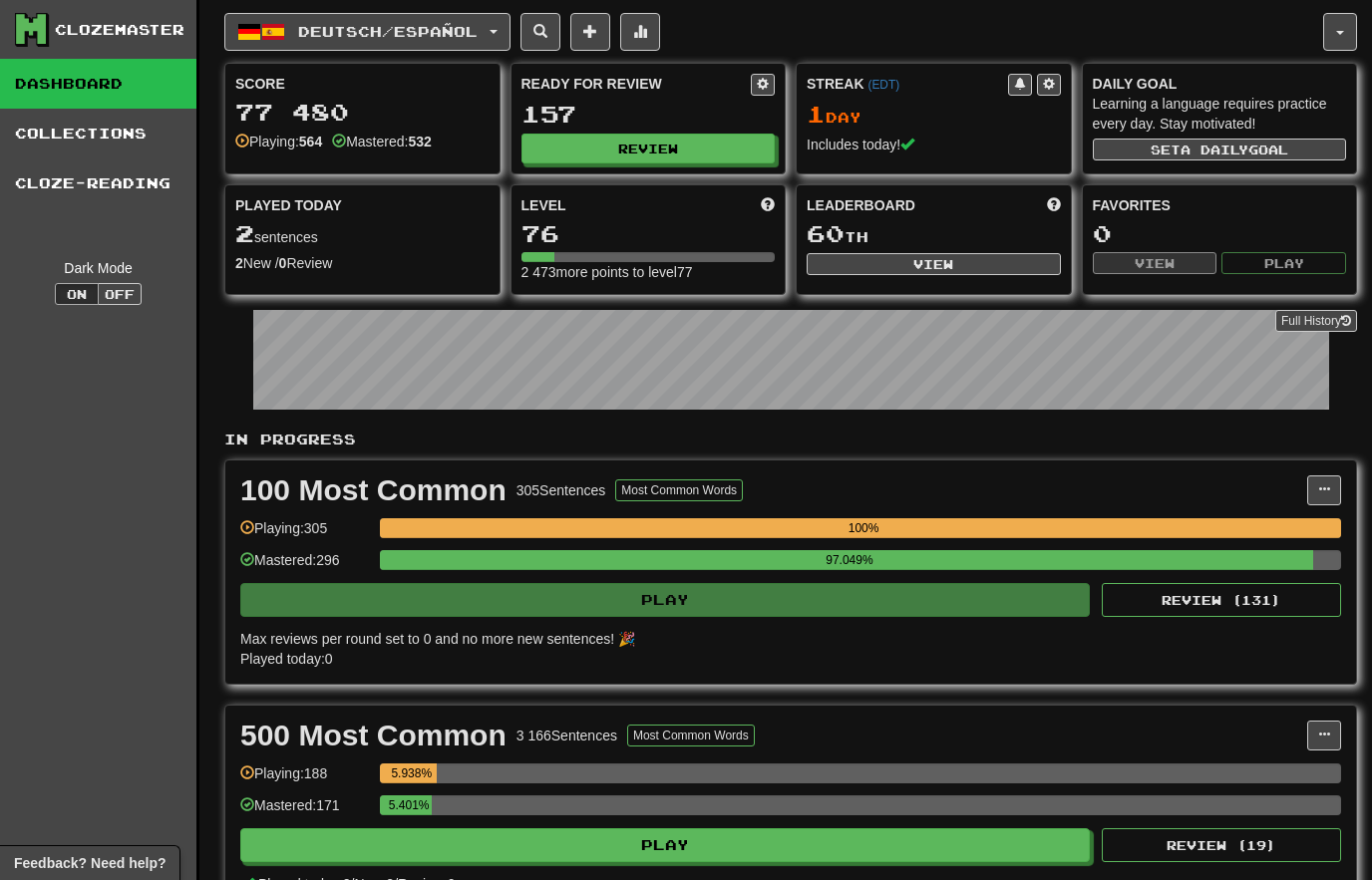 select on "**" 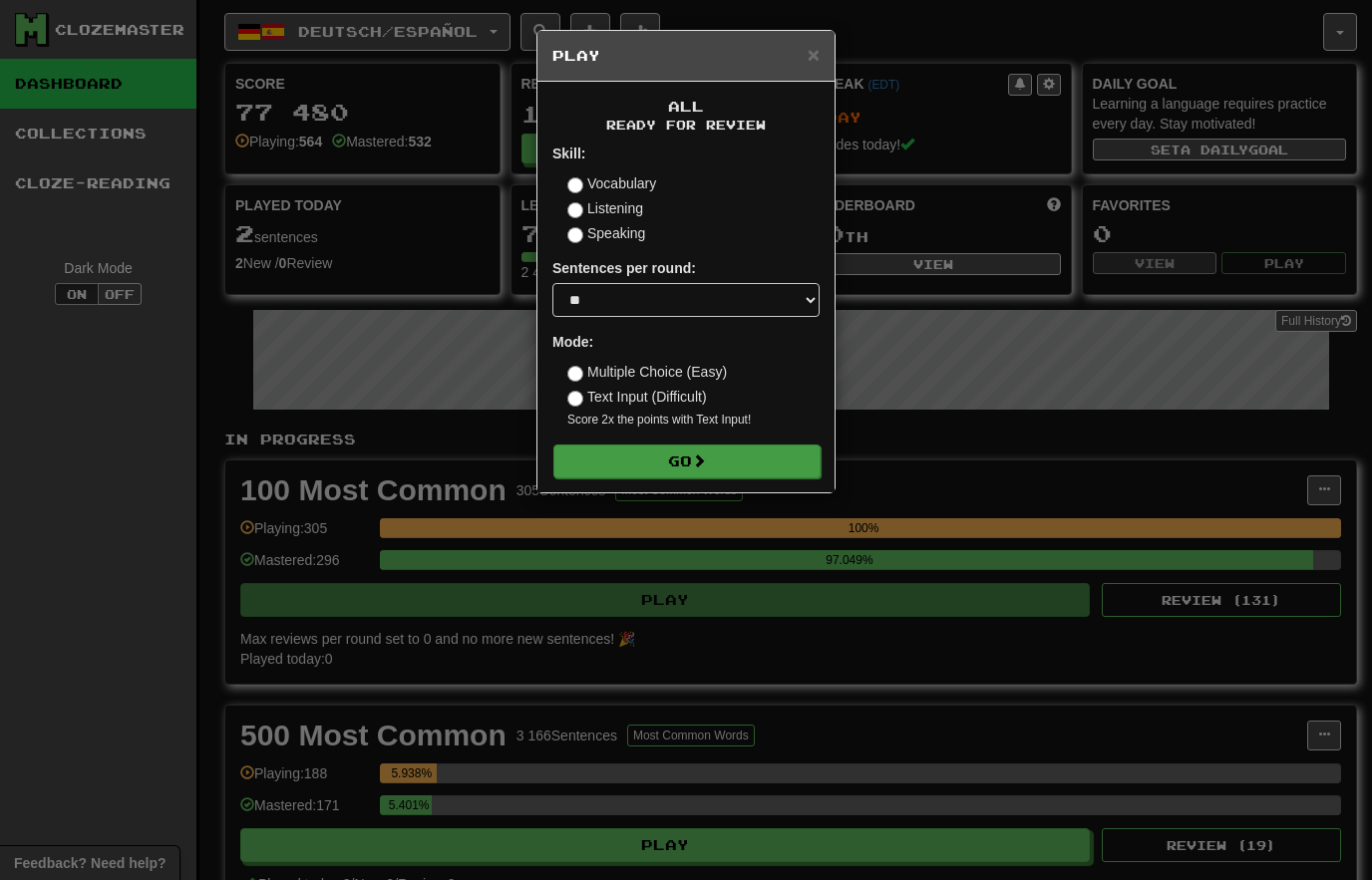 click on "Go" at bounding box center (687, 461) 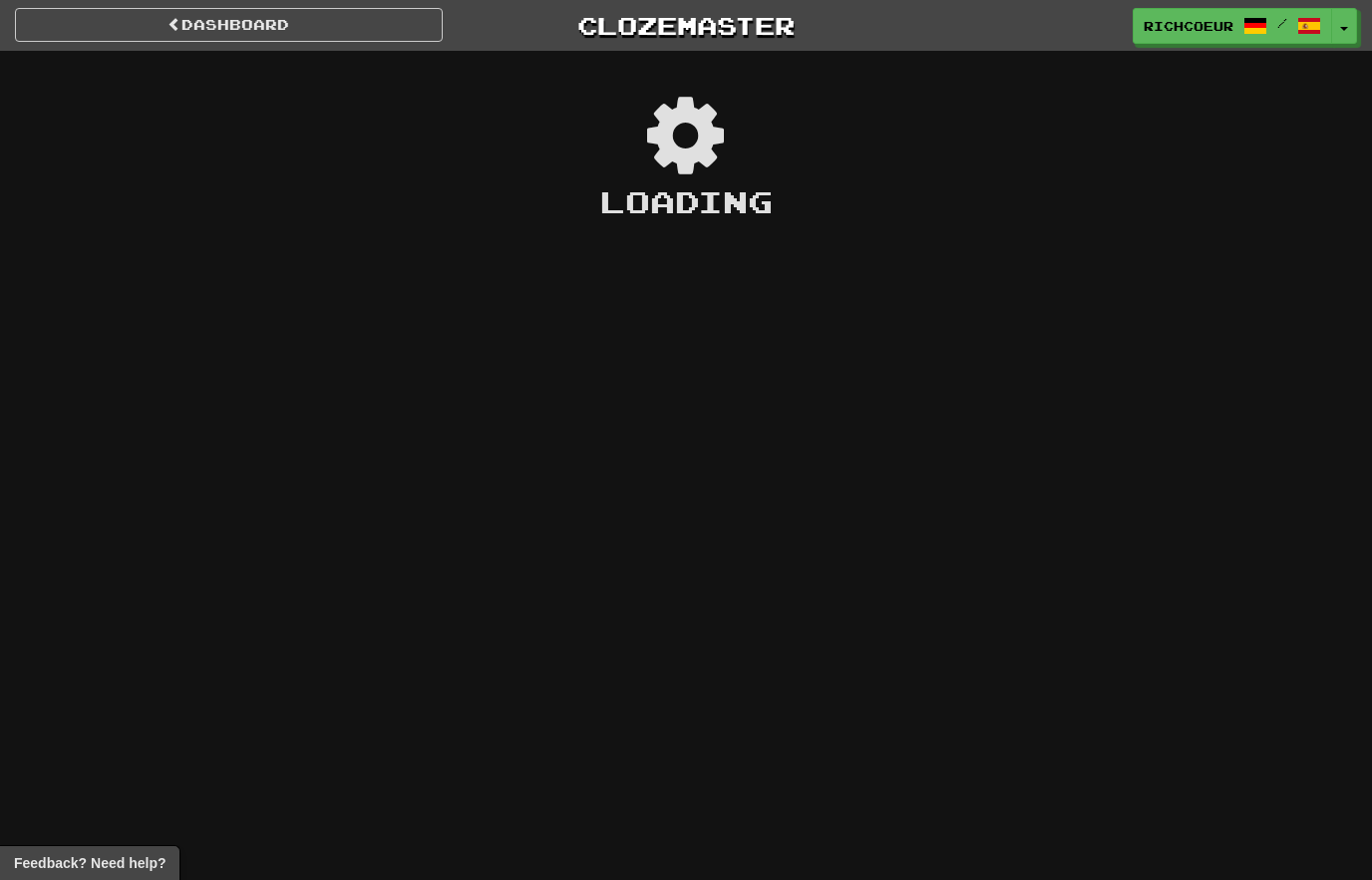 scroll, scrollTop: 0, scrollLeft: 0, axis: both 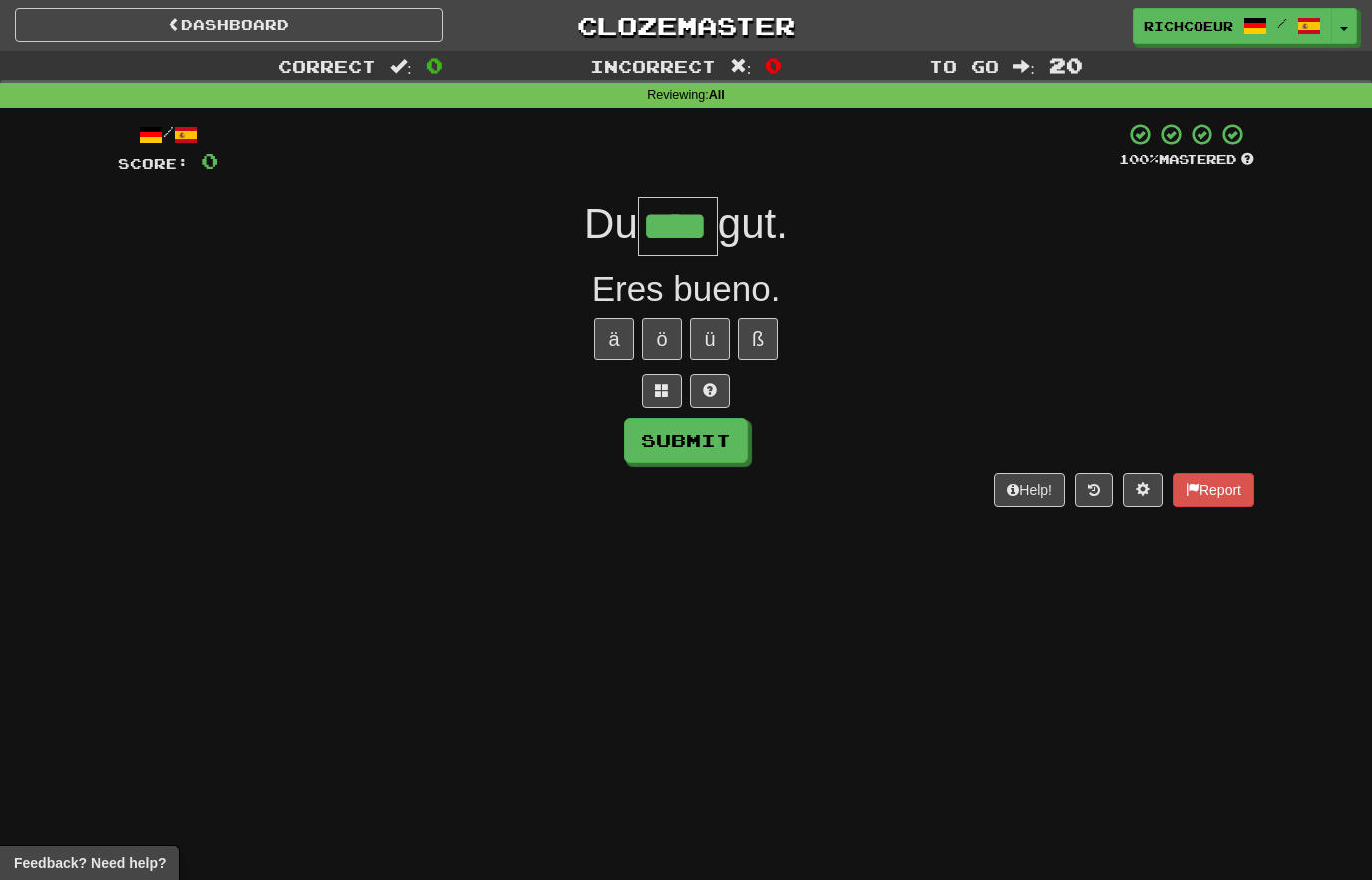 type on "****" 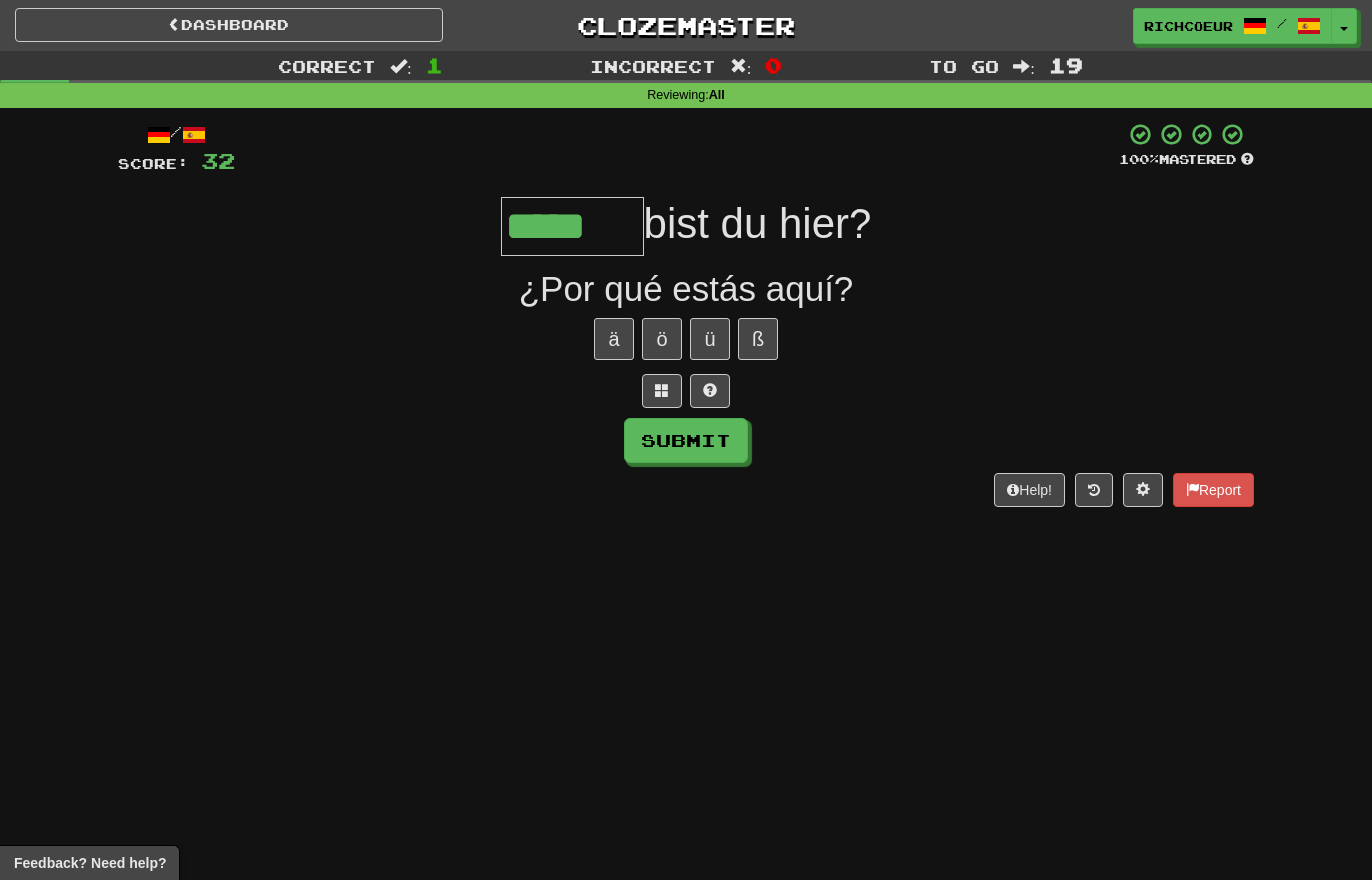 type on "*****" 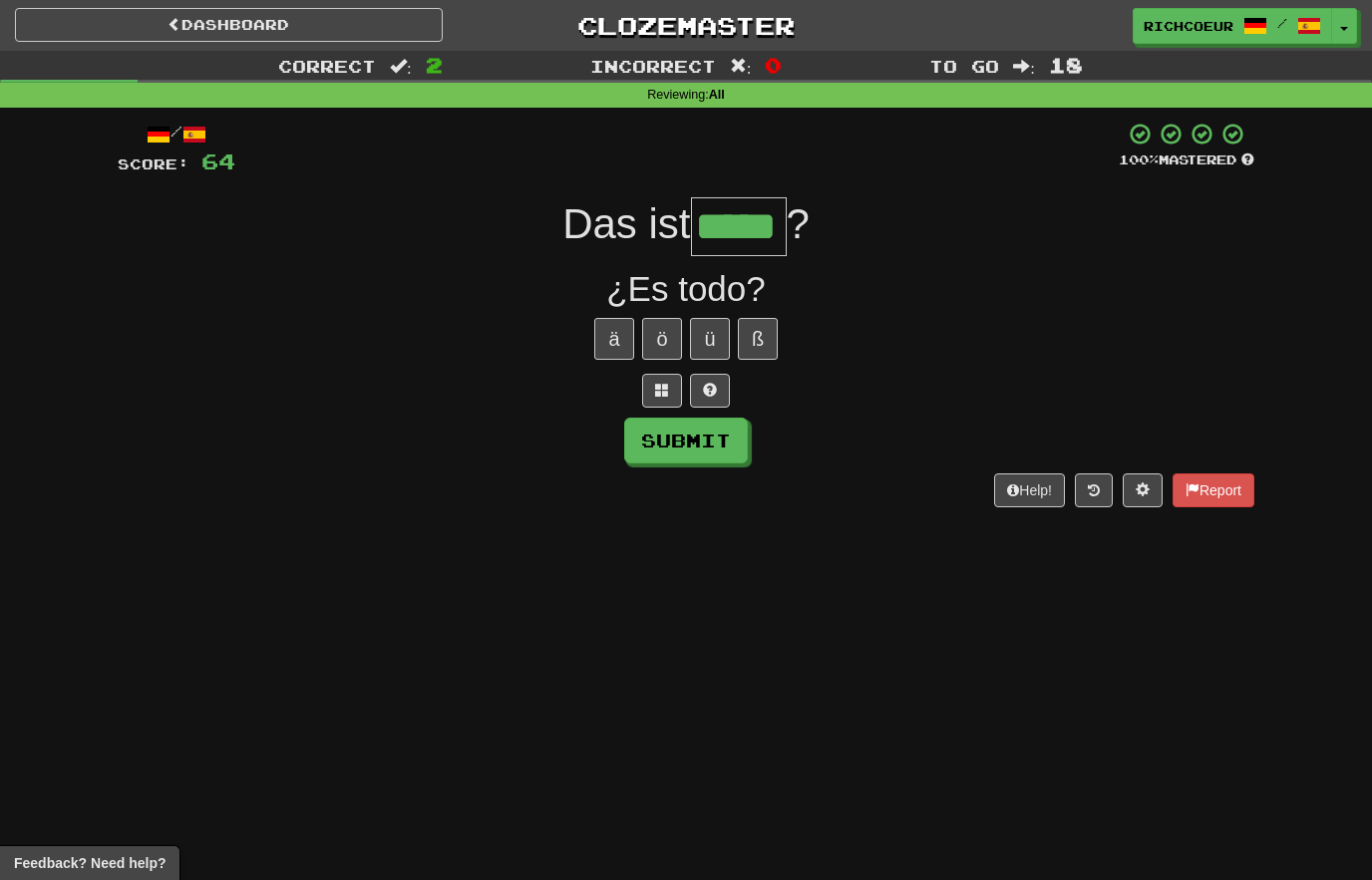 type on "*****" 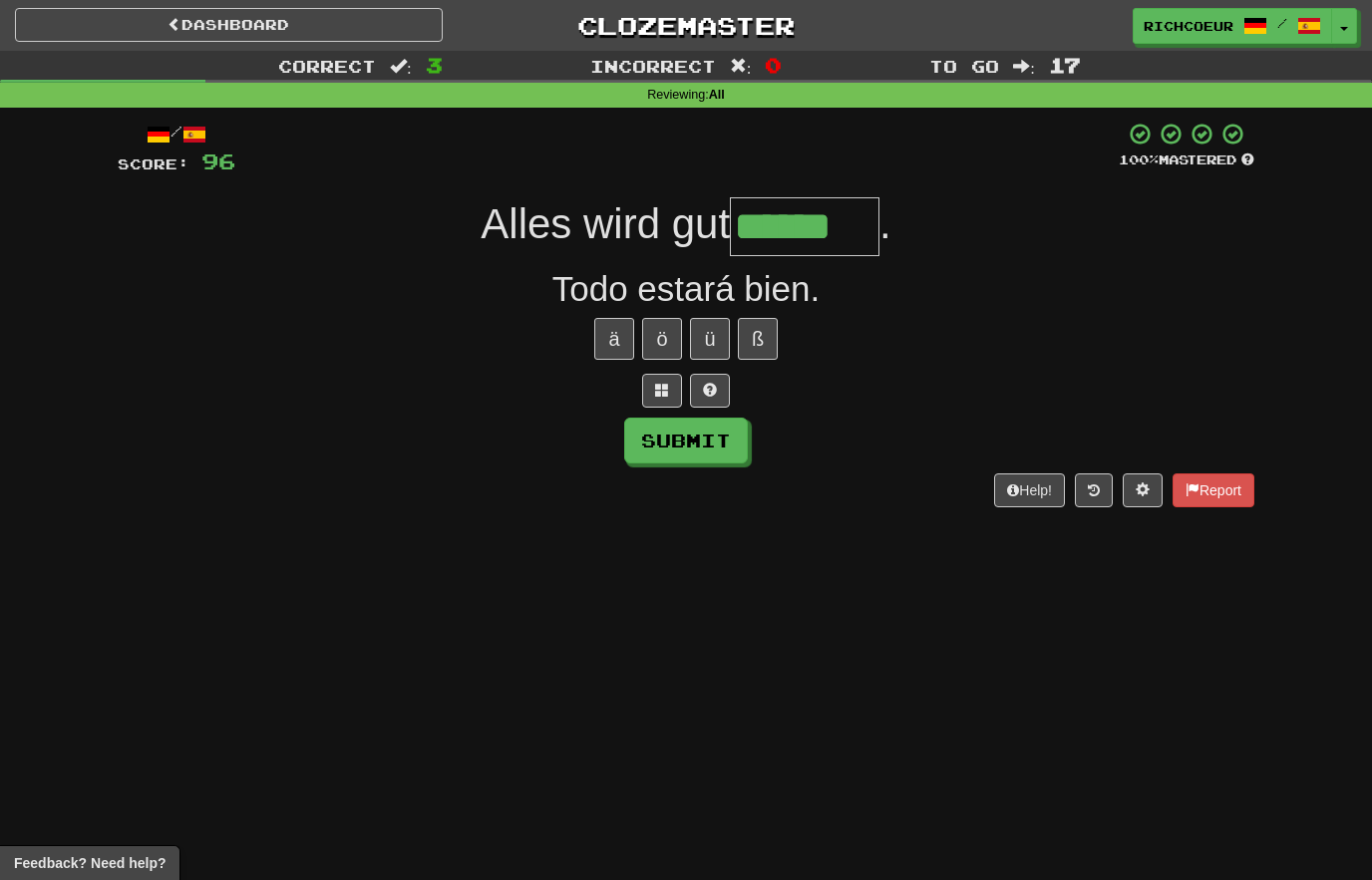 type on "******" 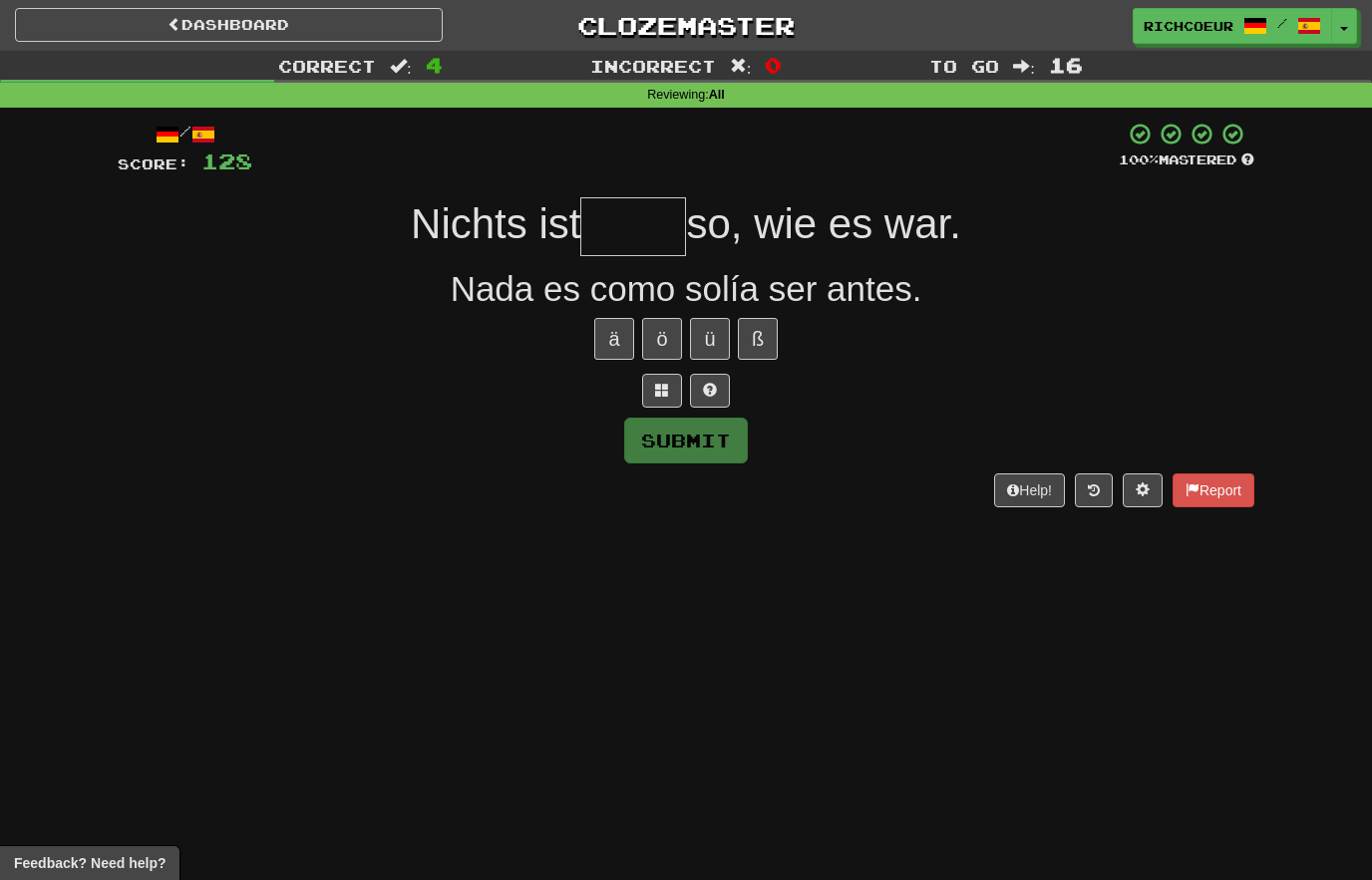 type on "*" 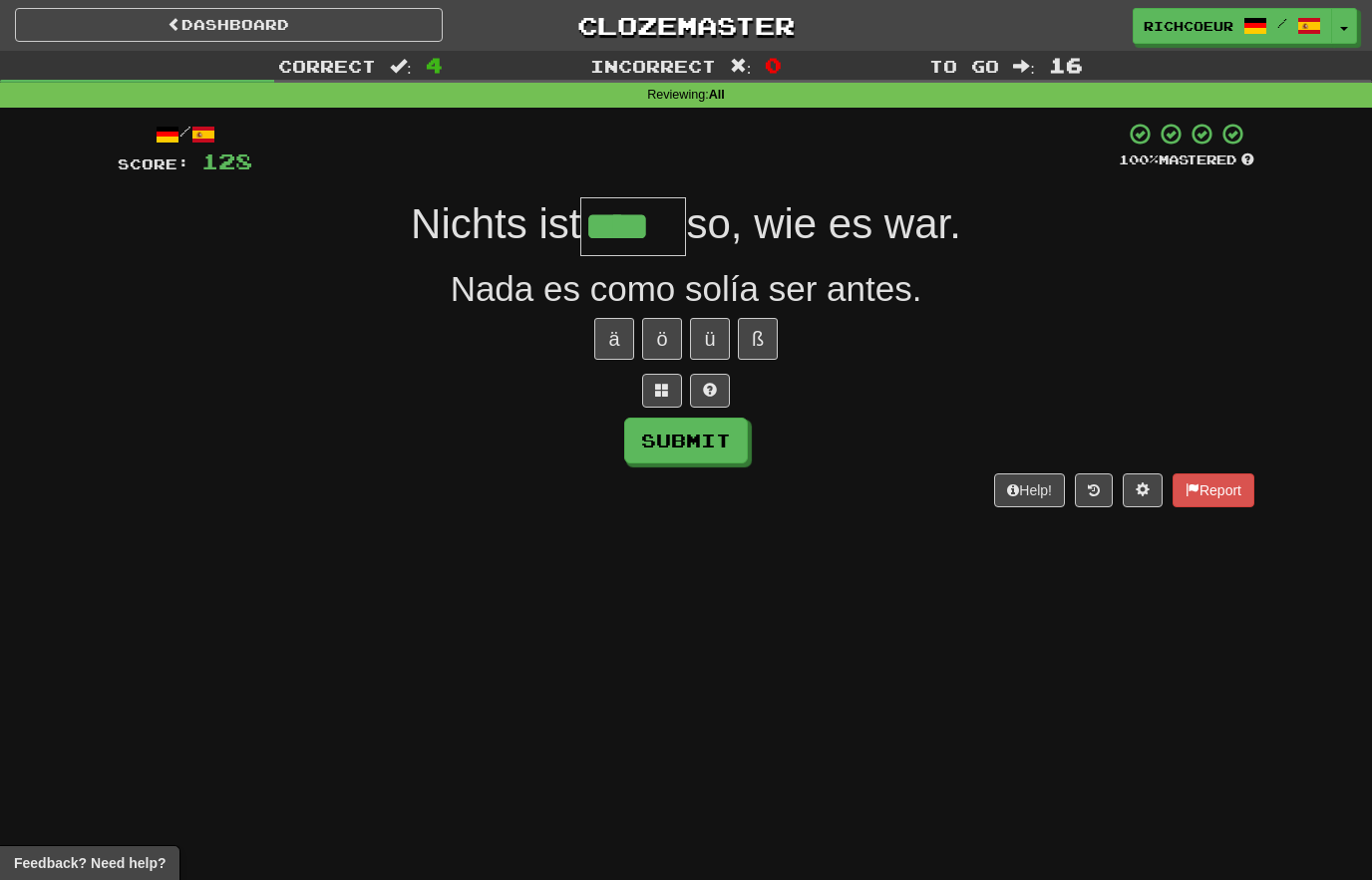 type on "****" 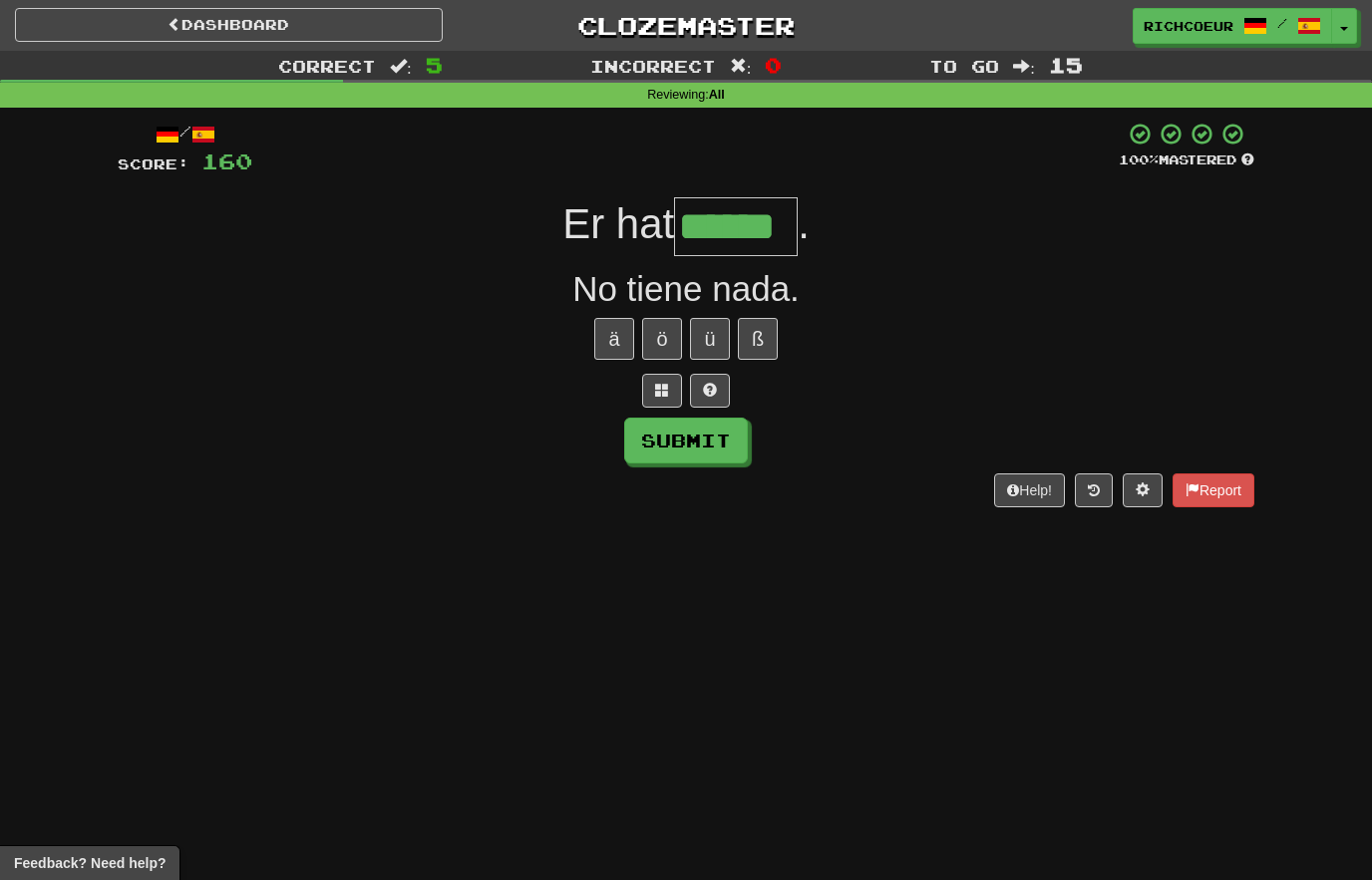 type on "******" 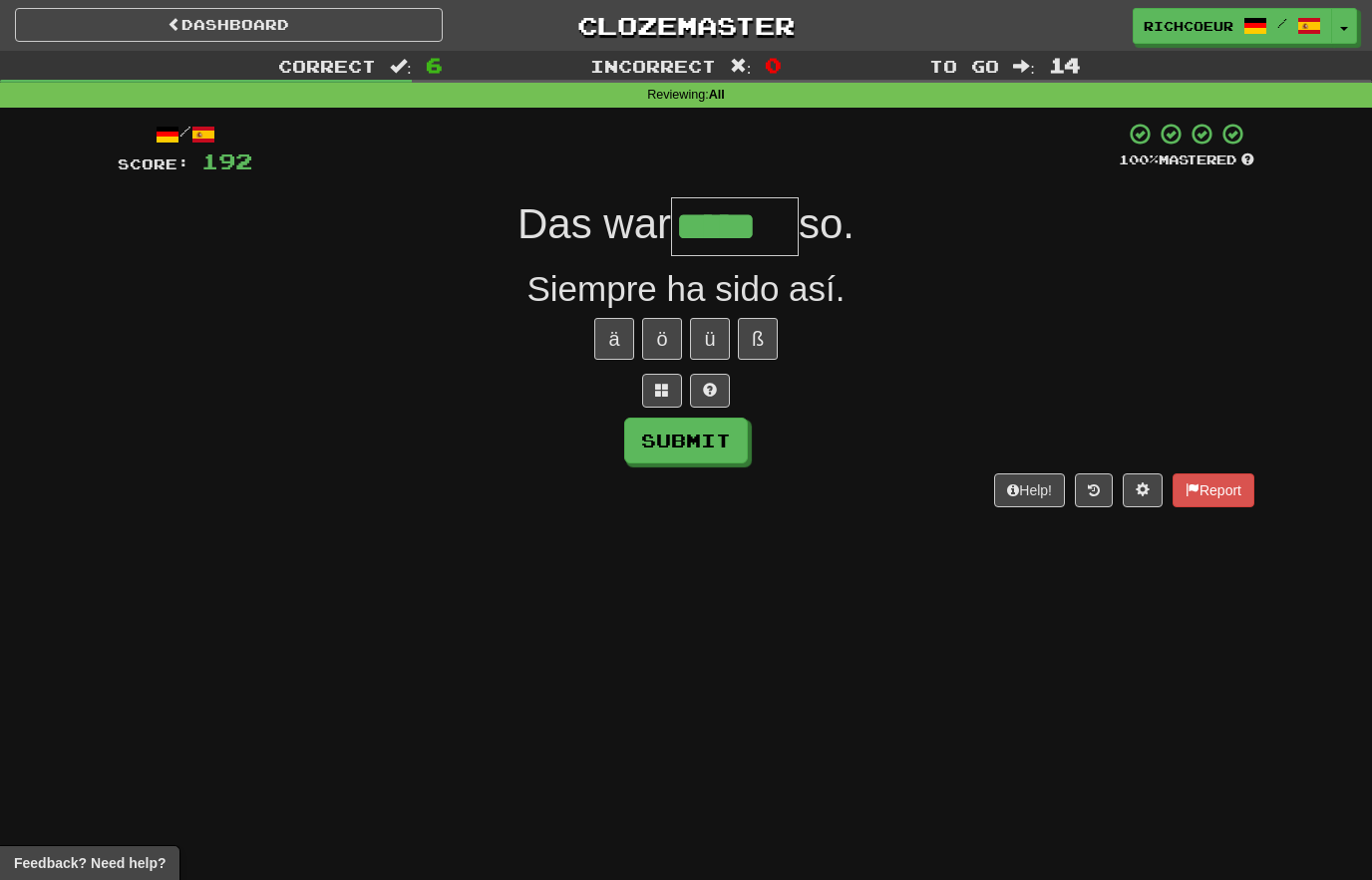type on "*****" 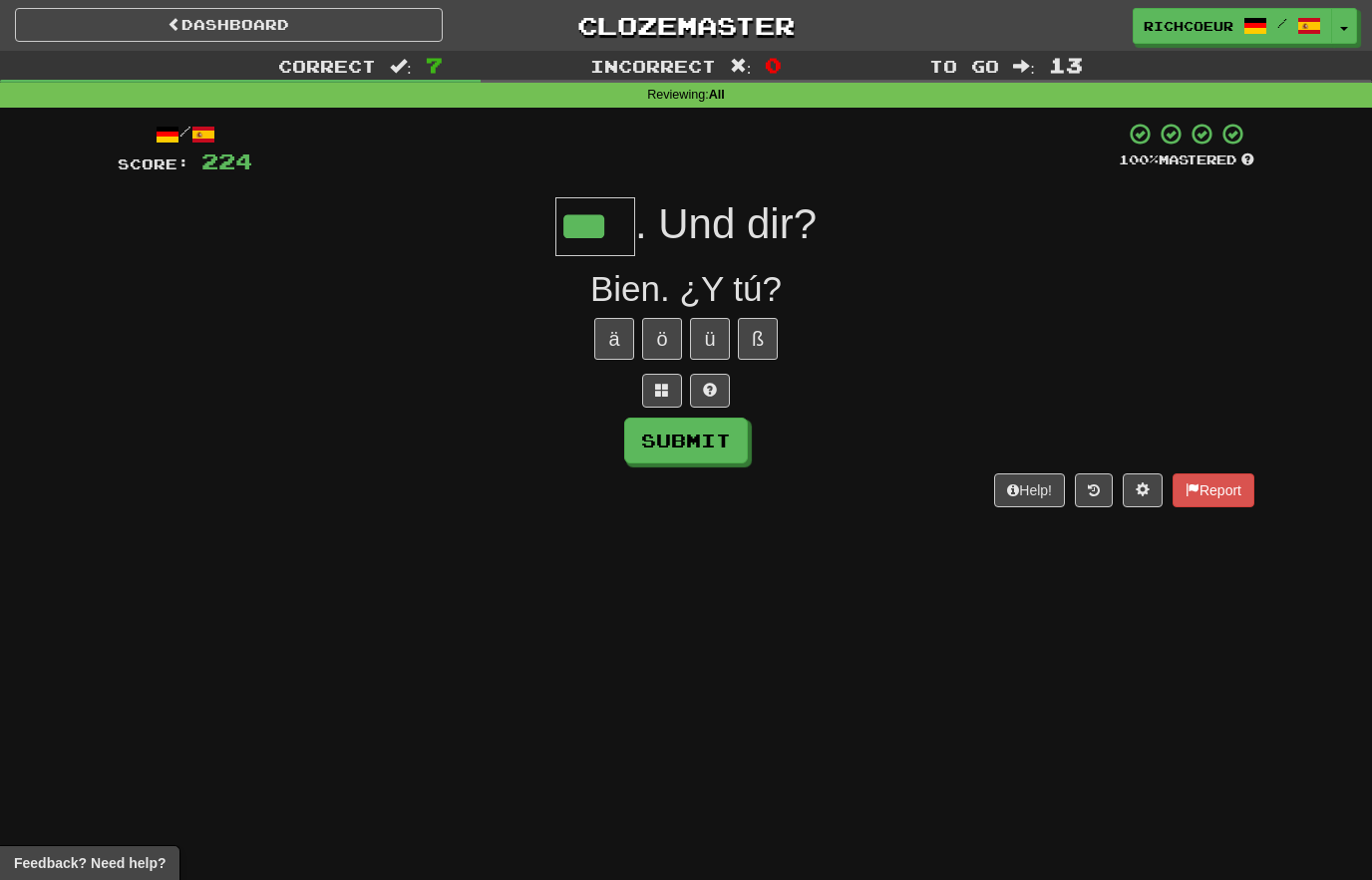 type on "***" 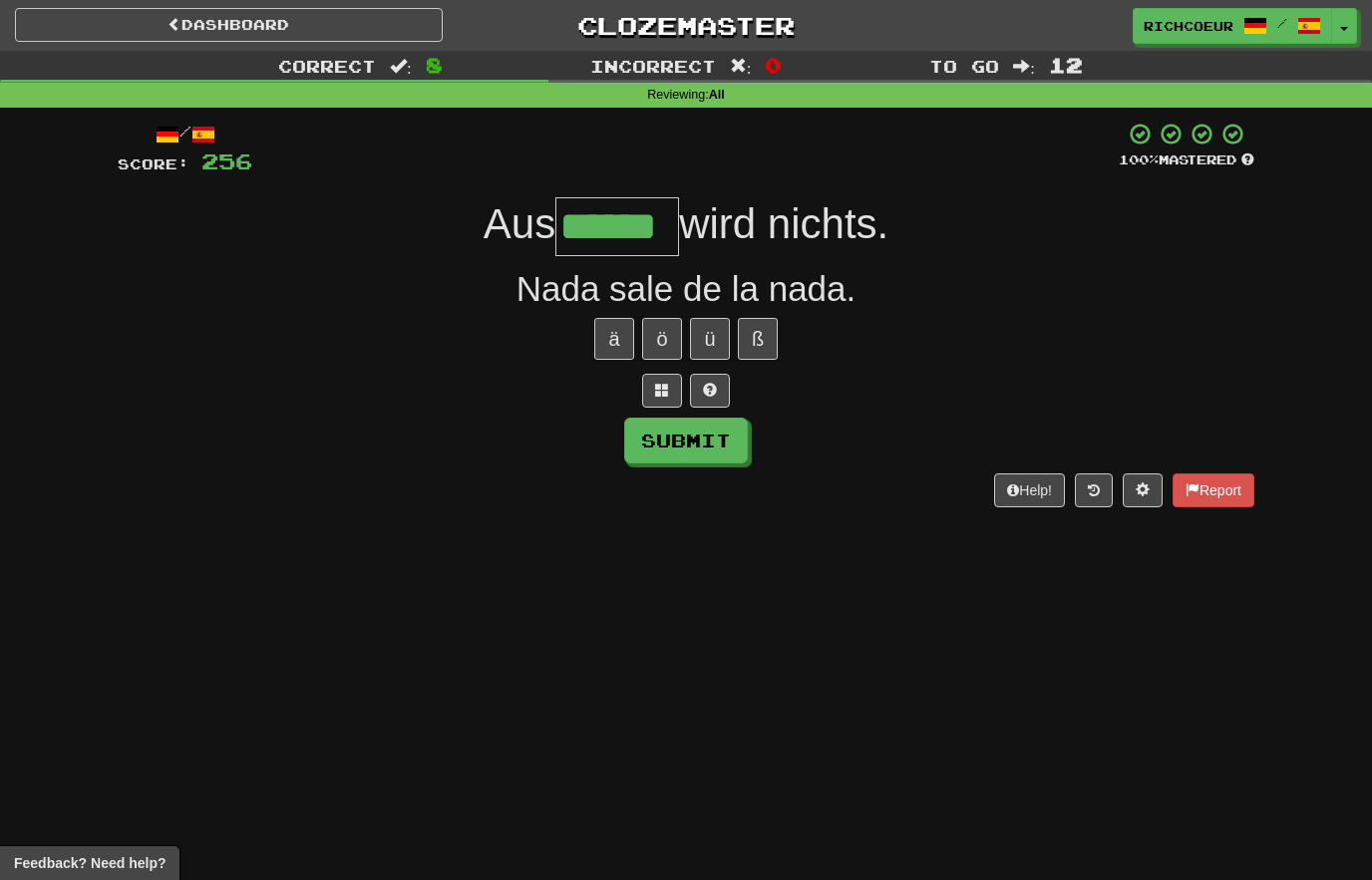 type on "******" 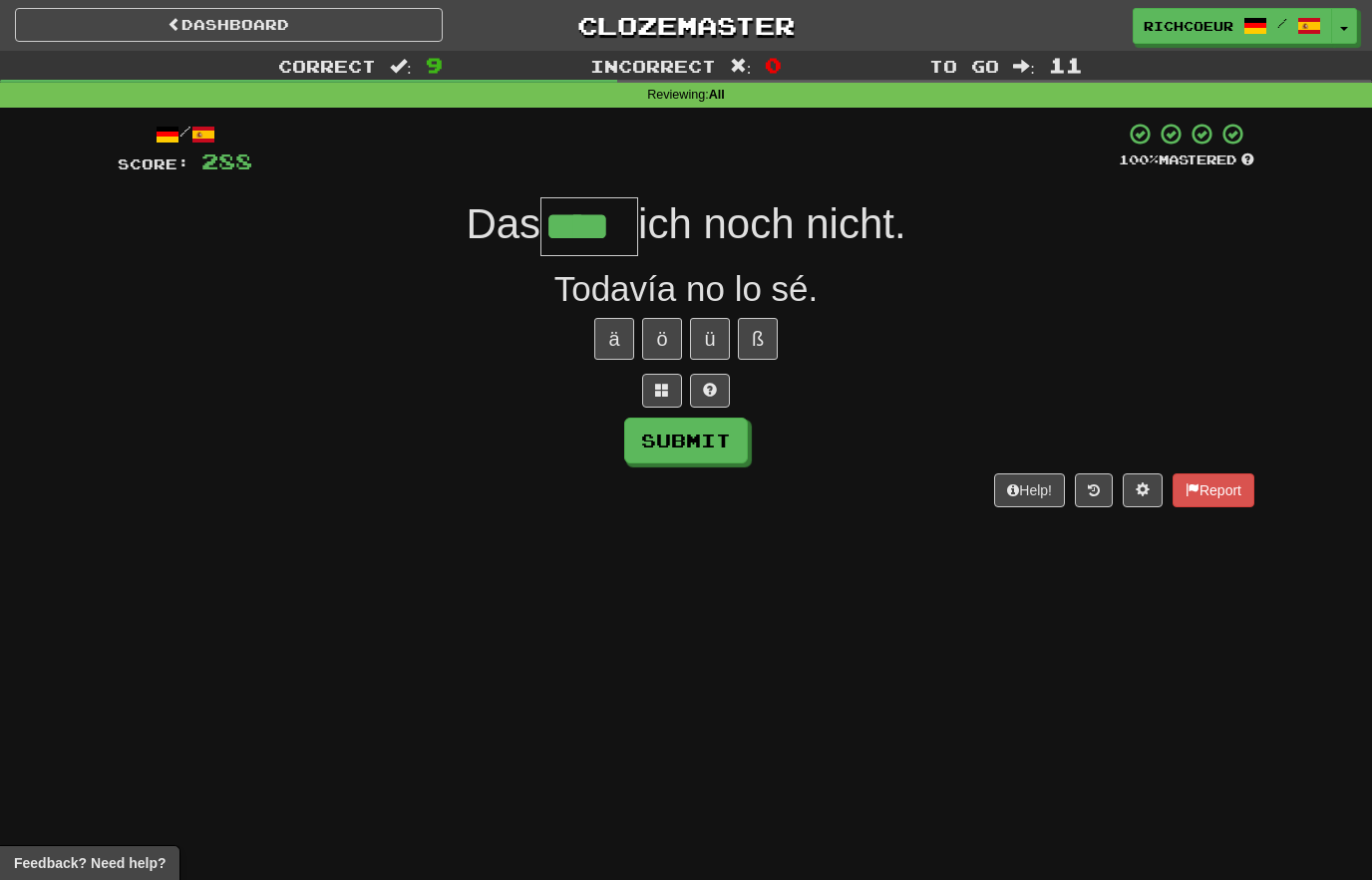 type on "****" 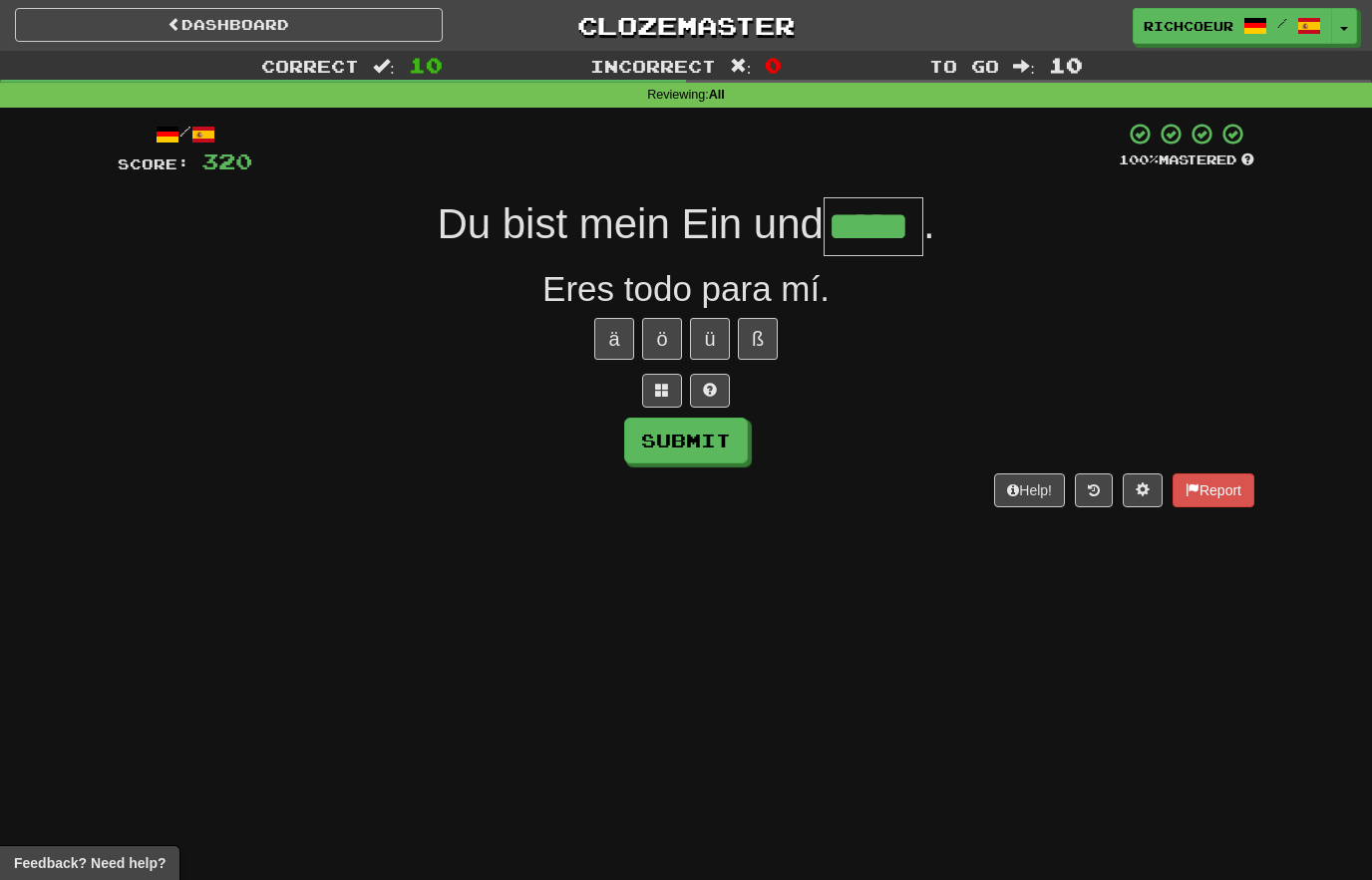 type on "*****" 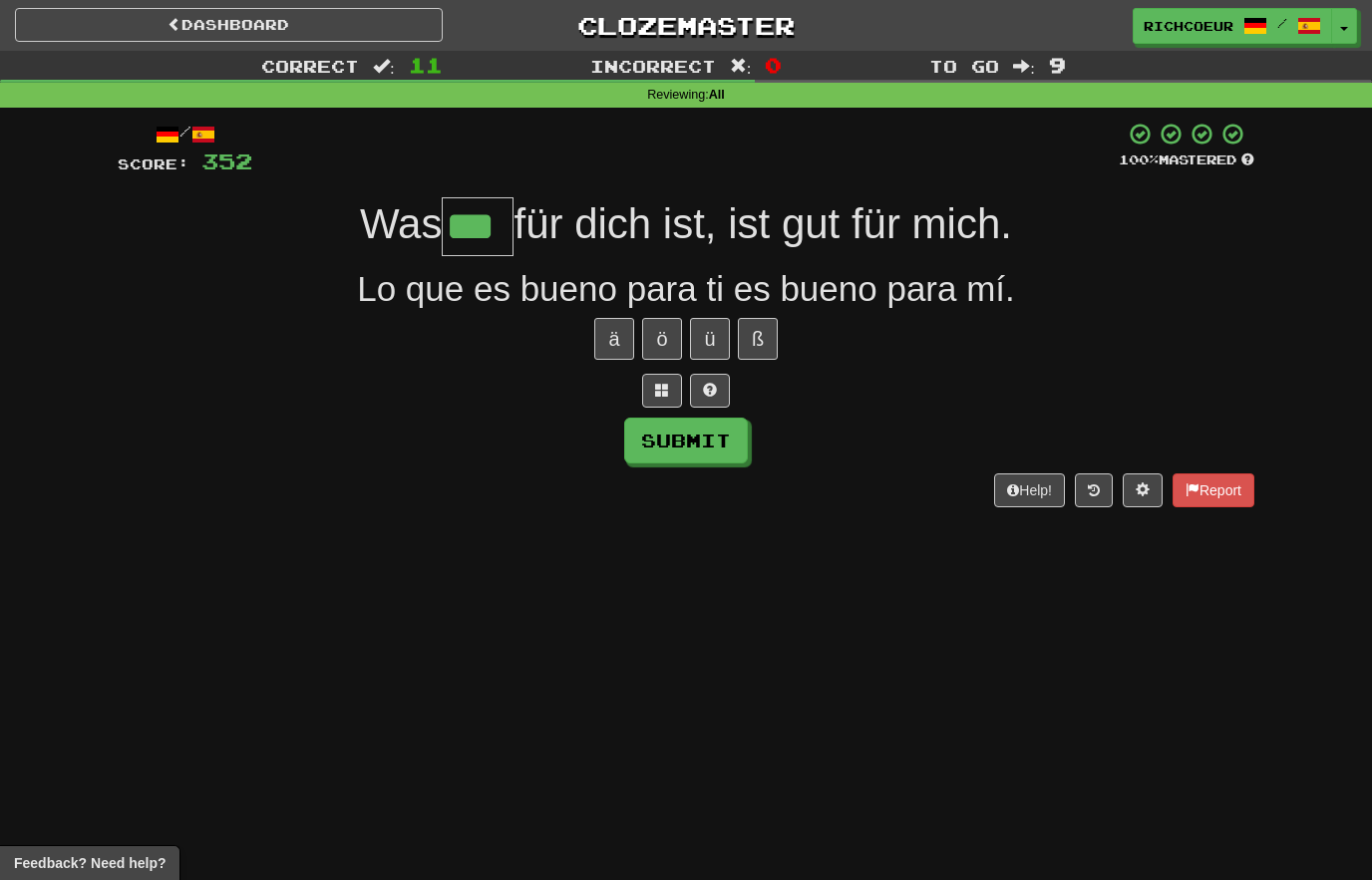 type on "***" 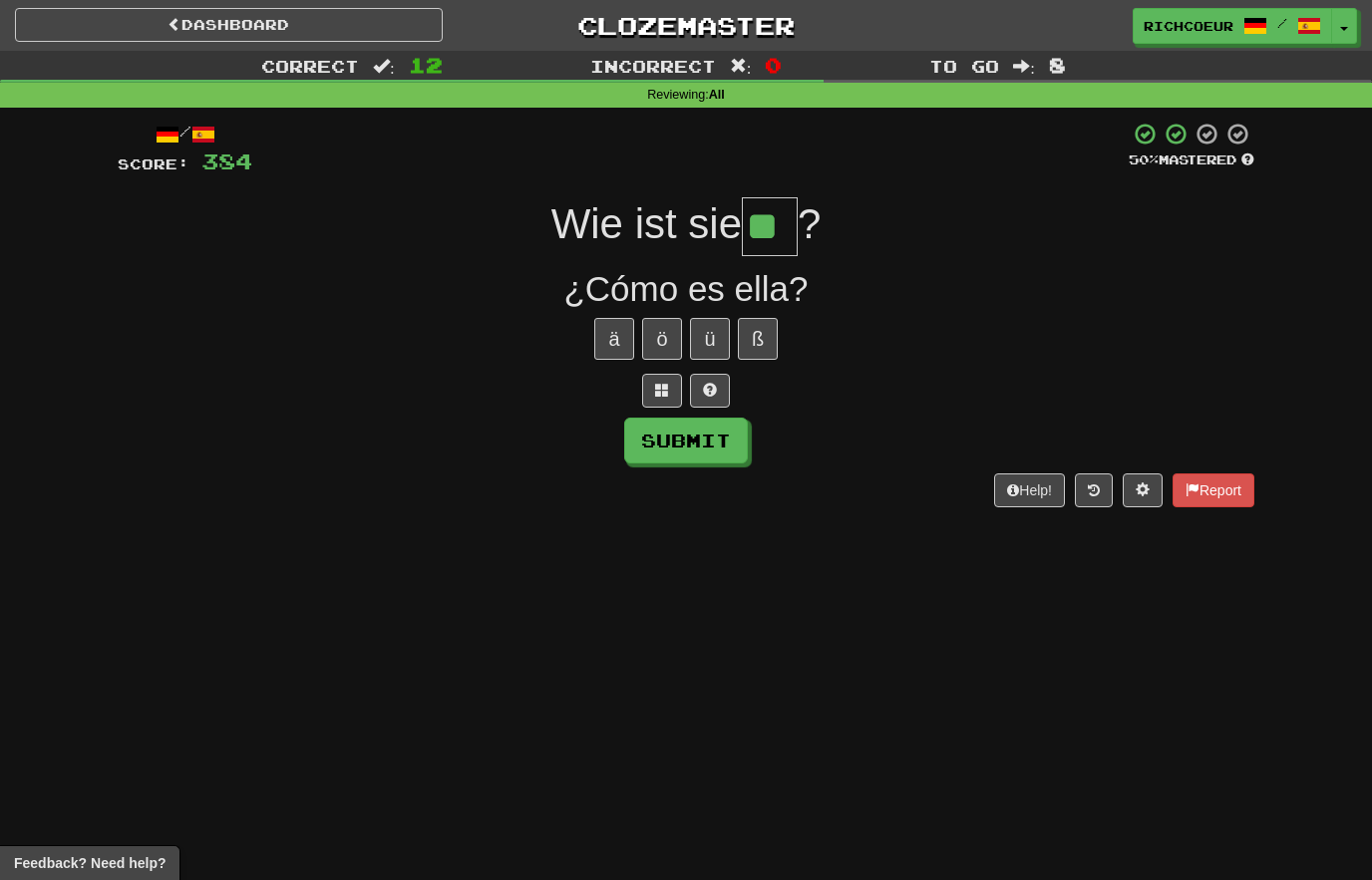 type on "**" 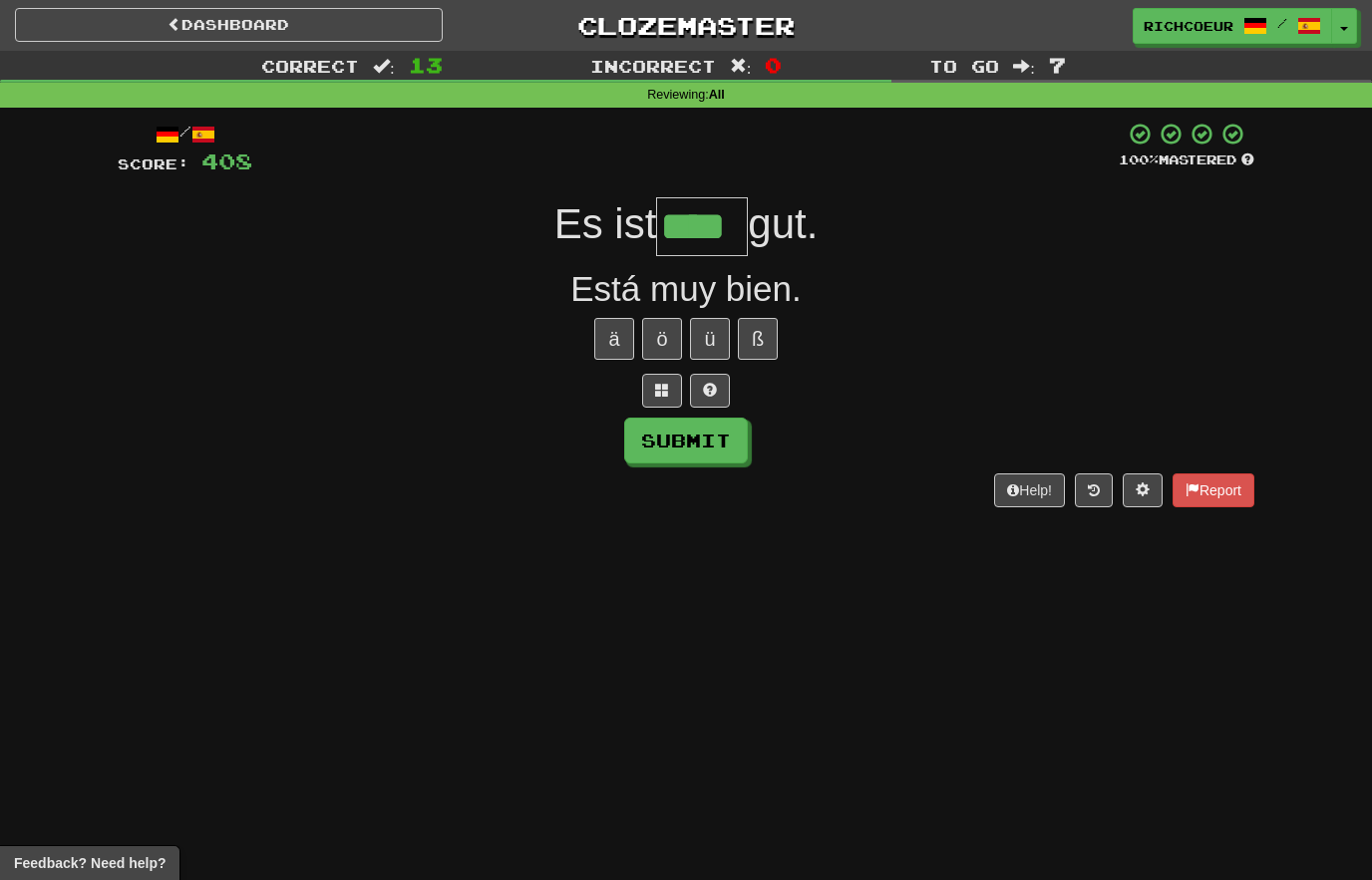 type on "****" 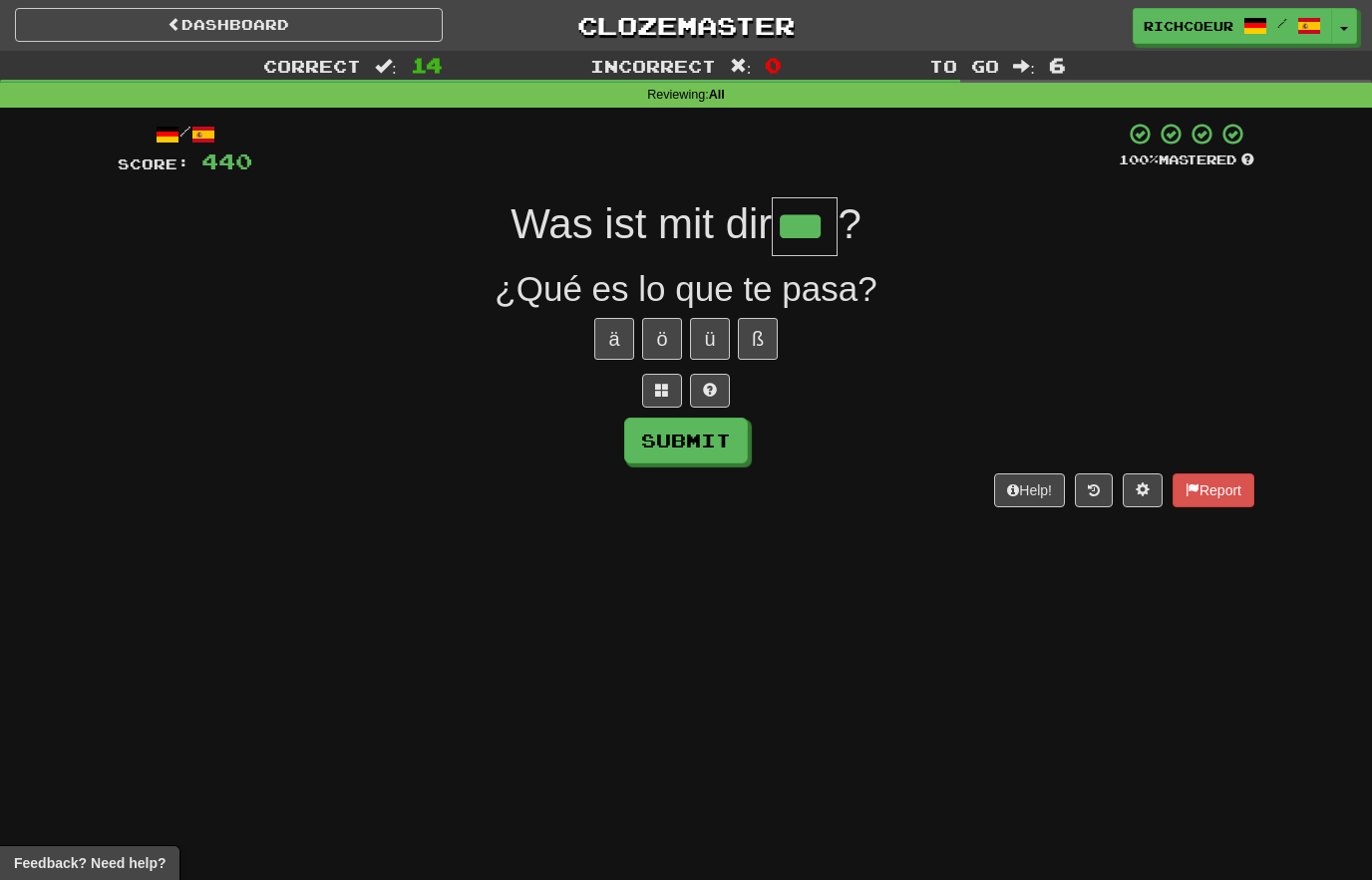 type on "***" 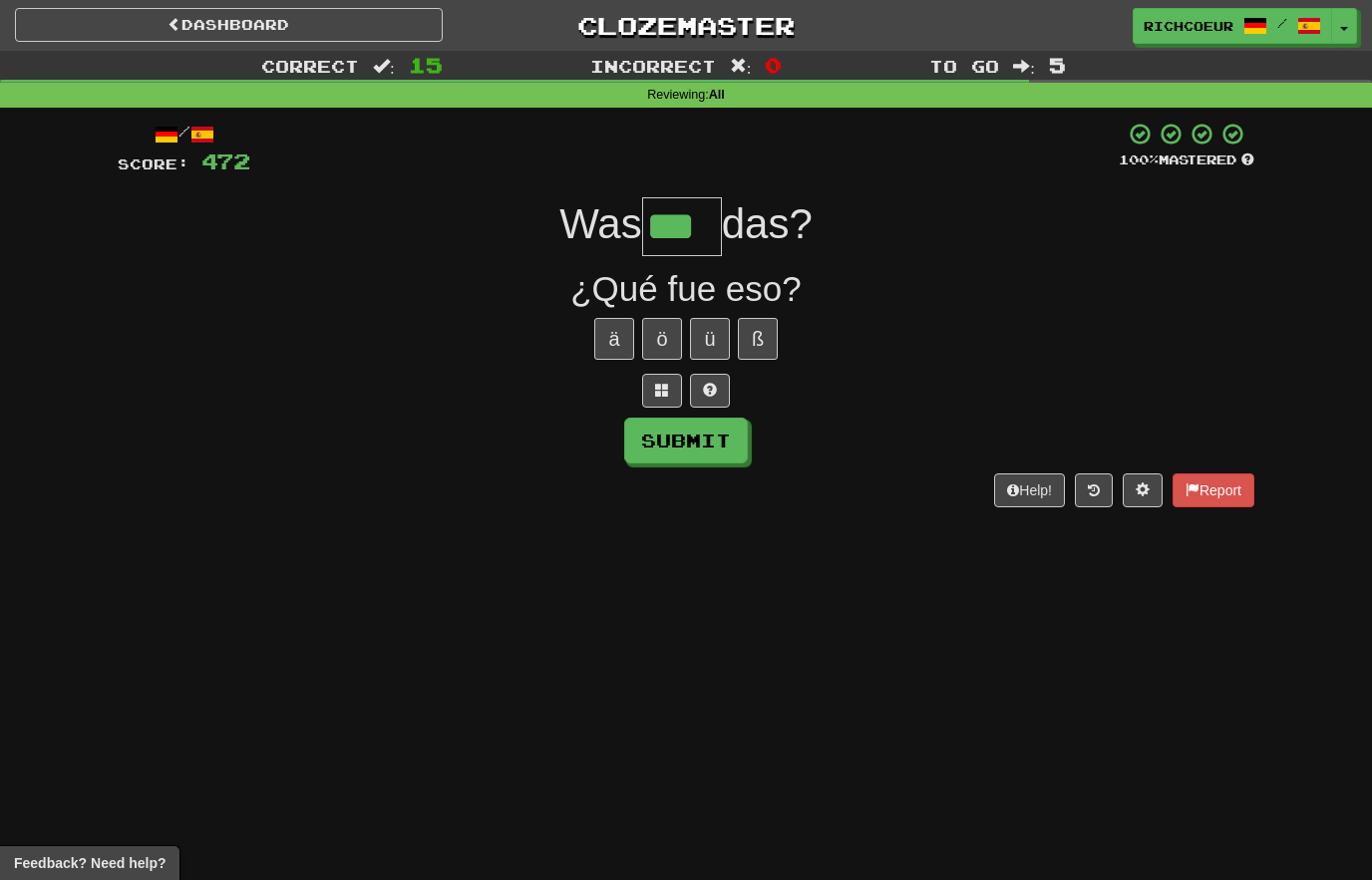 type on "***" 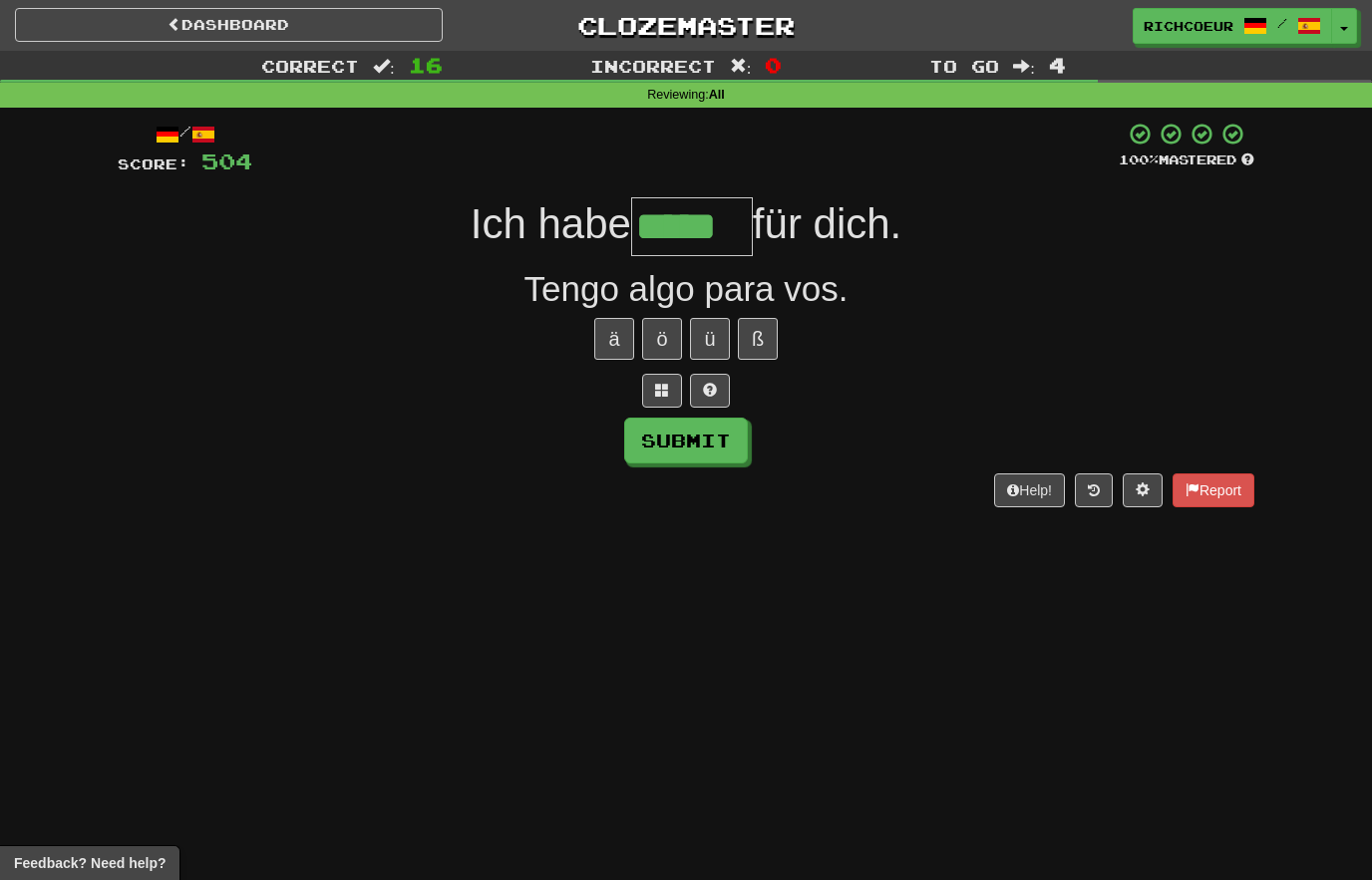 type on "*****" 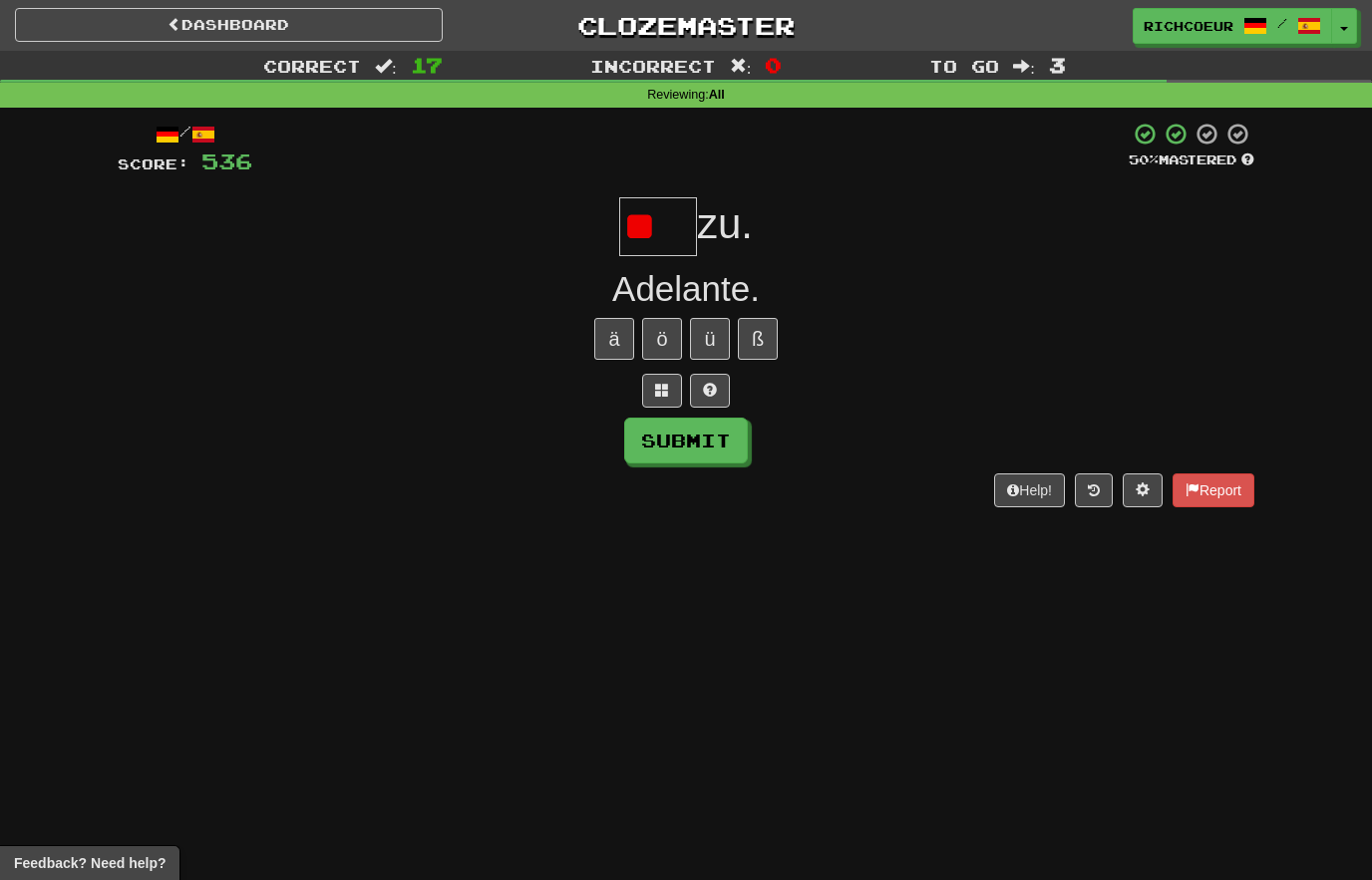type on "*" 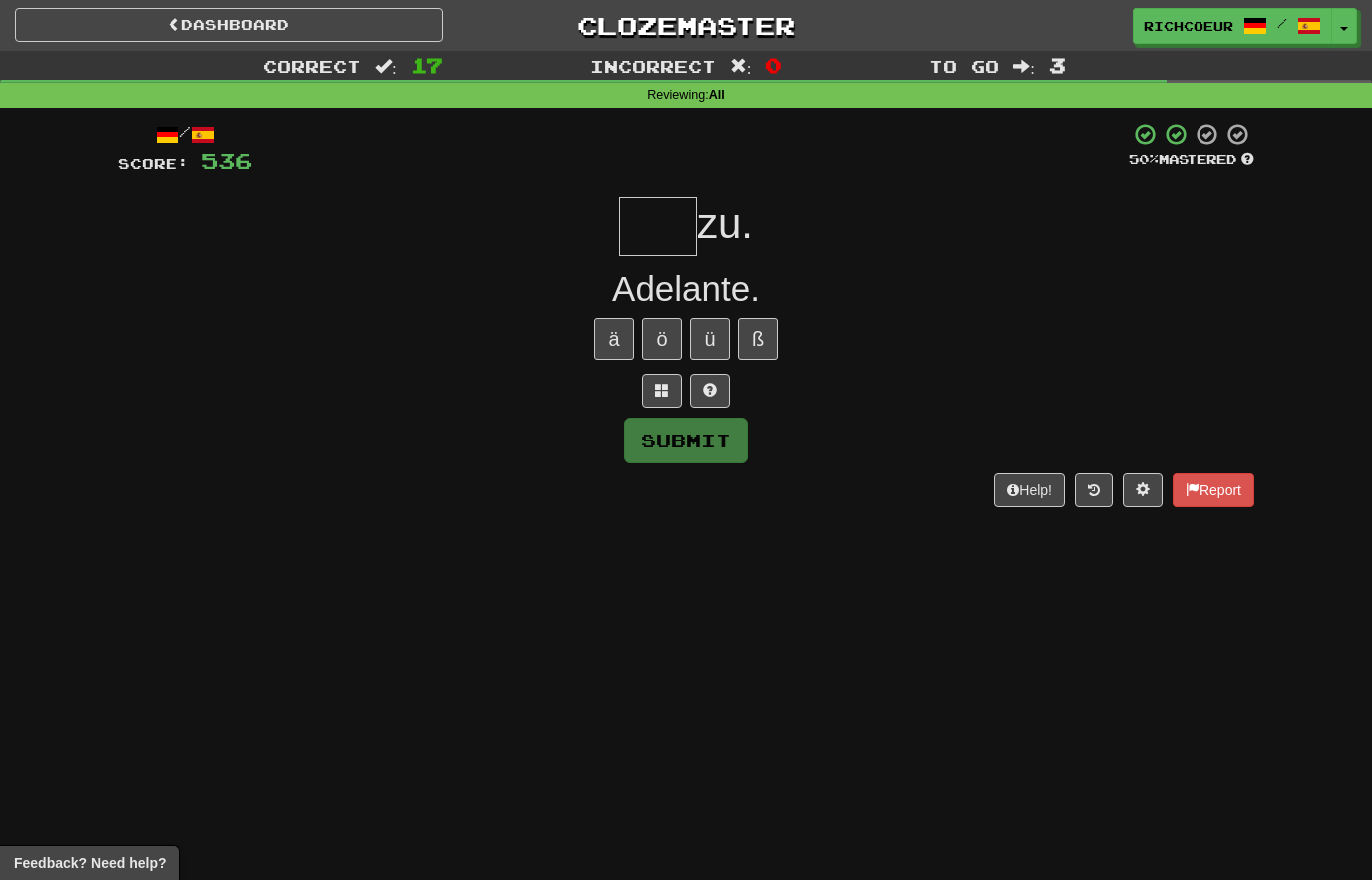 type on "*" 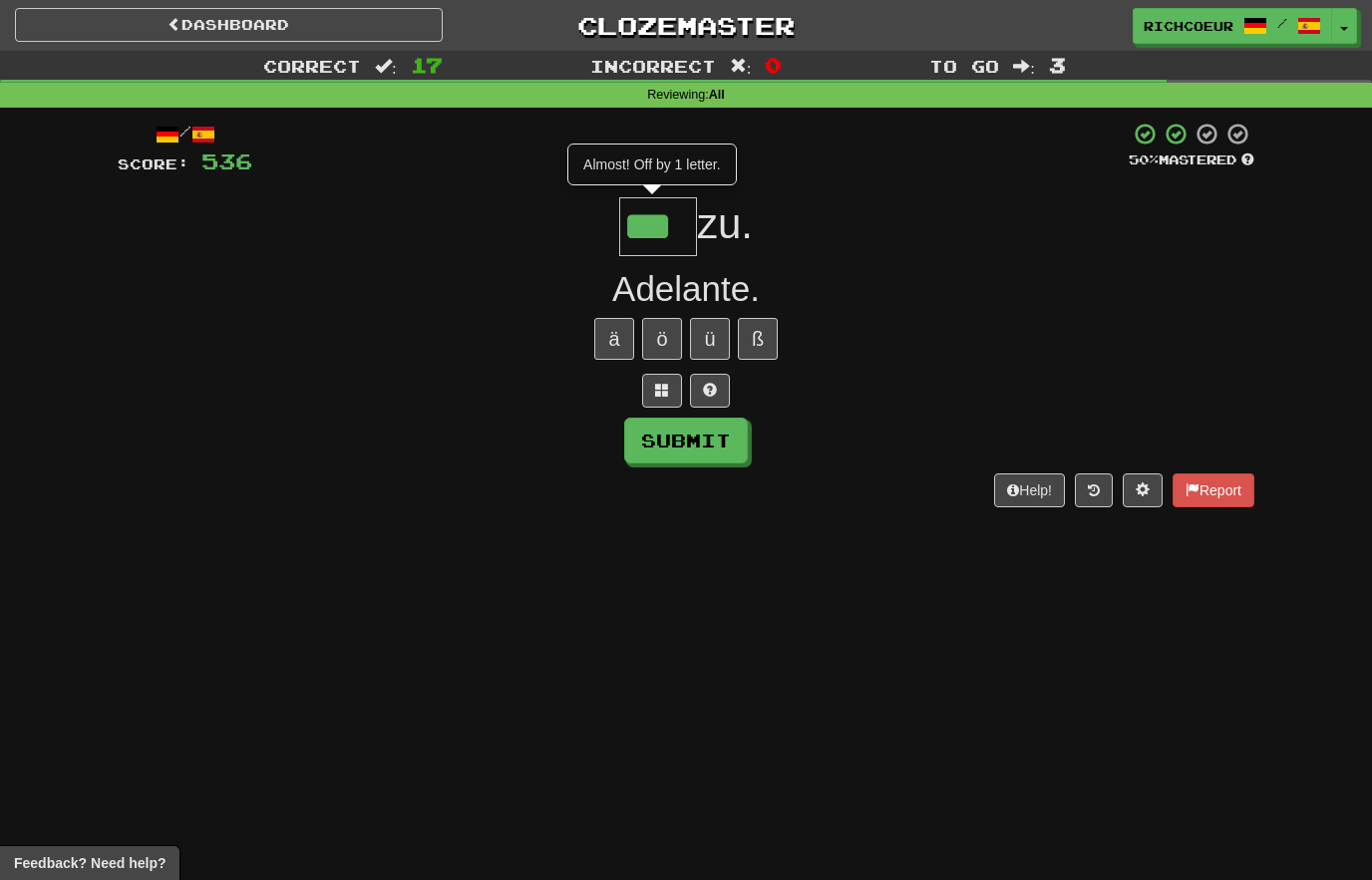 type on "***" 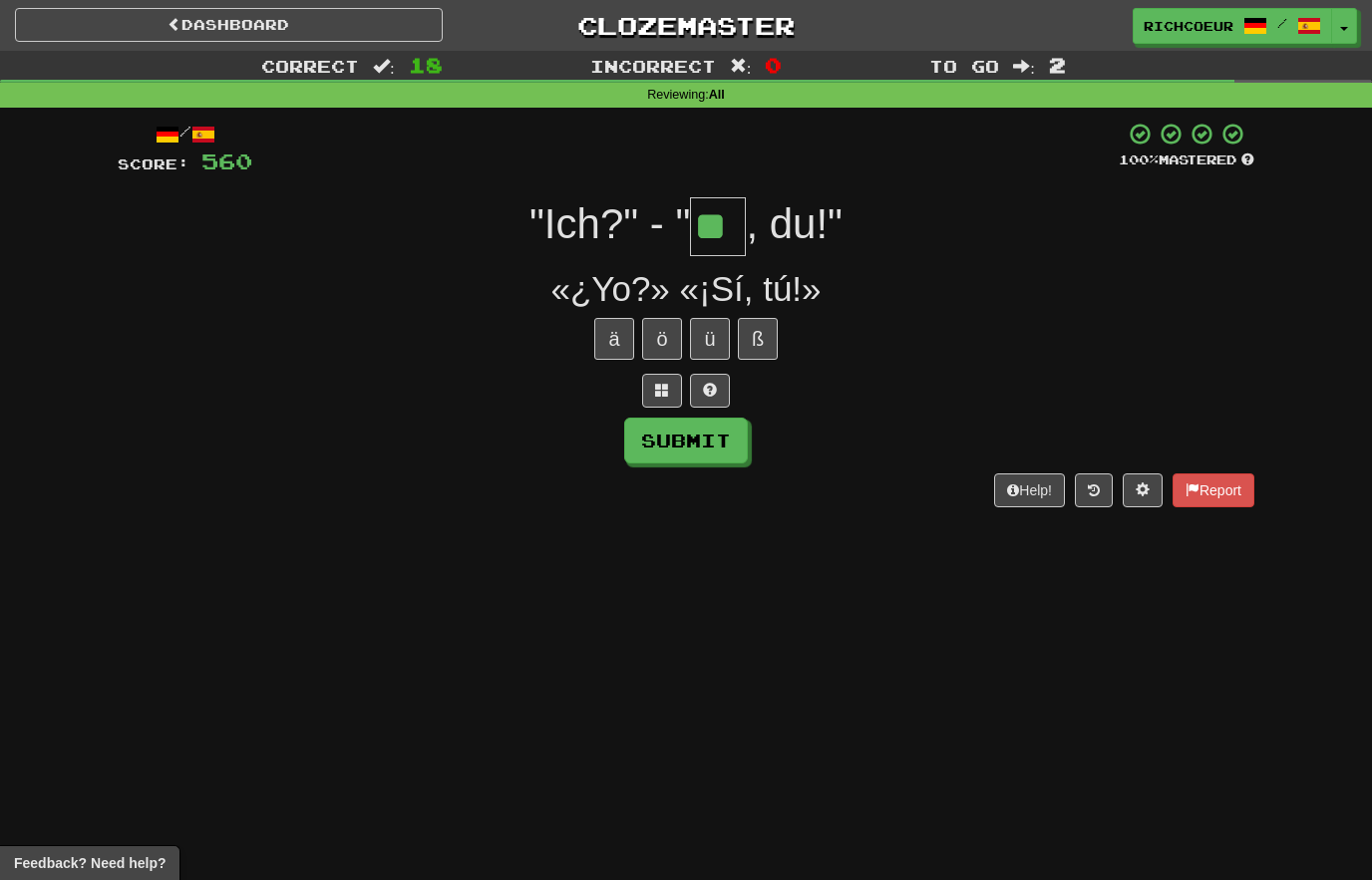 type on "**" 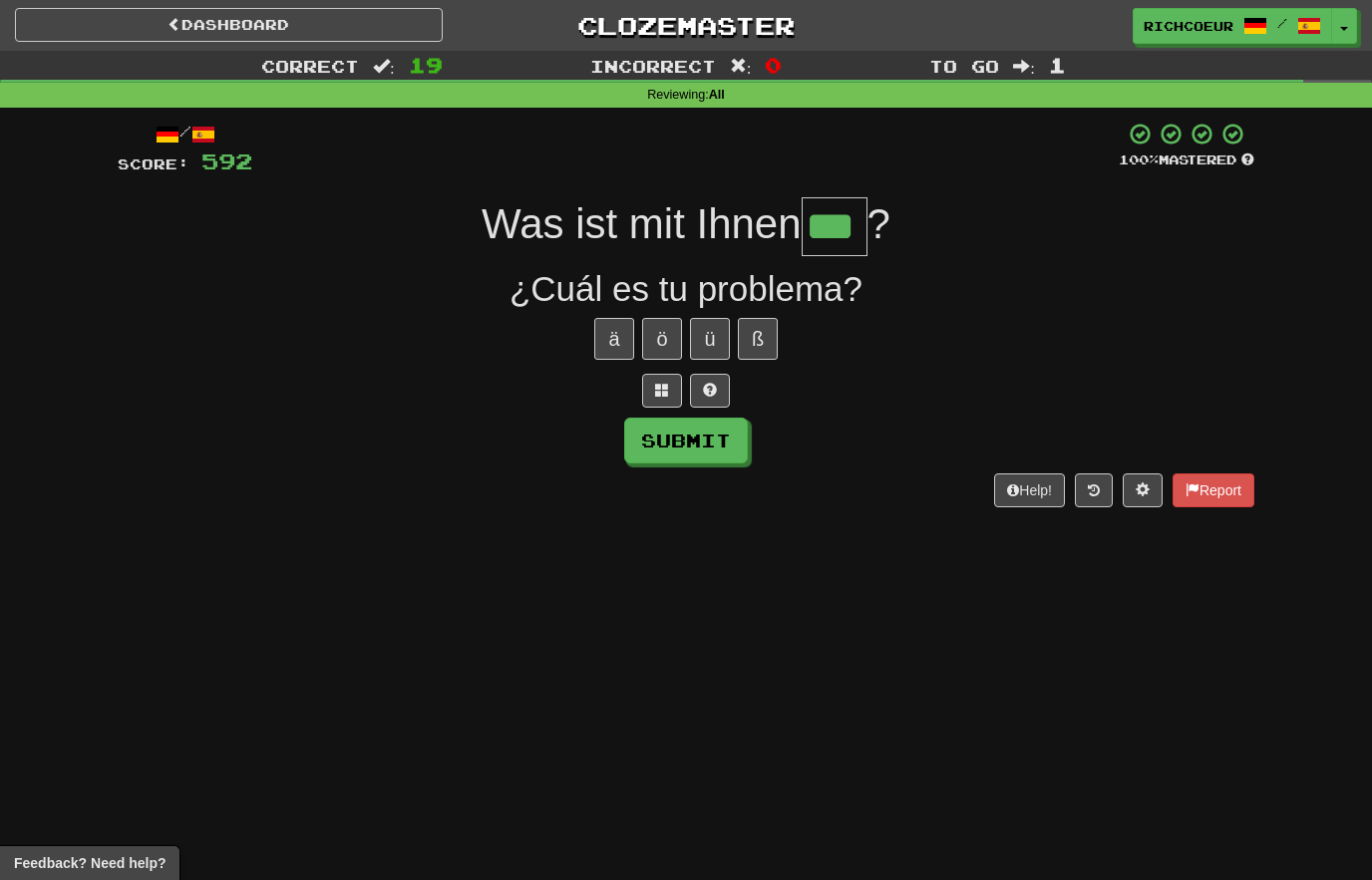 type on "***" 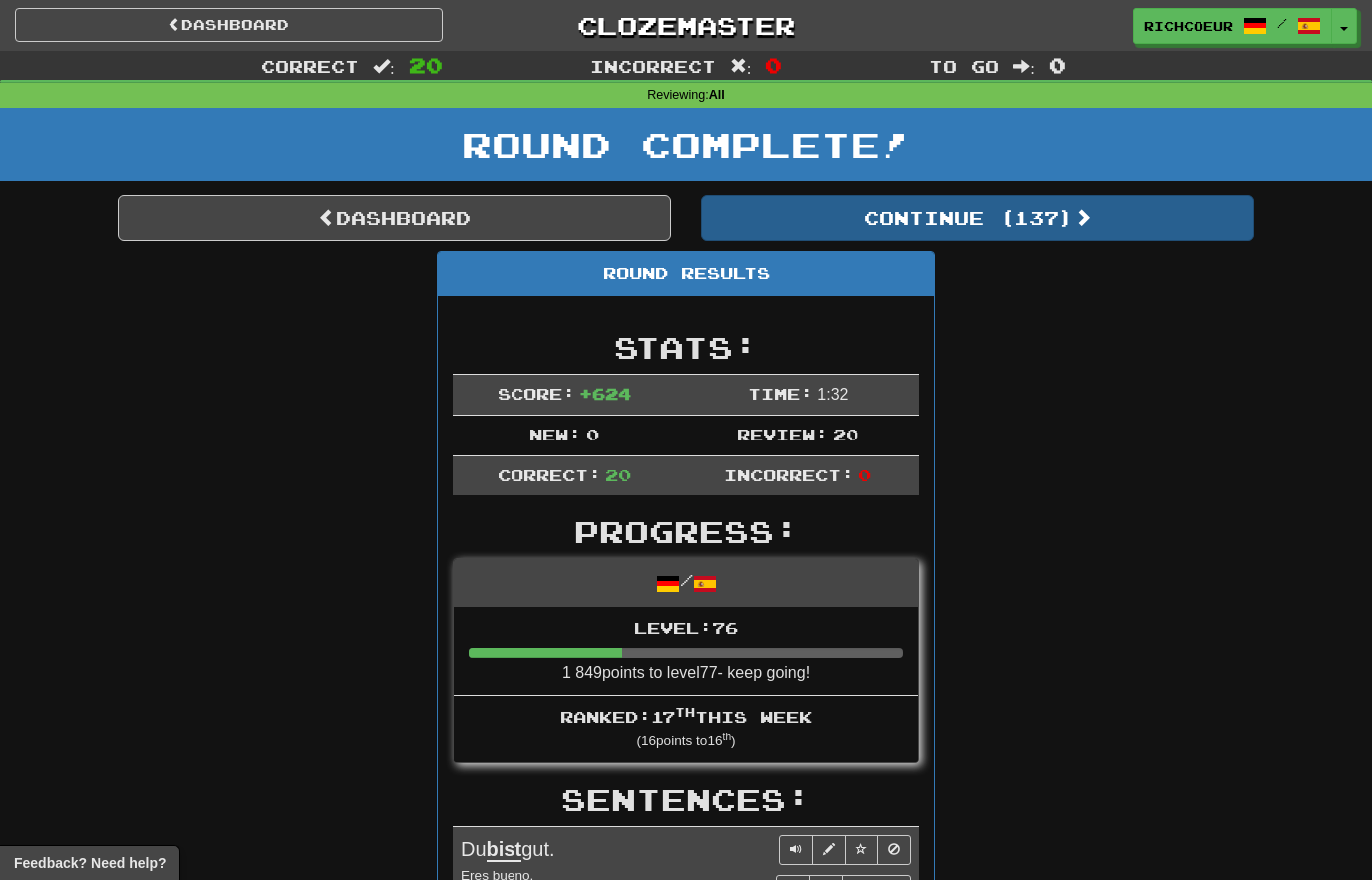 click on "Continue ( 137 )" at bounding box center [977, 218] 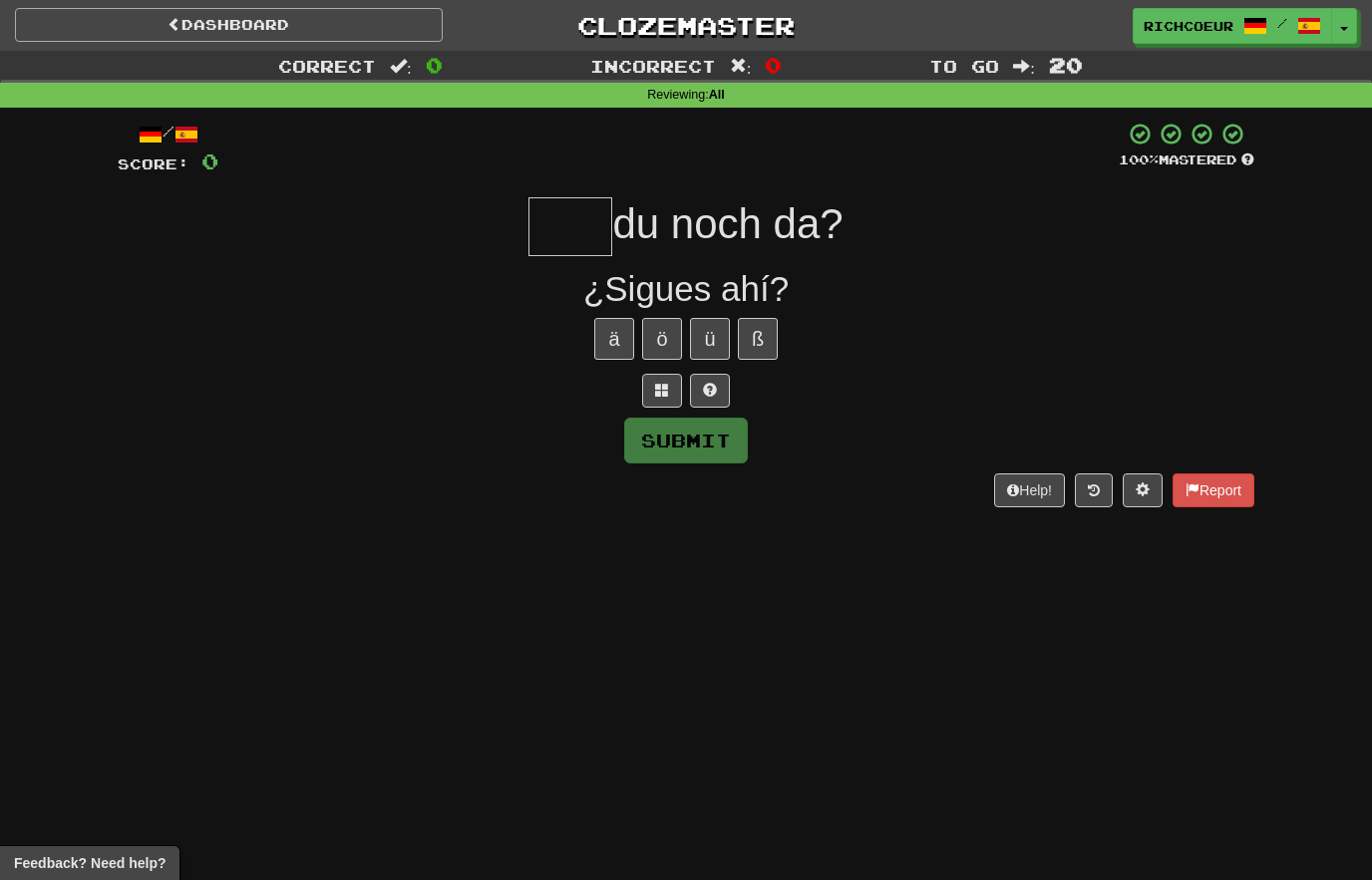 click on "Dashboard" at bounding box center [228, 25] 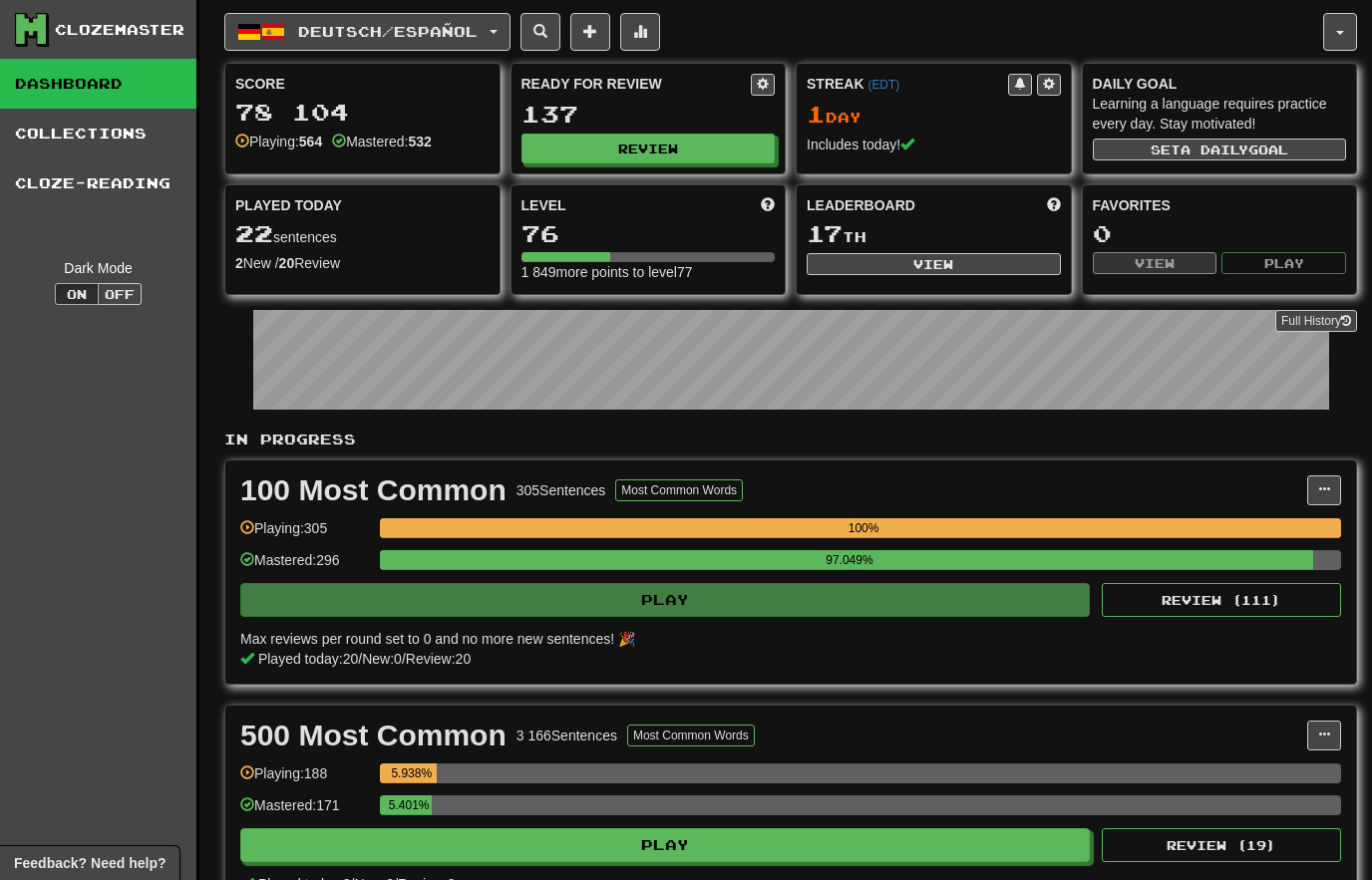 scroll, scrollTop: 0, scrollLeft: 0, axis: both 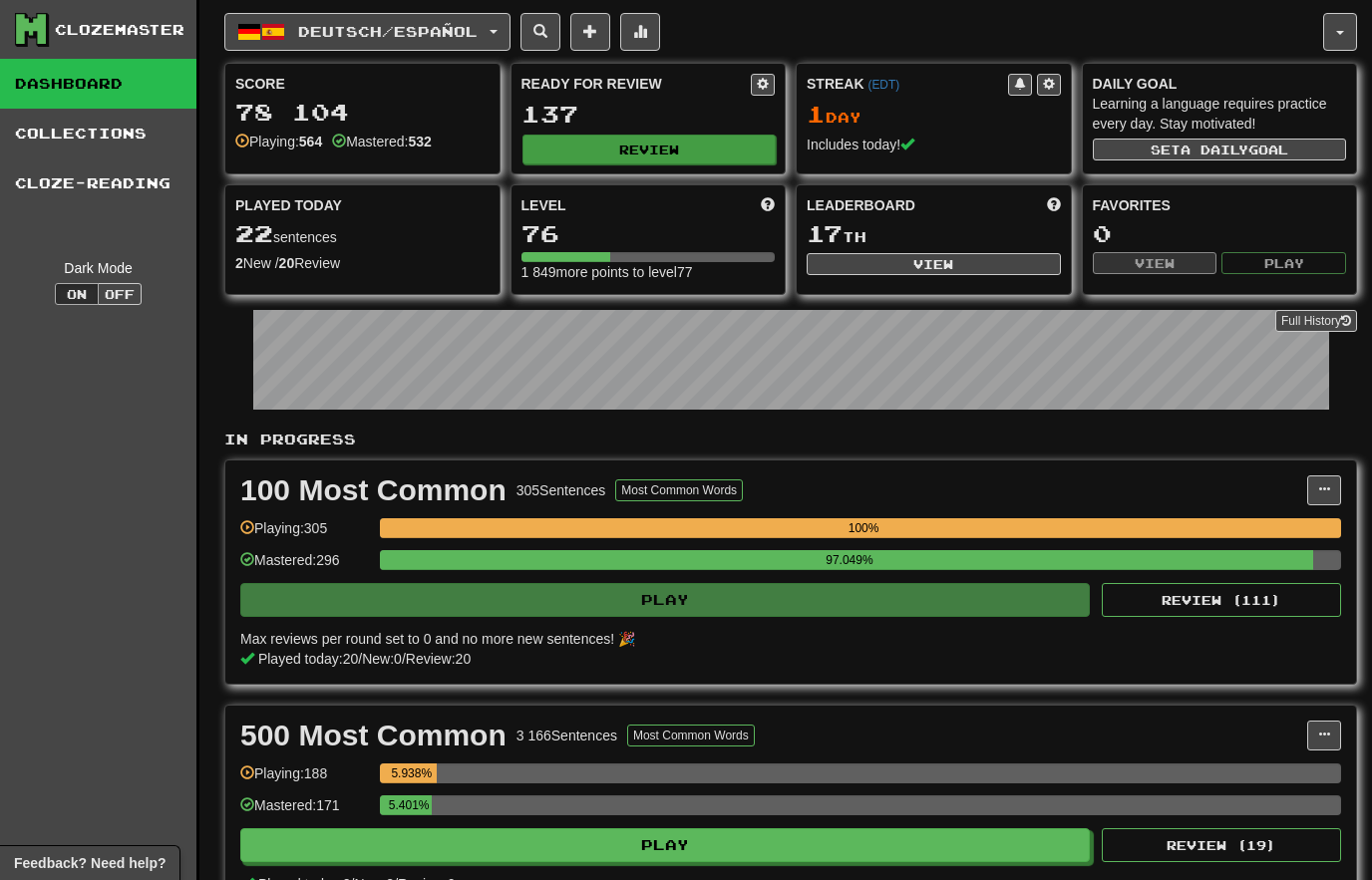 click on "Review" at bounding box center (649, 149) 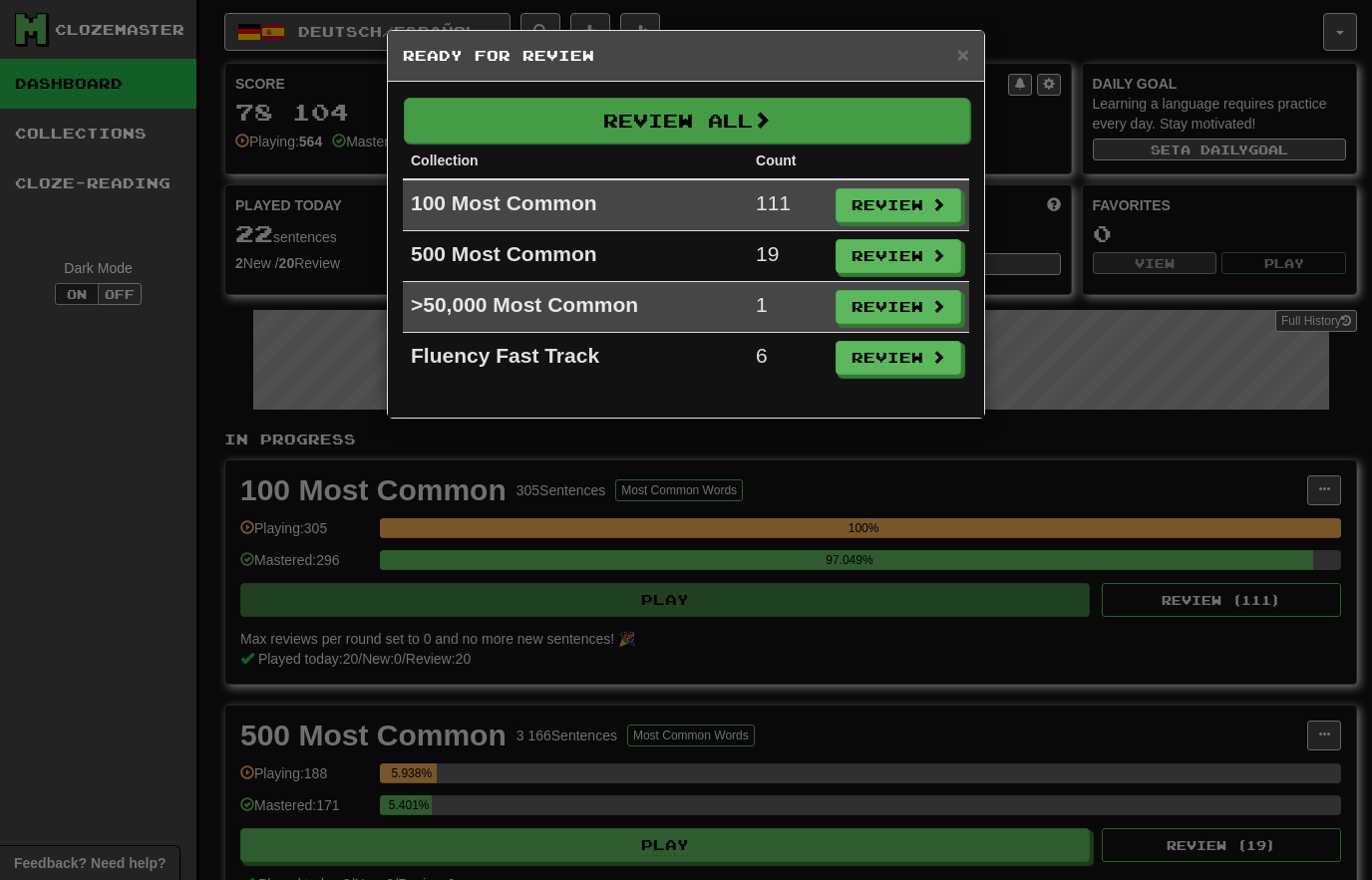 click on "Review All" at bounding box center (687, 121) 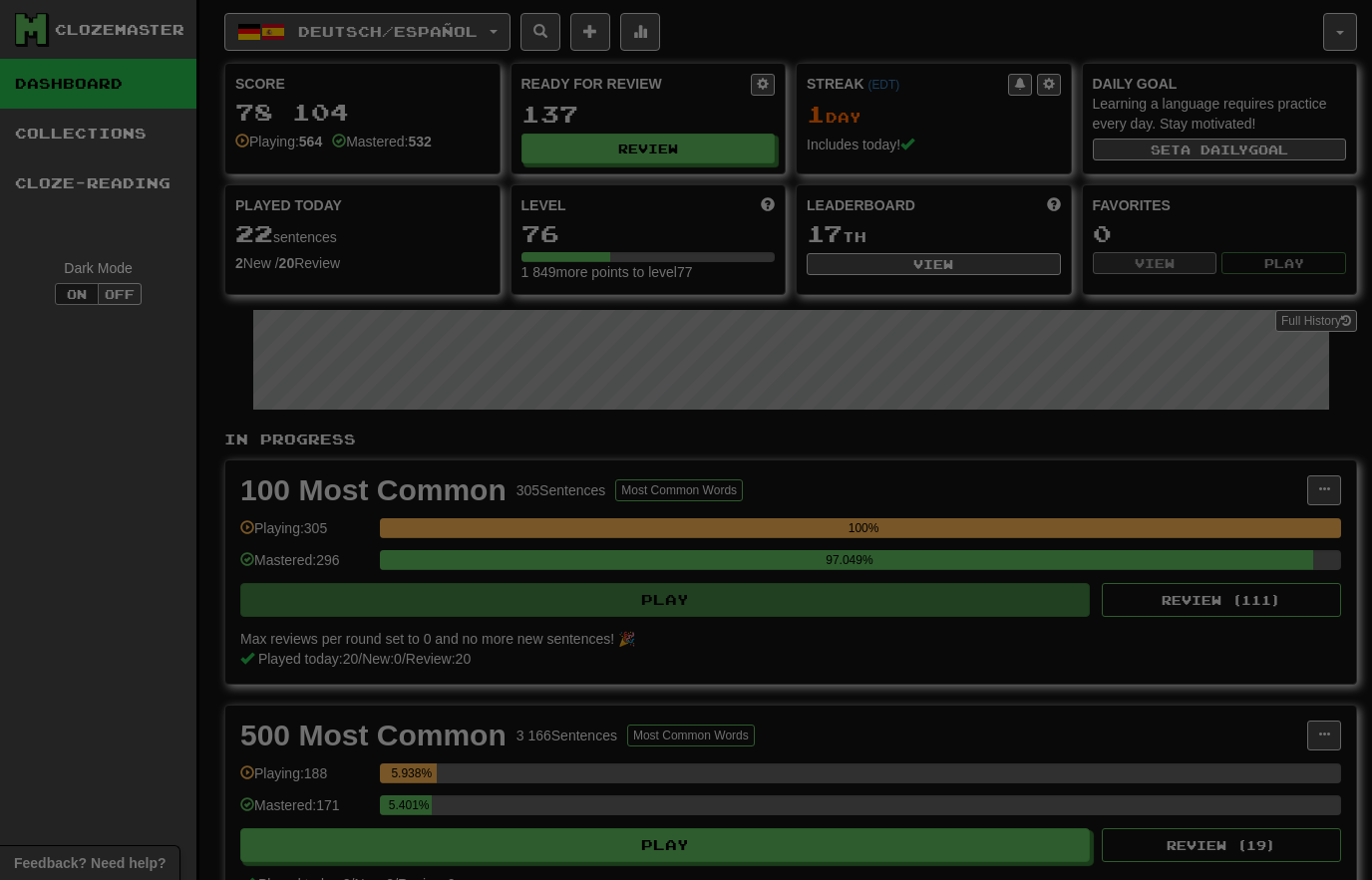select on "**" 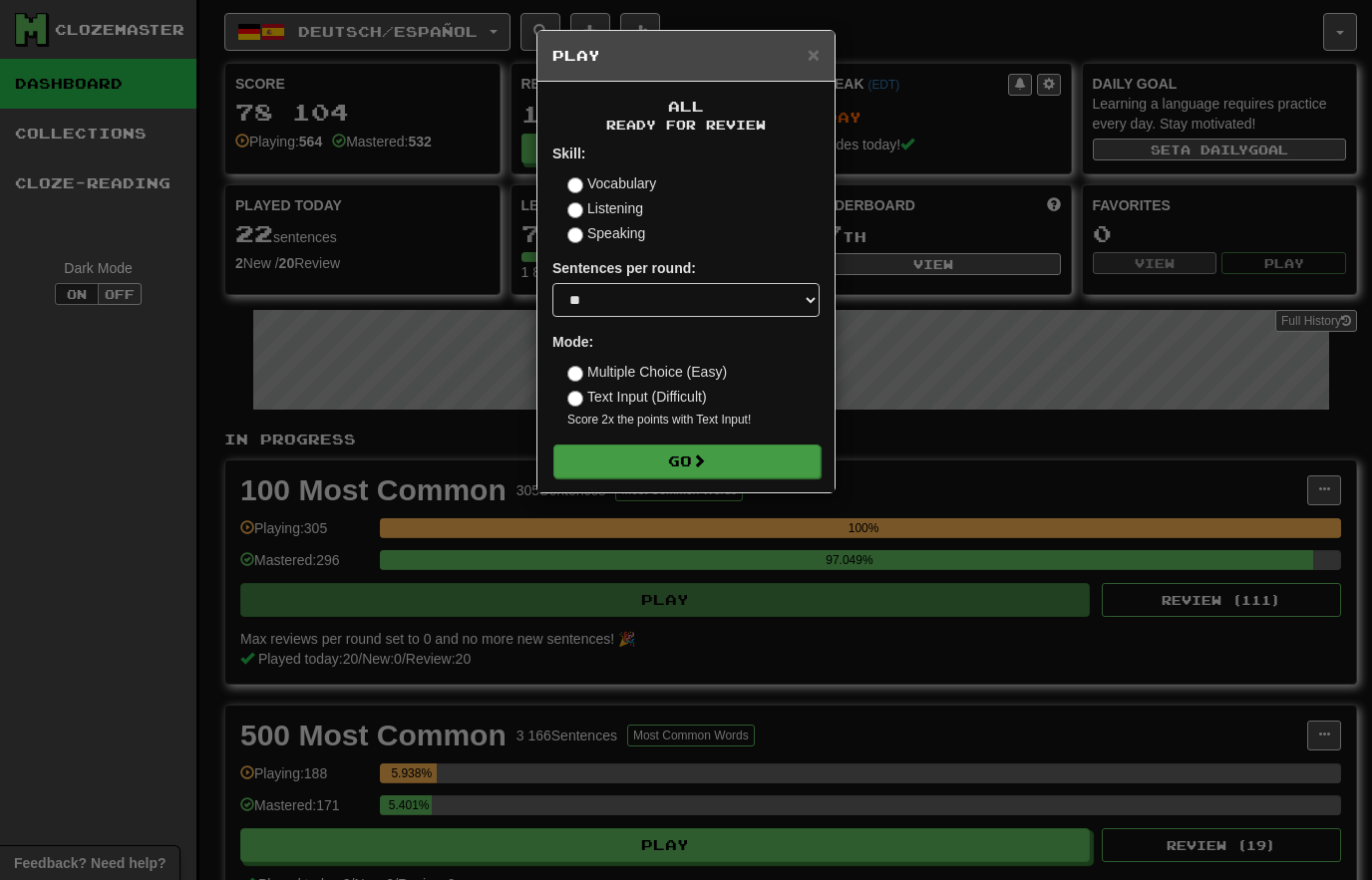 click on "Go" at bounding box center (687, 461) 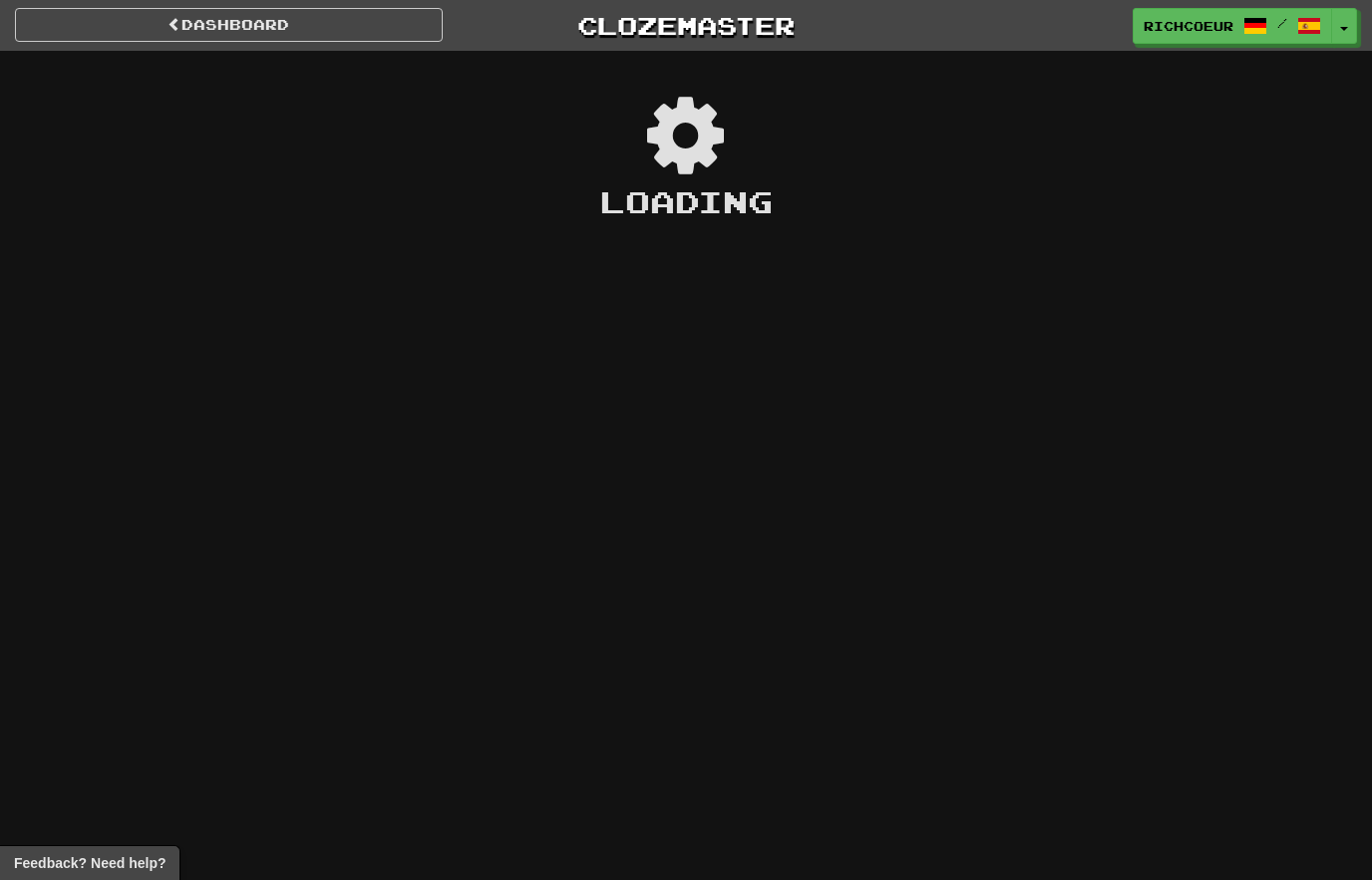 scroll, scrollTop: 0, scrollLeft: 0, axis: both 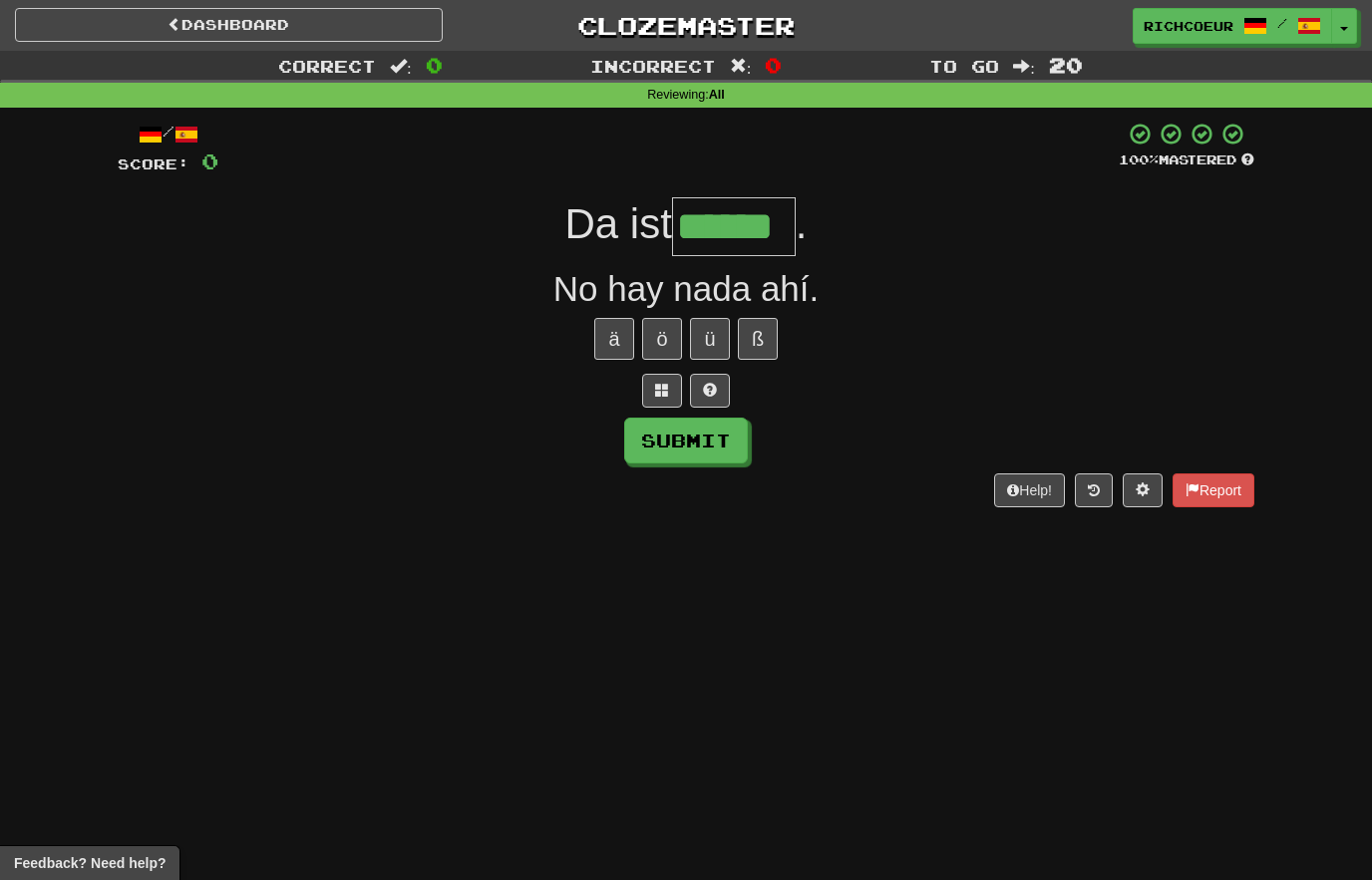 type on "******" 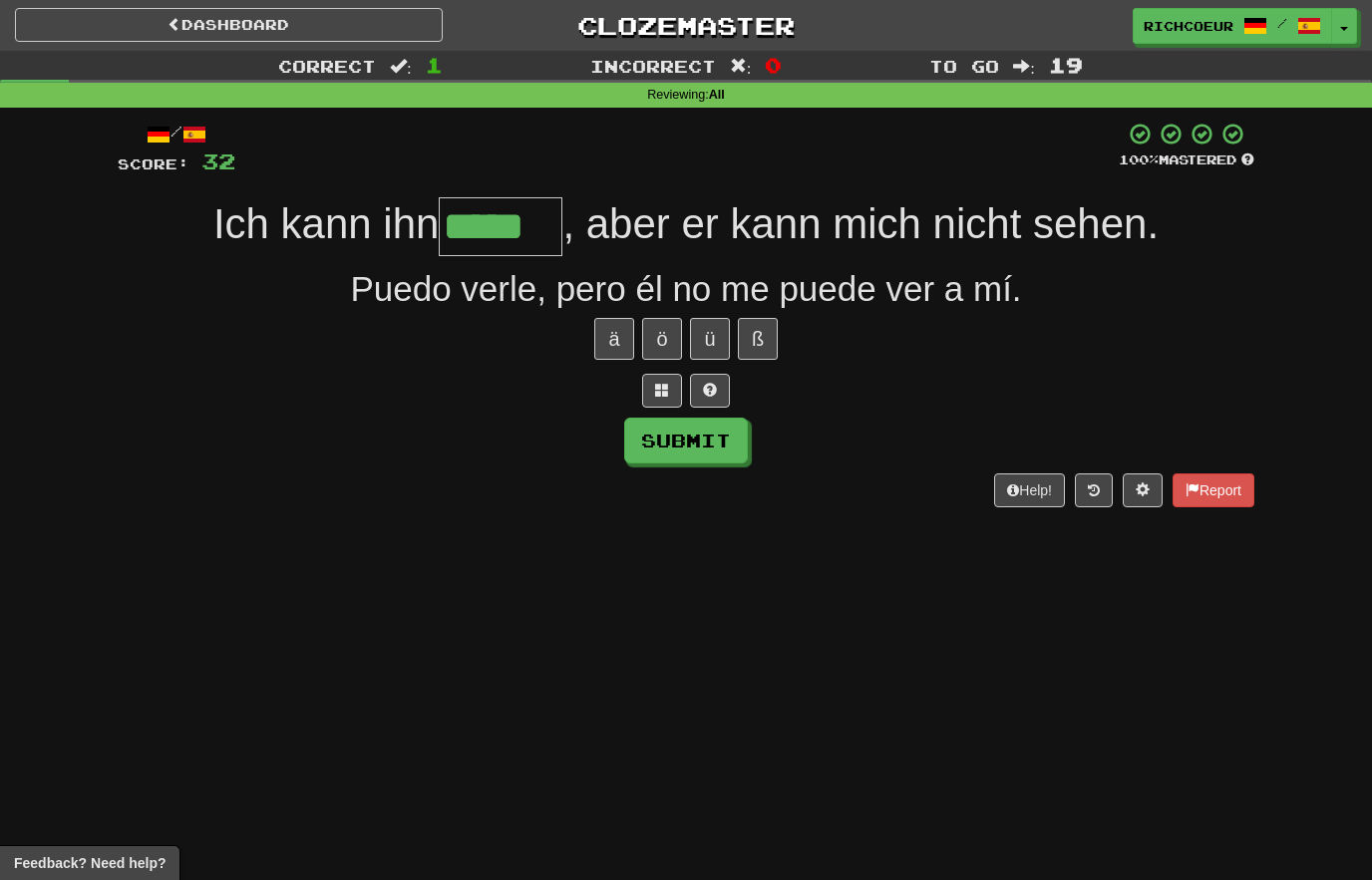type on "*****" 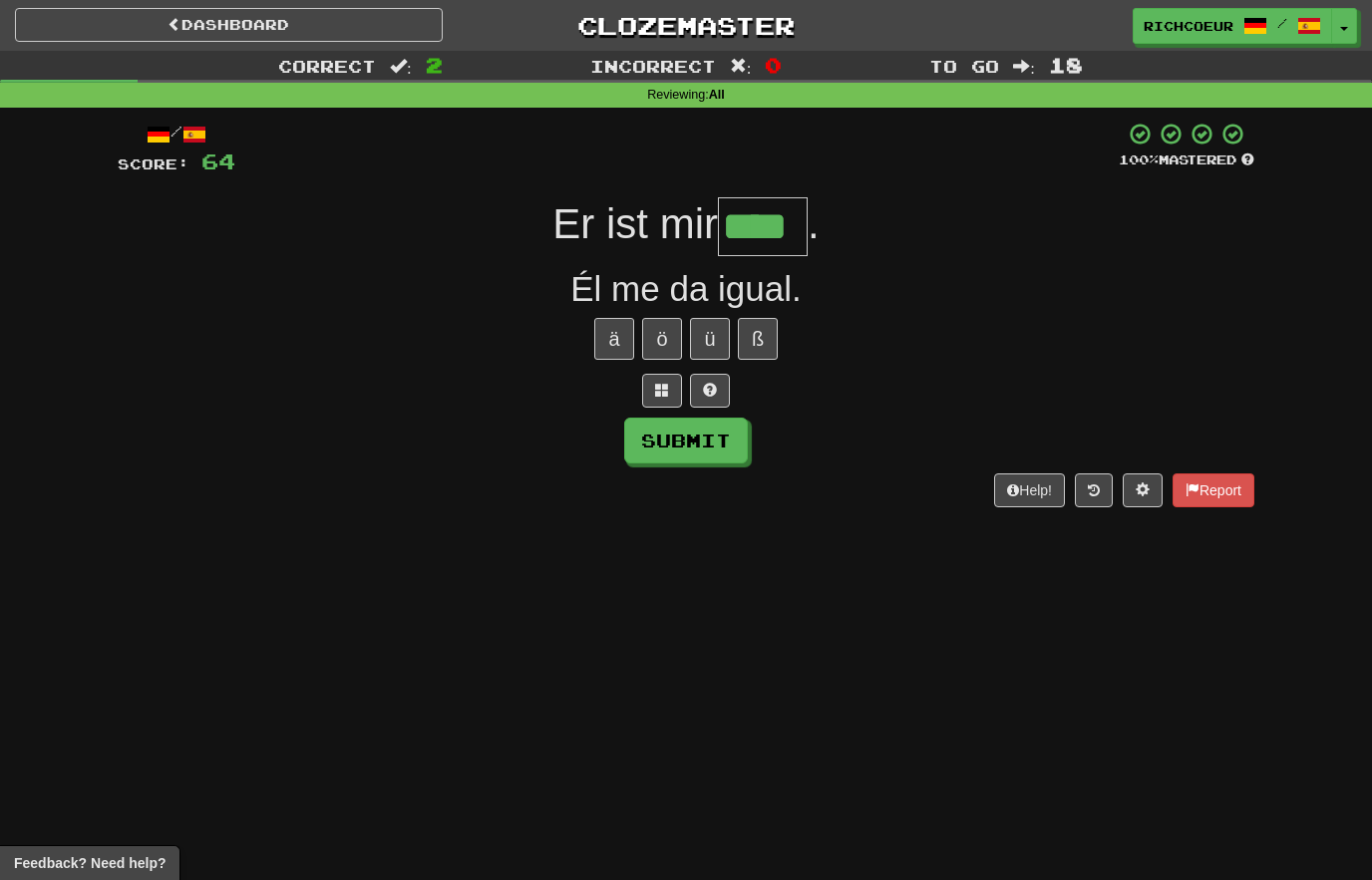type on "****" 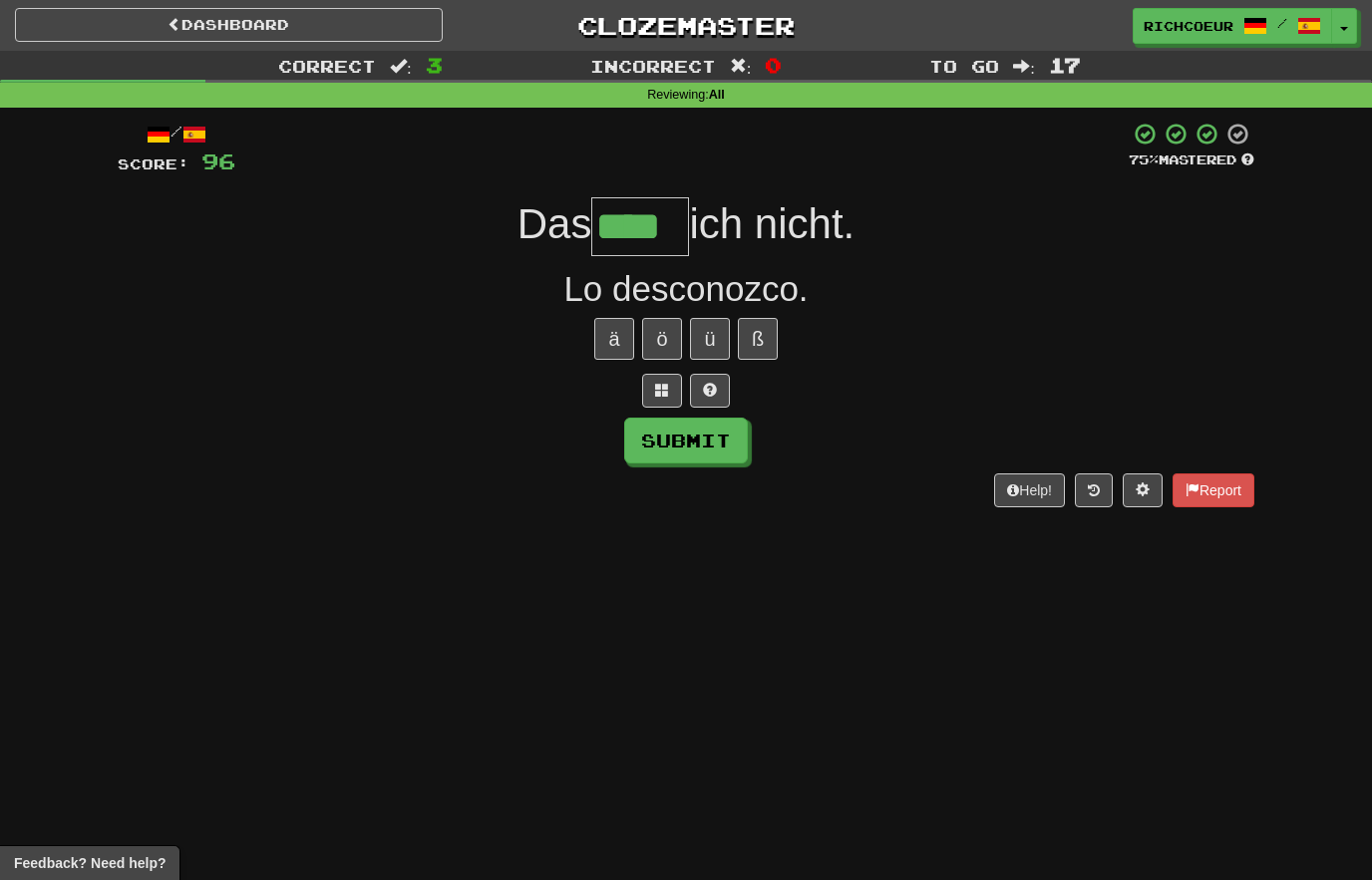 type on "****" 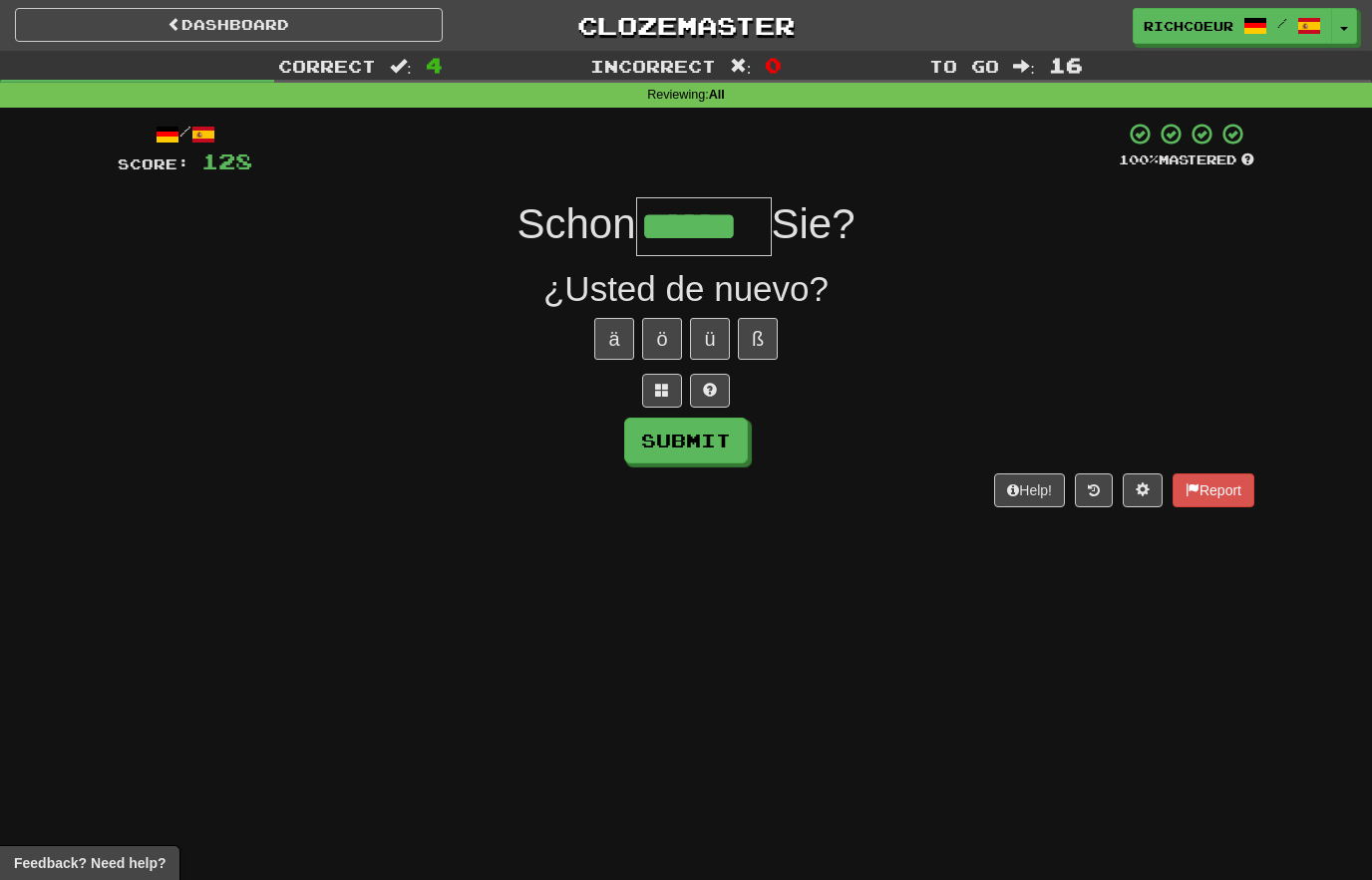 type on "******" 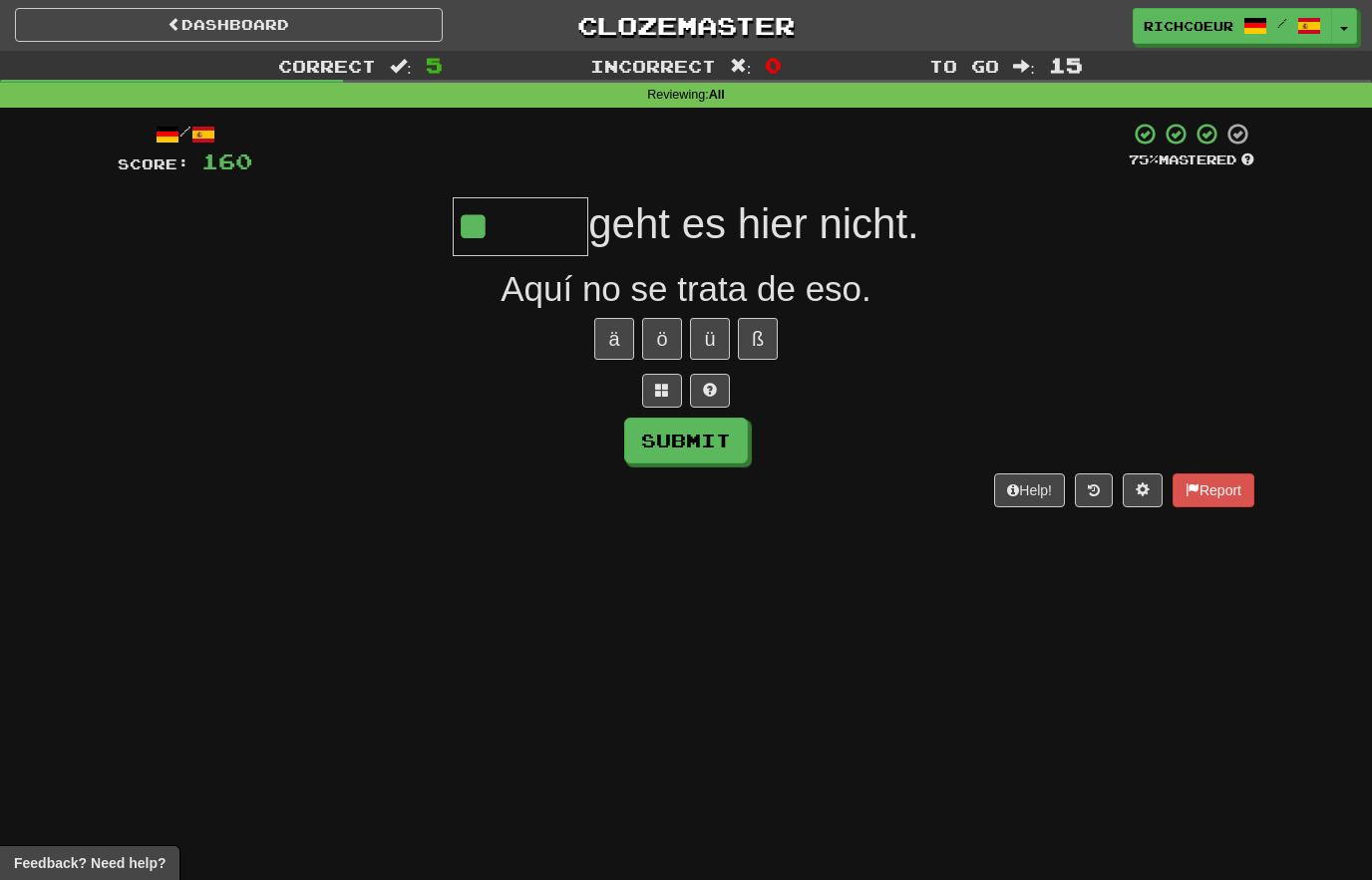 type on "*****" 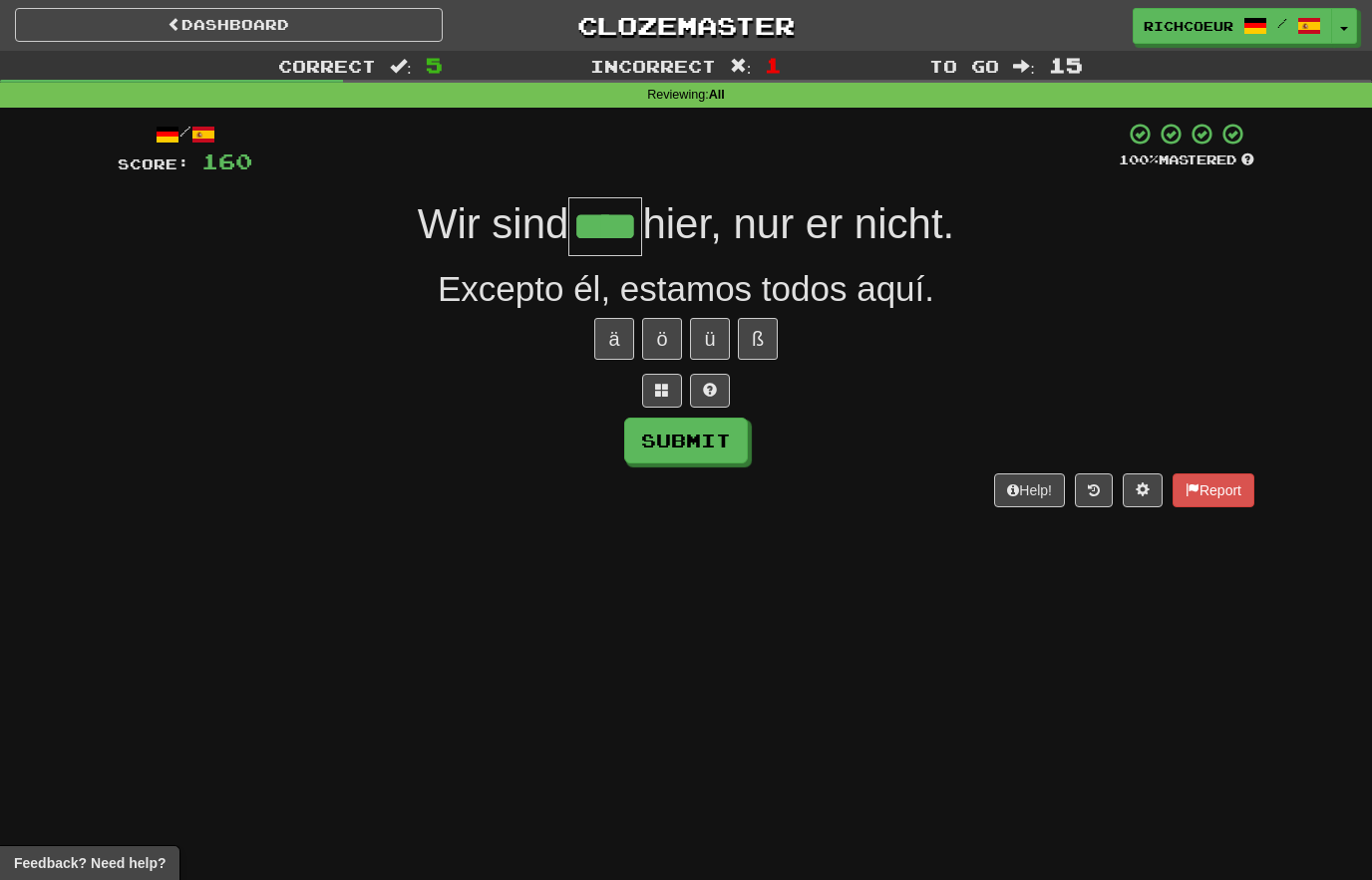 type on "****" 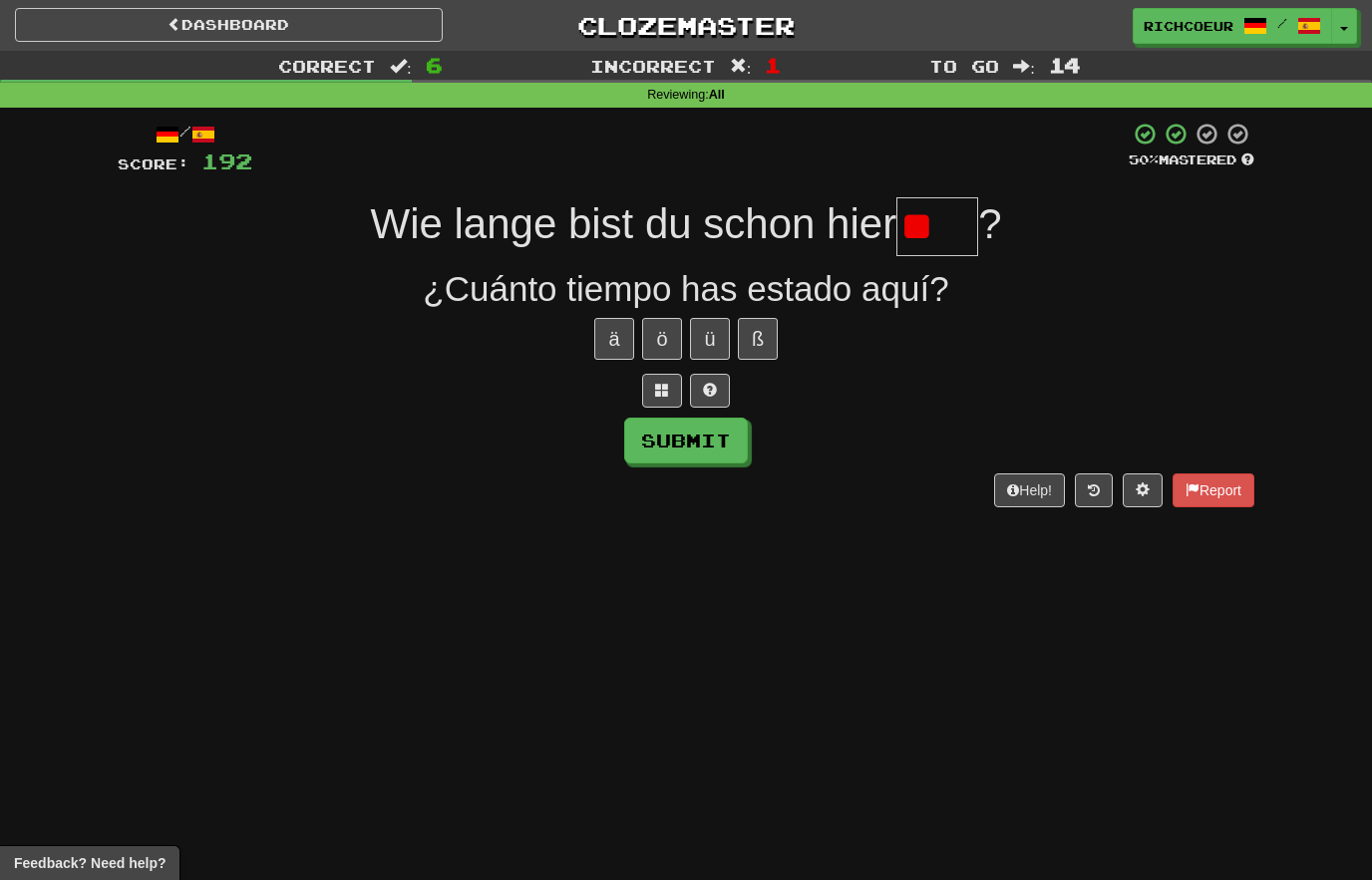 type on "*" 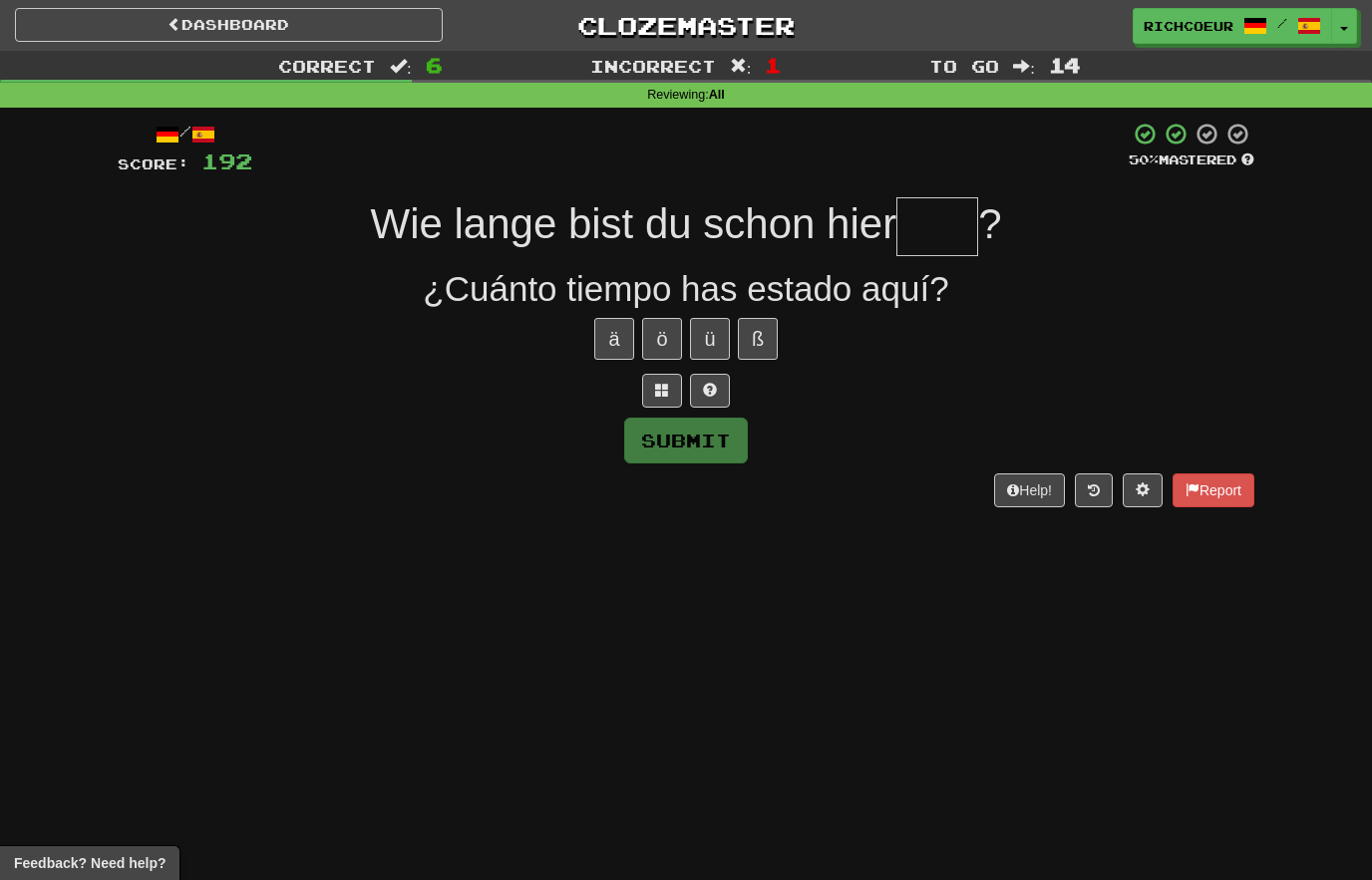 type on "****" 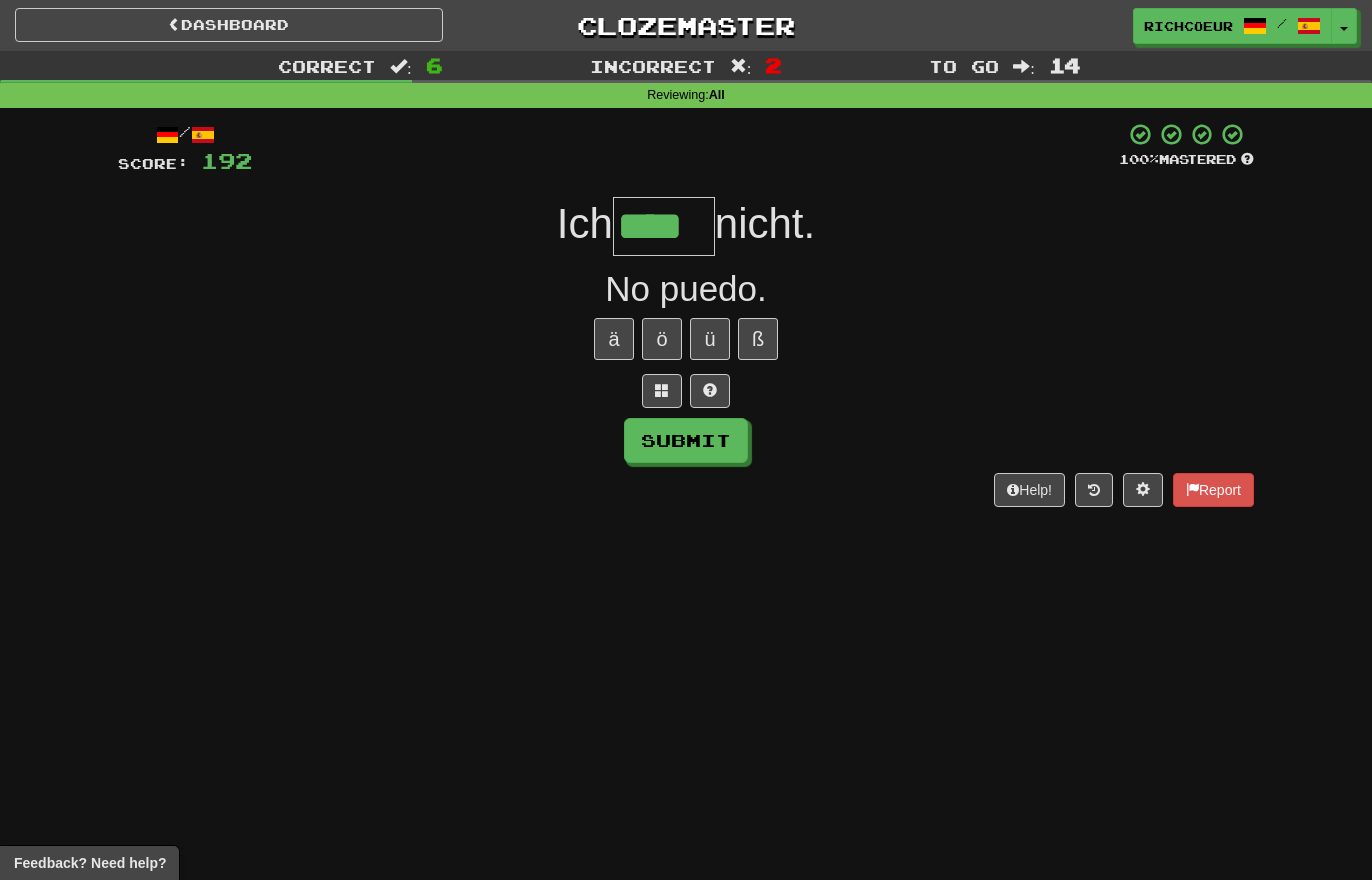 type on "****" 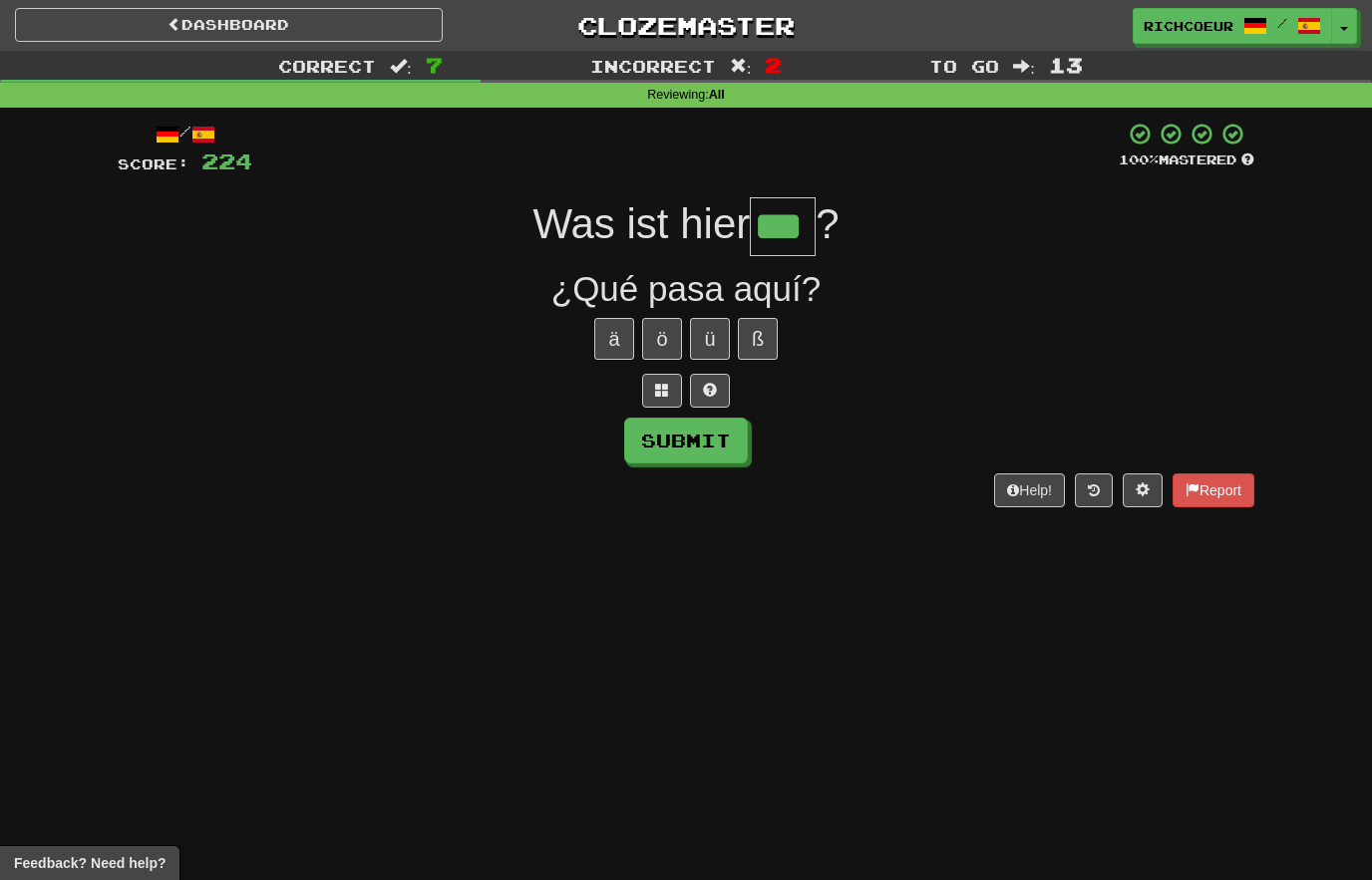type on "***" 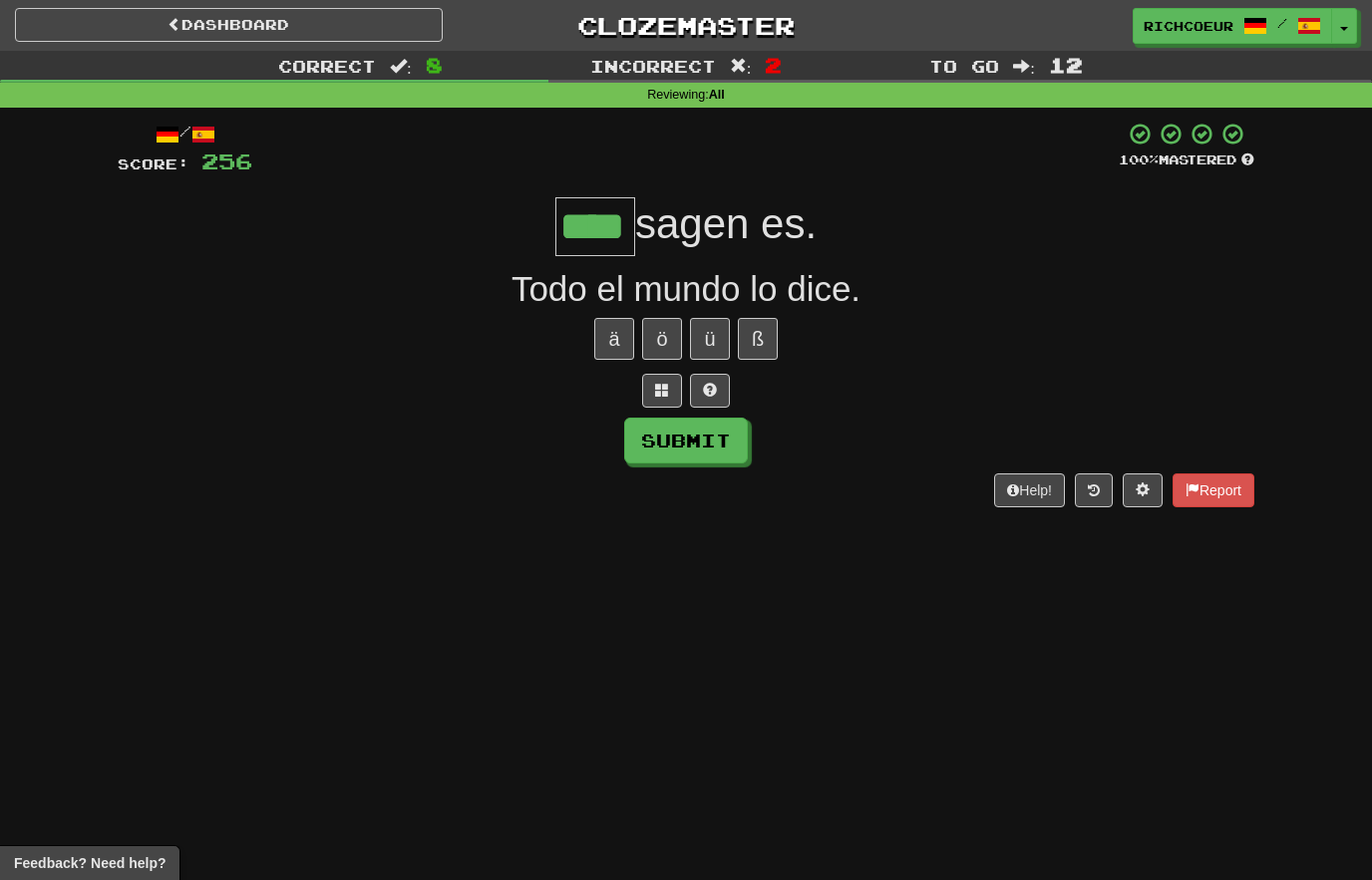 type on "****" 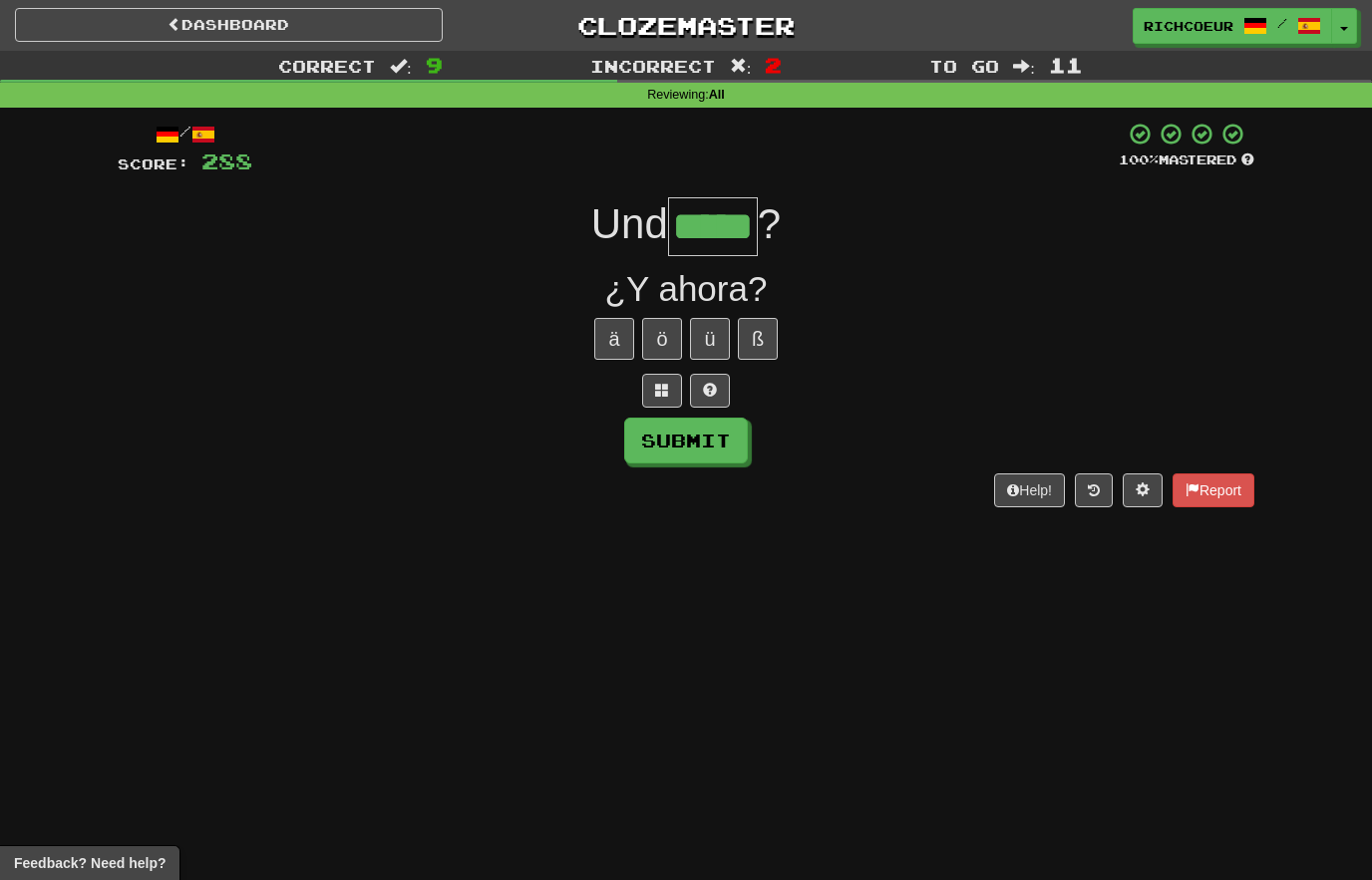 type on "*****" 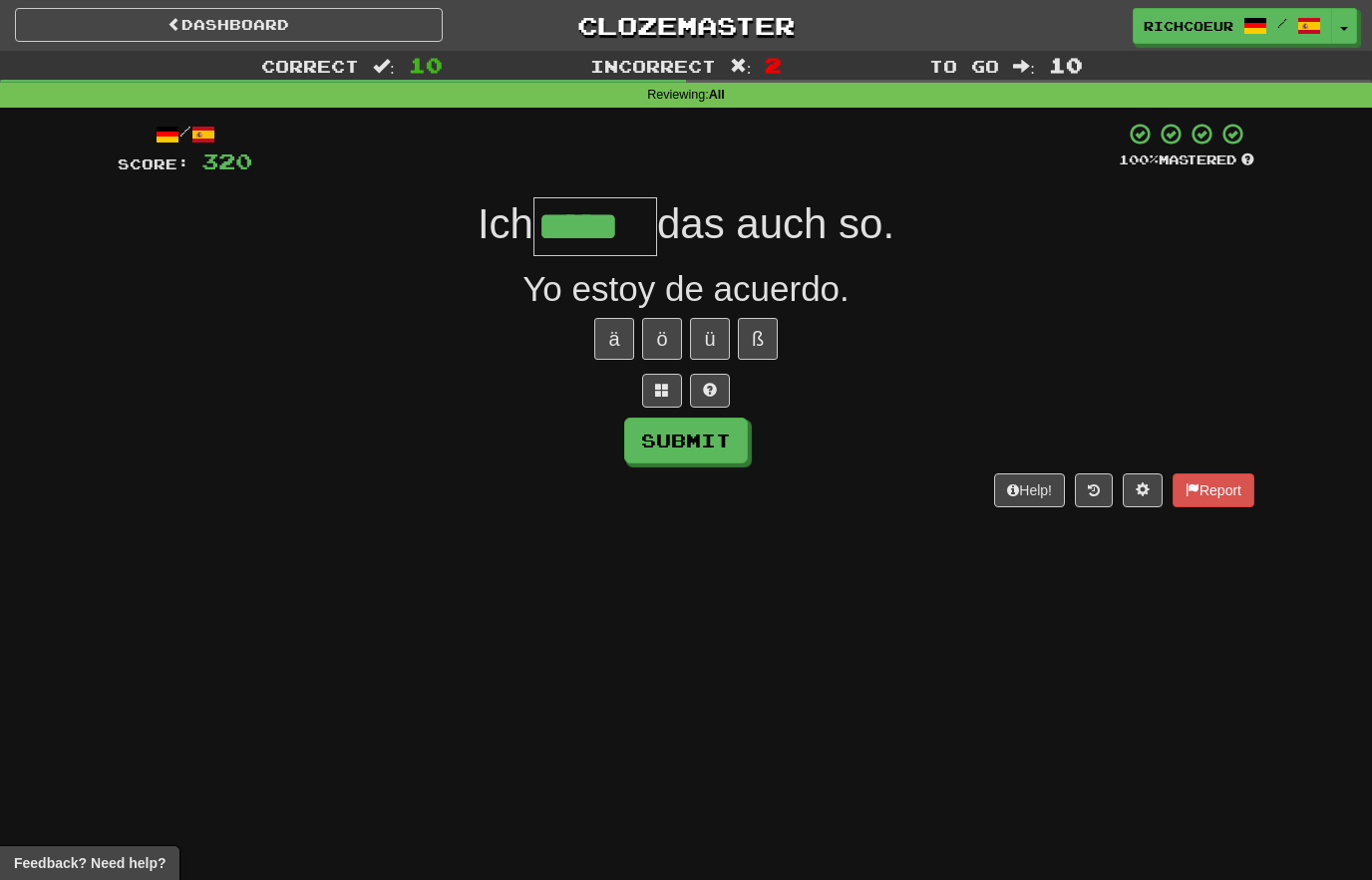 type on "*****" 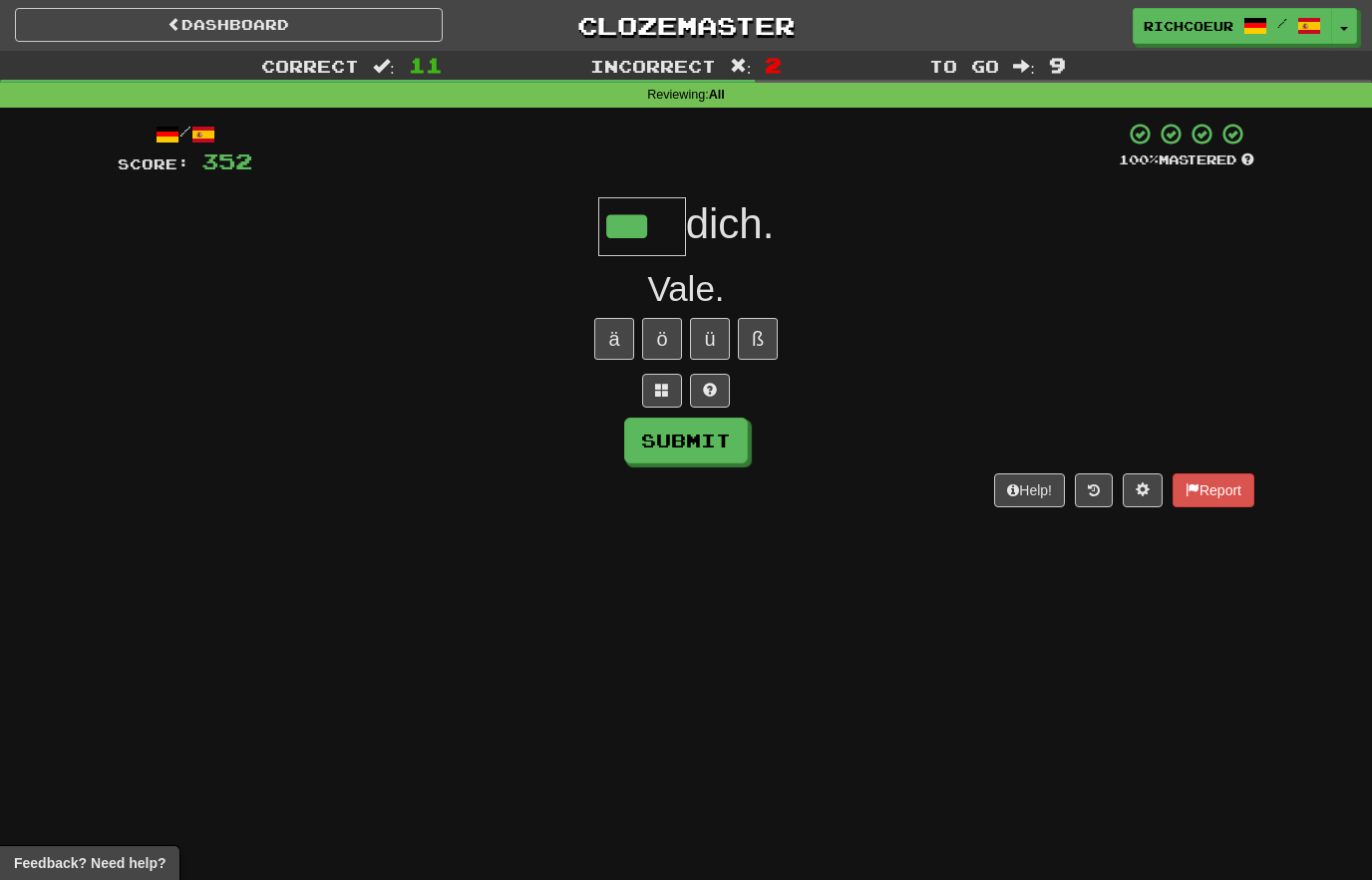 type on "***" 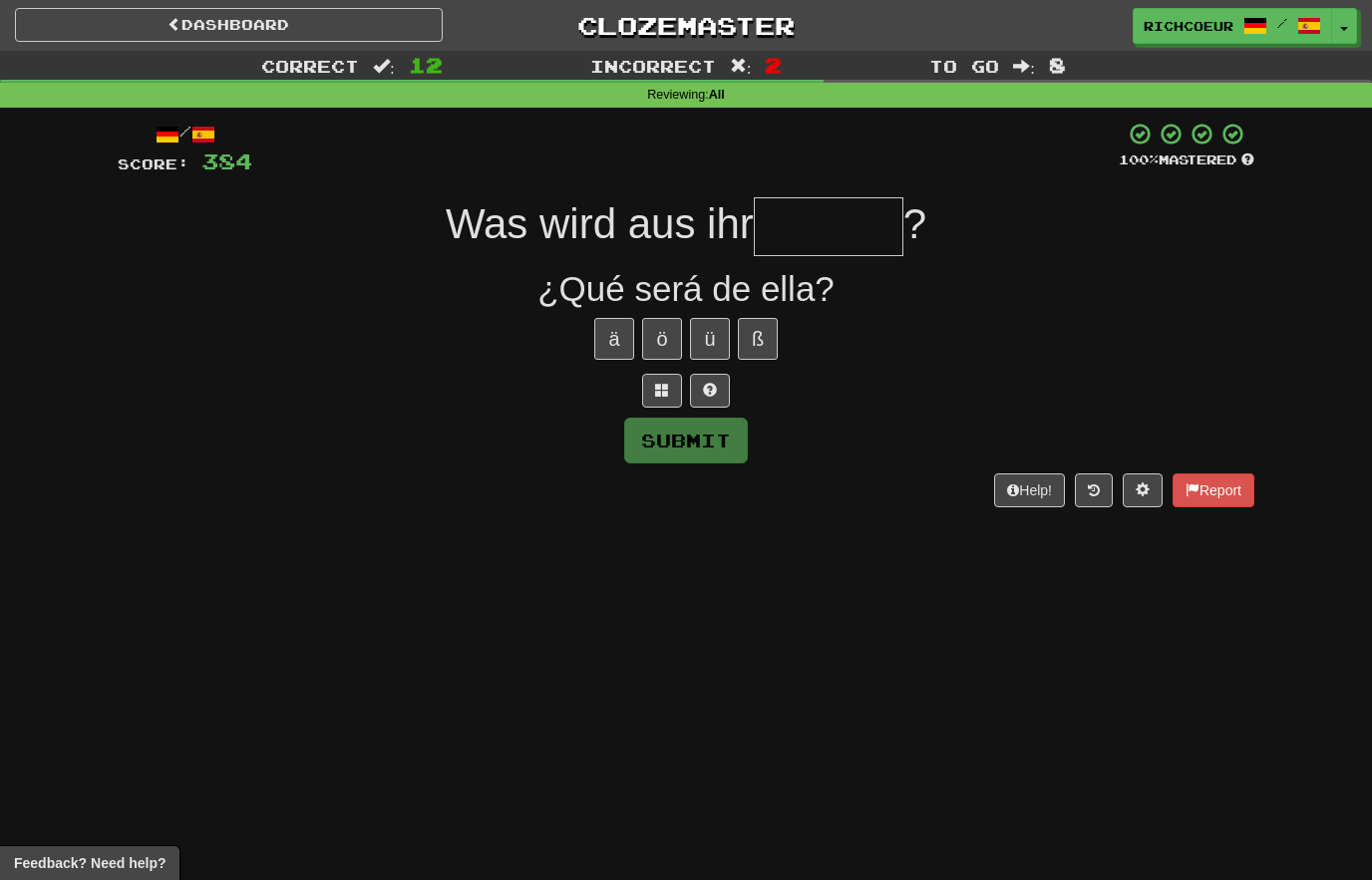 type on "*" 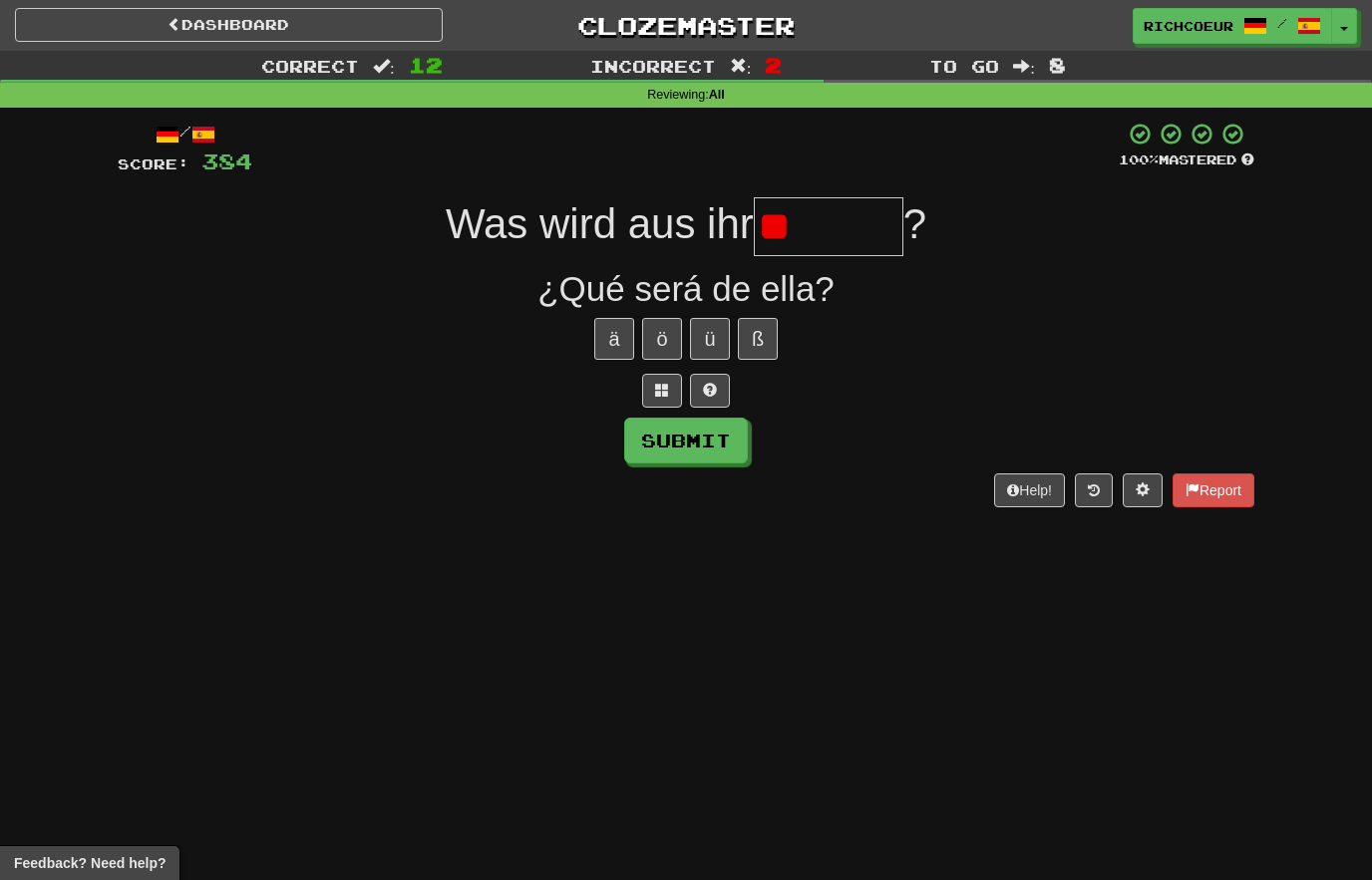 type on "*" 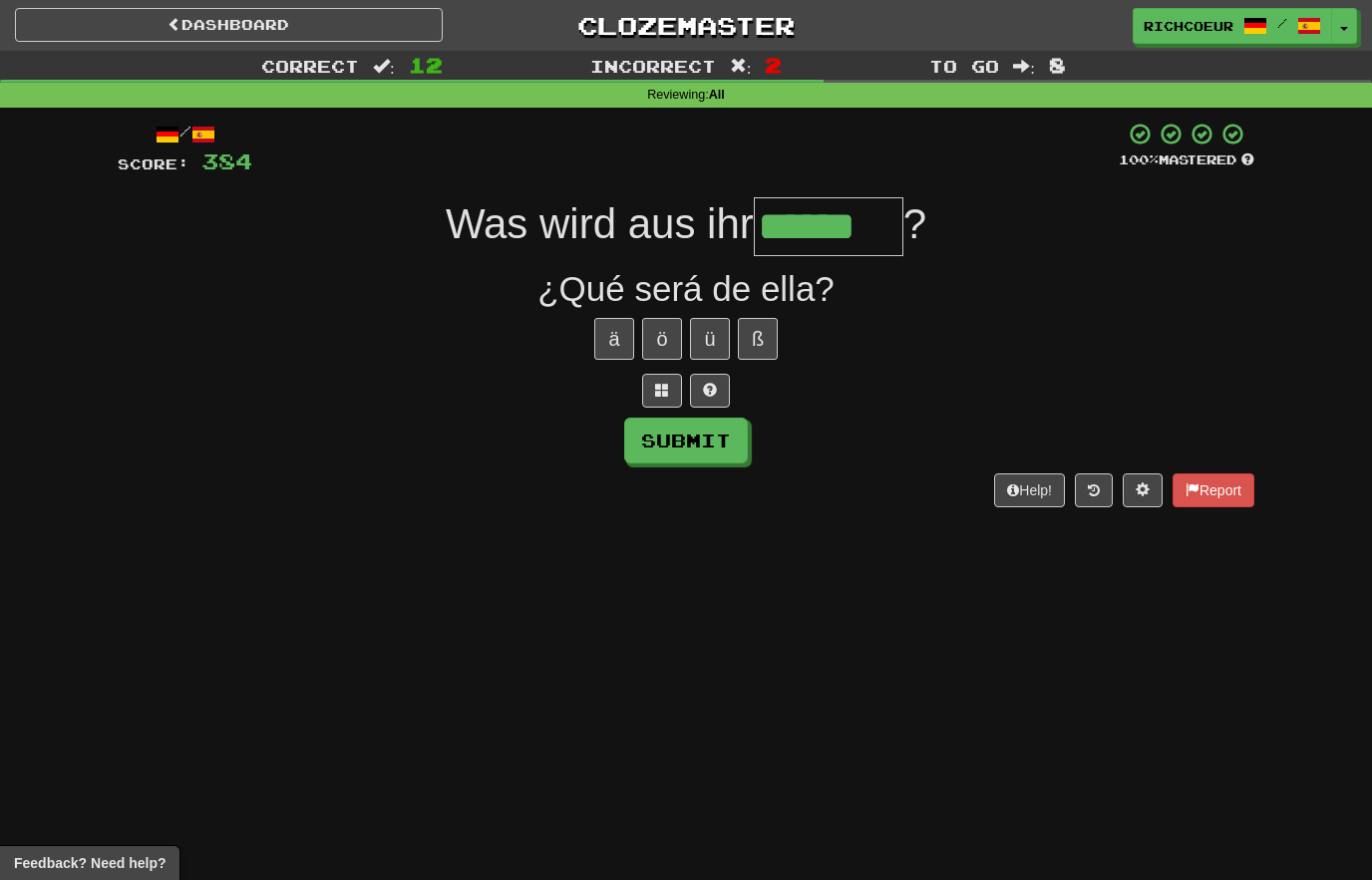 type on "******" 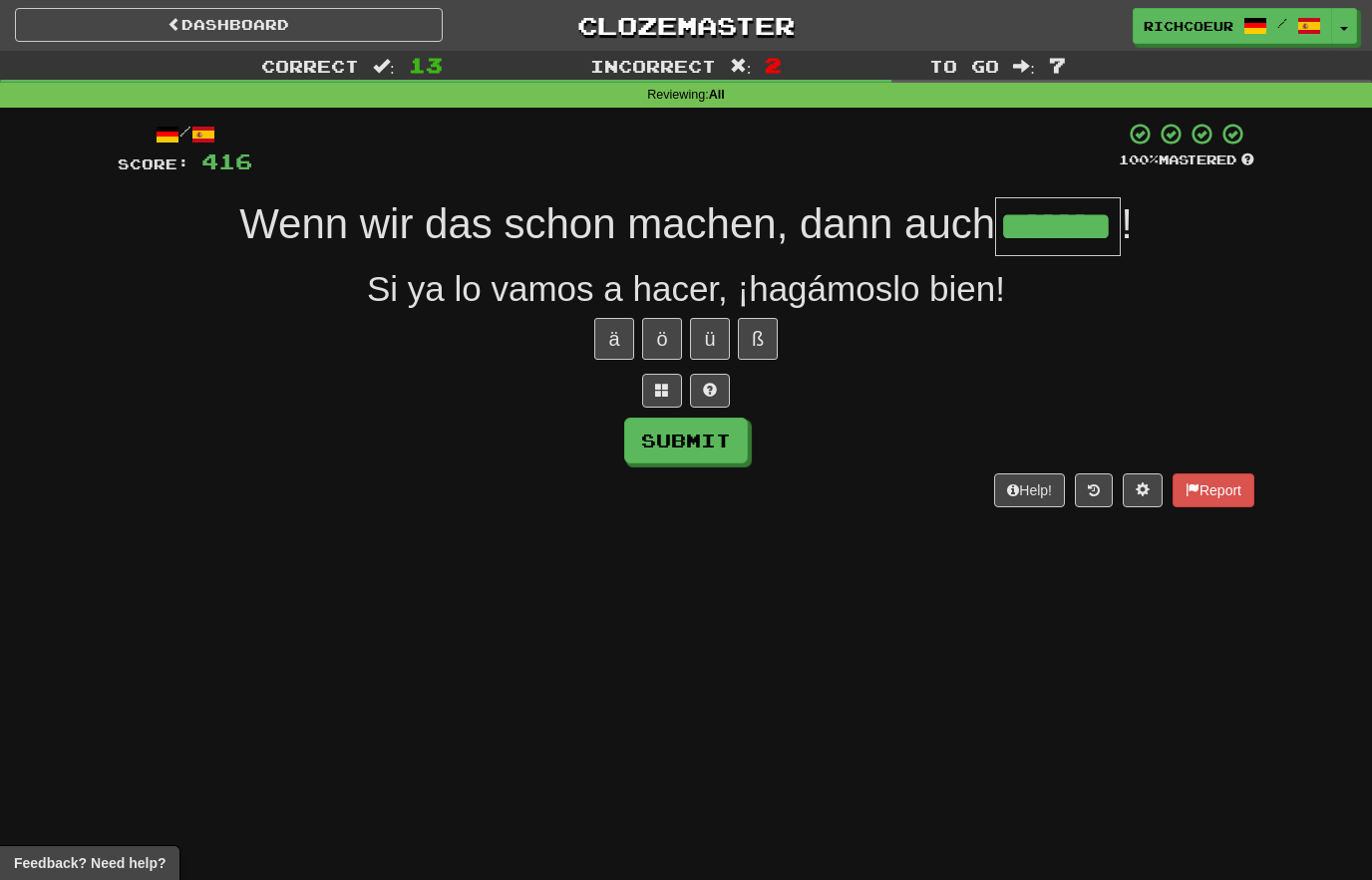 type on "*******" 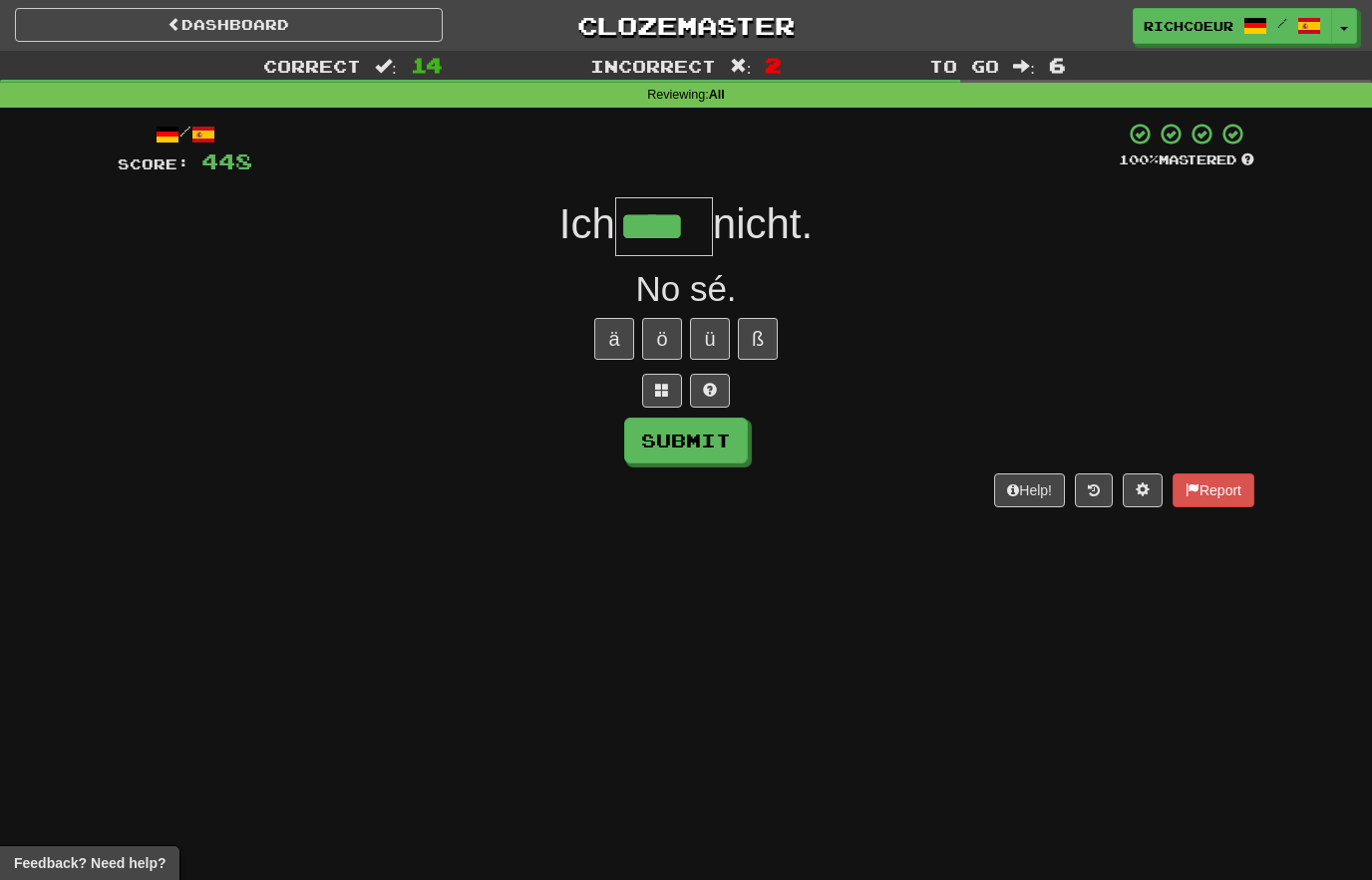 type on "****" 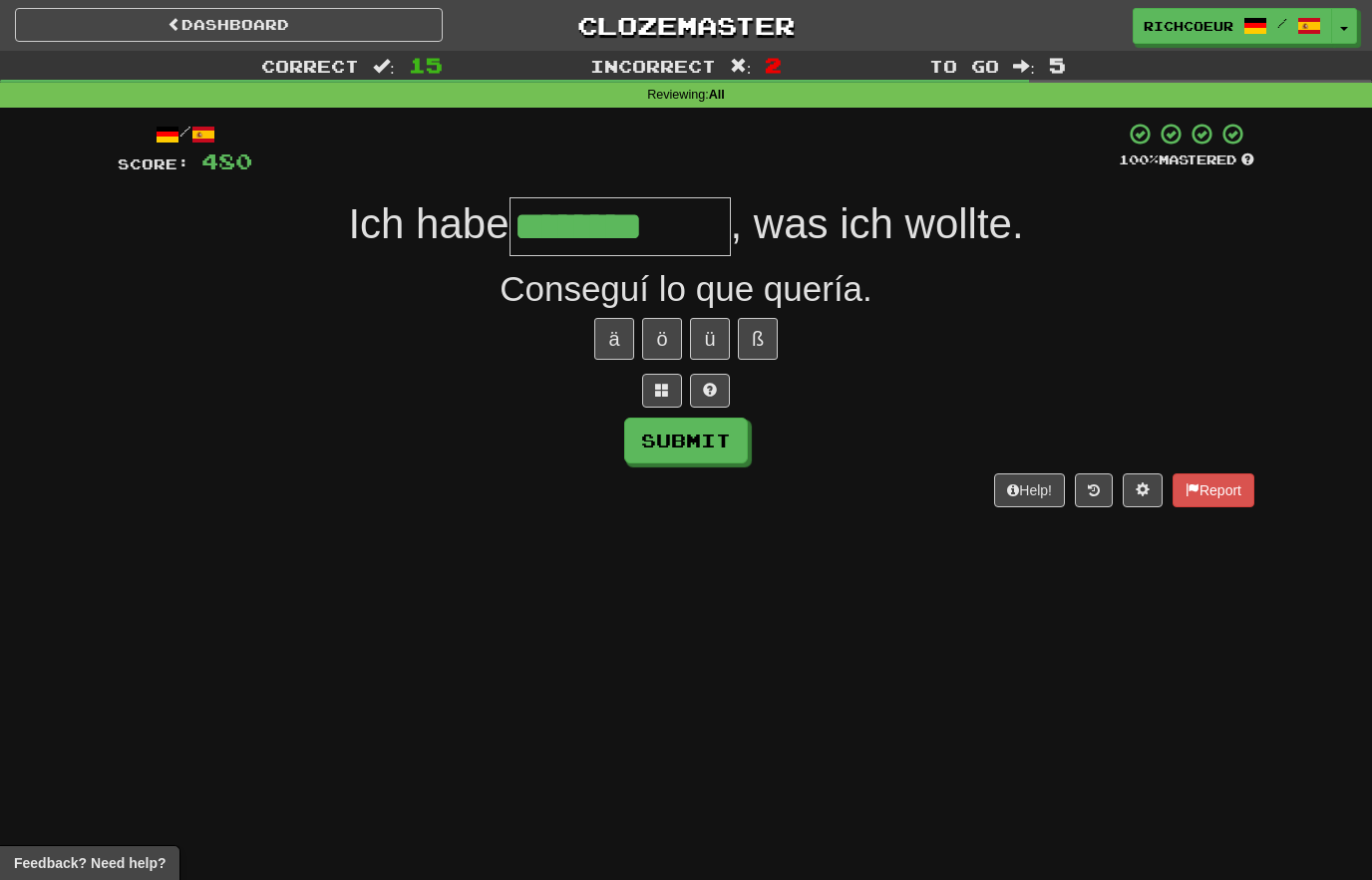type on "********" 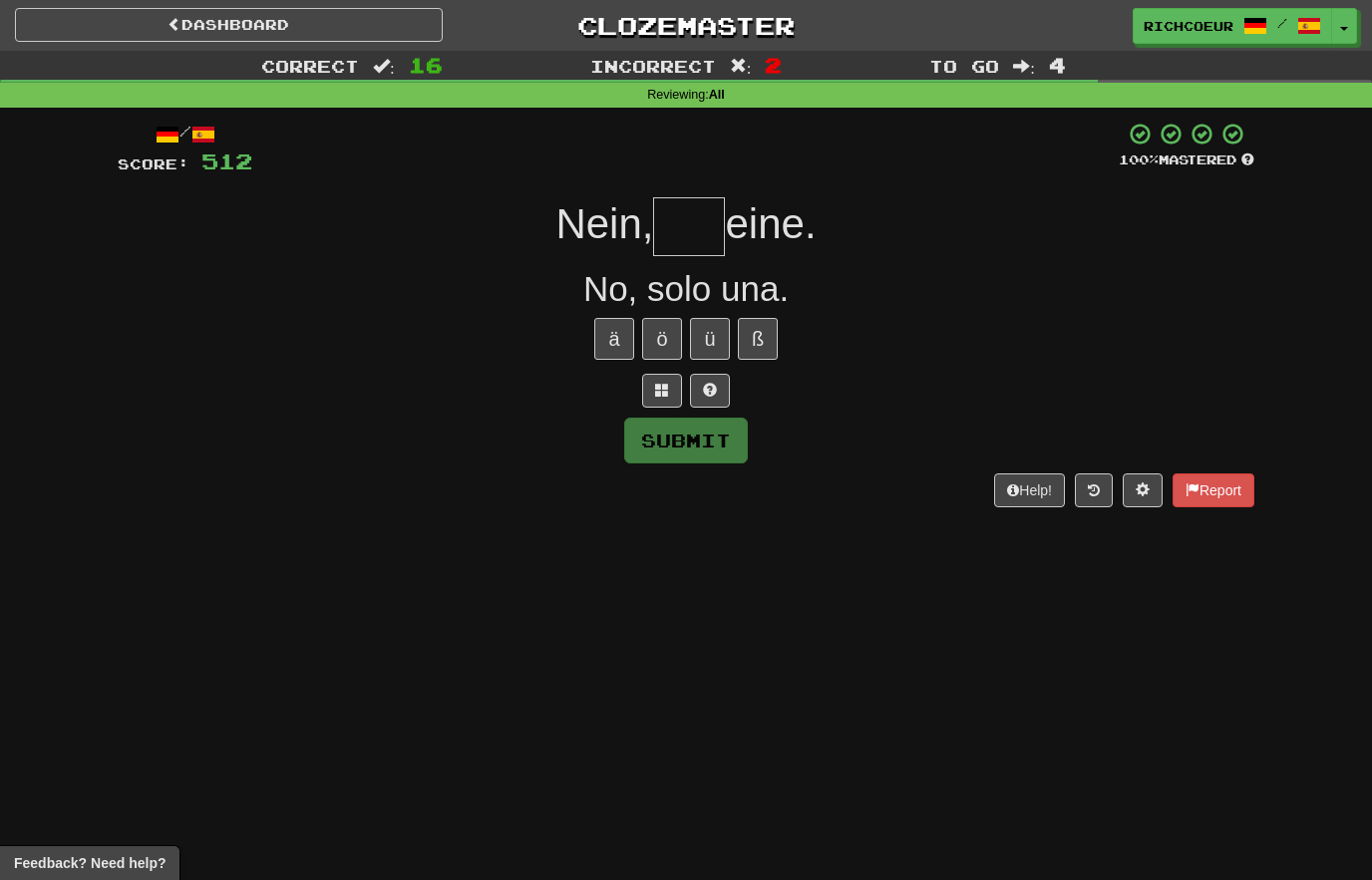 type on "*" 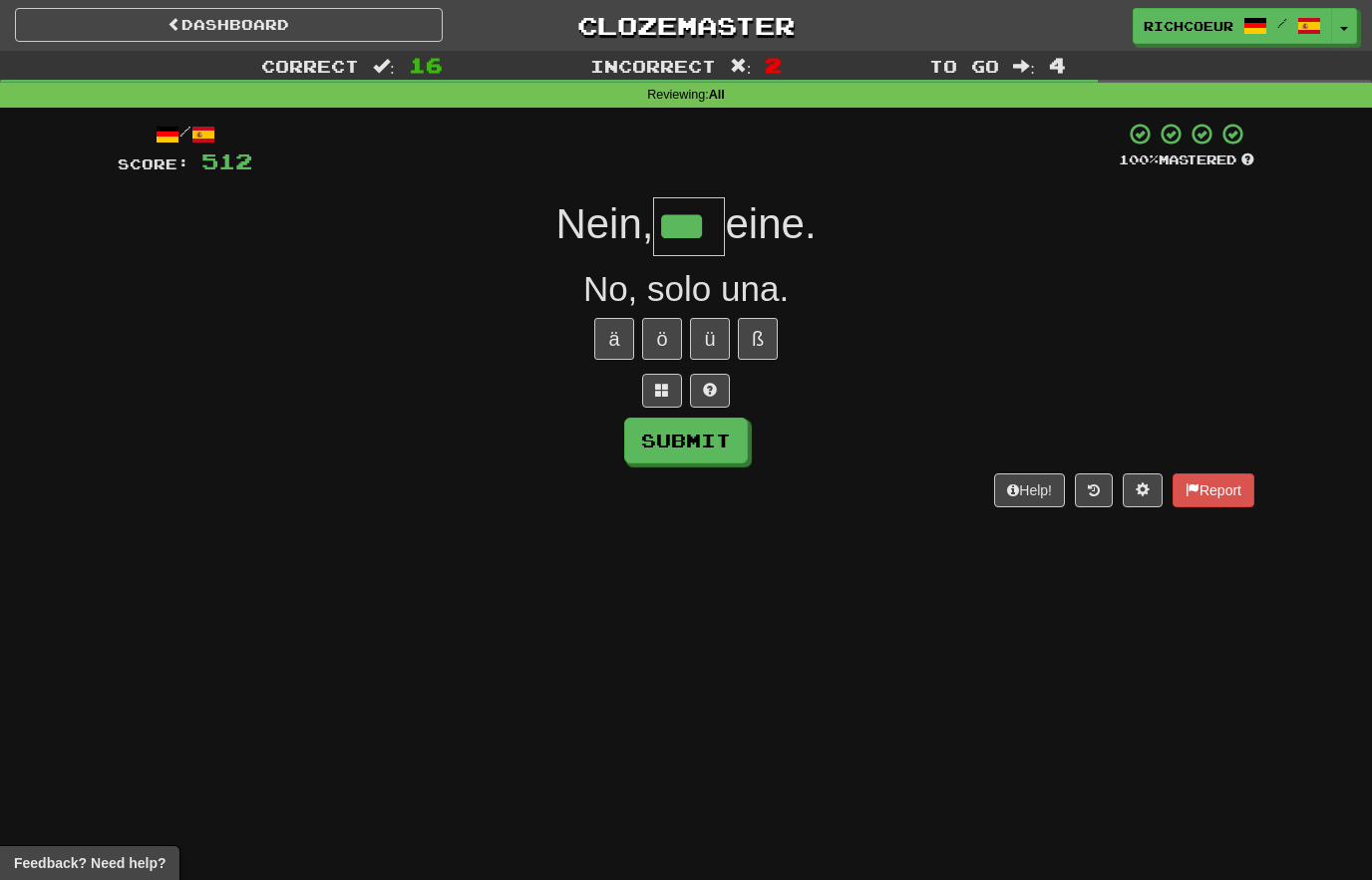 type on "***" 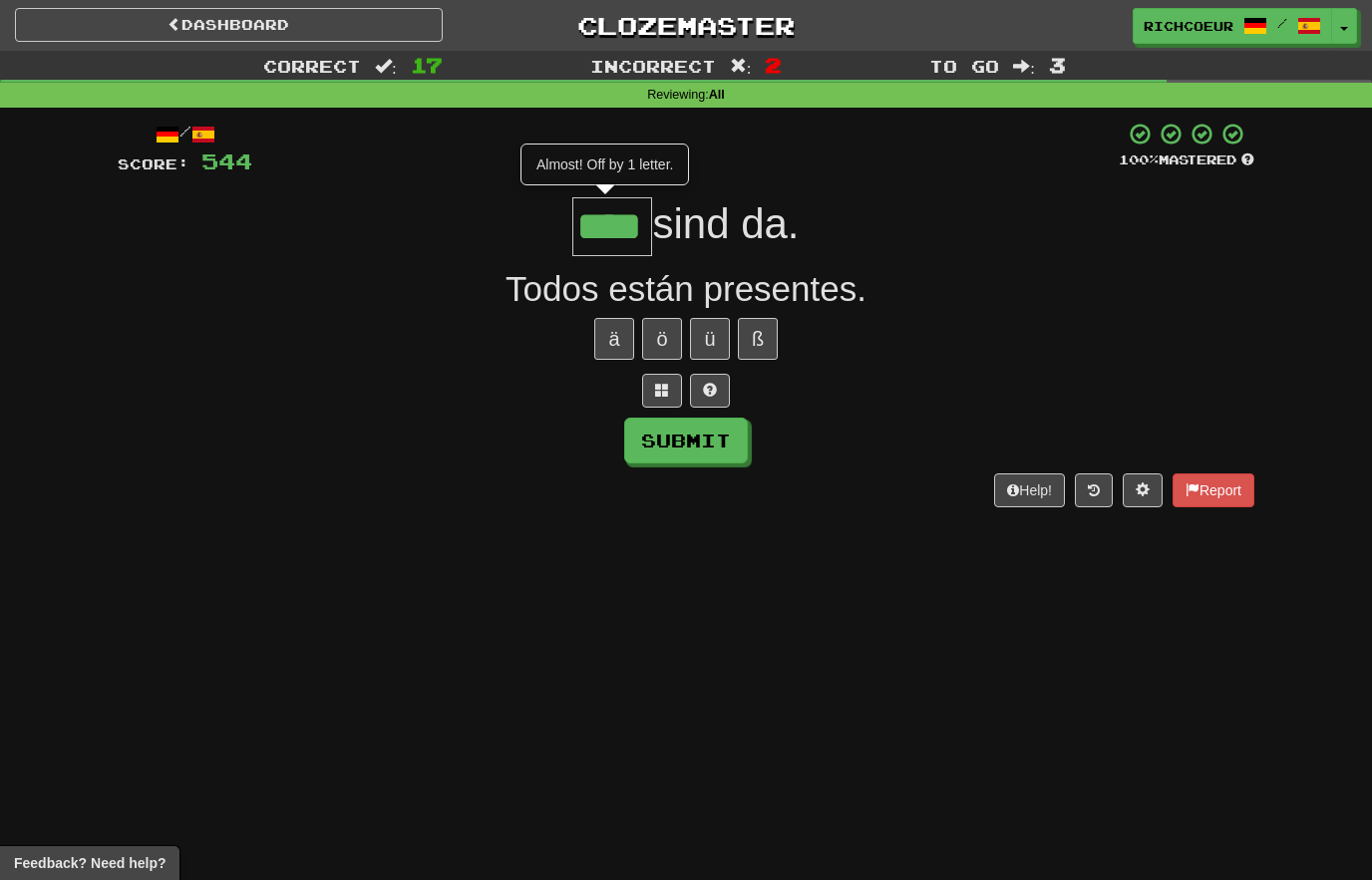type on "****" 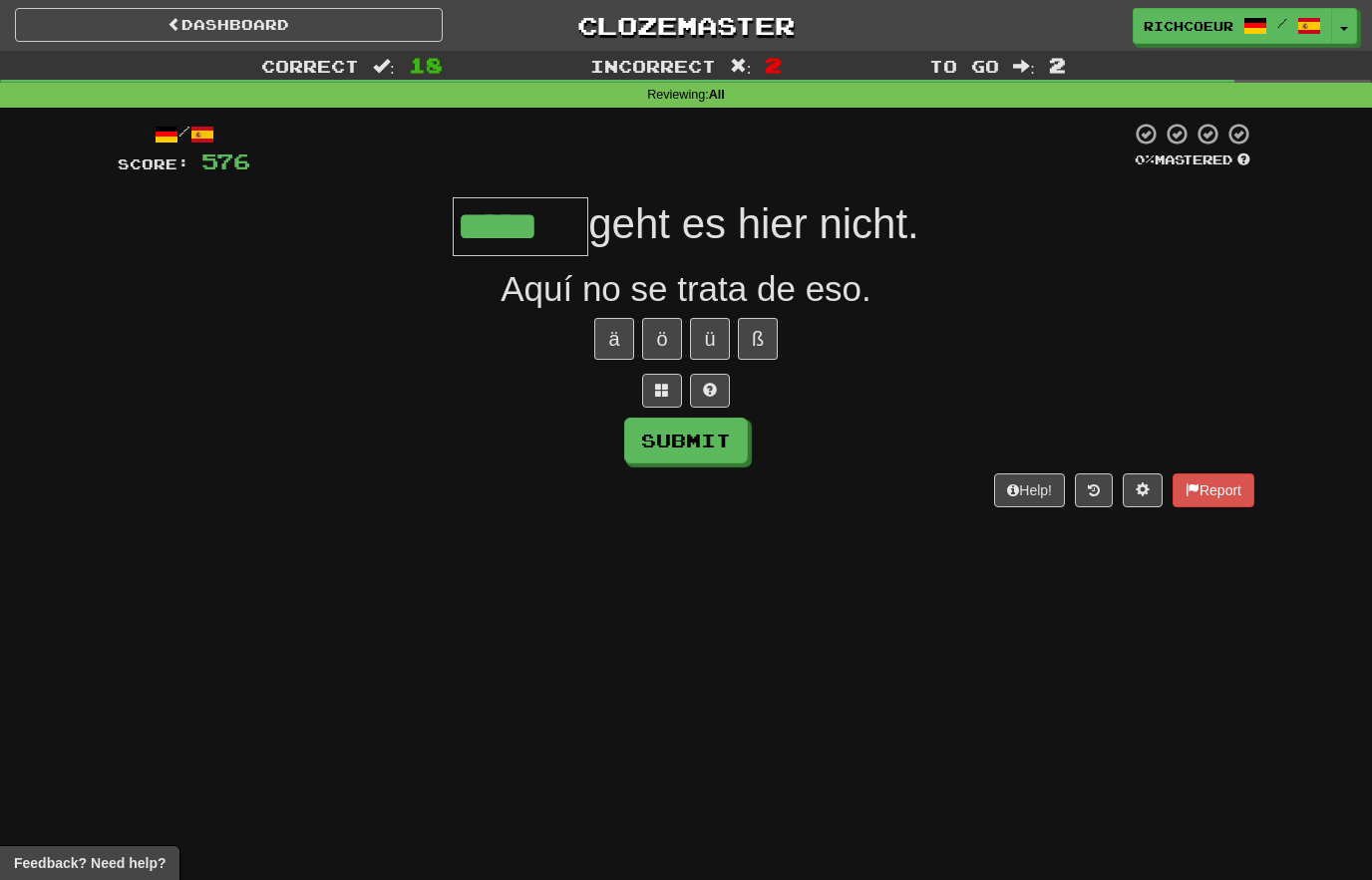 type on "*****" 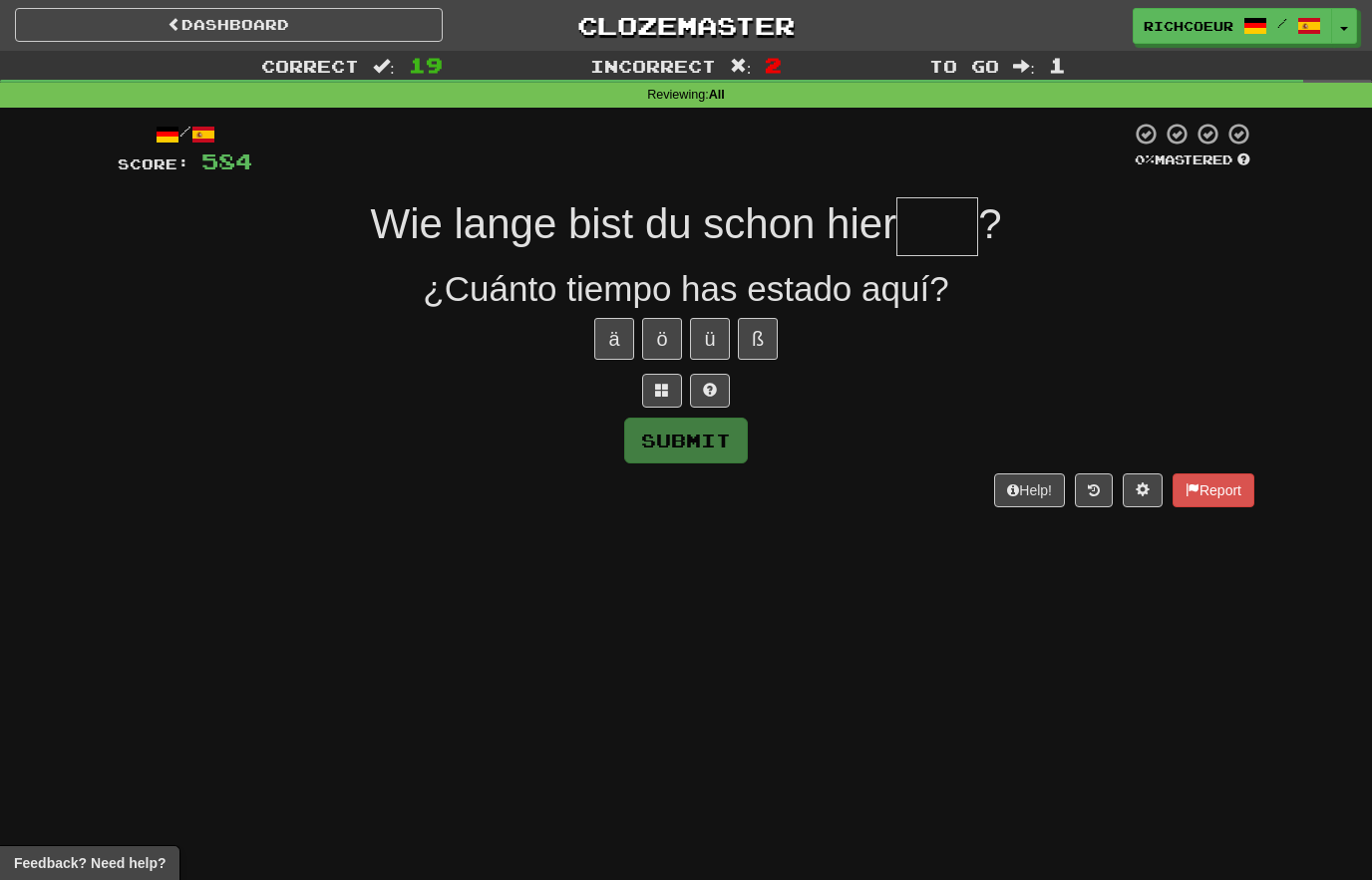 type on "****" 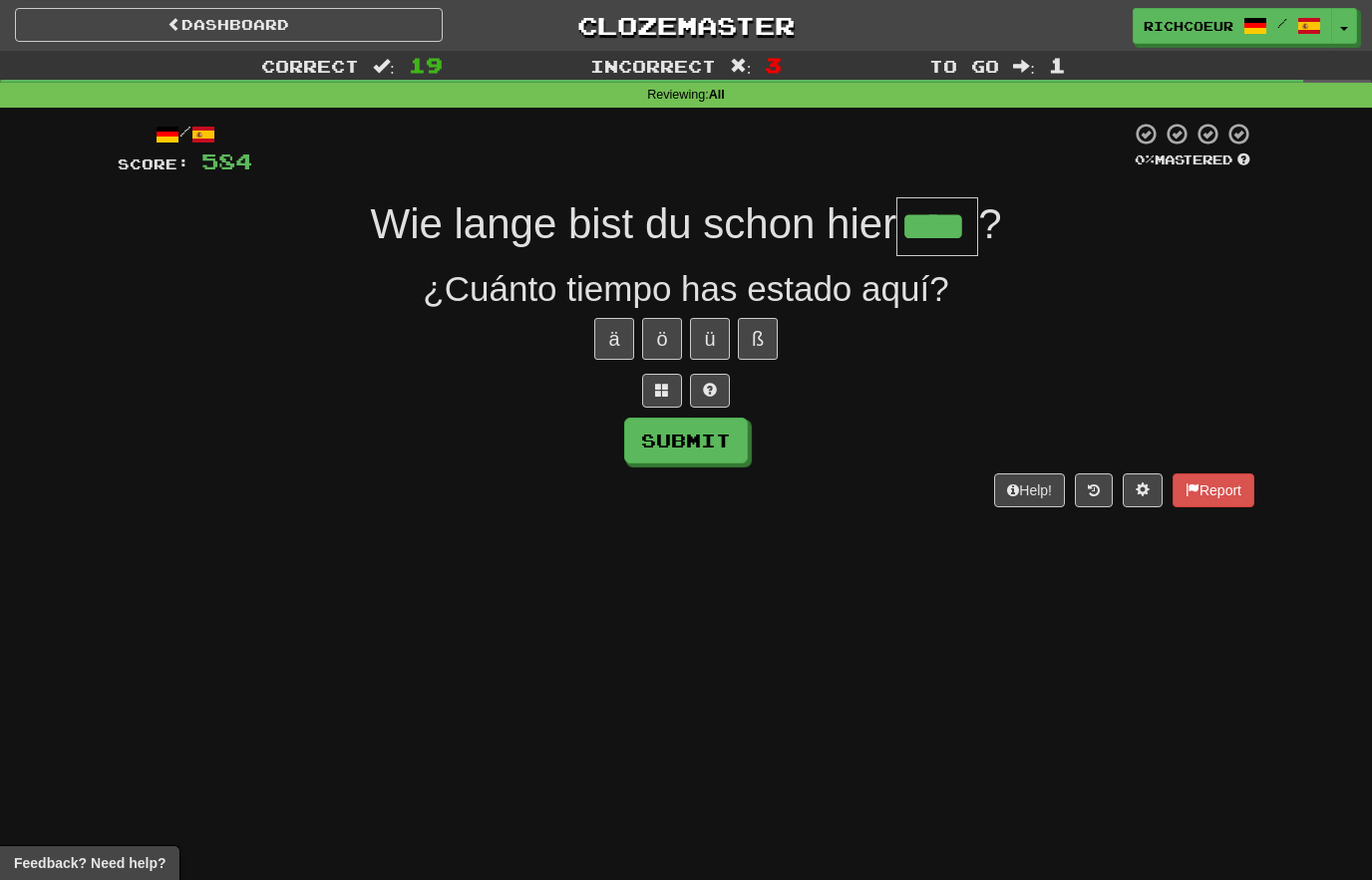 type on "****" 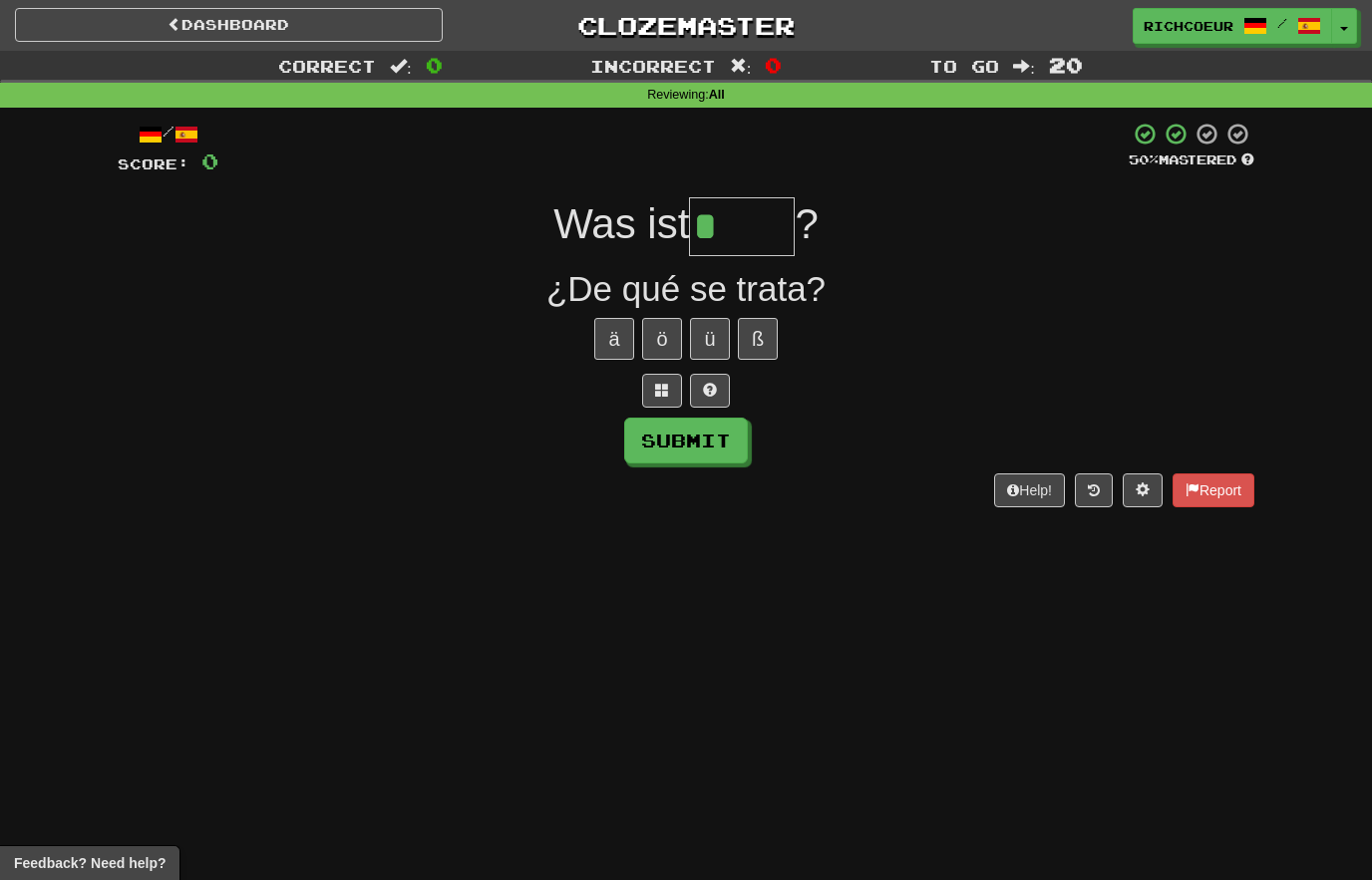 type on "****" 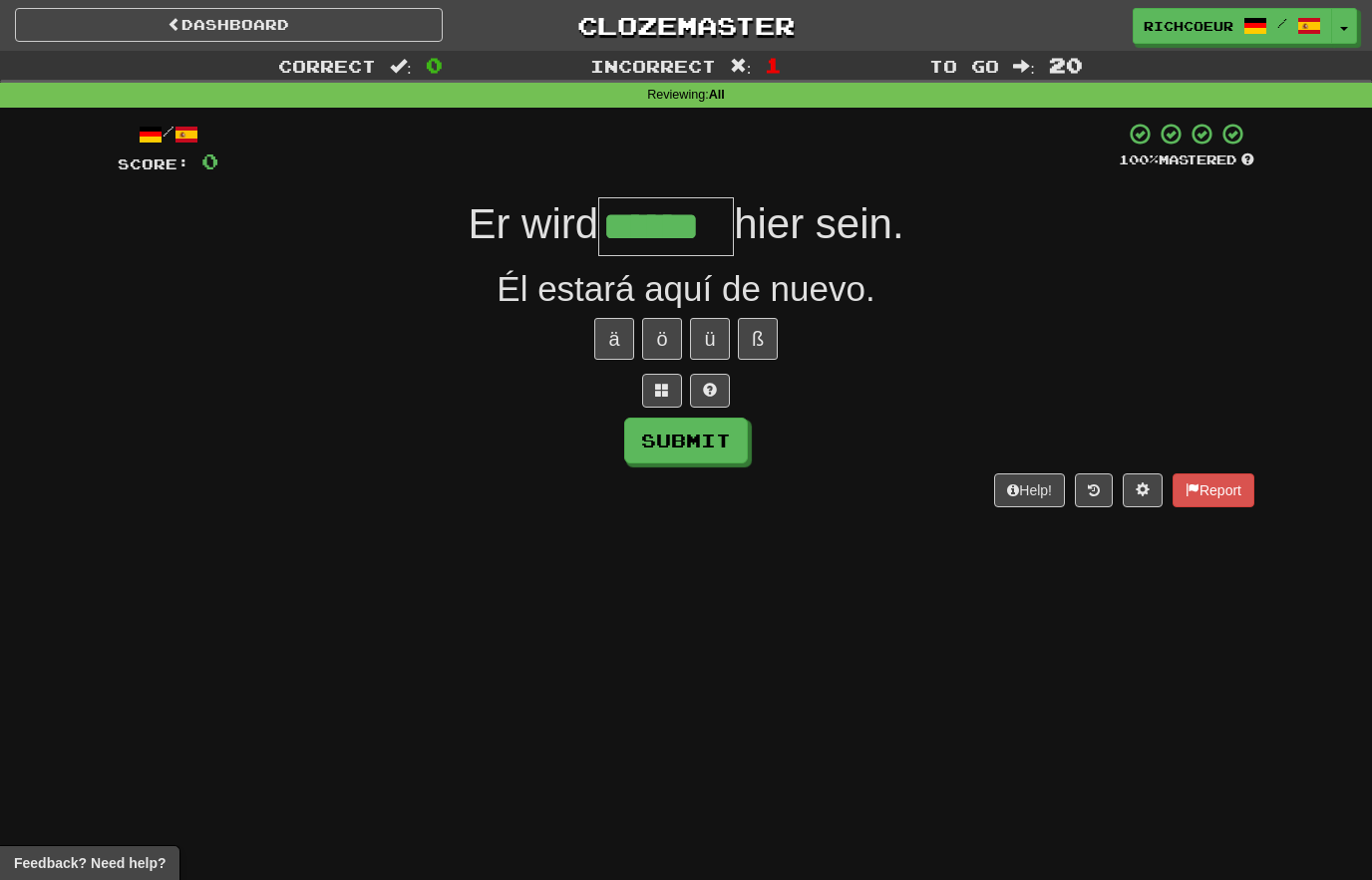 type on "******" 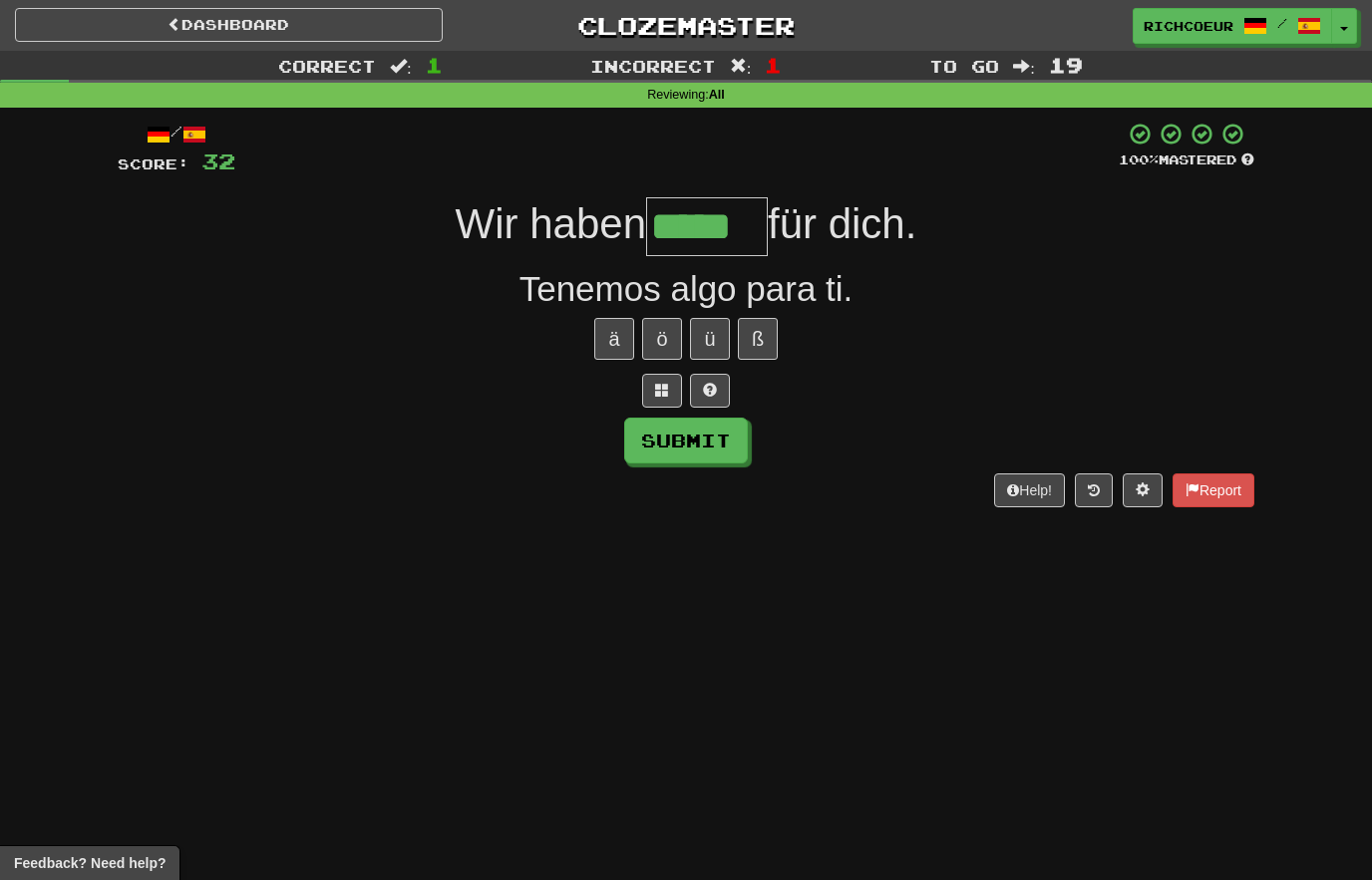 type on "*****" 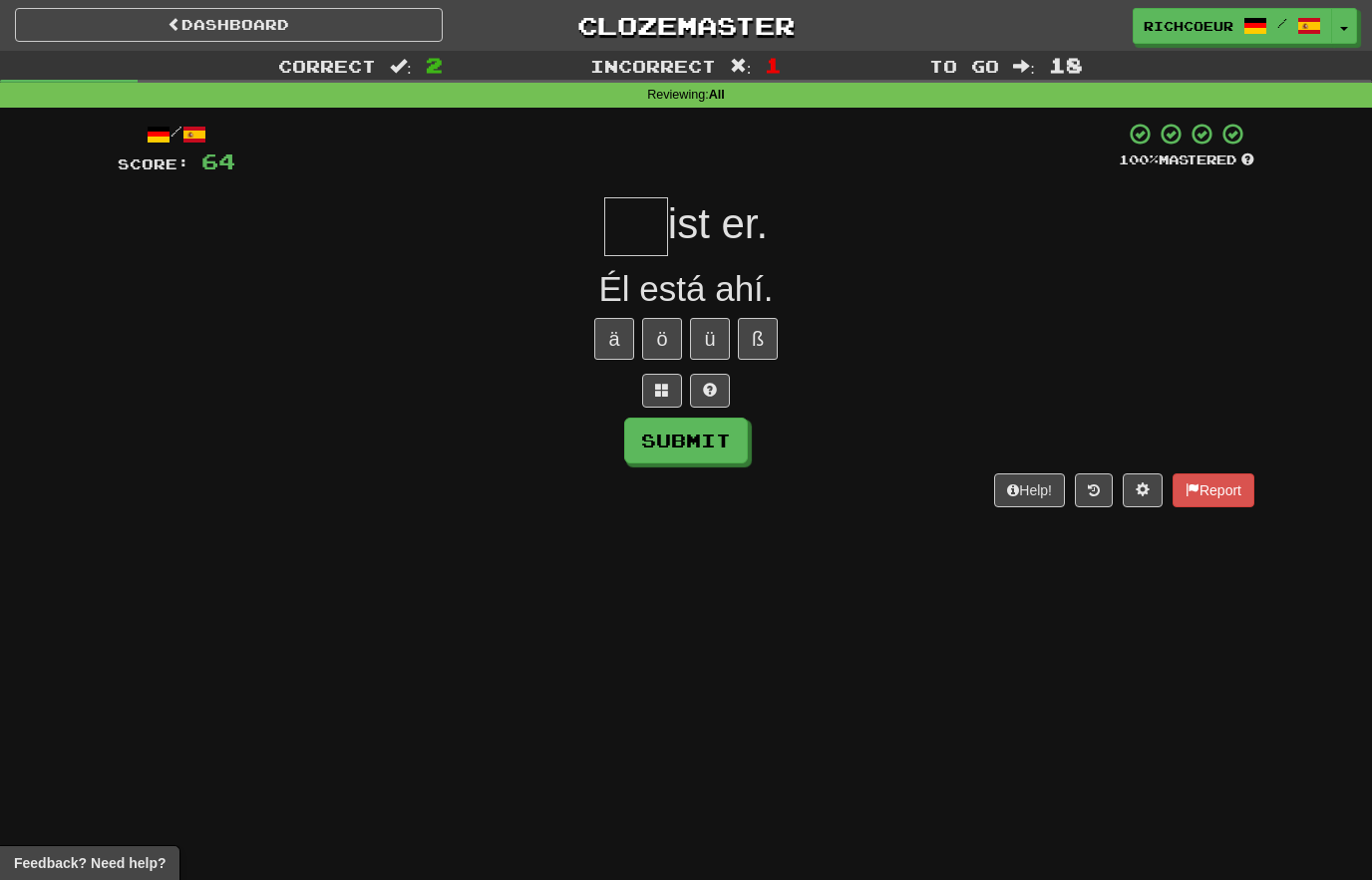type on "*" 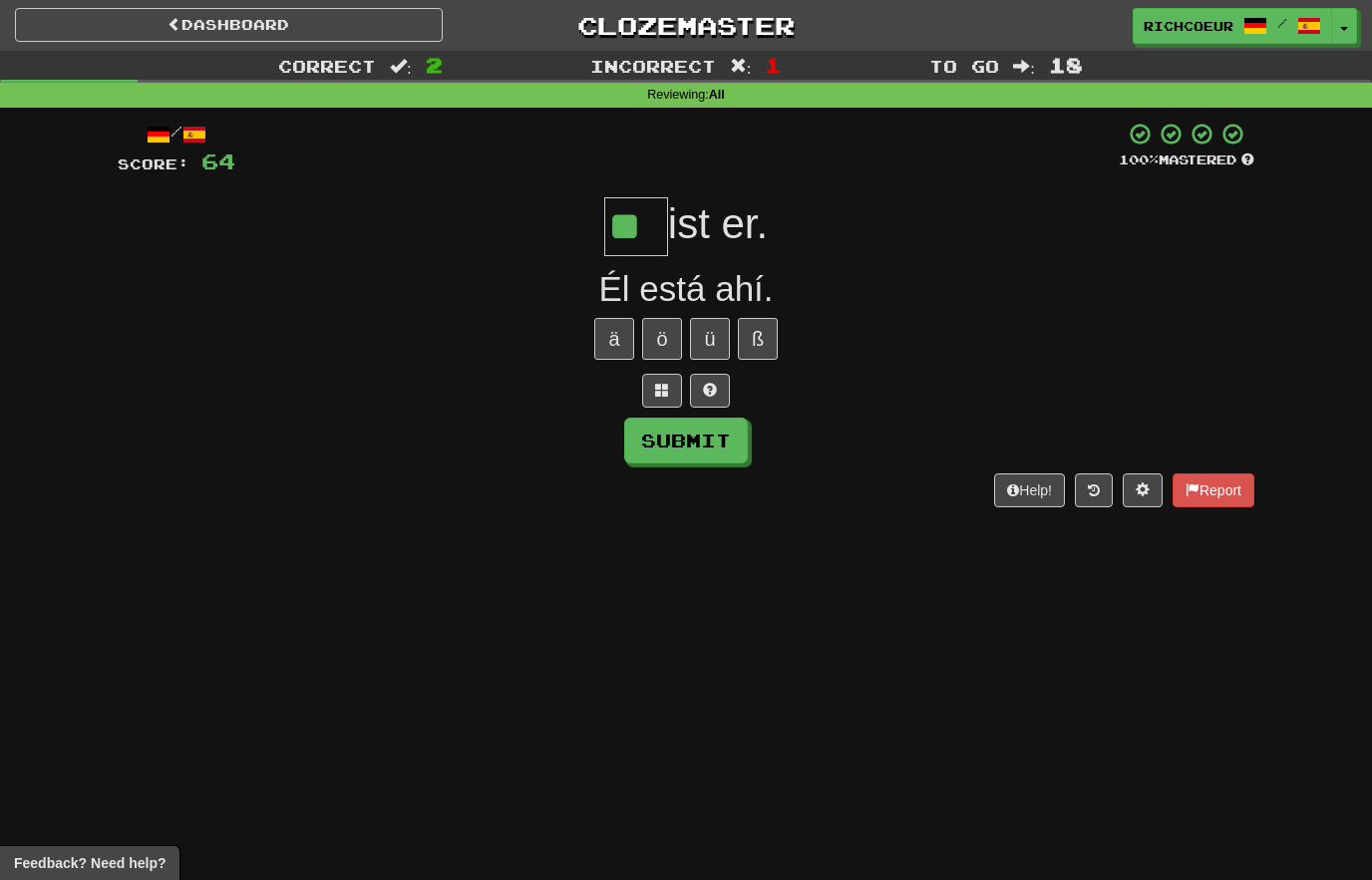 type on "**" 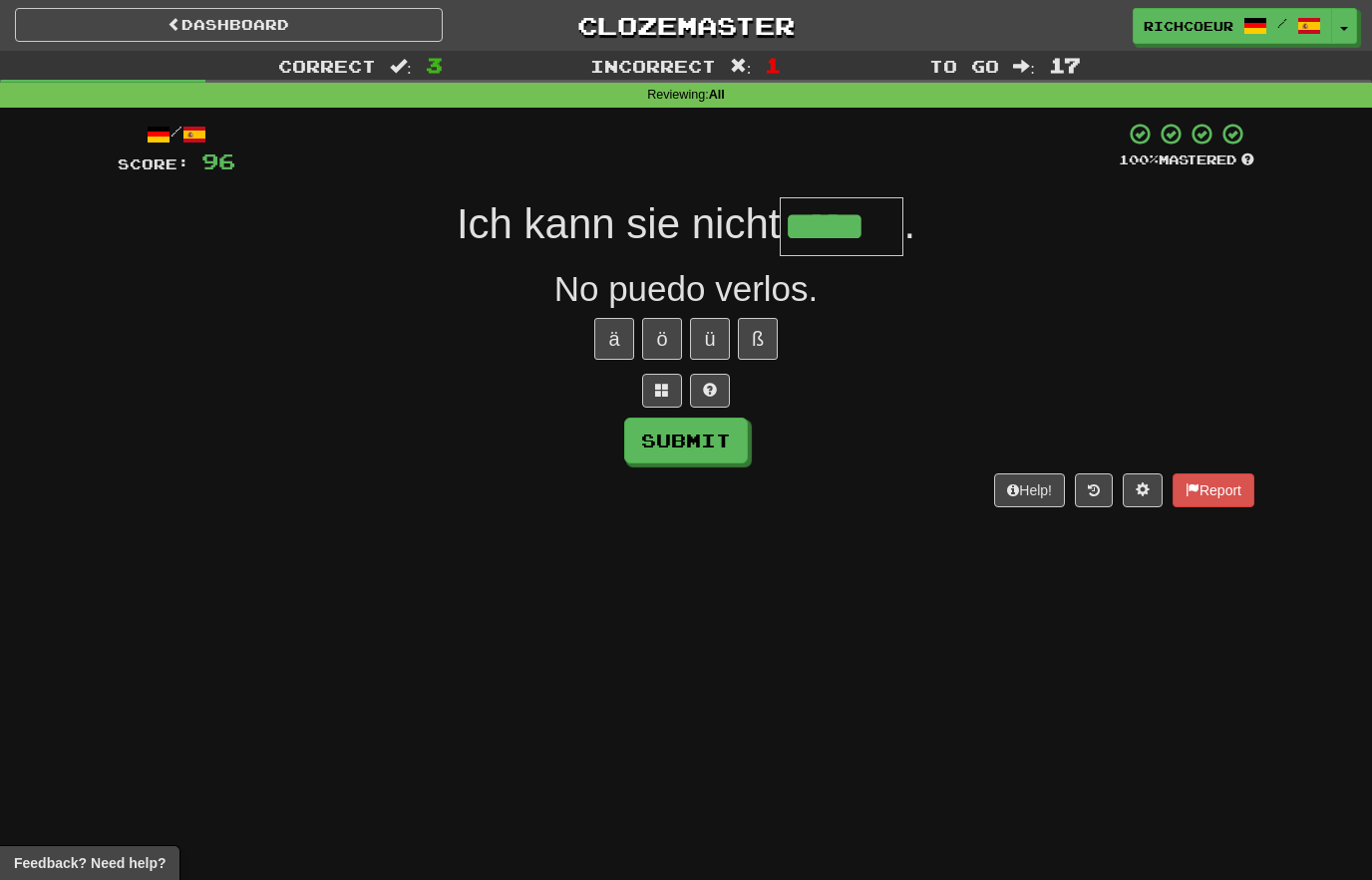 type on "*****" 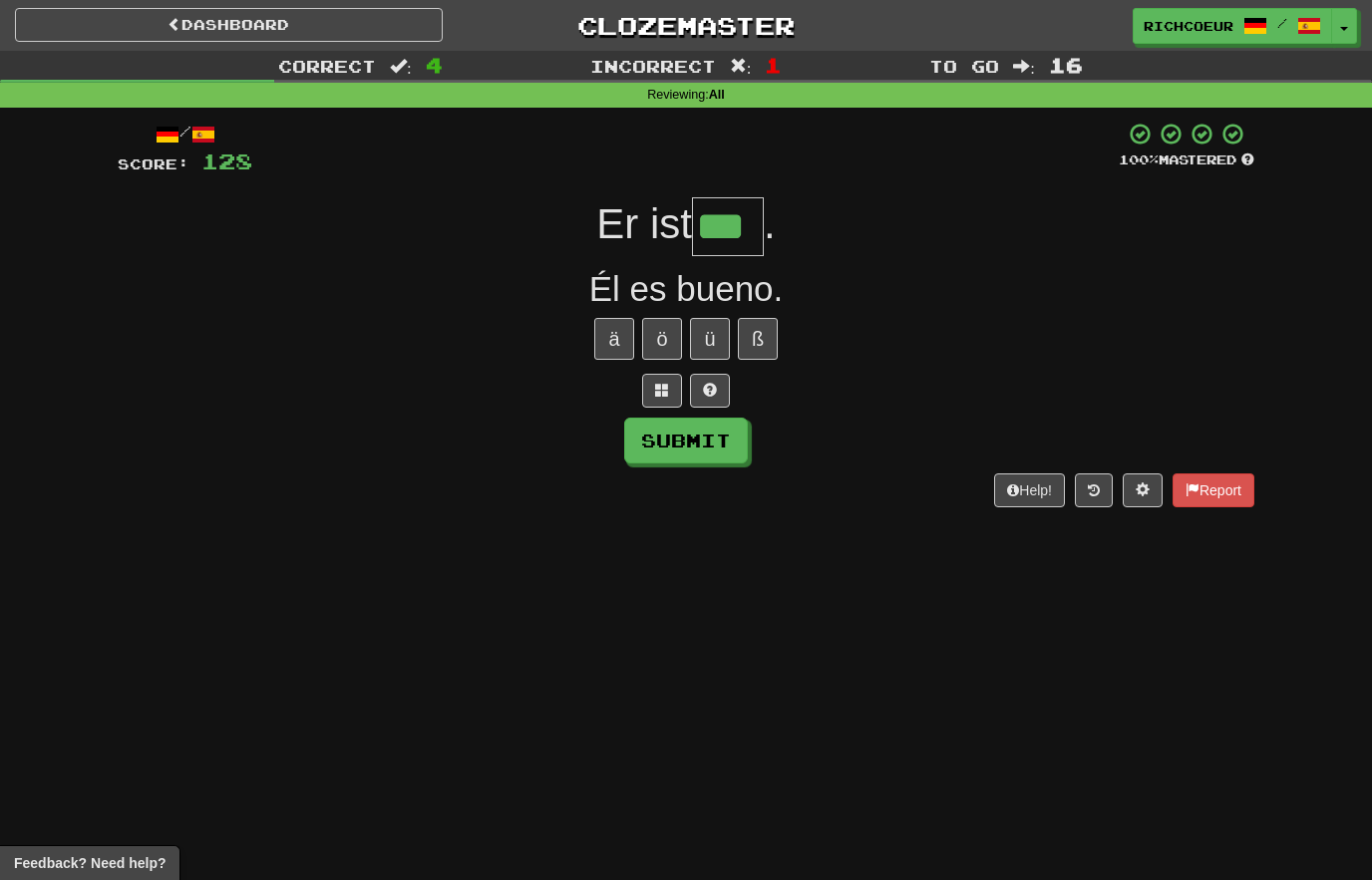 type on "***" 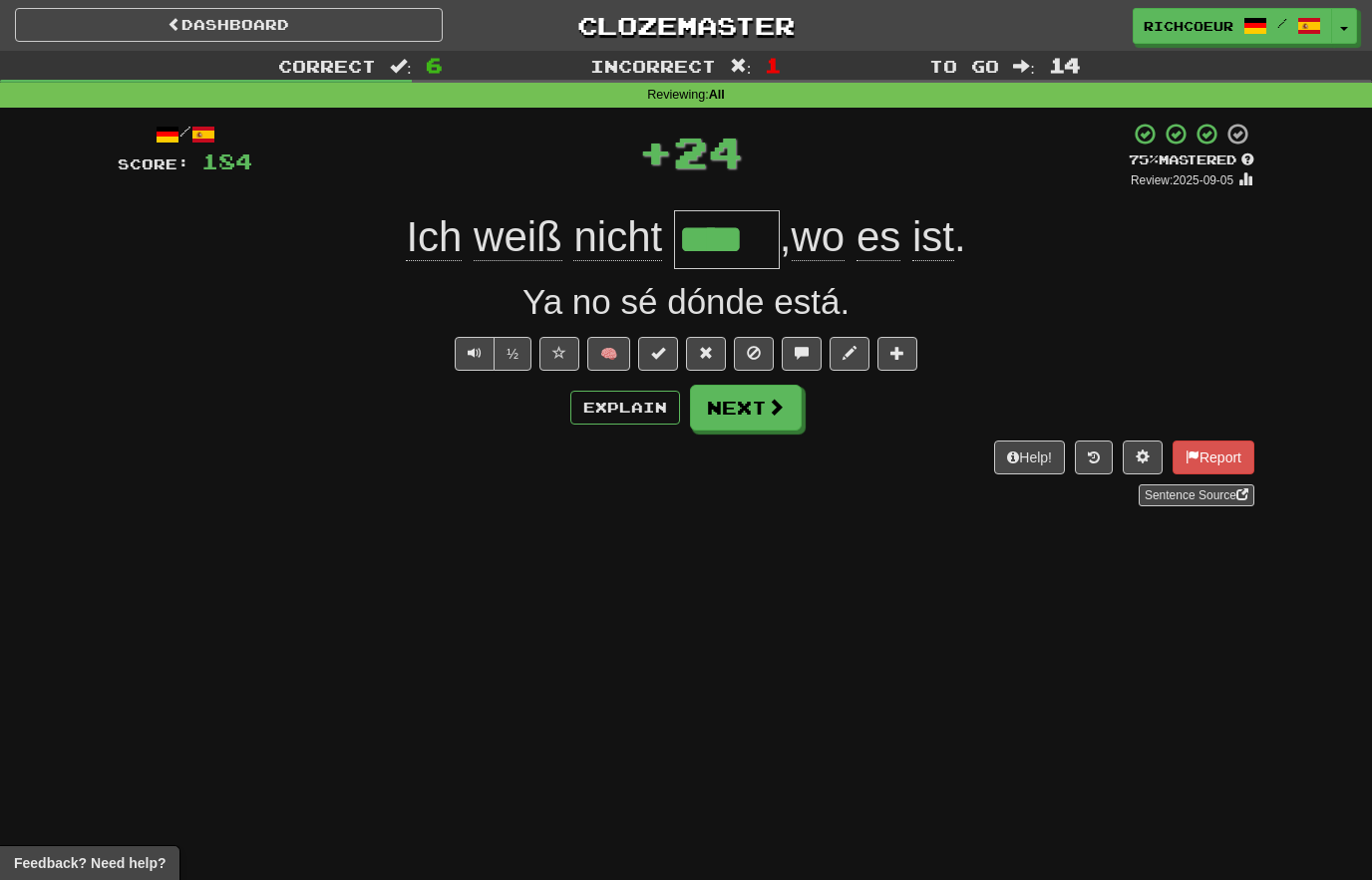 type on "****" 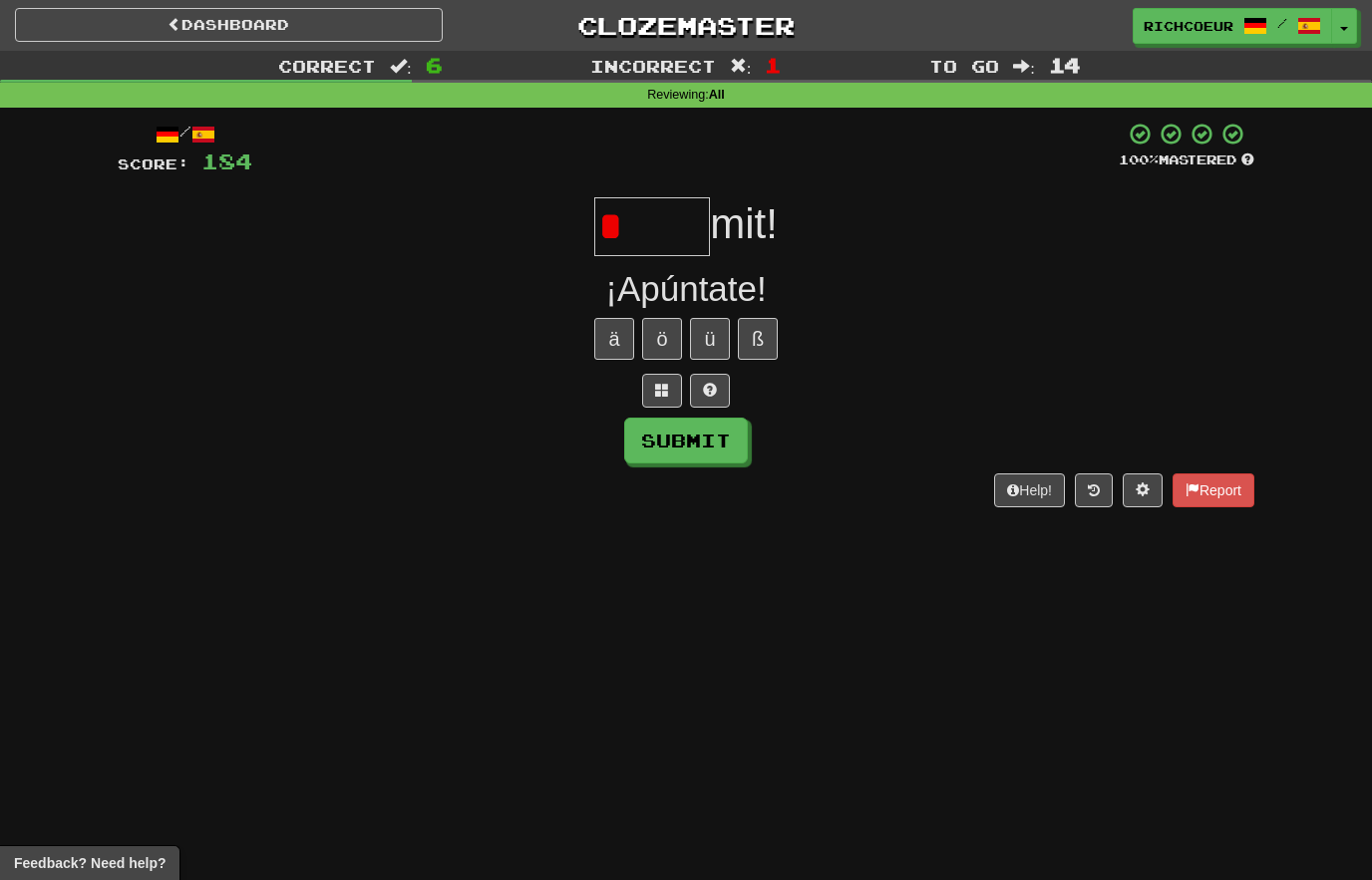 type on "****" 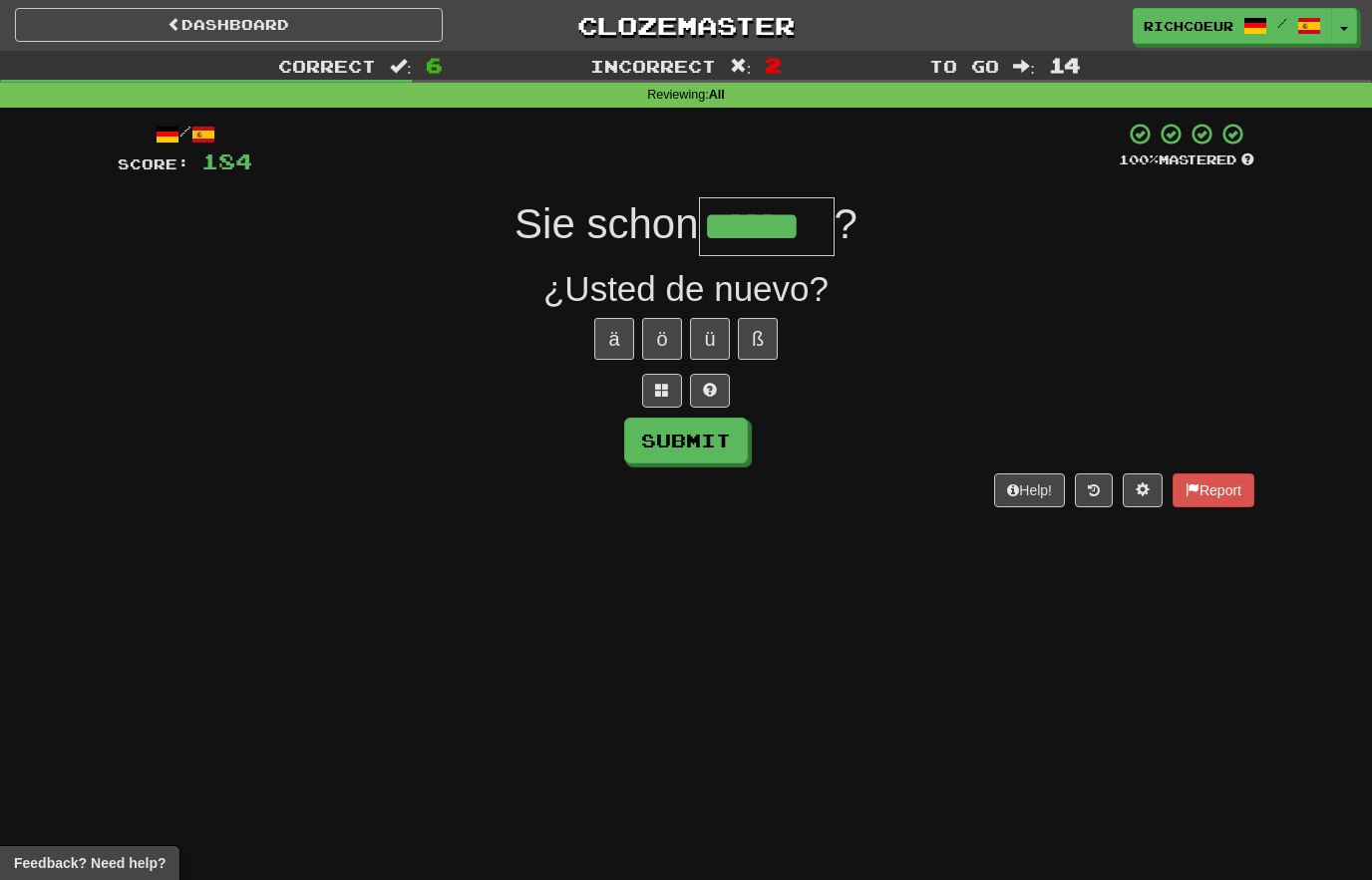 type on "******" 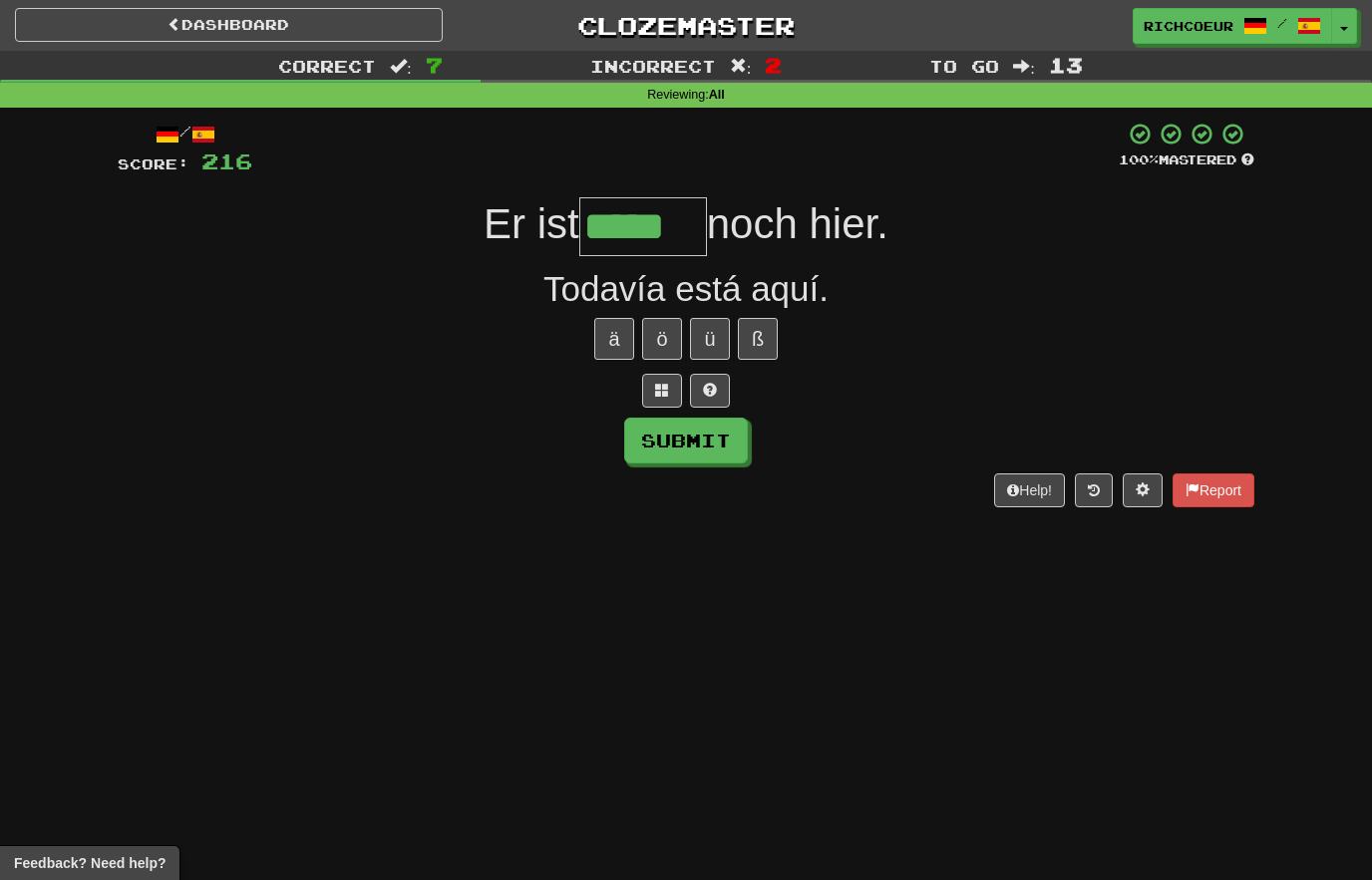 type on "*****" 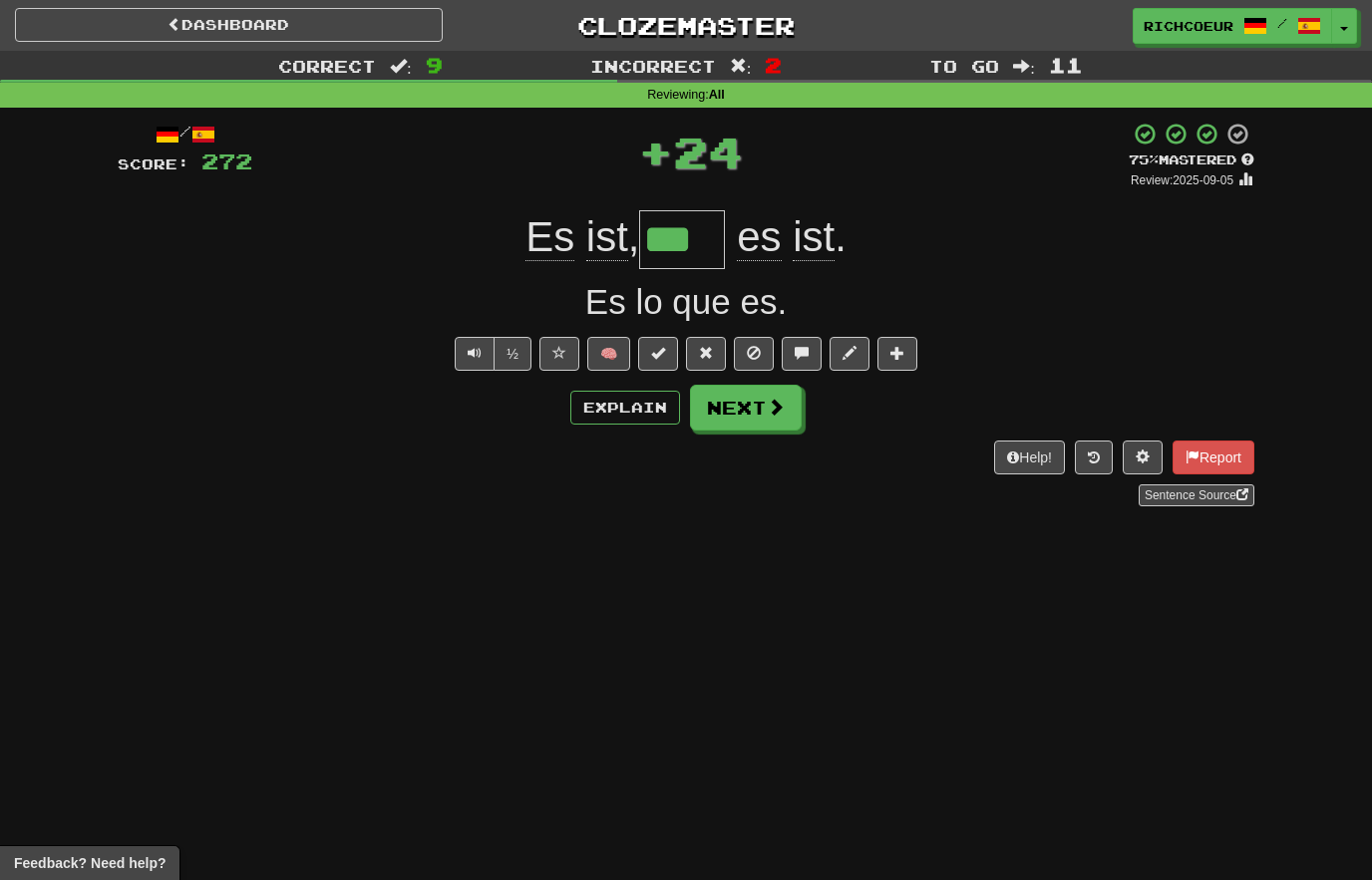 type on "***" 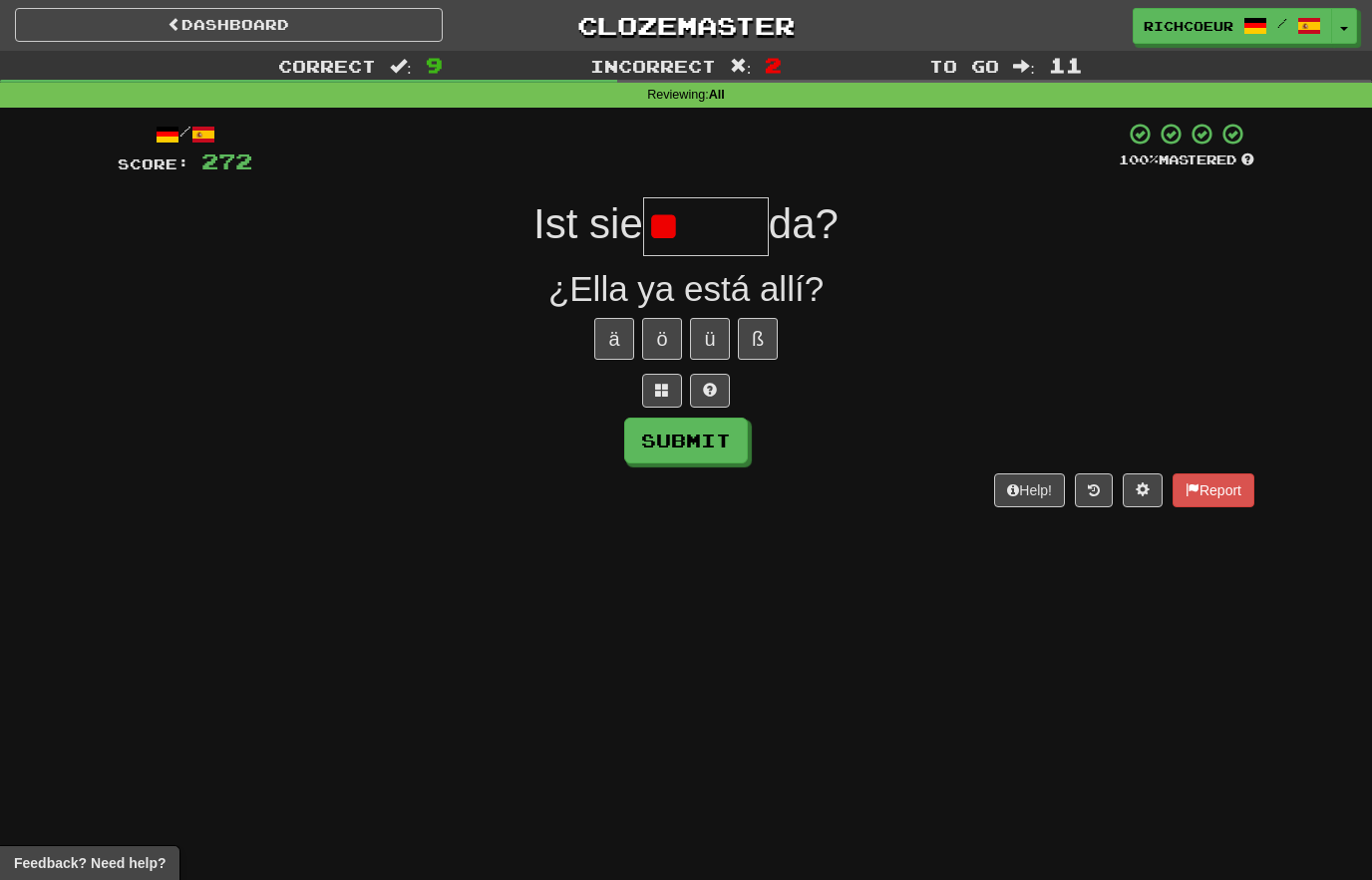 type on "*" 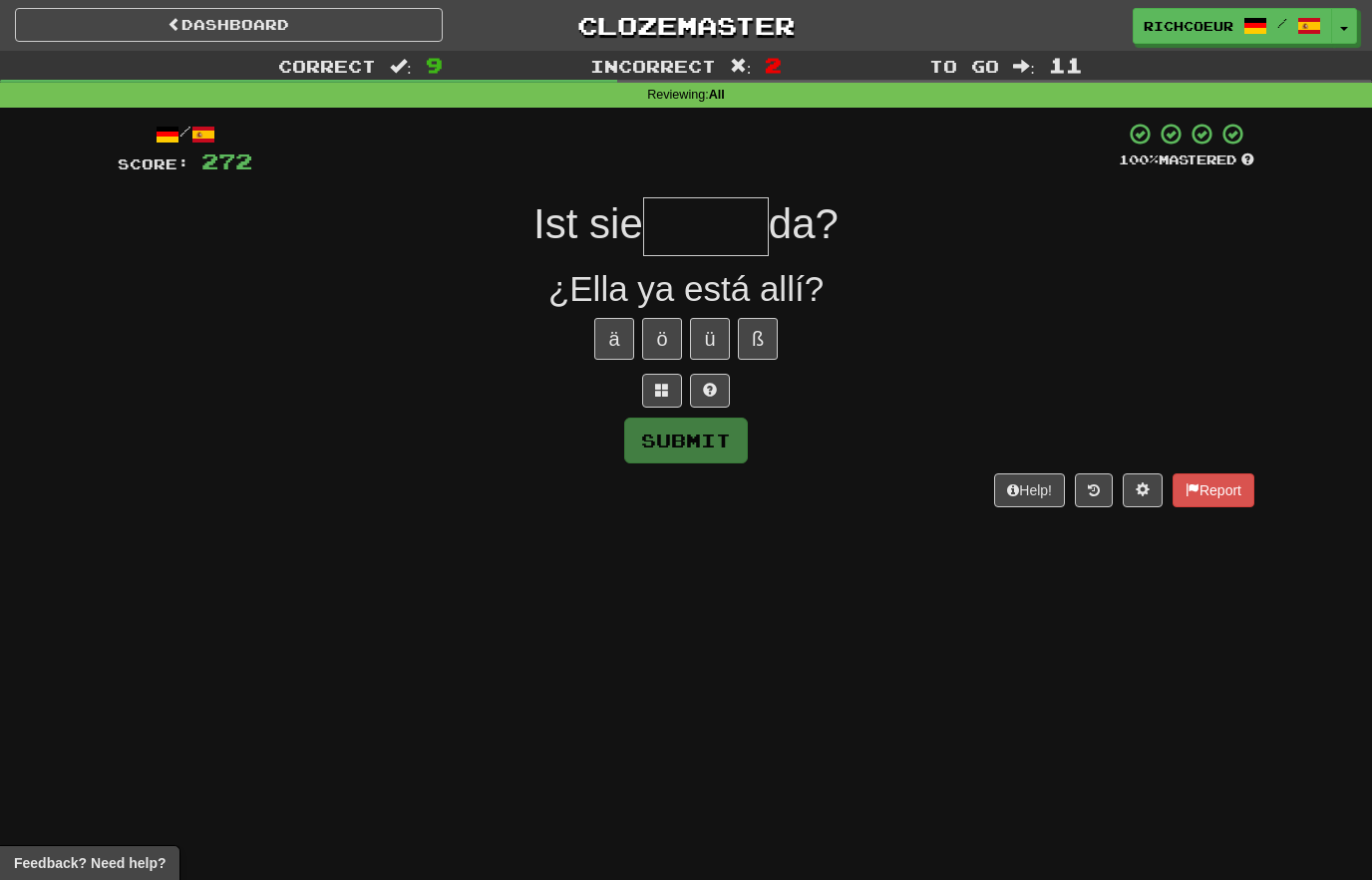 type on "*" 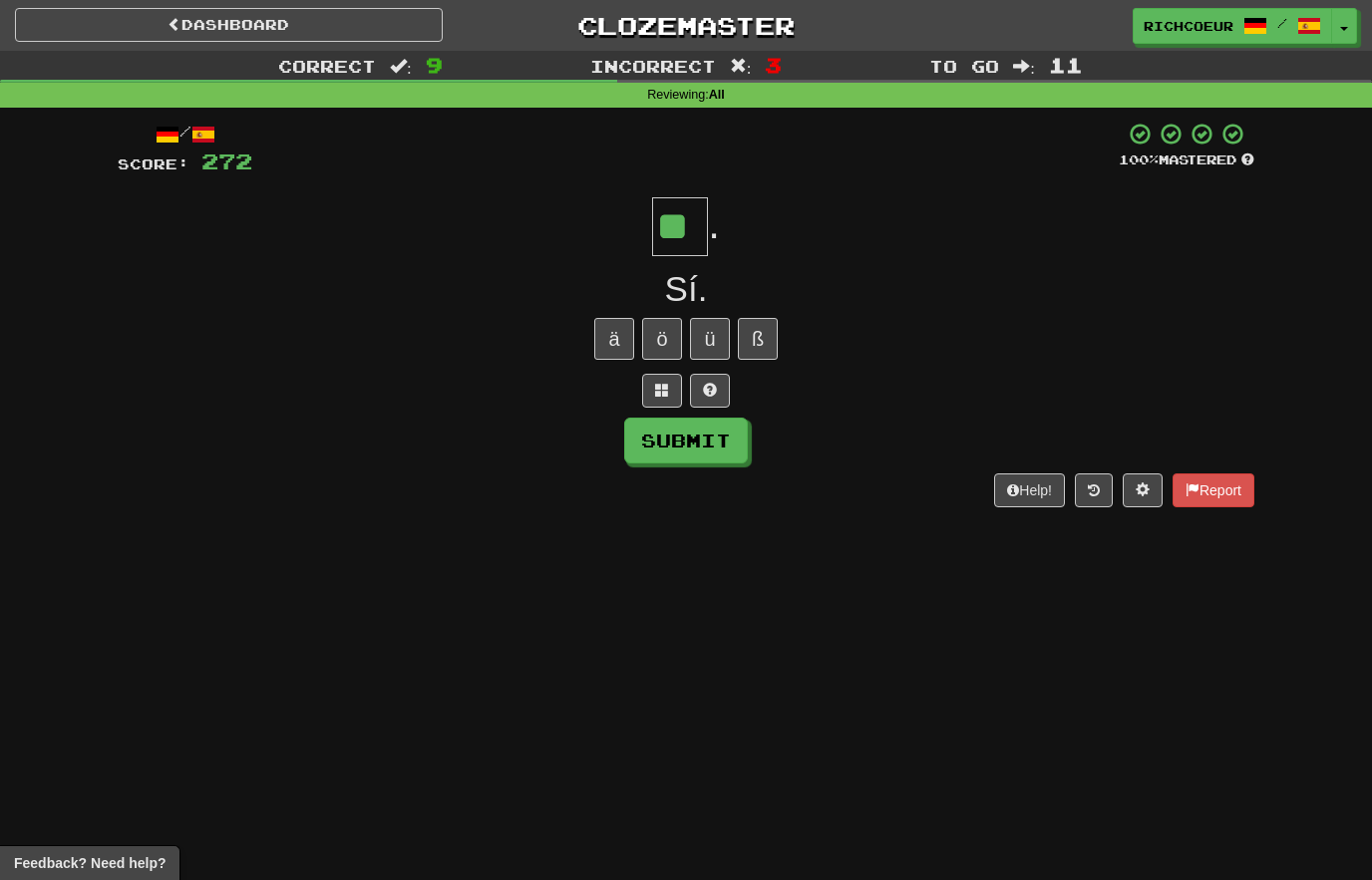 type on "**" 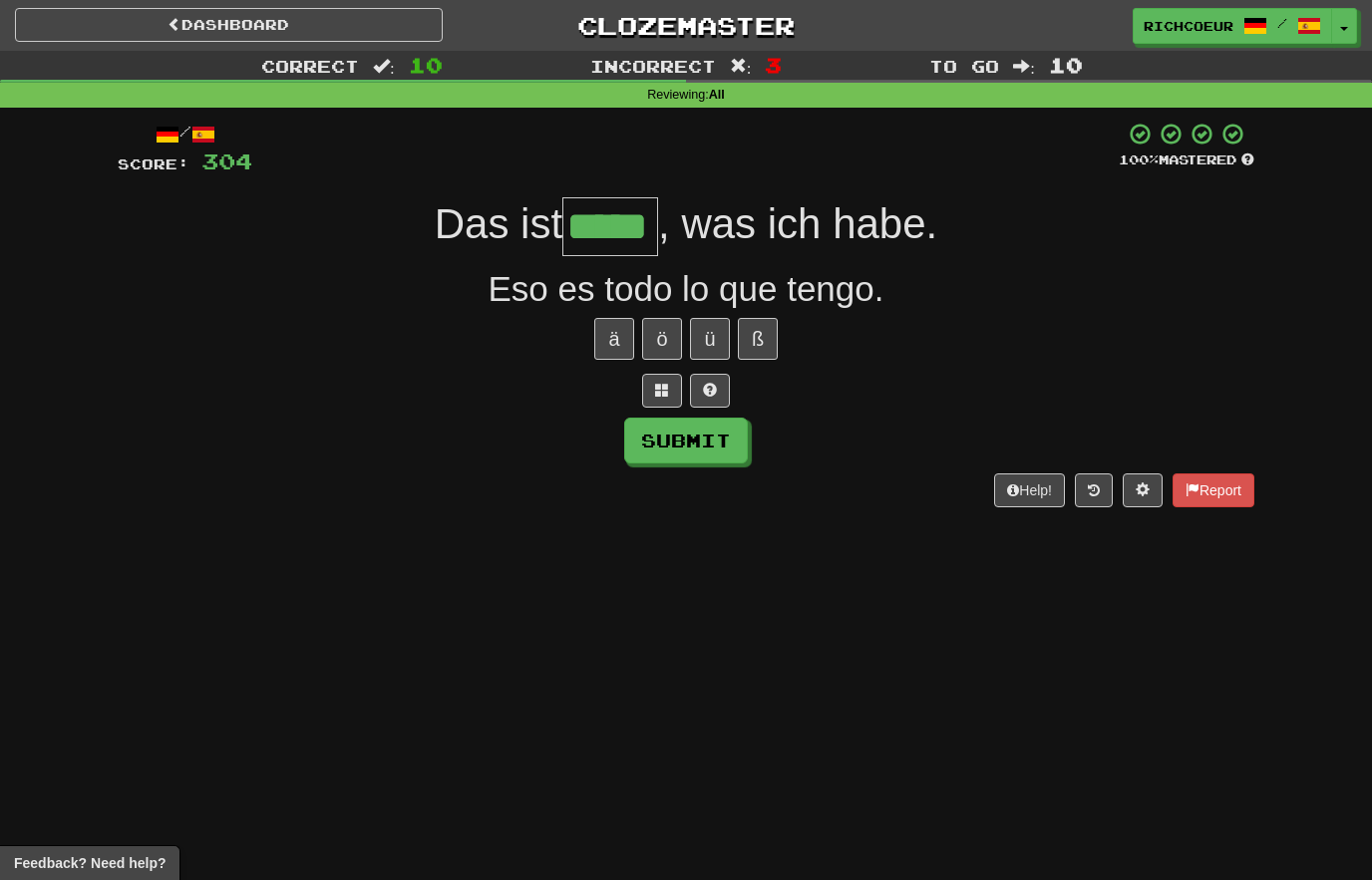 type on "*****" 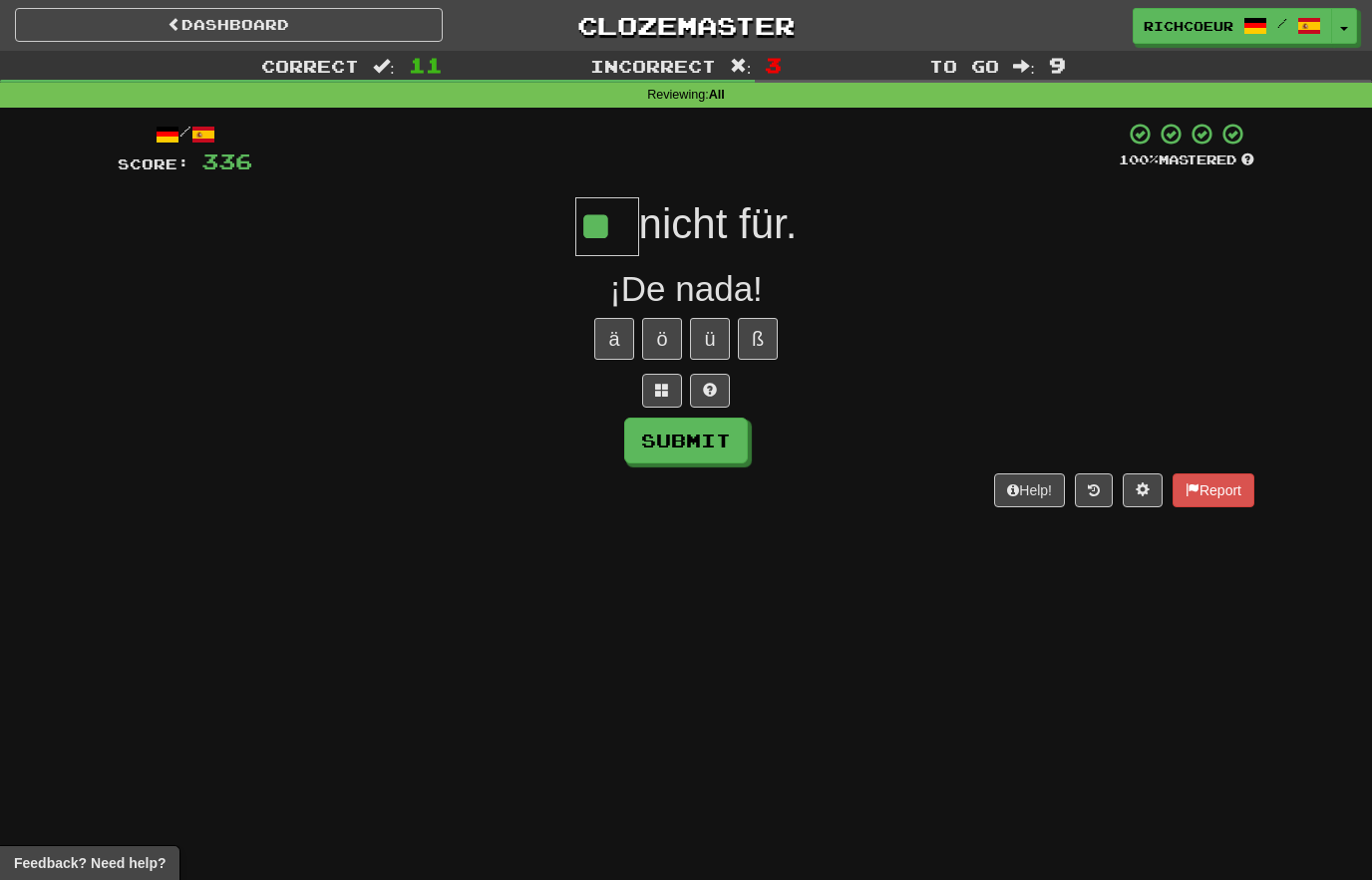 type on "**" 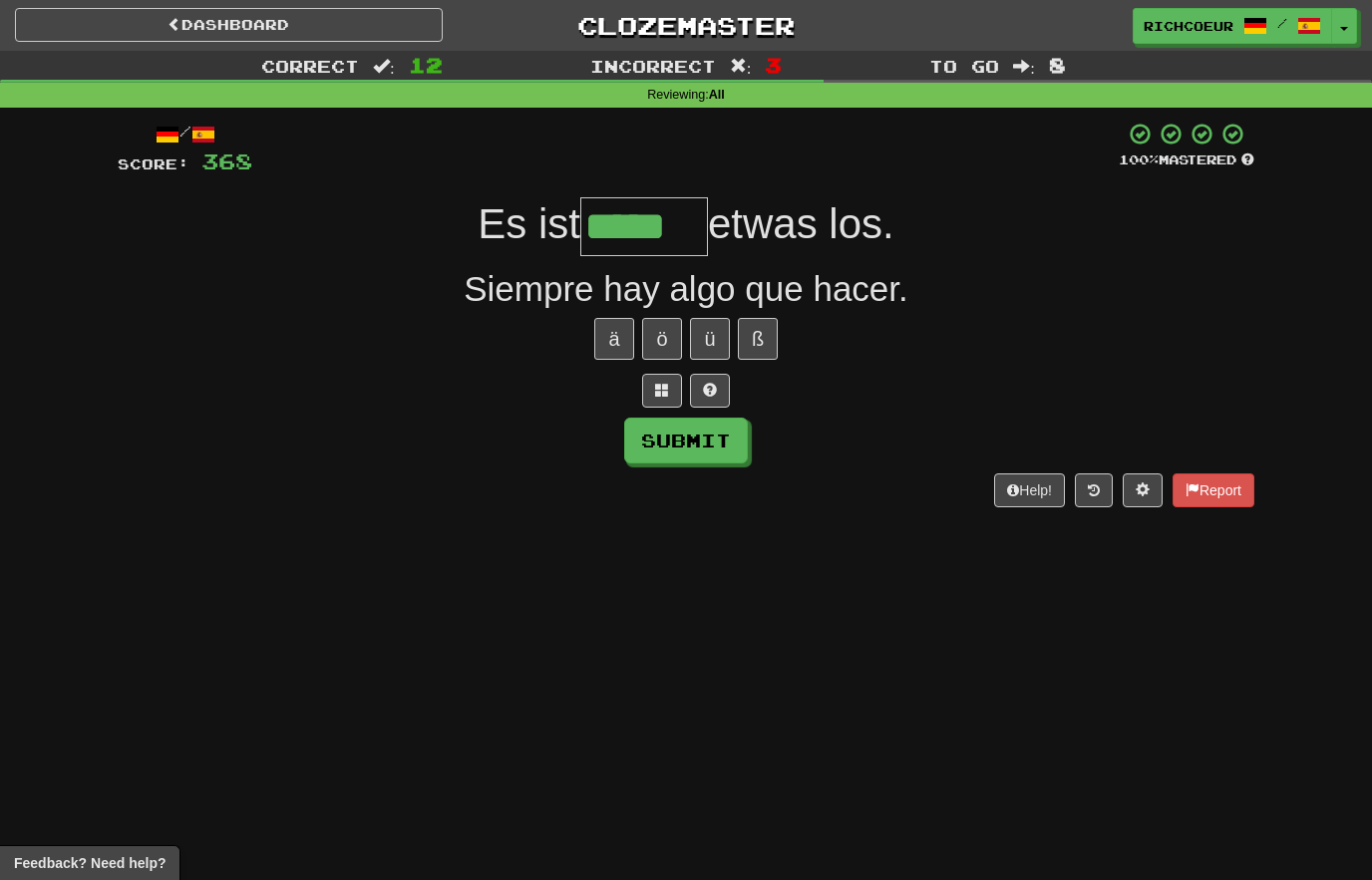 type on "*****" 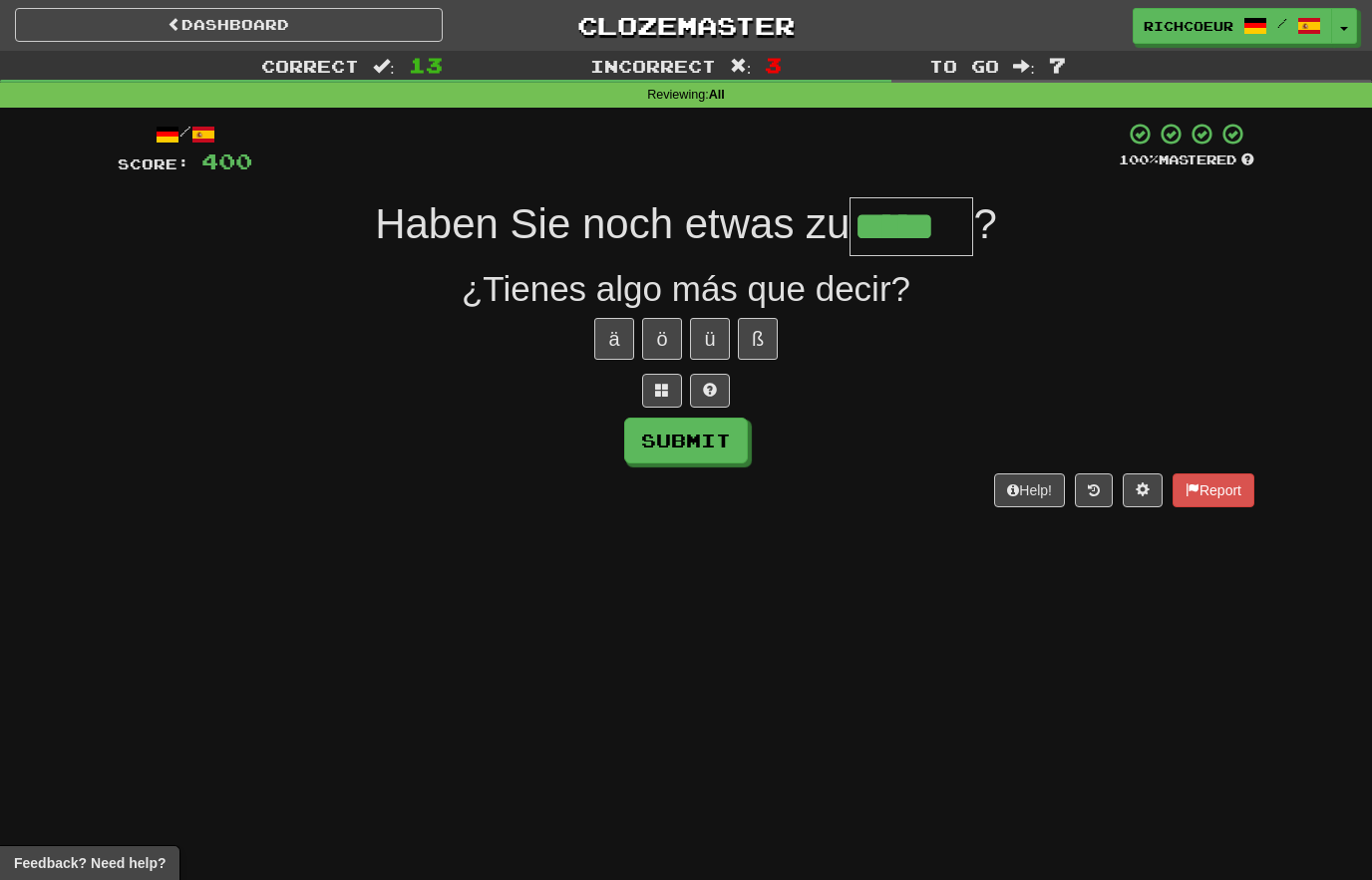 type on "*****" 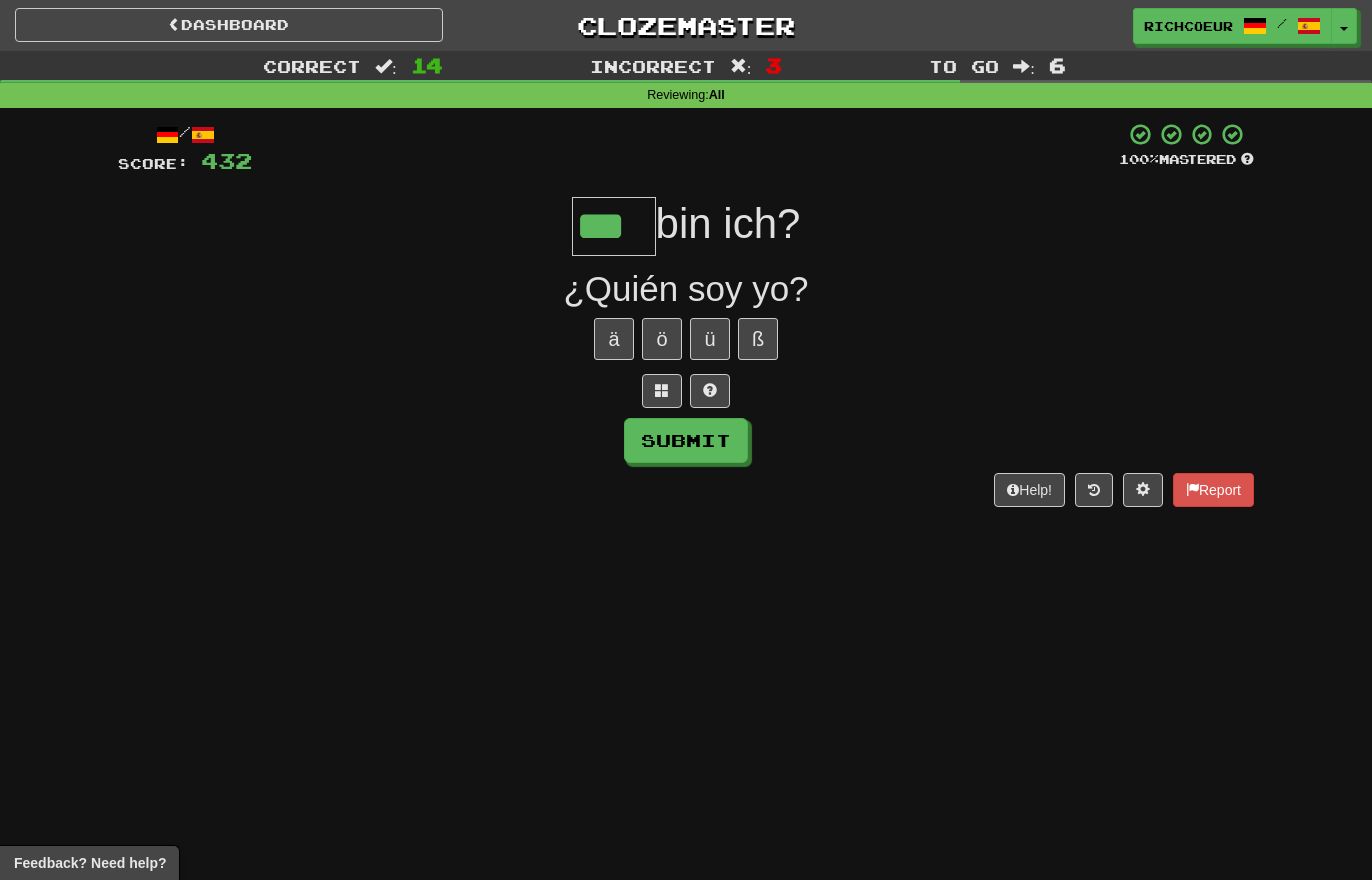 type on "***" 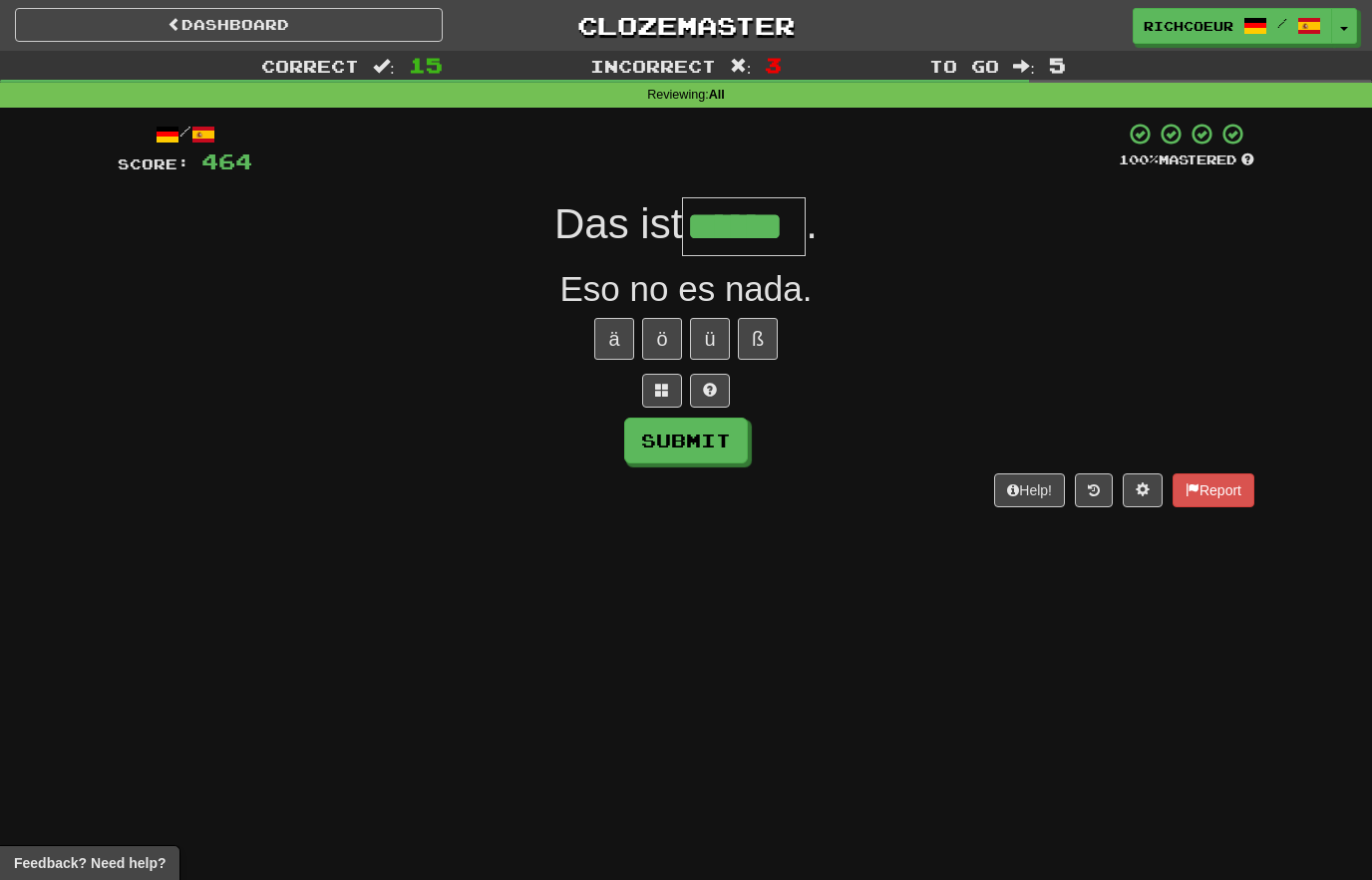 type on "******" 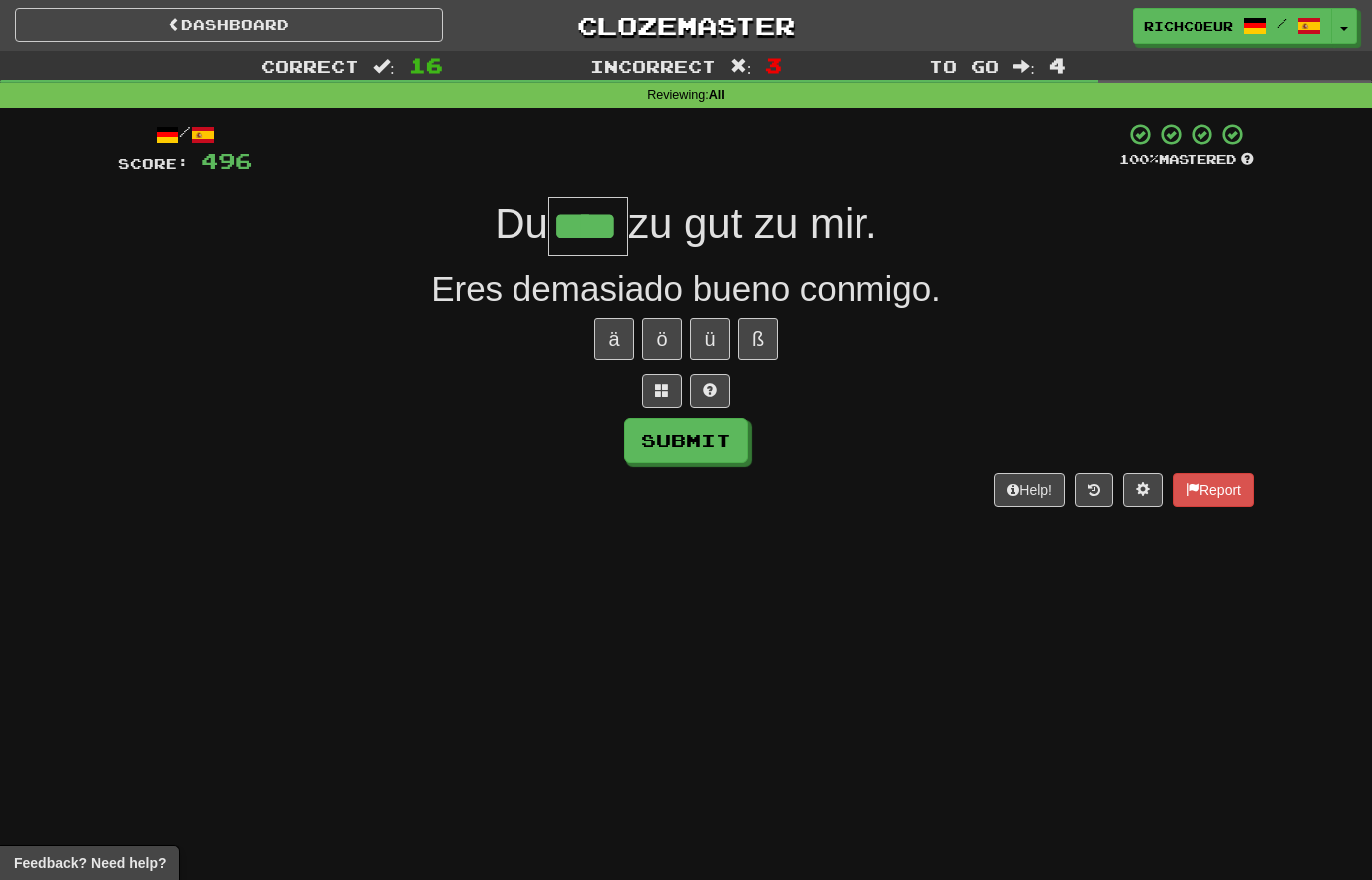 type on "****" 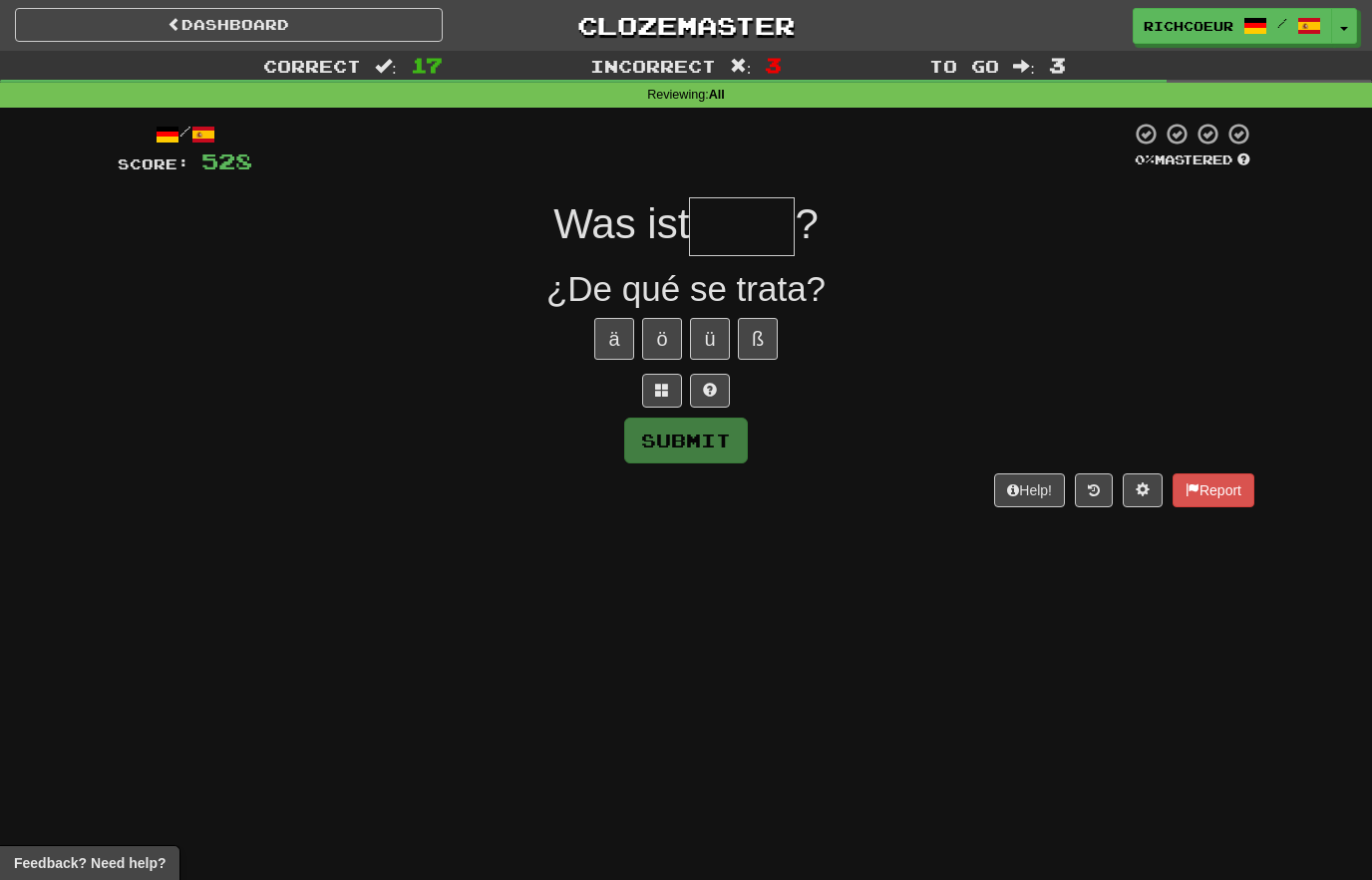 type on "****" 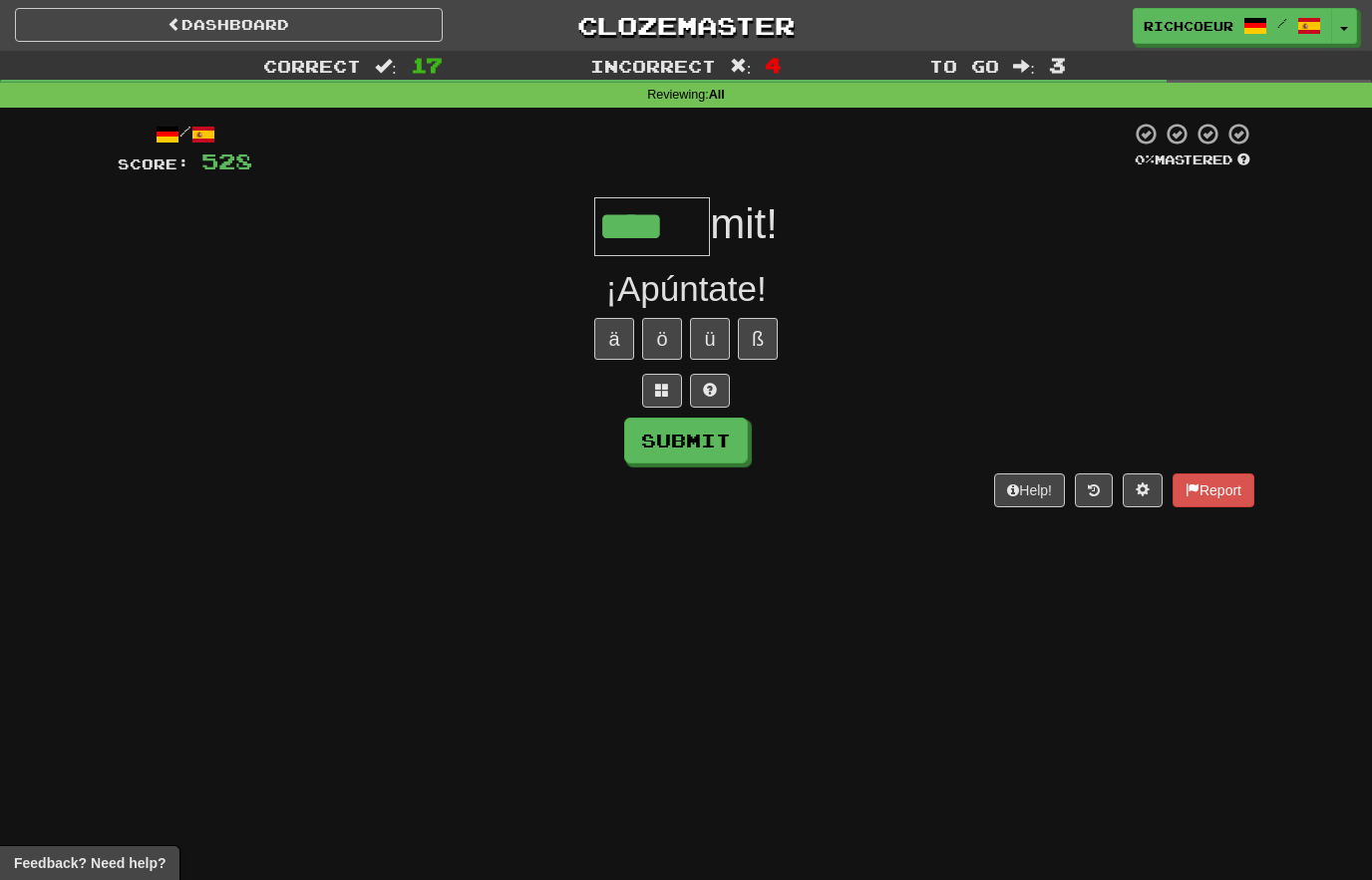 type on "****" 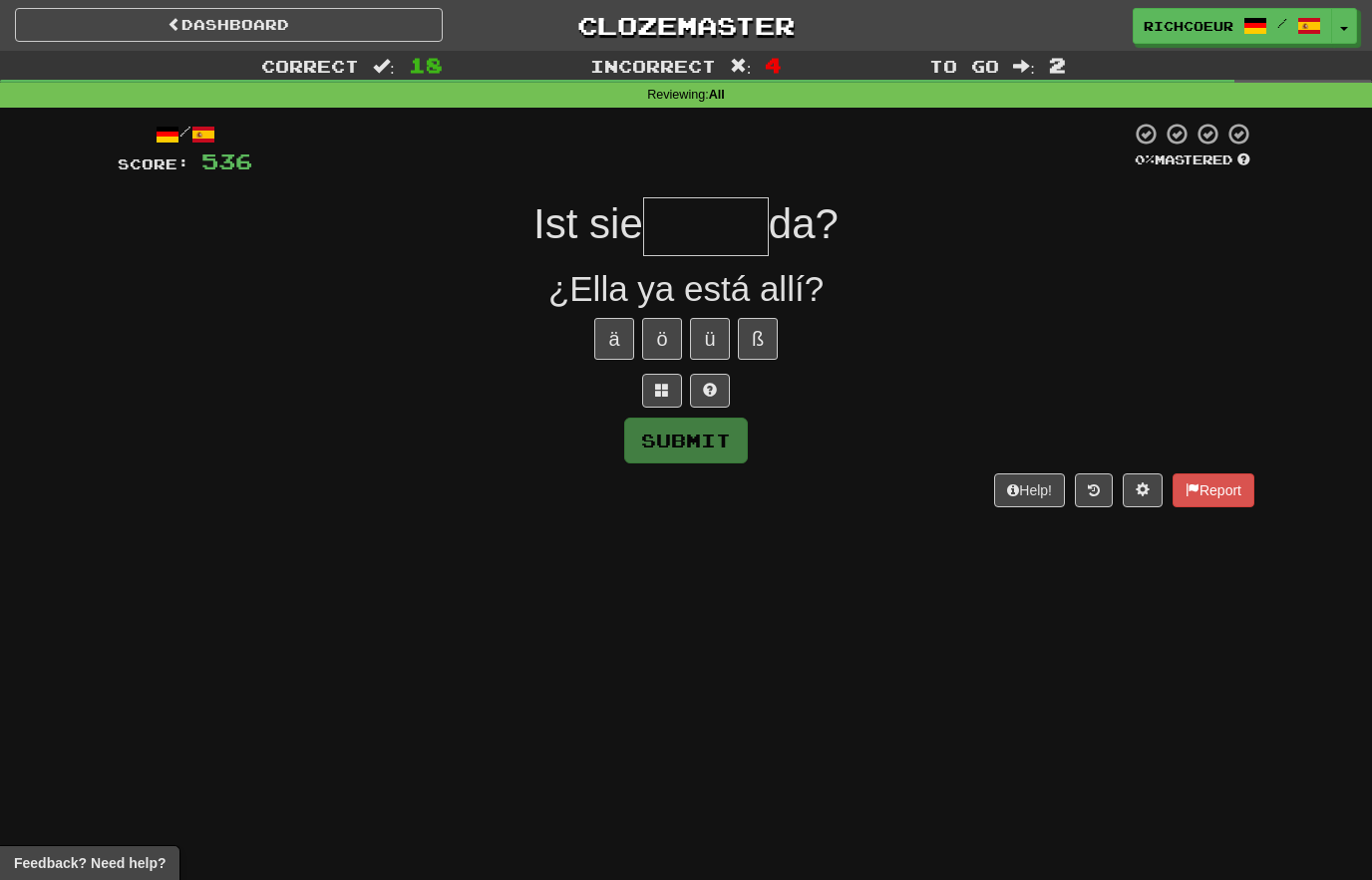 type on "*****" 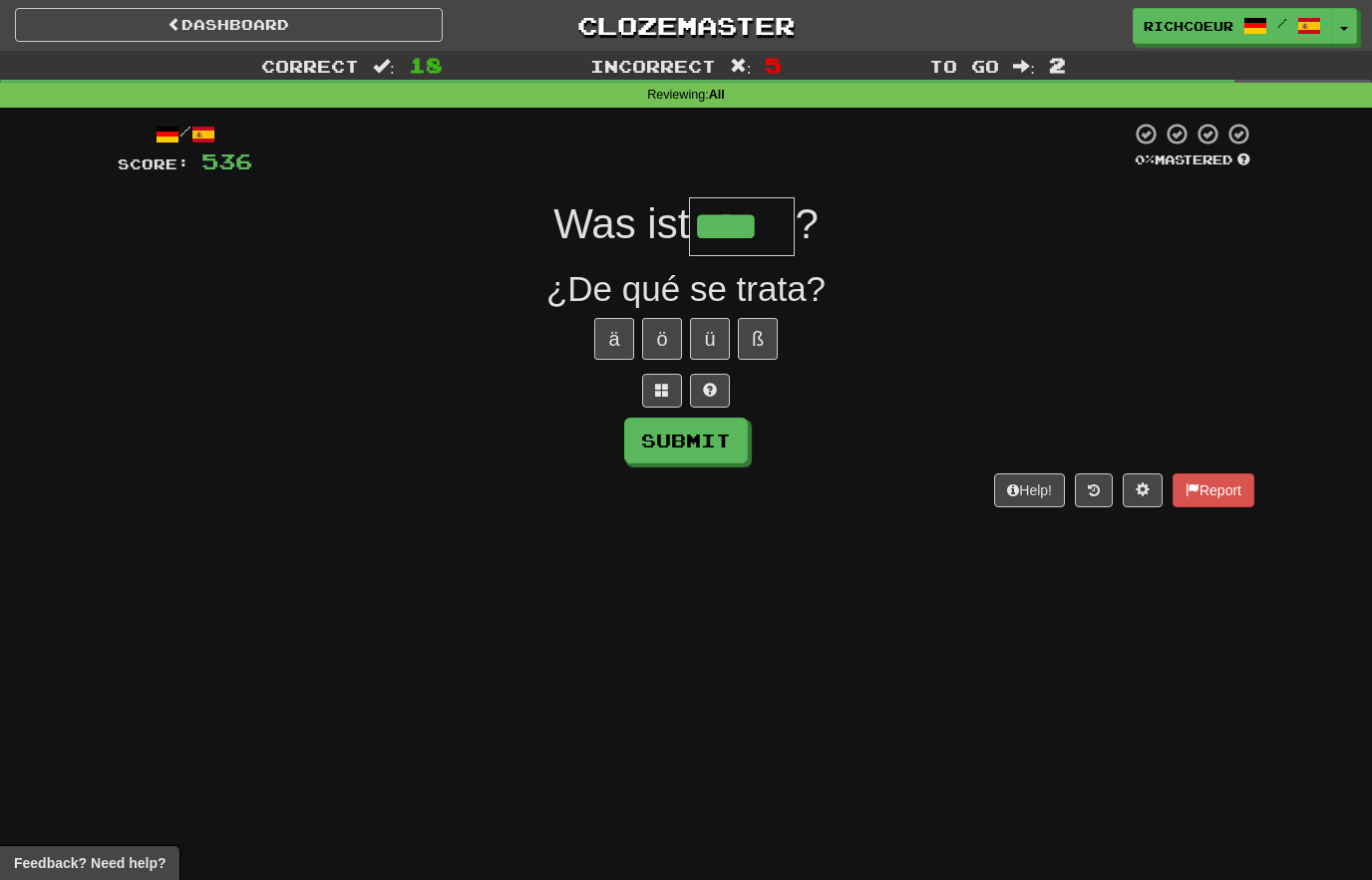 type on "****" 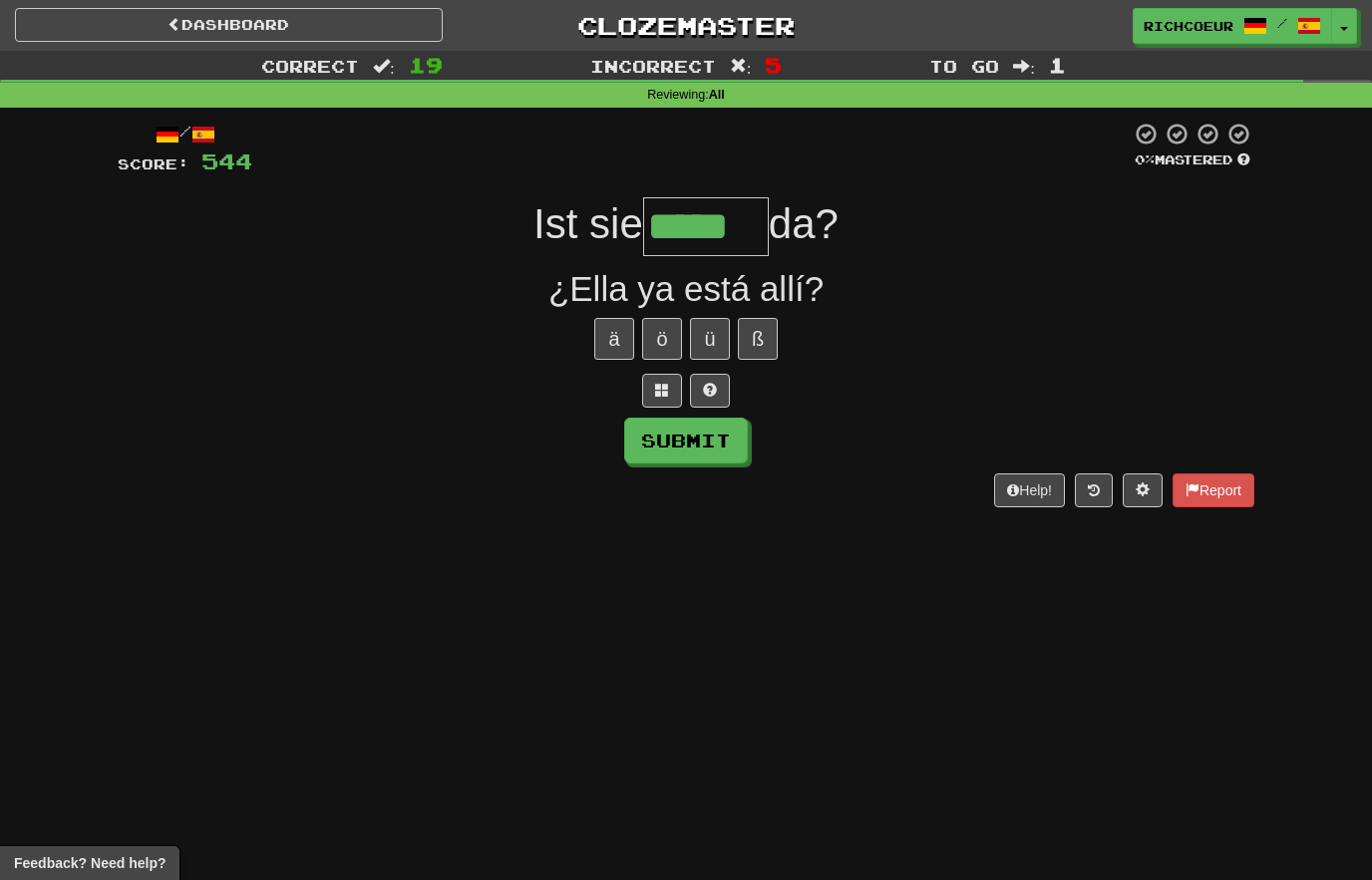 type on "*****" 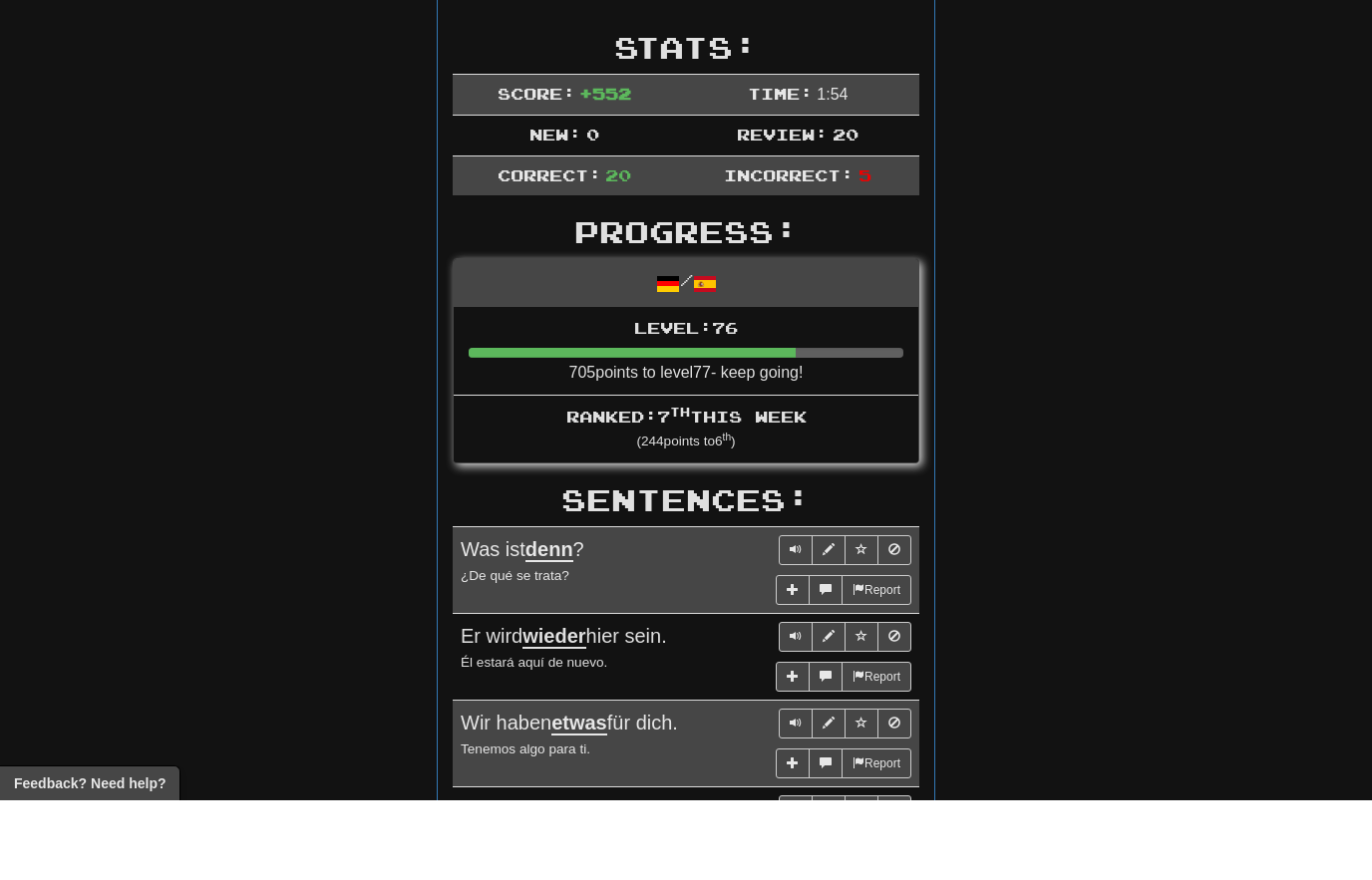scroll, scrollTop: 300, scrollLeft: 0, axis: vertical 